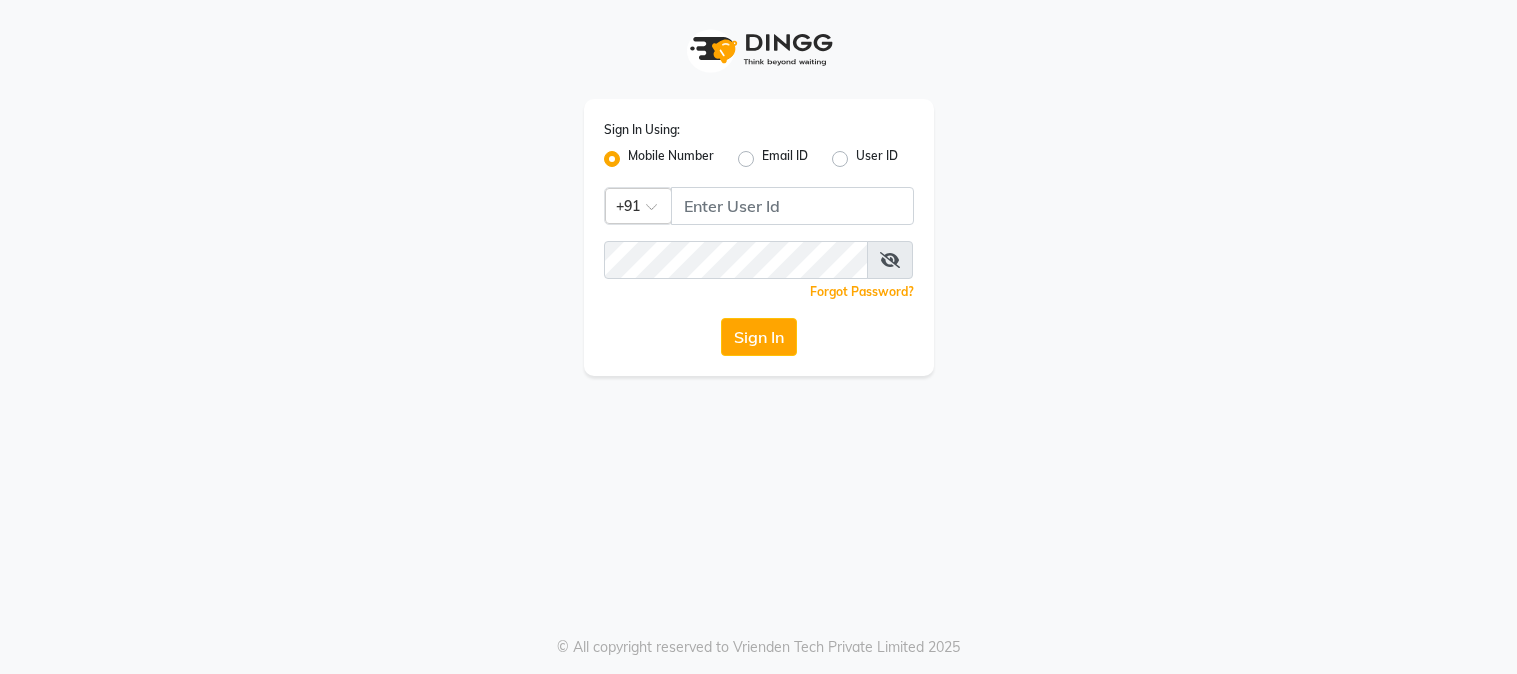 scroll, scrollTop: 0, scrollLeft: 0, axis: both 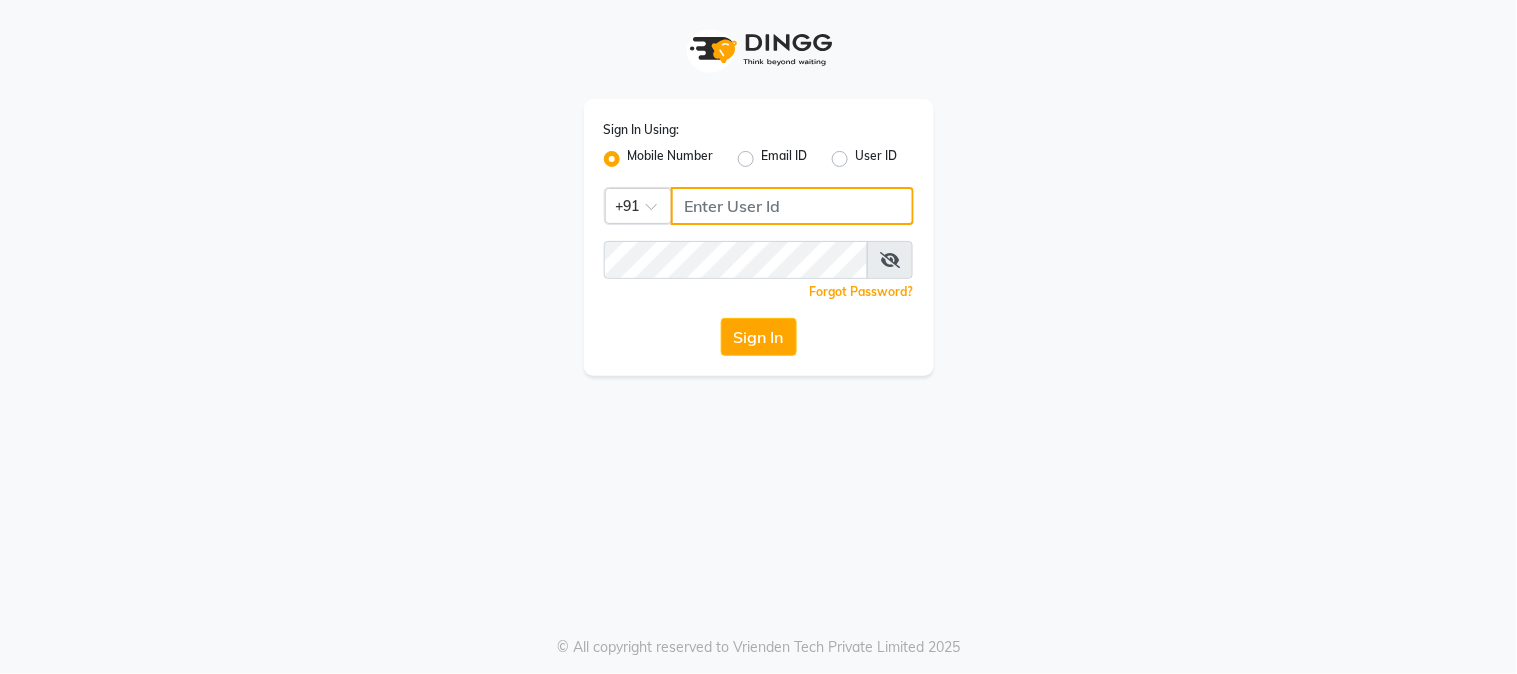 type on "7972130492" 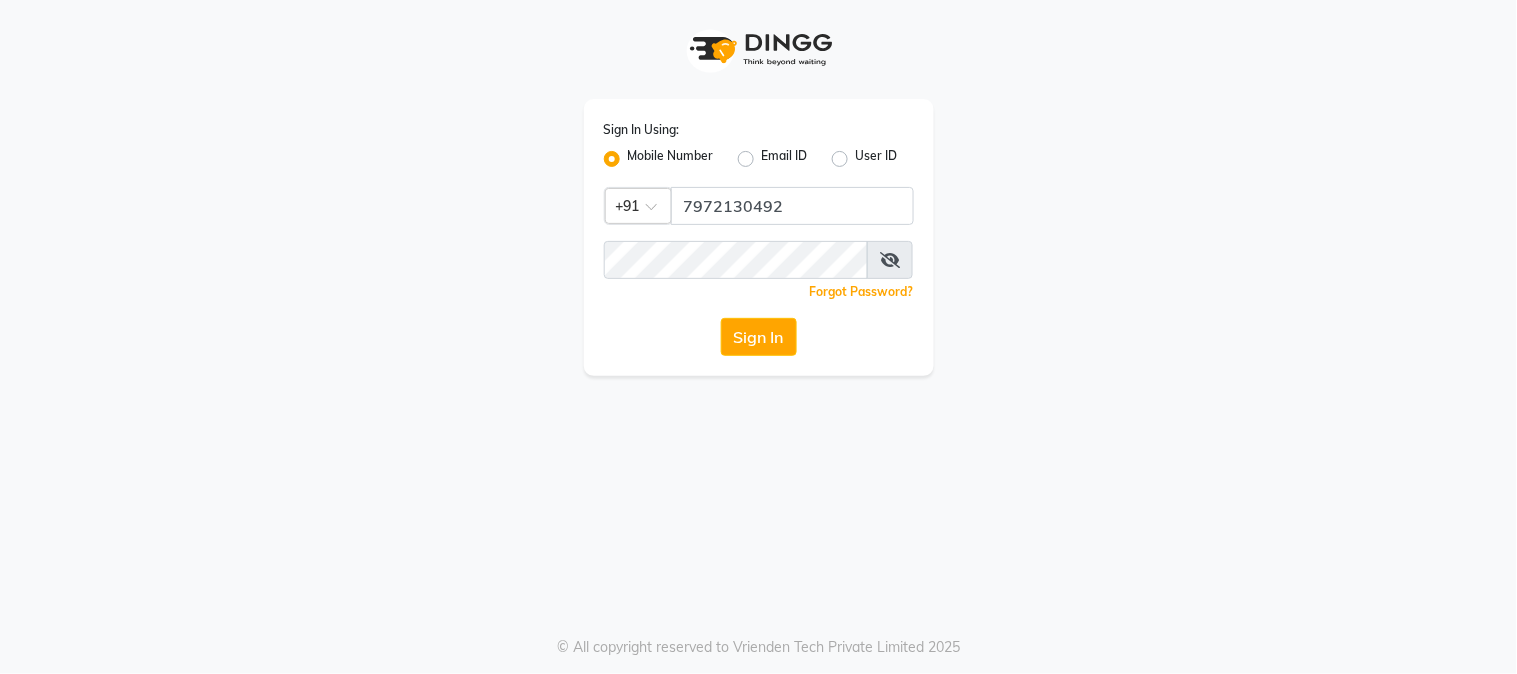 click at bounding box center [890, 260] 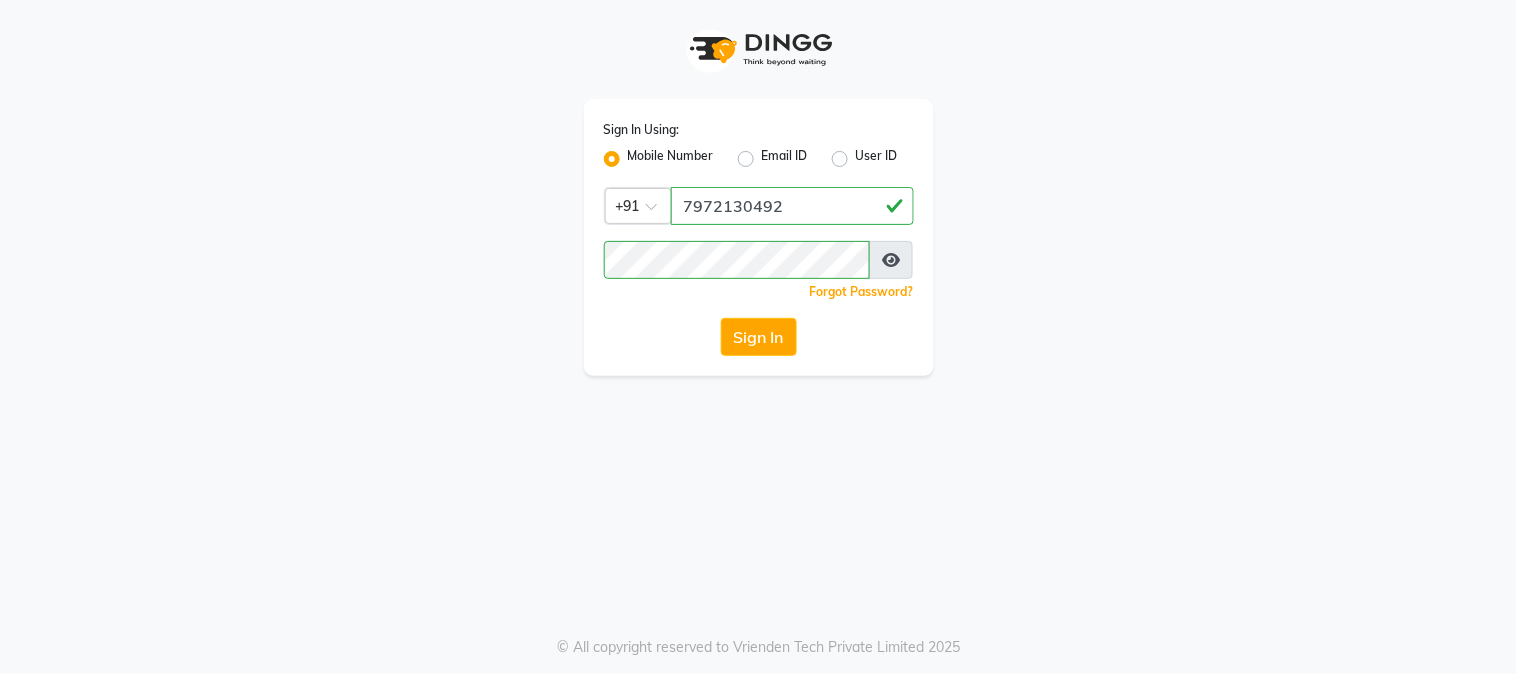 click at bounding box center (891, 260) 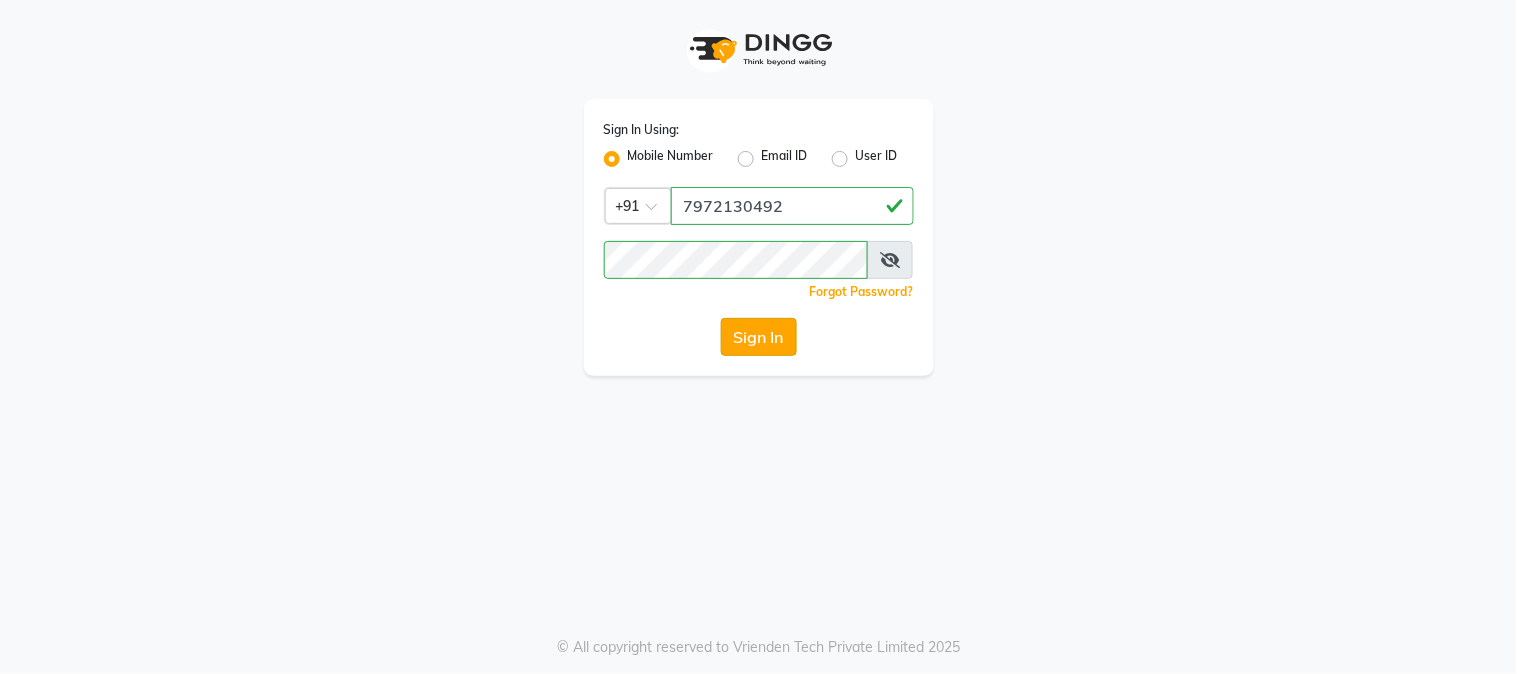 click on "Sign In" 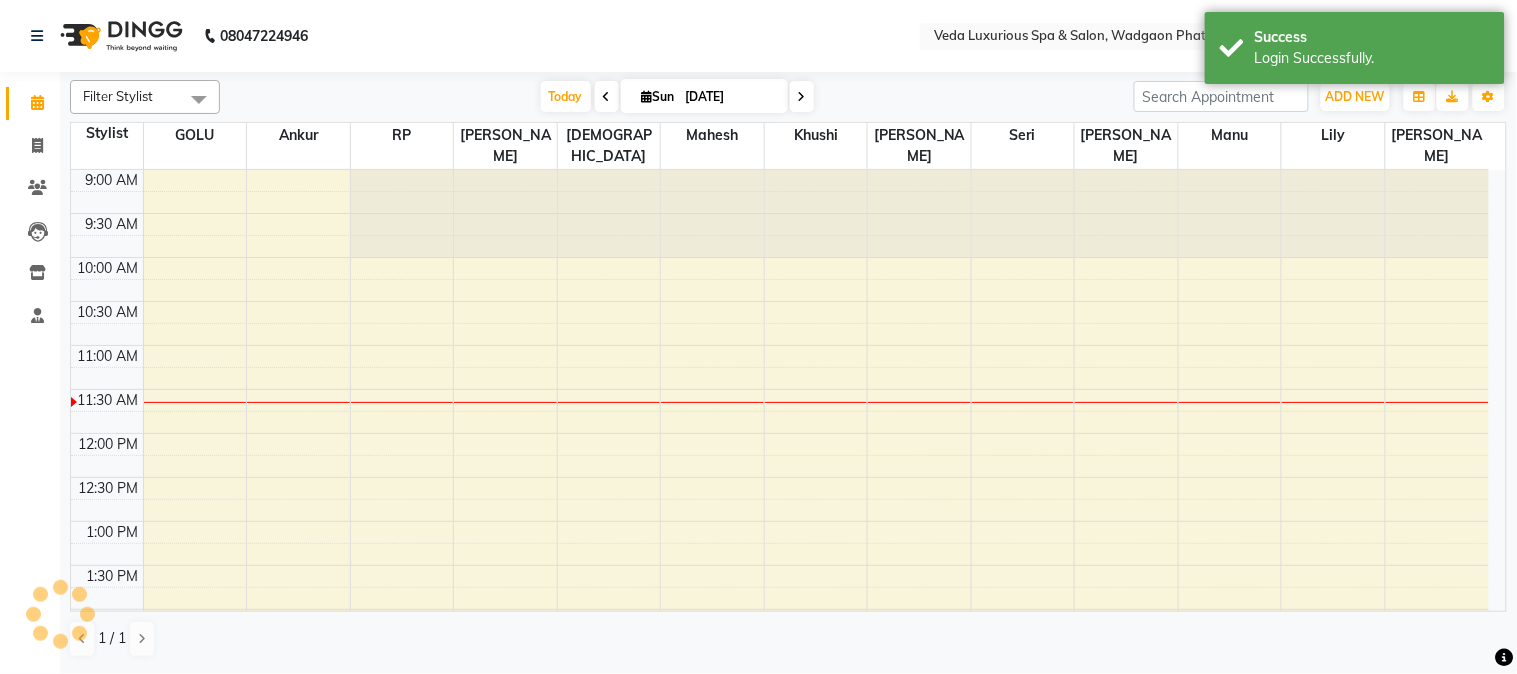 scroll, scrollTop: 0, scrollLeft: 0, axis: both 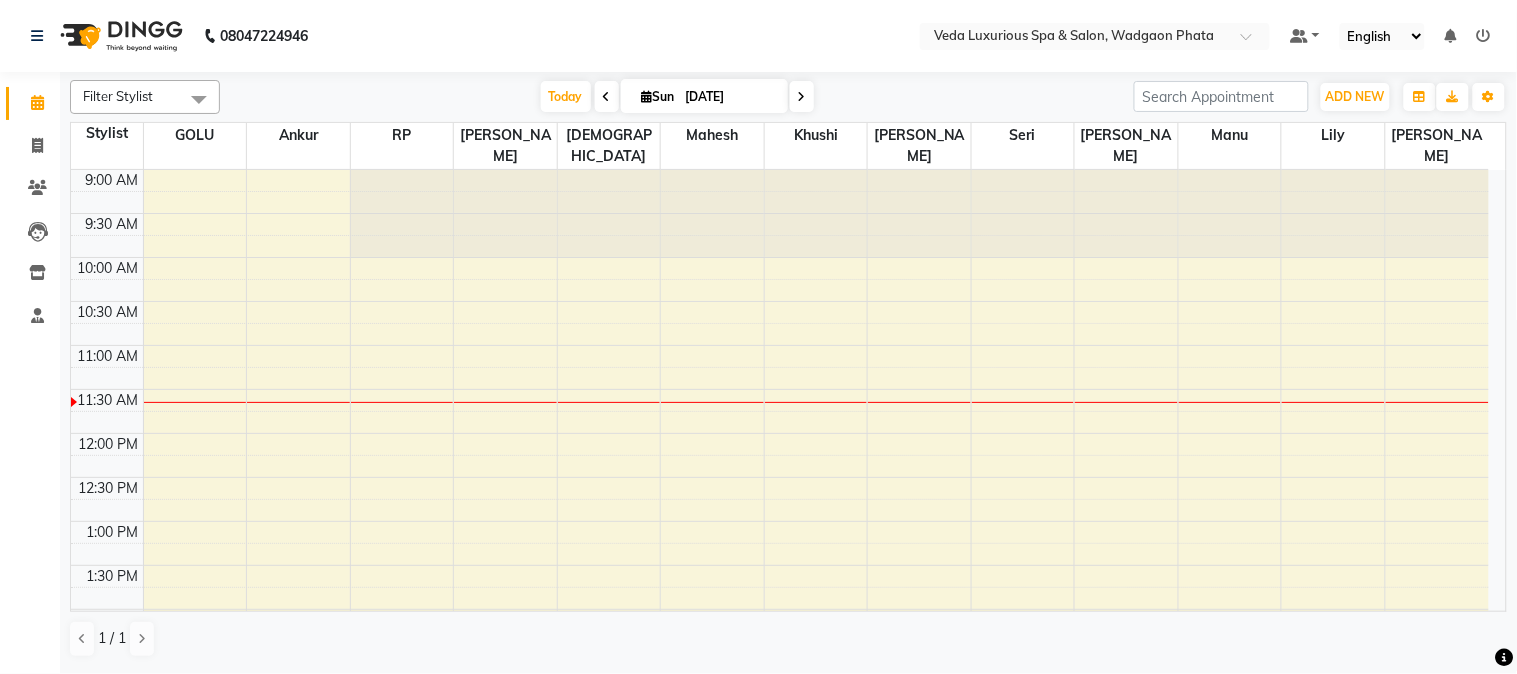 click at bounding box center (607, 97) 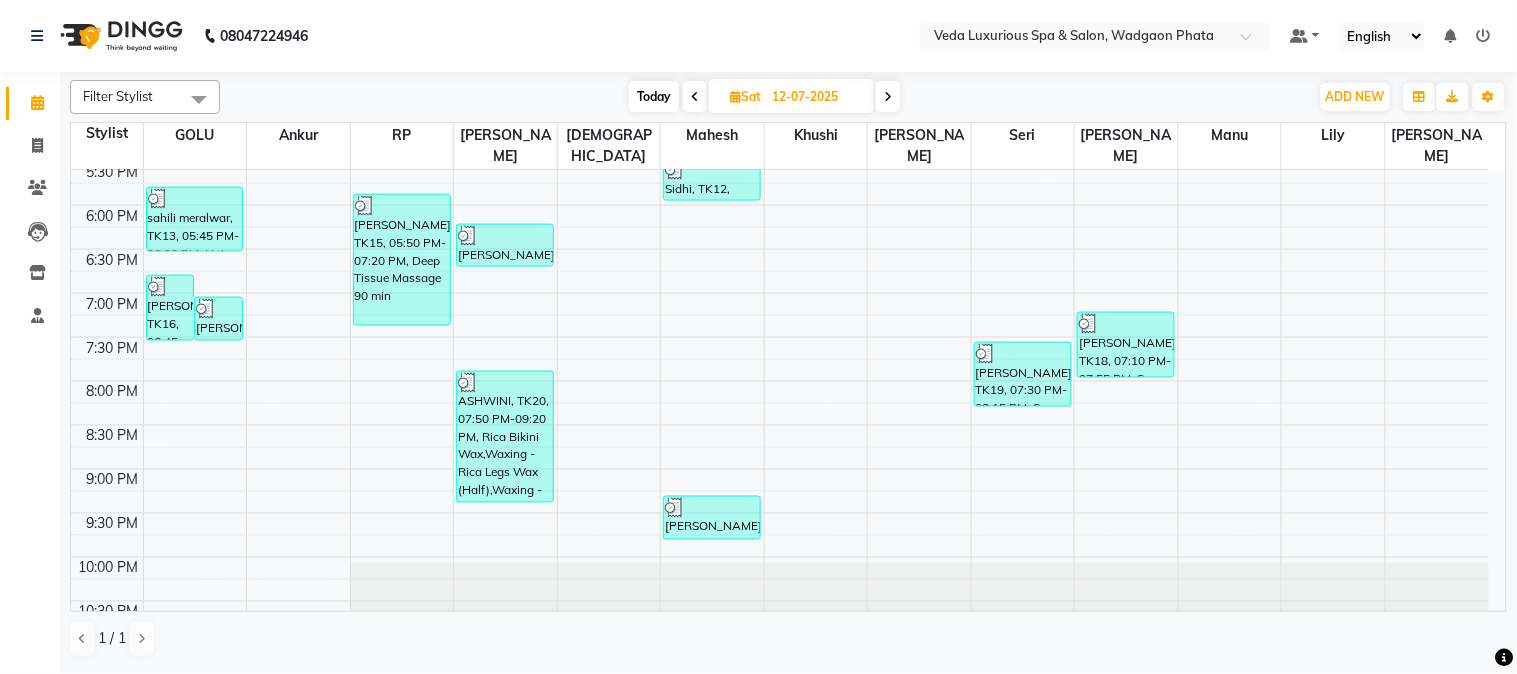 scroll, scrollTop: 774, scrollLeft: 0, axis: vertical 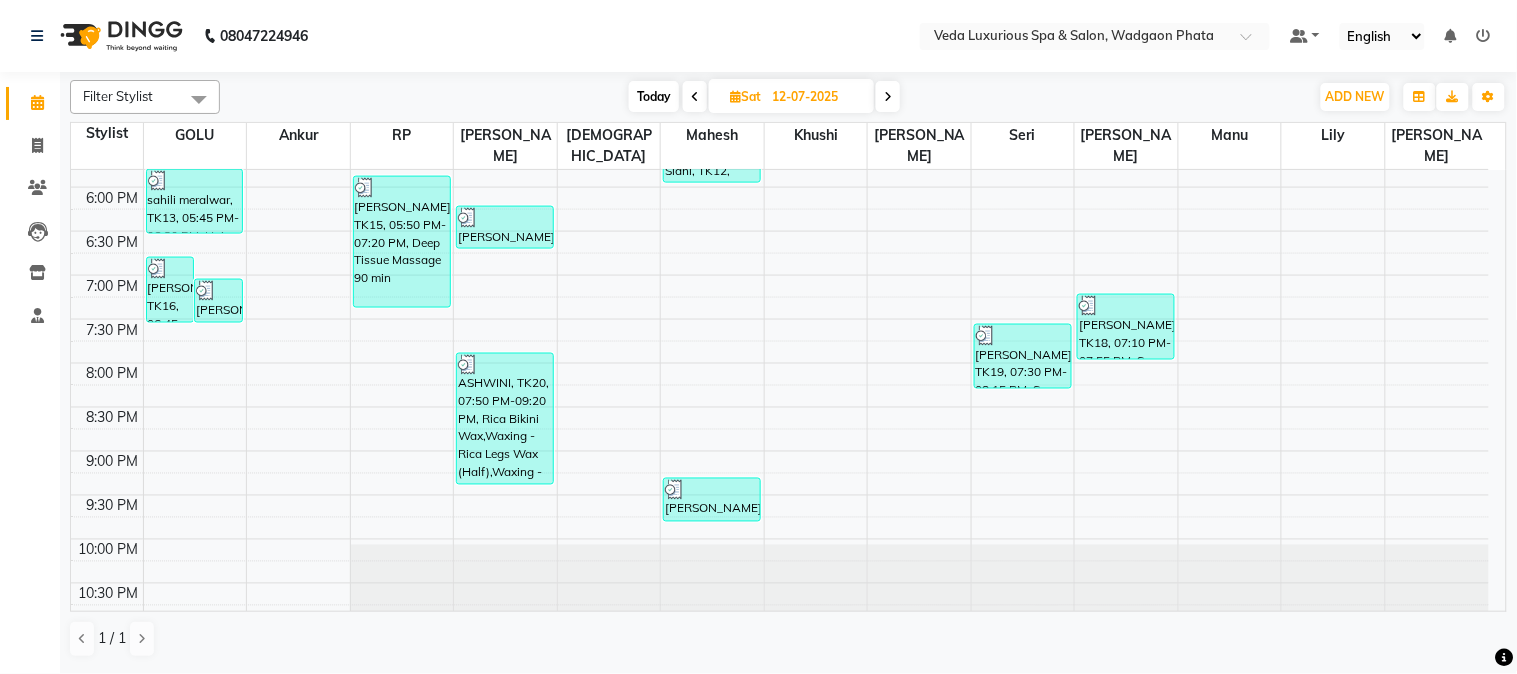 click at bounding box center [888, 96] 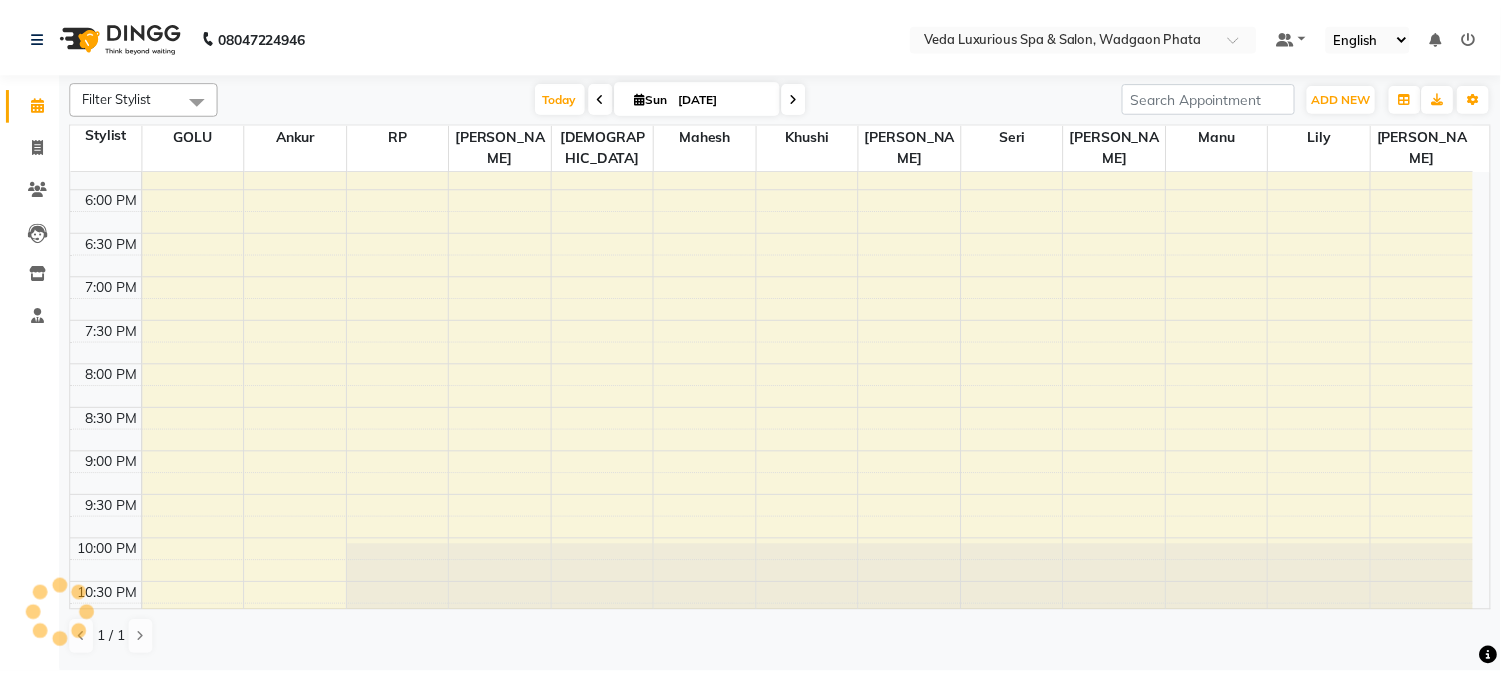 scroll, scrollTop: 177, scrollLeft: 0, axis: vertical 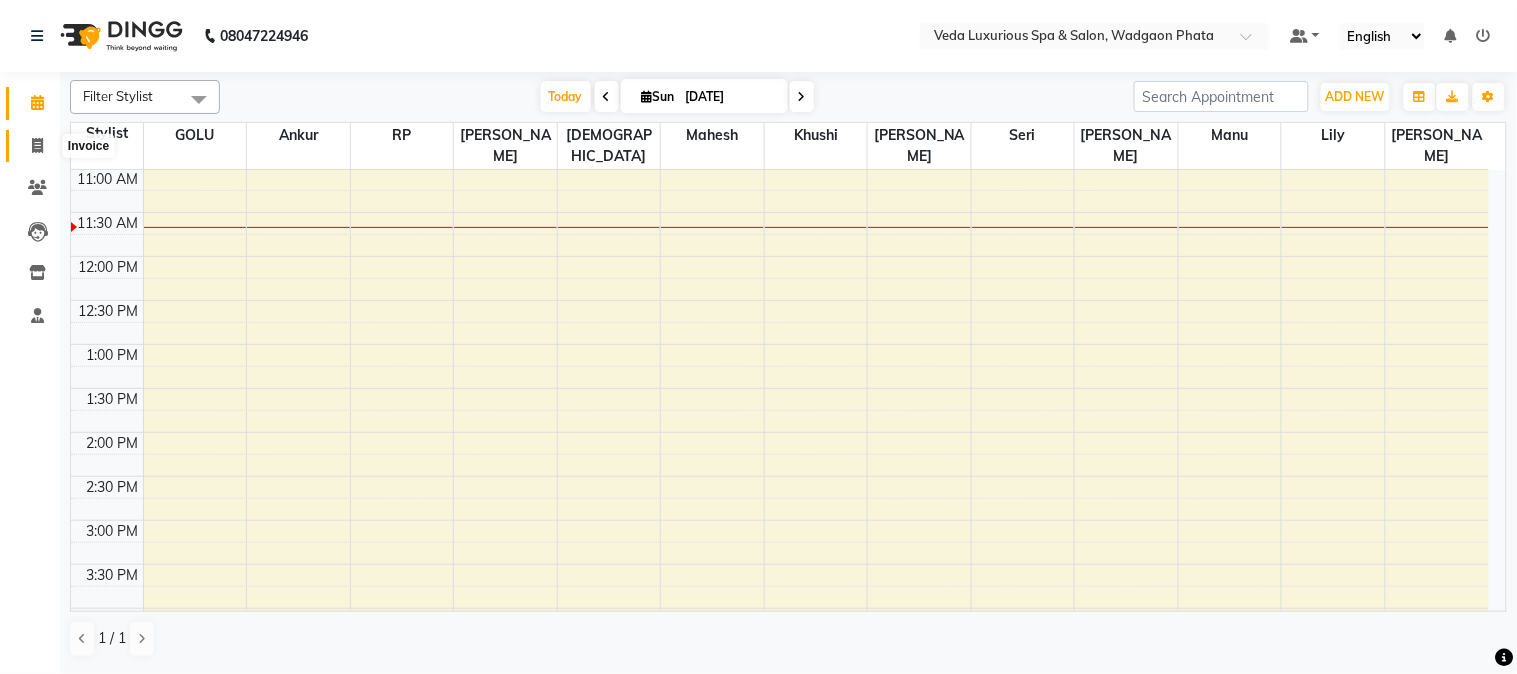 click 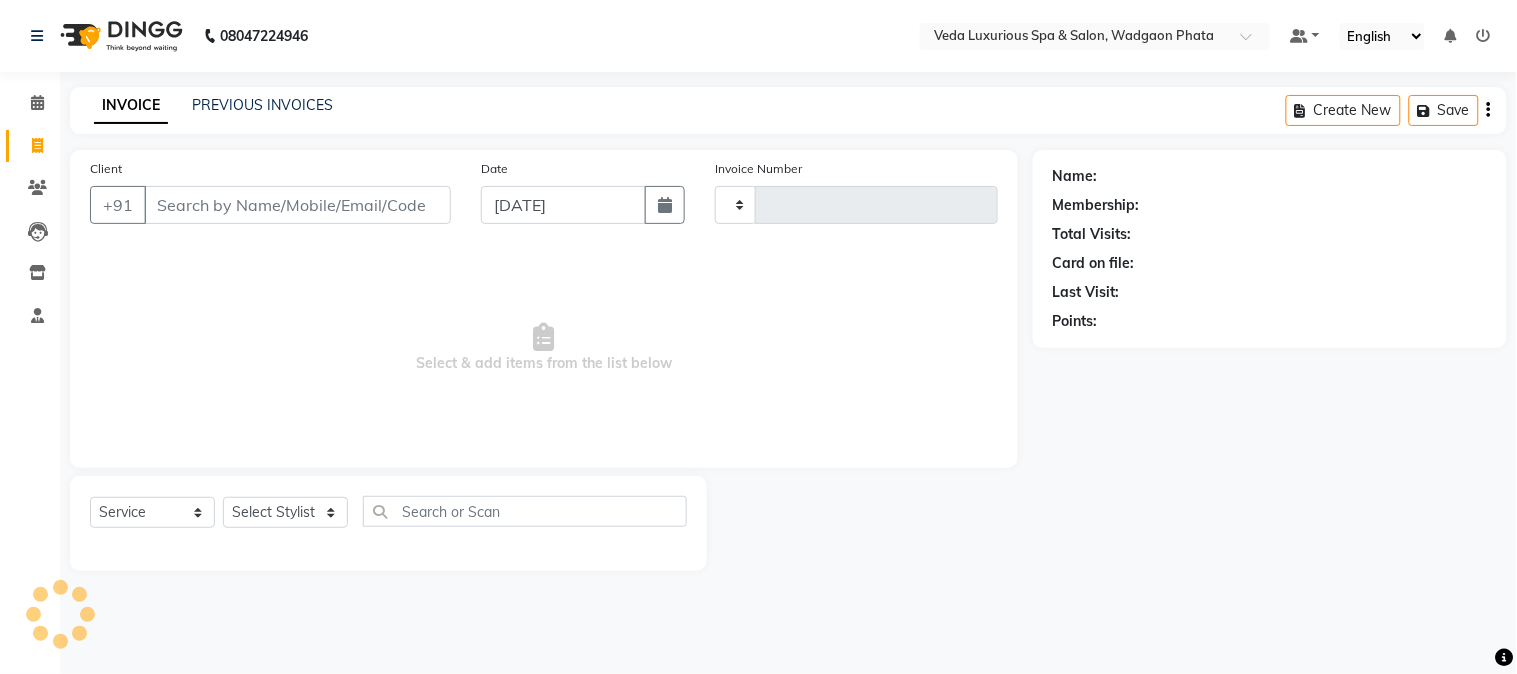type on "1562" 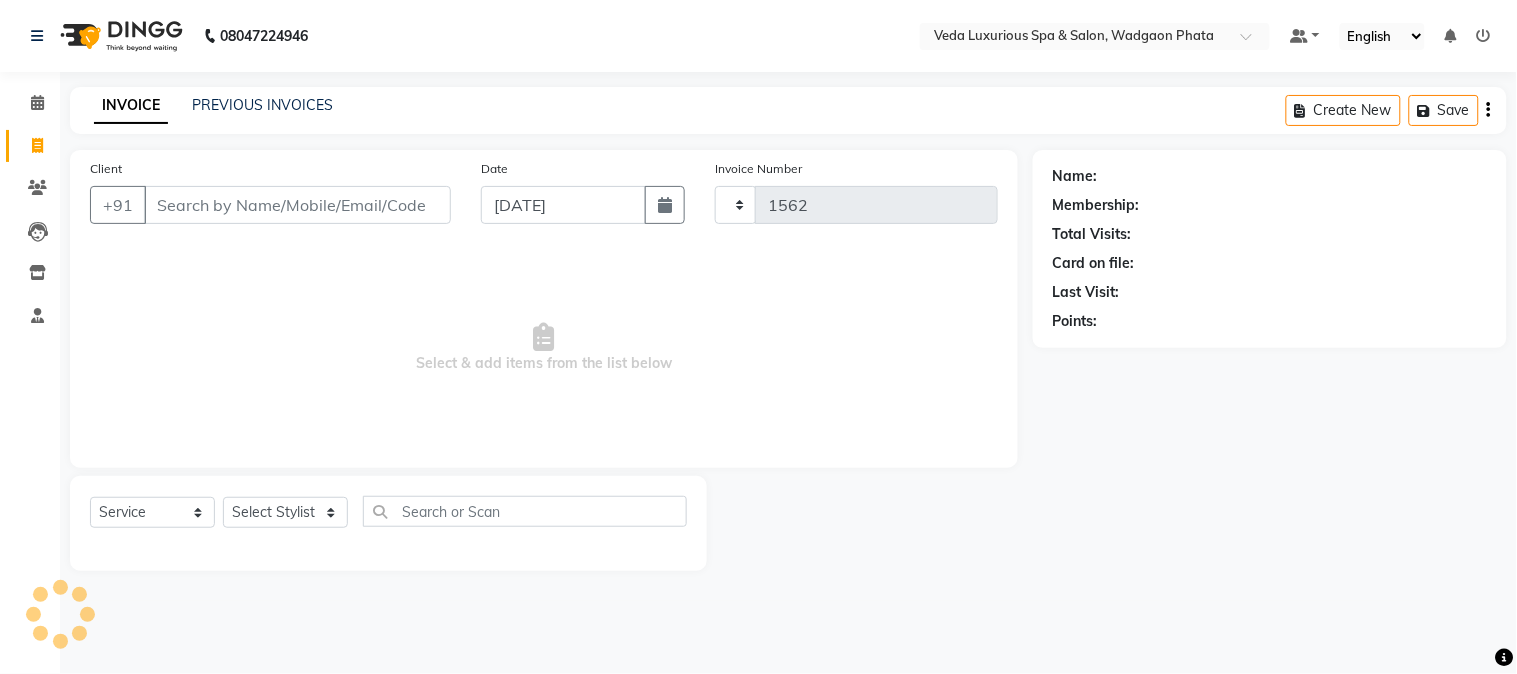 select on "4666" 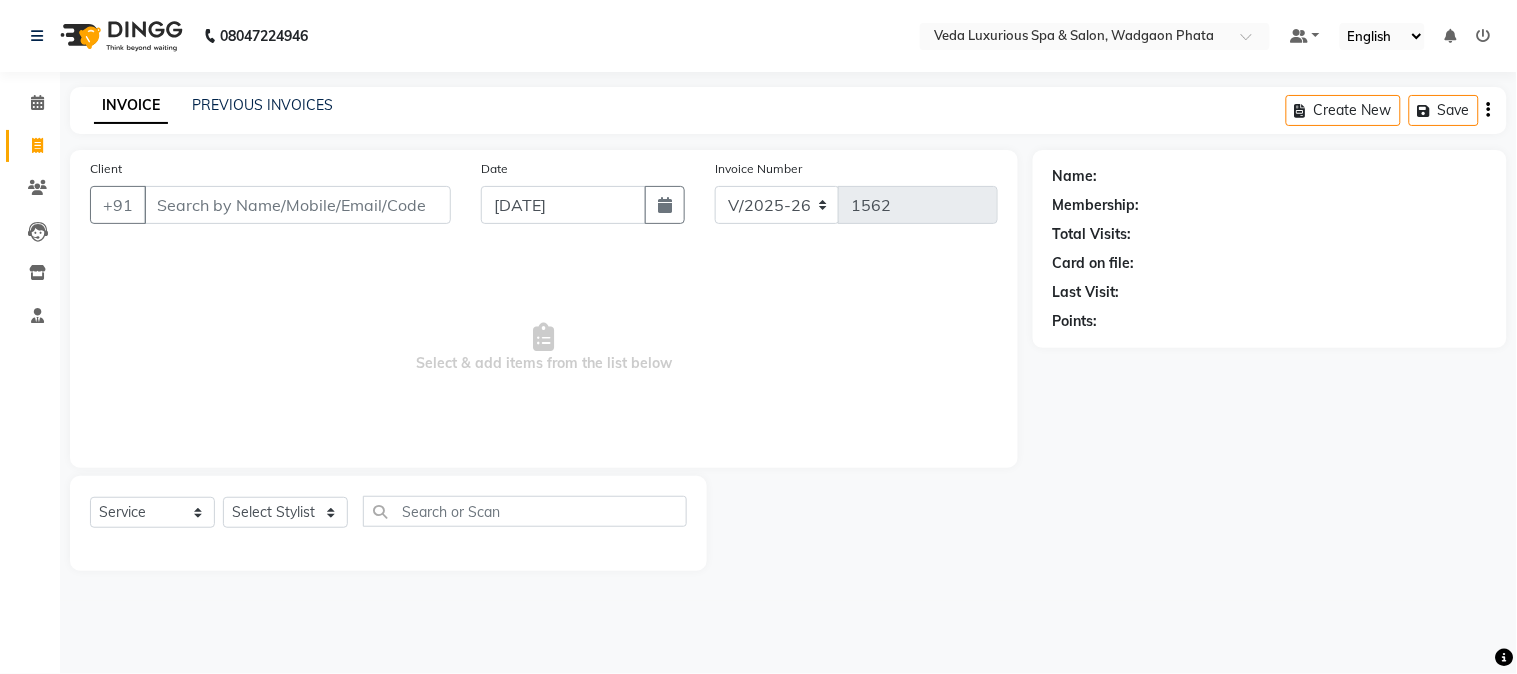 click on "Client" at bounding box center [297, 205] 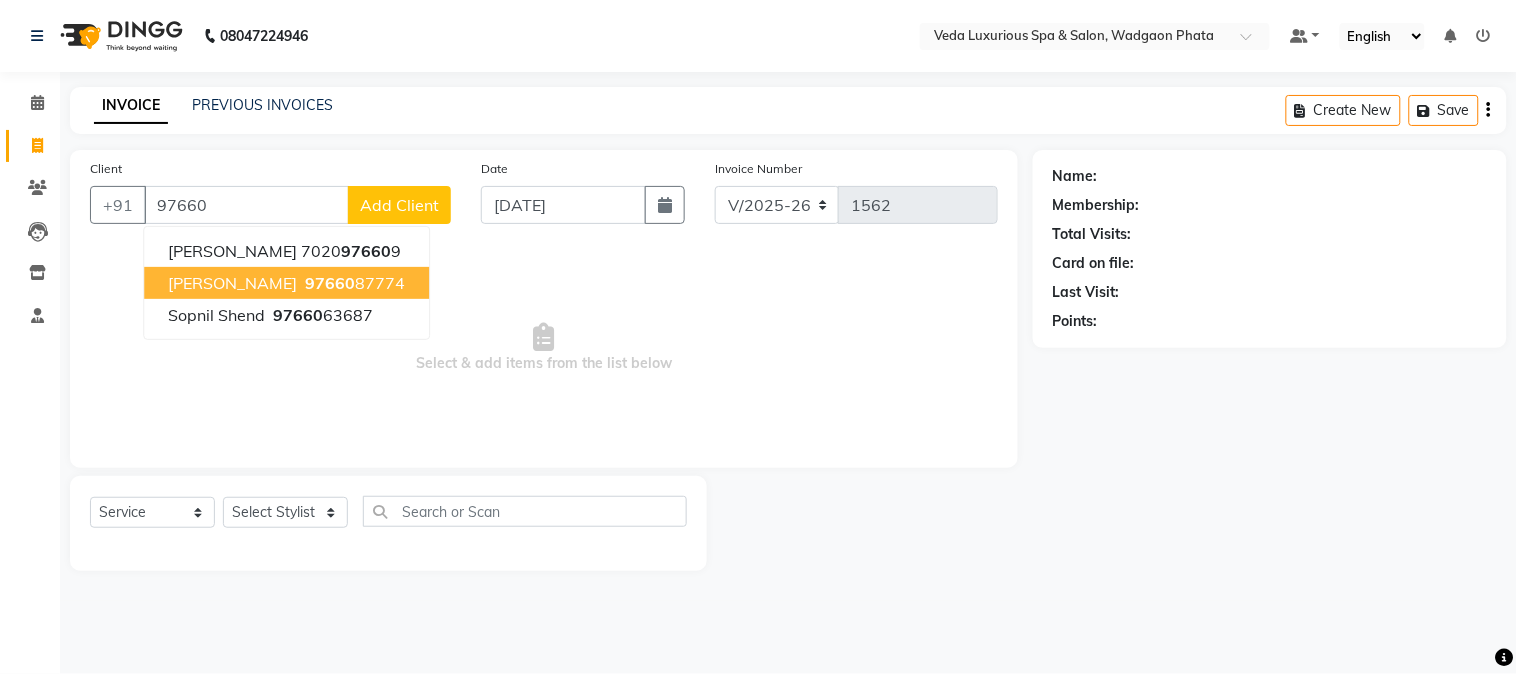 click on "97660 87774" at bounding box center (353, 283) 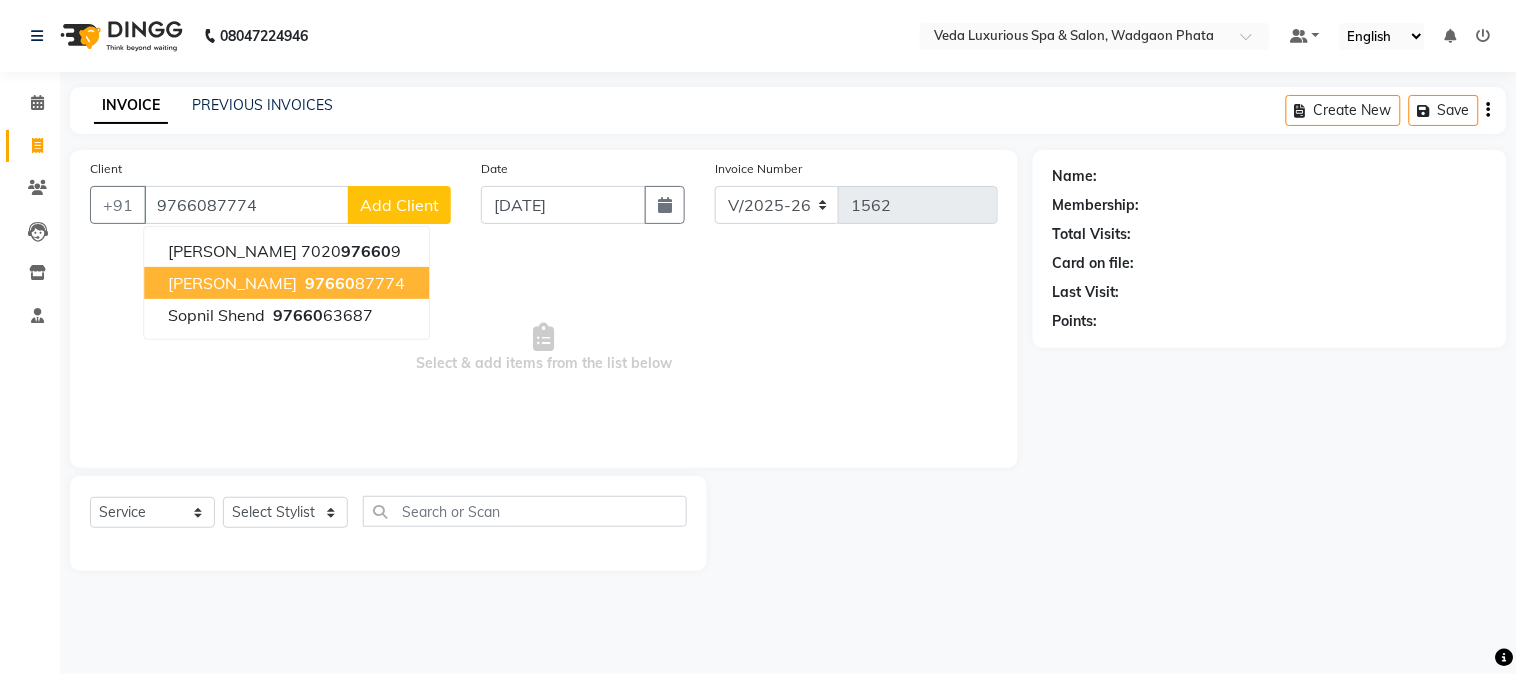 type on "9766087774" 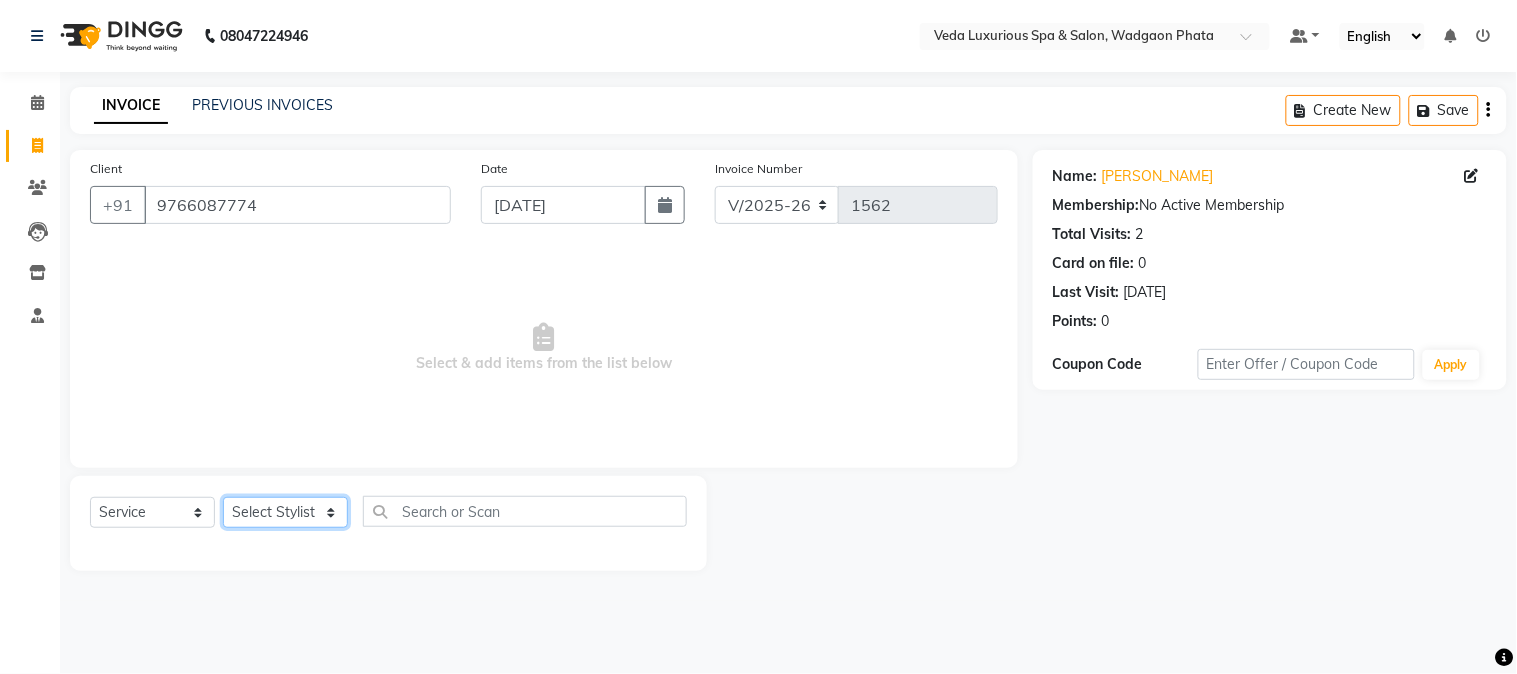 click on "Select Stylist Ankur GOLU [PERSON_NAME] [PERSON_NAME] [PERSON_NAME] RP seri VEDA" 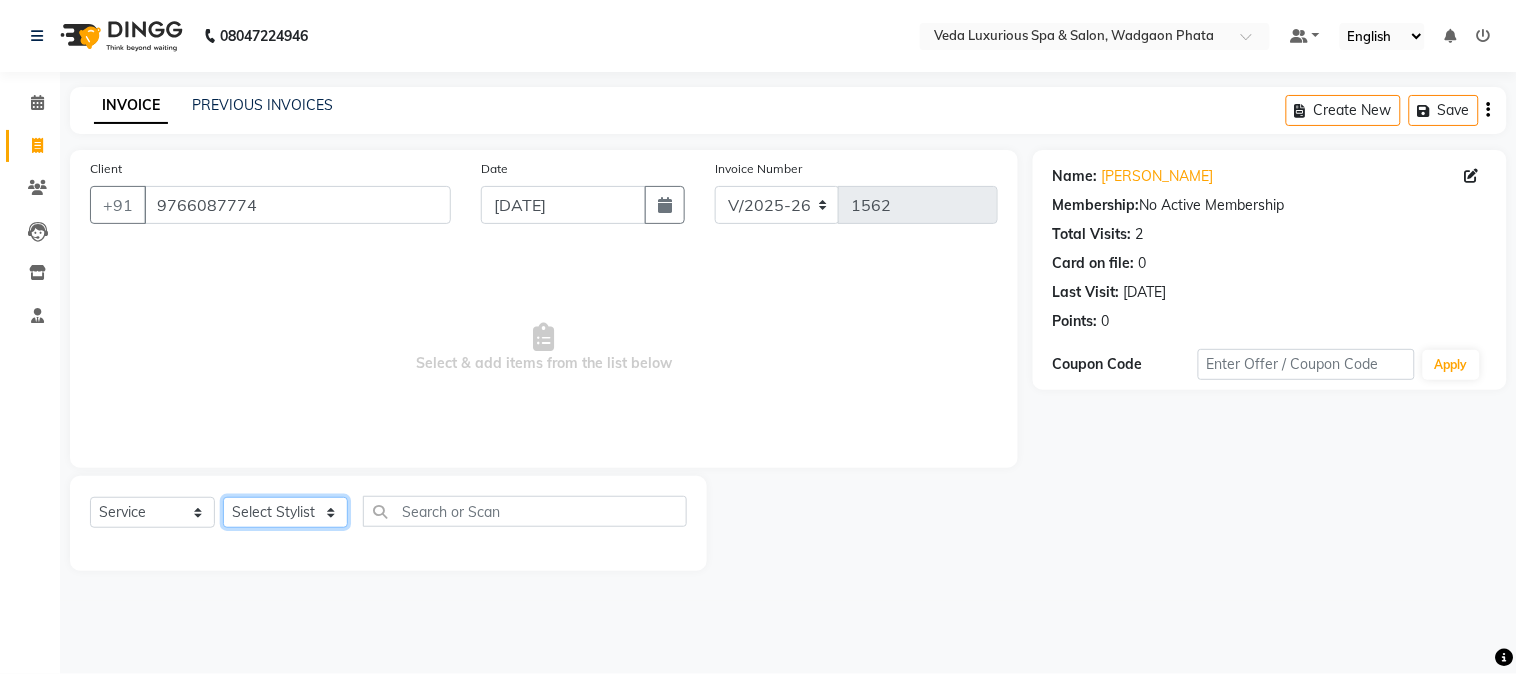 select on "27587" 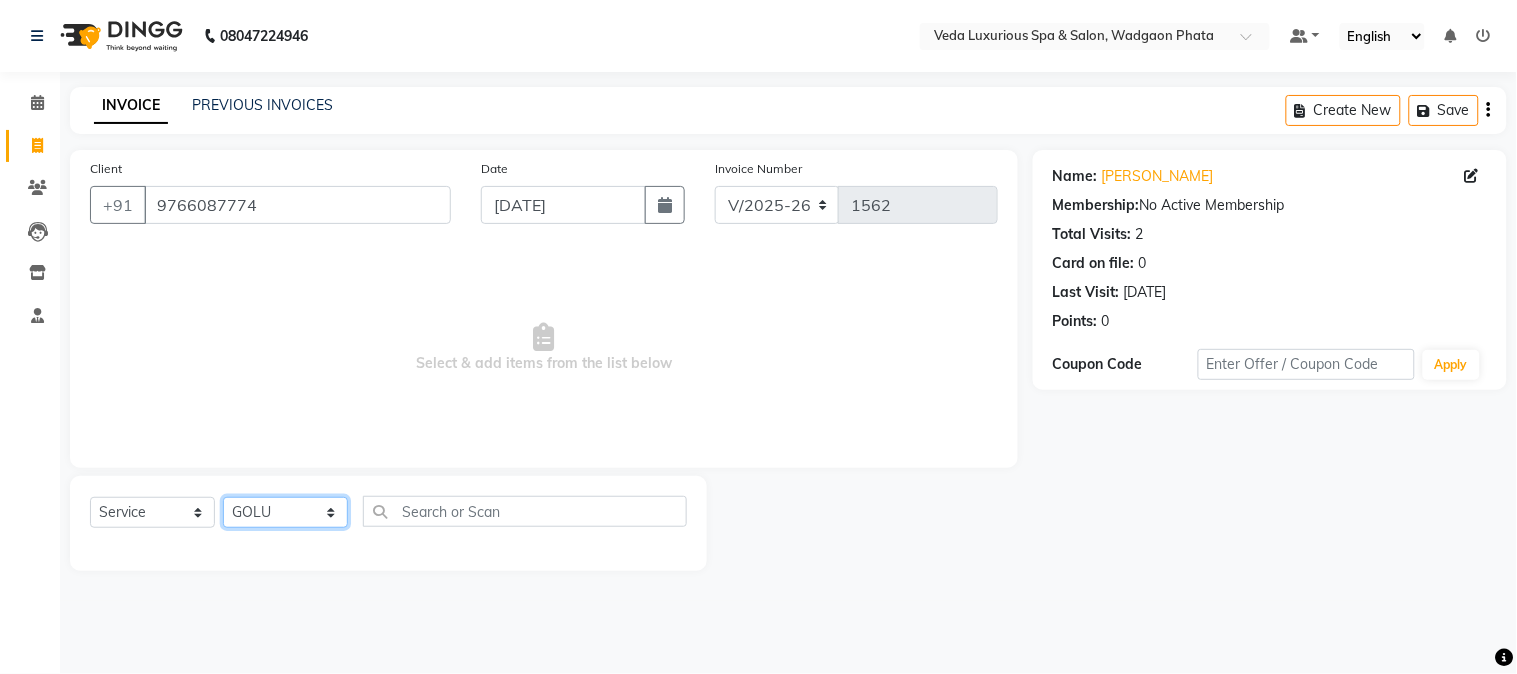 click on "Select Stylist Ankur GOLU [PERSON_NAME] [PERSON_NAME] [PERSON_NAME] RP seri VEDA" 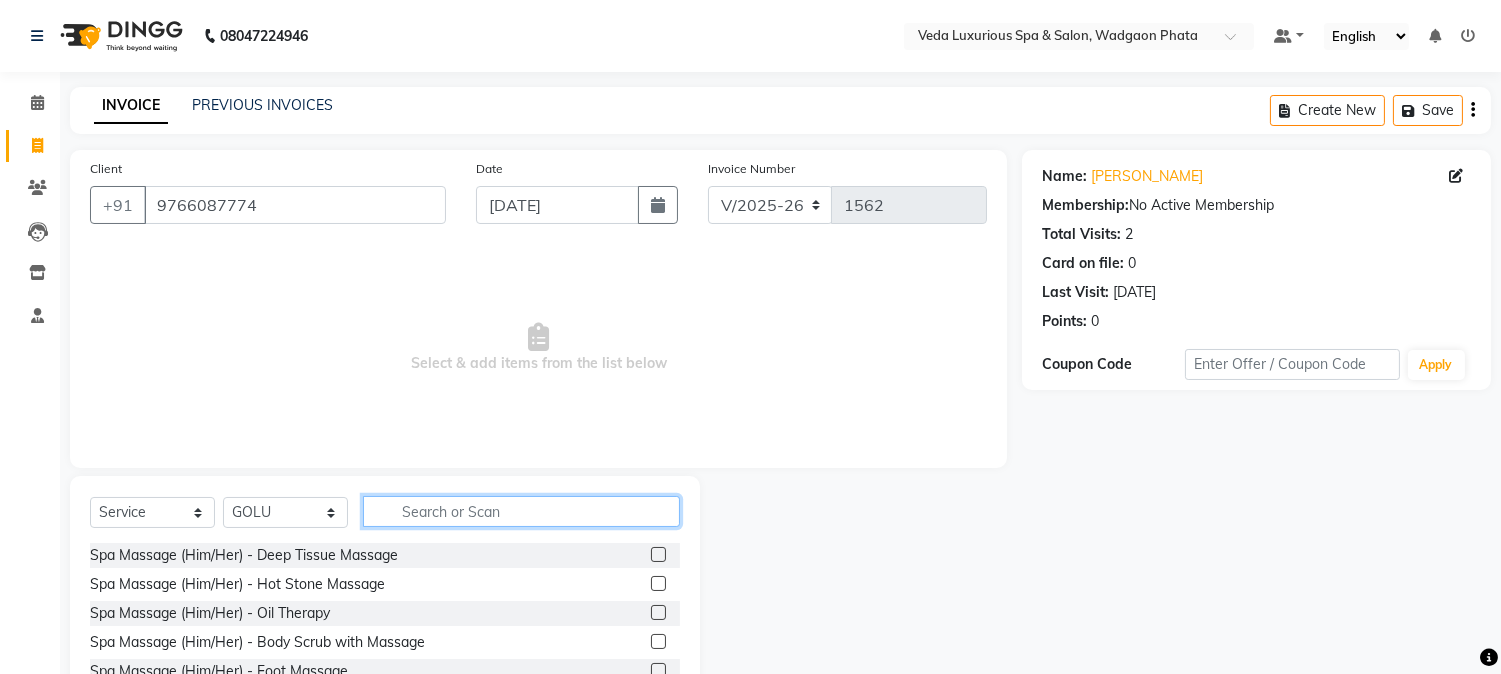 click 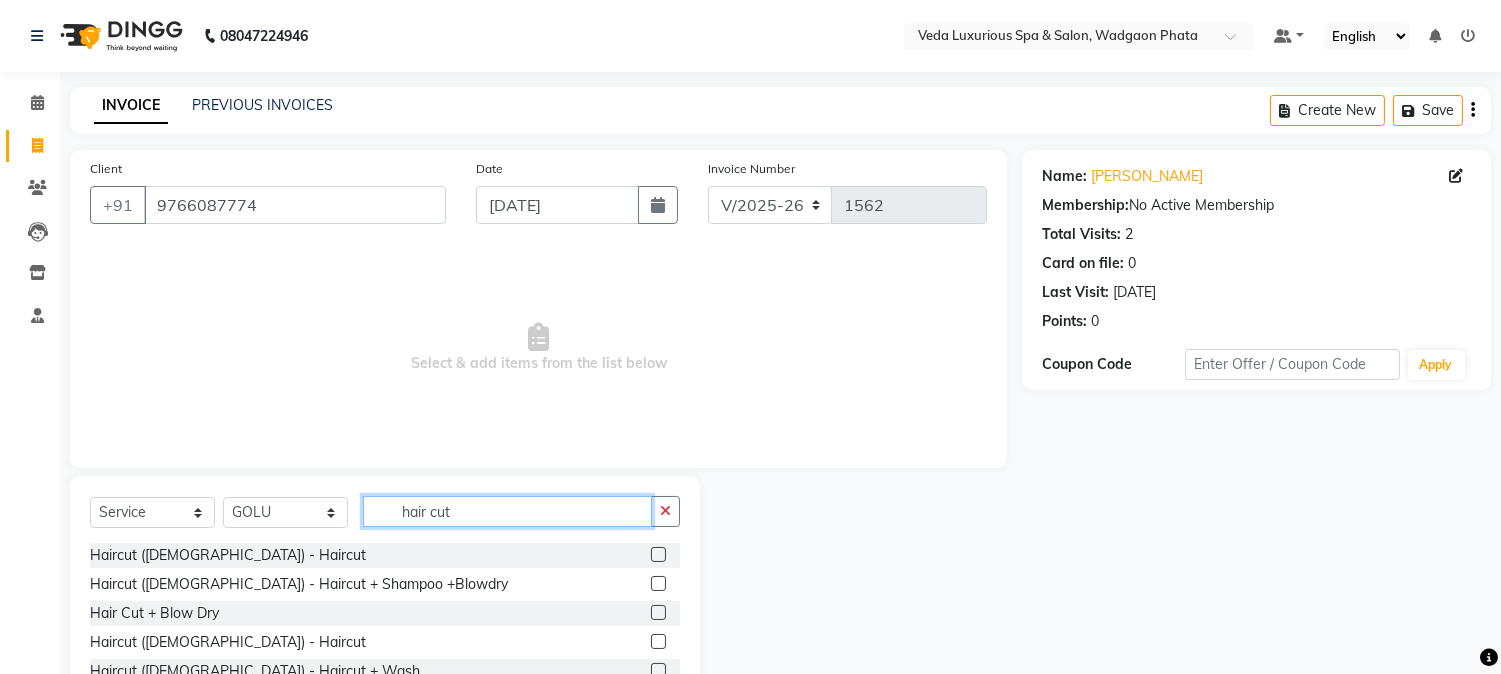 type on "hair cut" 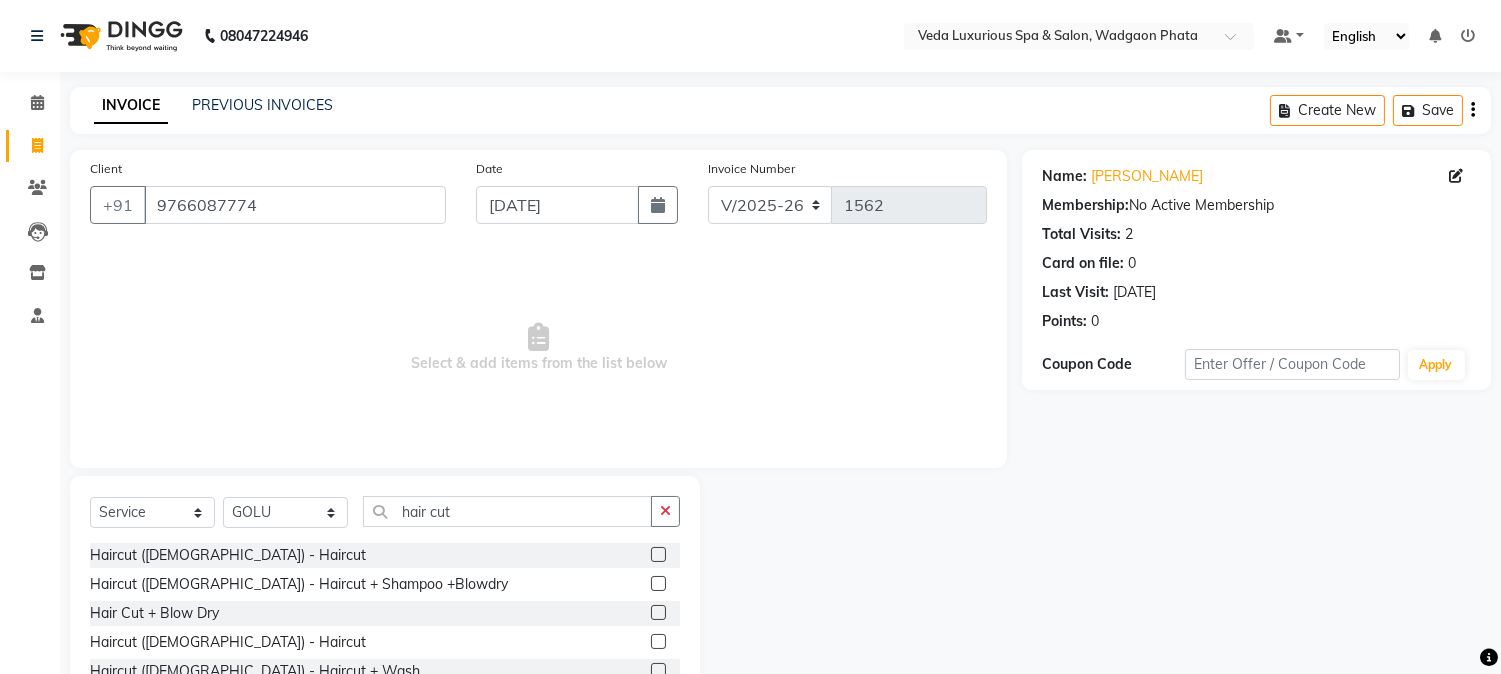 click 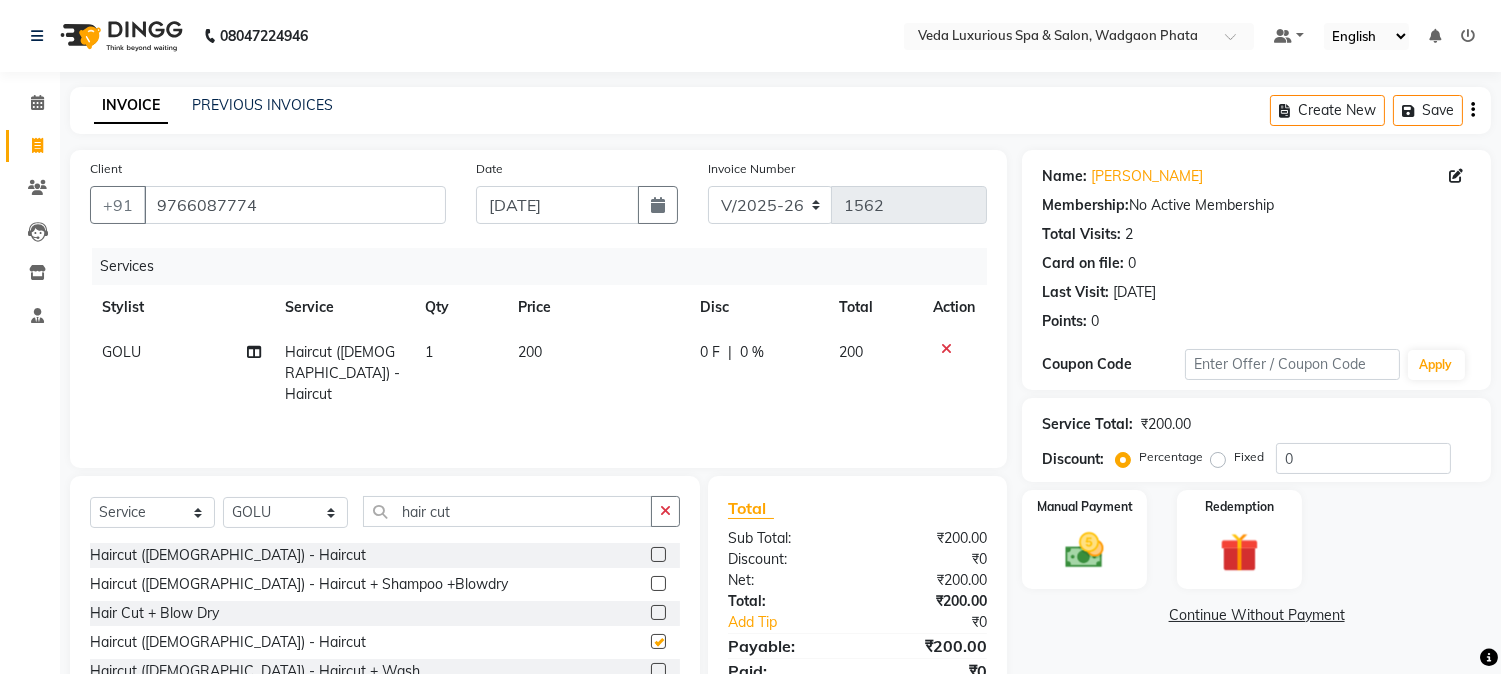 checkbox on "false" 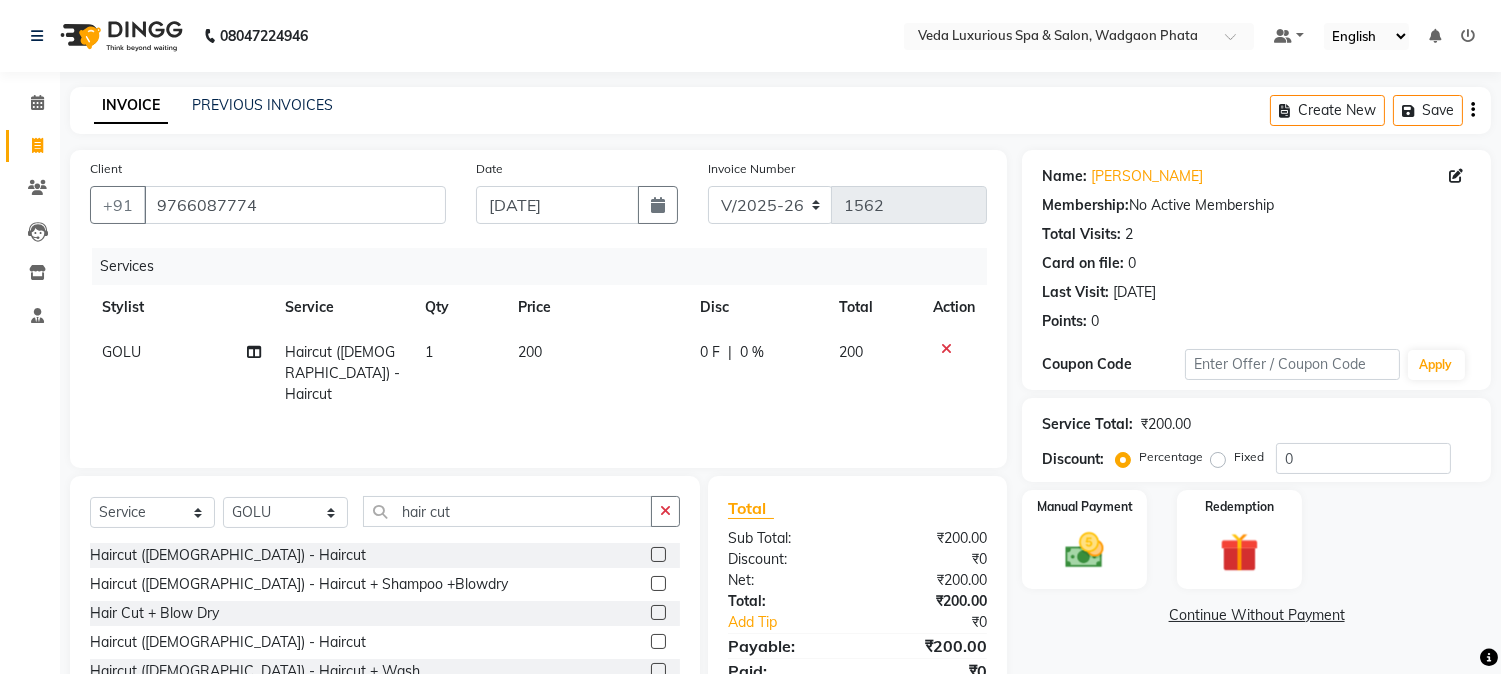 click on "0 F | 0 %" 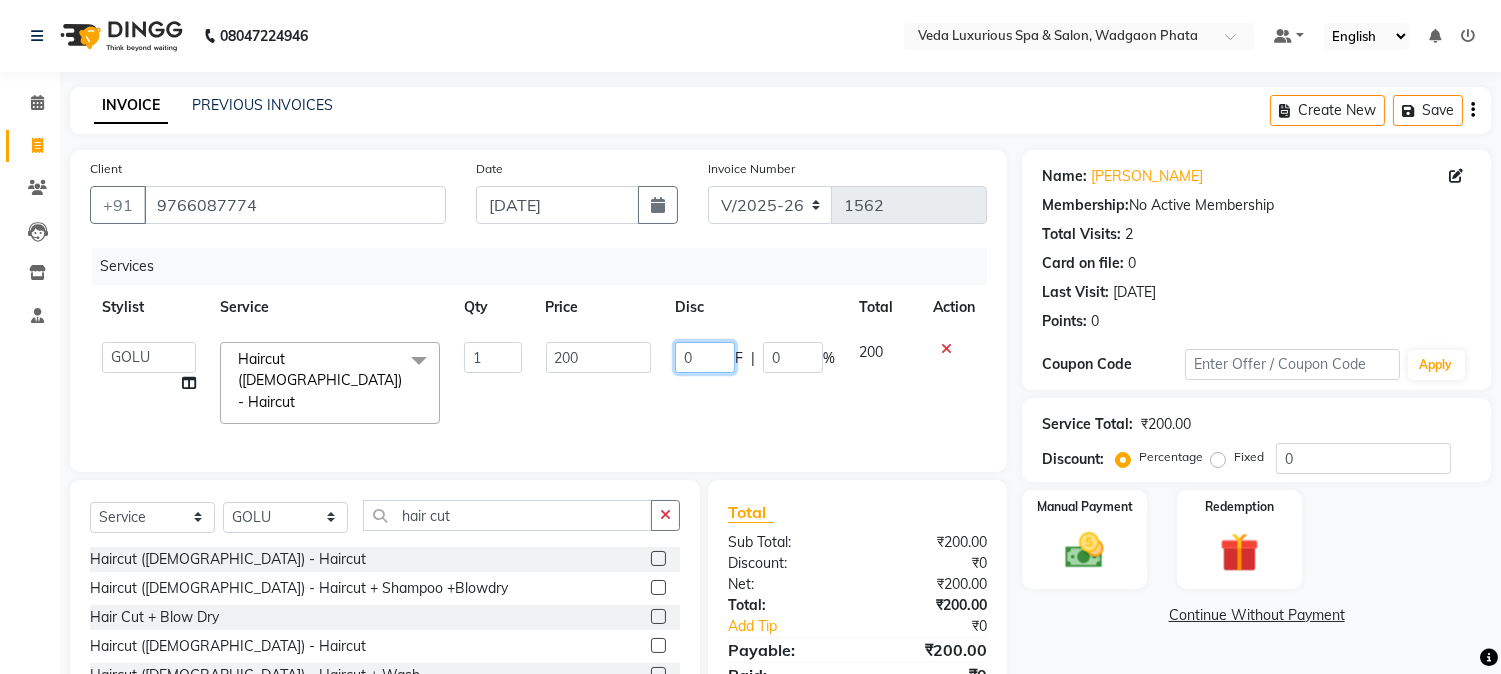 click on "0" 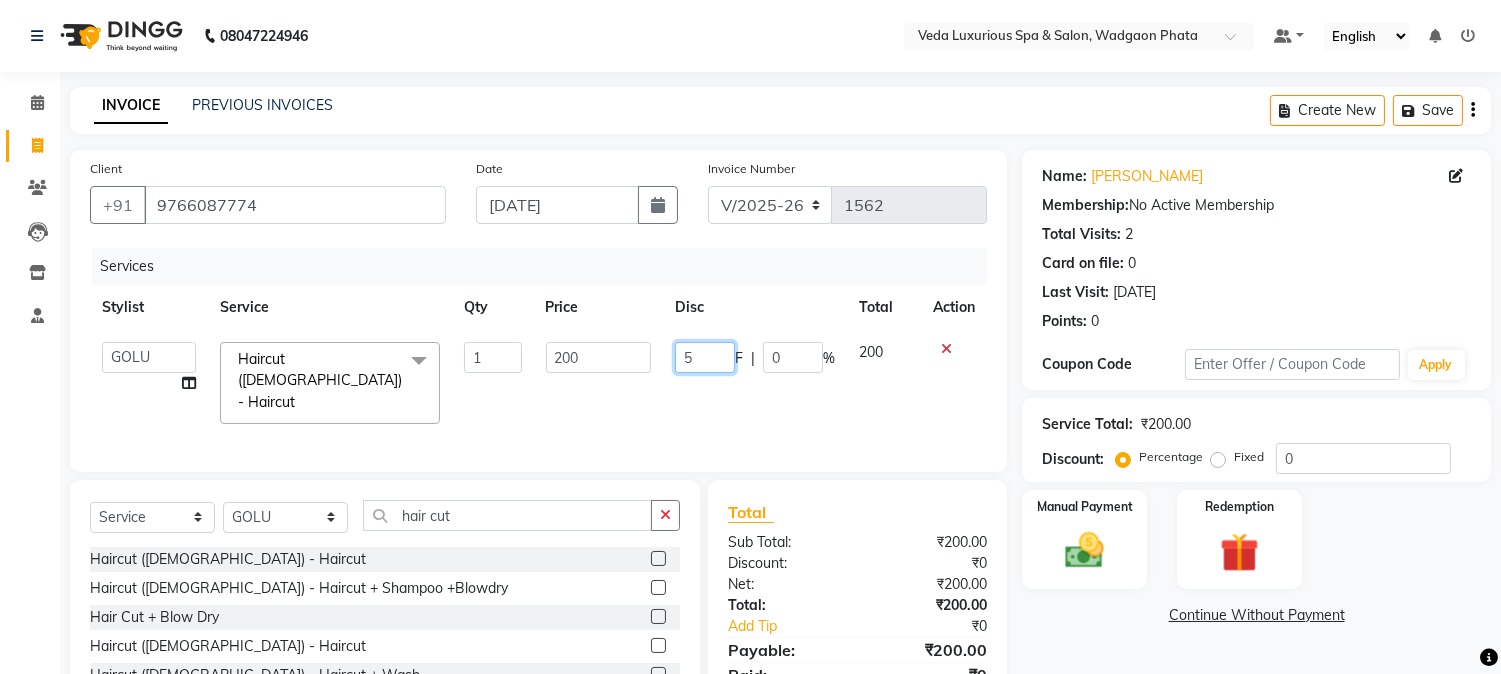 type on "50" 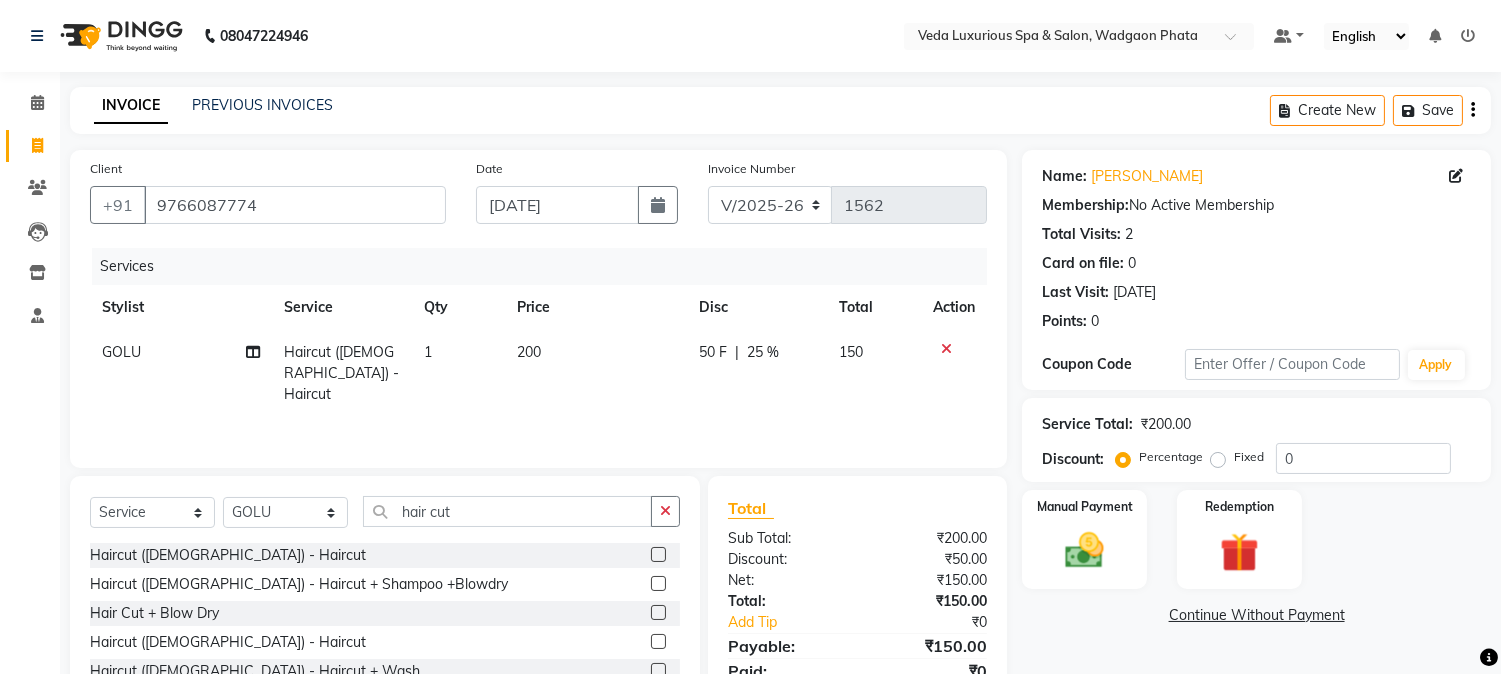 click on "50 F | 25 %" 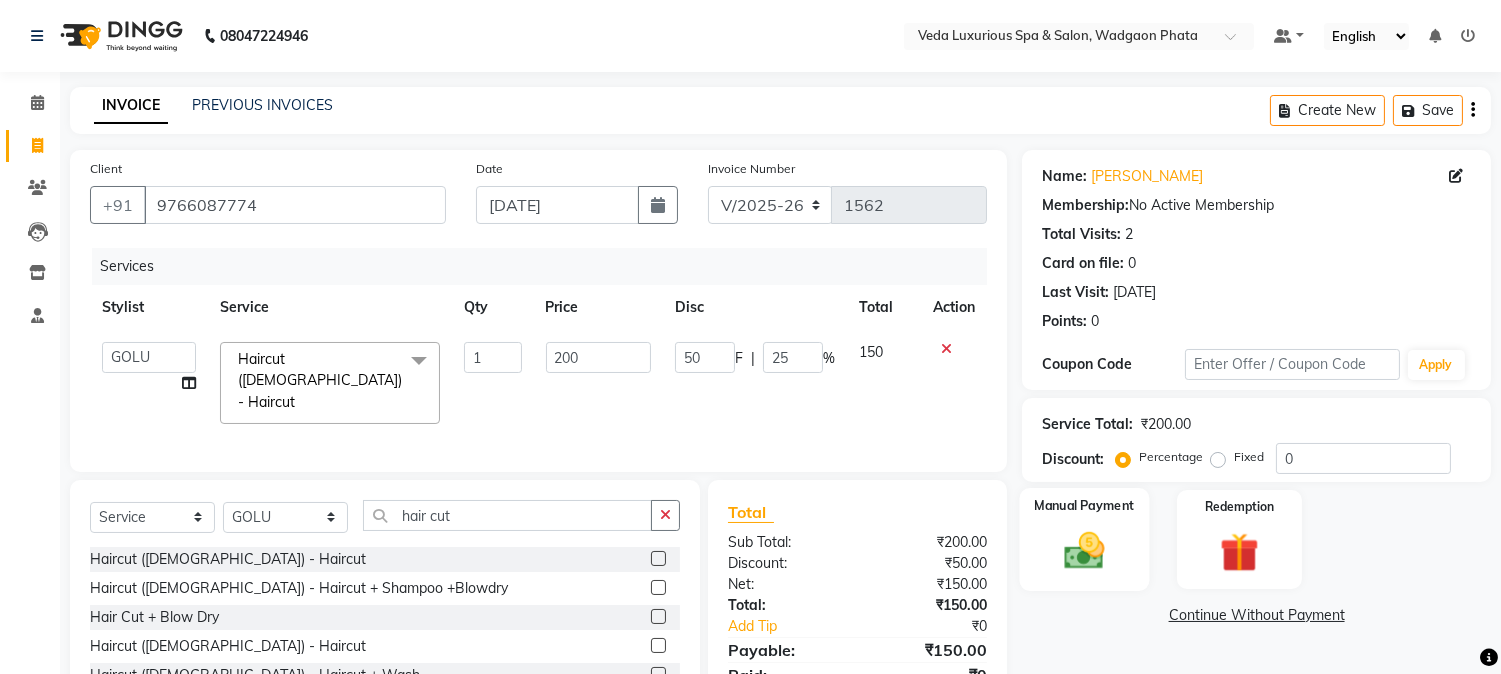 click 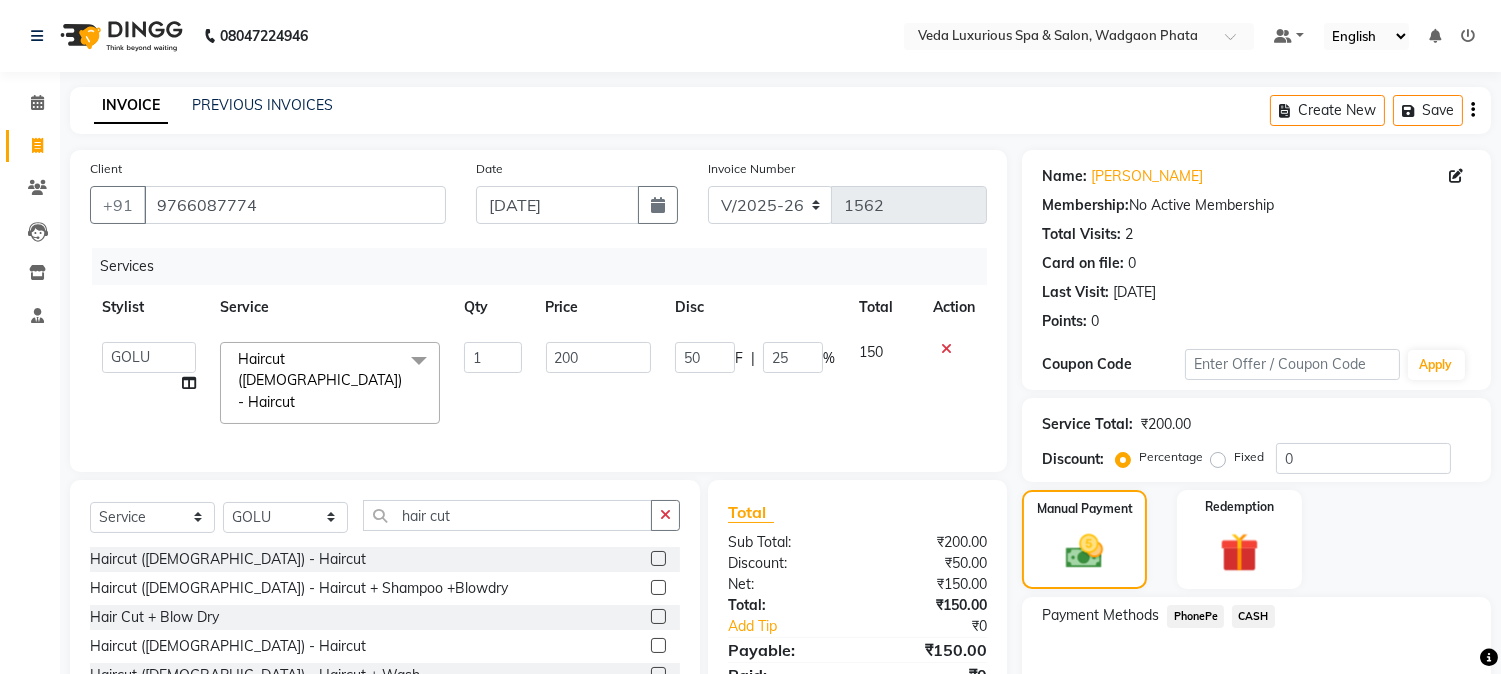 click on "CASH" 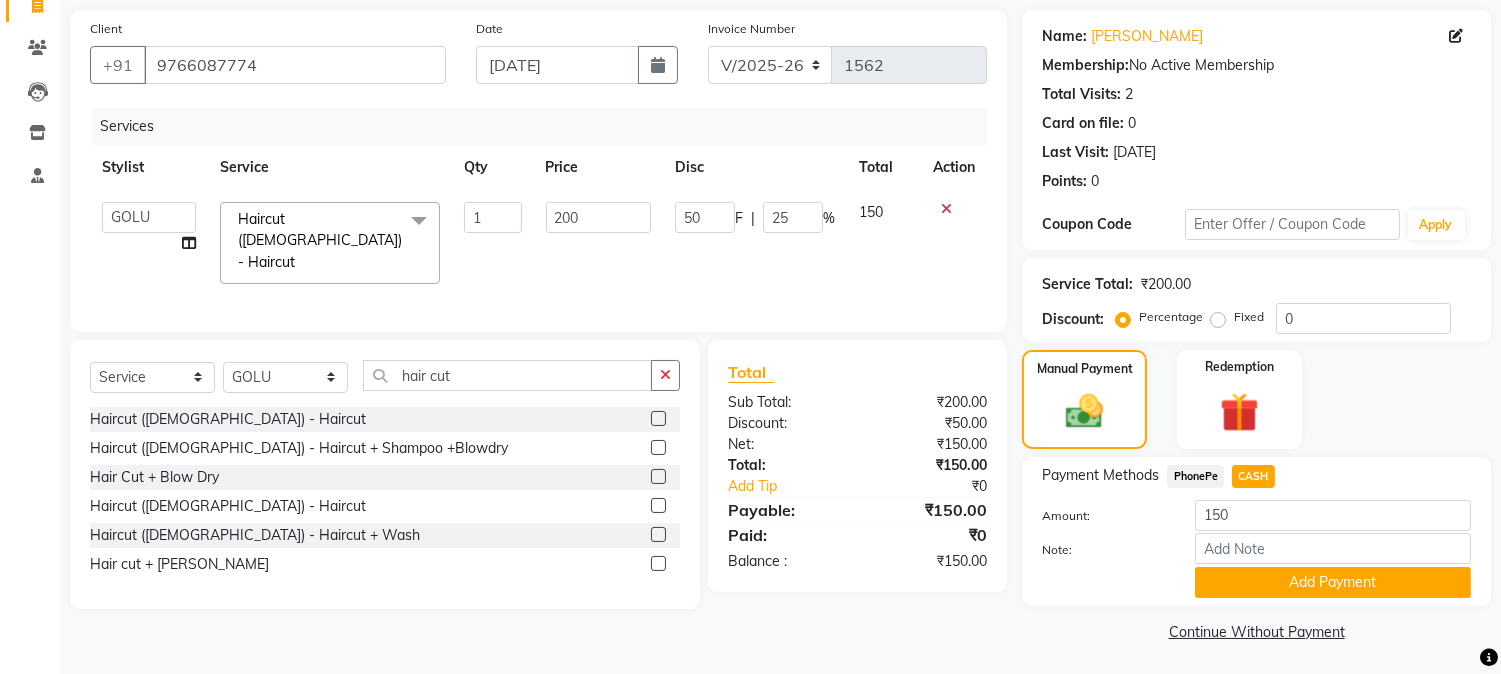 scroll, scrollTop: 142, scrollLeft: 0, axis: vertical 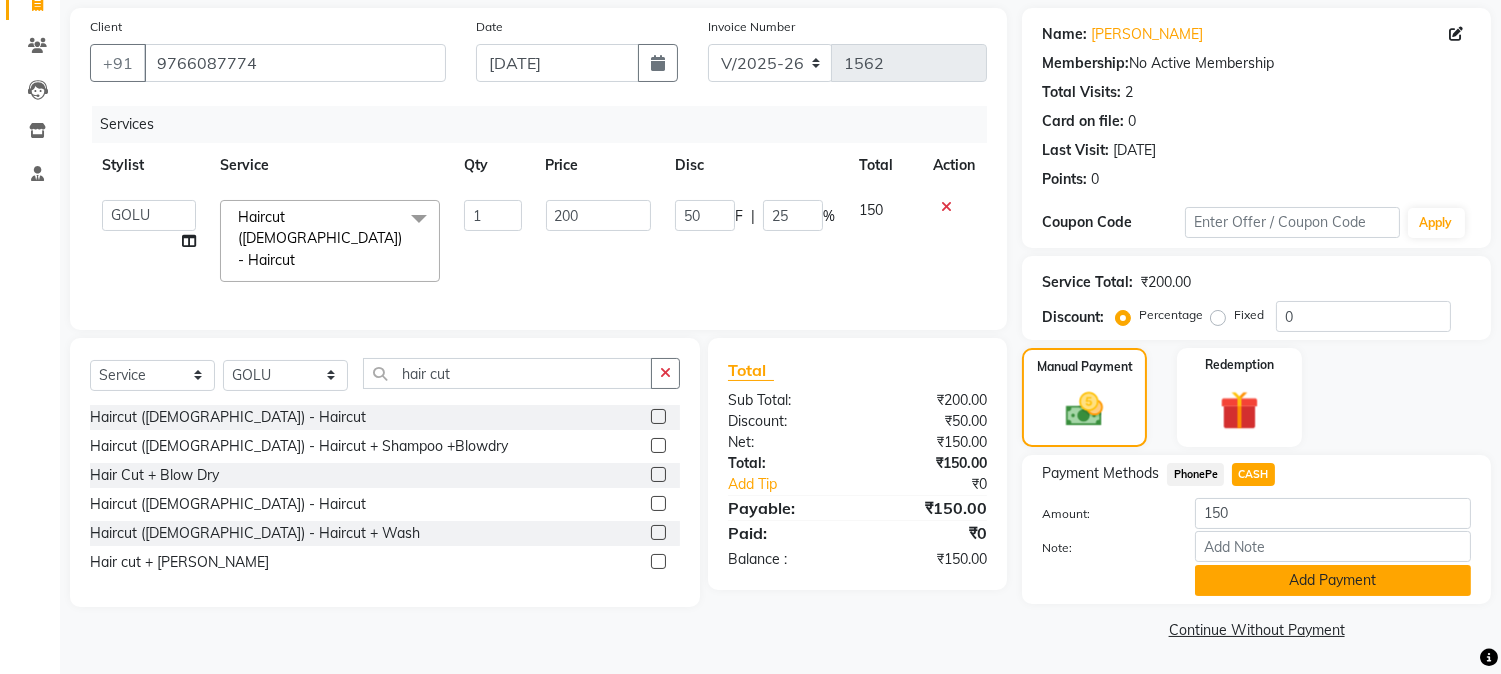 click on "Add Payment" 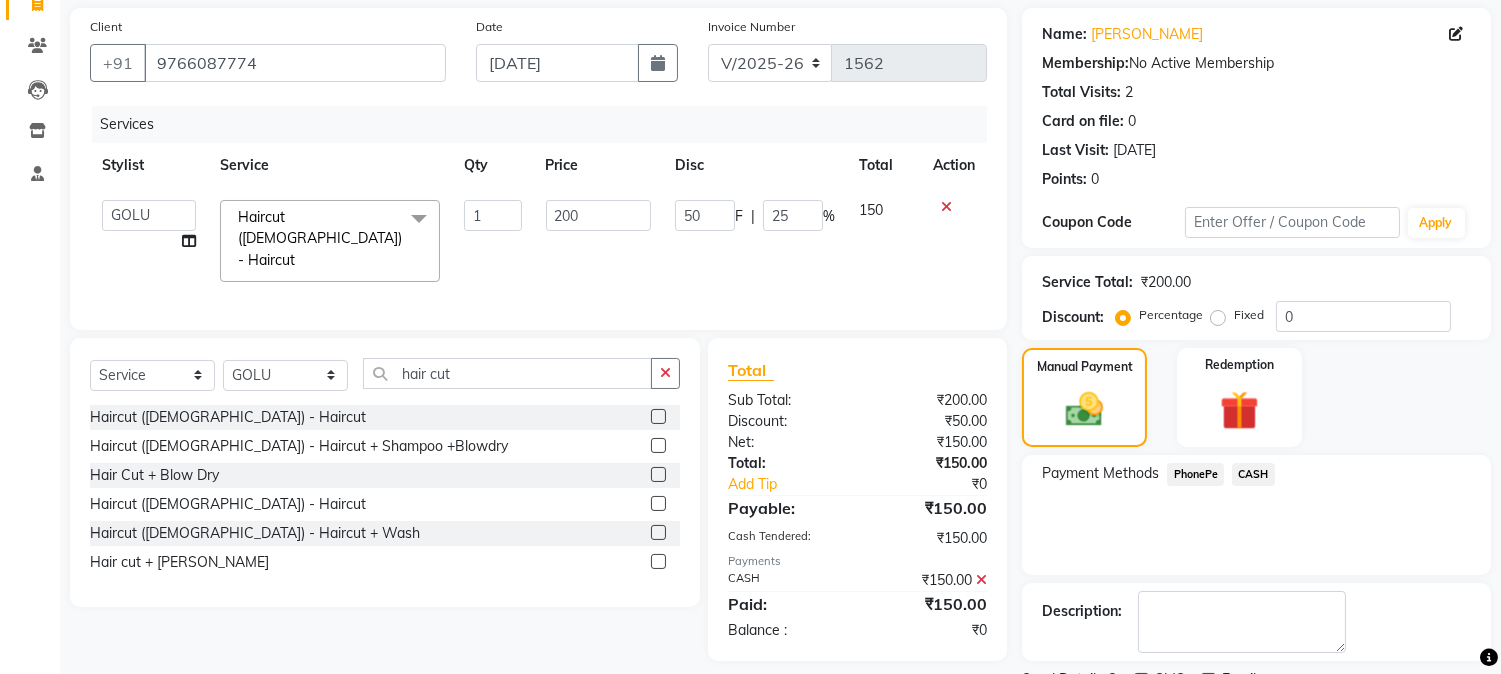 scroll, scrollTop: 225, scrollLeft: 0, axis: vertical 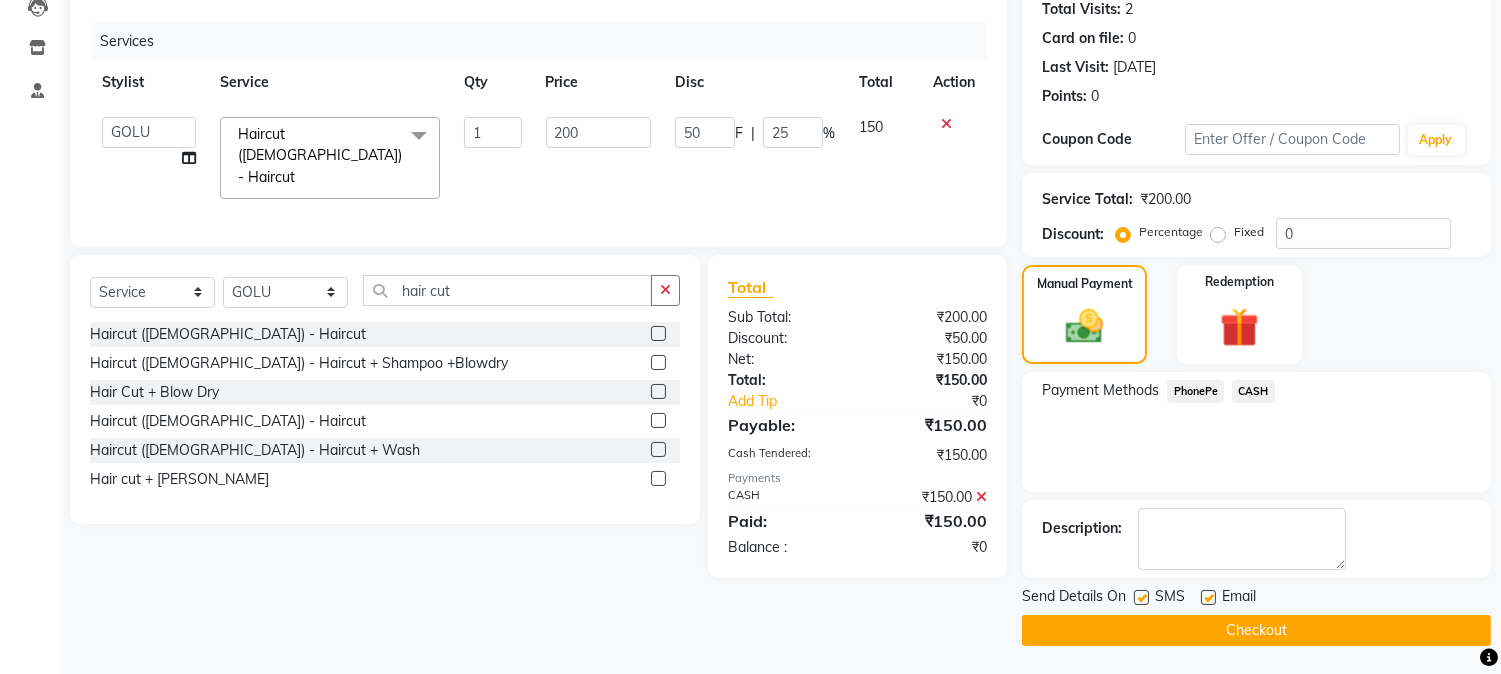 click on "Checkout" 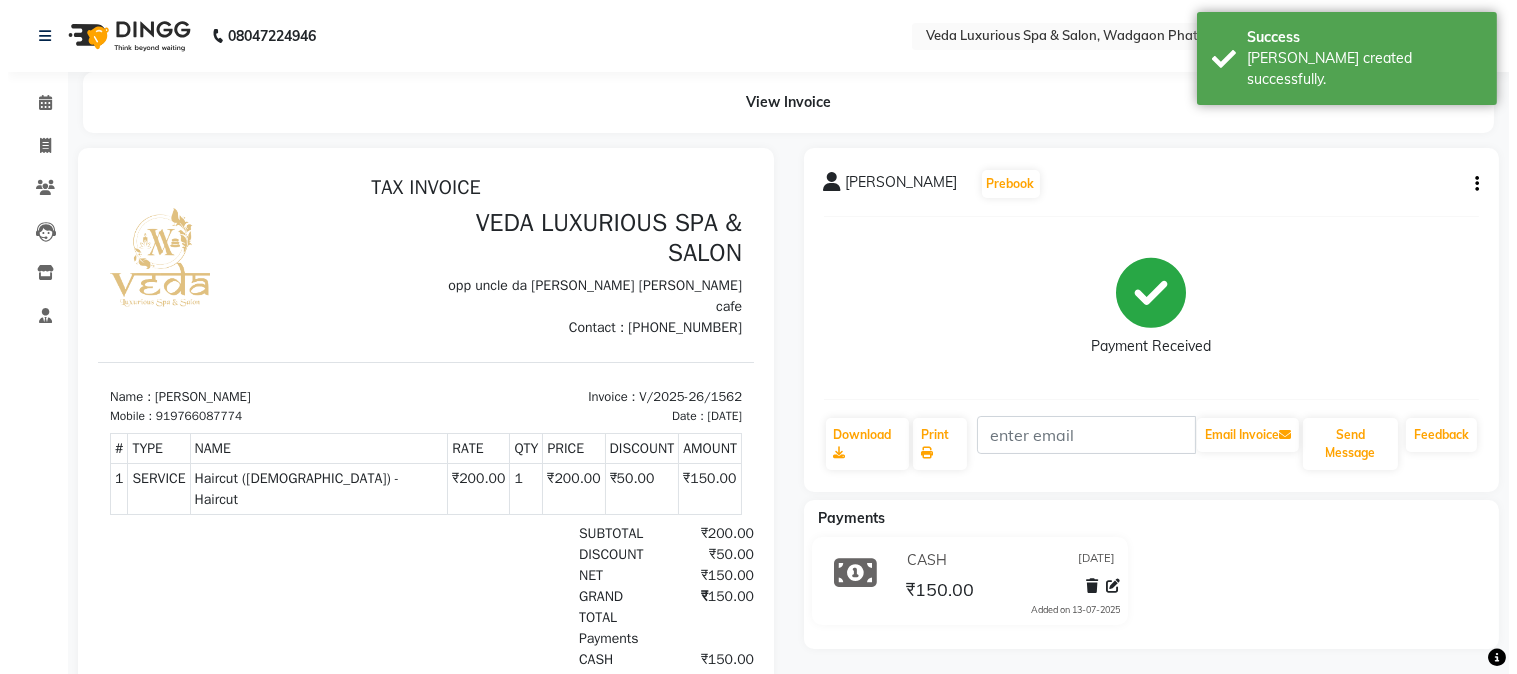 scroll, scrollTop: 0, scrollLeft: 0, axis: both 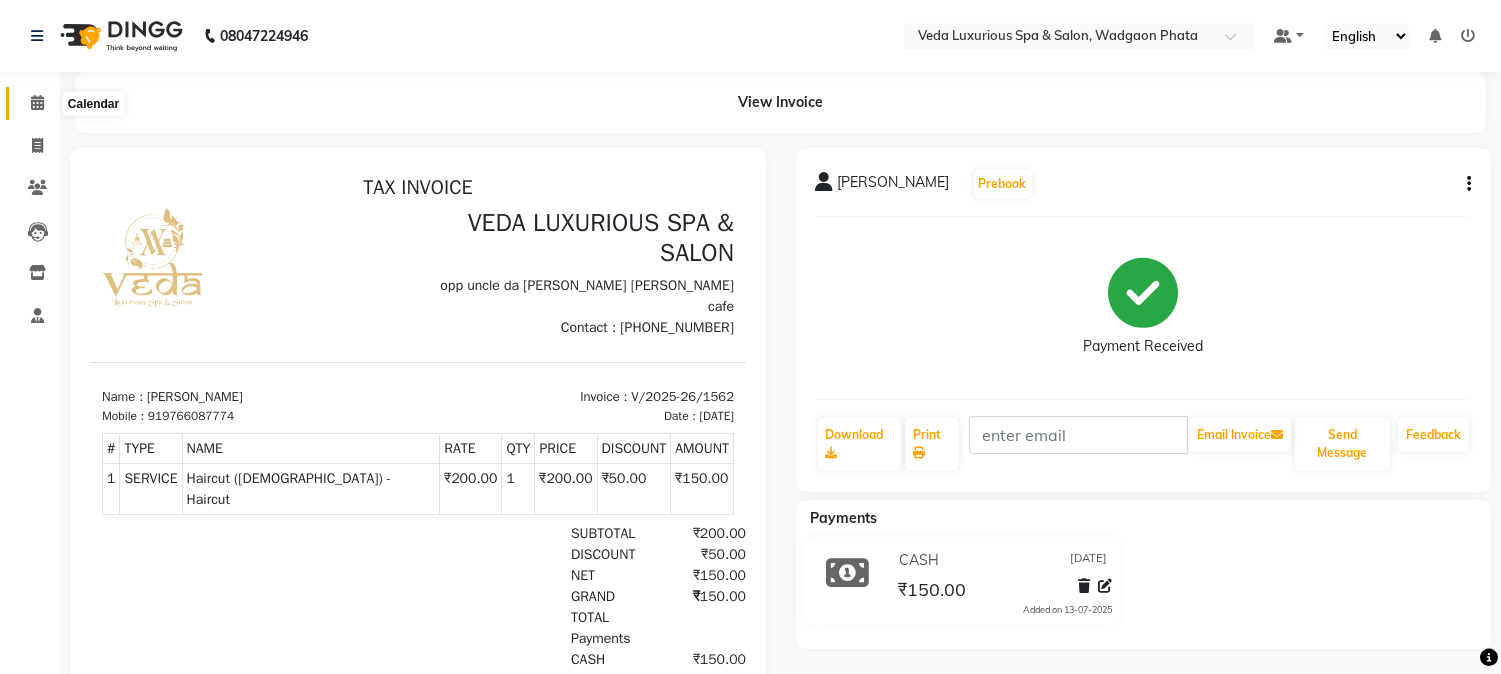 click 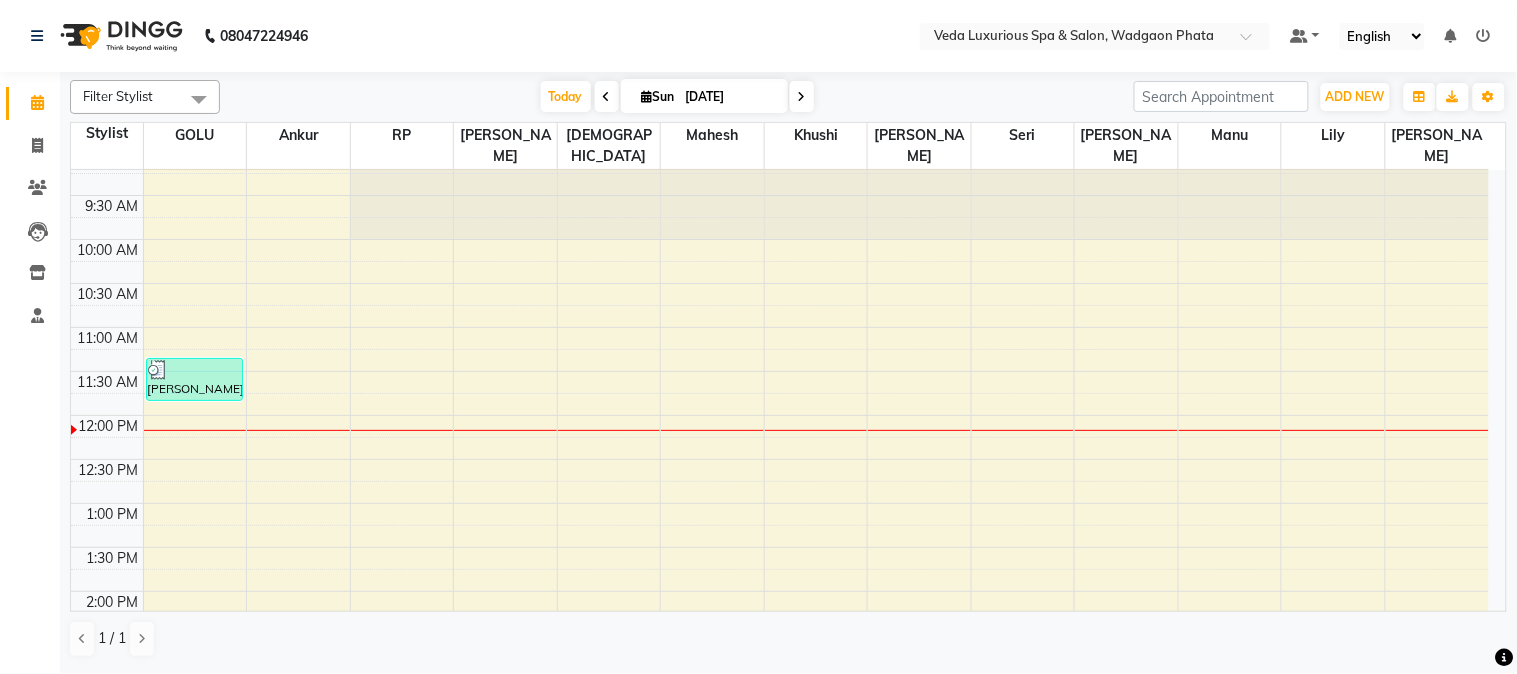 scroll, scrollTop: 0, scrollLeft: 0, axis: both 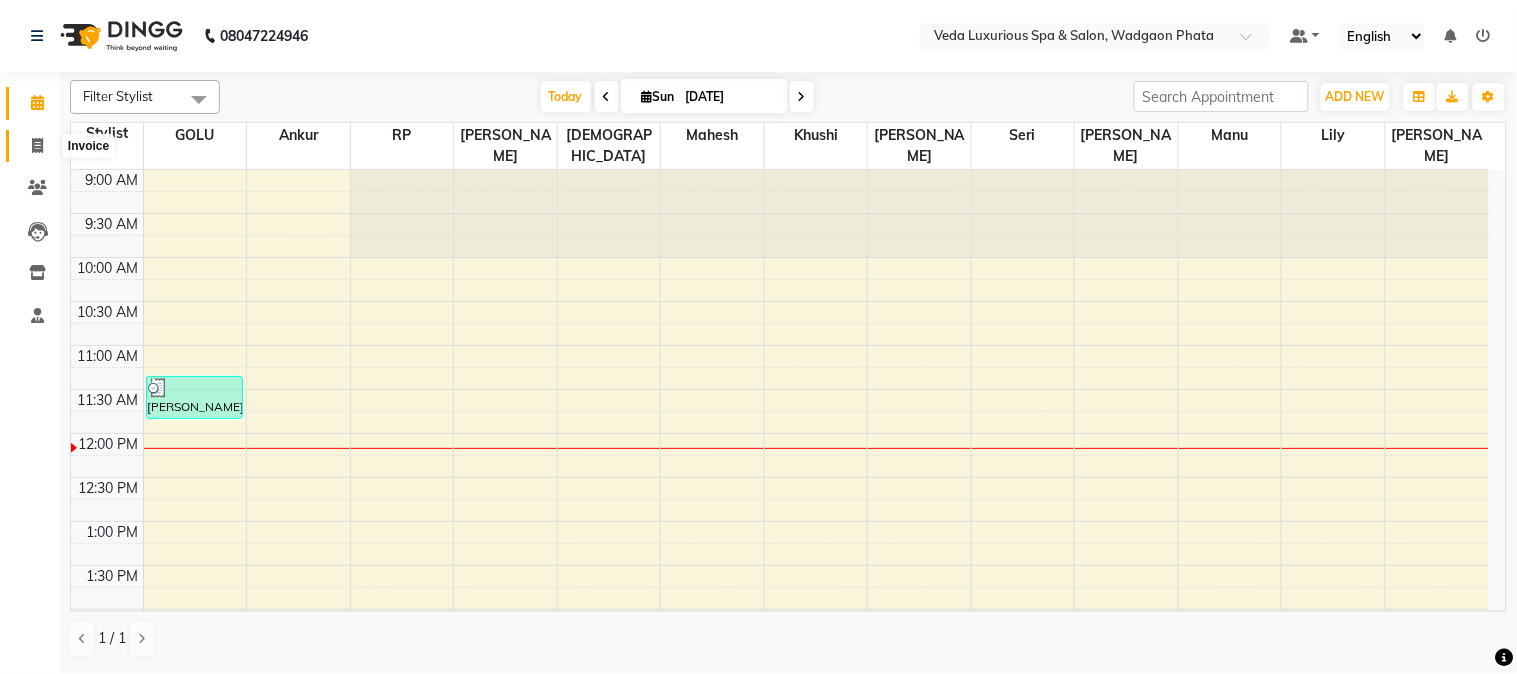 drag, startPoint x: 41, startPoint y: 150, endPoint x: 64, endPoint y: 161, distance: 25.495098 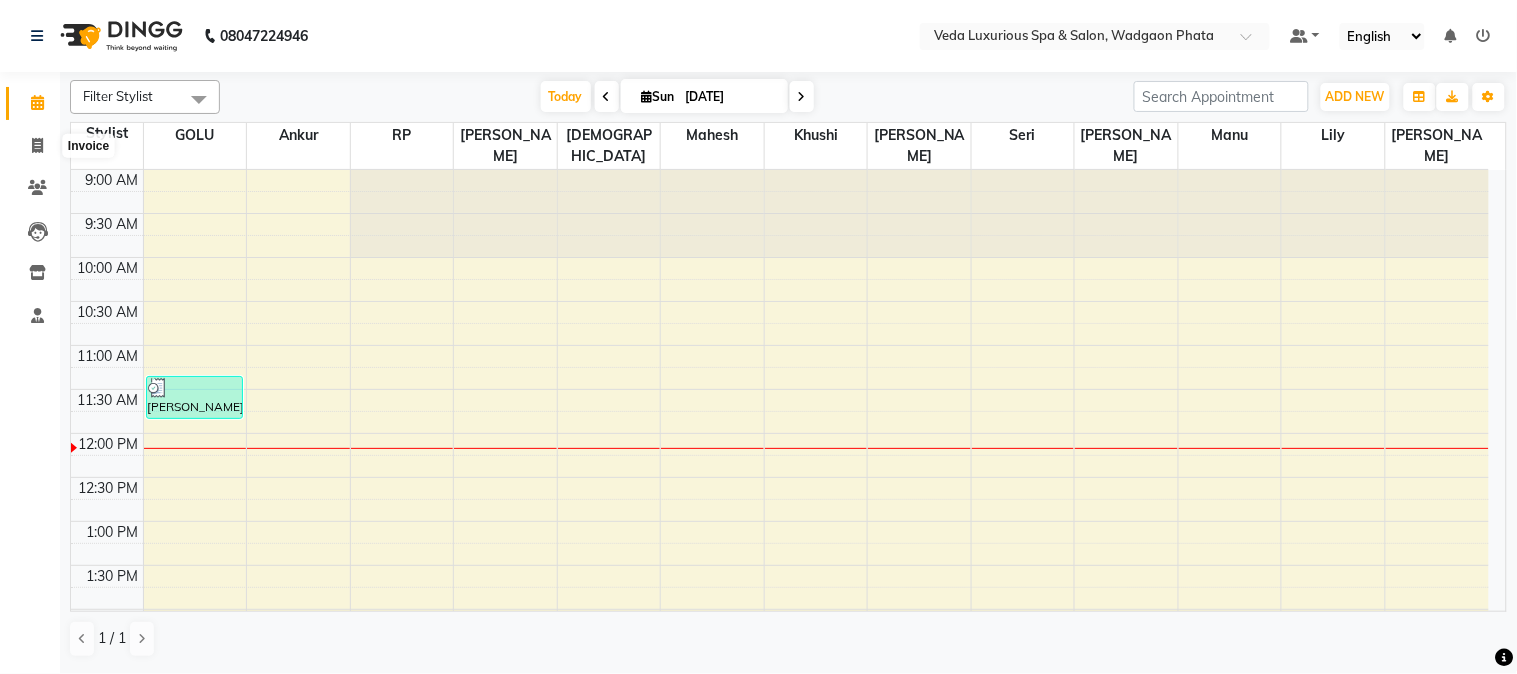 select on "service" 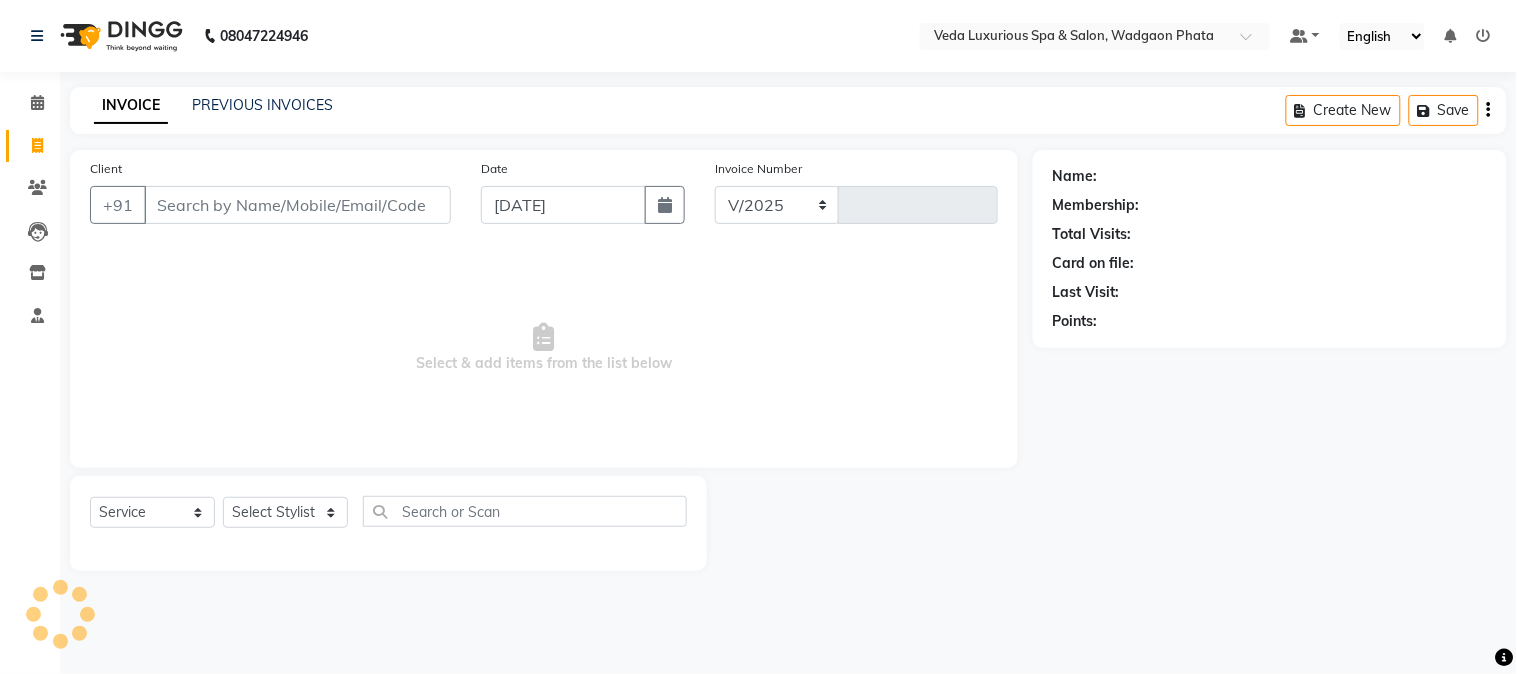 select on "4666" 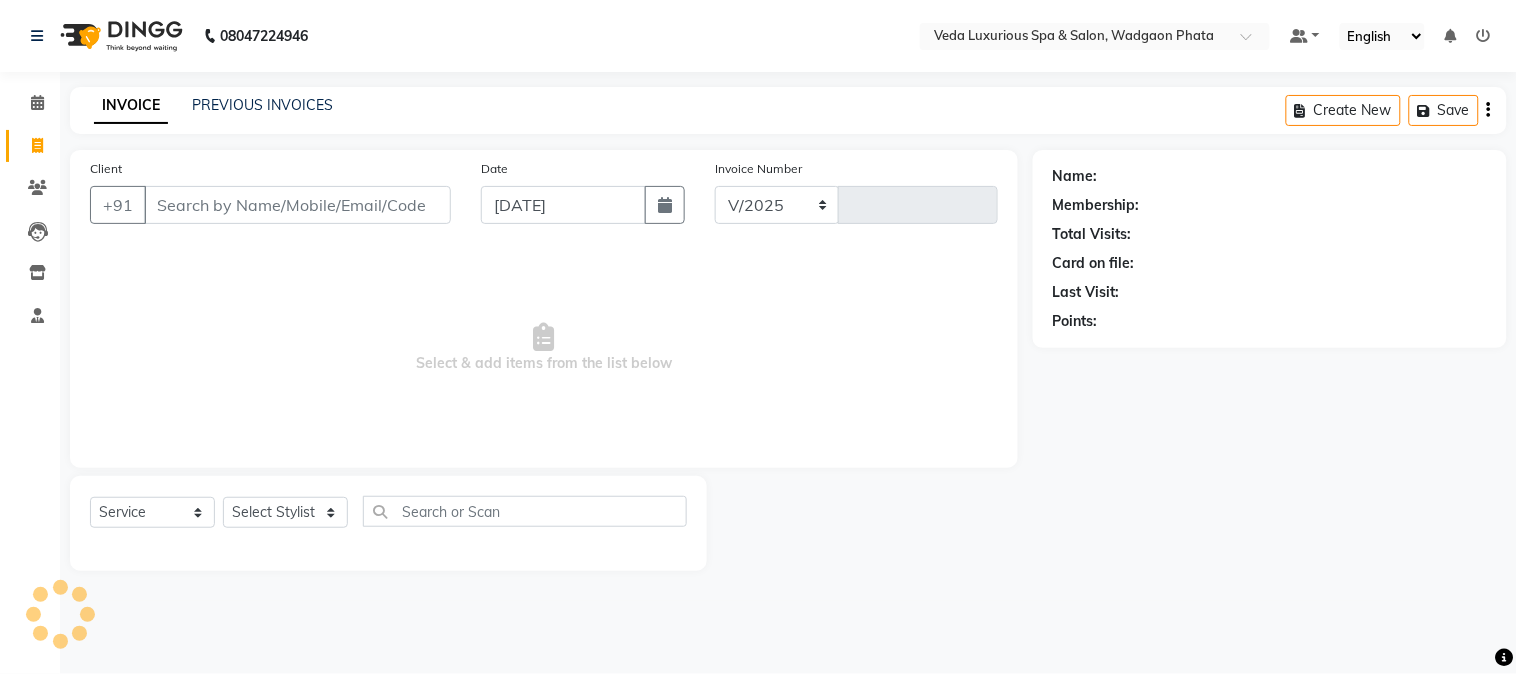 type on "1563" 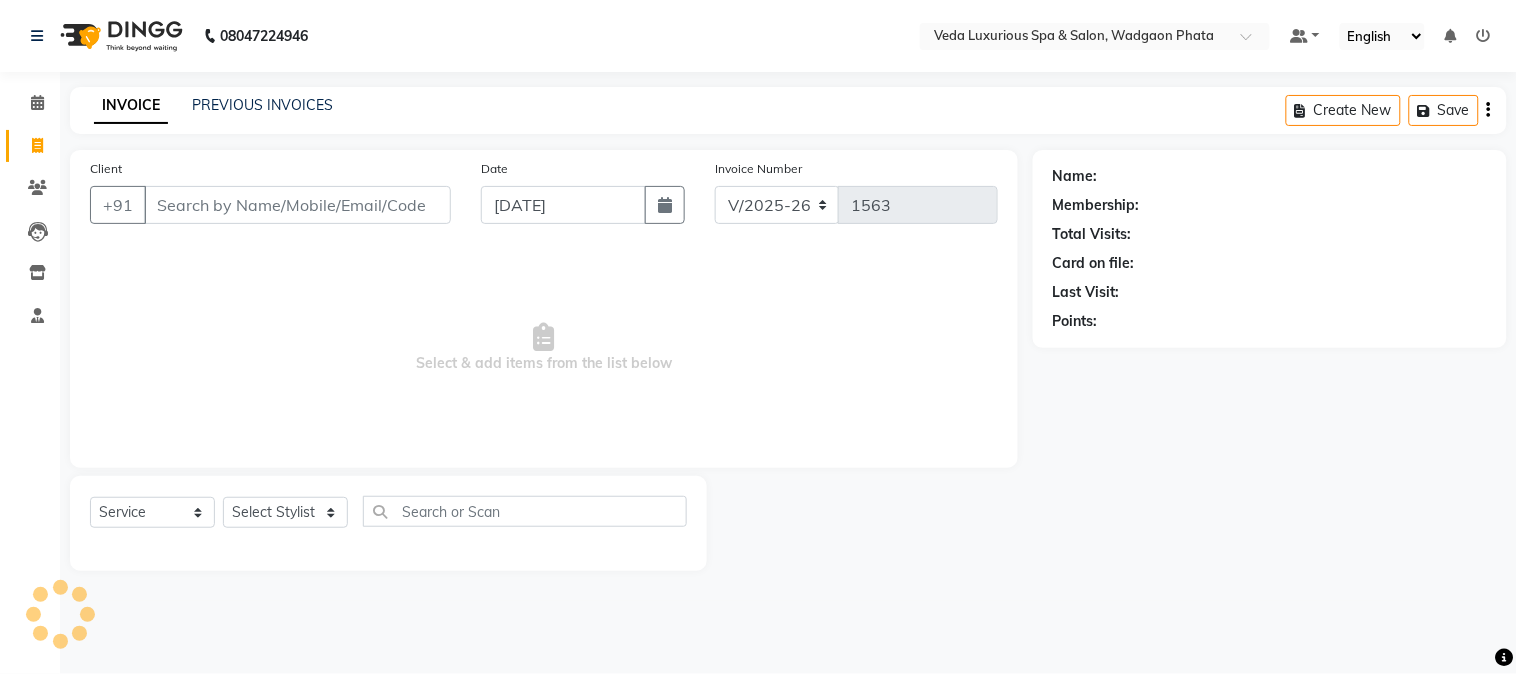 click on "Client" at bounding box center [297, 205] 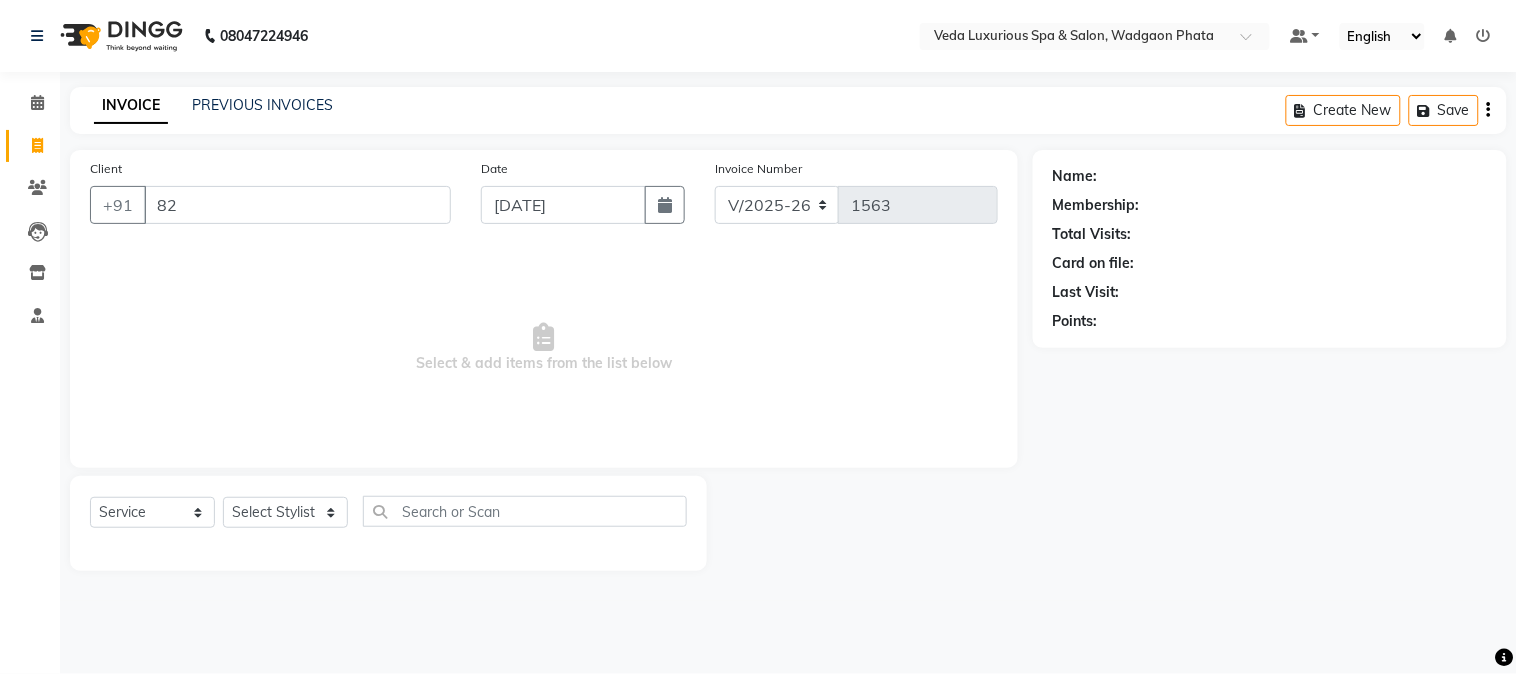 type on "8" 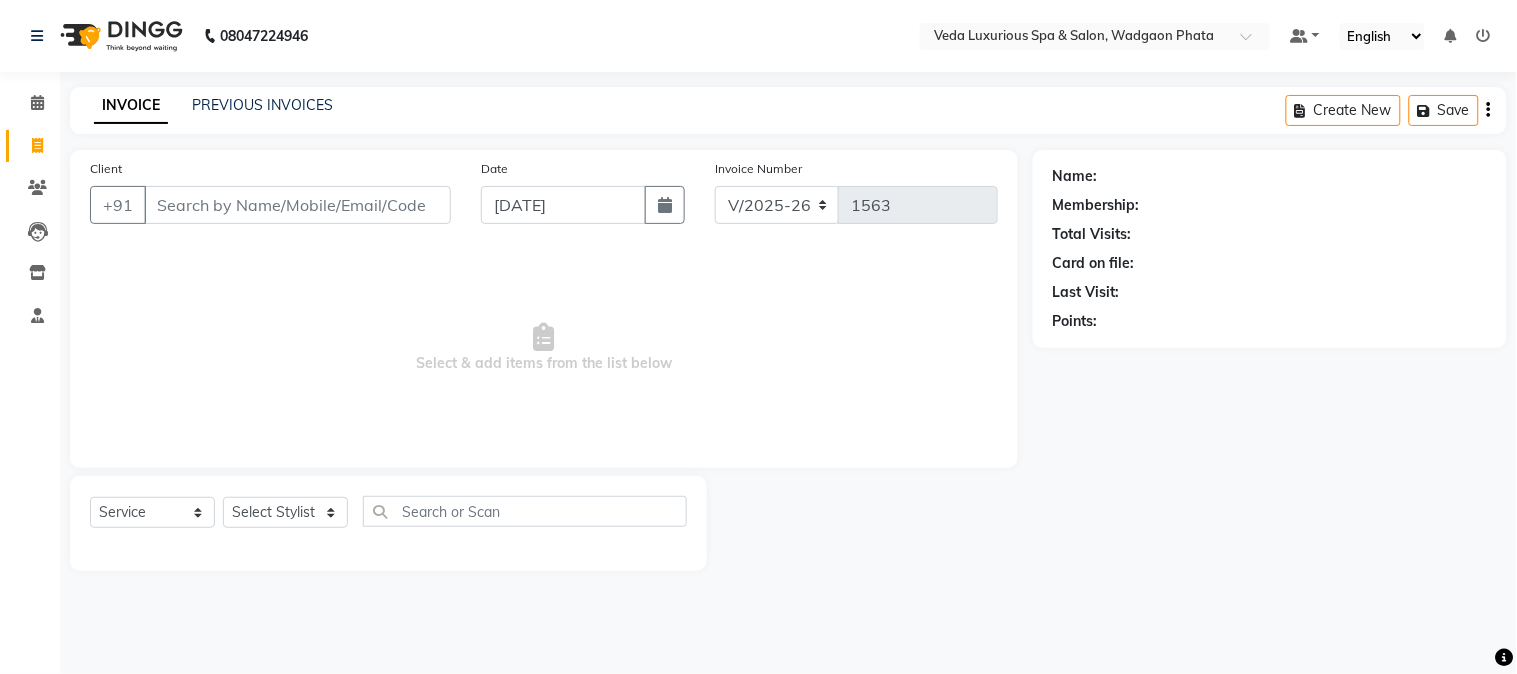 type on "s" 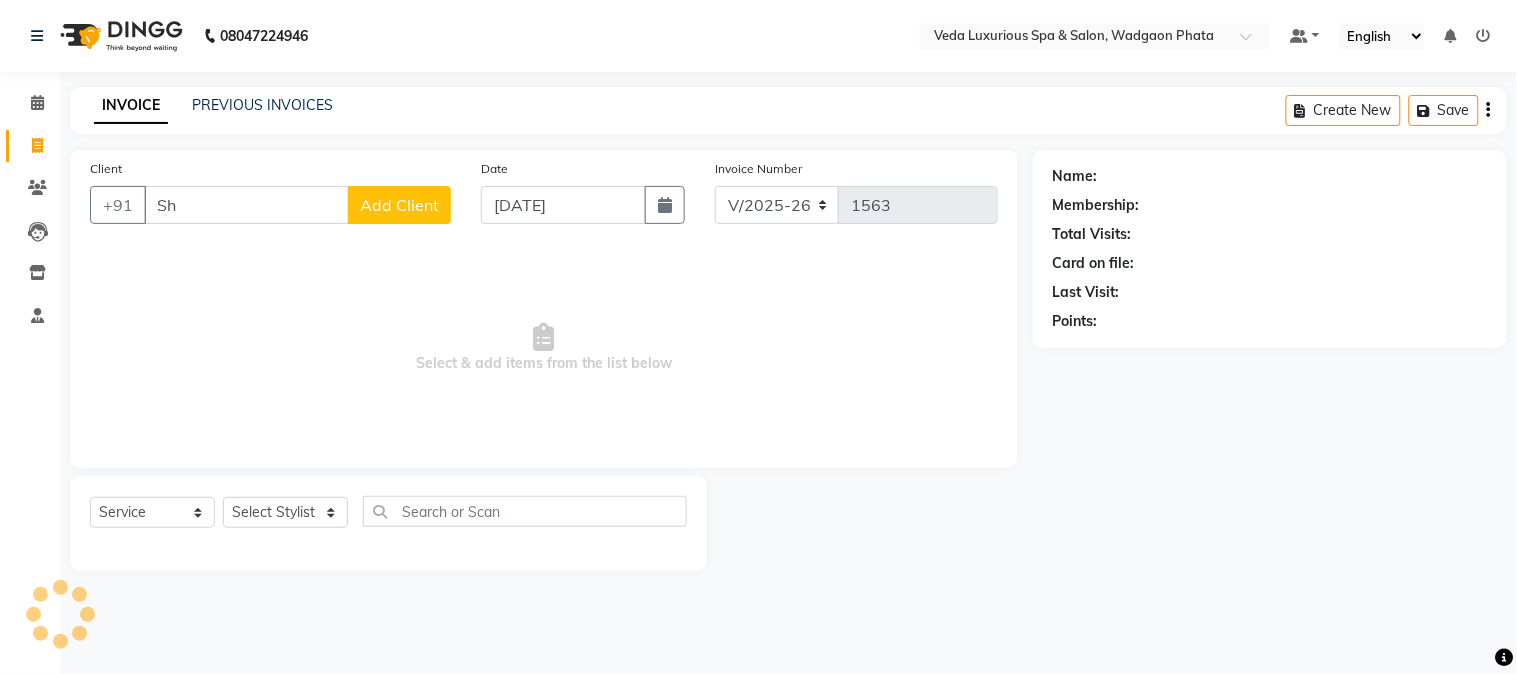 type on "S" 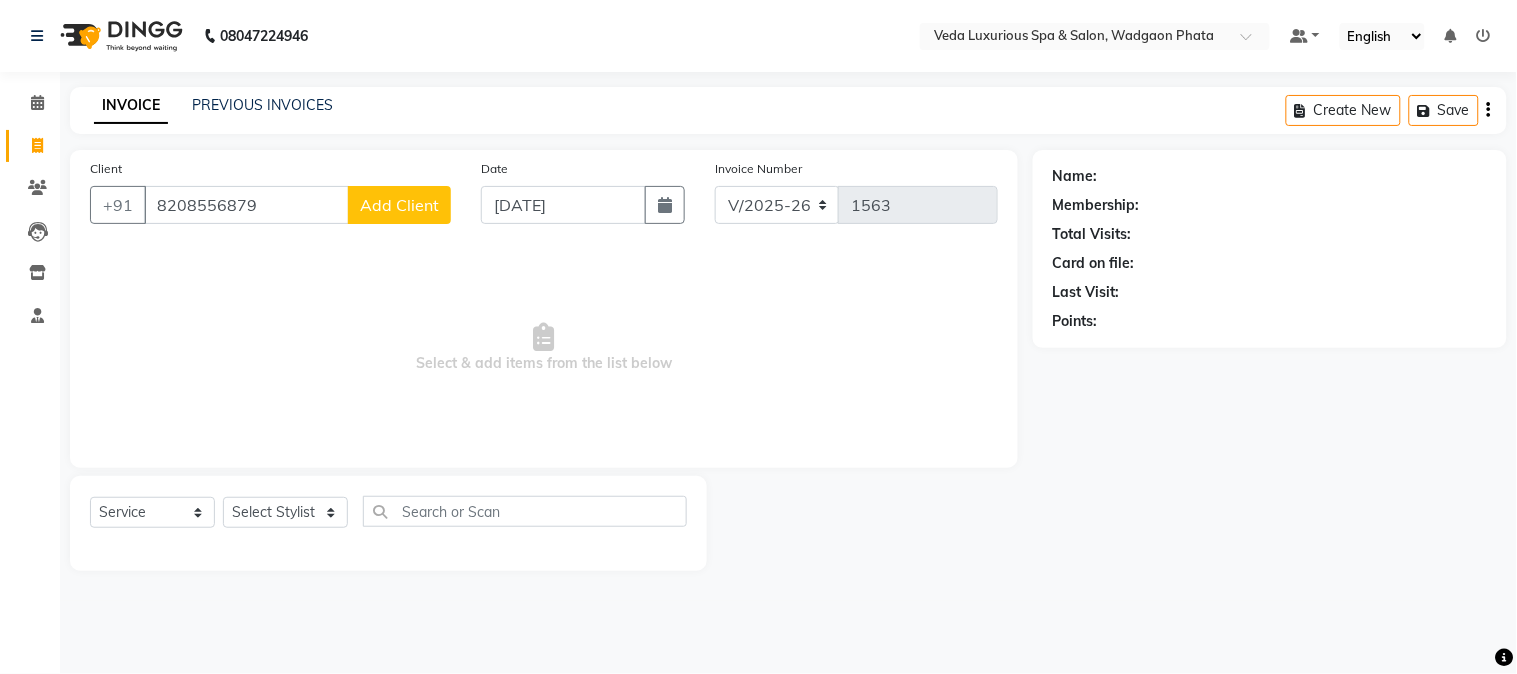 type on "8208556879" 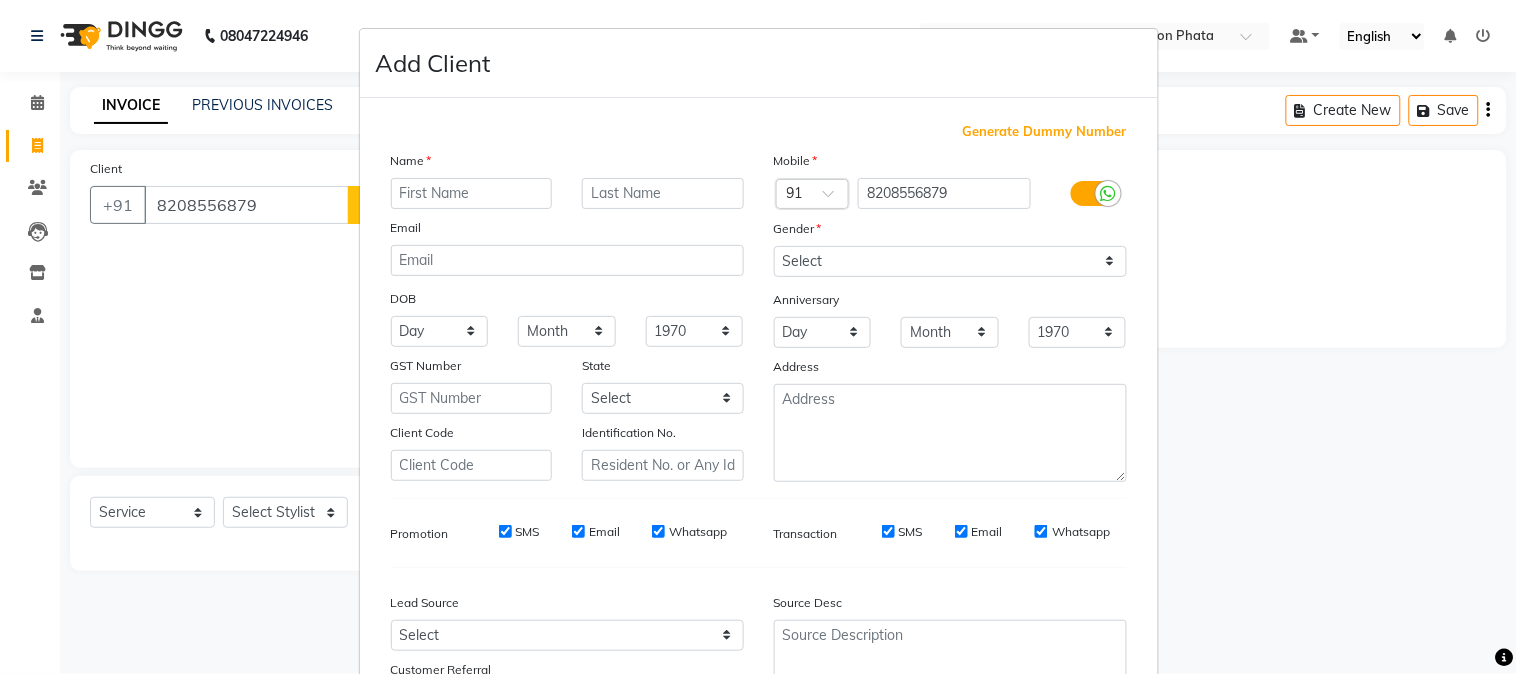 click at bounding box center [472, 193] 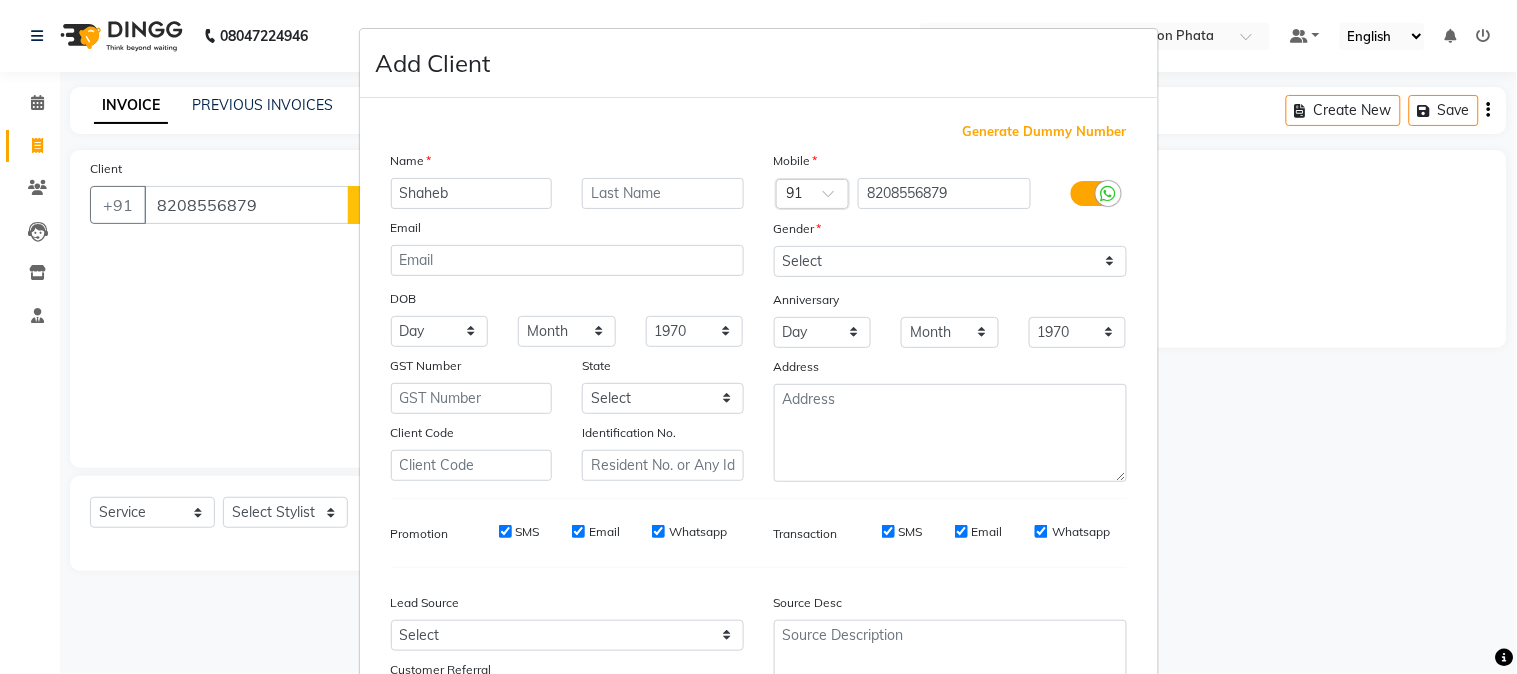 type on "Shaheb" 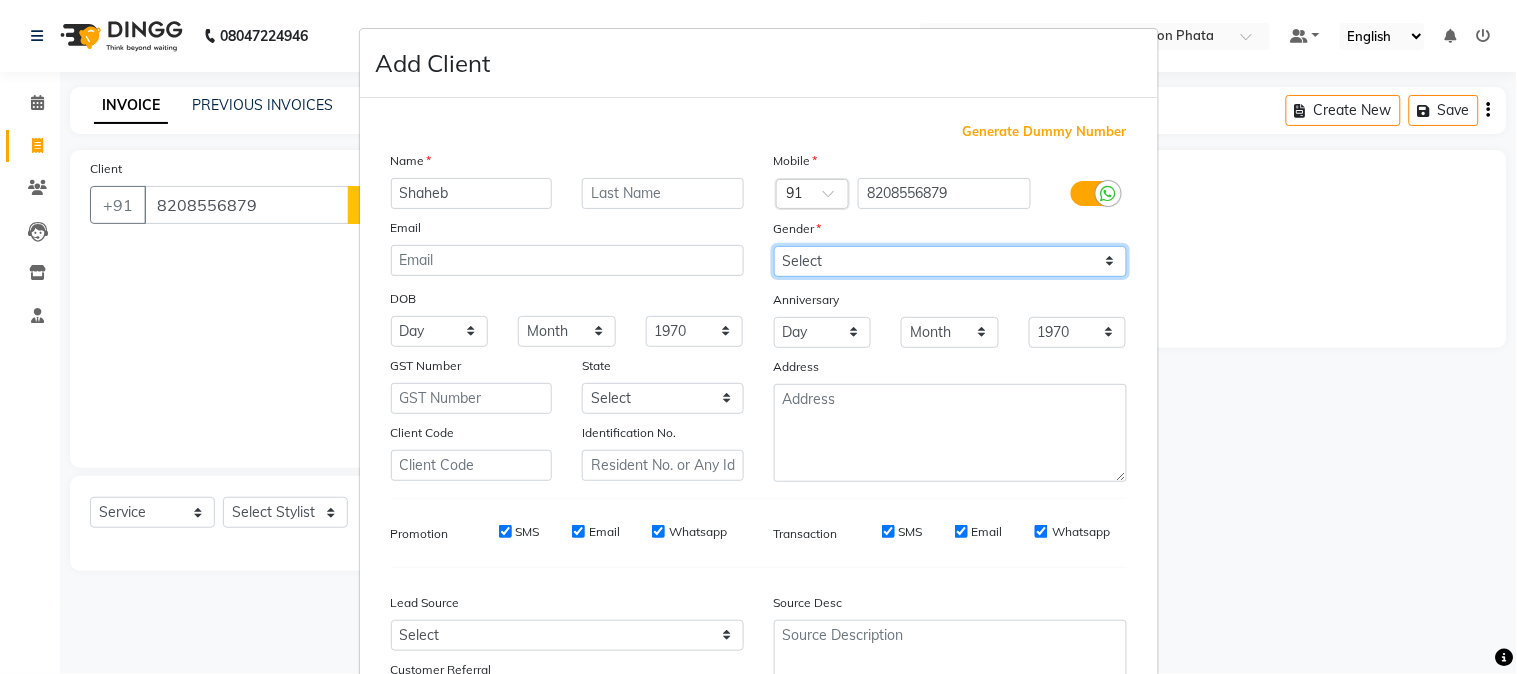 click on "Select [DEMOGRAPHIC_DATA] [DEMOGRAPHIC_DATA] Other Prefer Not To Say" at bounding box center (950, 261) 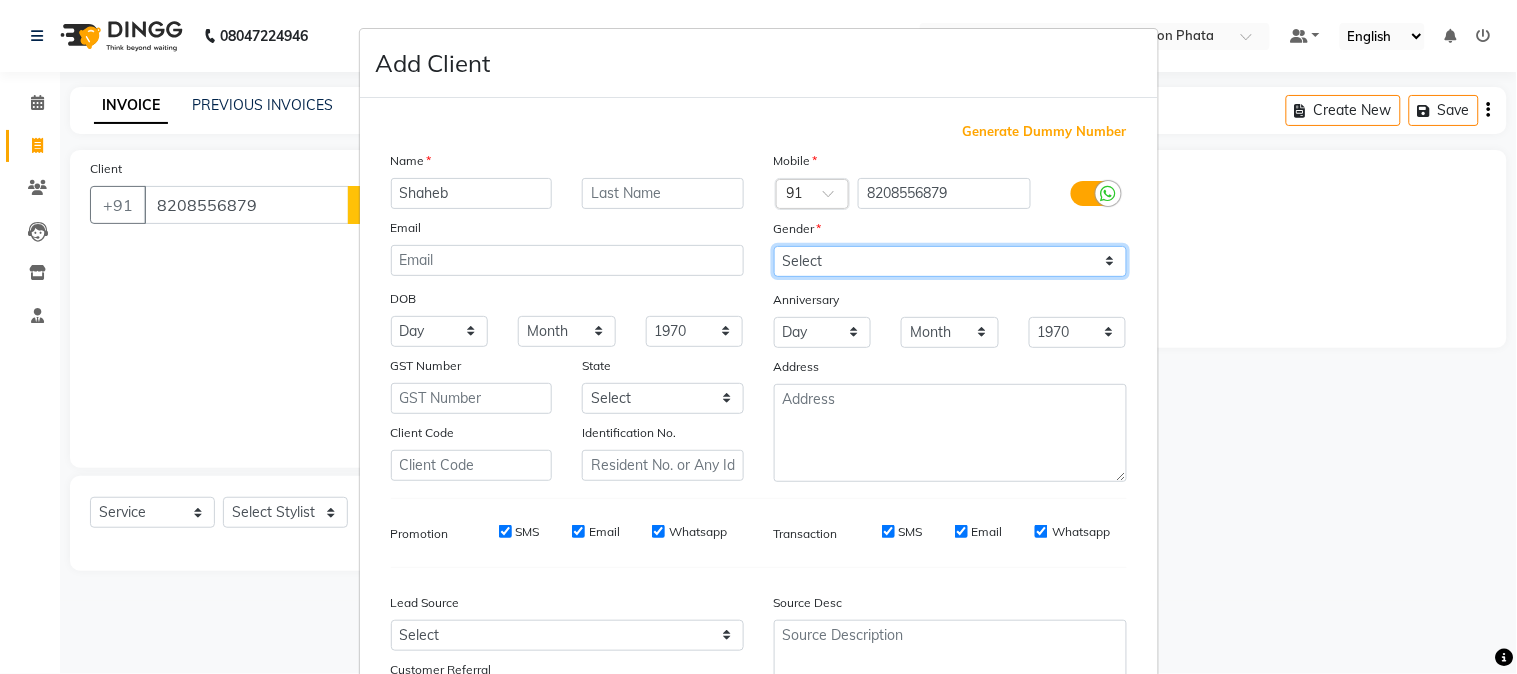 select on "[DEMOGRAPHIC_DATA]" 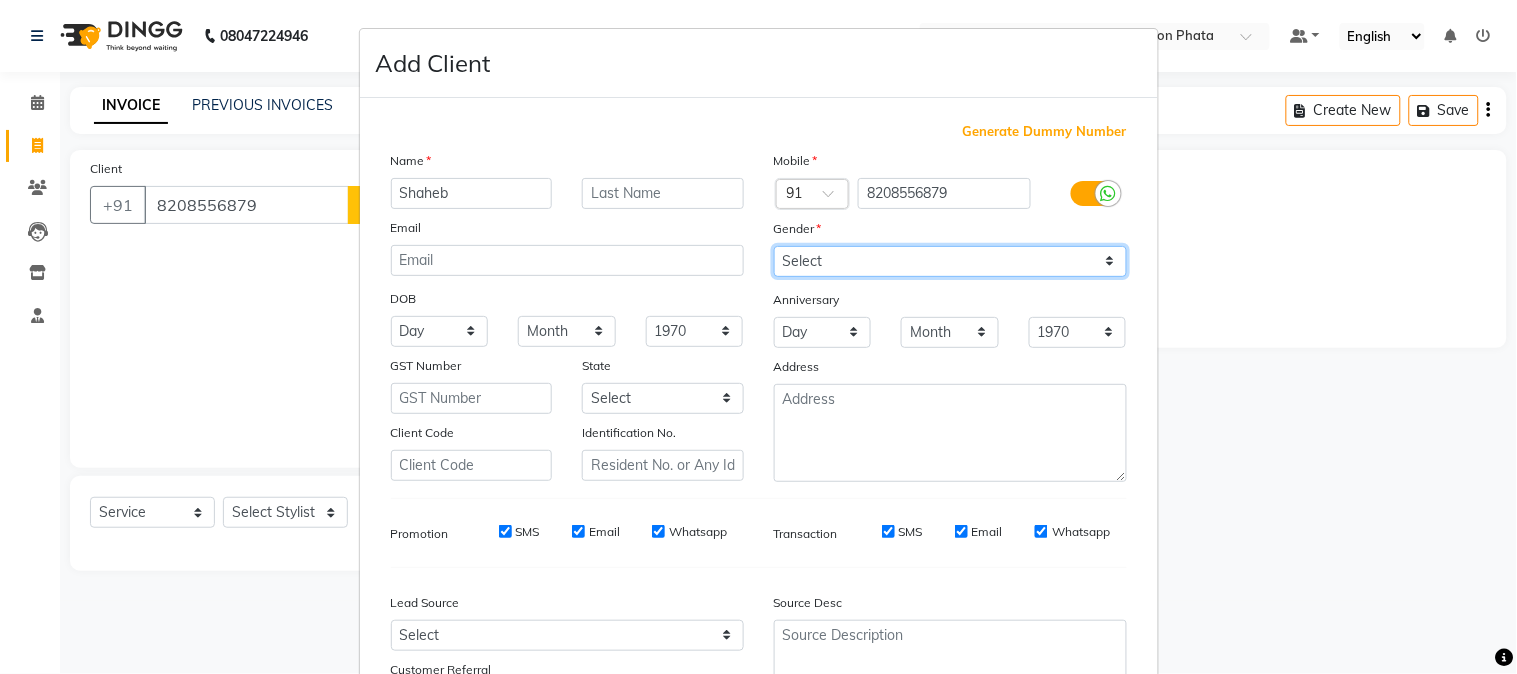 click on "Select [DEMOGRAPHIC_DATA] [DEMOGRAPHIC_DATA] Other Prefer Not To Say" at bounding box center [950, 261] 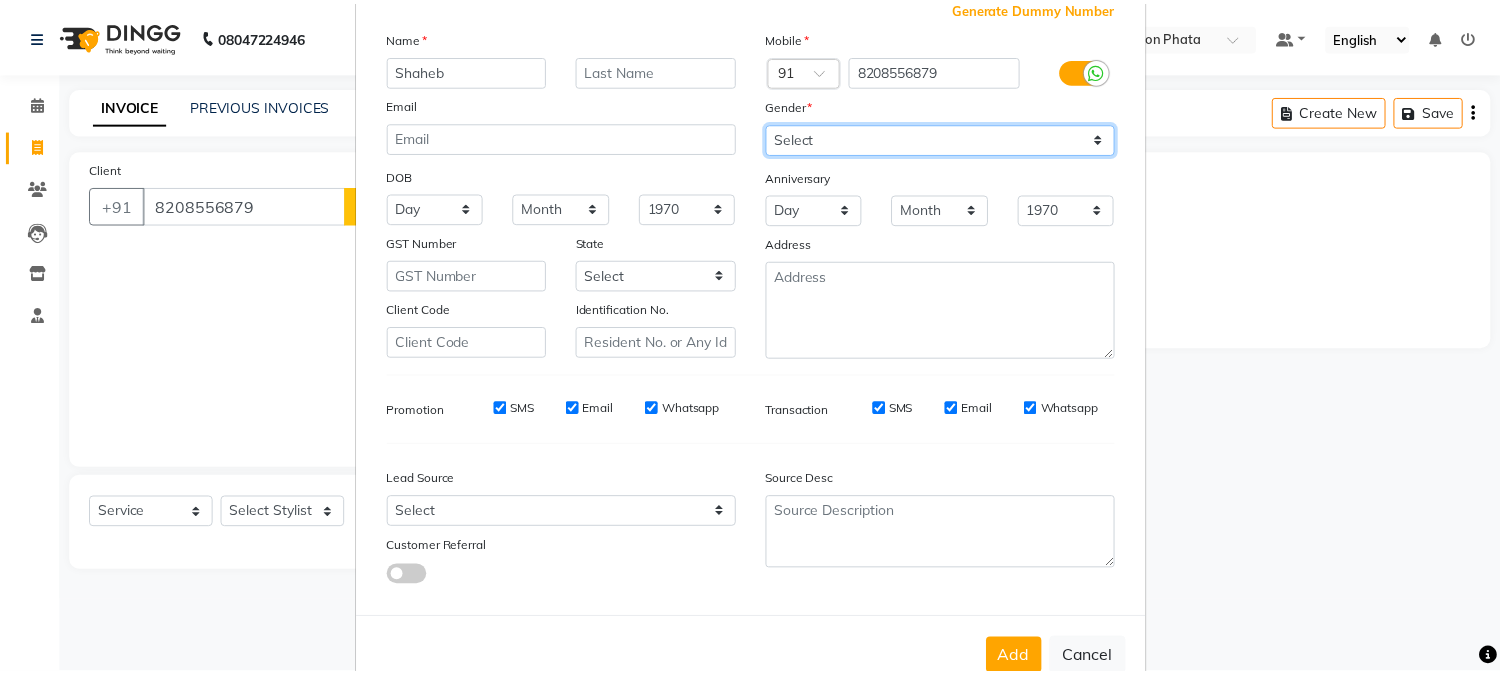 scroll, scrollTop: 176, scrollLeft: 0, axis: vertical 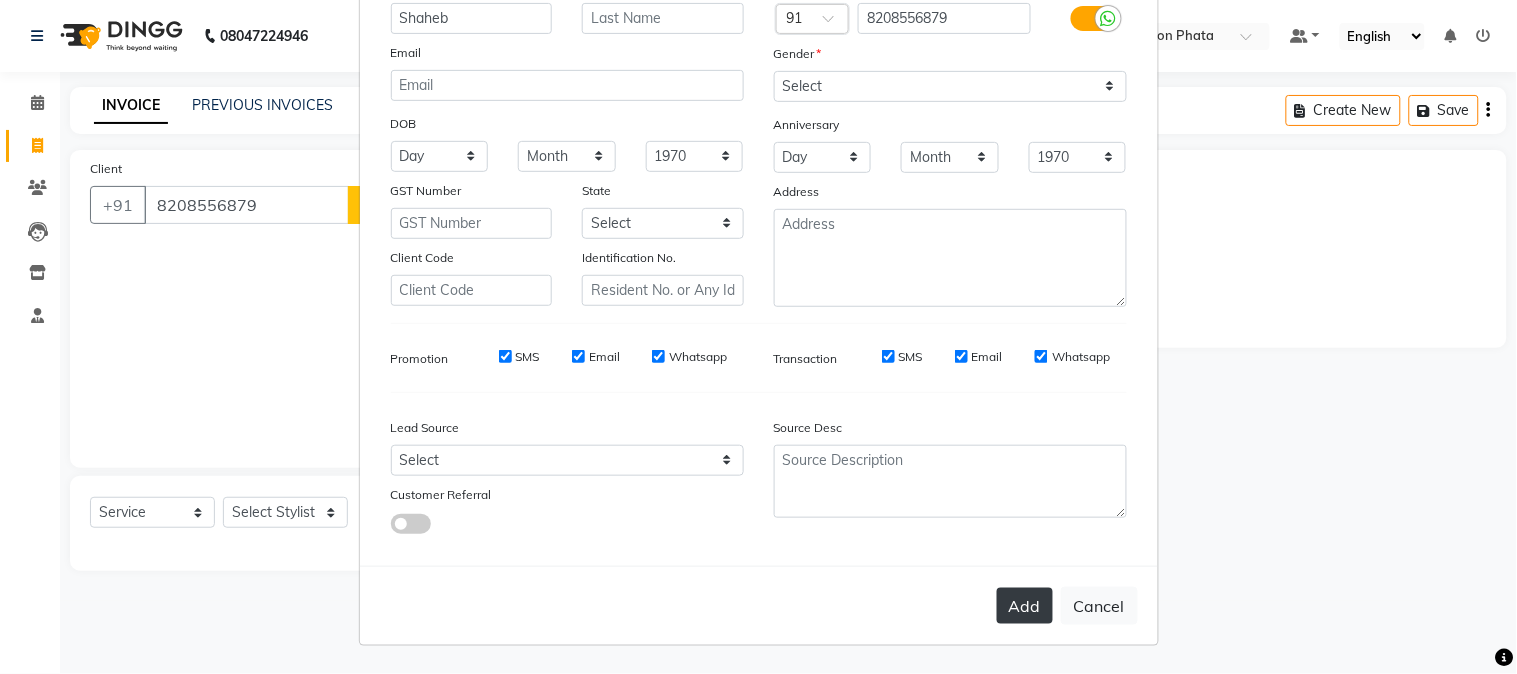 click on "Add" at bounding box center [1025, 606] 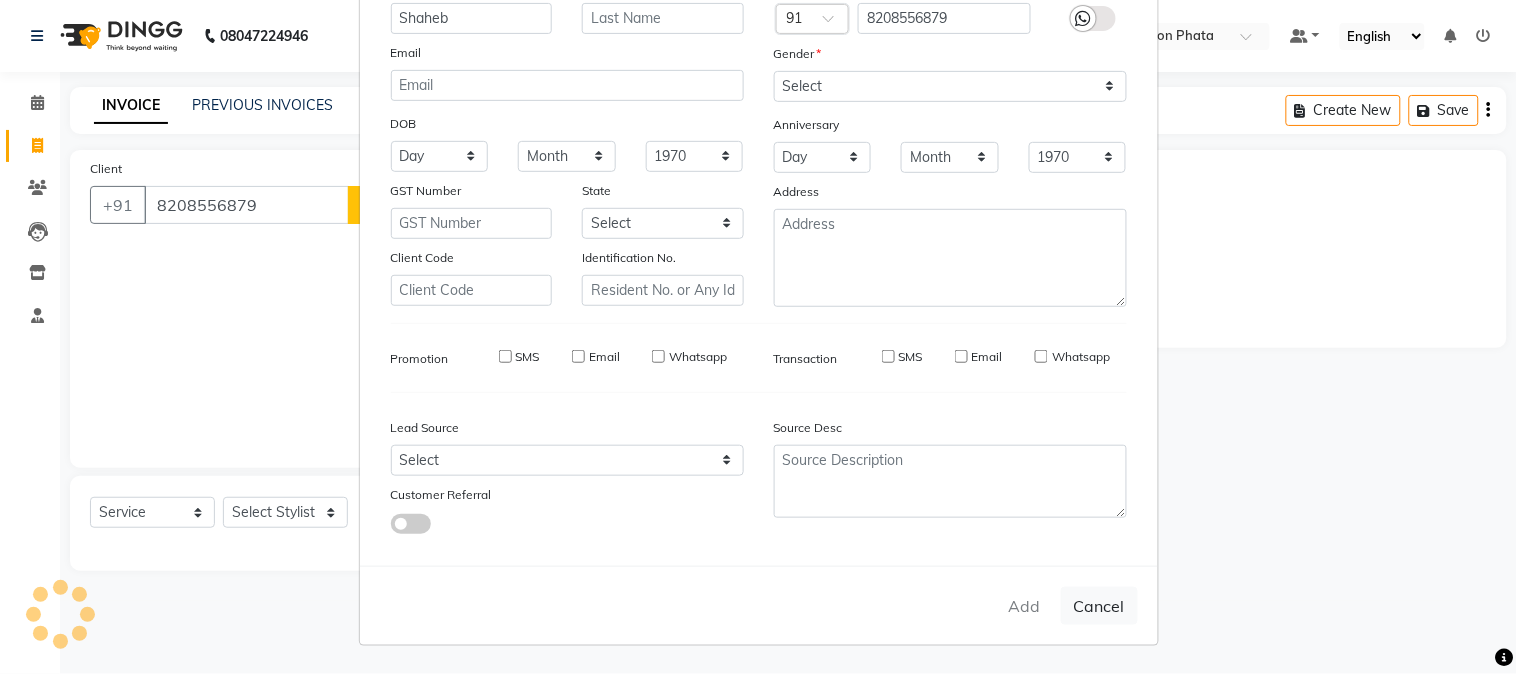 type 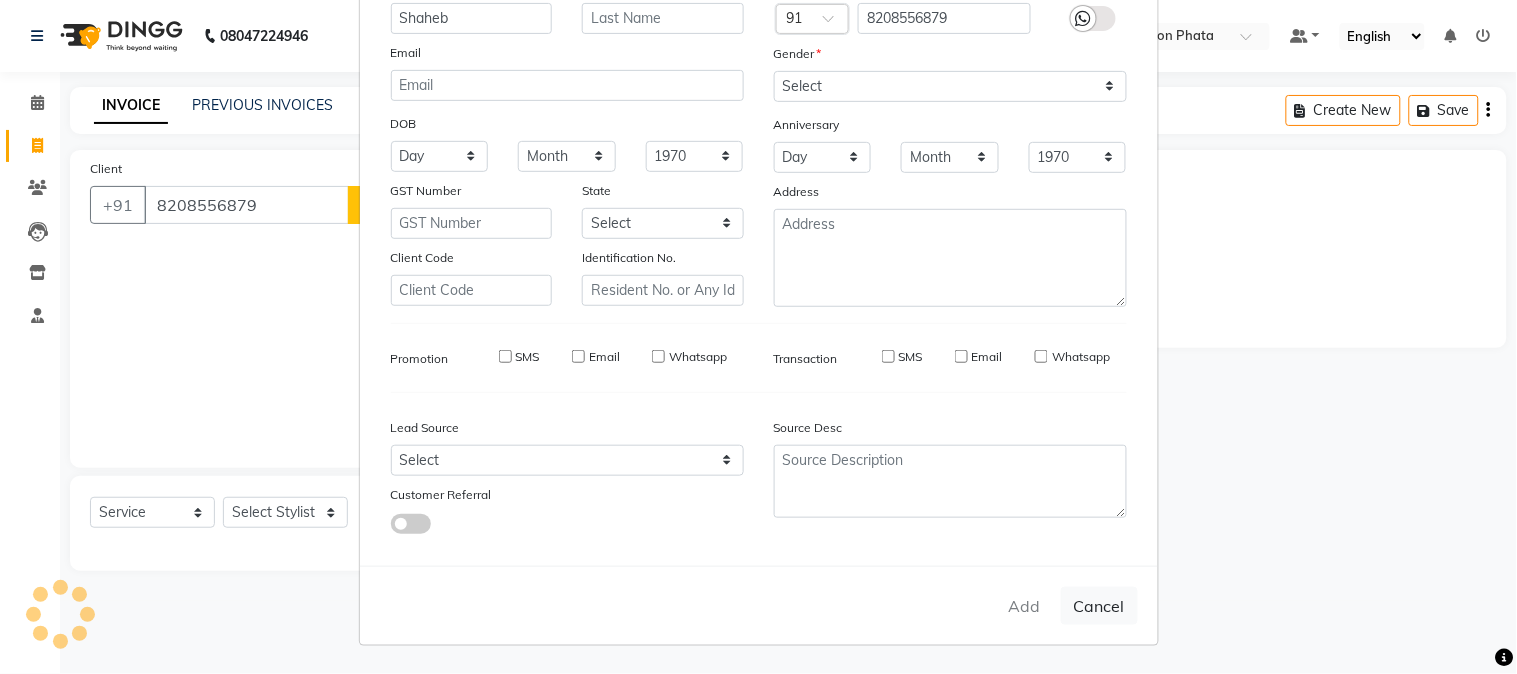 select 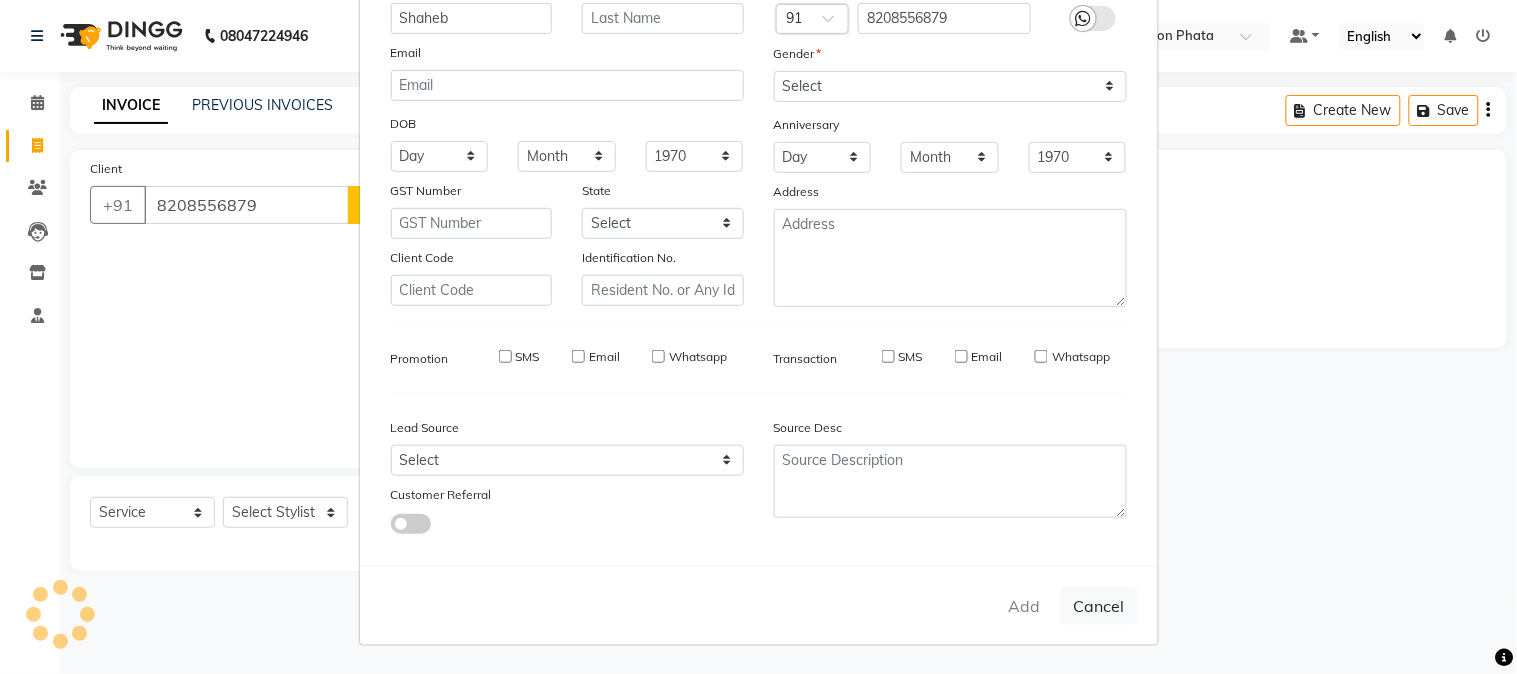 select 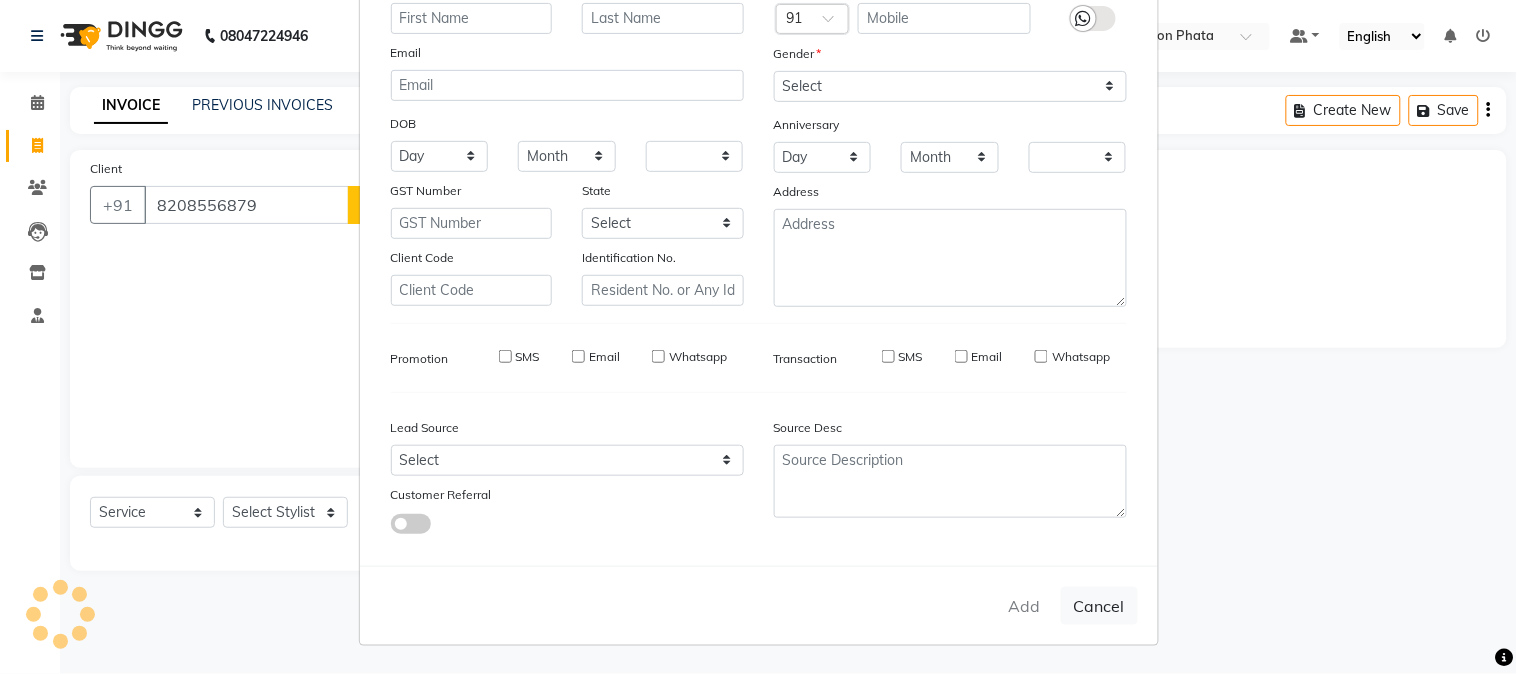 checkbox on "false" 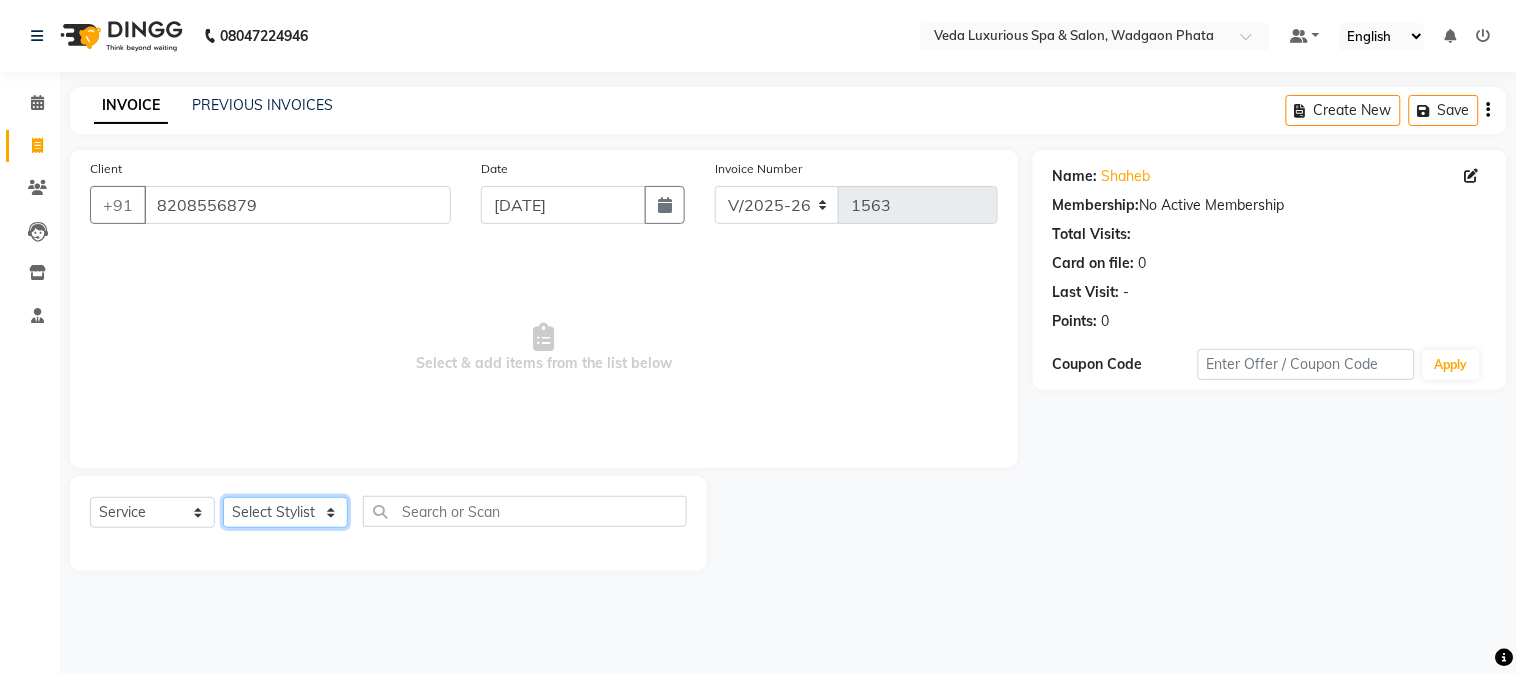 click on "Select Stylist Ankur GOLU [PERSON_NAME] [PERSON_NAME] [PERSON_NAME] RP seri VEDA" 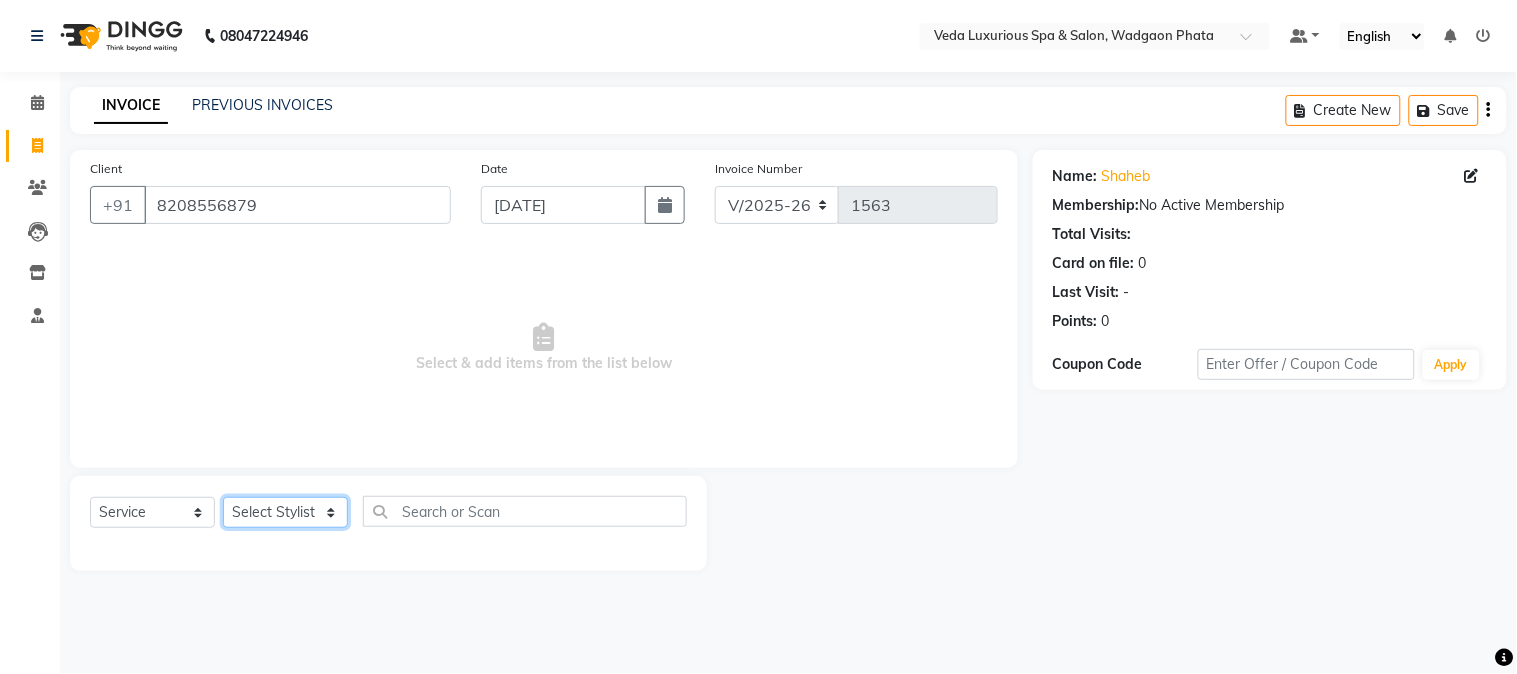 select on "58145" 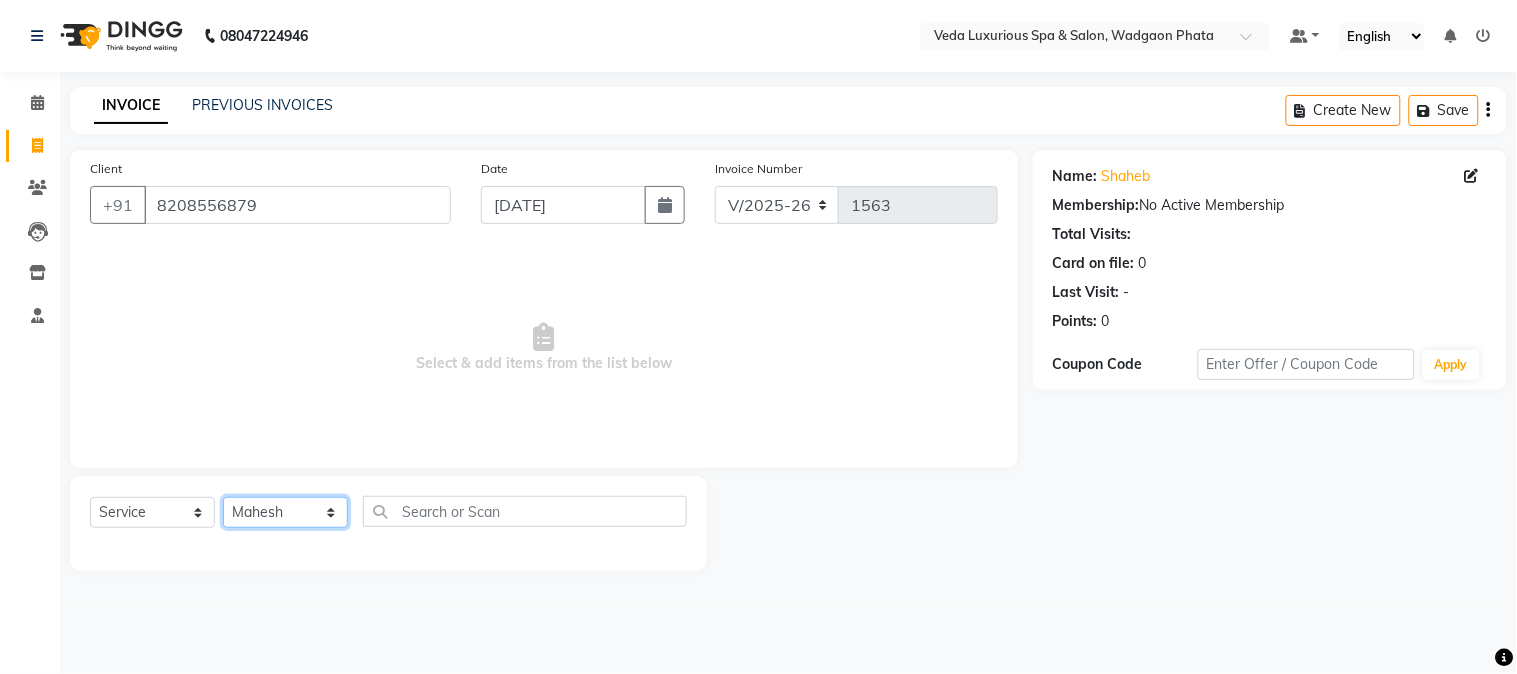 click on "Select Stylist Ankur GOLU [PERSON_NAME] [PERSON_NAME] [PERSON_NAME] RP seri VEDA" 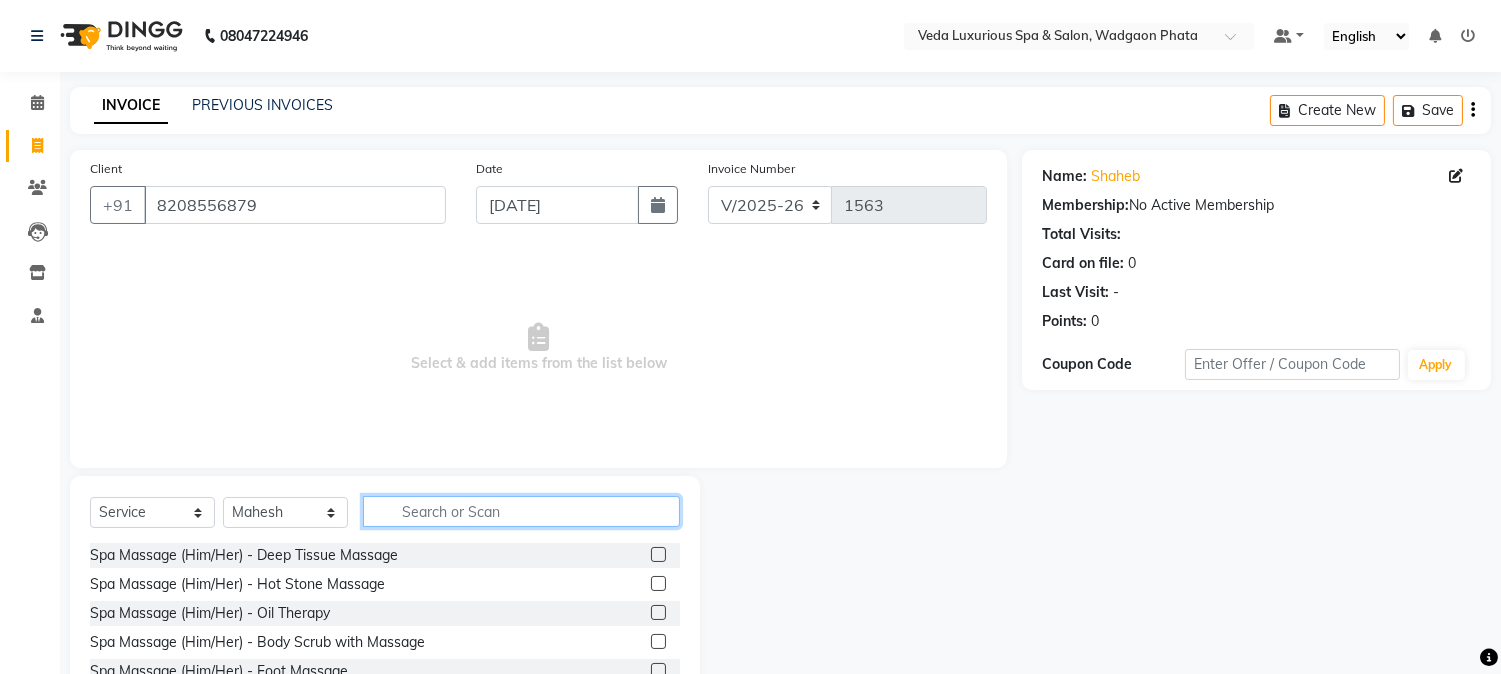 click 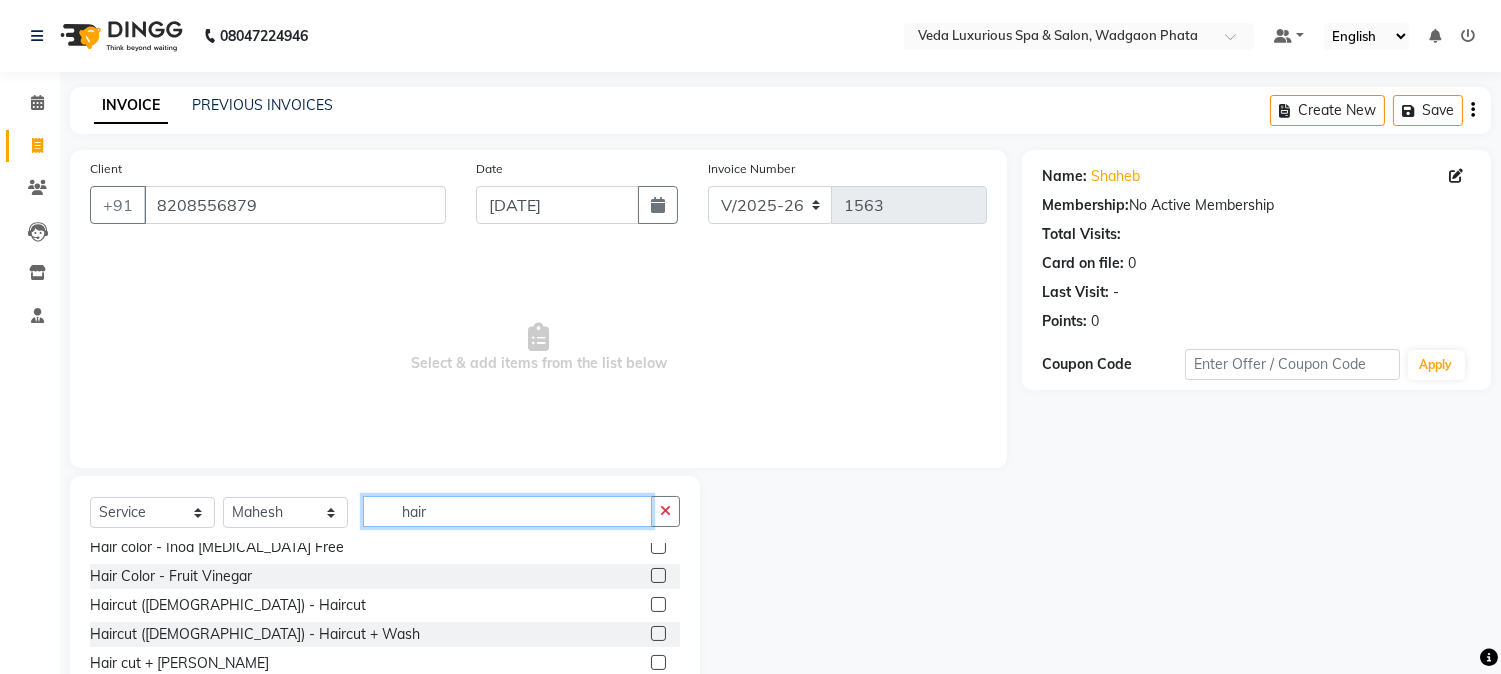 scroll, scrollTop: 326, scrollLeft: 0, axis: vertical 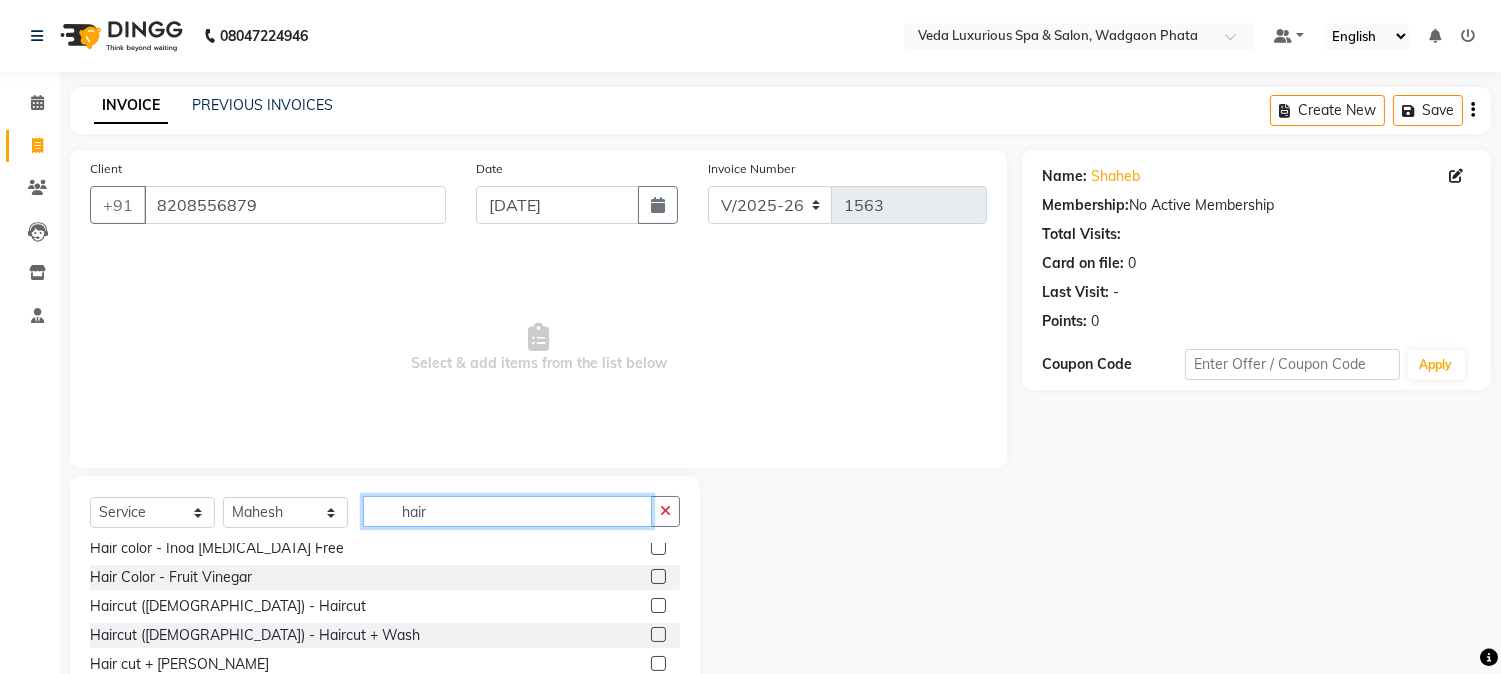 type on "hair" 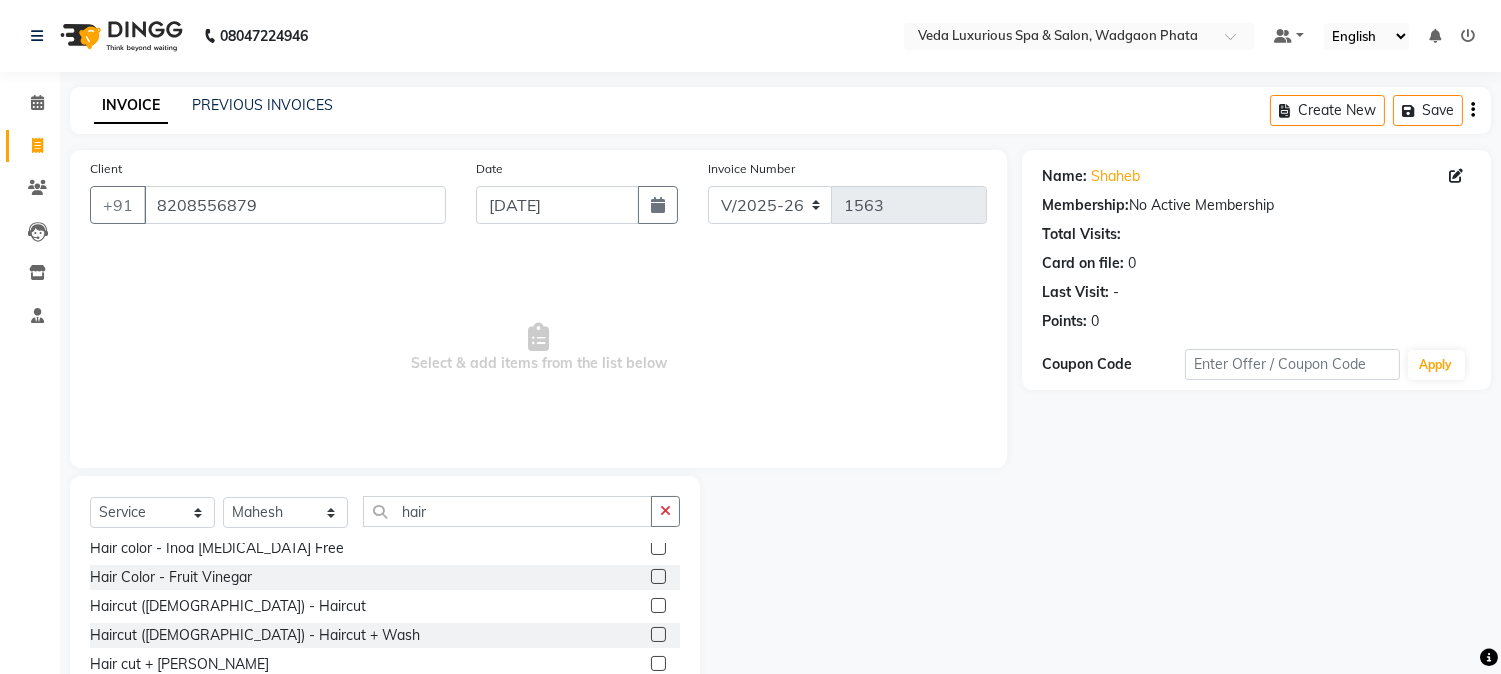 click on "Haircut ([DEMOGRAPHIC_DATA]) - Haircut" 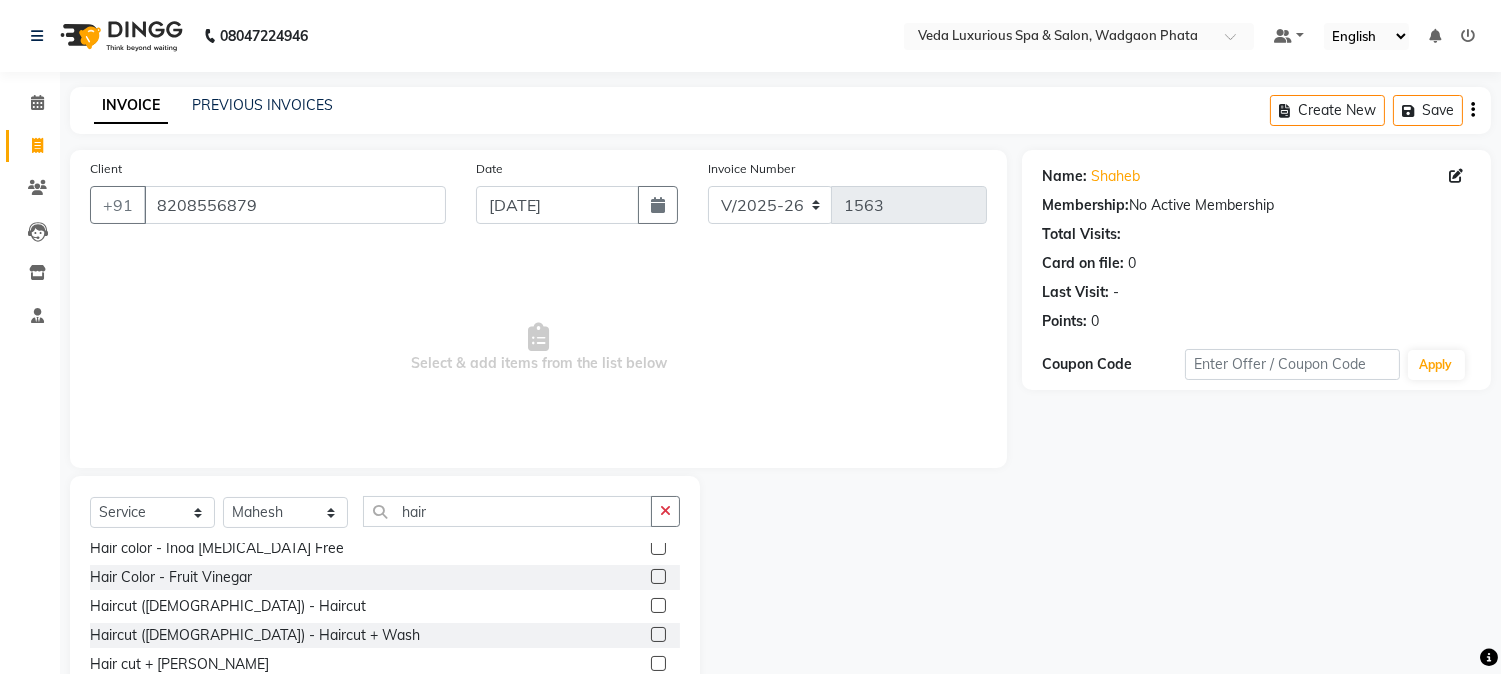 click 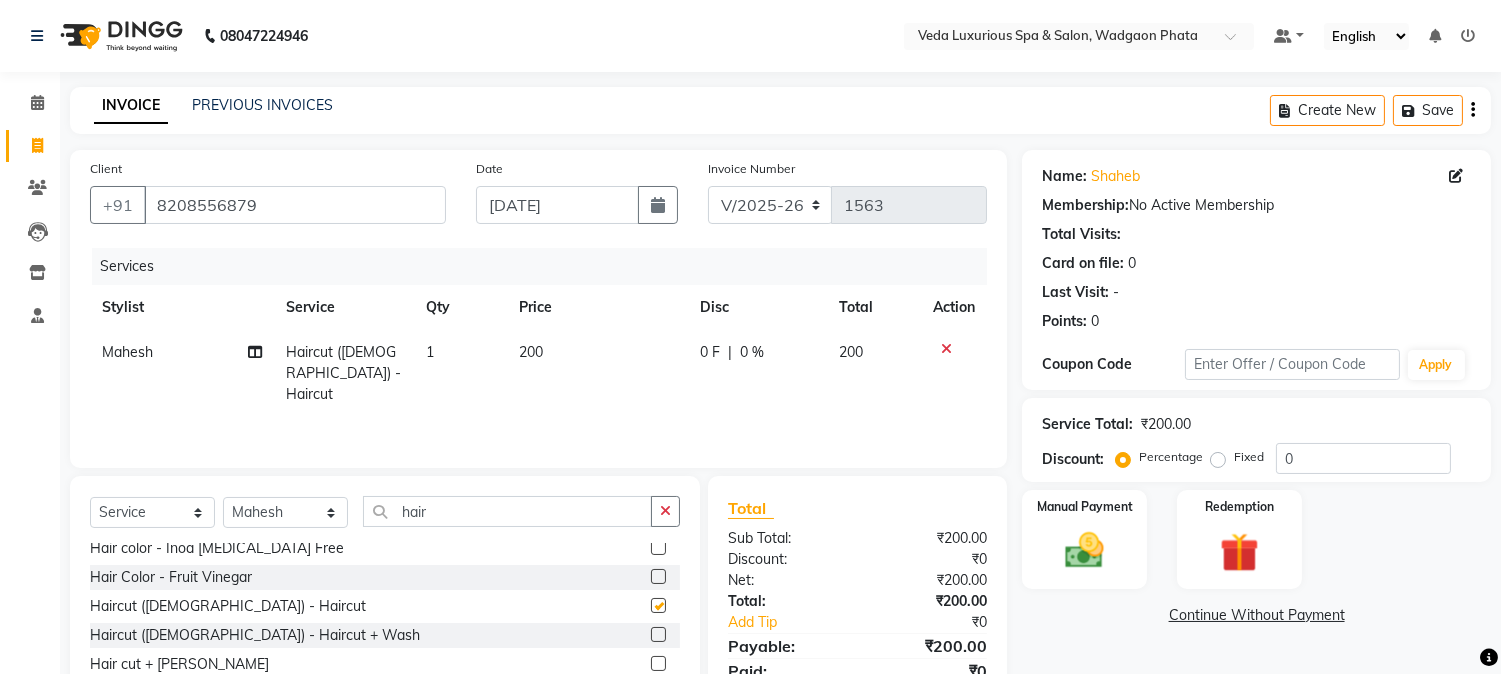checkbox on "false" 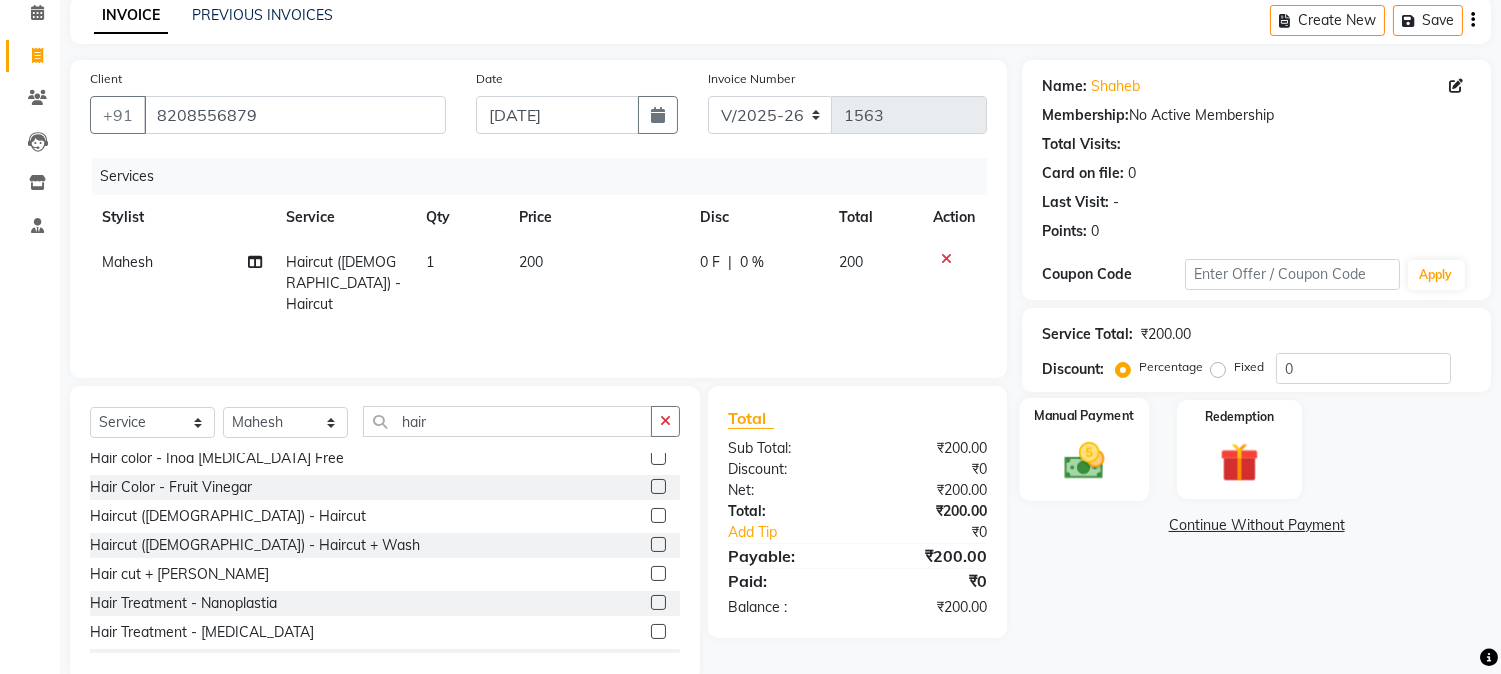 scroll, scrollTop: 111, scrollLeft: 0, axis: vertical 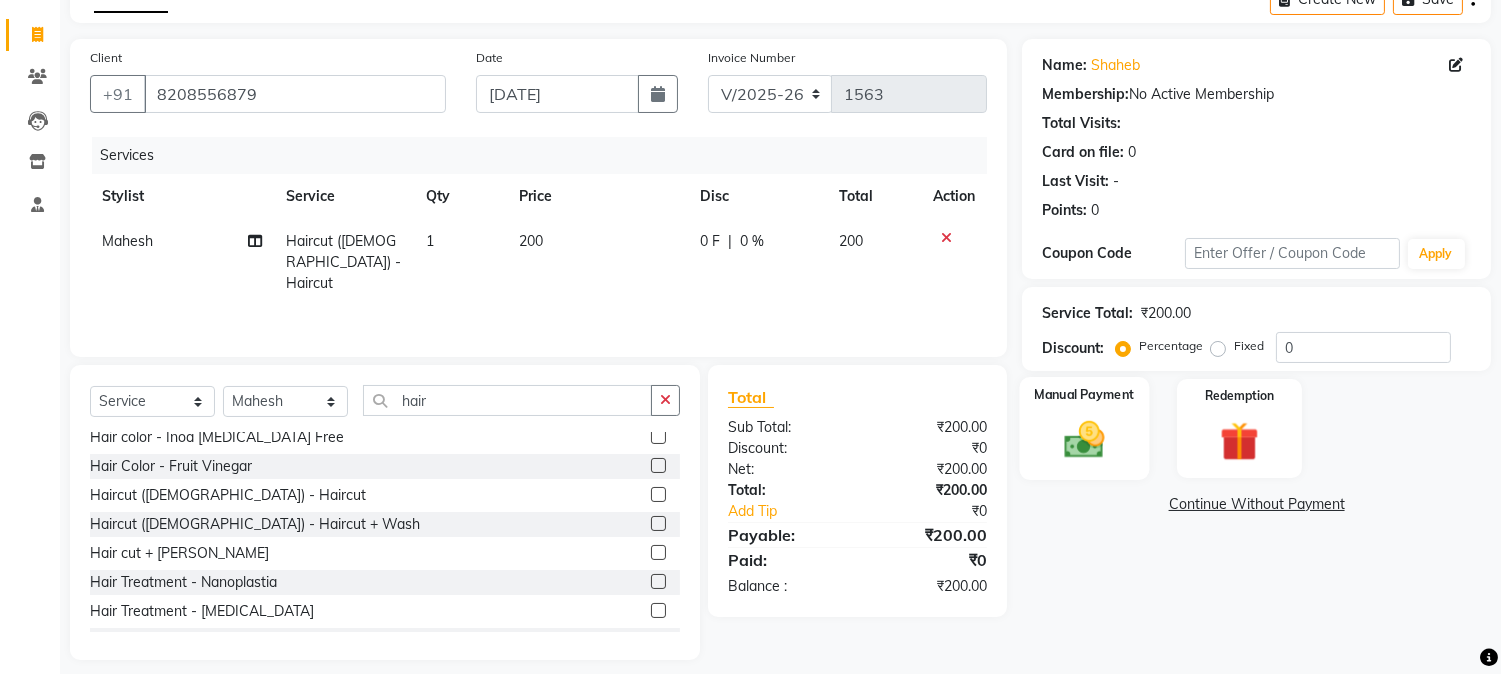 click on "Manual Payment" 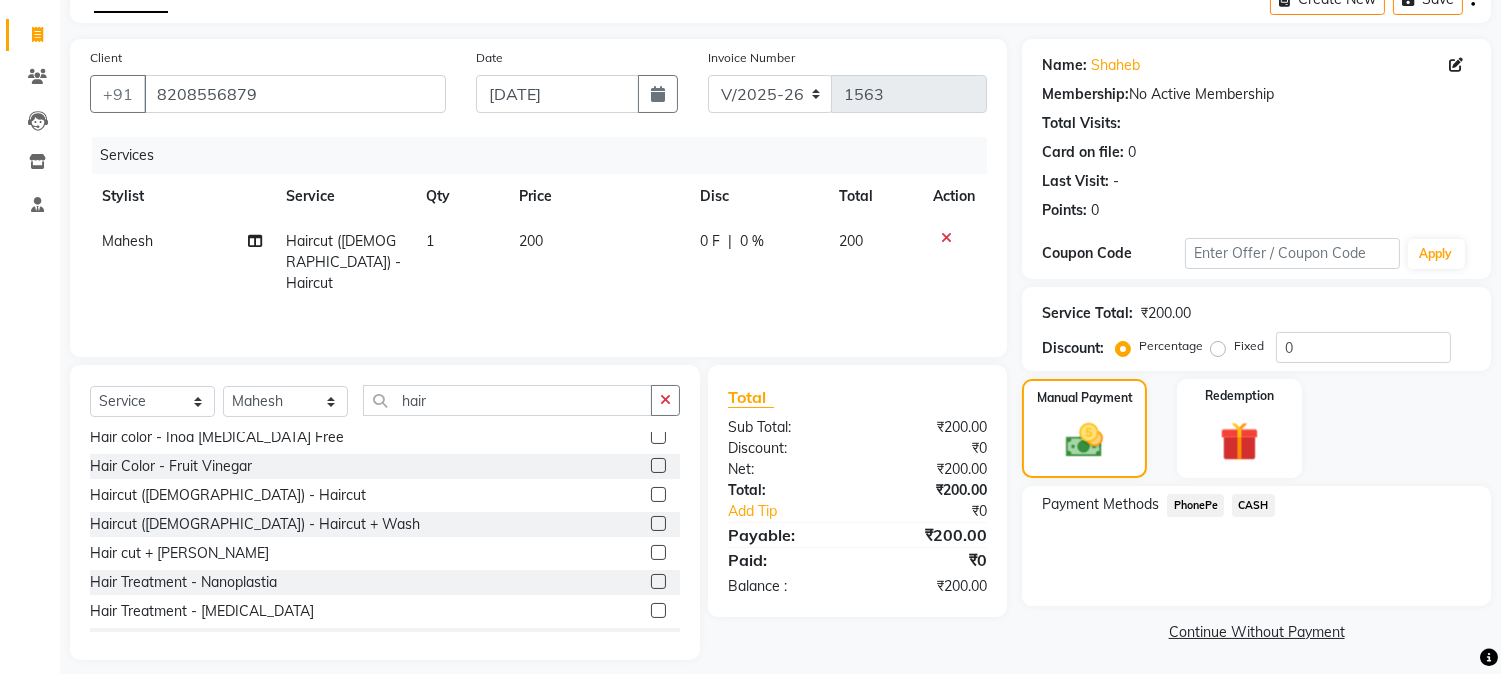 click on "PhonePe" 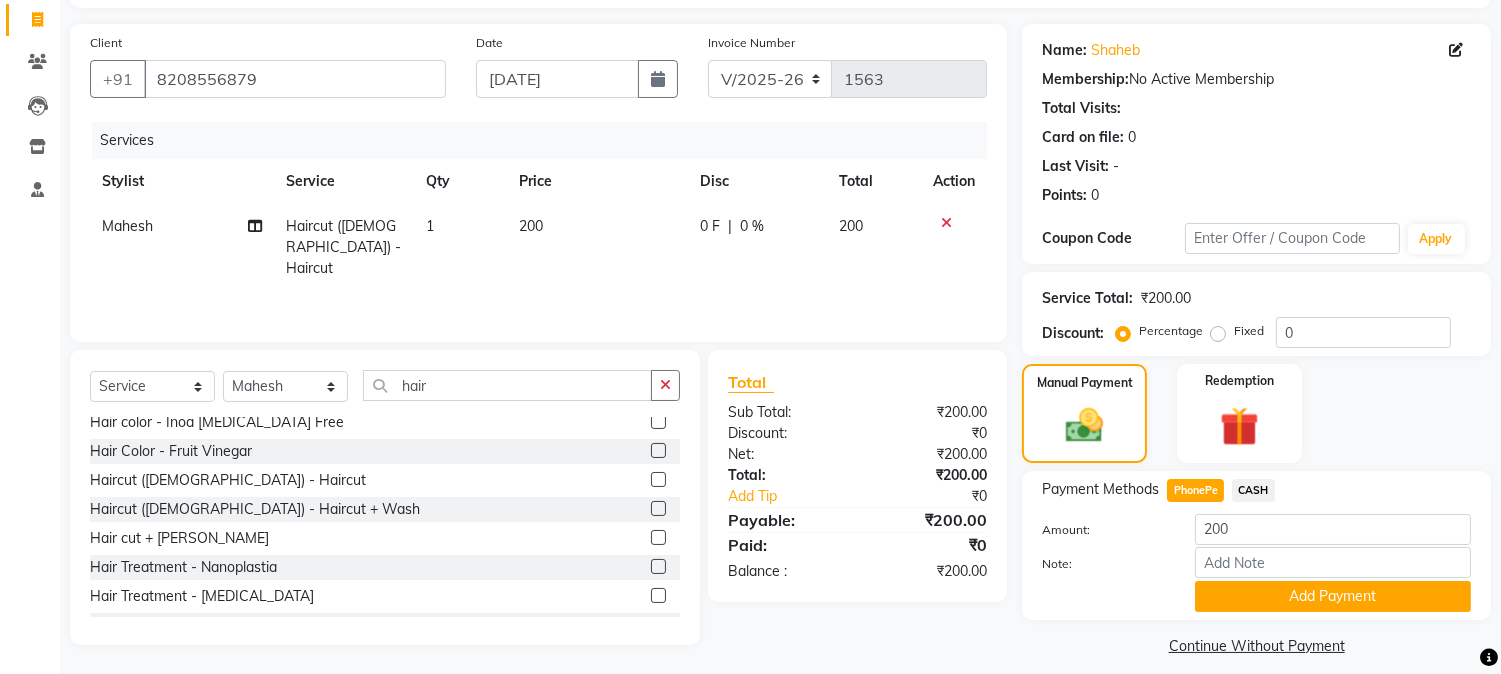 scroll, scrollTop: 142, scrollLeft: 0, axis: vertical 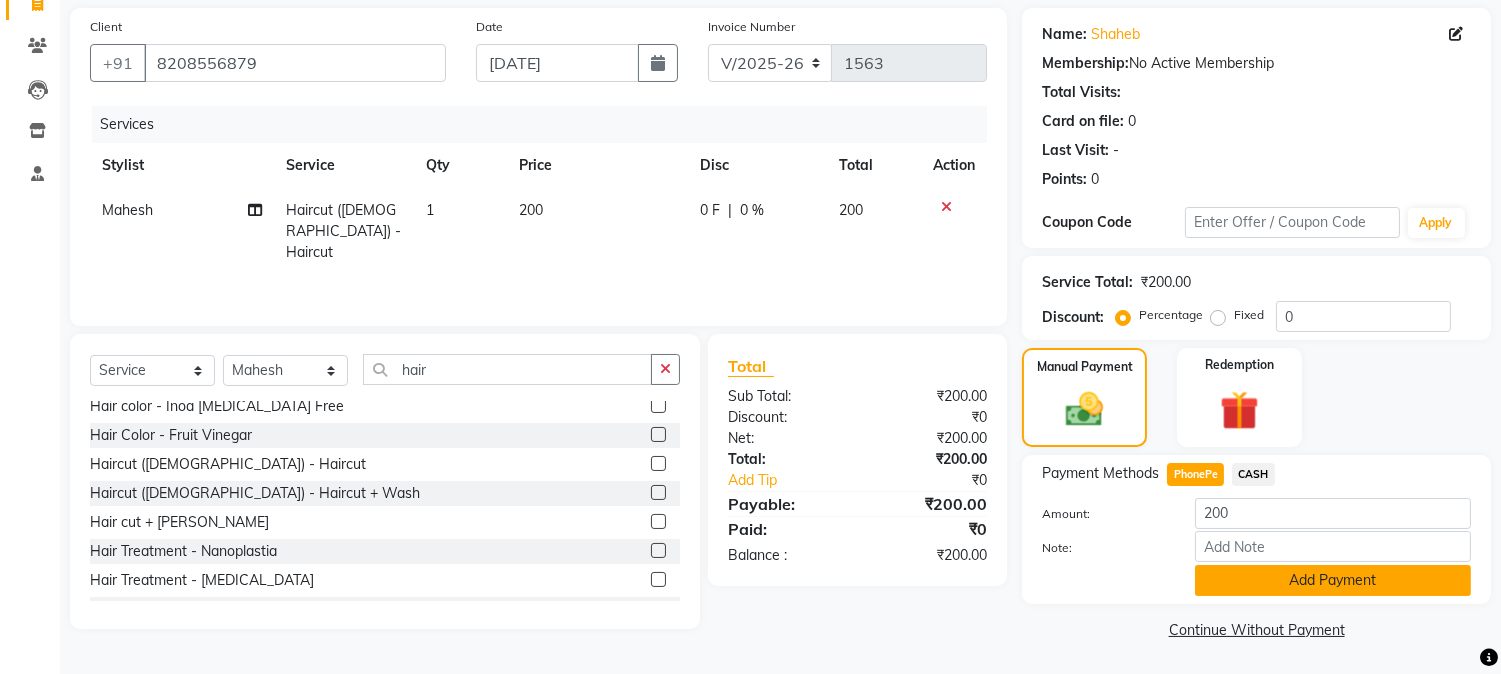 click on "Add Payment" 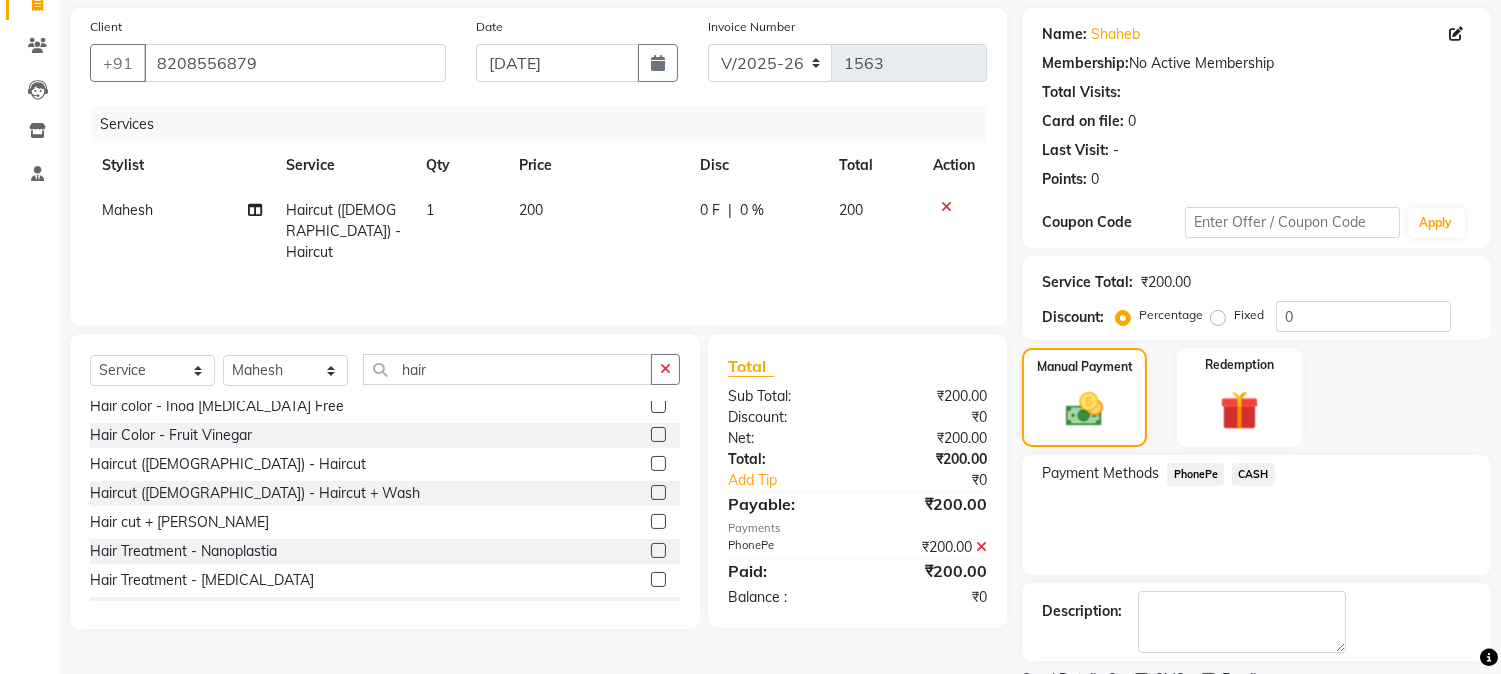 click on "PhonePe" 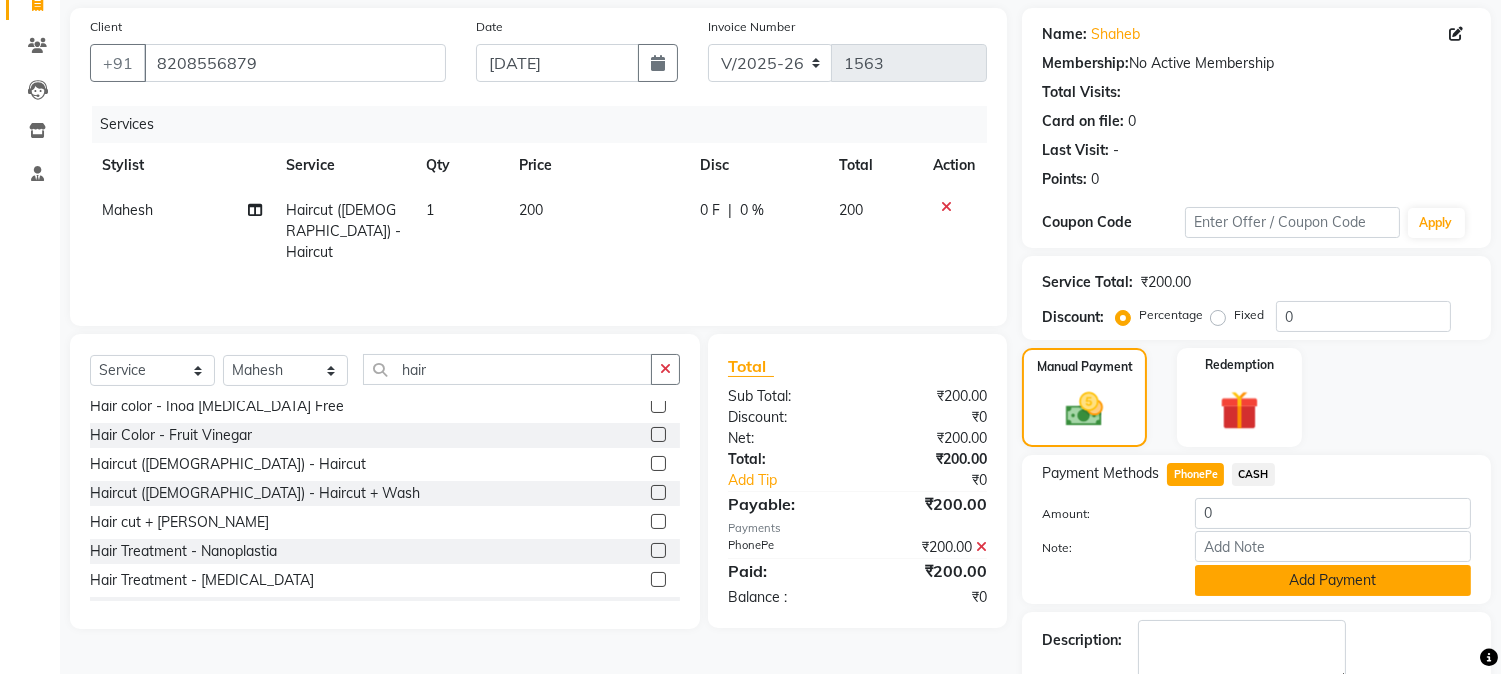click on "Add Payment" 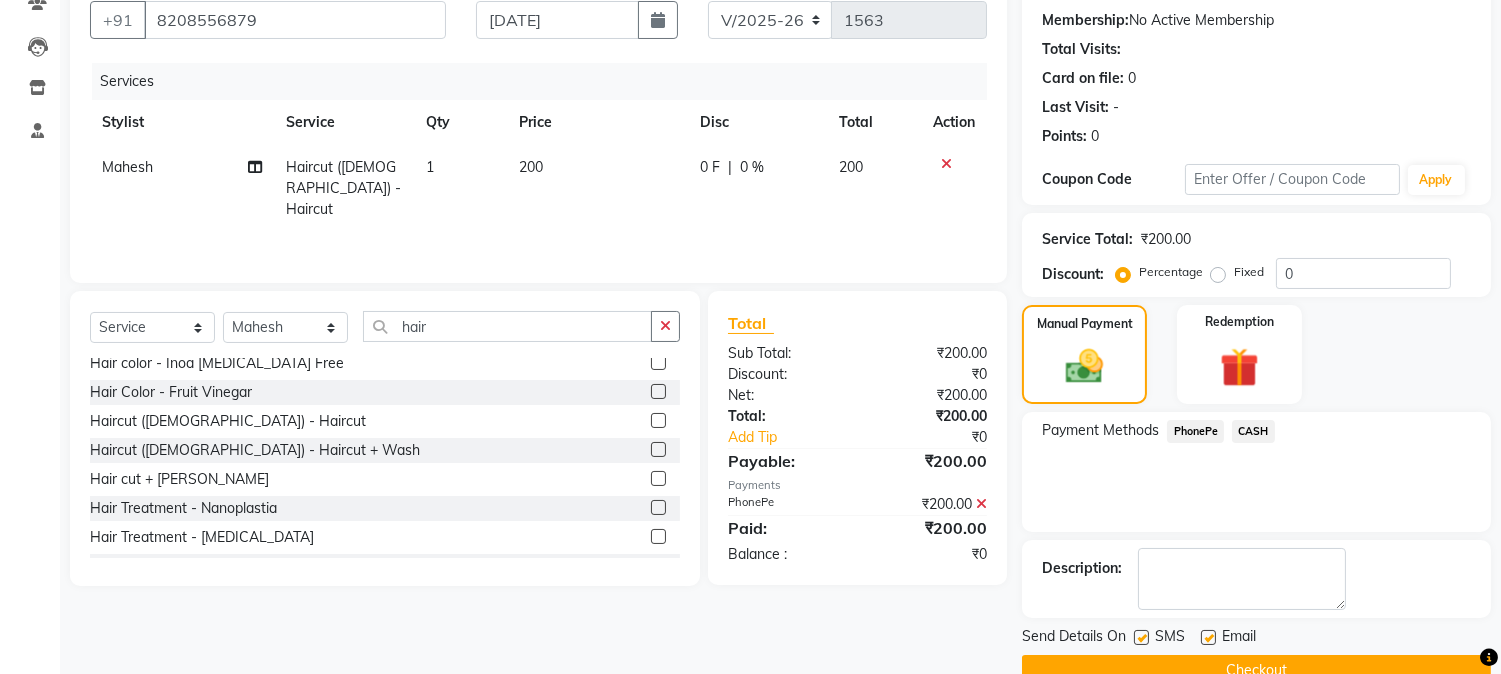 scroll, scrollTop: 225, scrollLeft: 0, axis: vertical 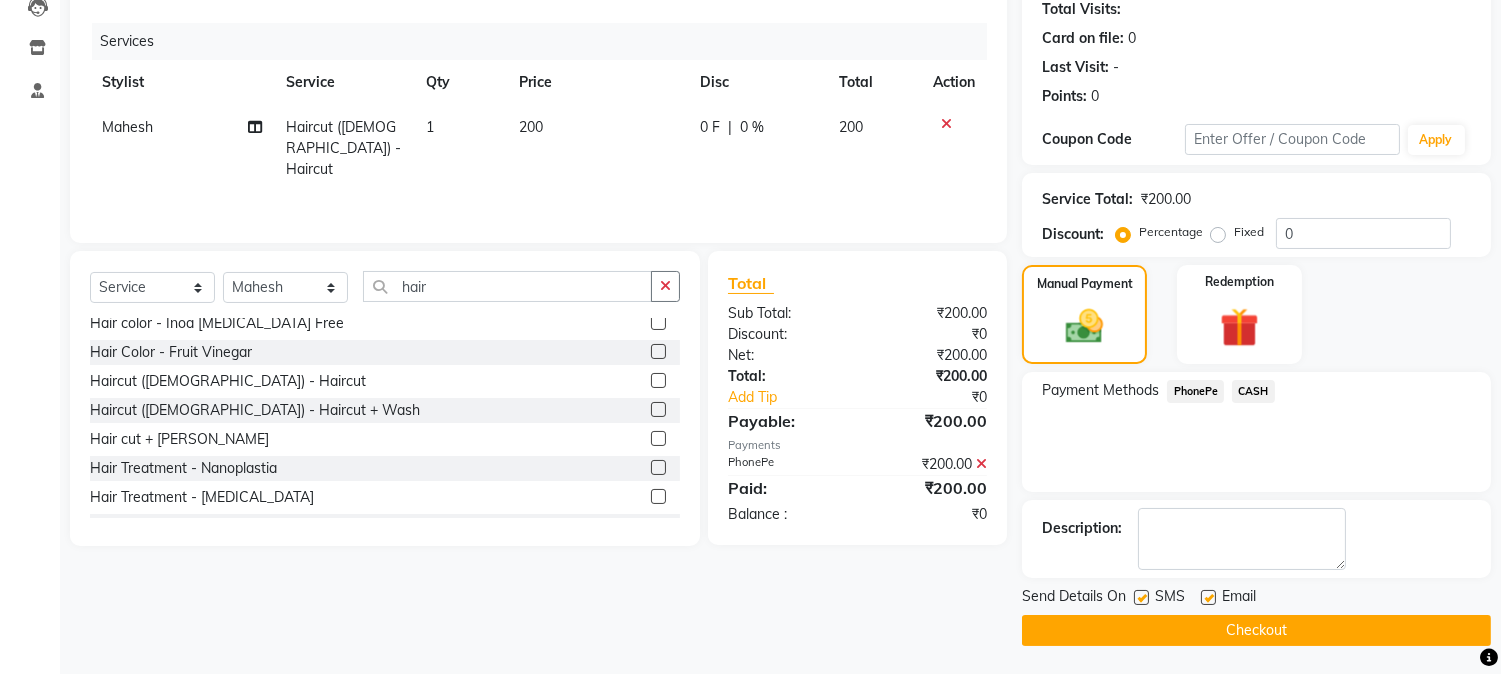 click on "Checkout" 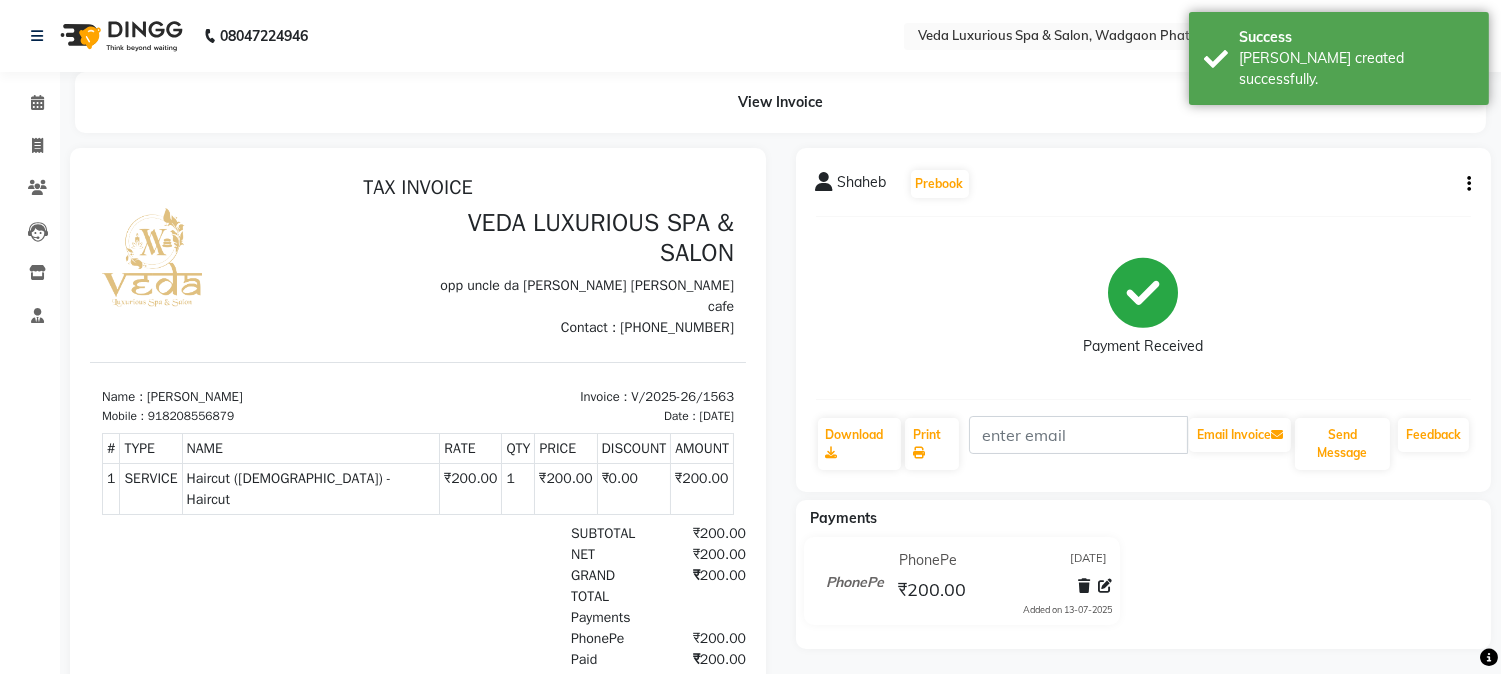 scroll, scrollTop: 86, scrollLeft: 0, axis: vertical 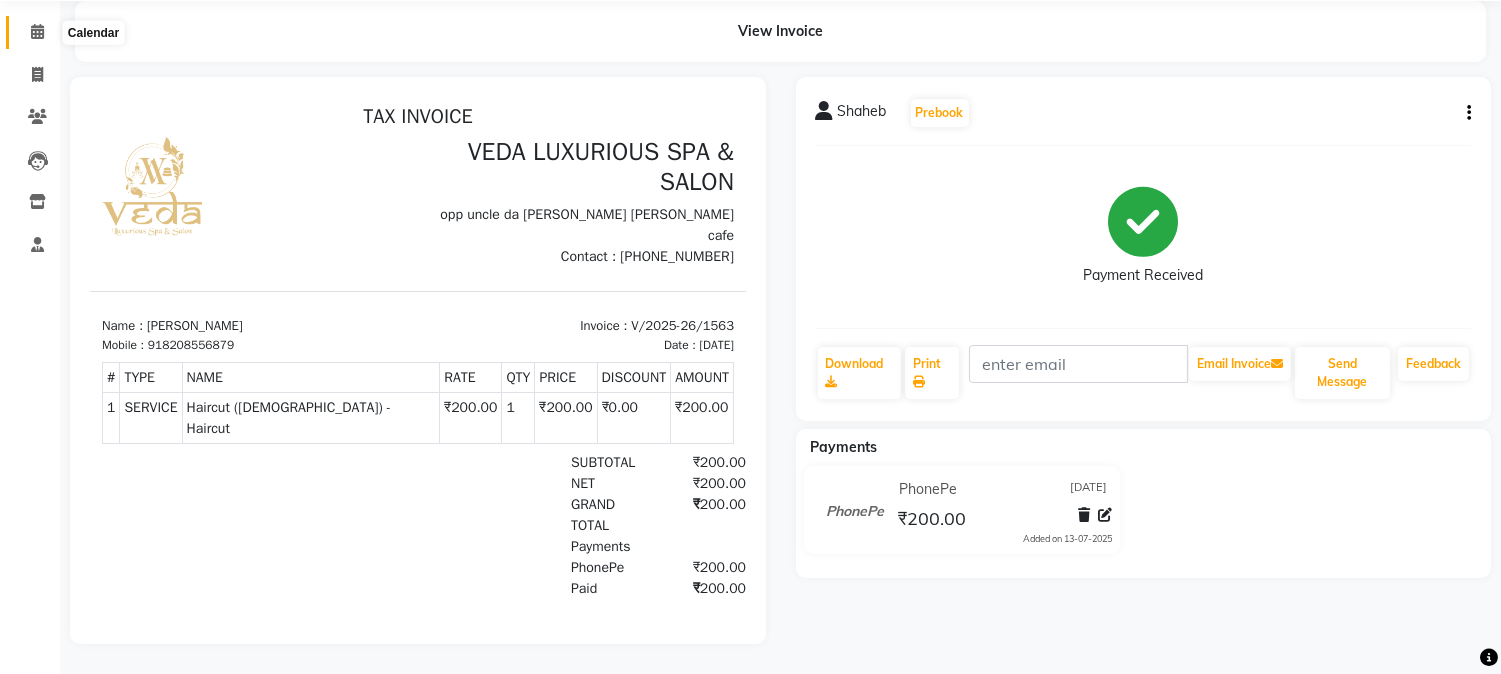 click 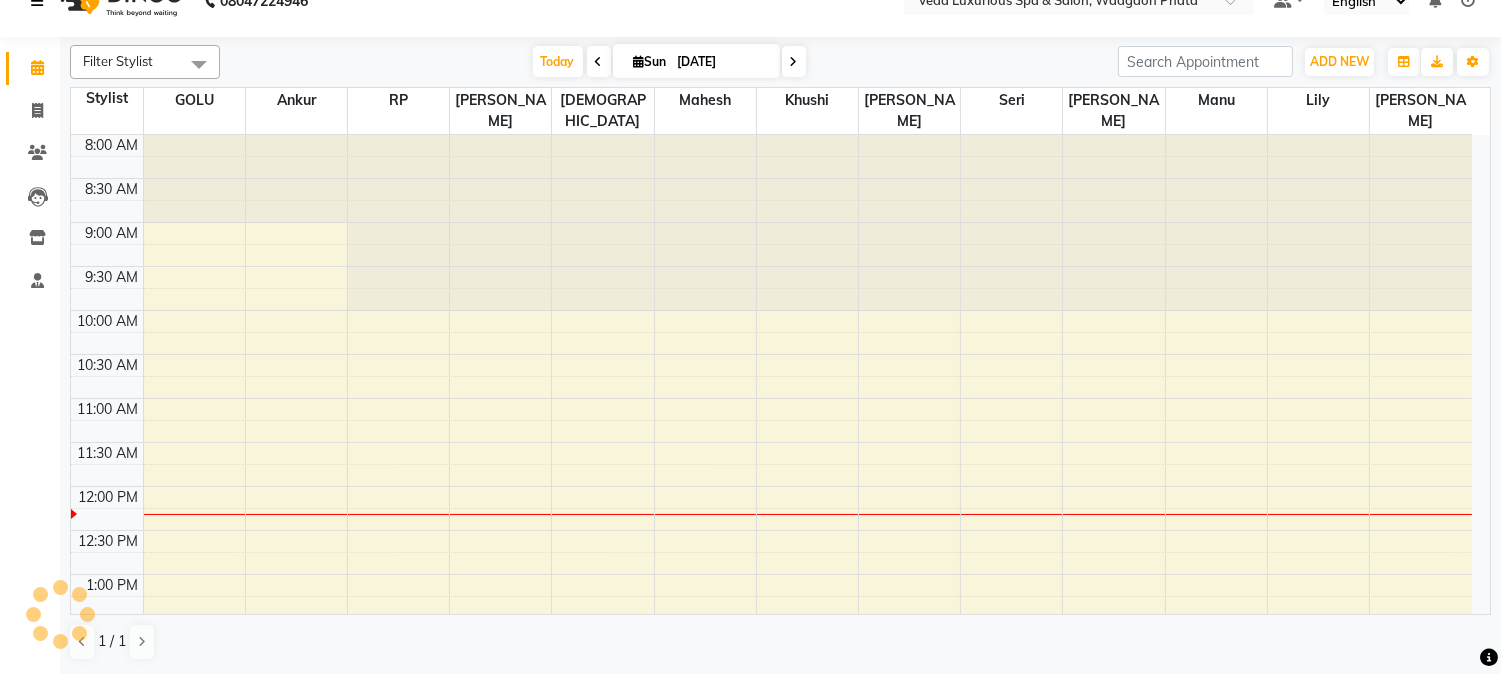 scroll, scrollTop: 0, scrollLeft: 0, axis: both 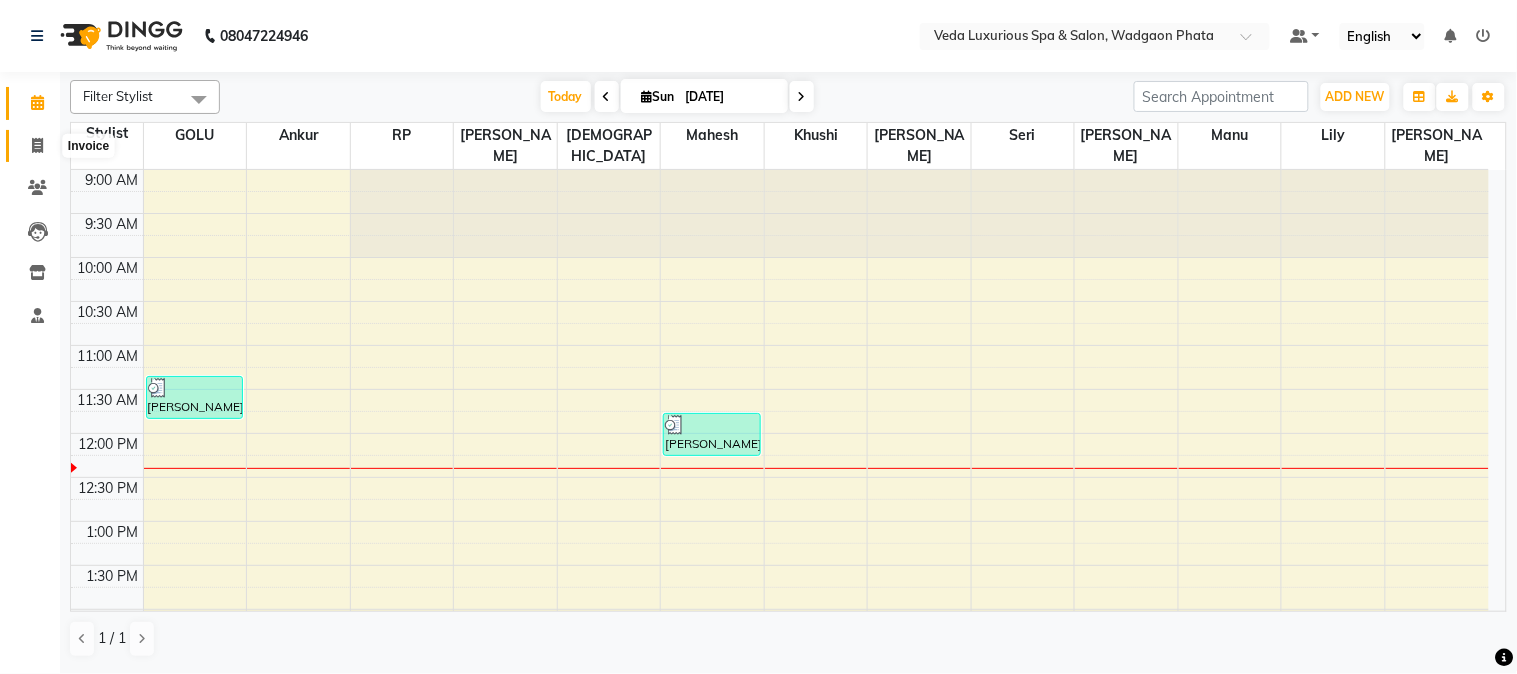 click 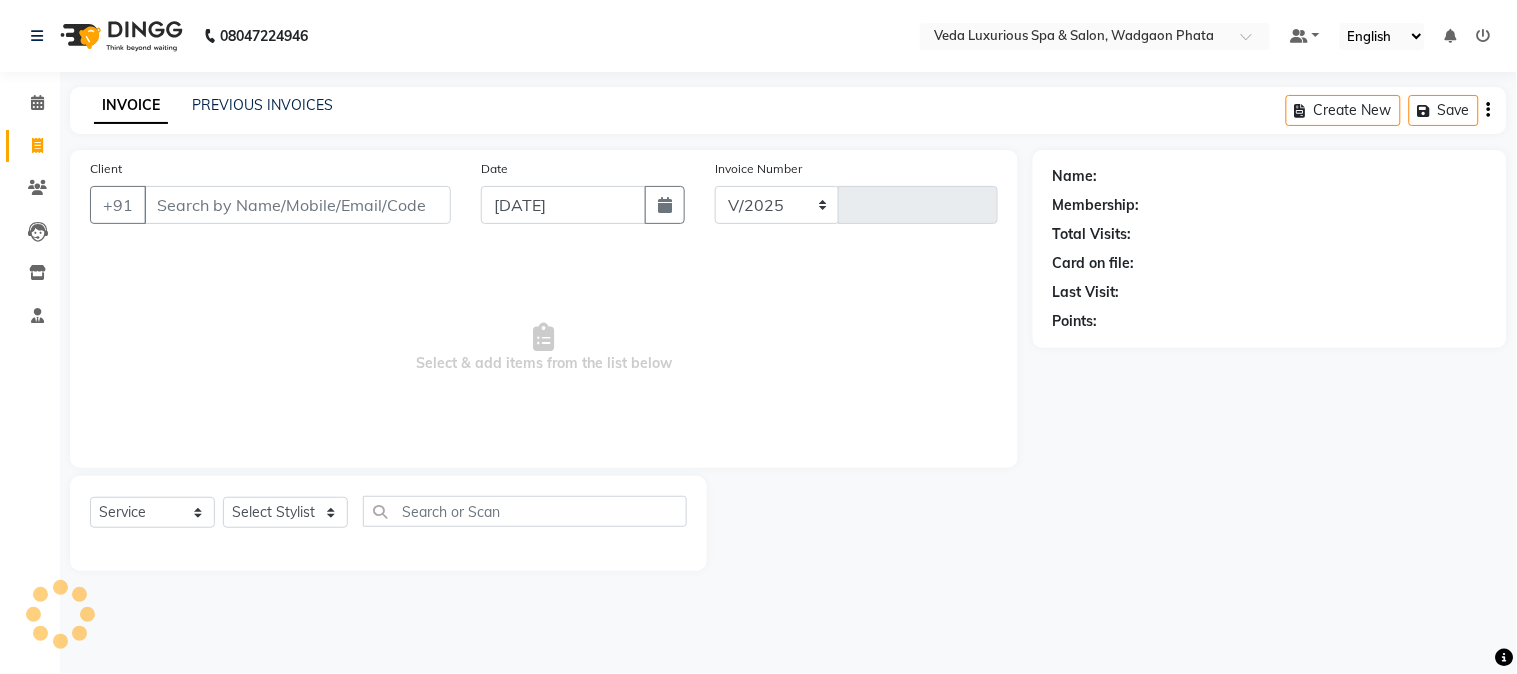 select on "4666" 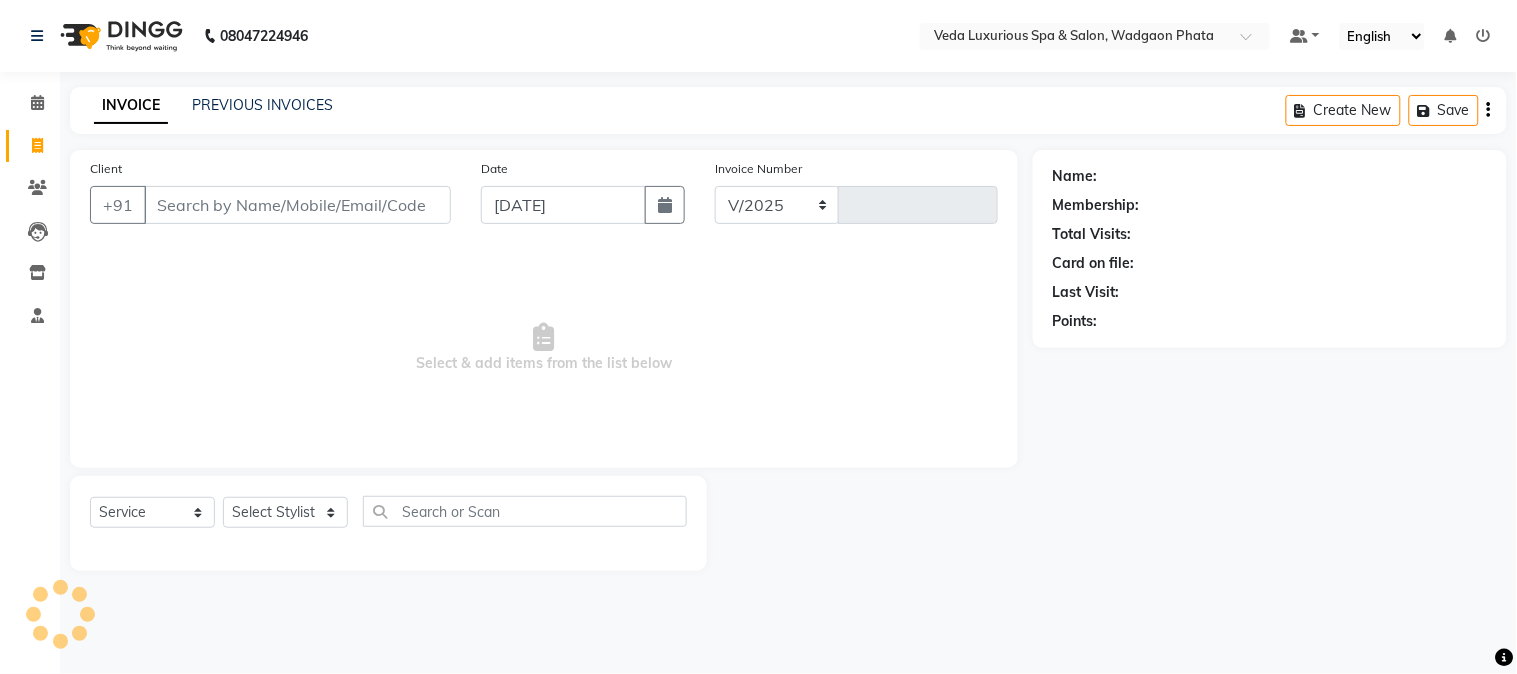 type on "1564" 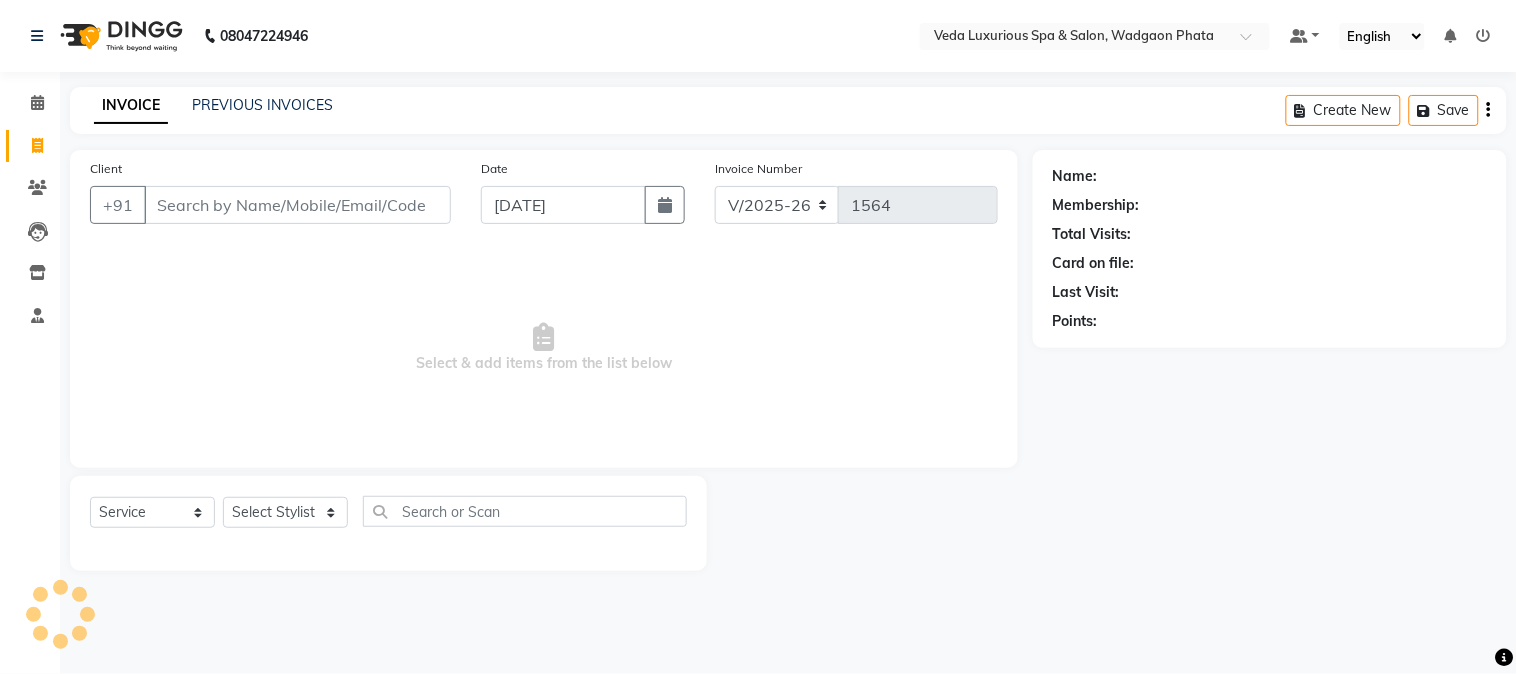 click on "Client" at bounding box center (297, 205) 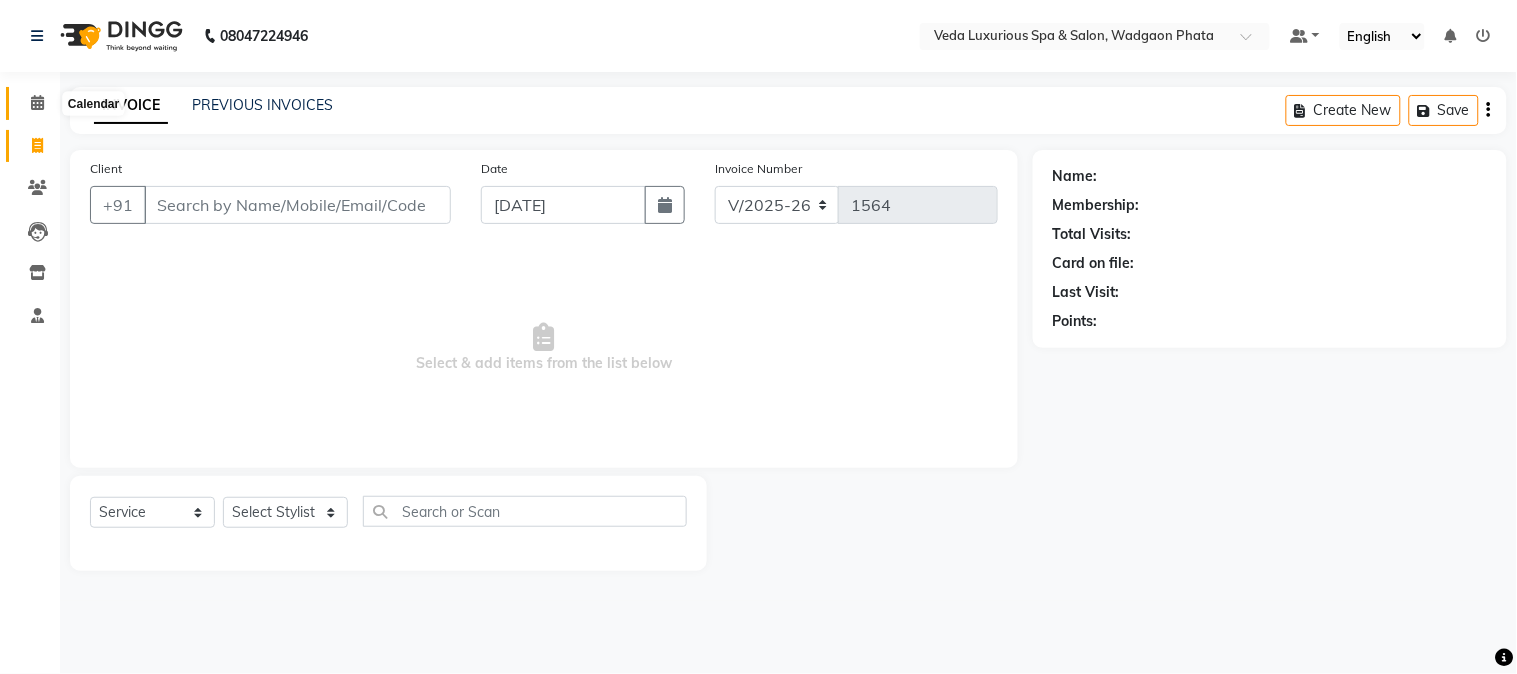 click 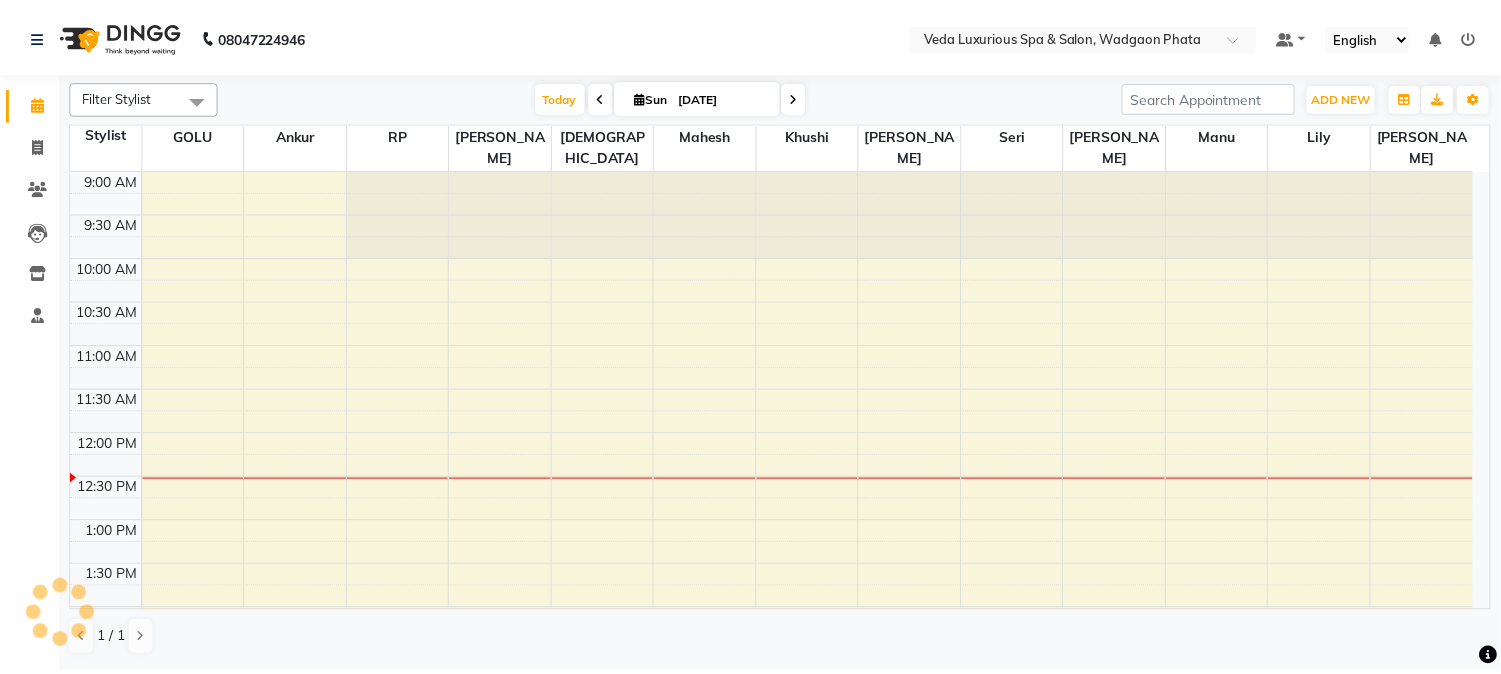 scroll, scrollTop: 0, scrollLeft: 0, axis: both 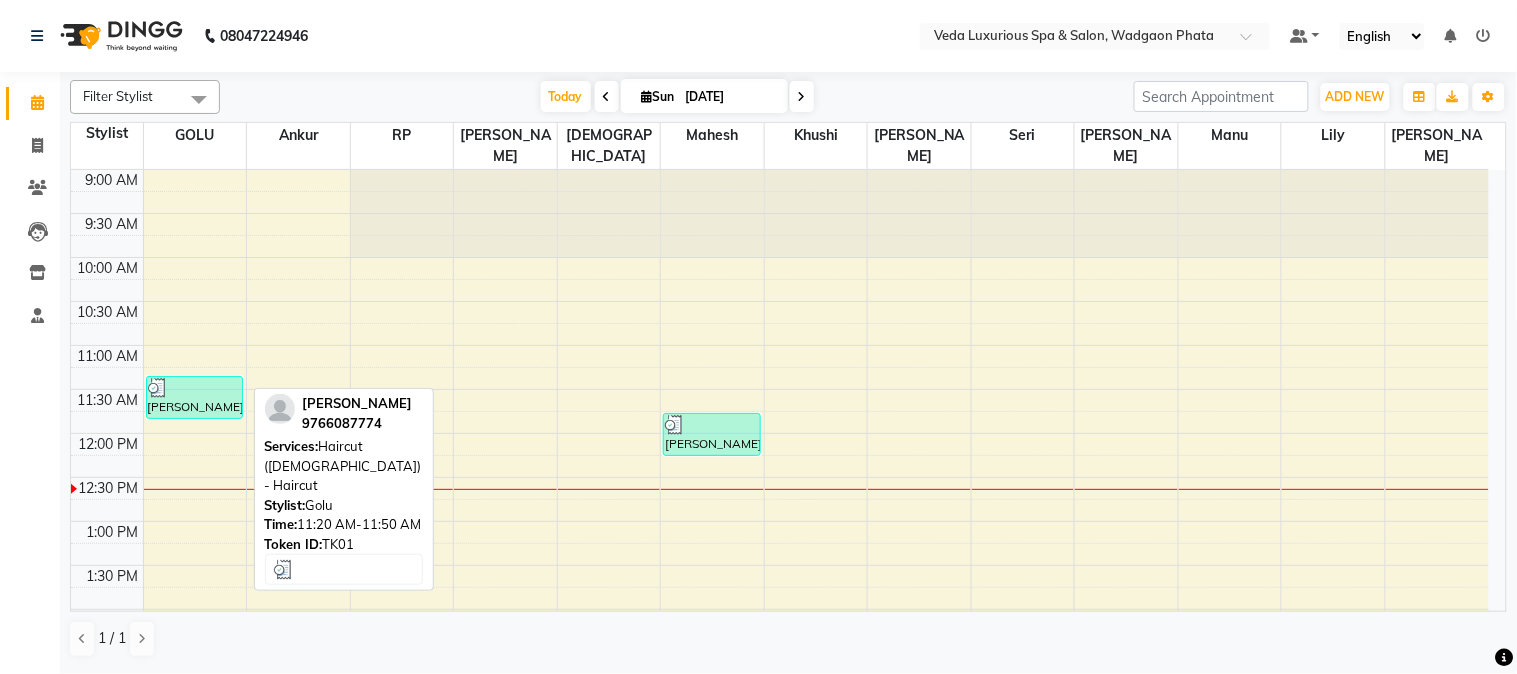 click on "[PERSON_NAME], TK01, 11:20 AM-11:50 AM, Haircut ([DEMOGRAPHIC_DATA]) - Haircut" at bounding box center [195, 397] 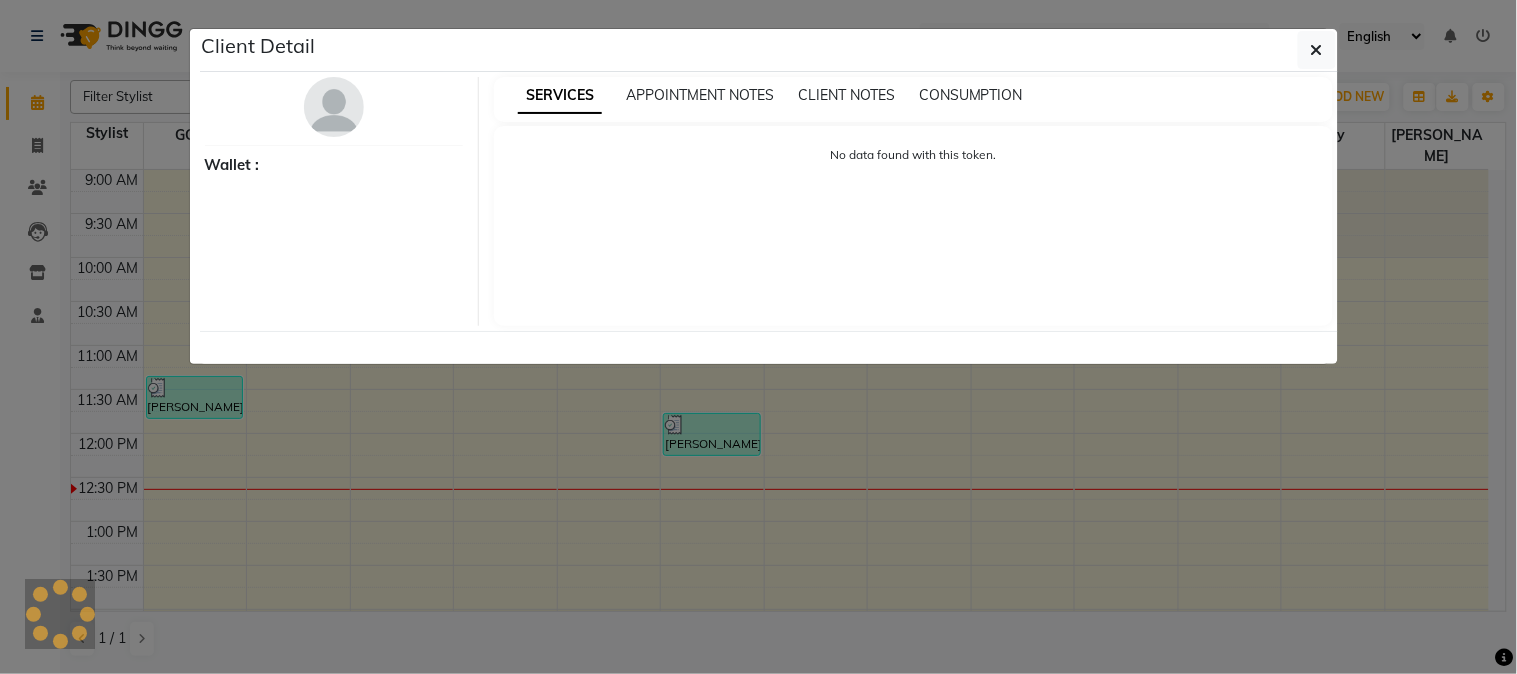 select on "3" 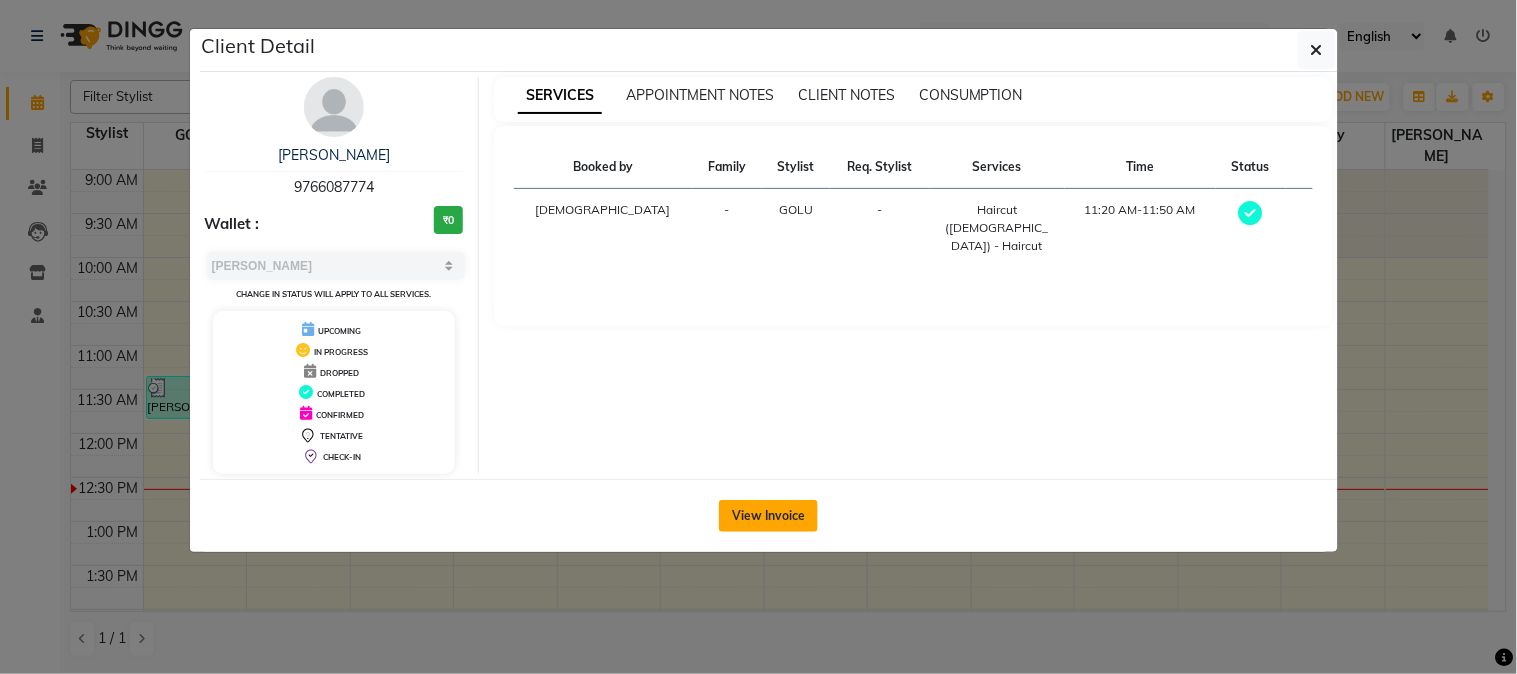 click on "View Invoice" 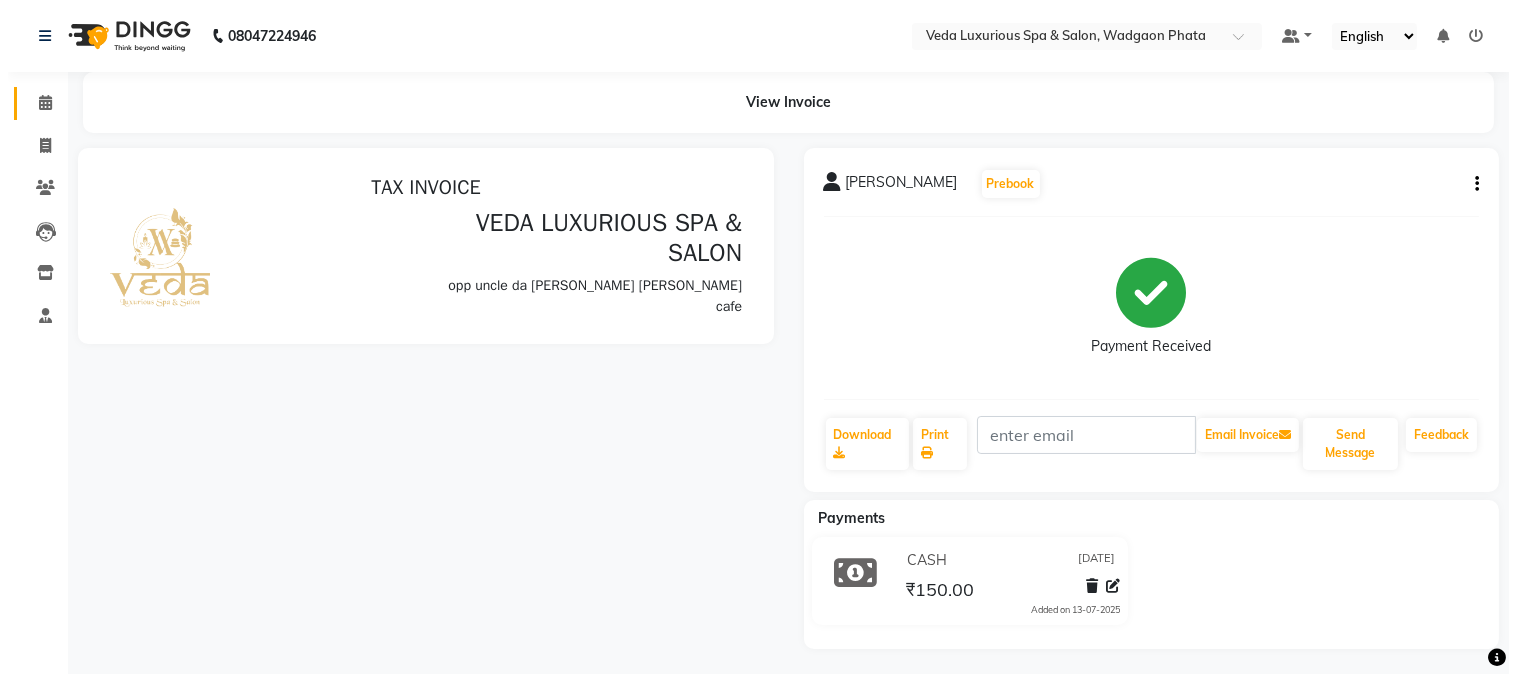 scroll, scrollTop: 0, scrollLeft: 0, axis: both 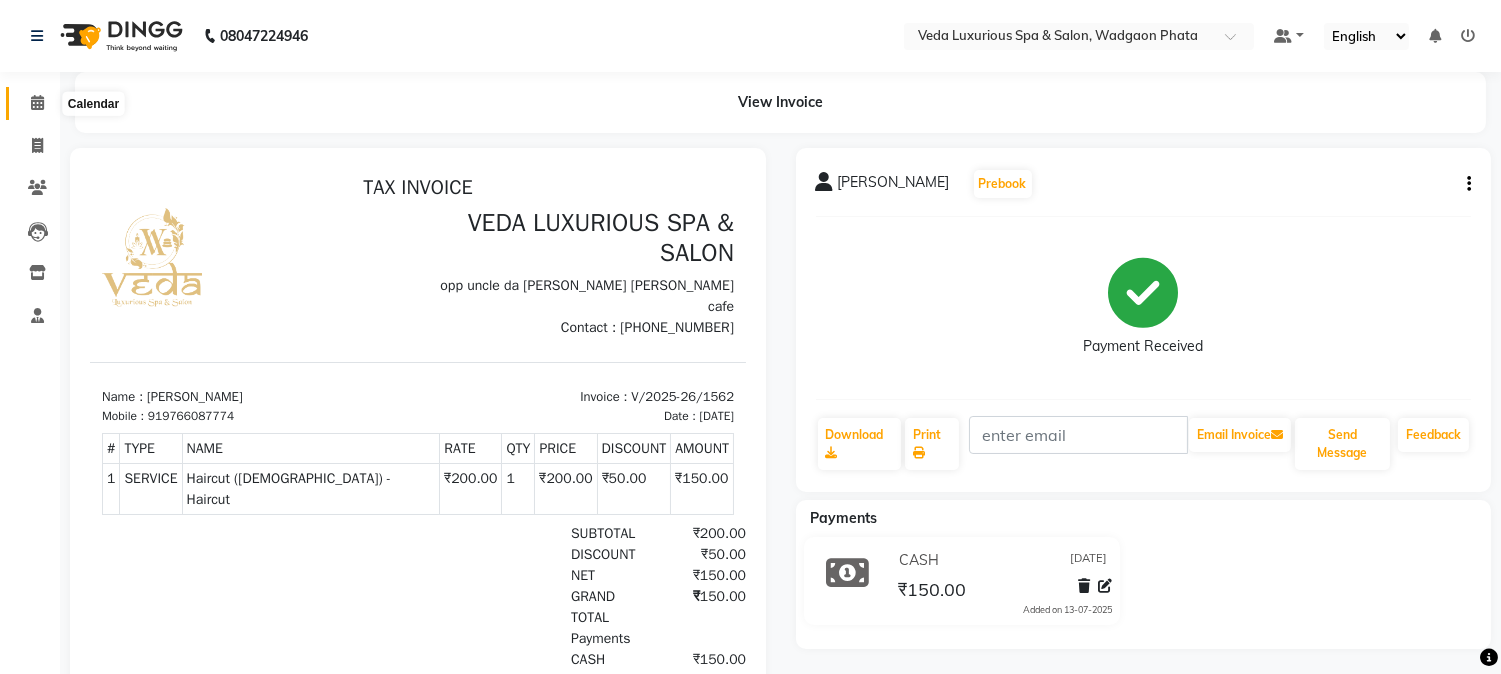 click 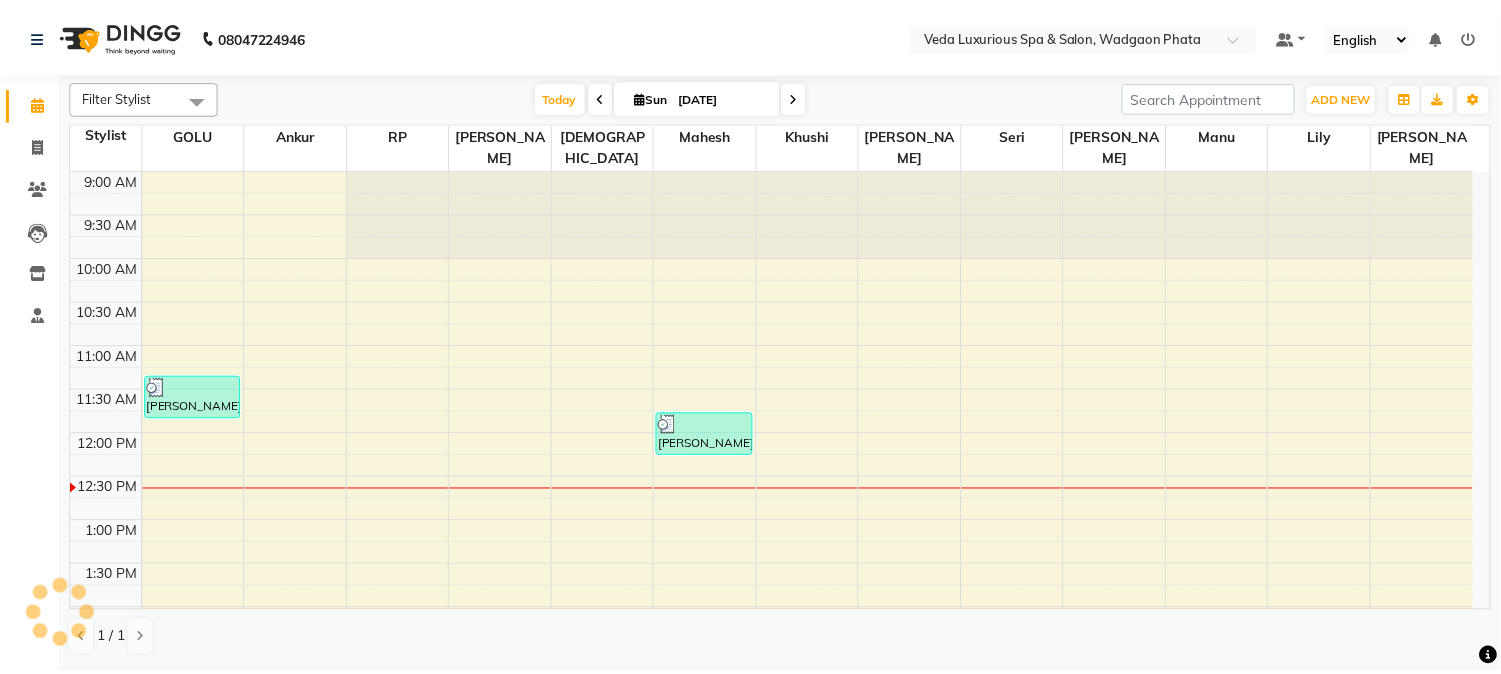 scroll, scrollTop: 0, scrollLeft: 0, axis: both 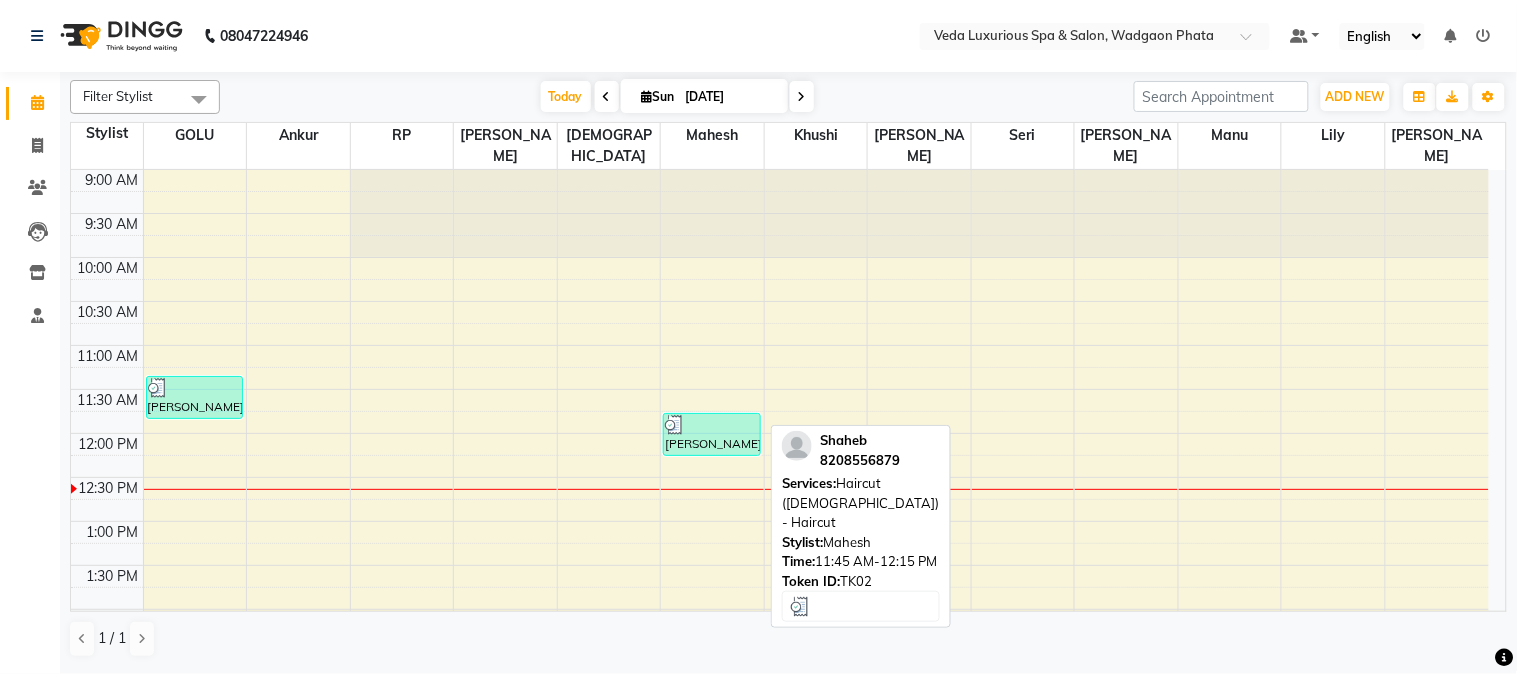 click on "[PERSON_NAME], TK02, 11:45 AM-12:15 PM, Haircut ([DEMOGRAPHIC_DATA]) - Haircut" at bounding box center [712, 434] 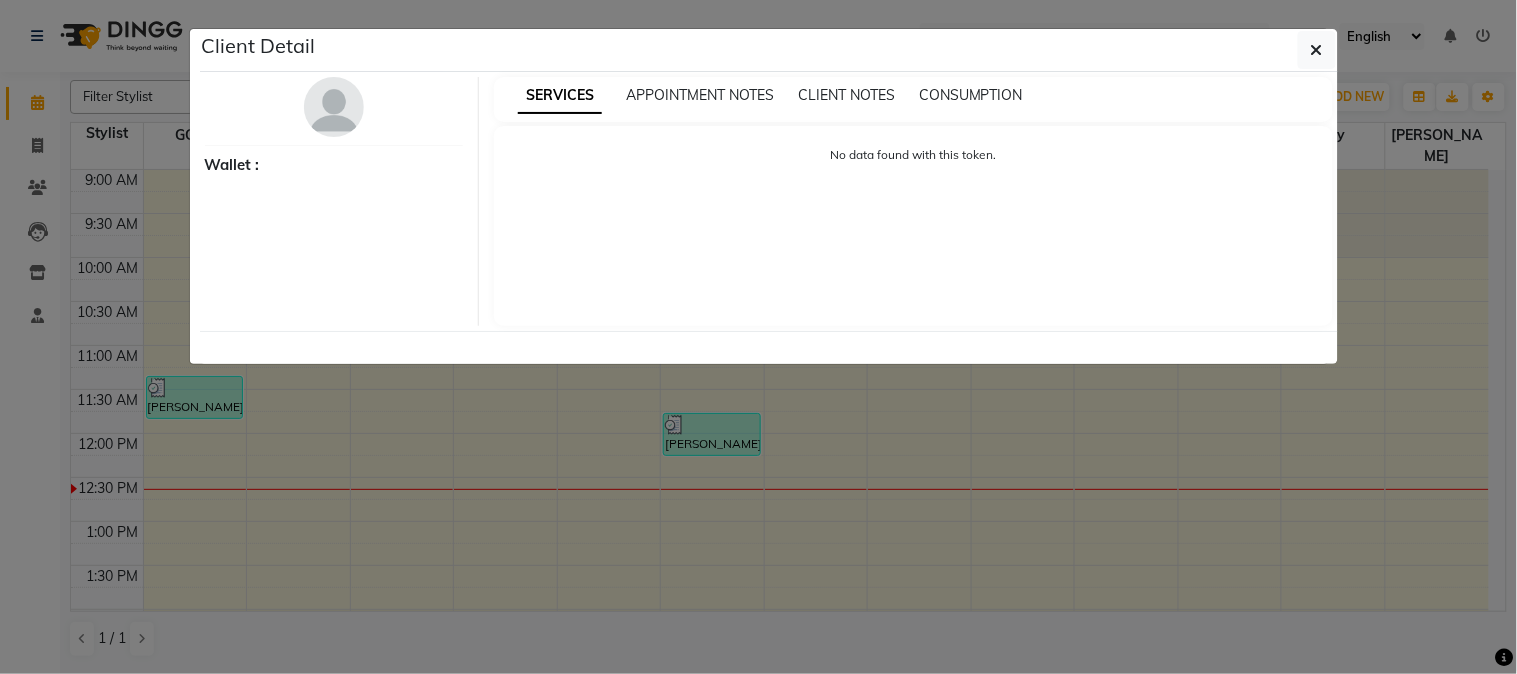 select on "3" 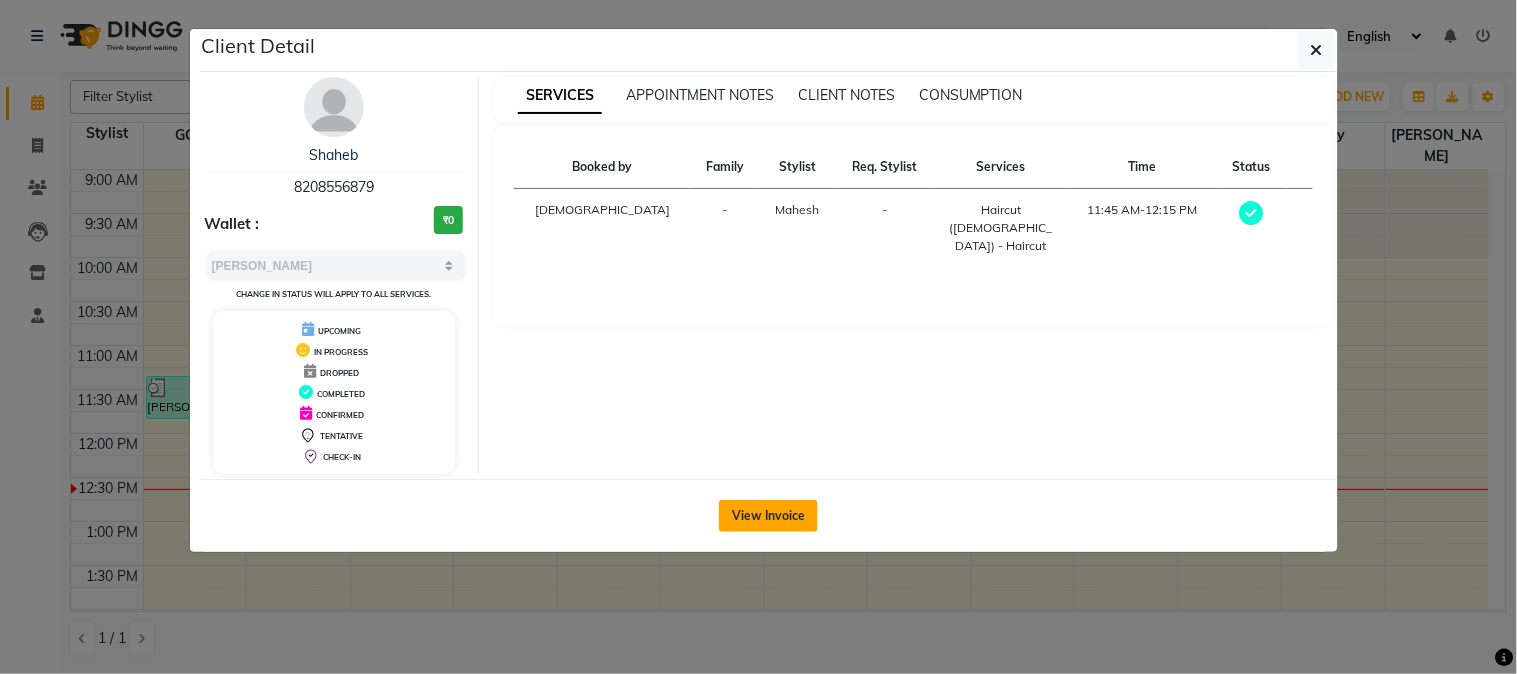 click on "View Invoice" 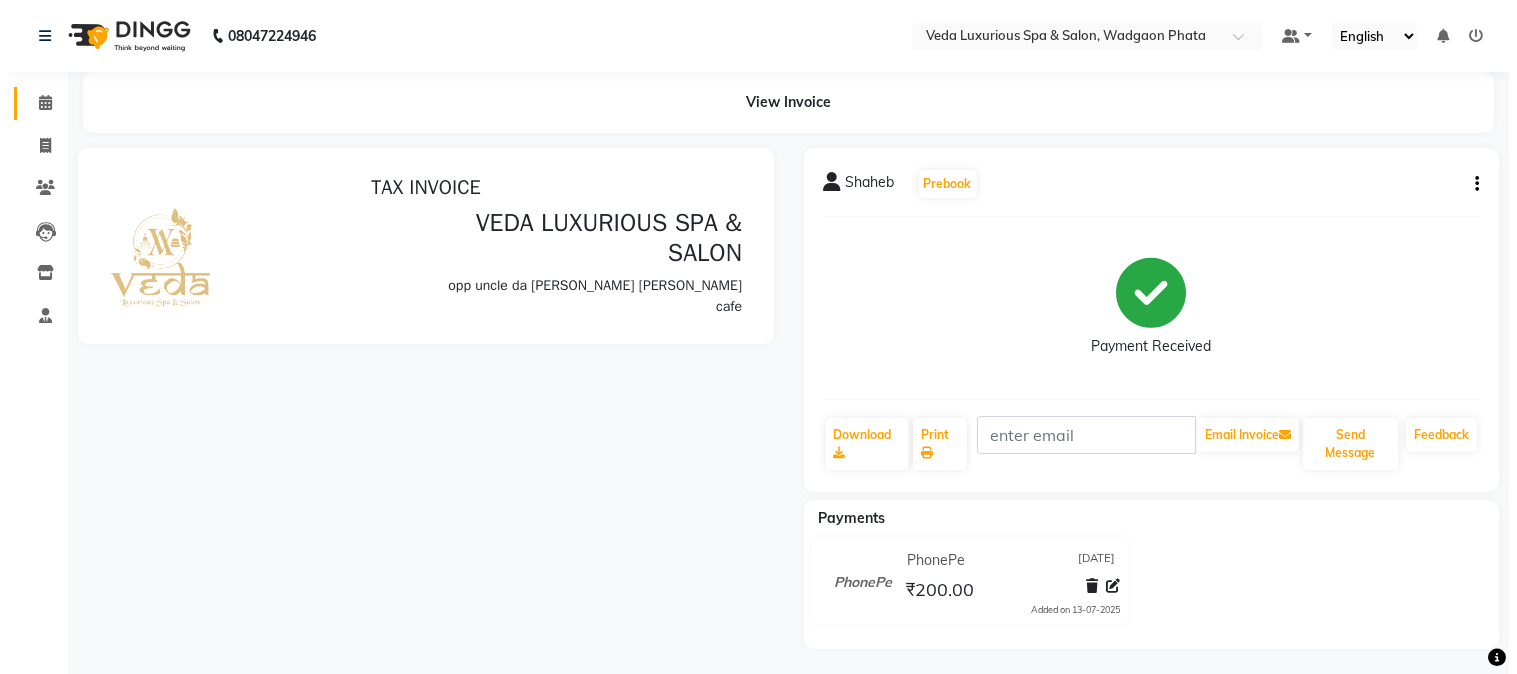 scroll, scrollTop: 0, scrollLeft: 0, axis: both 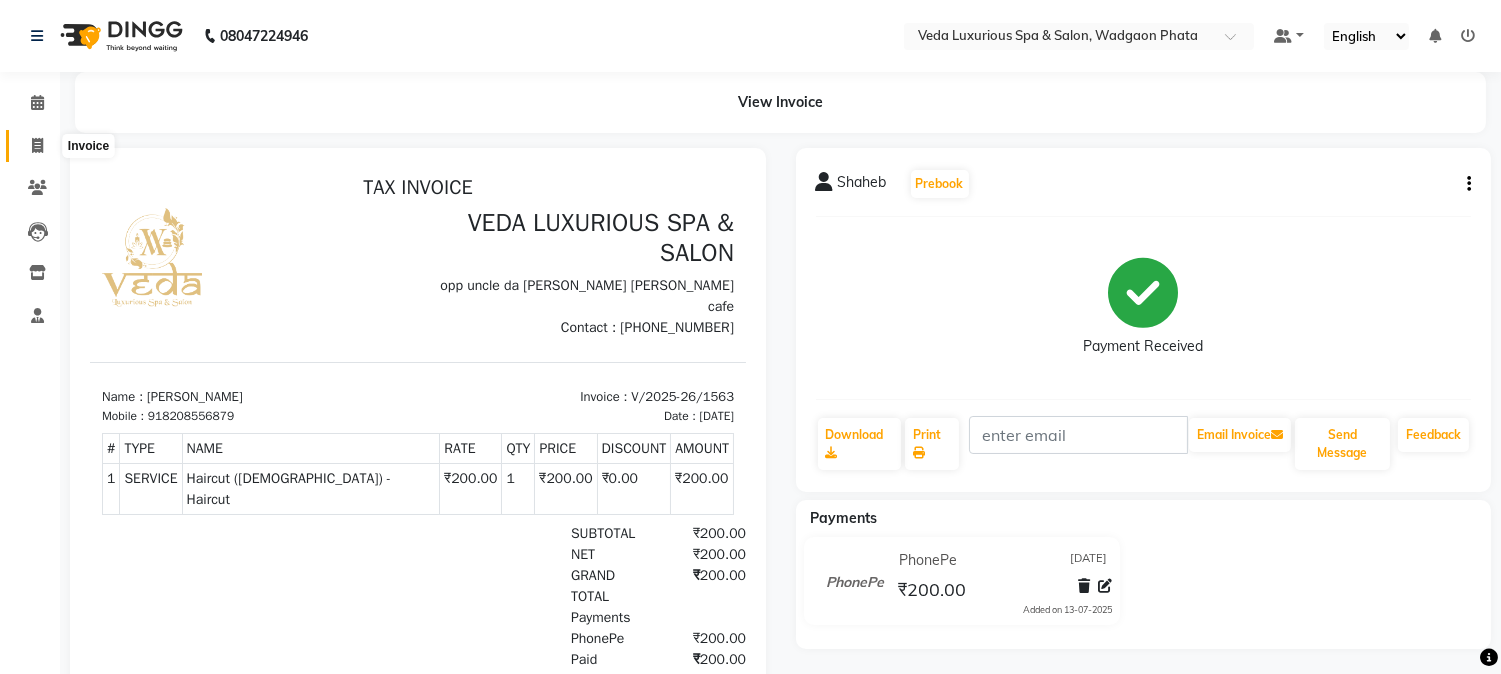 click 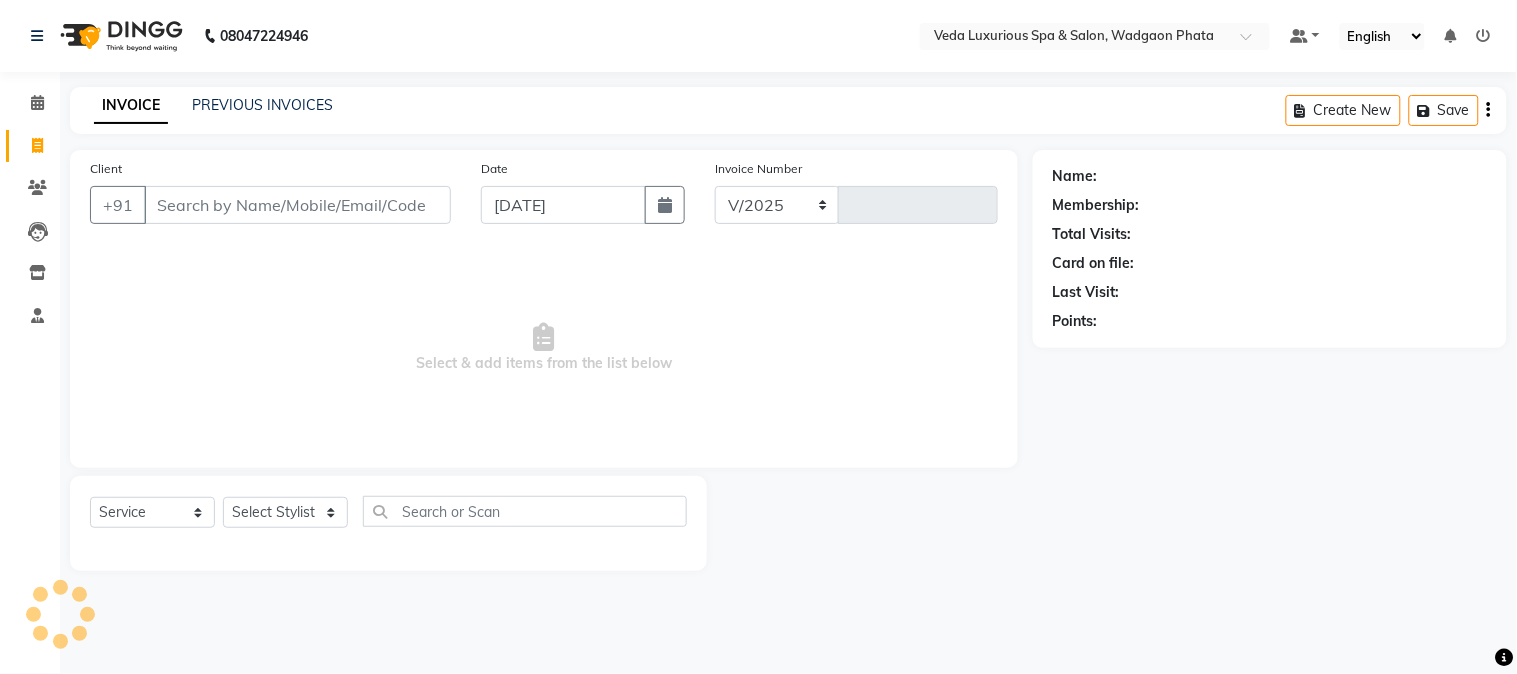 select on "4666" 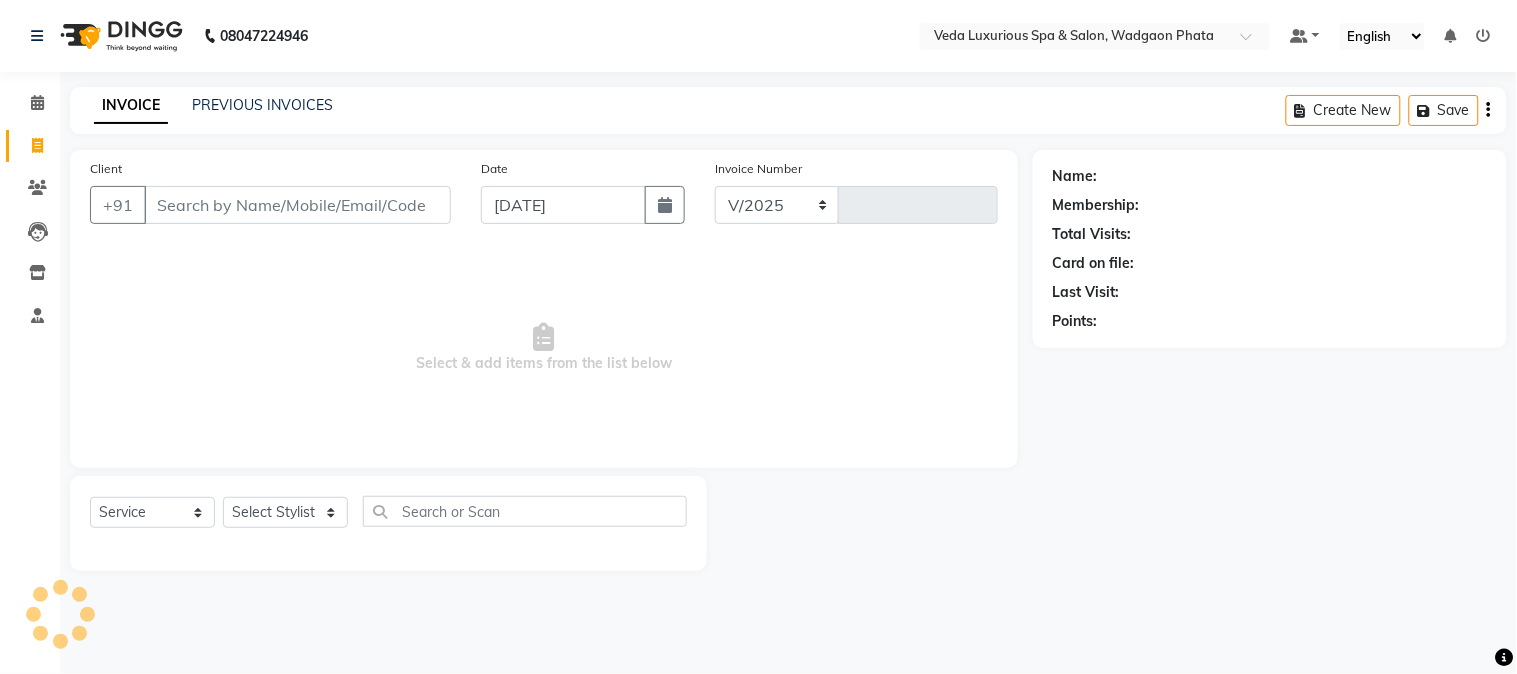 type on "1564" 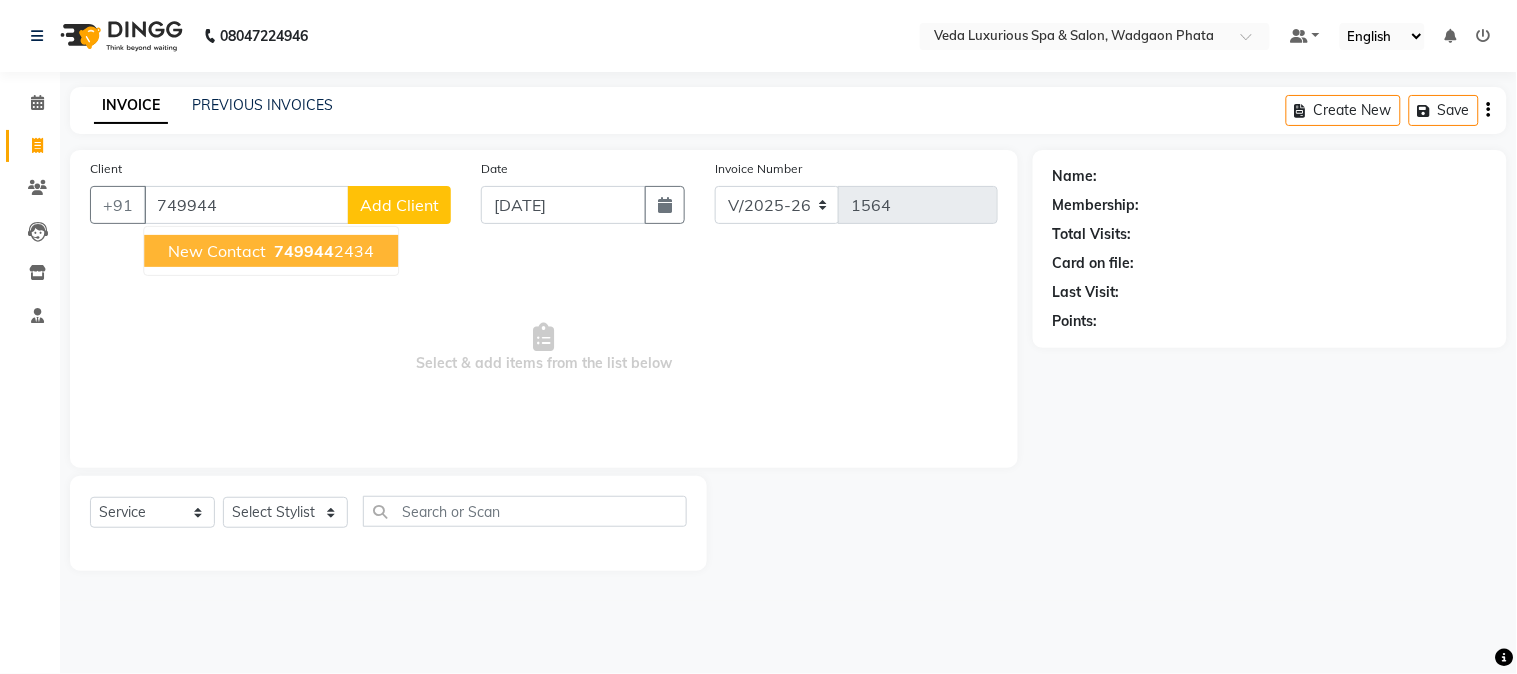 click on "749944 2434" at bounding box center [322, 251] 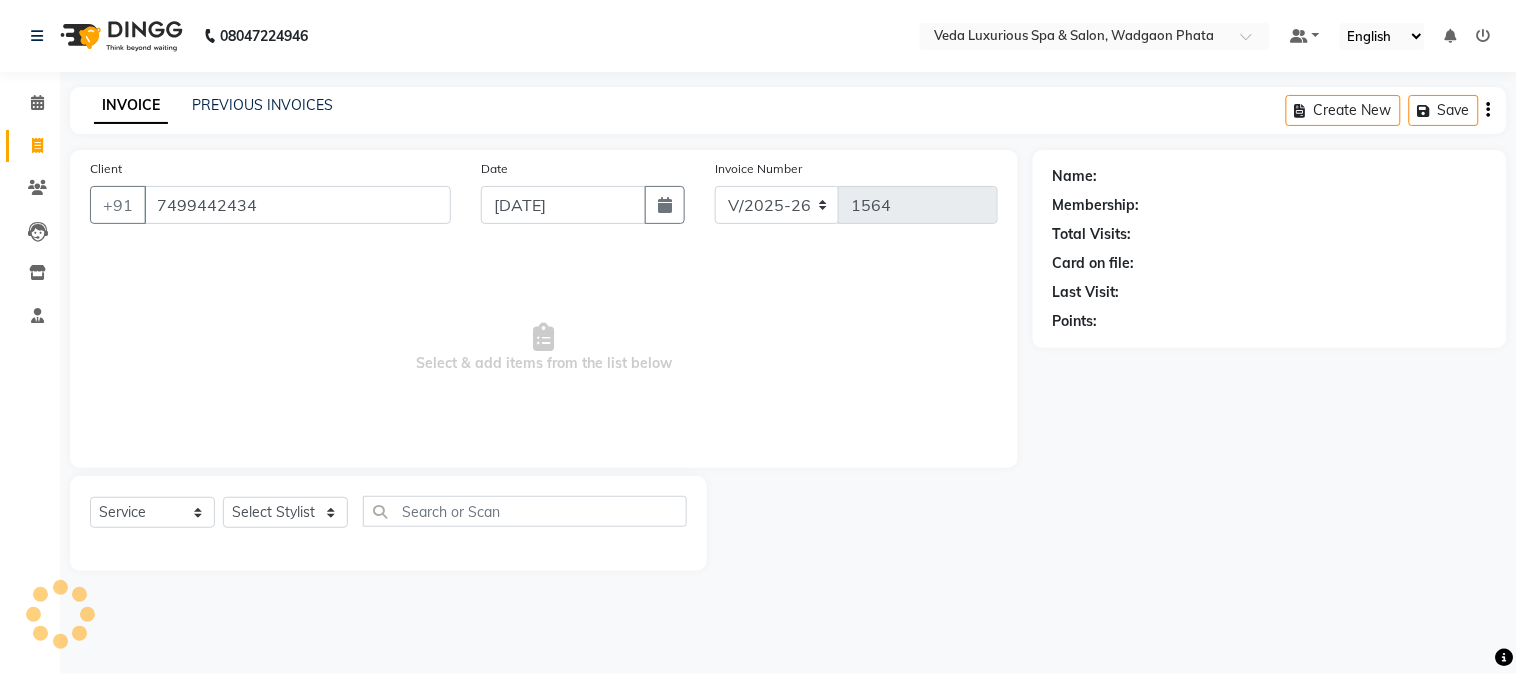 type on "7499442434" 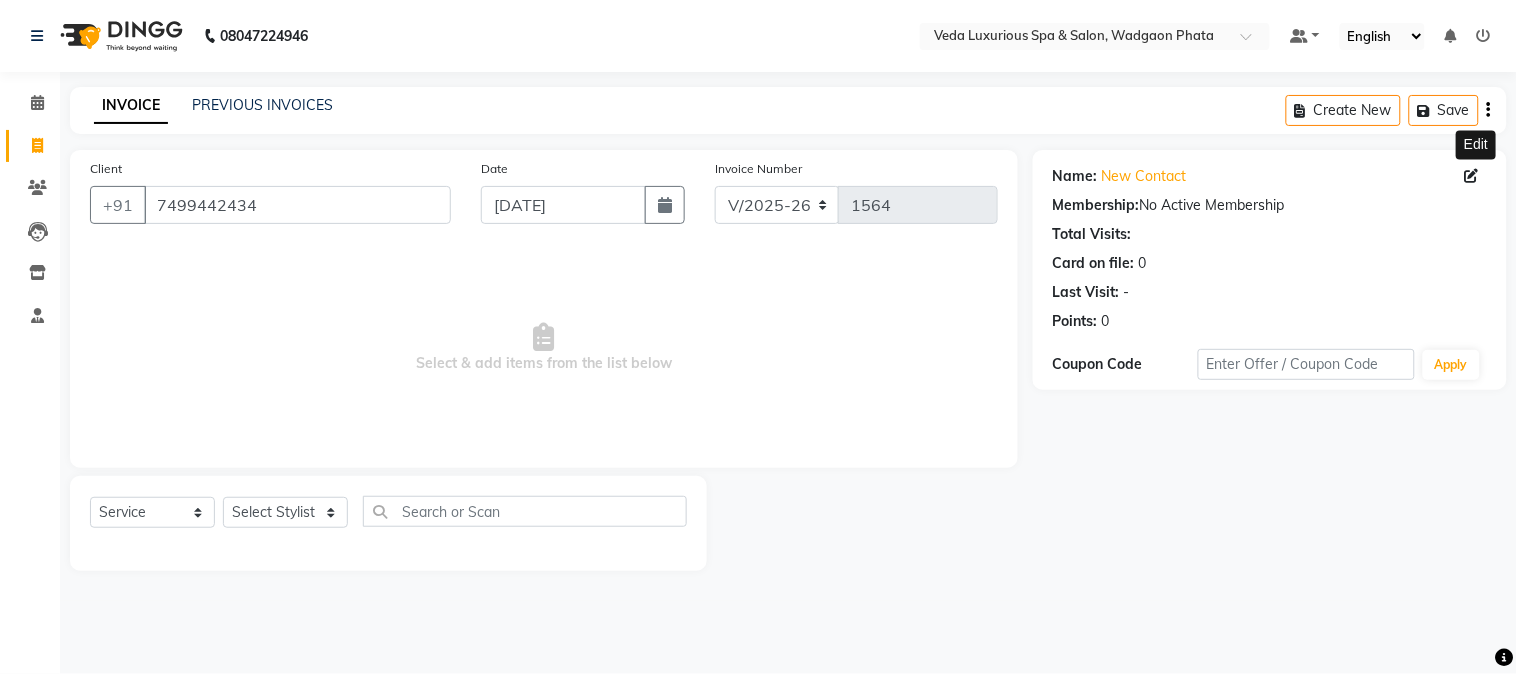 click 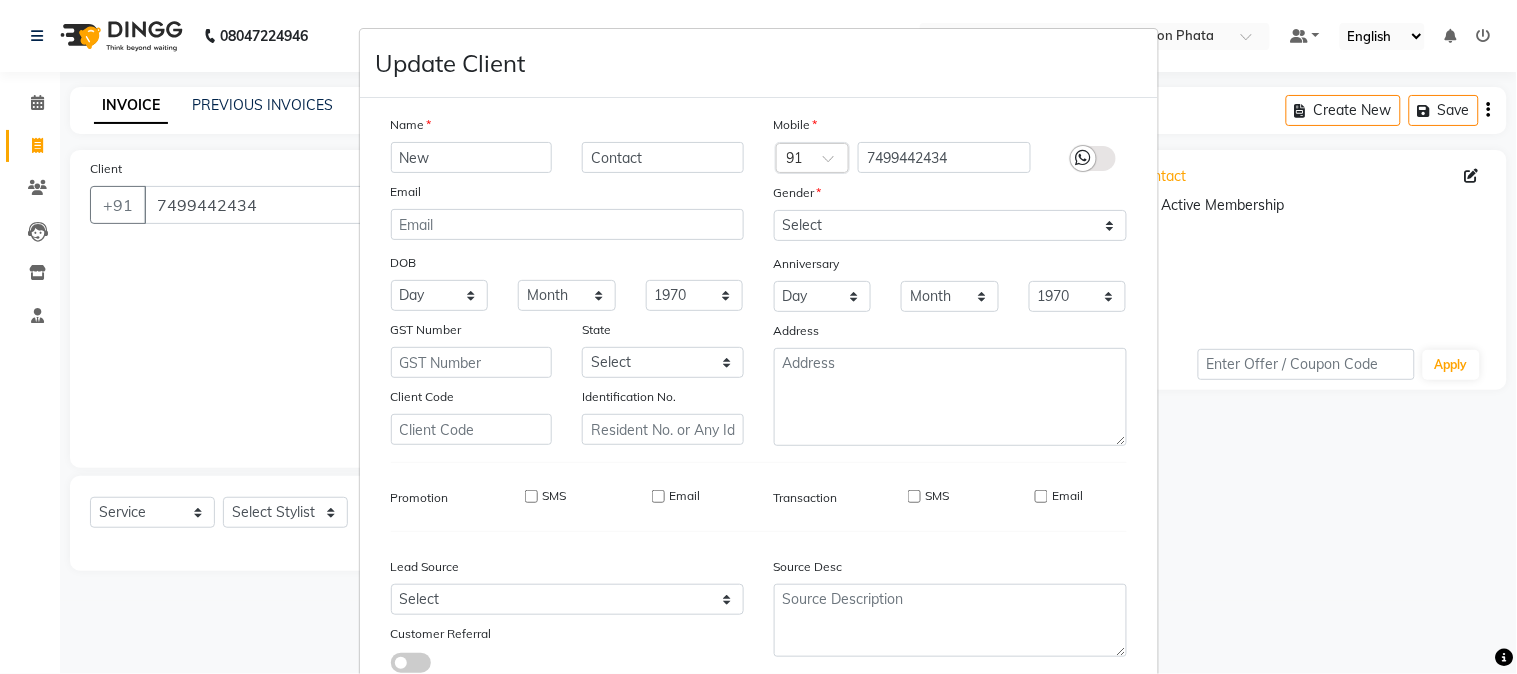 click on "New" at bounding box center [472, 157] 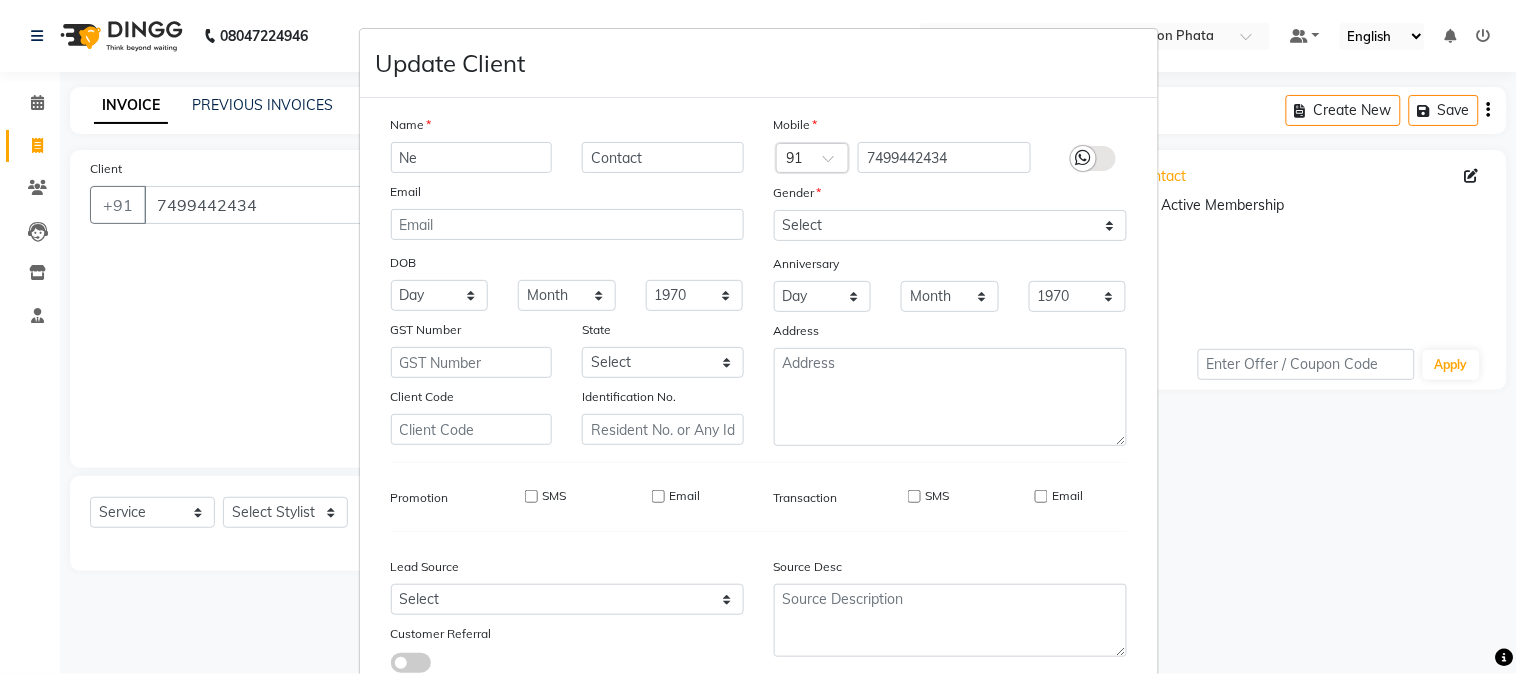 type on "N" 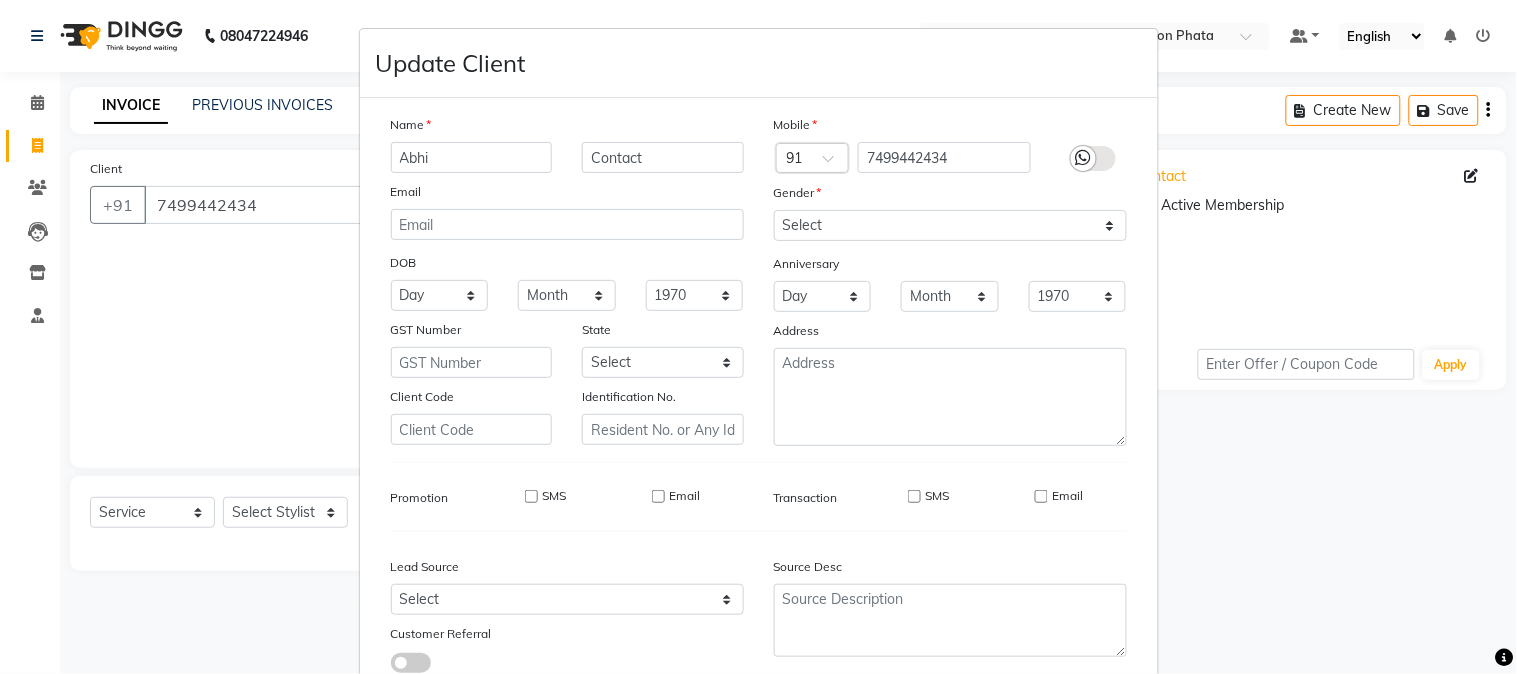 type on "Abhi" 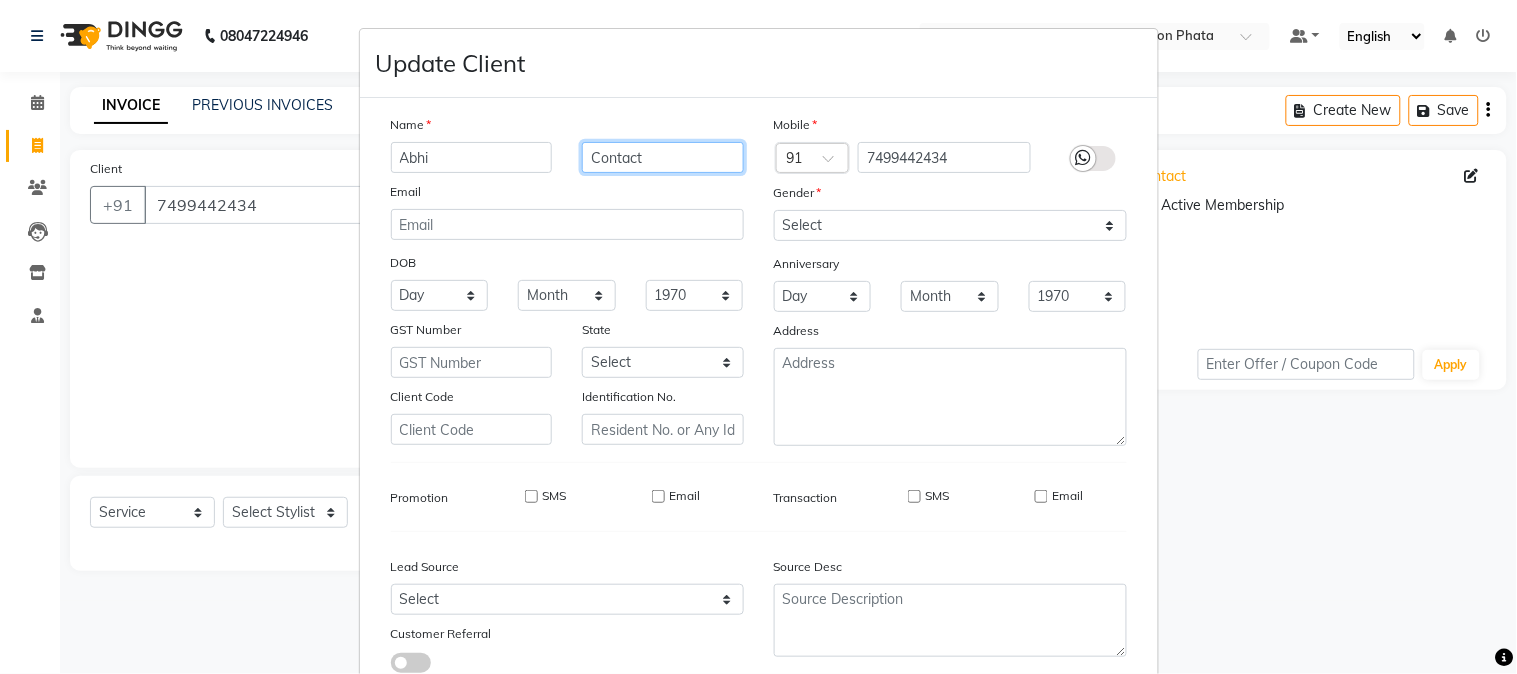 click on "Contact" at bounding box center [663, 157] 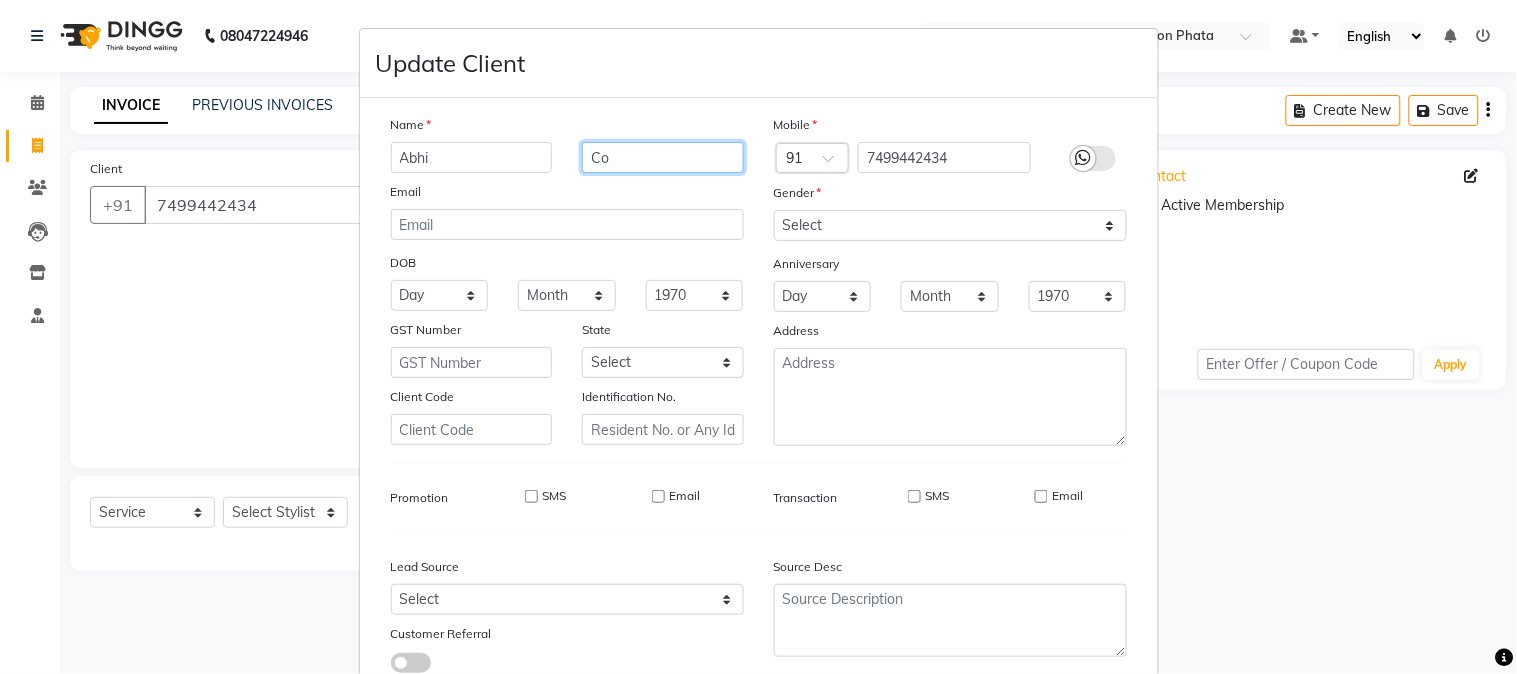 type on "C" 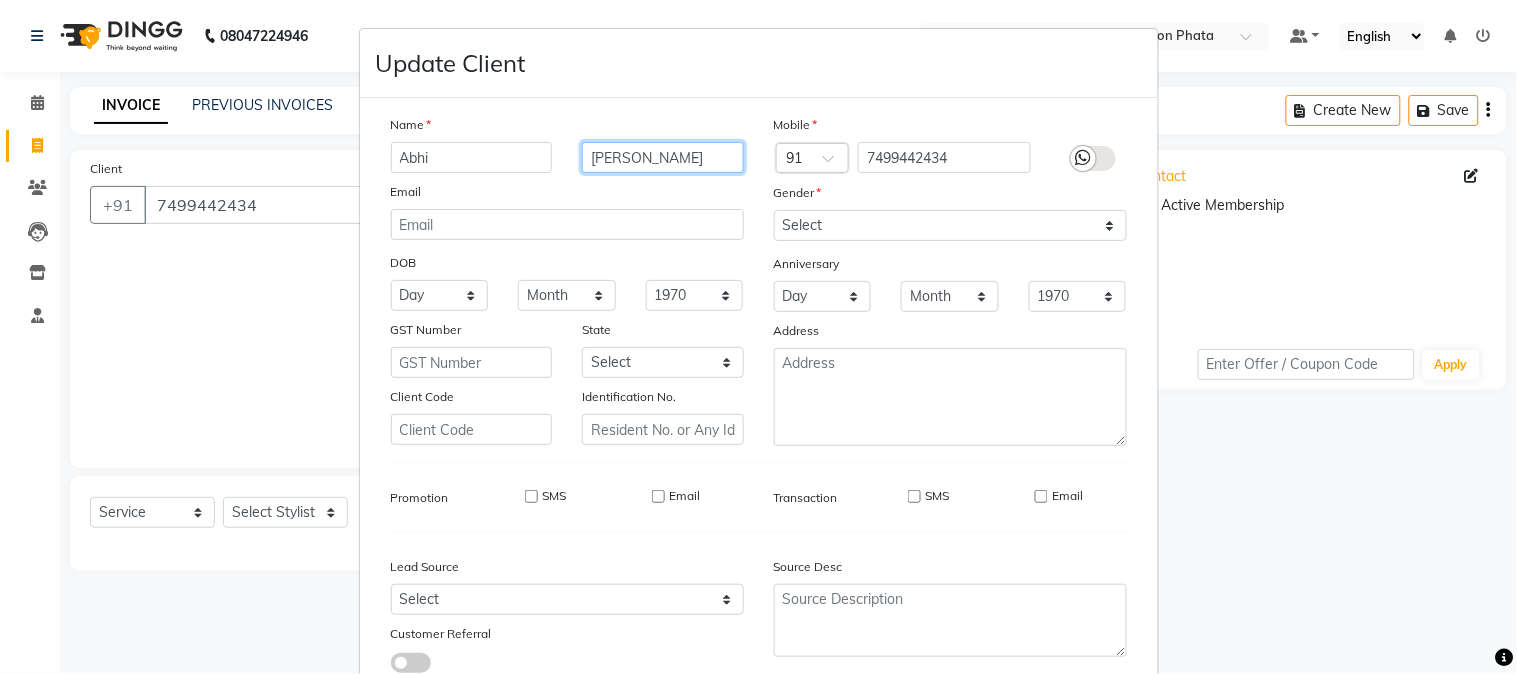 type on "[PERSON_NAME]" 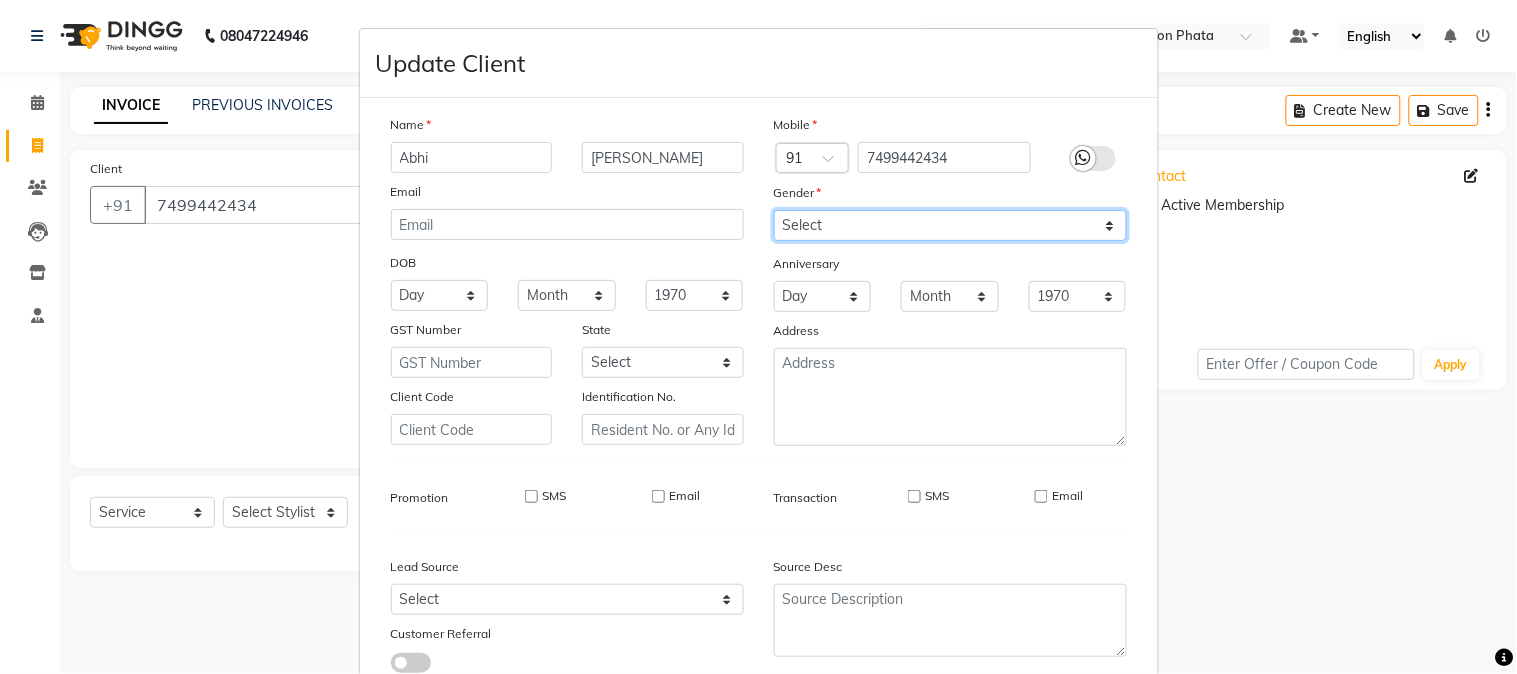 click on "Select [DEMOGRAPHIC_DATA] [DEMOGRAPHIC_DATA] Other Prefer Not To Say" at bounding box center (950, 225) 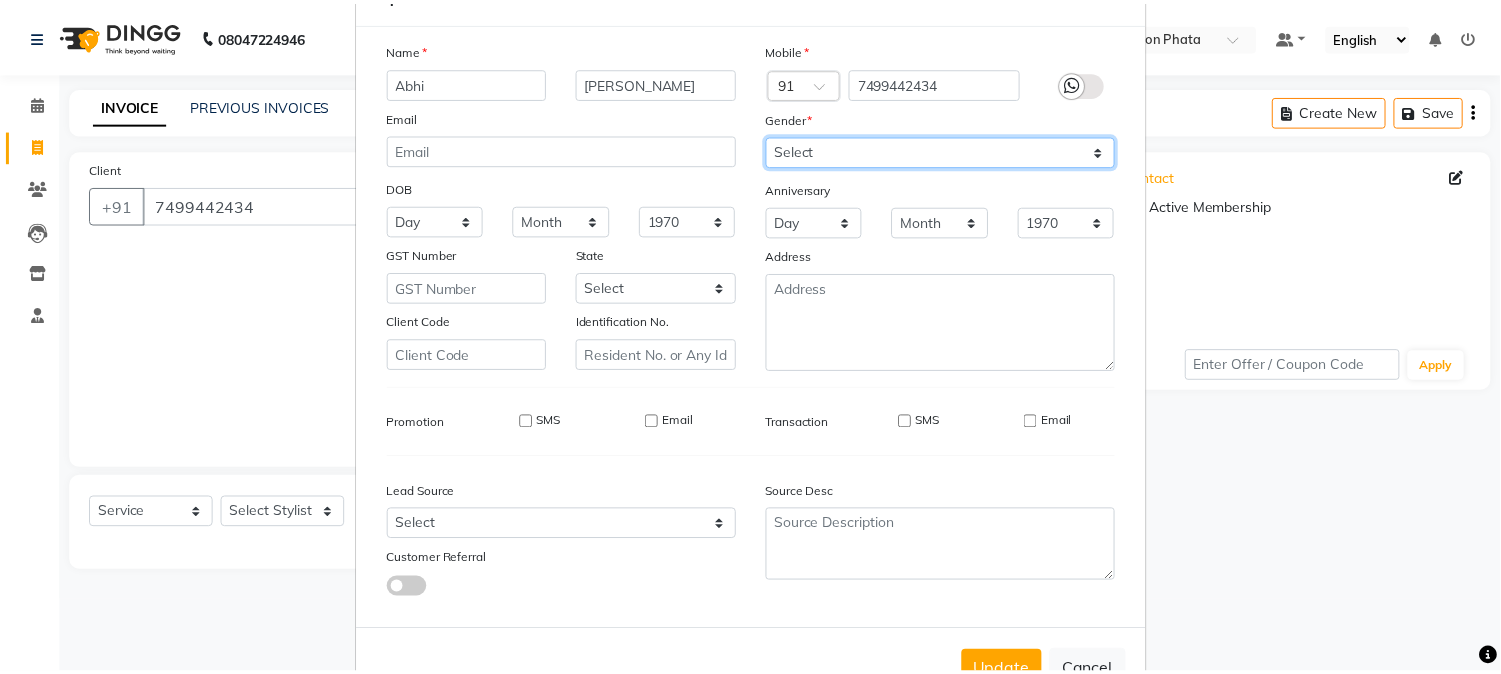 scroll, scrollTop: 141, scrollLeft: 0, axis: vertical 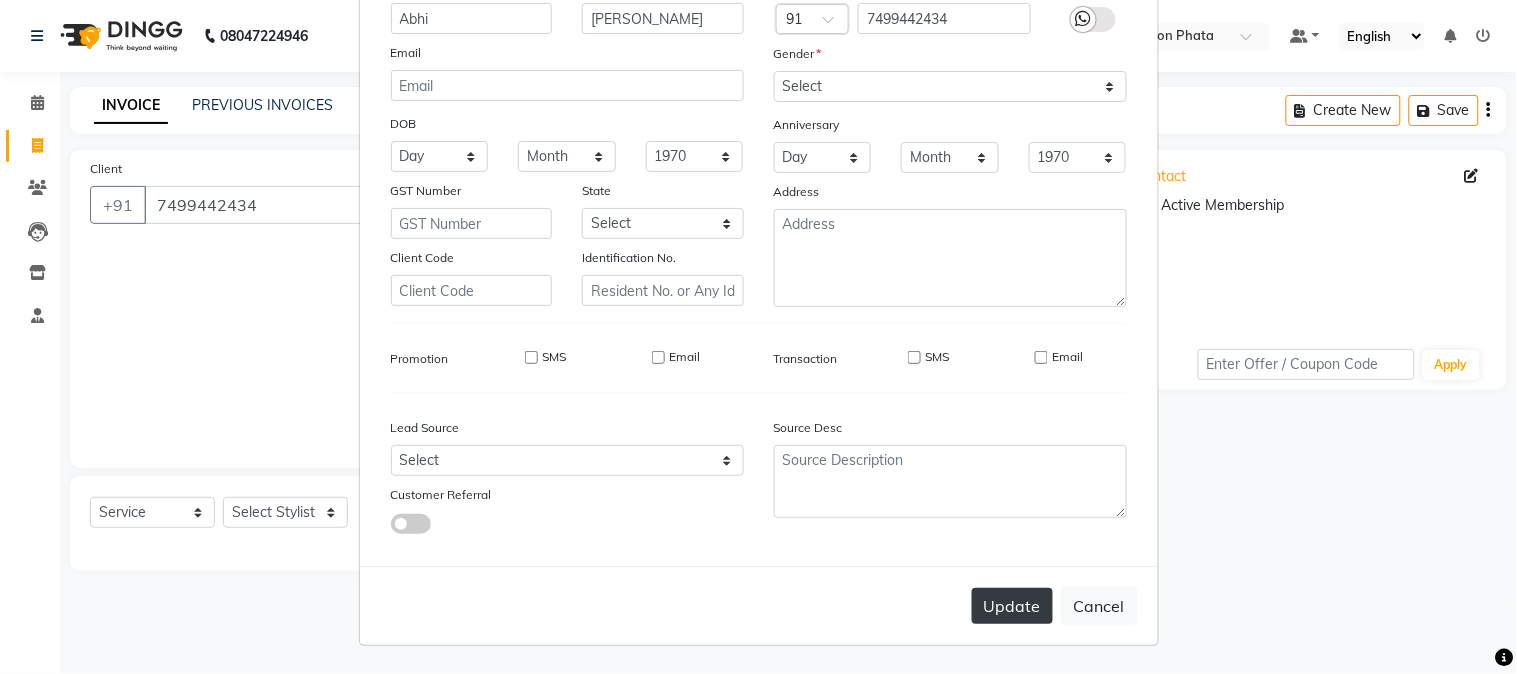 click on "Update" at bounding box center [1012, 606] 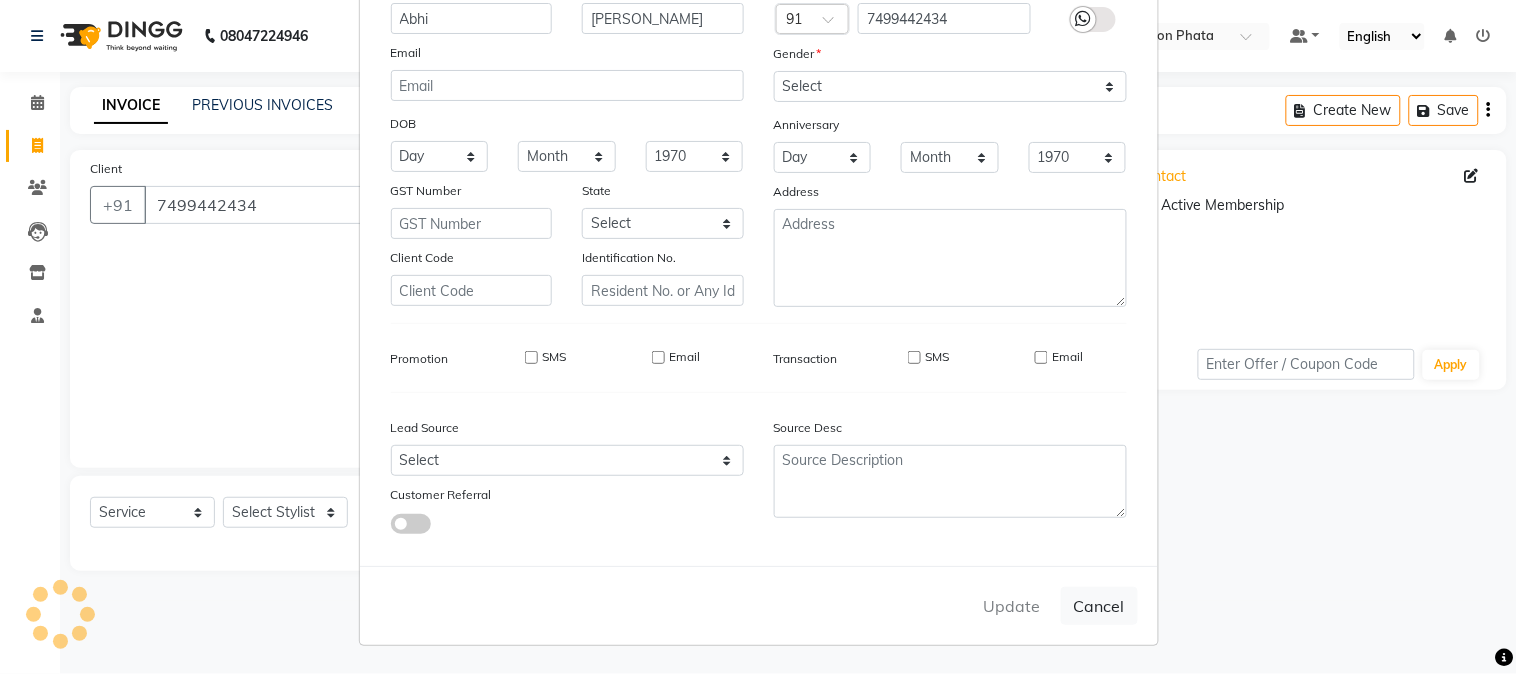 type 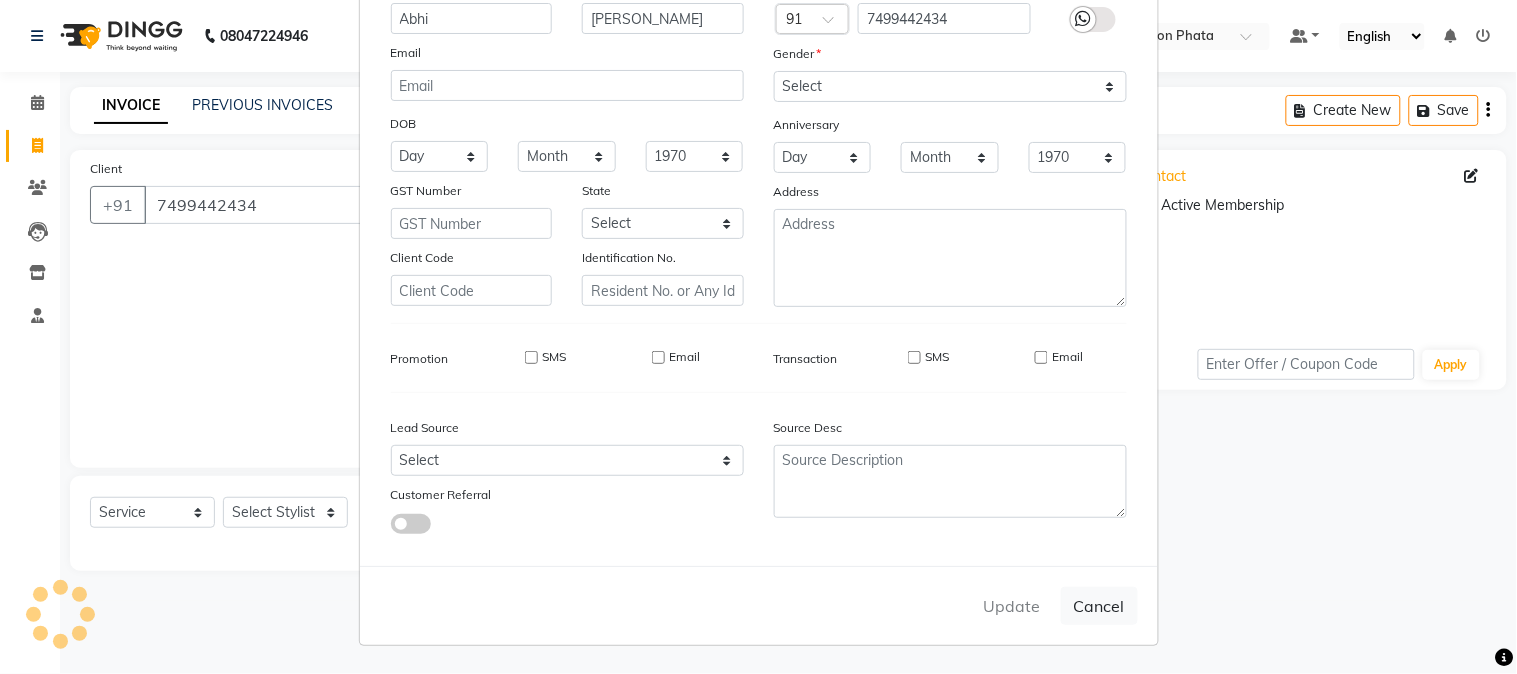 type 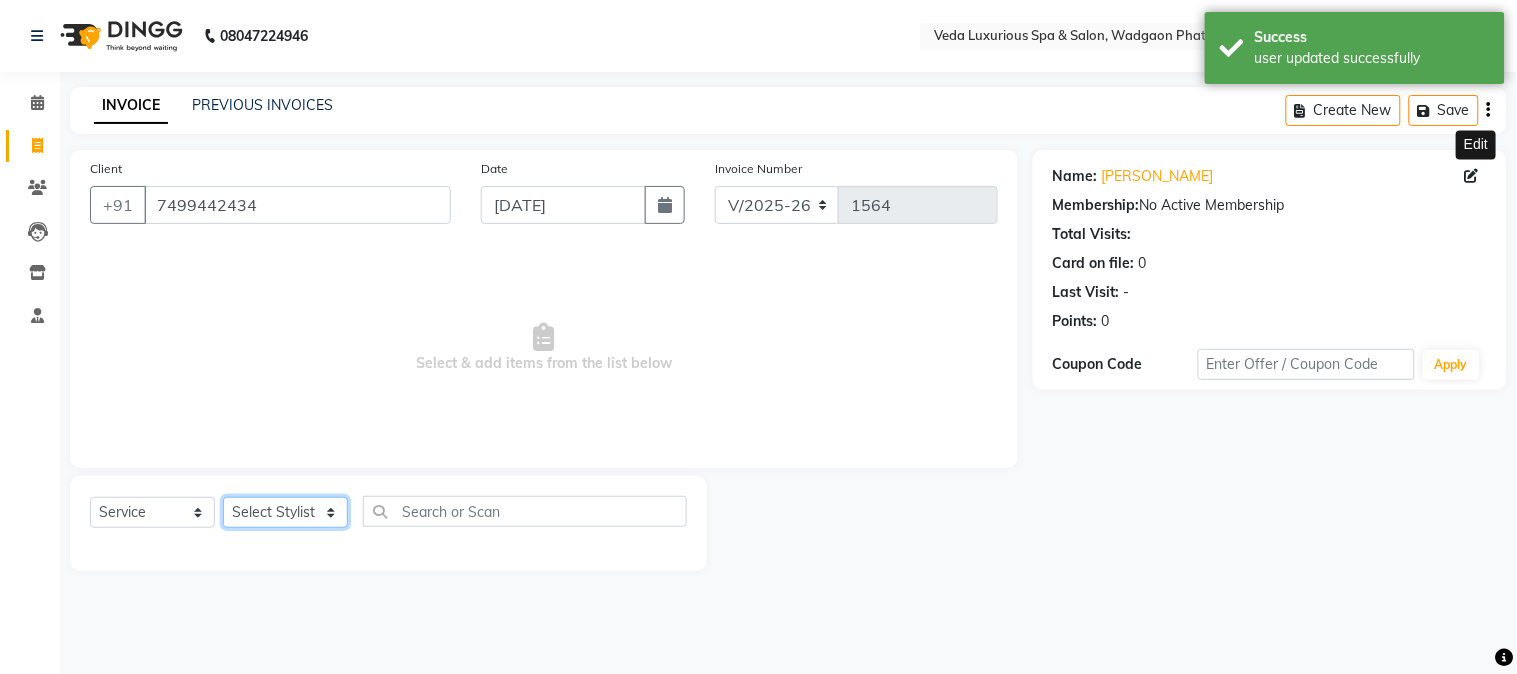 click on "Select Stylist Ankur GOLU [PERSON_NAME] [PERSON_NAME] [PERSON_NAME] RP seri VEDA" 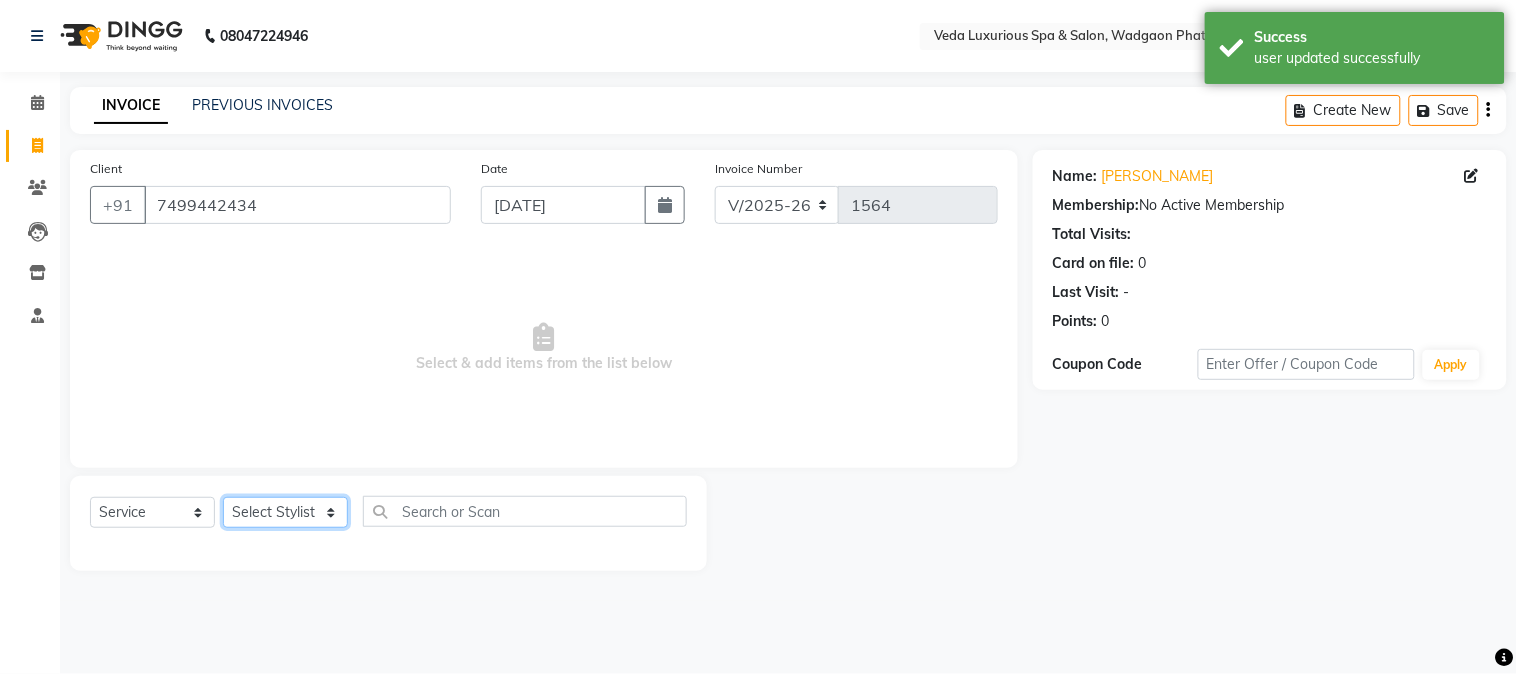 select on "70836" 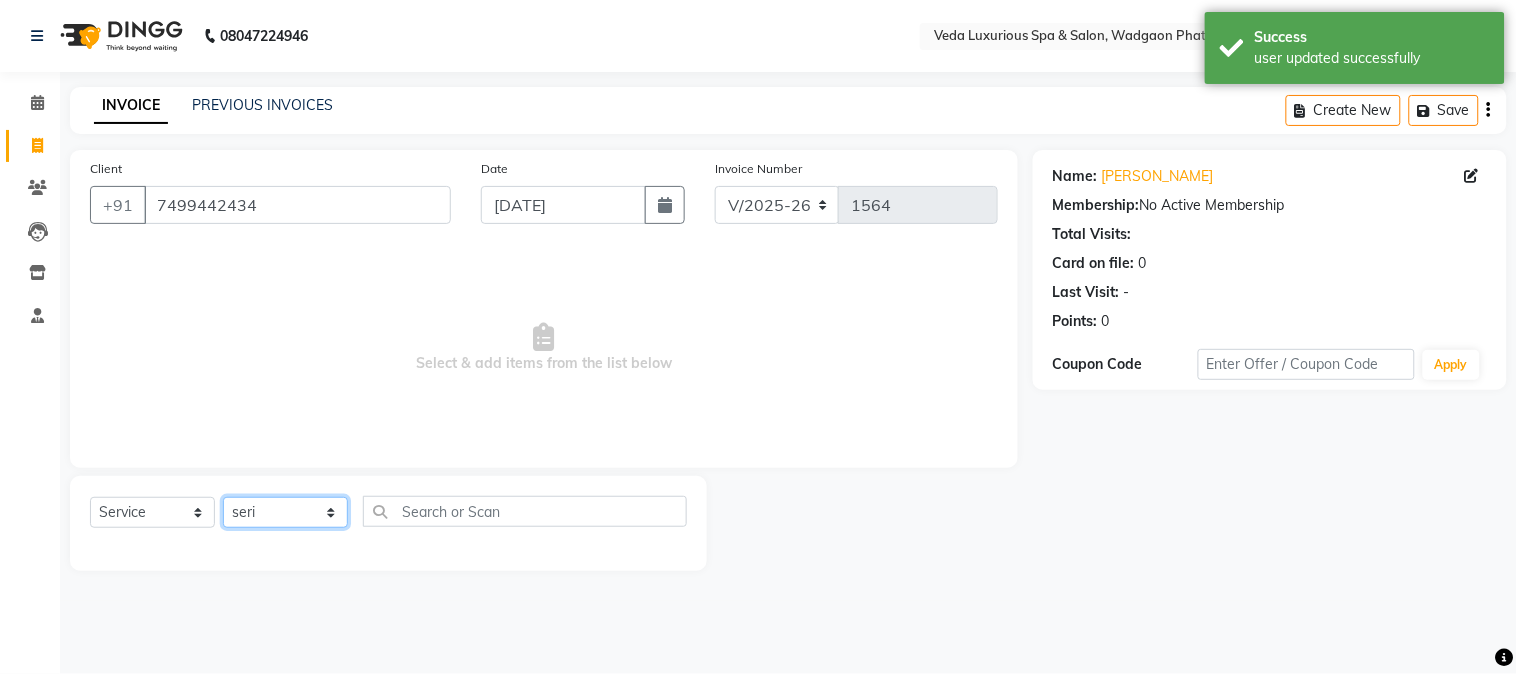click on "Select Stylist Ankur GOLU [PERSON_NAME] [PERSON_NAME] [PERSON_NAME] RP seri VEDA" 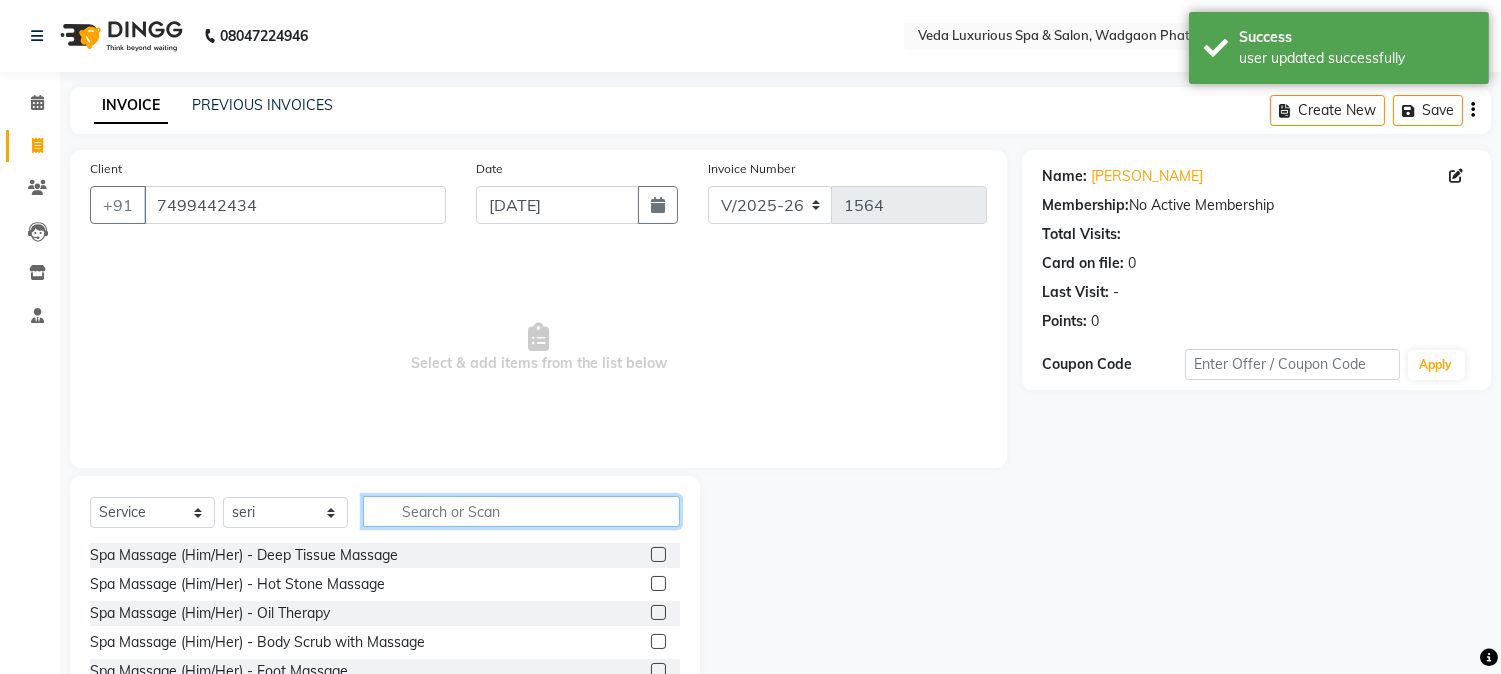 click 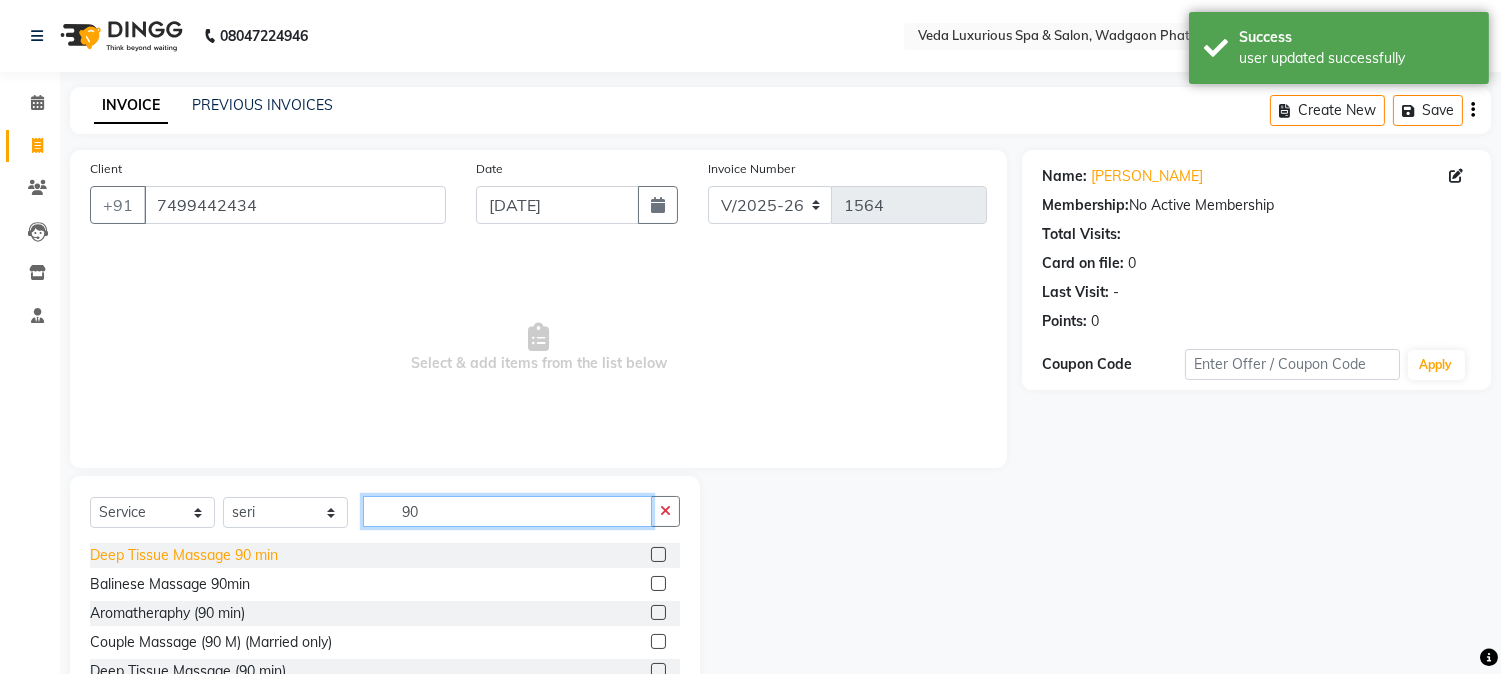 type on "90" 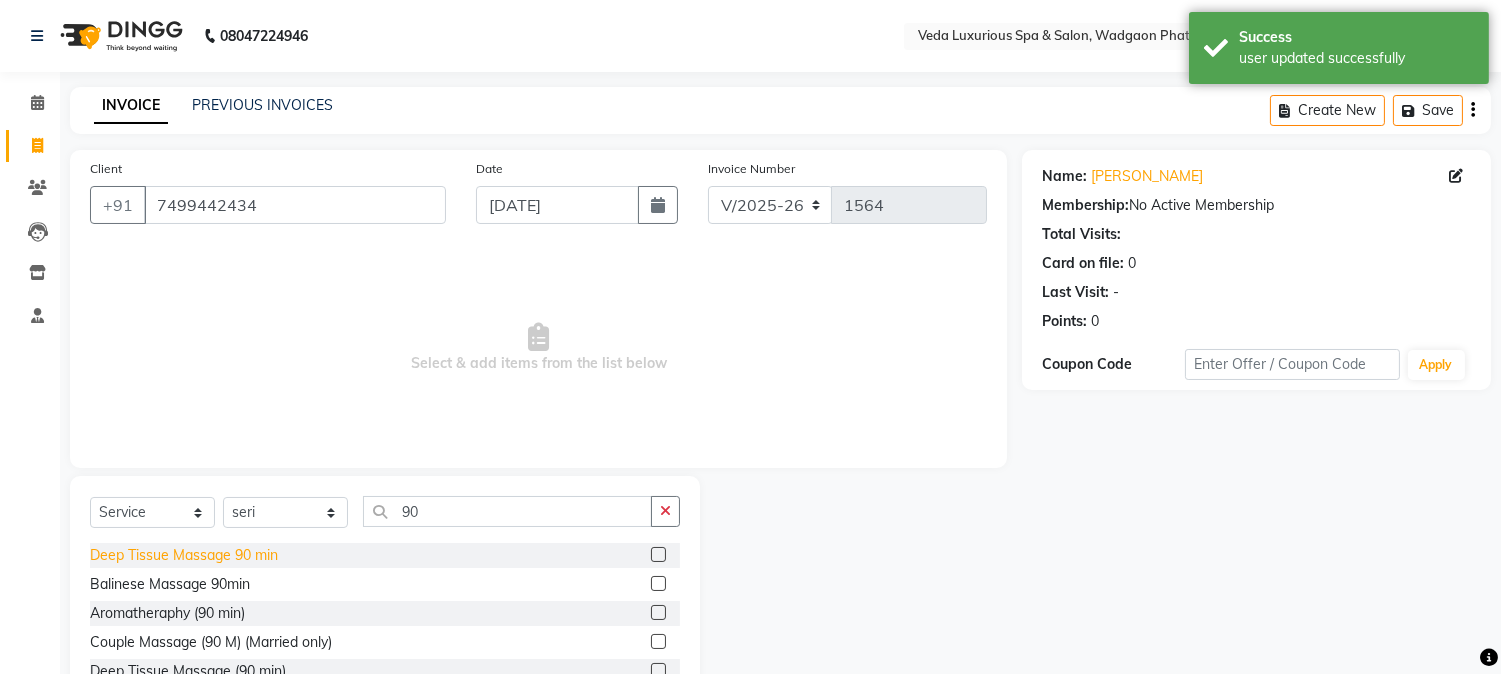 click on "Deep Tissue Massage 90 min" 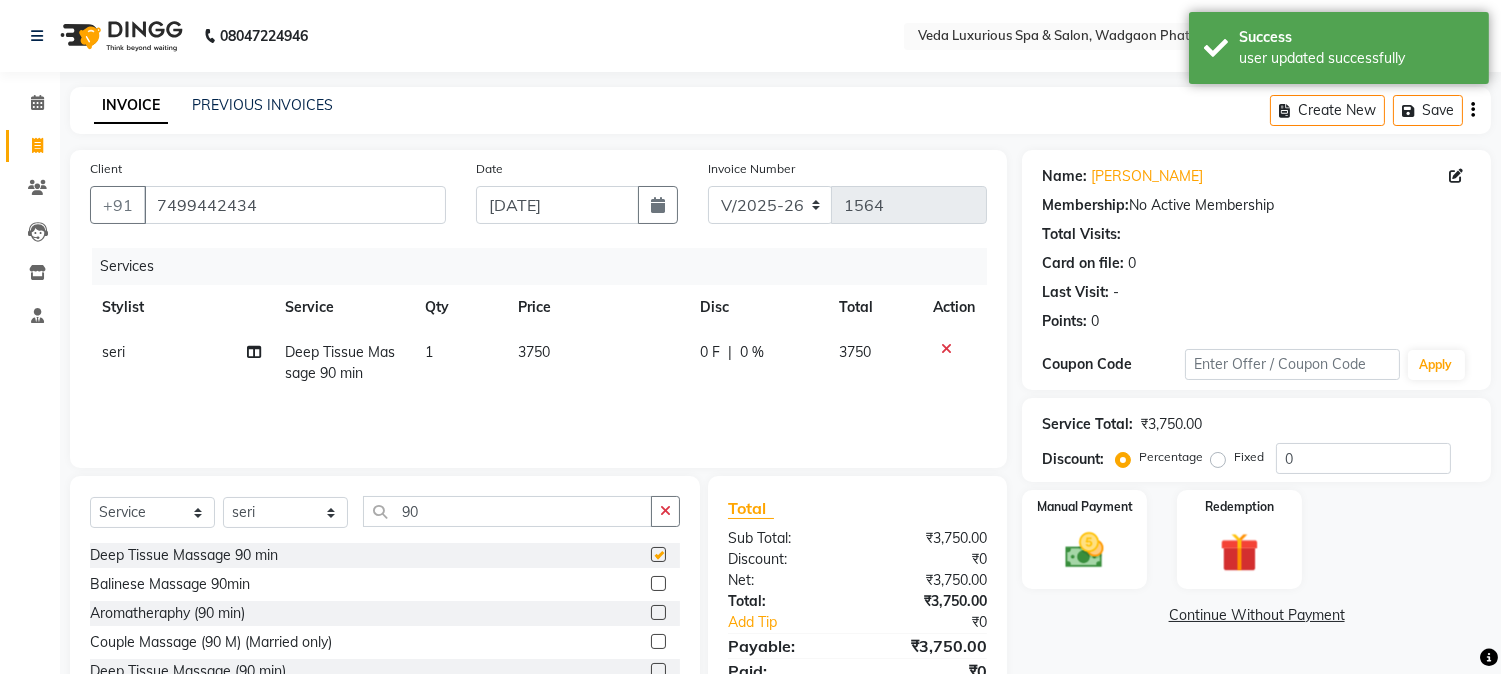 checkbox on "false" 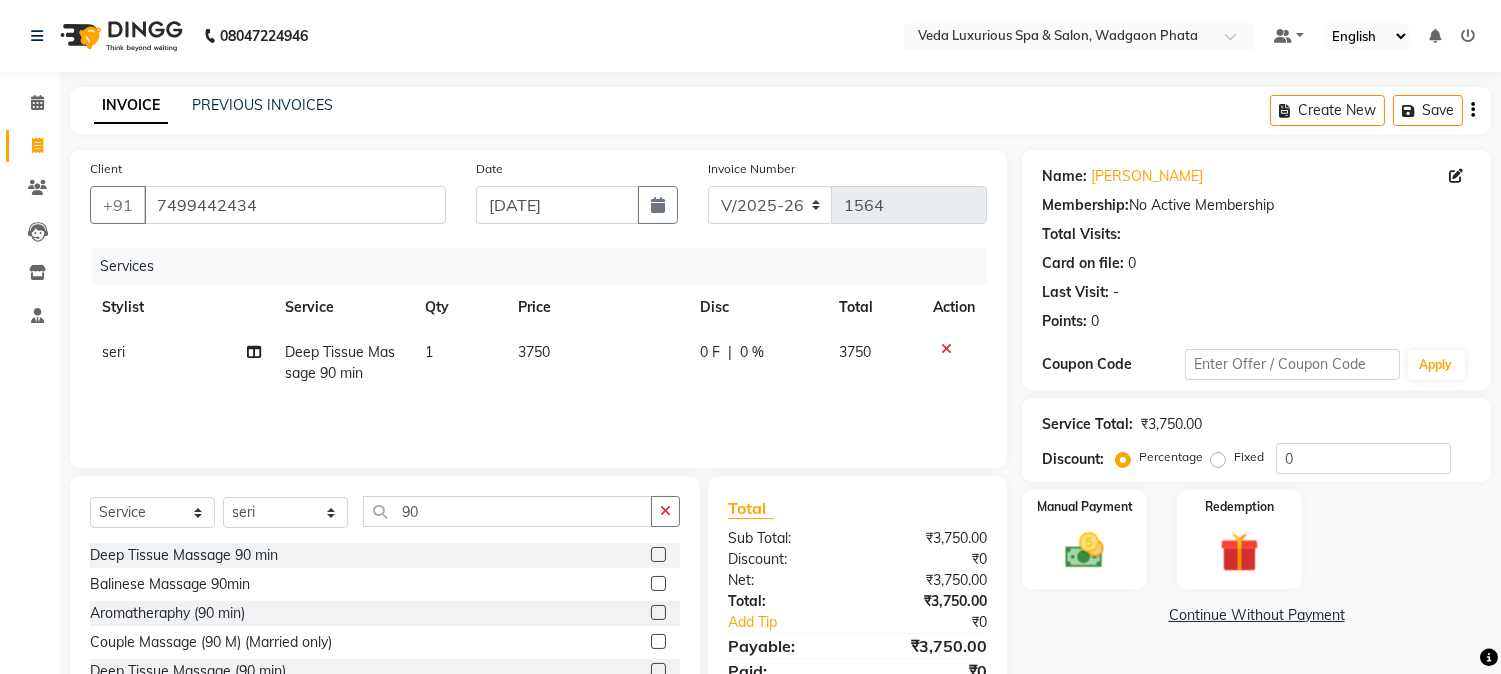 click on "0 F" 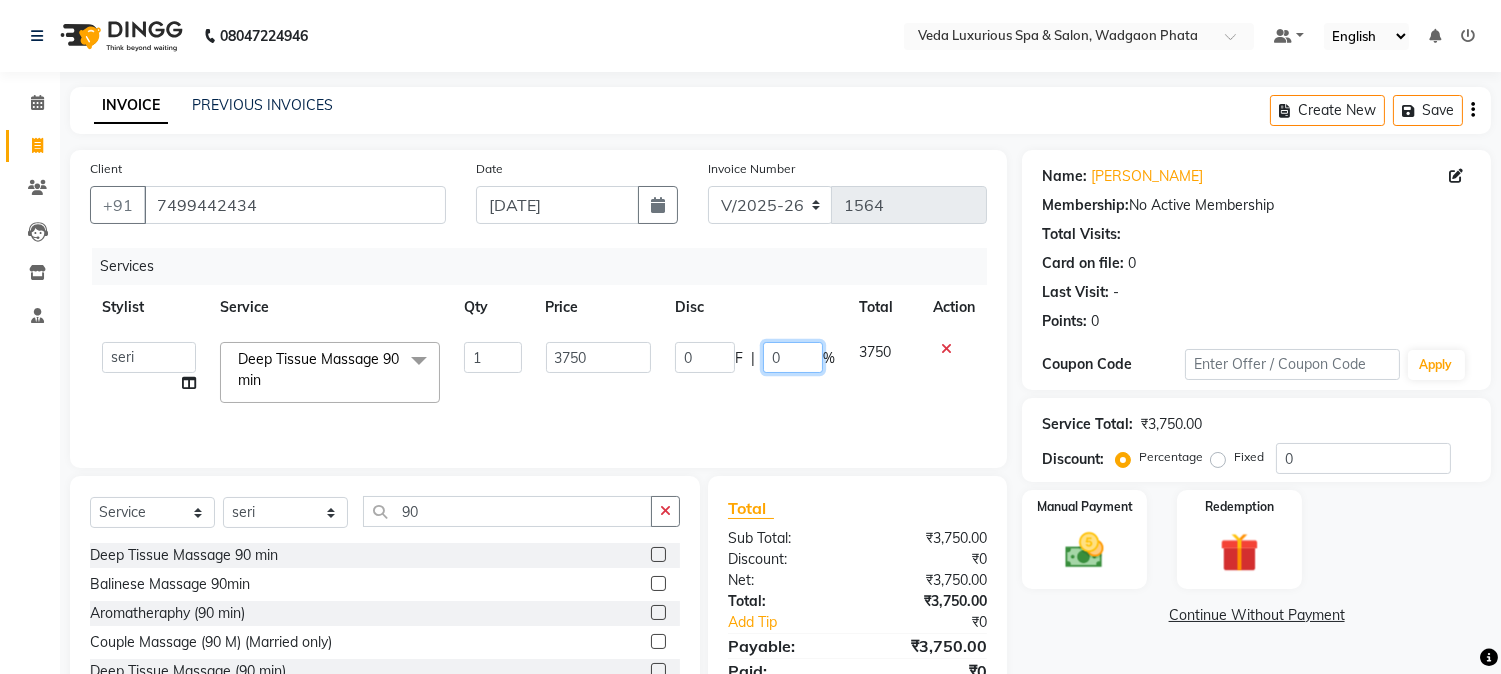 click on "0" 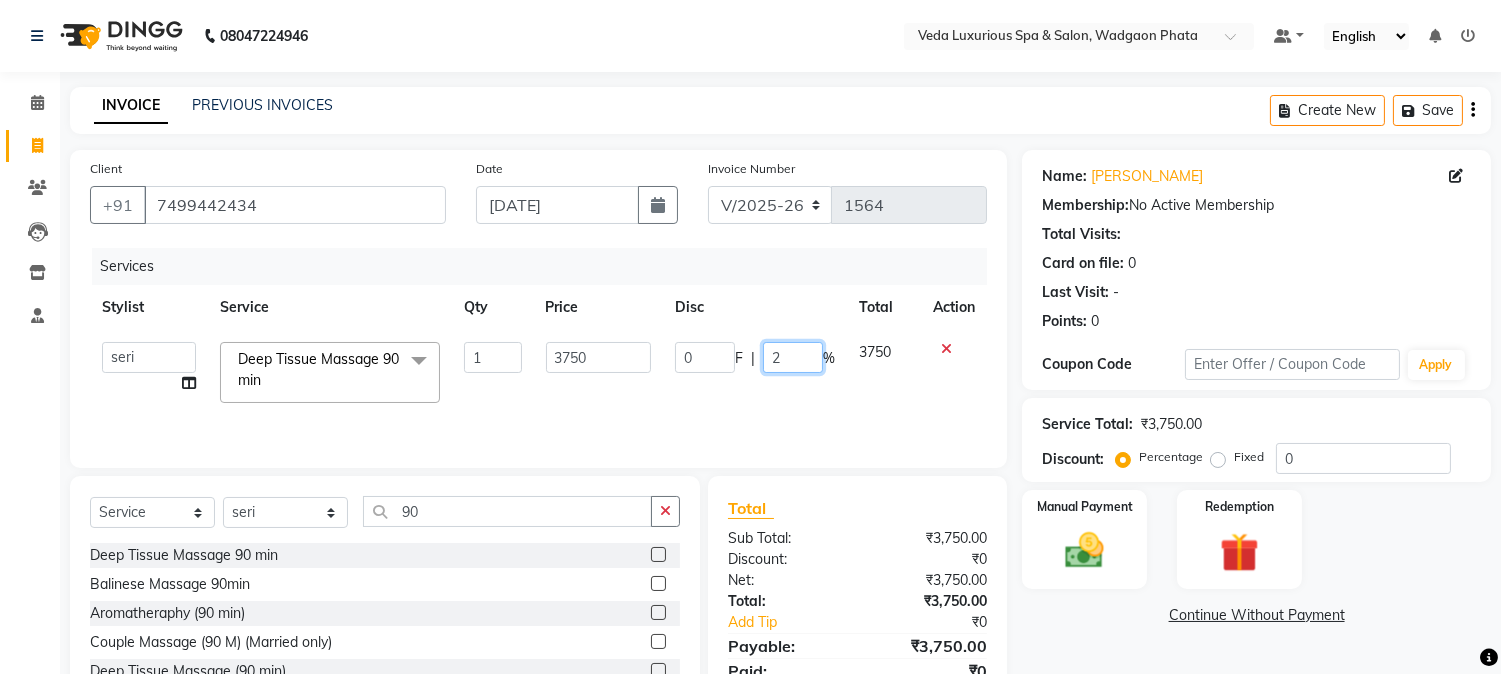 type on "20" 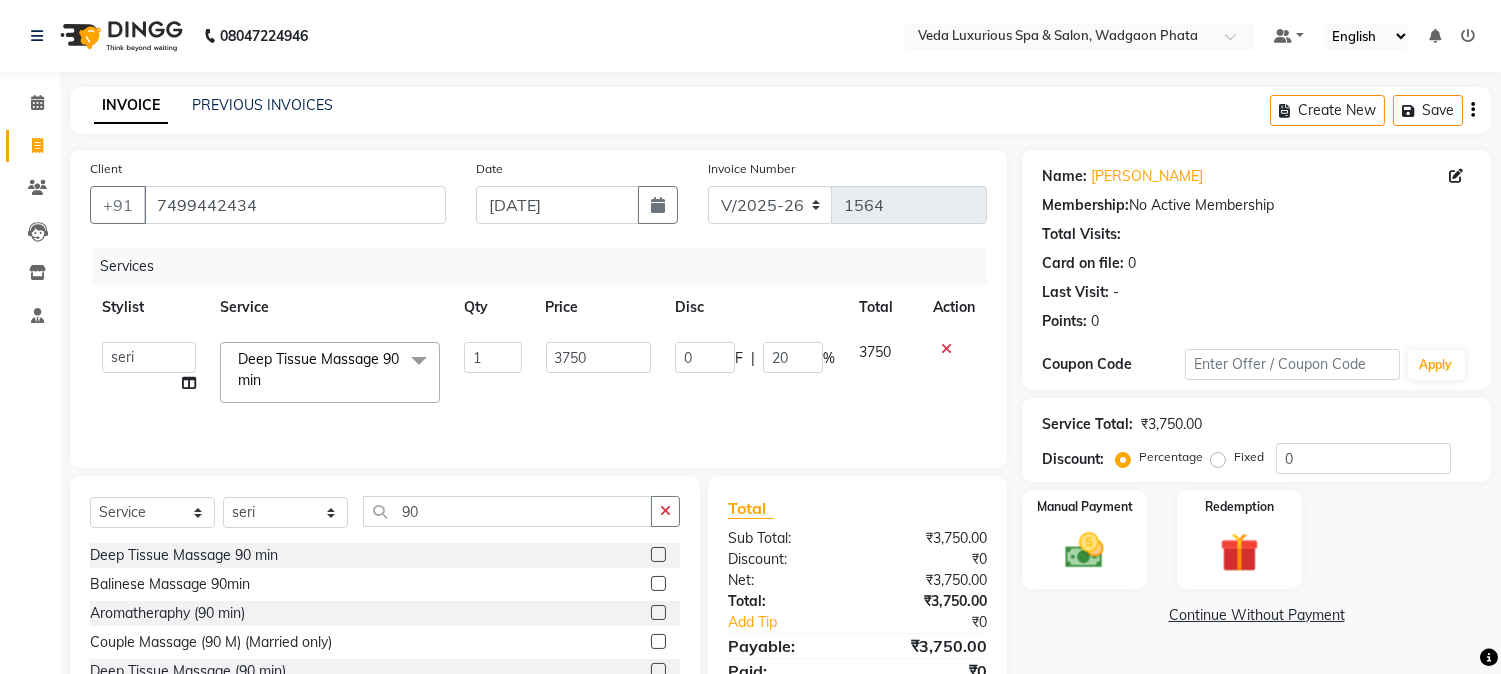 click on "Services" 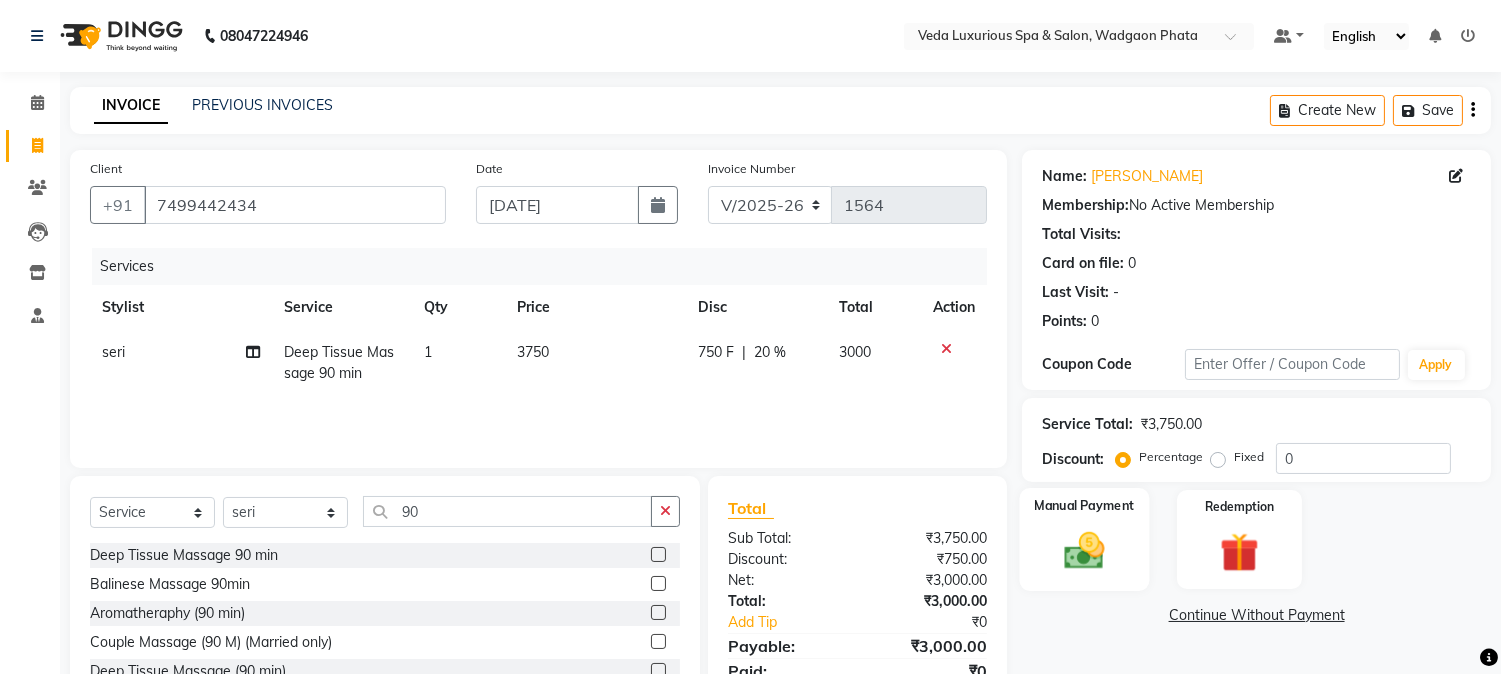 click 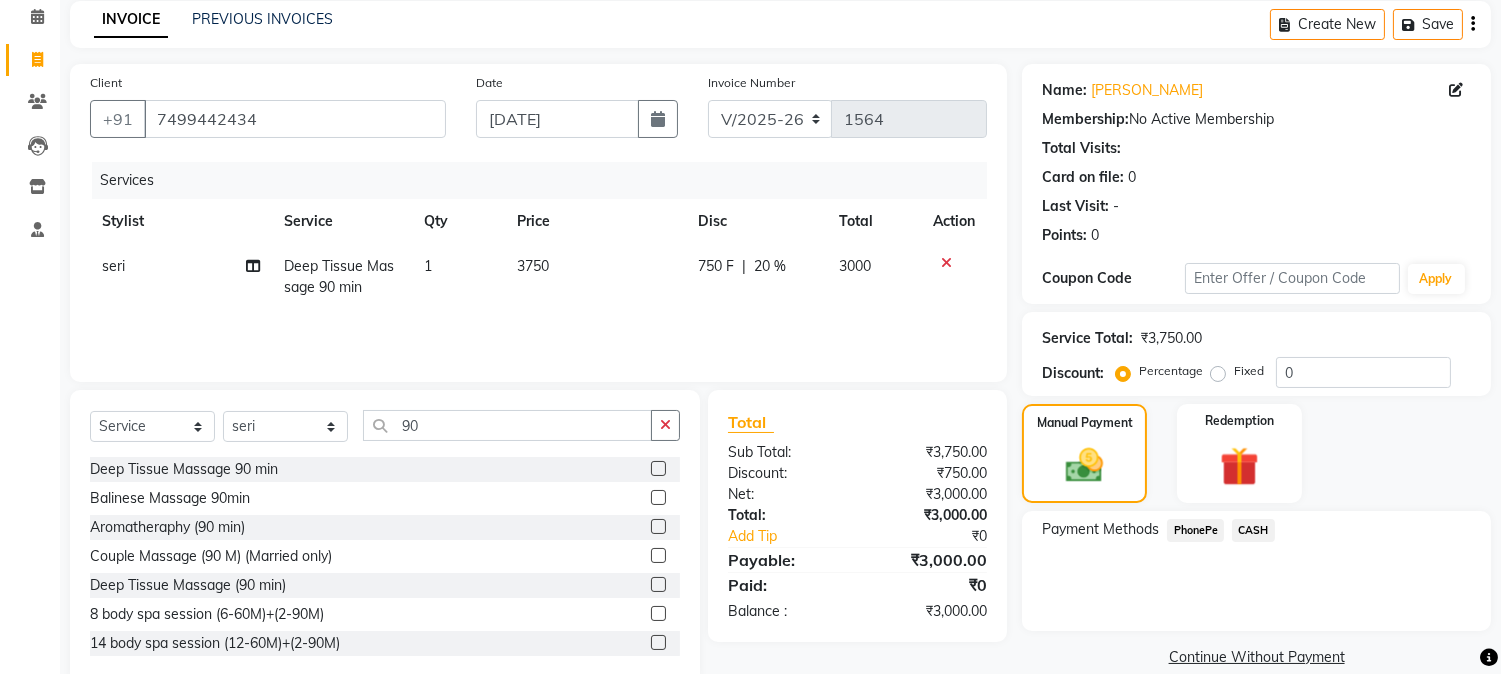 scroll, scrollTop: 126, scrollLeft: 0, axis: vertical 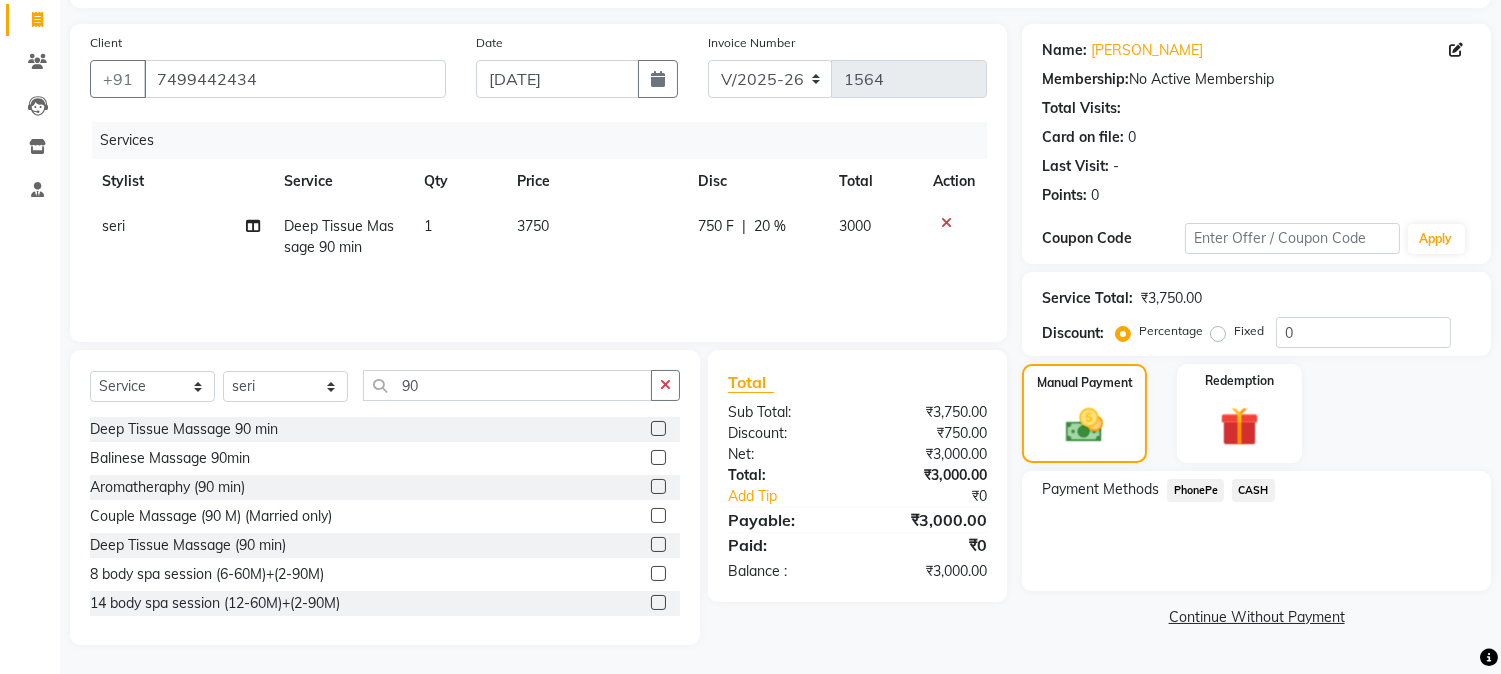 click on "PhonePe" 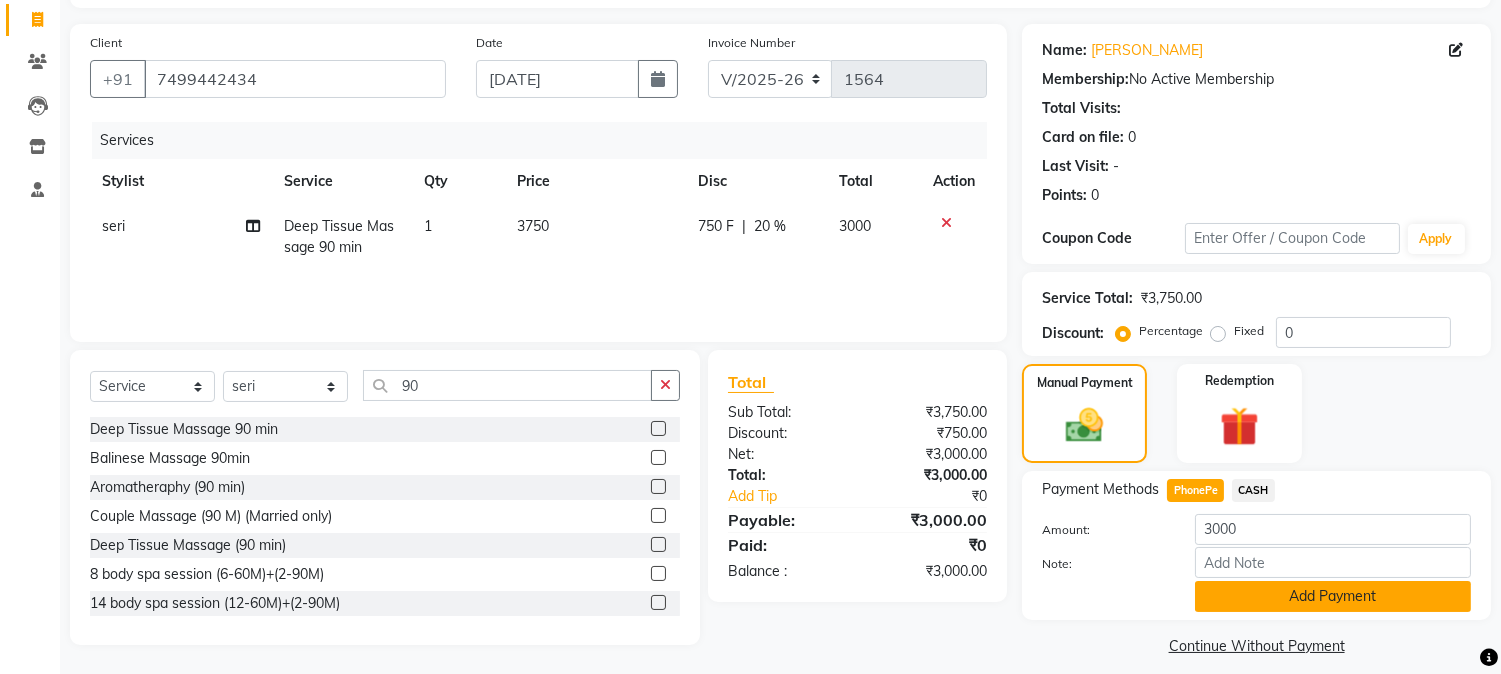 click on "Add Payment" 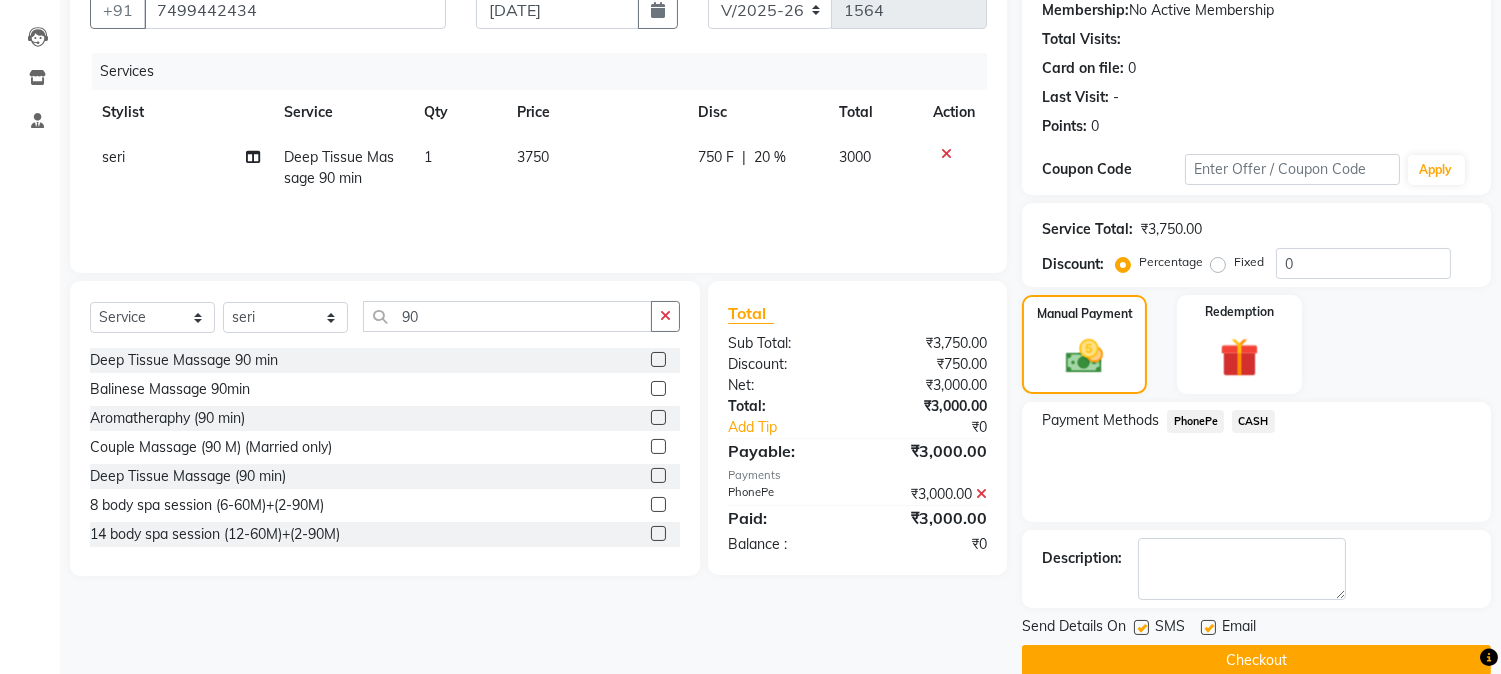 scroll, scrollTop: 225, scrollLeft: 0, axis: vertical 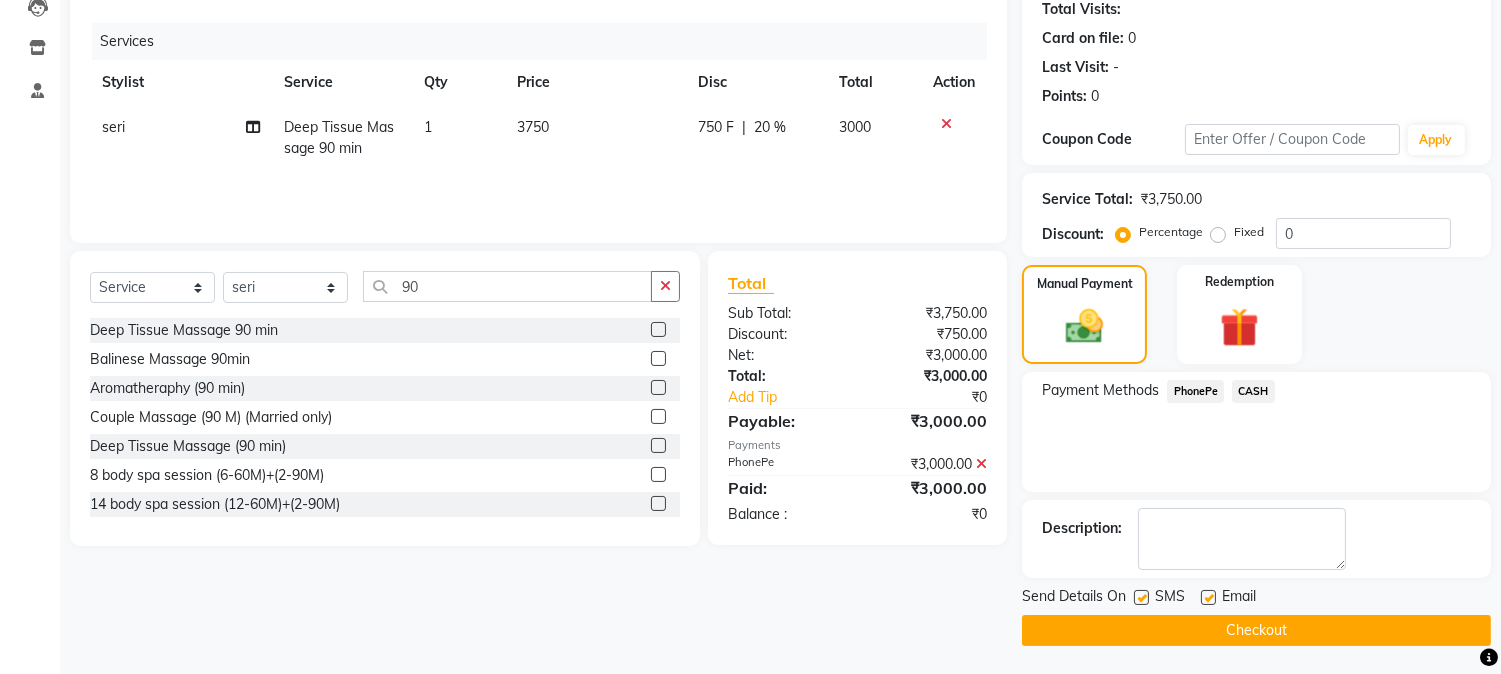 click on "Checkout" 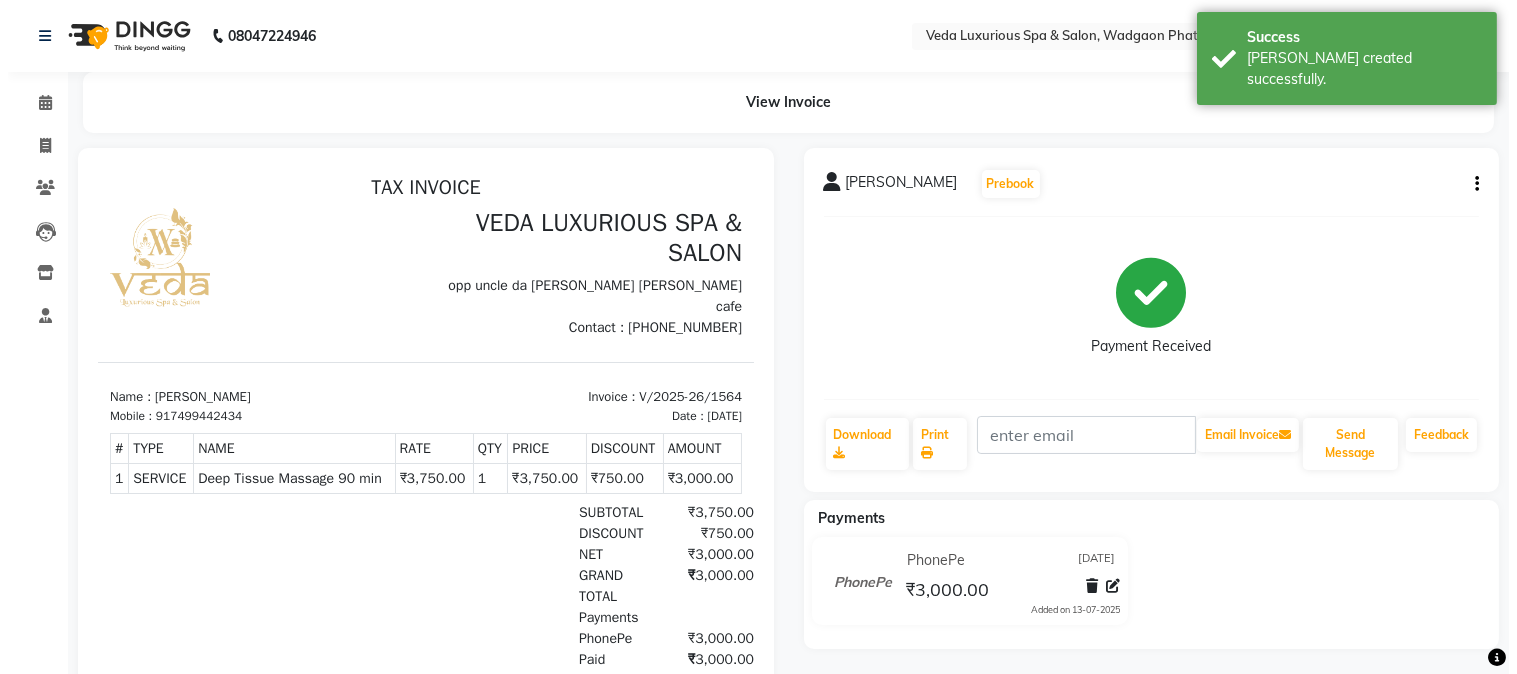 scroll, scrollTop: 0, scrollLeft: 0, axis: both 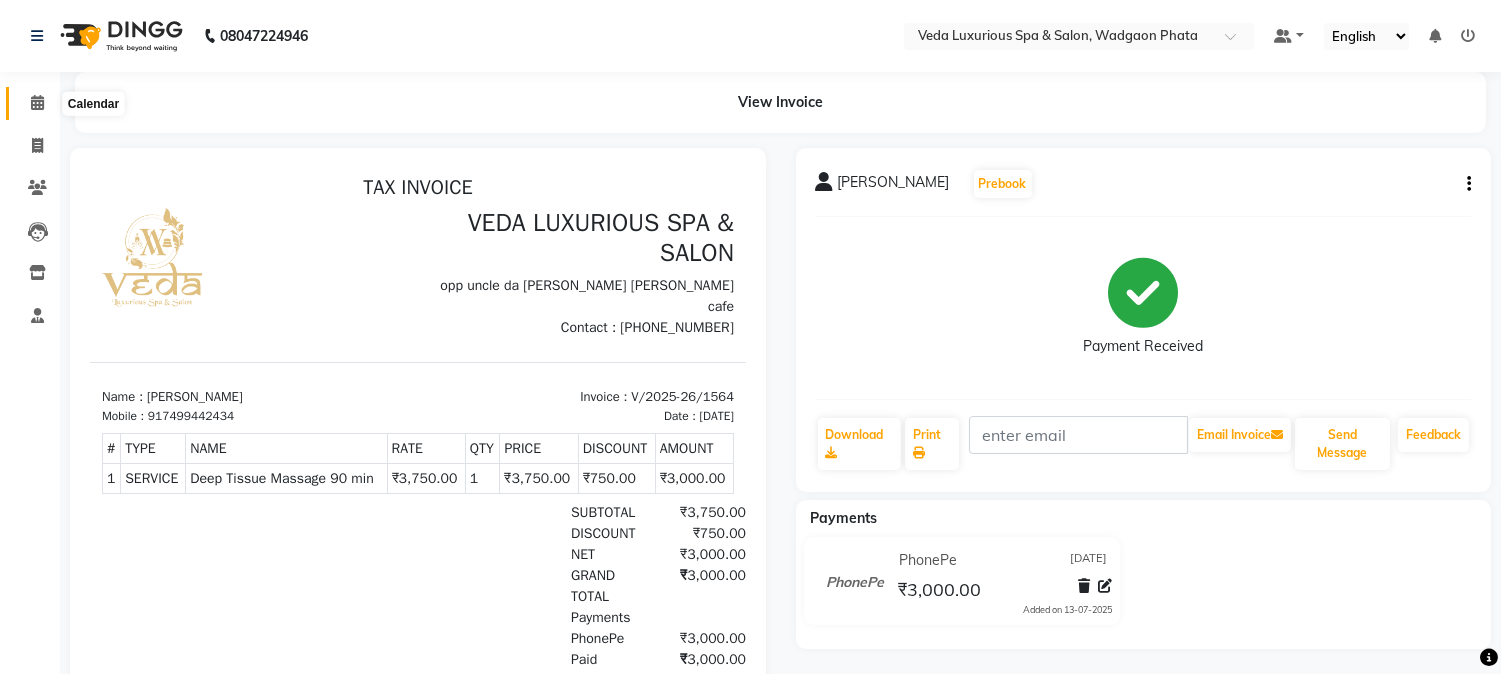 click 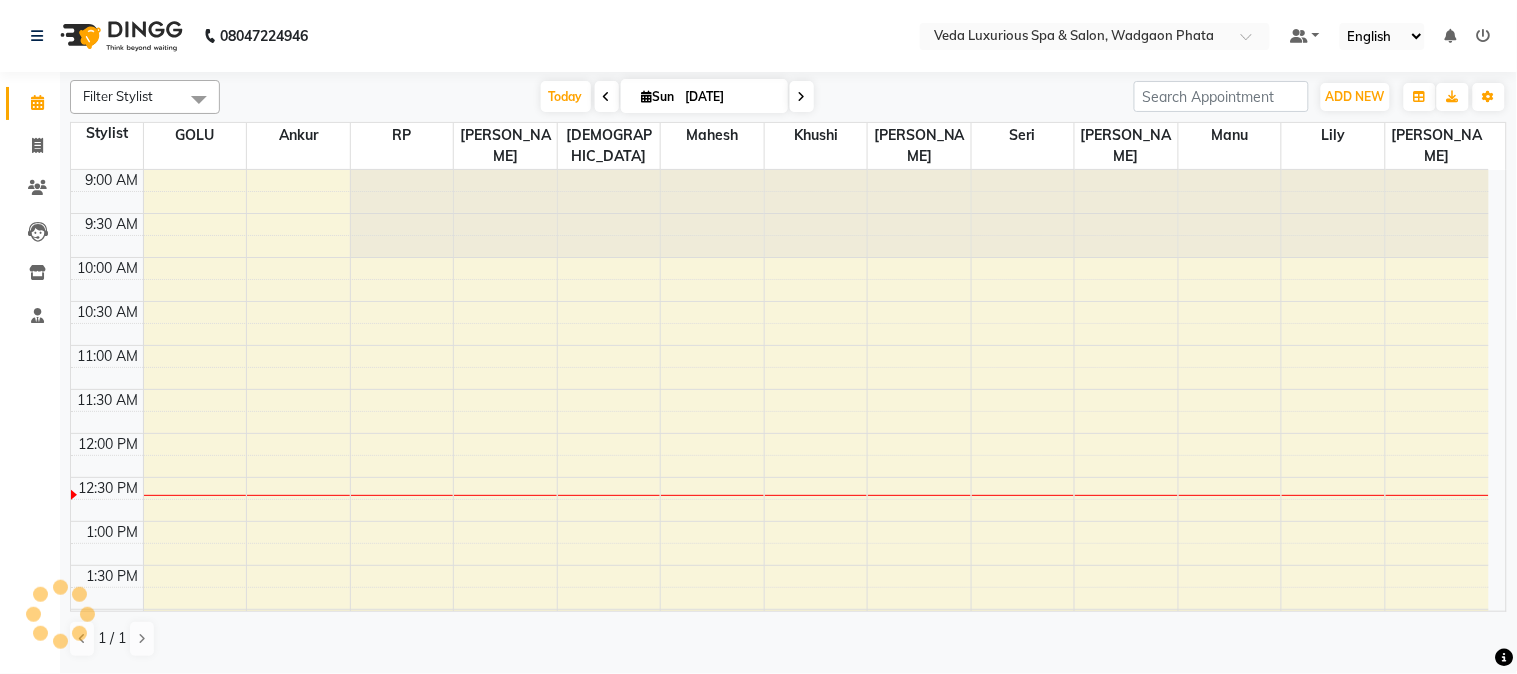 scroll, scrollTop: 0, scrollLeft: 0, axis: both 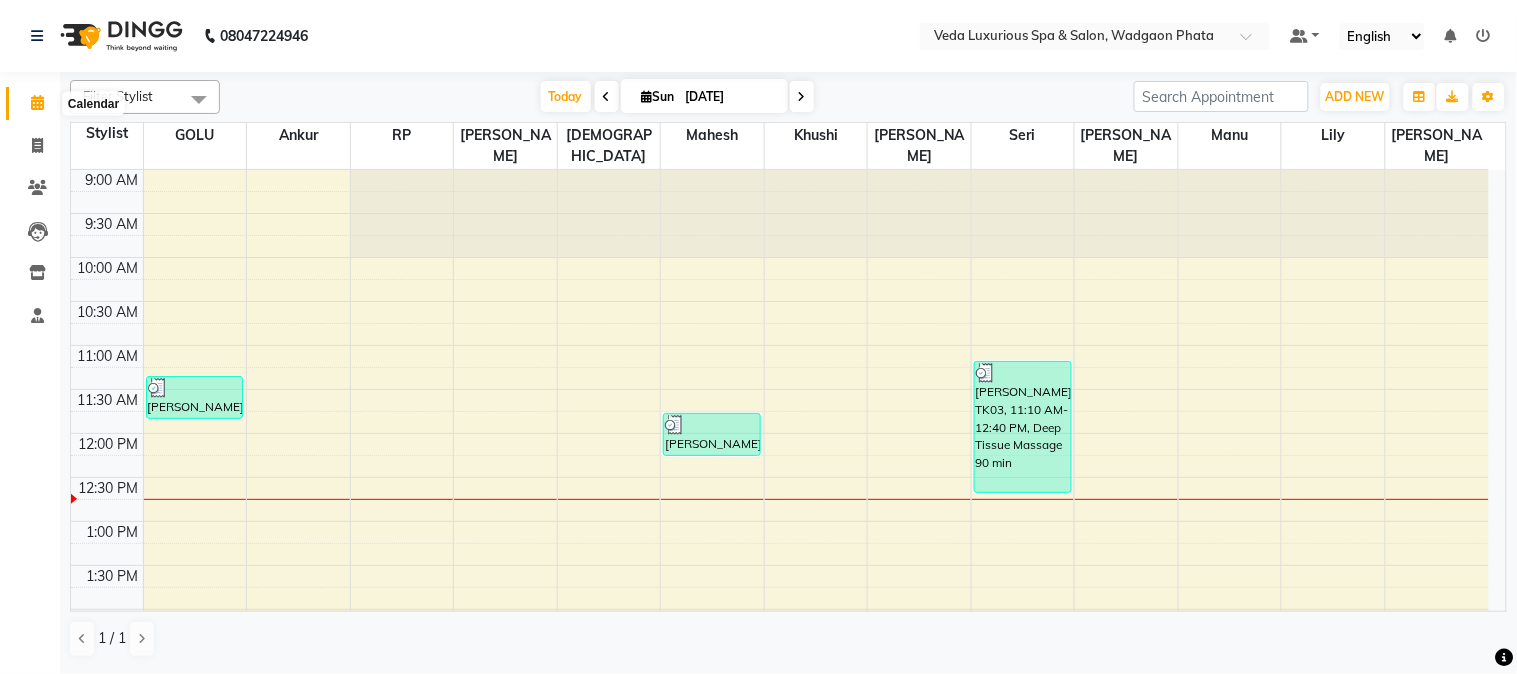 click 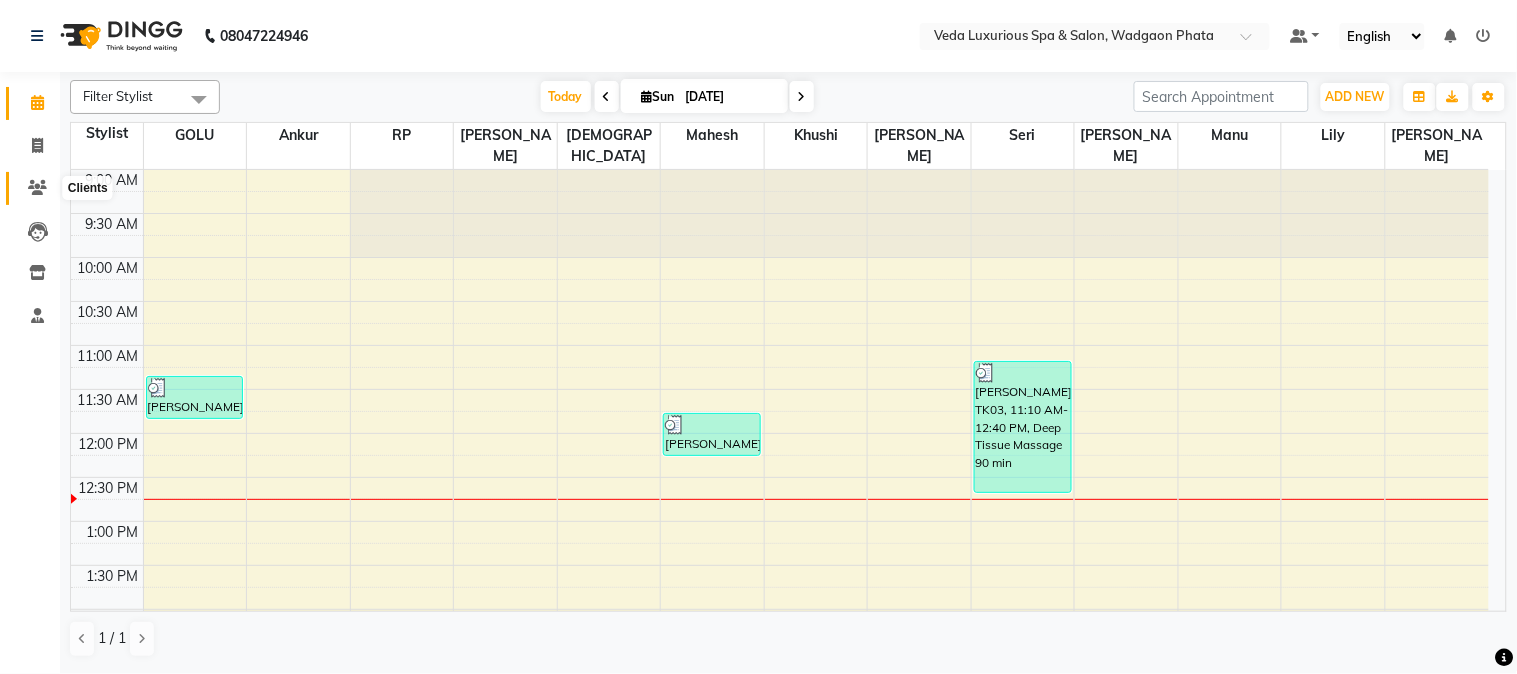 click 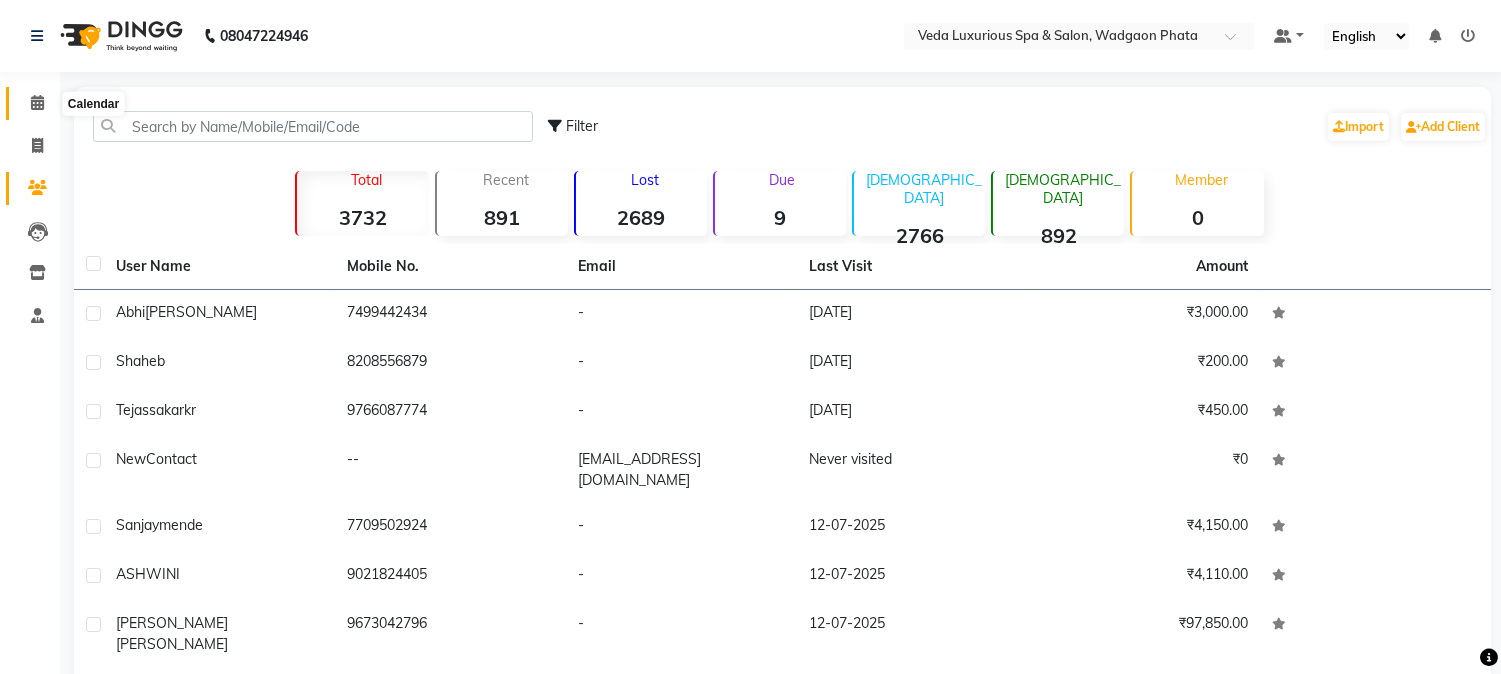 click 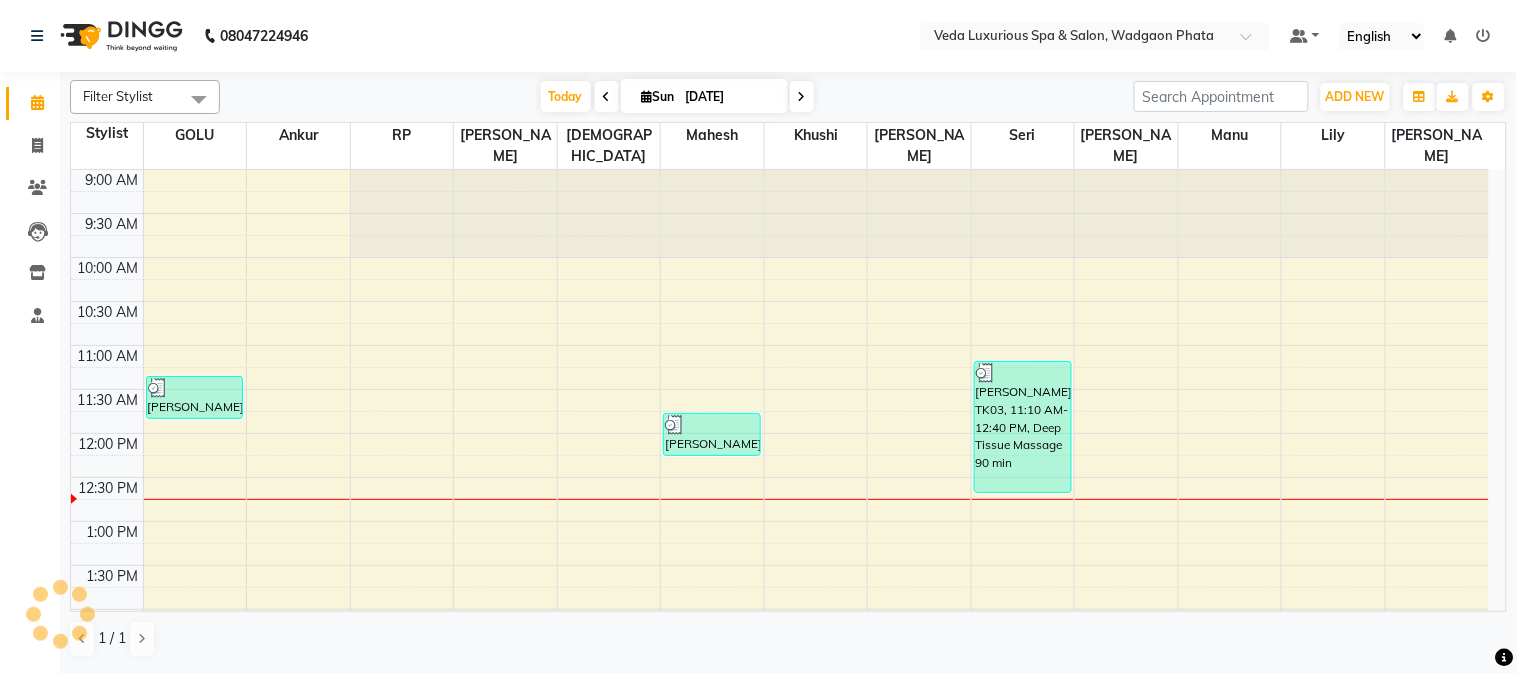 scroll, scrollTop: 0, scrollLeft: 0, axis: both 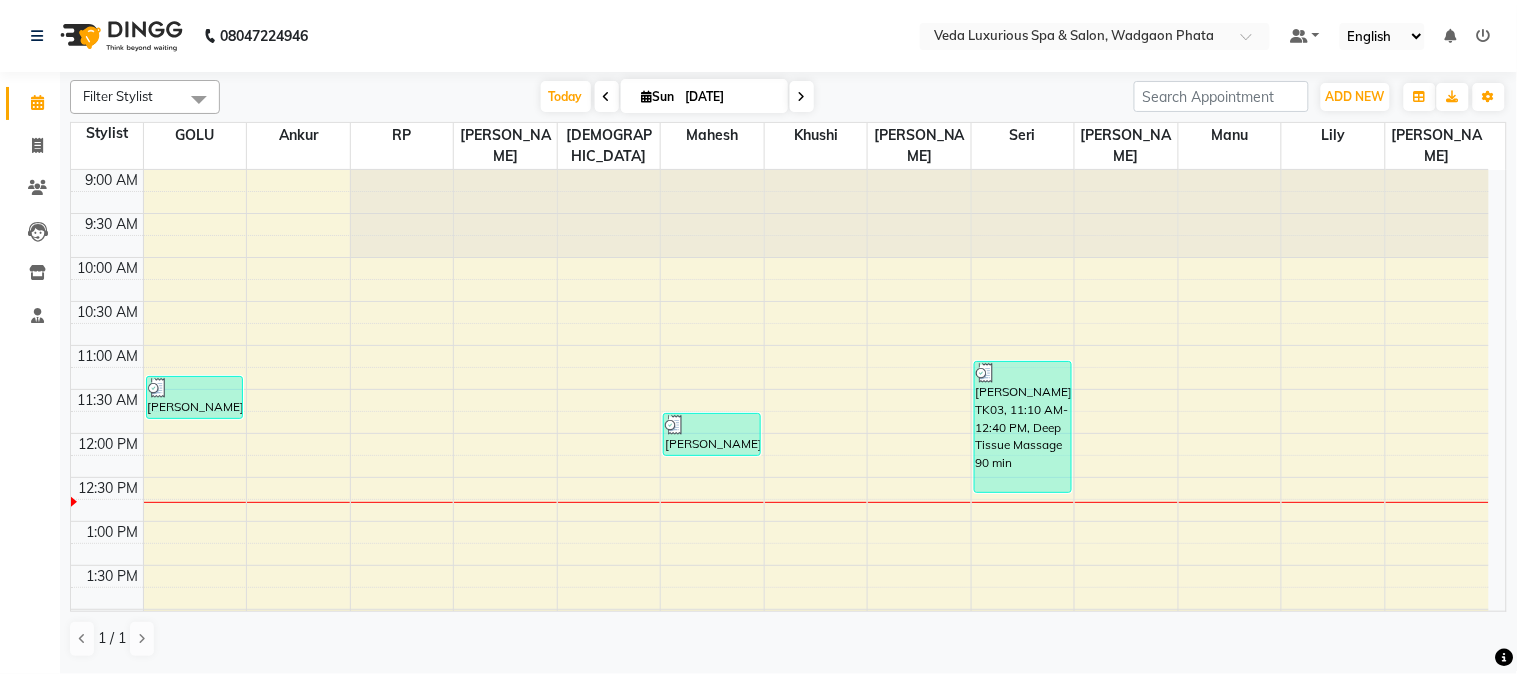 click at bounding box center [802, 97] 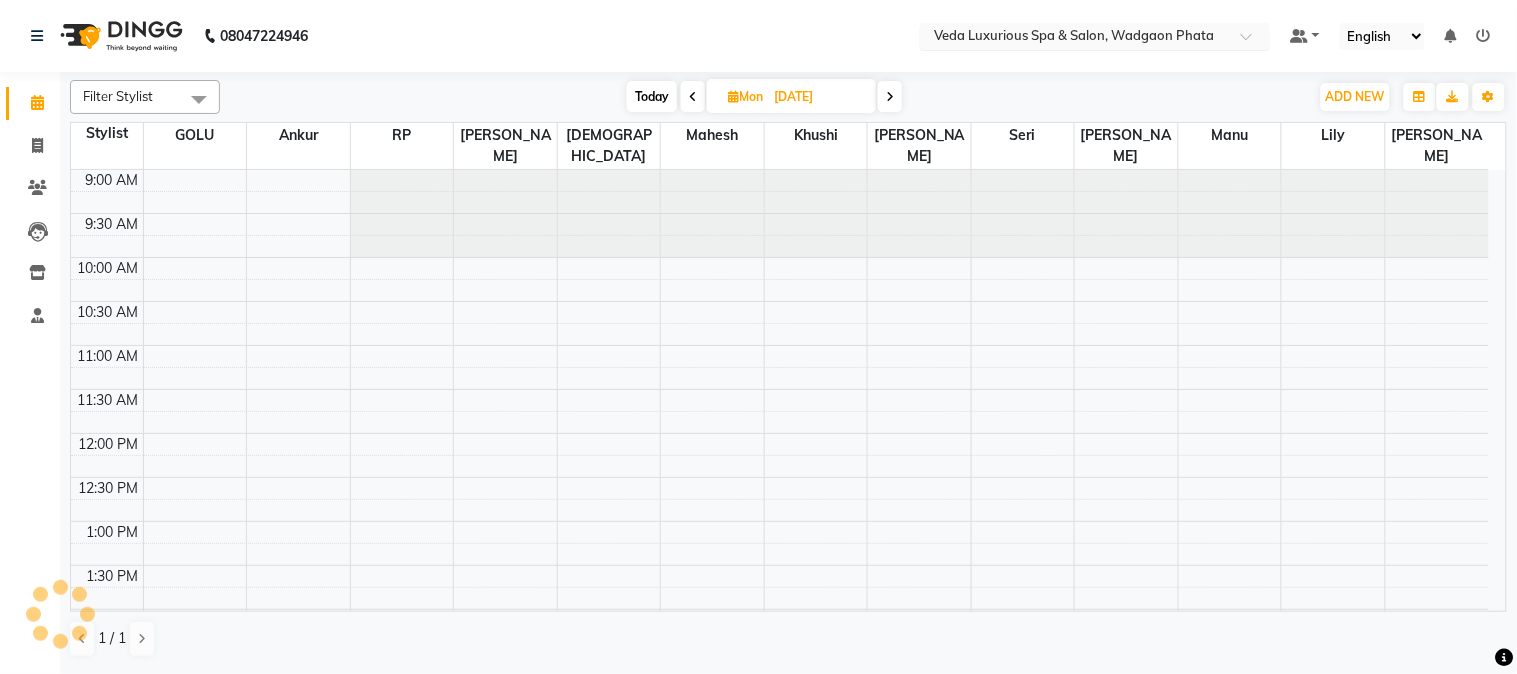 scroll, scrollTop: 265, scrollLeft: 0, axis: vertical 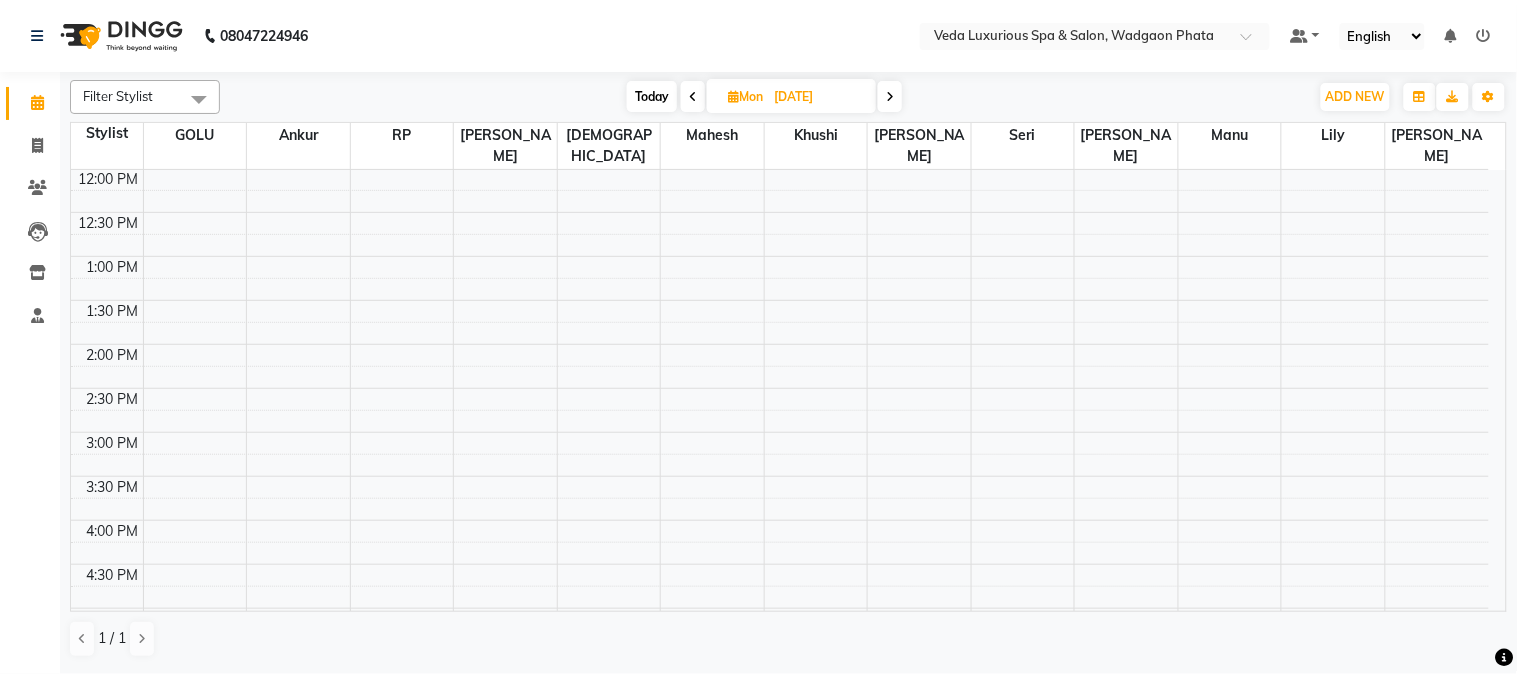 click at bounding box center (890, 96) 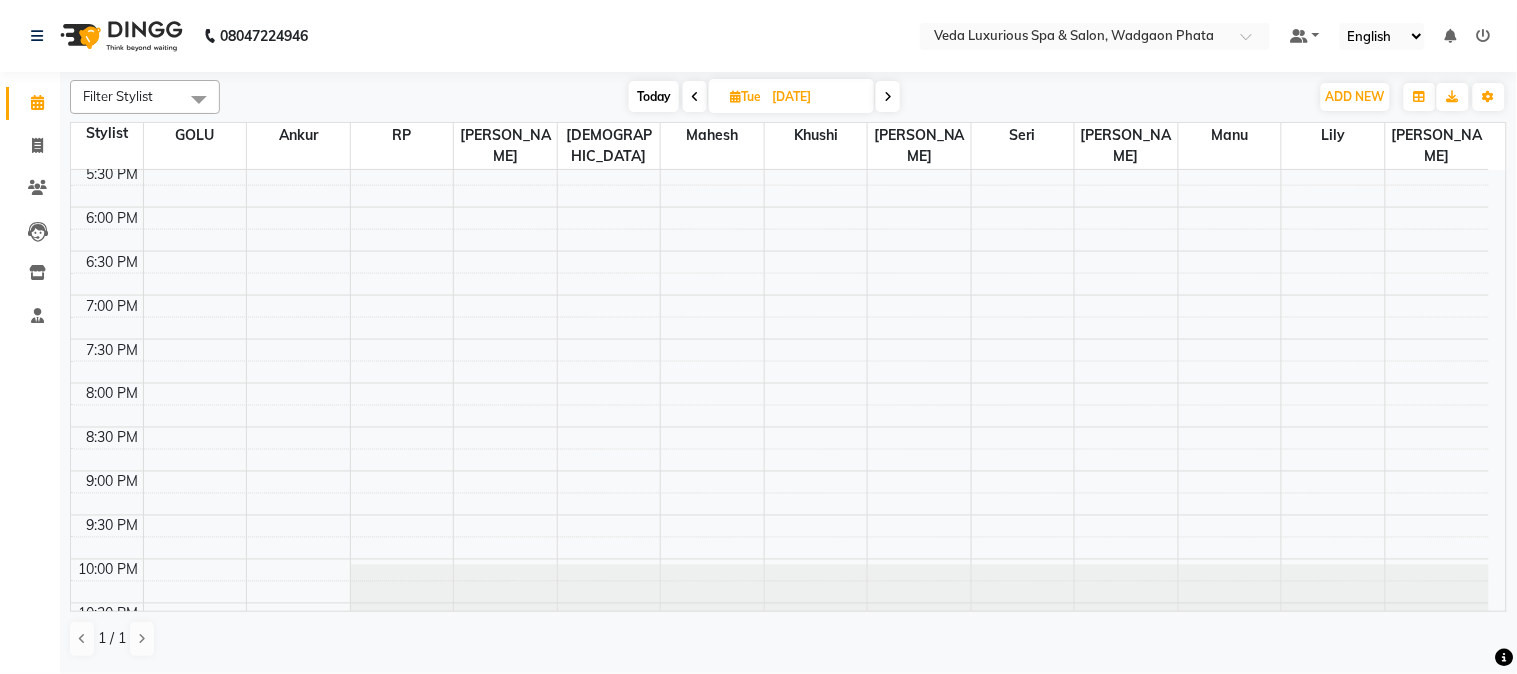 scroll, scrollTop: 774, scrollLeft: 0, axis: vertical 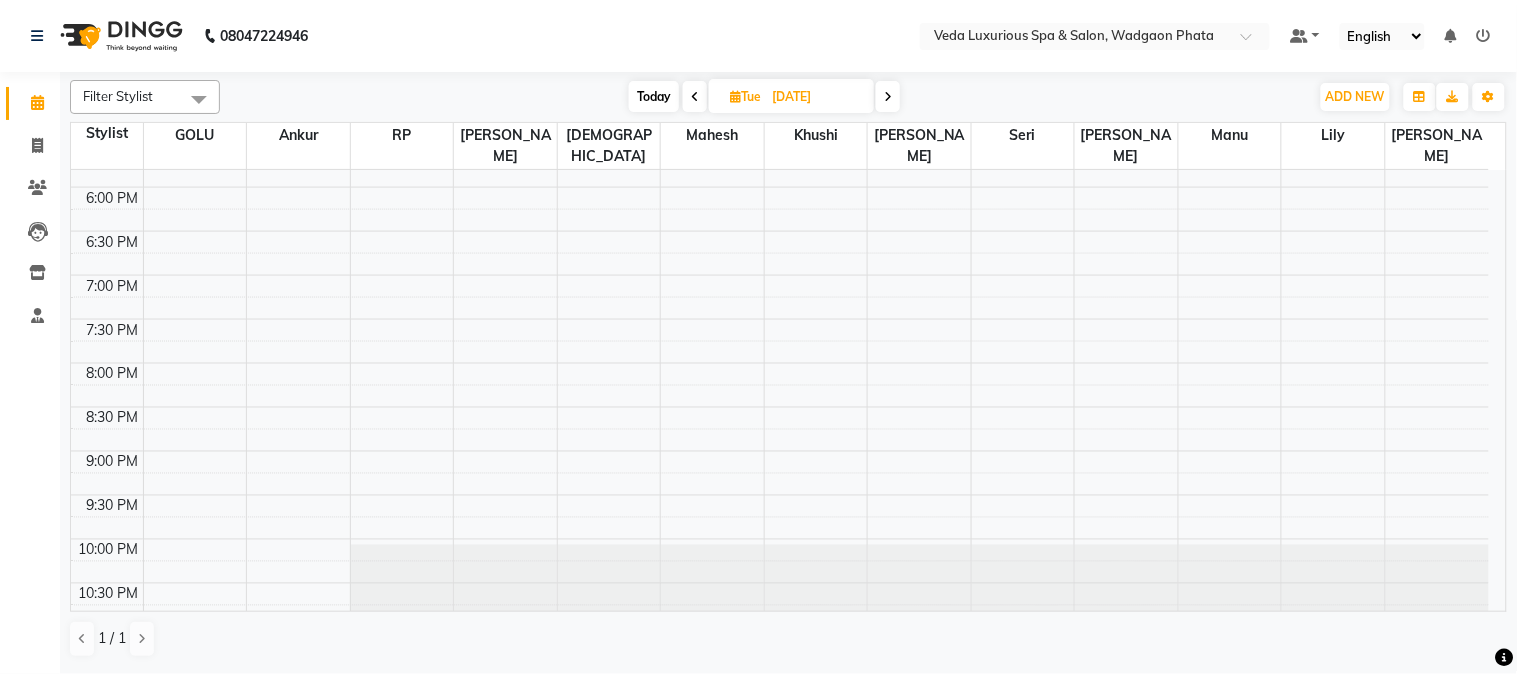 click on "9:00 AM 9:30 AM 10:00 AM 10:30 AM 11:00 AM 11:30 AM 12:00 PM 12:30 PM 1:00 PM 1:30 PM 2:00 PM 2:30 PM 3:00 PM 3:30 PM 4:00 PM 4:30 PM 5:00 PM 5:30 PM 6:00 PM 6:30 PM 7:00 PM 7:30 PM 8:00 PM 8:30 PM 9:00 PM 9:30 PM 10:00 PM 10:30 PM" at bounding box center (780, 11) 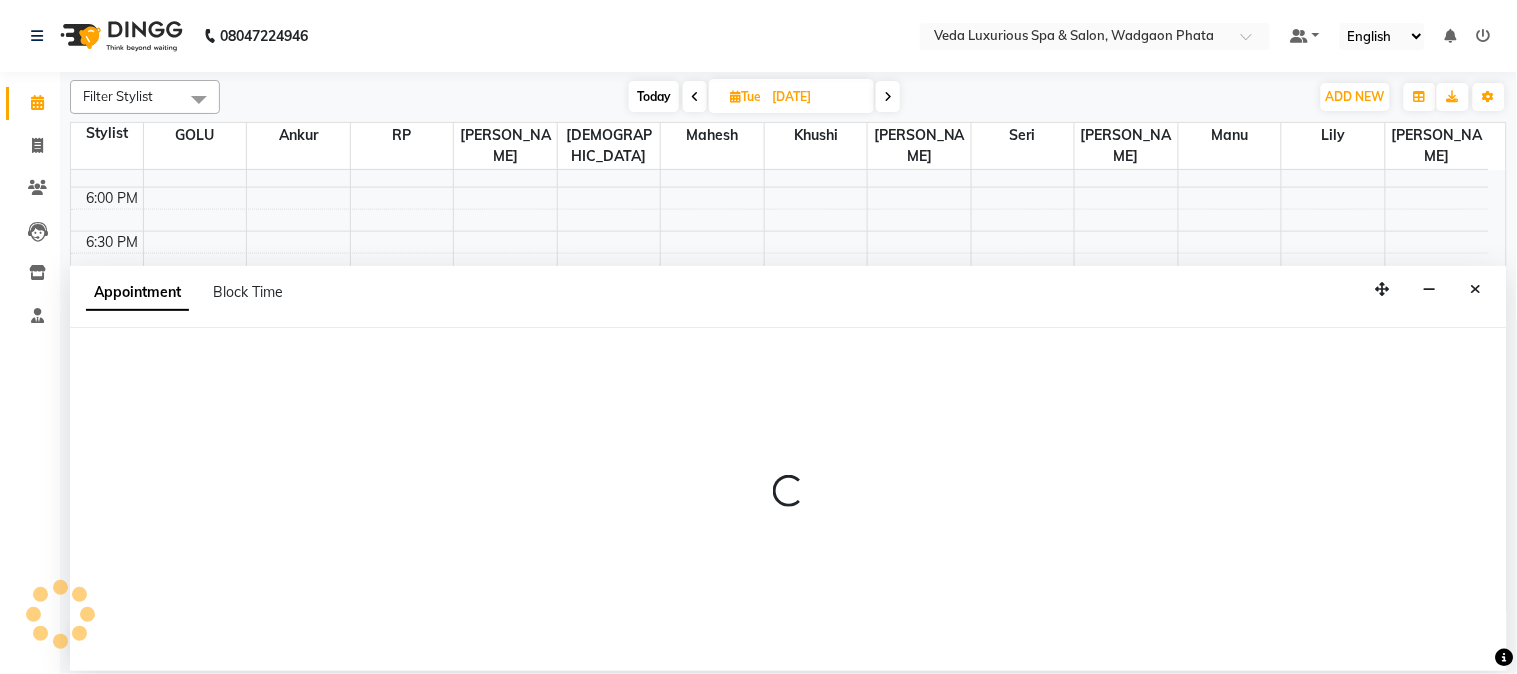 select on "27587" 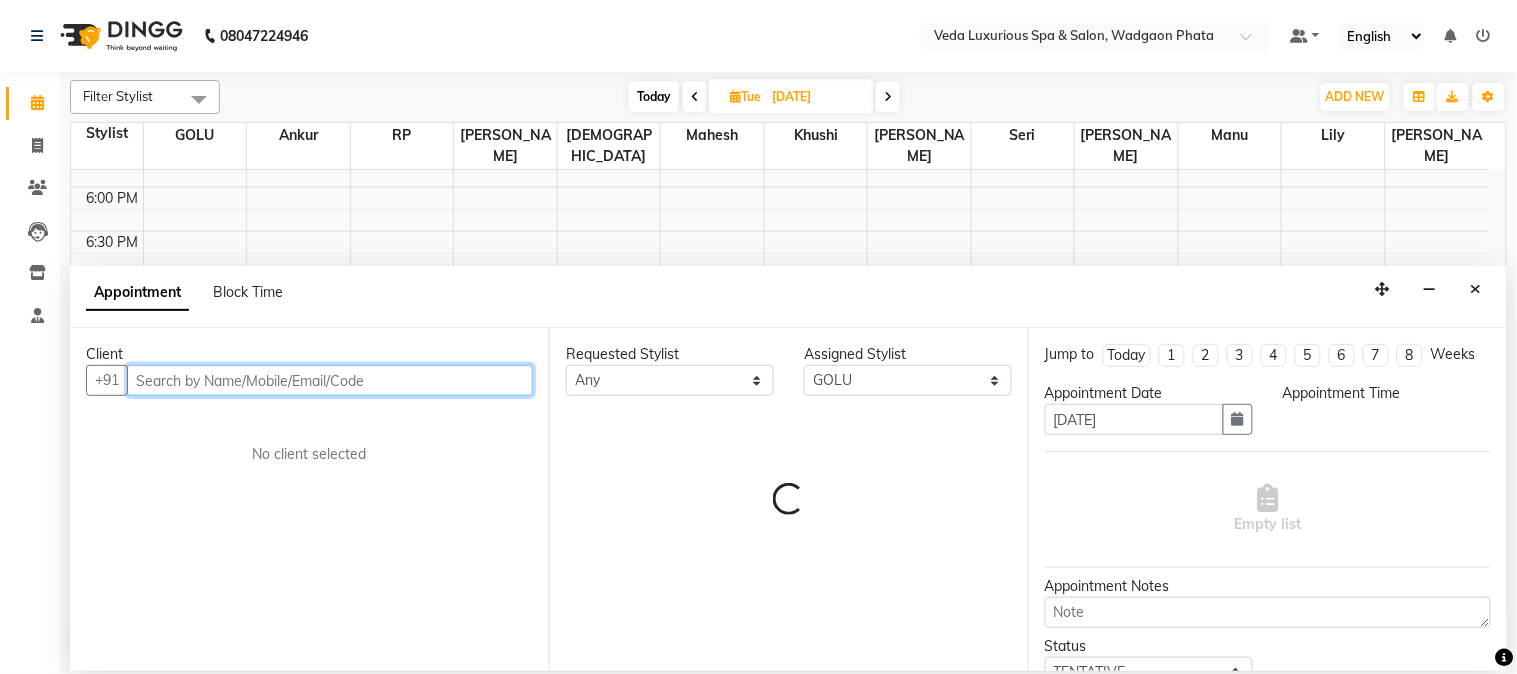 select on "1170" 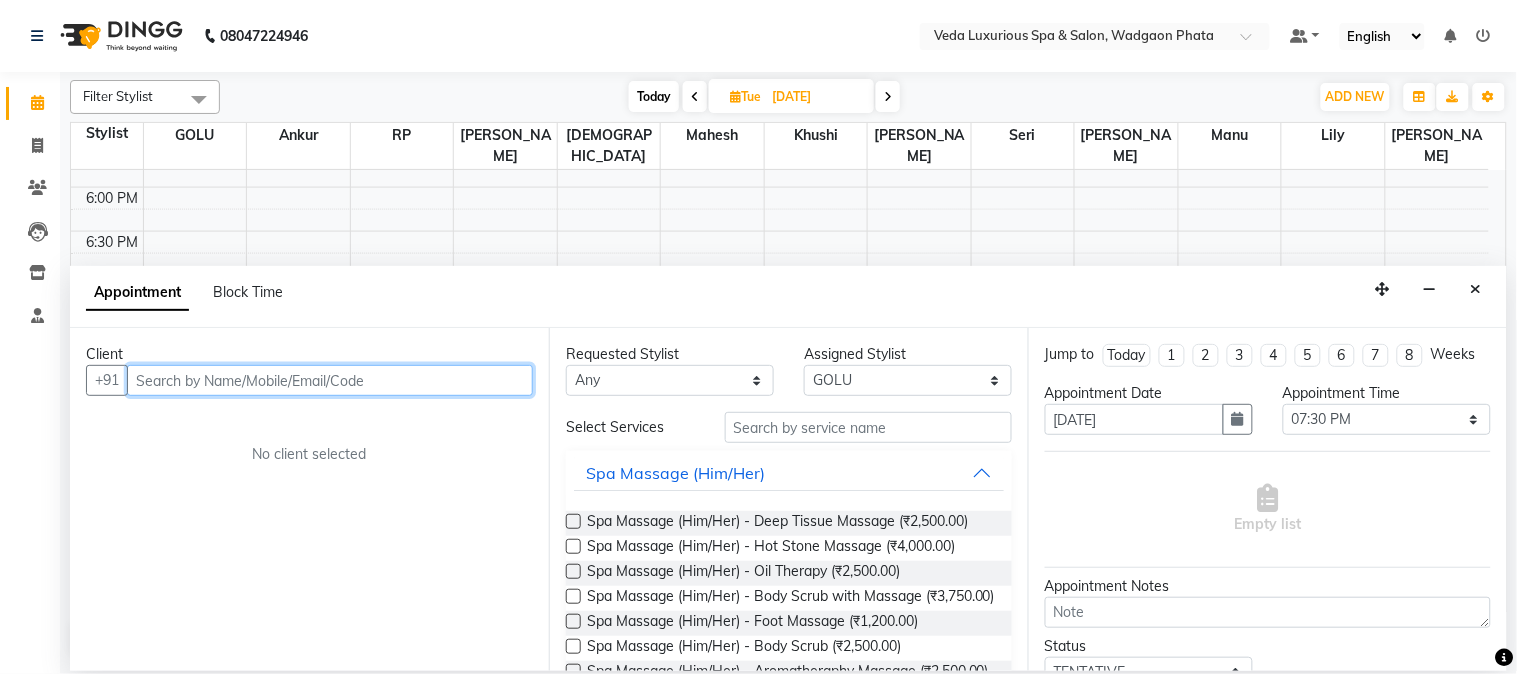 click at bounding box center (330, 380) 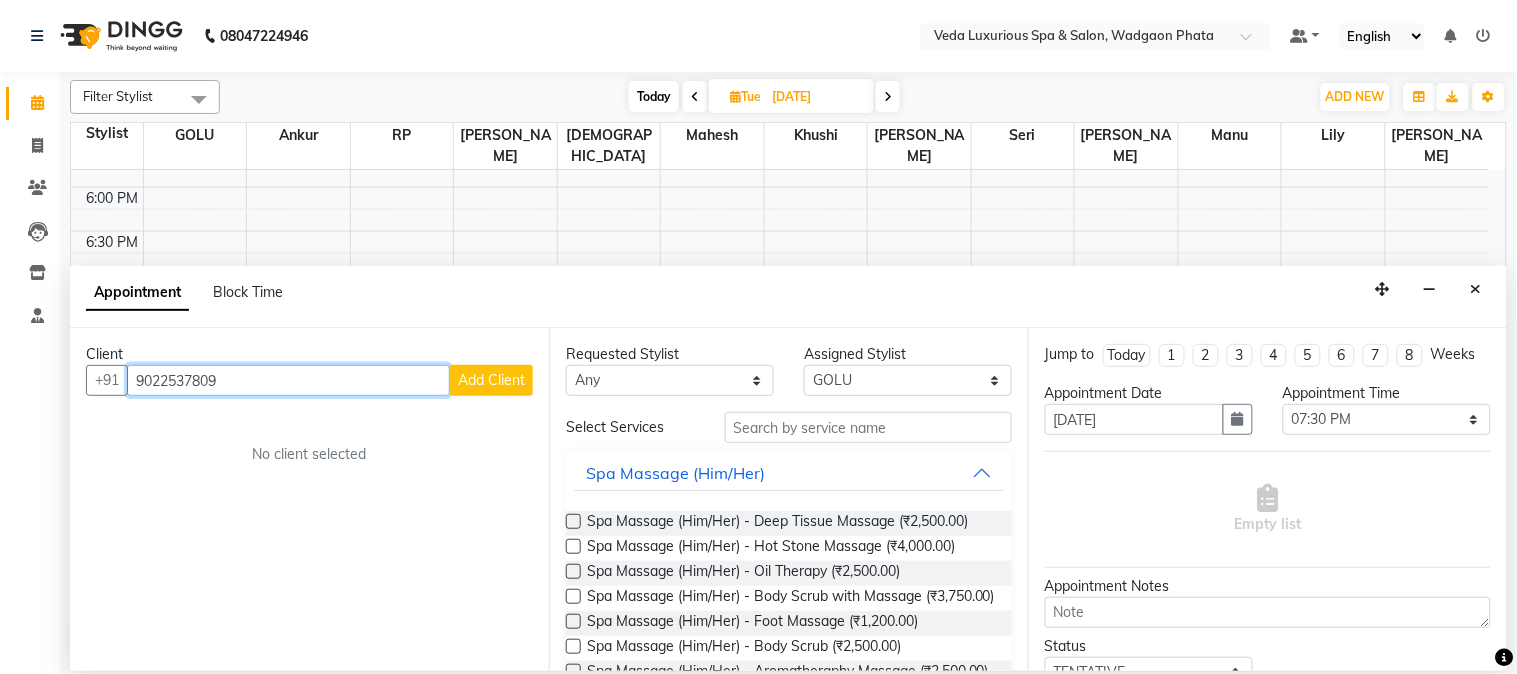 type on "9022537809" 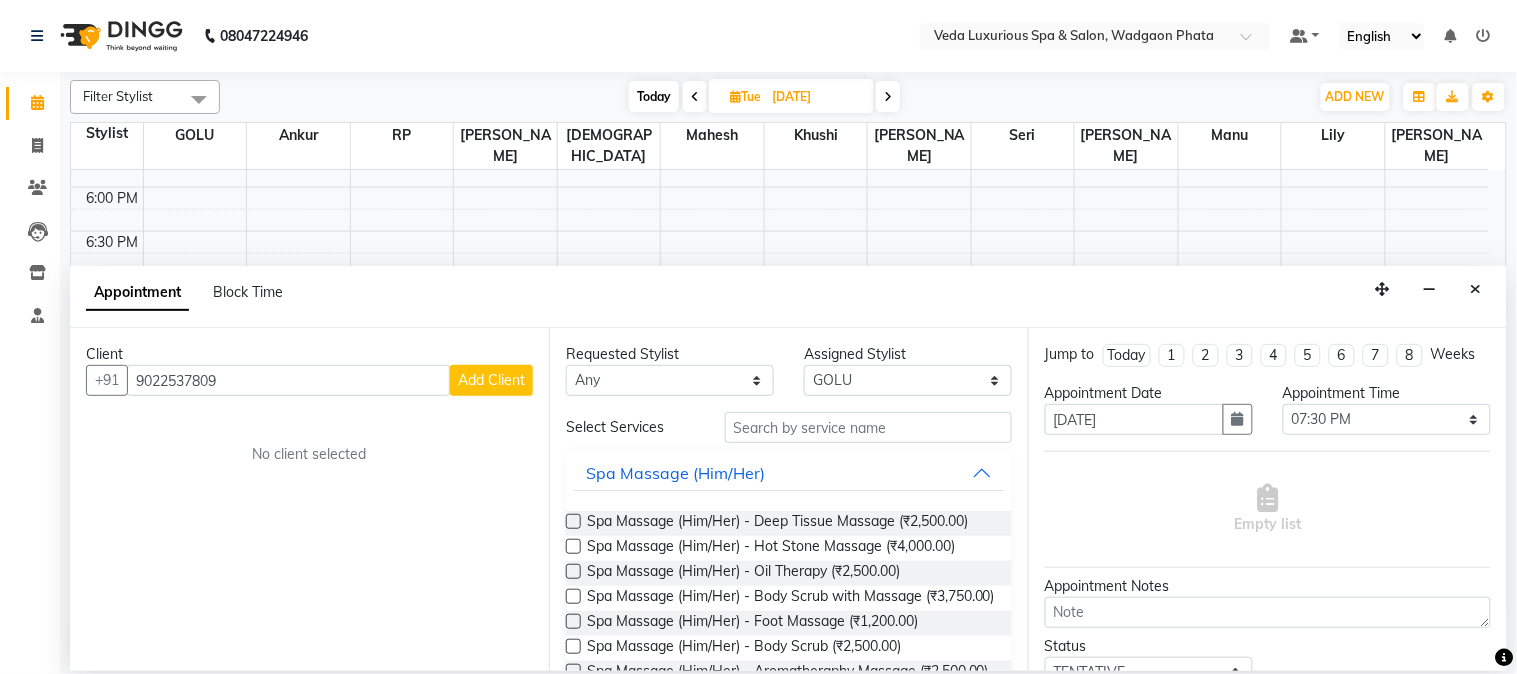 click on "Add Client" at bounding box center [491, 380] 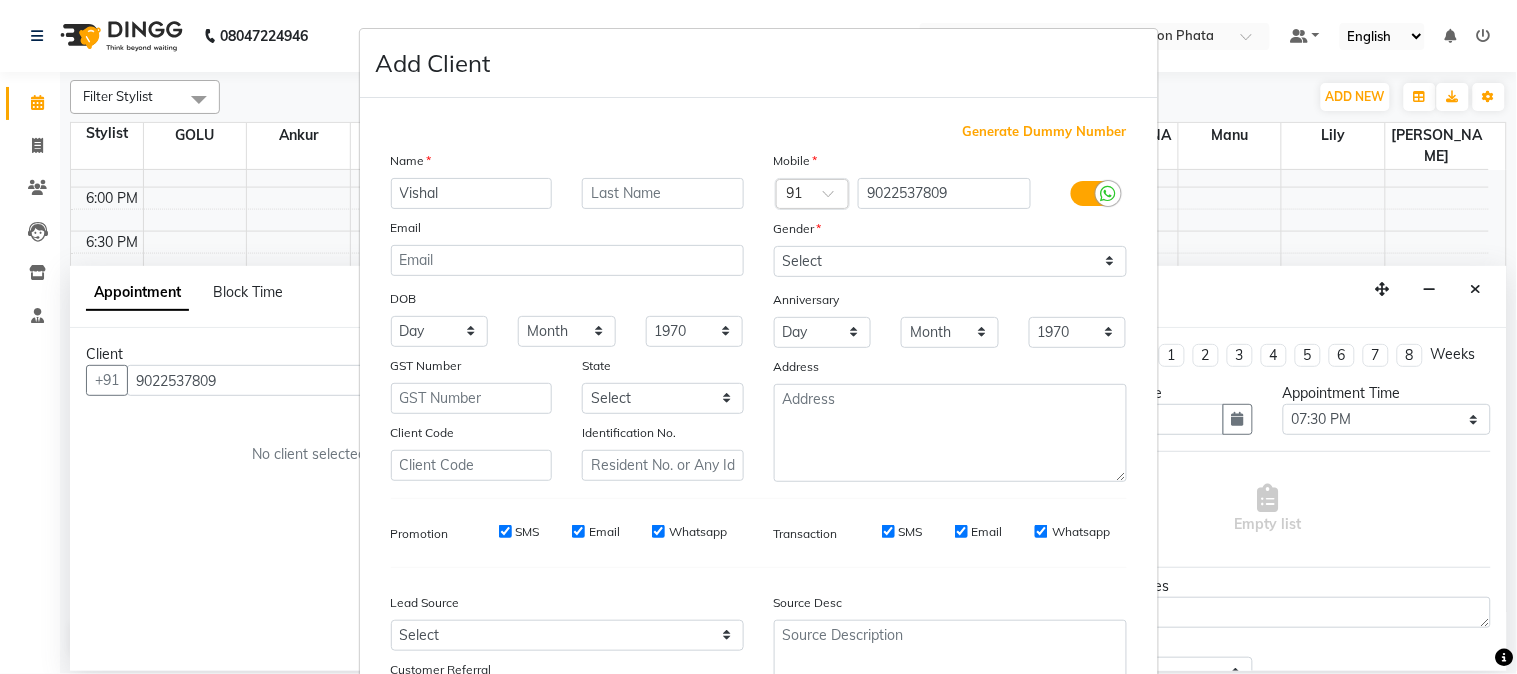 type on "Vishal" 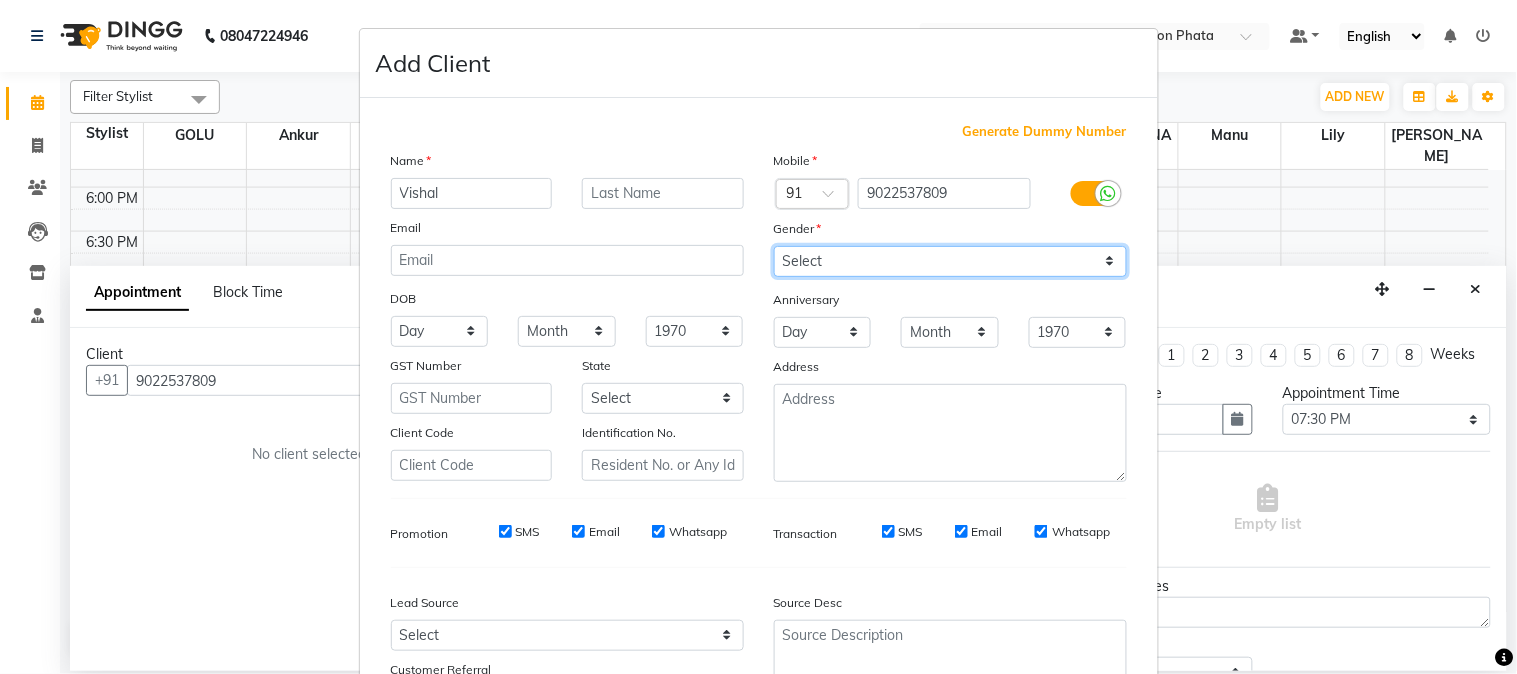 drag, startPoint x: 933, startPoint y: 262, endPoint x: 914, endPoint y: 260, distance: 19.104973 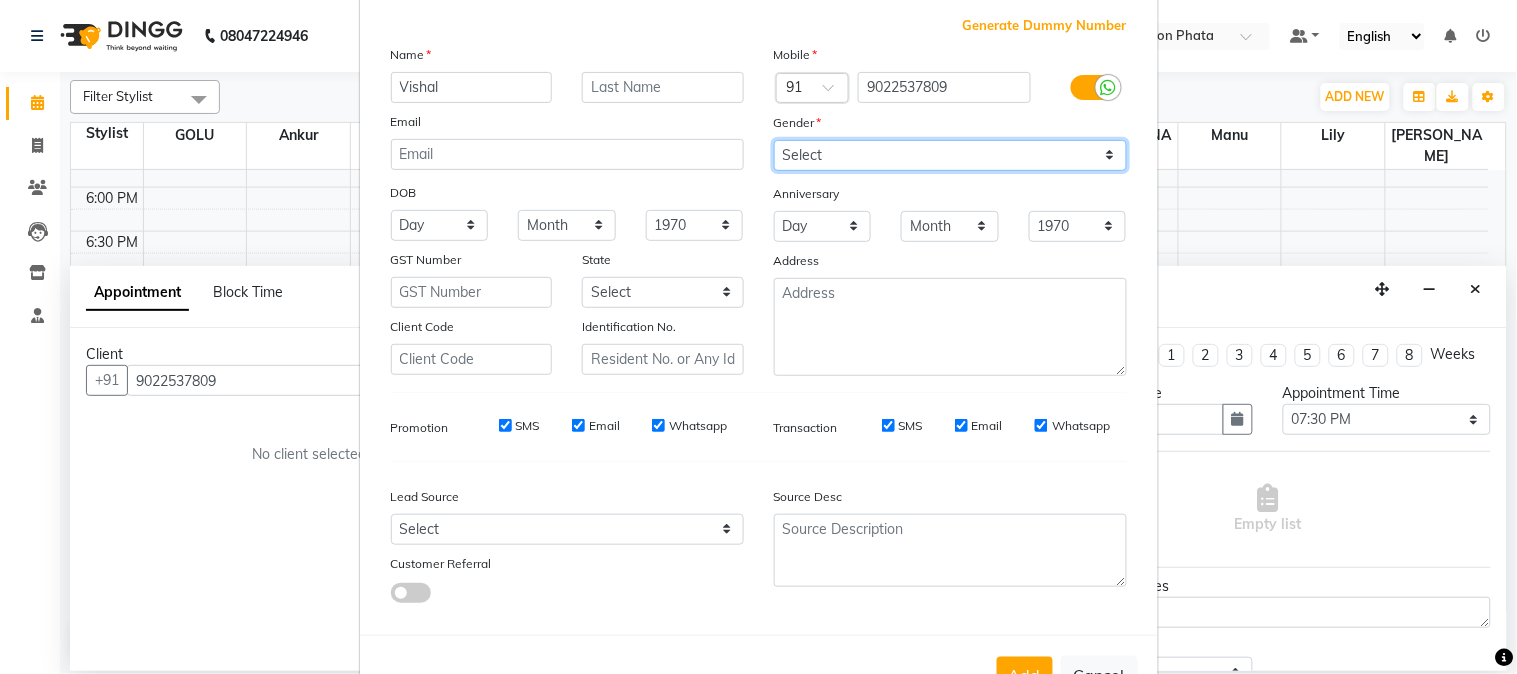 scroll, scrollTop: 176, scrollLeft: 0, axis: vertical 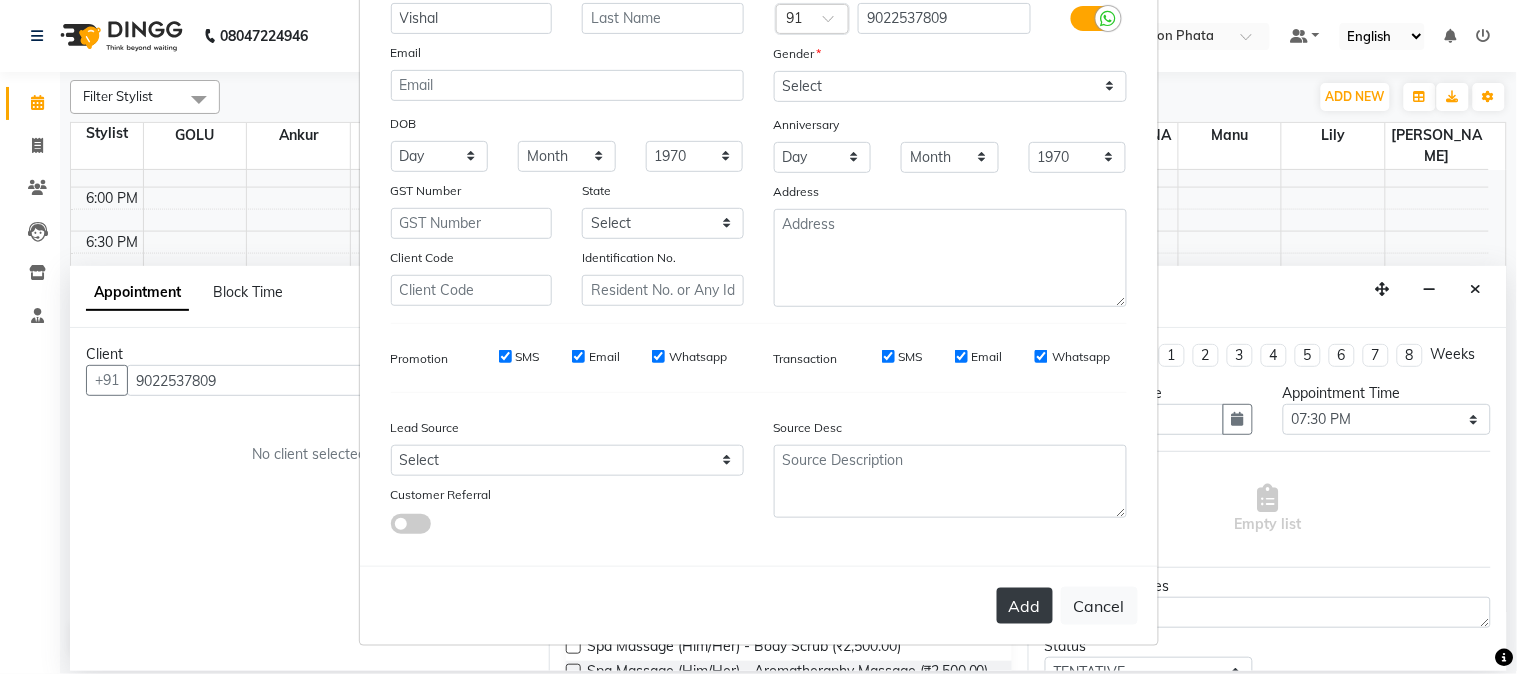 click on "Add" at bounding box center [1025, 606] 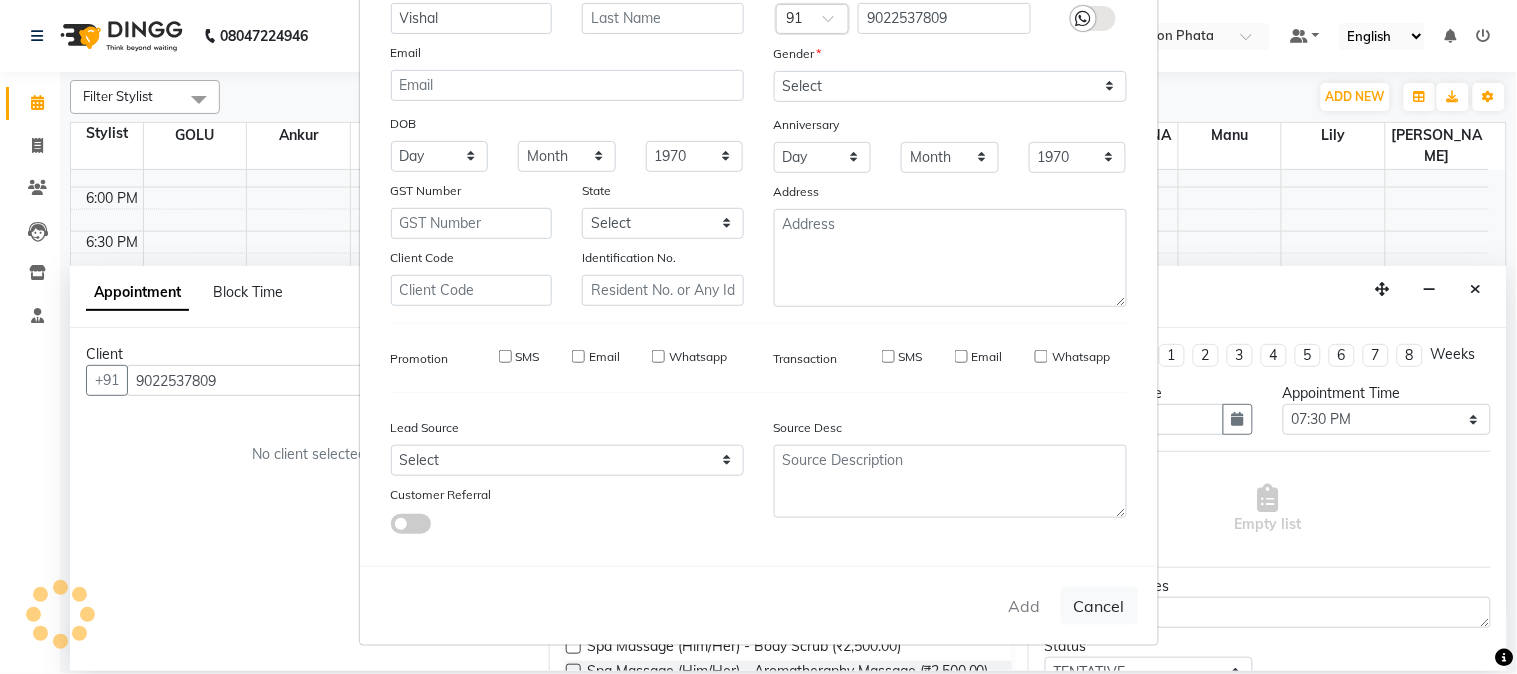 type 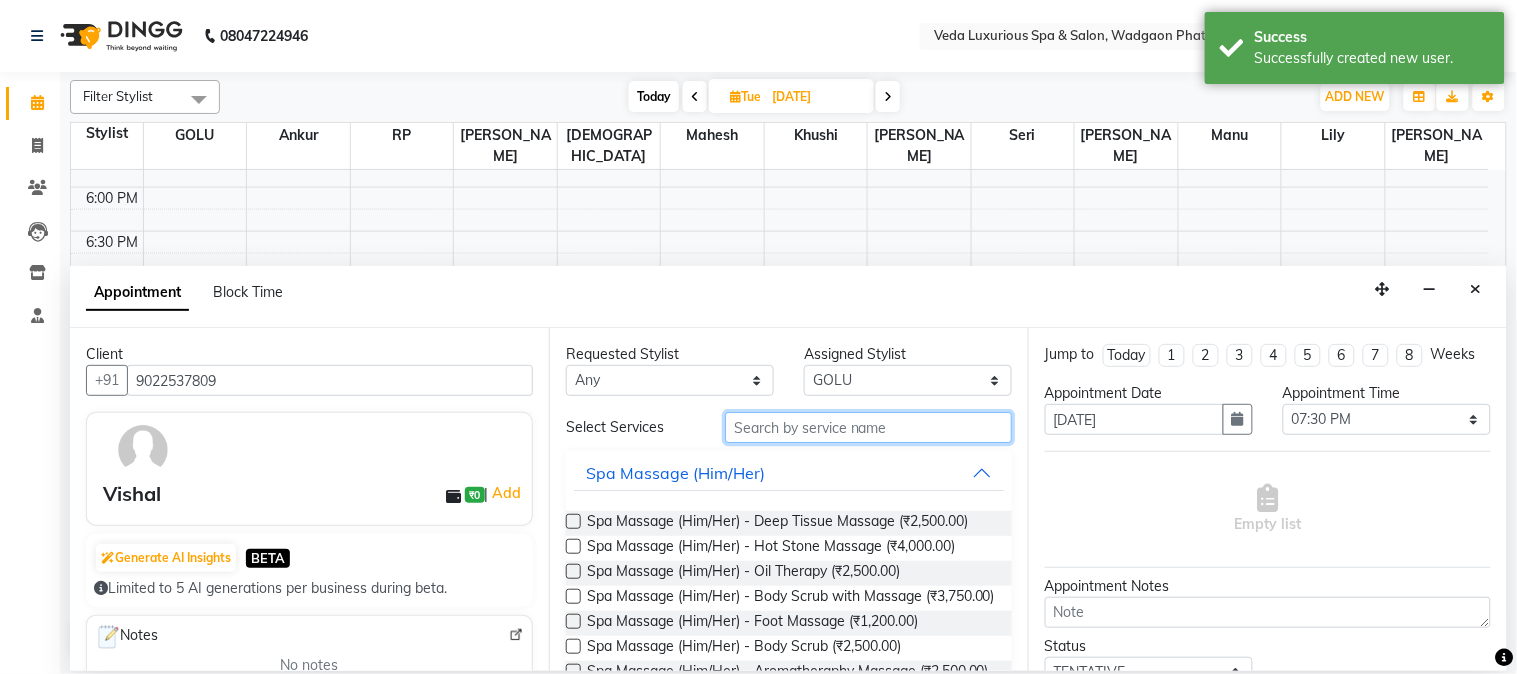 click at bounding box center (868, 427) 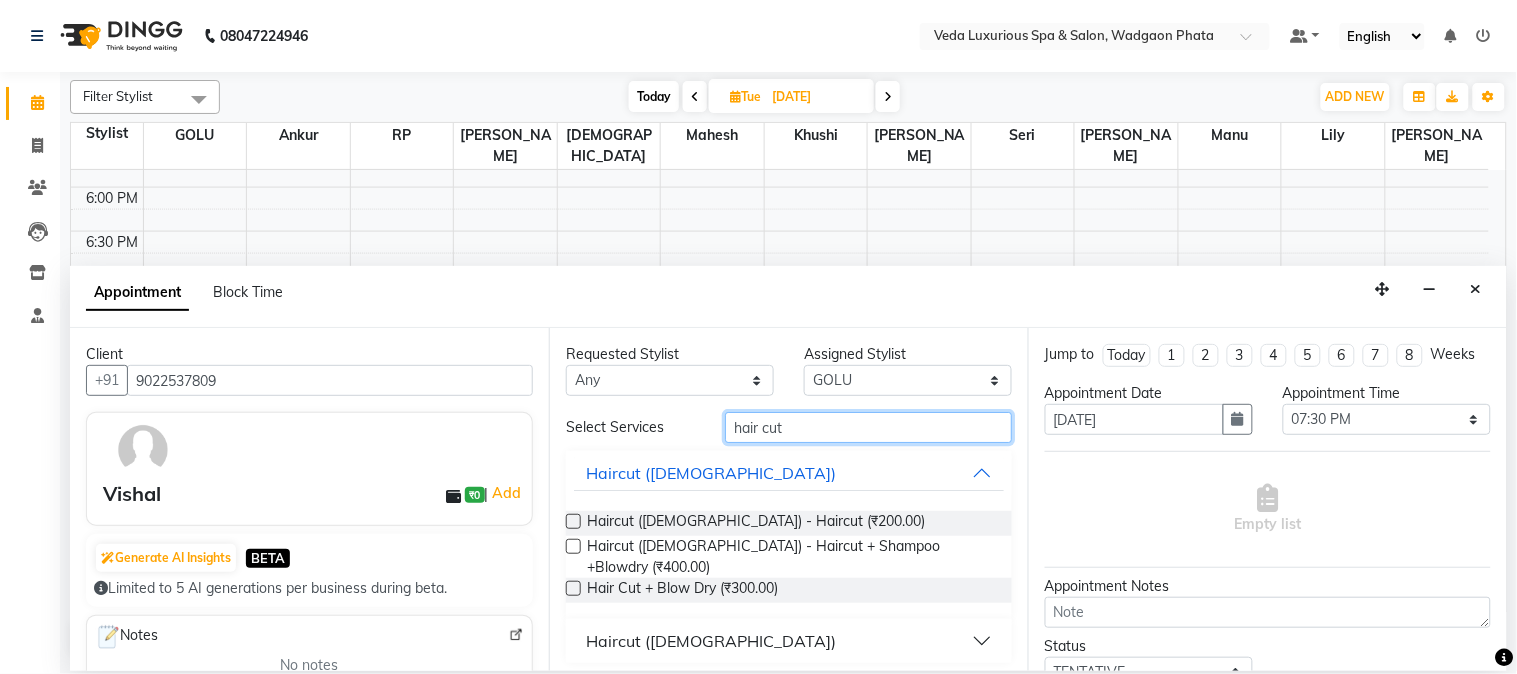 type on "hair cut" 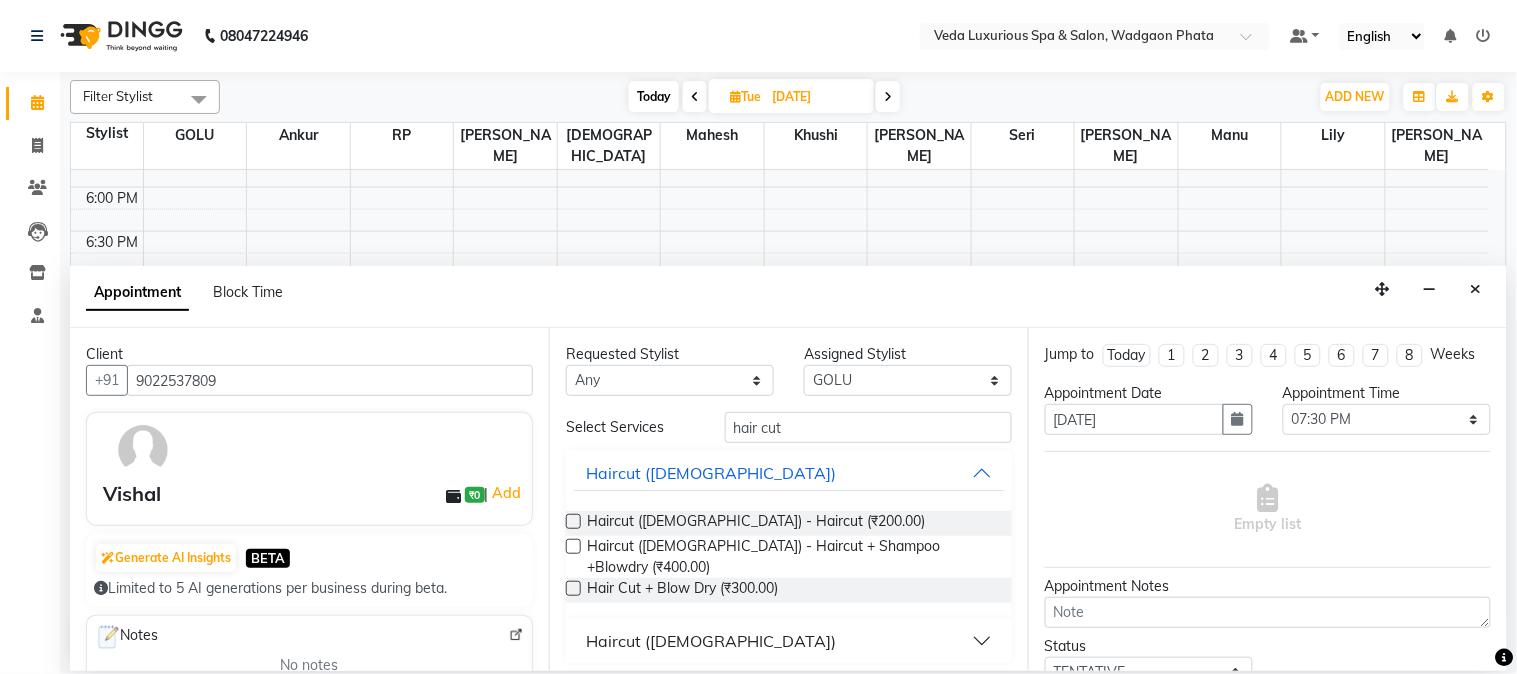 click on "Haircut ([DEMOGRAPHIC_DATA])" at bounding box center [789, 641] 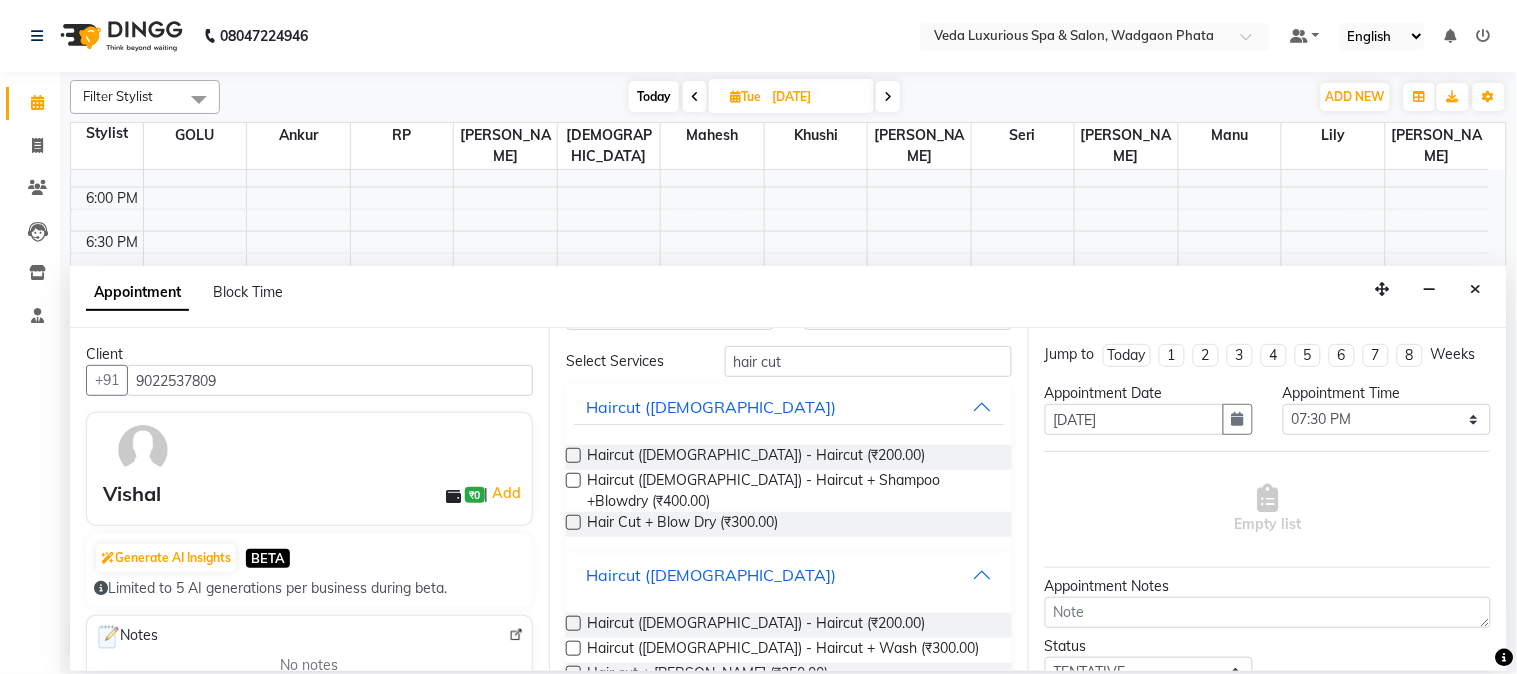 scroll, scrollTop: 97, scrollLeft: 0, axis: vertical 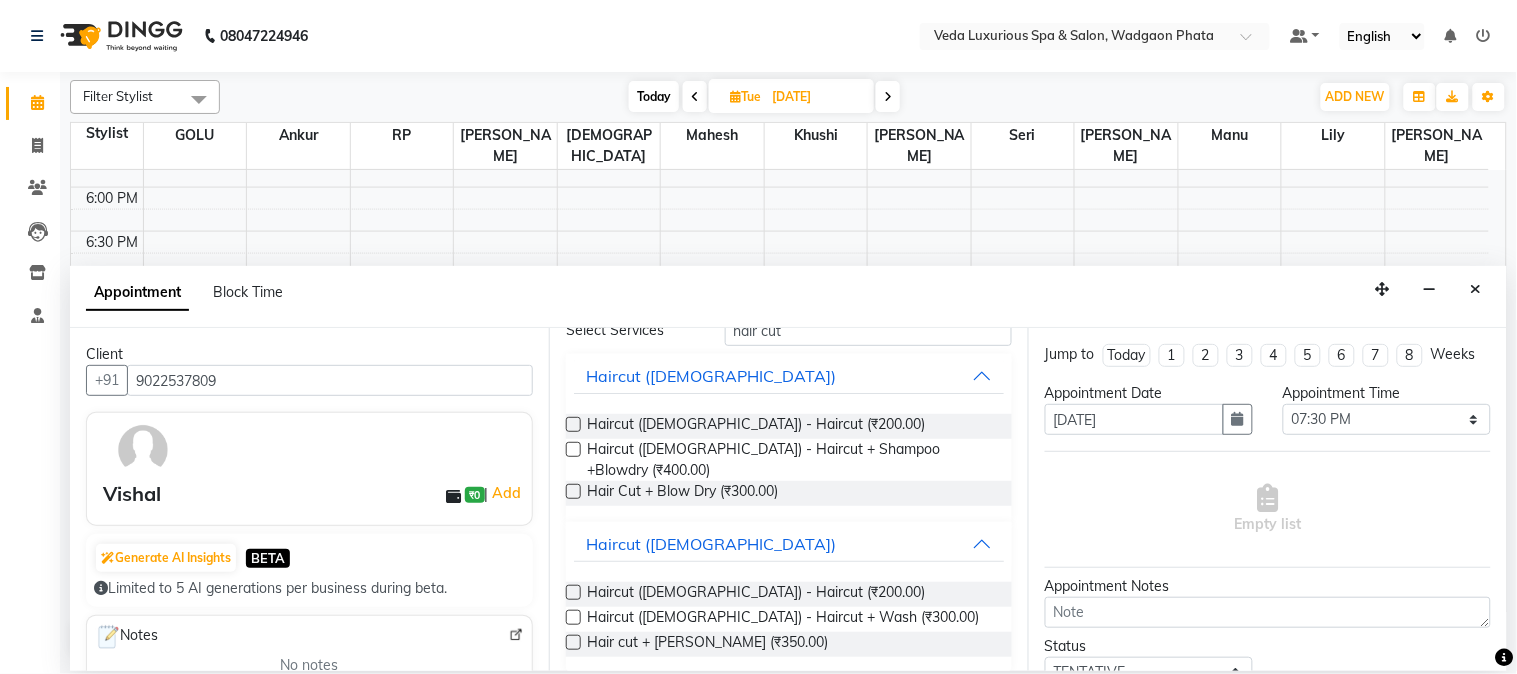 click at bounding box center [573, 642] 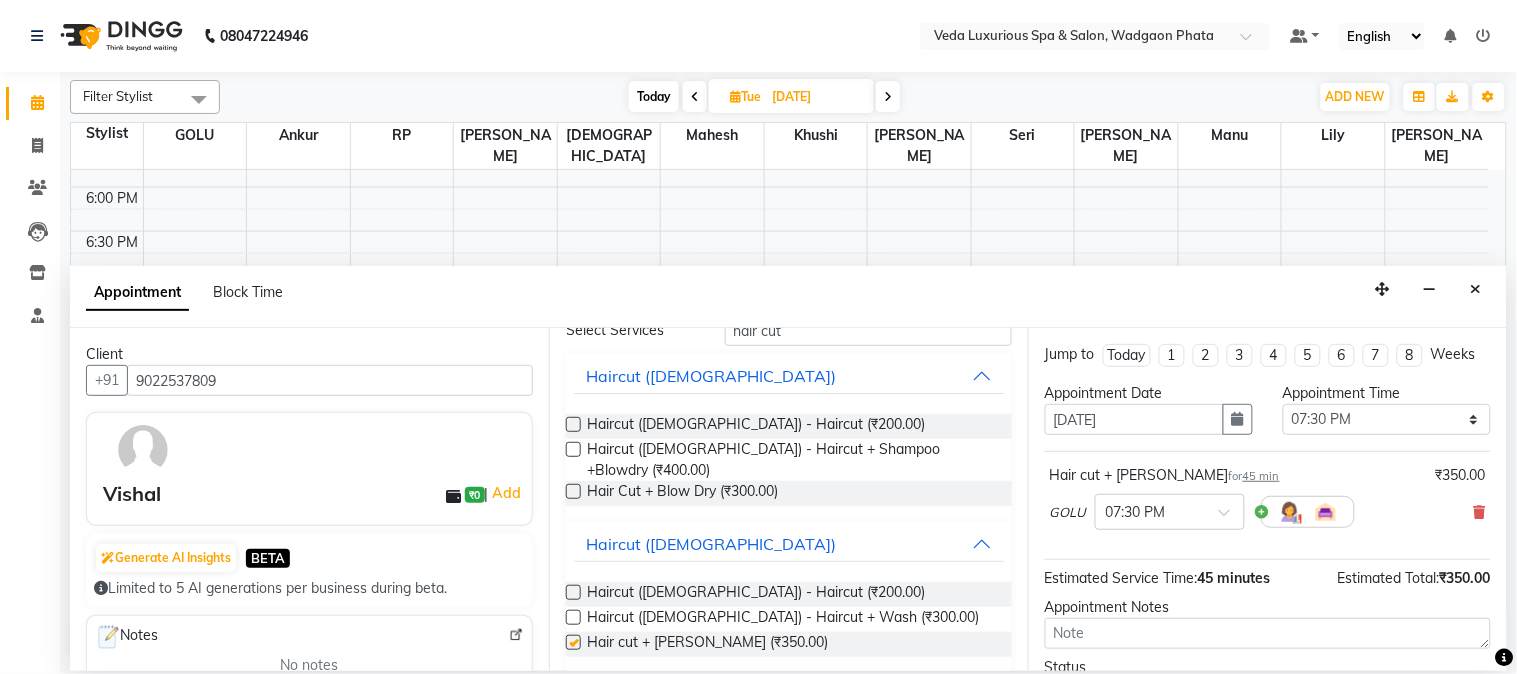 checkbox on "false" 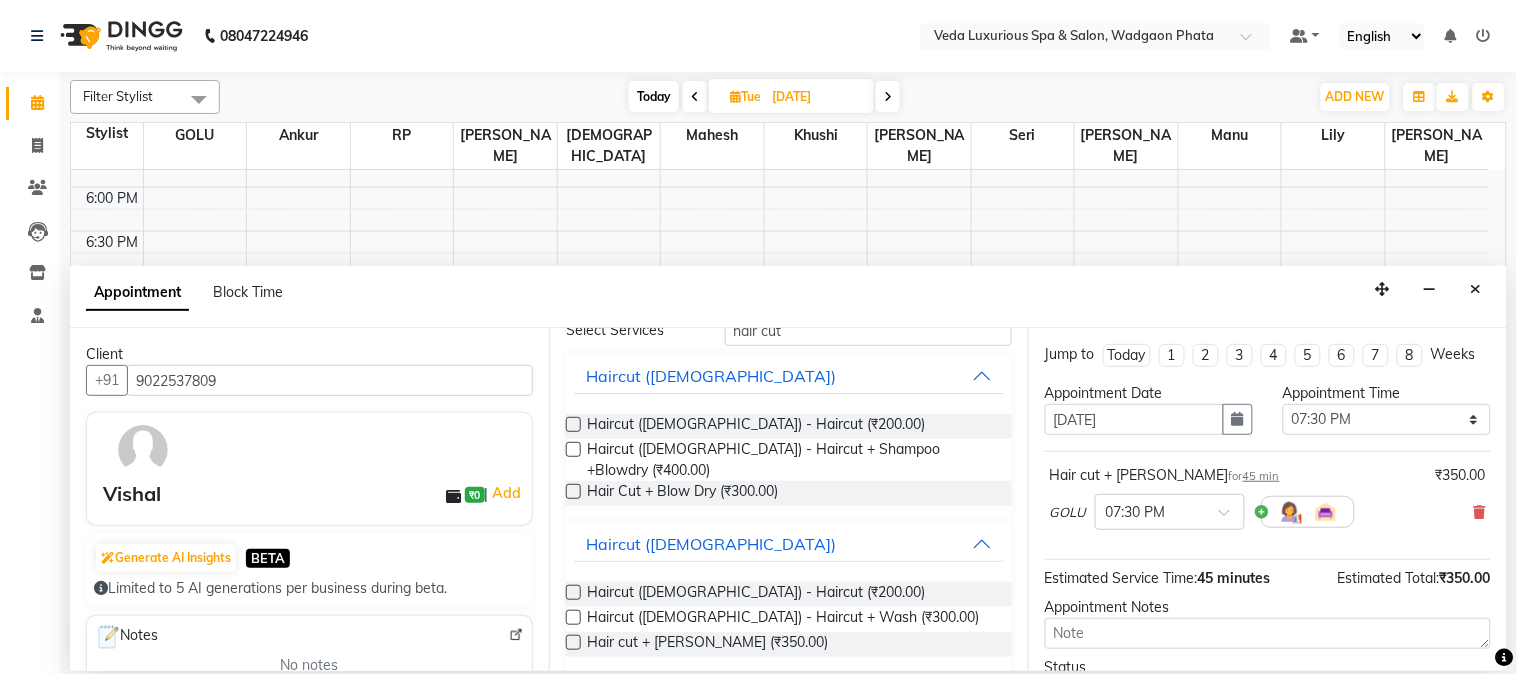 scroll, scrollTop: 183, scrollLeft: 0, axis: vertical 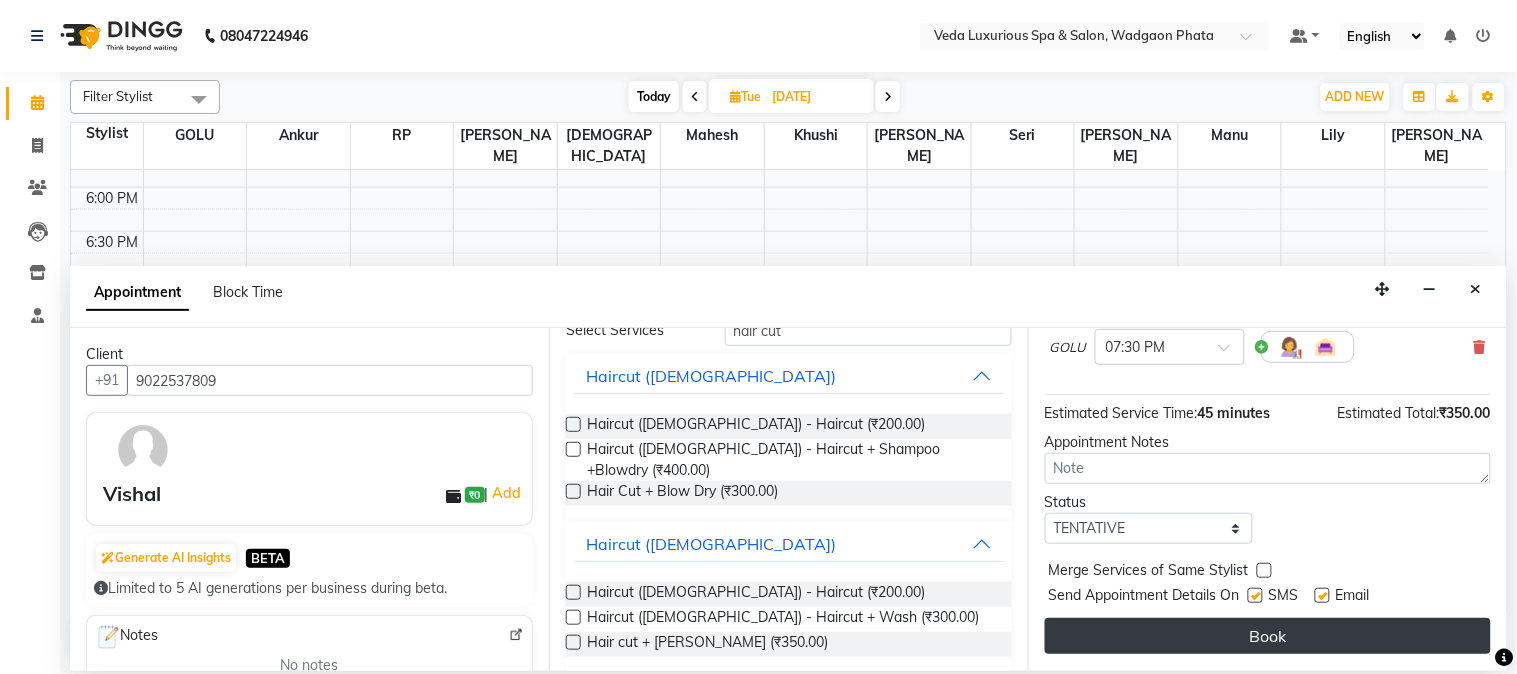 click on "Book" at bounding box center [1268, 636] 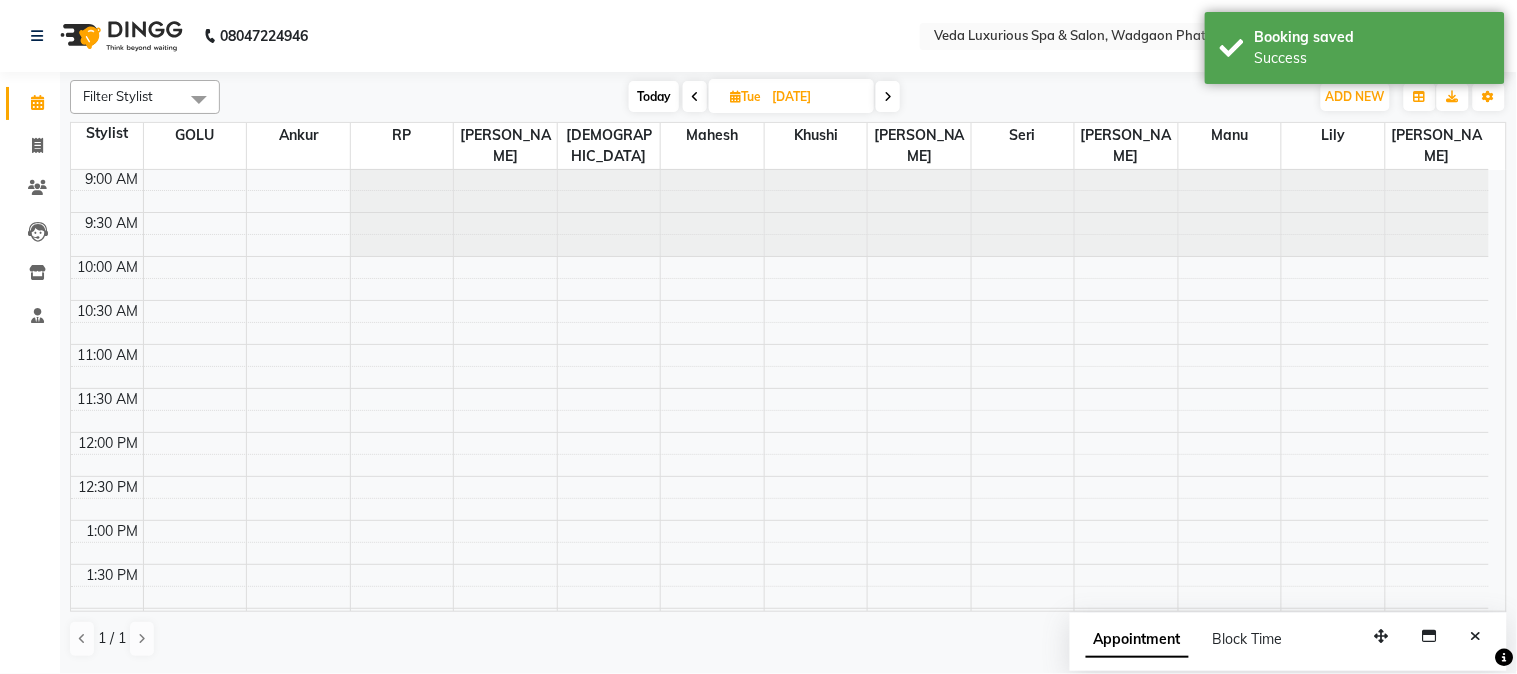 scroll, scrollTop: 0, scrollLeft: 0, axis: both 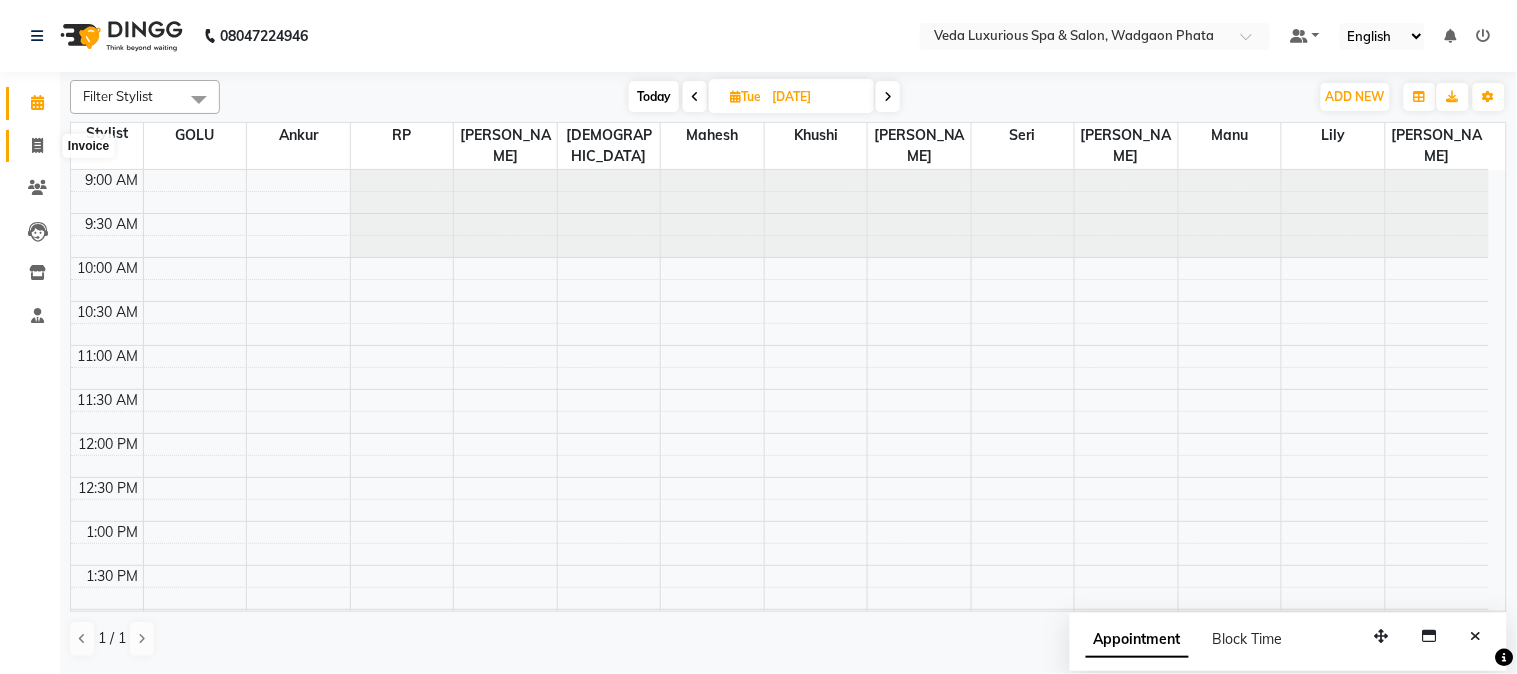 click 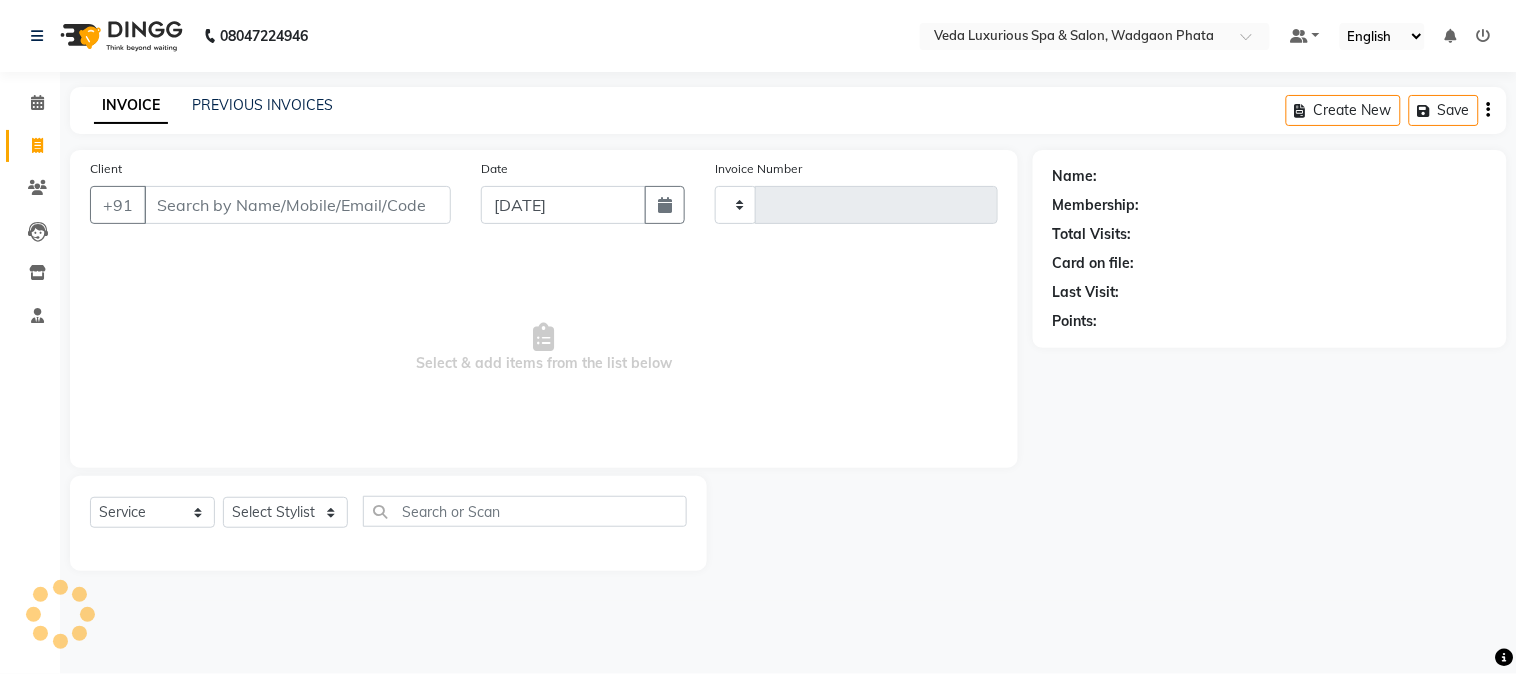 type on "1565" 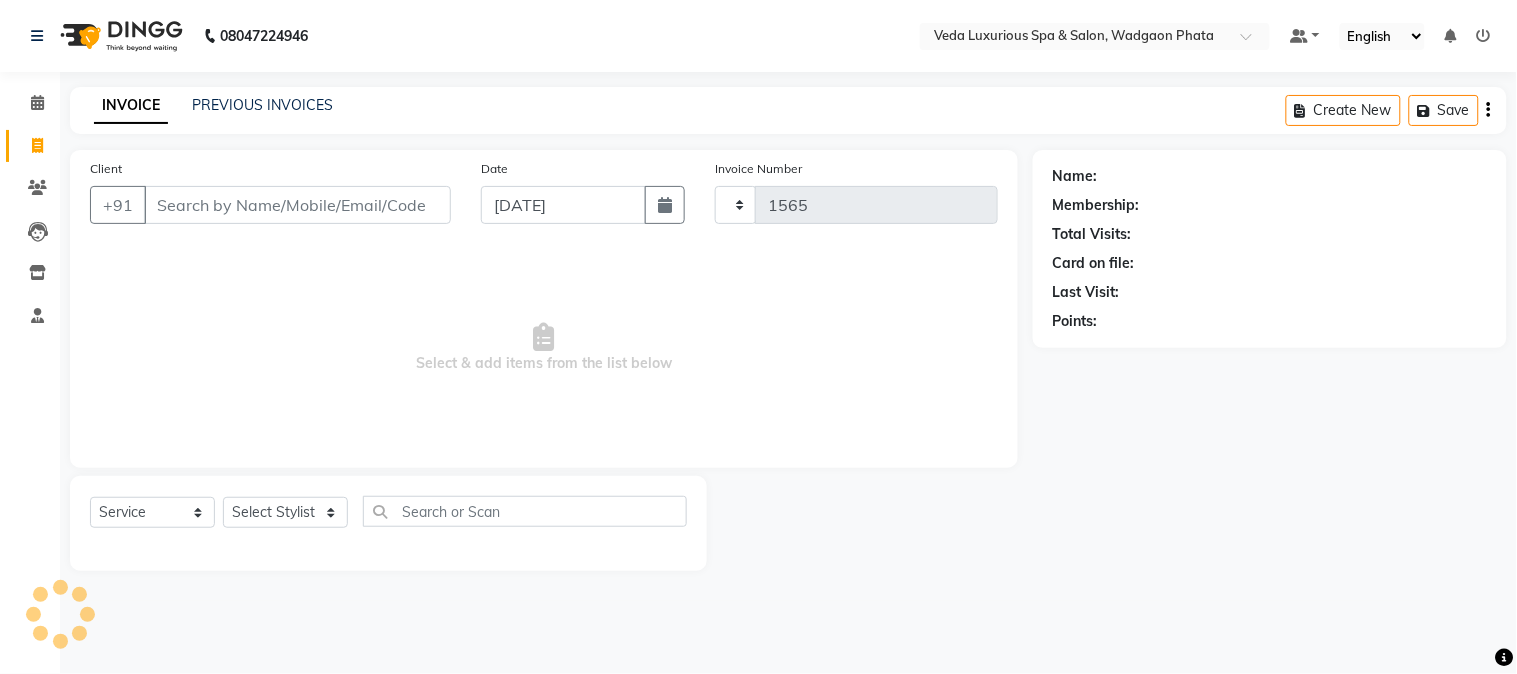 select on "4666" 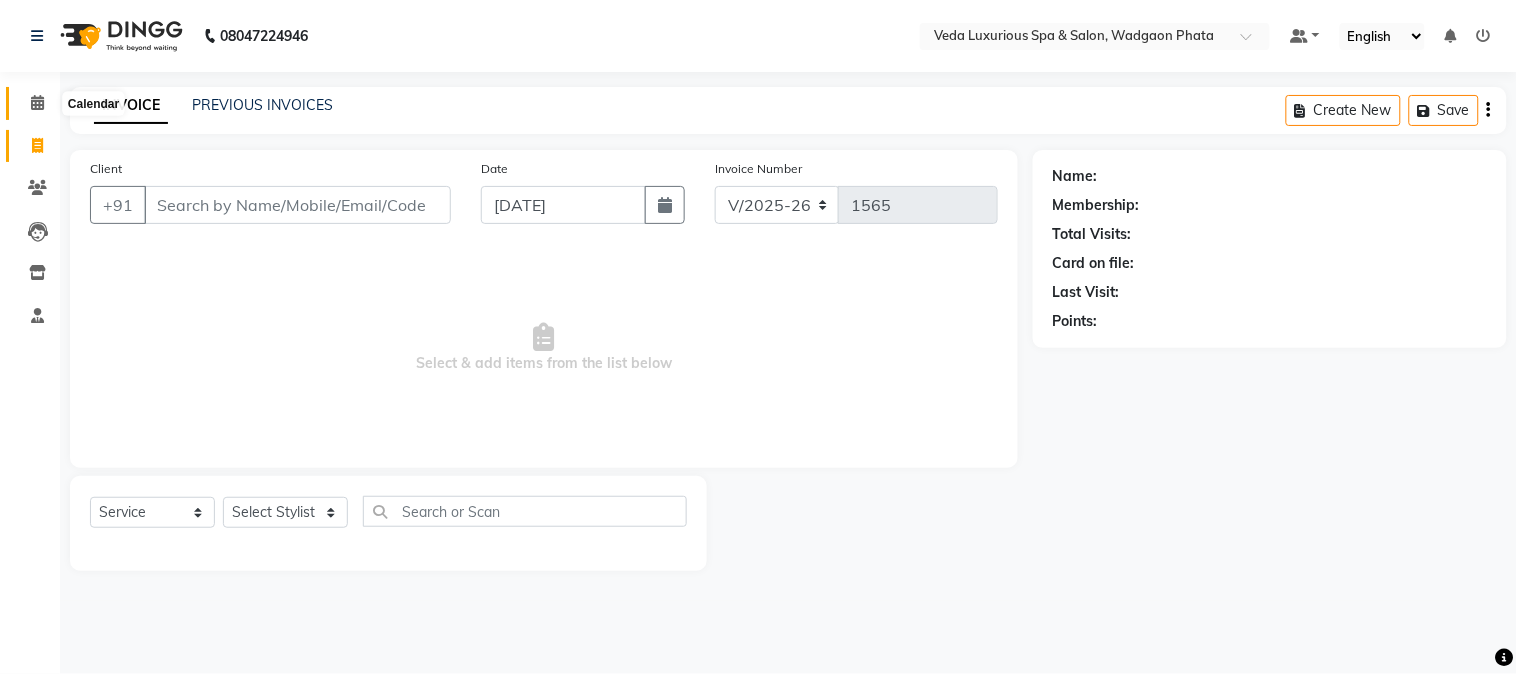 click 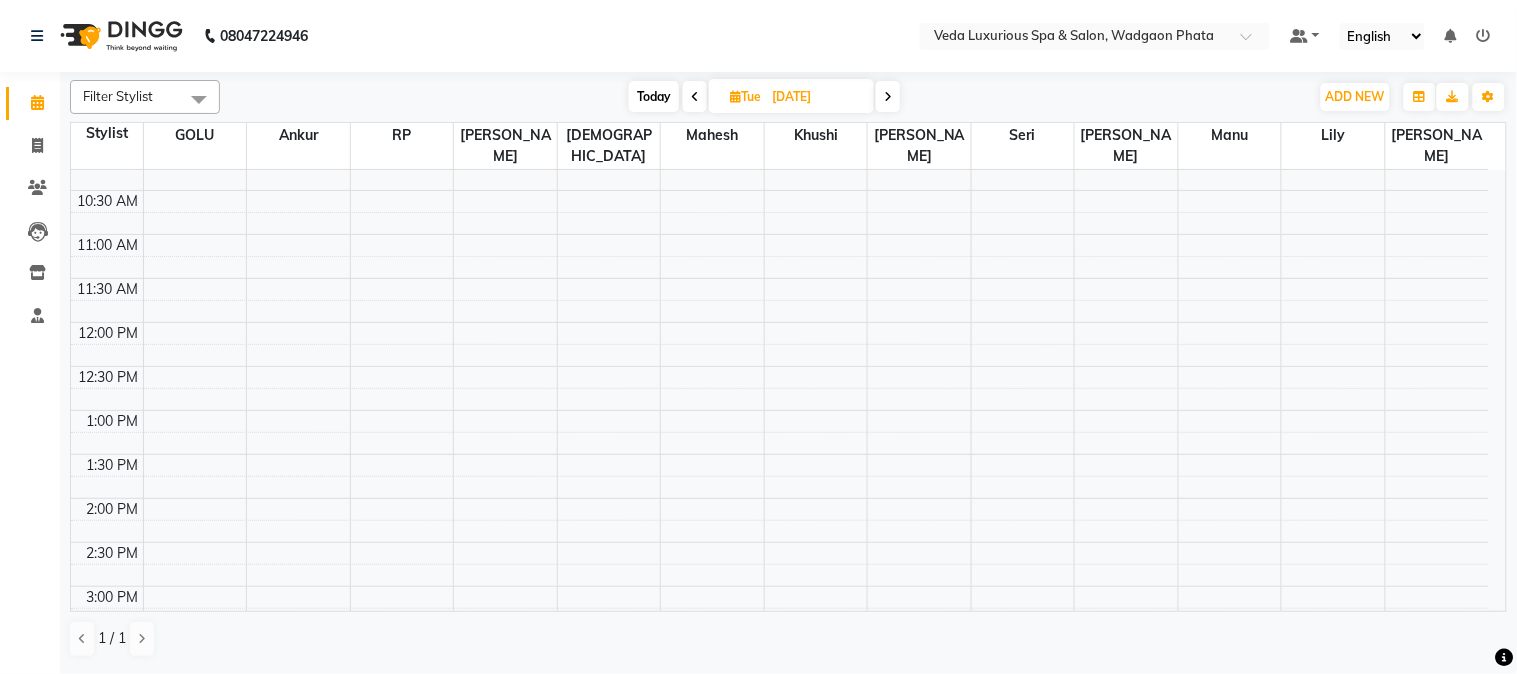 scroll, scrollTop: 0, scrollLeft: 0, axis: both 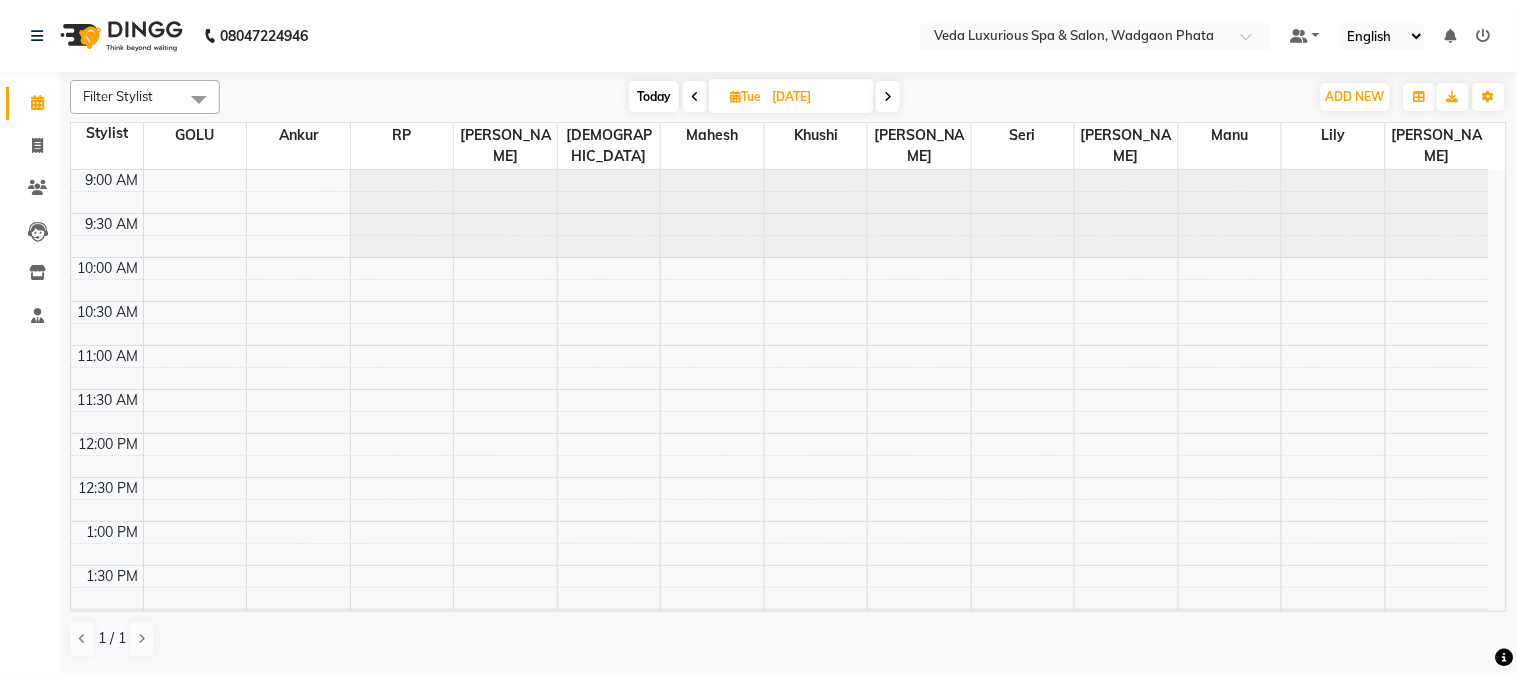 click at bounding box center [695, 96] 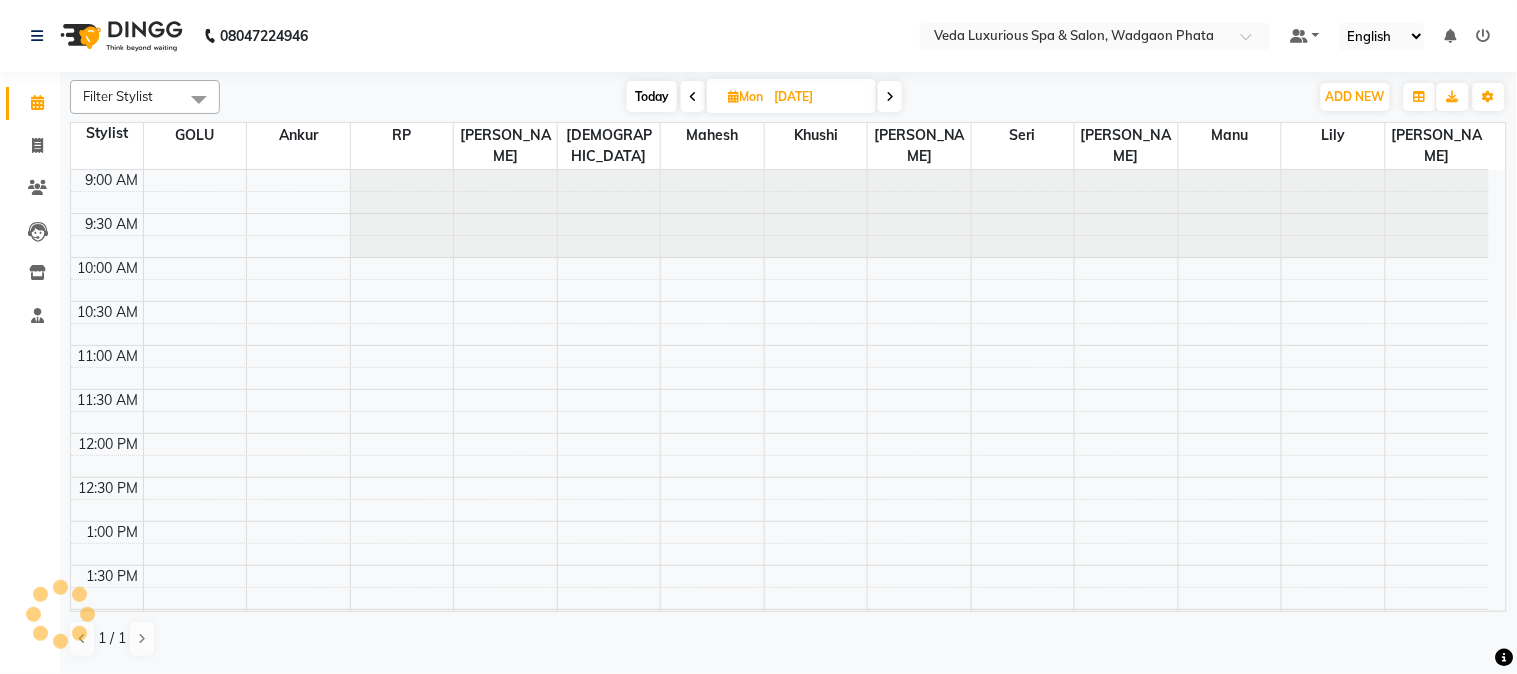 scroll, scrollTop: 265, scrollLeft: 0, axis: vertical 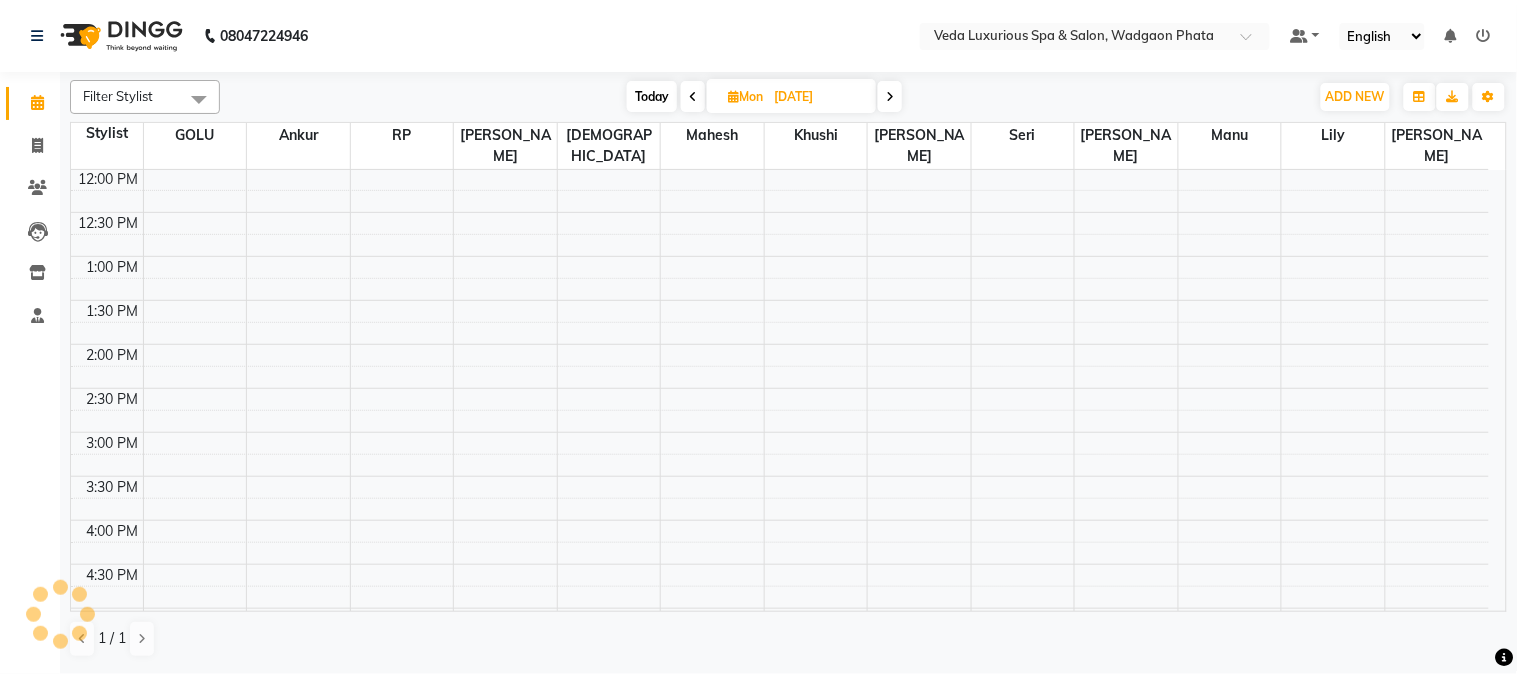 click at bounding box center [693, 96] 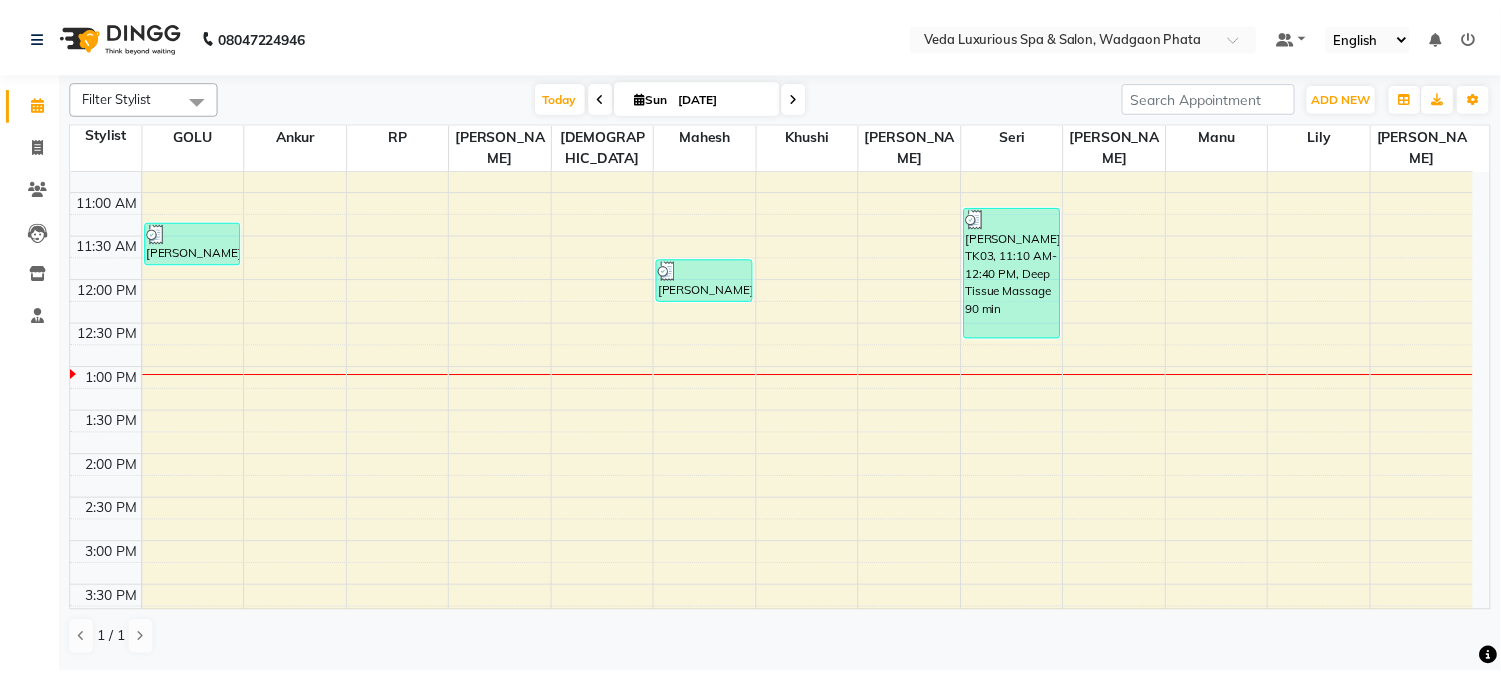 scroll, scrollTop: 154, scrollLeft: 0, axis: vertical 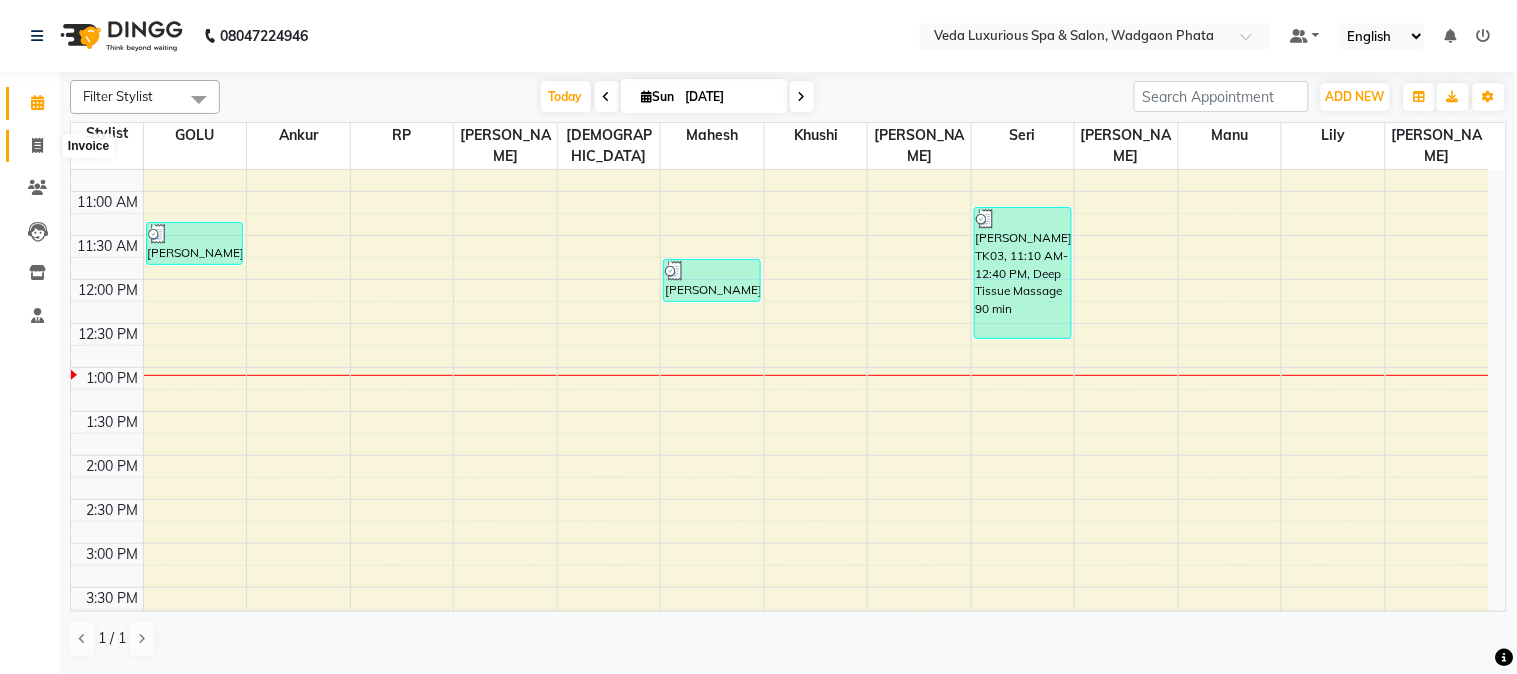 click 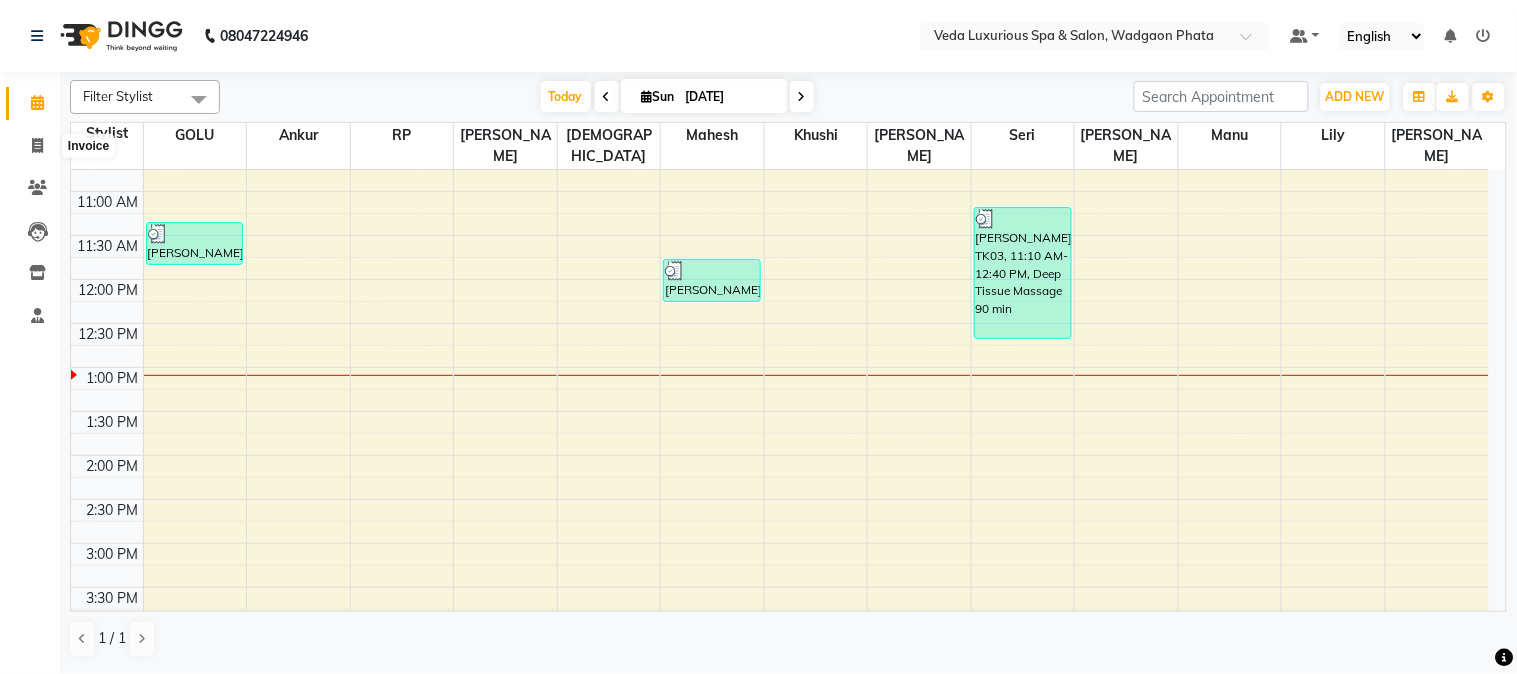 select on "service" 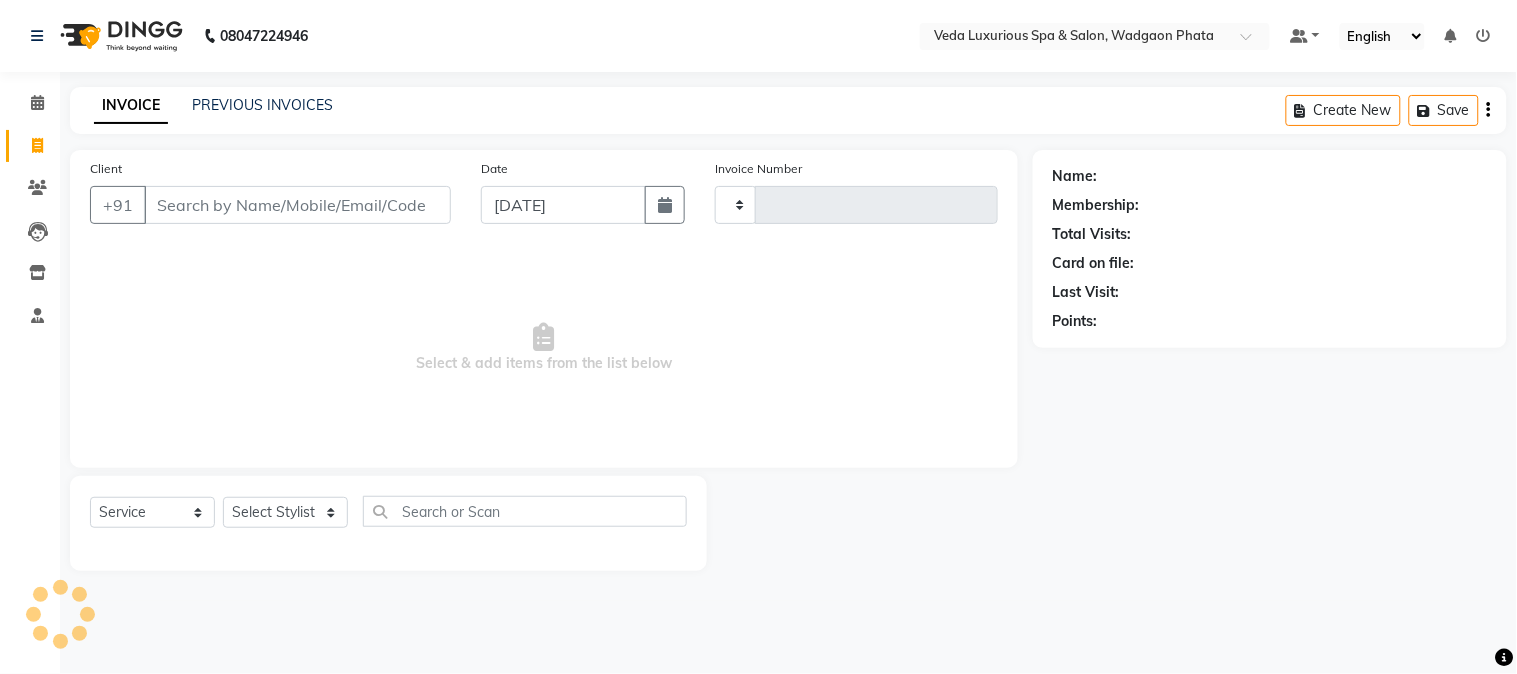 type on "1565" 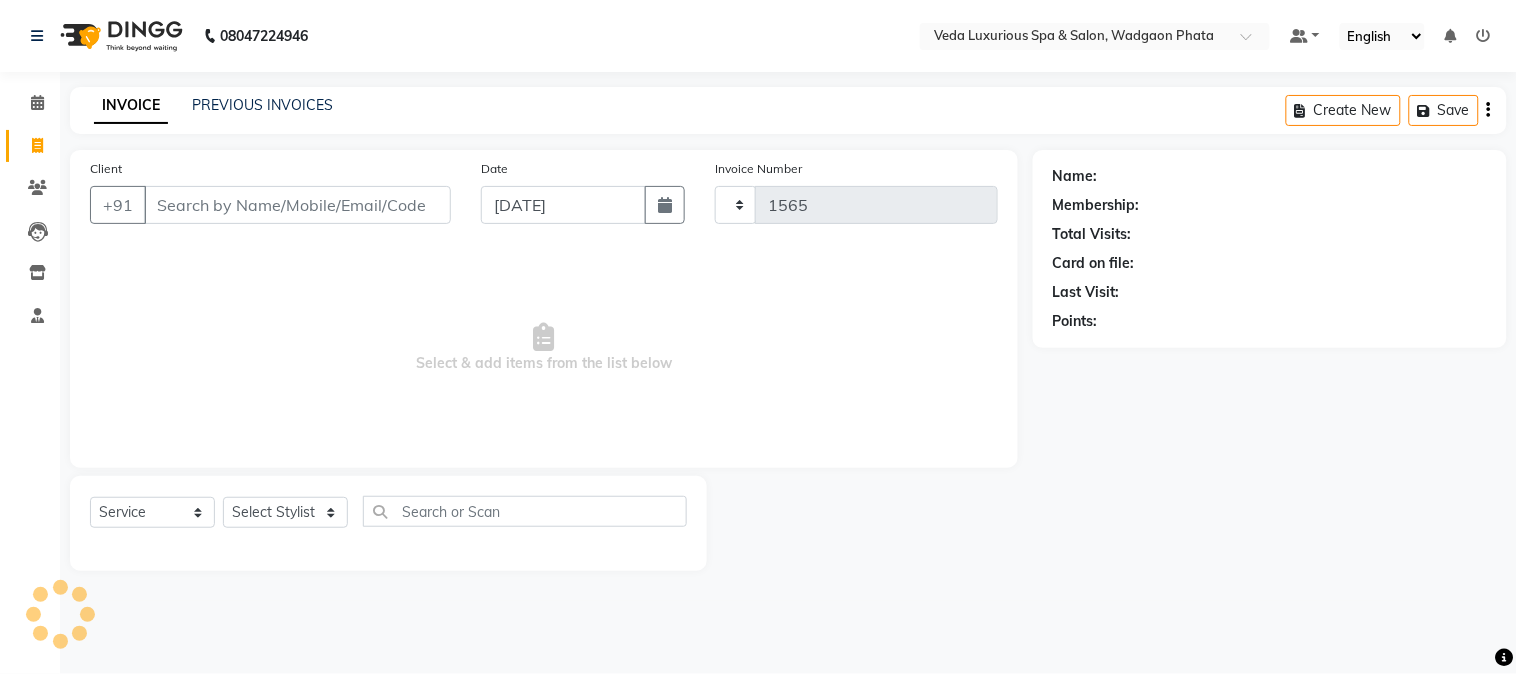 select on "4666" 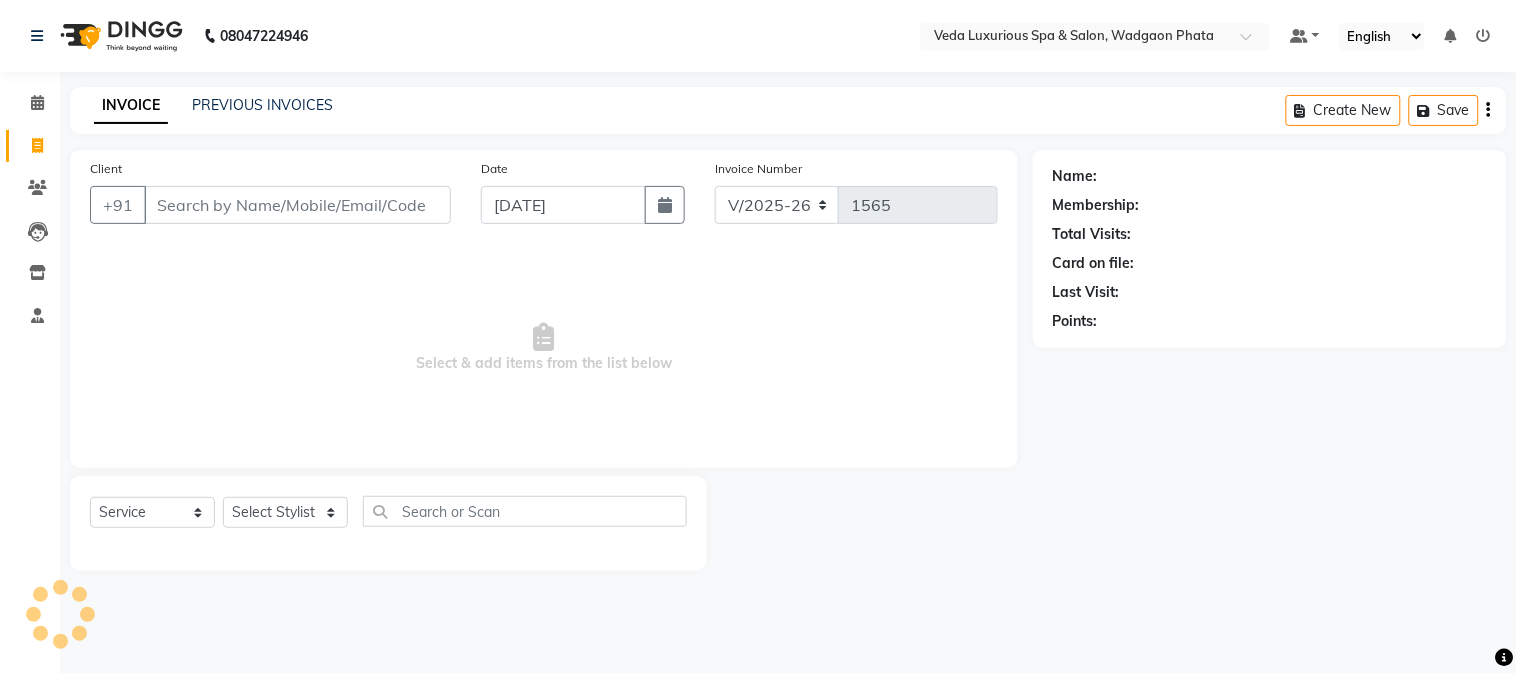 click on "Client" at bounding box center (297, 205) 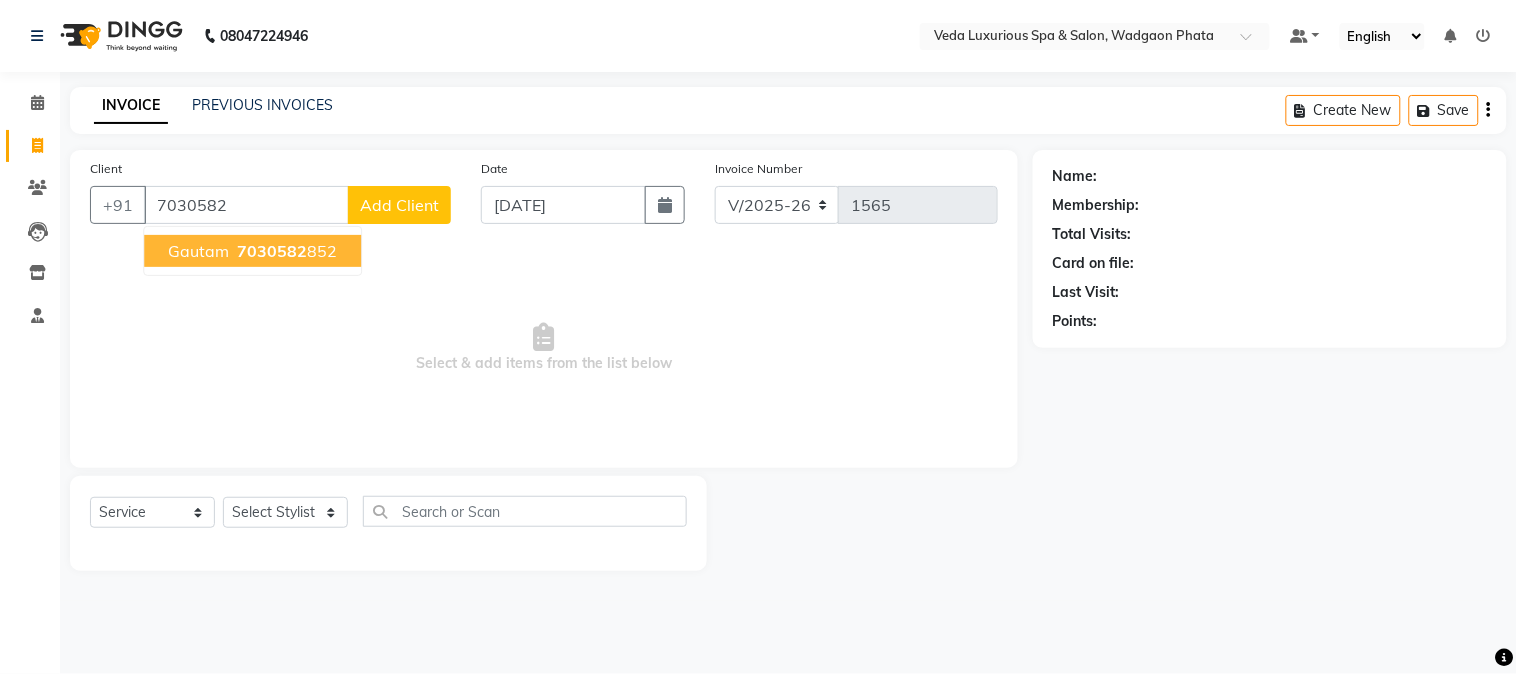 click on "7030582" at bounding box center [272, 251] 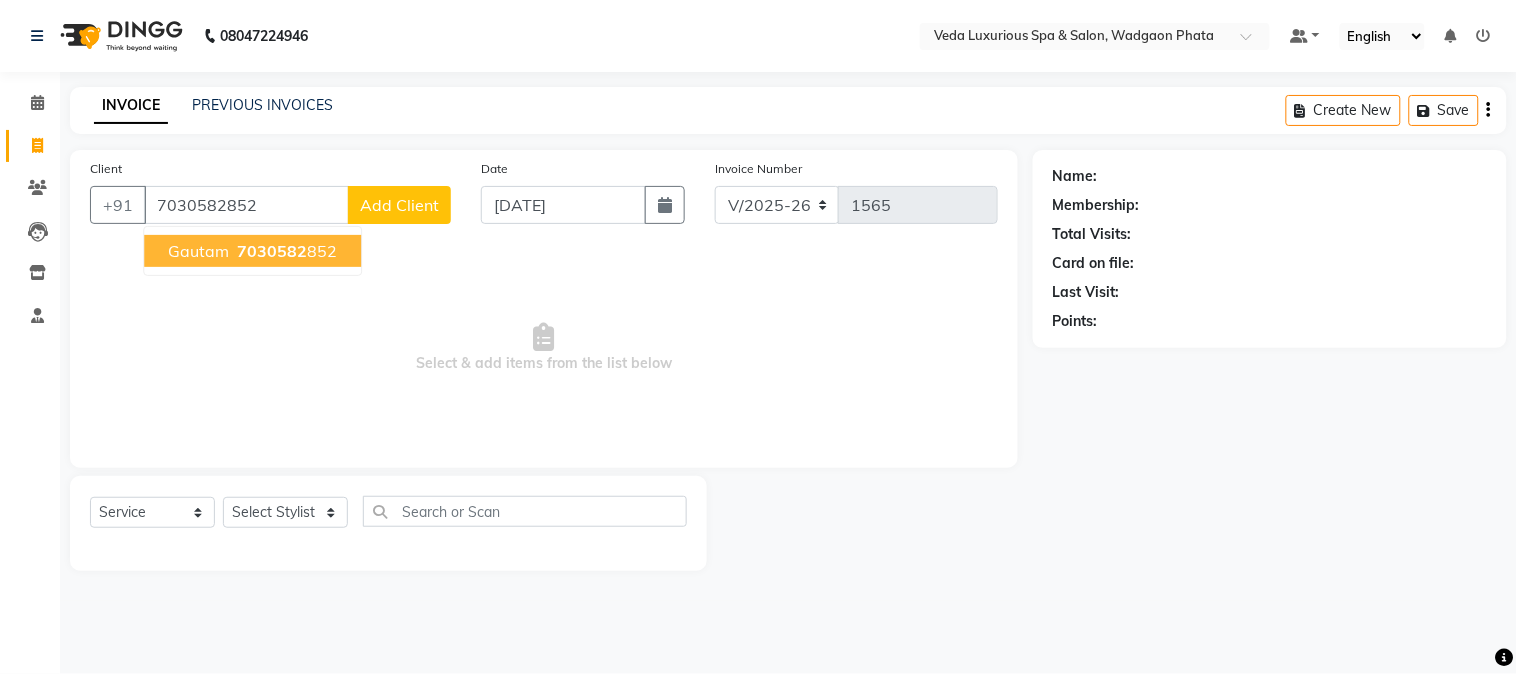 type on "7030582852" 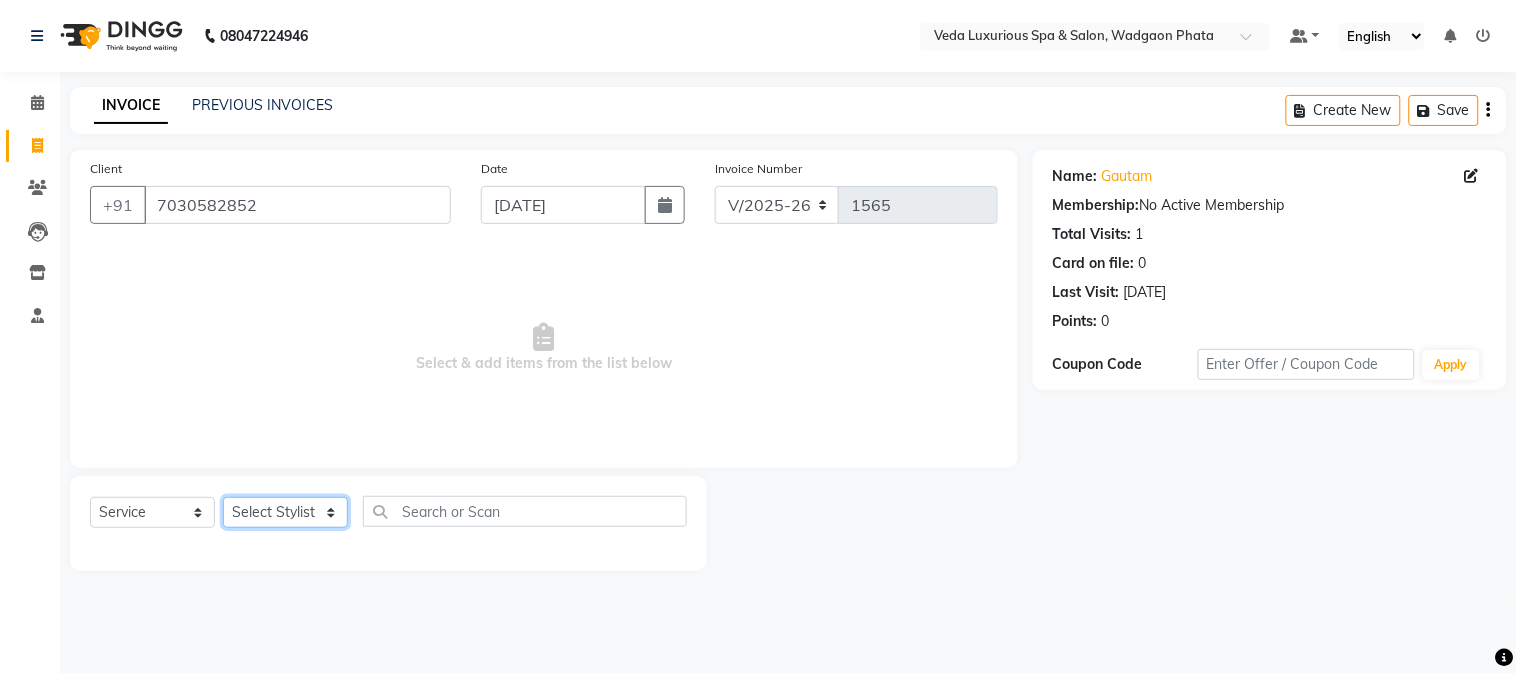 click on "Select Stylist Ankur GOLU [PERSON_NAME] [PERSON_NAME] [PERSON_NAME] RP seri VEDA" 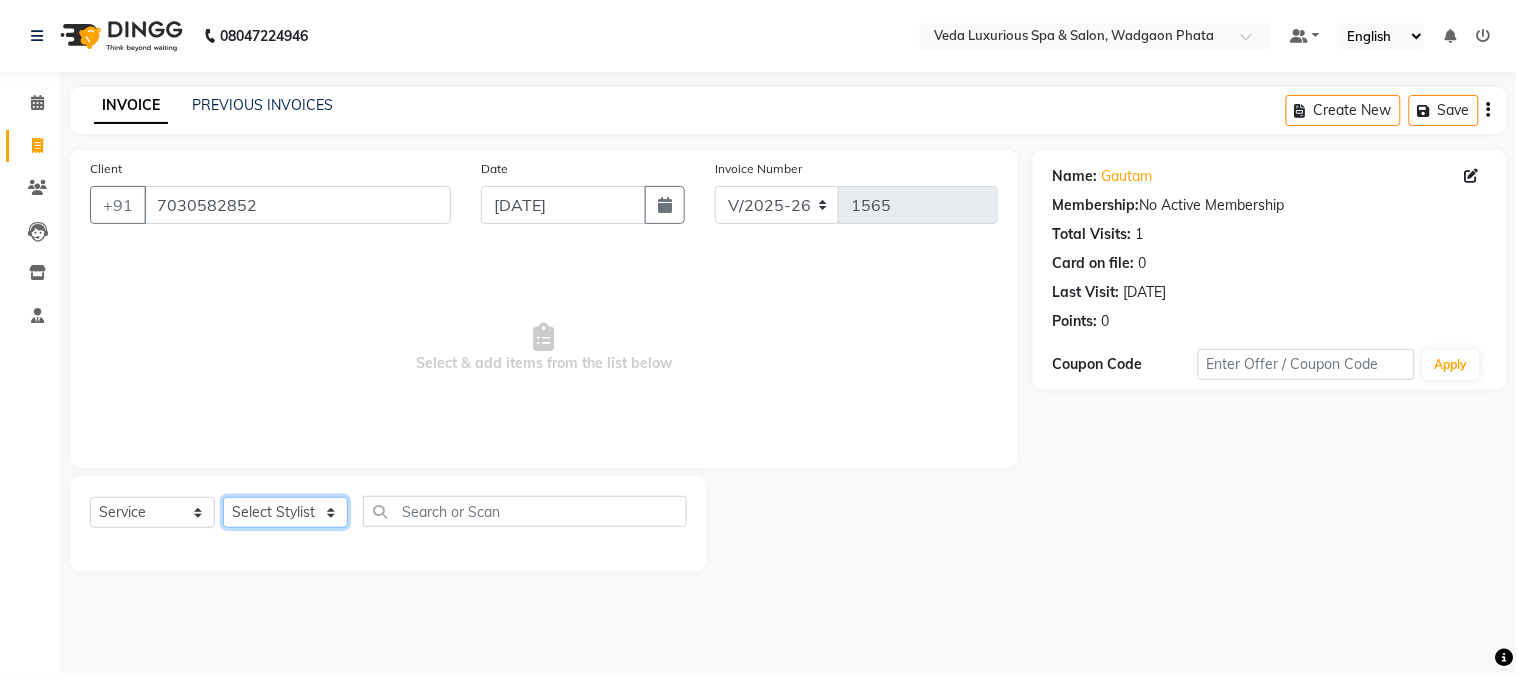 select on "58145" 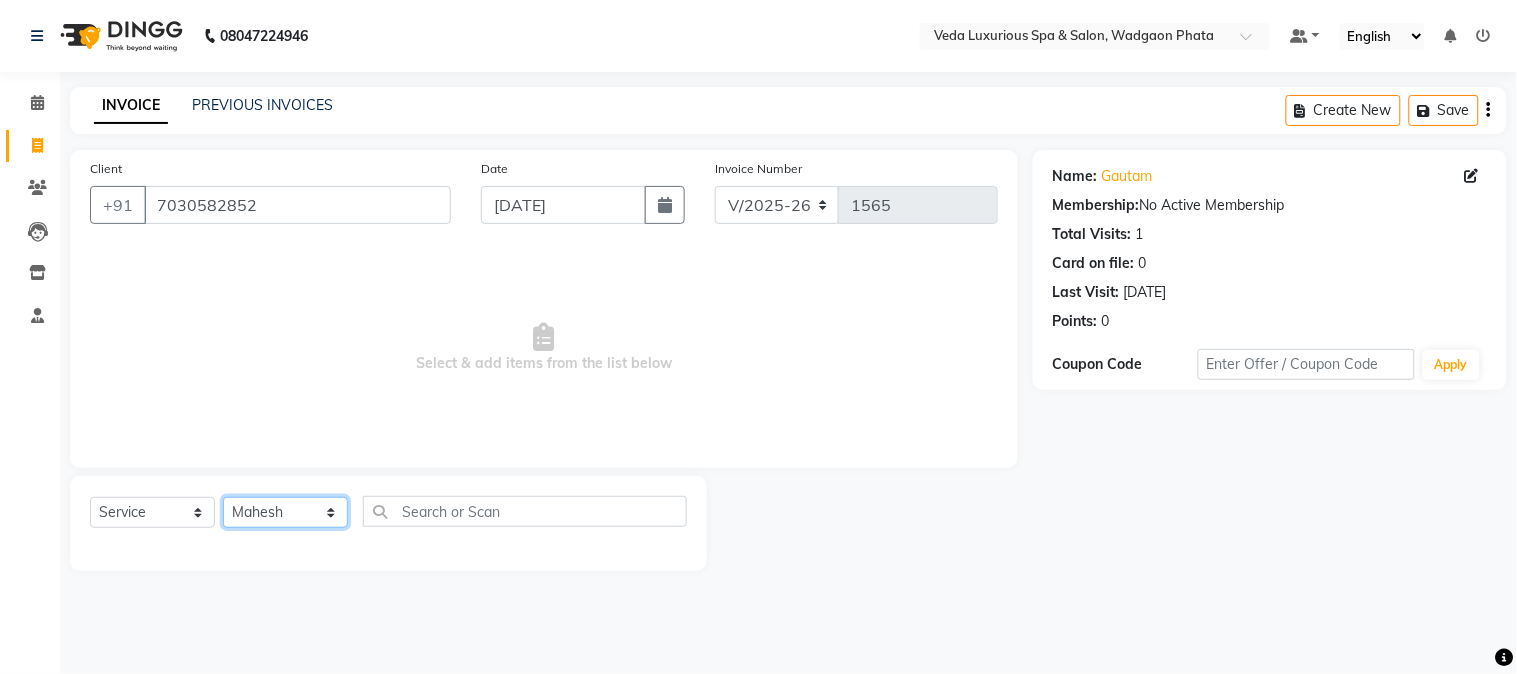 click on "Select Stylist Ankur GOLU [PERSON_NAME] [PERSON_NAME] [PERSON_NAME] RP seri VEDA" 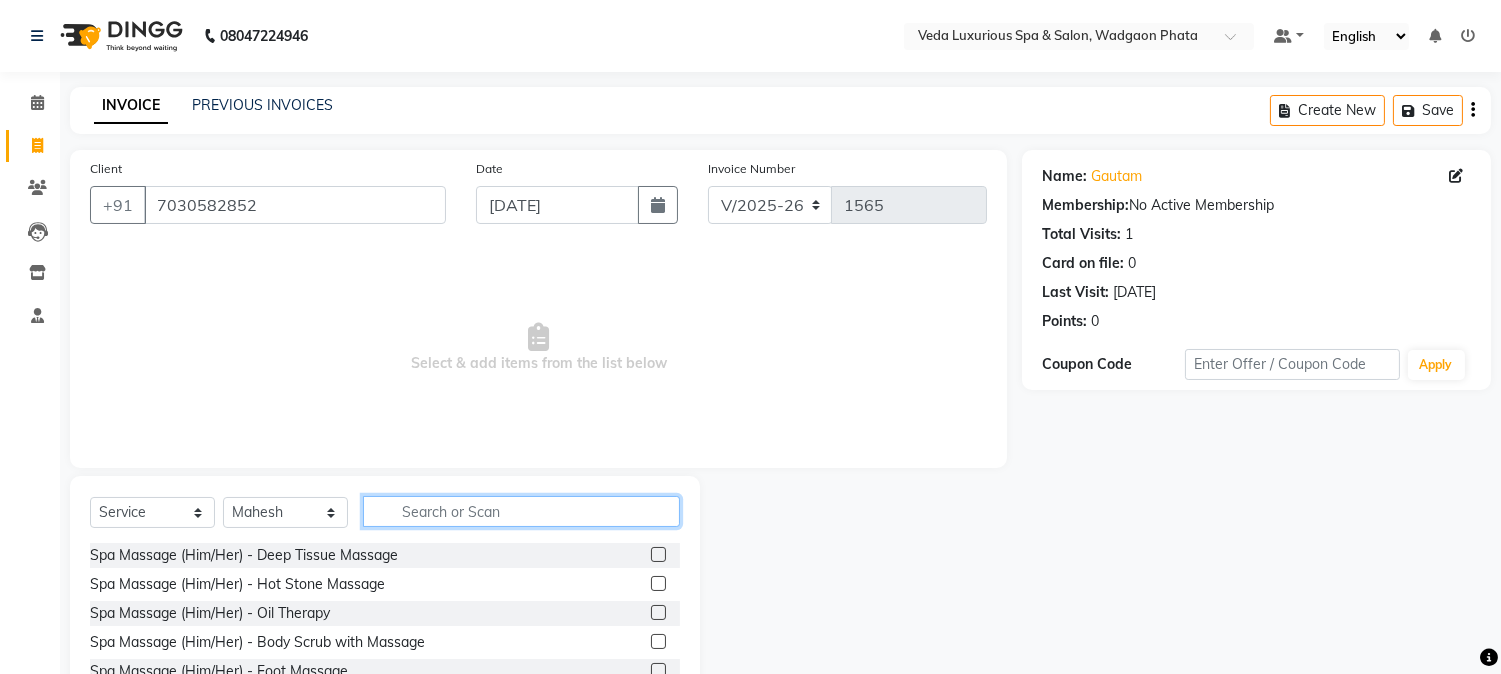 click 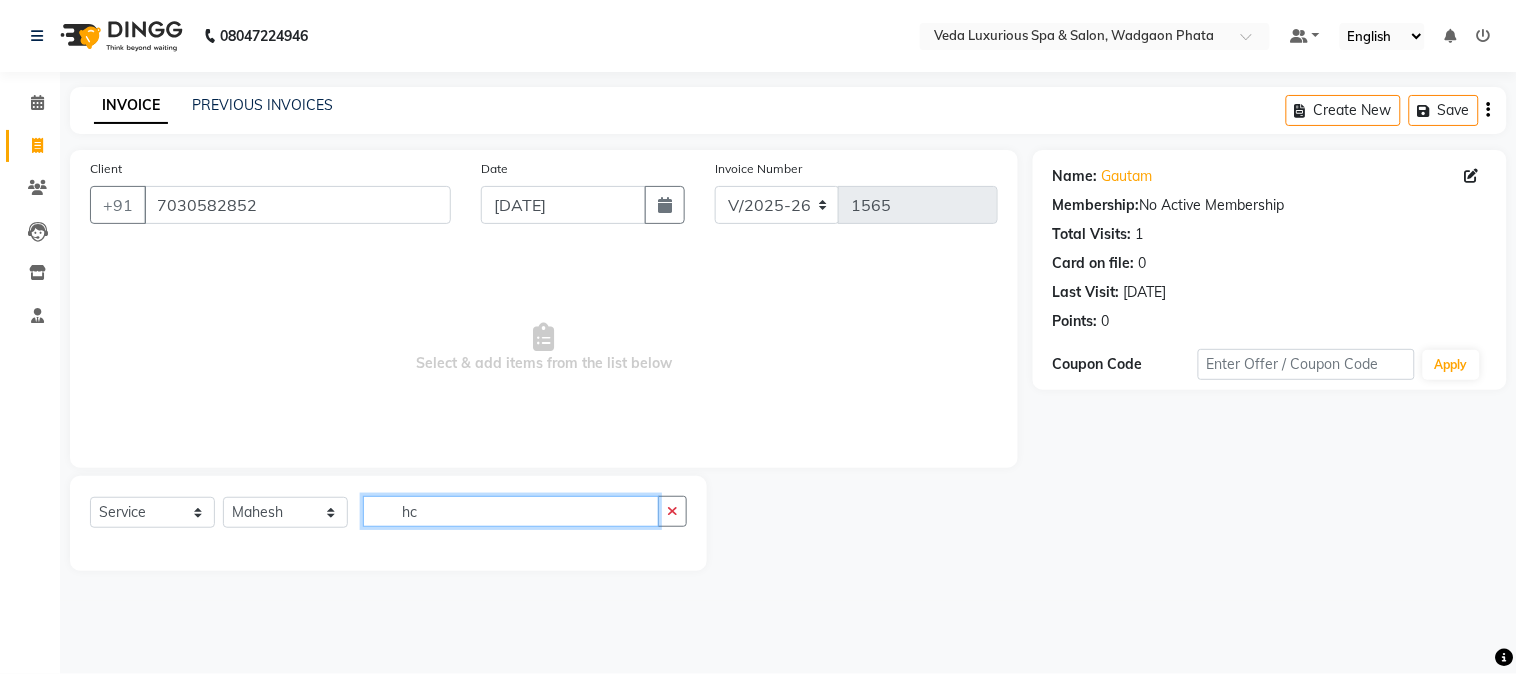 click on "hc" 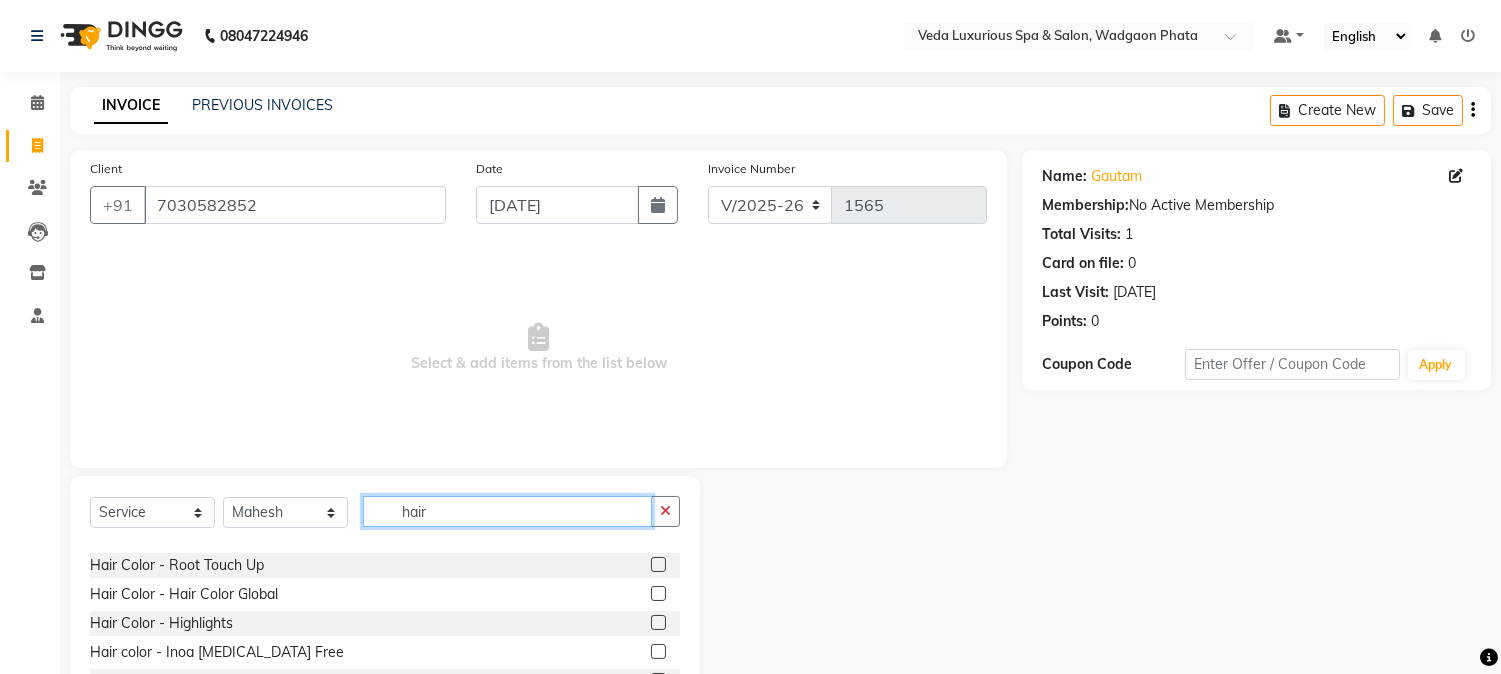 scroll, scrollTop: 333, scrollLeft: 0, axis: vertical 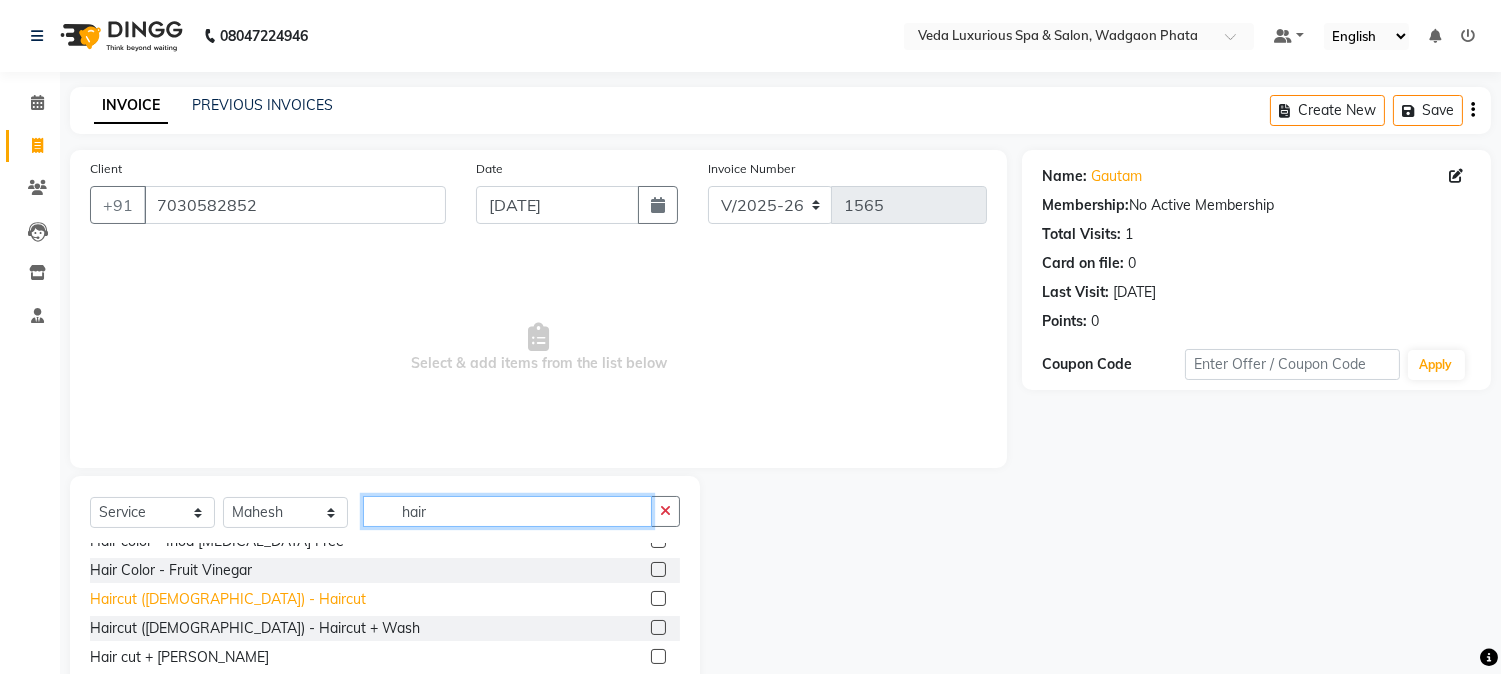 type on "hair" 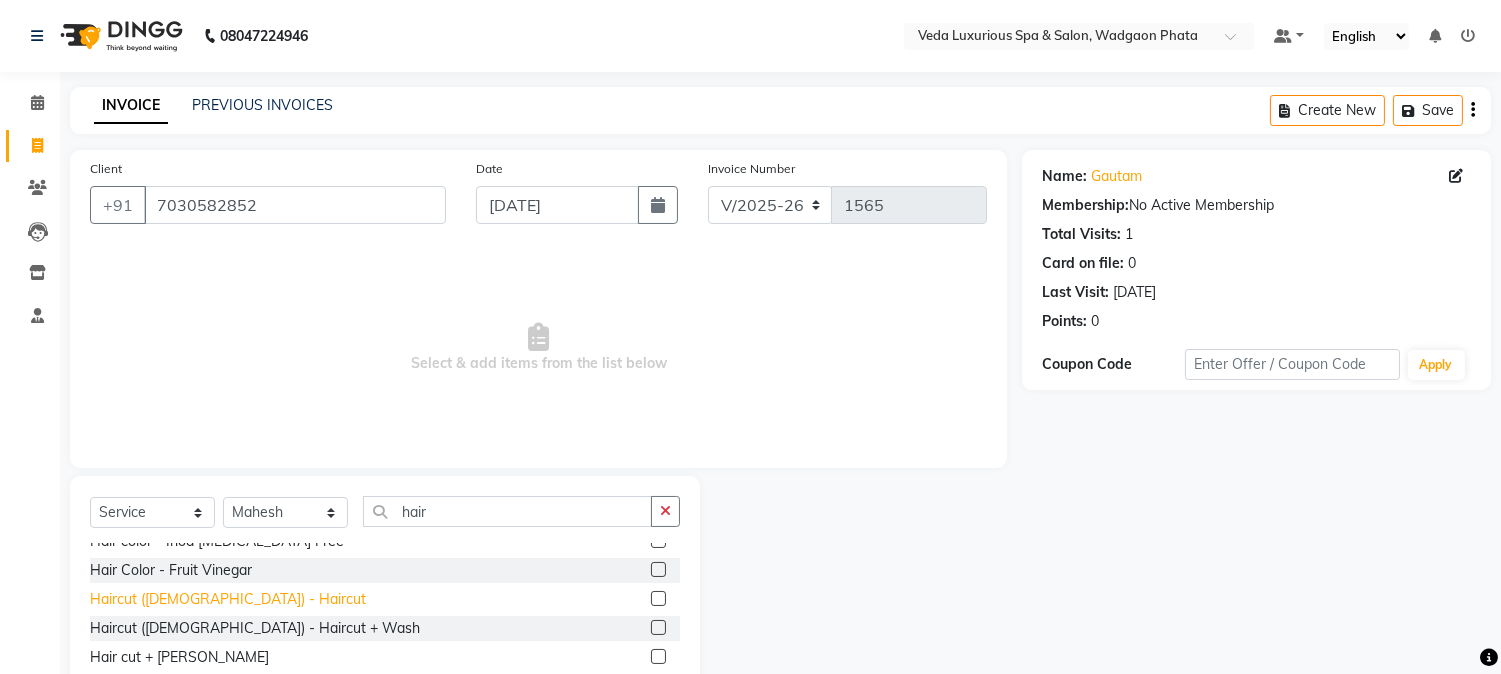 click on "Haircut ([DEMOGRAPHIC_DATA]) - Haircut" 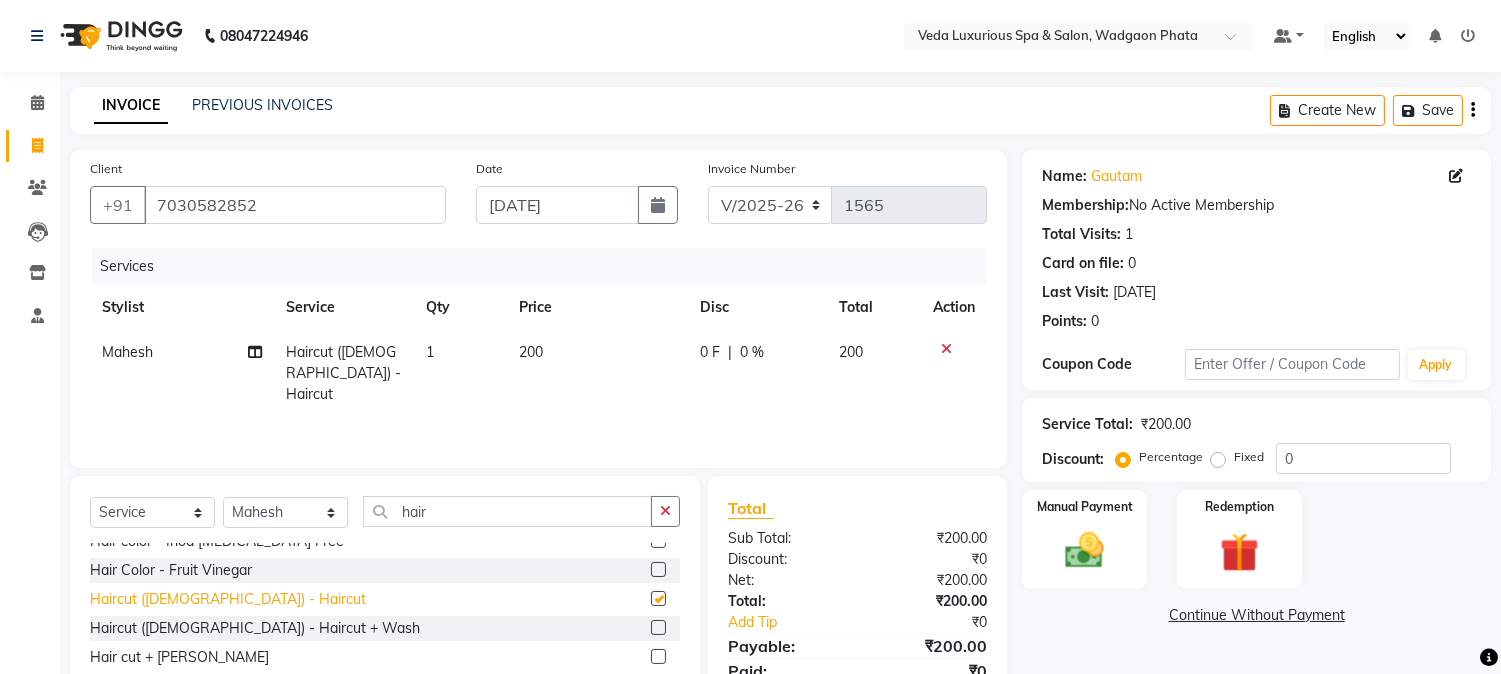 checkbox on "false" 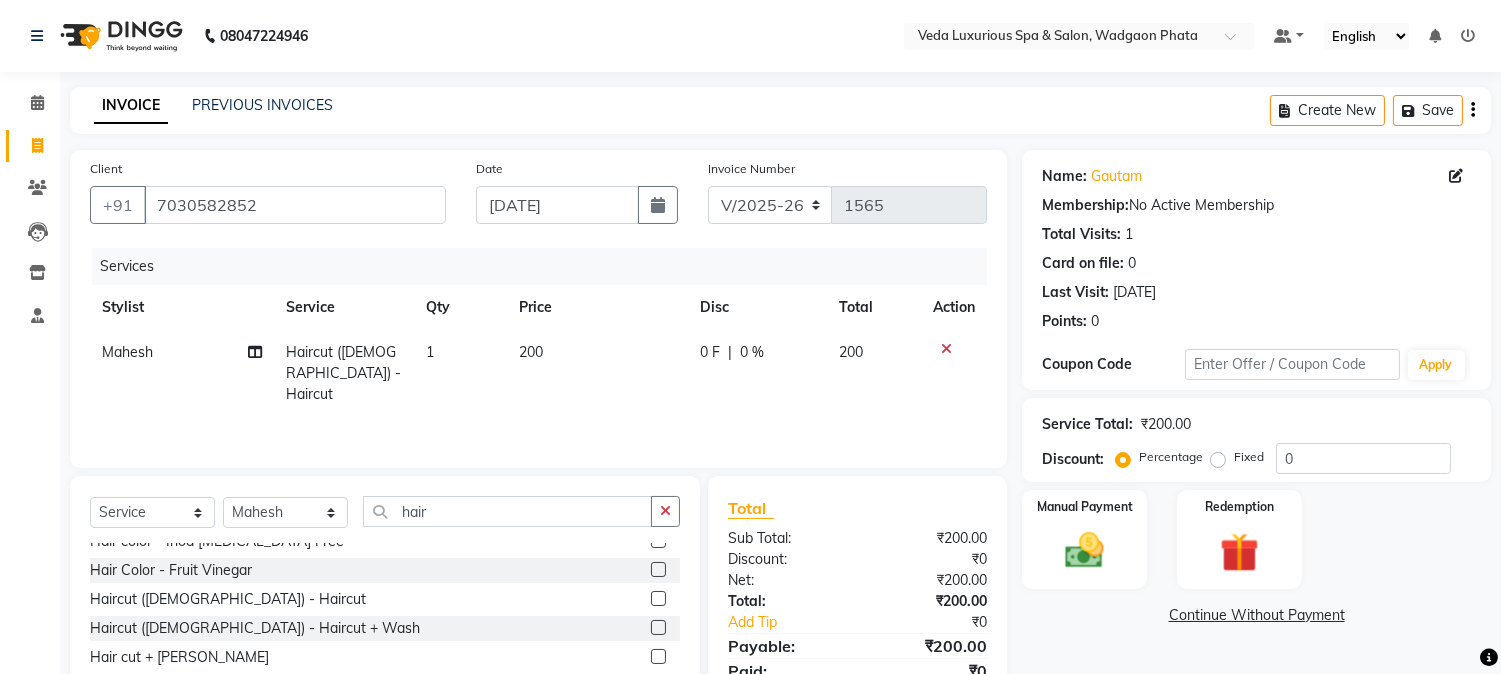 scroll, scrollTop: 126, scrollLeft: 0, axis: vertical 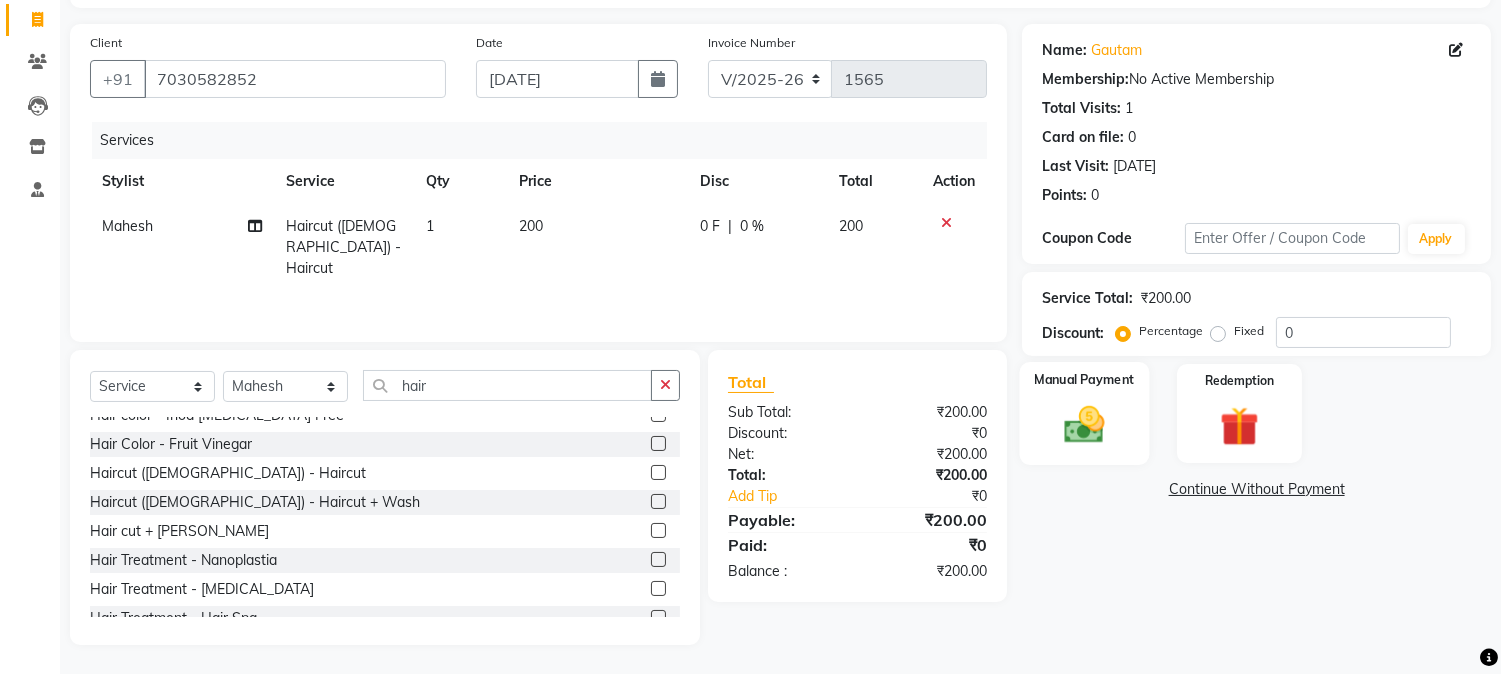 click 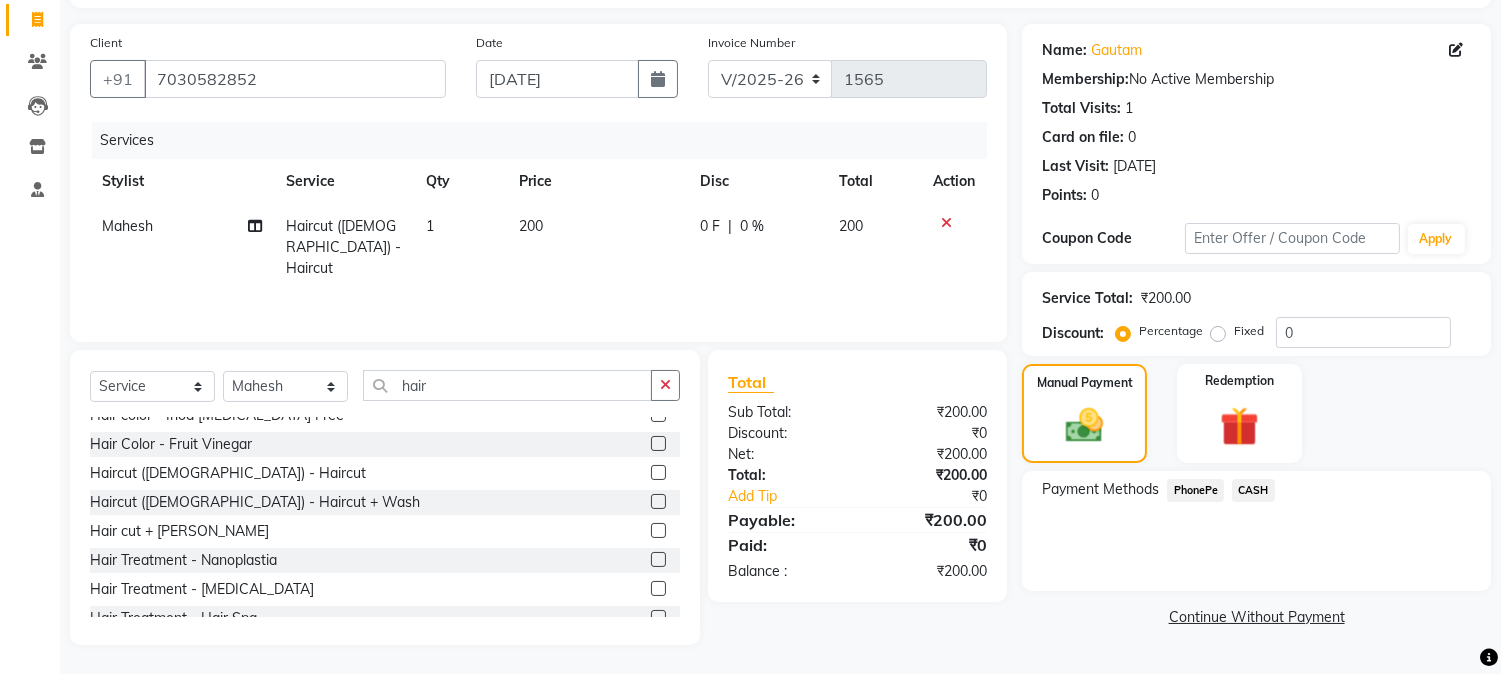 click on "PhonePe" 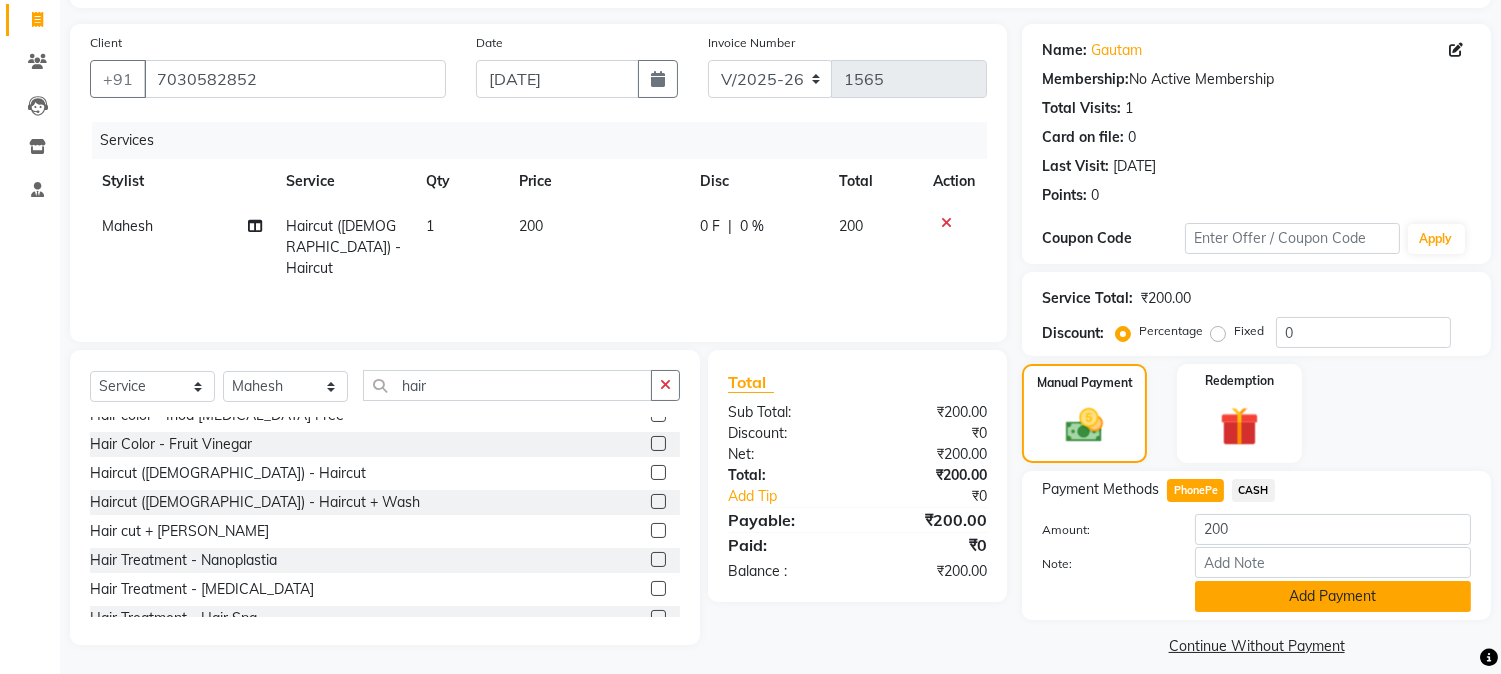 click on "Add Payment" 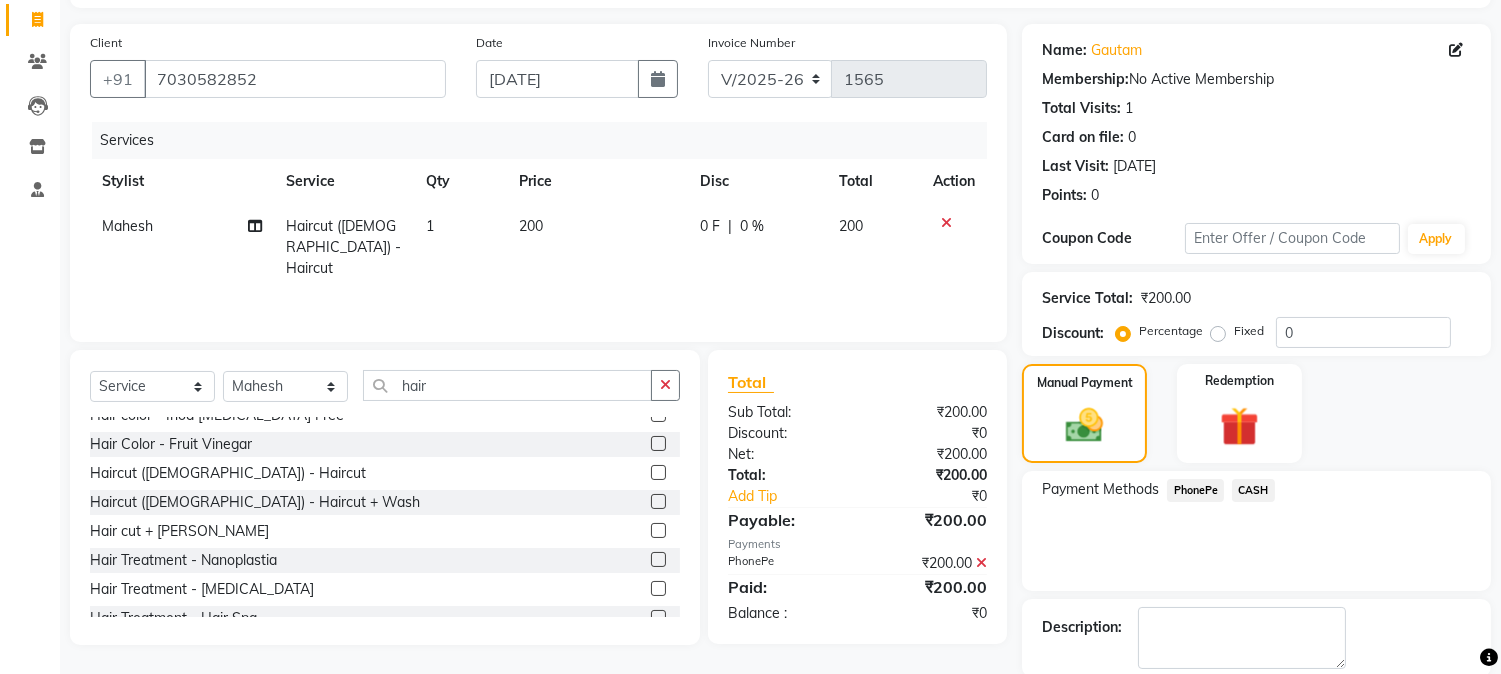 scroll, scrollTop: 225, scrollLeft: 0, axis: vertical 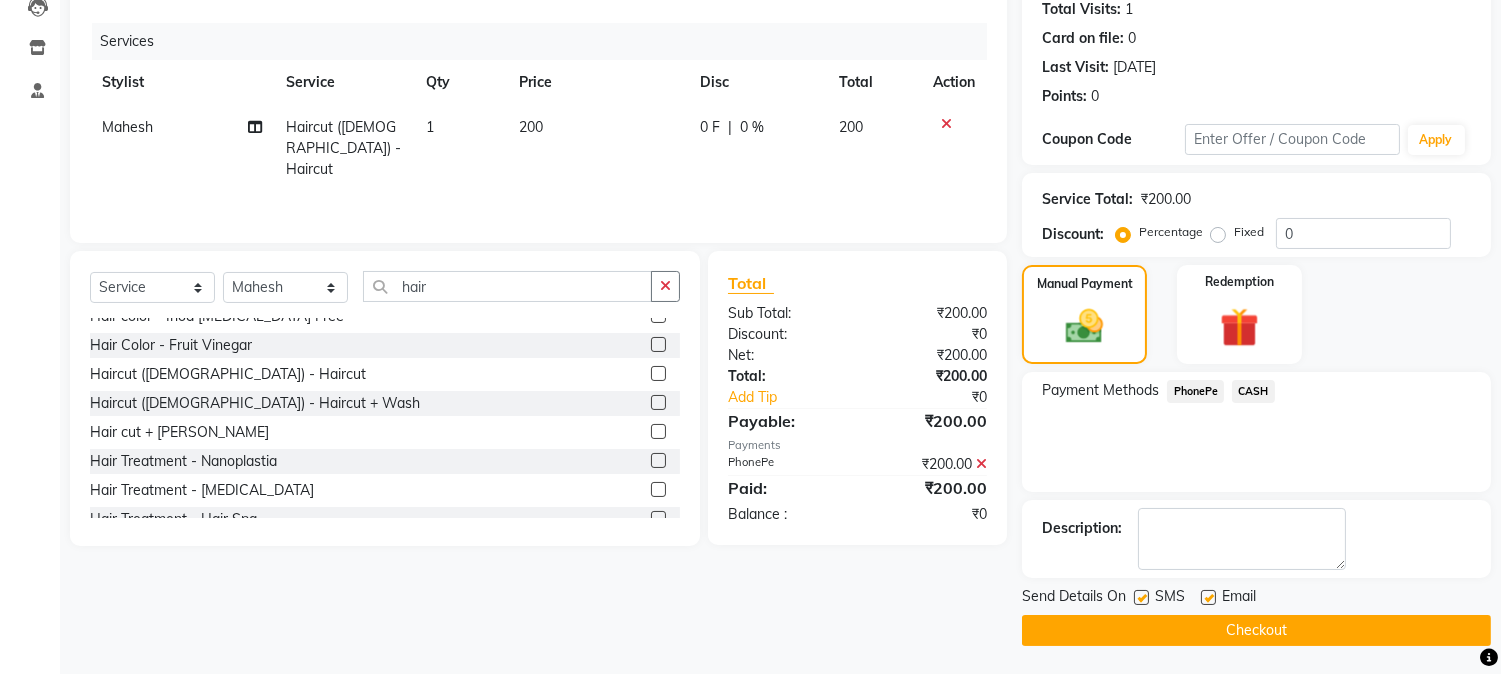 click on "Checkout" 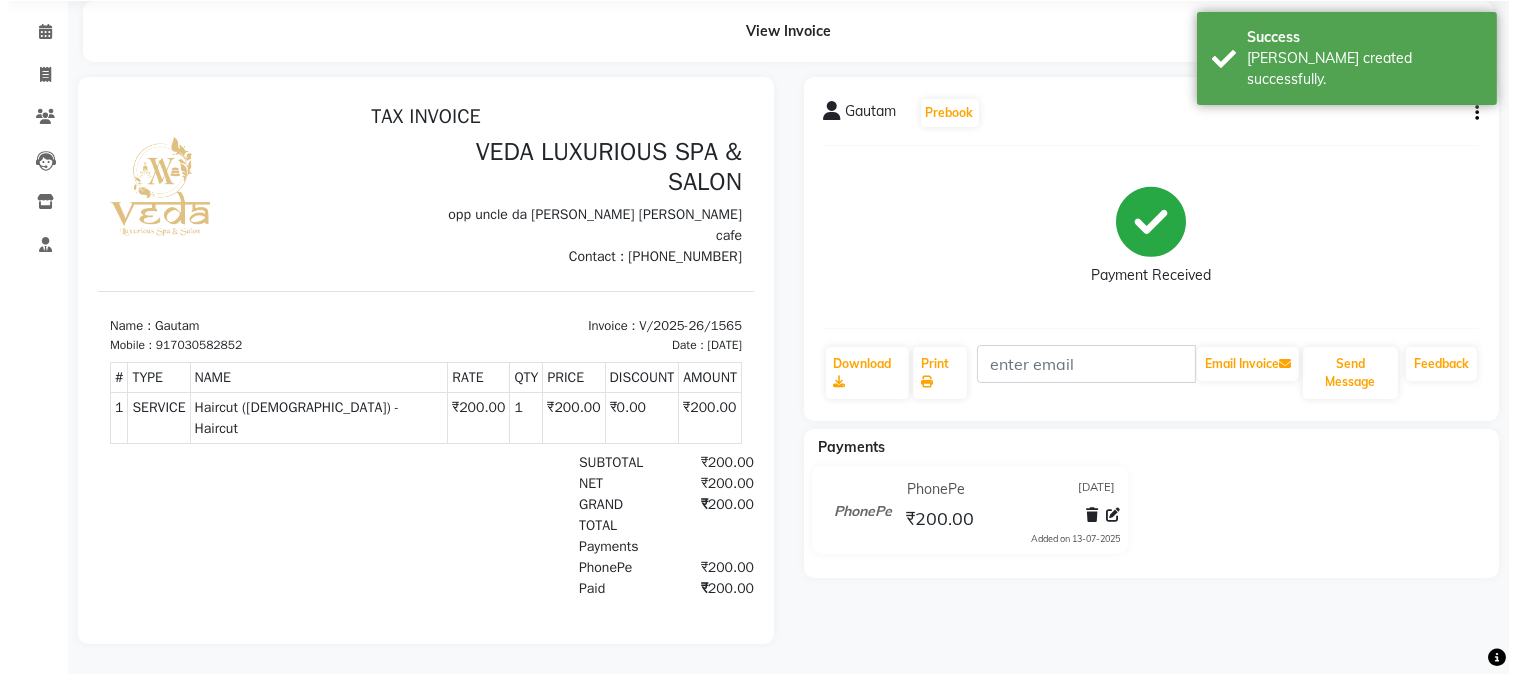 scroll, scrollTop: 0, scrollLeft: 0, axis: both 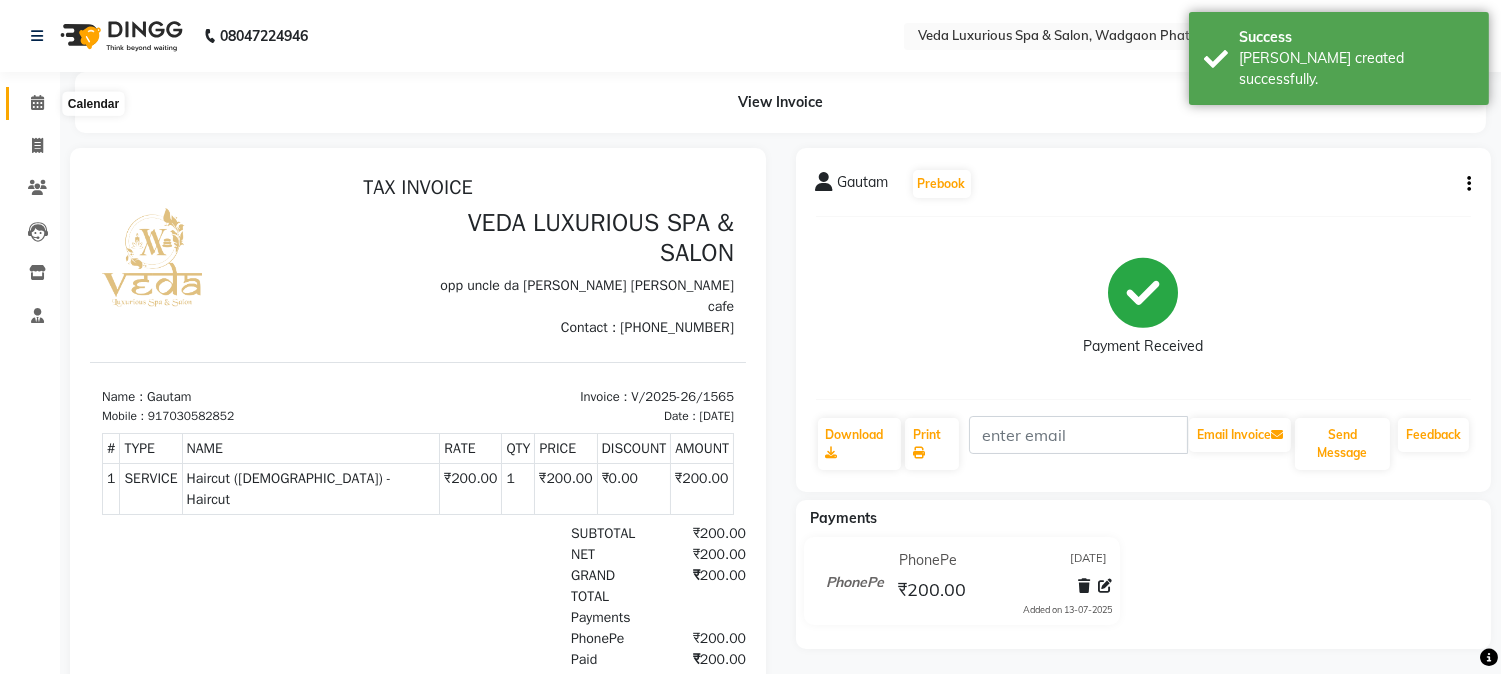 click 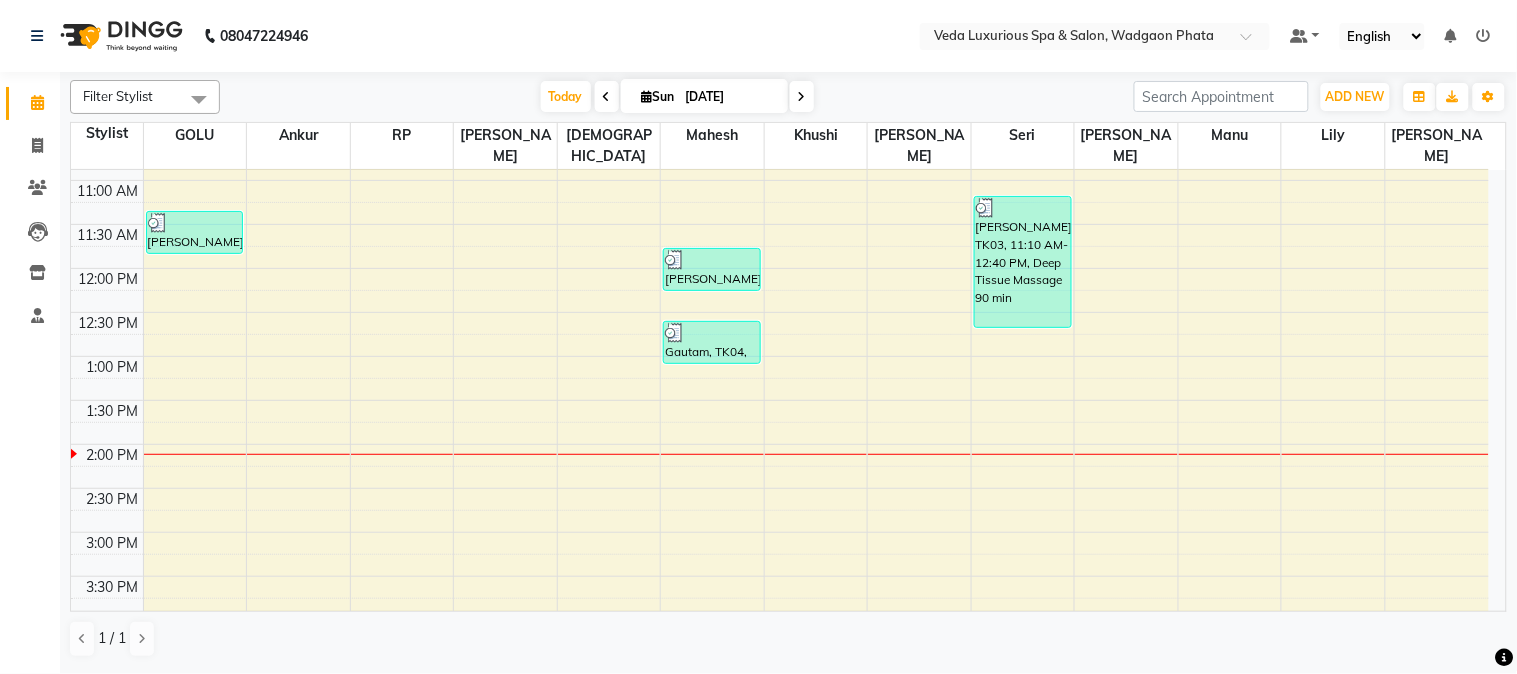 scroll, scrollTop: 0, scrollLeft: 0, axis: both 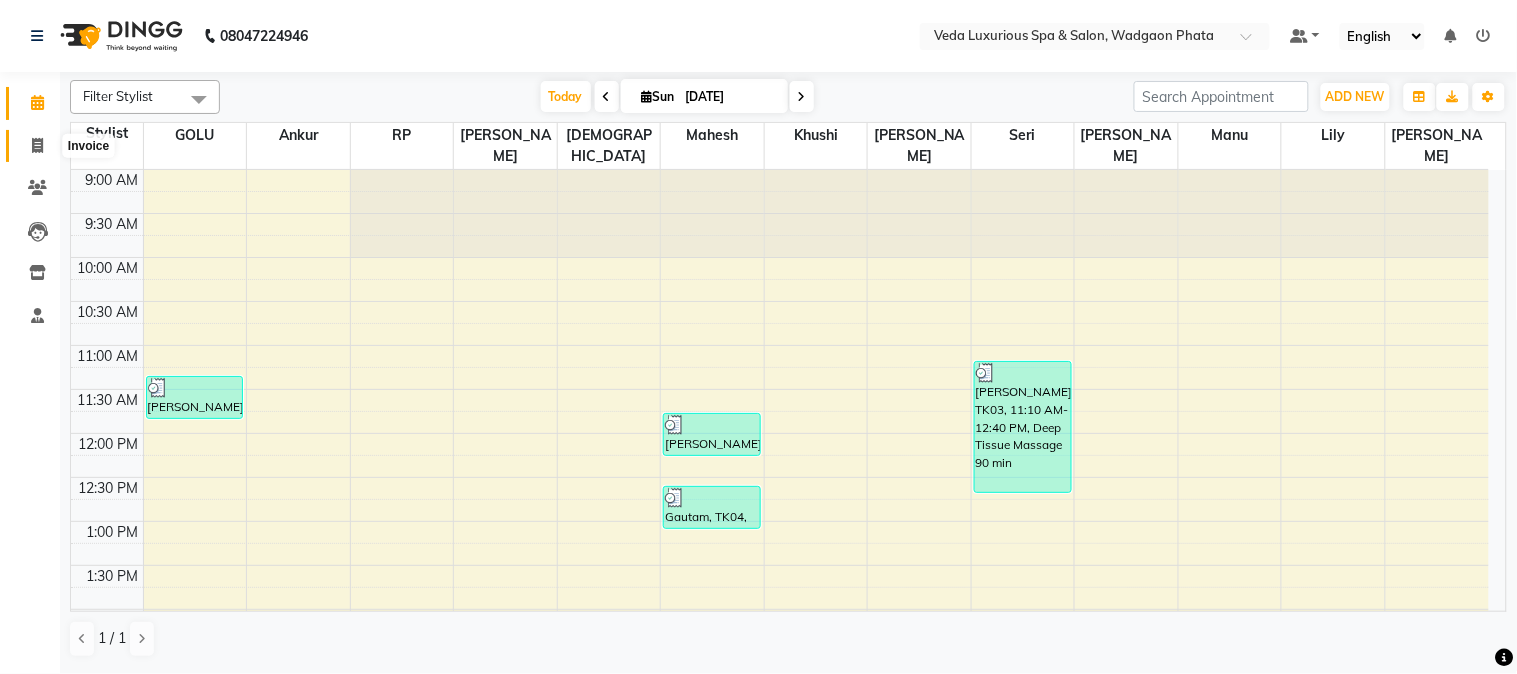 click 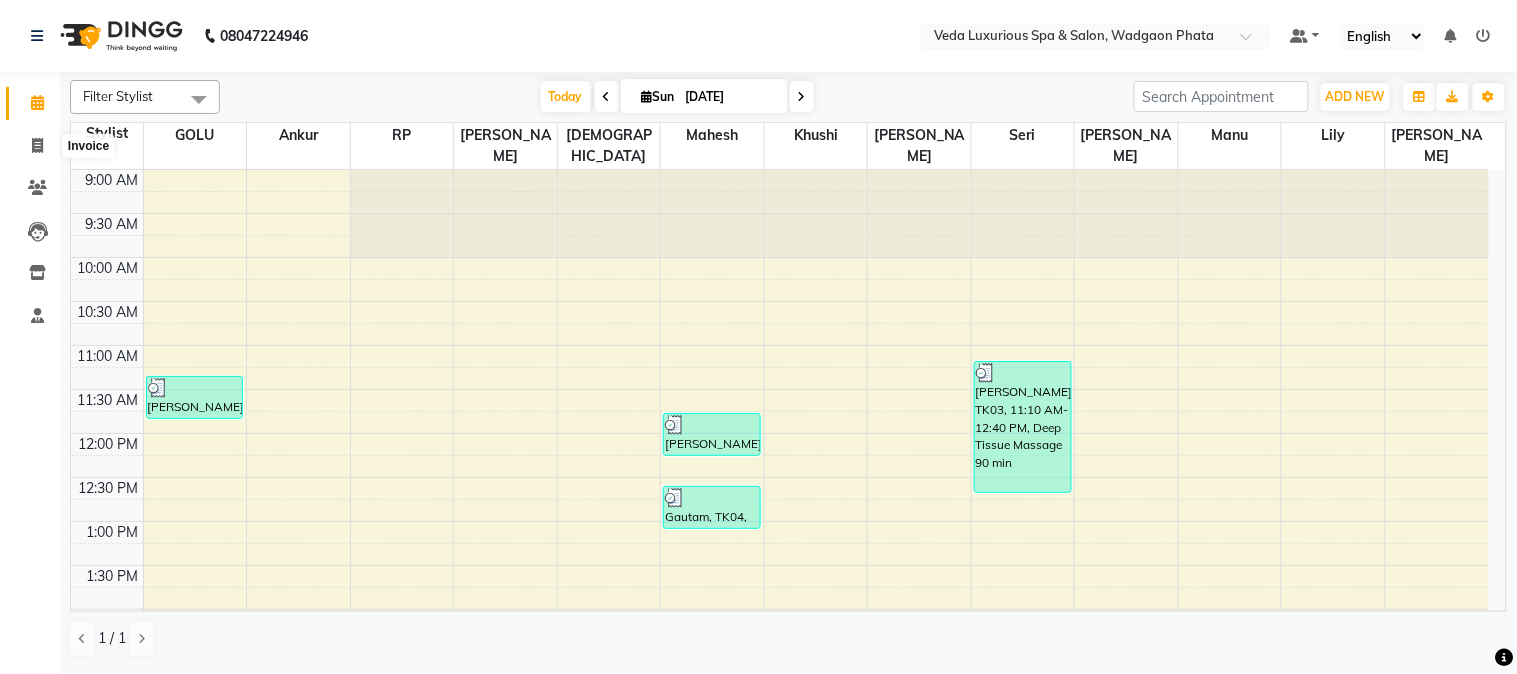 select on "service" 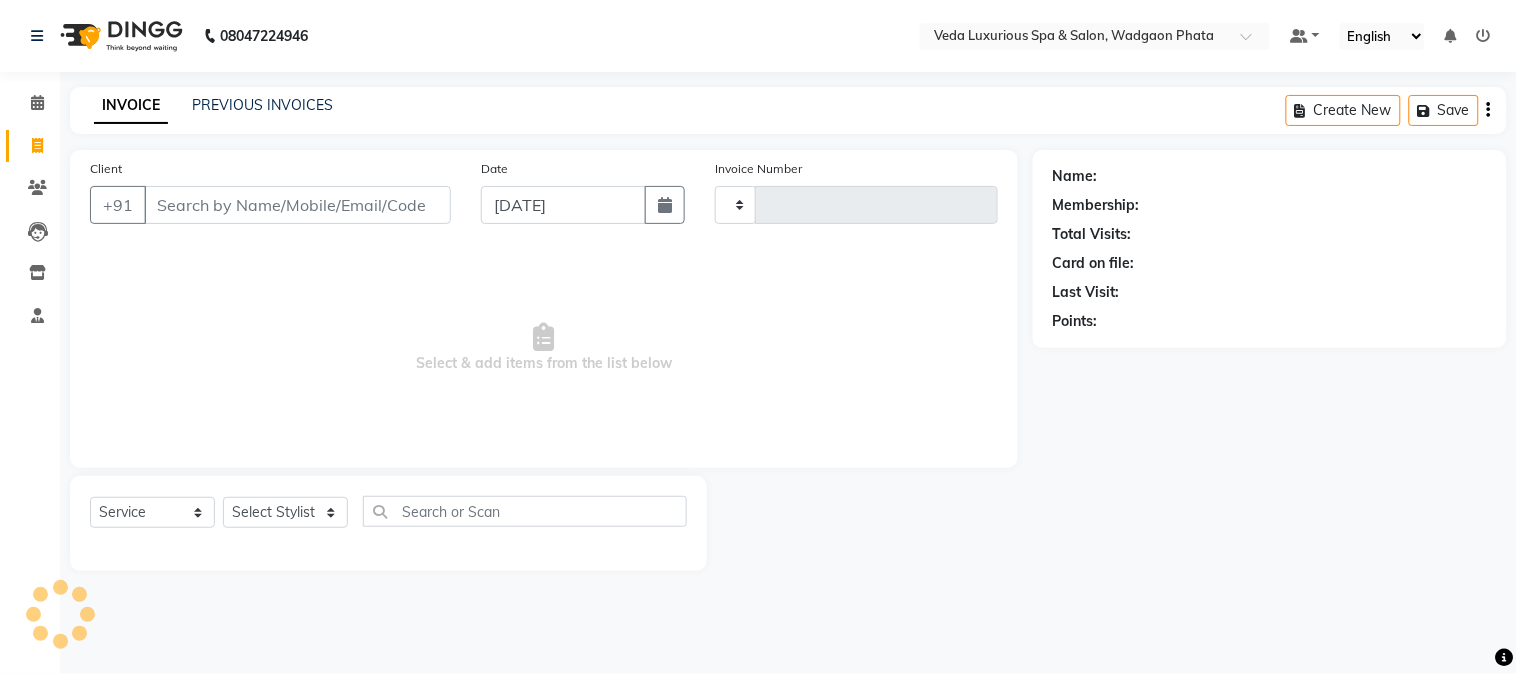 click on "Client" at bounding box center (297, 205) 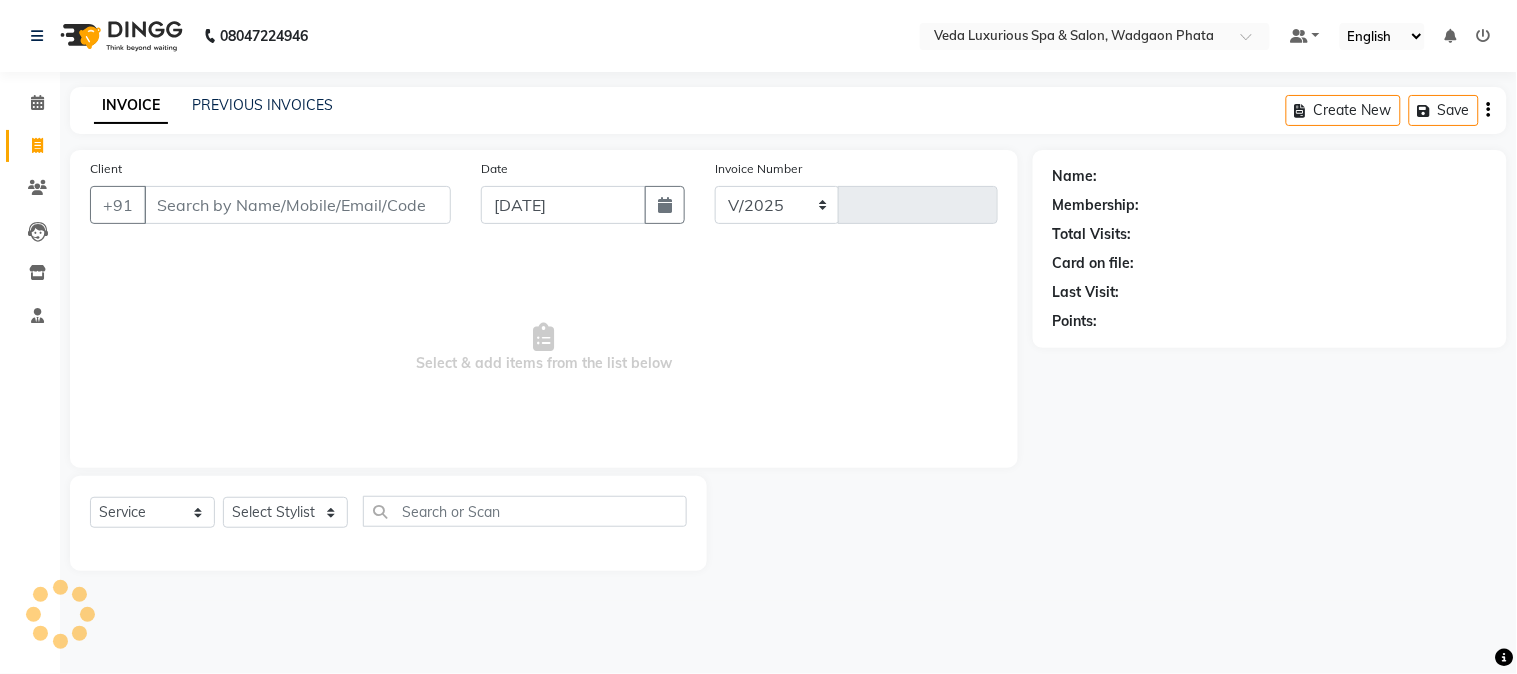 select on "4666" 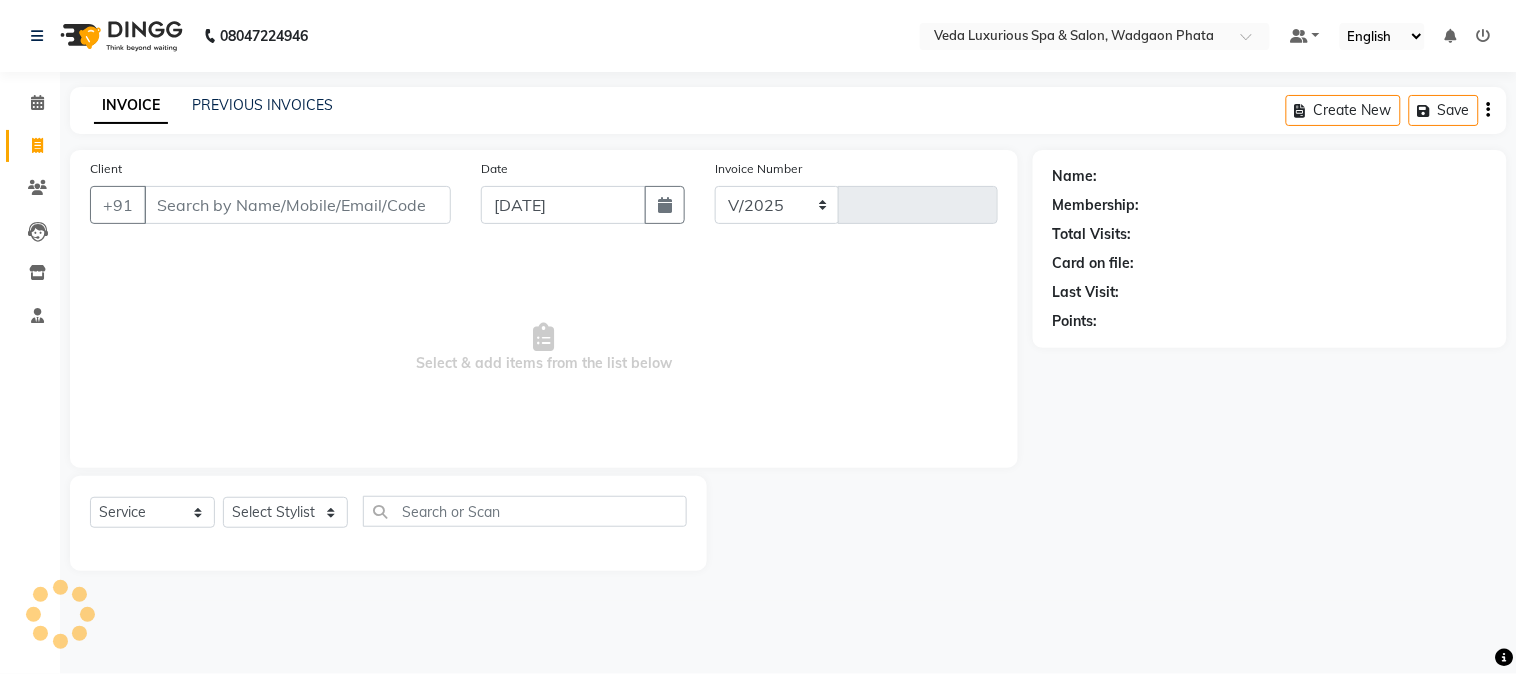 type on "1566" 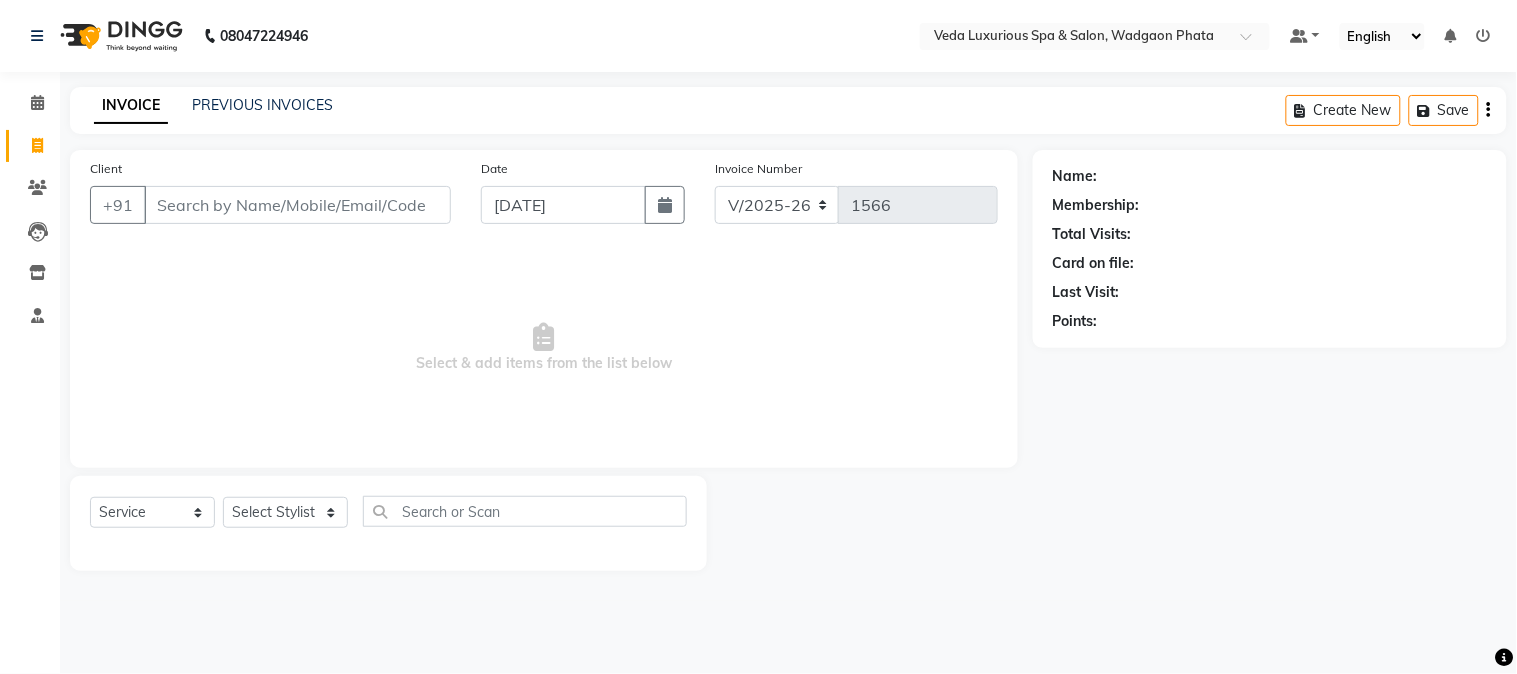 click on "Client" at bounding box center (297, 205) 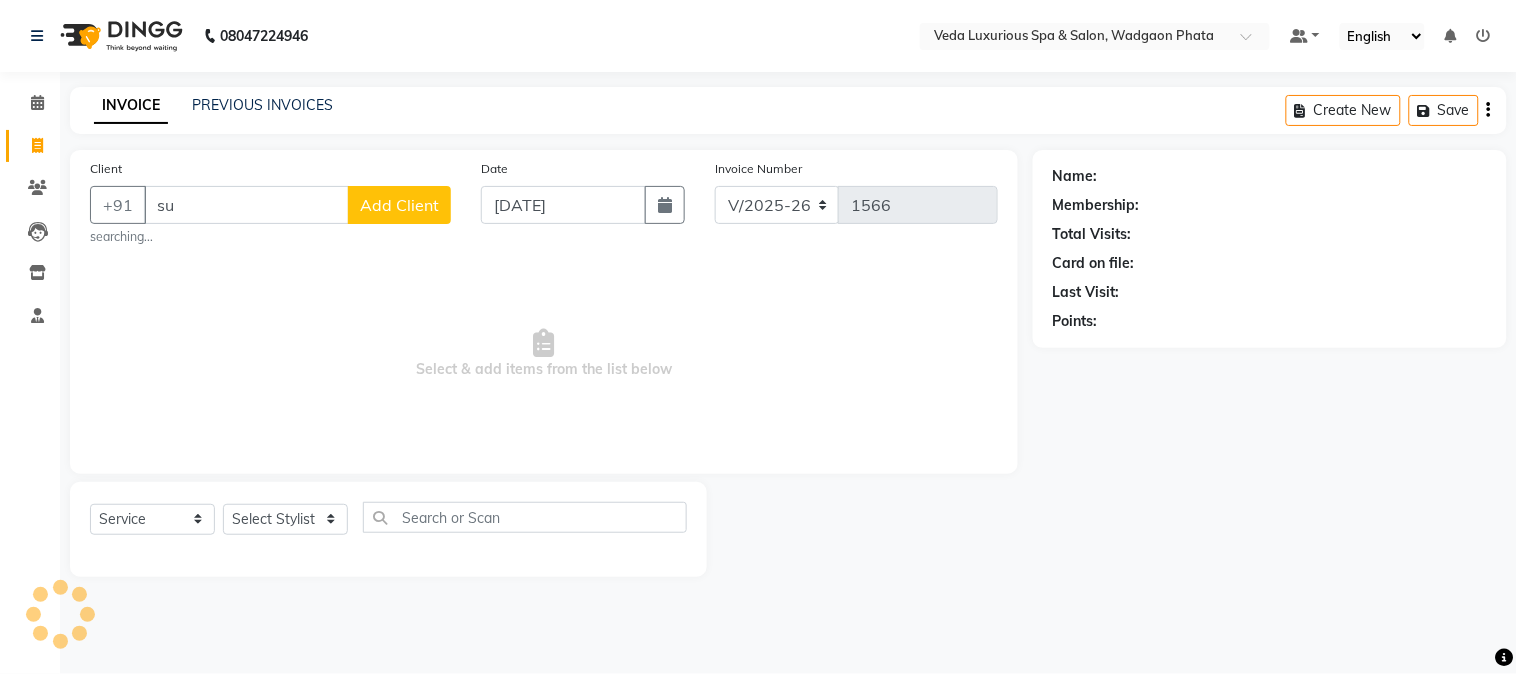 type on "s" 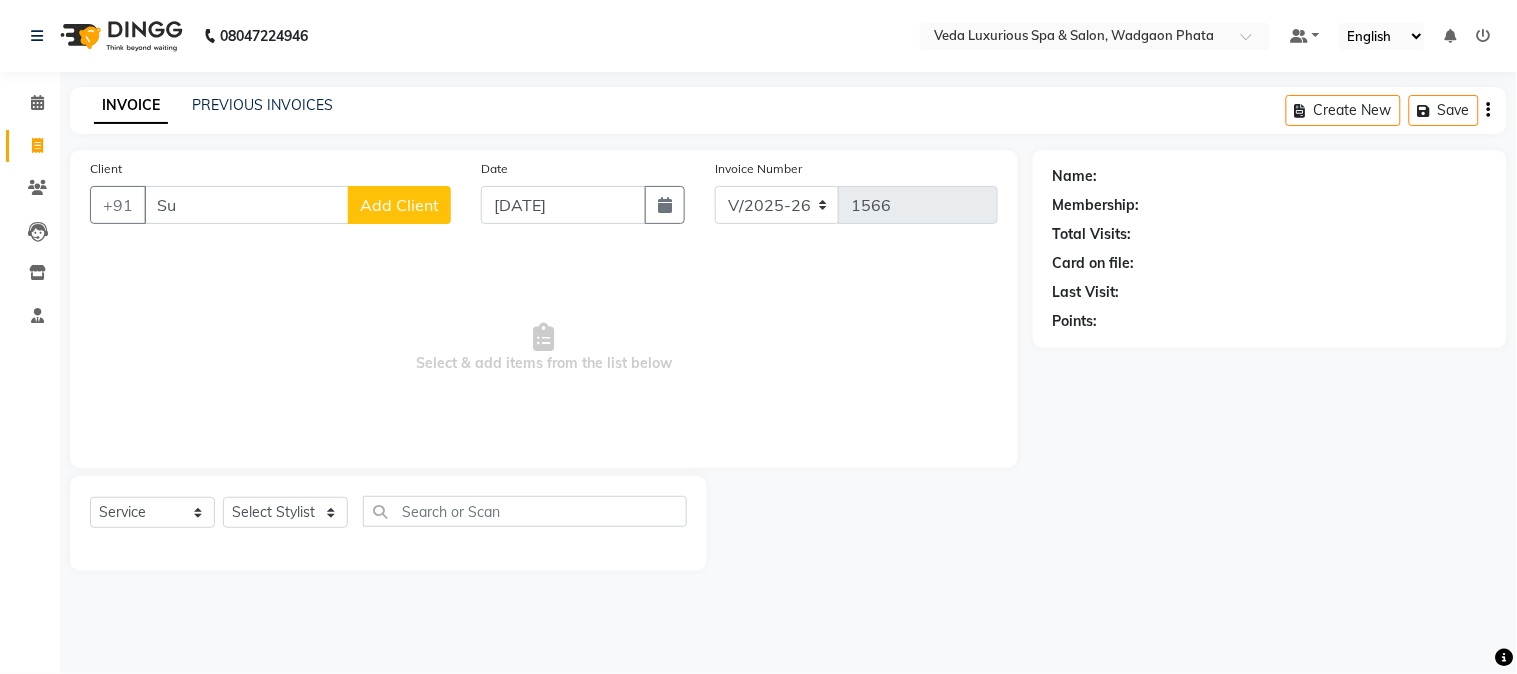 type on "S" 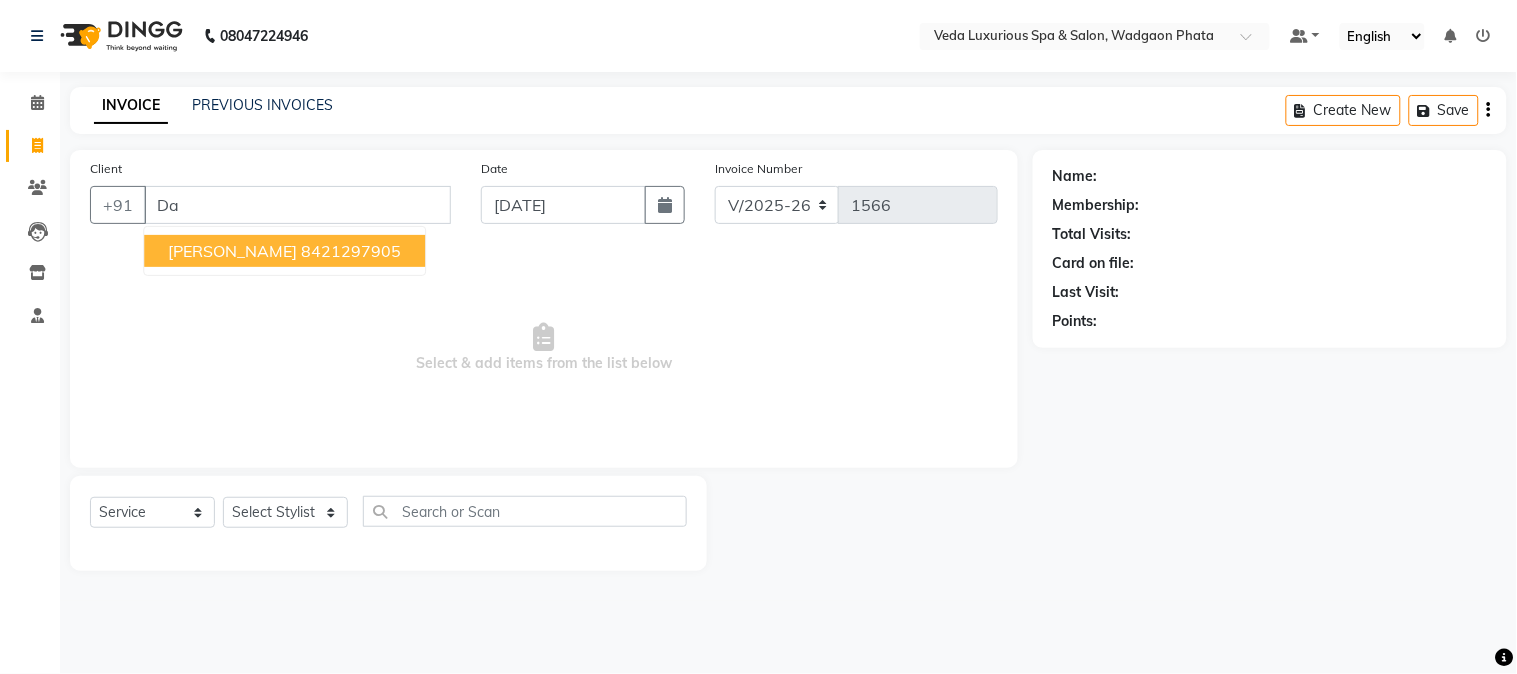 type on "D" 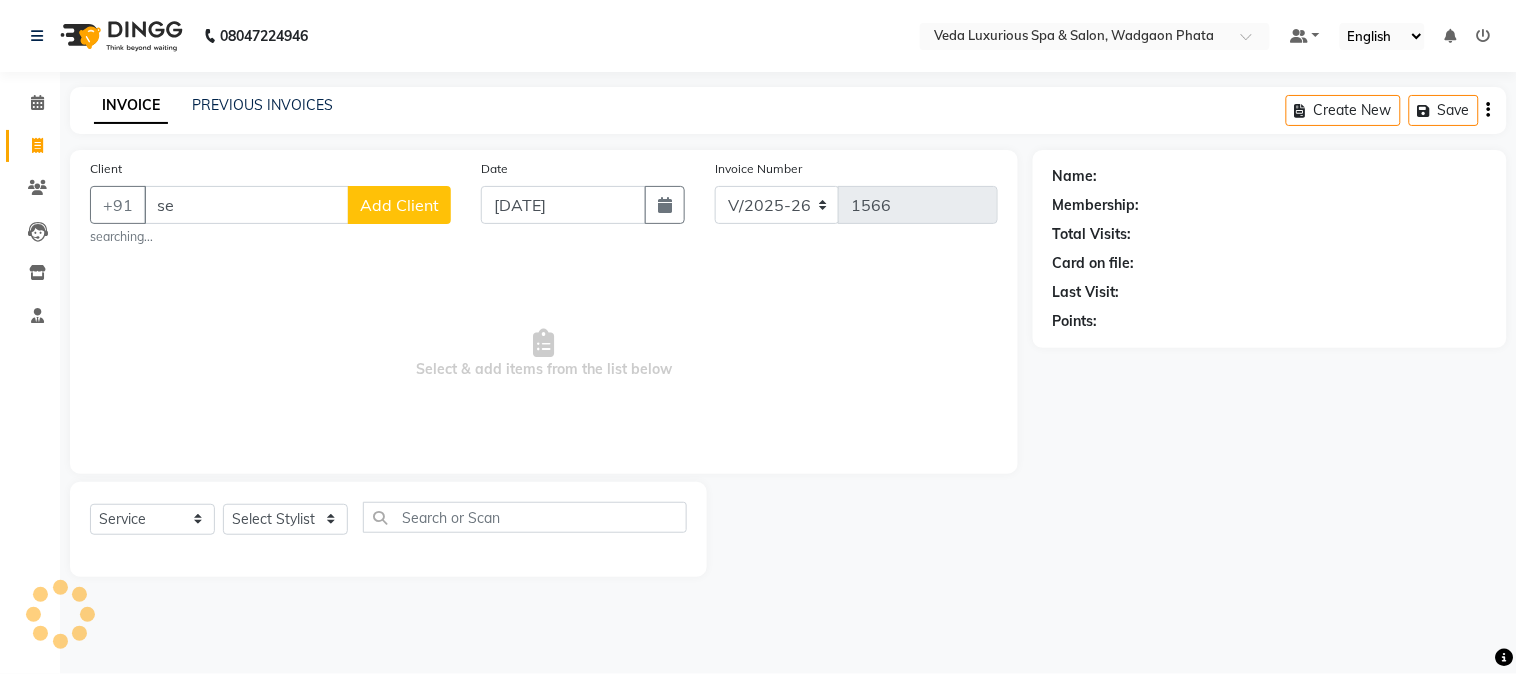 type on "s" 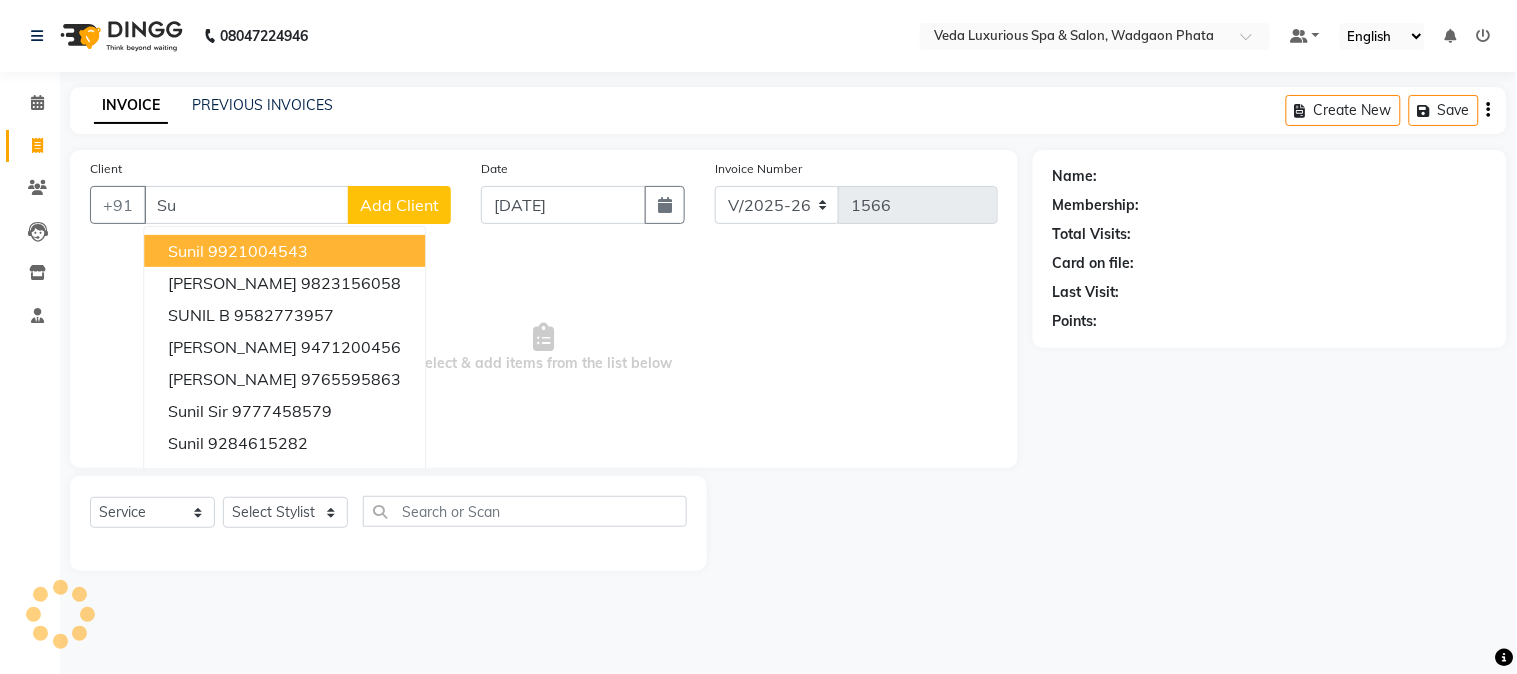 type on "S" 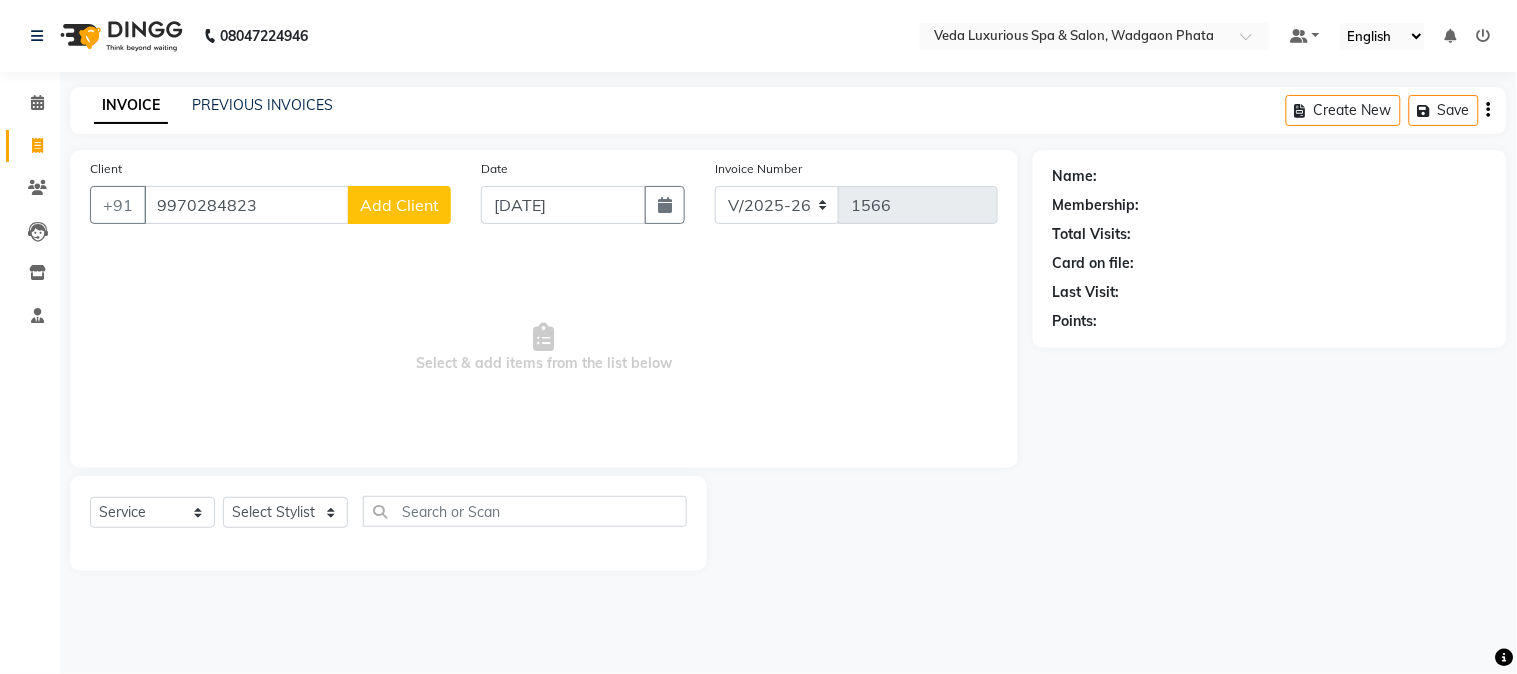 type on "9970284823" 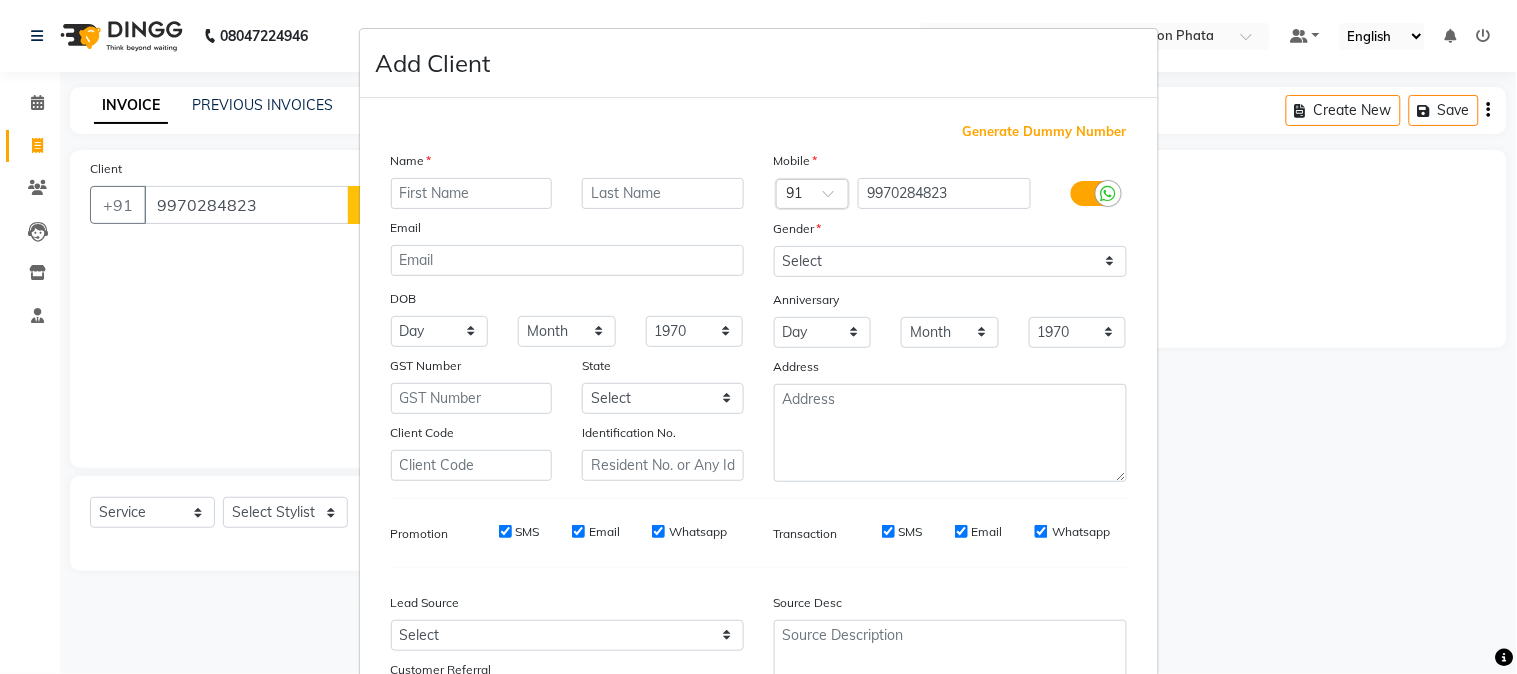 click at bounding box center (472, 193) 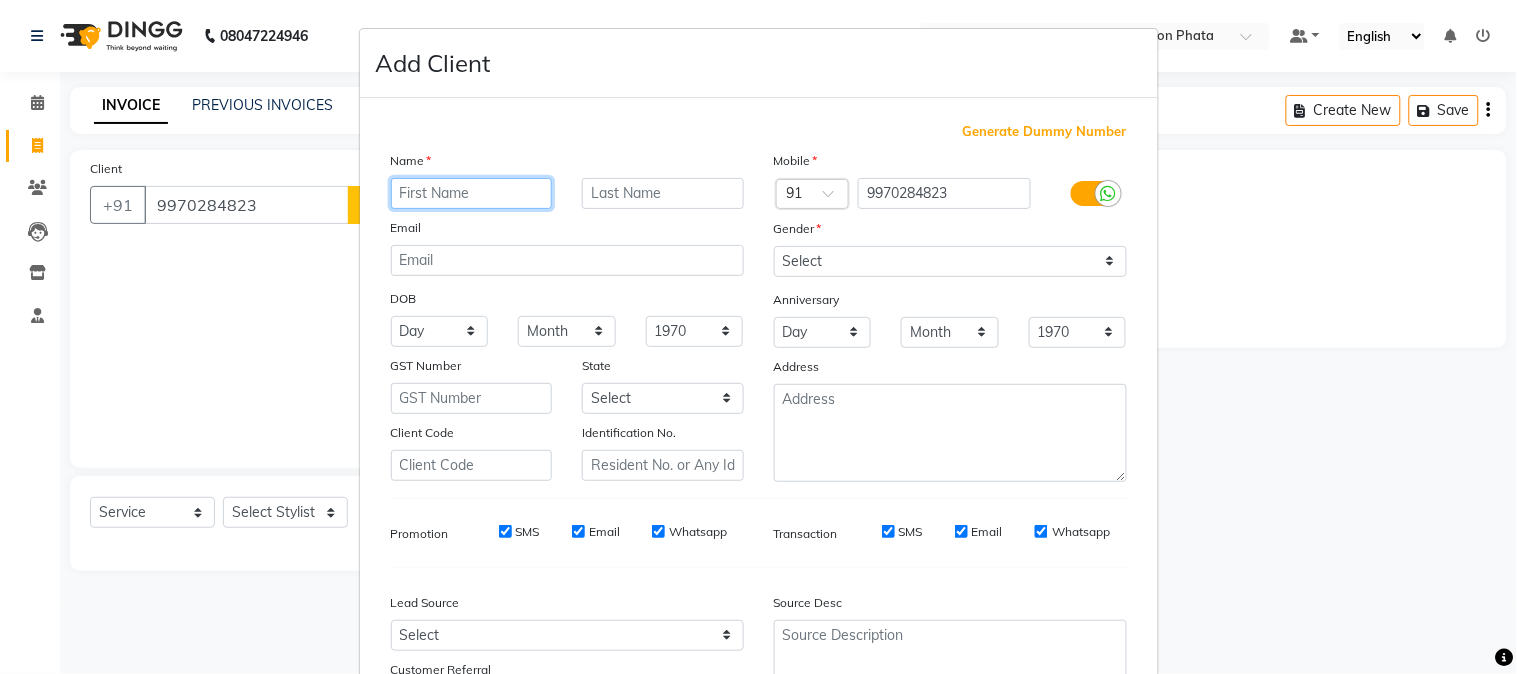 click at bounding box center (472, 193) 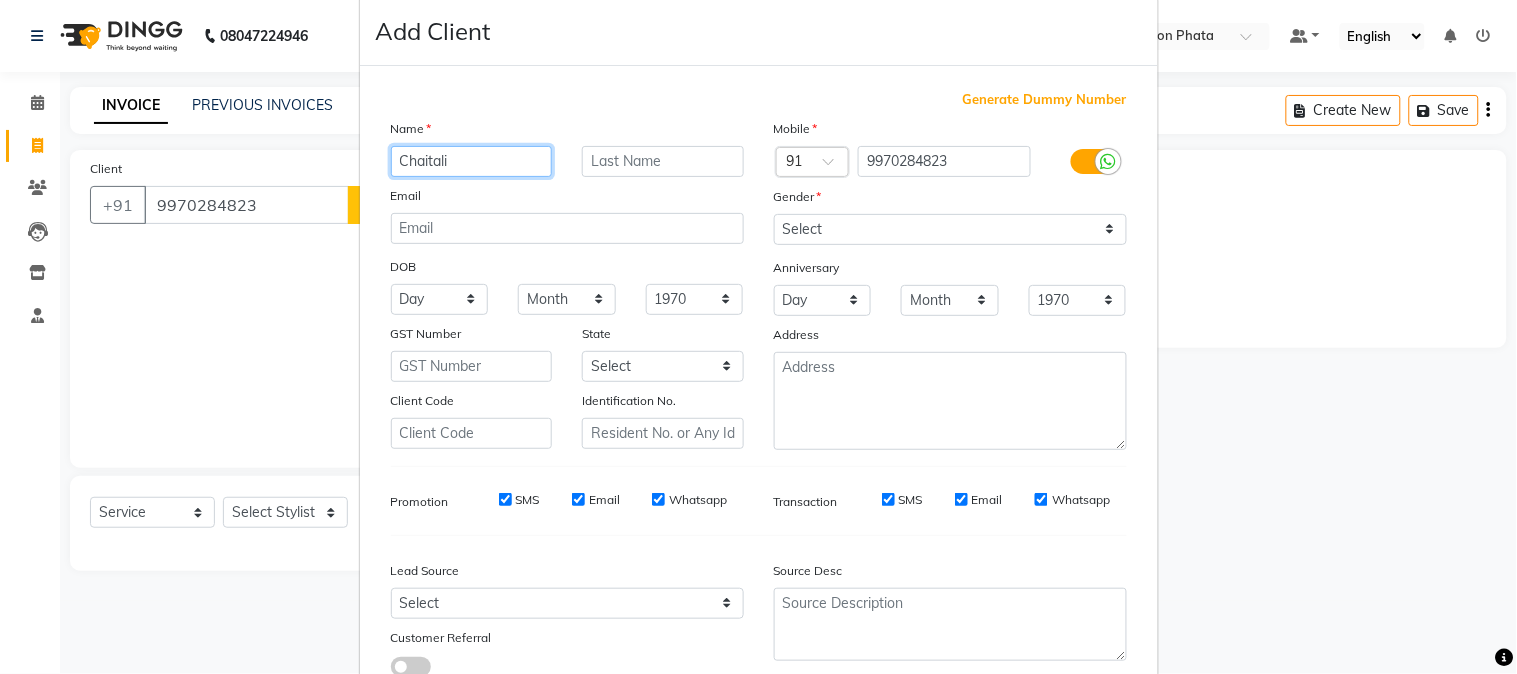 scroll, scrollTop: 0, scrollLeft: 0, axis: both 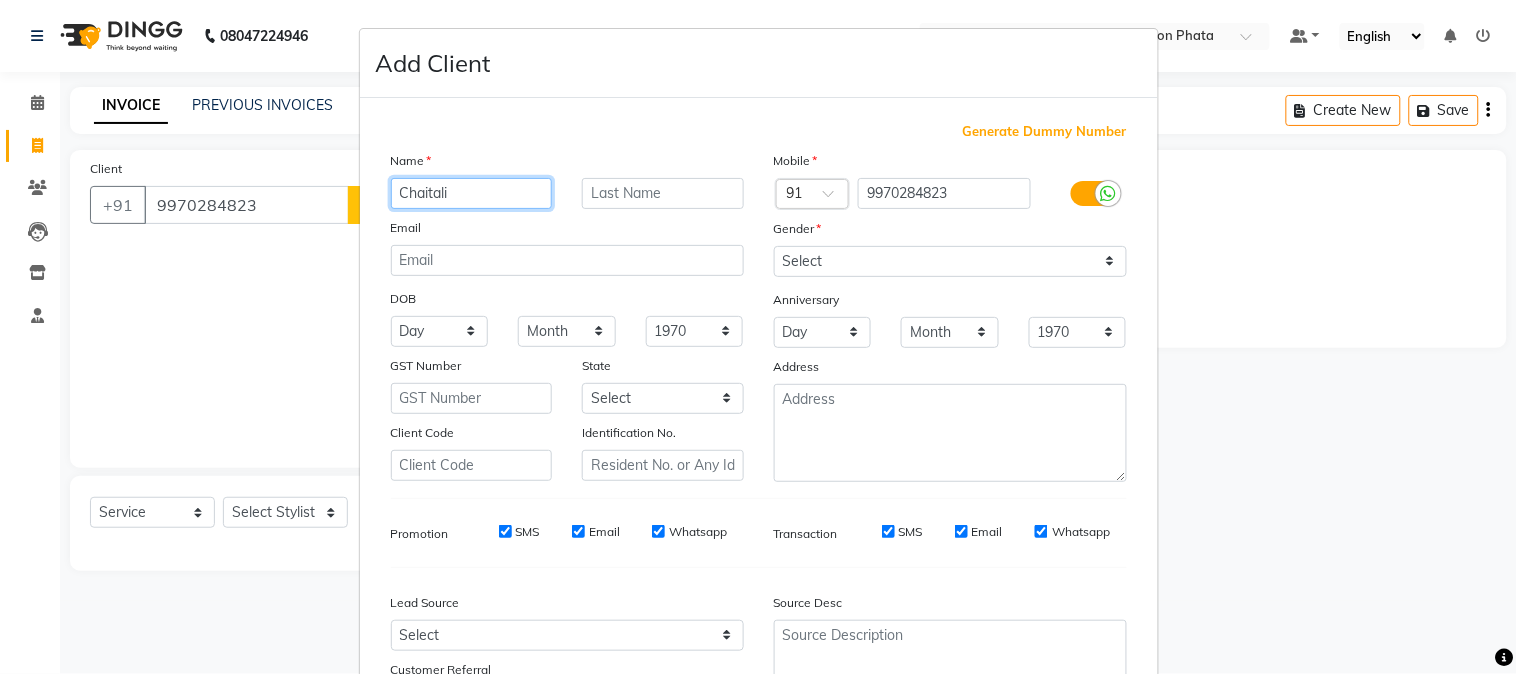 type on "Chaitali" 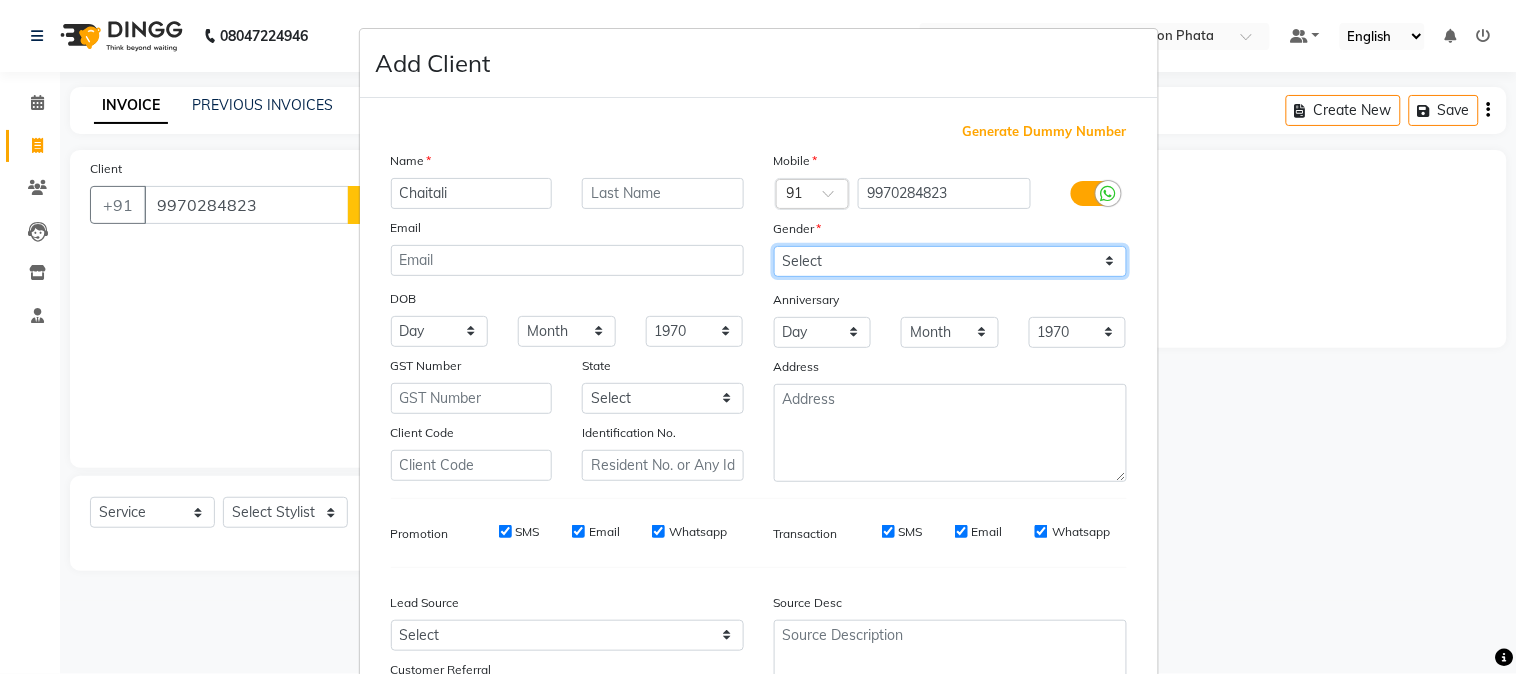 click on "Select [DEMOGRAPHIC_DATA] [DEMOGRAPHIC_DATA] Other Prefer Not To Say" at bounding box center (950, 261) 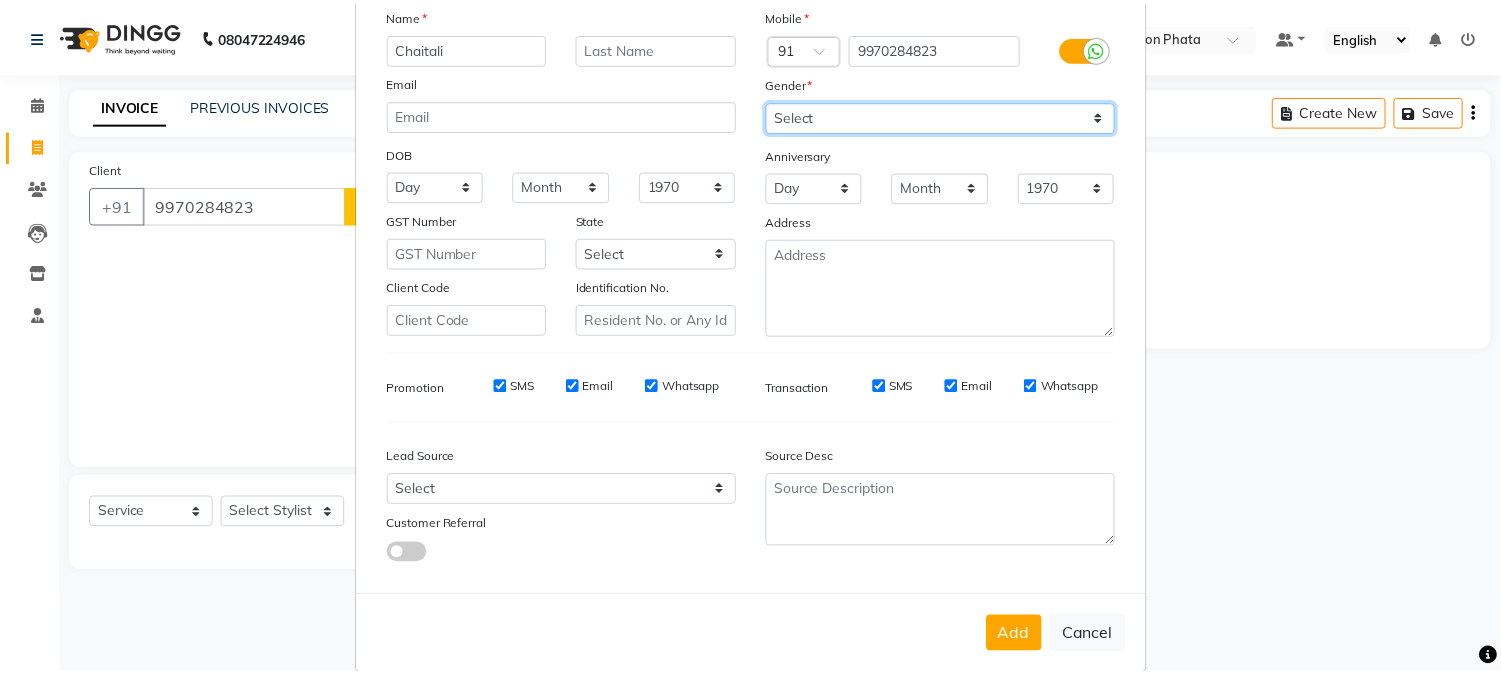 scroll, scrollTop: 176, scrollLeft: 0, axis: vertical 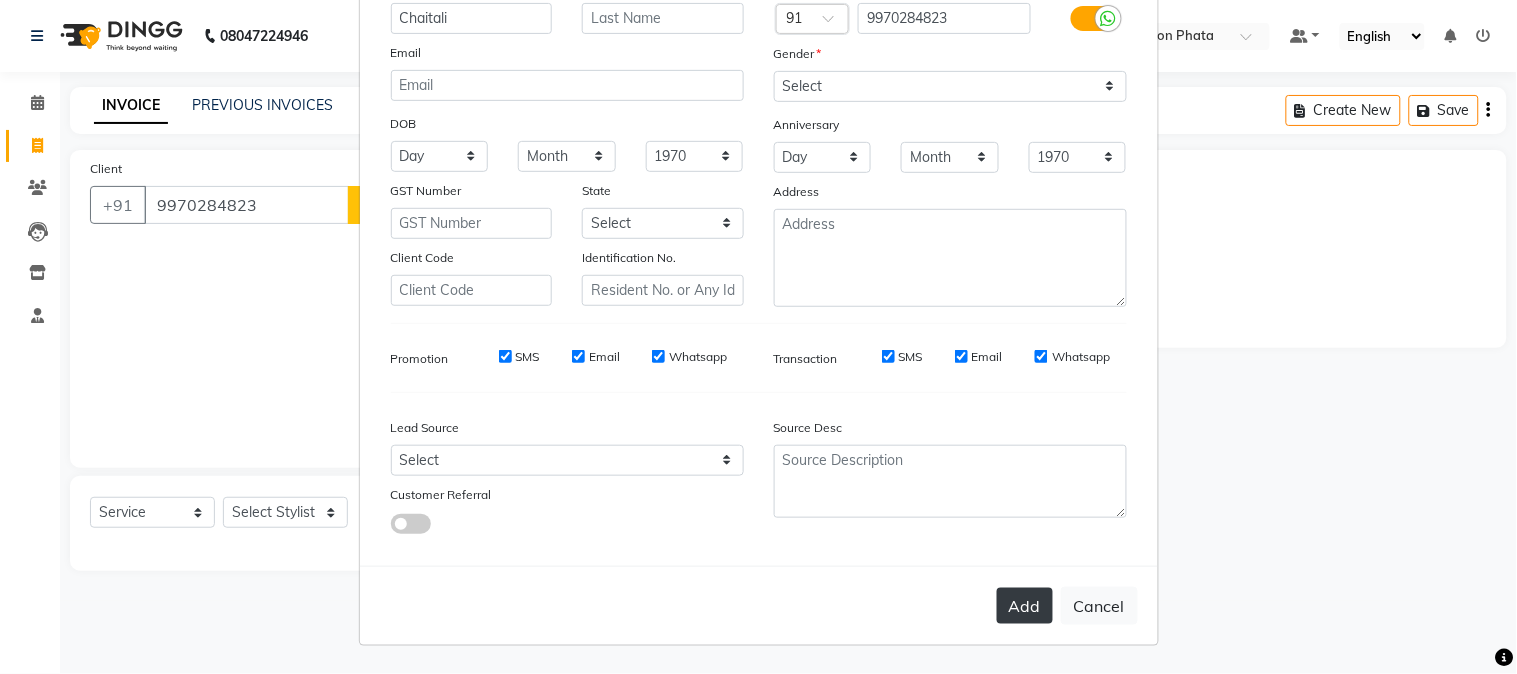 click on "Add" at bounding box center [1025, 606] 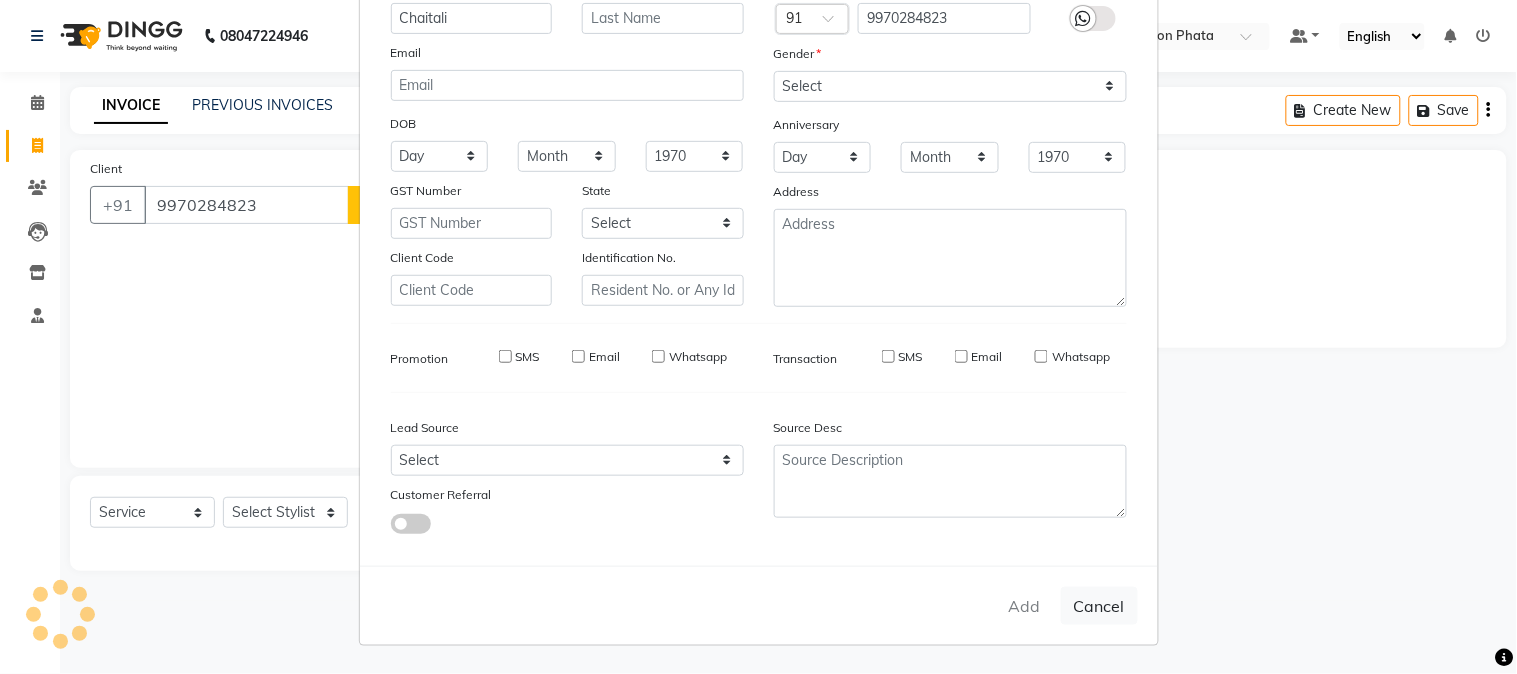 type 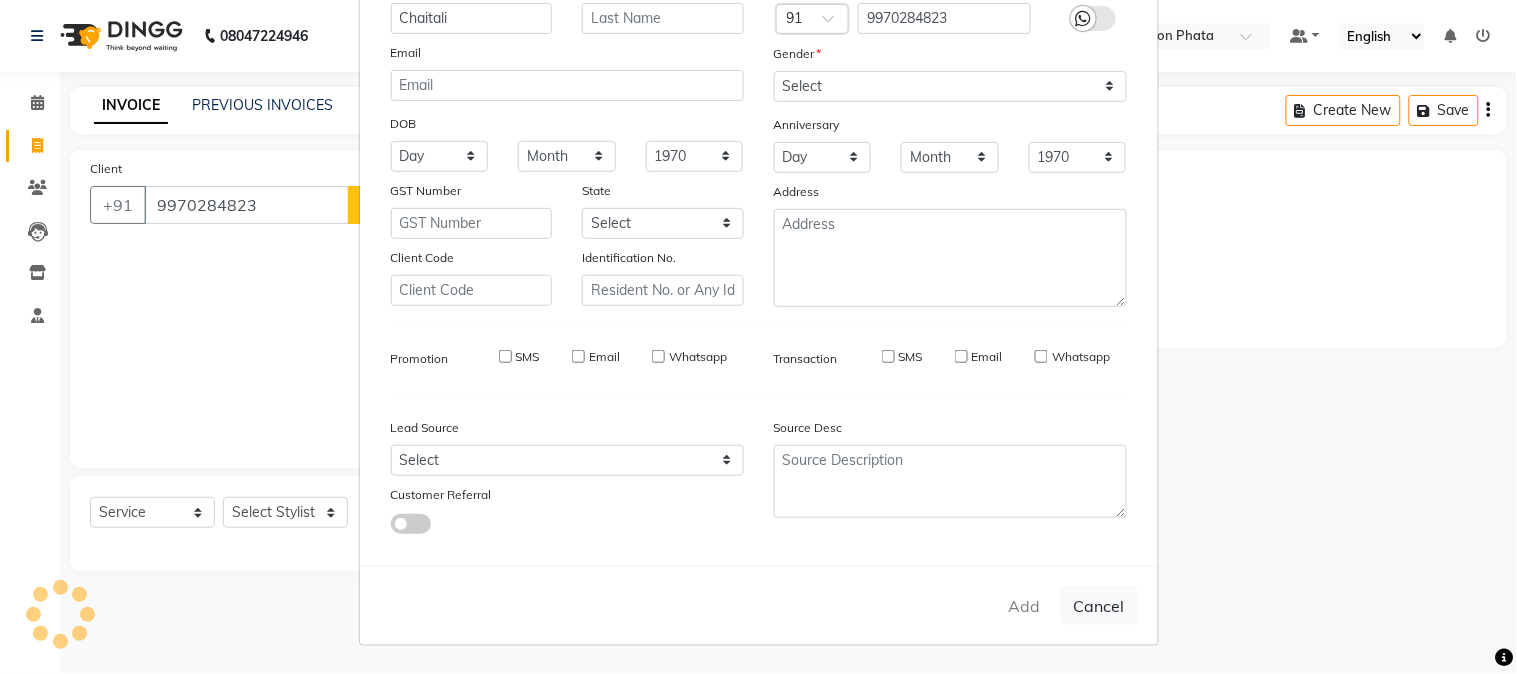 select 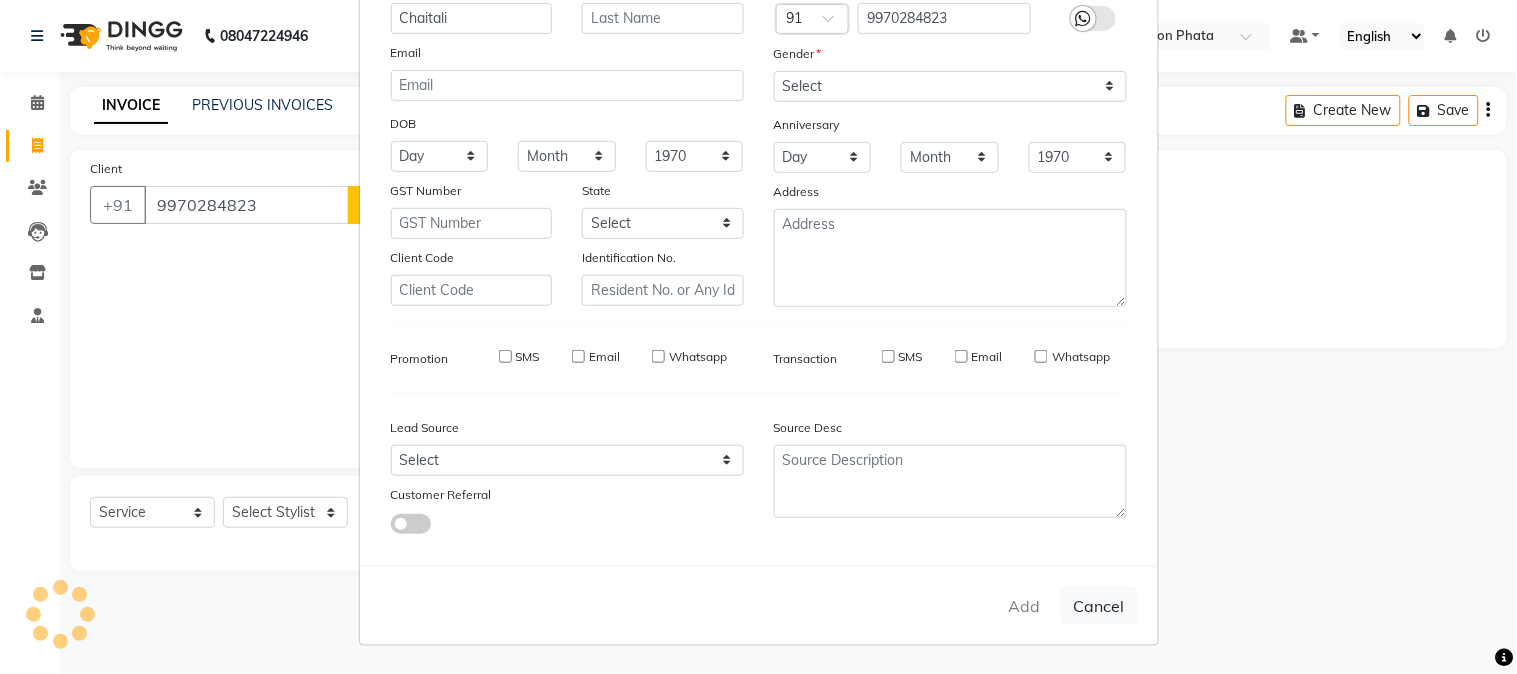 select 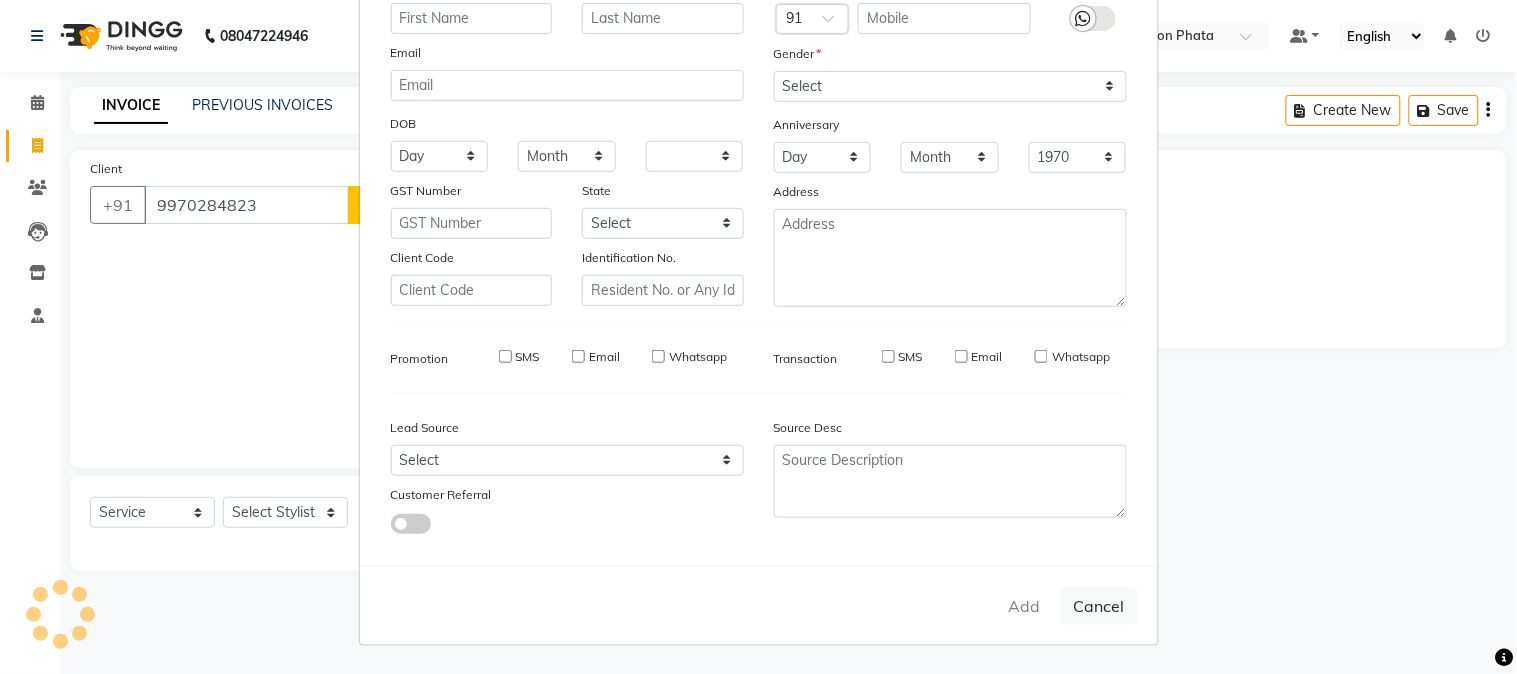 select 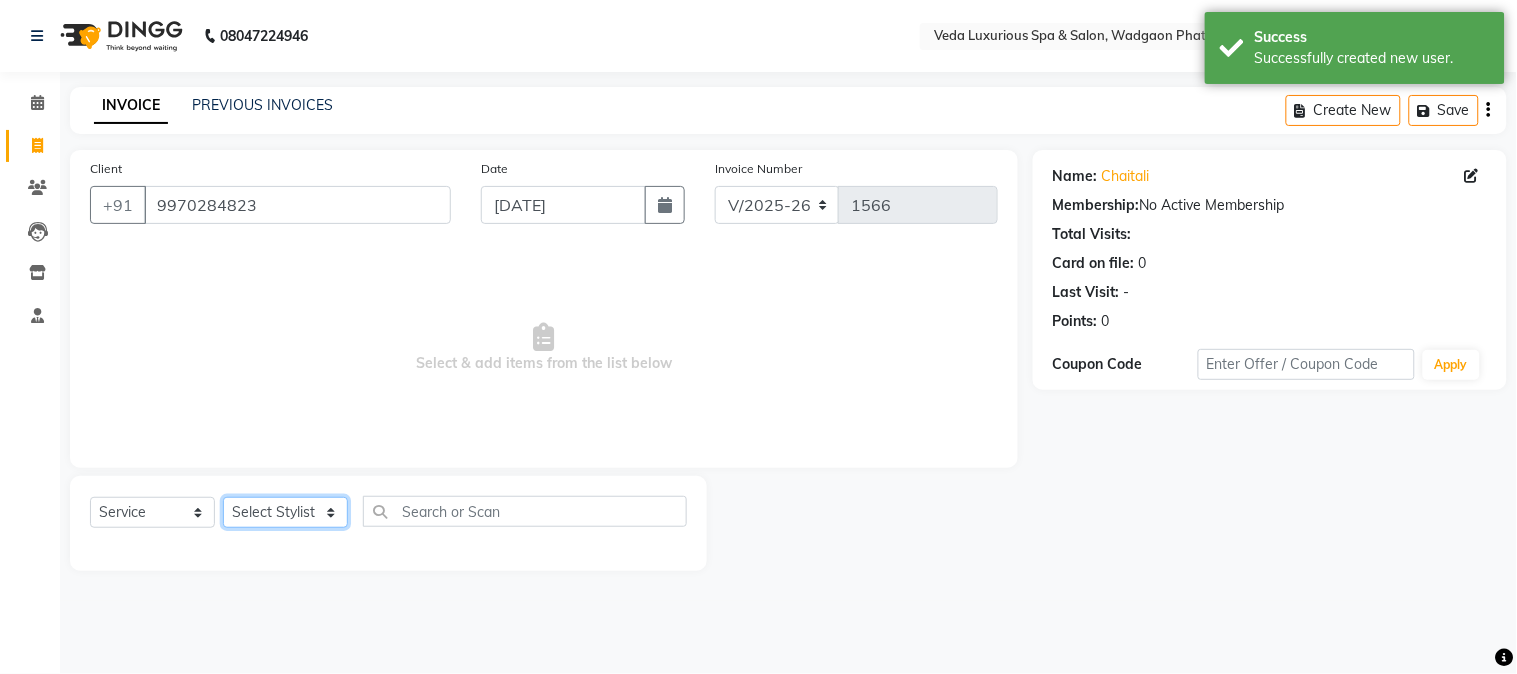 click on "Select Stylist Ankur GOLU [PERSON_NAME] [PERSON_NAME] [PERSON_NAME] RP seri VEDA" 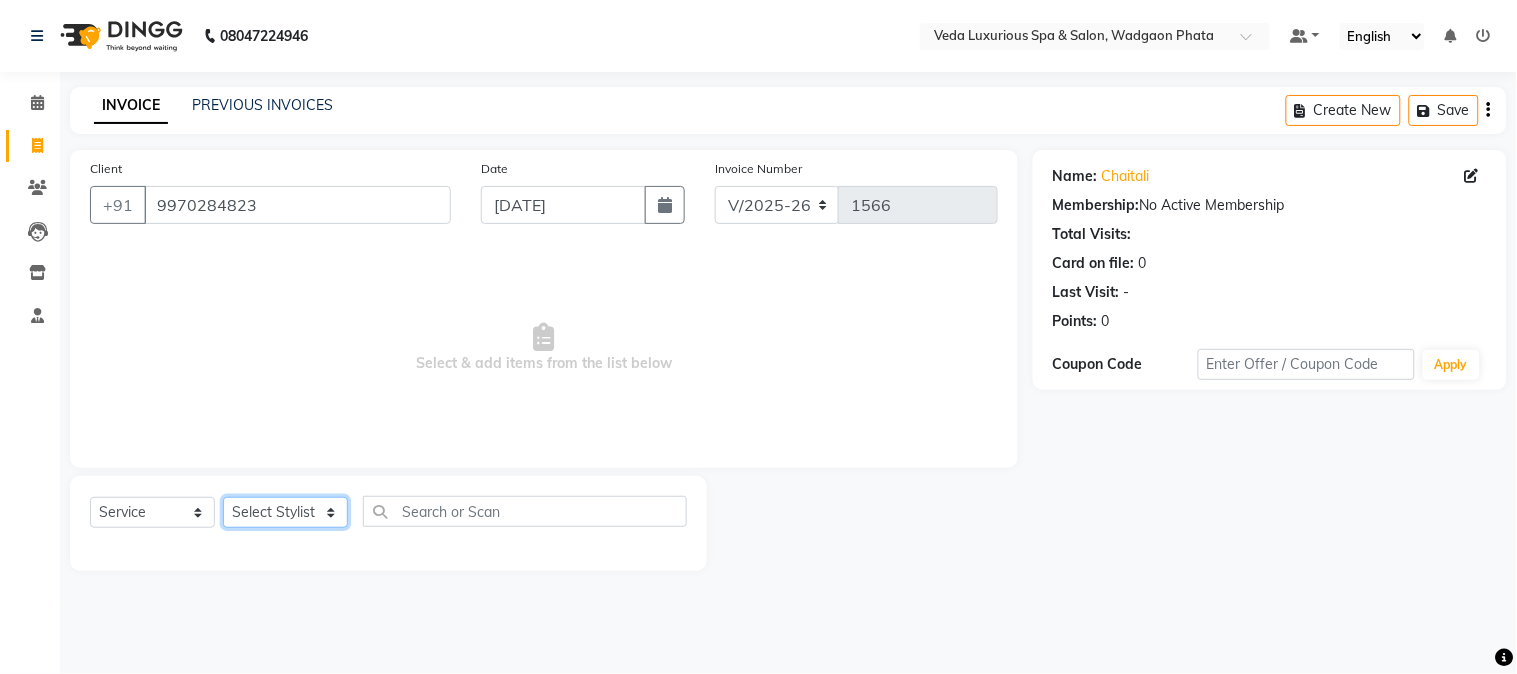 select on "50865" 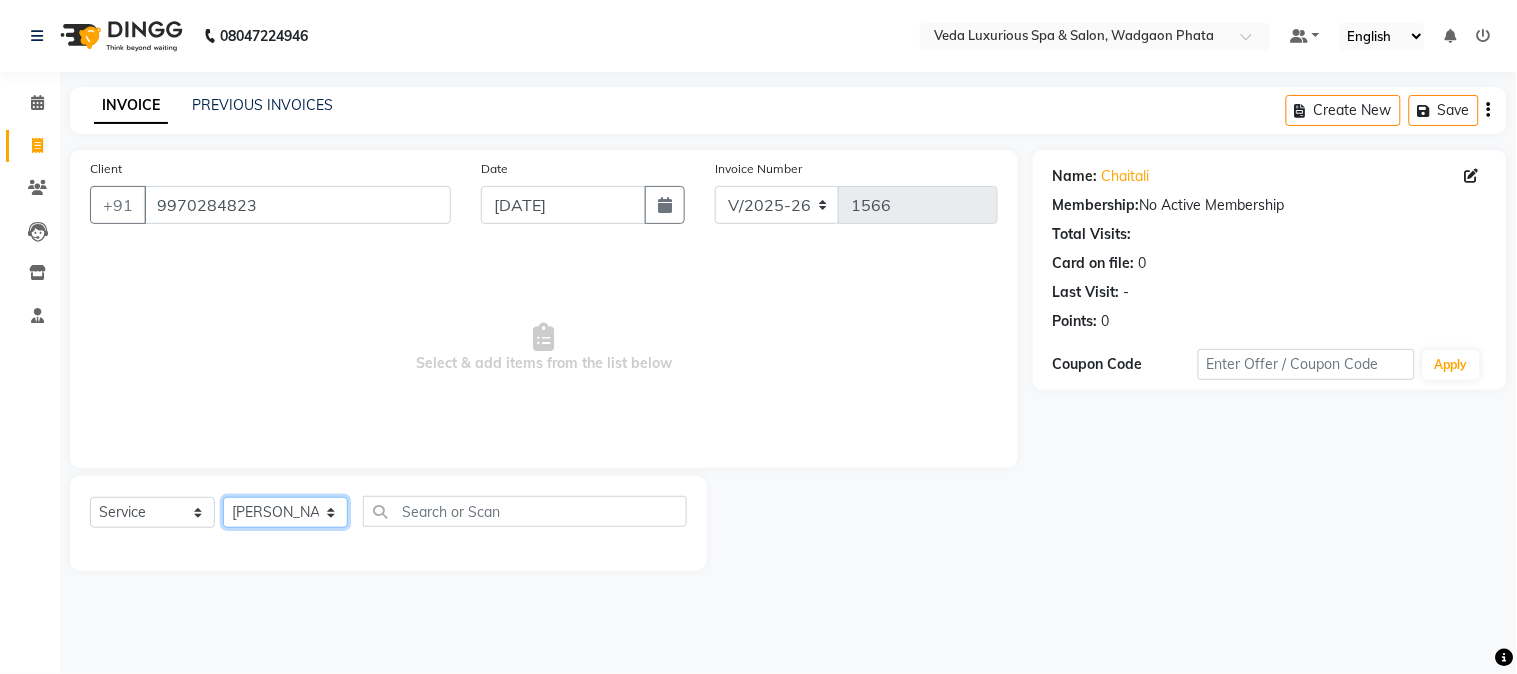 click on "Select Stylist Ankur GOLU [PERSON_NAME] [PERSON_NAME] [PERSON_NAME] RP seri VEDA" 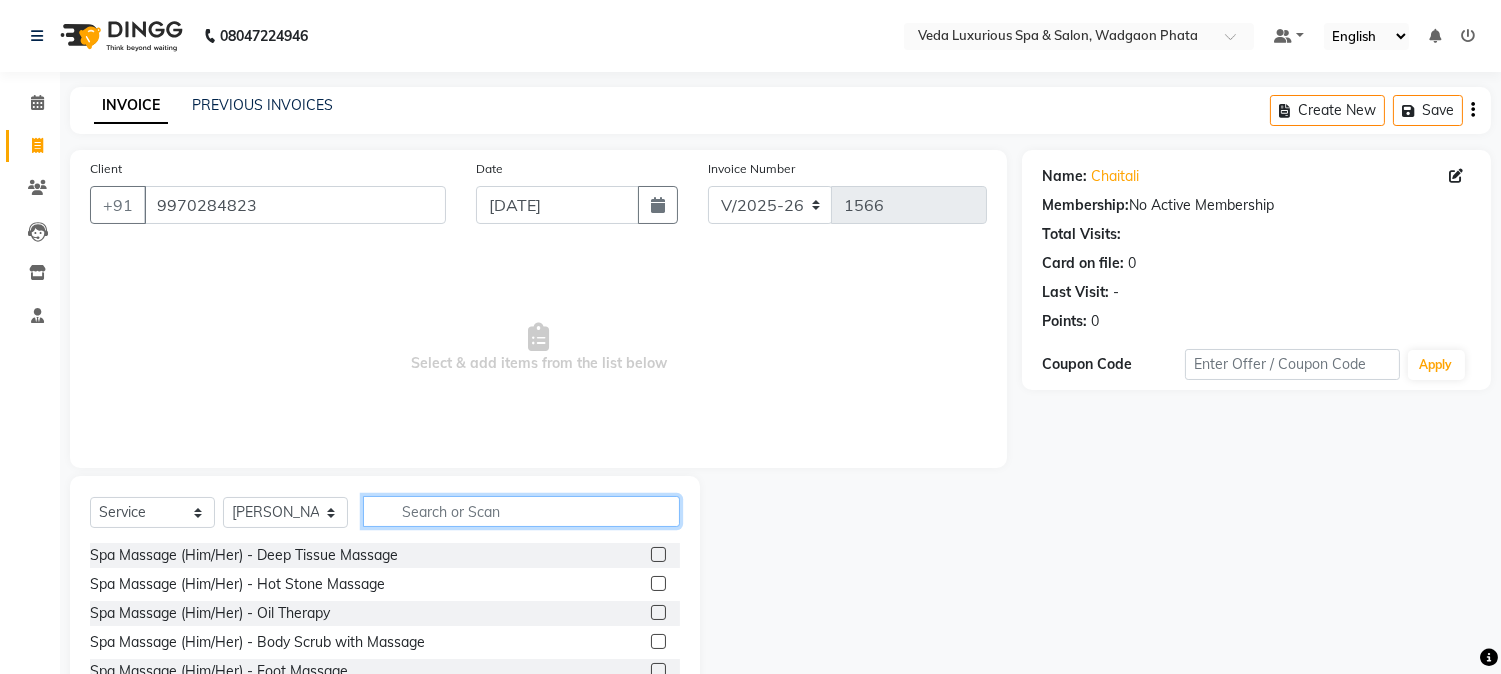click 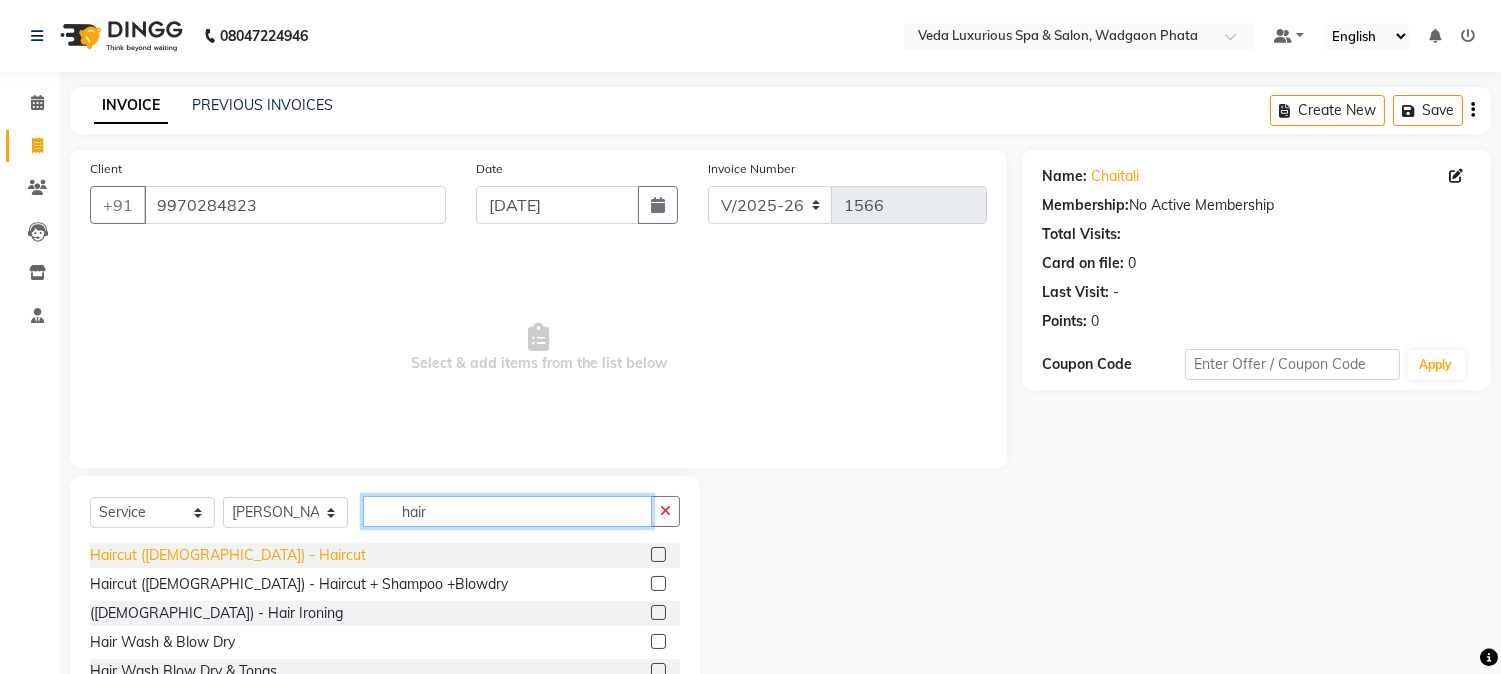 type on "hair" 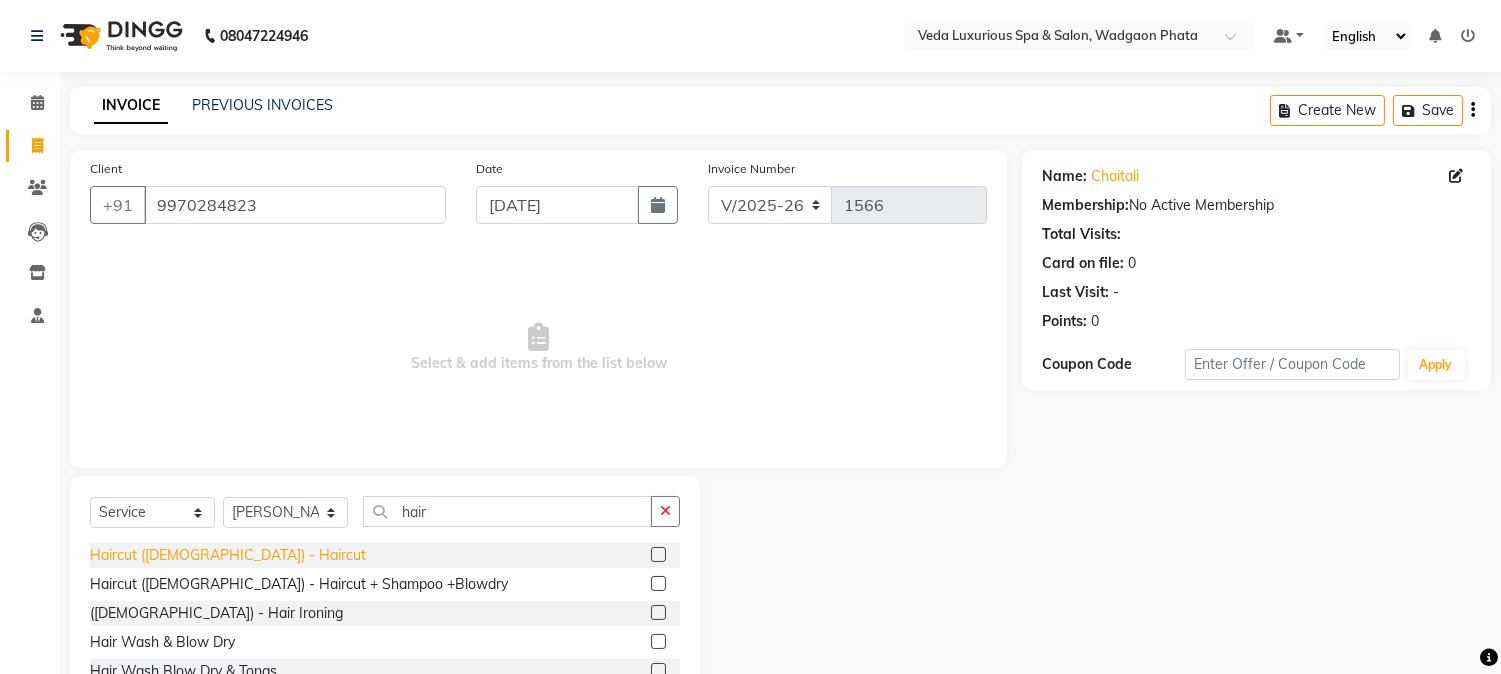 click on "Haircut ([DEMOGRAPHIC_DATA]) - Haircut" 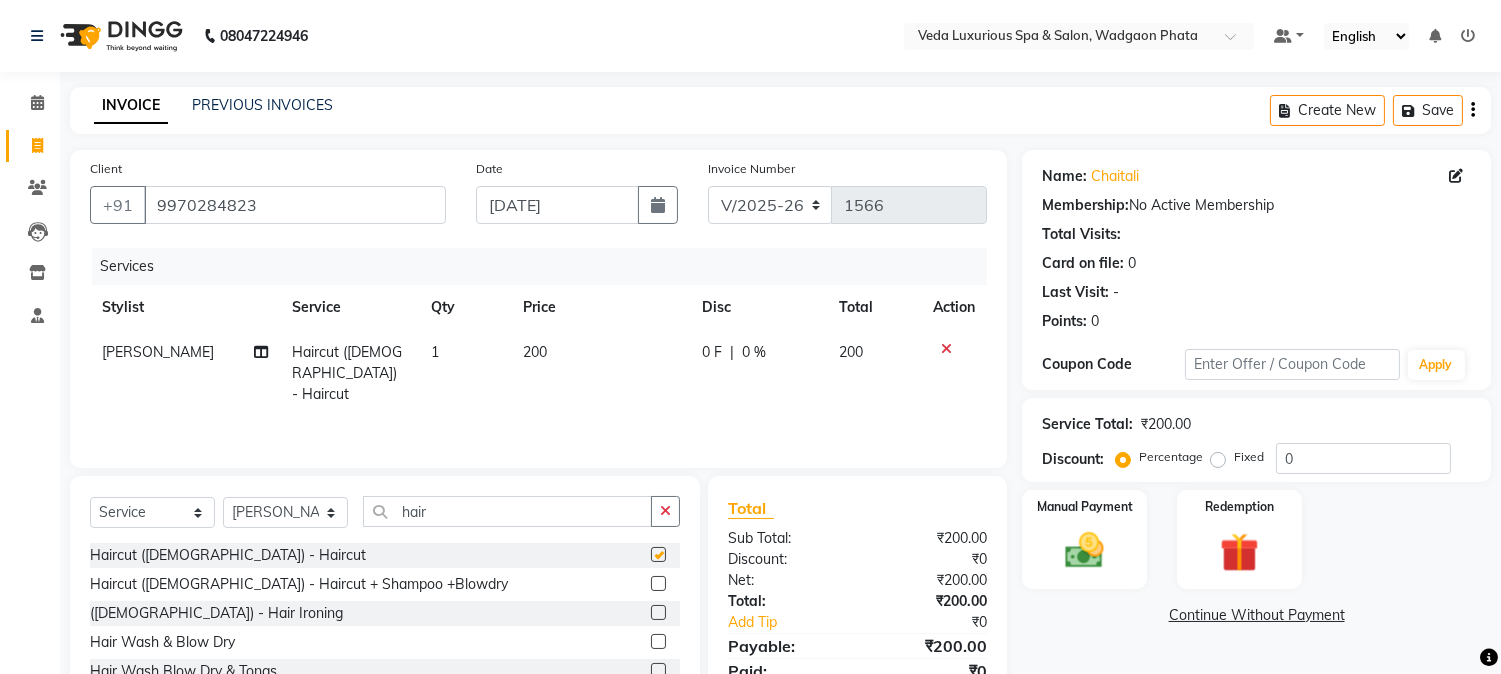 checkbox on "false" 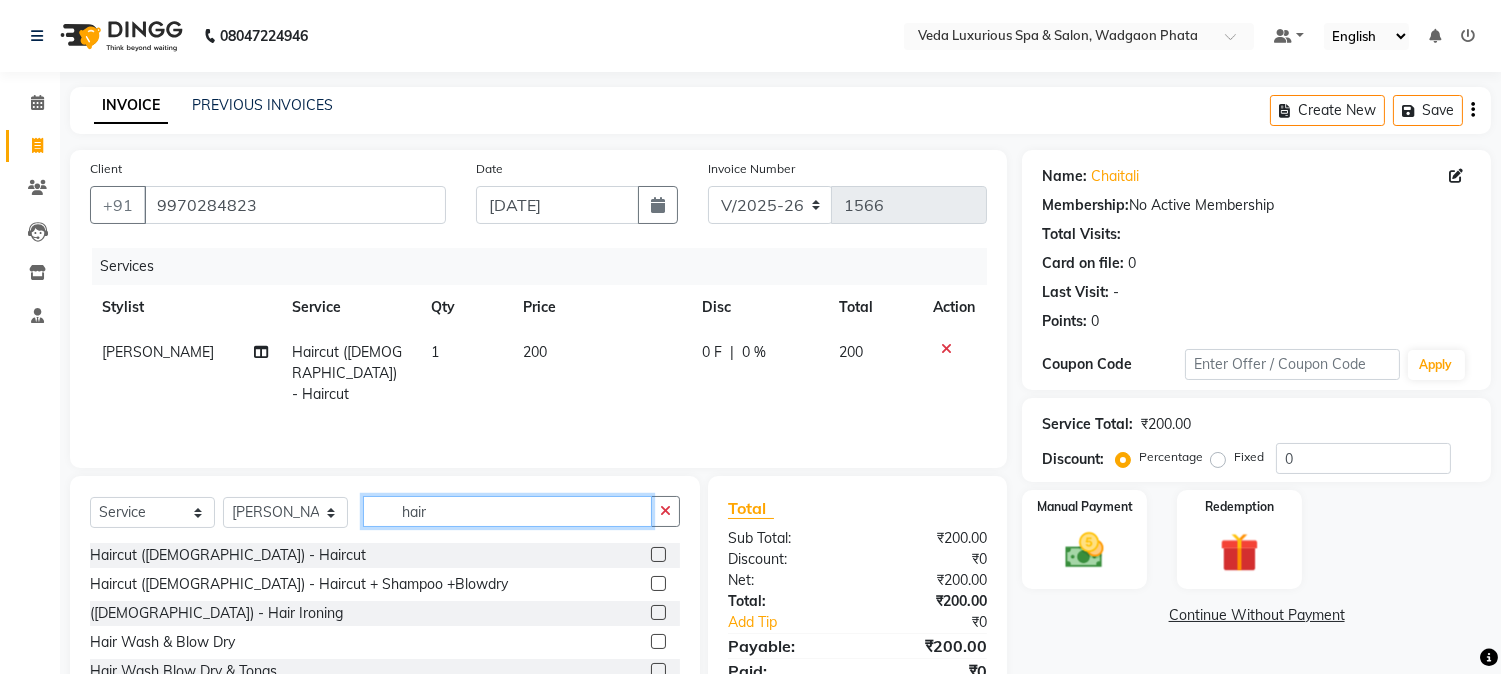 click on "hair" 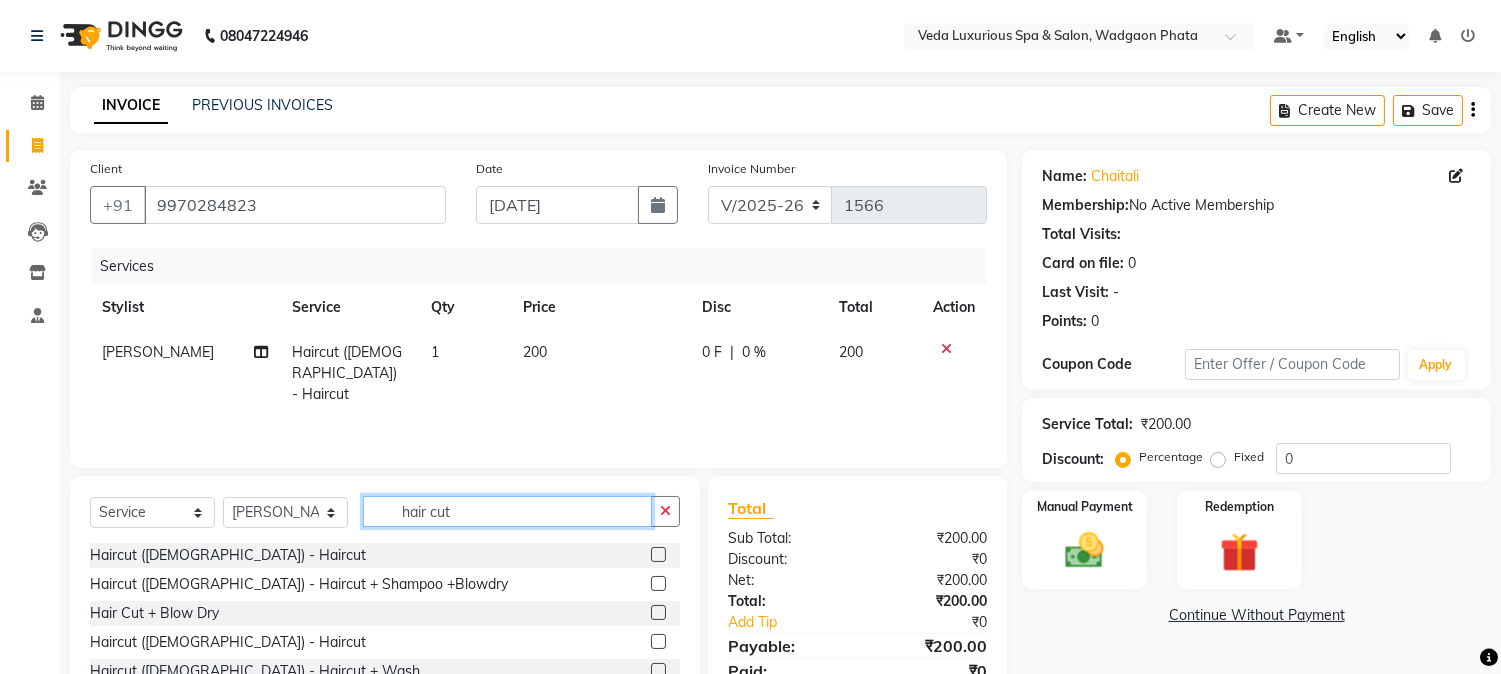 type on "hair cut" 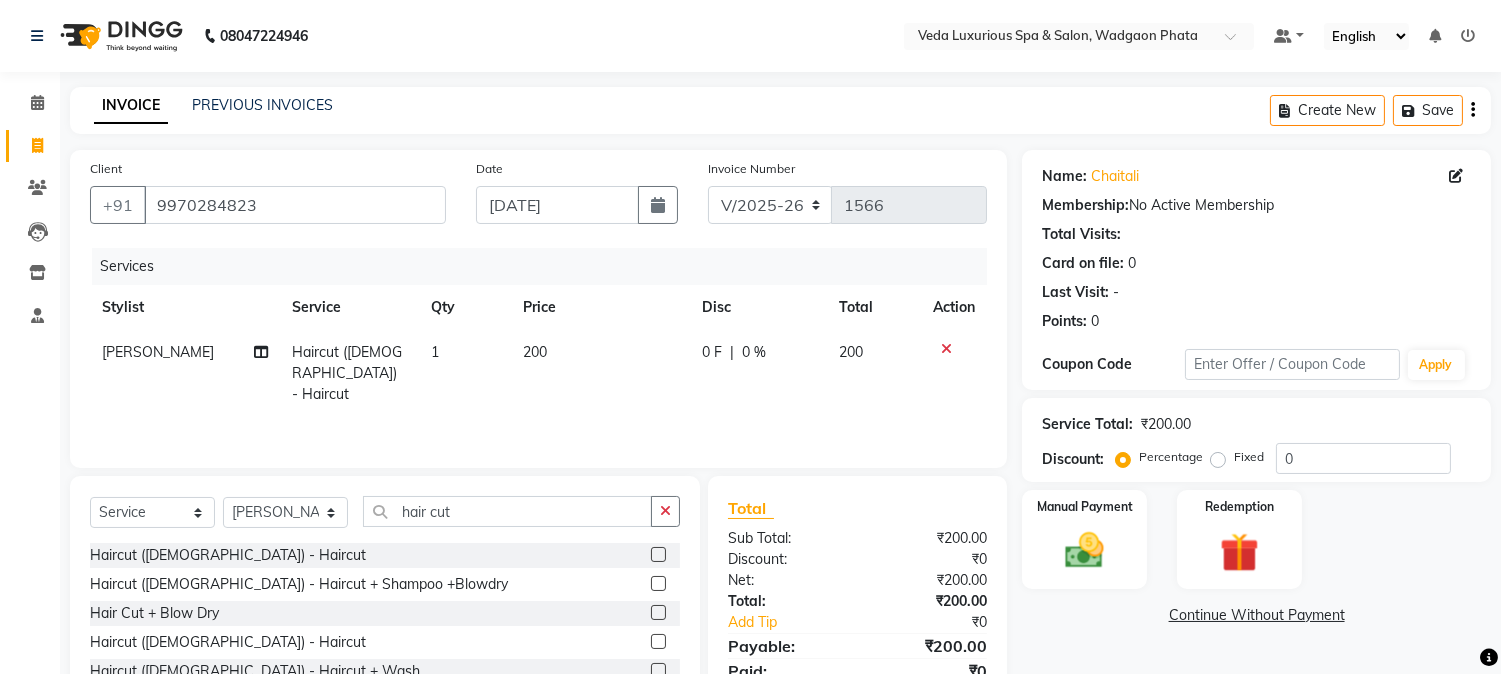 click 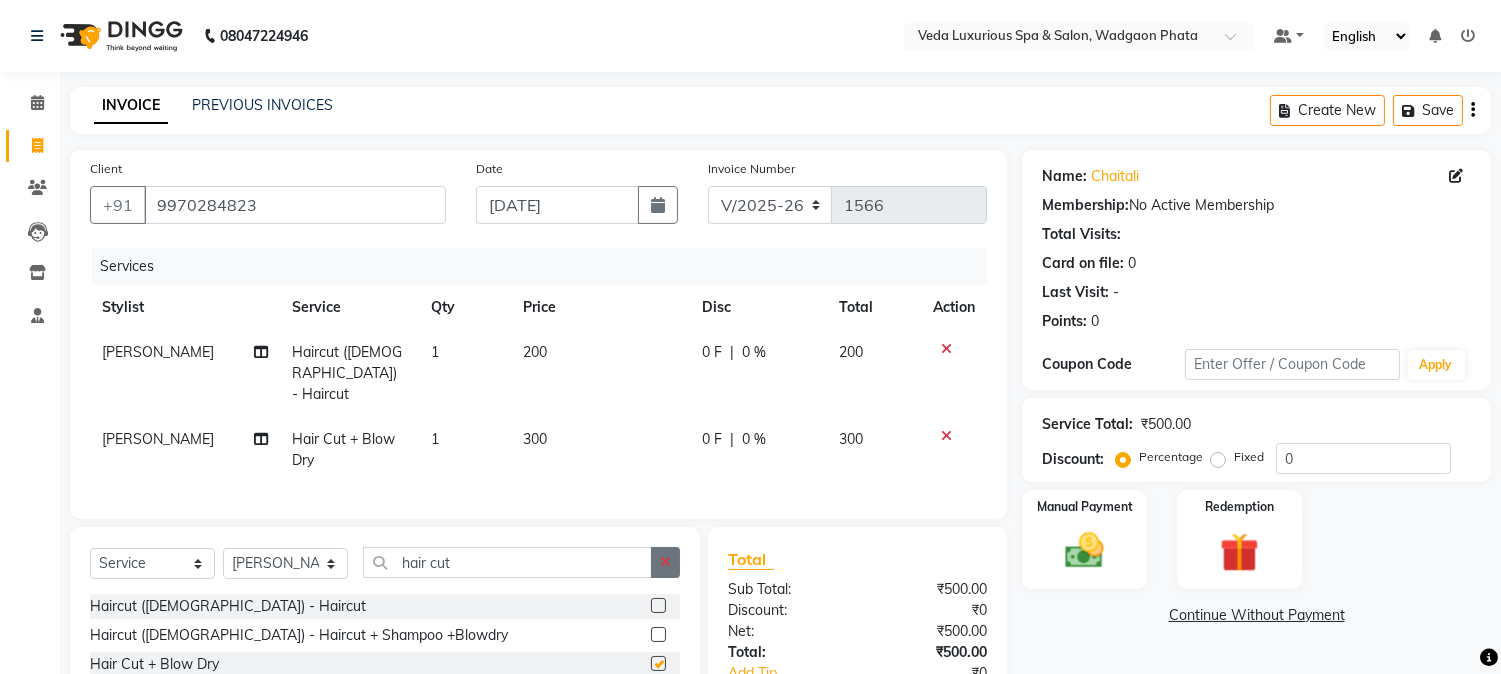 checkbox on "false" 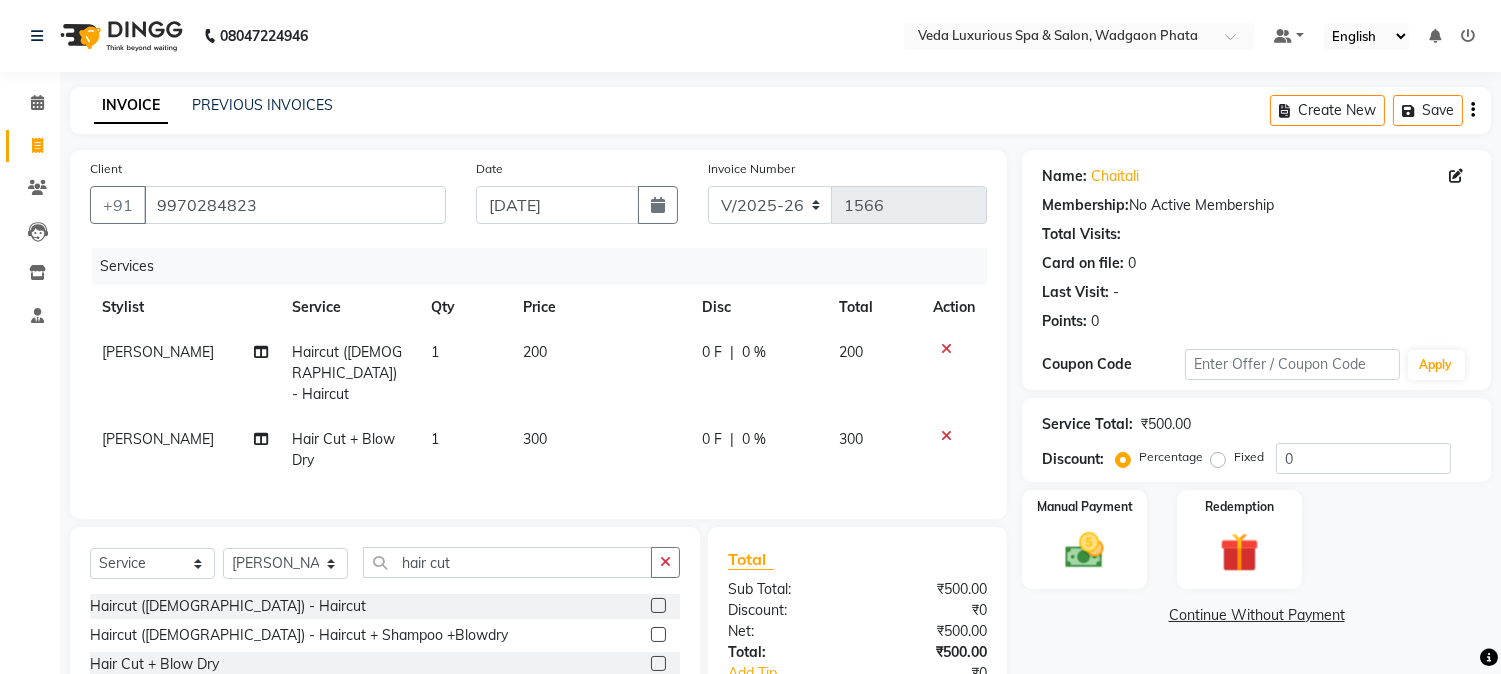 scroll, scrollTop: 111, scrollLeft: 0, axis: vertical 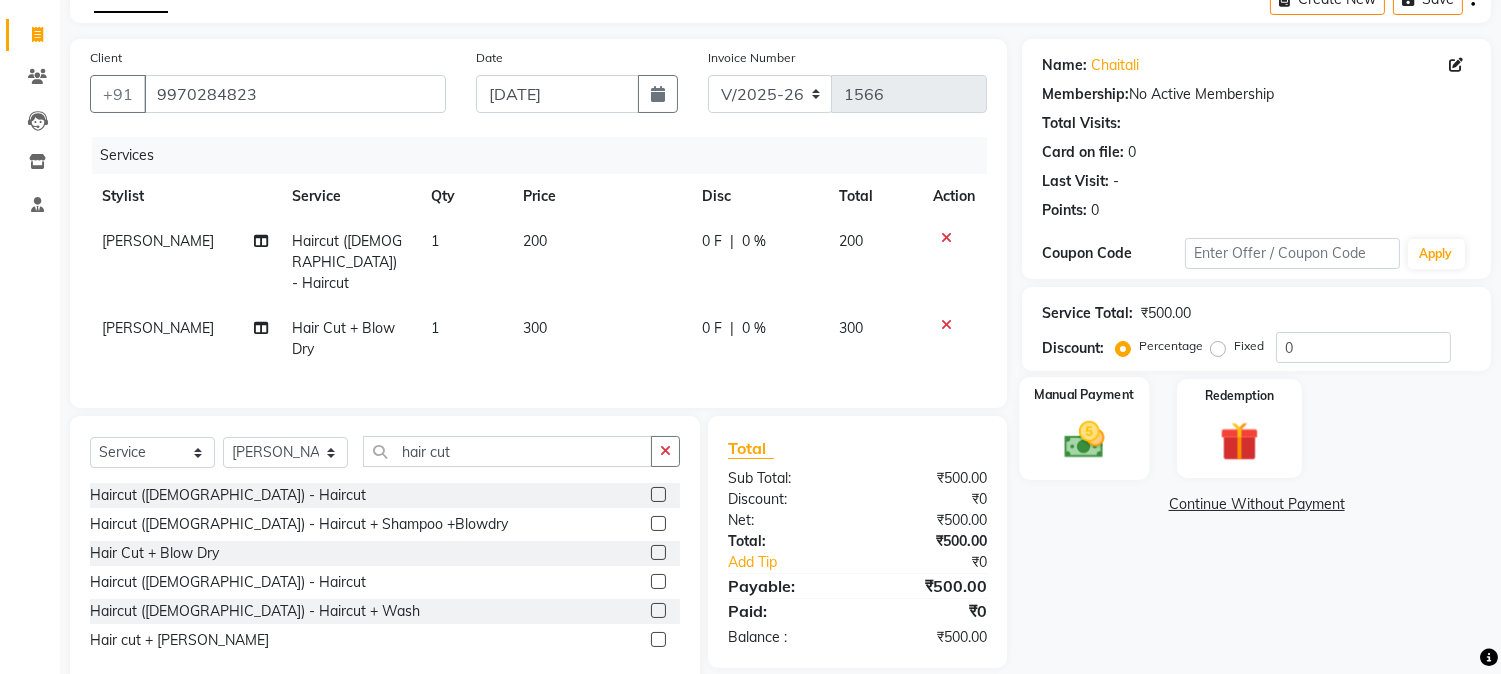 click on "Manual Payment" 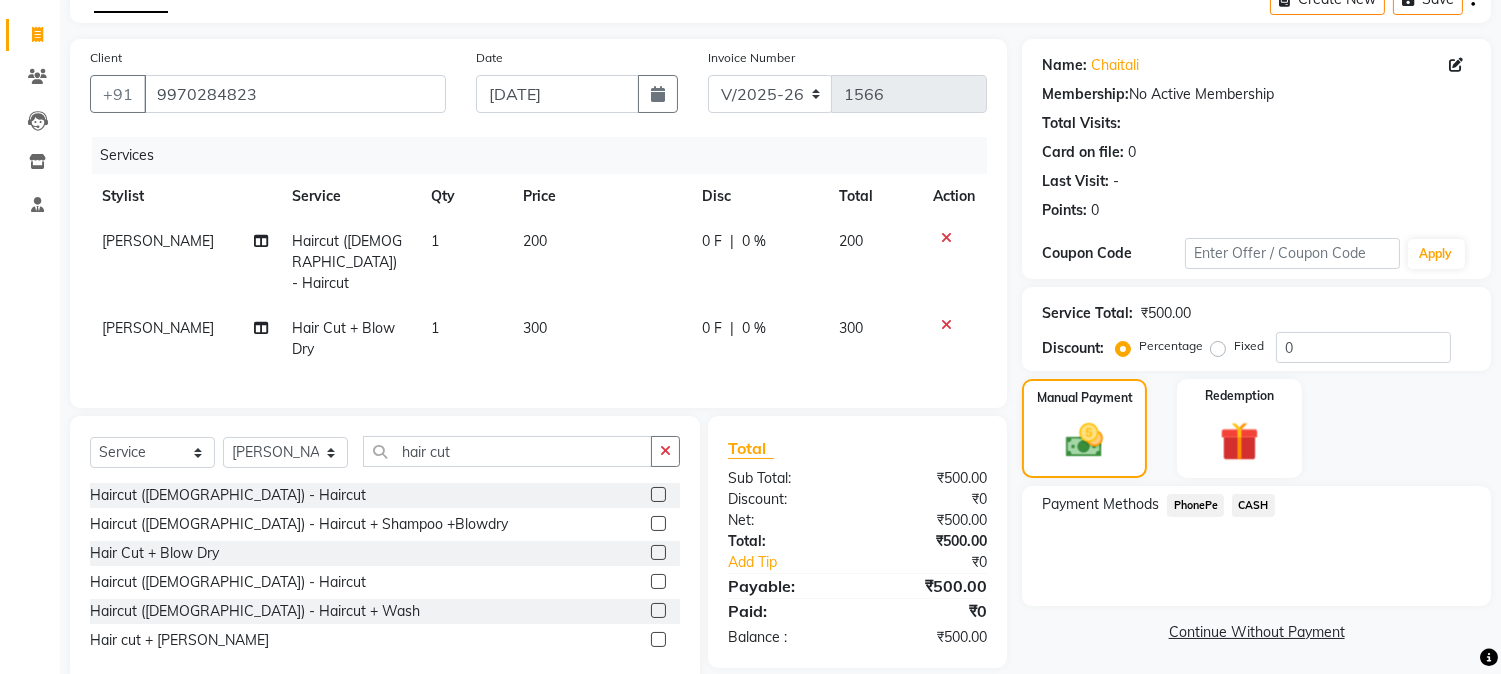 click on "CASH" 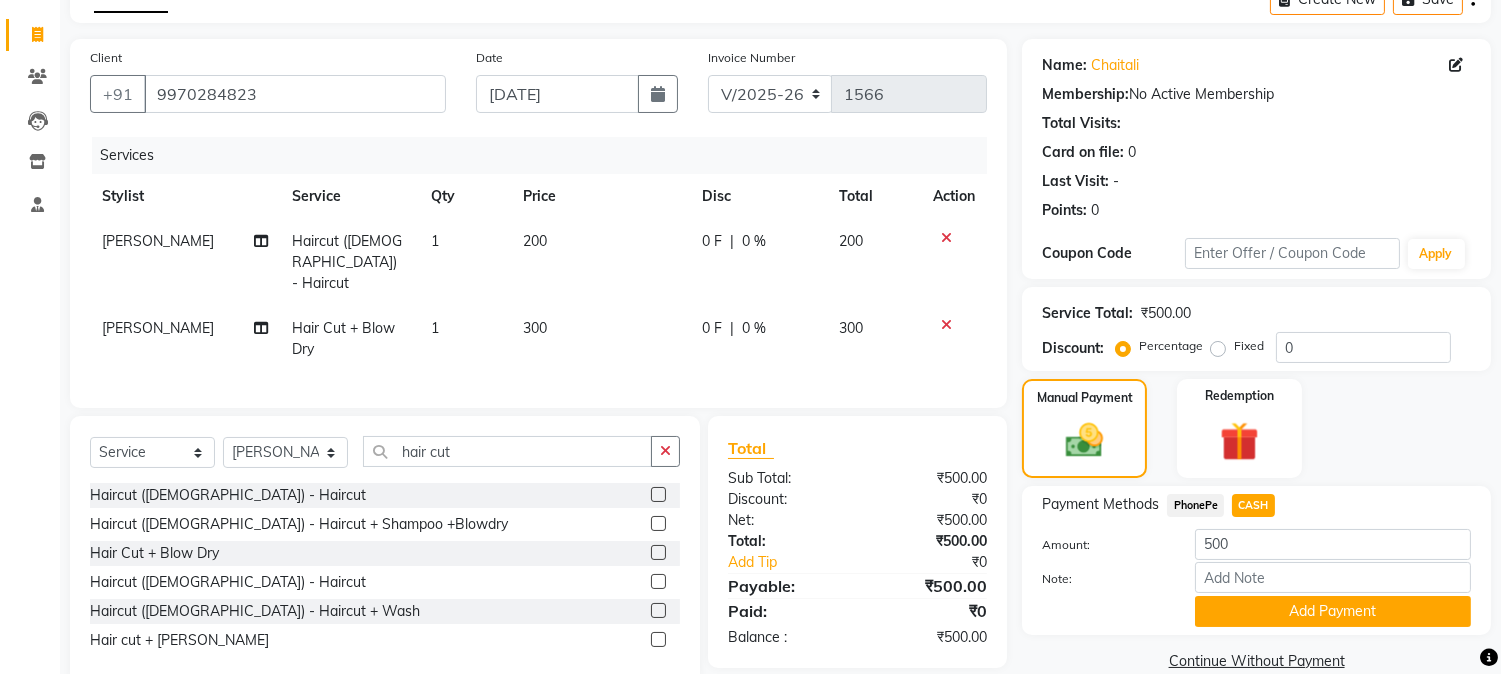 scroll, scrollTop: 147, scrollLeft: 0, axis: vertical 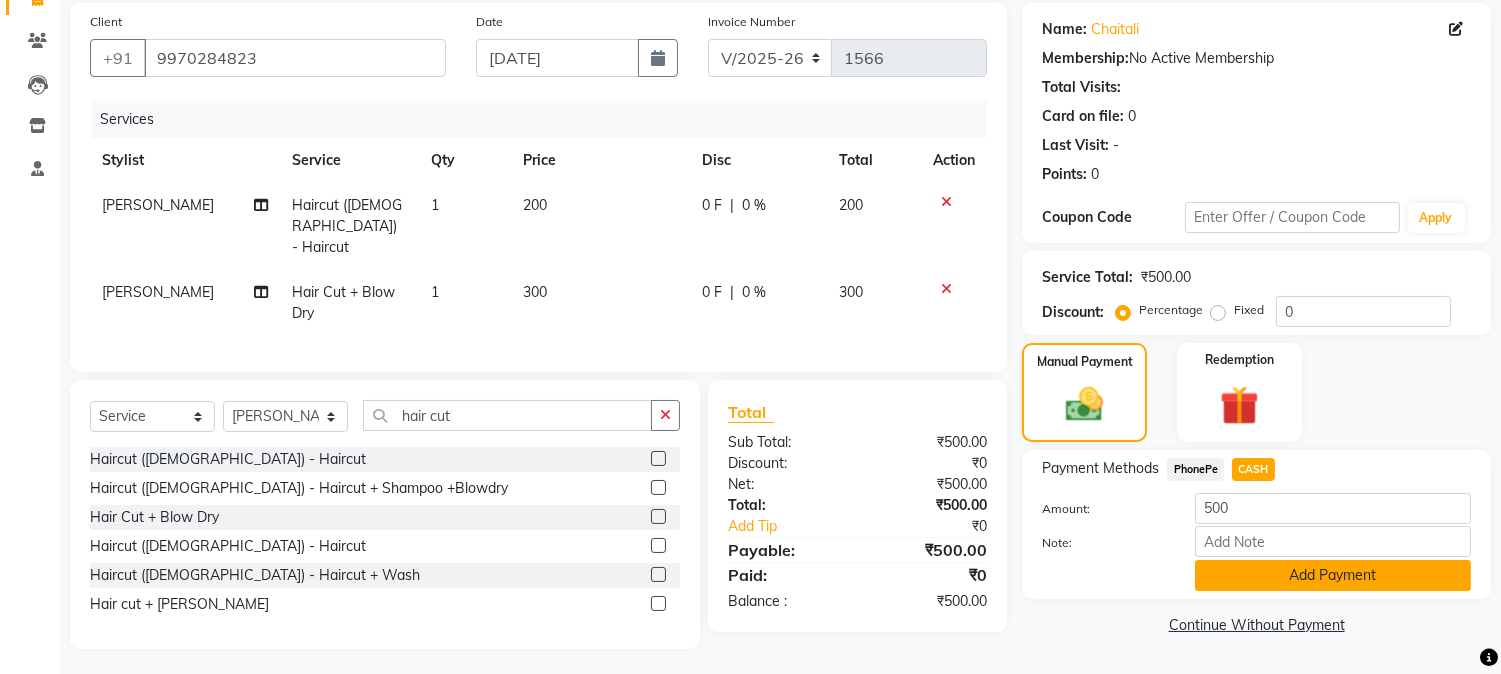 click on "Add Payment" 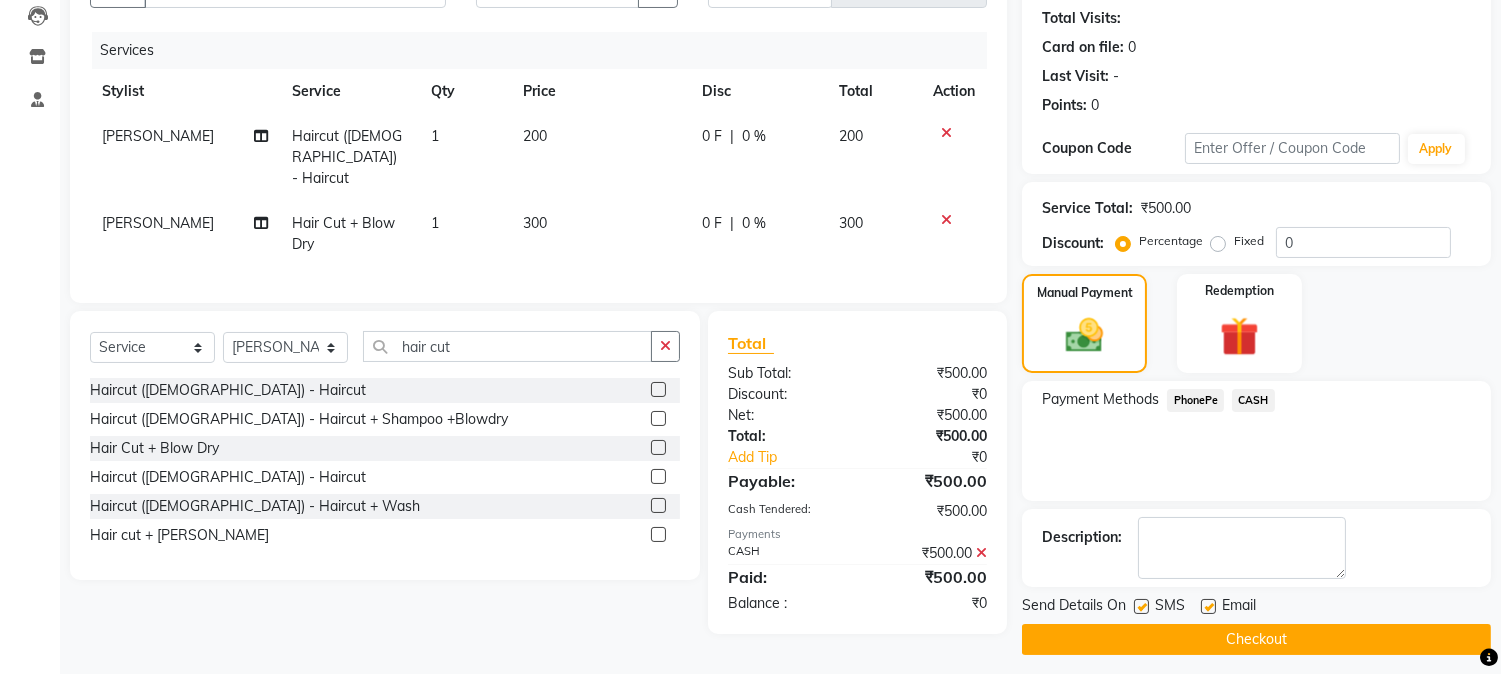 scroll, scrollTop: 225, scrollLeft: 0, axis: vertical 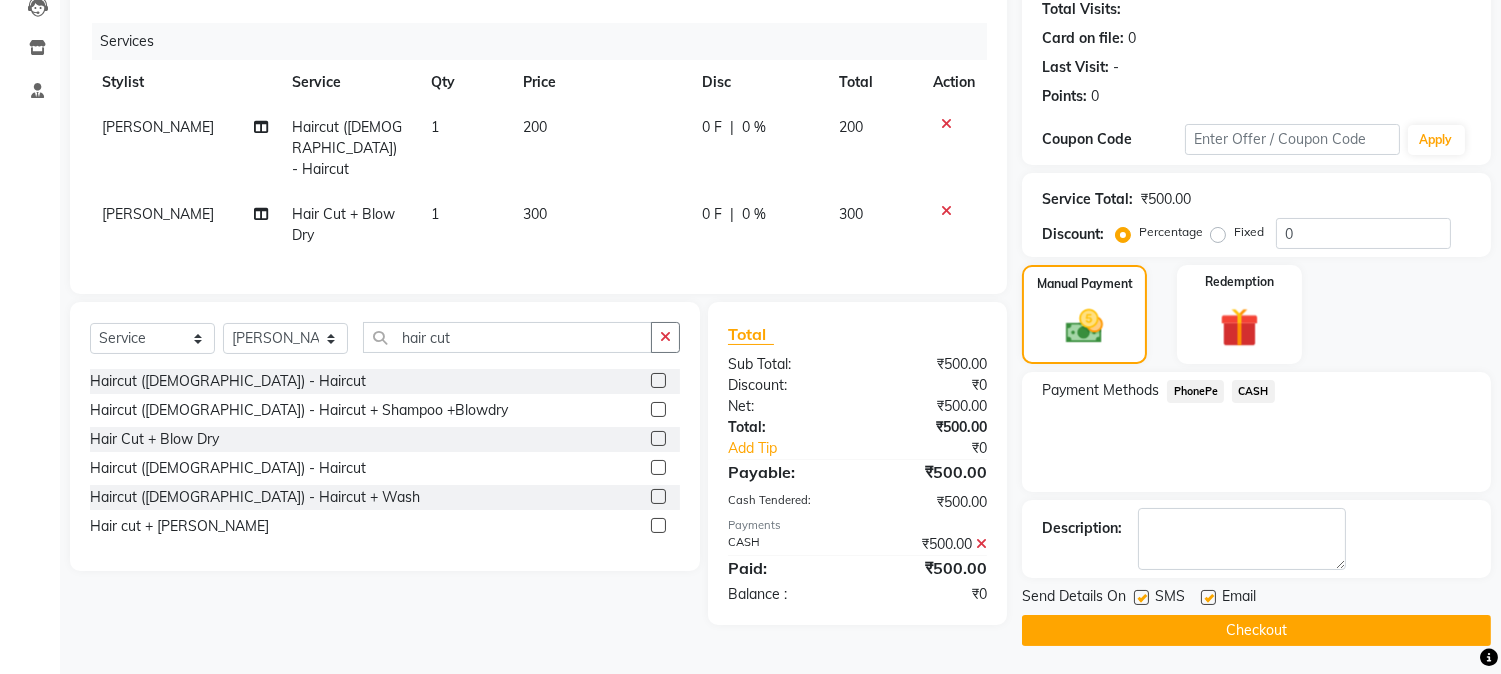 click on "Checkout" 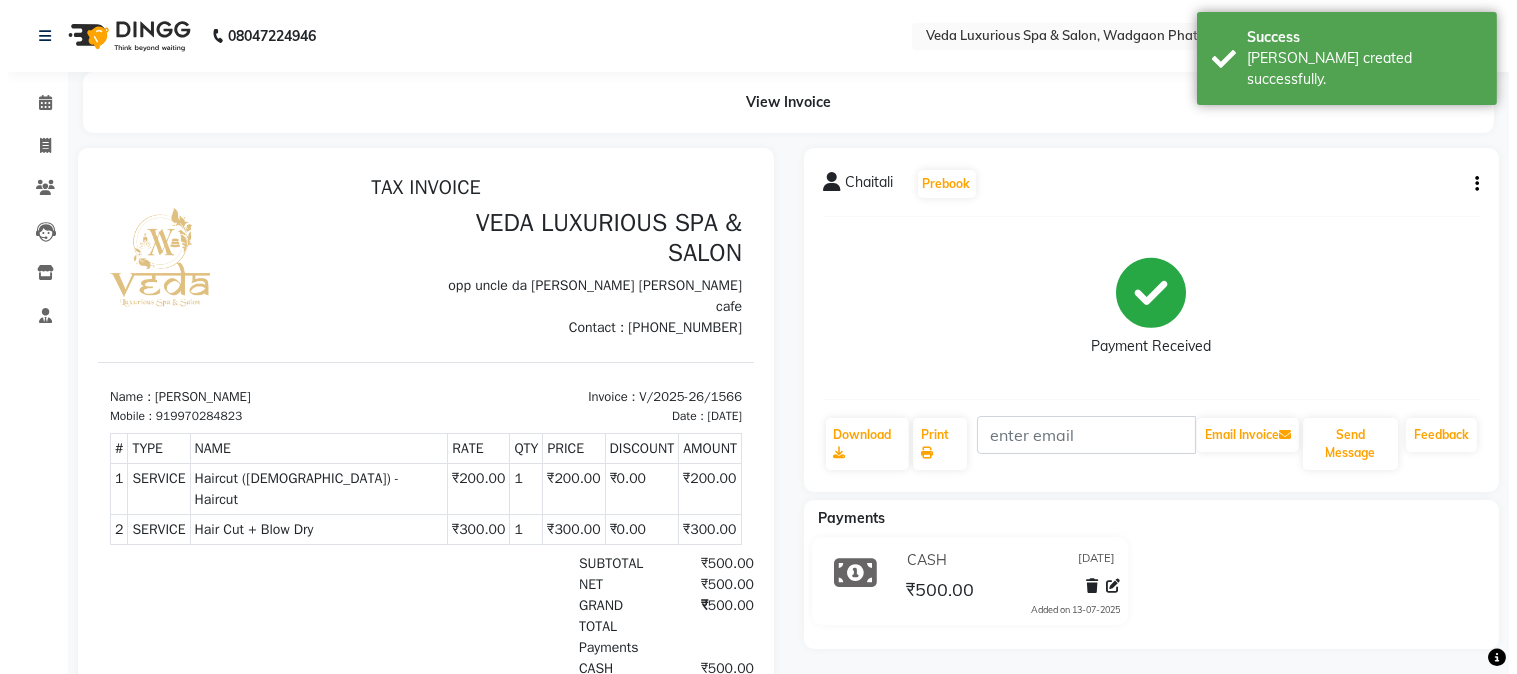 scroll, scrollTop: 0, scrollLeft: 0, axis: both 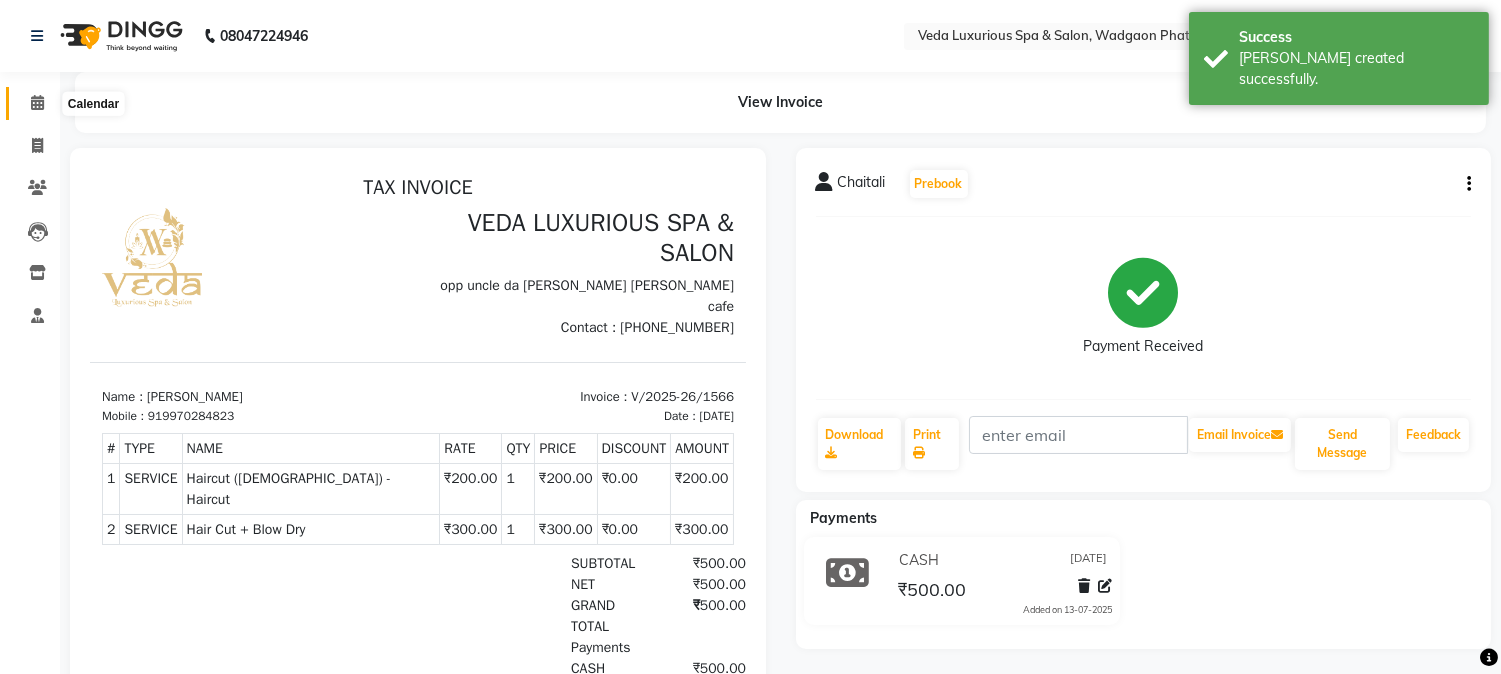 click 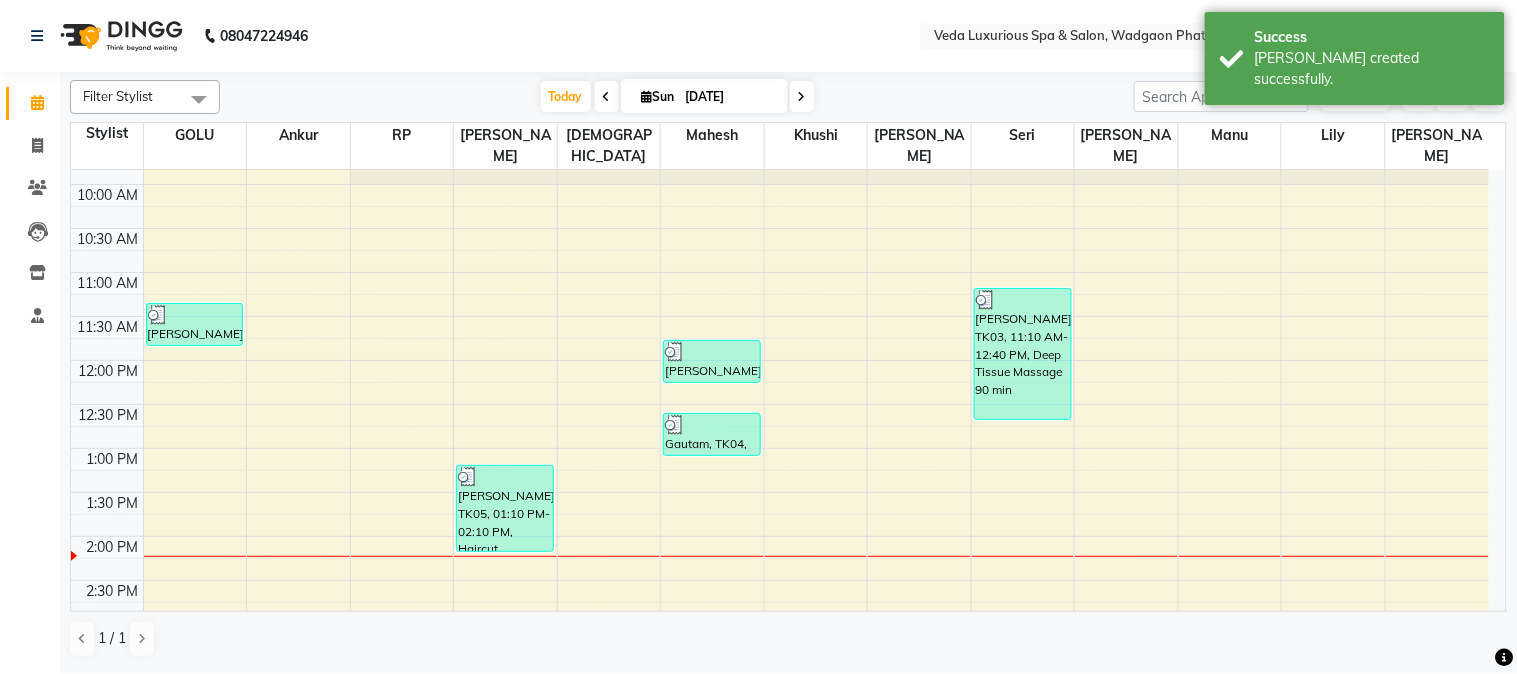 scroll, scrollTop: 111, scrollLeft: 0, axis: vertical 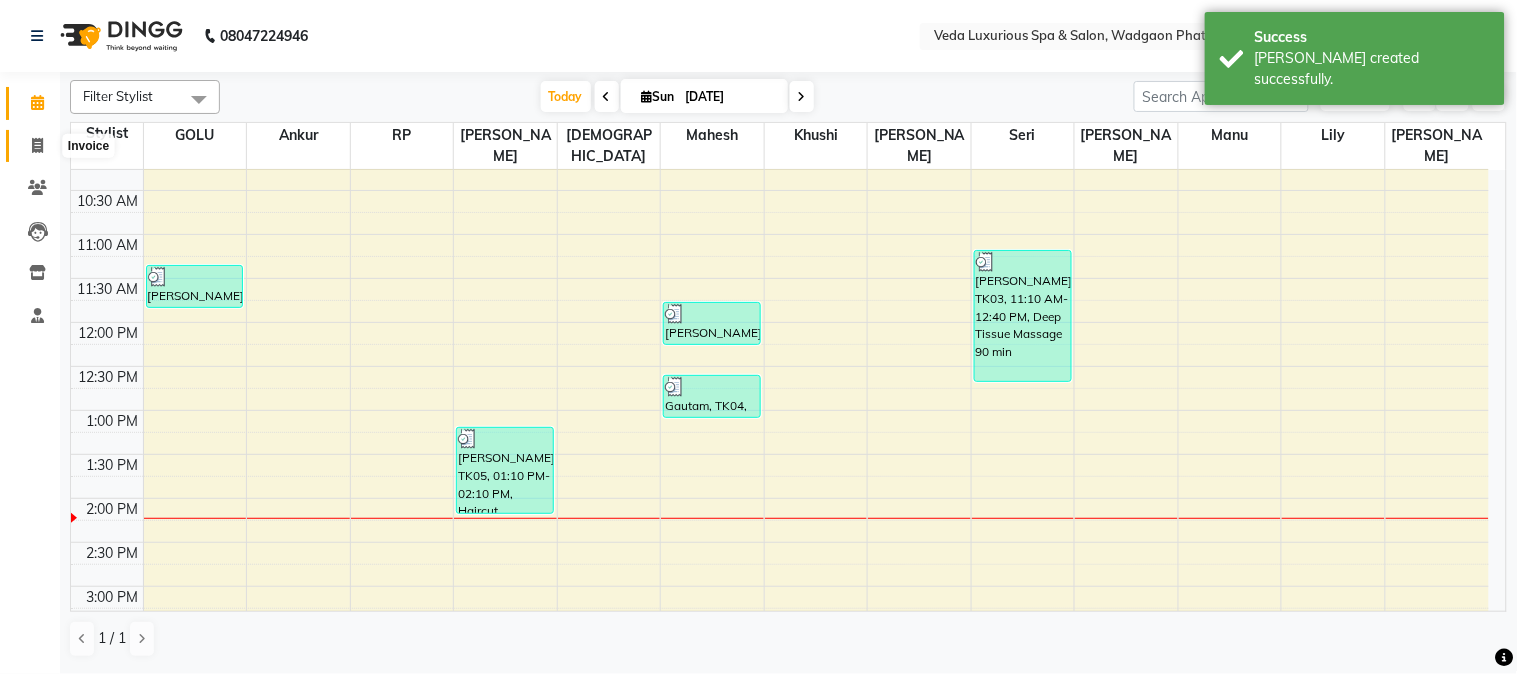 click 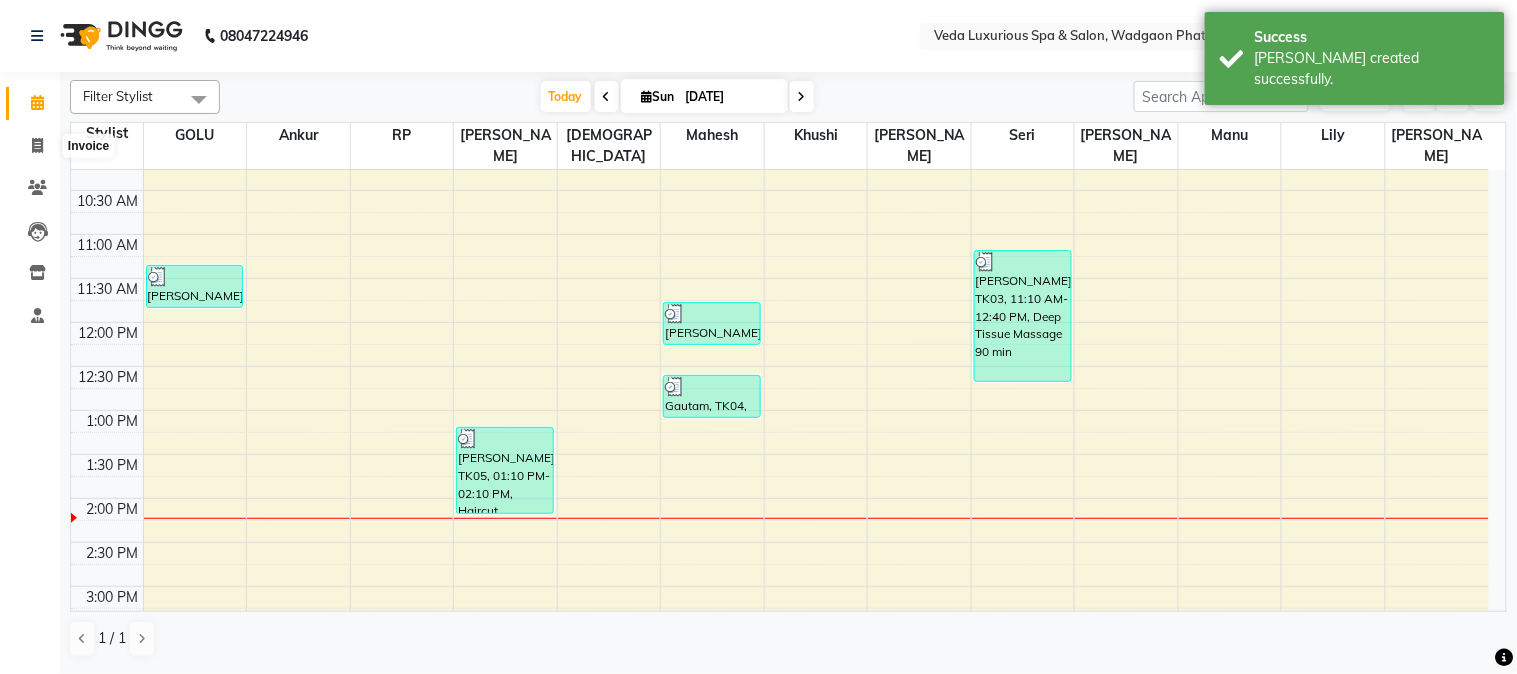 select on "service" 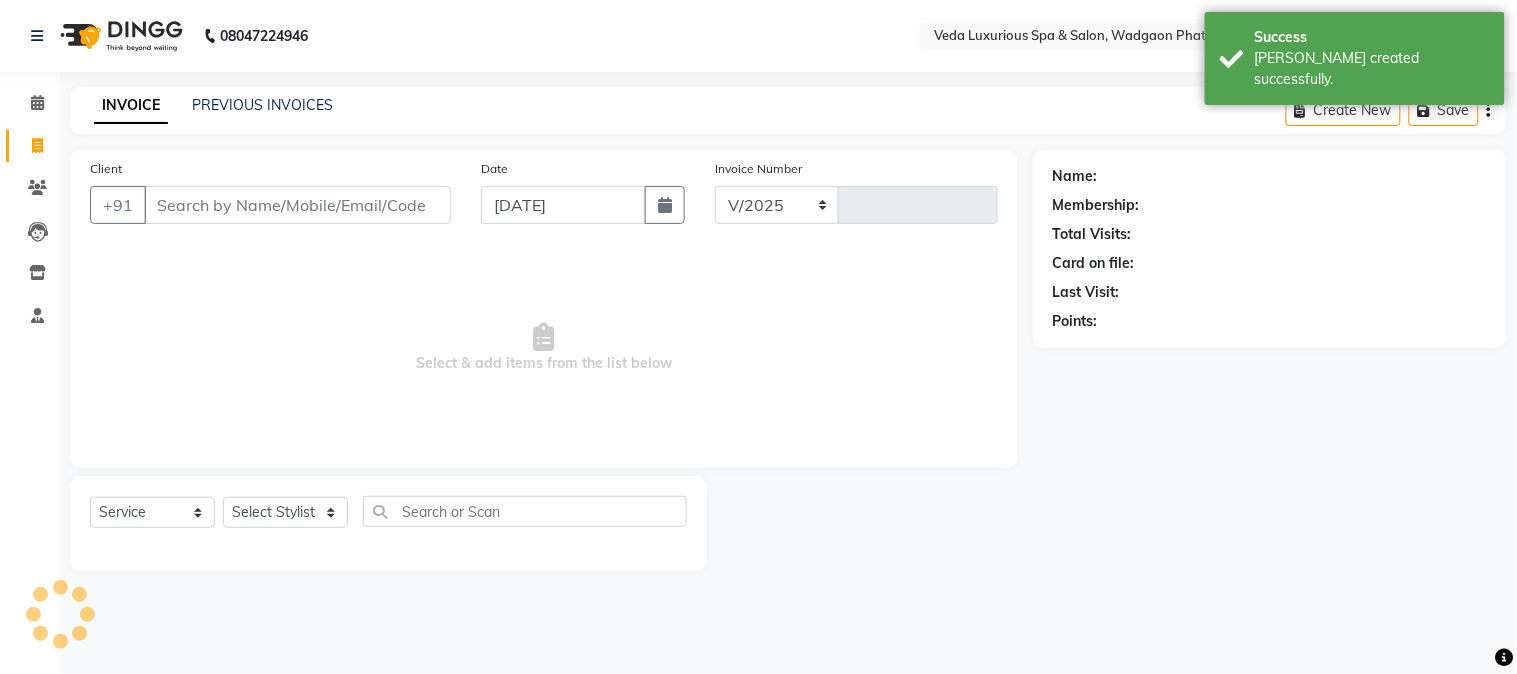 select on "4666" 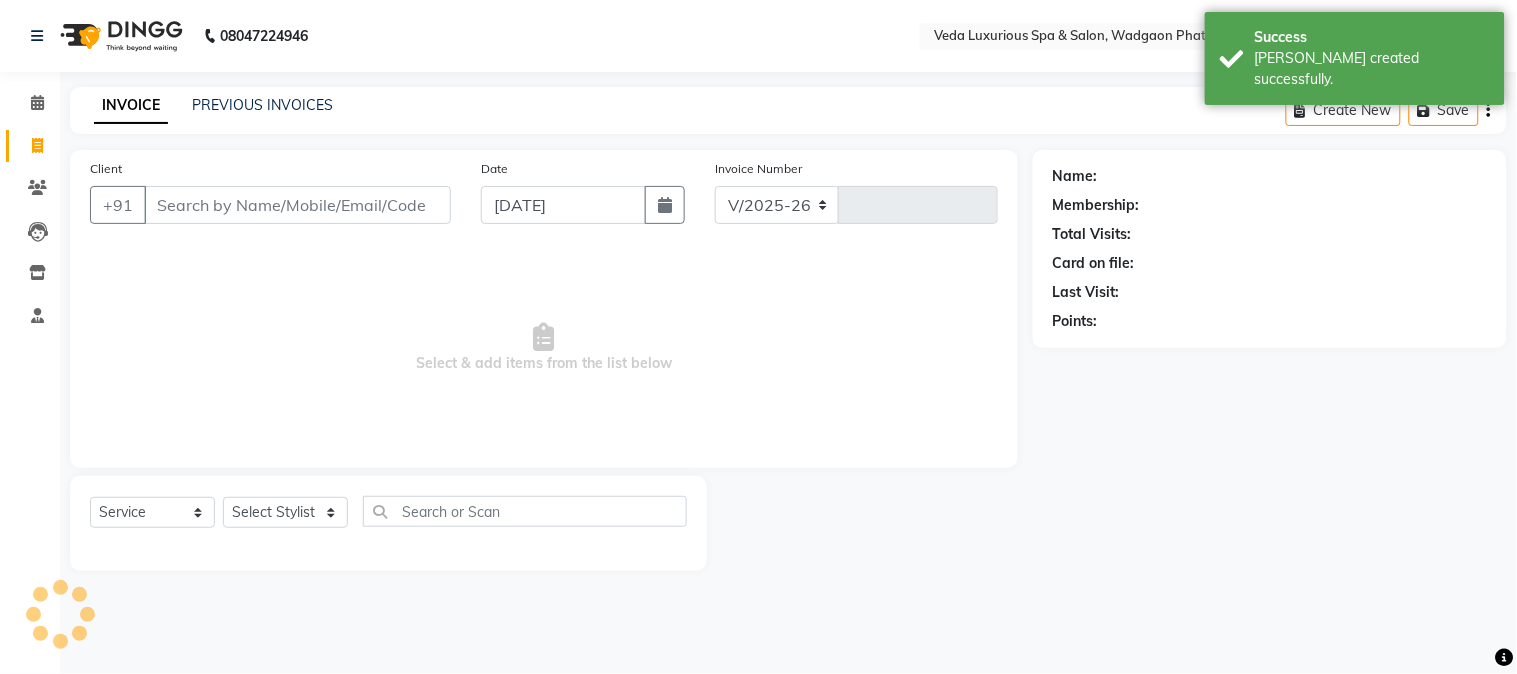 type on "1567" 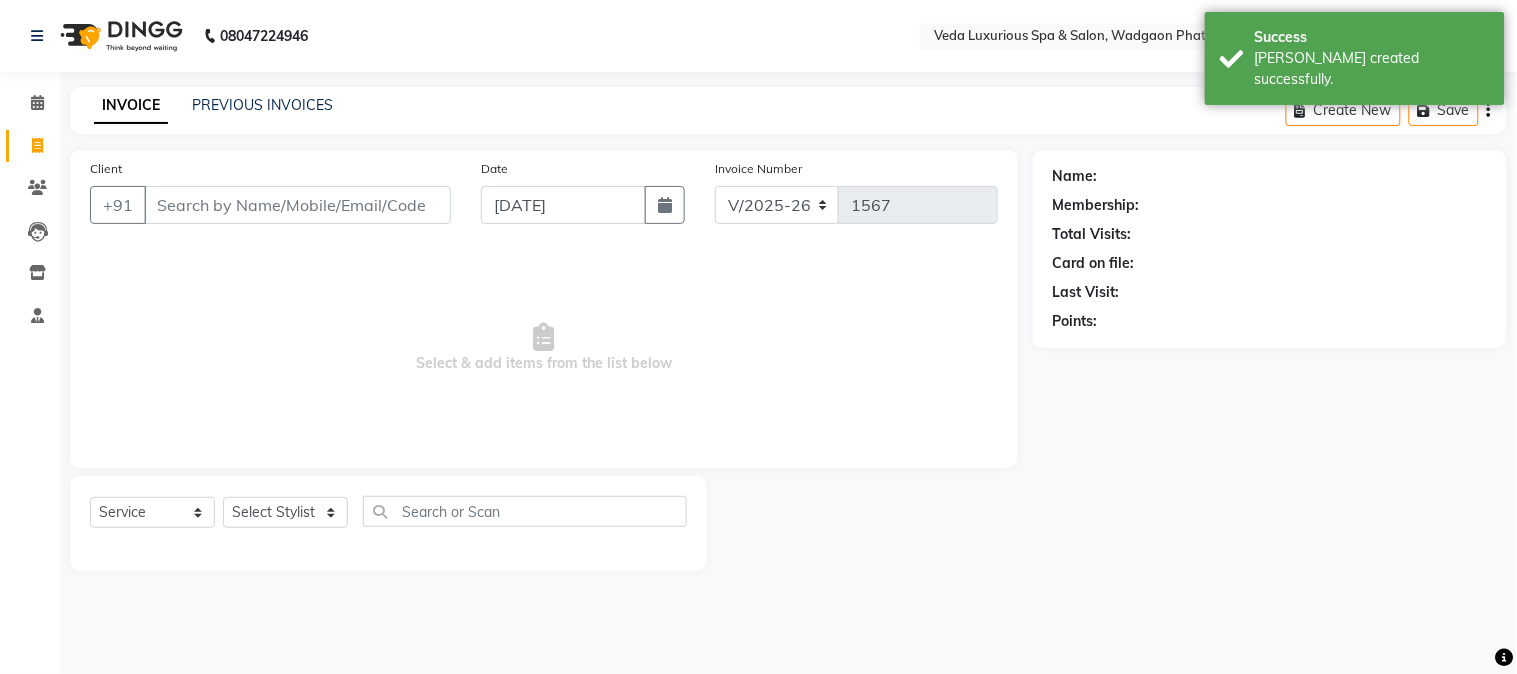 click on "Client" at bounding box center (297, 205) 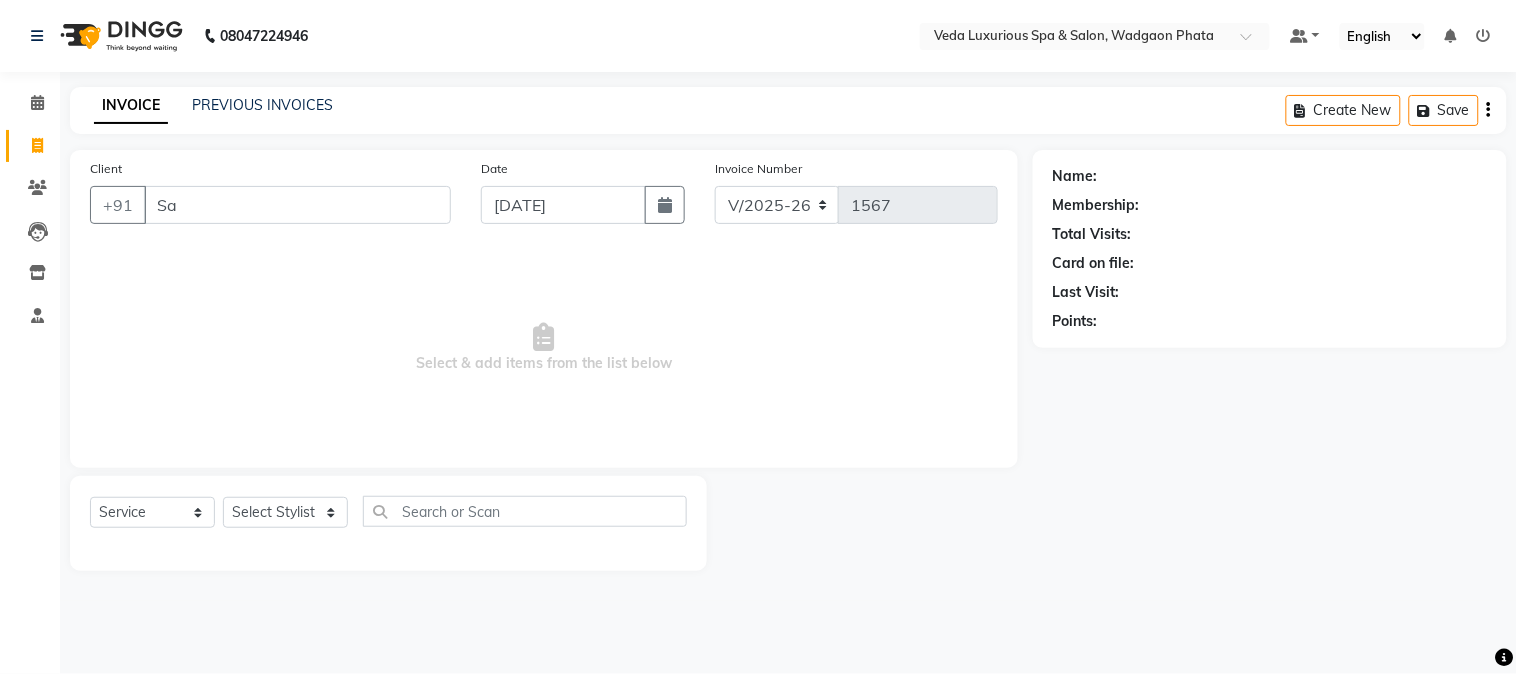 type on "S" 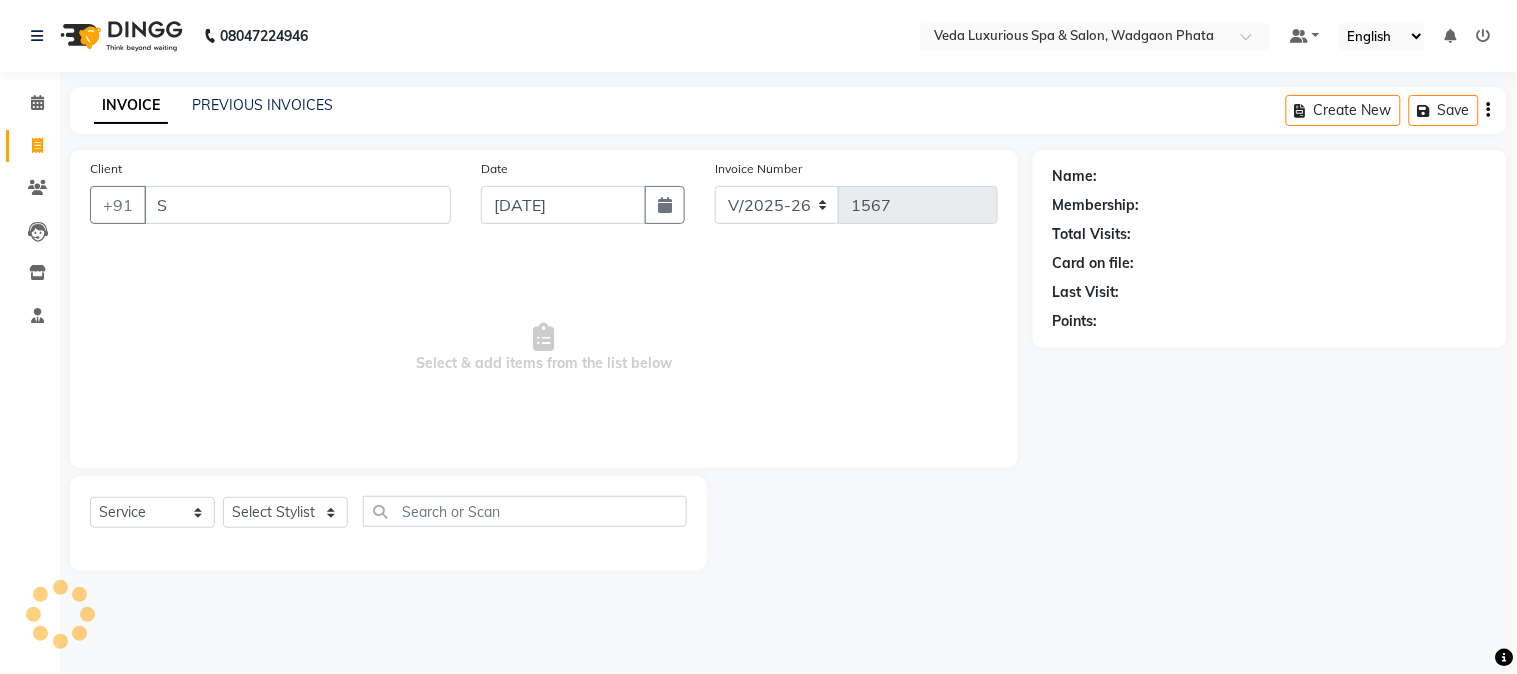 type 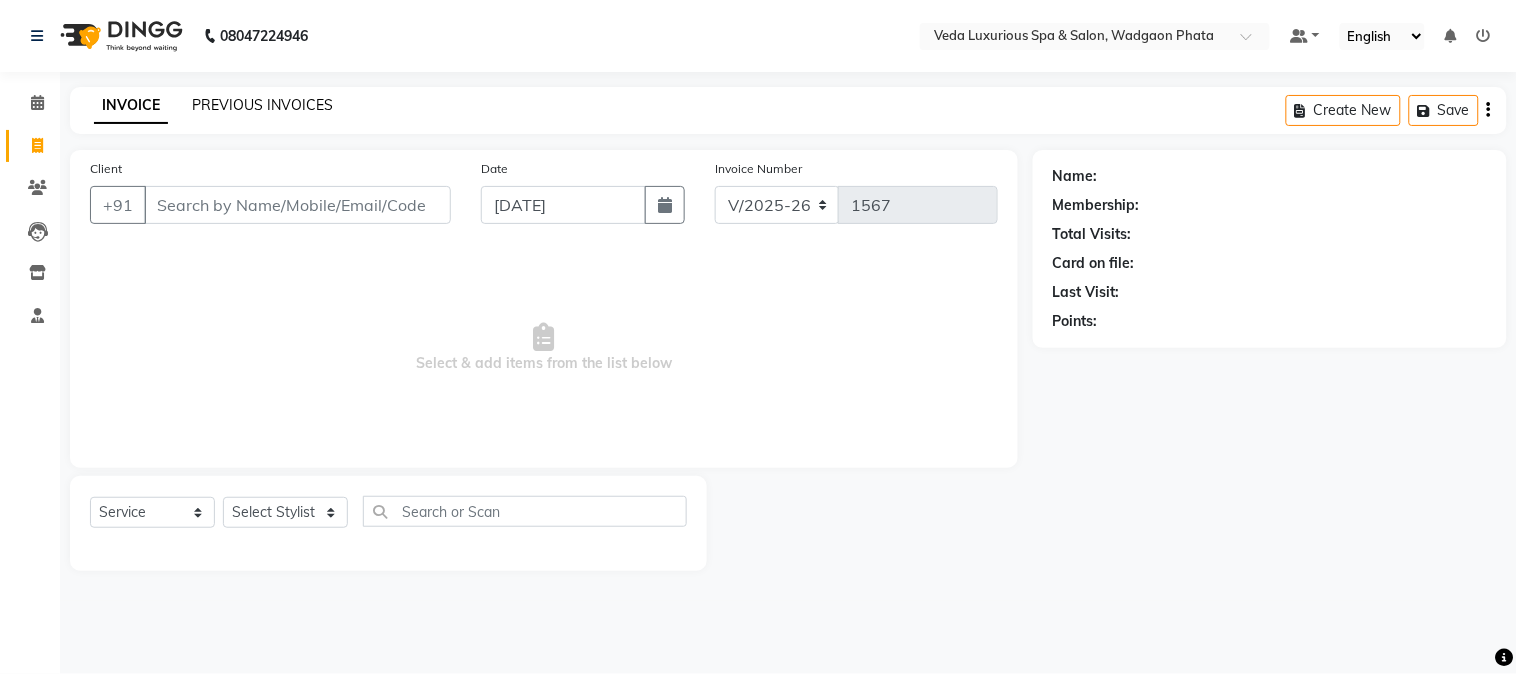 click on "PREVIOUS INVOICES" 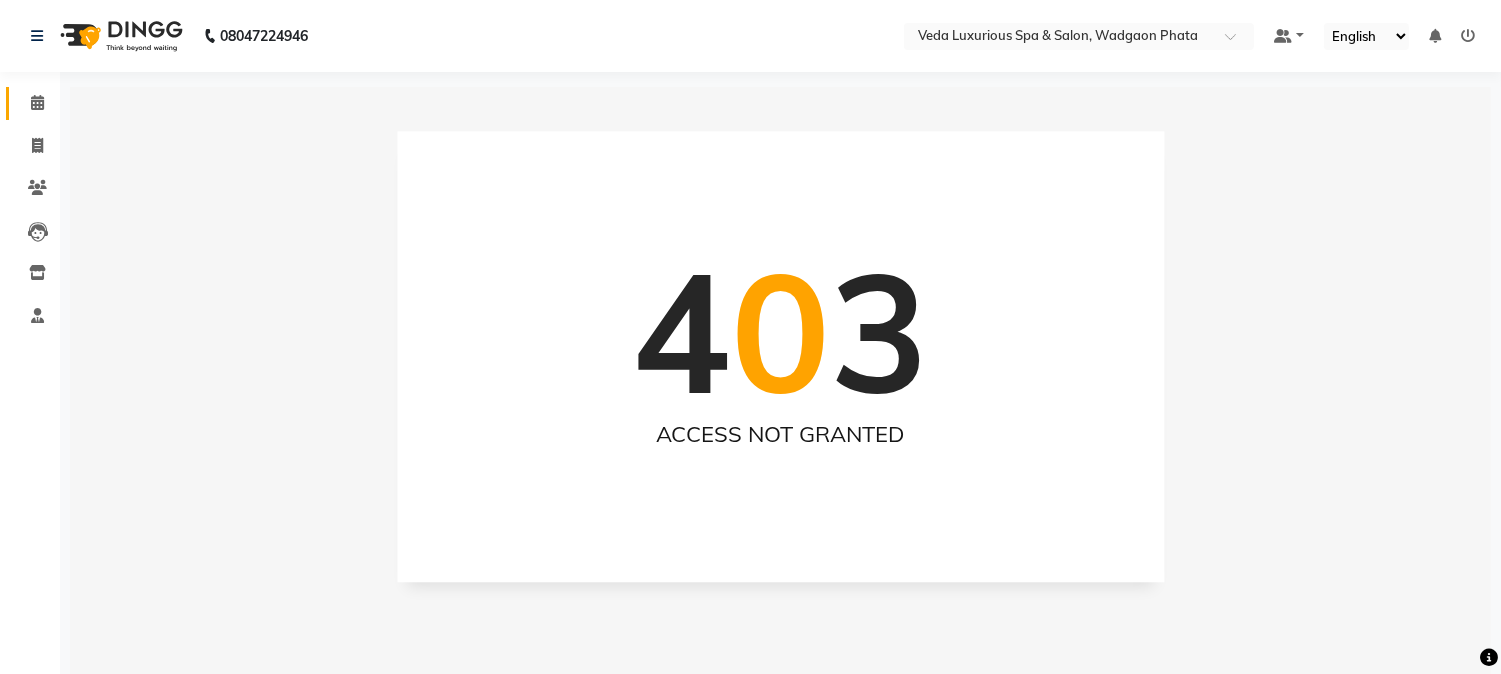 click on "Calendar" 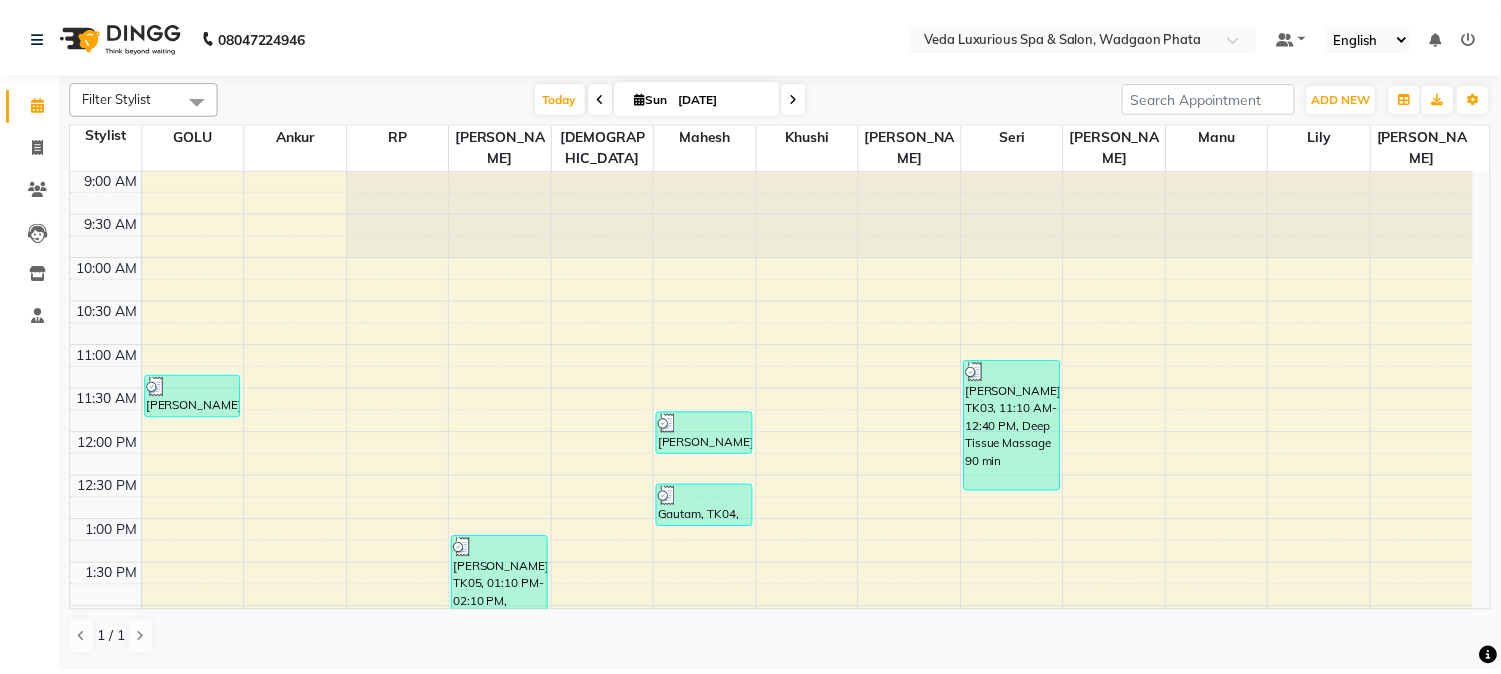 scroll, scrollTop: 0, scrollLeft: 0, axis: both 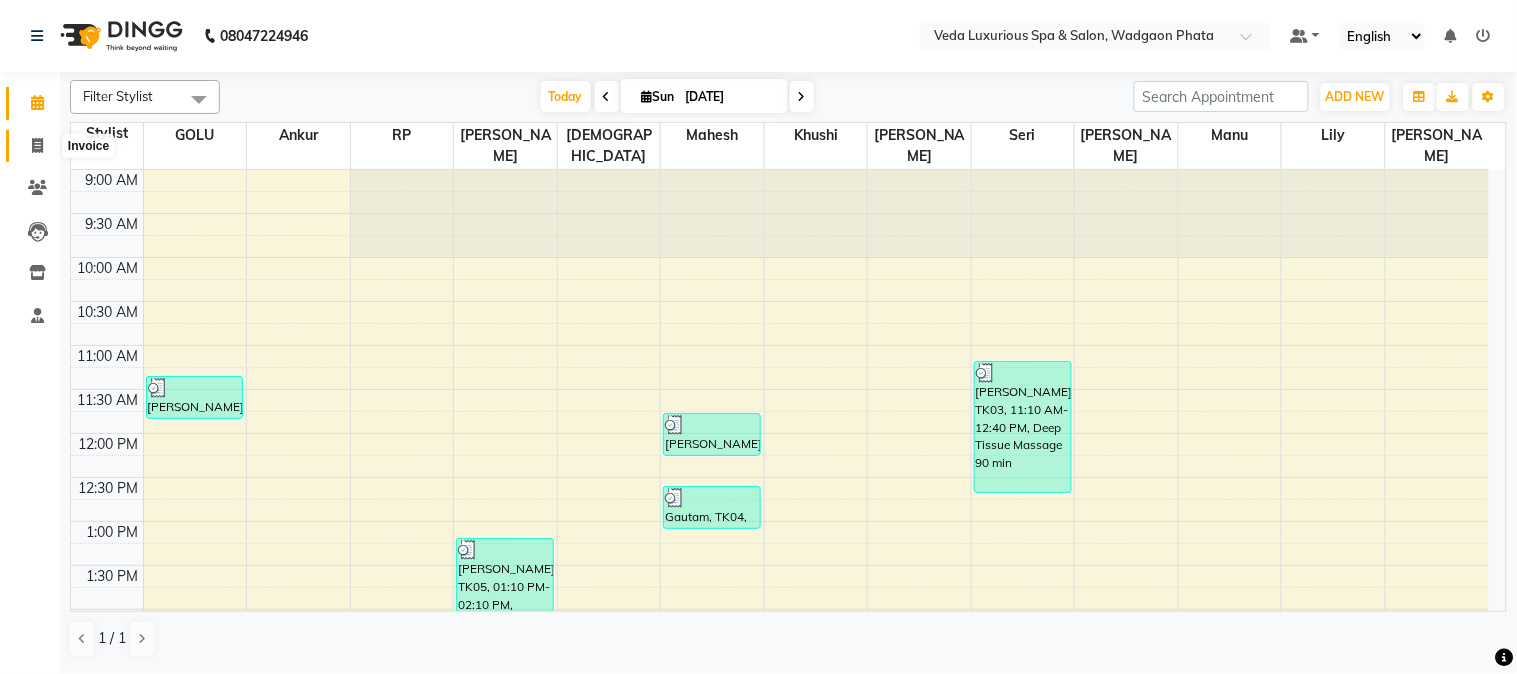 click 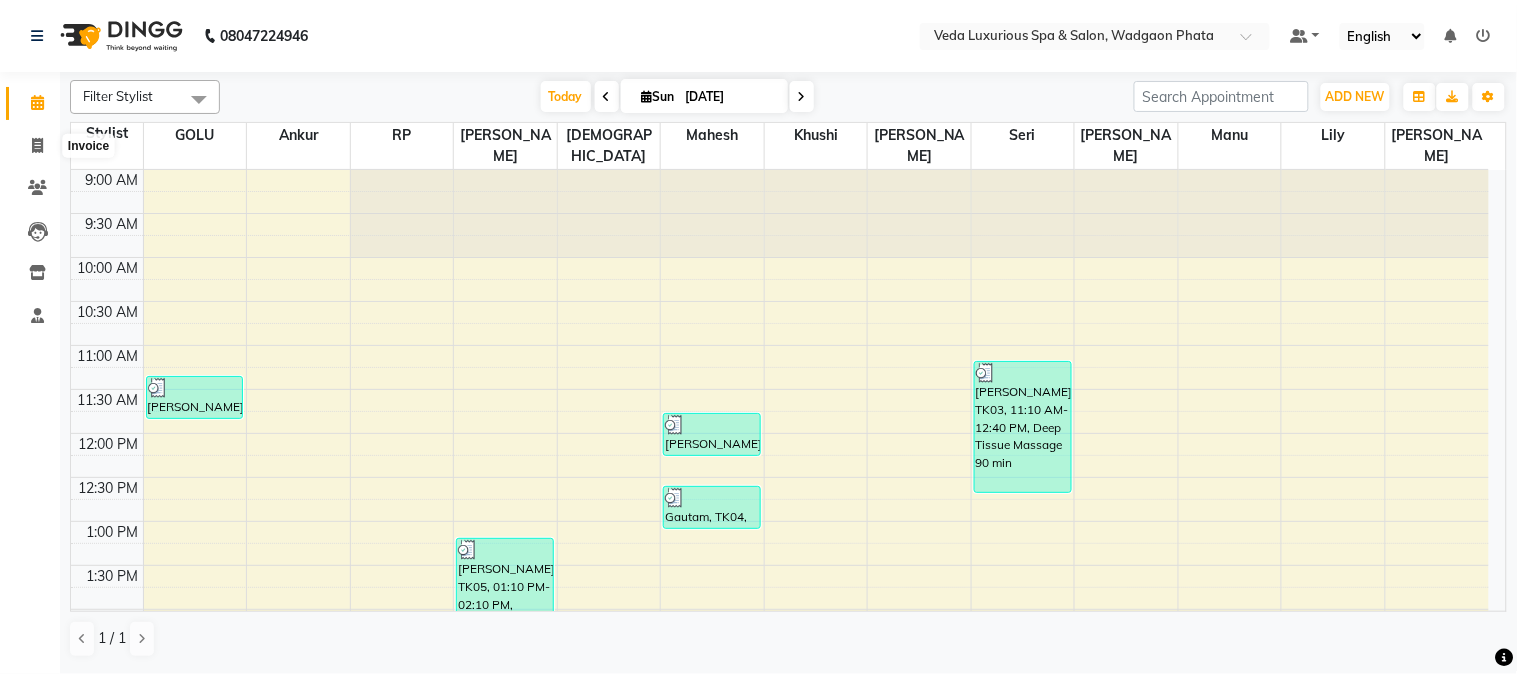 select on "service" 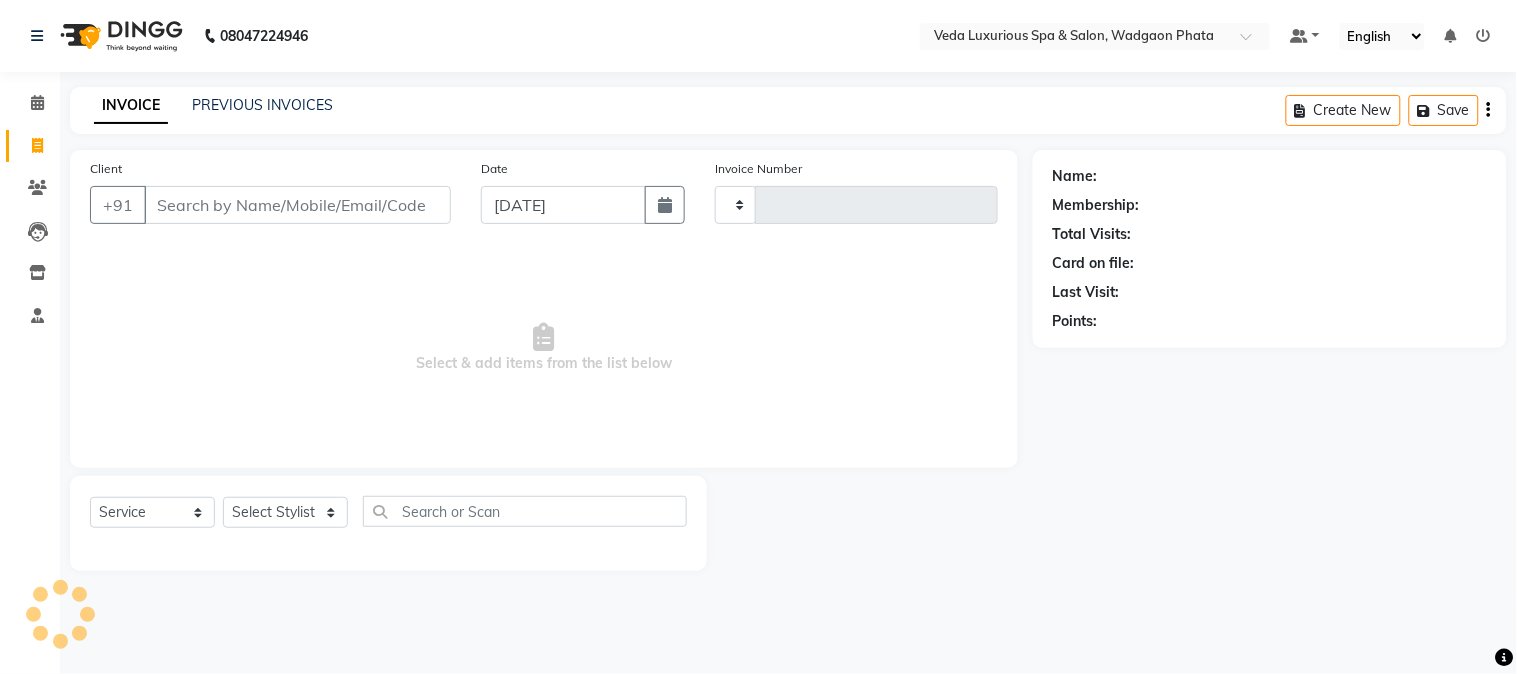 click on "Client" at bounding box center [297, 205] 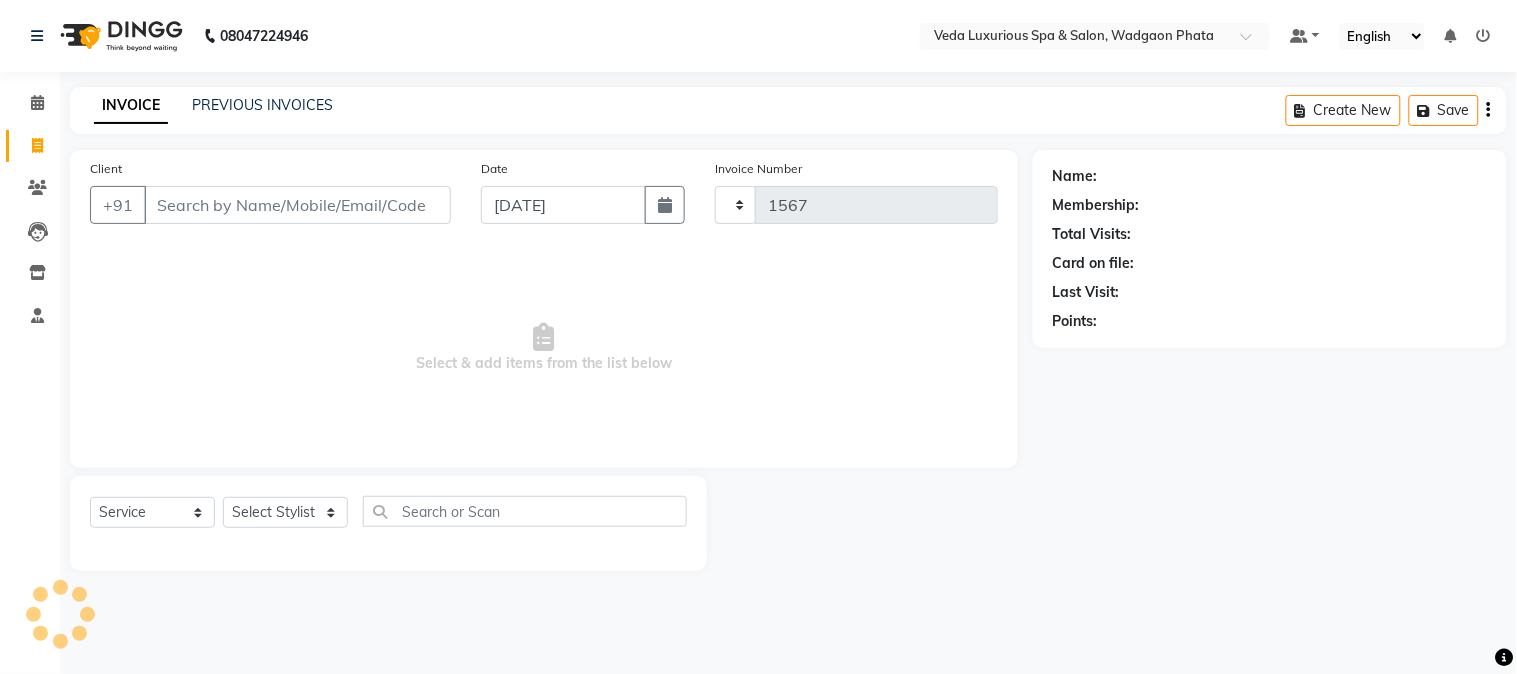 select on "4666" 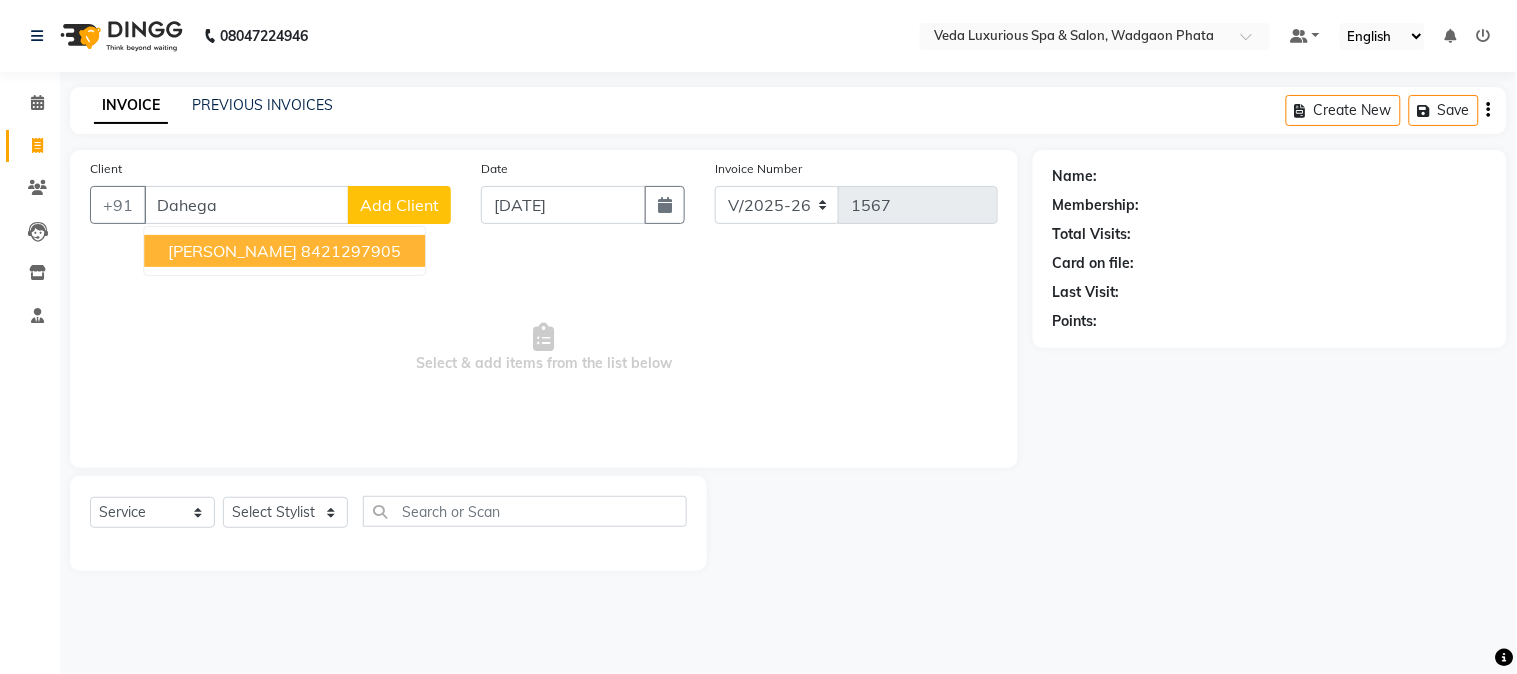 click on "Dahega" at bounding box center (246, 205) 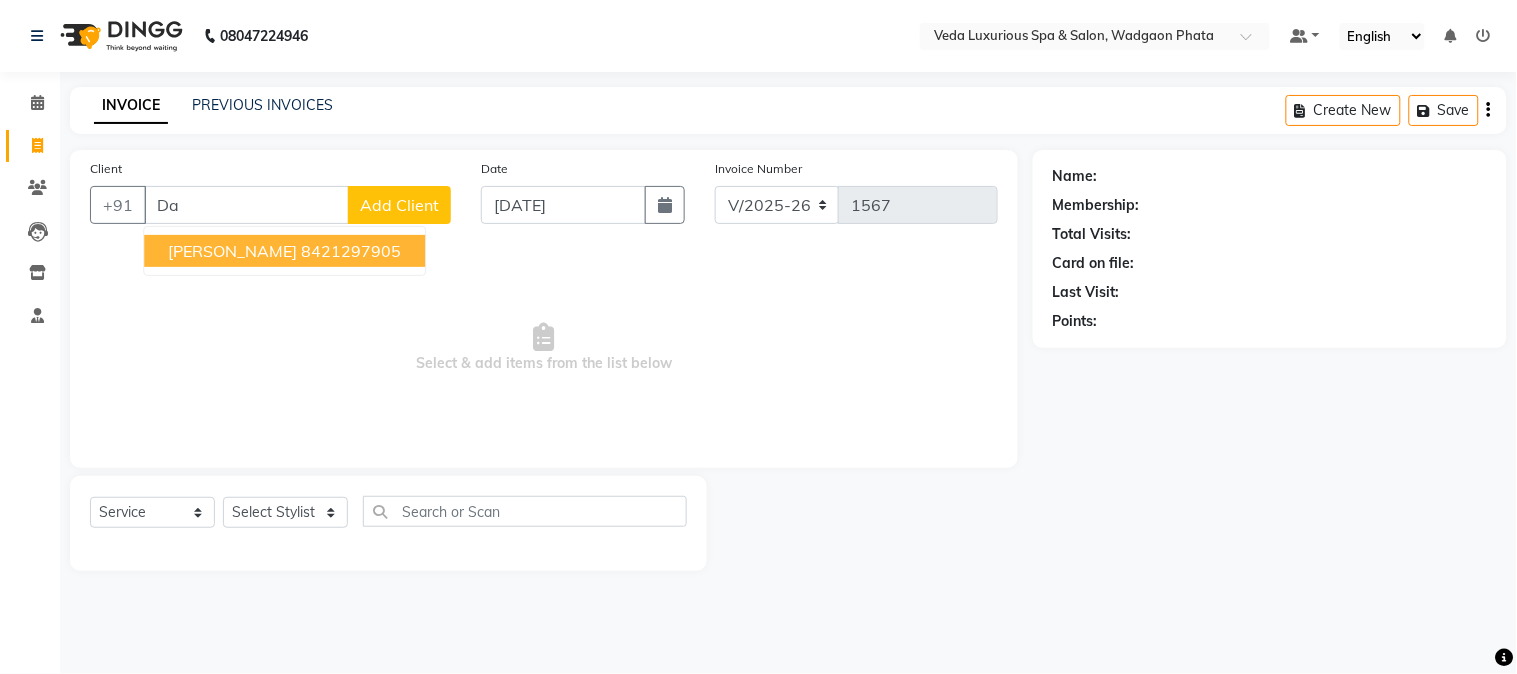 type on "D" 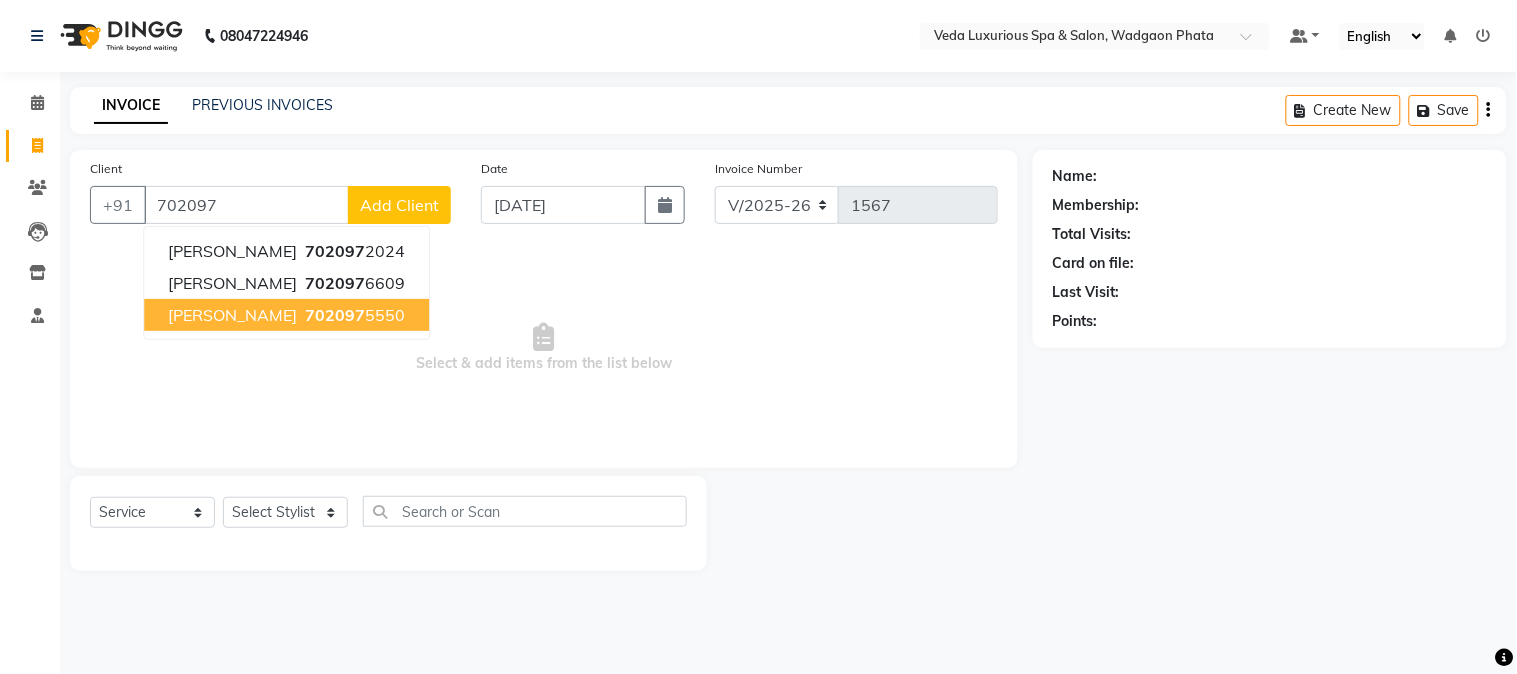 click on "[PERSON_NAME]" at bounding box center [232, 315] 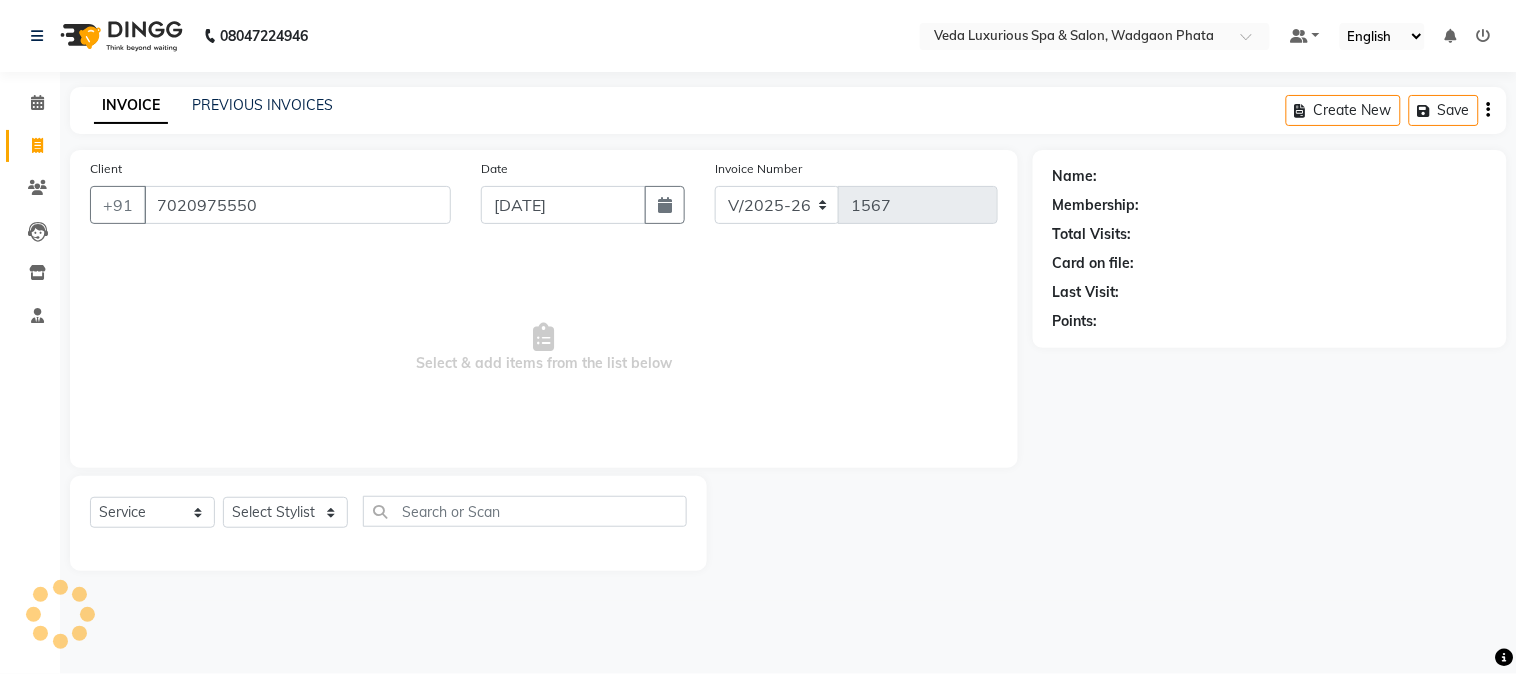 type on "7020975550" 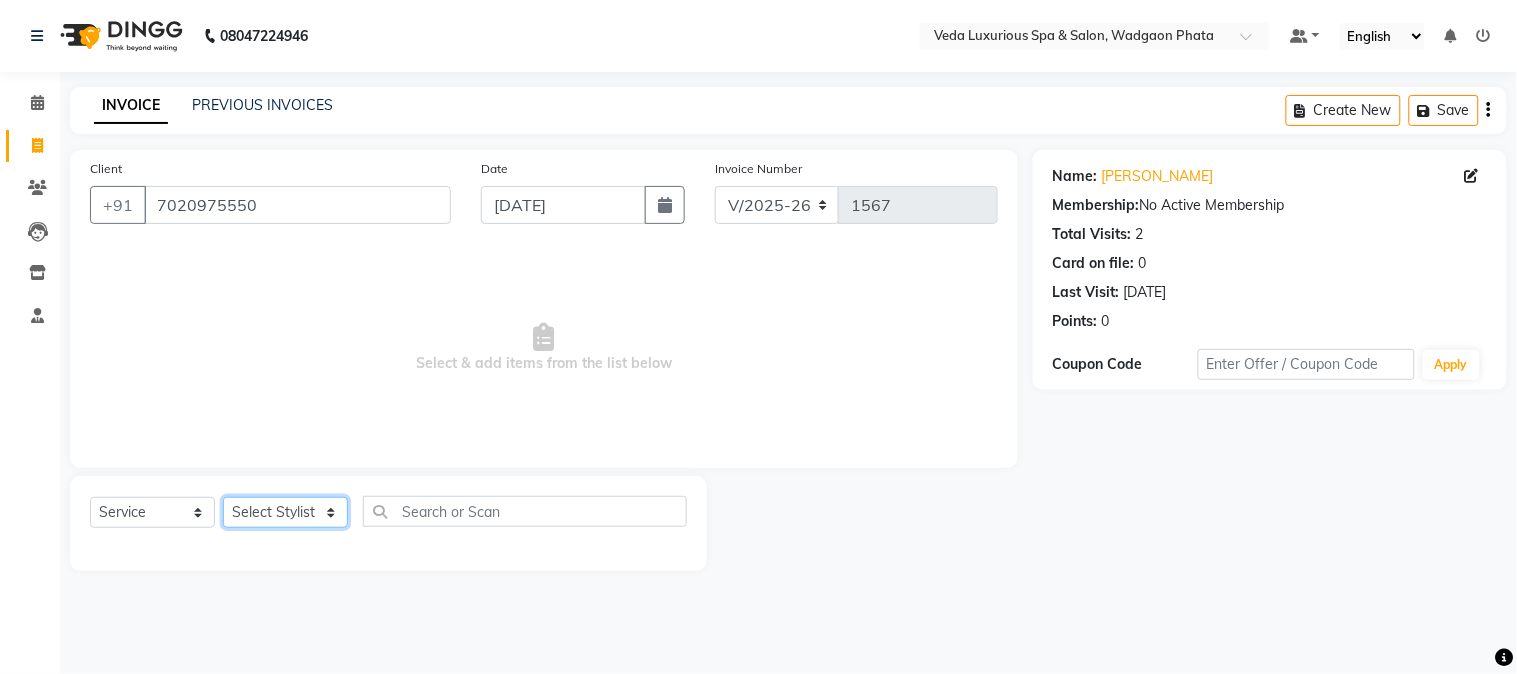click on "Select Stylist Ankur GOLU [PERSON_NAME] [PERSON_NAME] [PERSON_NAME] RP seri VEDA" 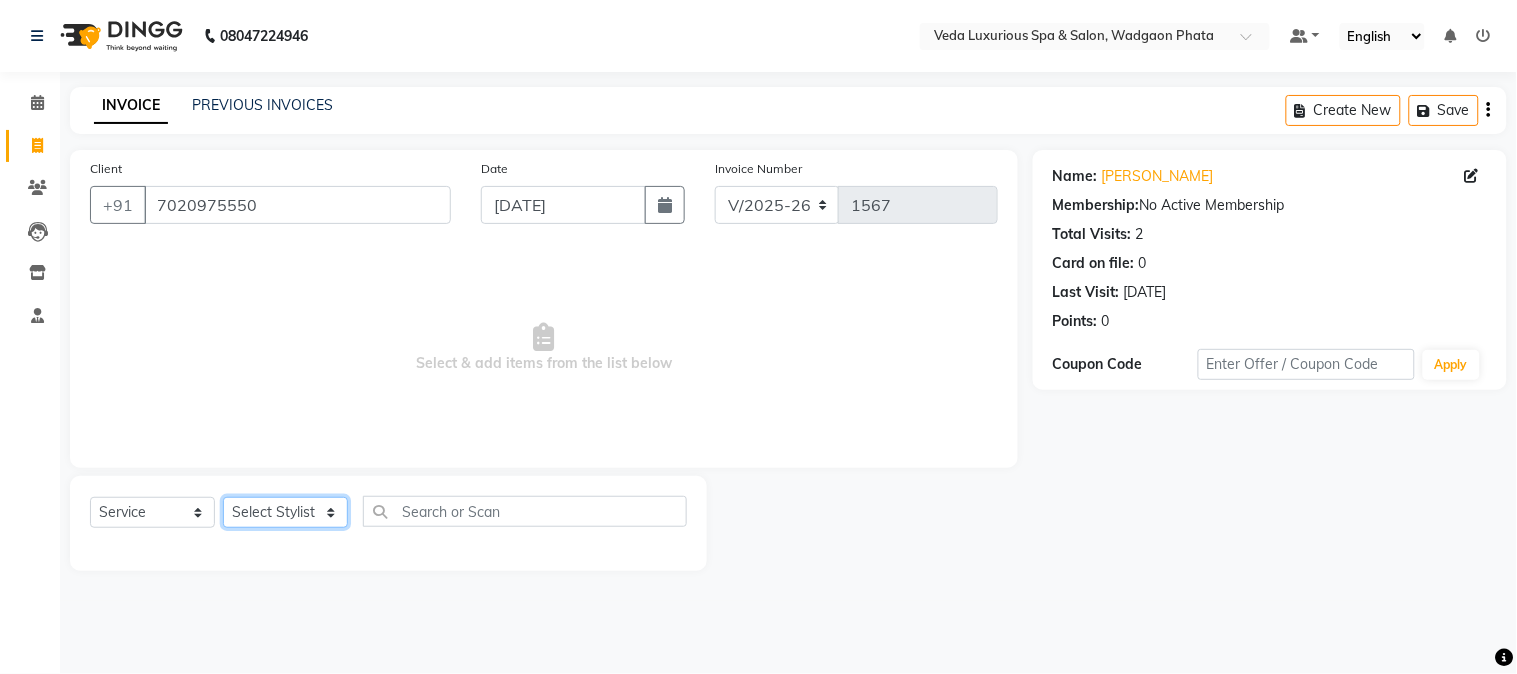 select on "58145" 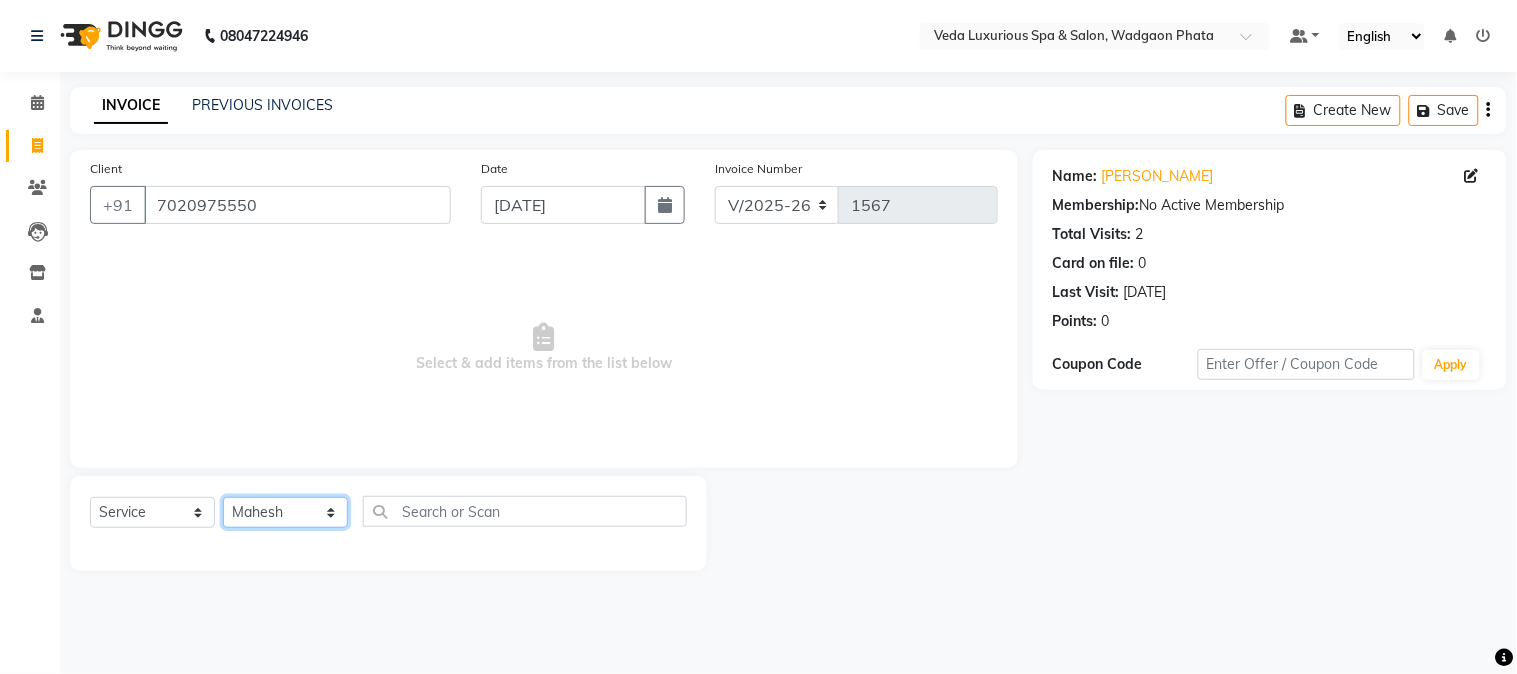 click on "Select Stylist Ankur GOLU [PERSON_NAME] [PERSON_NAME] [PERSON_NAME] RP seri VEDA" 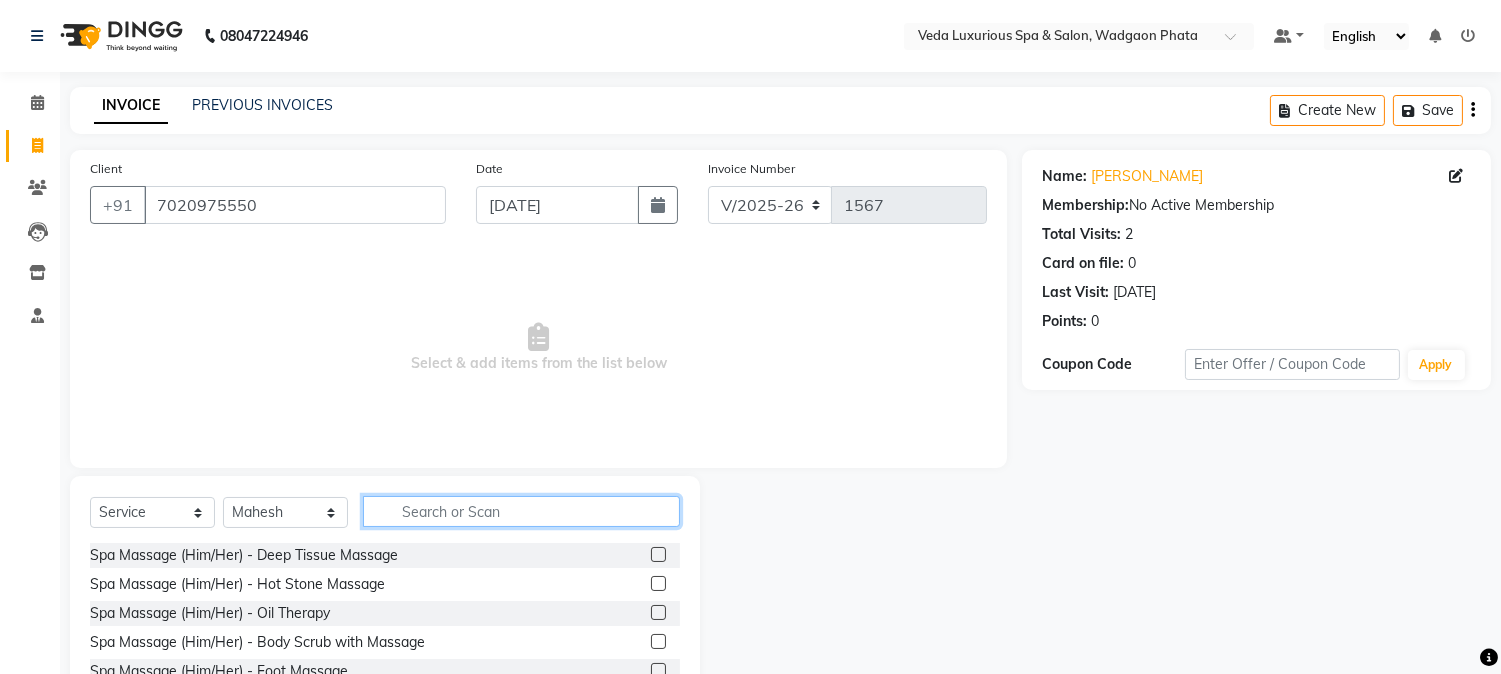 click 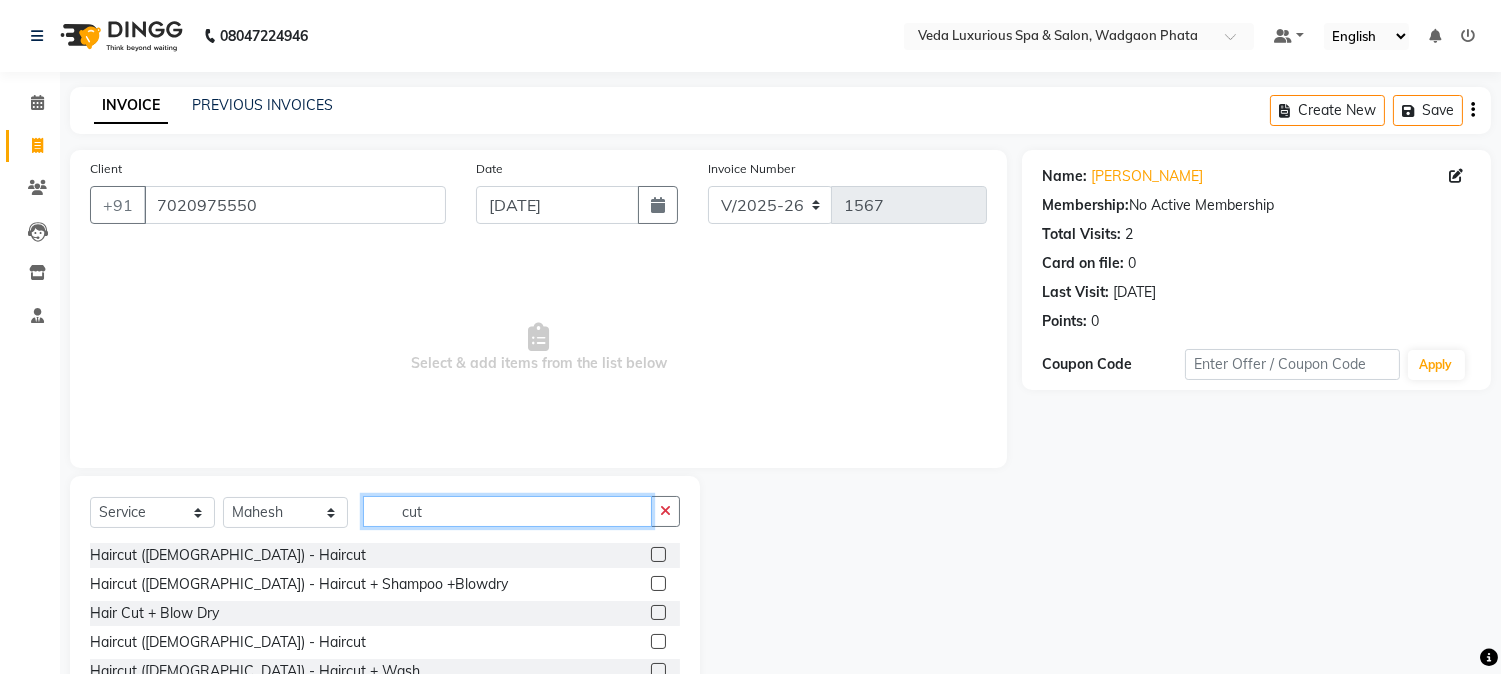 scroll, scrollTop: 101, scrollLeft: 0, axis: vertical 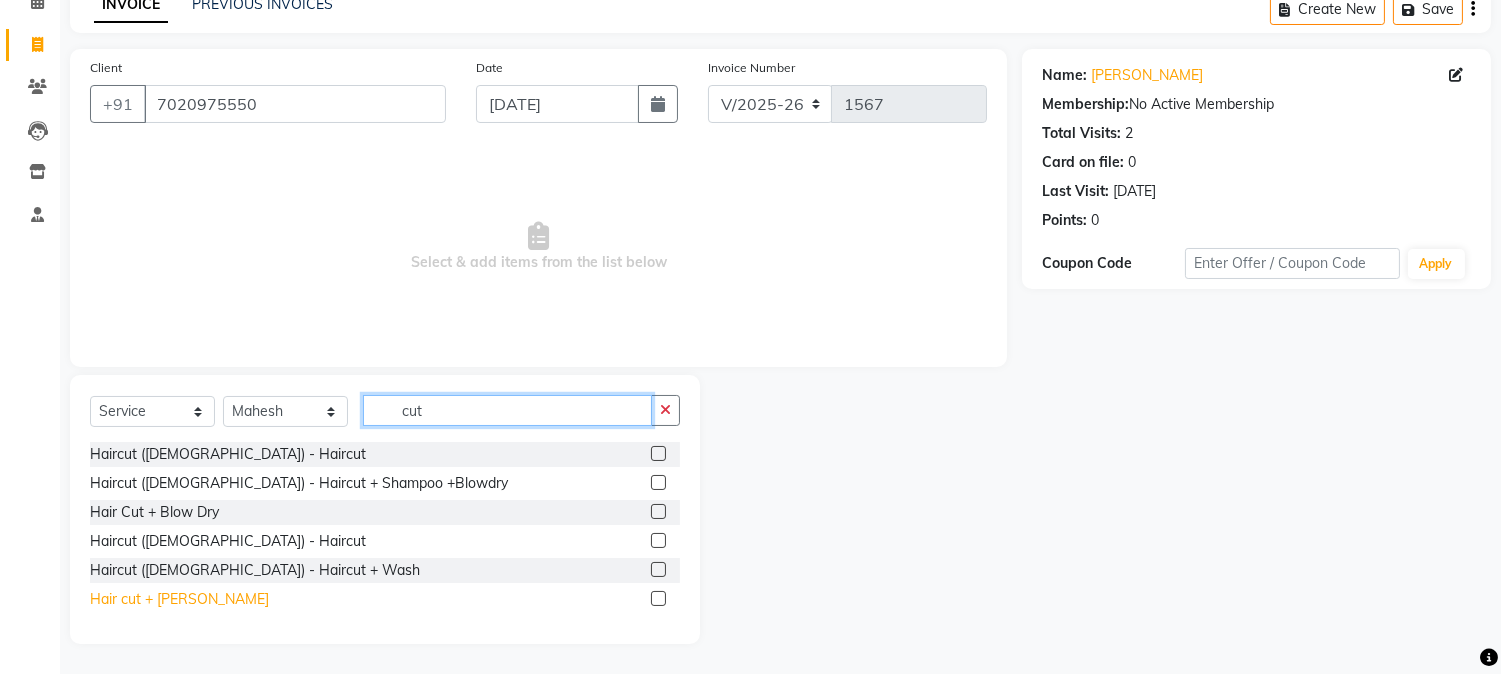 type on "cut" 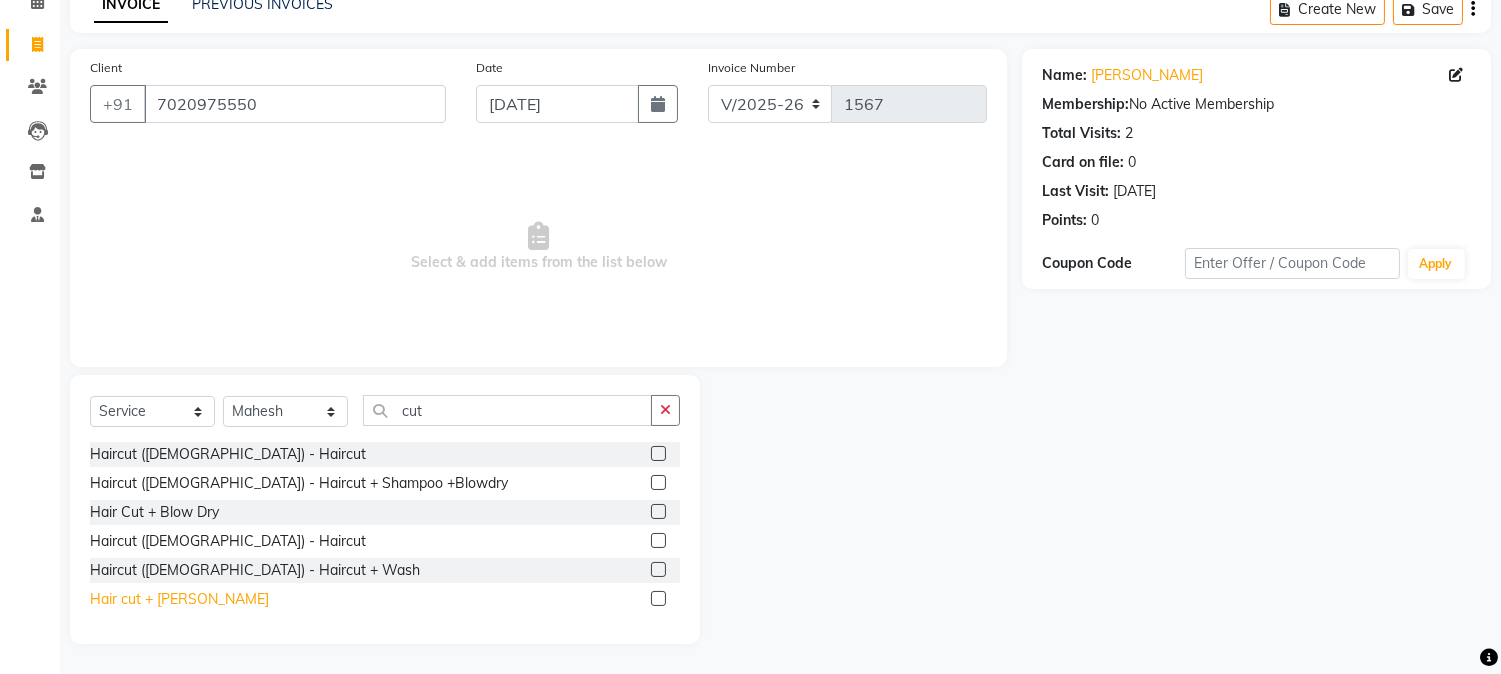 click on "Hair cut + [PERSON_NAME]" 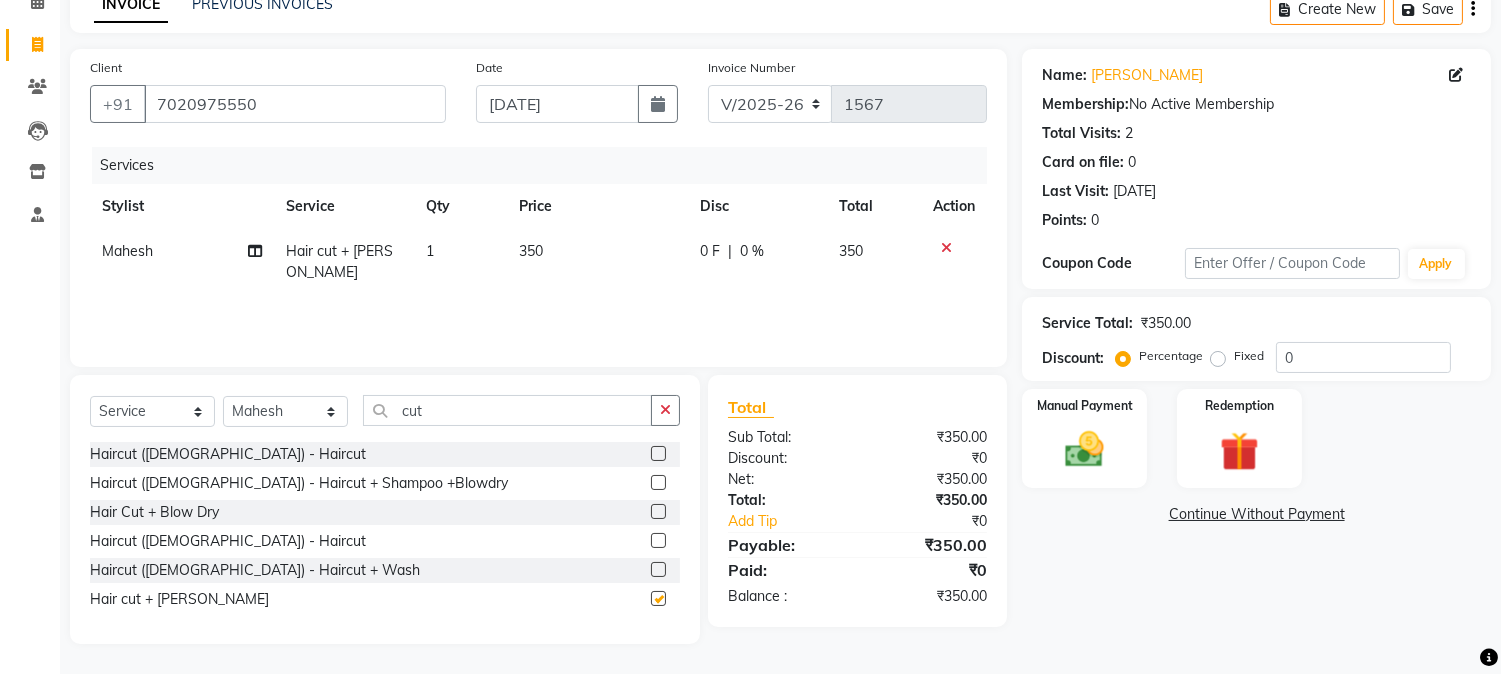 checkbox on "false" 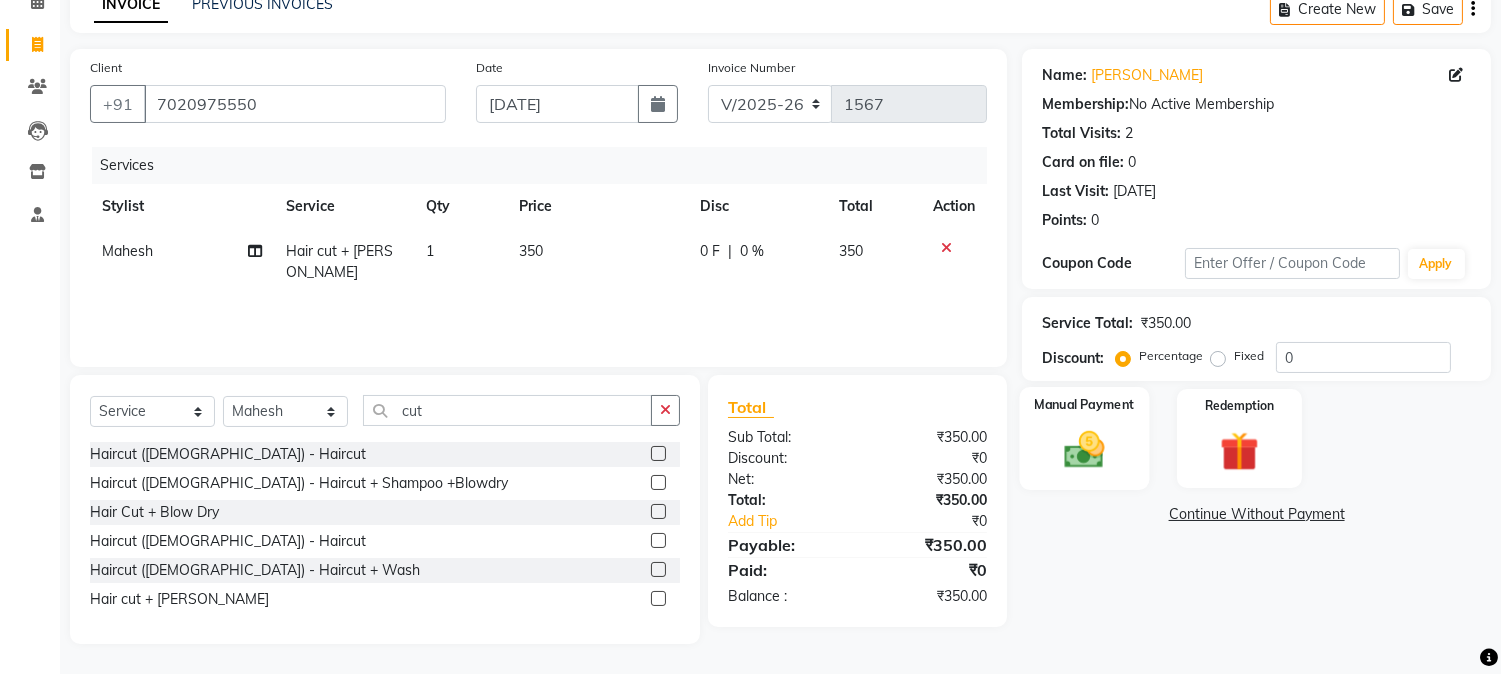 click 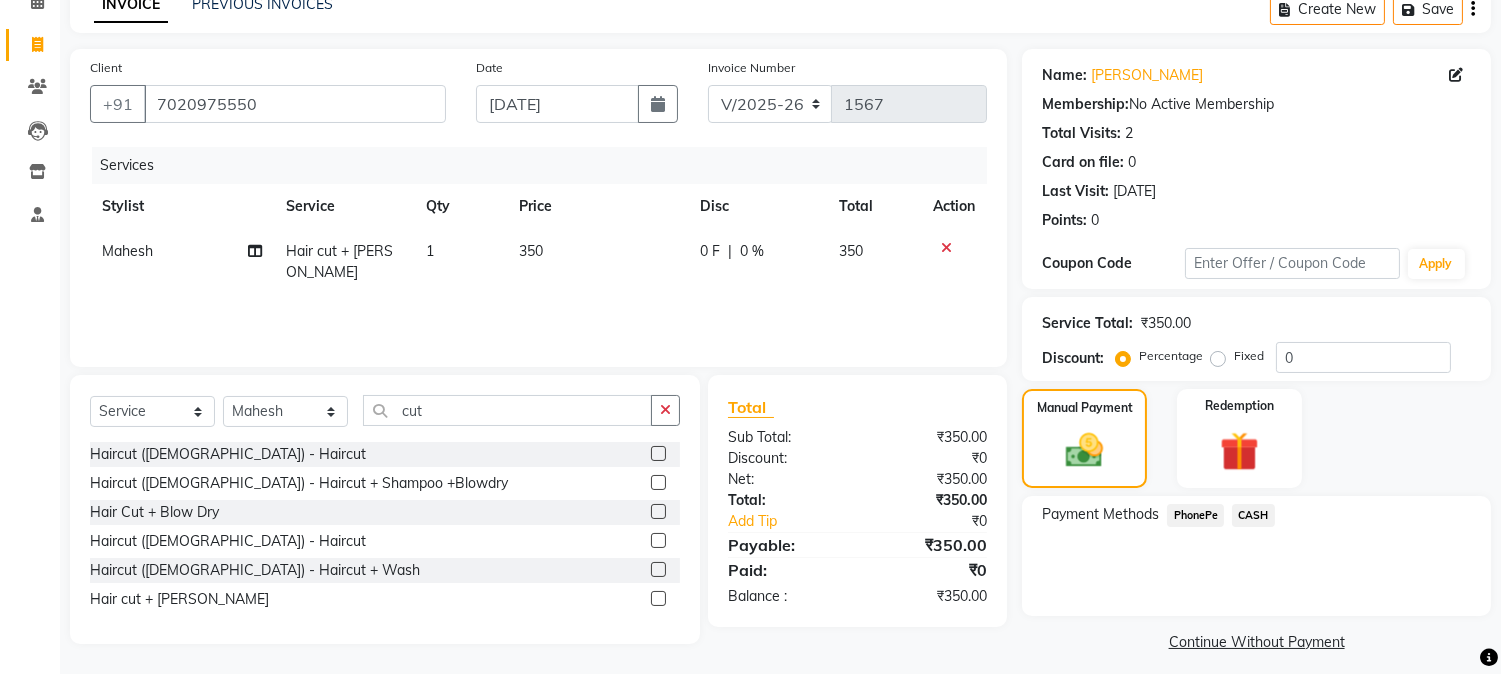 scroll, scrollTop: 112, scrollLeft: 0, axis: vertical 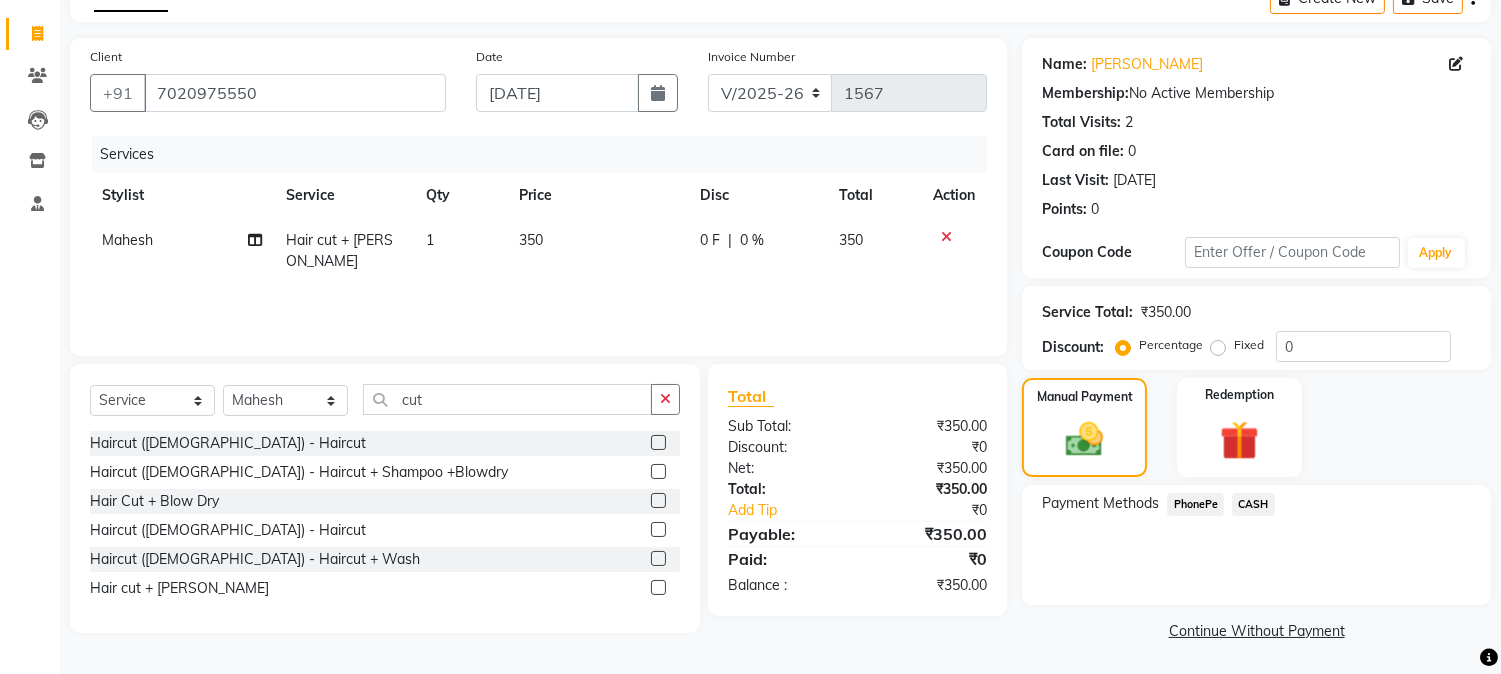 click on "PhonePe" 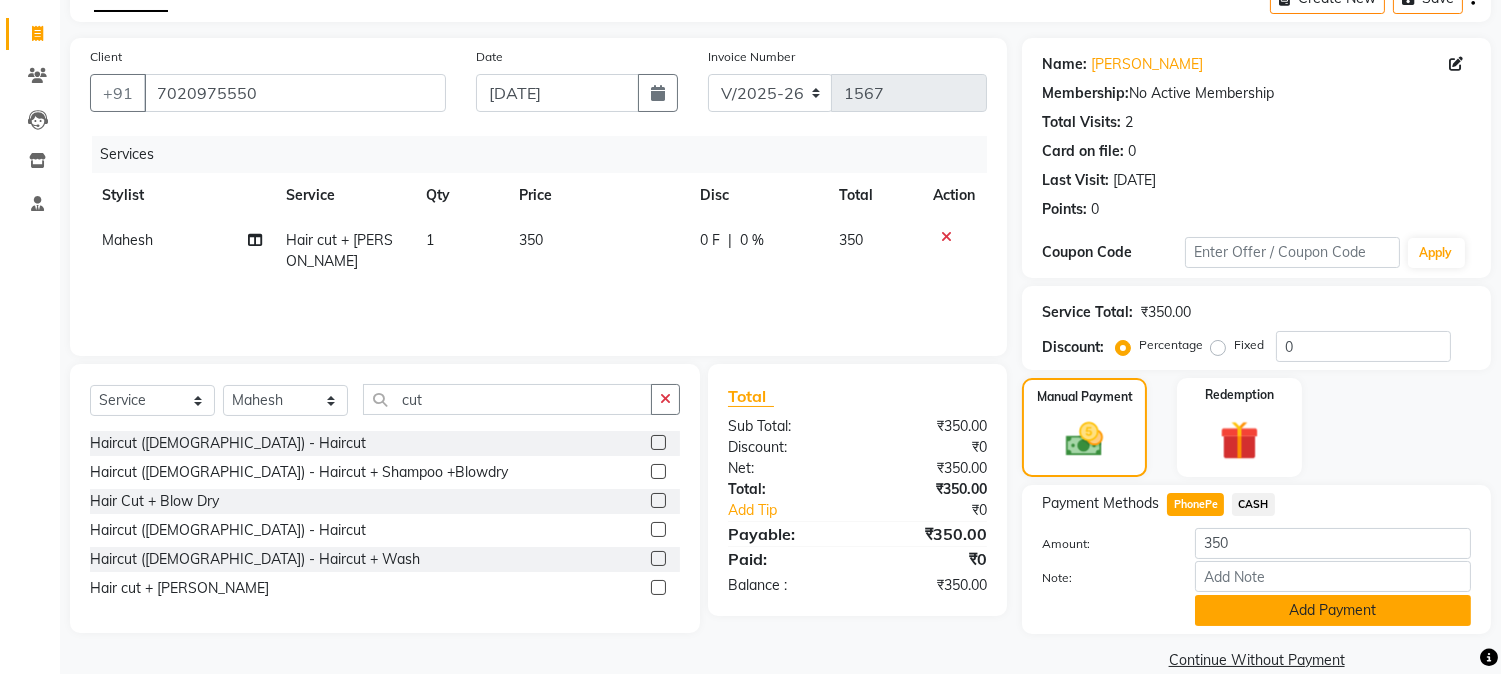 click on "Add Payment" 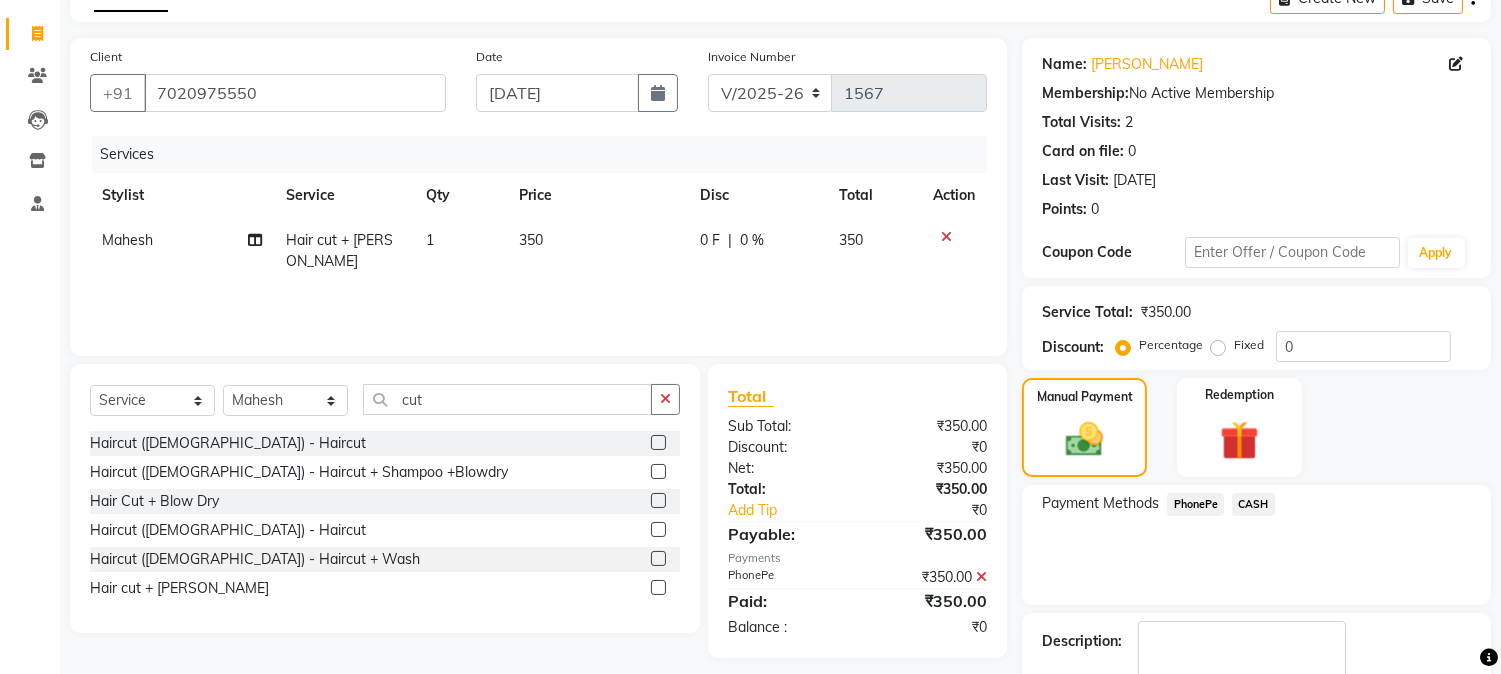 scroll, scrollTop: 225, scrollLeft: 0, axis: vertical 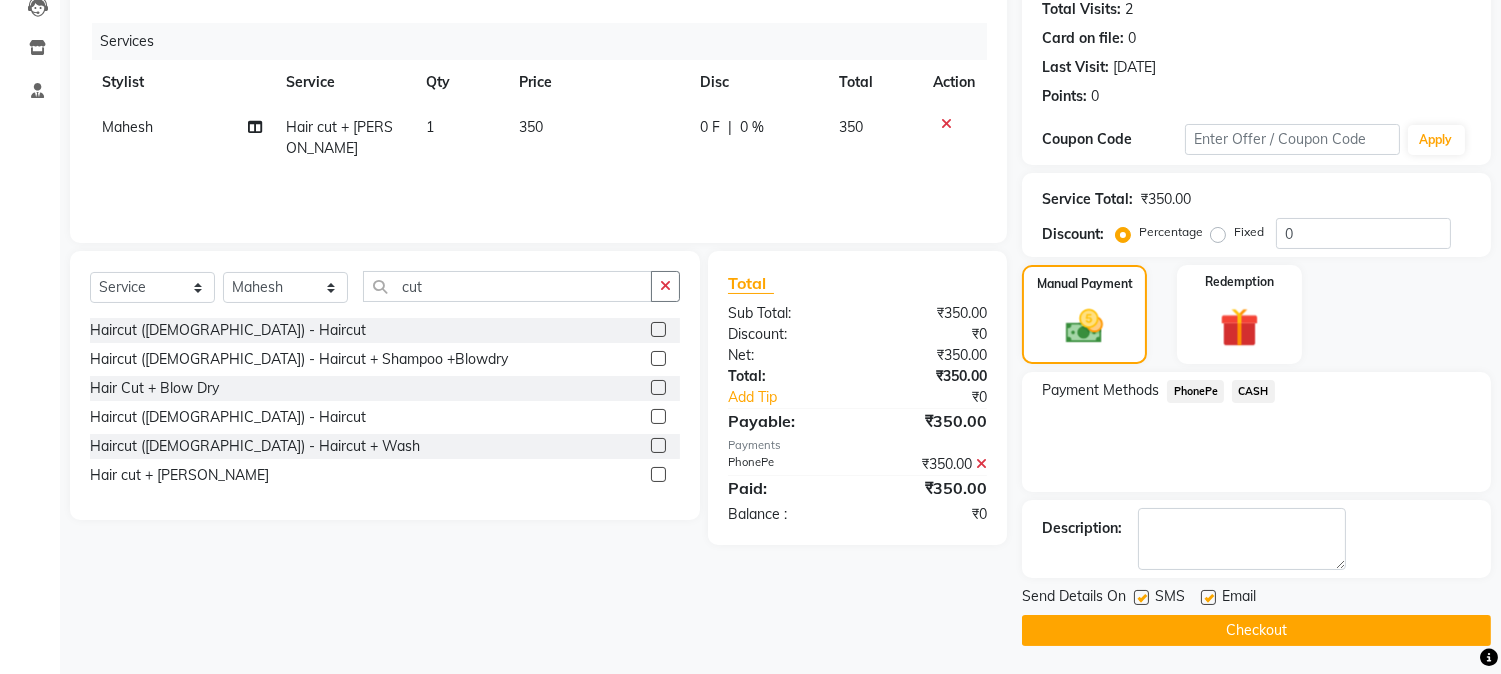 click on "Checkout" 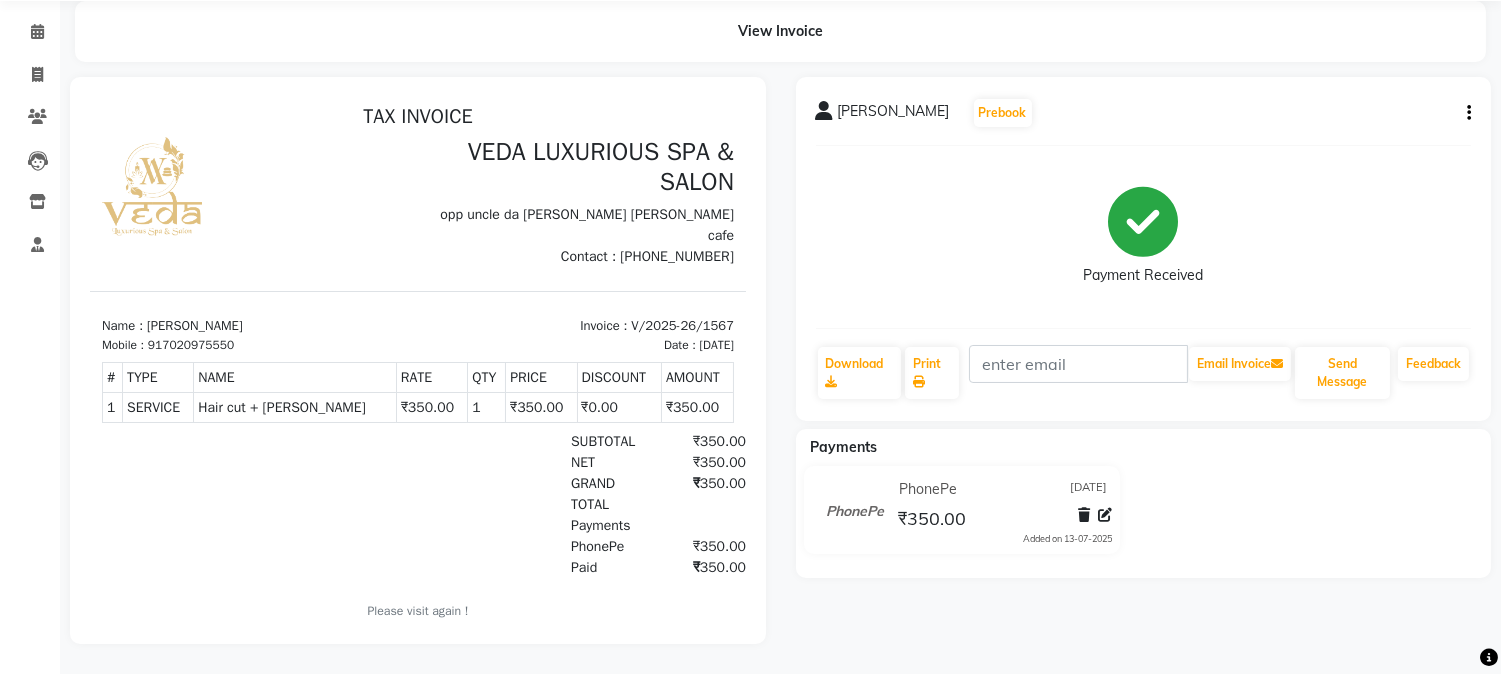 scroll, scrollTop: 0, scrollLeft: 0, axis: both 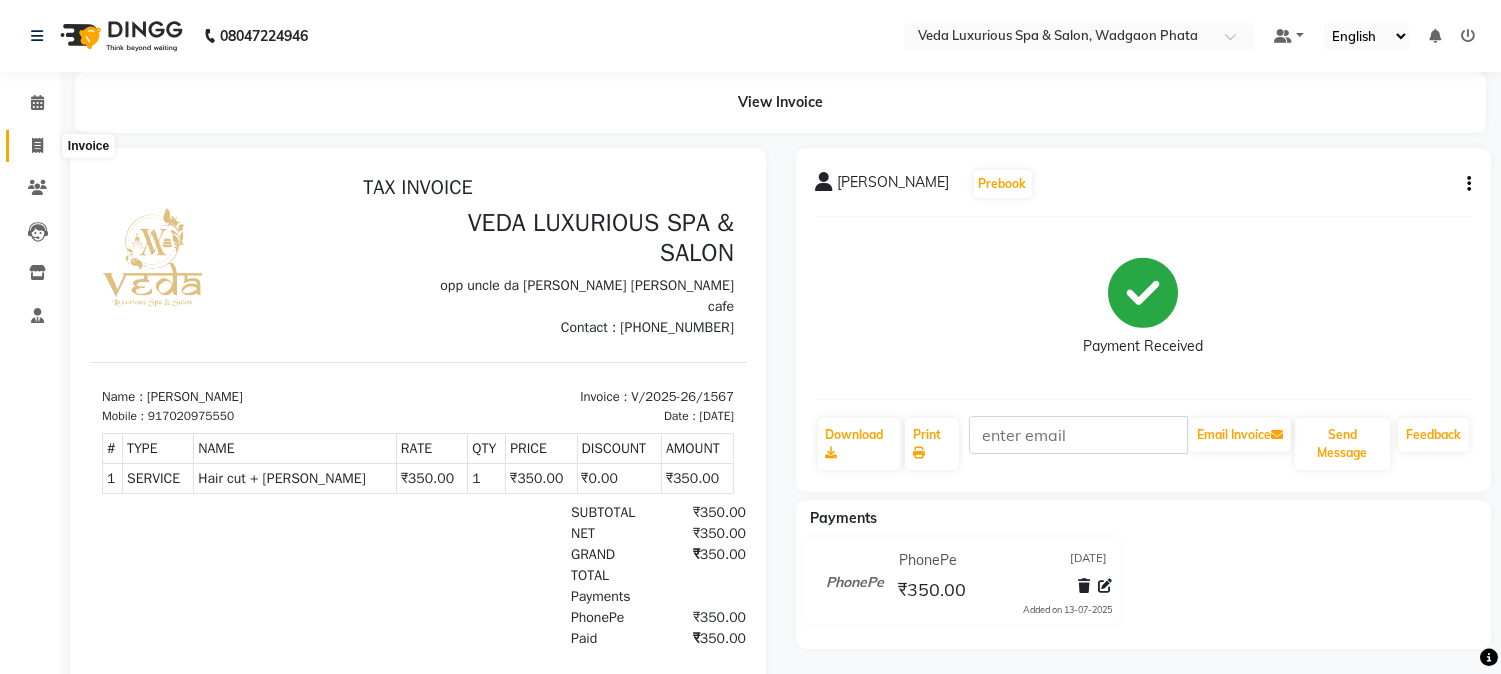 click 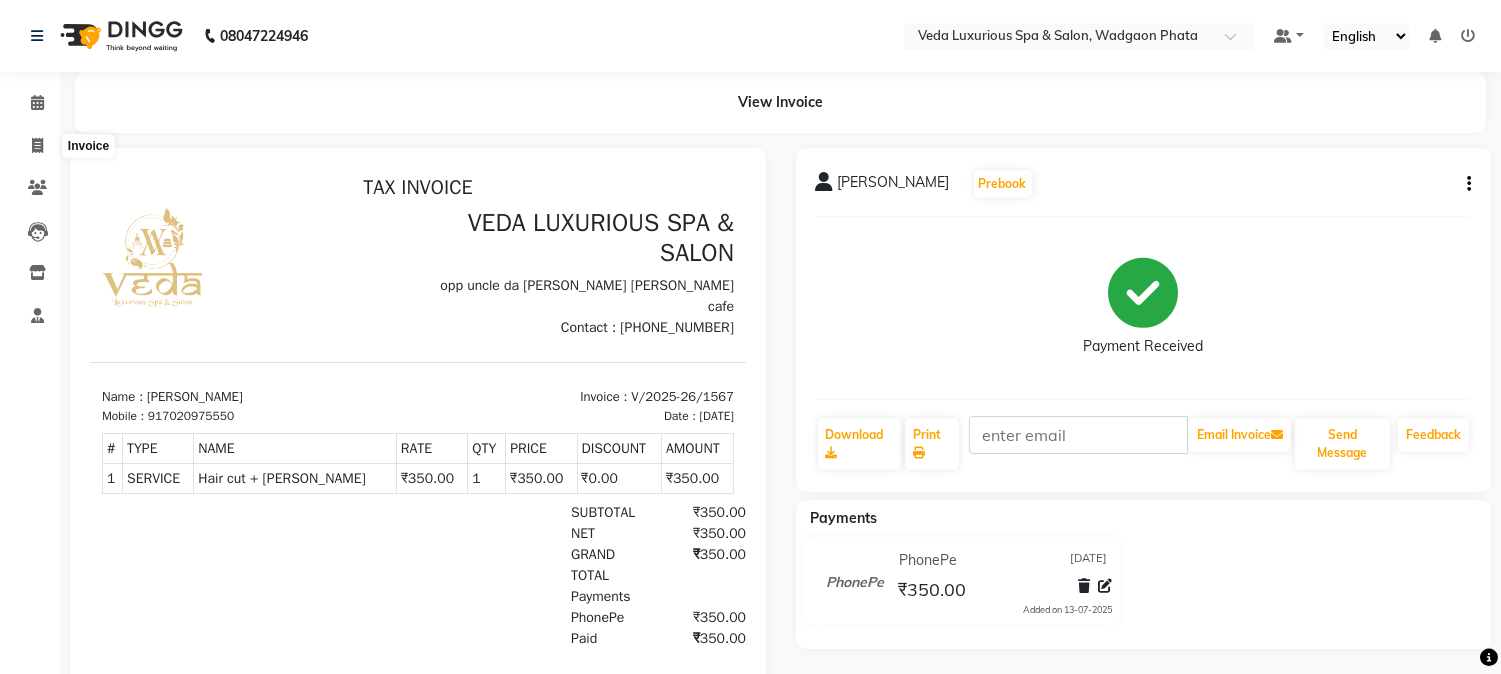 select on "service" 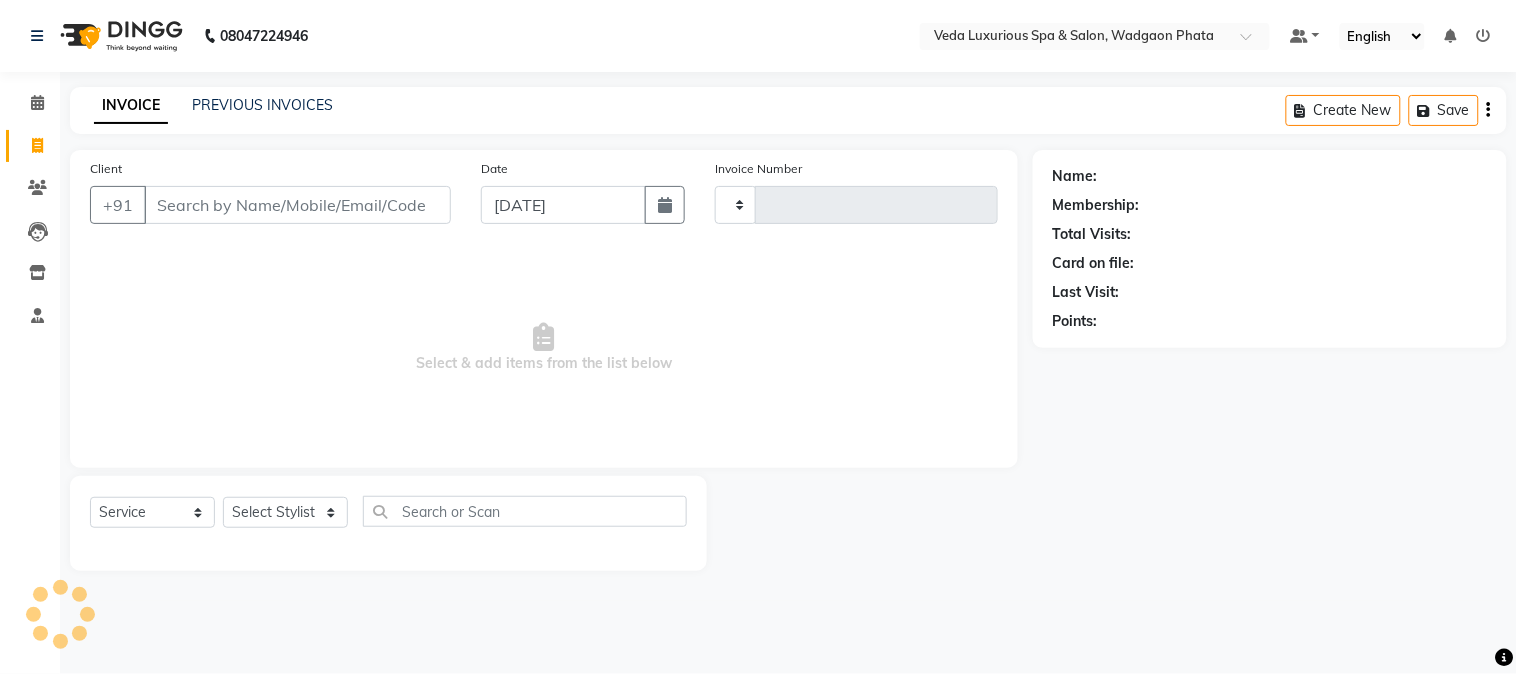 type on "1568" 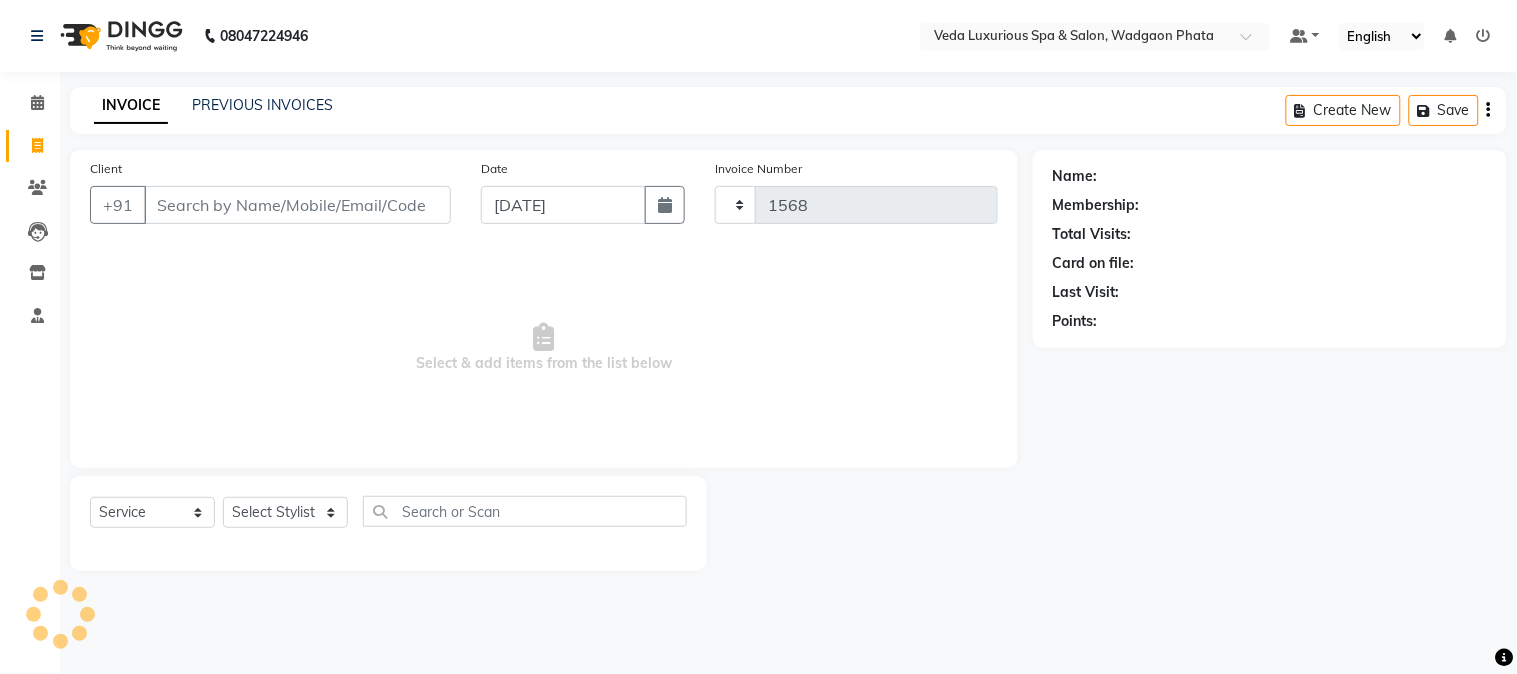 select on "4666" 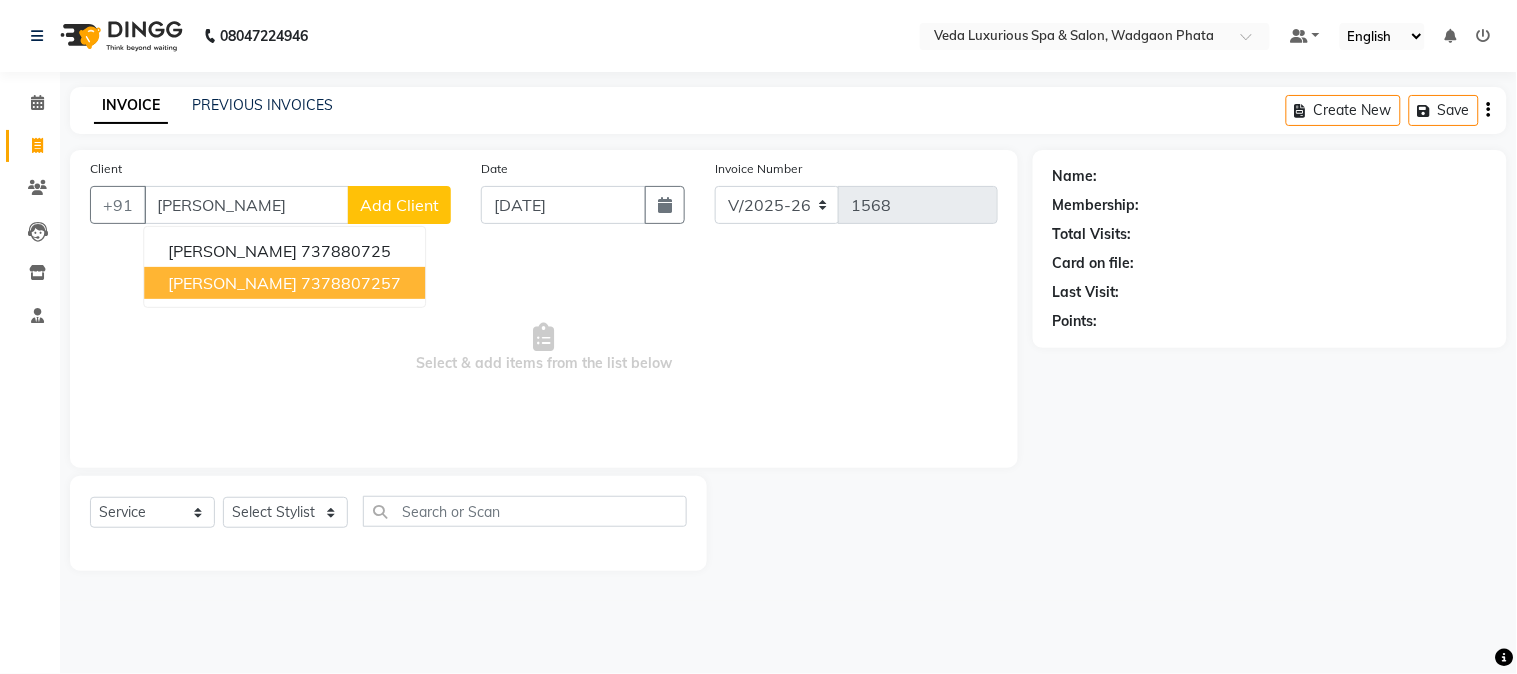 click on "7378807257" at bounding box center (351, 283) 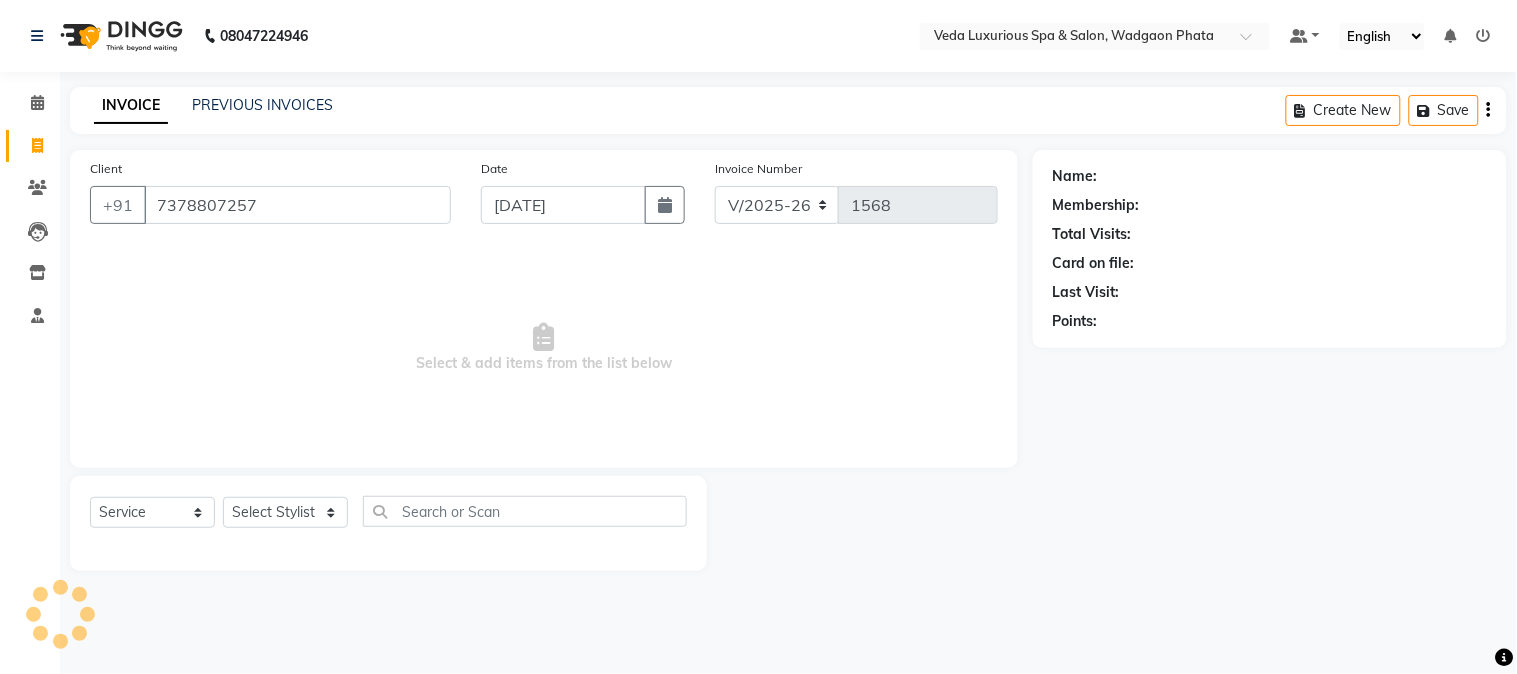 type on "7378807257" 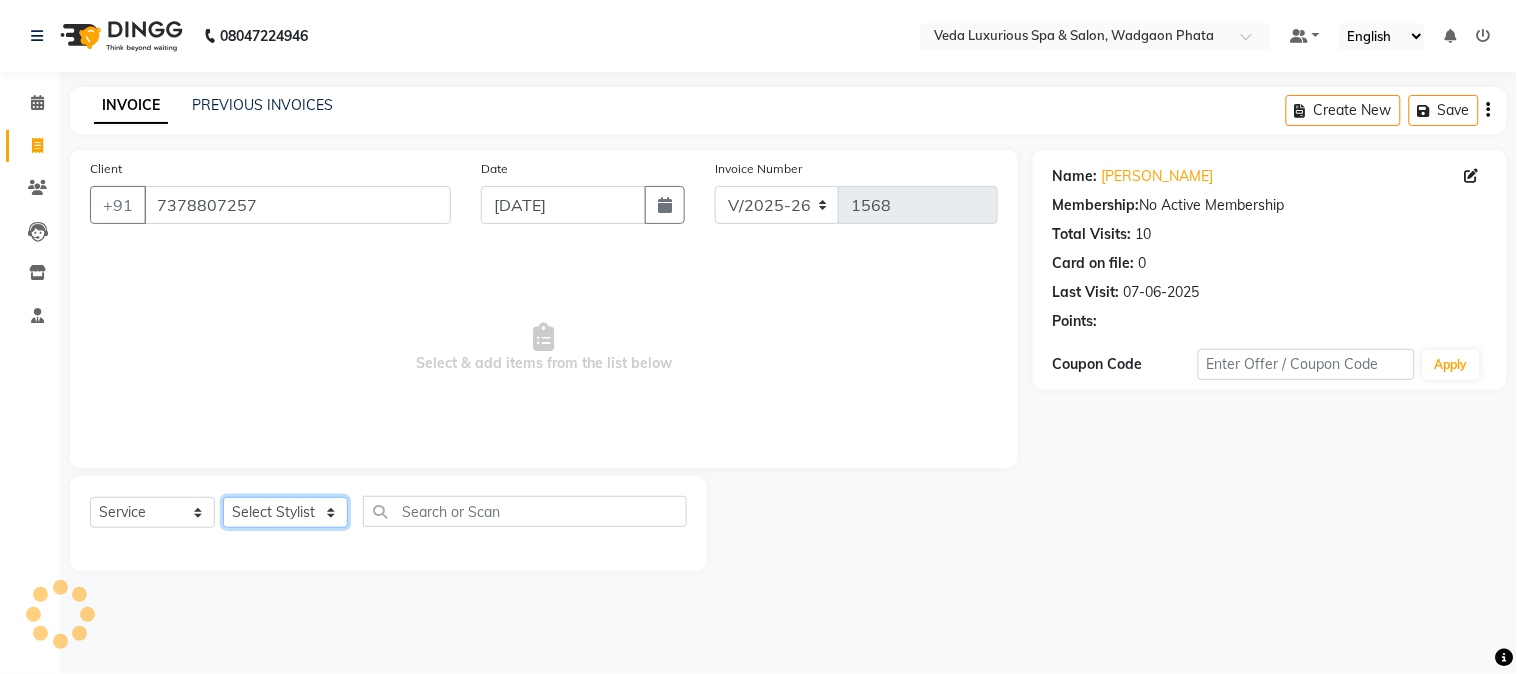 drag, startPoint x: 281, startPoint y: 498, endPoint x: 290, endPoint y: 505, distance: 11.401754 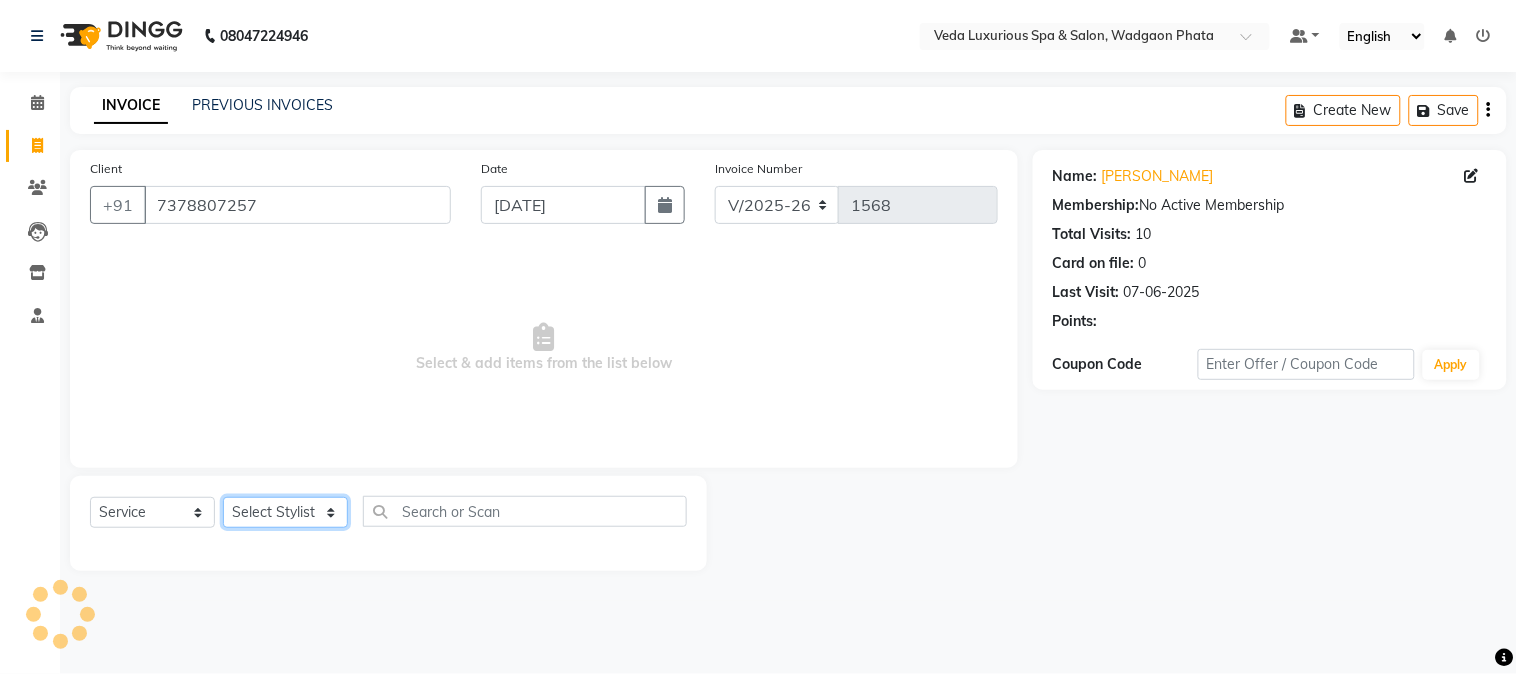 click on "Select Stylist Ankur GOLU [PERSON_NAME] [PERSON_NAME] [PERSON_NAME] RP seri VEDA" 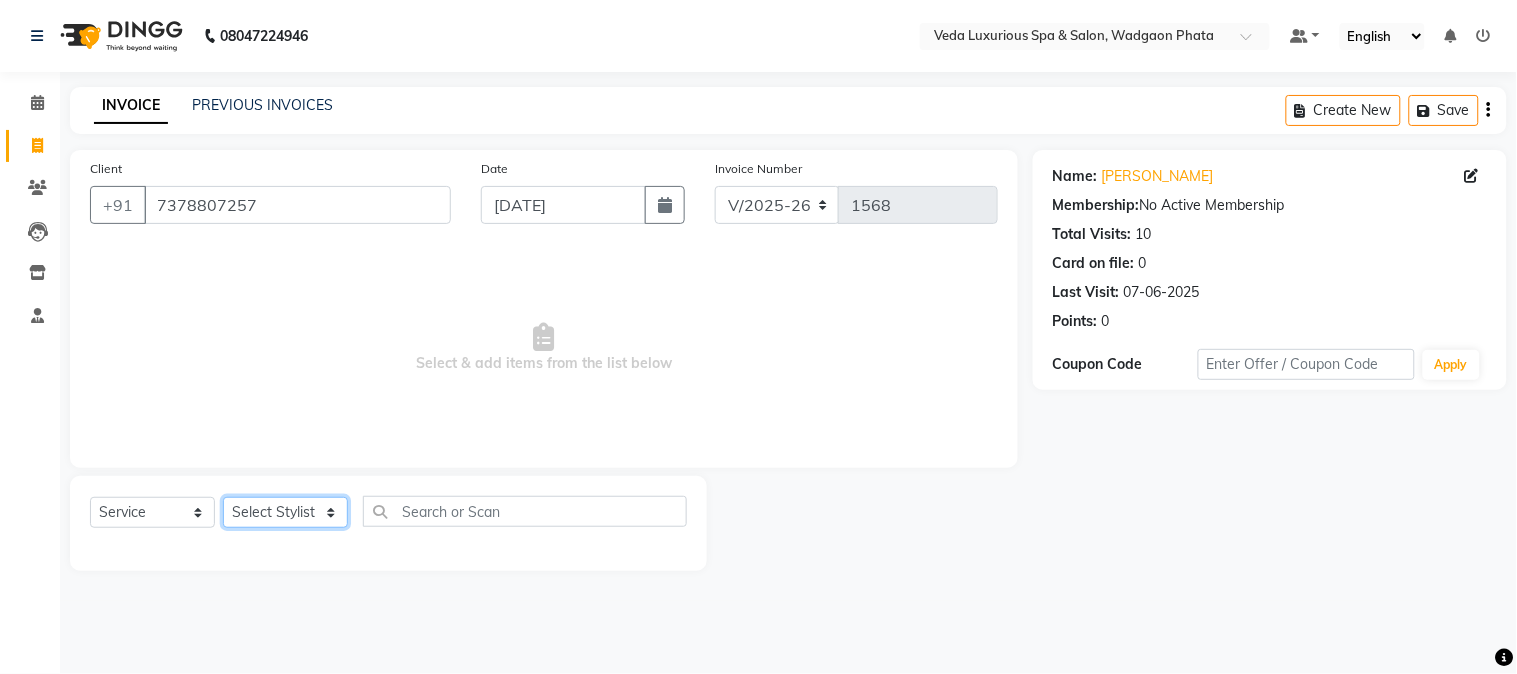 select on "27587" 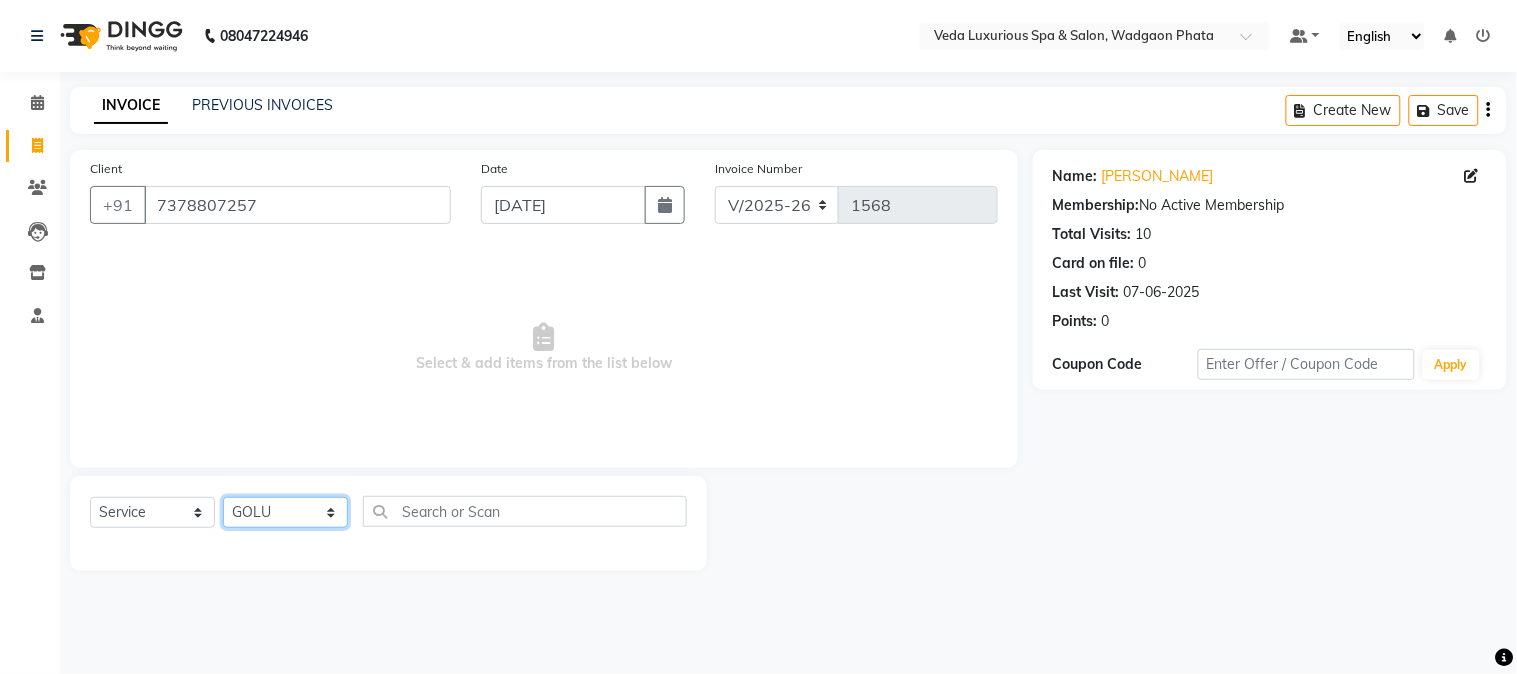 click on "Select Stylist Ankur GOLU [PERSON_NAME] [PERSON_NAME] [PERSON_NAME] RP seri VEDA" 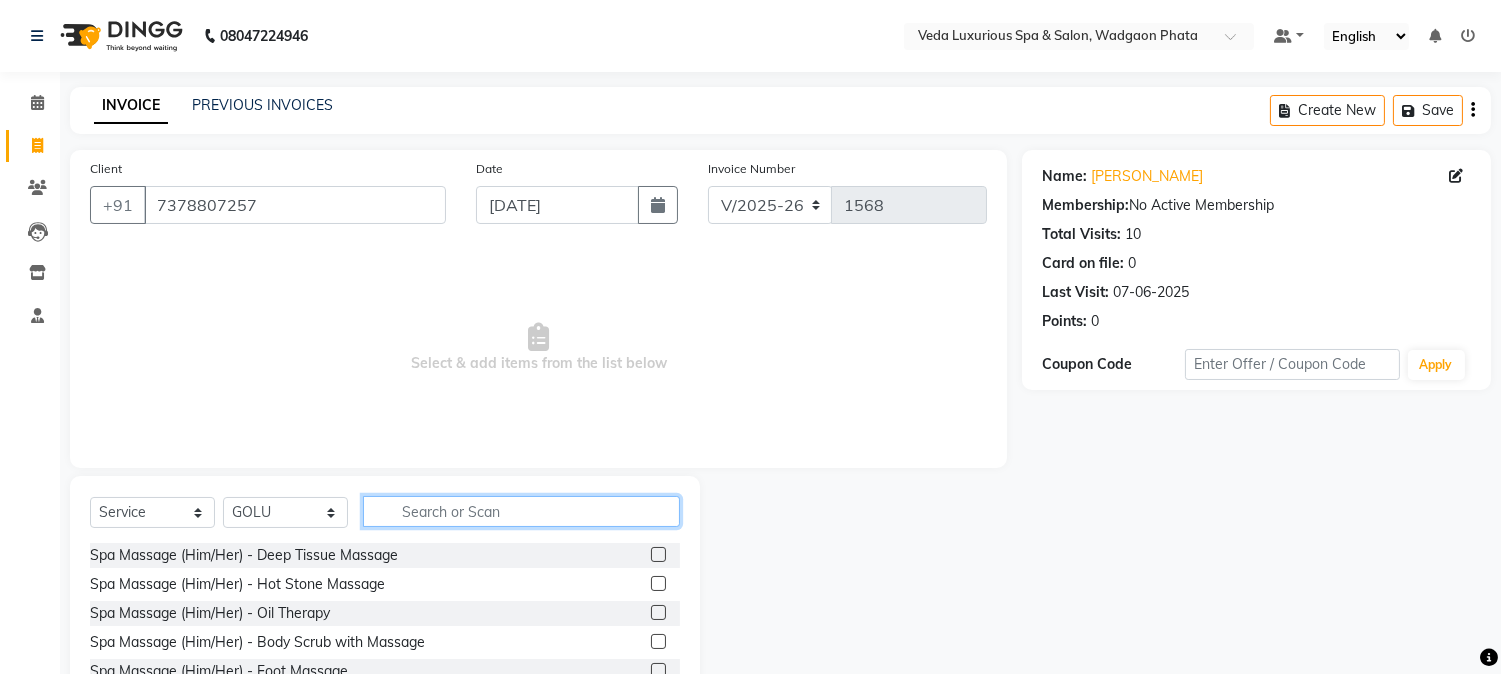 click 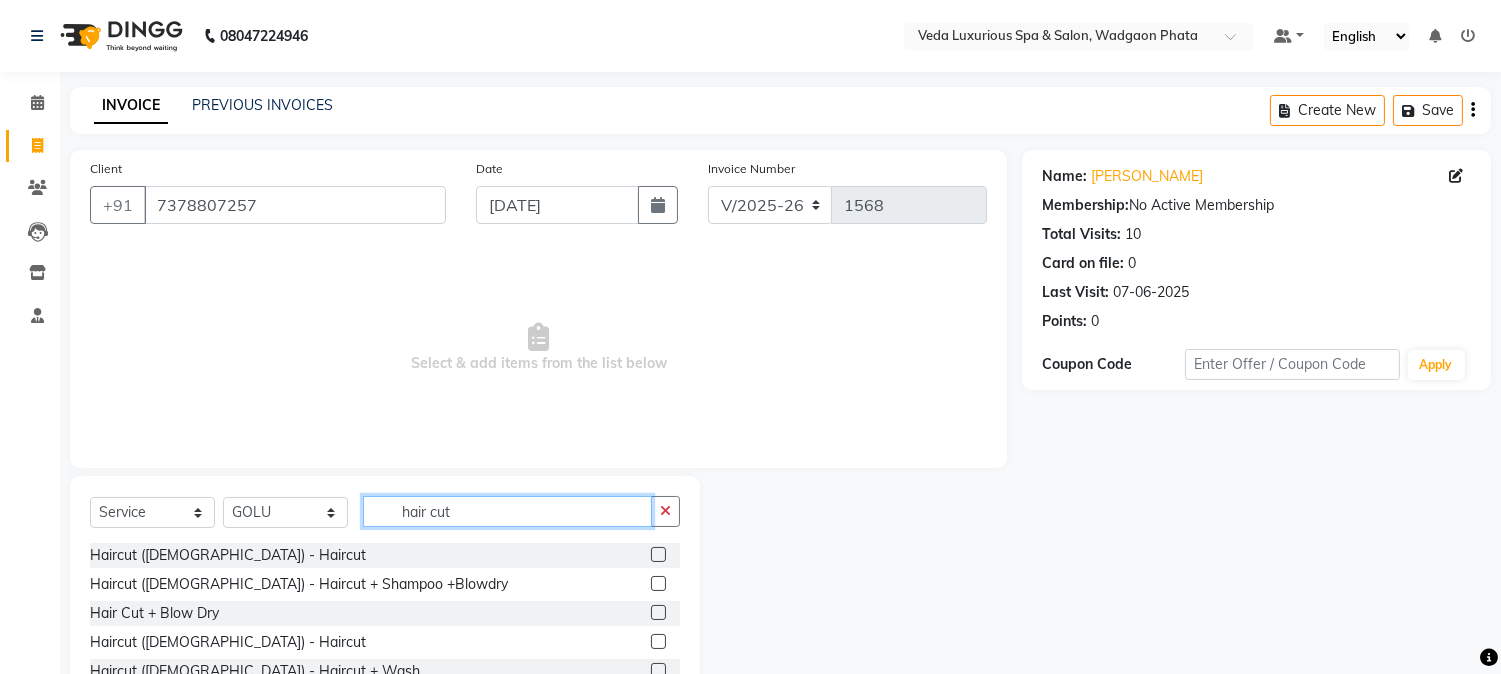 scroll, scrollTop: 101, scrollLeft: 0, axis: vertical 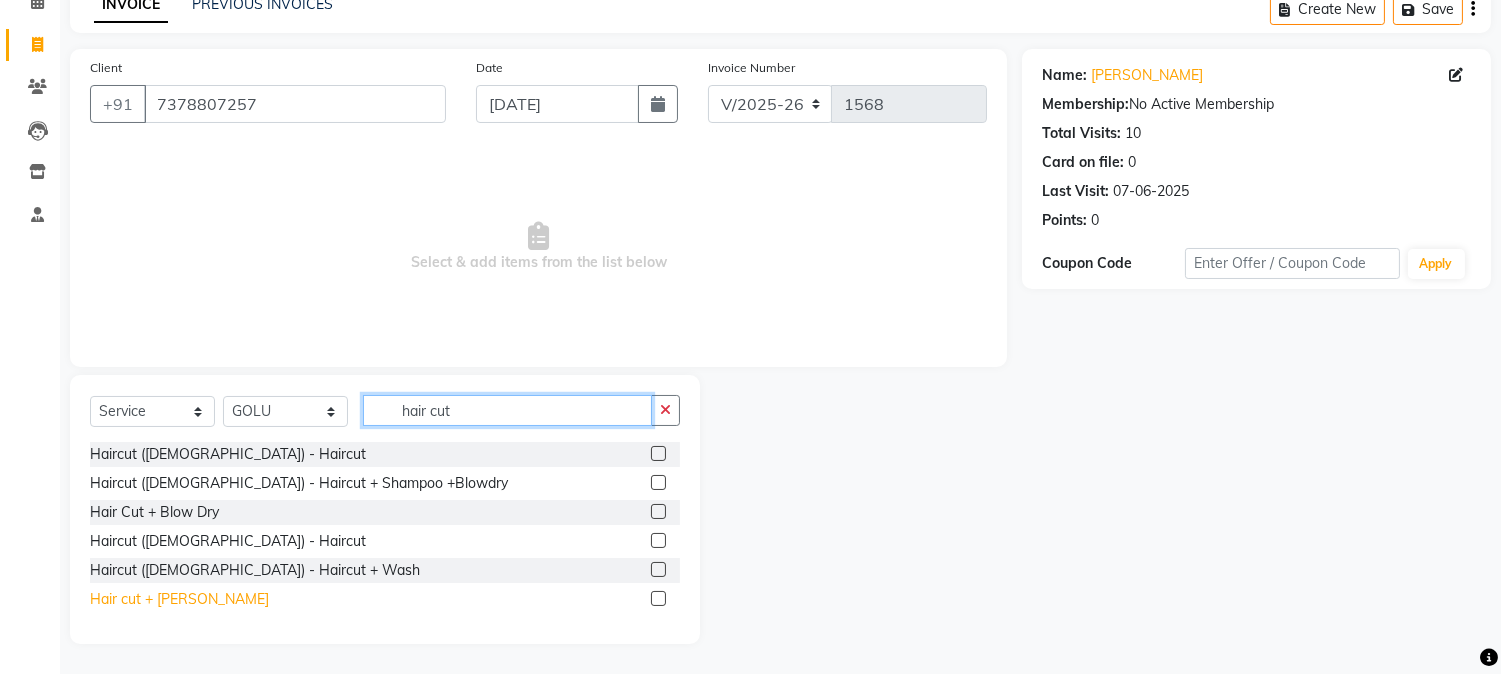 type on "hair cut" 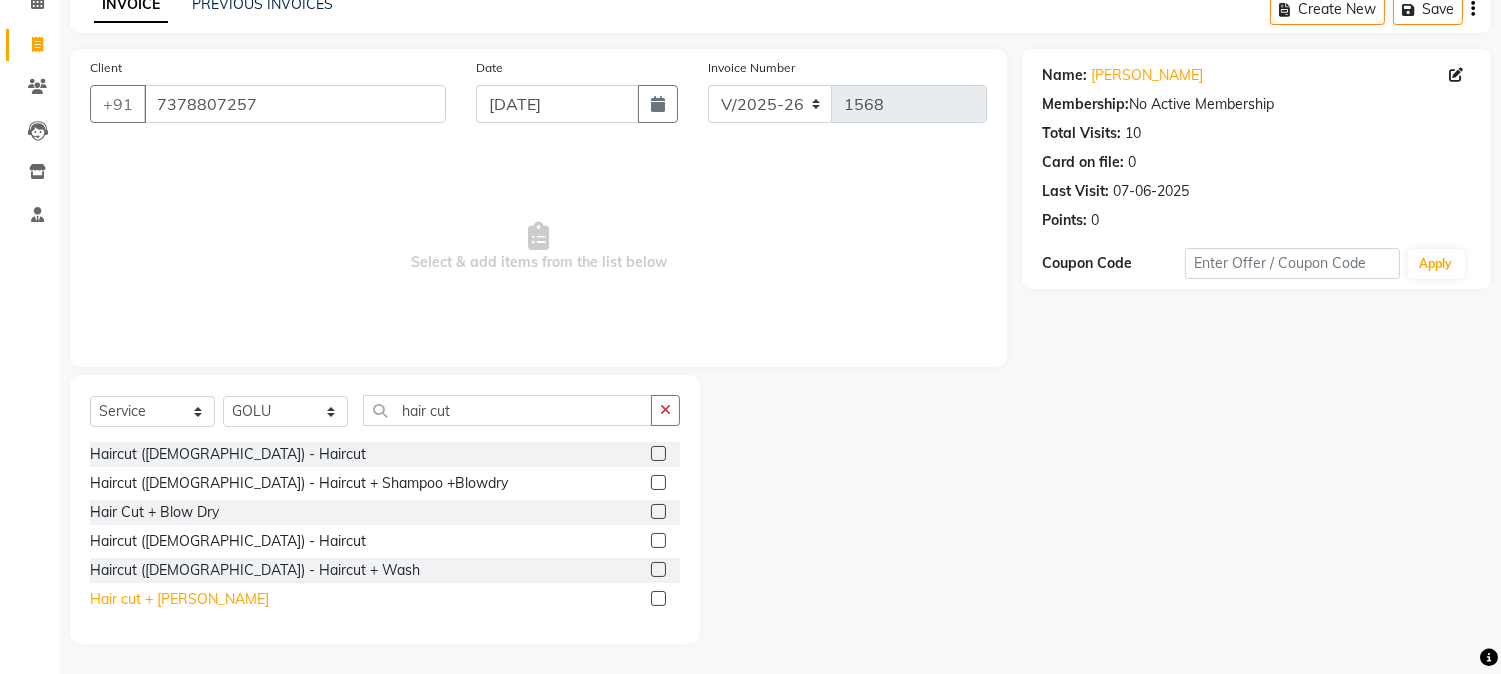 click on "Hair cut + [PERSON_NAME]" 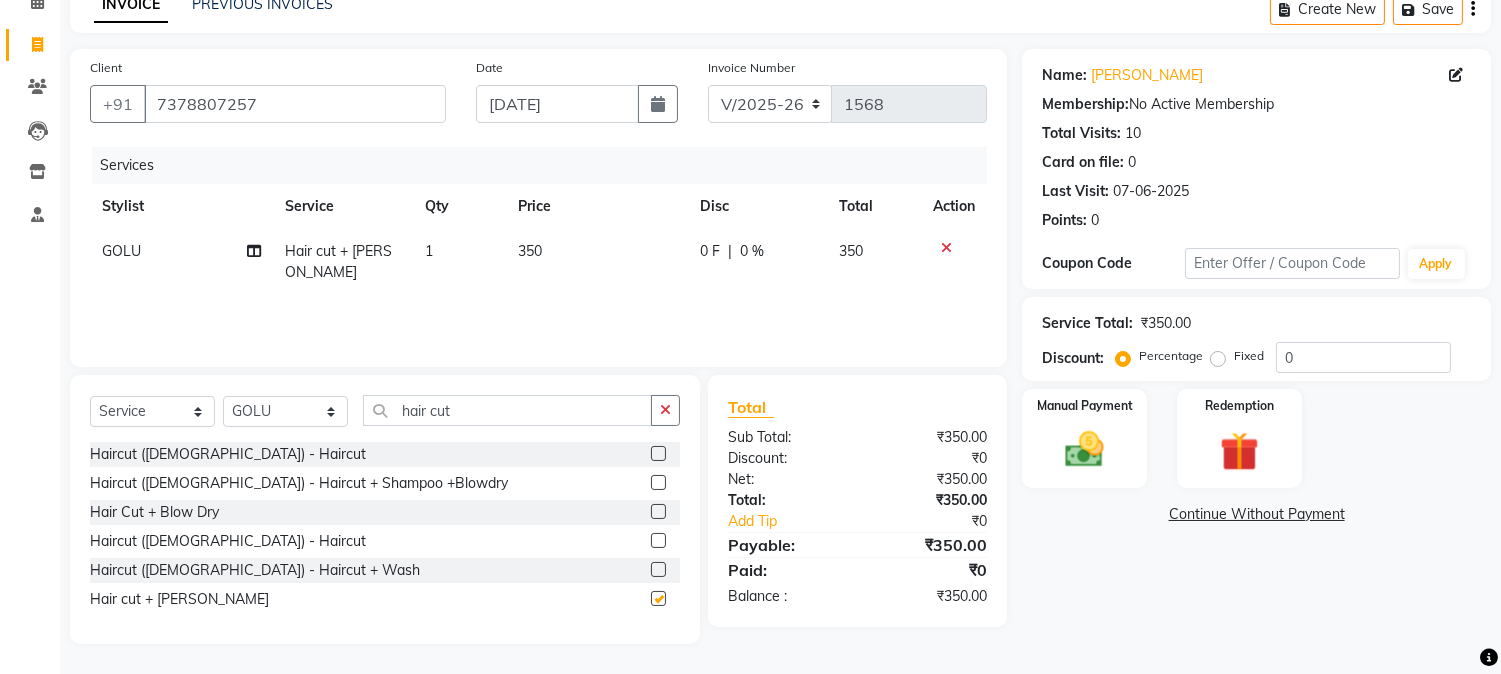 checkbox on "false" 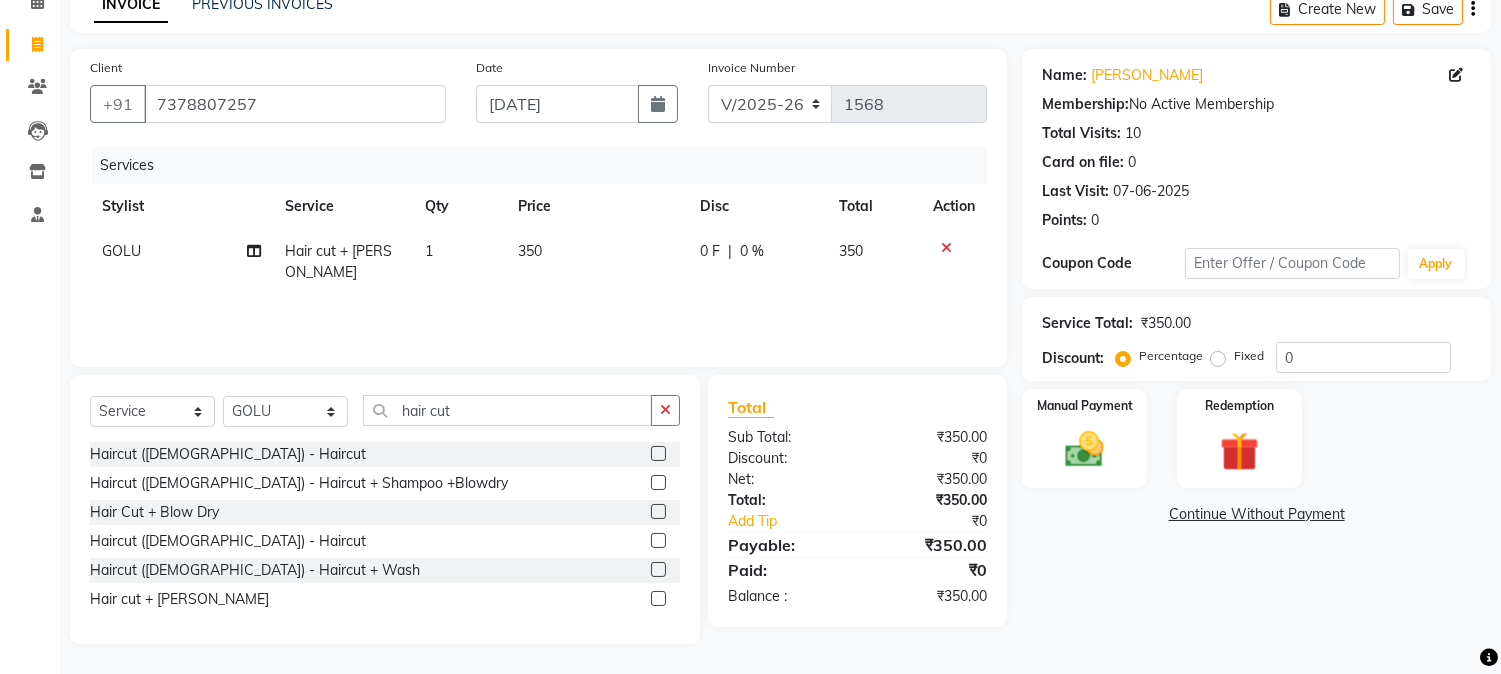 click on "0 F" 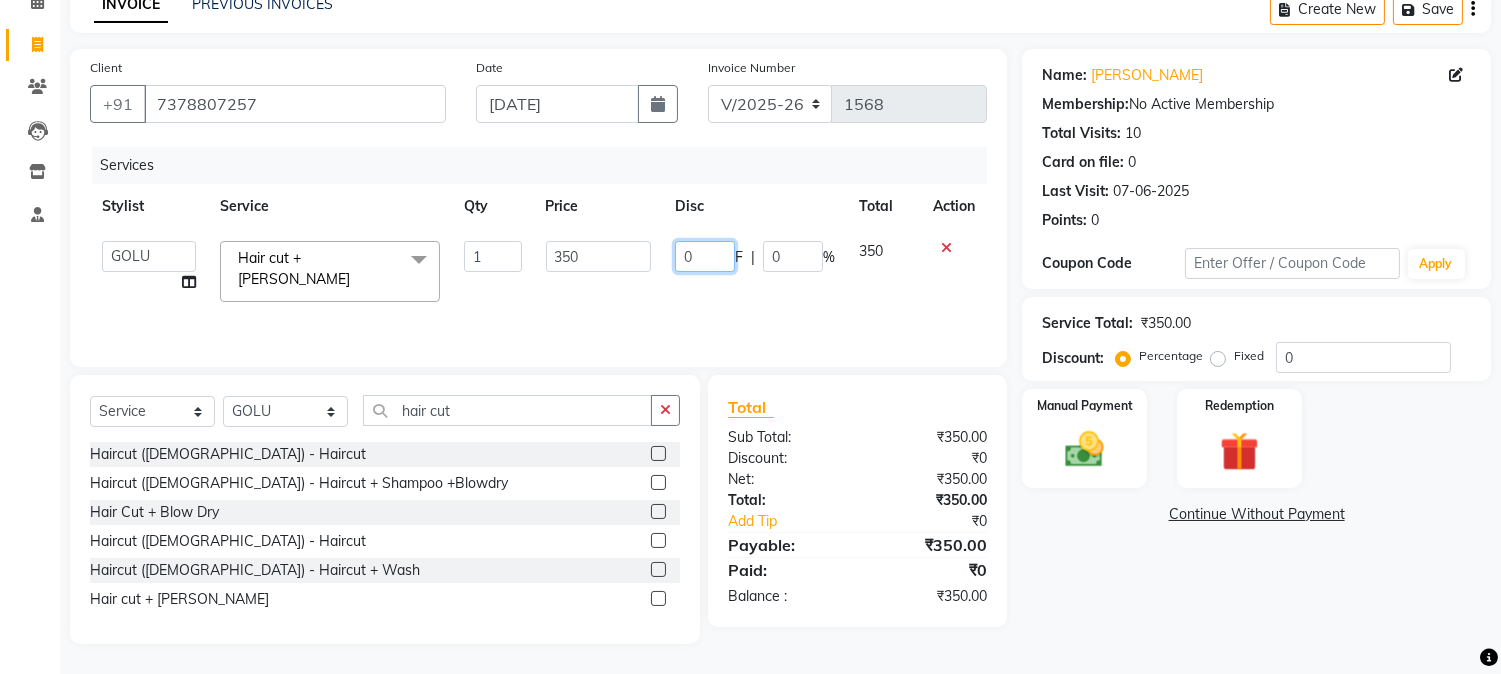click on "0" 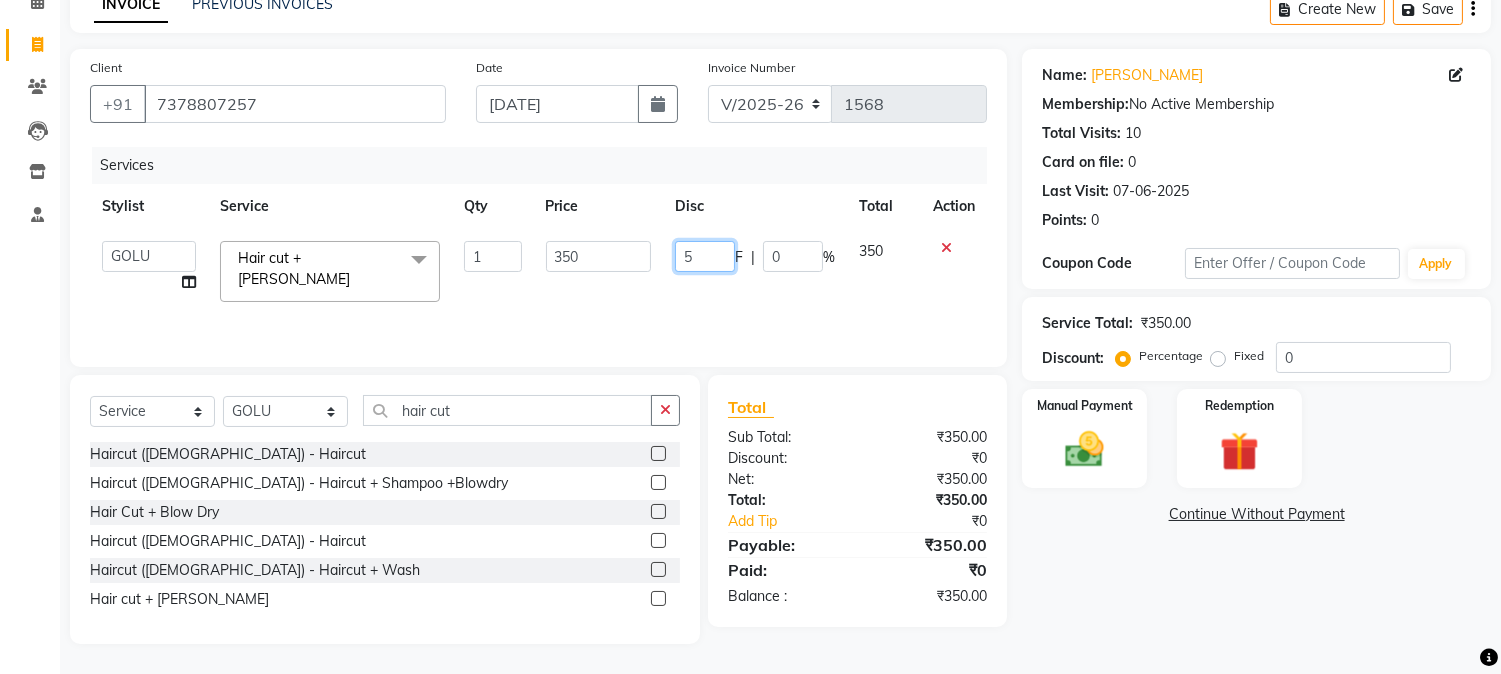 type on "50" 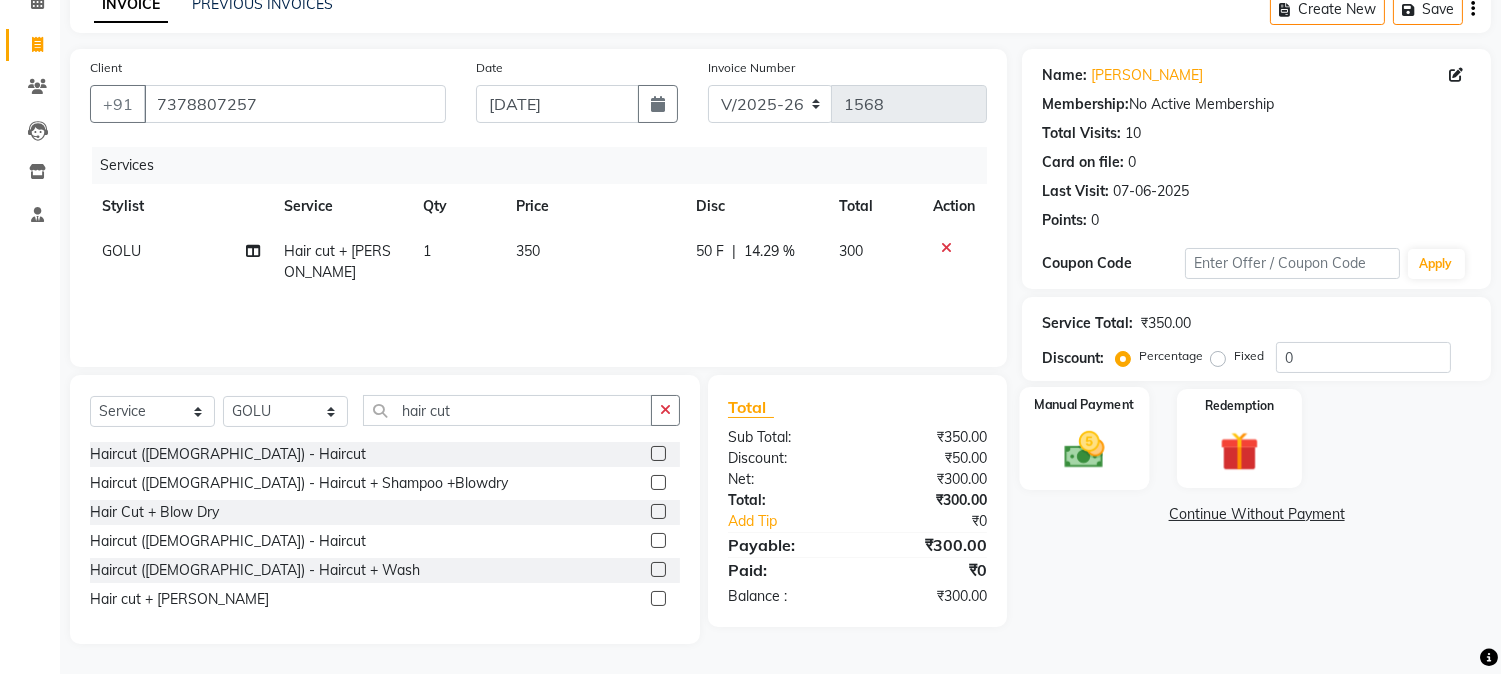 click 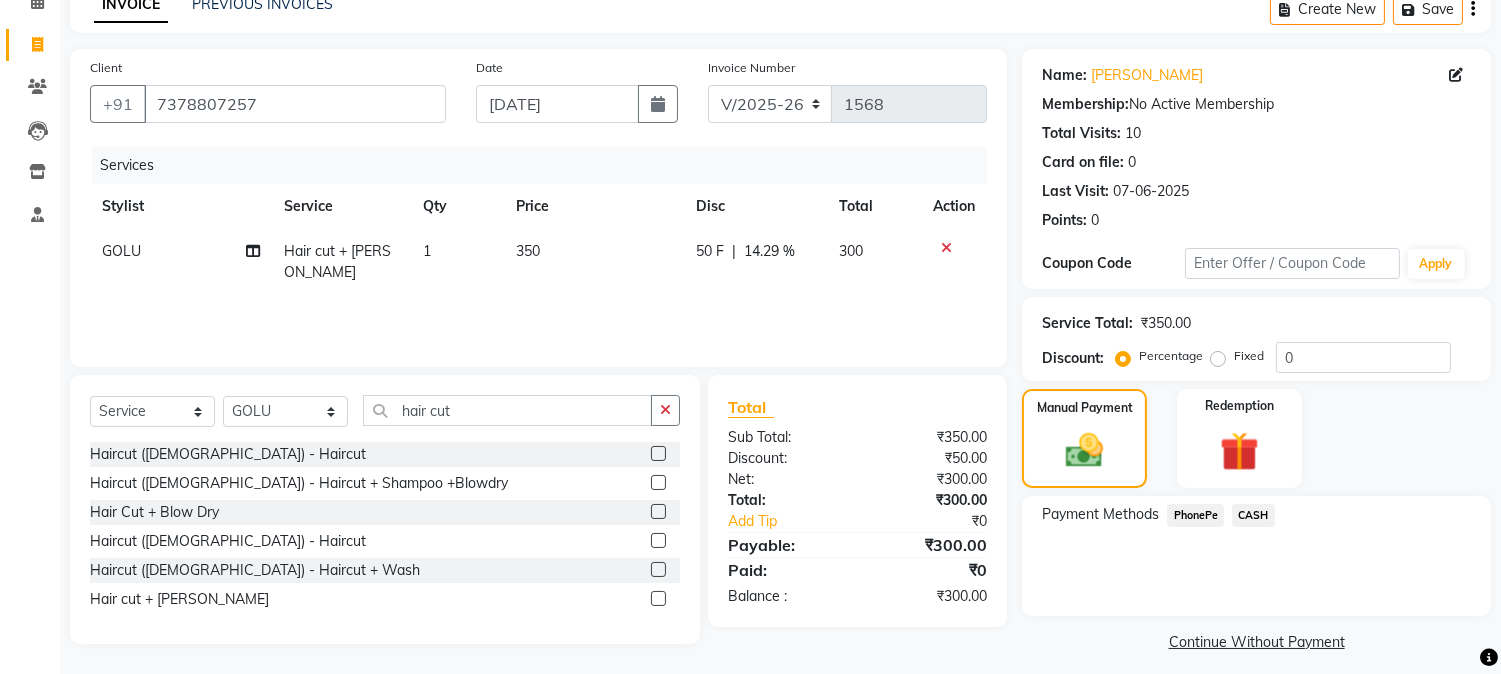 click on "PhonePe" 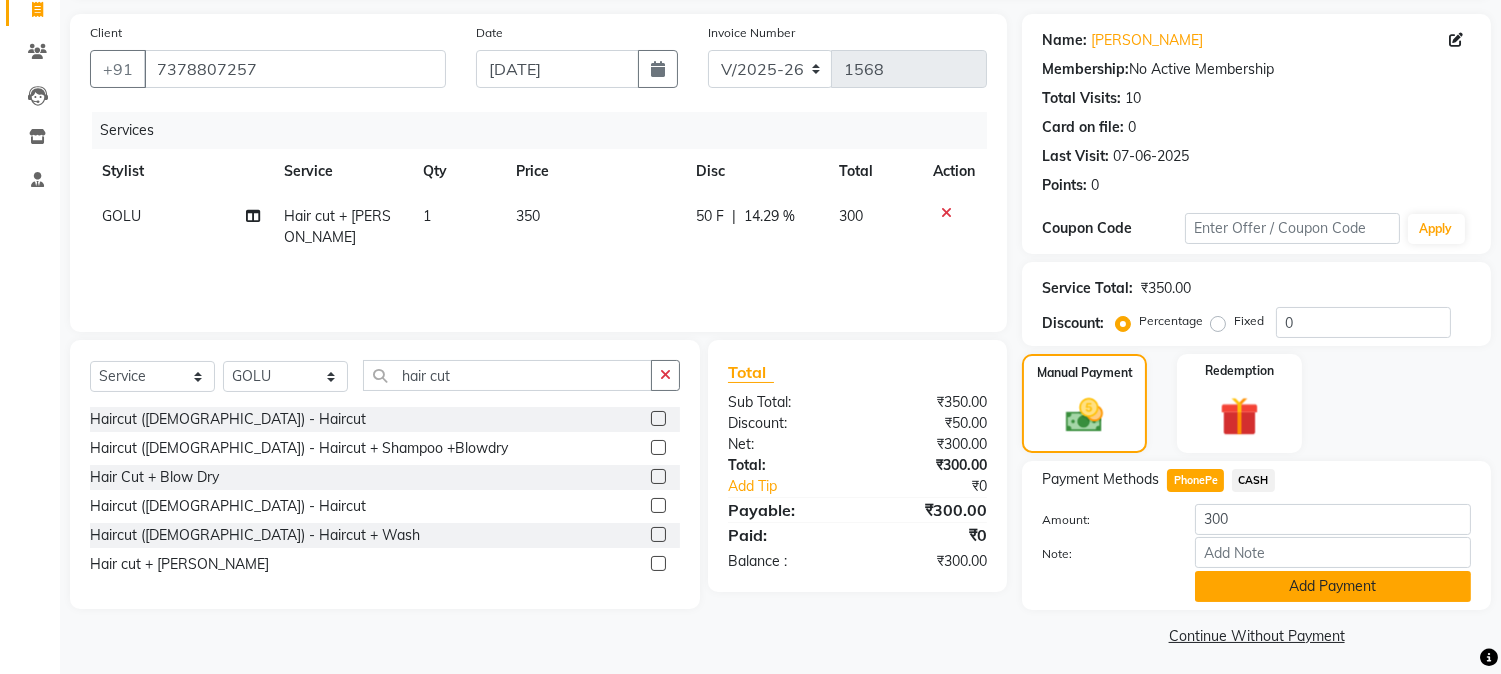 scroll, scrollTop: 142, scrollLeft: 0, axis: vertical 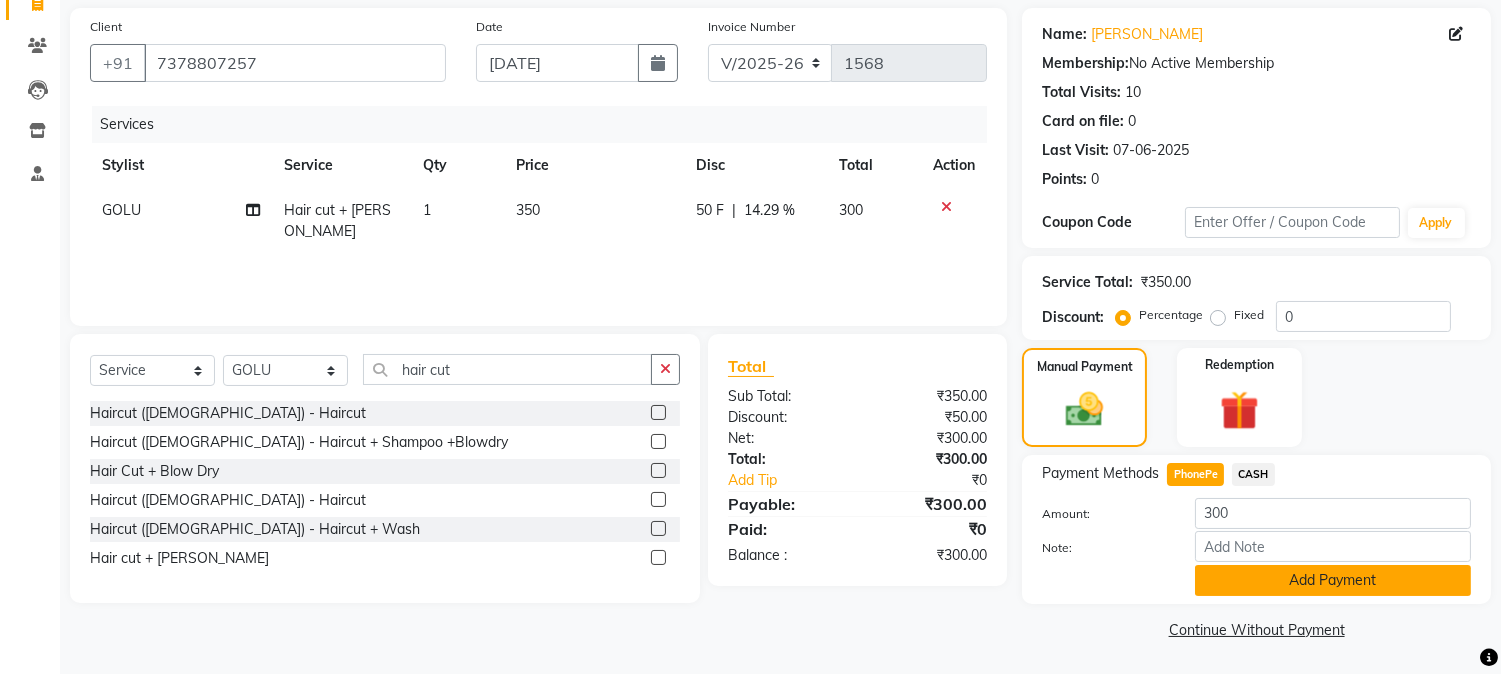 click on "Add Payment" 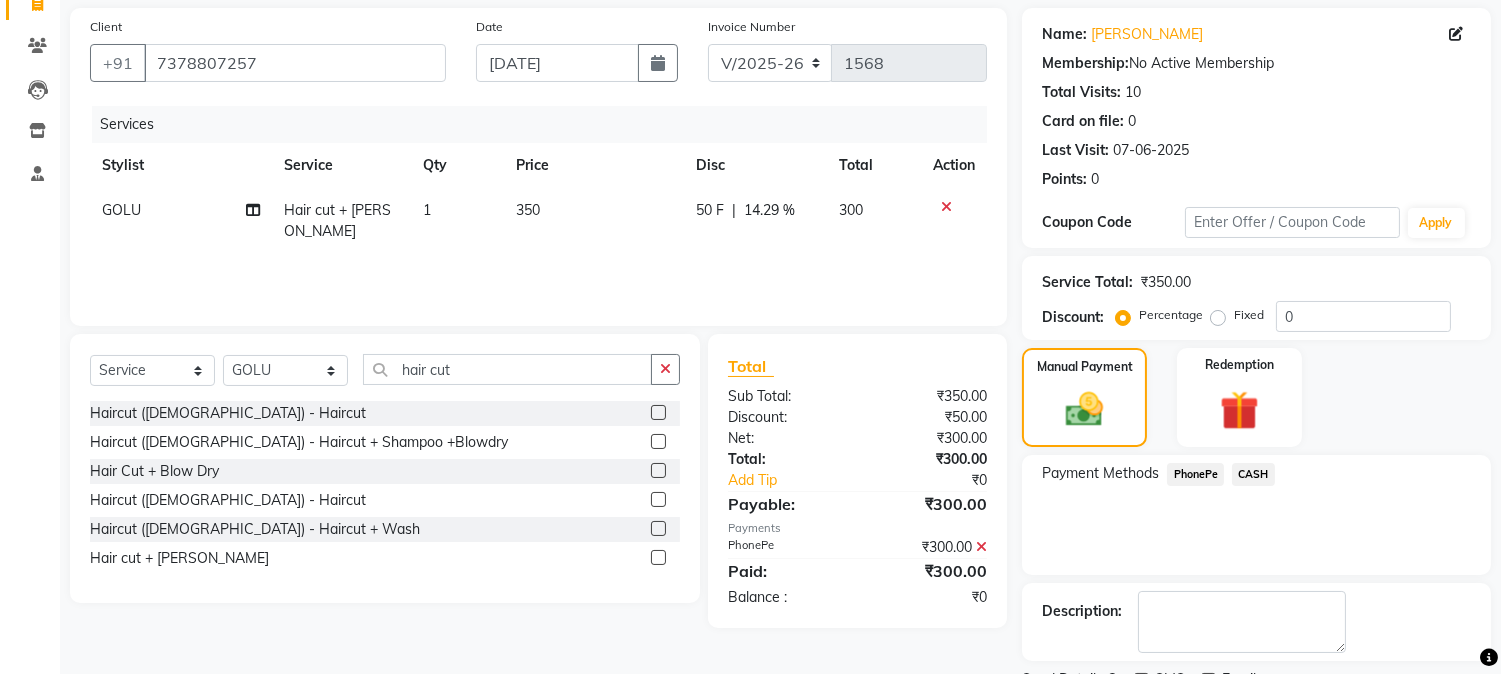 scroll, scrollTop: 225, scrollLeft: 0, axis: vertical 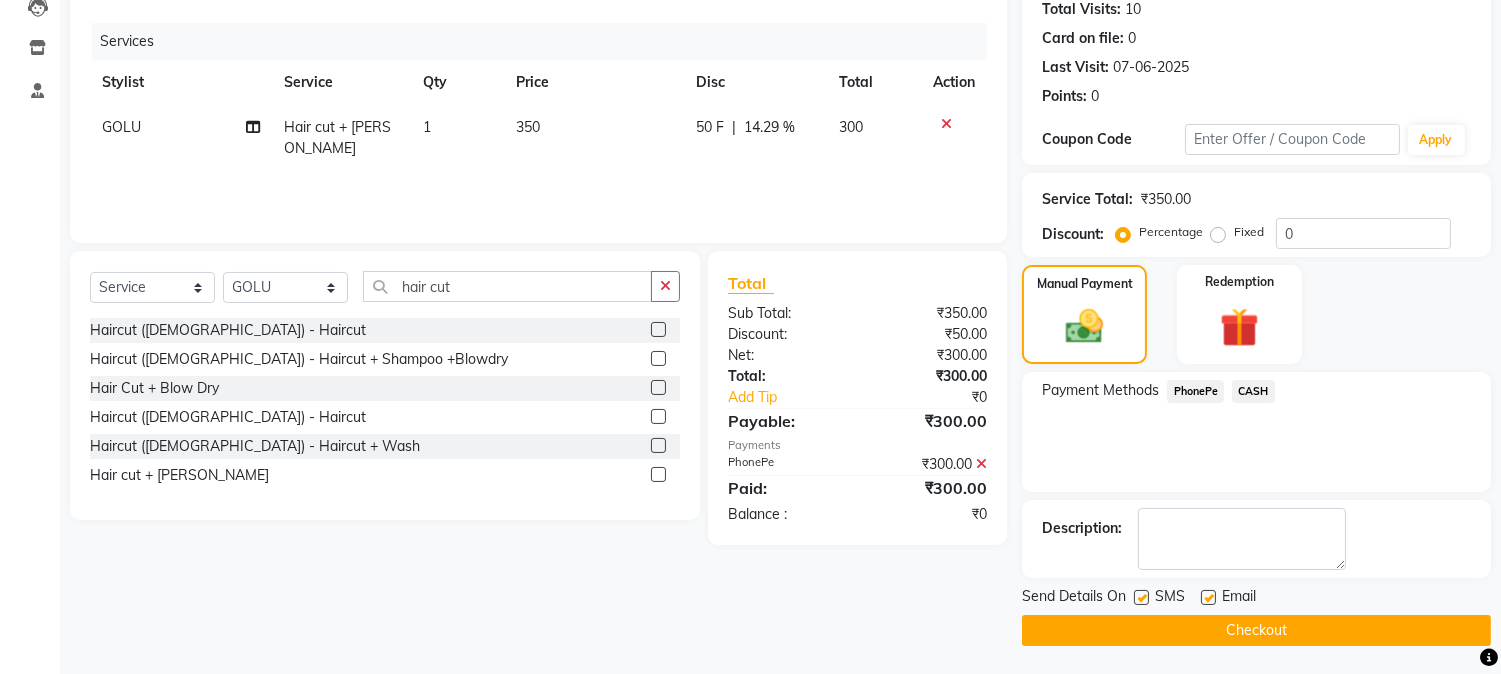 click on "Checkout" 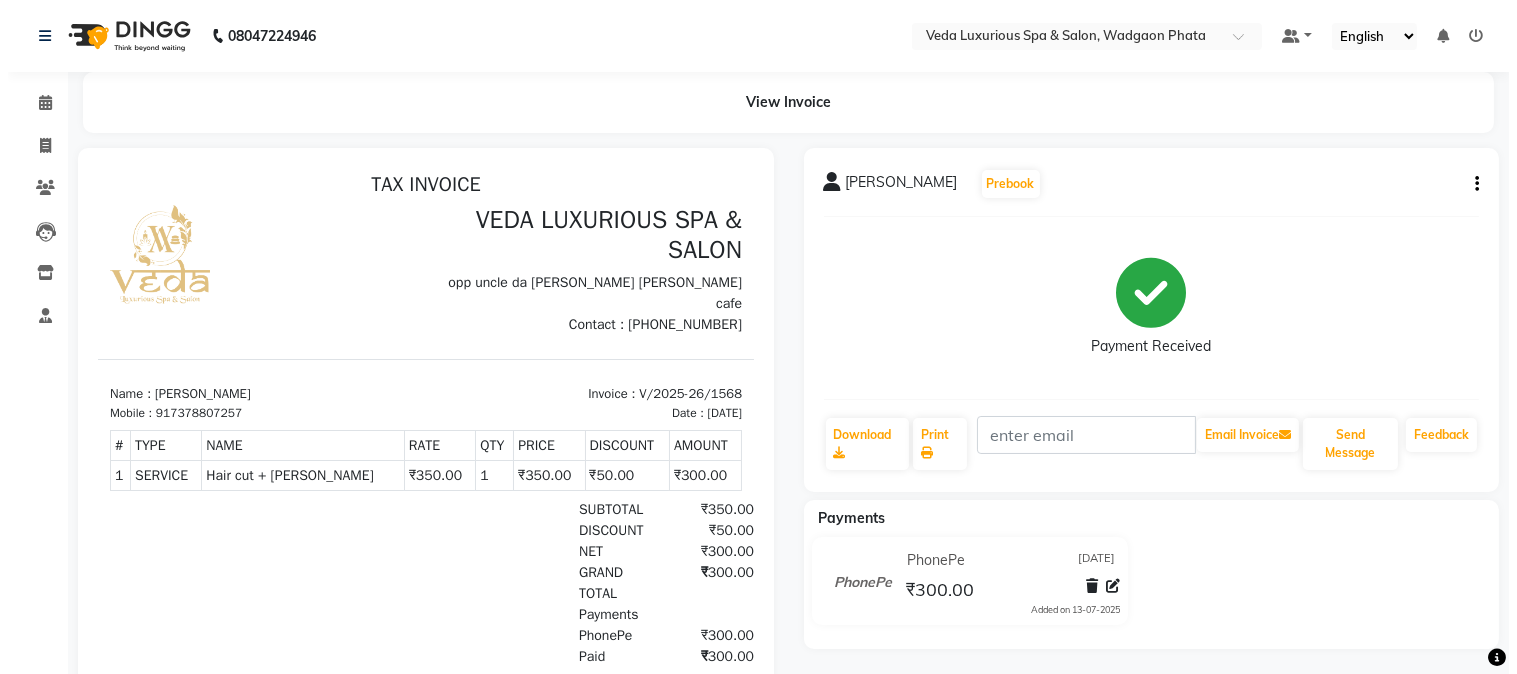 scroll, scrollTop: 0, scrollLeft: 0, axis: both 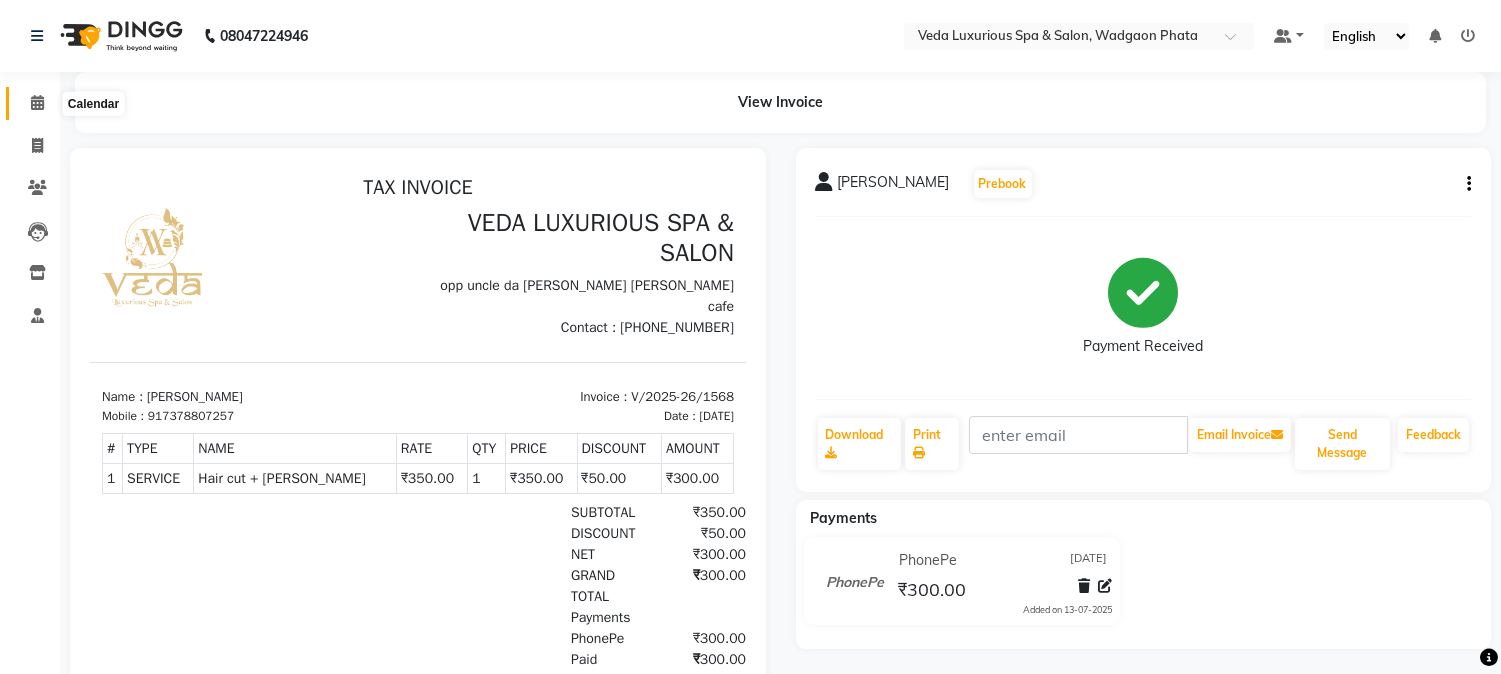 click 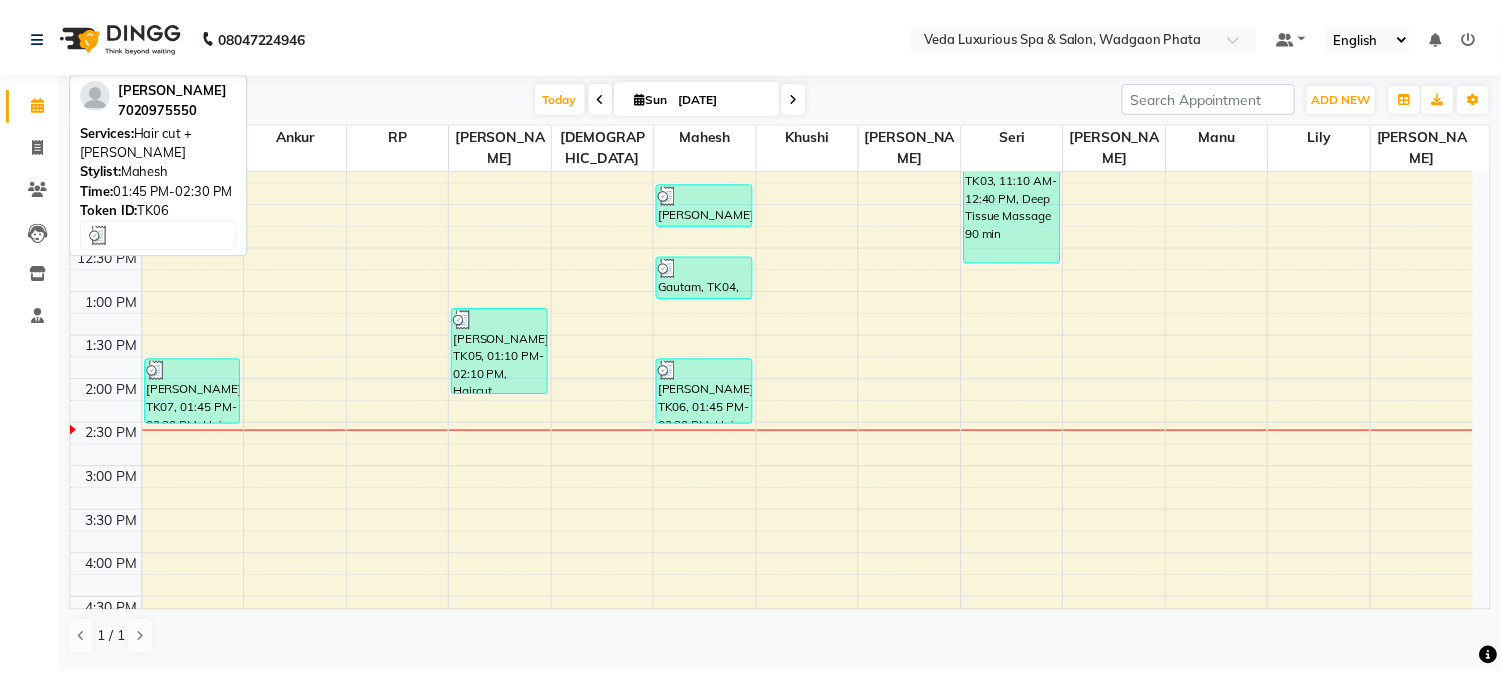 scroll, scrollTop: 111, scrollLeft: 0, axis: vertical 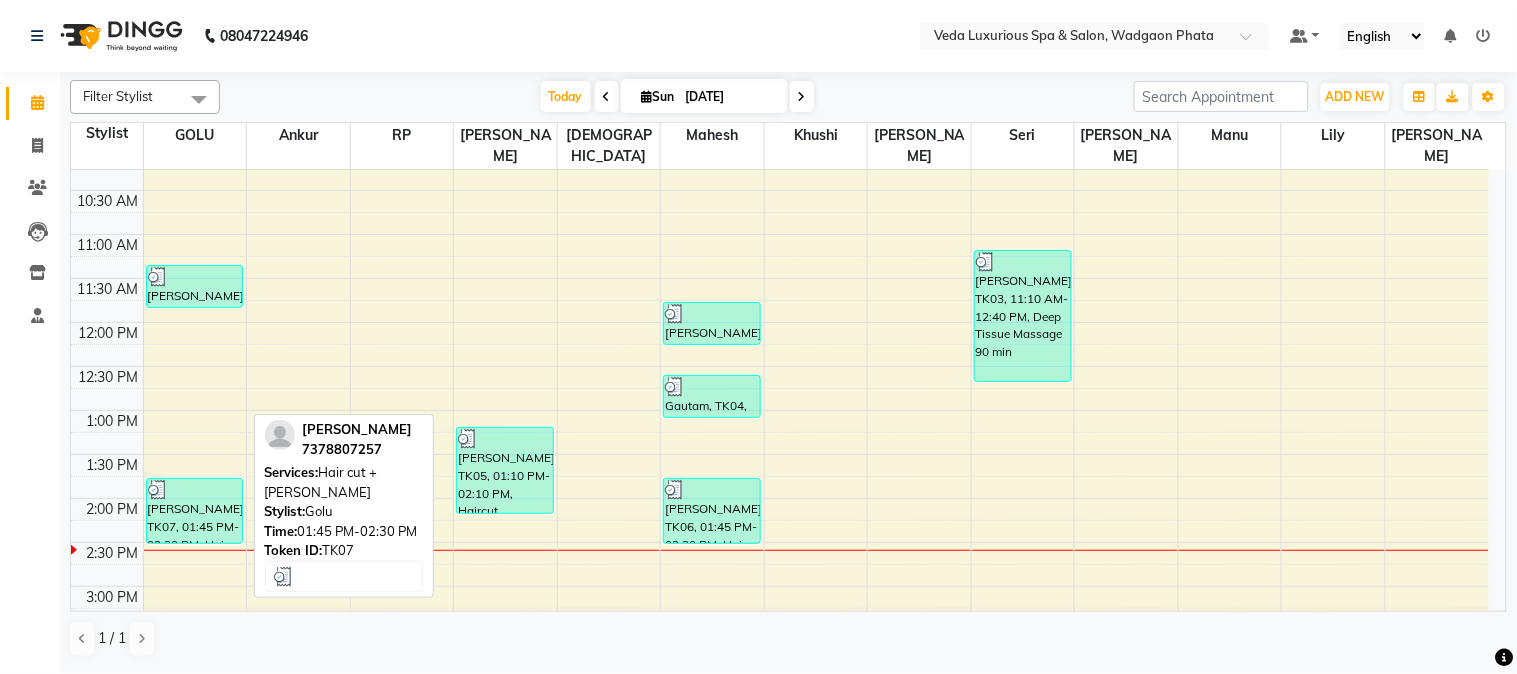 click on "[PERSON_NAME], TK07, 01:45 PM-02:30 PM, Hair cut + [PERSON_NAME]" at bounding box center (195, 511) 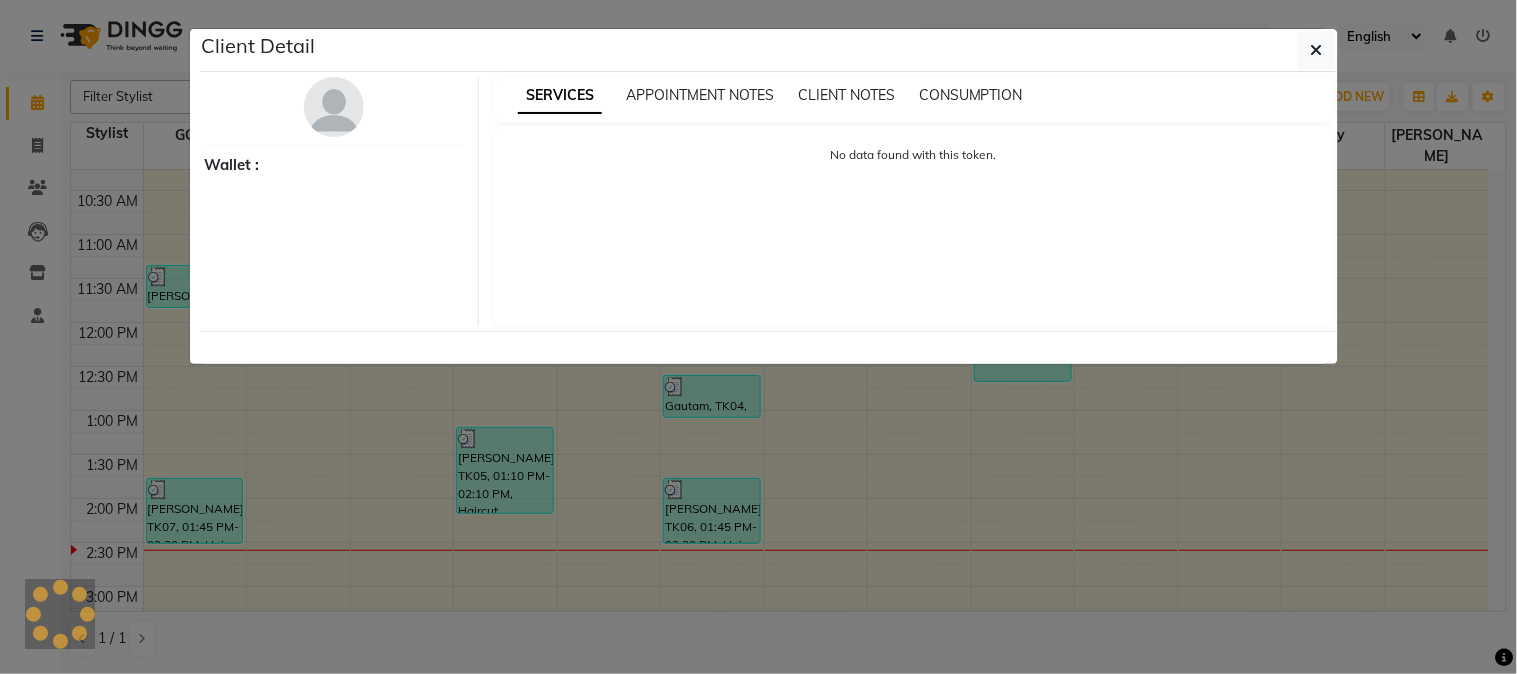 select on "3" 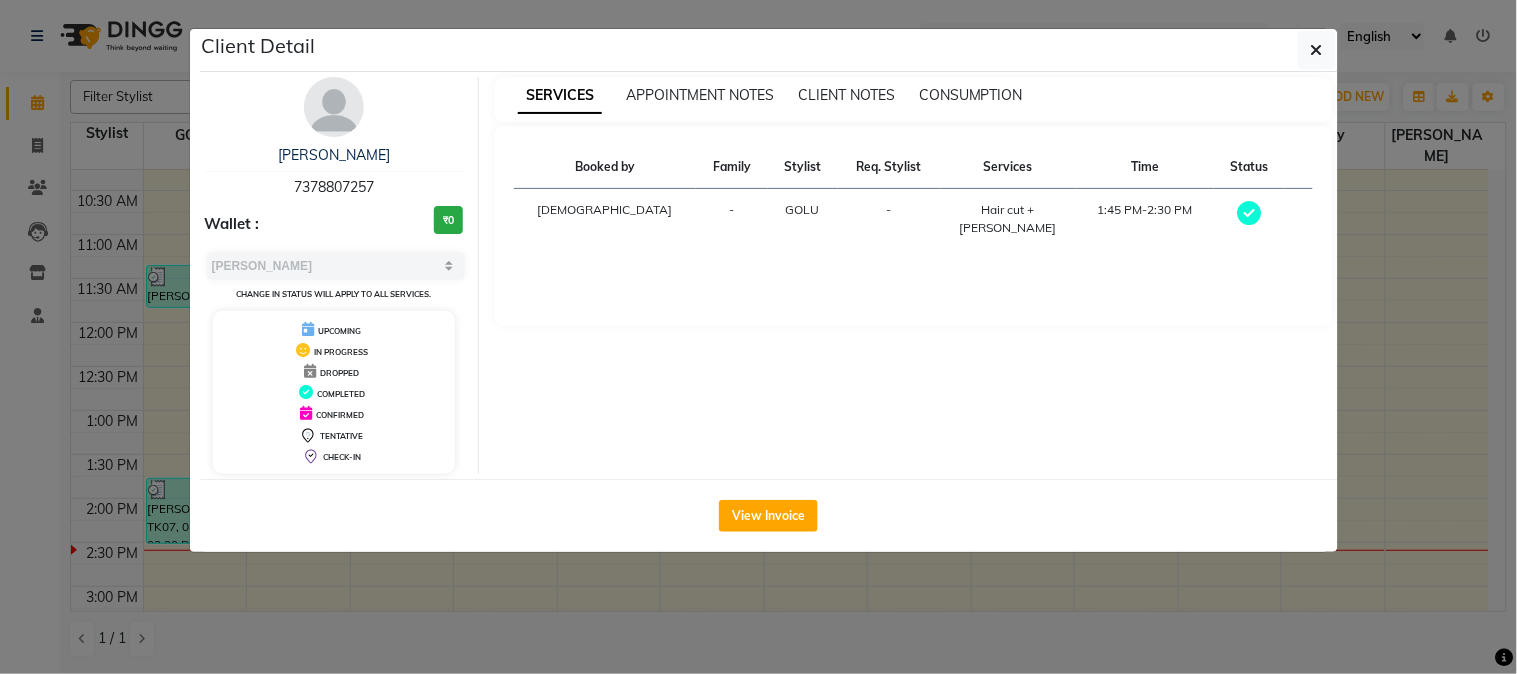 drag, startPoint x: 800, startPoint y: 518, endPoint x: 767, endPoint y: 494, distance: 40.804413 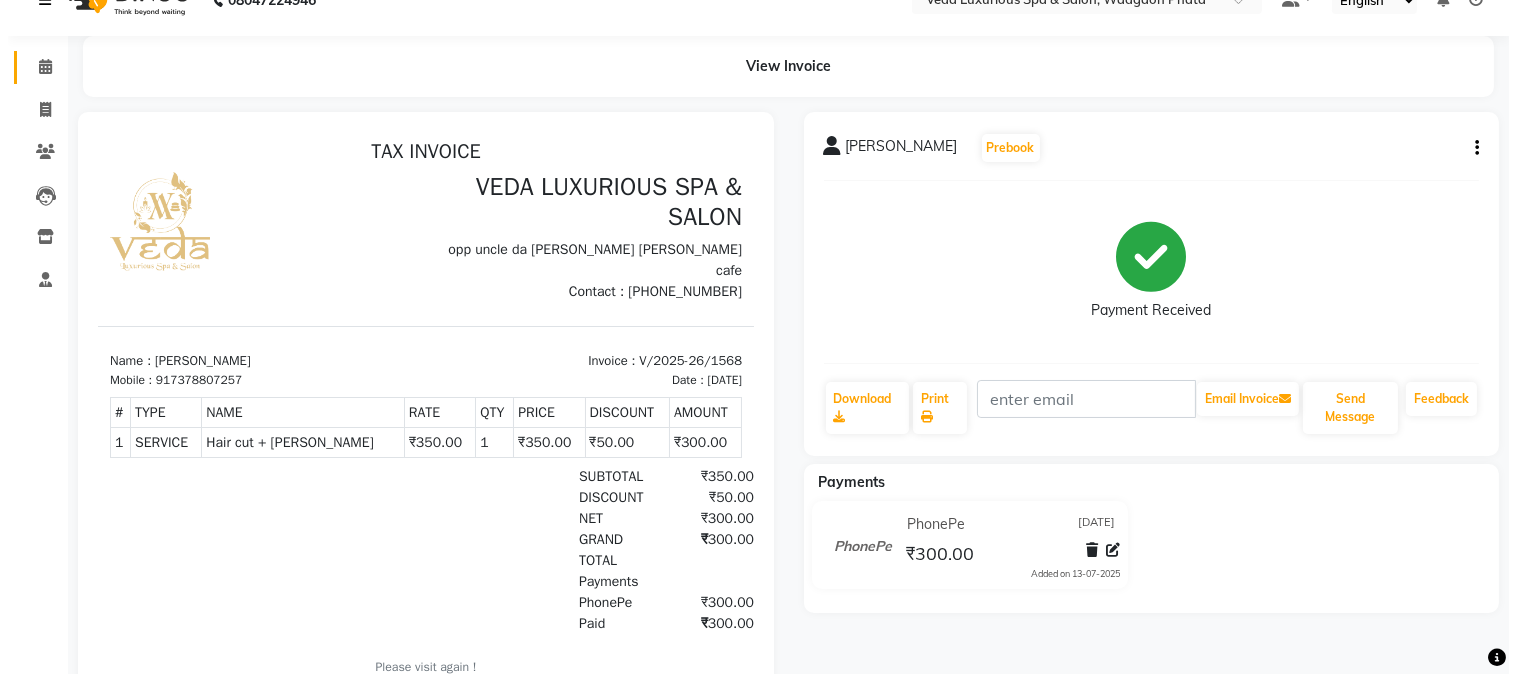 scroll, scrollTop: 0, scrollLeft: 0, axis: both 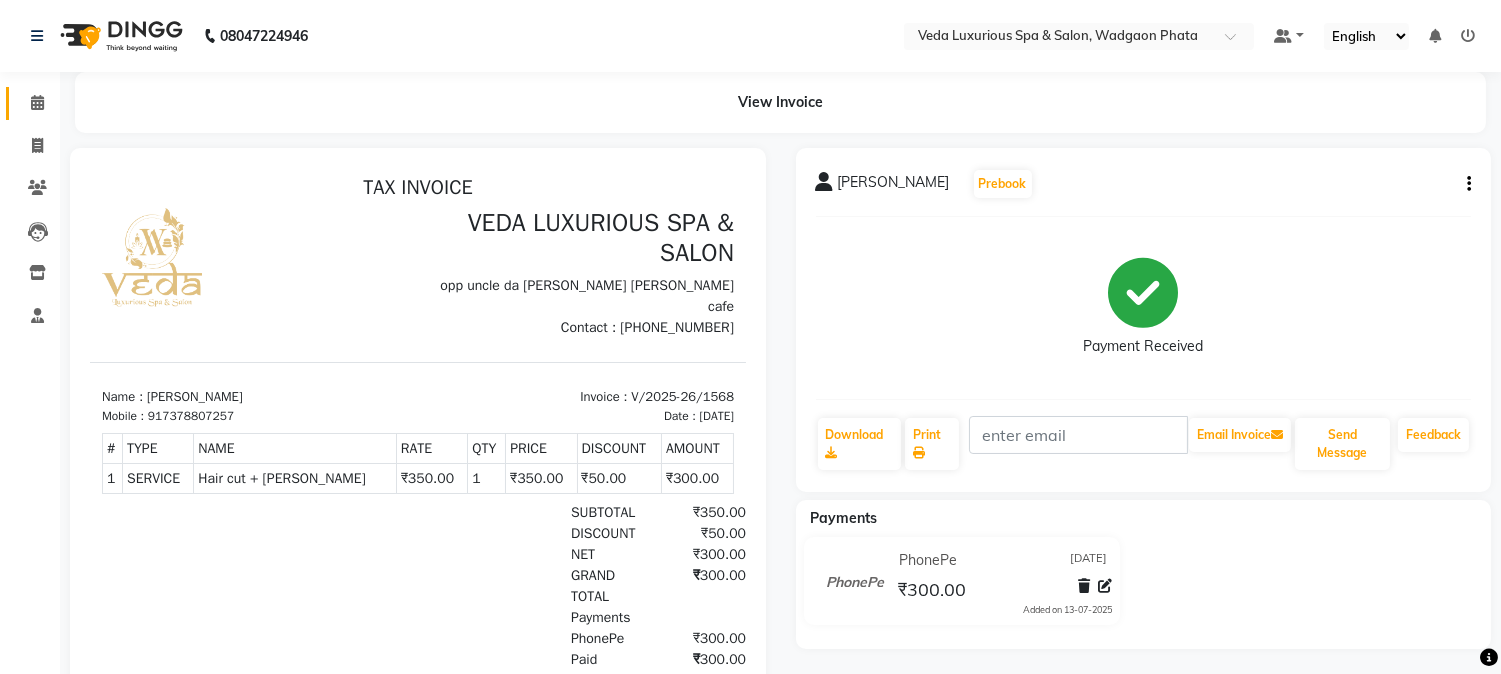 click 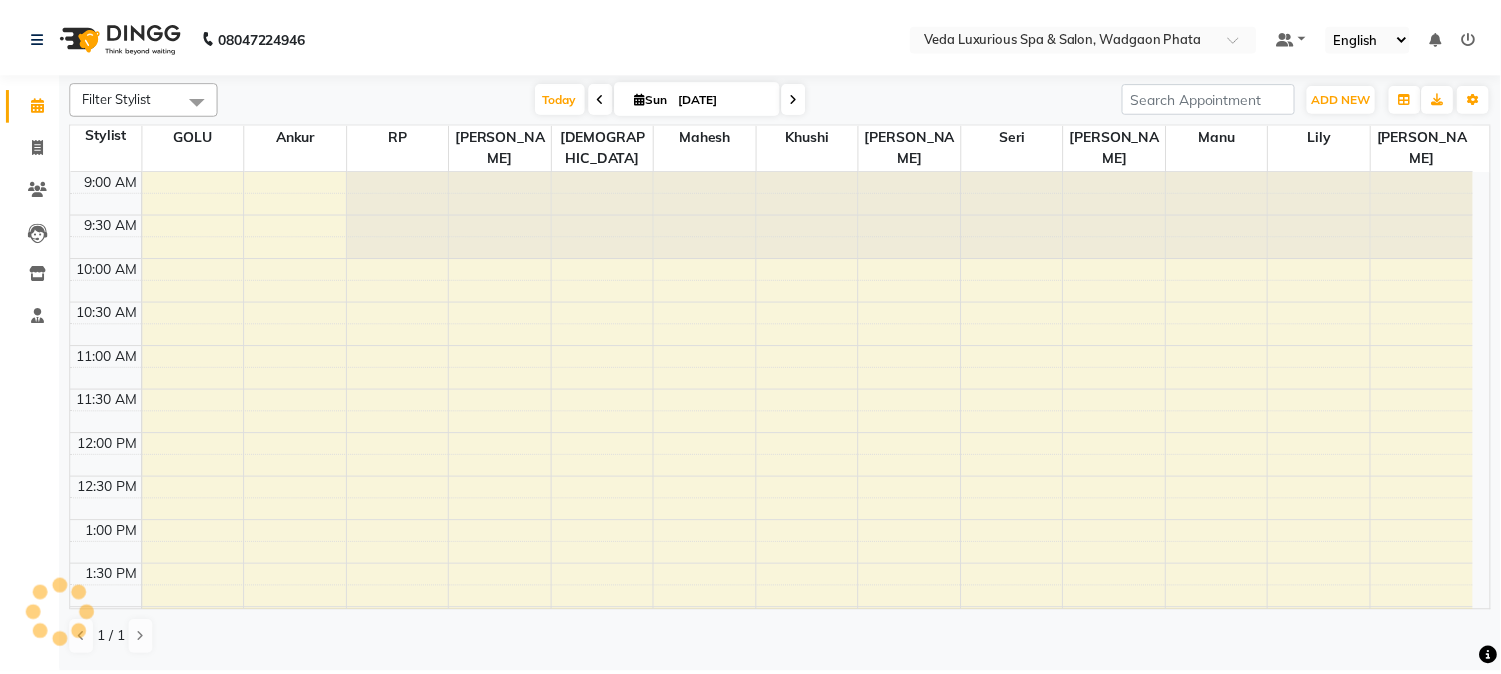 scroll, scrollTop: 0, scrollLeft: 0, axis: both 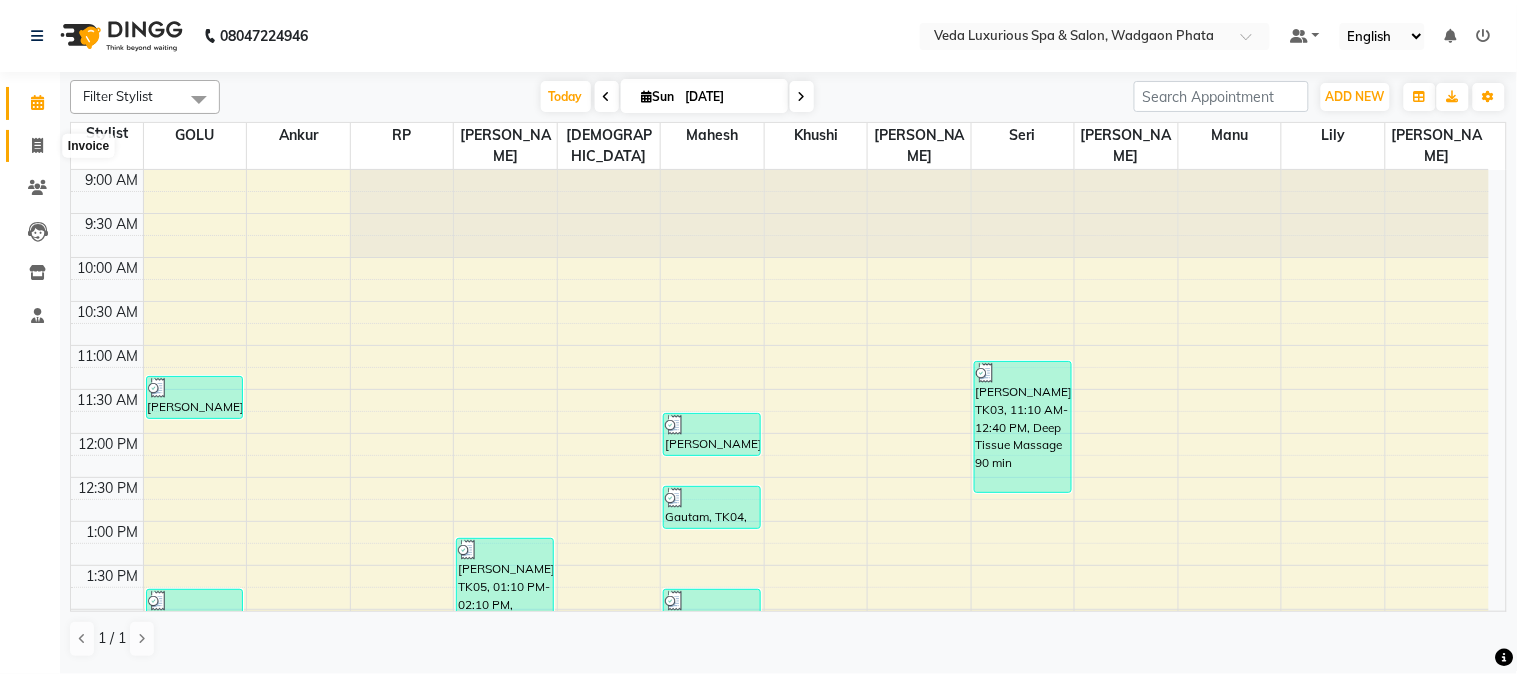 click 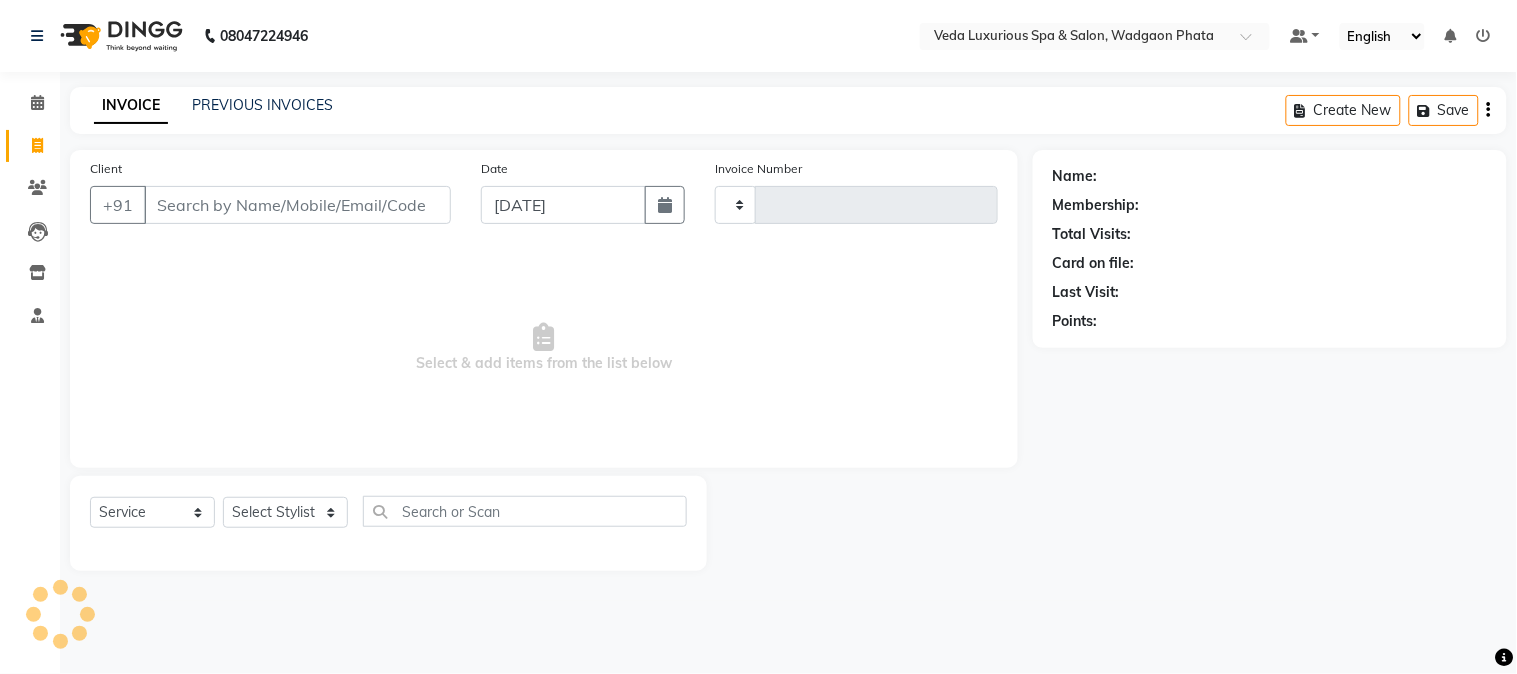 type on "1569" 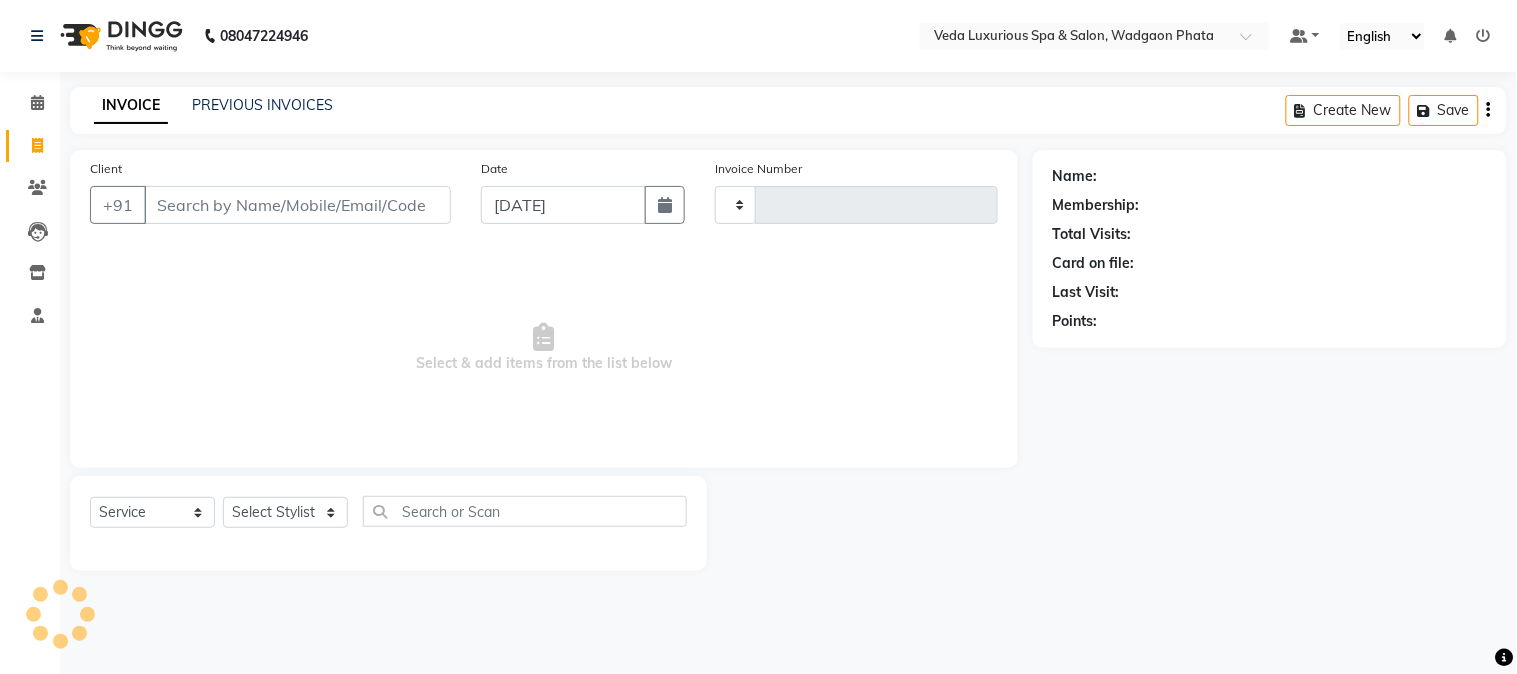 select on "4666" 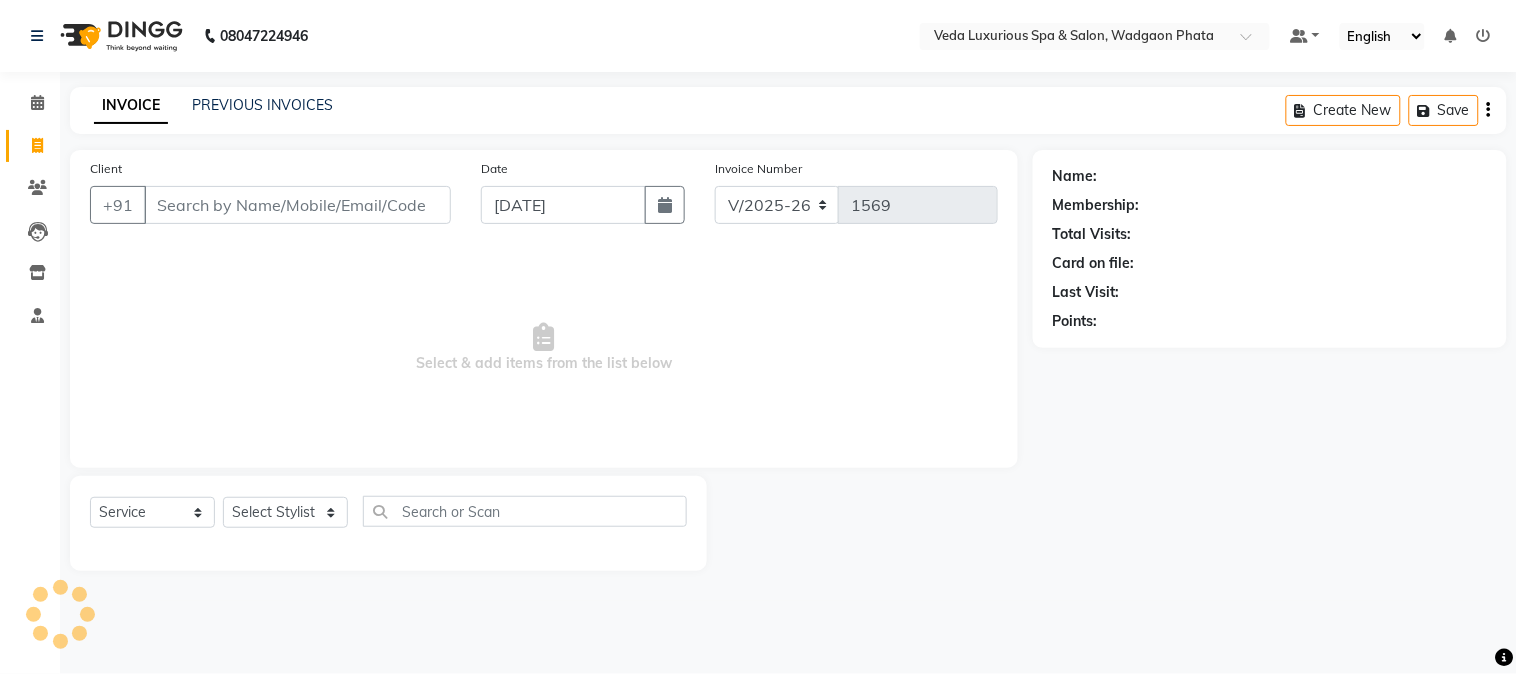 click on "Client" at bounding box center [297, 205] 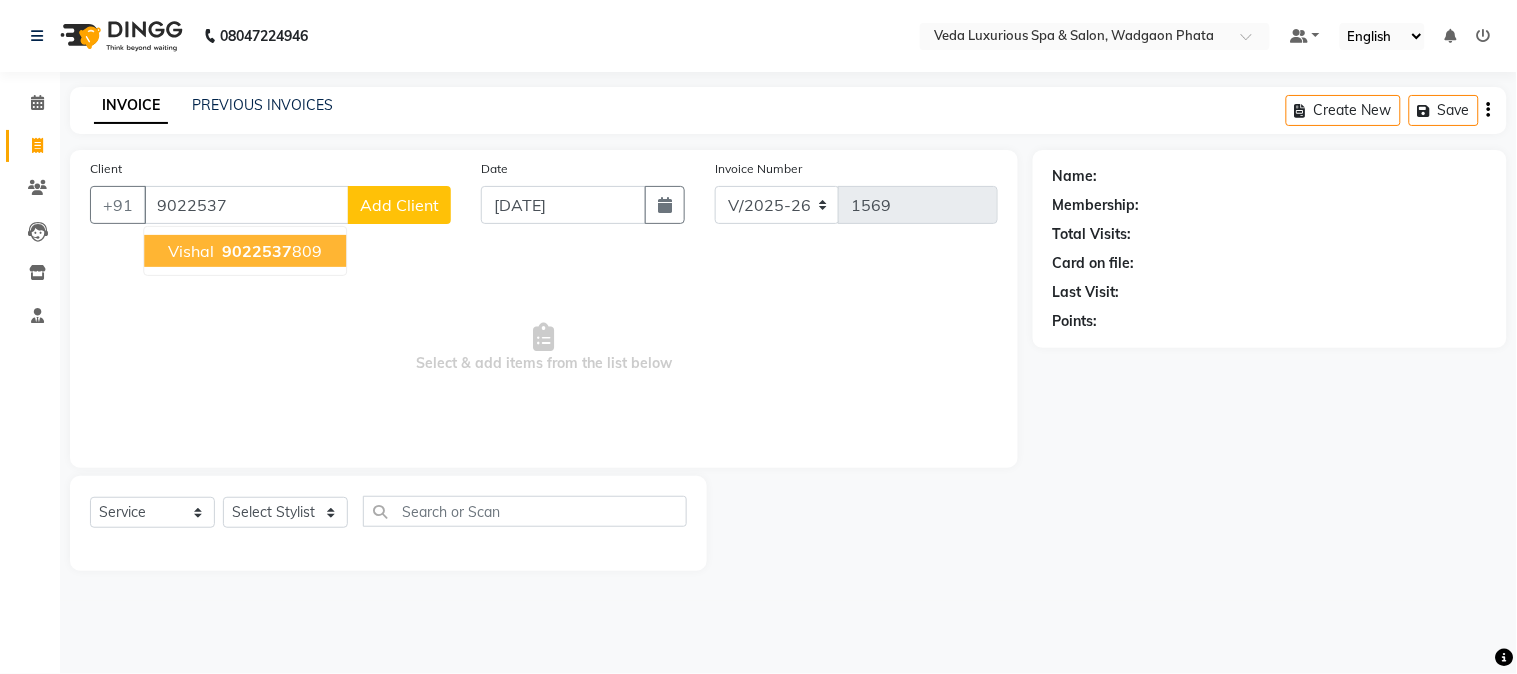 click on "9022537" at bounding box center (257, 251) 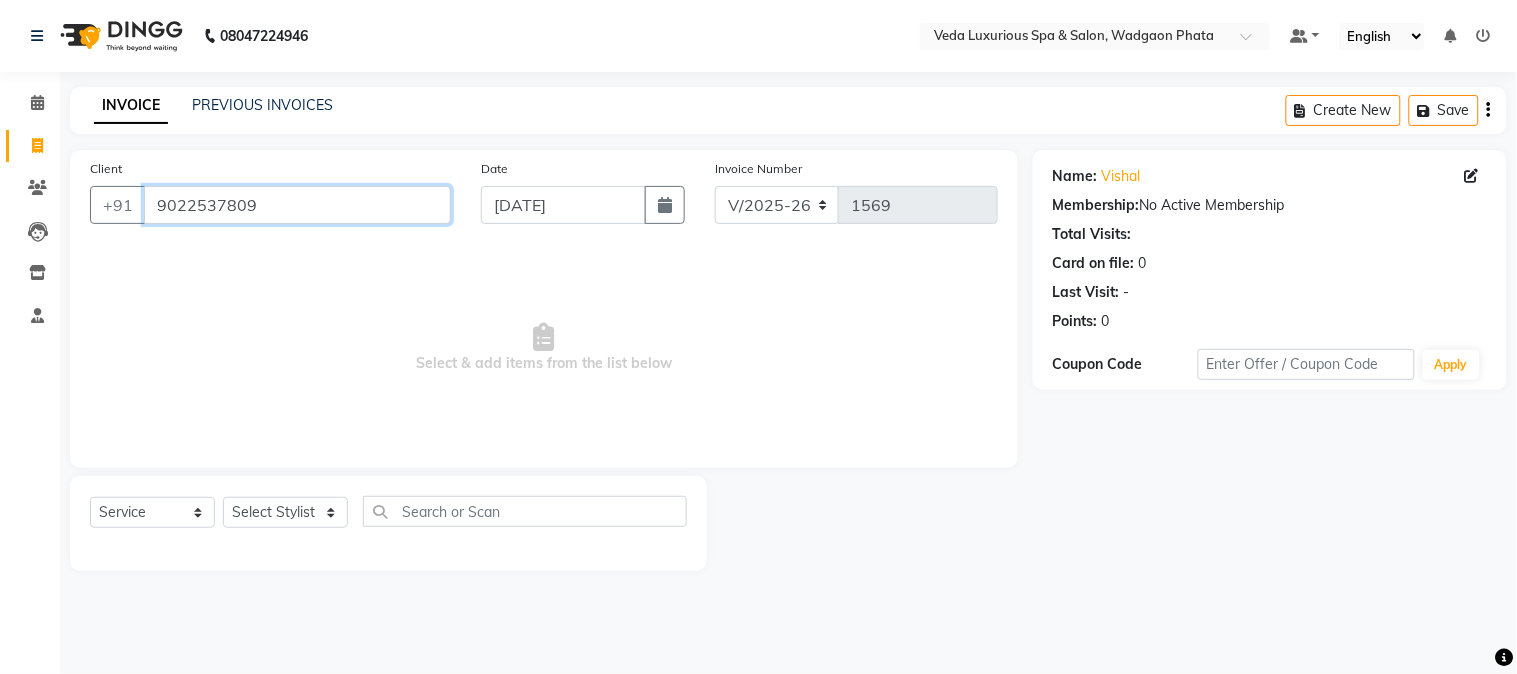 click on "9022537809" at bounding box center [297, 205] 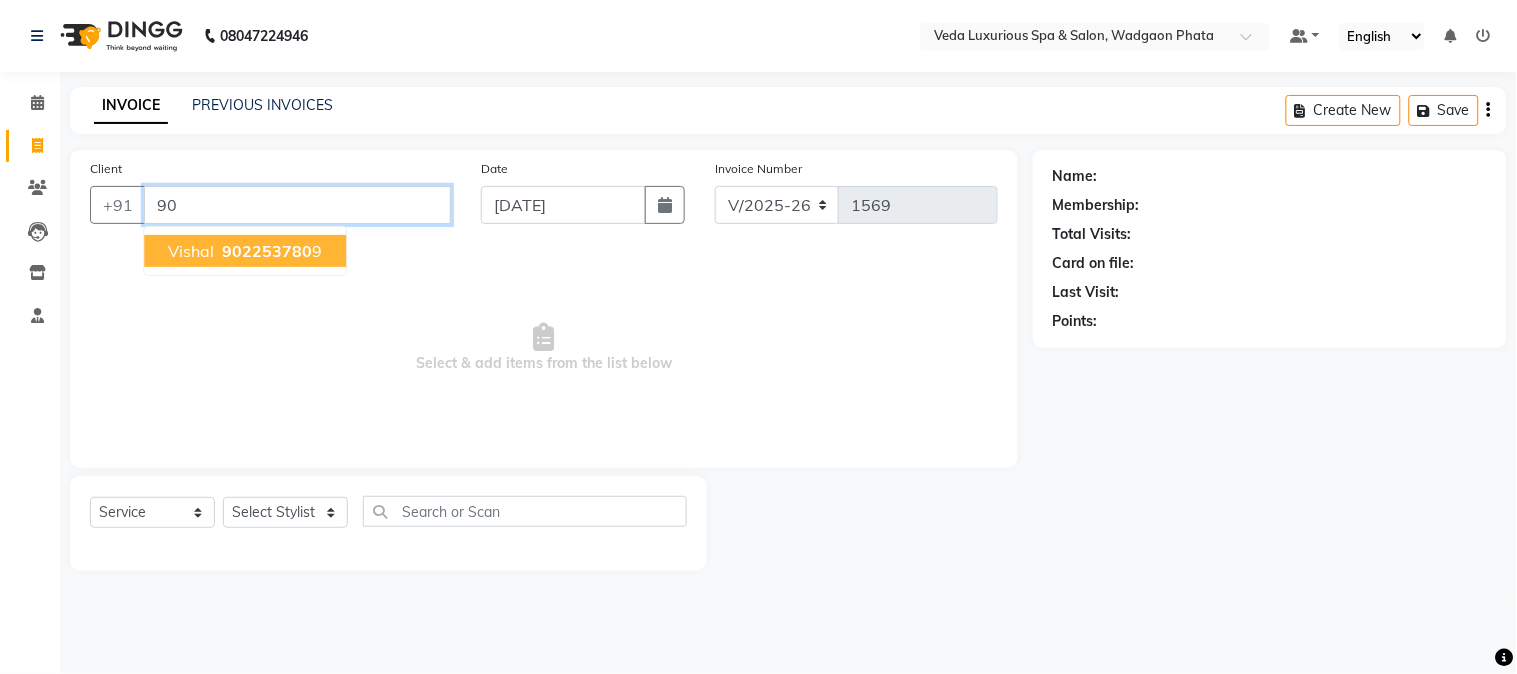 type on "9" 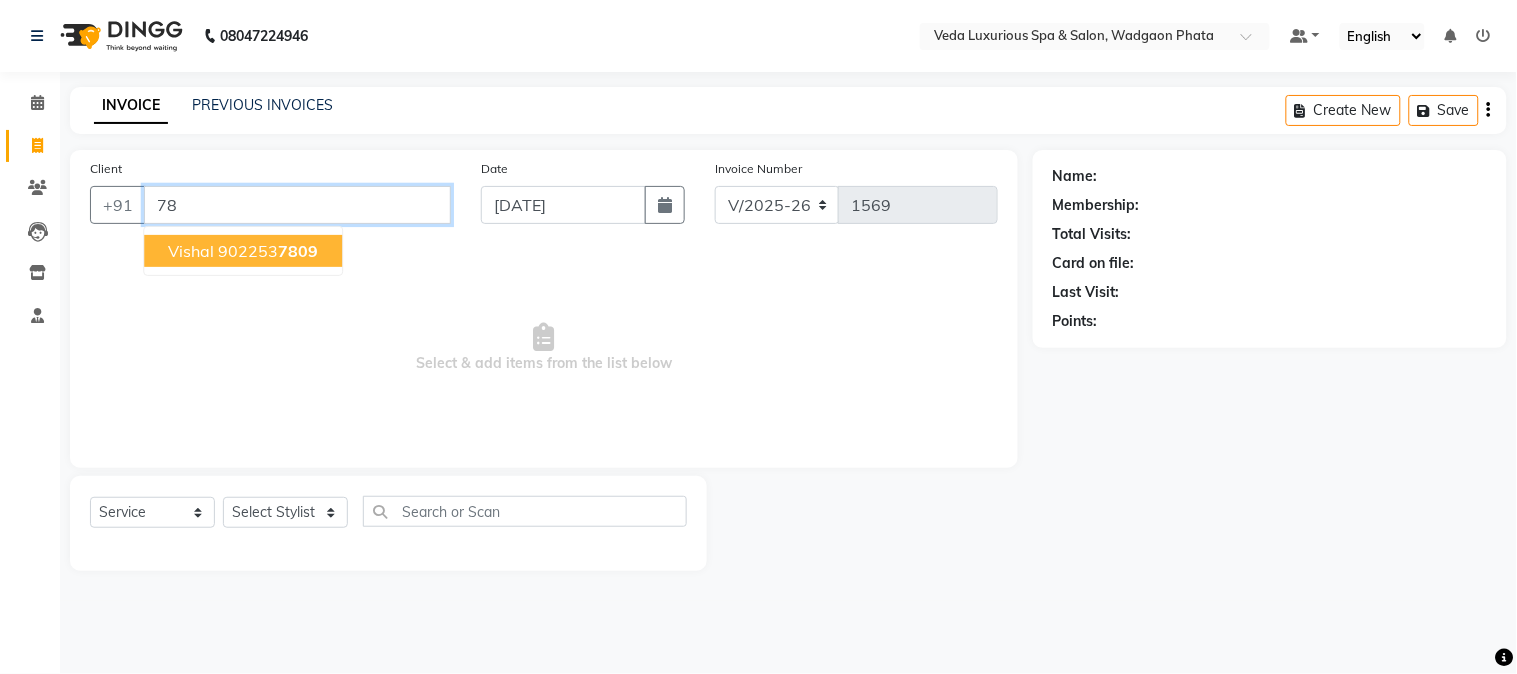 type on "7" 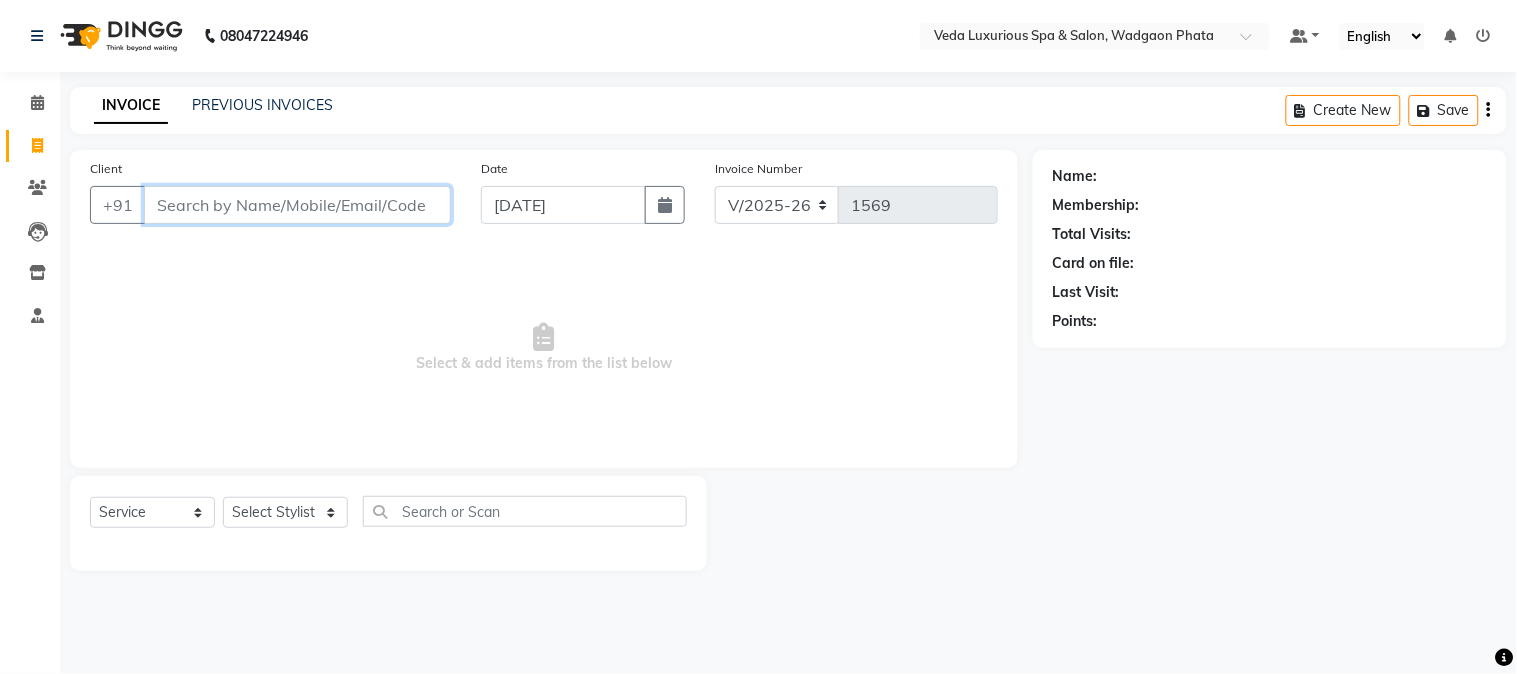 click on "Client" at bounding box center [297, 205] 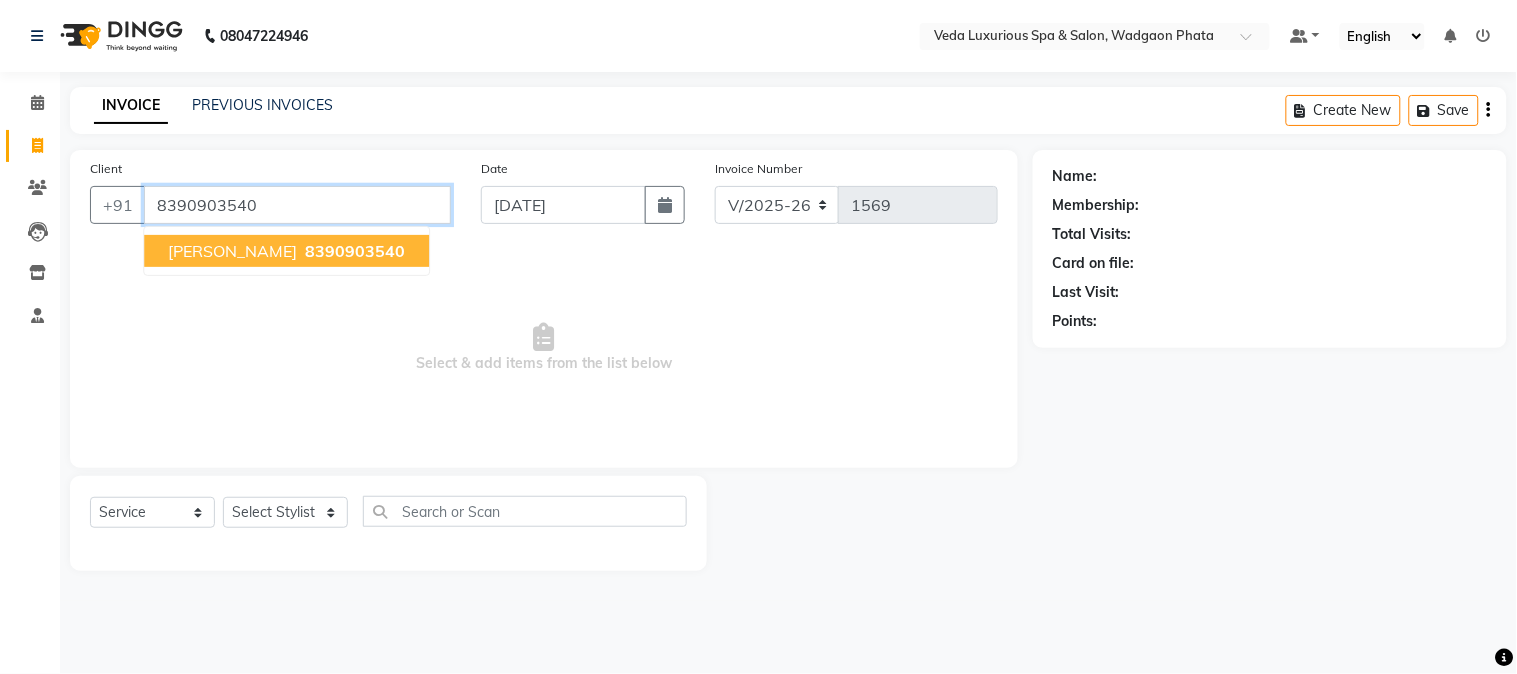 type on "8390903540" 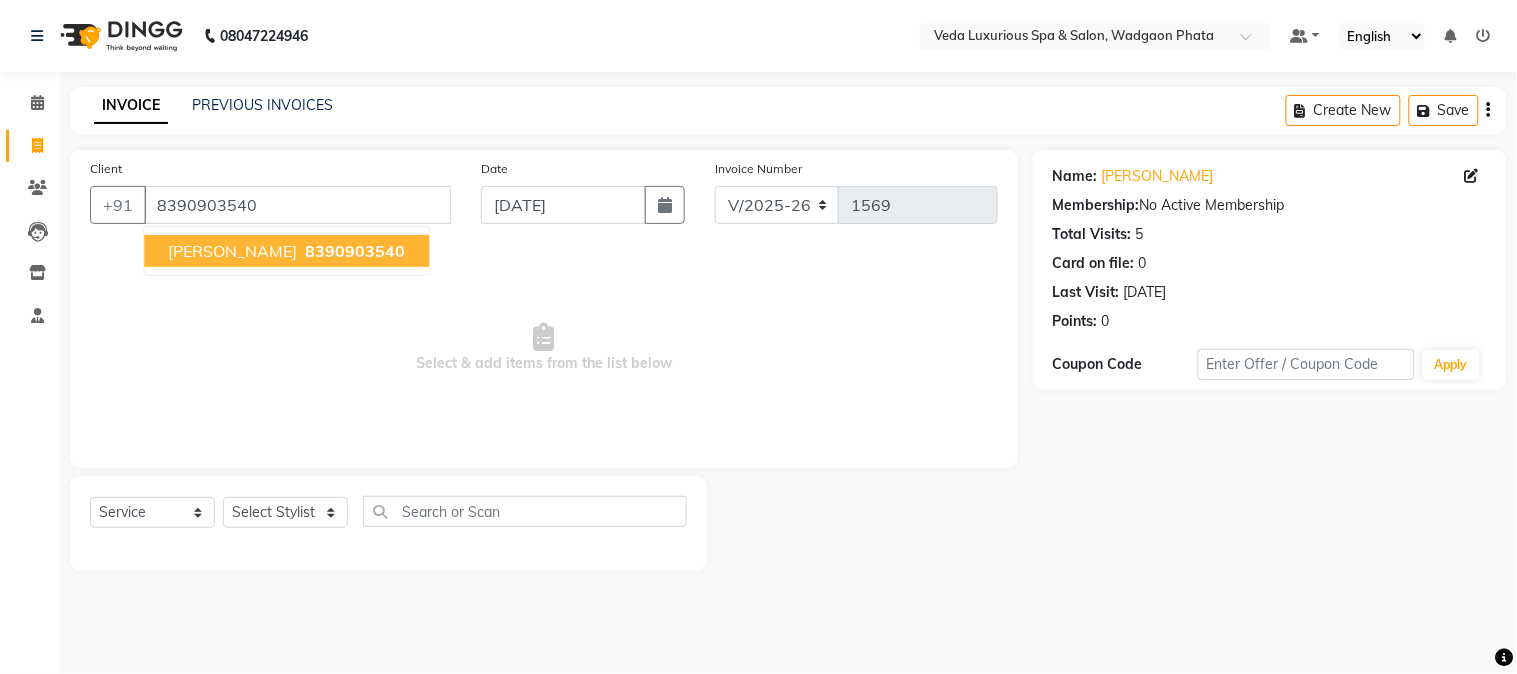 click on "8390903540" at bounding box center (355, 251) 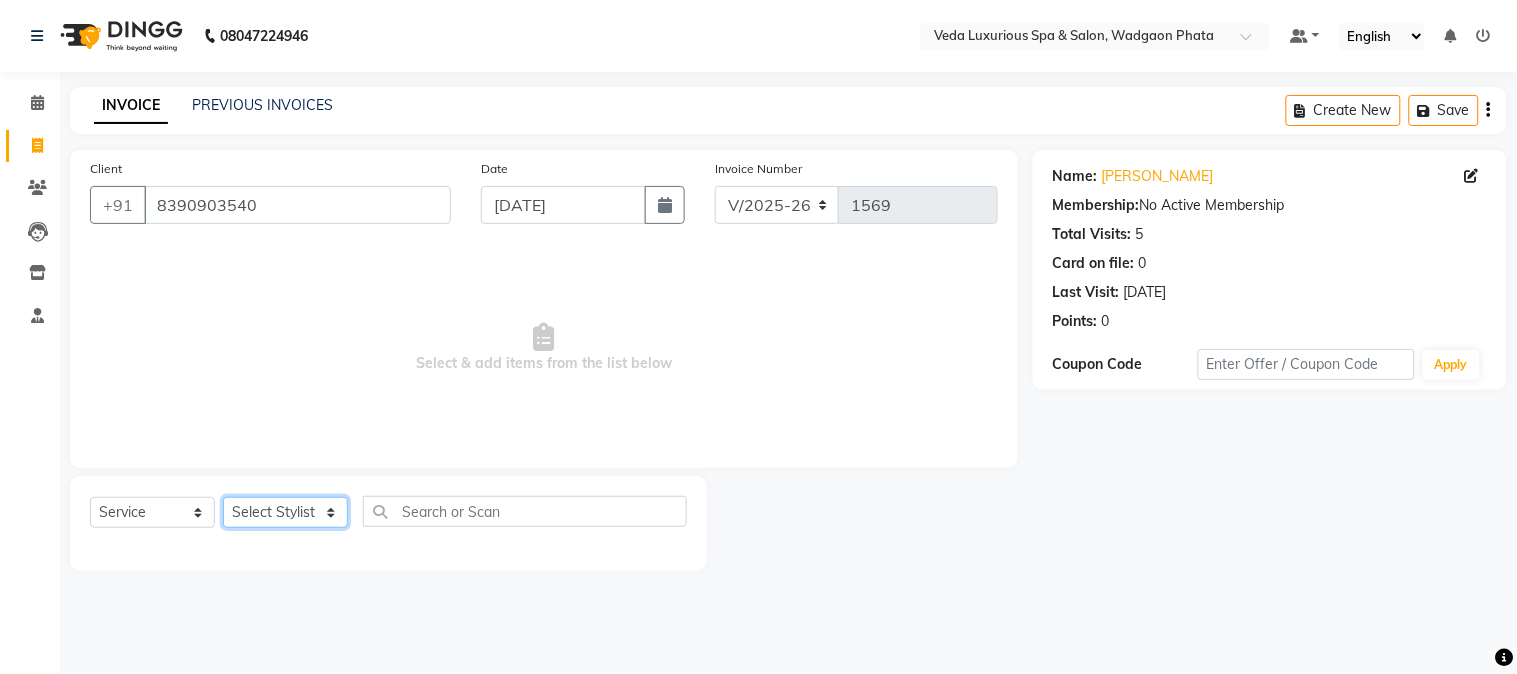 click on "Select Stylist Ankur GOLU [PERSON_NAME] [PERSON_NAME] [PERSON_NAME] RP seri VEDA" 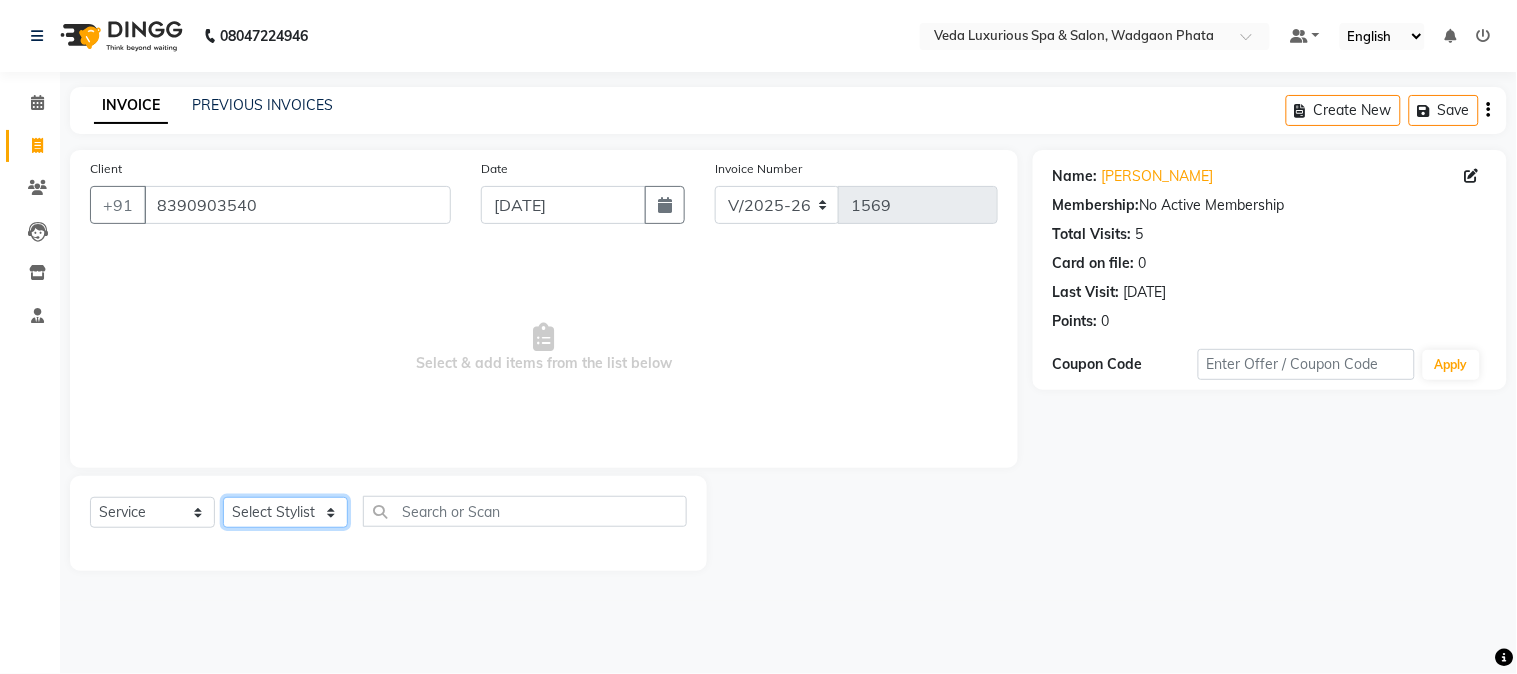 select on "44309" 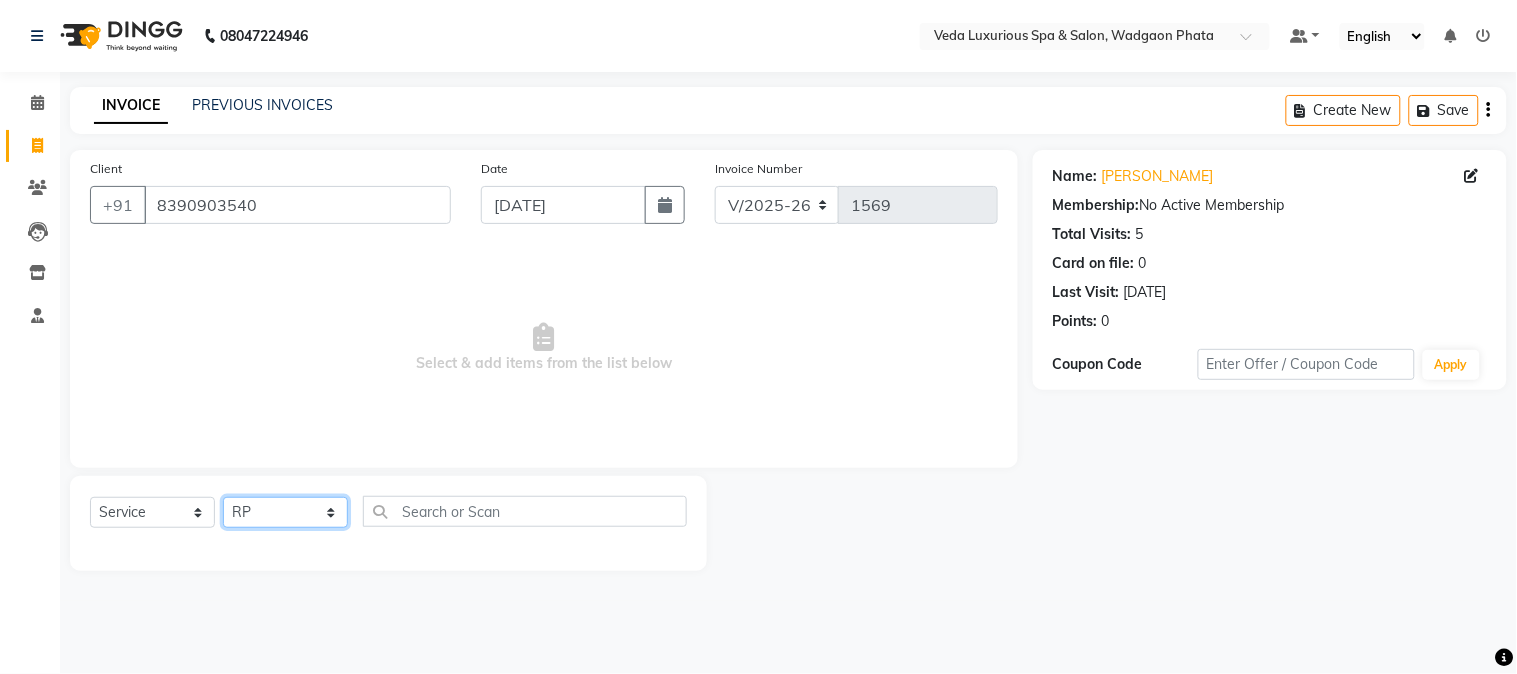 click on "Select Stylist Ankur GOLU [PERSON_NAME] [PERSON_NAME] [PERSON_NAME] RP seri VEDA" 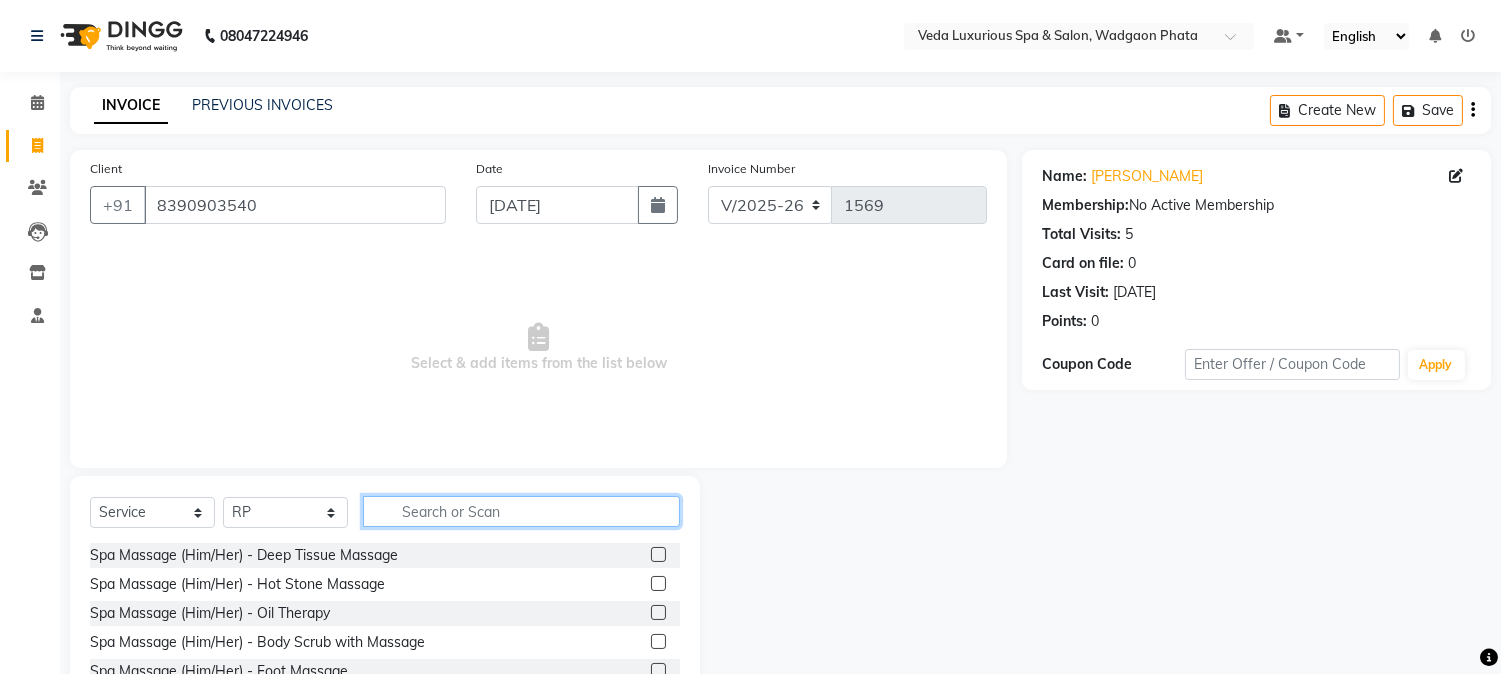 click 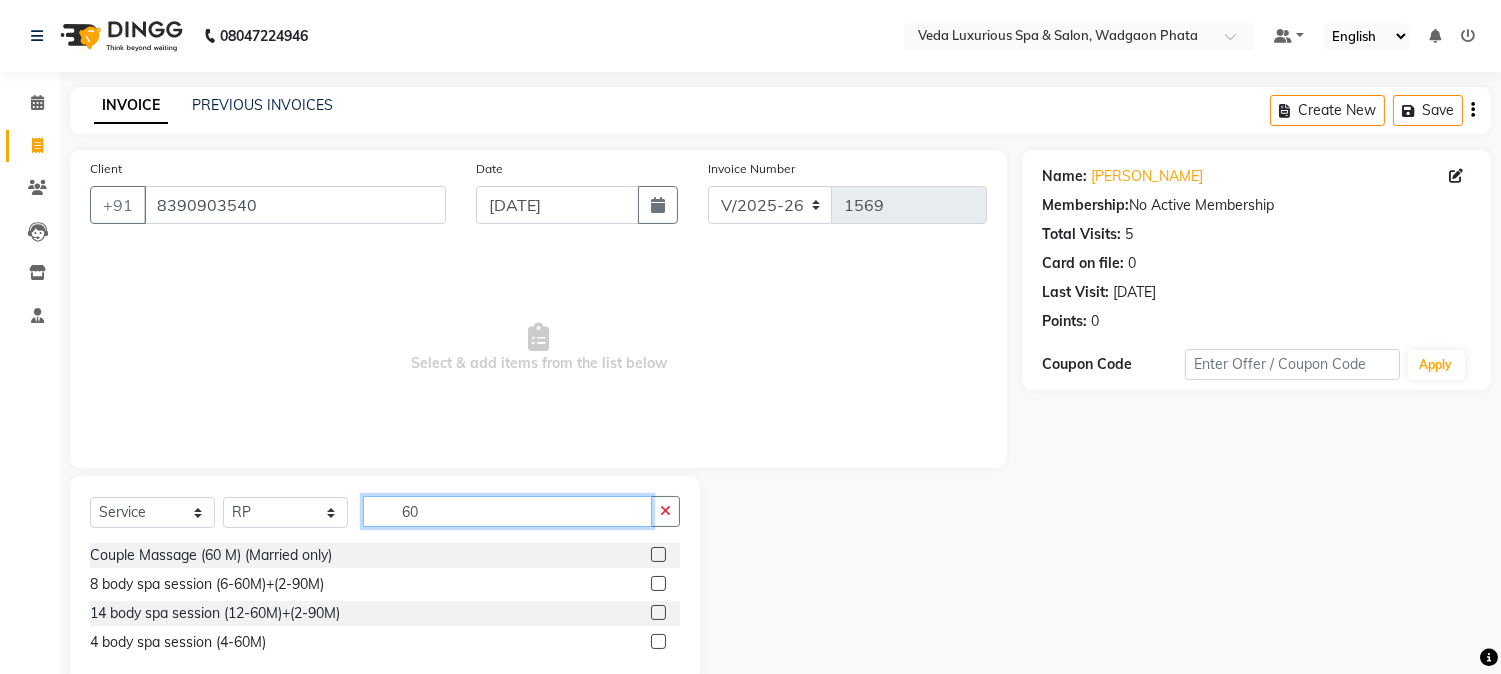 scroll, scrollTop: 43, scrollLeft: 0, axis: vertical 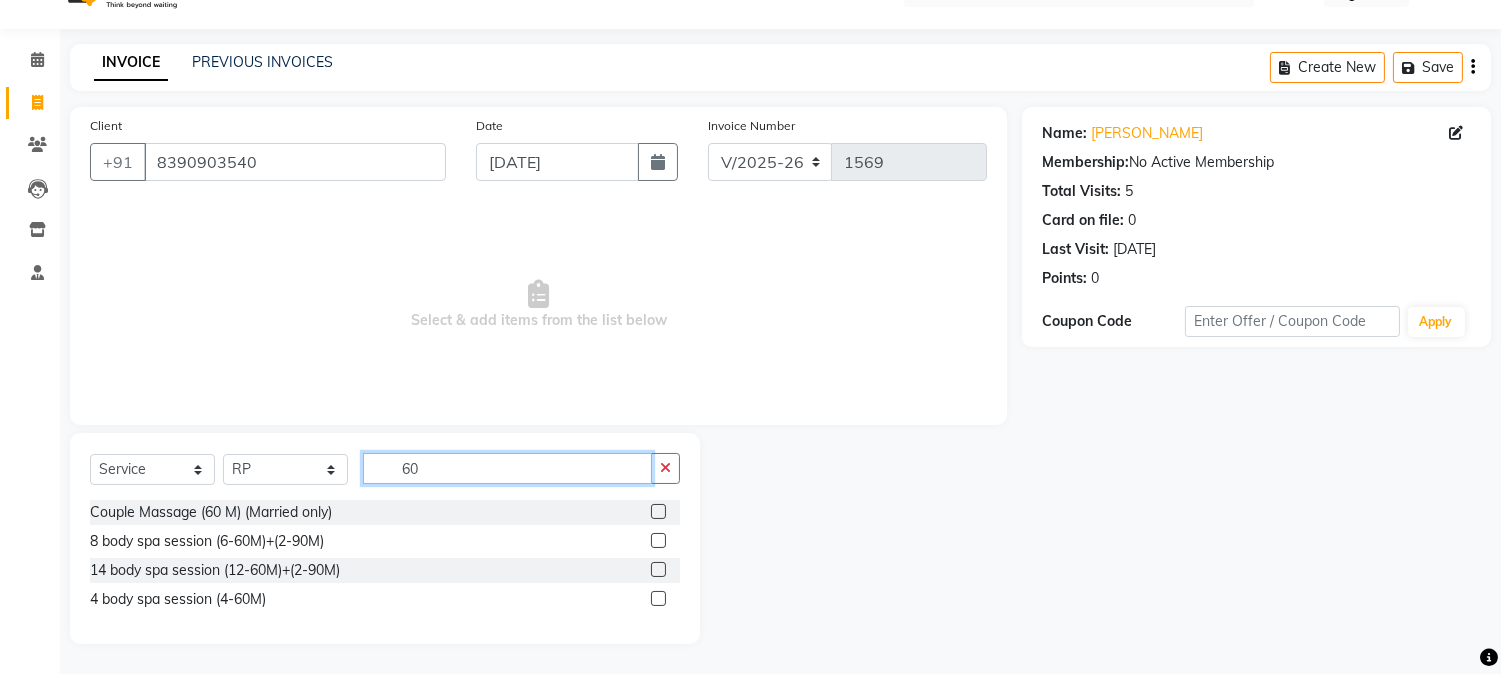 click on "60" 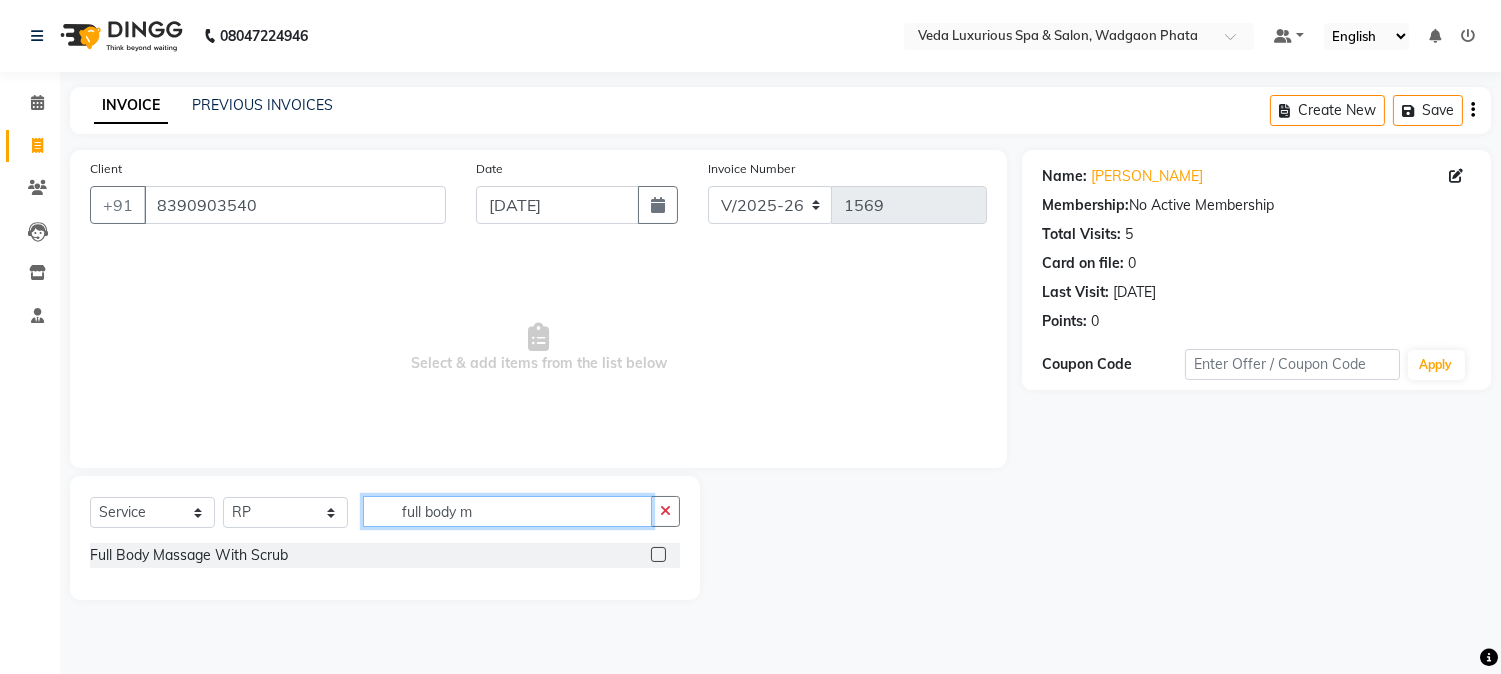 scroll, scrollTop: 0, scrollLeft: 0, axis: both 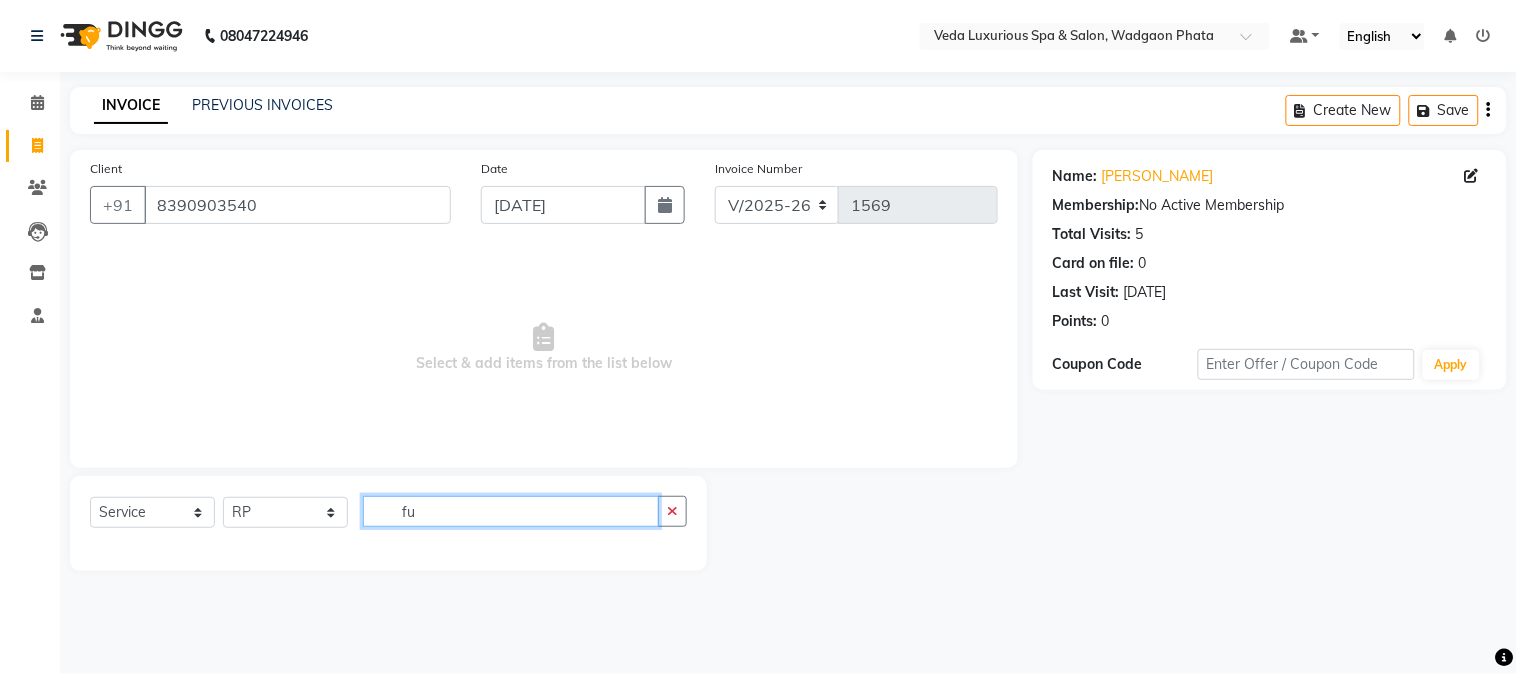 type on "f" 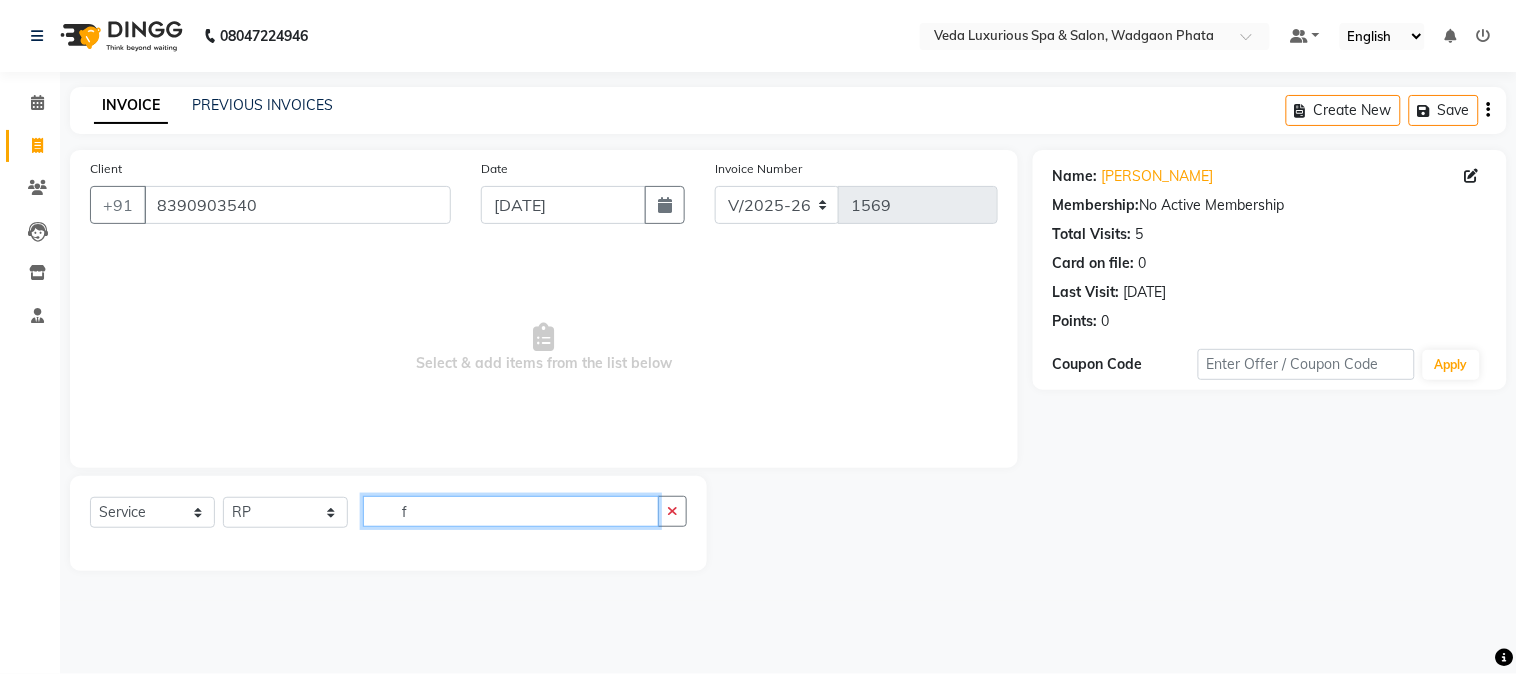 type 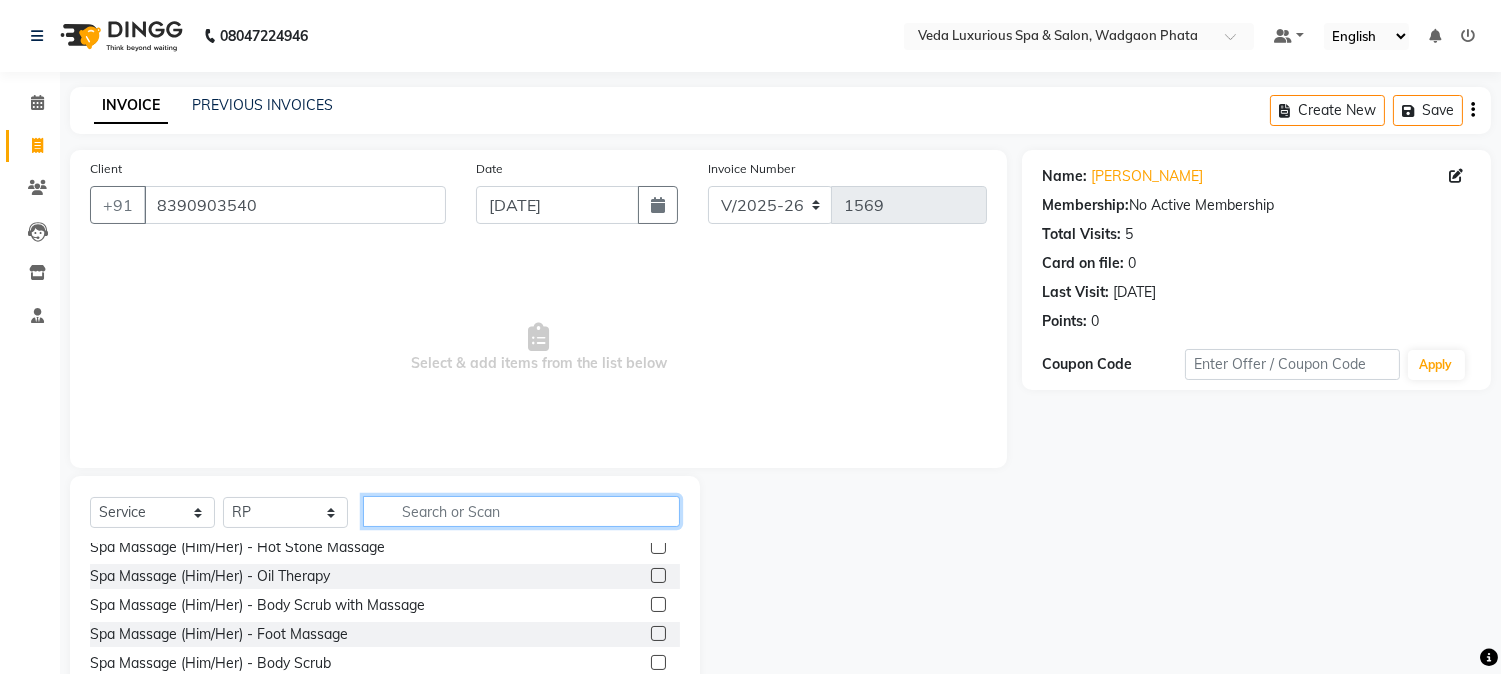 scroll, scrollTop: 0, scrollLeft: 0, axis: both 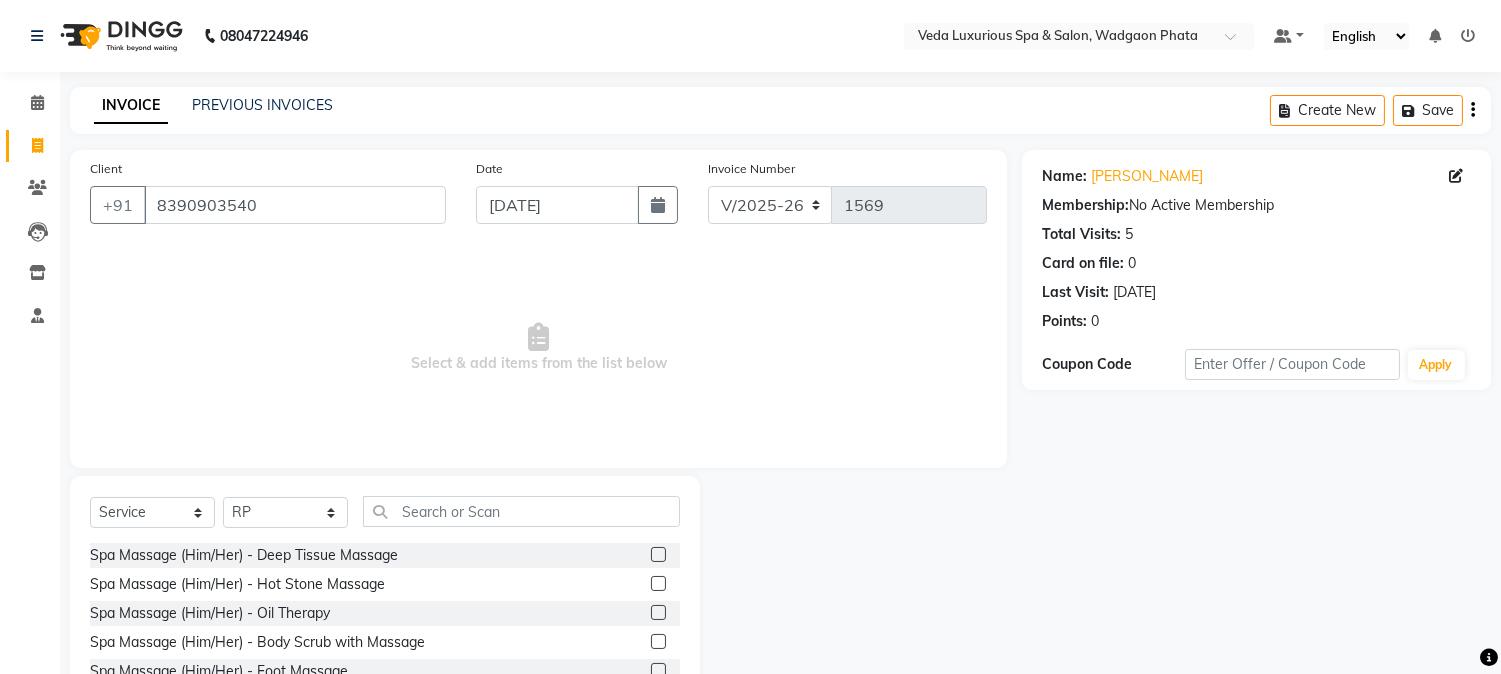 click 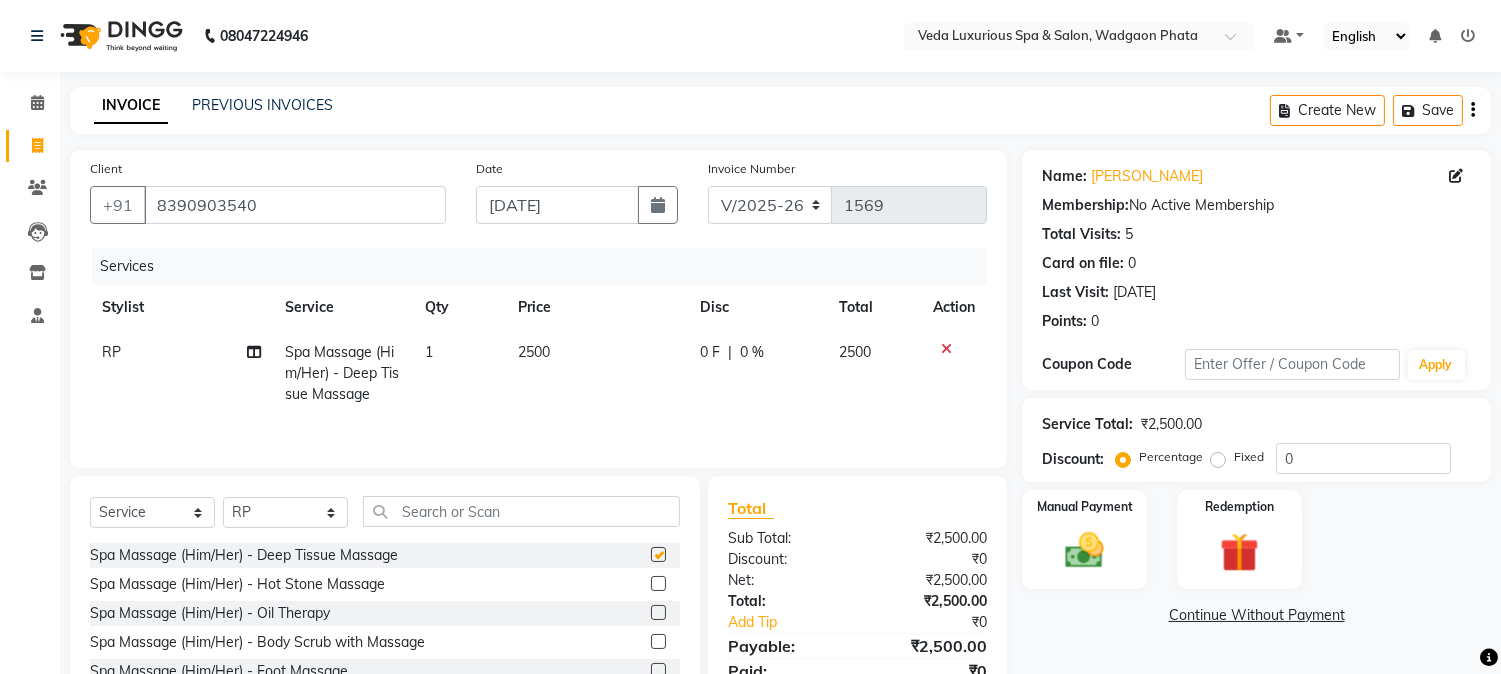 checkbox on "false" 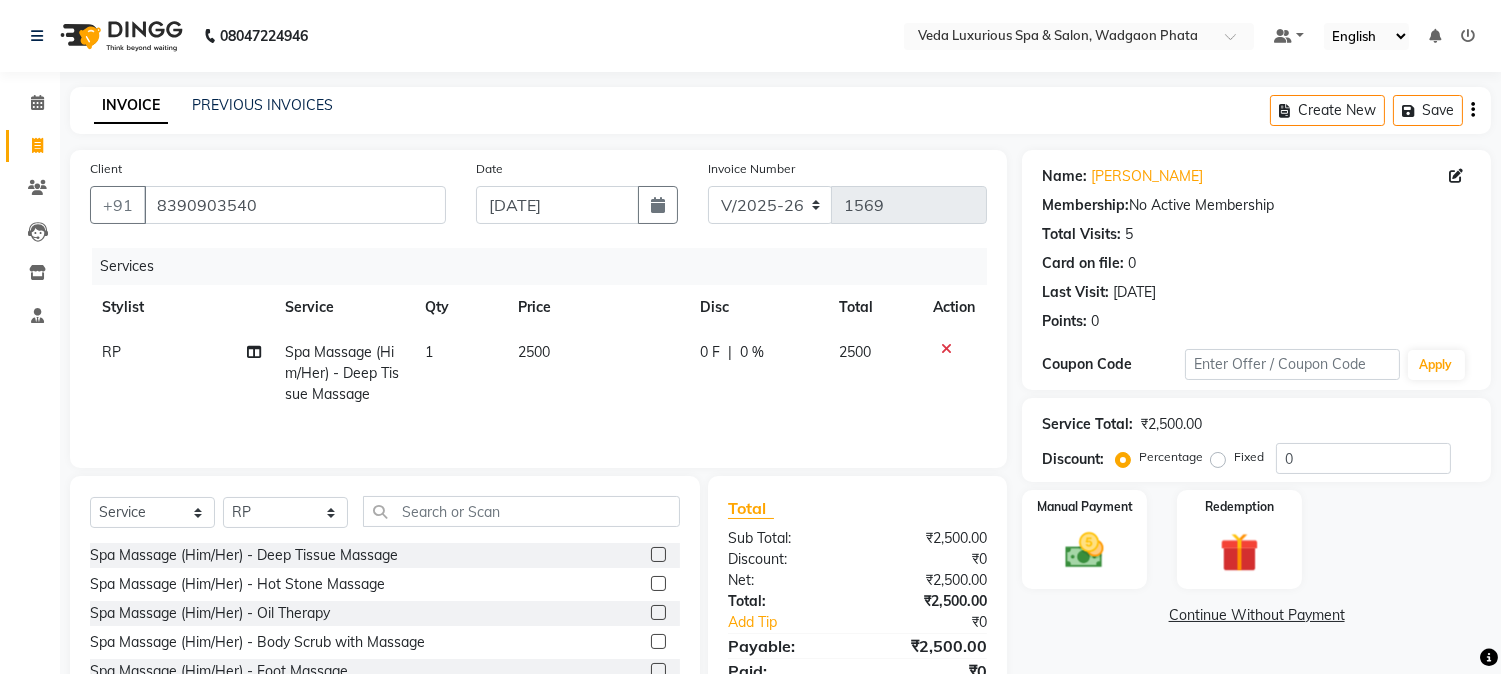 click on "0 %" 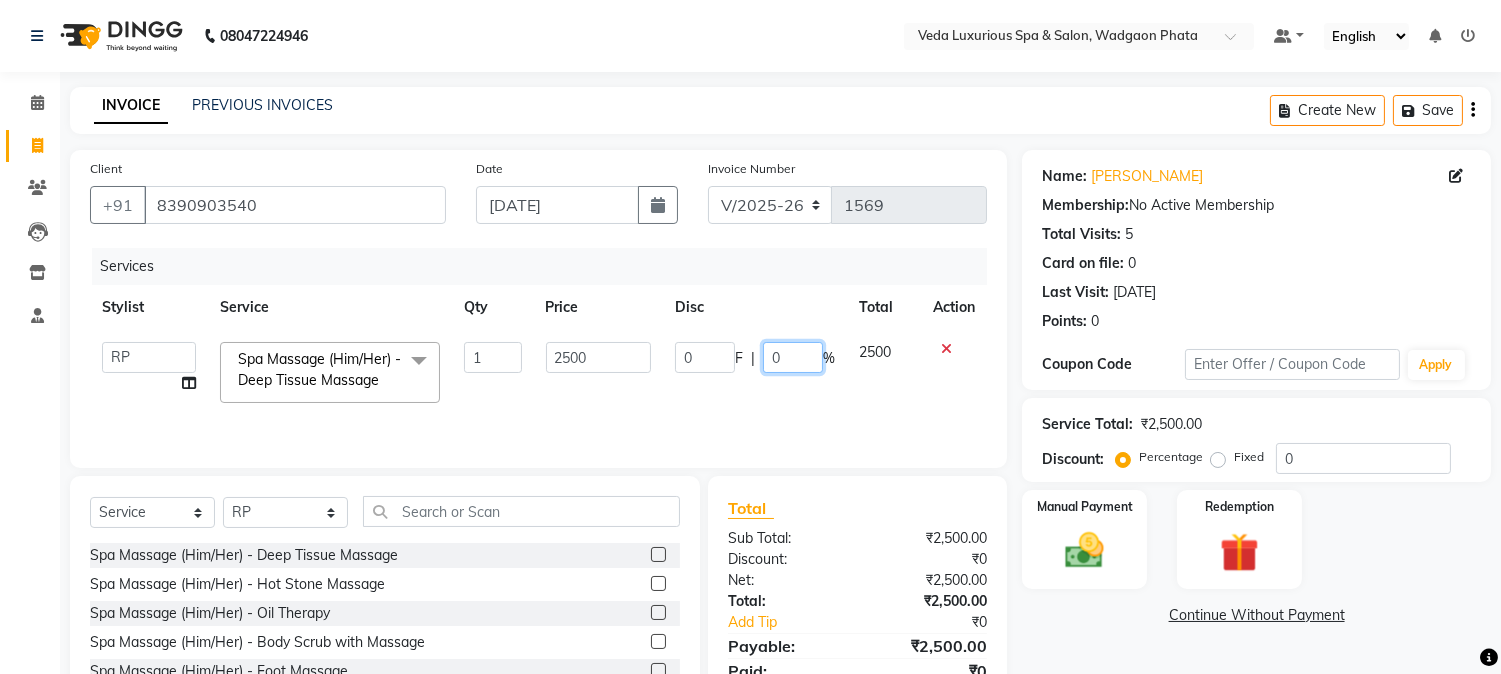 click on "0" 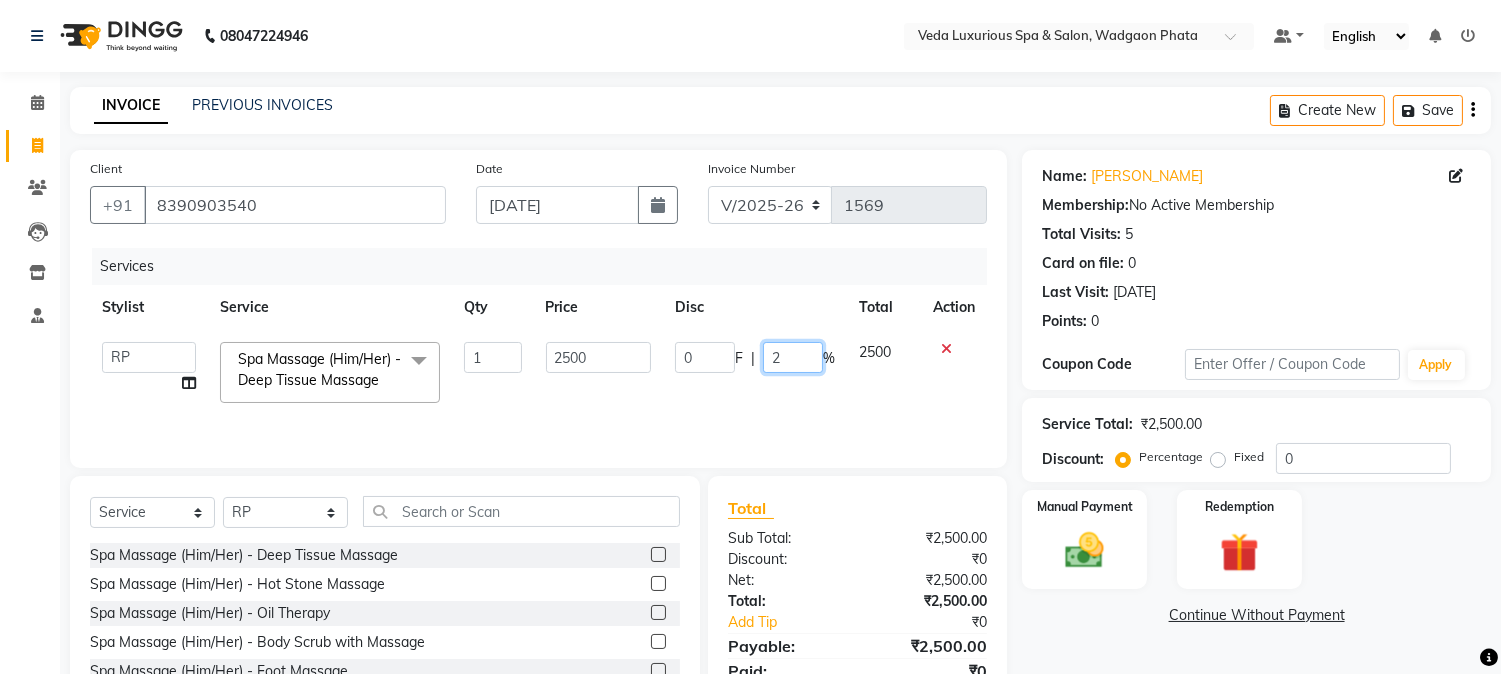 type on "20" 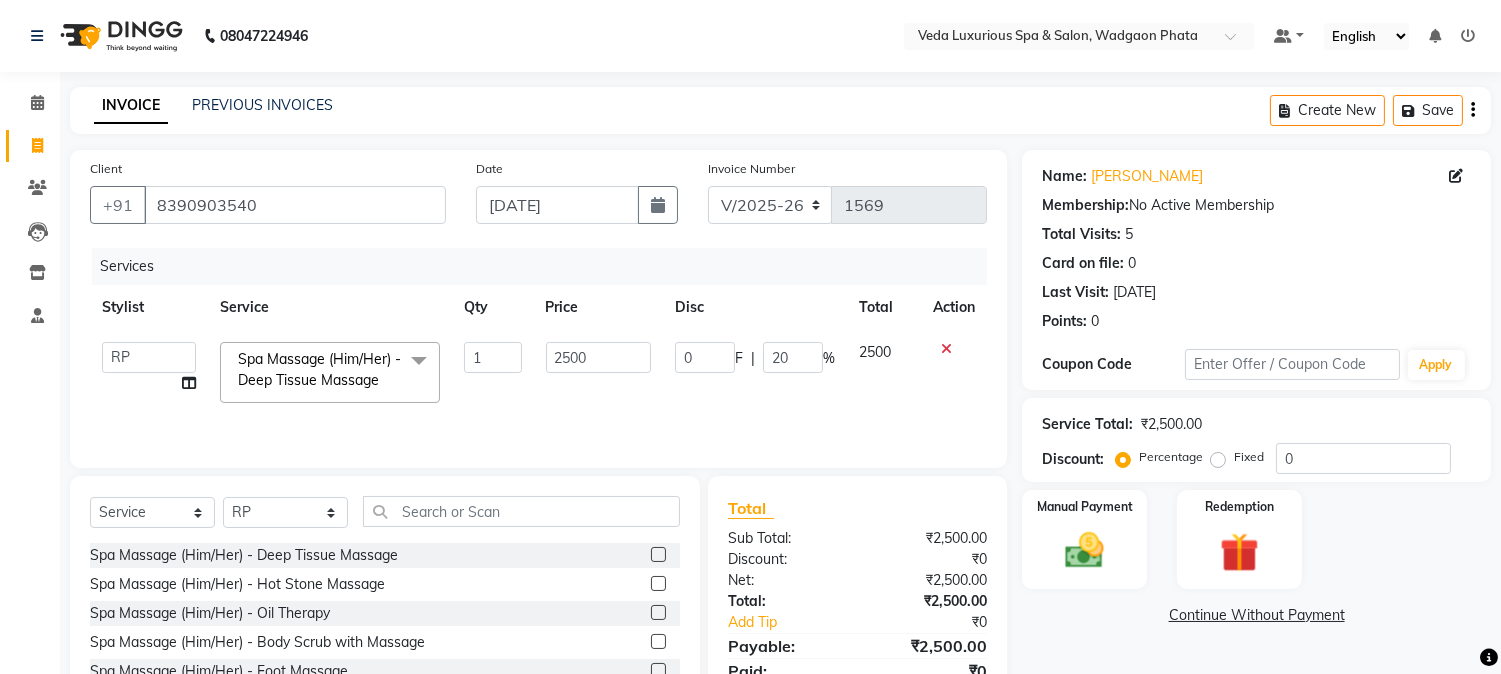 click on "0 F | 20 %" 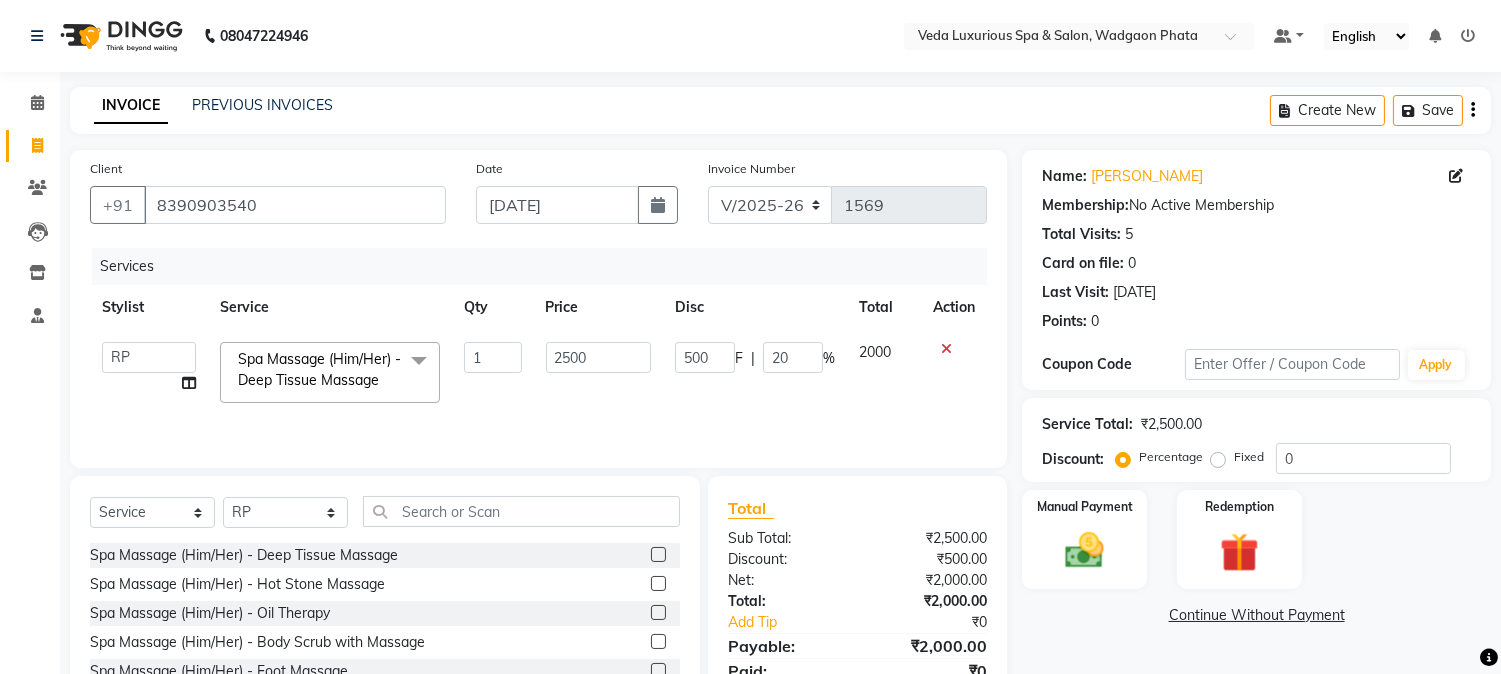 scroll, scrollTop: 126, scrollLeft: 0, axis: vertical 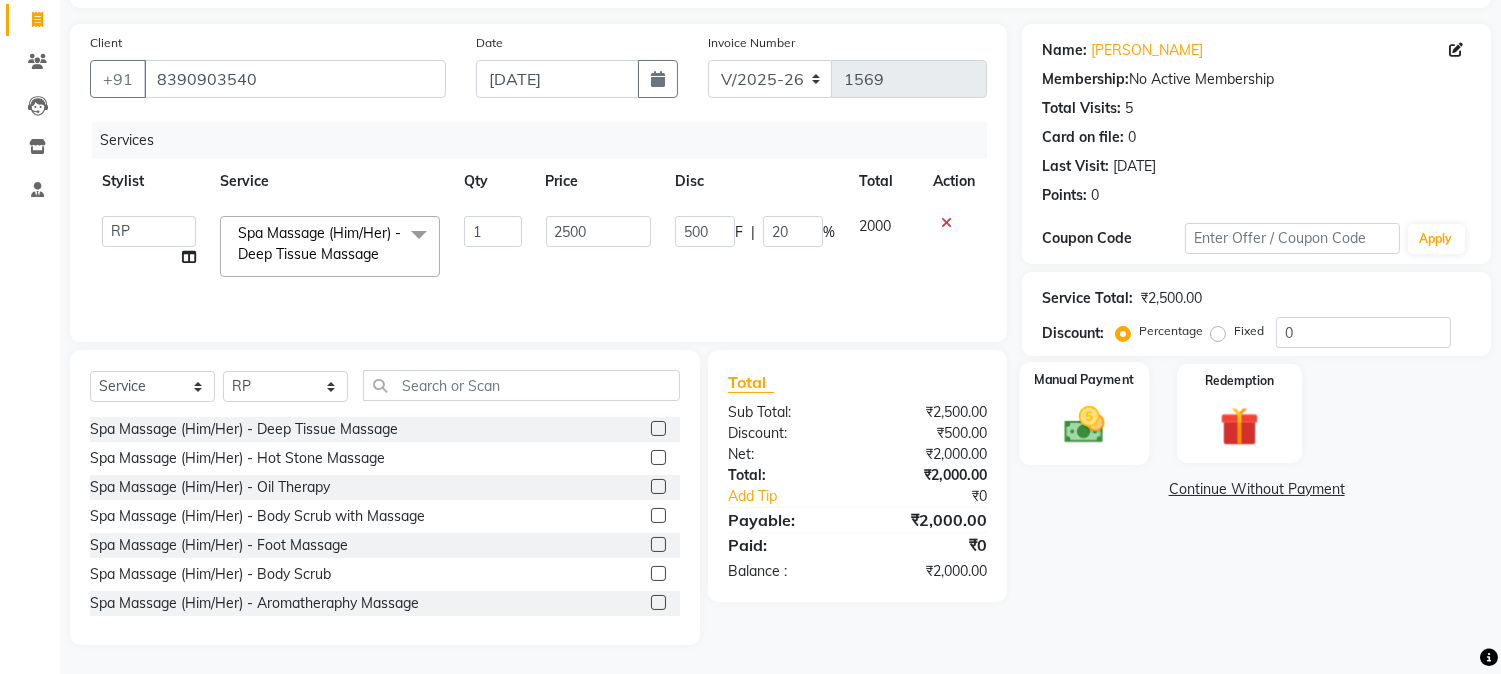 click on "Manual Payment" 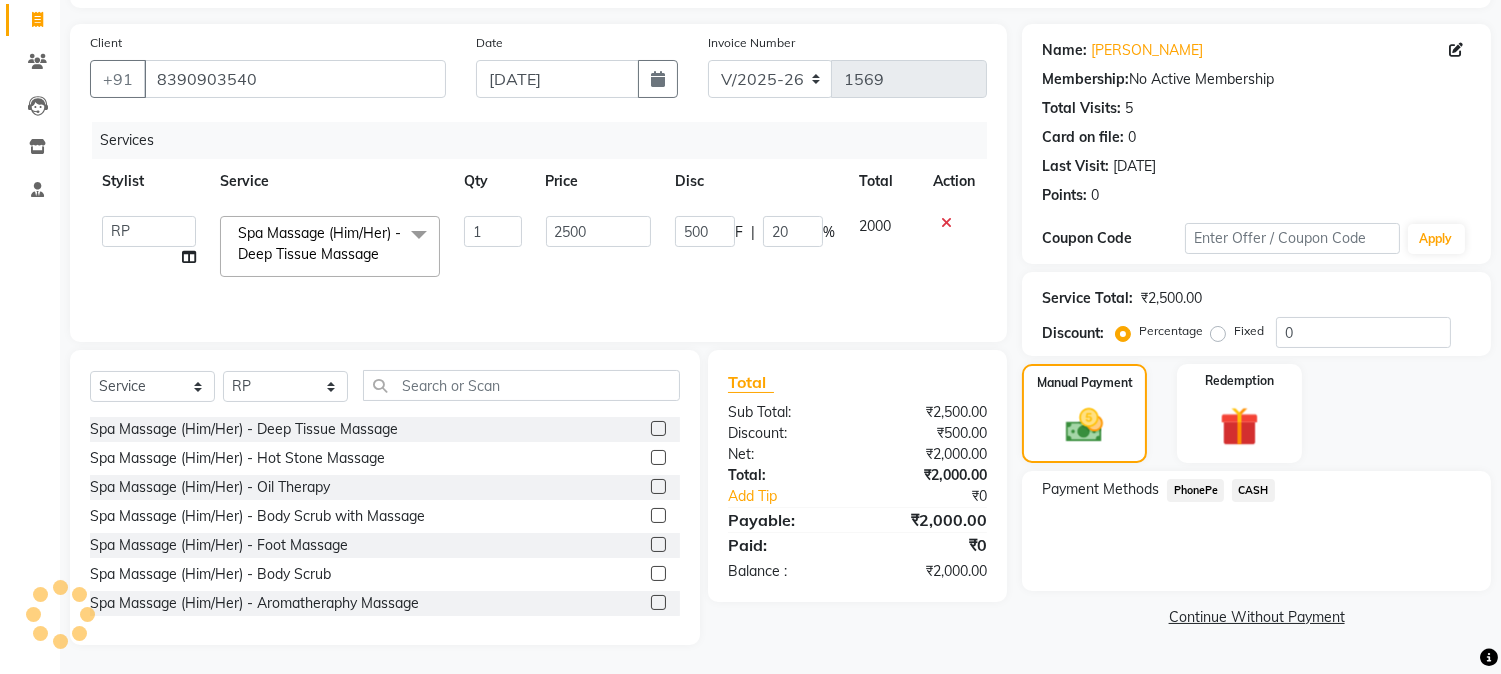click on "PhonePe" 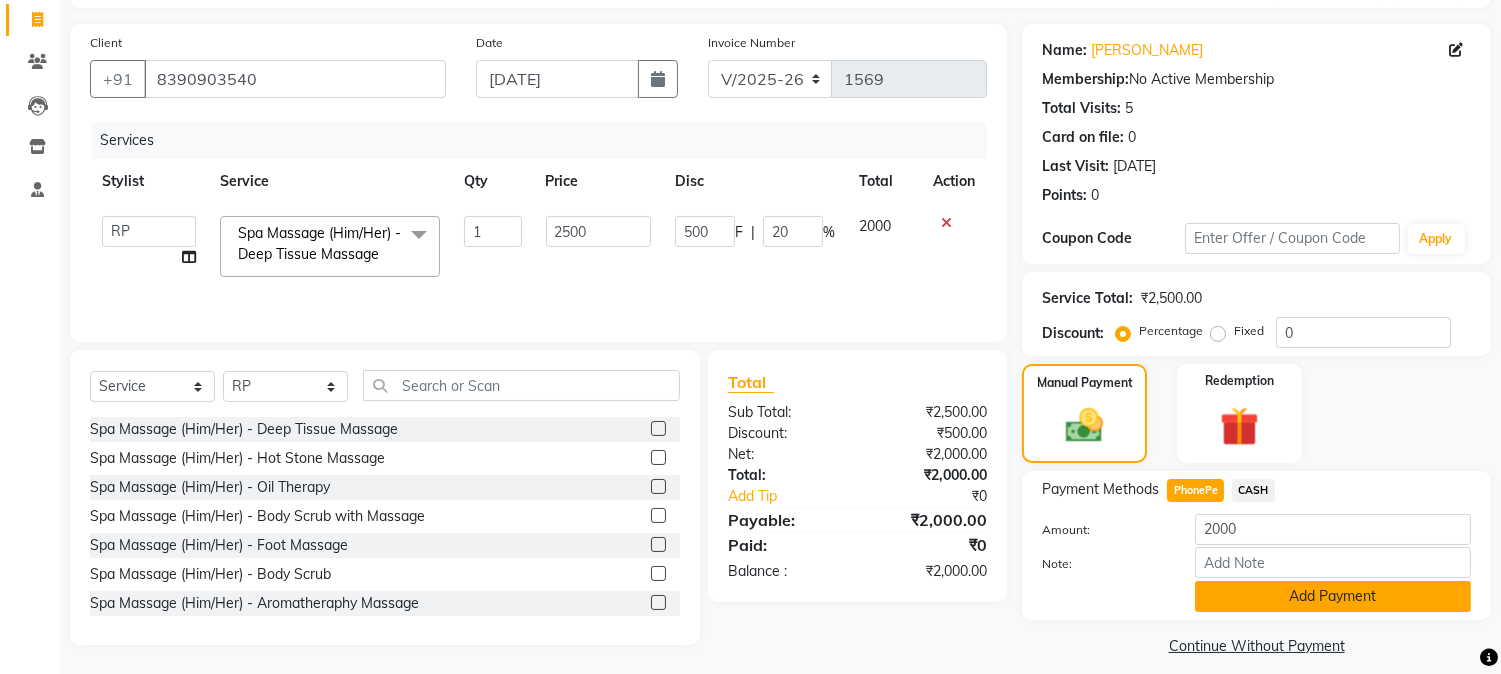 click on "Add Payment" 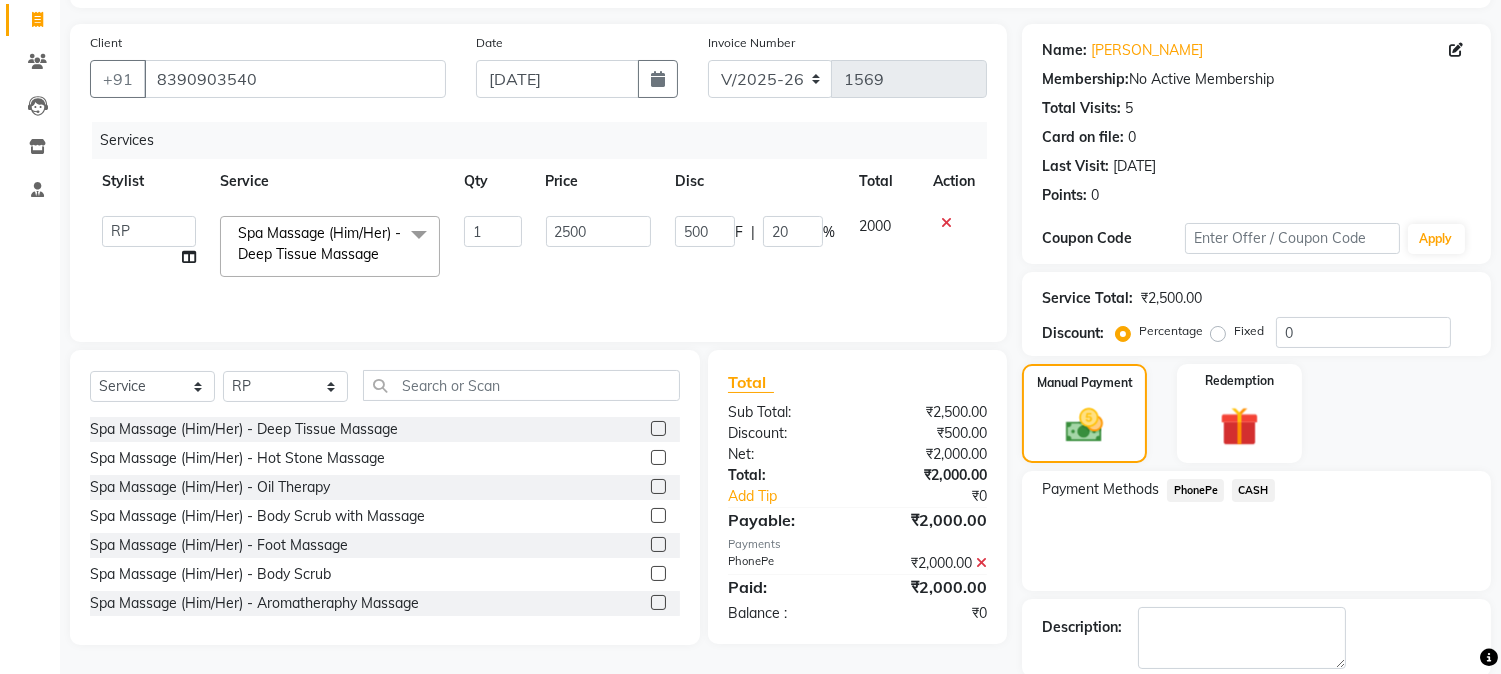 scroll, scrollTop: 225, scrollLeft: 0, axis: vertical 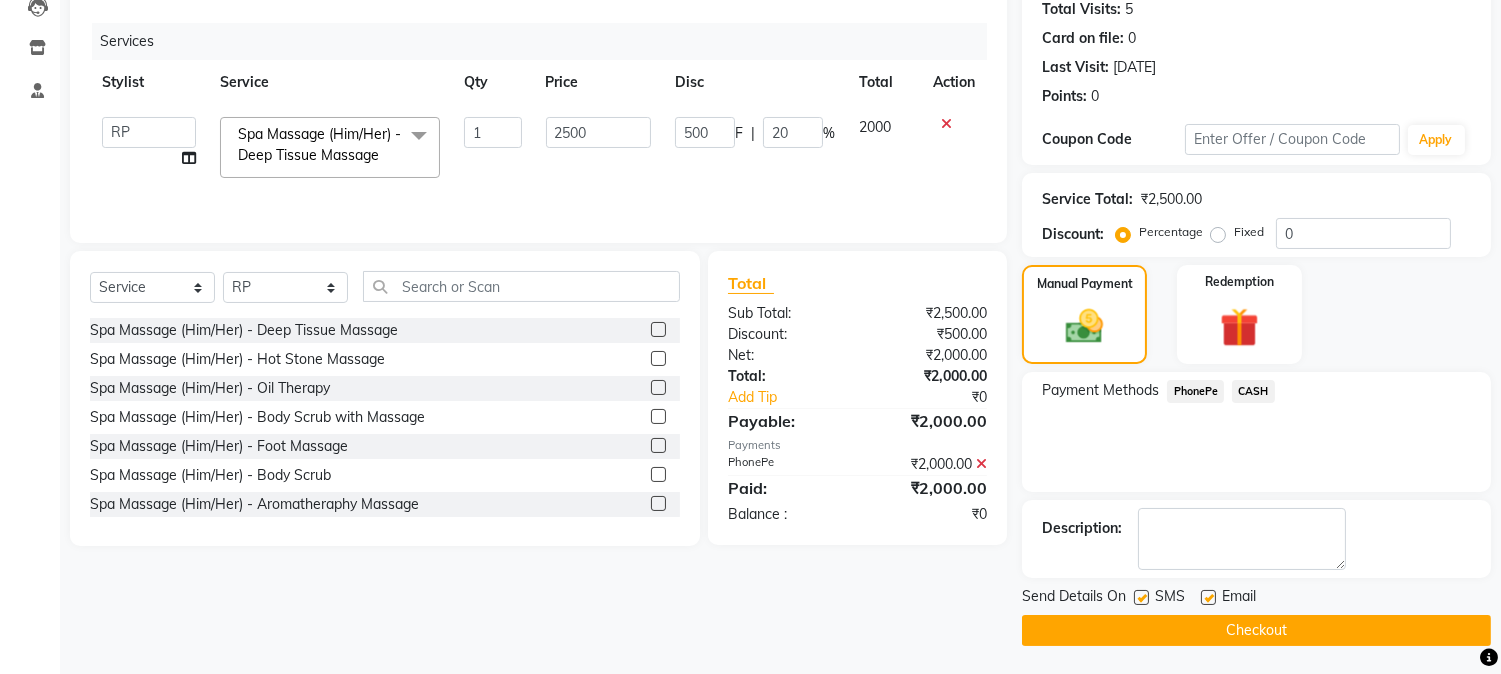 click on "Checkout" 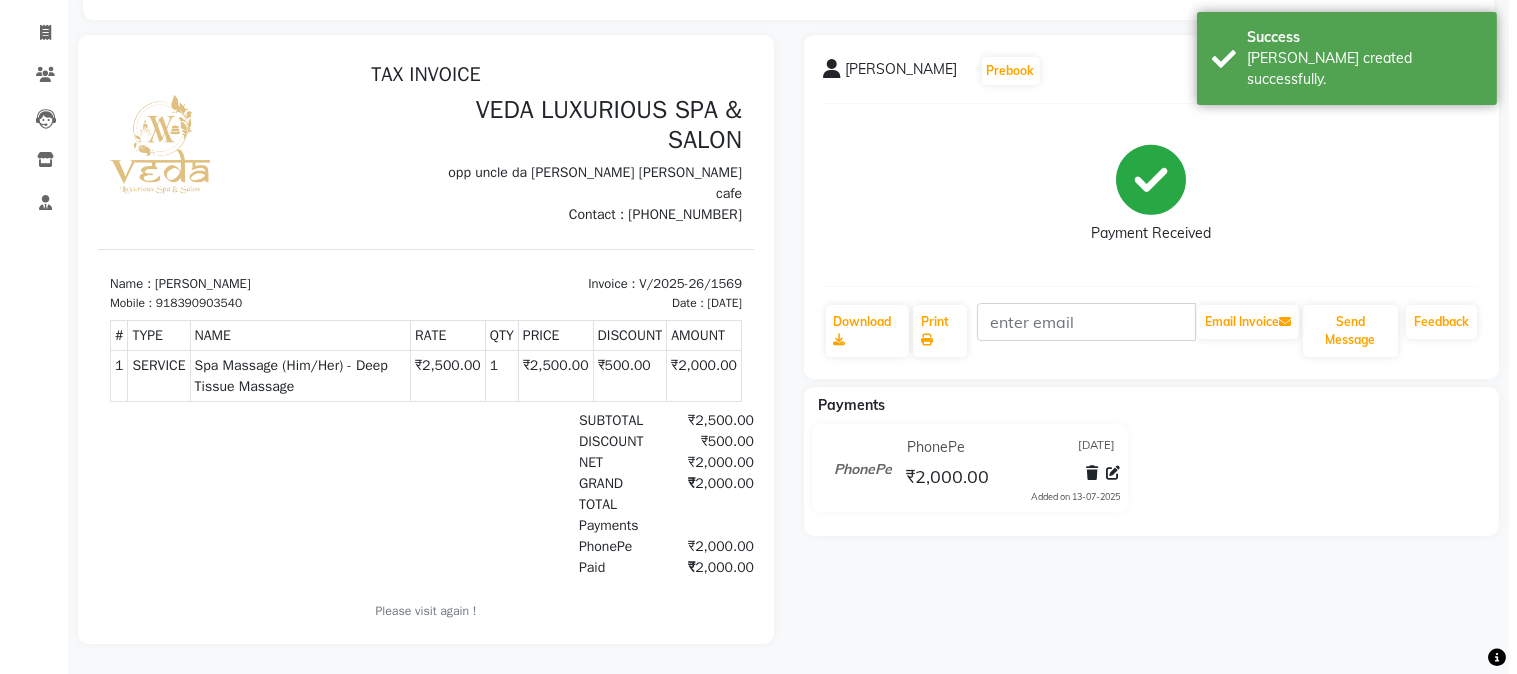 scroll, scrollTop: 0, scrollLeft: 0, axis: both 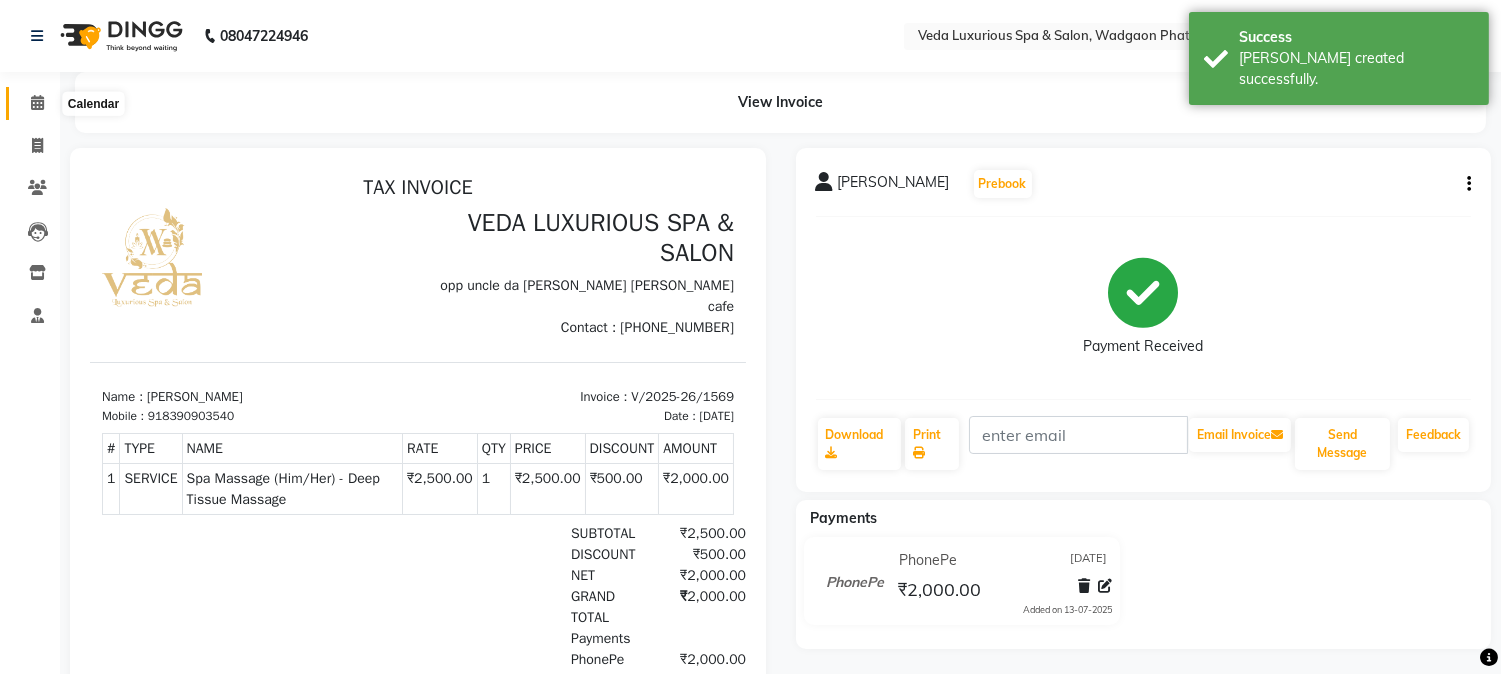 click 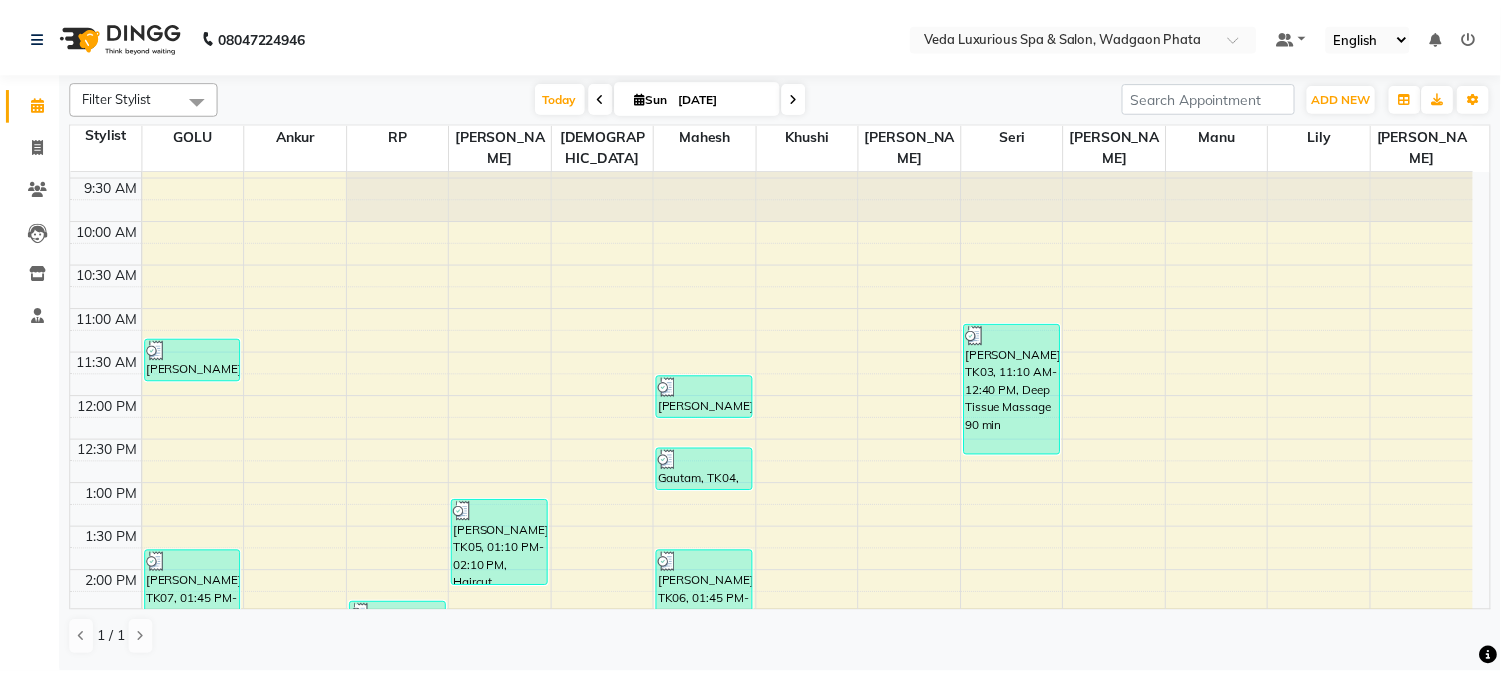 scroll, scrollTop: 0, scrollLeft: 0, axis: both 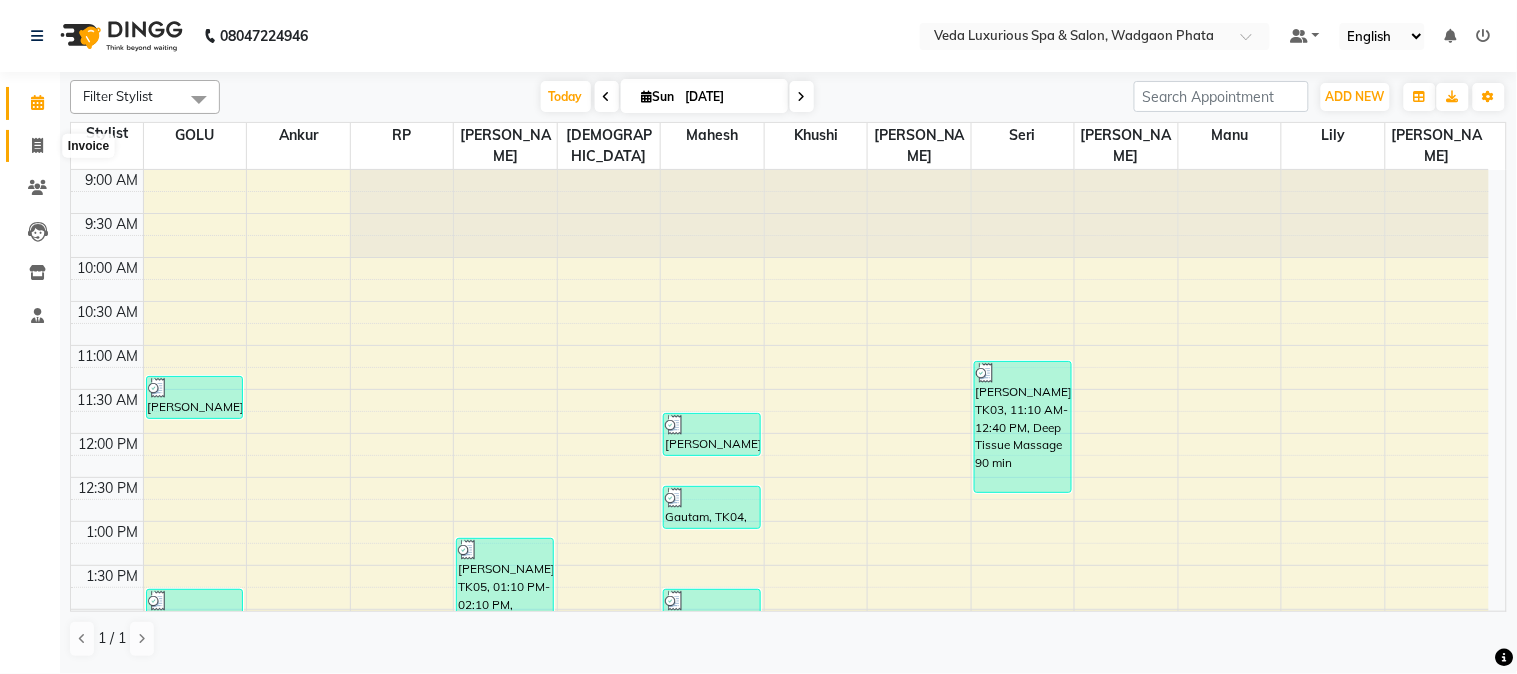 click 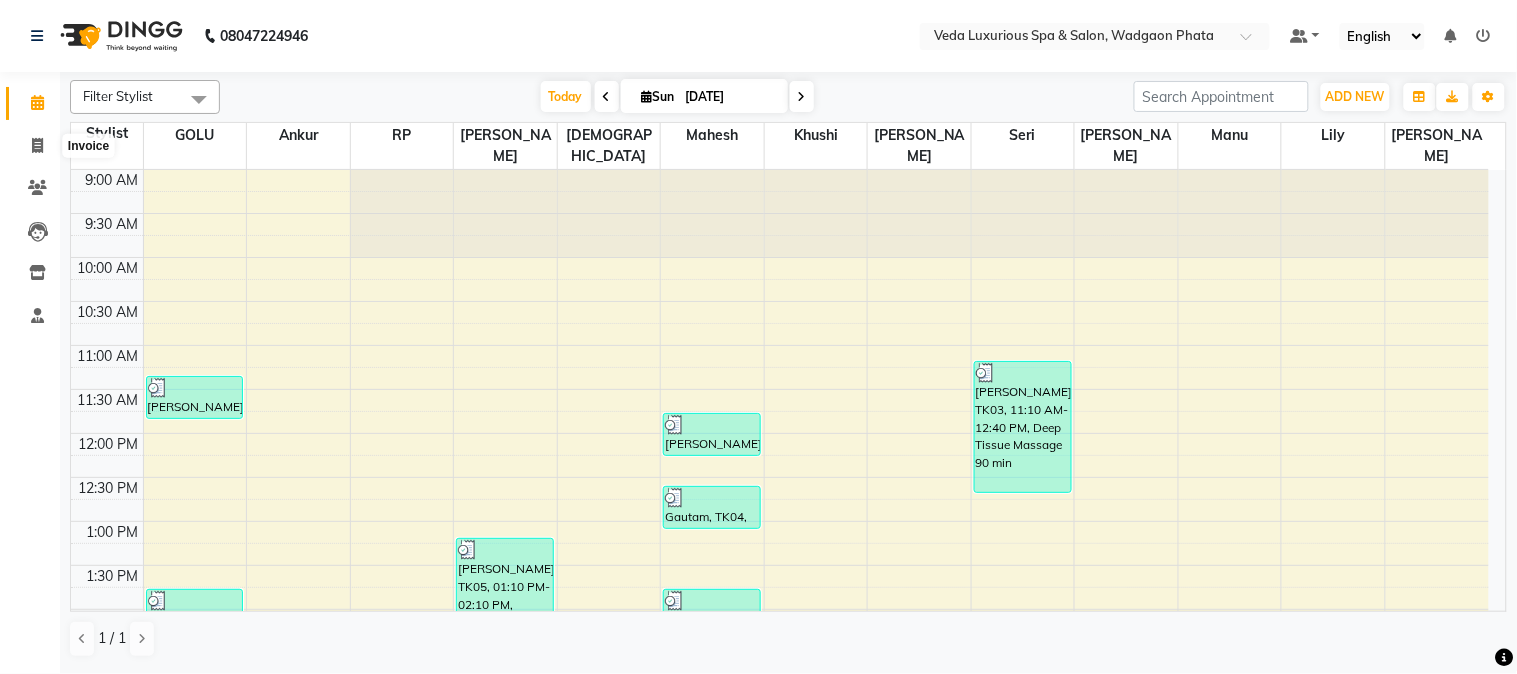 select on "service" 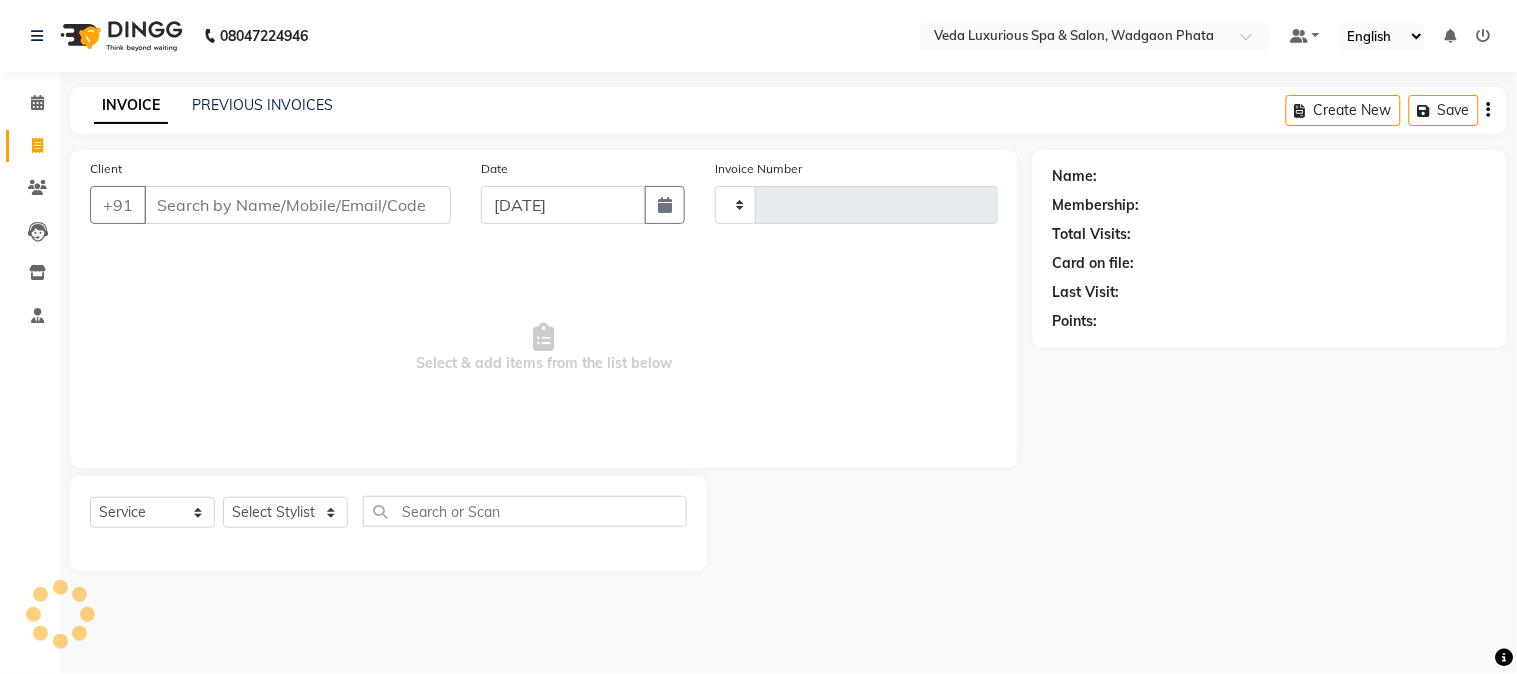 type on "1570" 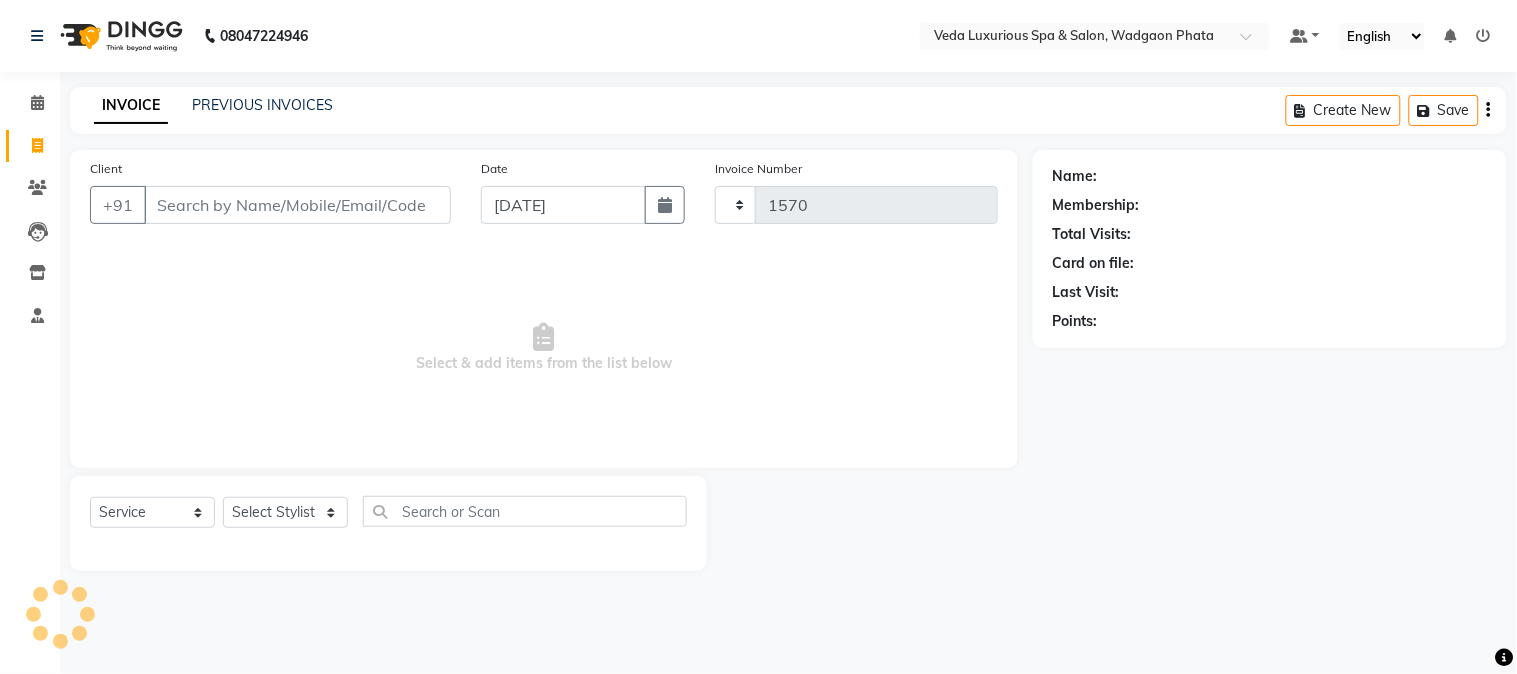 select on "4666" 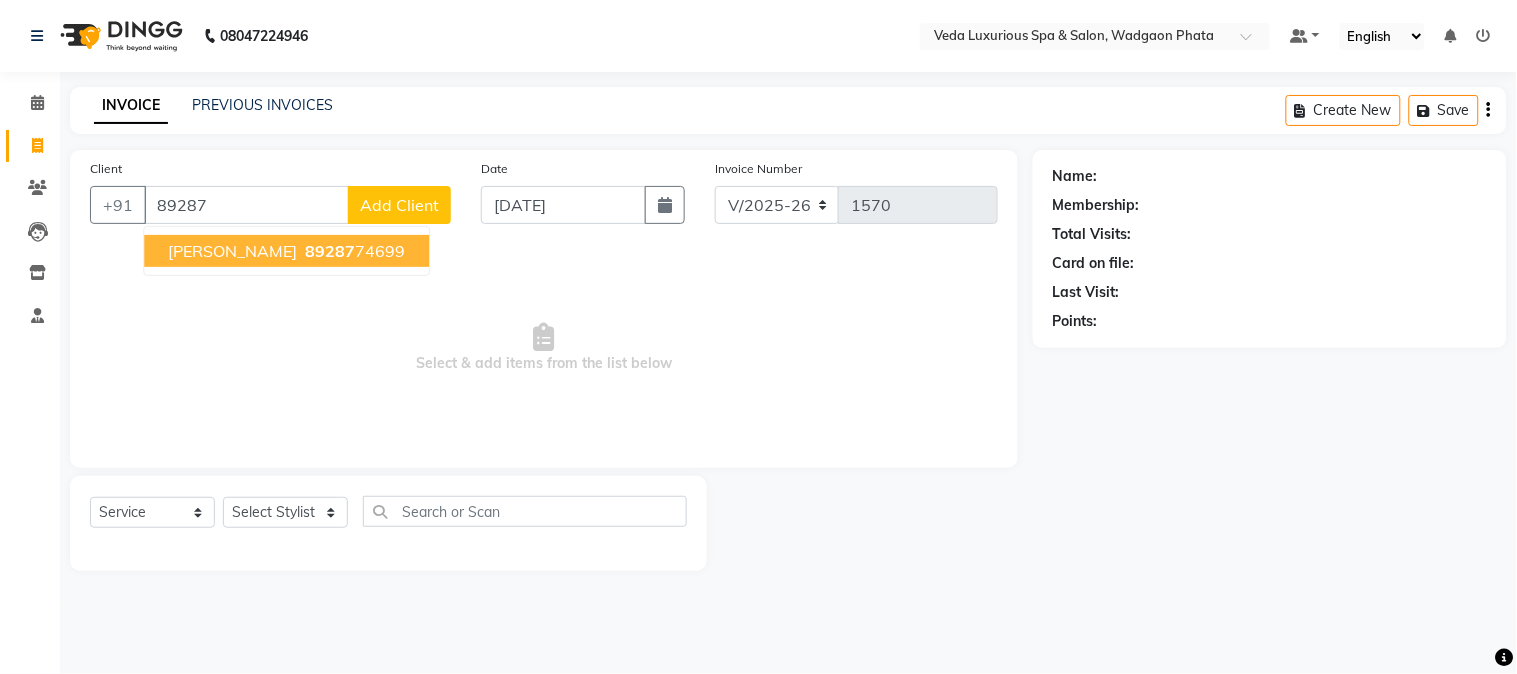 drag, startPoint x: 244, startPoint y: 246, endPoint x: 254, endPoint y: 244, distance: 10.198039 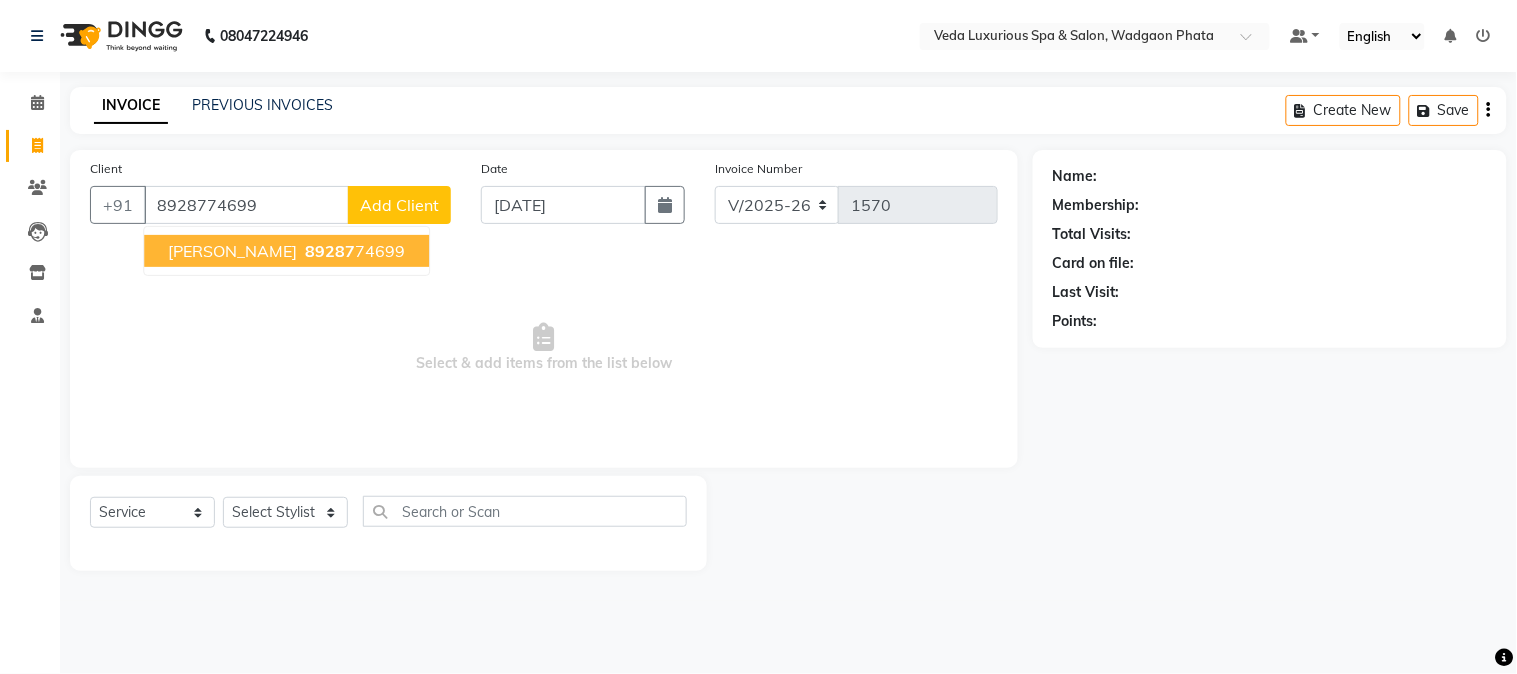 type on "8928774699" 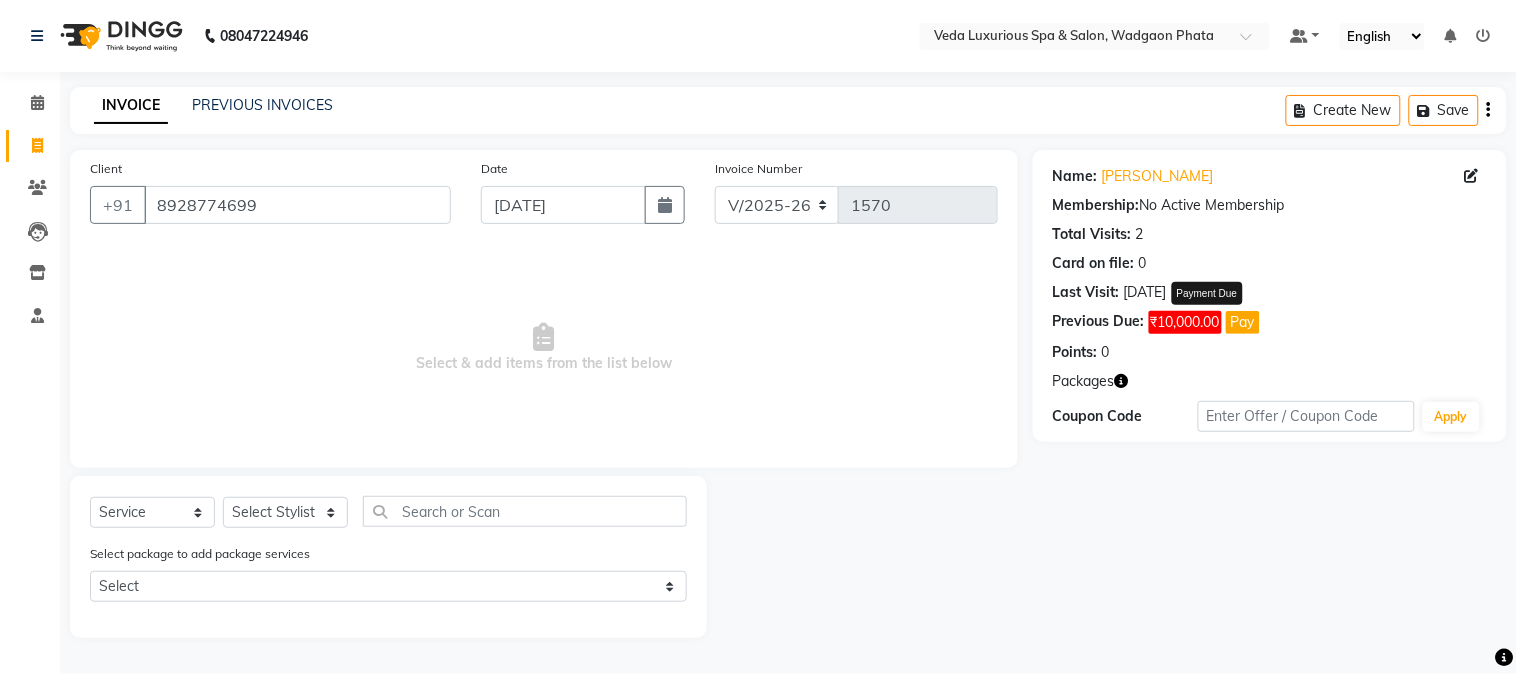 click on "Pay" 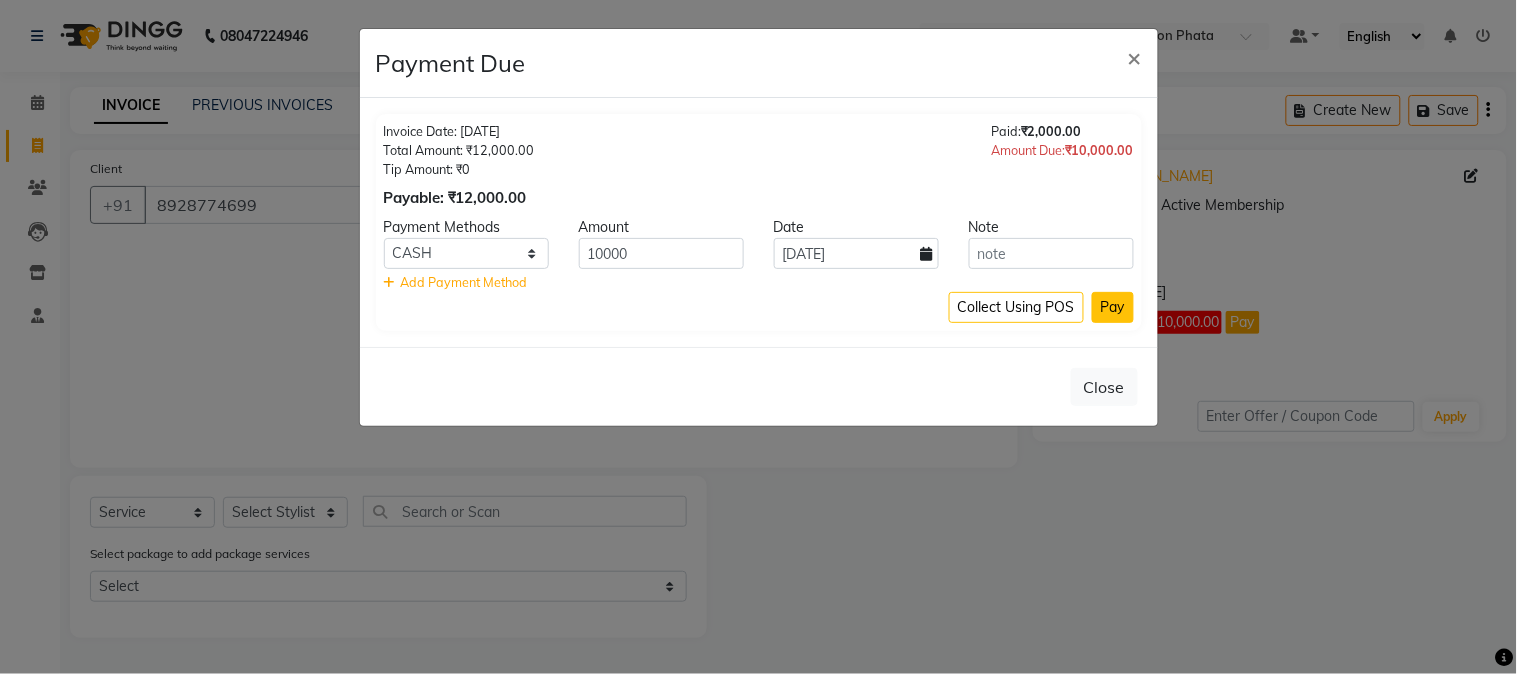 click on "Pay" 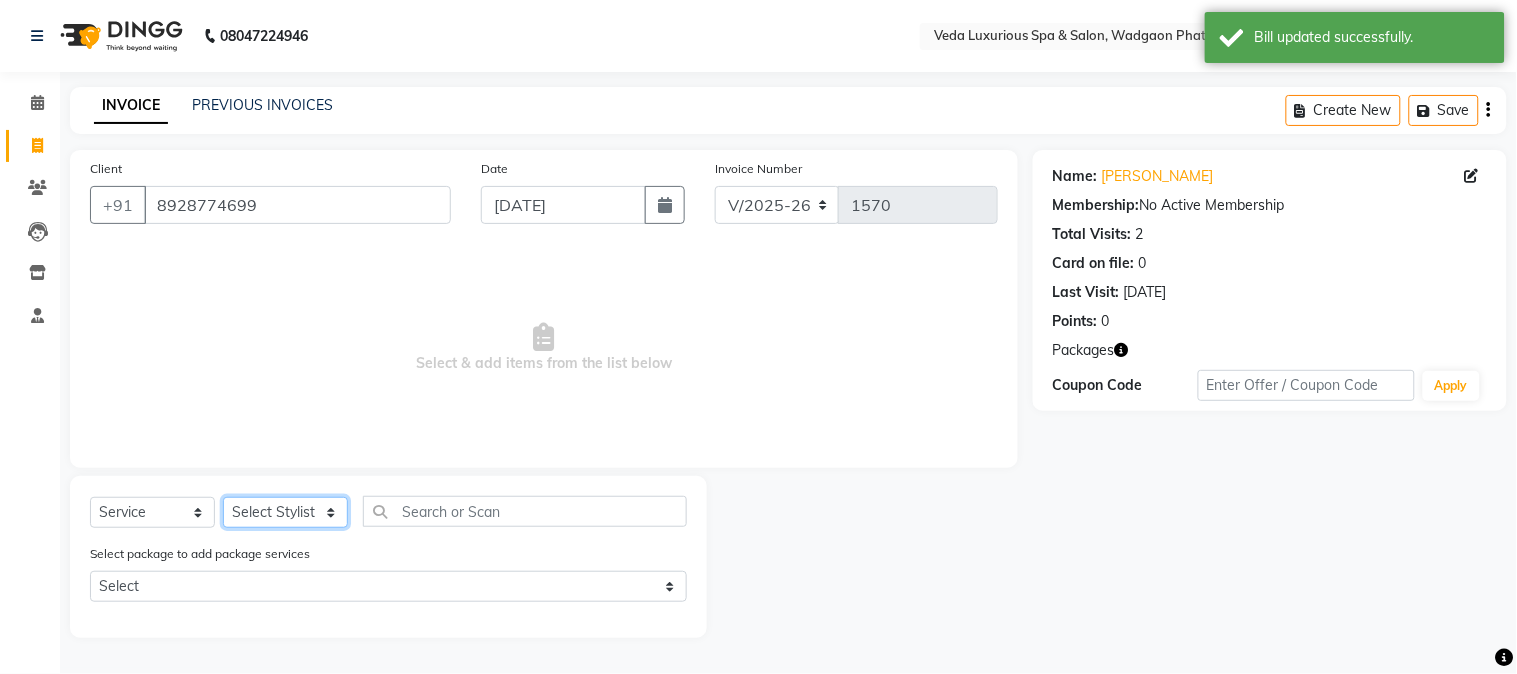 click on "Select Stylist Ankur GOLU [PERSON_NAME] [PERSON_NAME] [PERSON_NAME] RP seri VEDA" 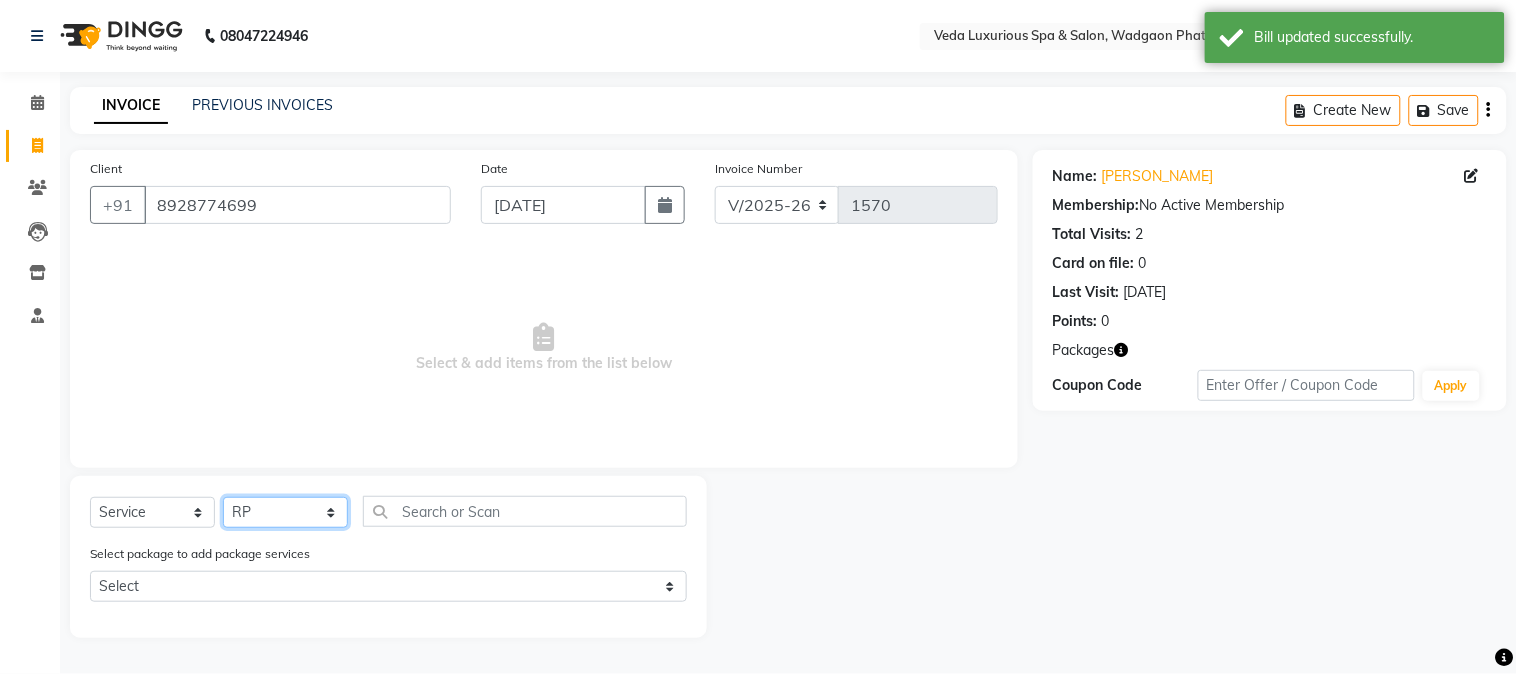 click on "Select Stylist Ankur GOLU [PERSON_NAME] [PERSON_NAME] [PERSON_NAME] RP seri VEDA" 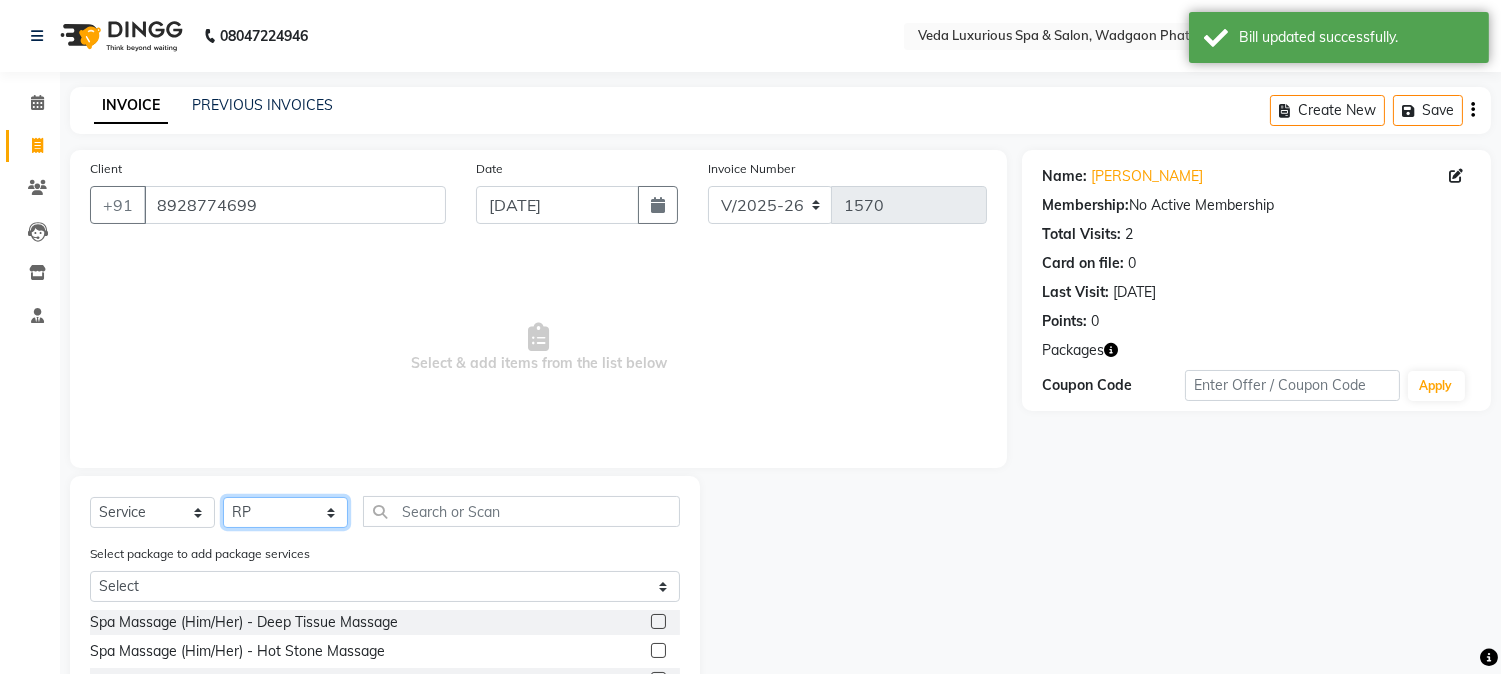 scroll, scrollTop: 194, scrollLeft: 0, axis: vertical 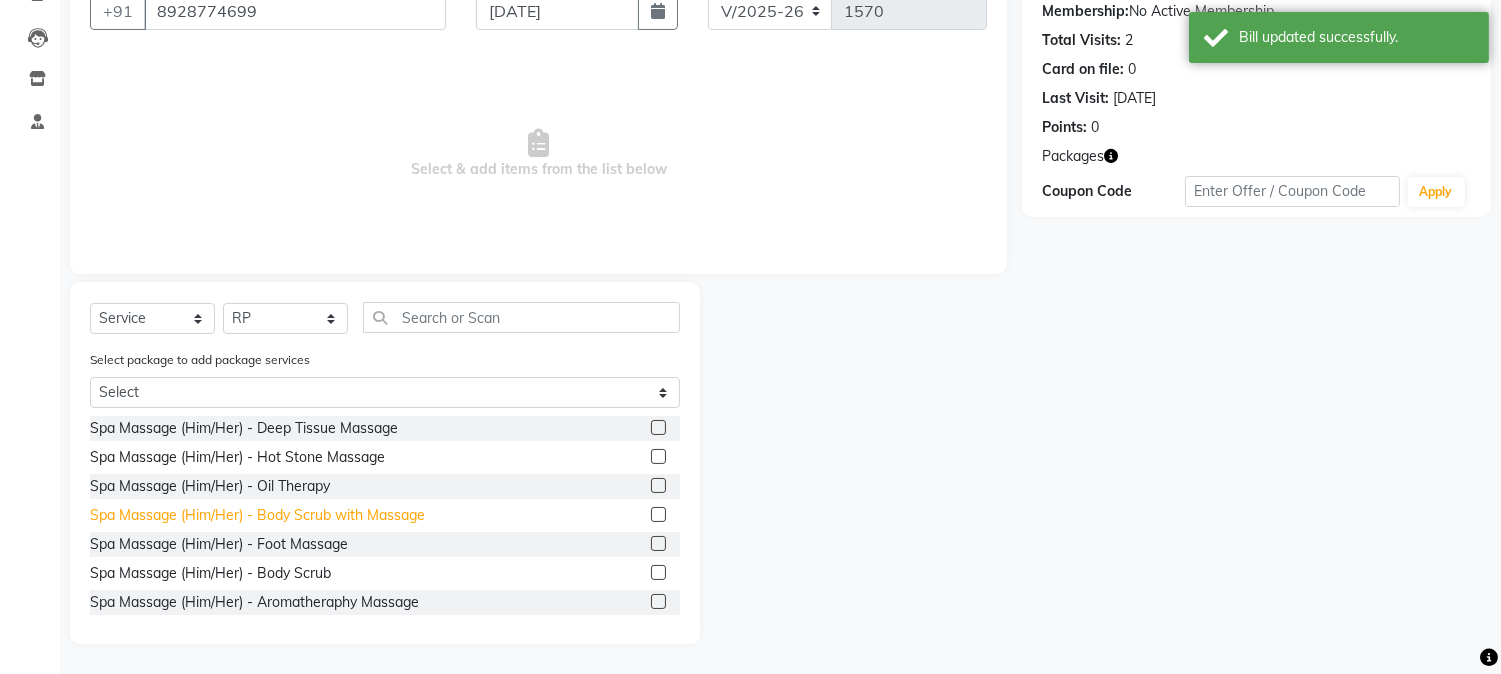 click on "Spa Massage (Him/Her) - Body Scrub with Massage" 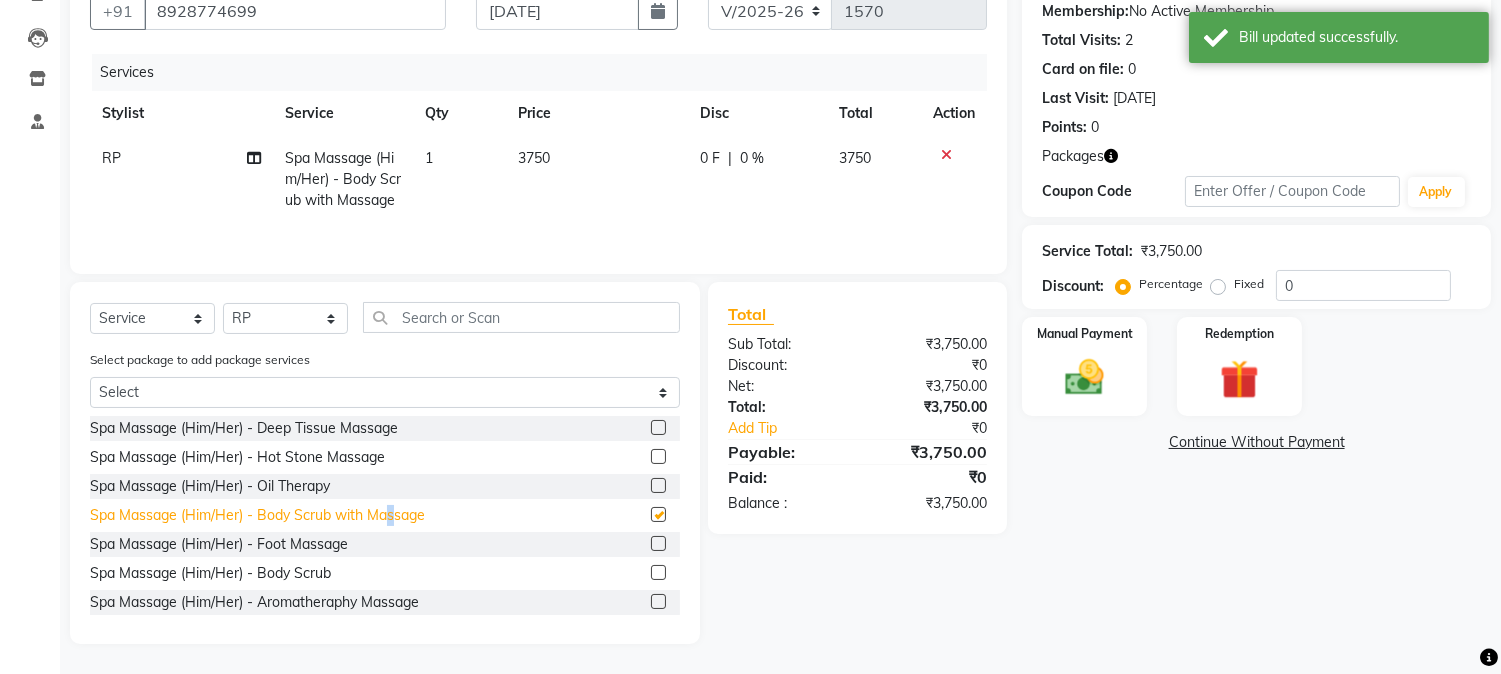 checkbox on "false" 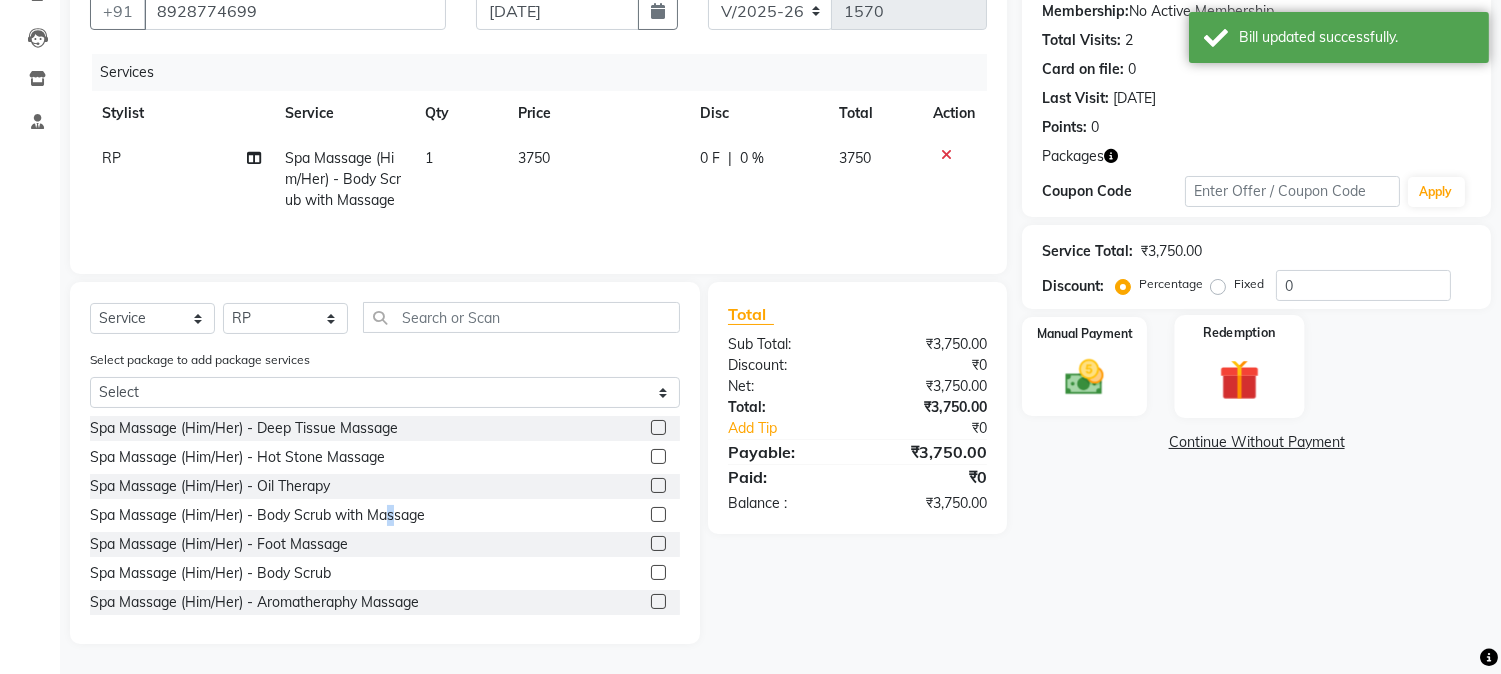 click 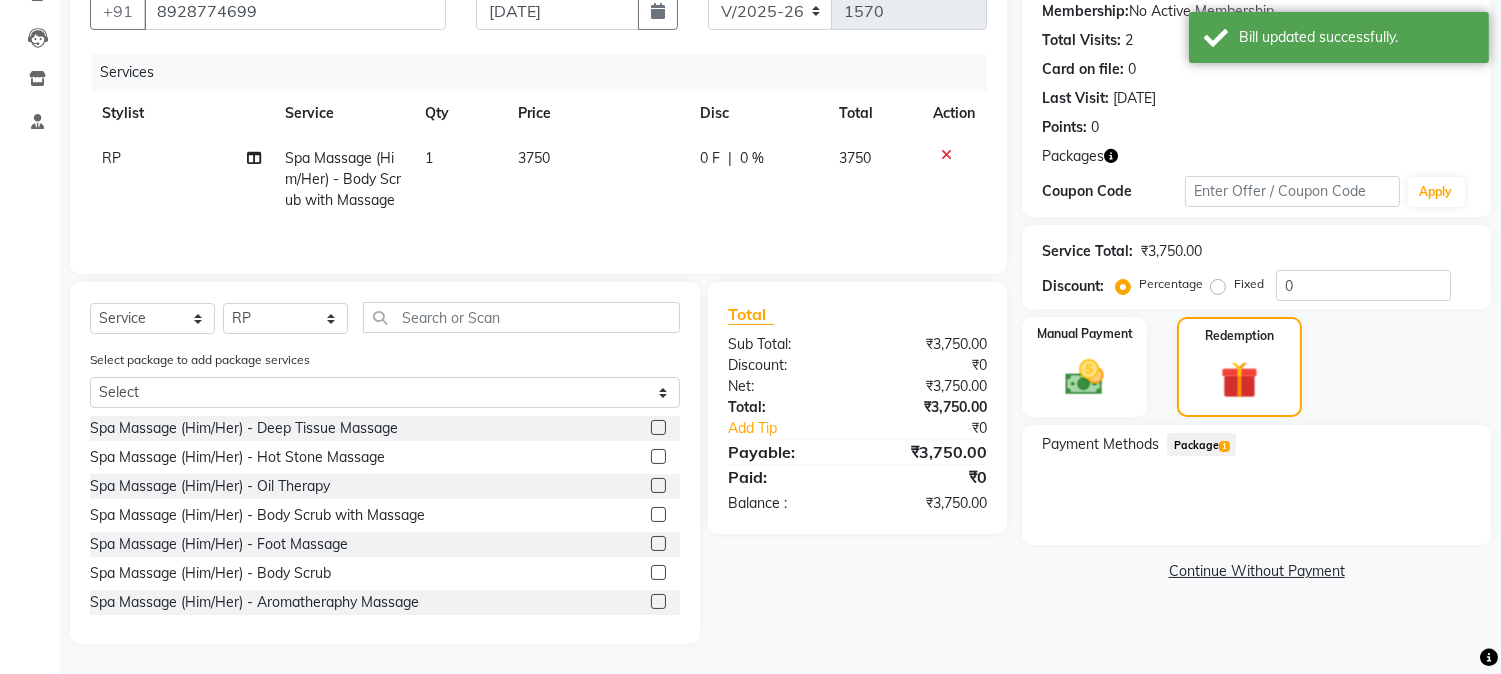 click on "Package  1" 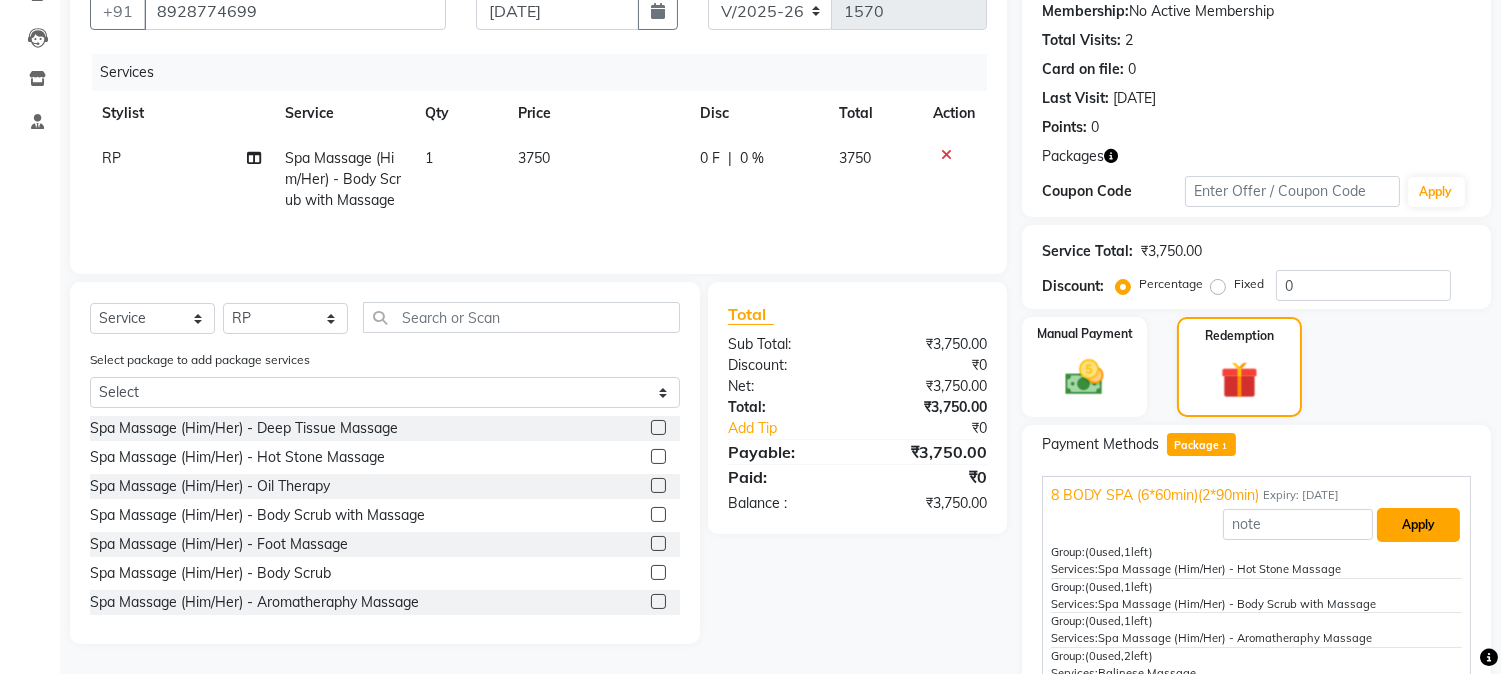 click on "Apply" at bounding box center (1418, 525) 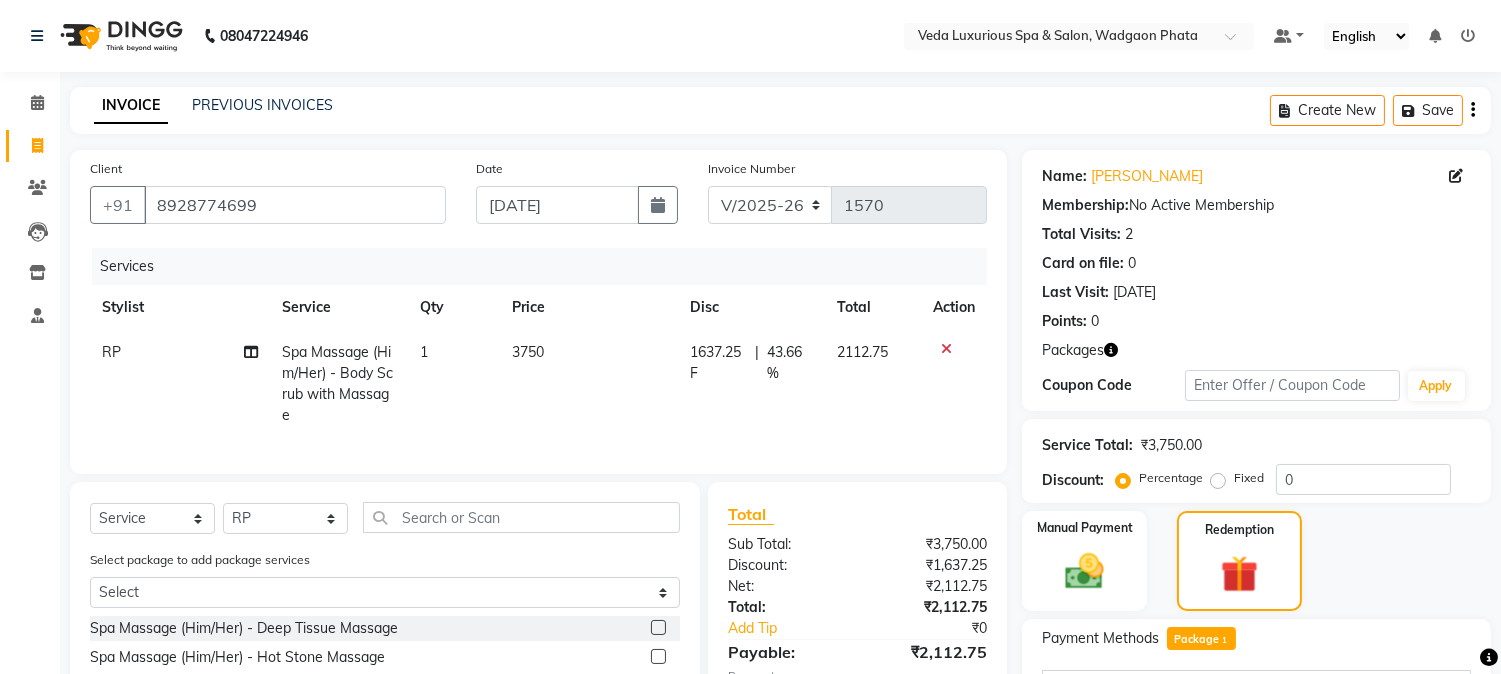 scroll, scrollTop: 408, scrollLeft: 0, axis: vertical 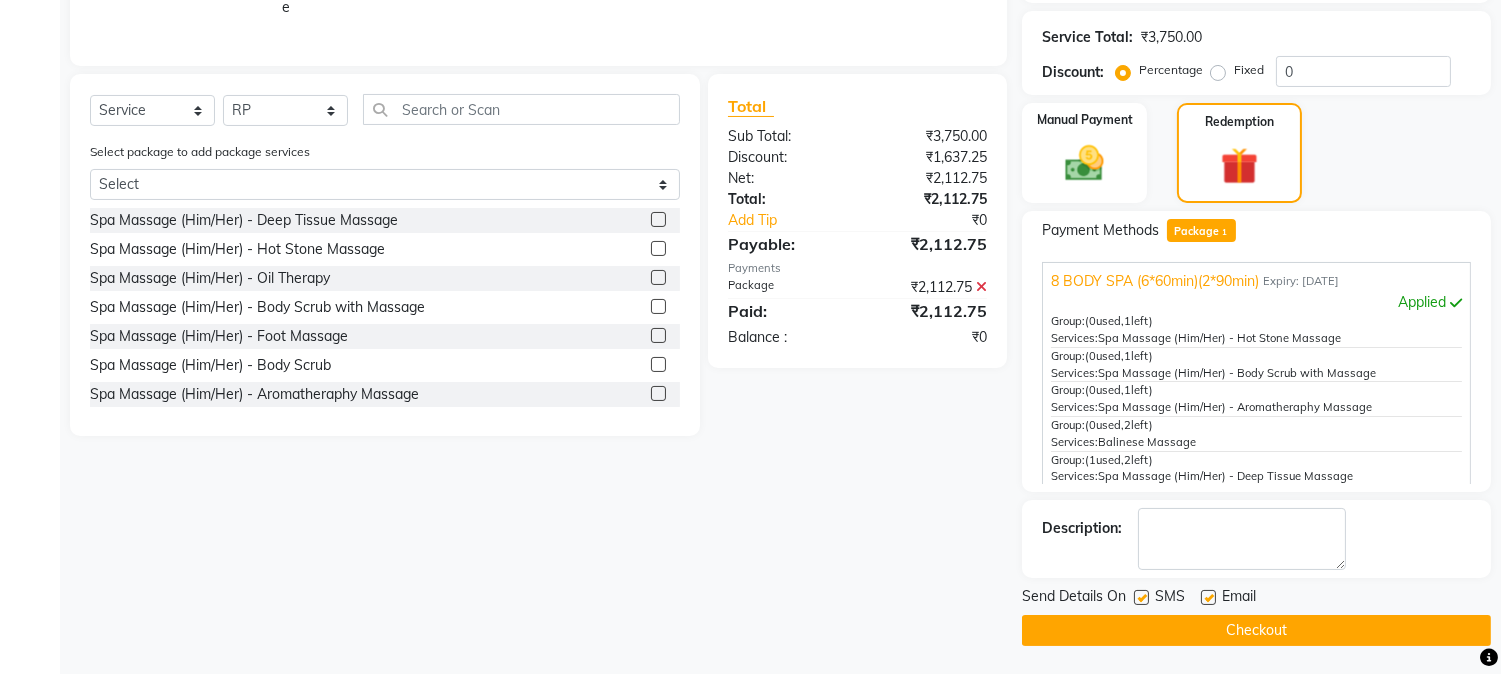 click on "Checkout" 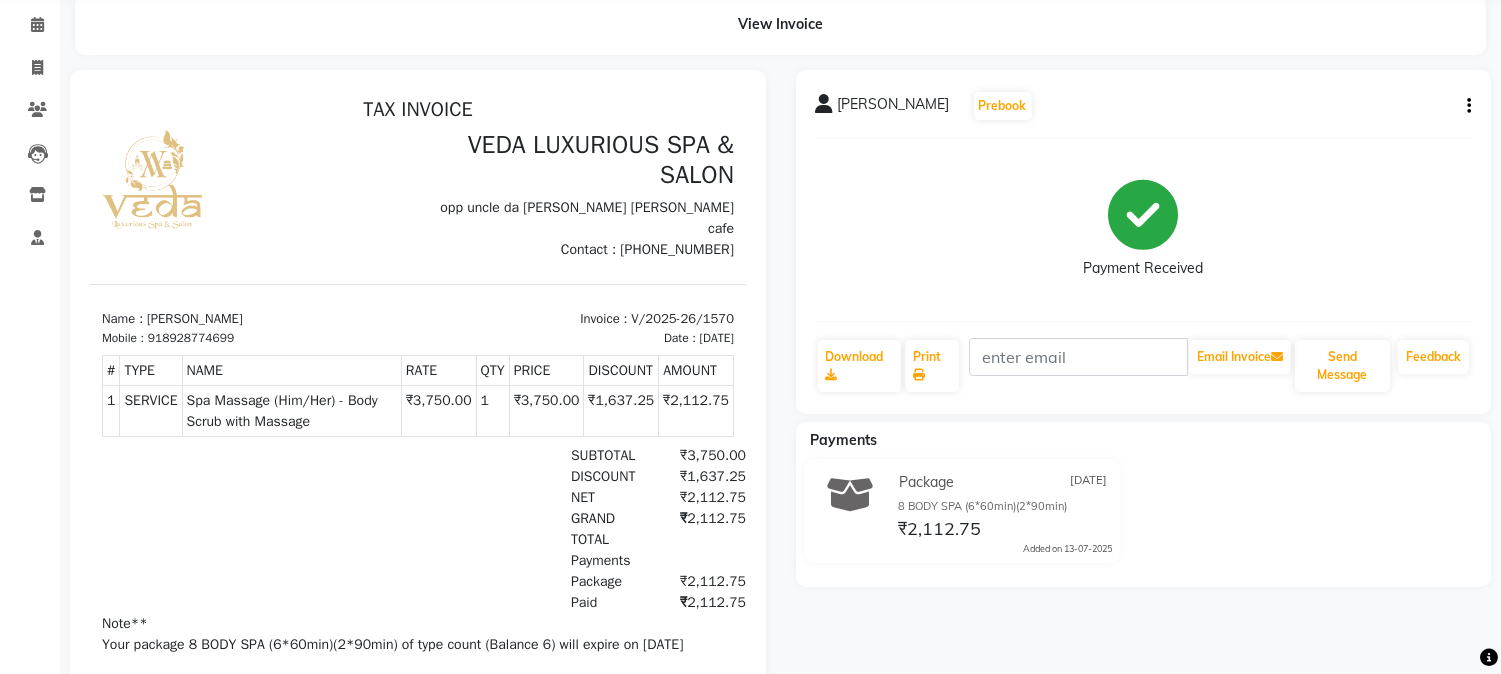 scroll, scrollTop: 0, scrollLeft: 0, axis: both 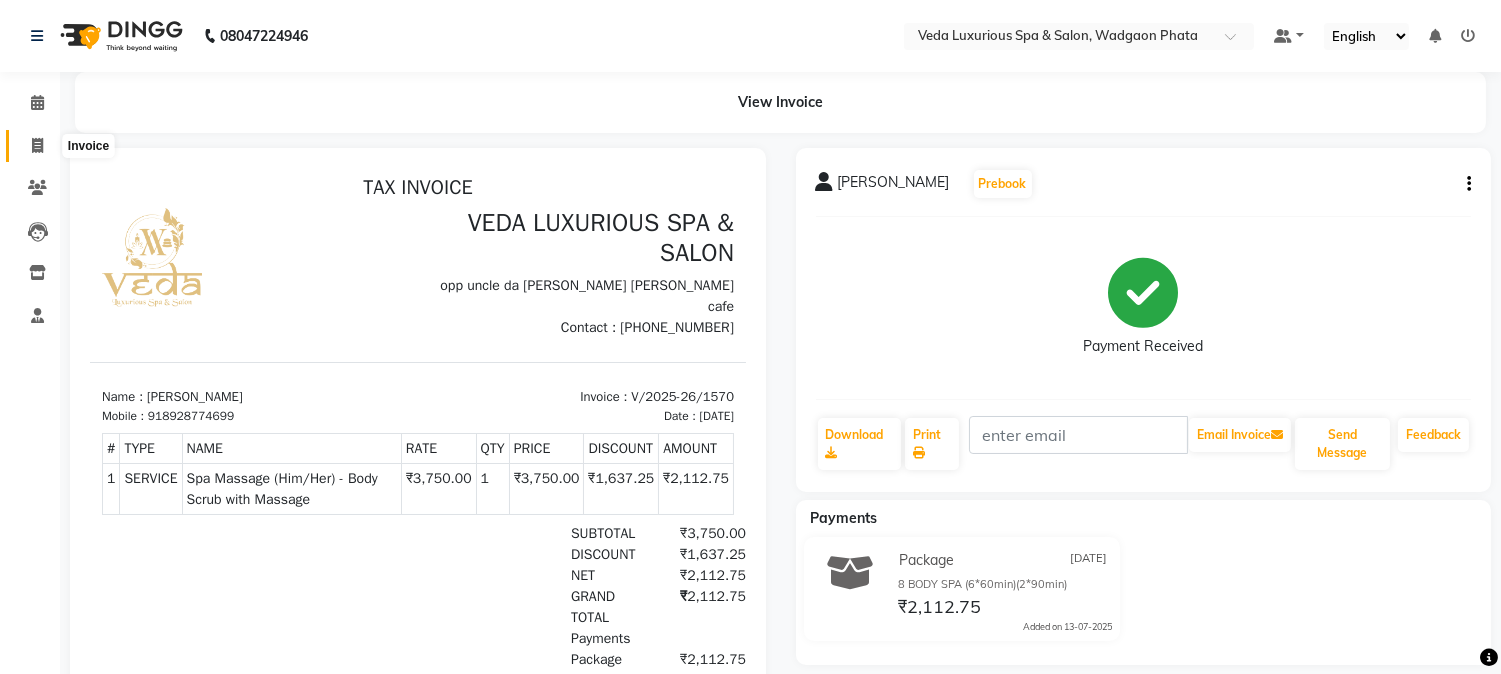 click 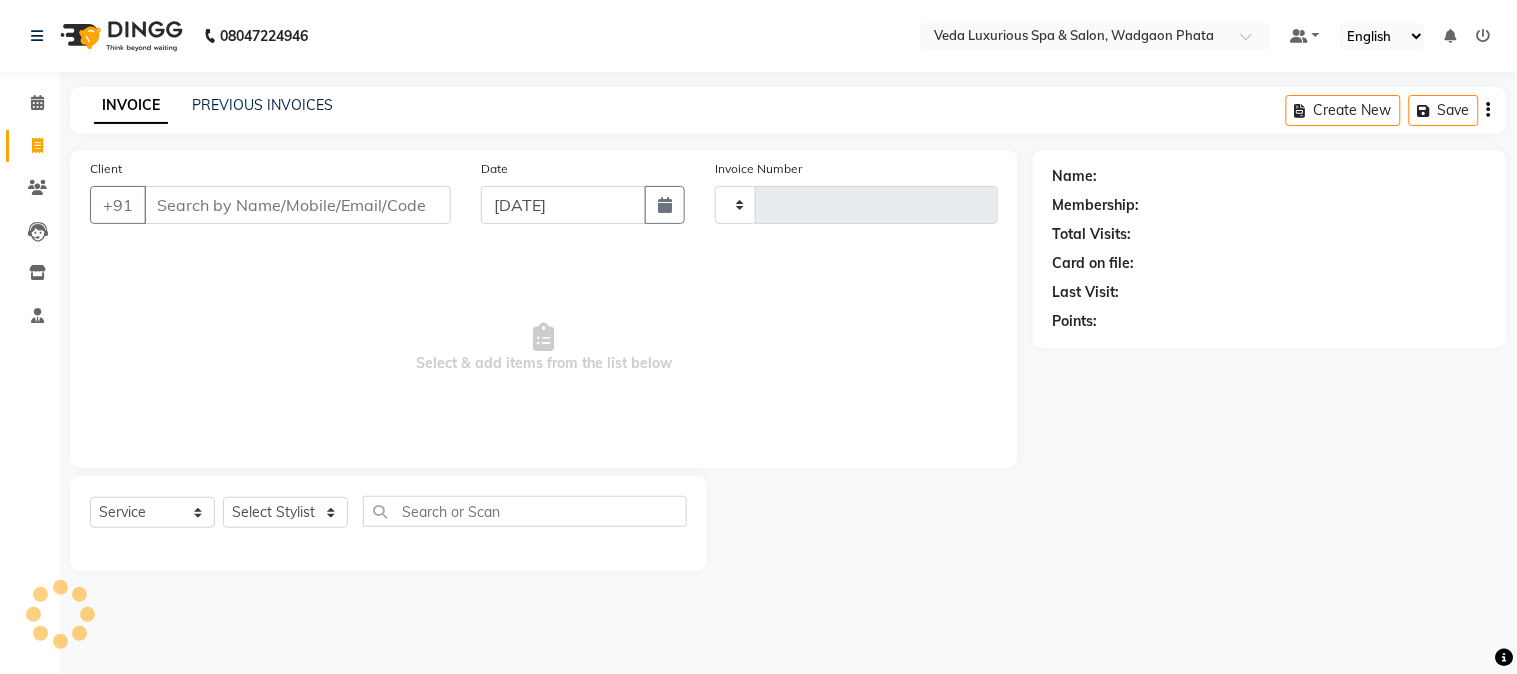 type on "1571" 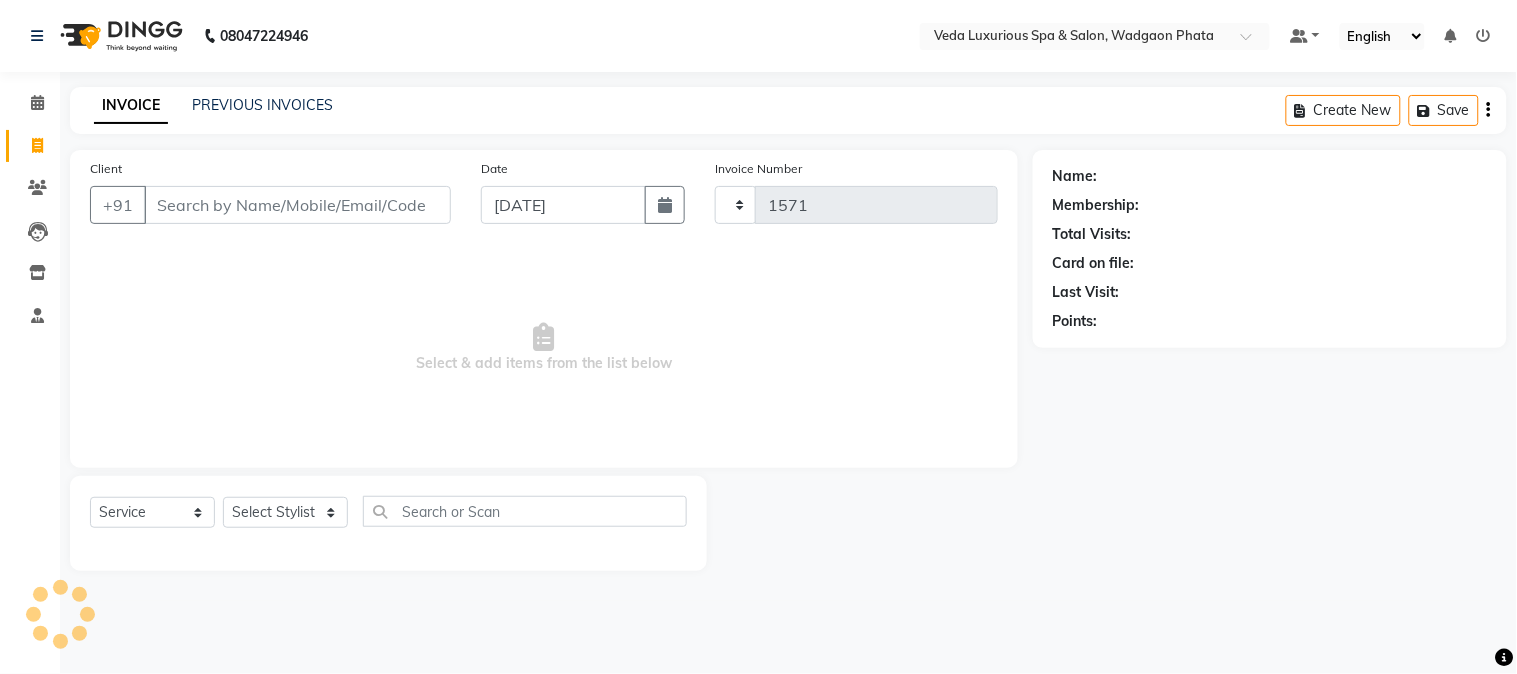 select on "4666" 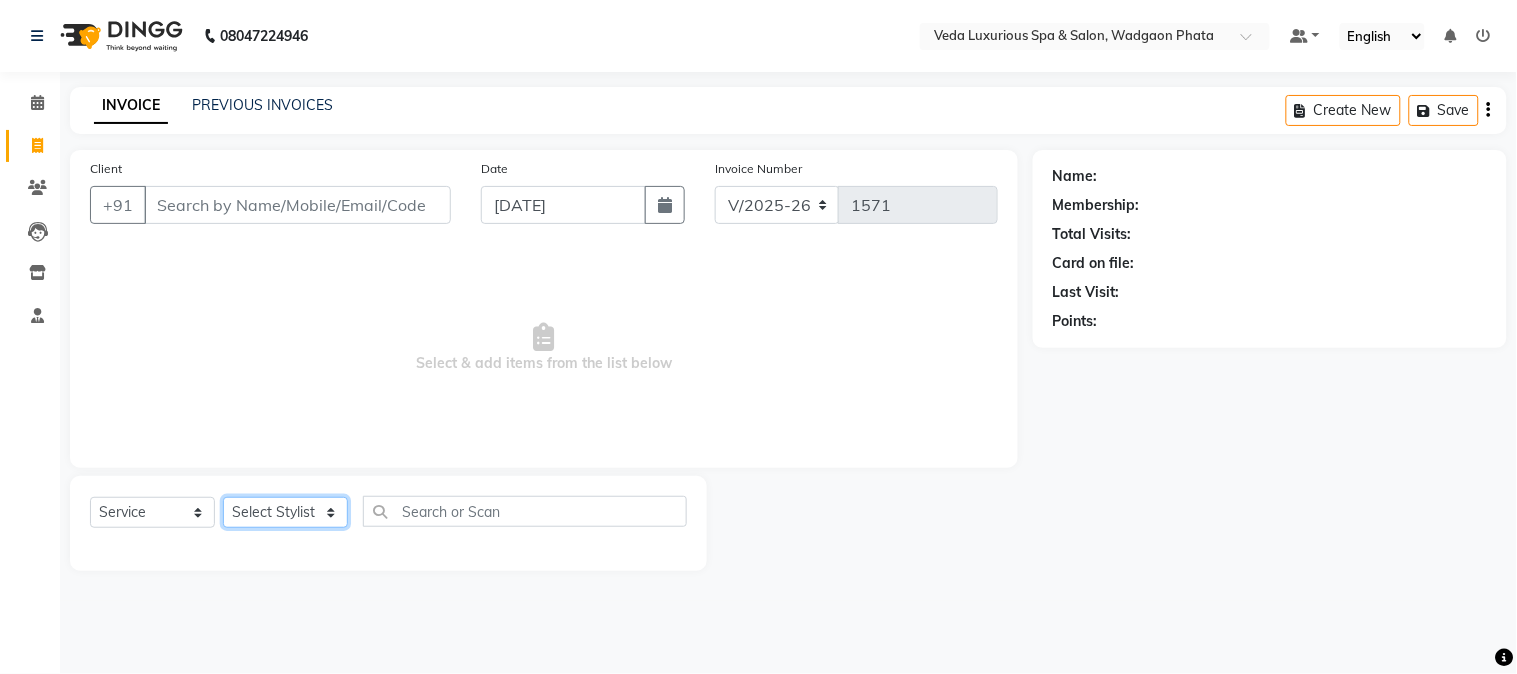 click on "Select Stylist" 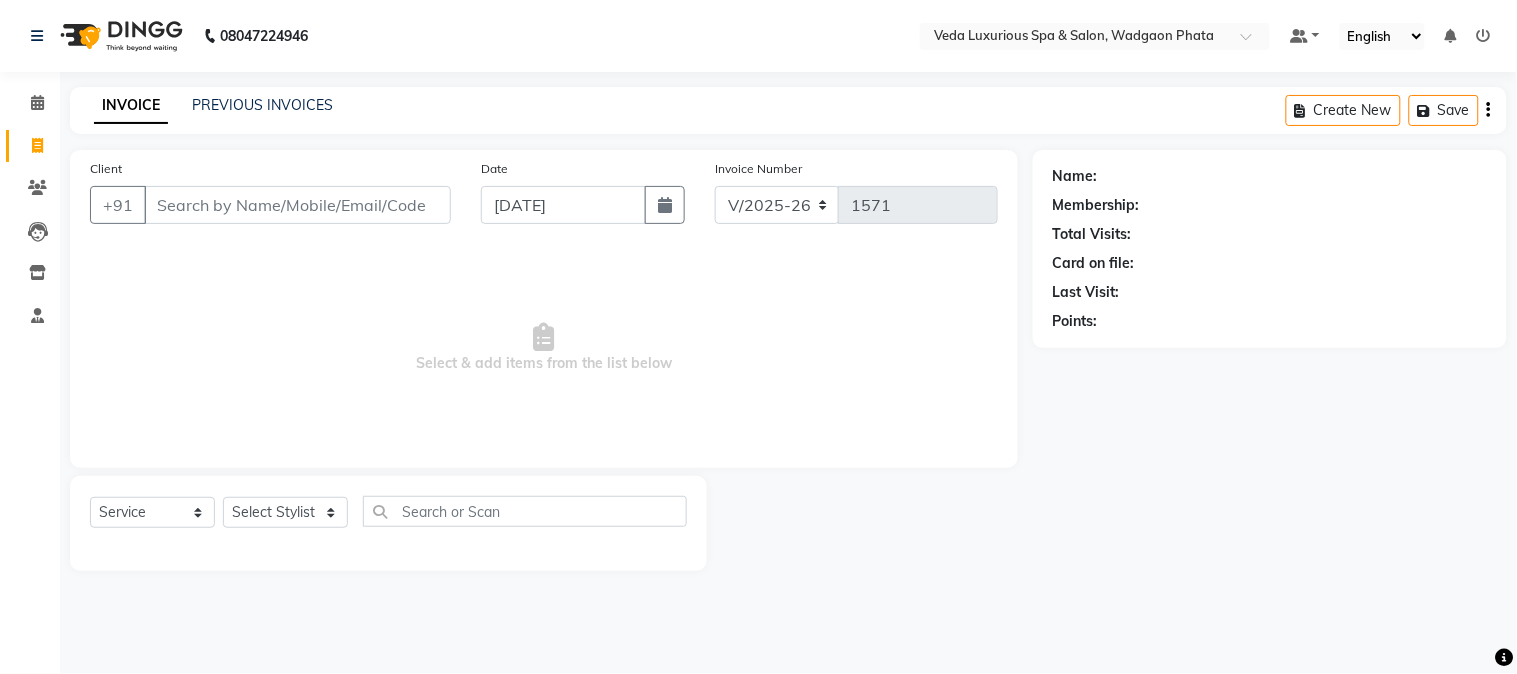 click on "Select & add items from the list below" at bounding box center (544, 348) 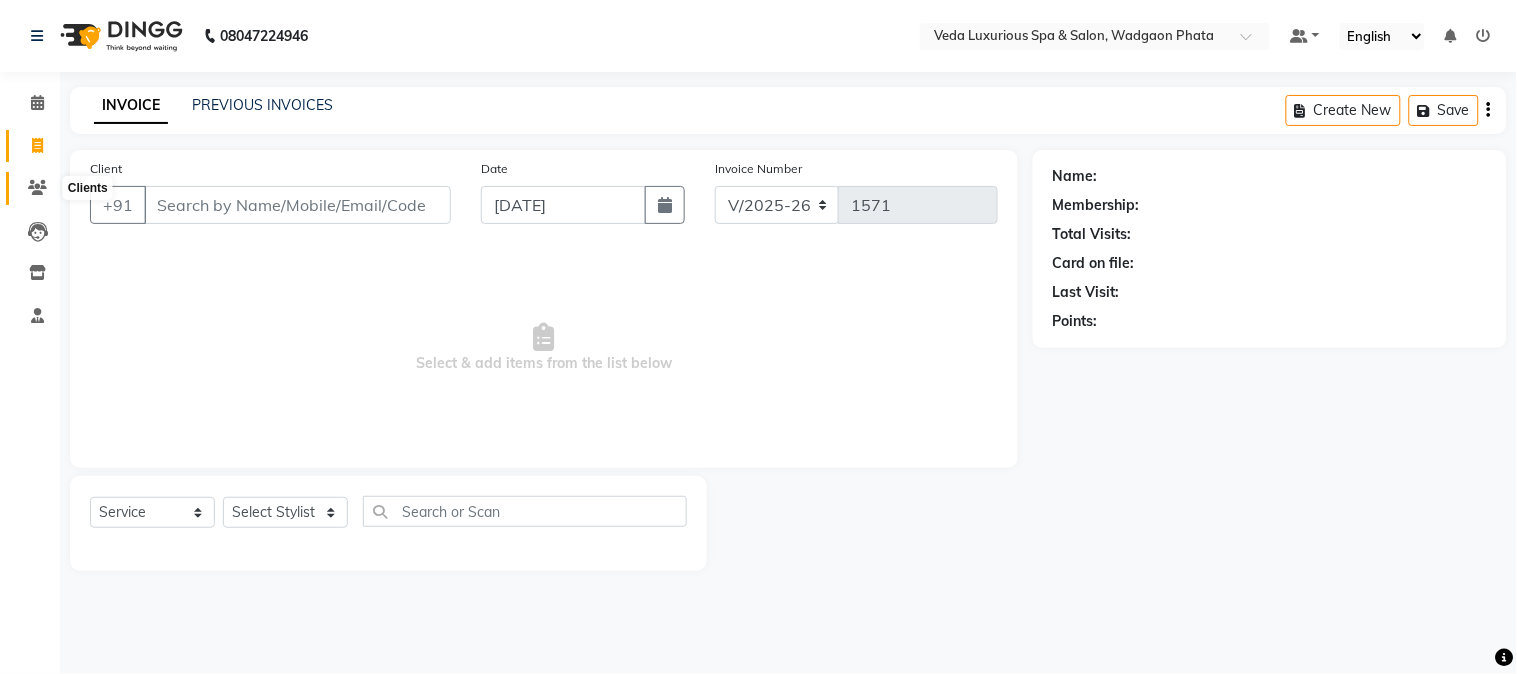 click 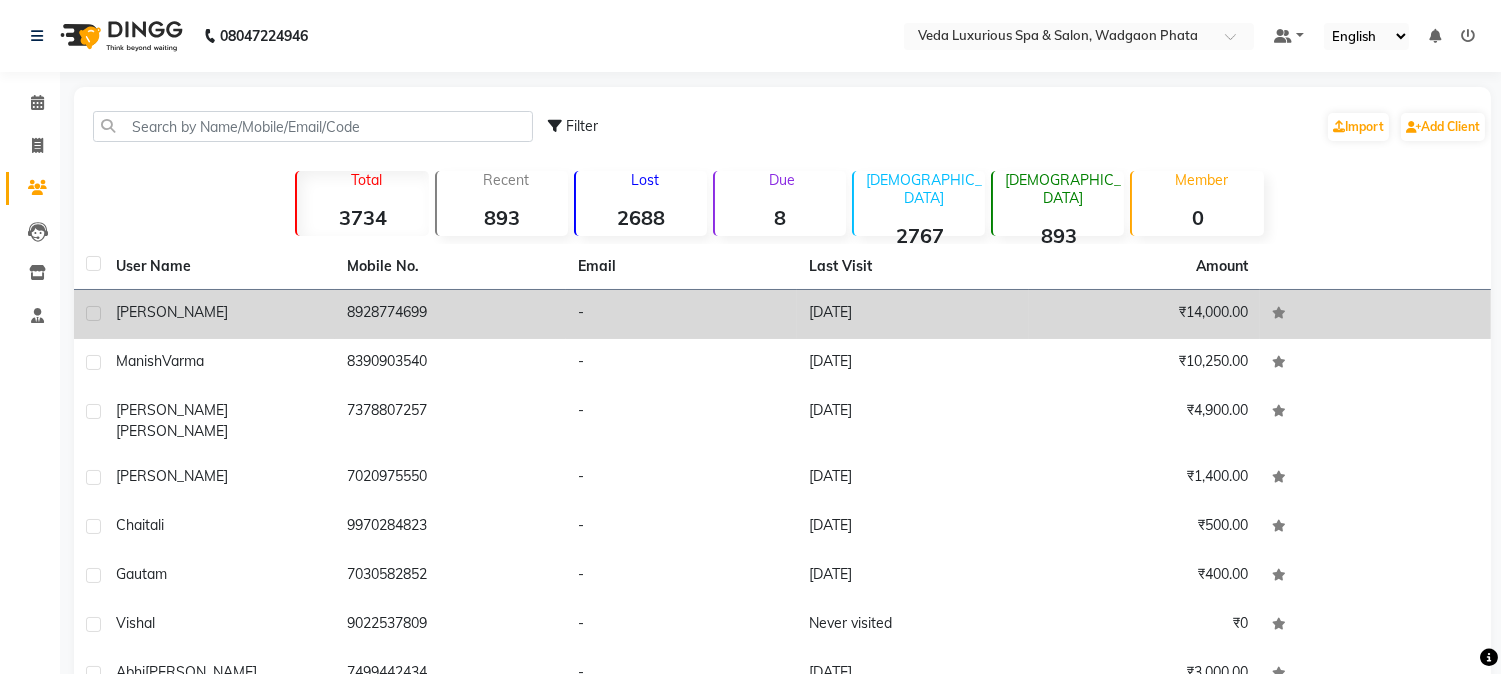click on "[PERSON_NAME]" 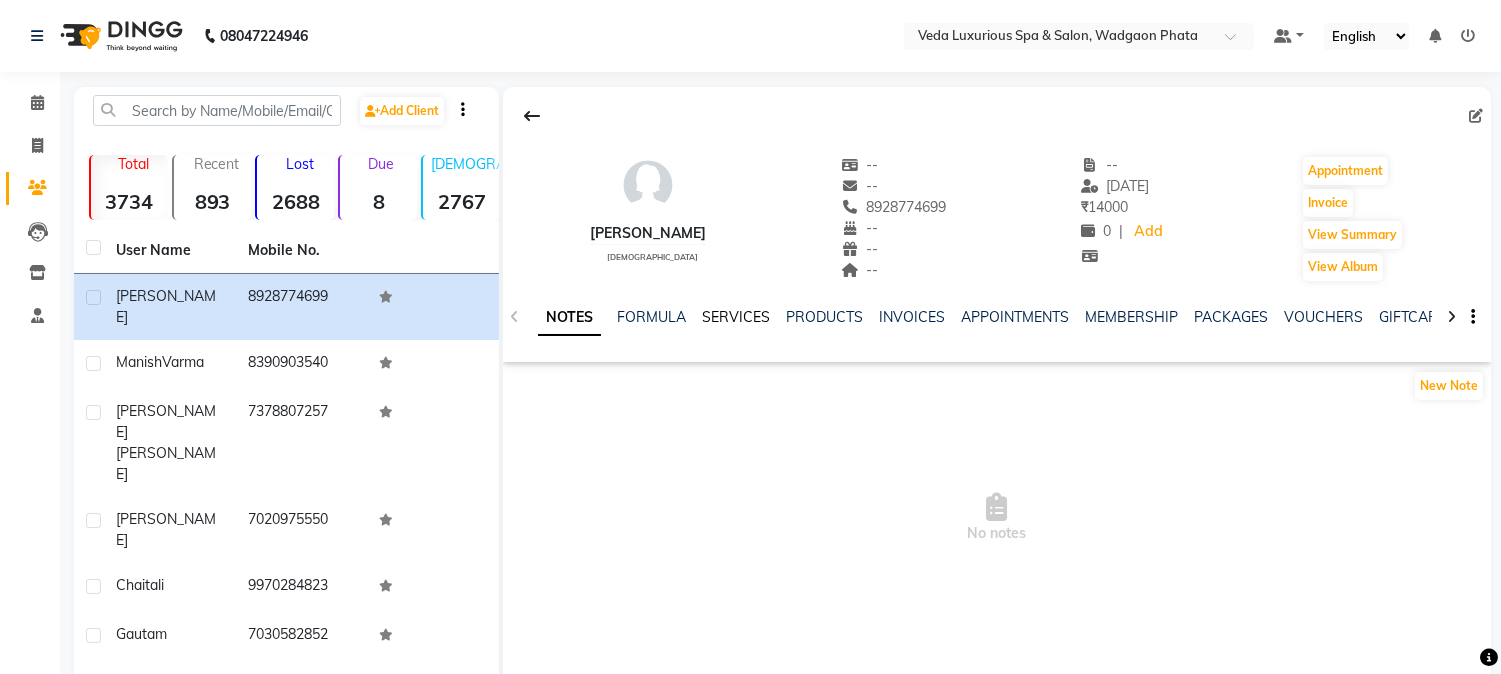 click on "SERVICES" 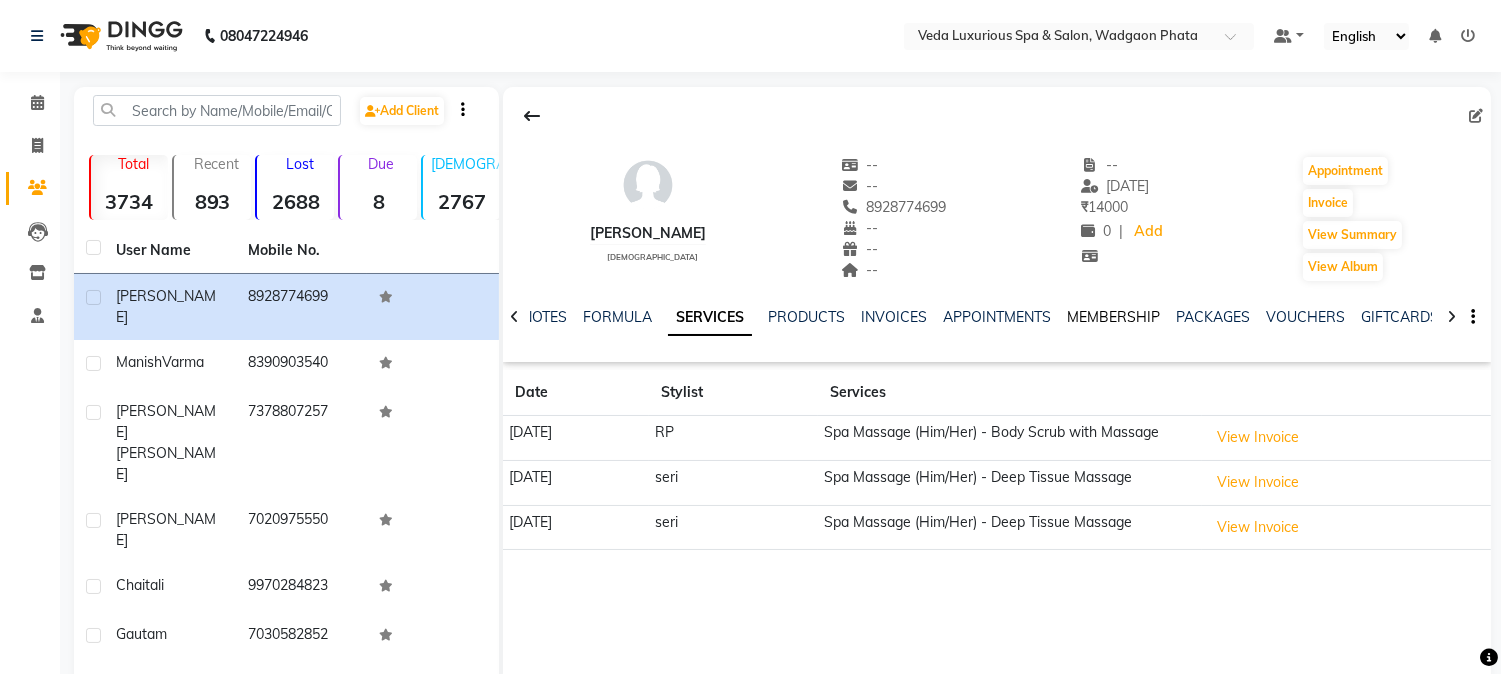 click on "MEMBERSHIP" 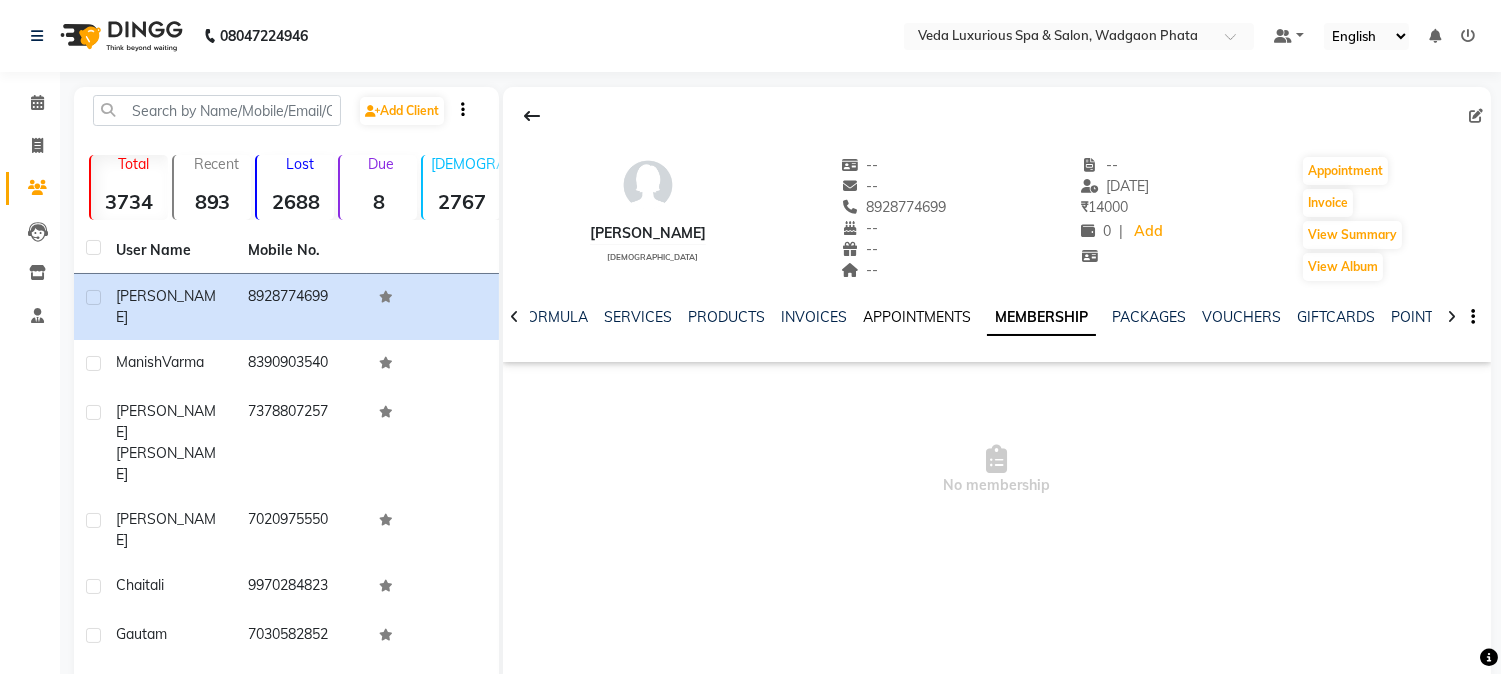 click on "APPOINTMENTS" 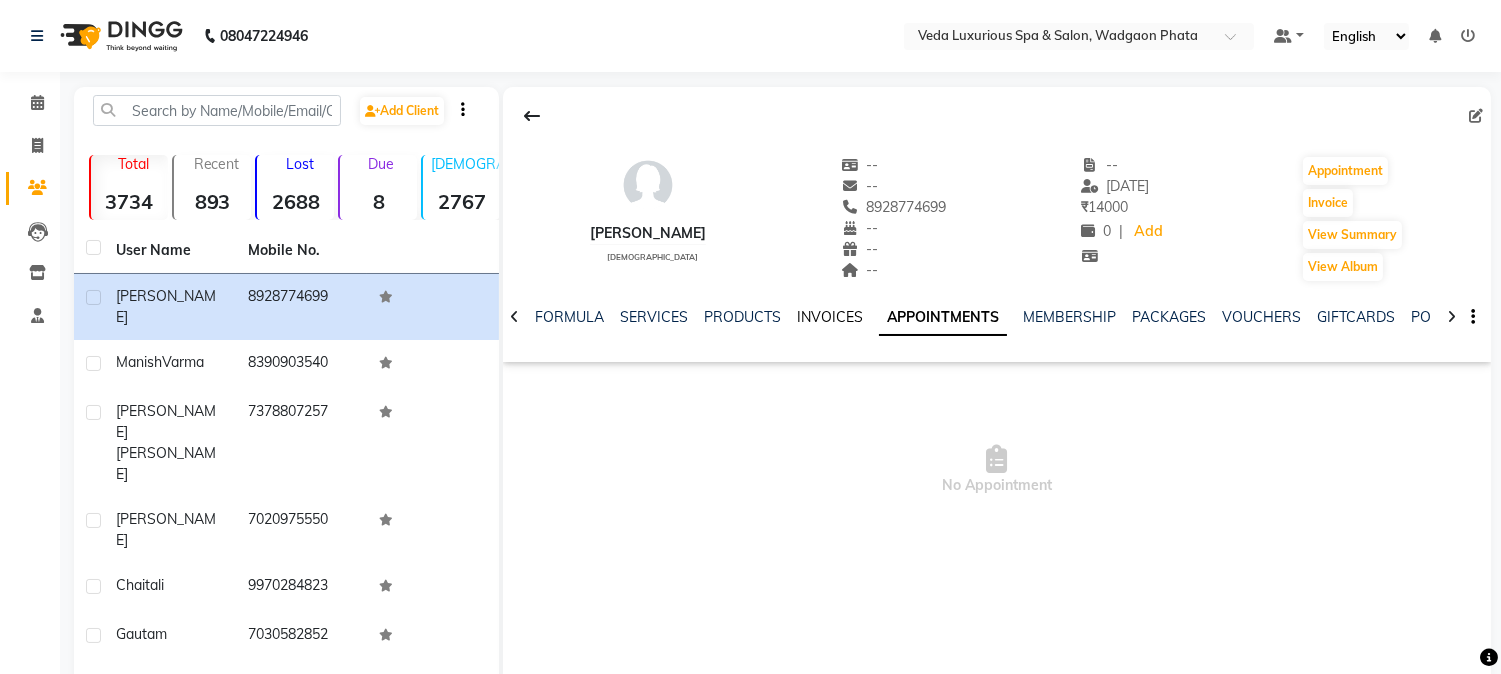 click on "INVOICES" 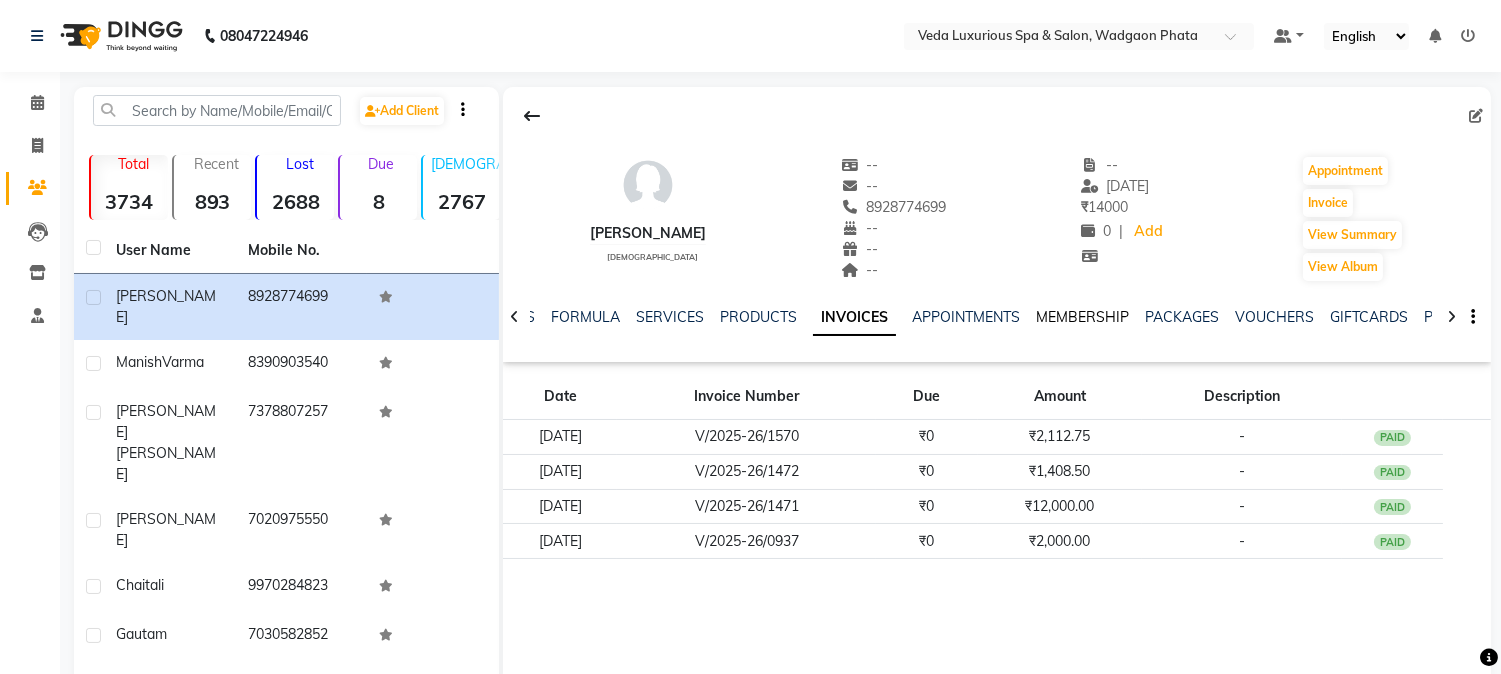 click on "MEMBERSHIP" 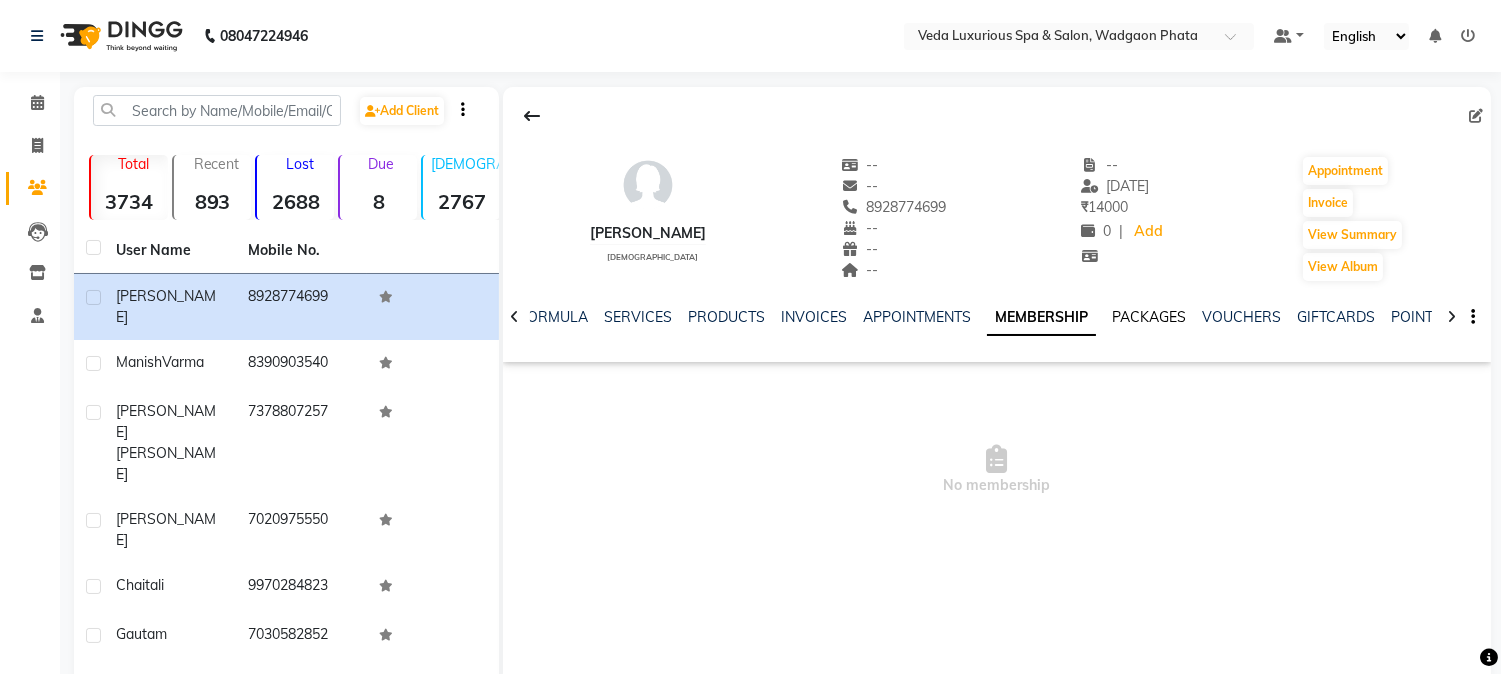 click on "PACKAGES" 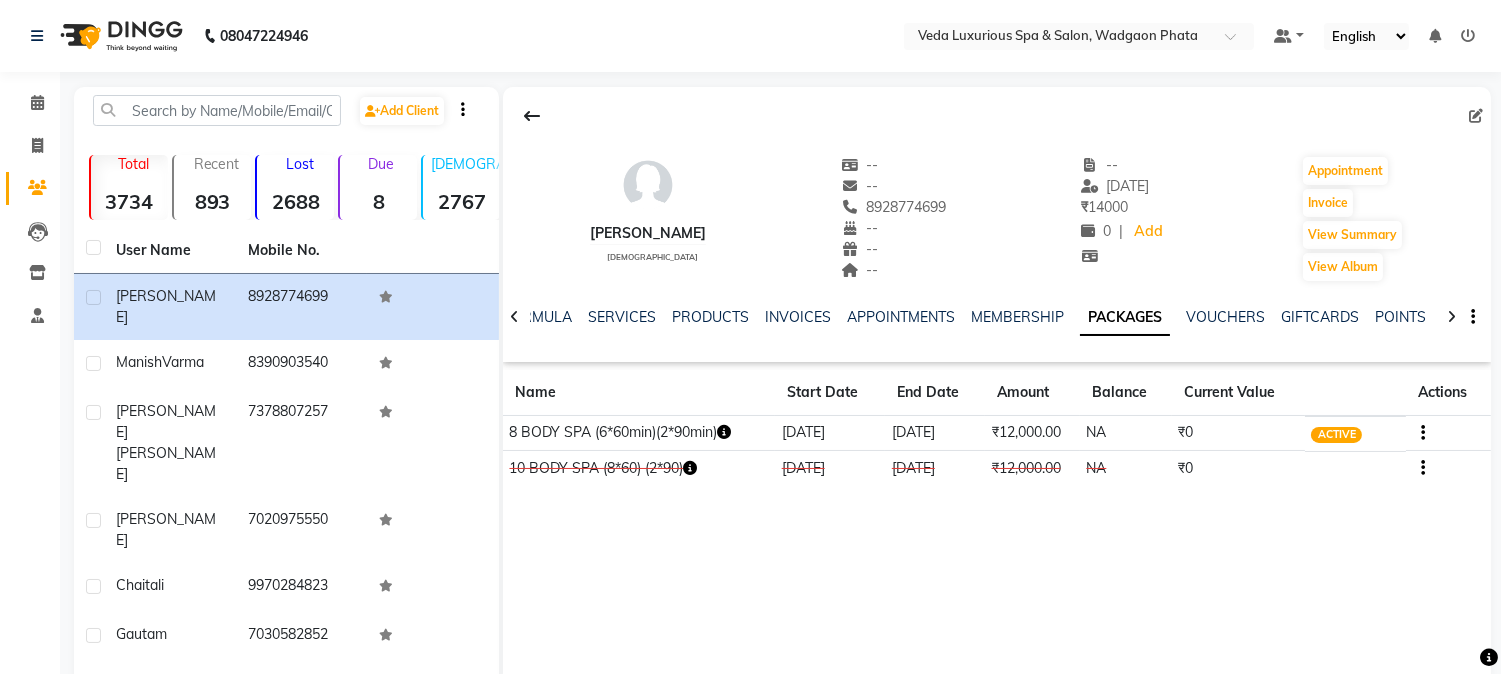 click on "ACTIVE" 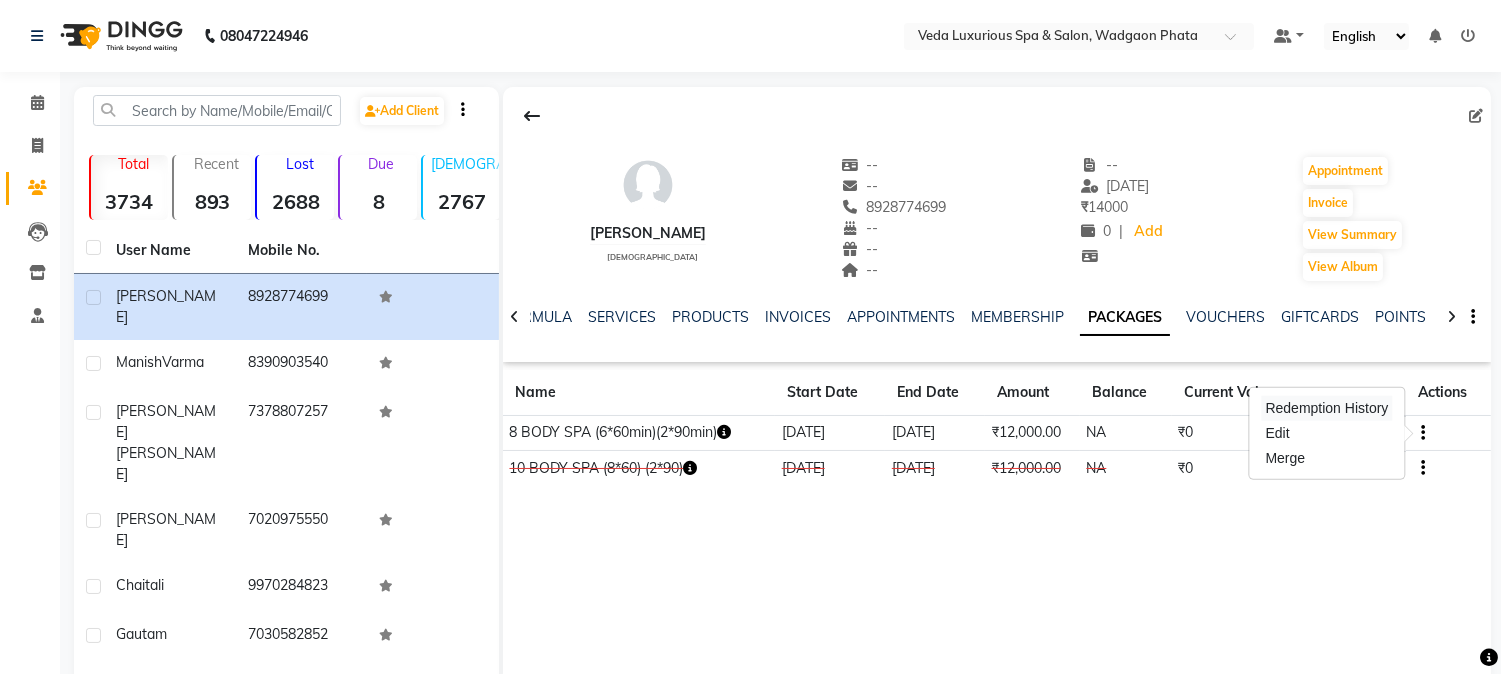 click on "Redemption History" at bounding box center [1327, 408] 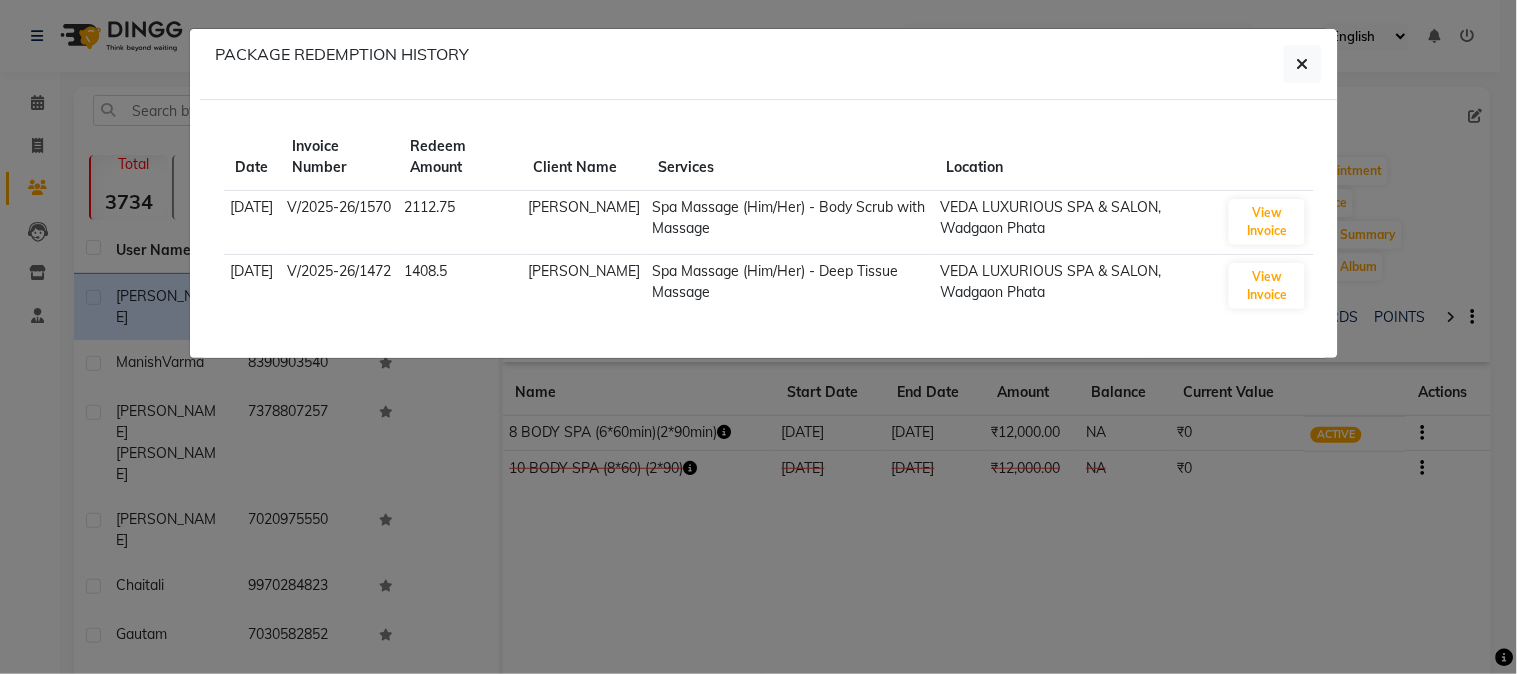 click on "PACKAGE REDEMPTION HISTORY Date Invoice Number Redeem Amount Client Name Services Location  [DATE]   V/2025-26/1570   2112.75   [PERSON_NAME]    Spa Massage (Him/Her) - Body Scrub with Massage    VEDA LUXURIOUS SPA & SALON, Wadgaon Phata   View Invoice   [DATE]   V/2025-26/1472   1408.5   [PERSON_NAME]    Spa Massage (Him/Her) - Deep Tissue Massage    VEDA LUXURIOUS SPA & SALON, Wadgaon Phata   View Invoice" 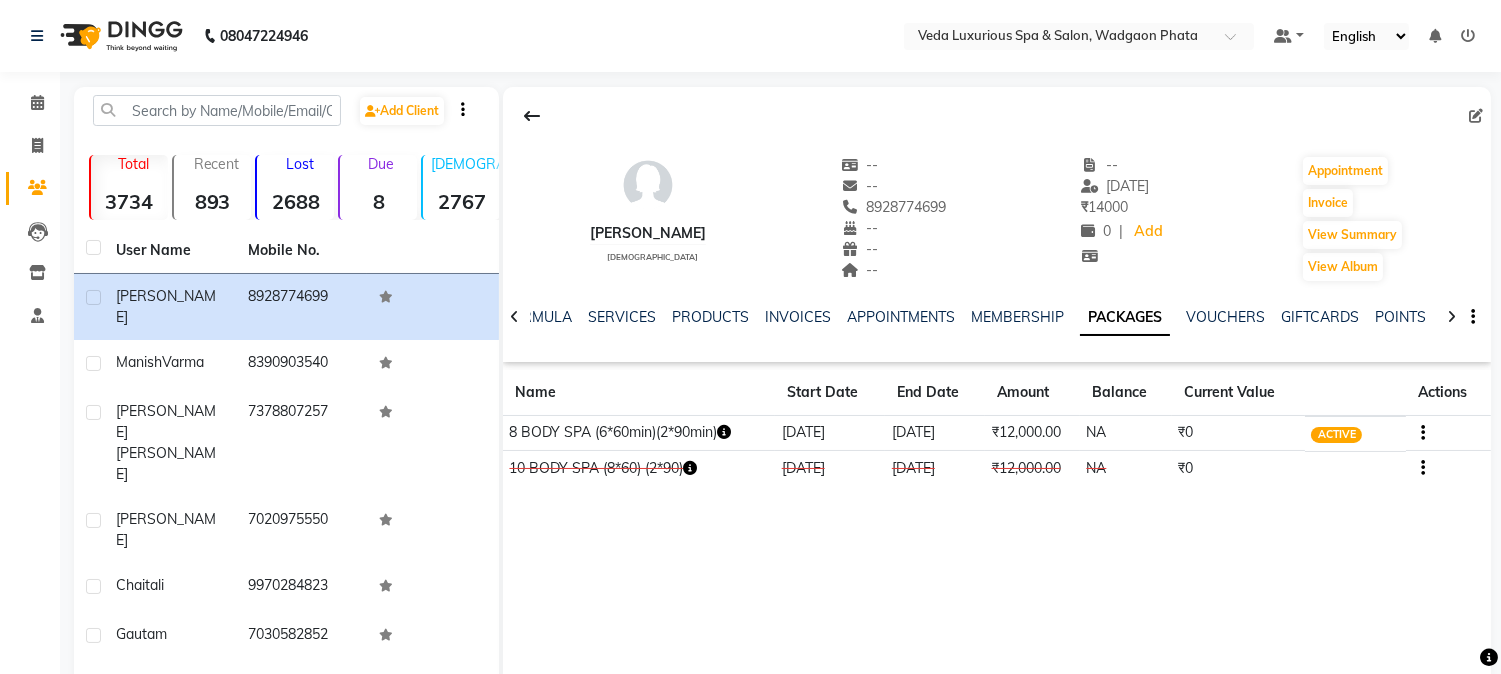 click 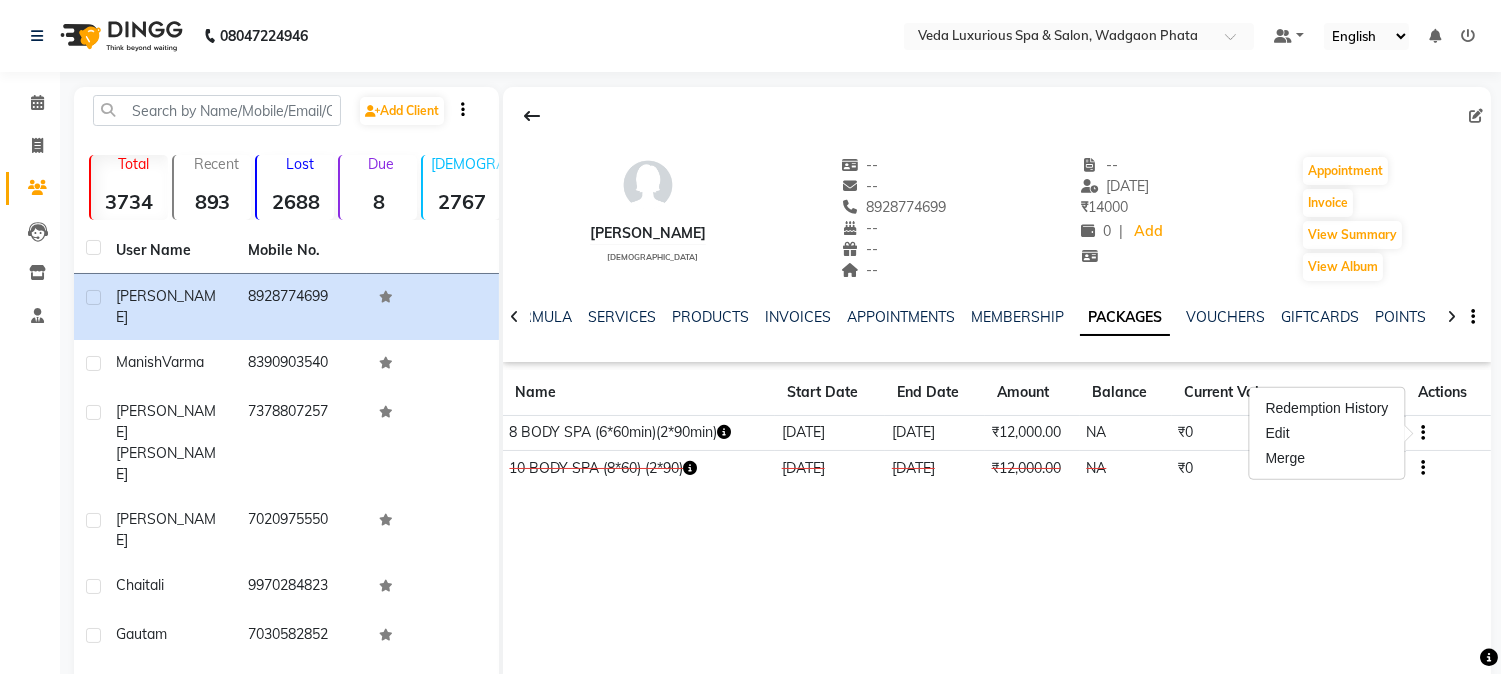 click on "[PERSON_NAME]    [DEMOGRAPHIC_DATA]  --   --   8928774699  --  --  --  -- [DATE] ₹    14000 0 |  Add   Appointment   Invoice  View Summary  View Album  NOTES FORMULA SERVICES PRODUCTS INVOICES APPOINTMENTS MEMBERSHIP PACKAGES VOUCHERS GIFTCARDS POINTS FORMS FAMILY CARDS WALLET Name Start Date End Date Amount Balance Current Value Actions  8 BODY SPA (6*60min)(2*90min)  [DATE] [DATE]  ₹12,000.00   NA  ₹0 ACTIVE  10 BODY SPA (8*60) (2*90)  [DATE] [DATE]  ₹12,000.00   NA  ₹0 CANCELLED" 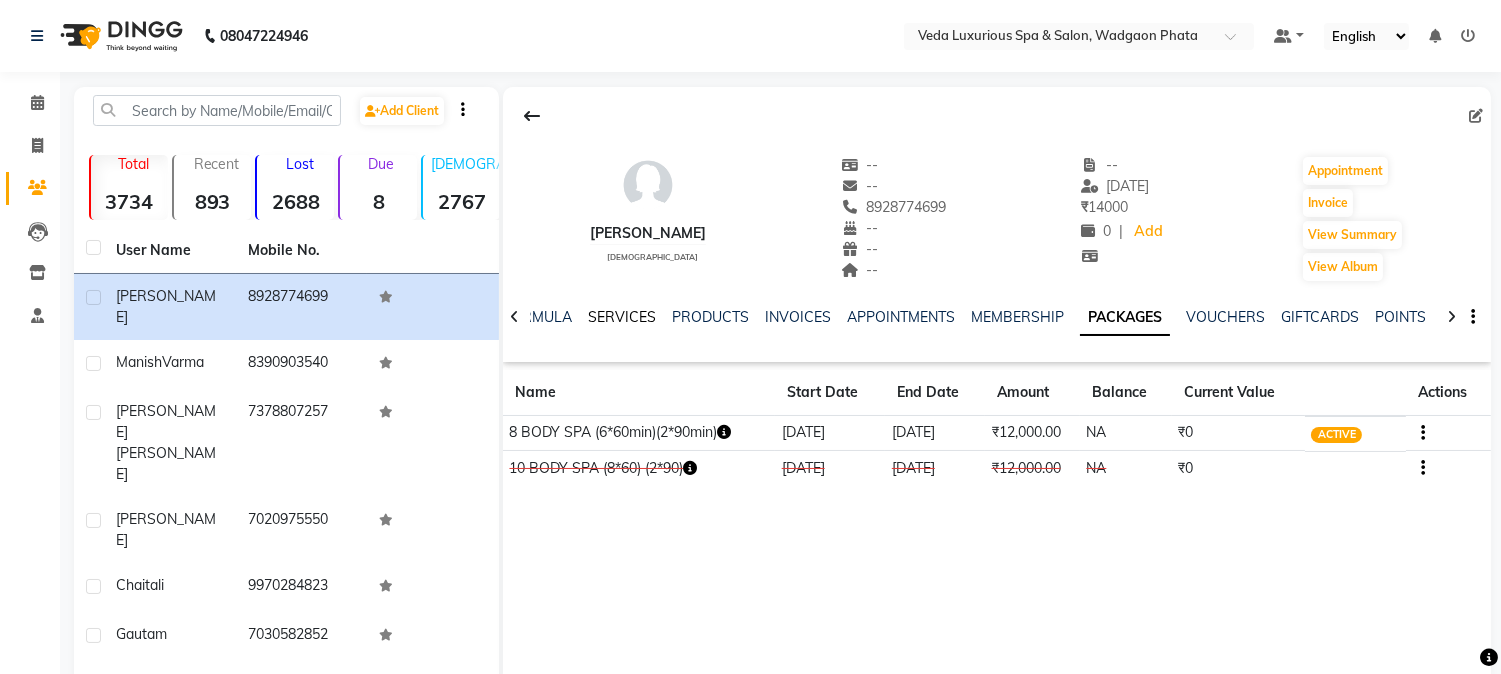 click on "SERVICES" 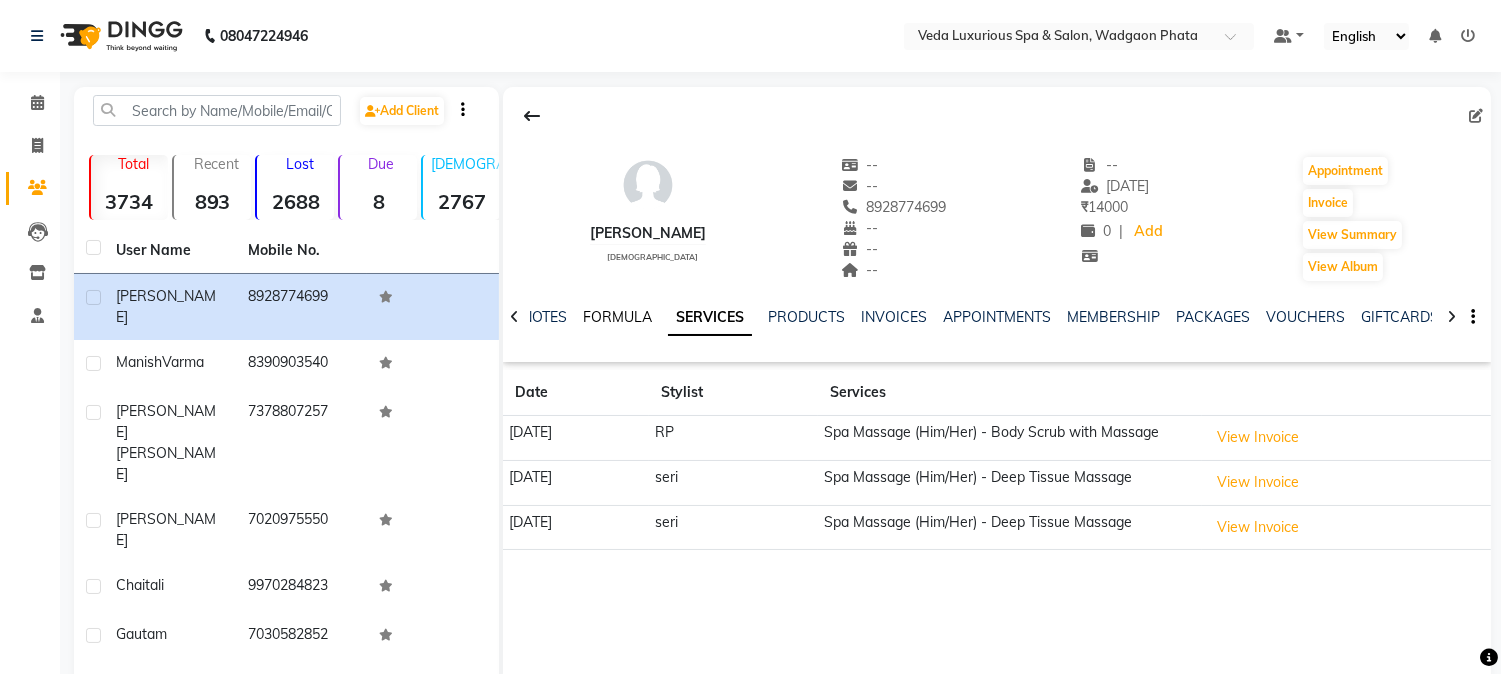 click on "FORMULA" 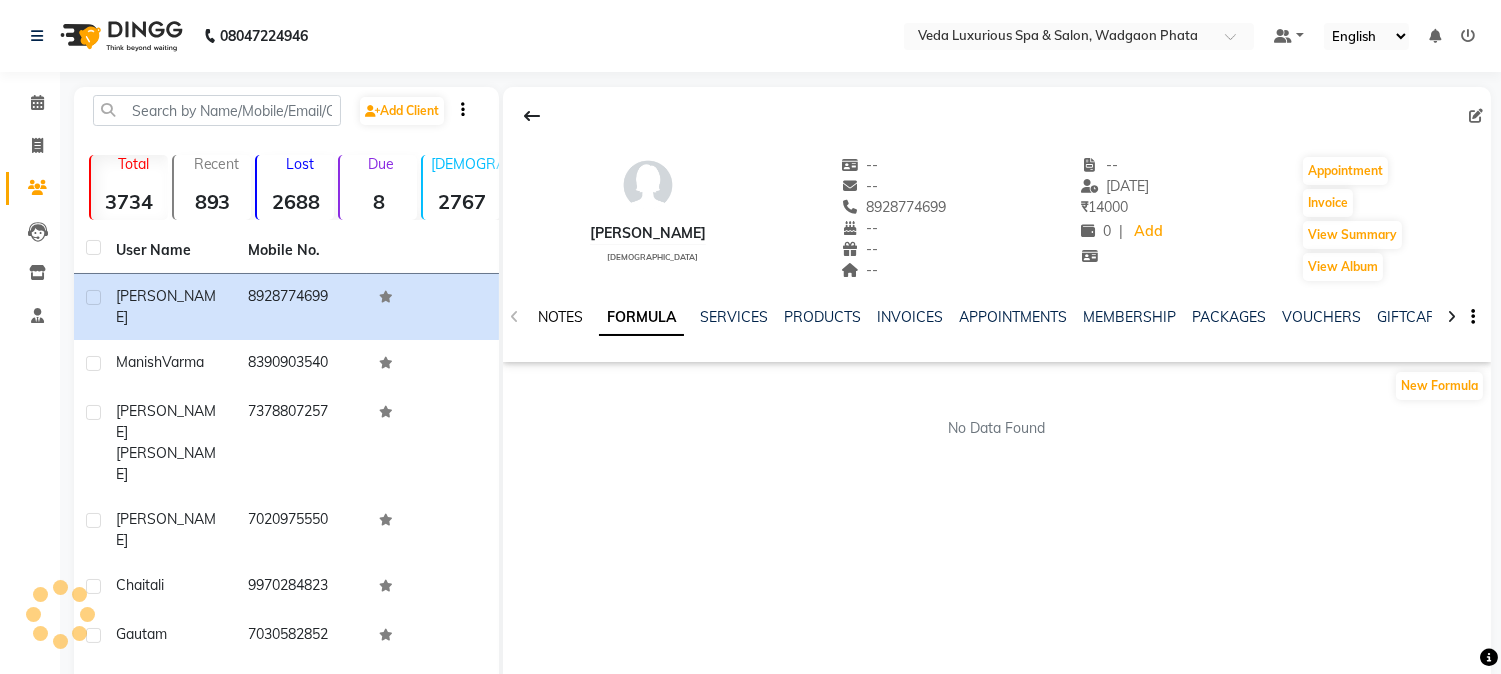 click on "NOTES" 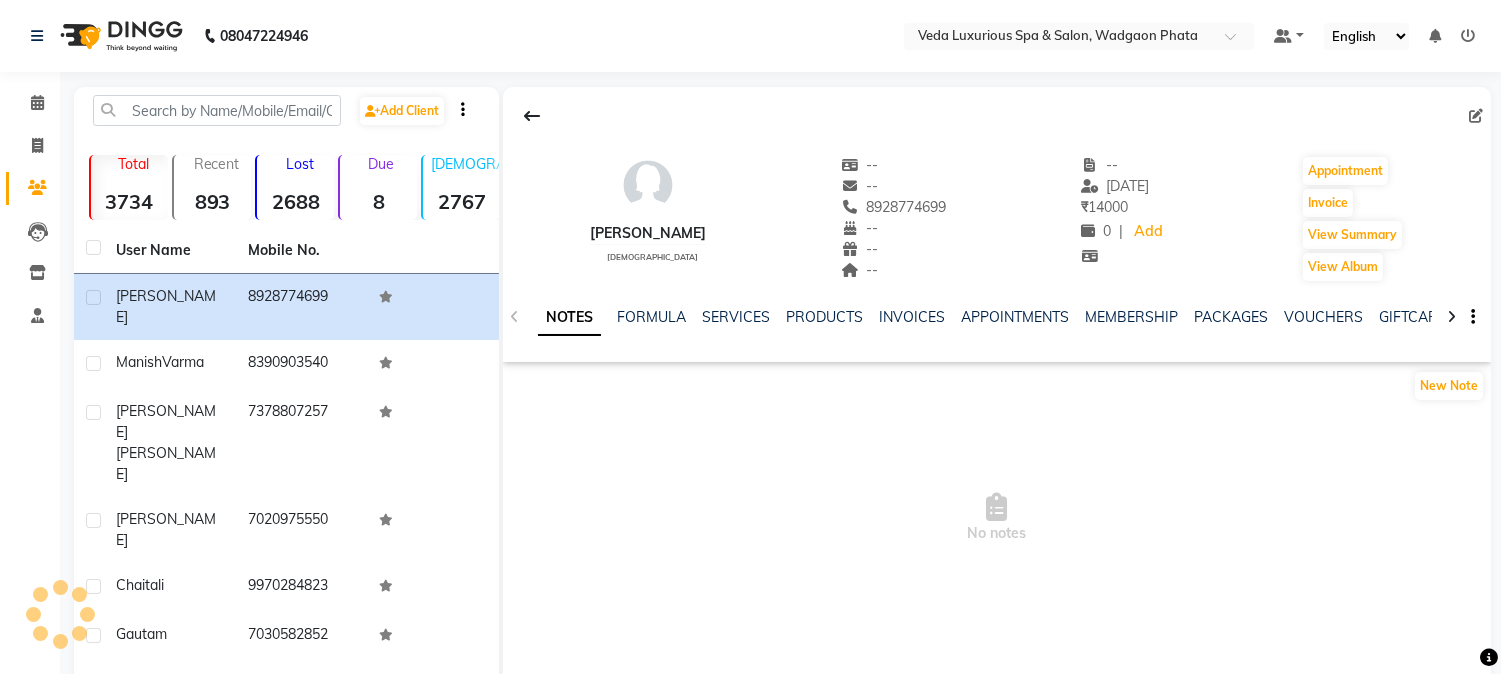 click on "NOTES" 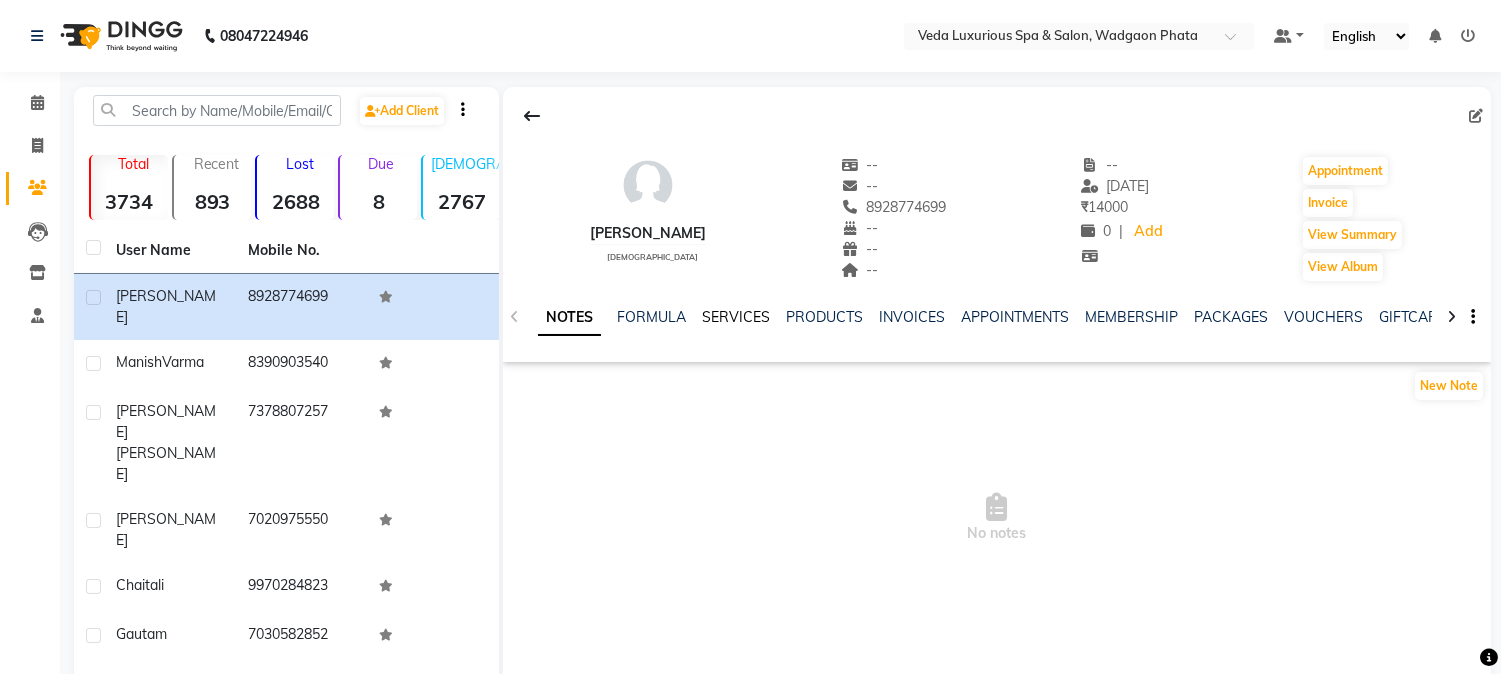 click on "SERVICES" 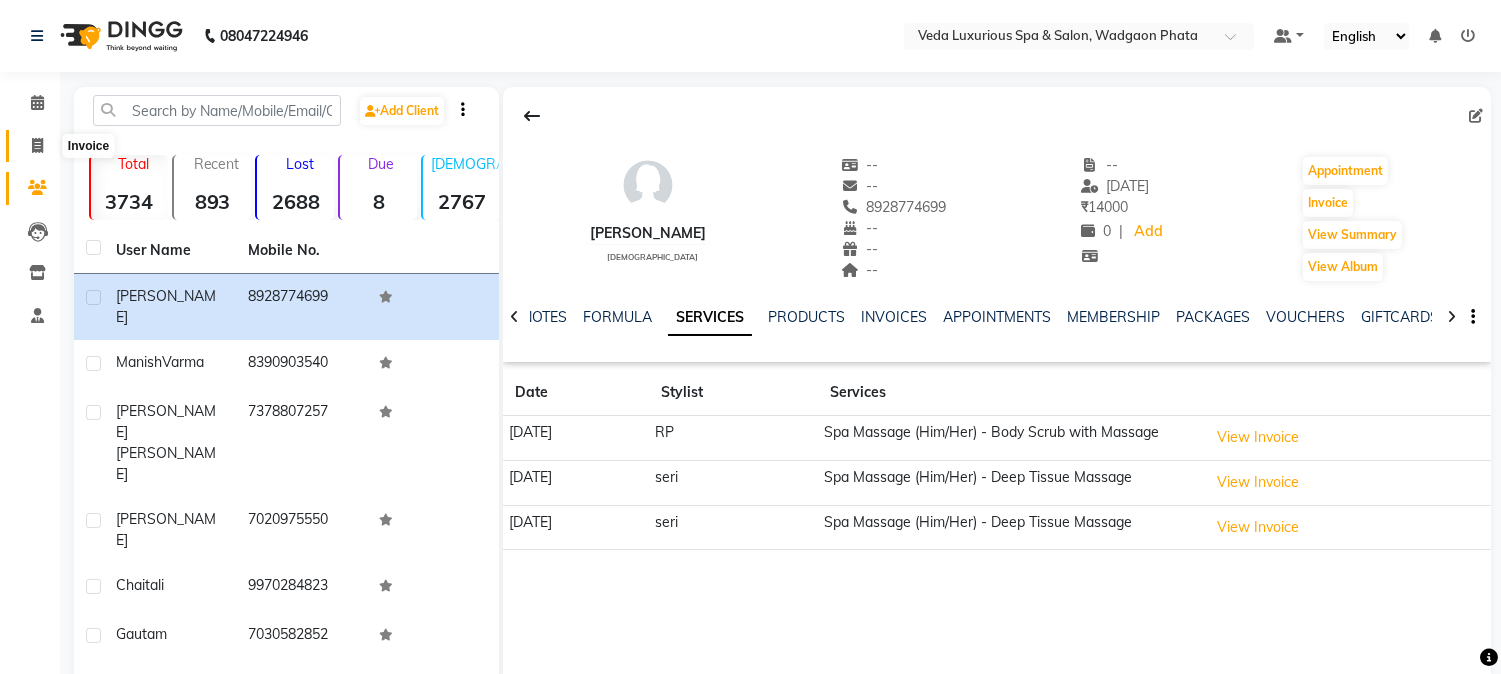 click 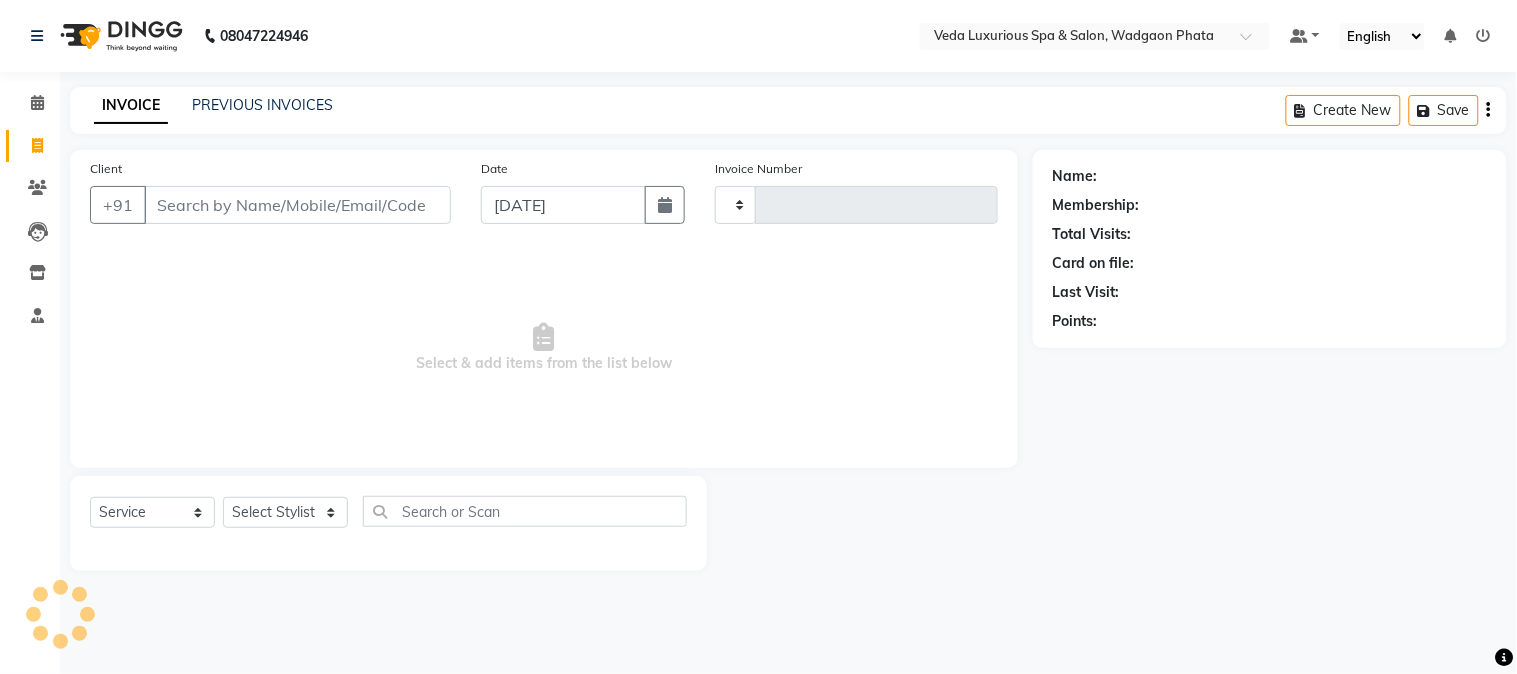 type on "1571" 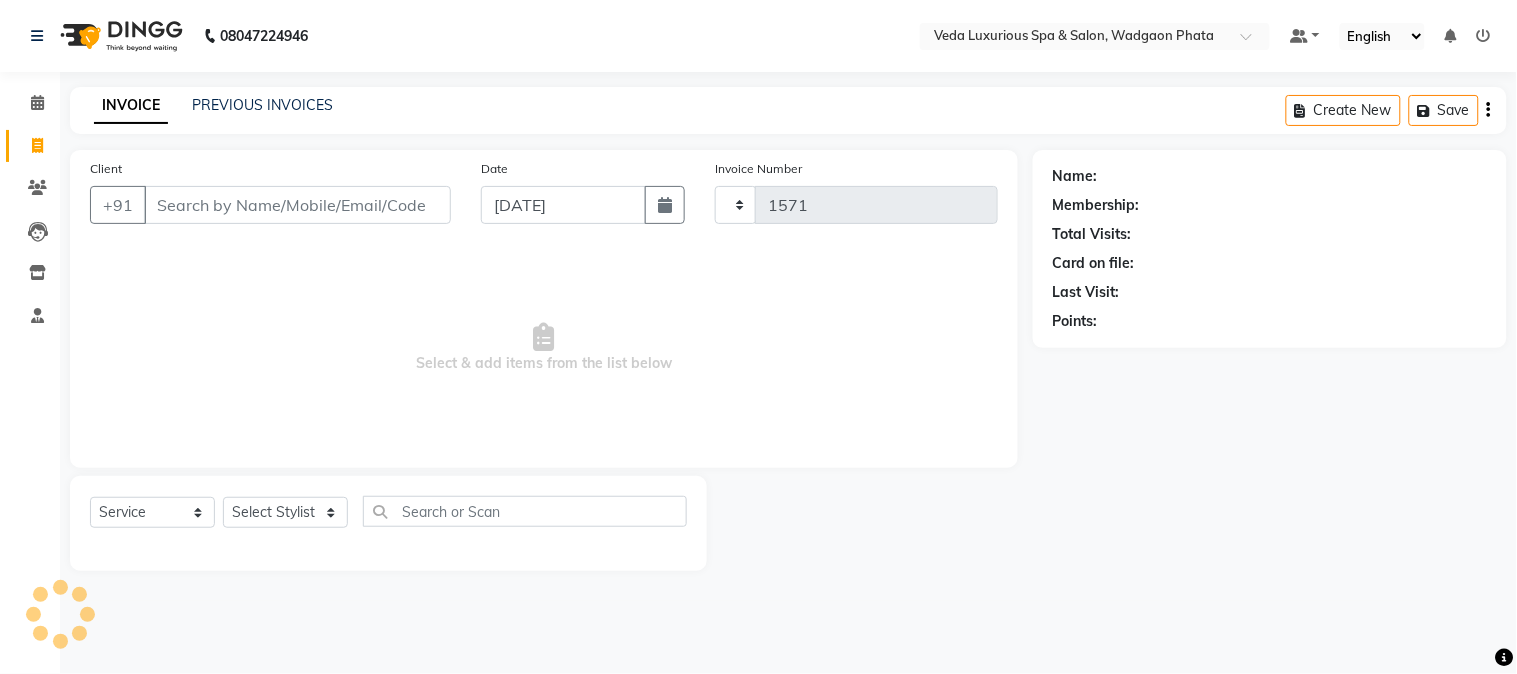 select on "4666" 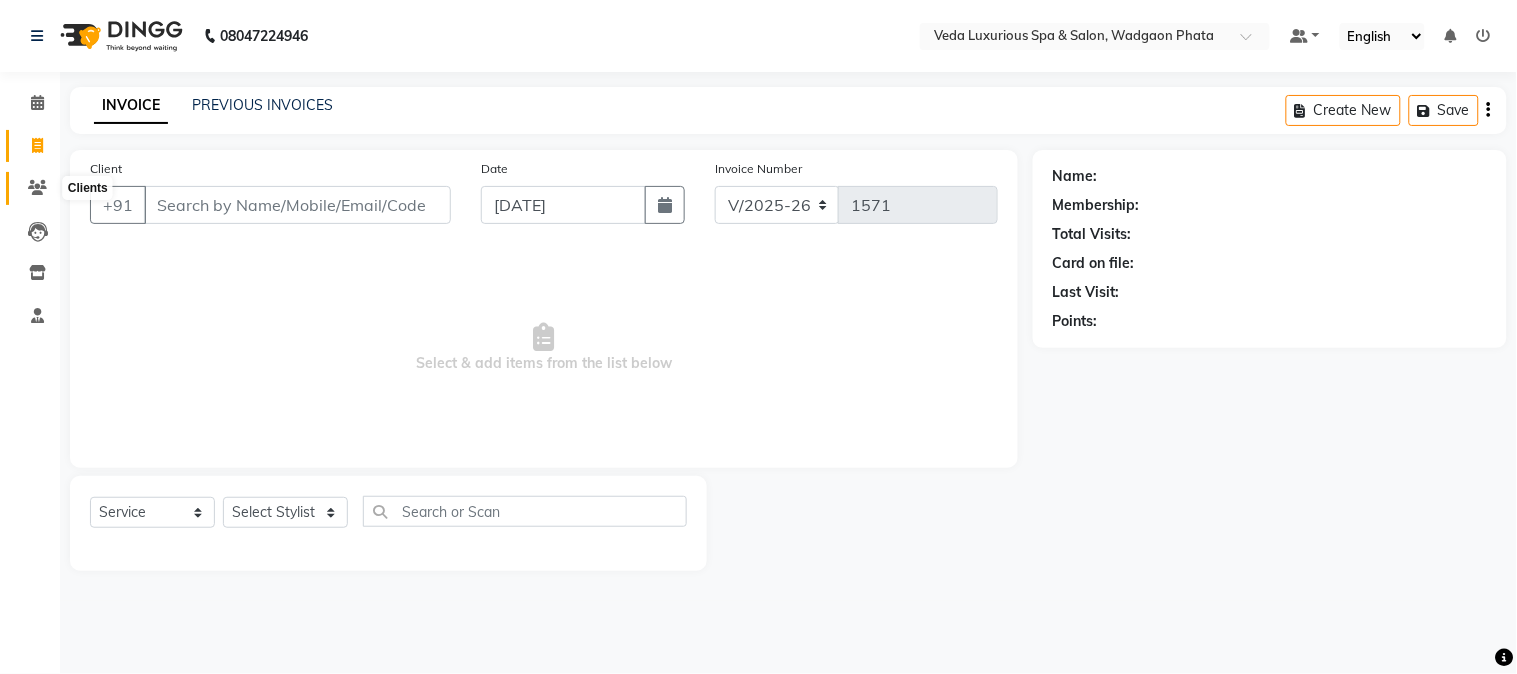 click 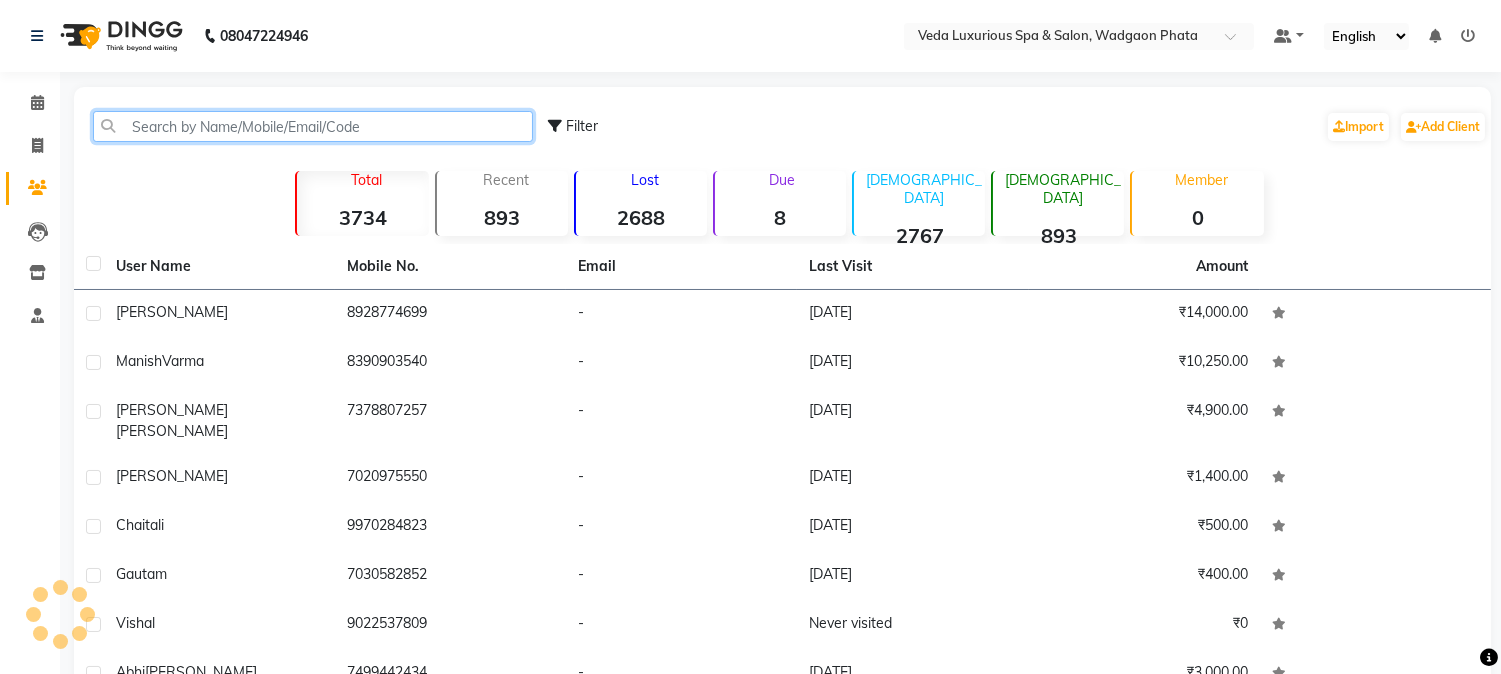 click 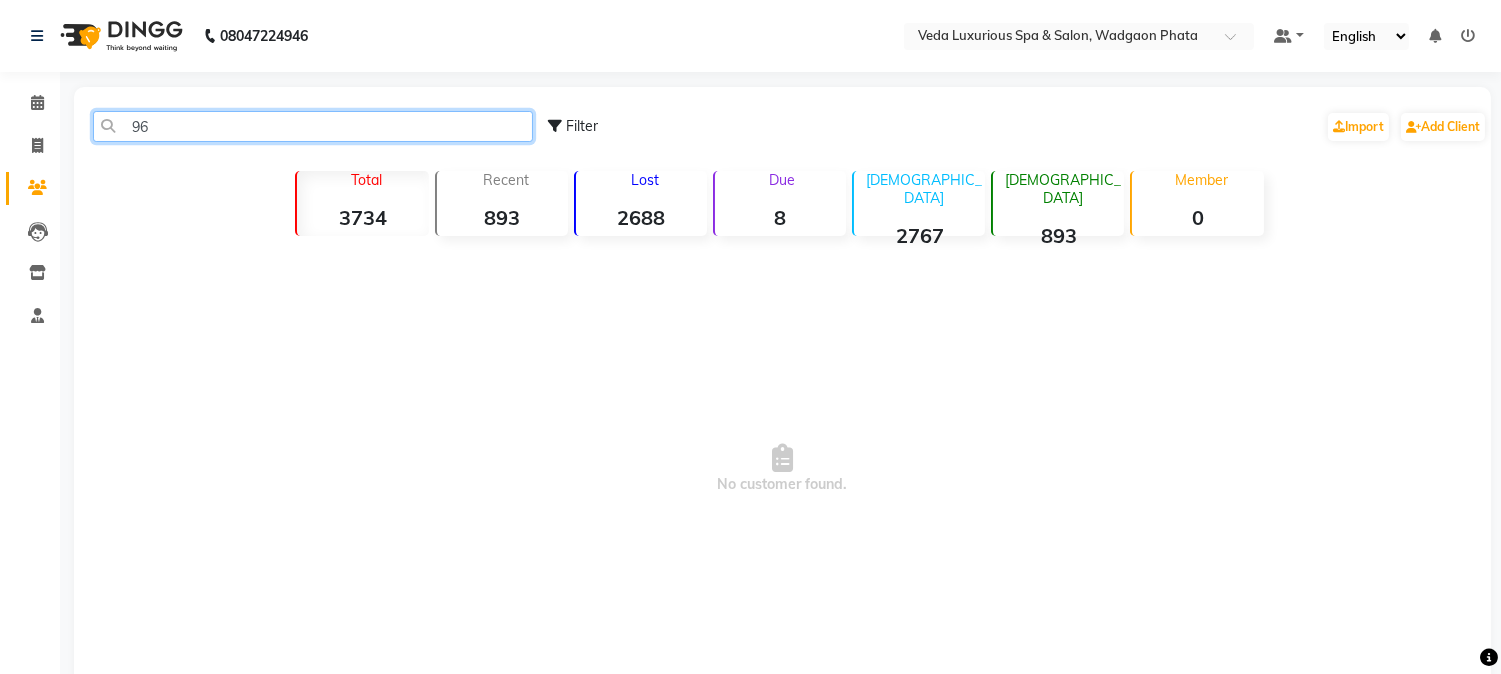 type on "9" 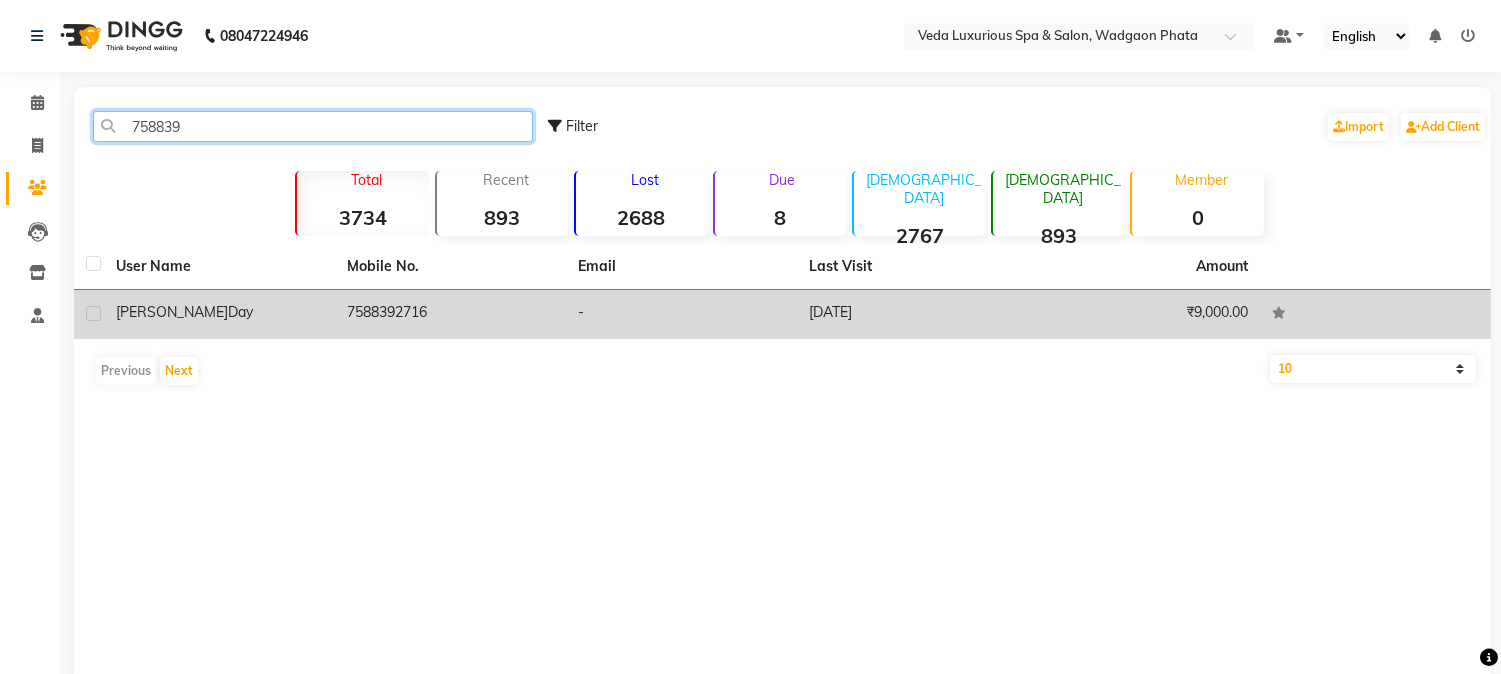 type on "758839" 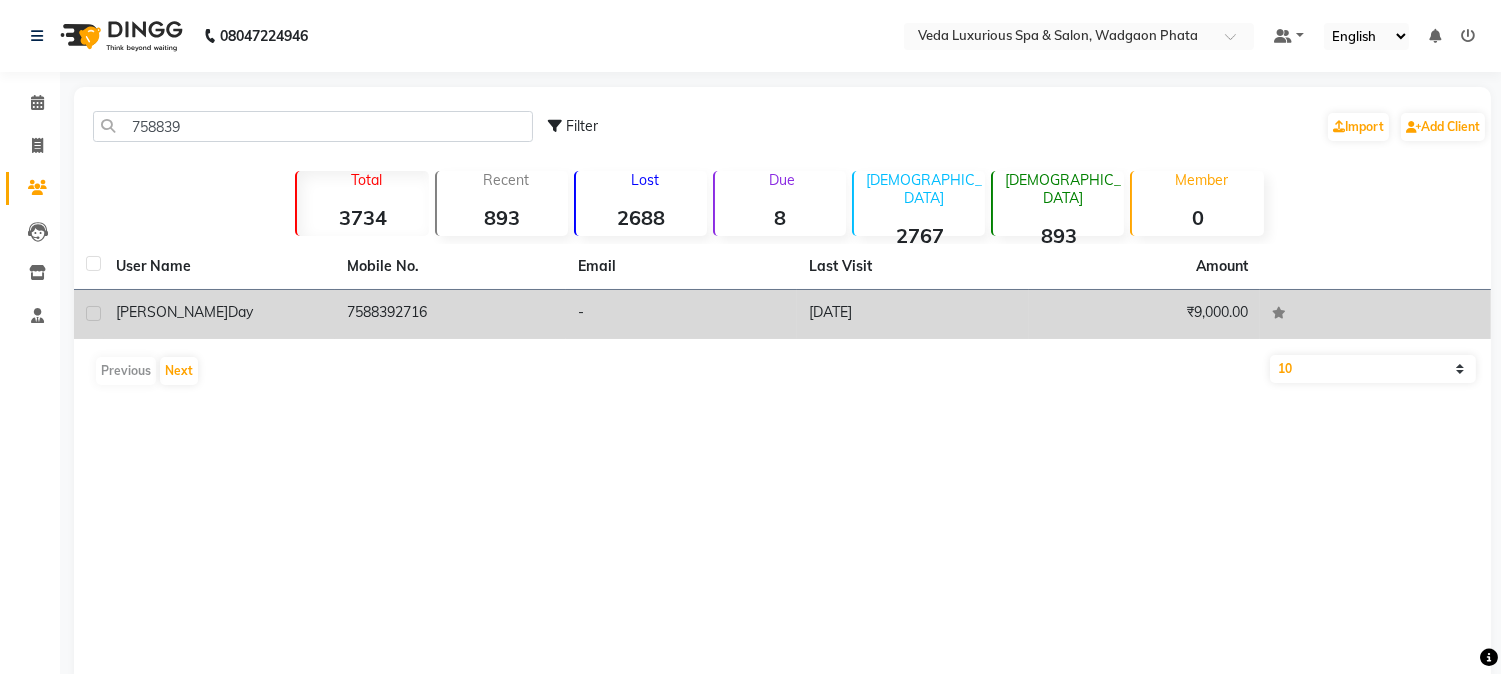 drag, startPoint x: 371, startPoint y: 322, endPoint x: 376, endPoint y: 306, distance: 16.763054 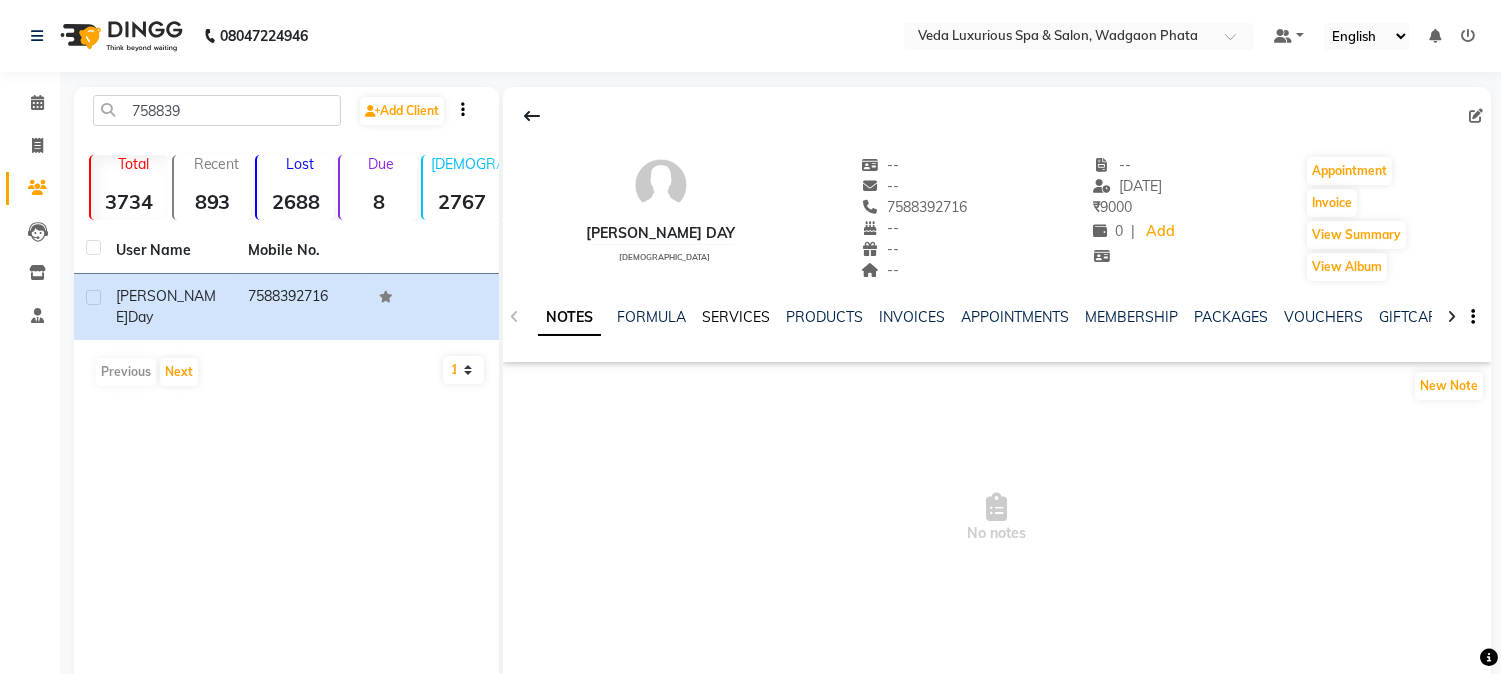 click on "SERVICES" 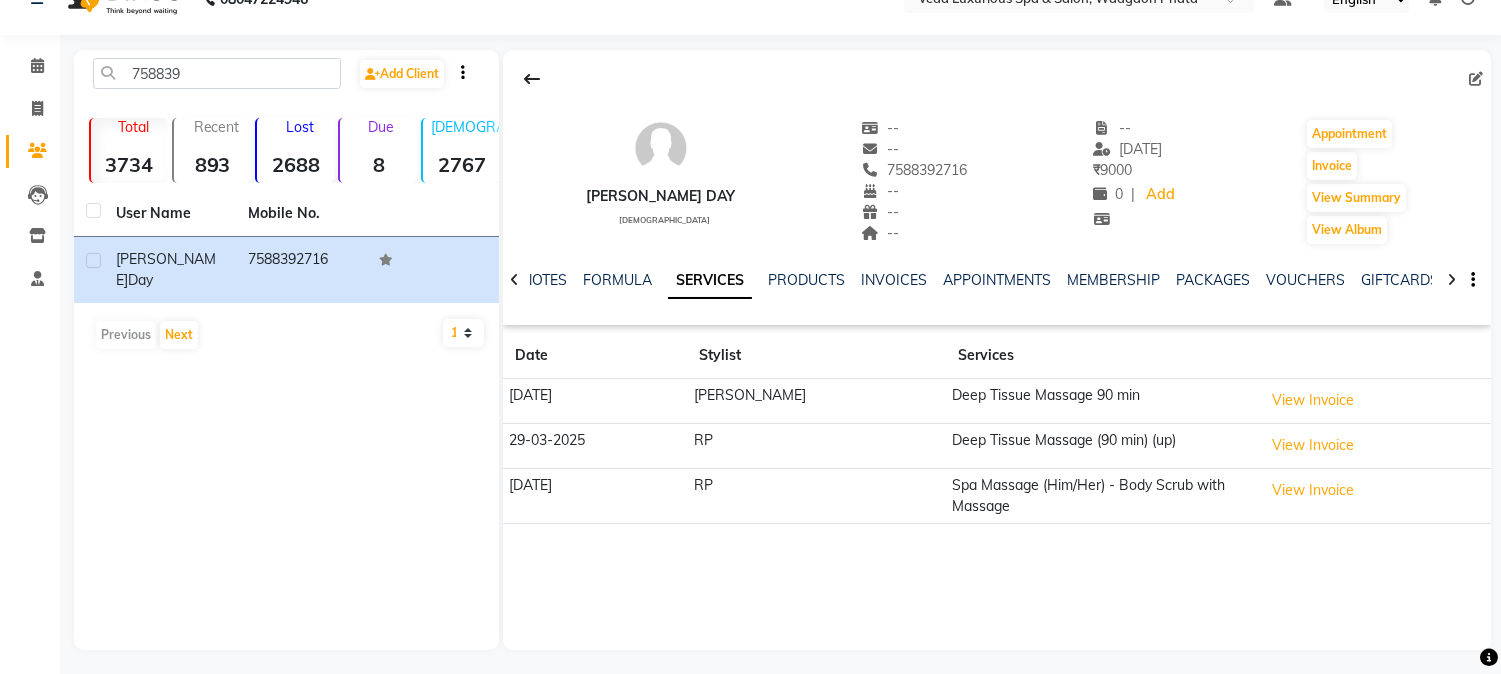 scroll, scrollTop: 42, scrollLeft: 0, axis: vertical 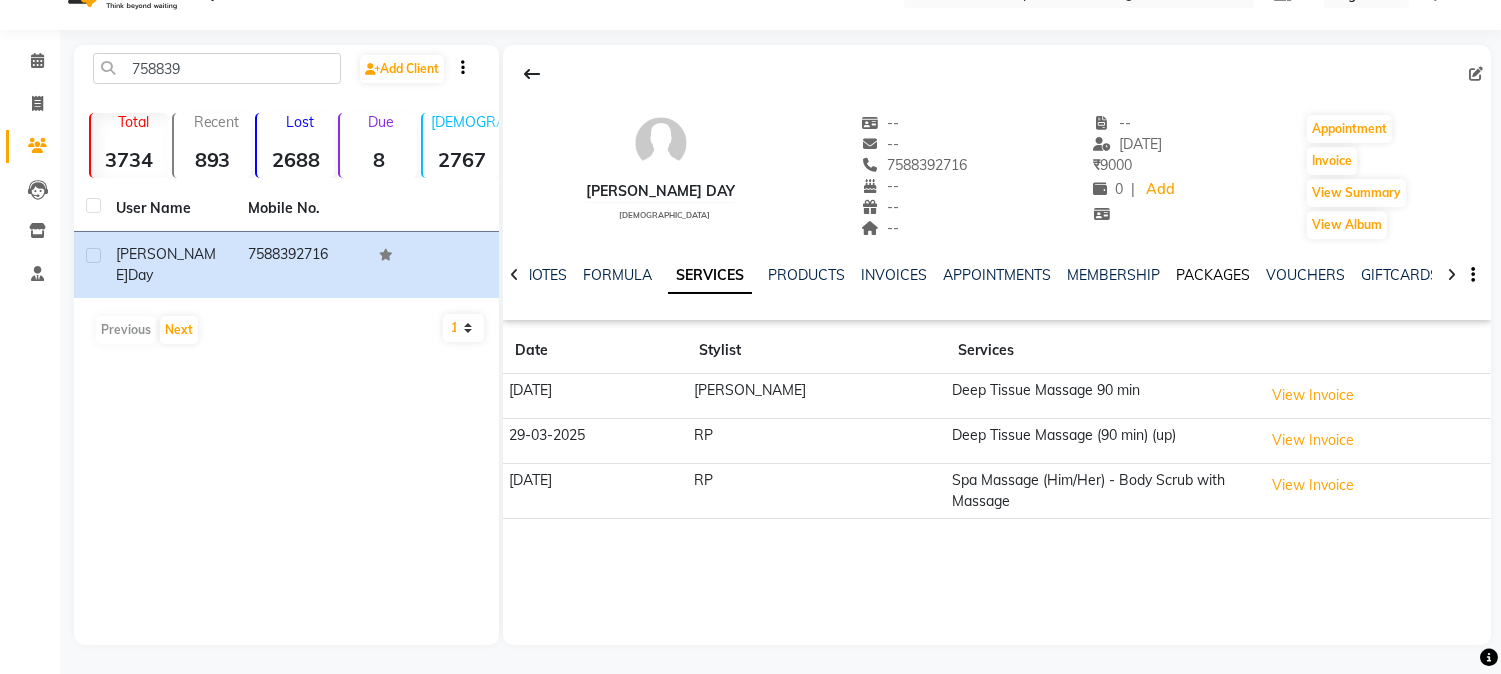 click on "PACKAGES" 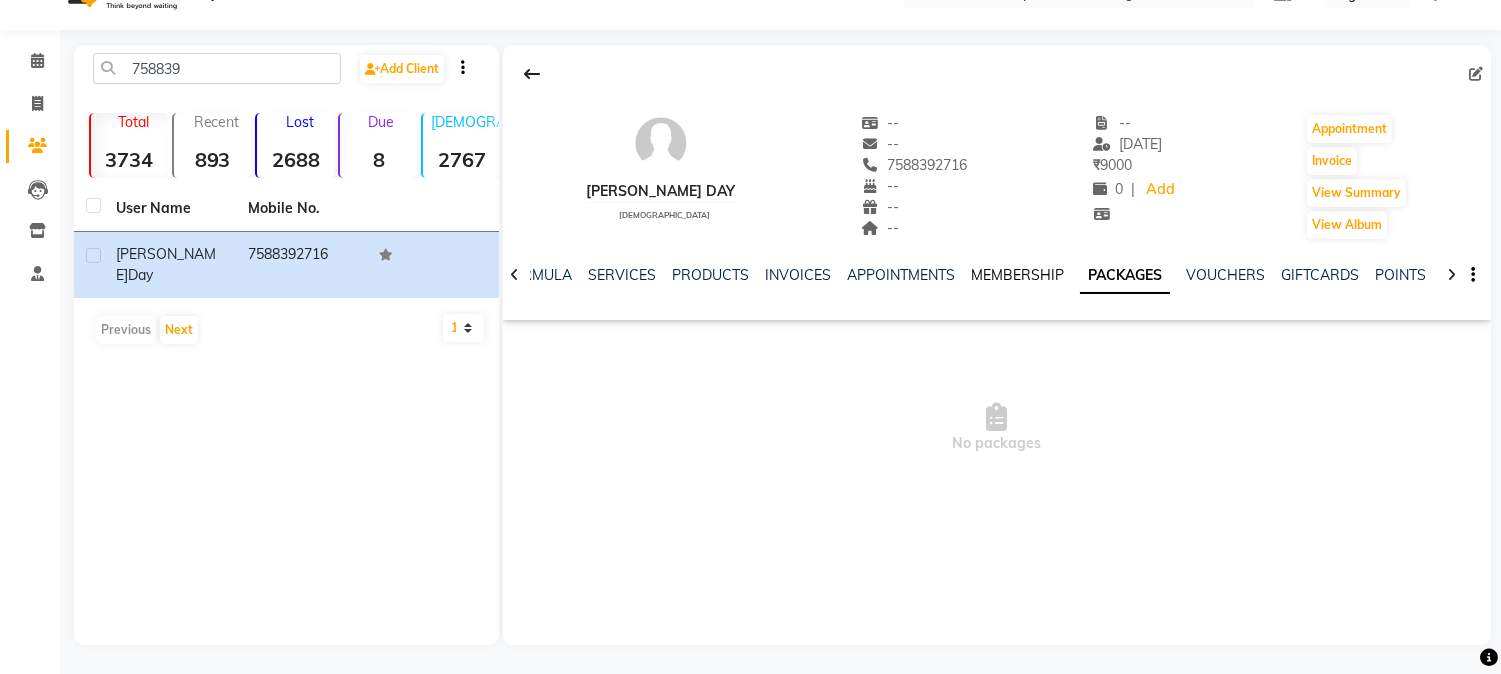 click on "MEMBERSHIP" 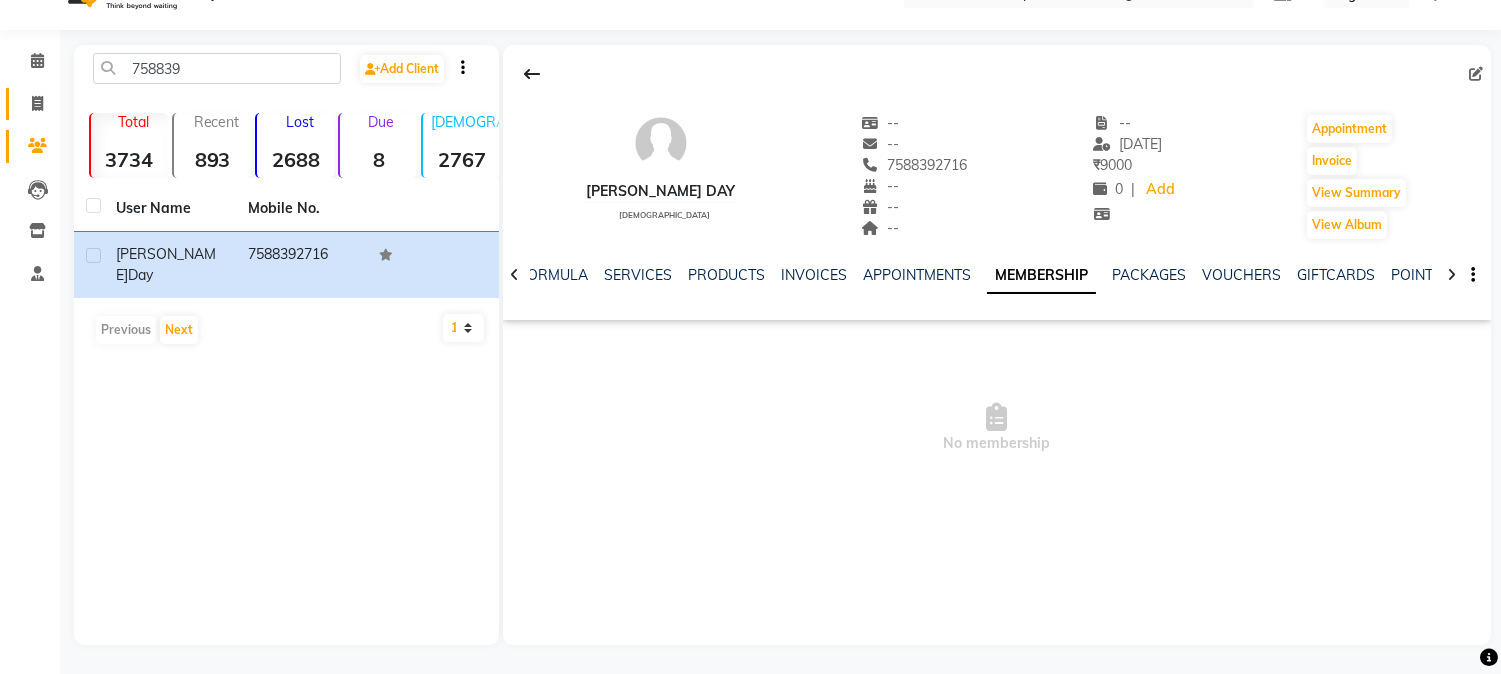 click 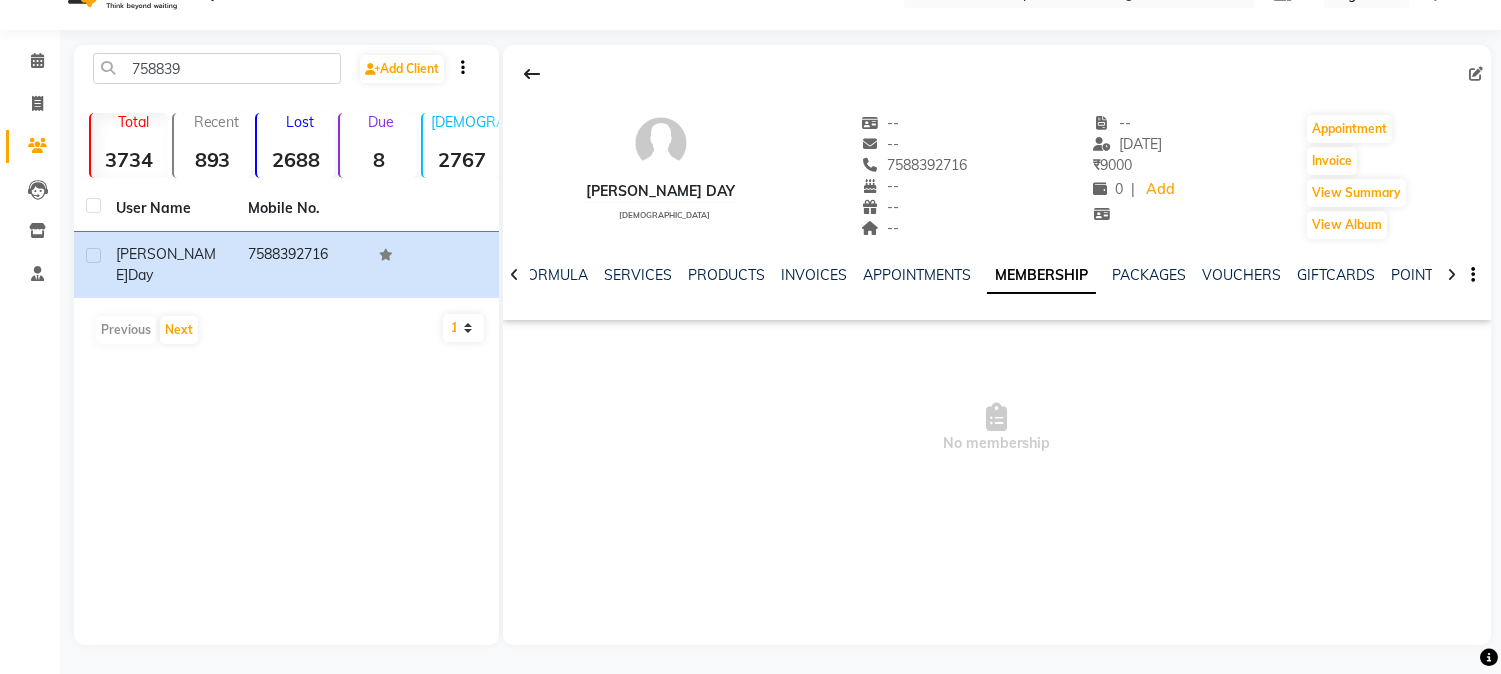 select on "service" 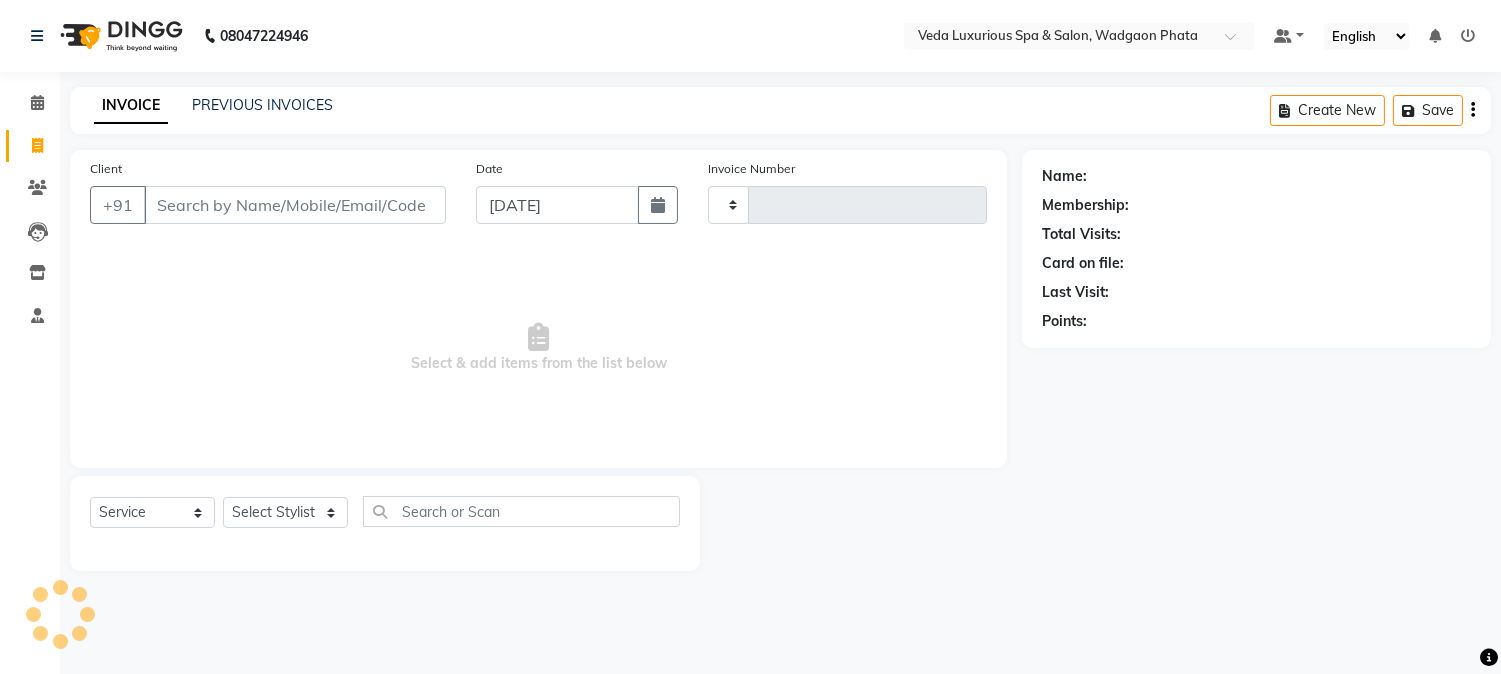 type on "1571" 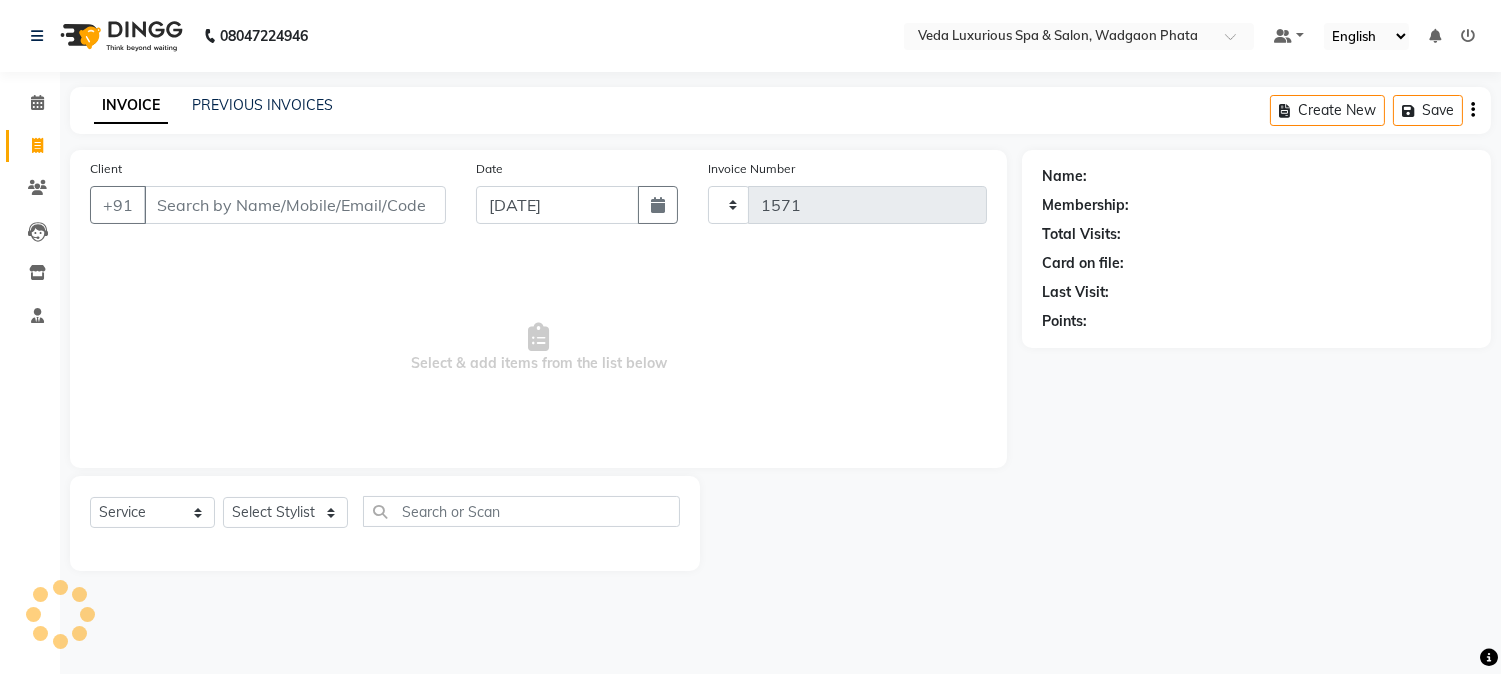 select on "4666" 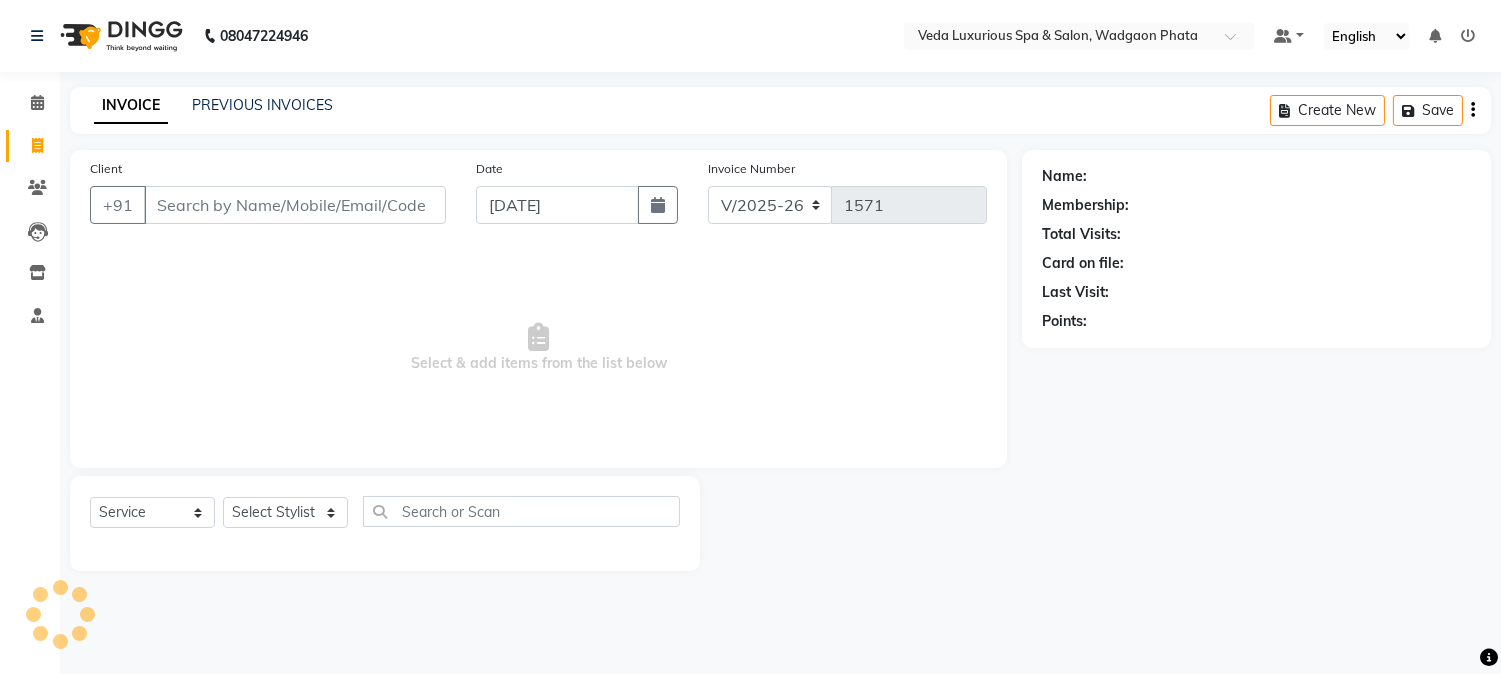 scroll, scrollTop: 0, scrollLeft: 0, axis: both 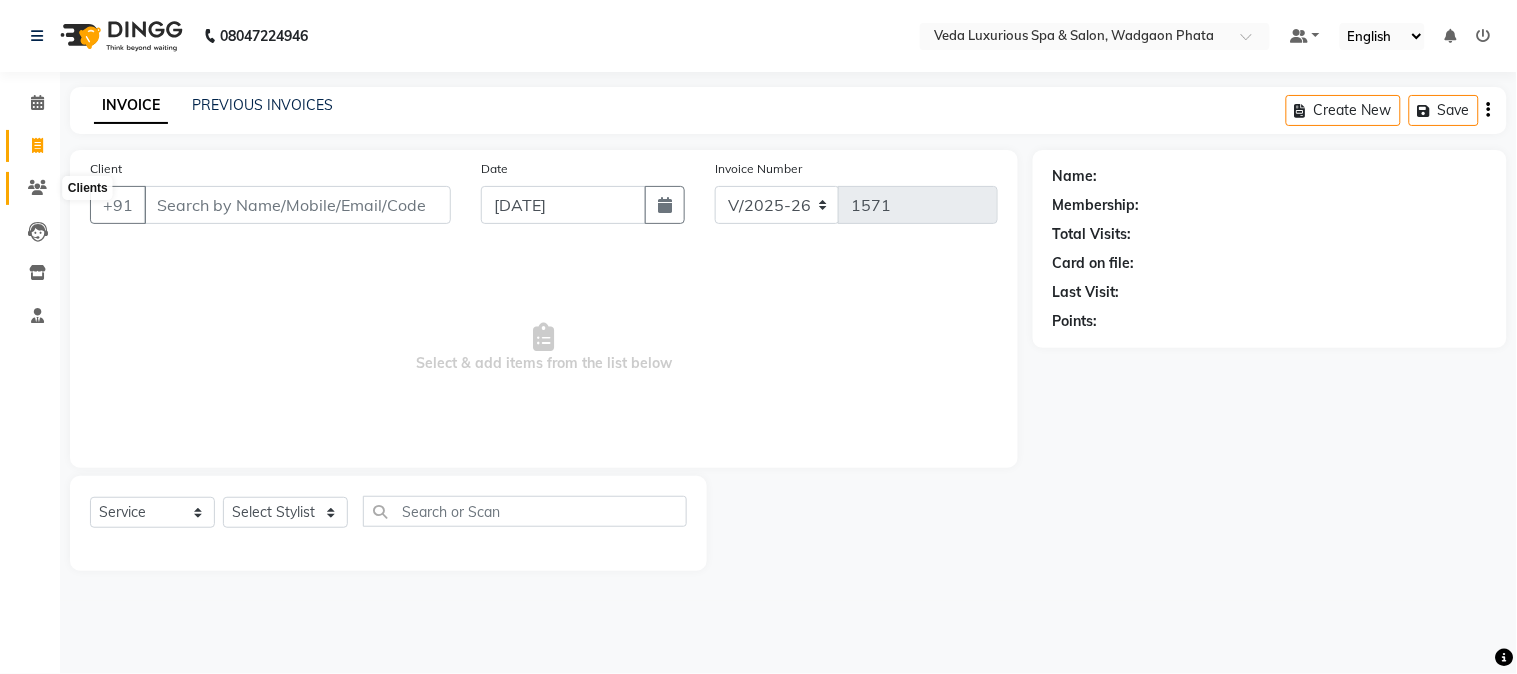 drag, startPoint x: 36, startPoint y: 191, endPoint x: 46, endPoint y: 176, distance: 18.027756 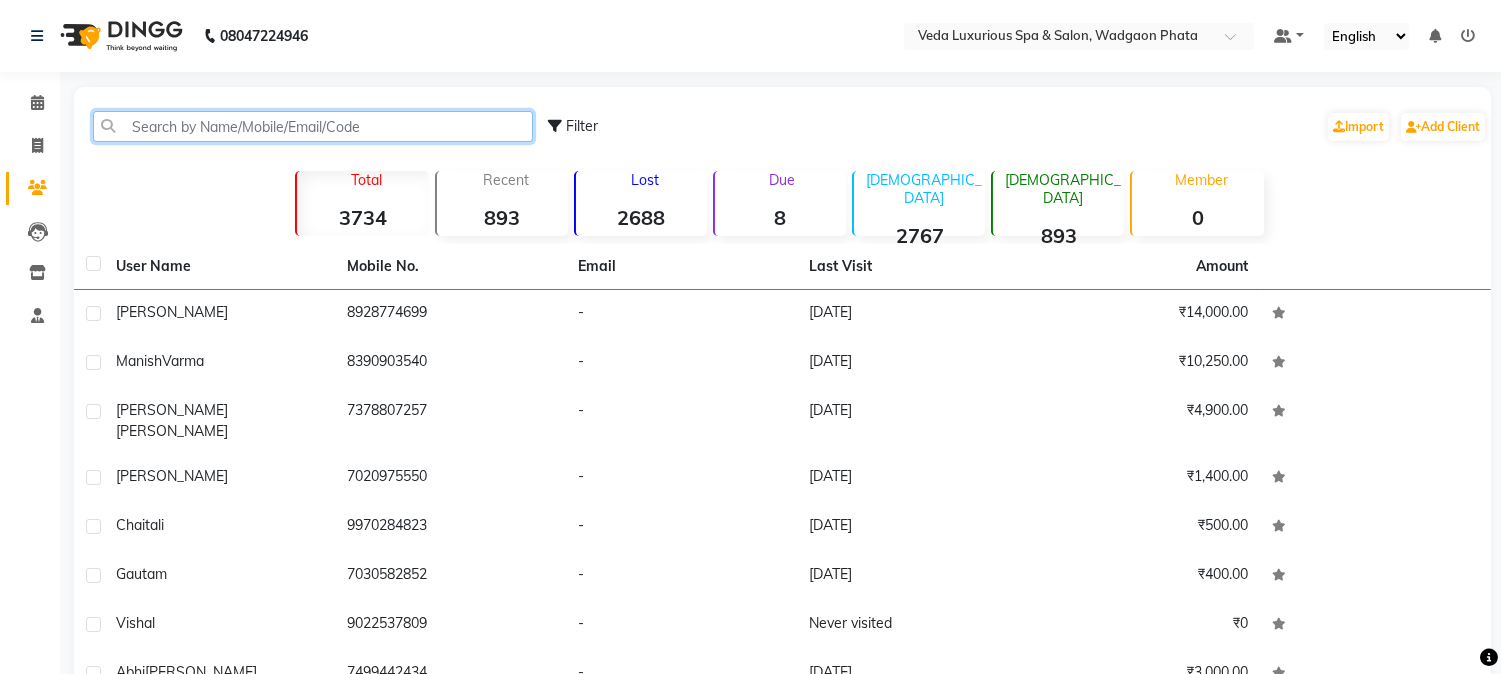 click 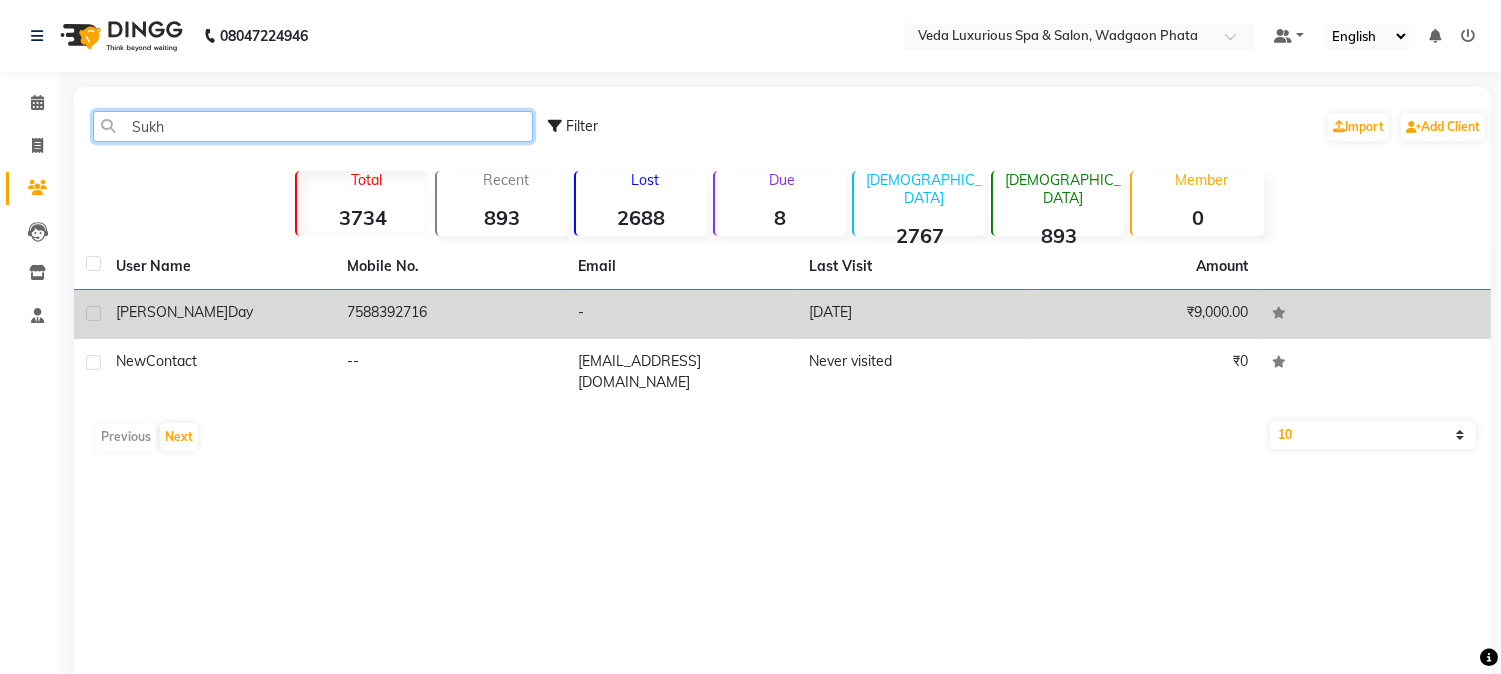 type on "Sukh" 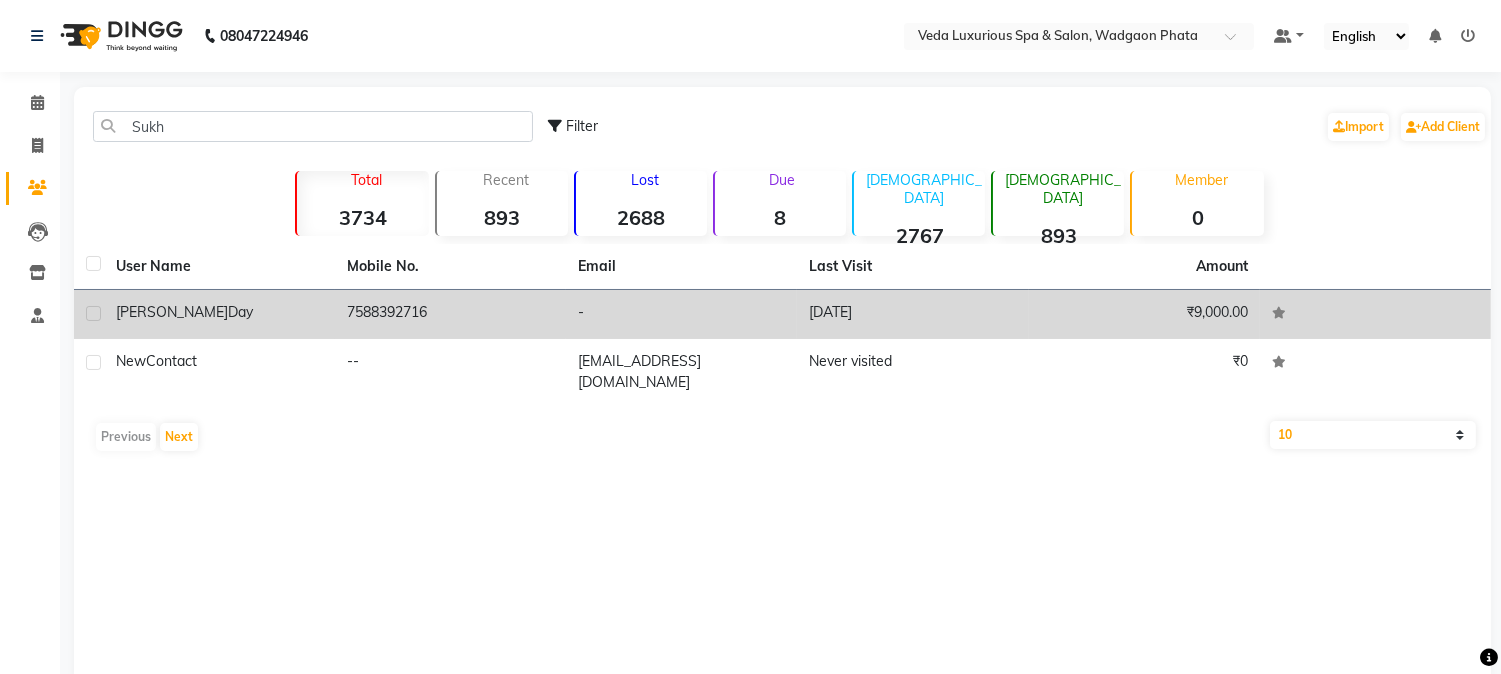 click on "day" 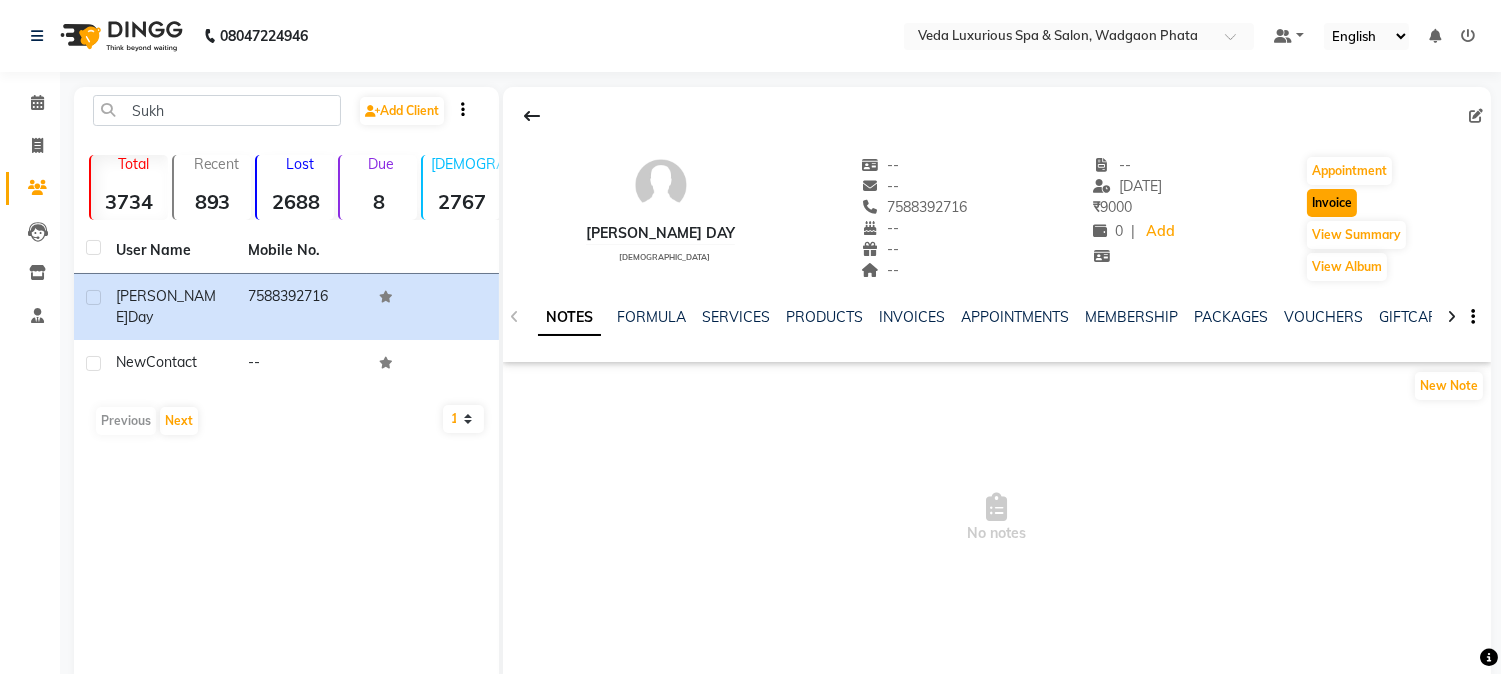 click on "Invoice" 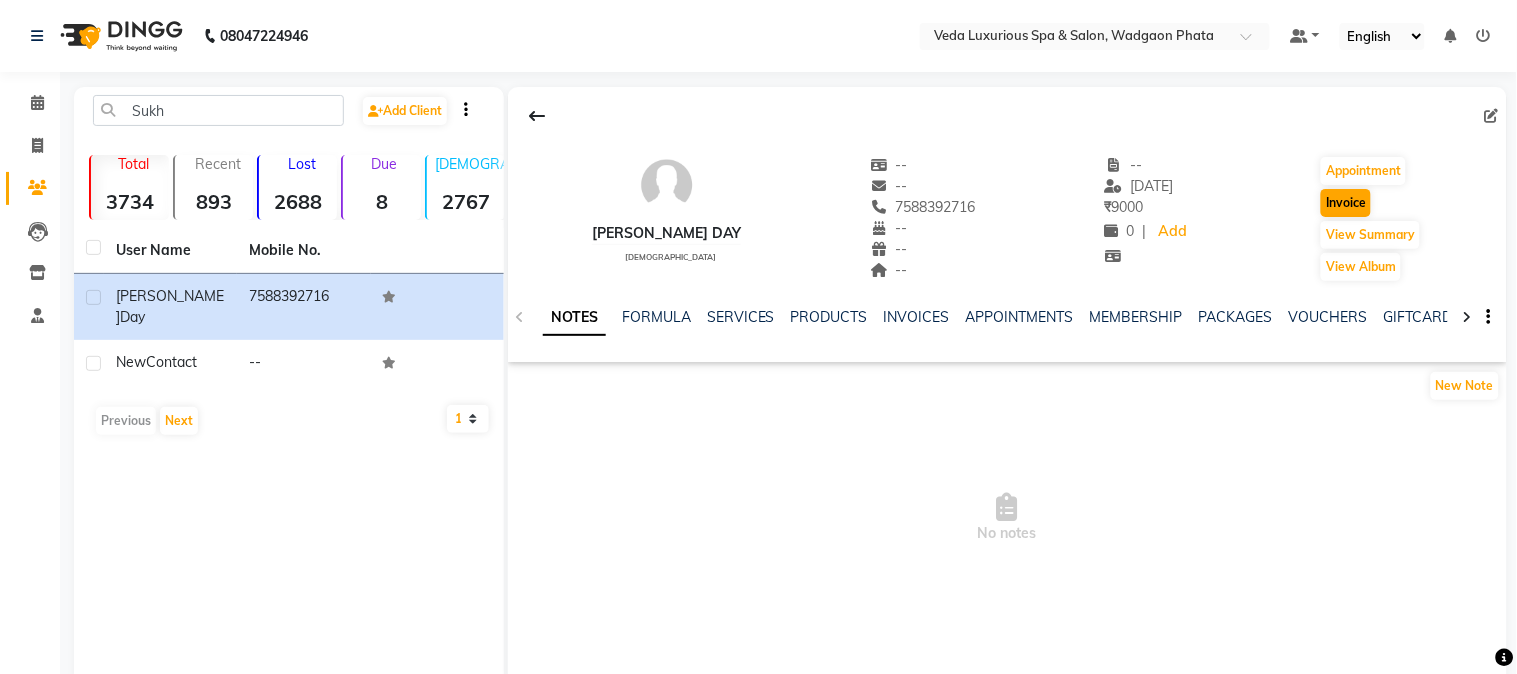 select on "service" 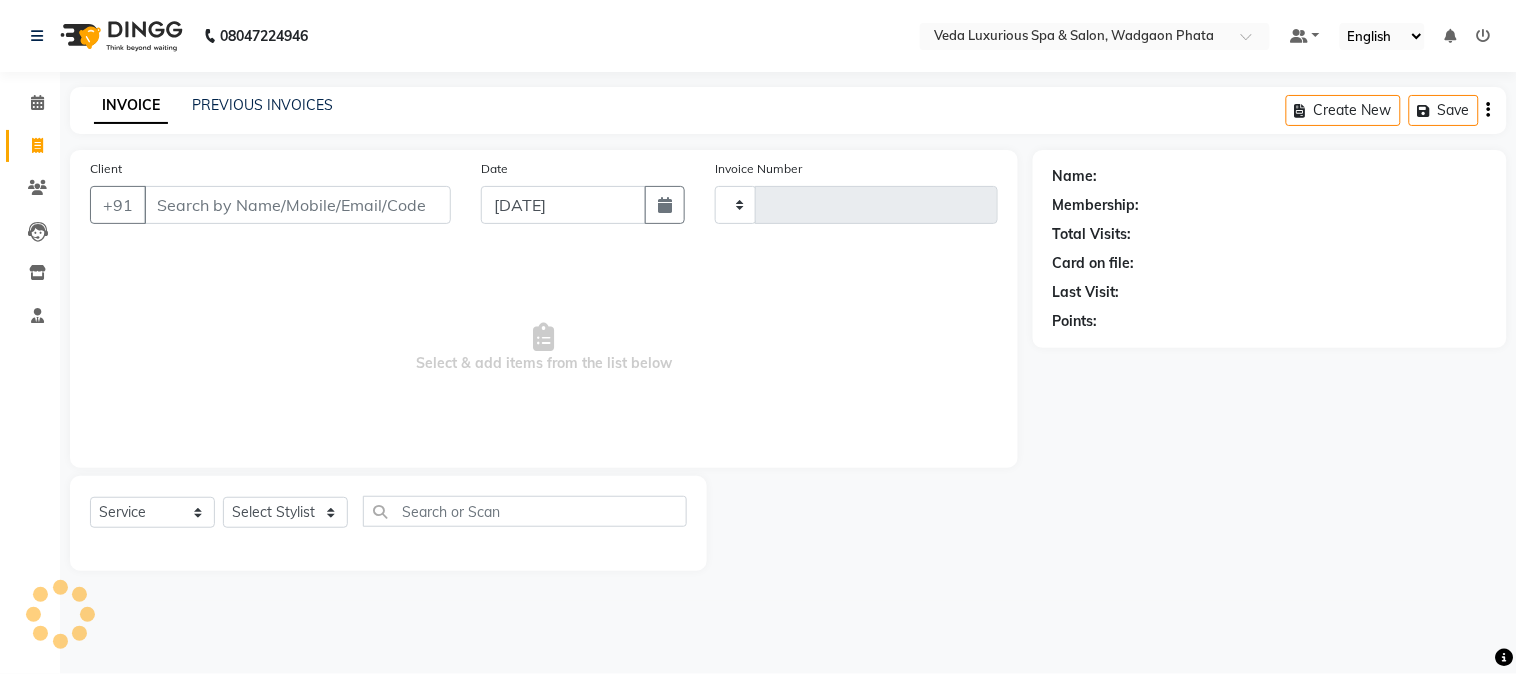 type on "1571" 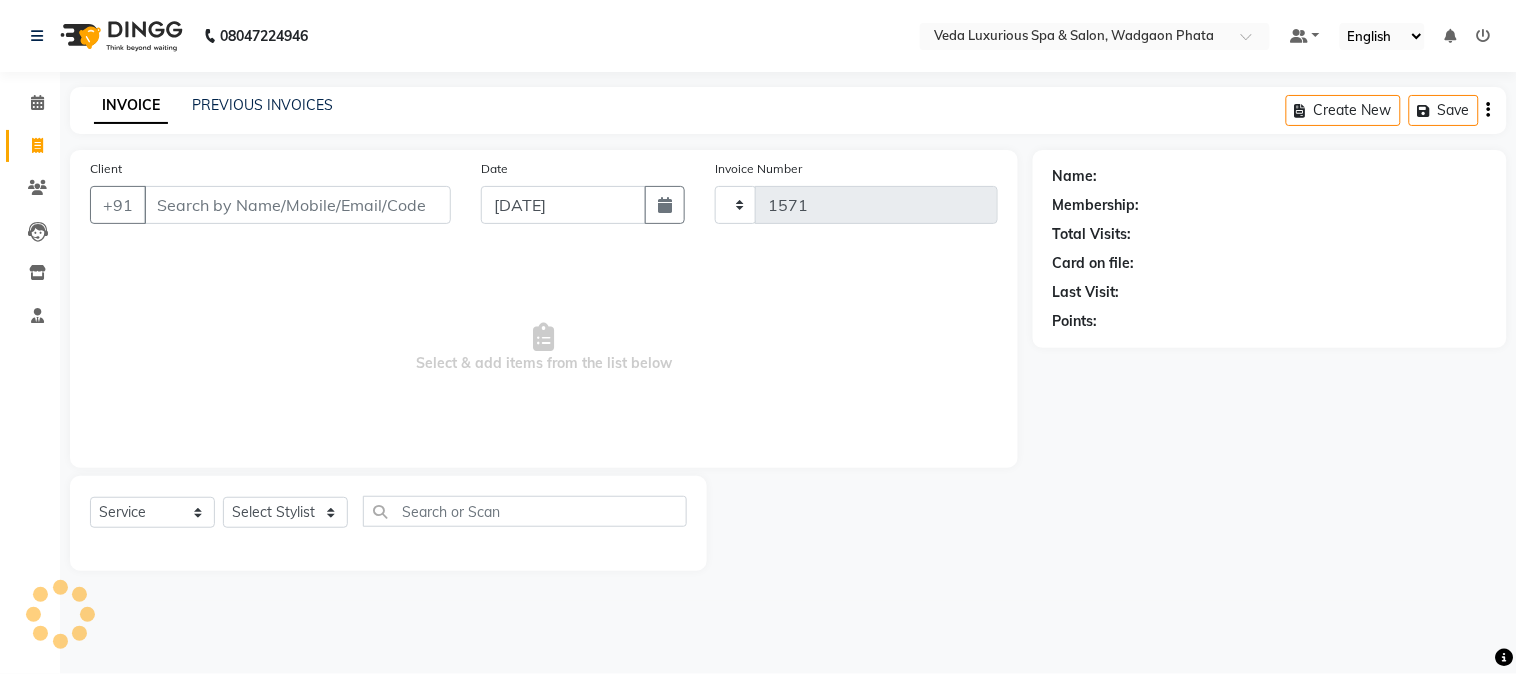 select on "4666" 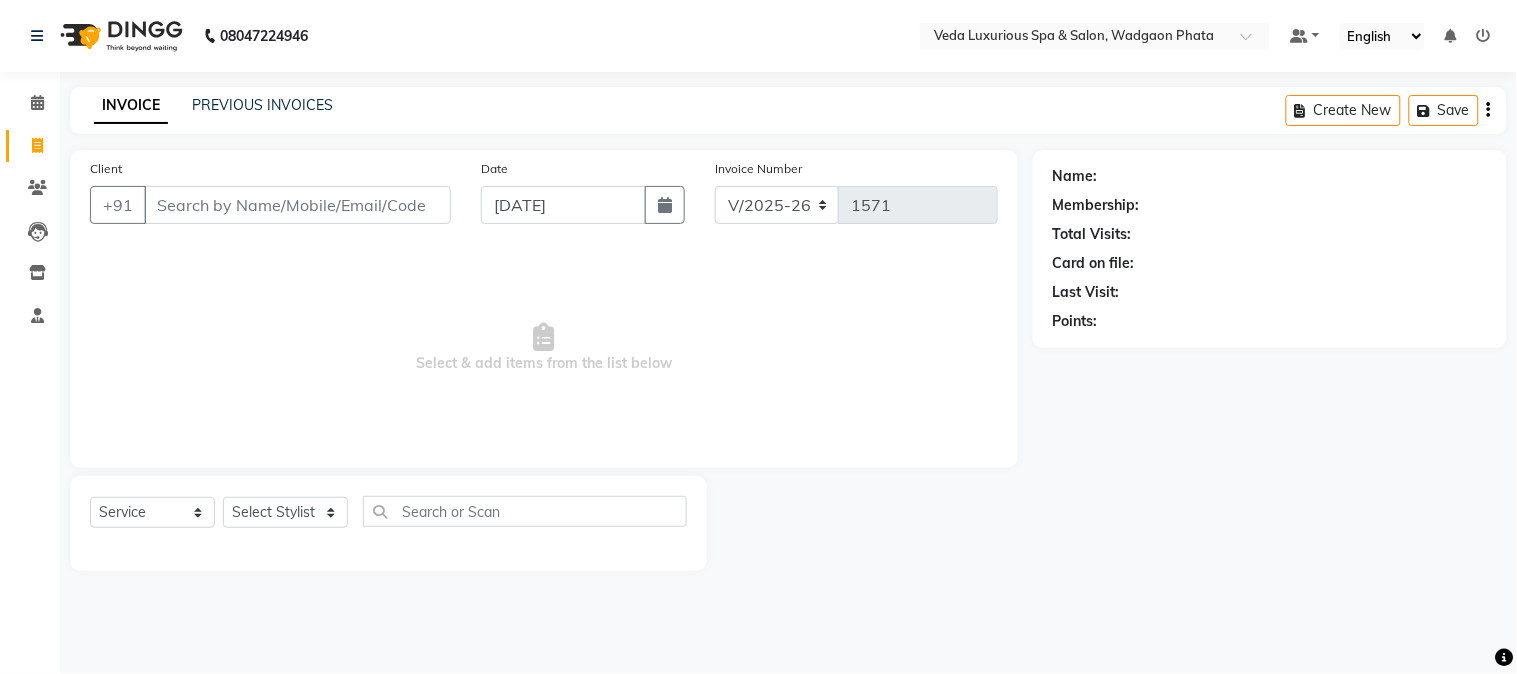 type on "7588392716" 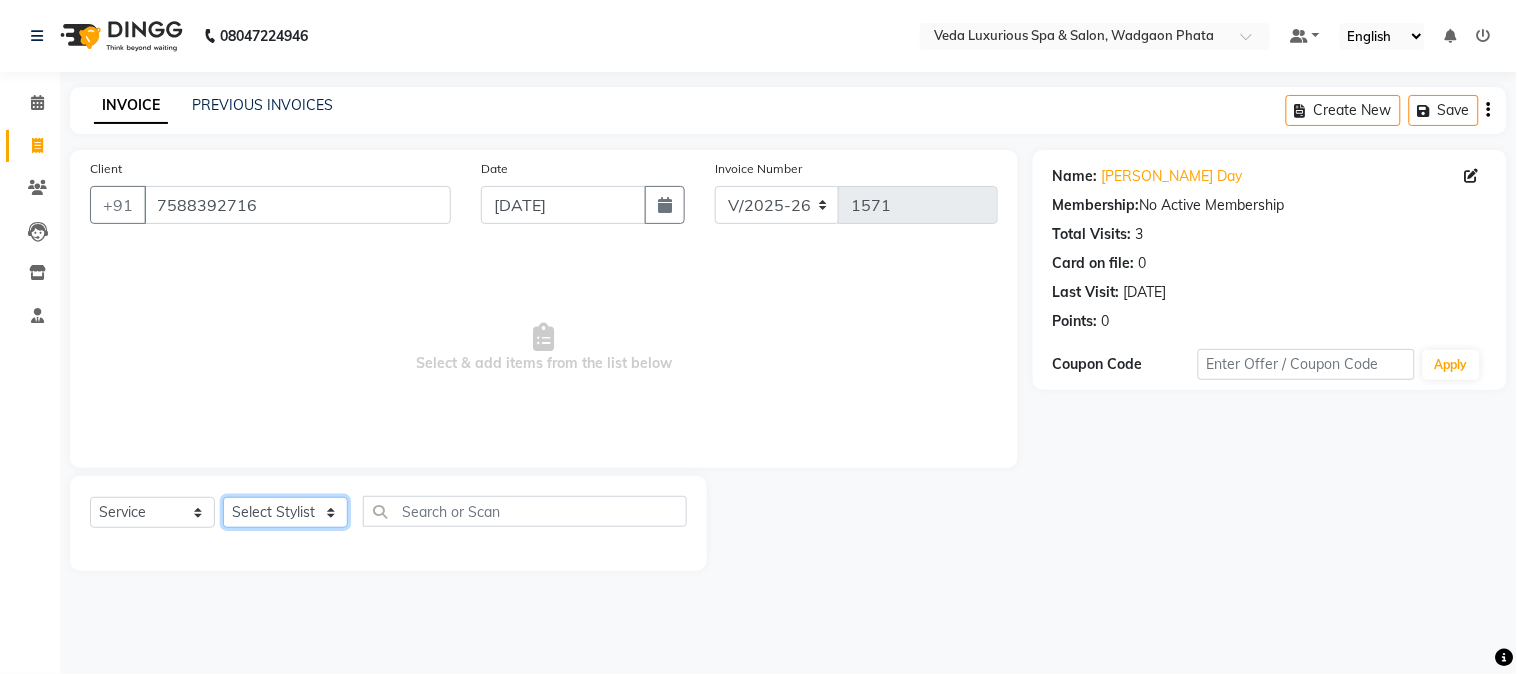 click on "Select Stylist Ankur GOLU [PERSON_NAME] [PERSON_NAME] [PERSON_NAME] RP seri VEDA" 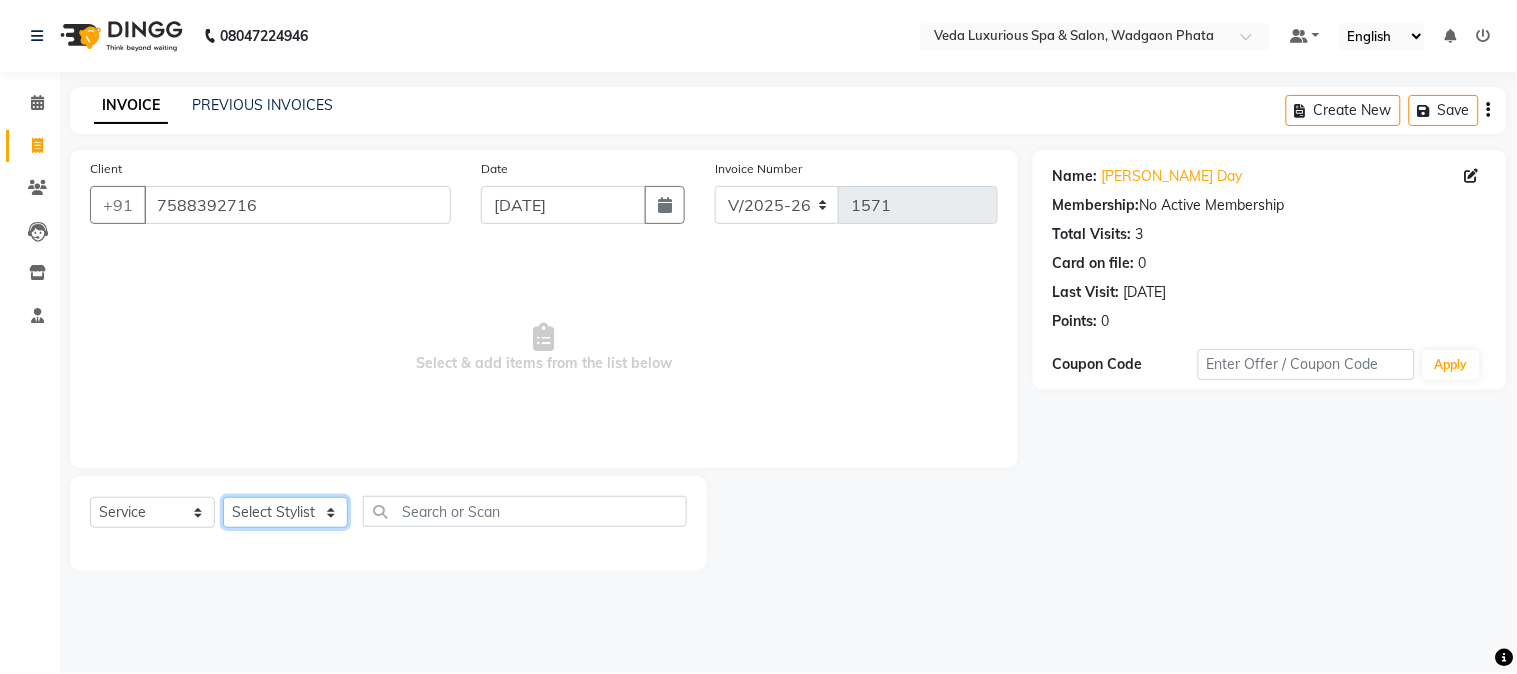 select on "72398" 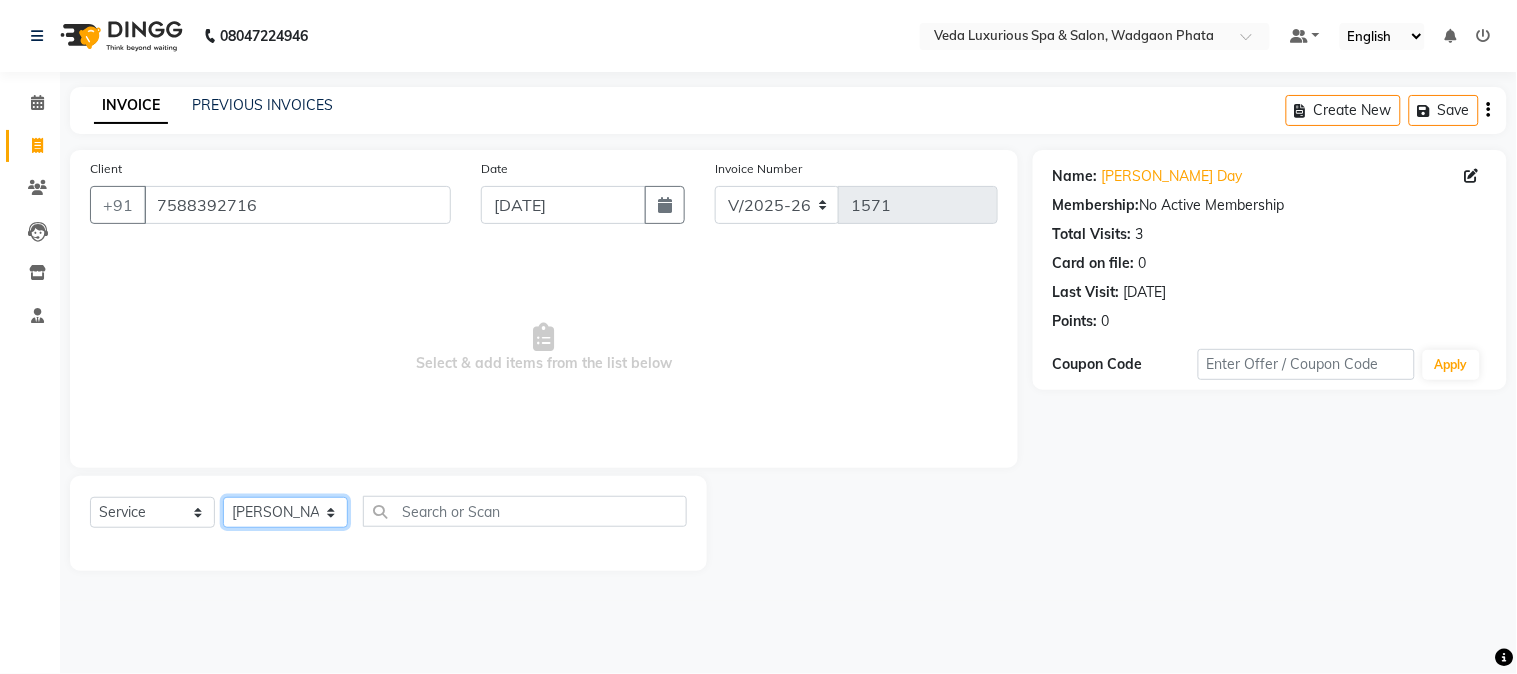 click on "Select Stylist Ankur GOLU [PERSON_NAME] [PERSON_NAME] [PERSON_NAME] RP seri VEDA" 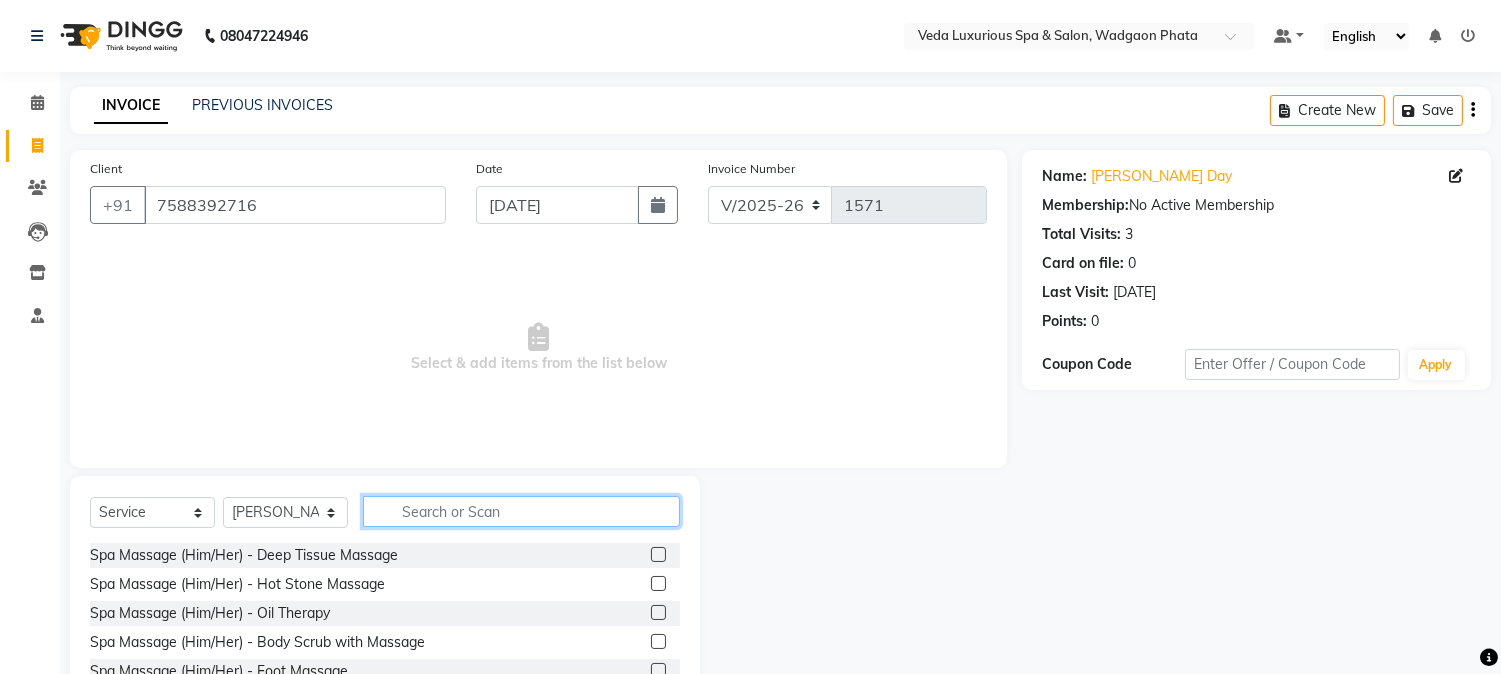 click 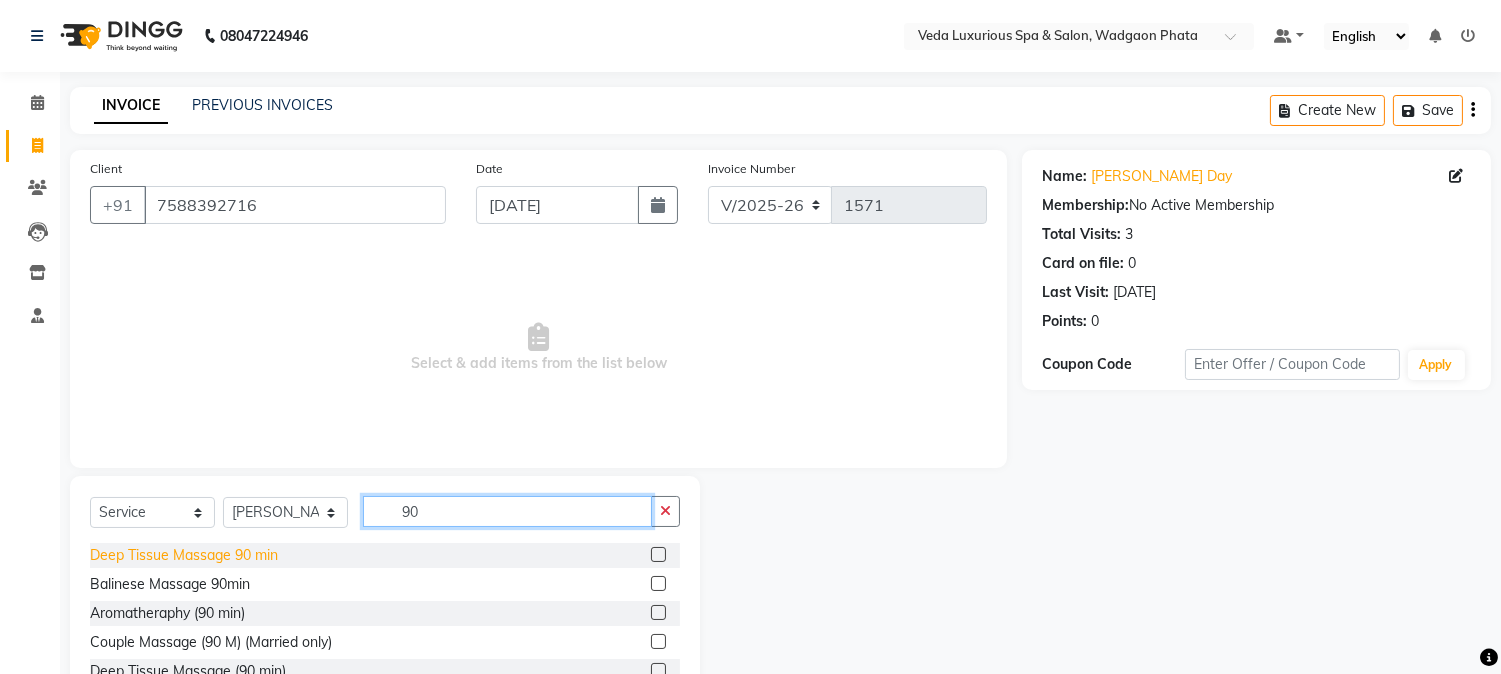 type on "90" 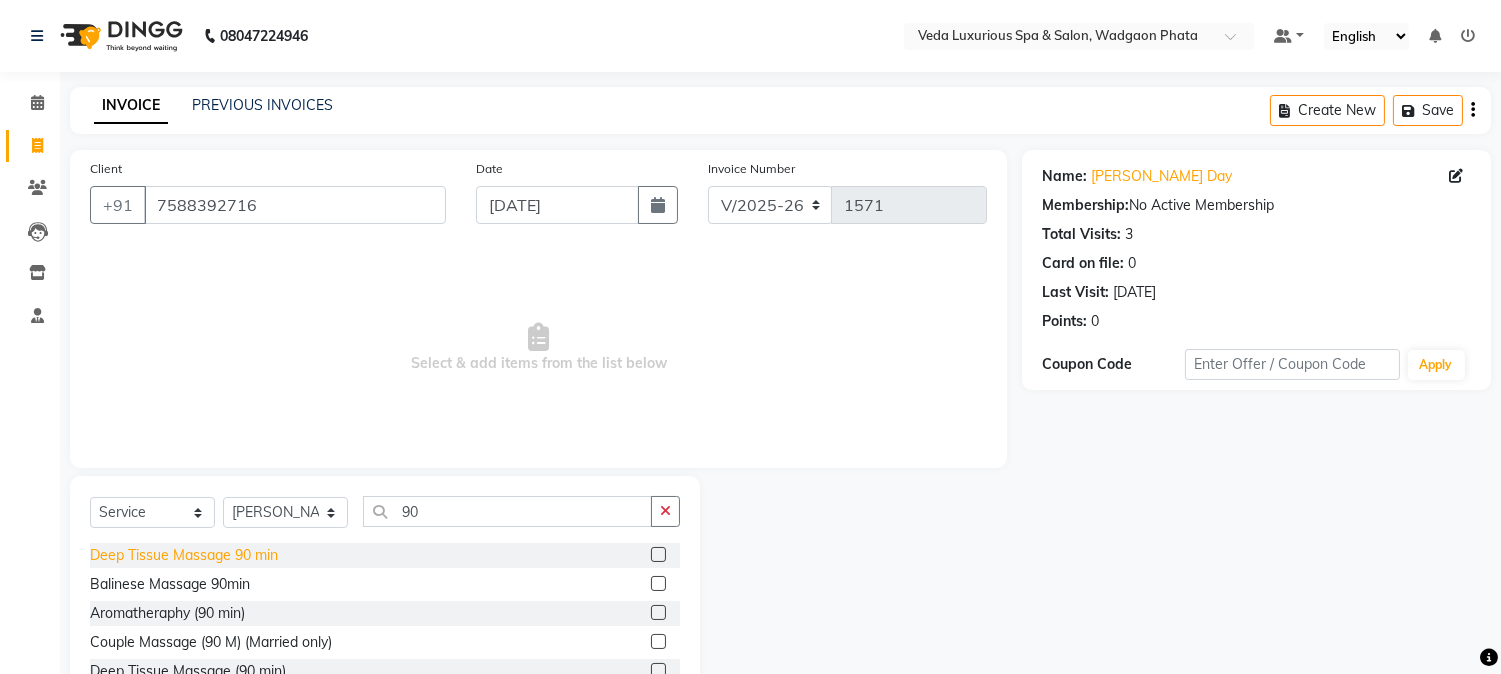 click on "Deep Tissue Massage 90 min" 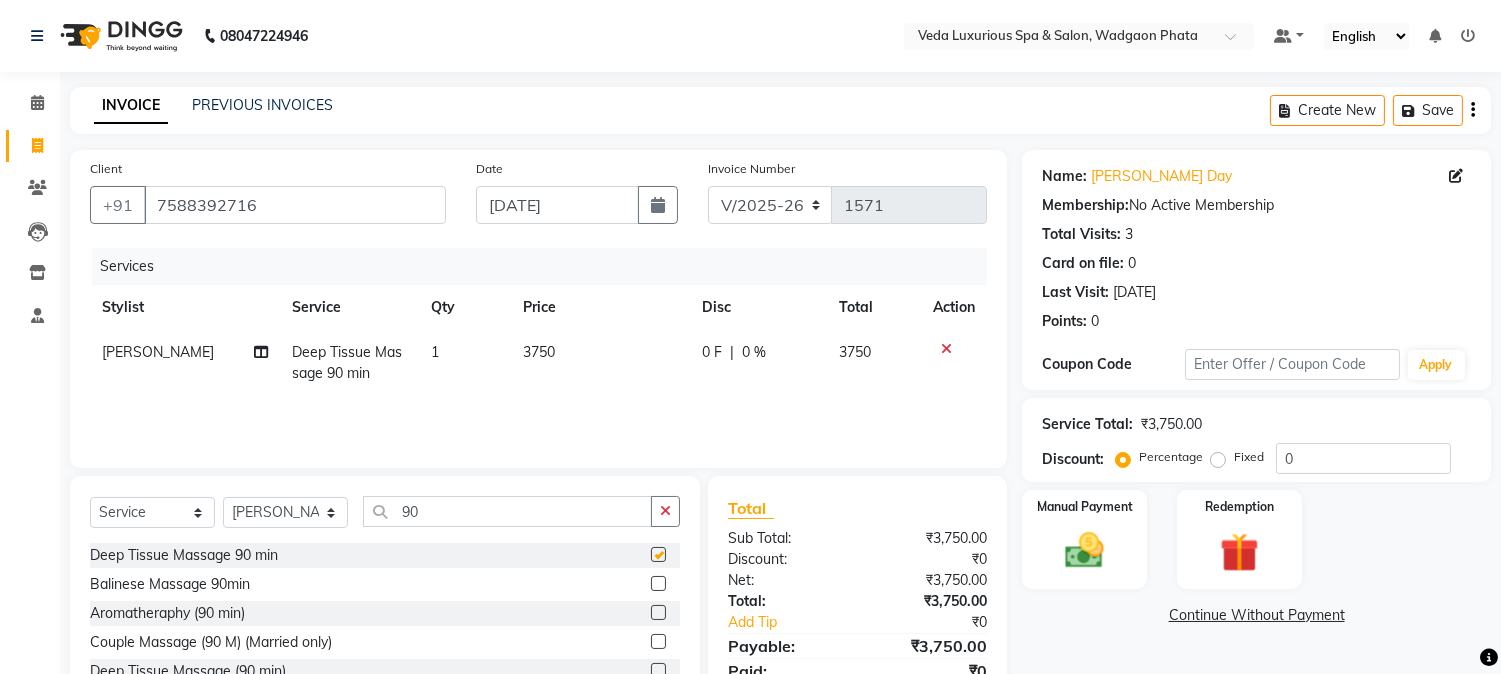 checkbox on "false" 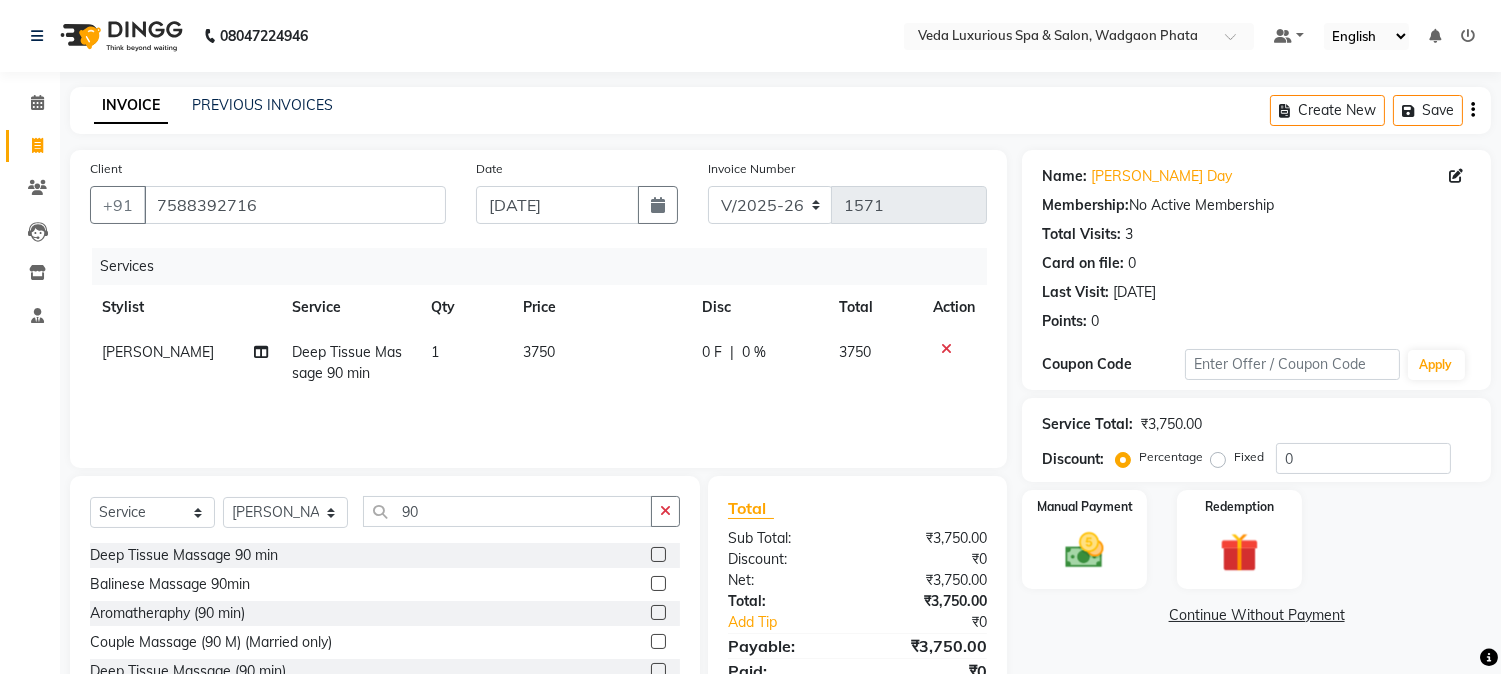 click on "0 %" 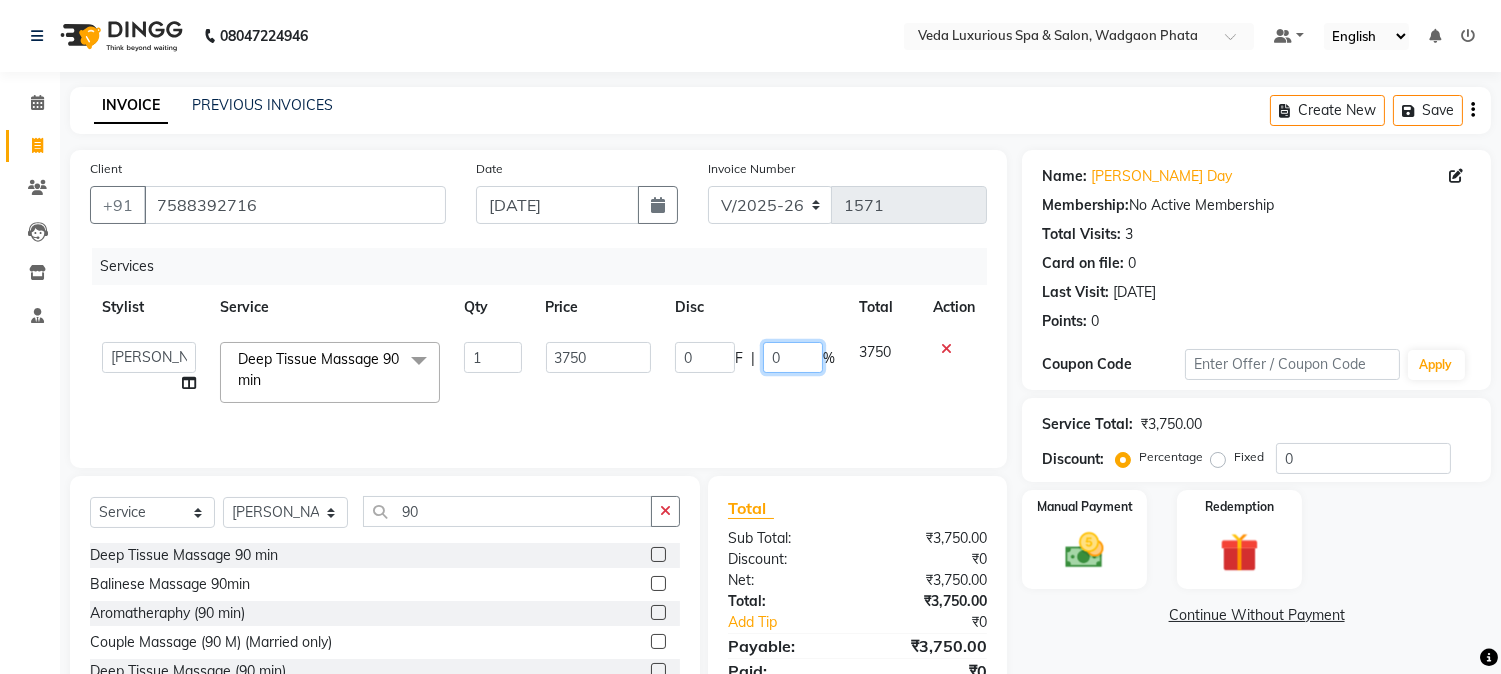 click on "0" 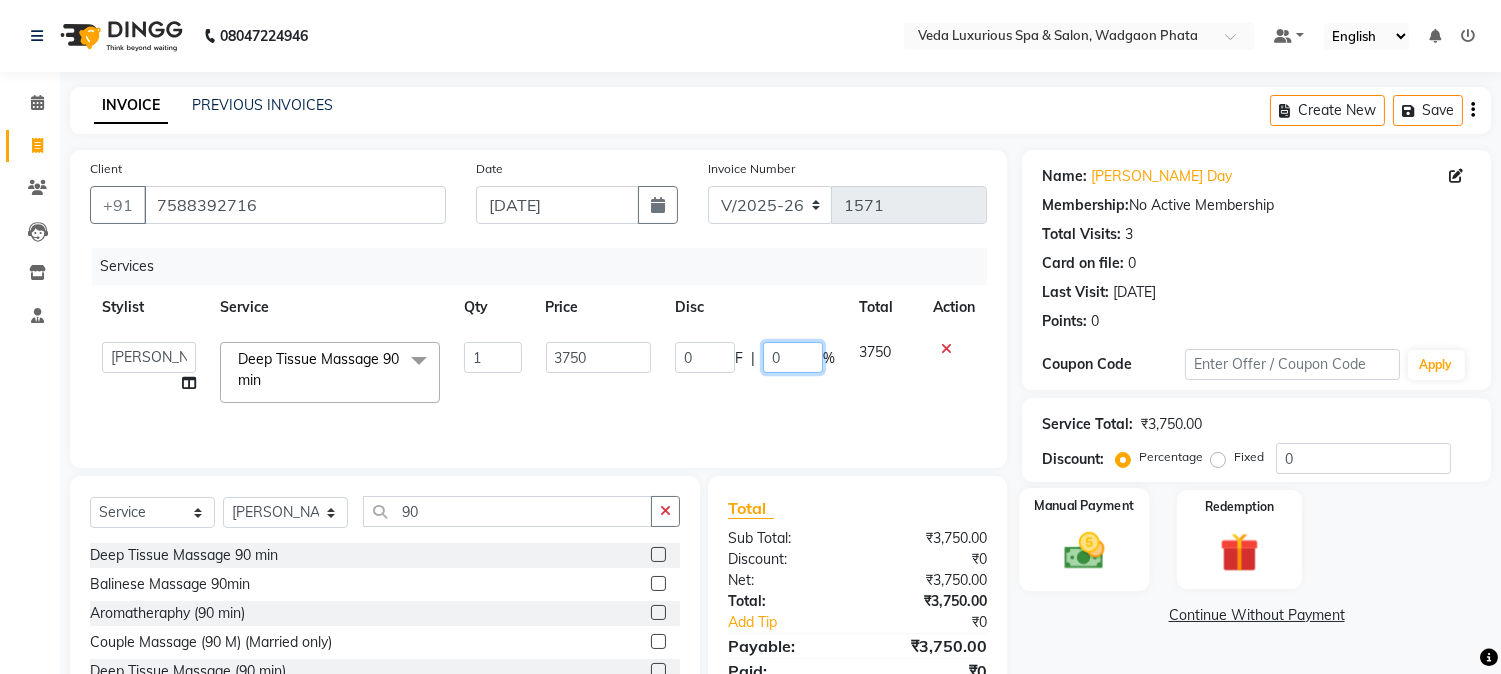 type on "20" 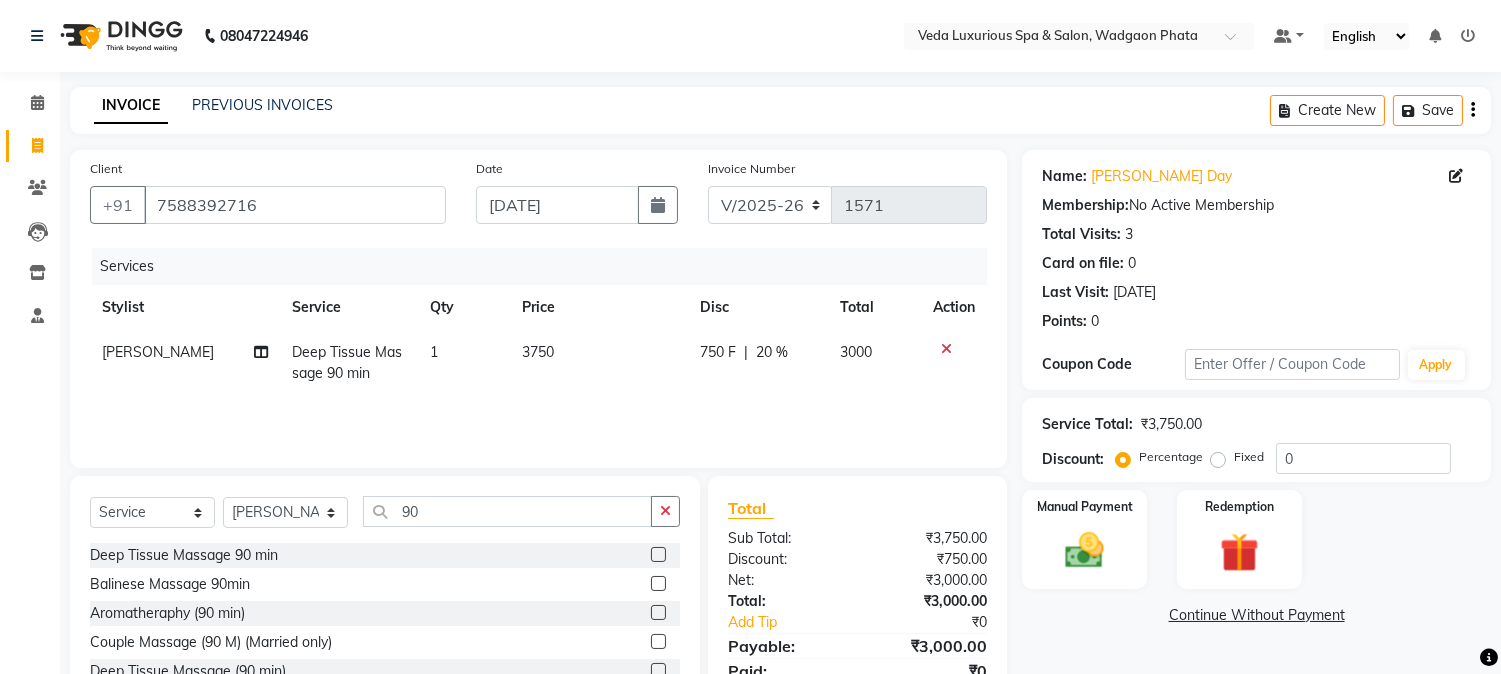 click on "750 F | 20 %" 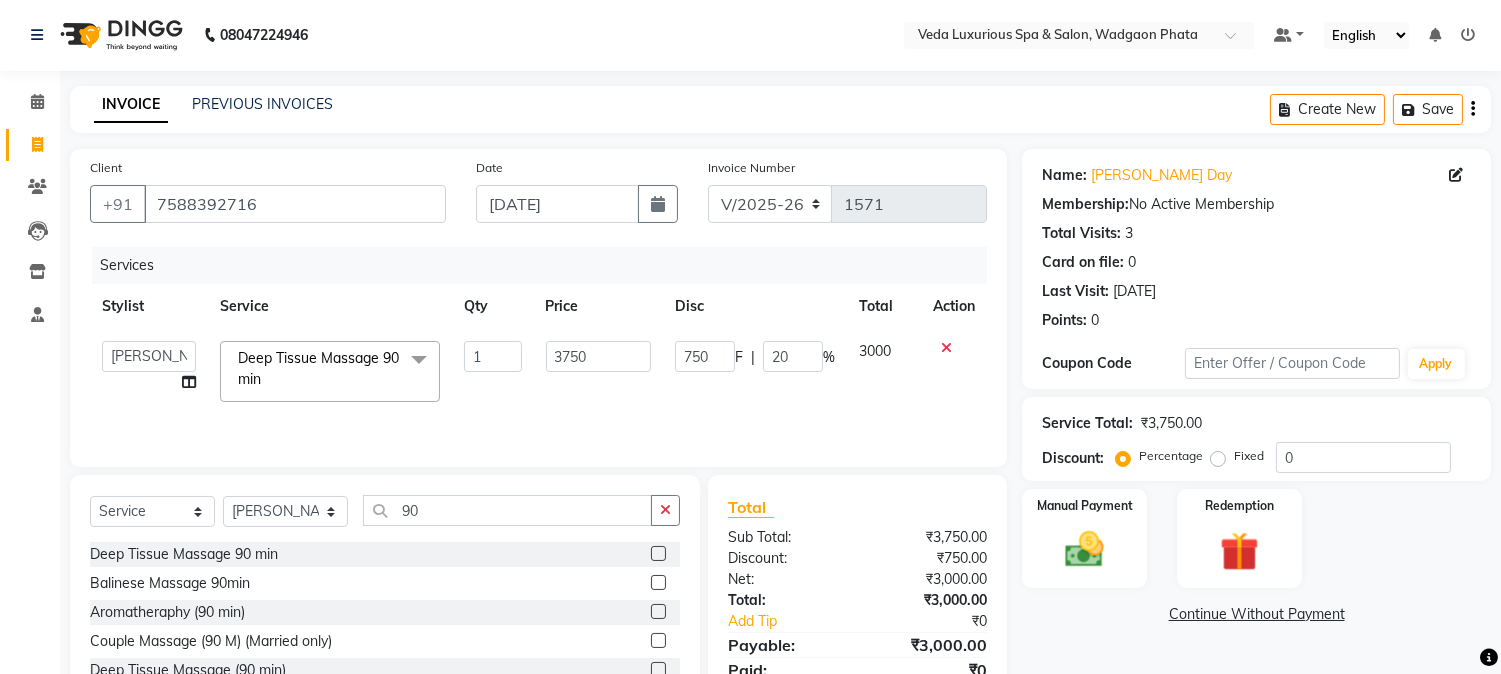 scroll, scrollTop: 111, scrollLeft: 0, axis: vertical 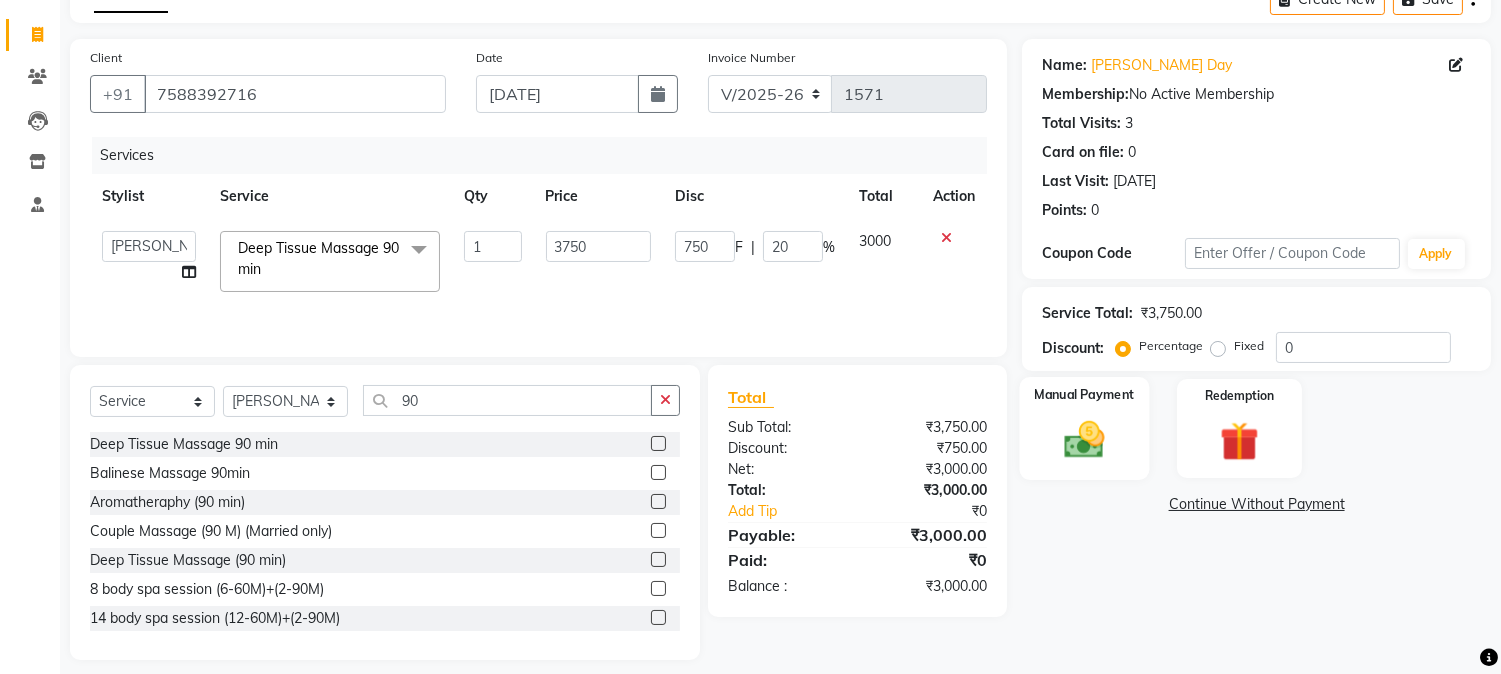click 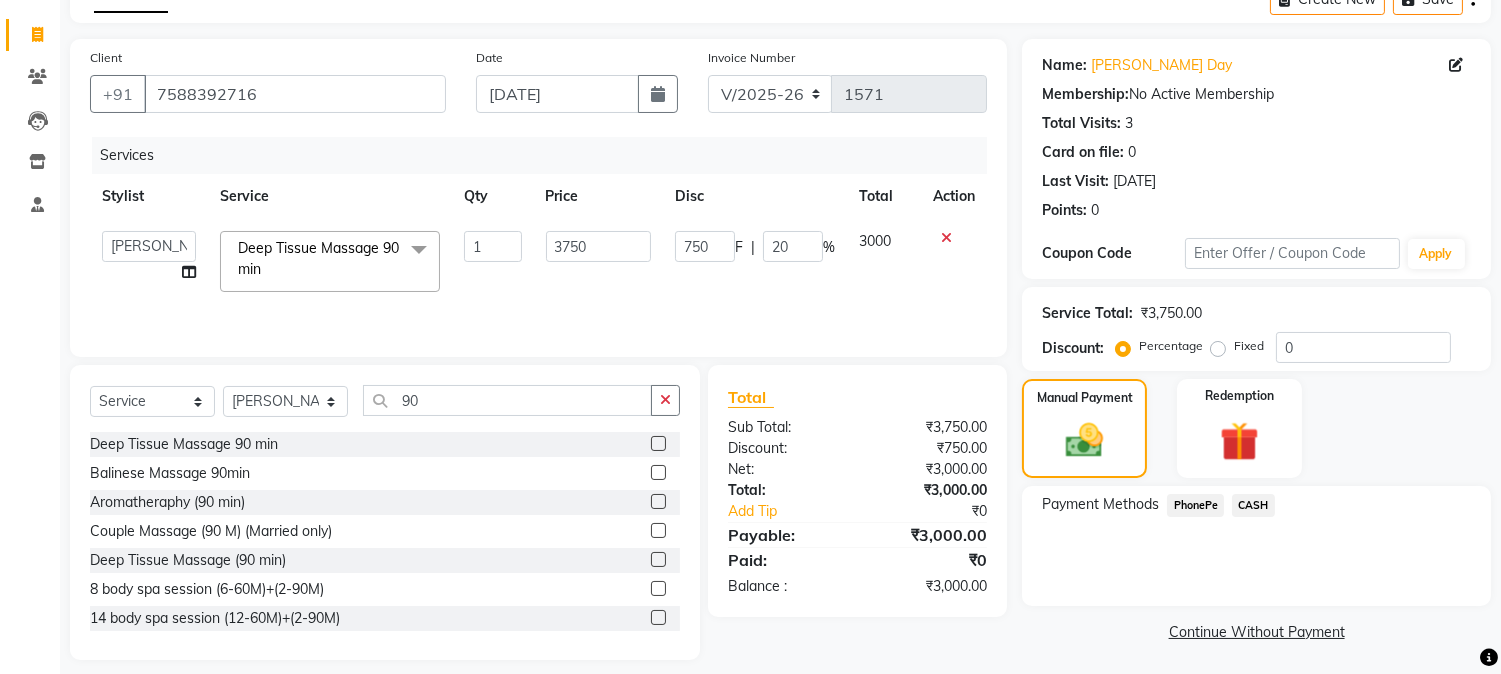 click on "PhonePe" 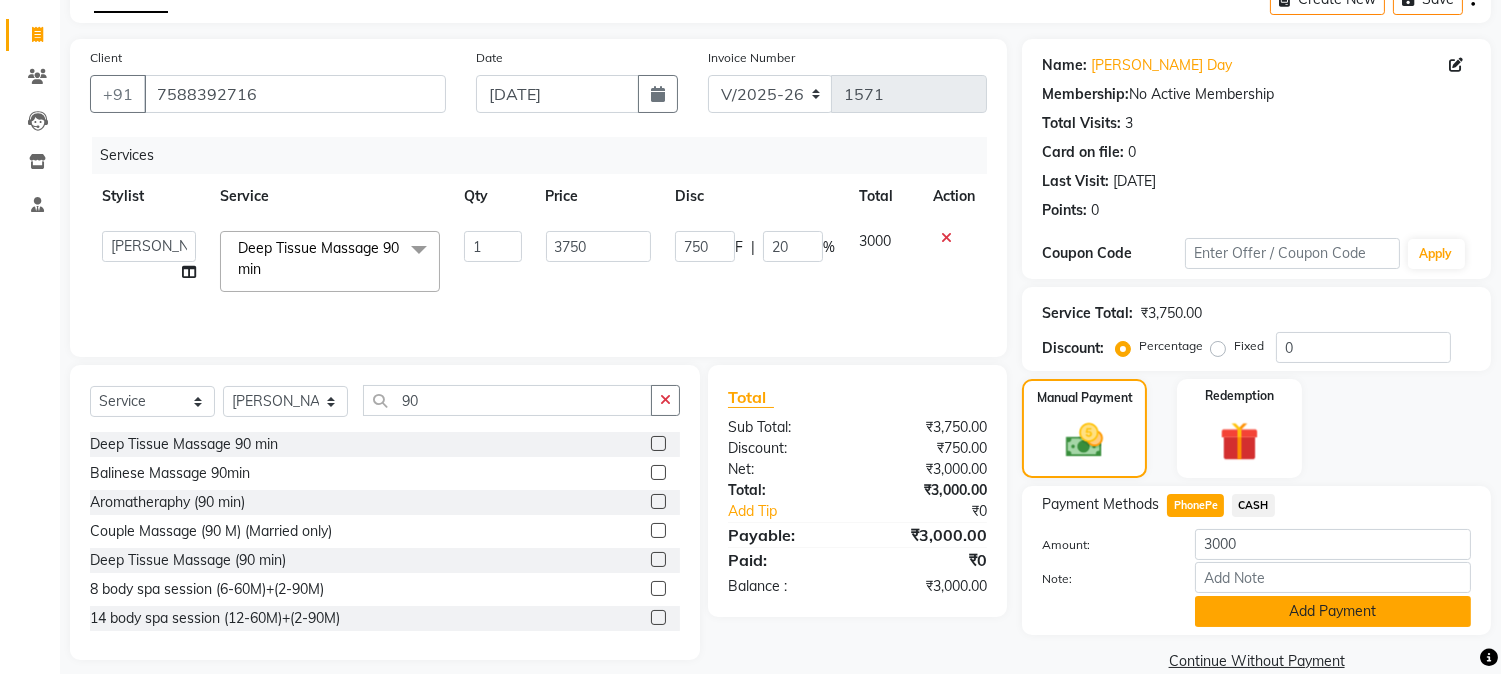 scroll, scrollTop: 142, scrollLeft: 0, axis: vertical 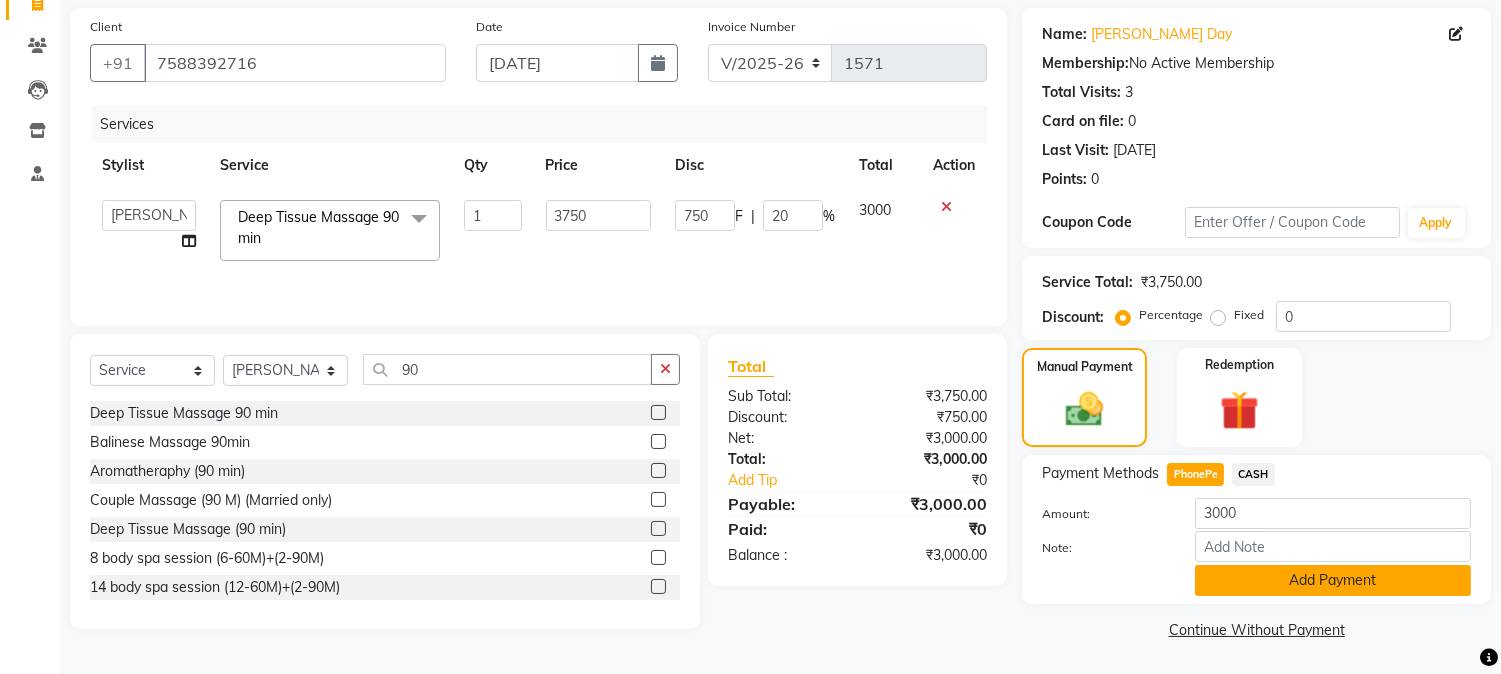 click on "Add Payment" 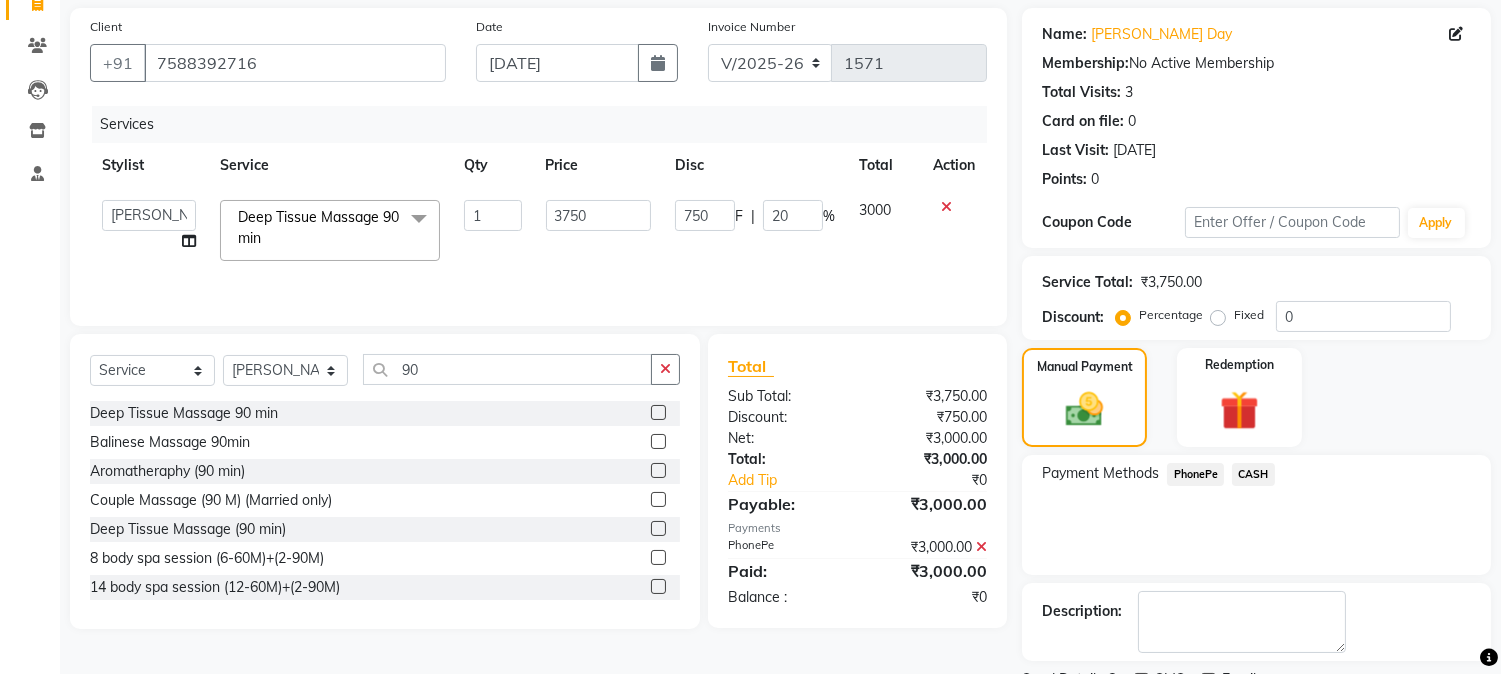 scroll, scrollTop: 225, scrollLeft: 0, axis: vertical 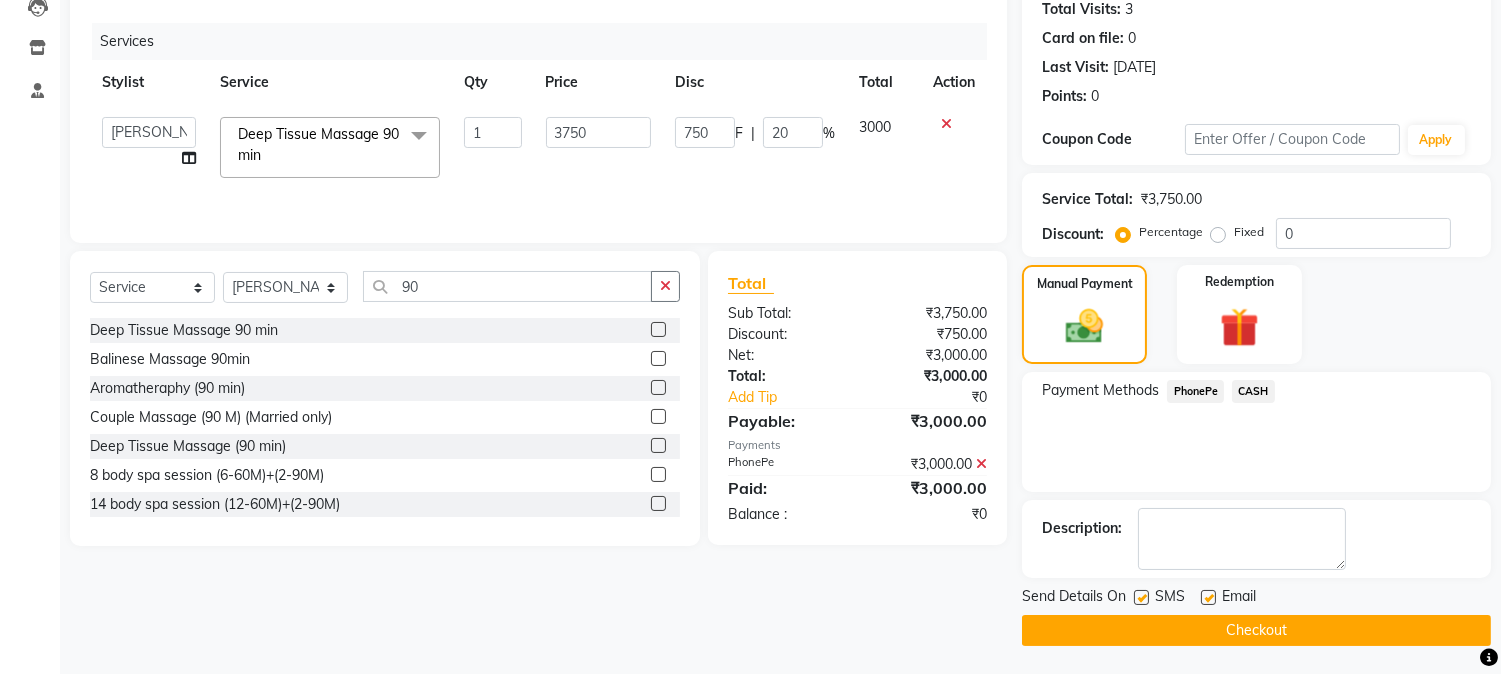 click on "Checkout" 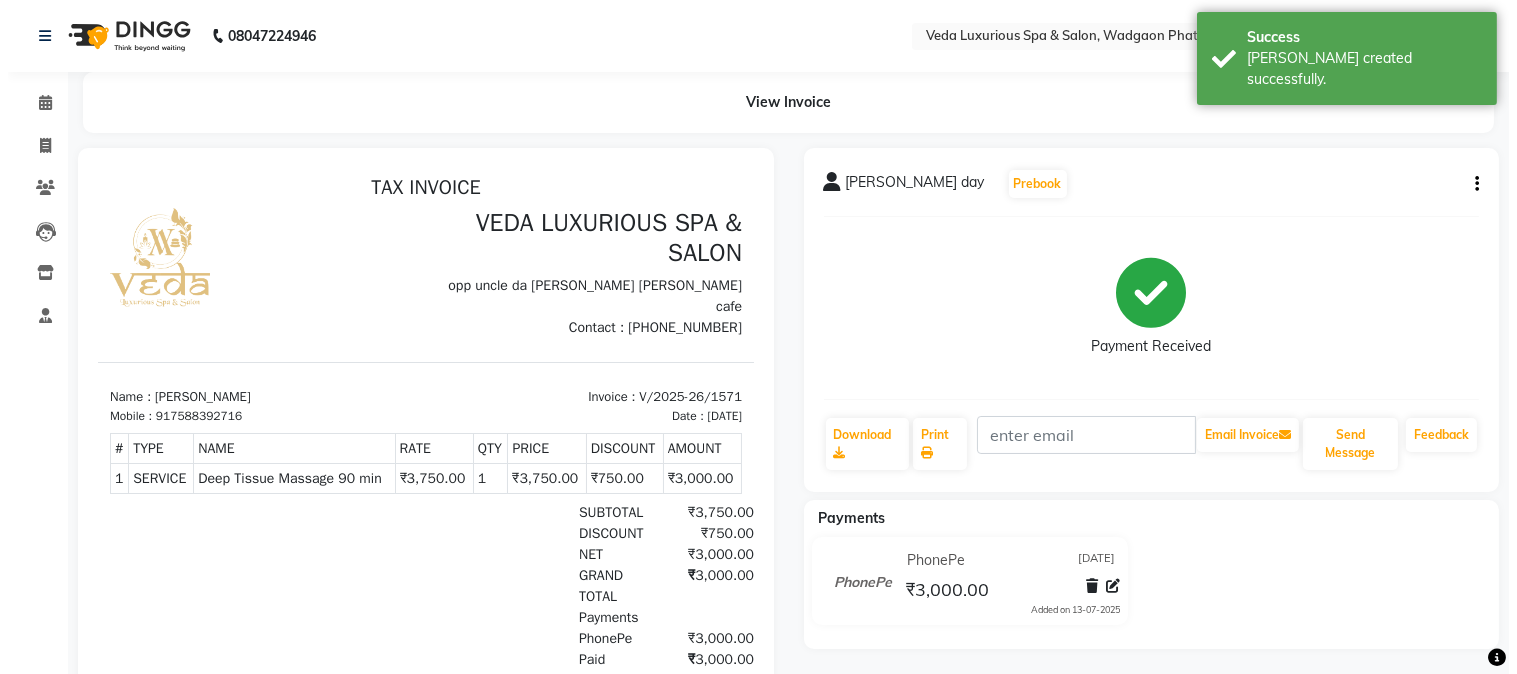 scroll, scrollTop: 0, scrollLeft: 0, axis: both 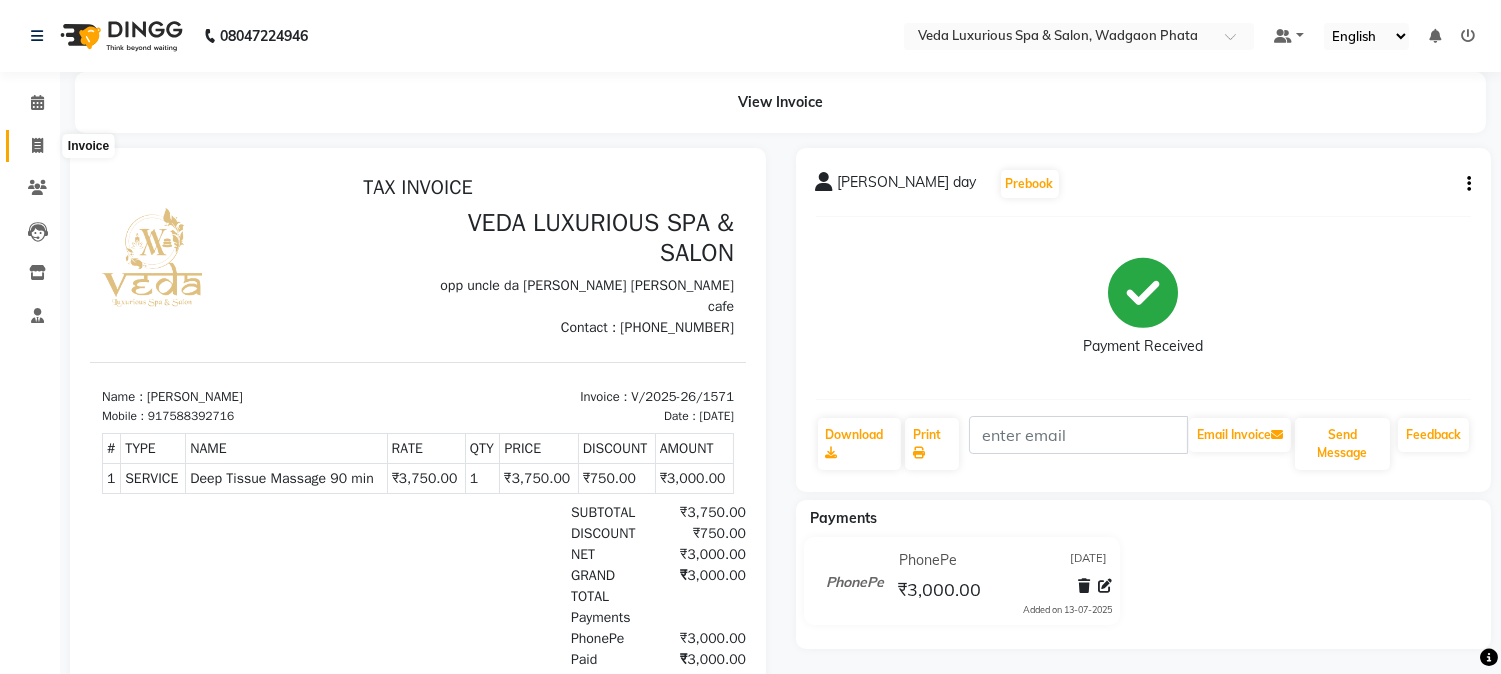 click 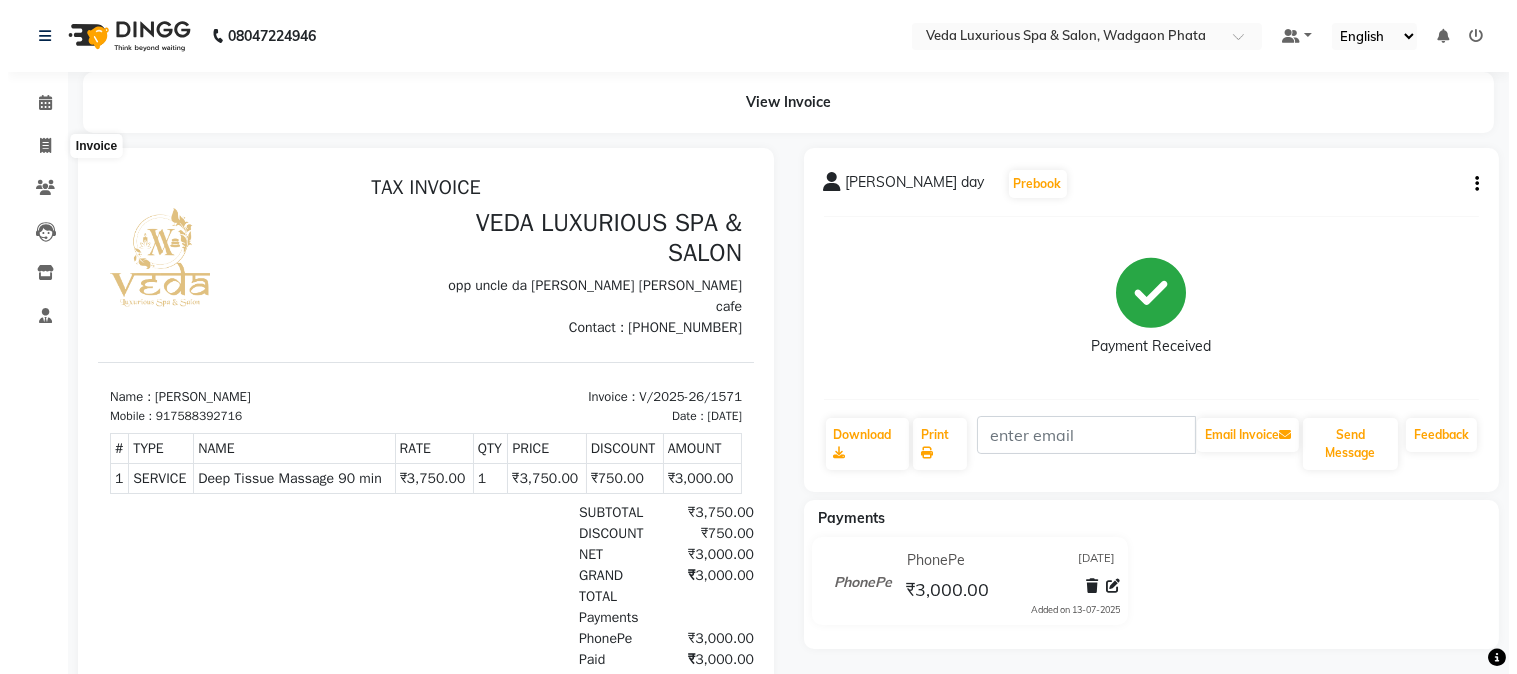 type 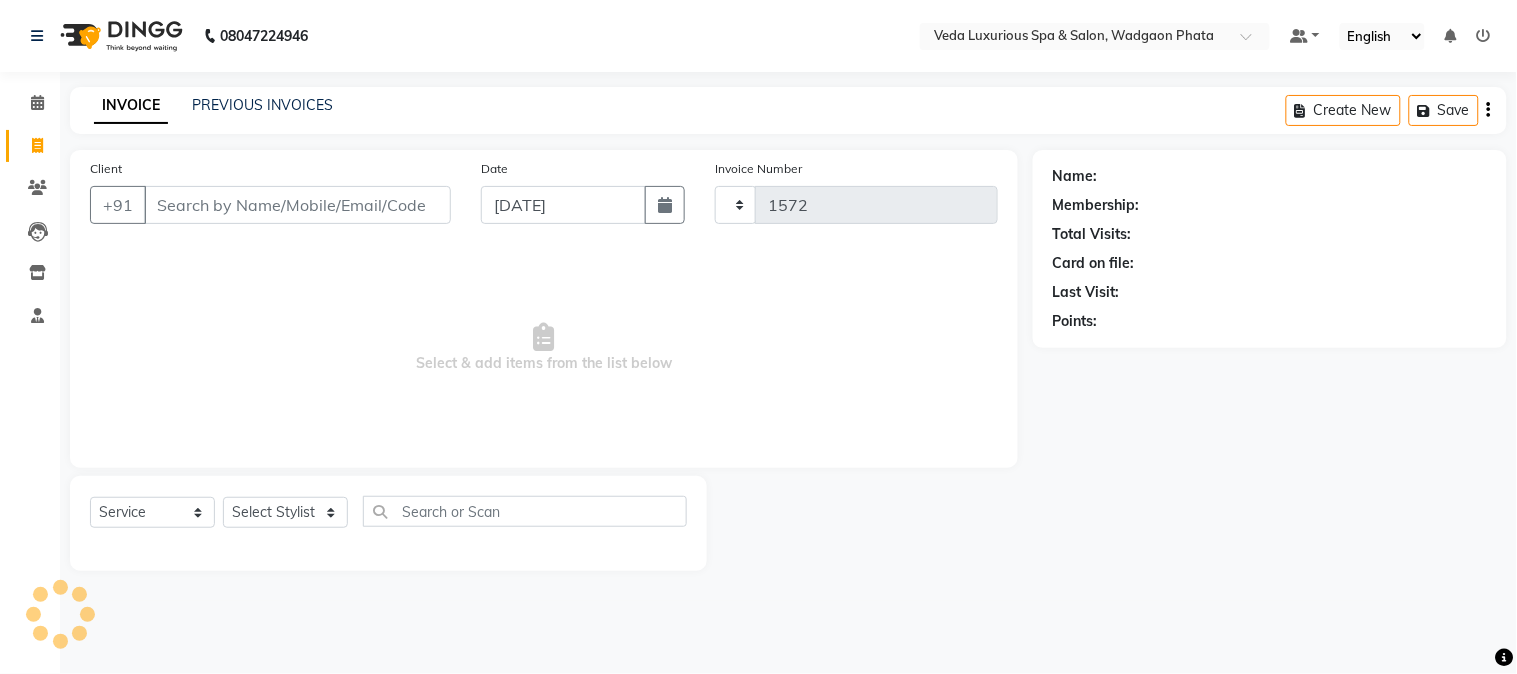 click on "Client" at bounding box center (297, 205) 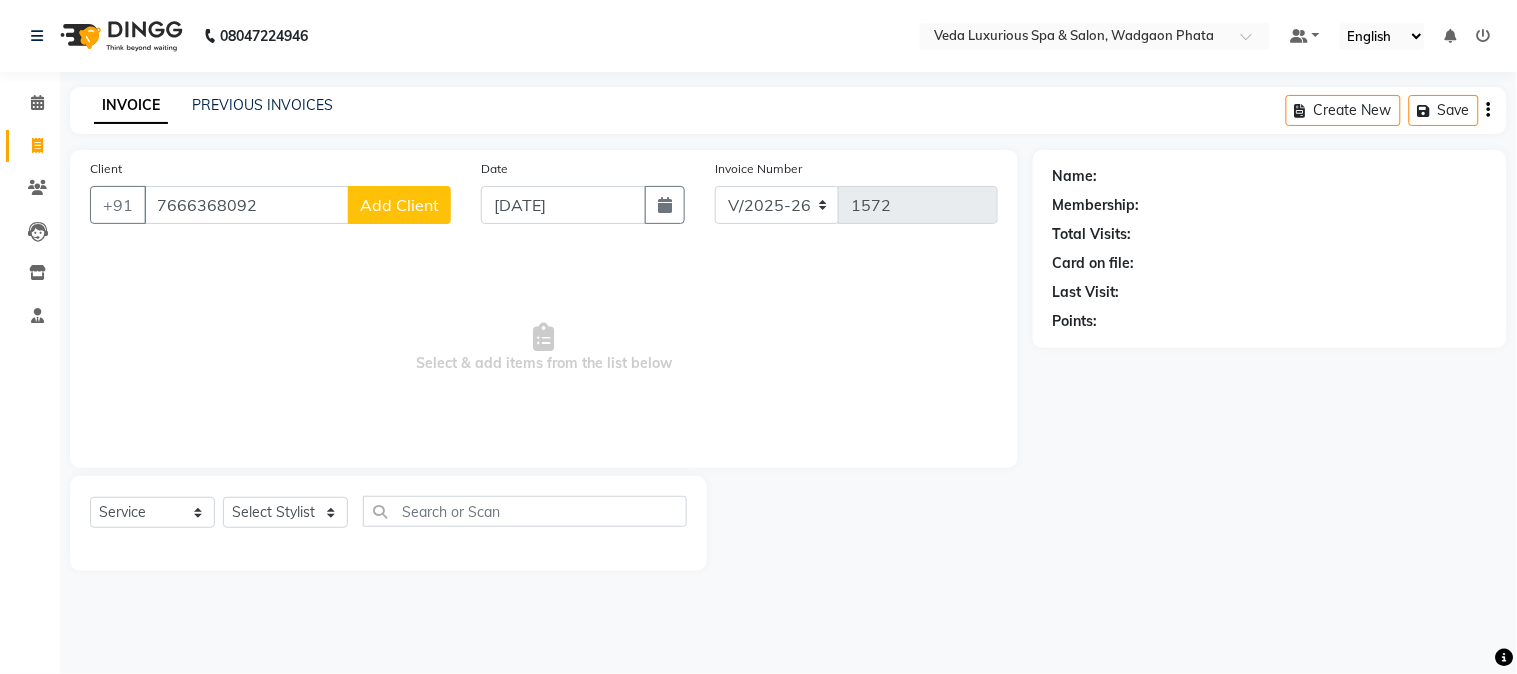 click on "Add Client" 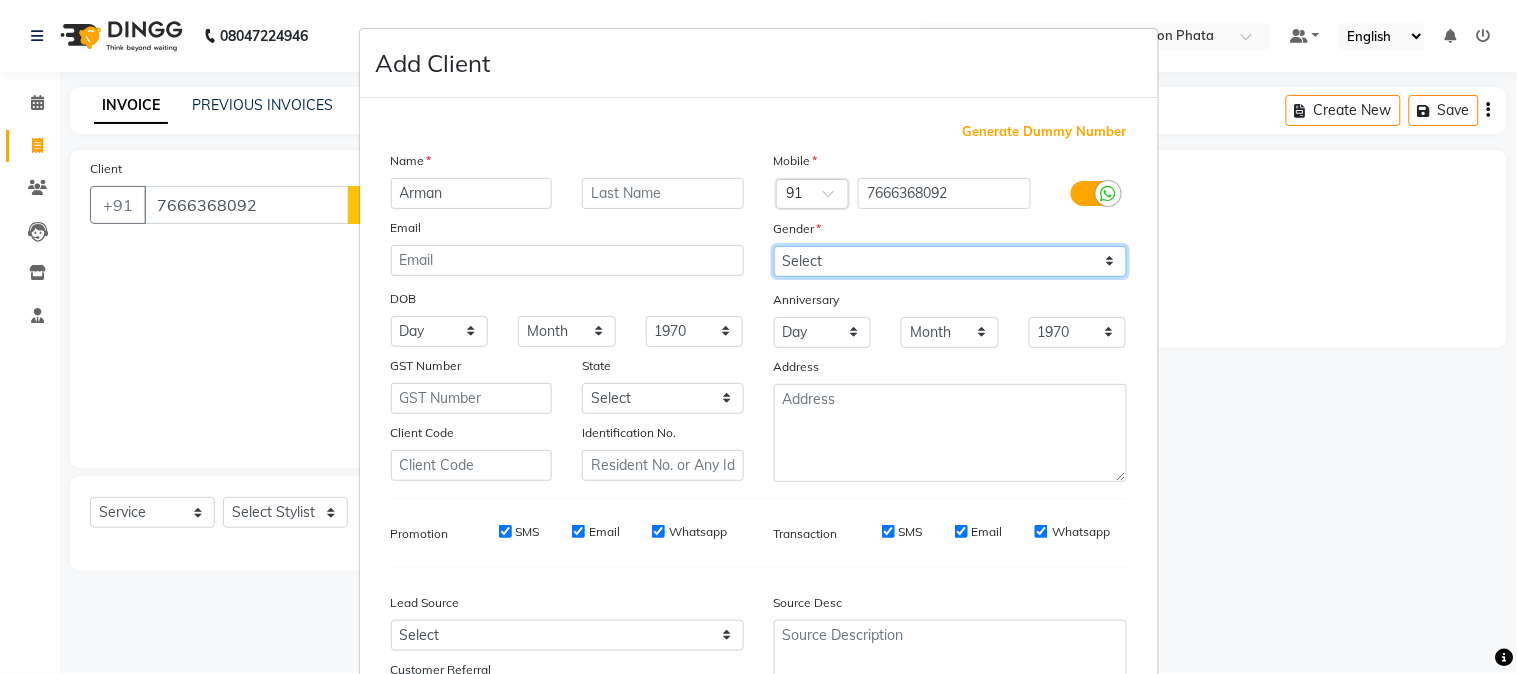 click on "Select [DEMOGRAPHIC_DATA] [DEMOGRAPHIC_DATA] Other Prefer Not To Say" at bounding box center [950, 261] 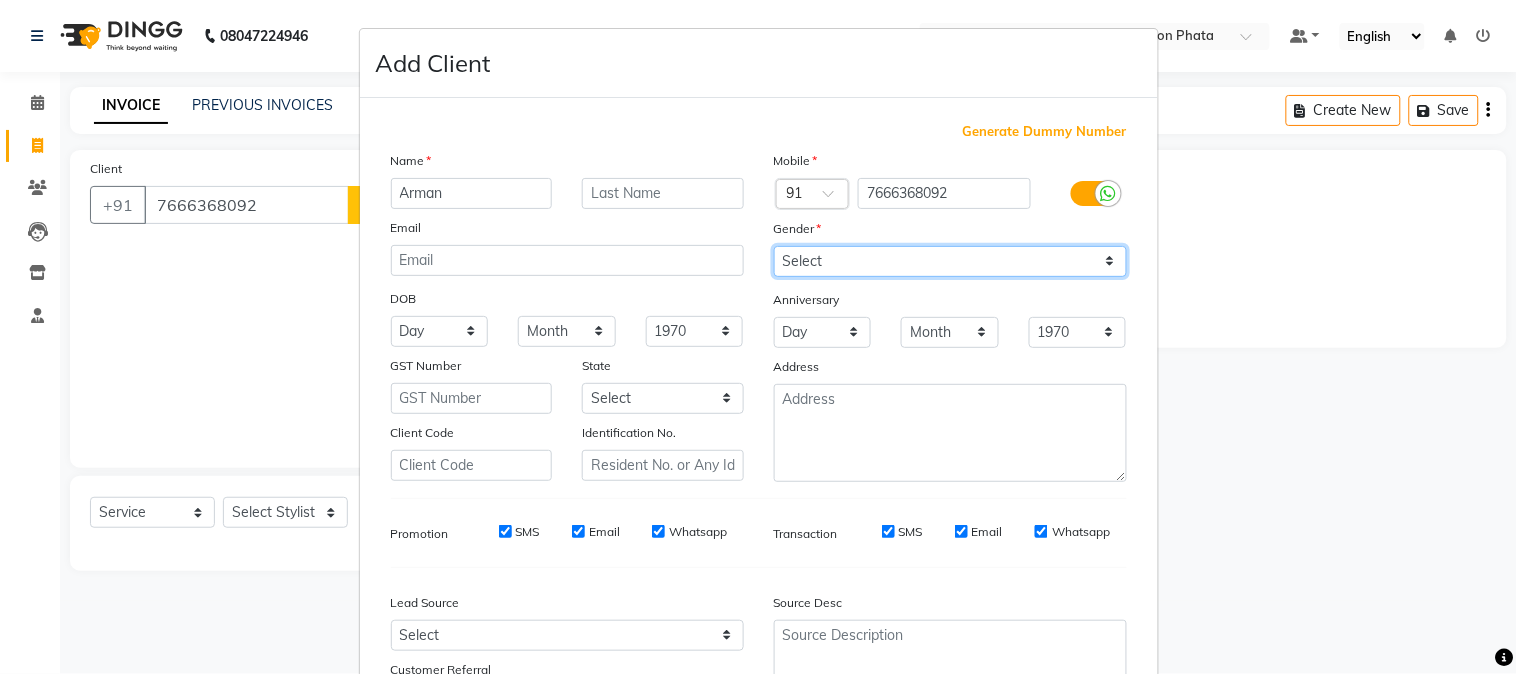 click on "Select [DEMOGRAPHIC_DATA] [DEMOGRAPHIC_DATA] Other Prefer Not To Say" at bounding box center [950, 261] 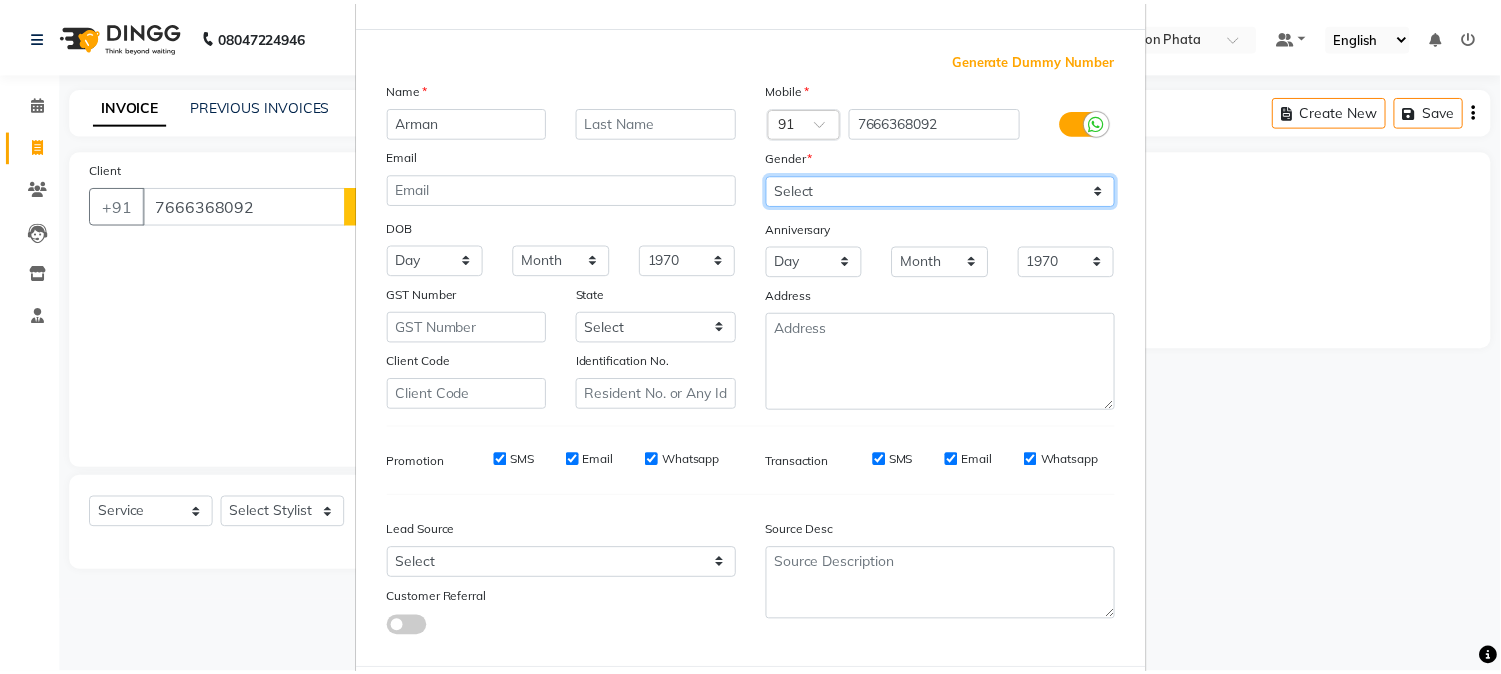 scroll, scrollTop: 176, scrollLeft: 0, axis: vertical 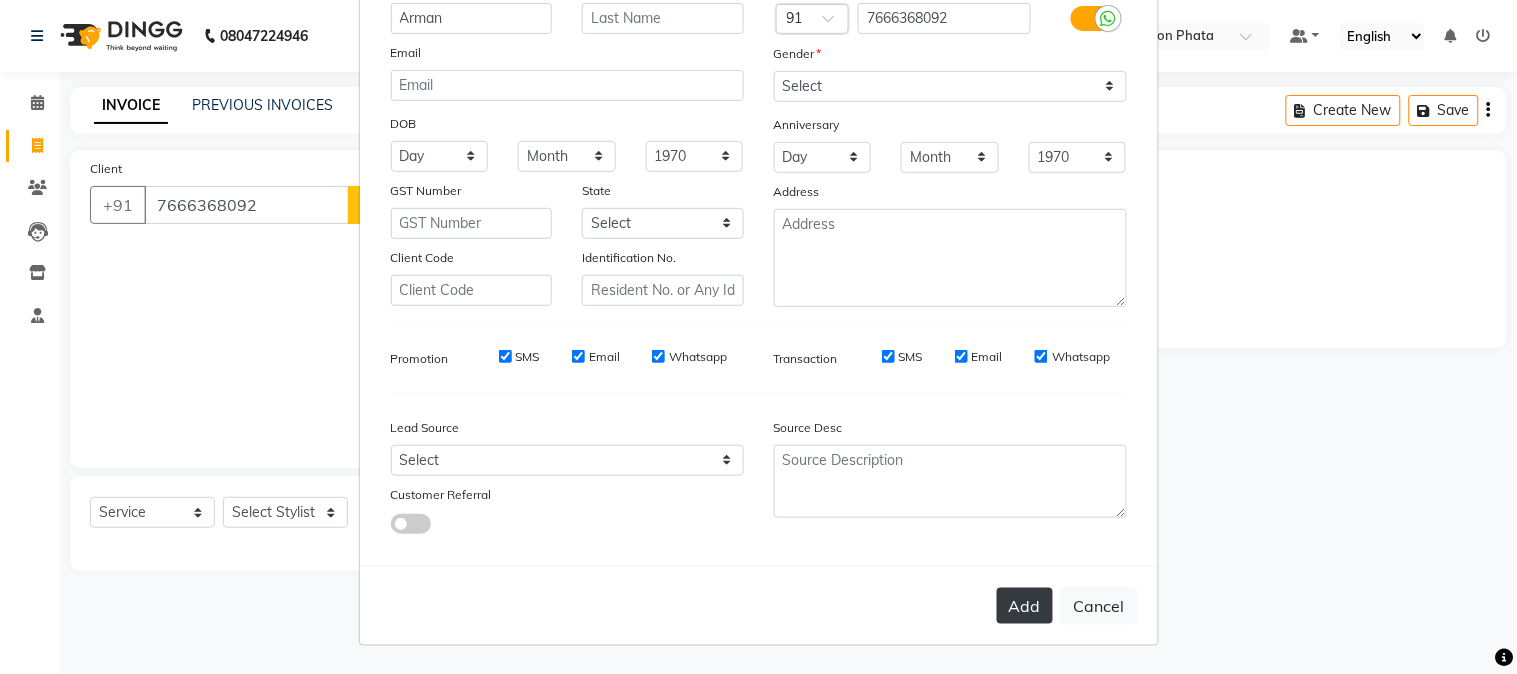 click on "Add" at bounding box center (1025, 606) 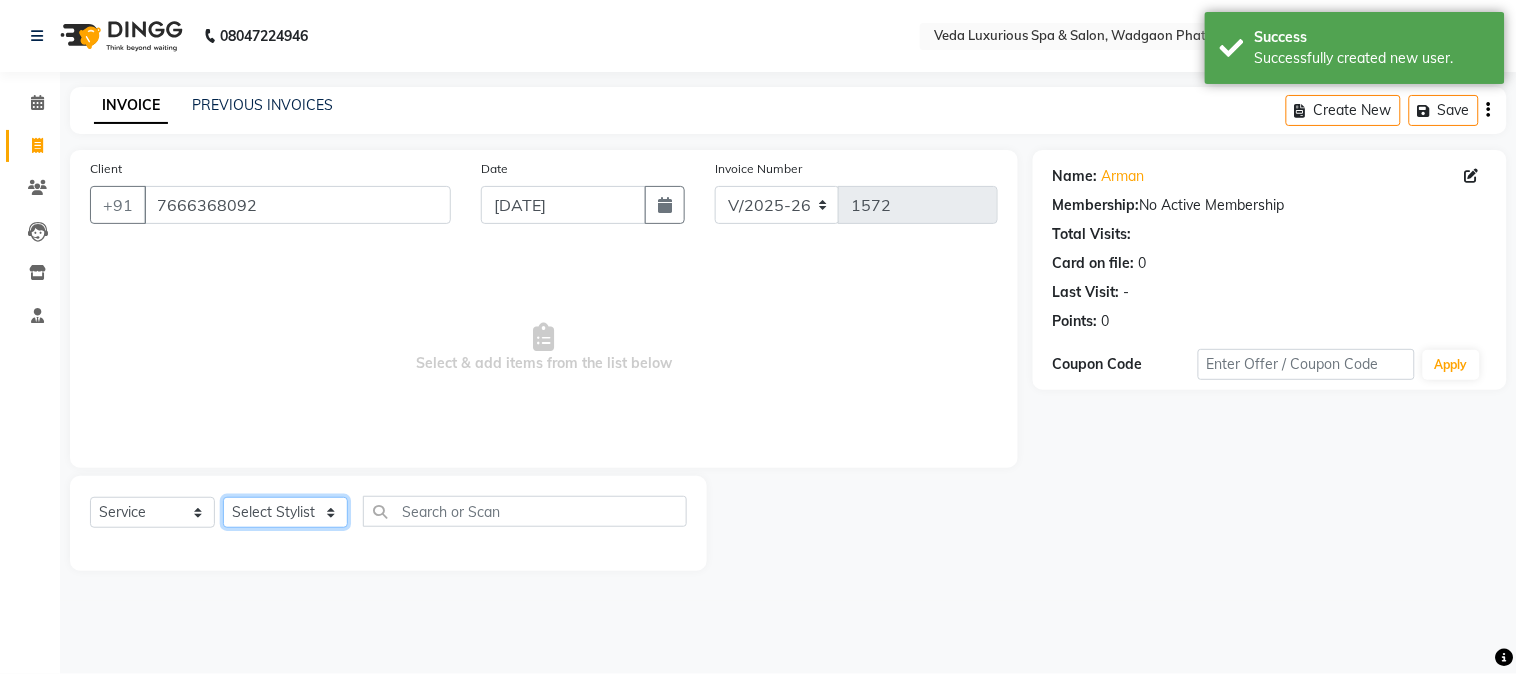 click on "Select Stylist Ankur GOLU [PERSON_NAME] [PERSON_NAME] [PERSON_NAME] RP seri VEDA" 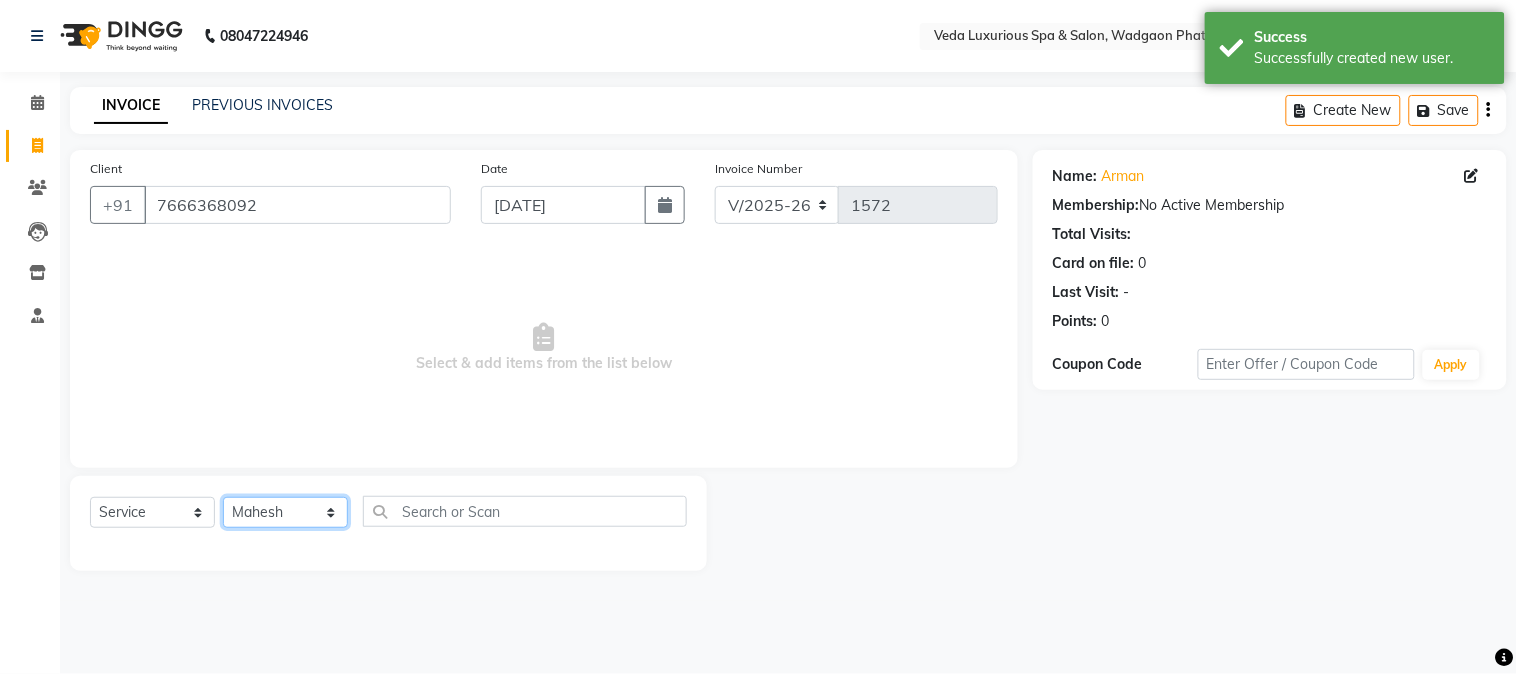click on "Select Stylist Ankur GOLU [PERSON_NAME] [PERSON_NAME] [PERSON_NAME] RP seri VEDA" 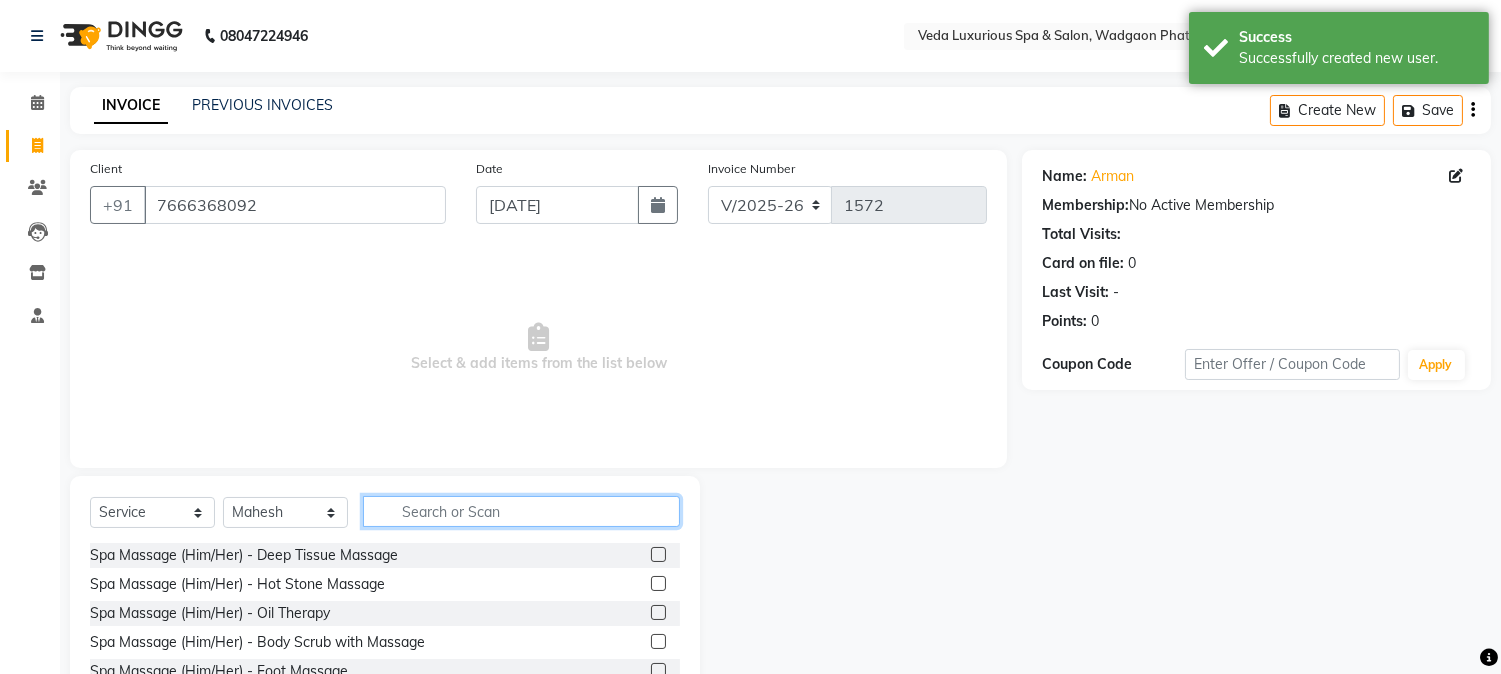 click 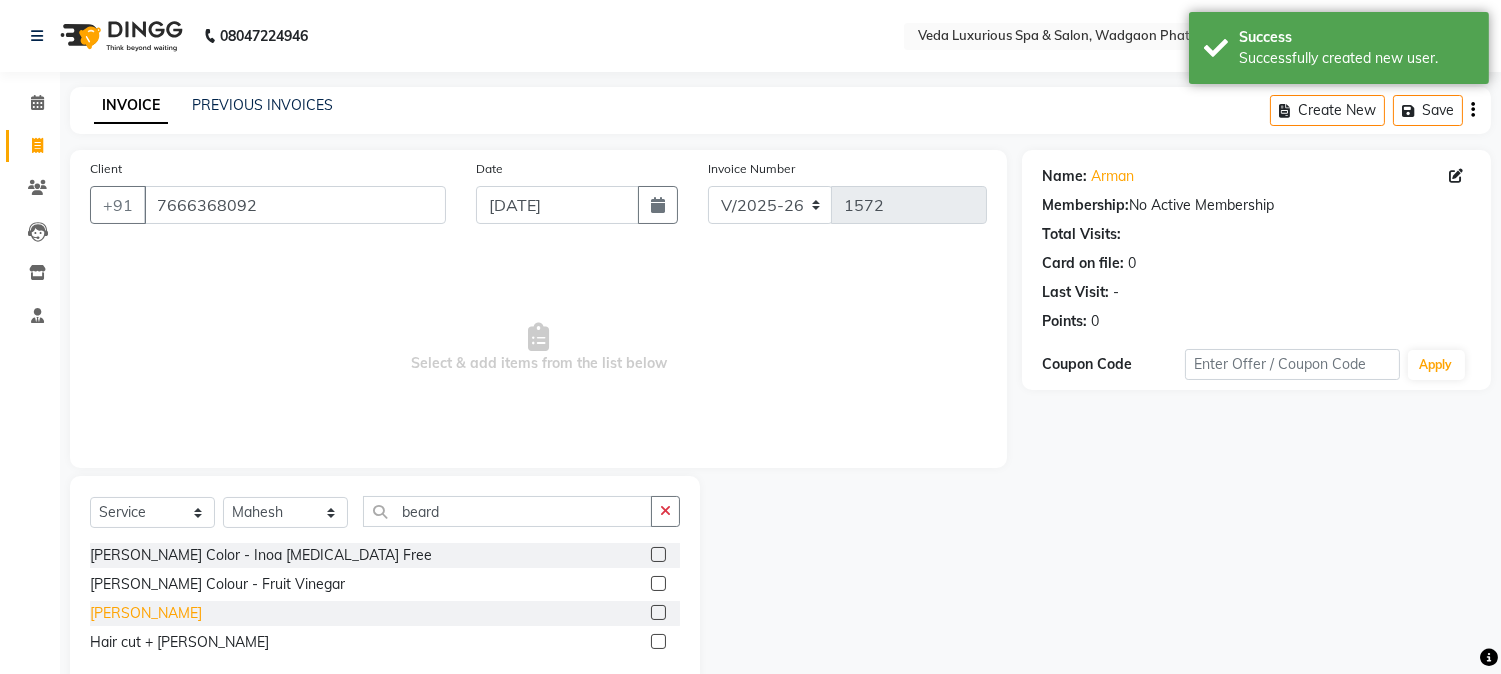 click on "[PERSON_NAME]" 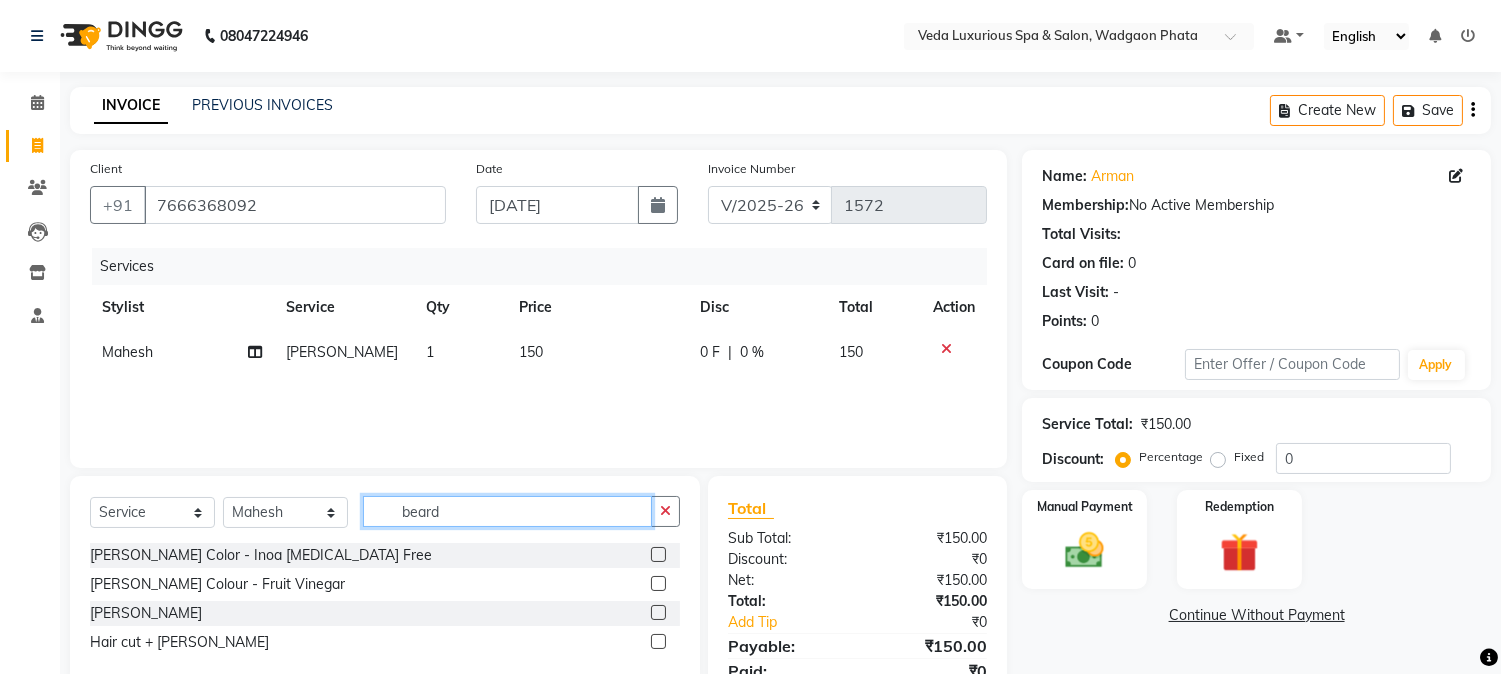 click on "beard" 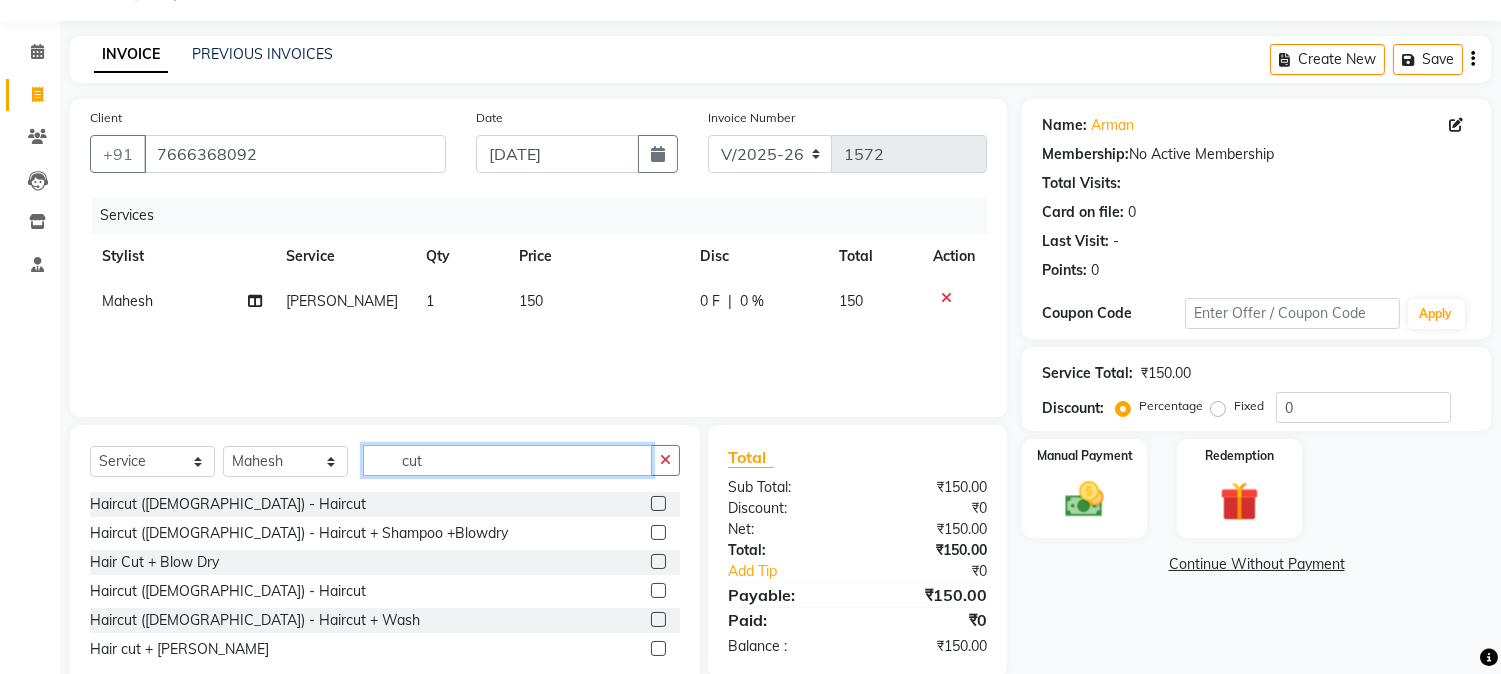 scroll, scrollTop: 101, scrollLeft: 0, axis: vertical 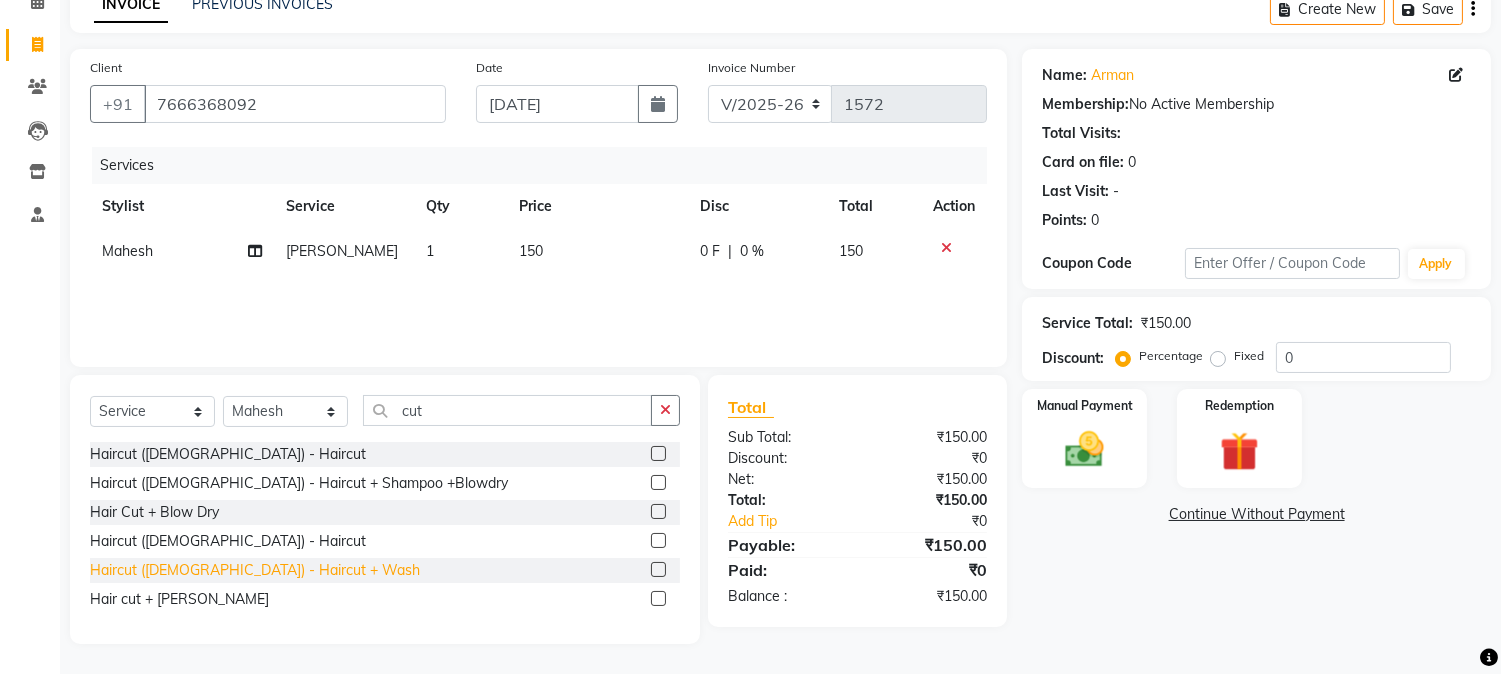 click on "Haircut ([DEMOGRAPHIC_DATA]) - Haircut + Wash" 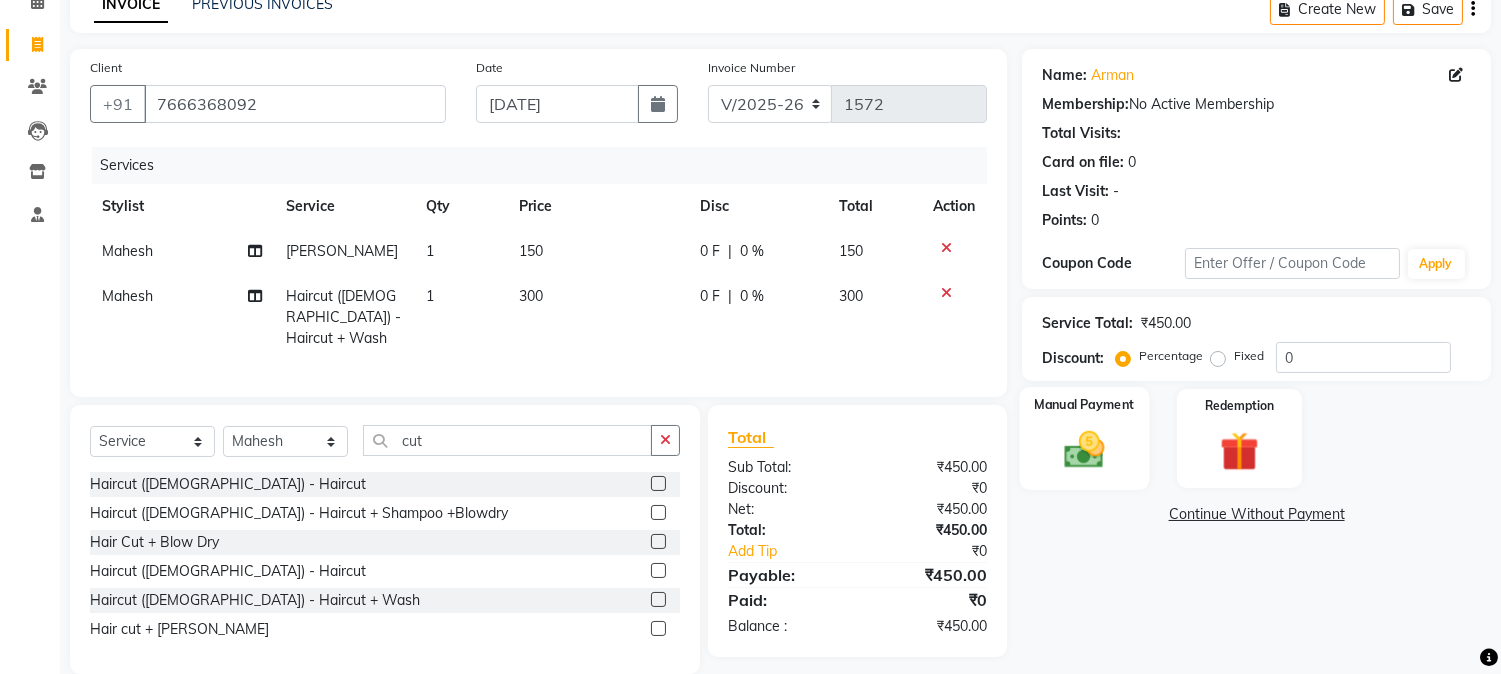 click 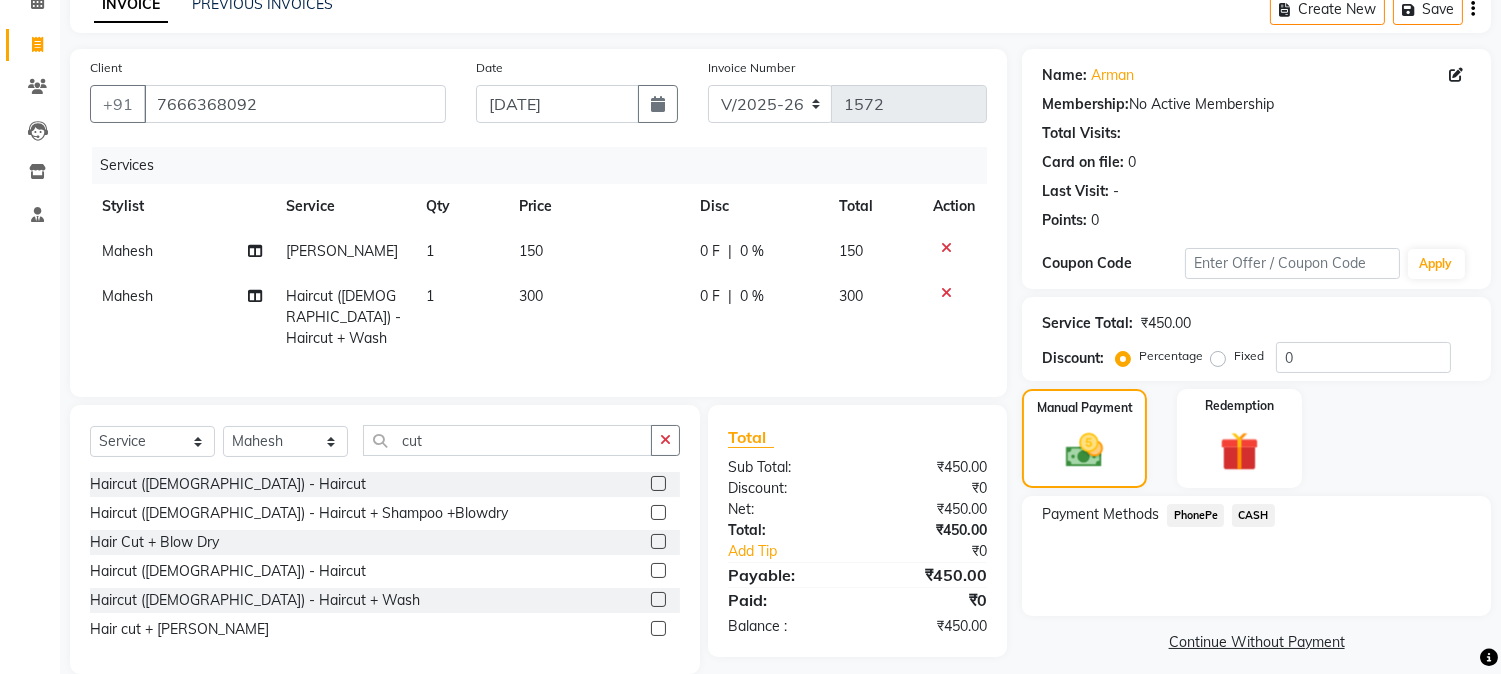 click on "CASH" 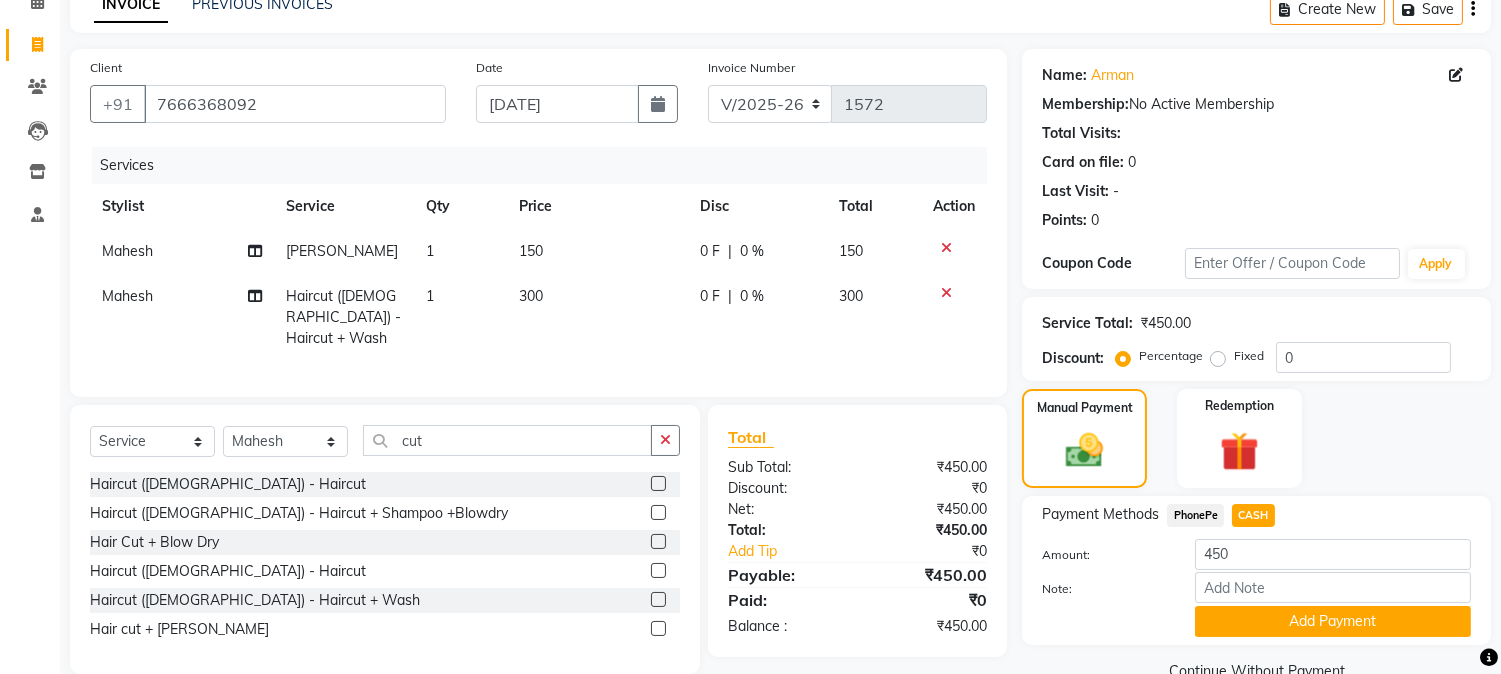 scroll, scrollTop: 142, scrollLeft: 0, axis: vertical 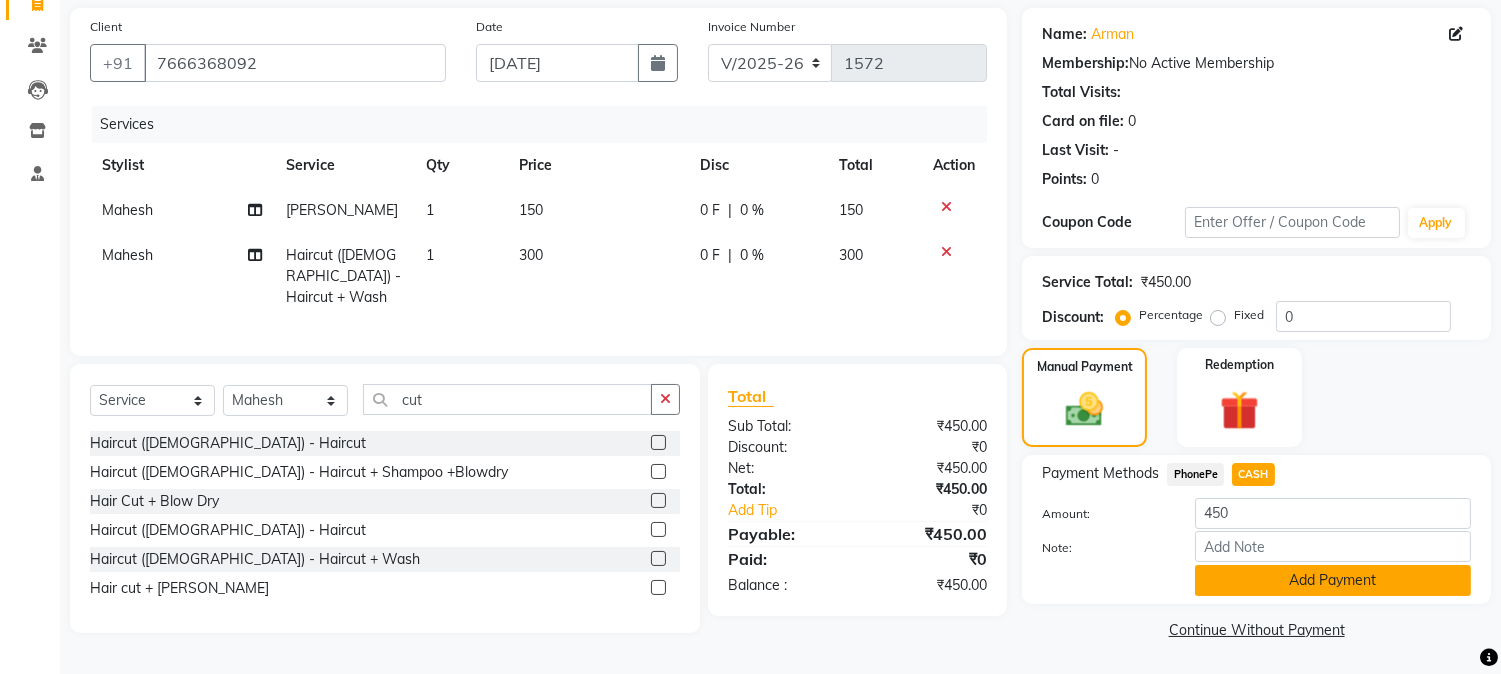 click on "Add Payment" 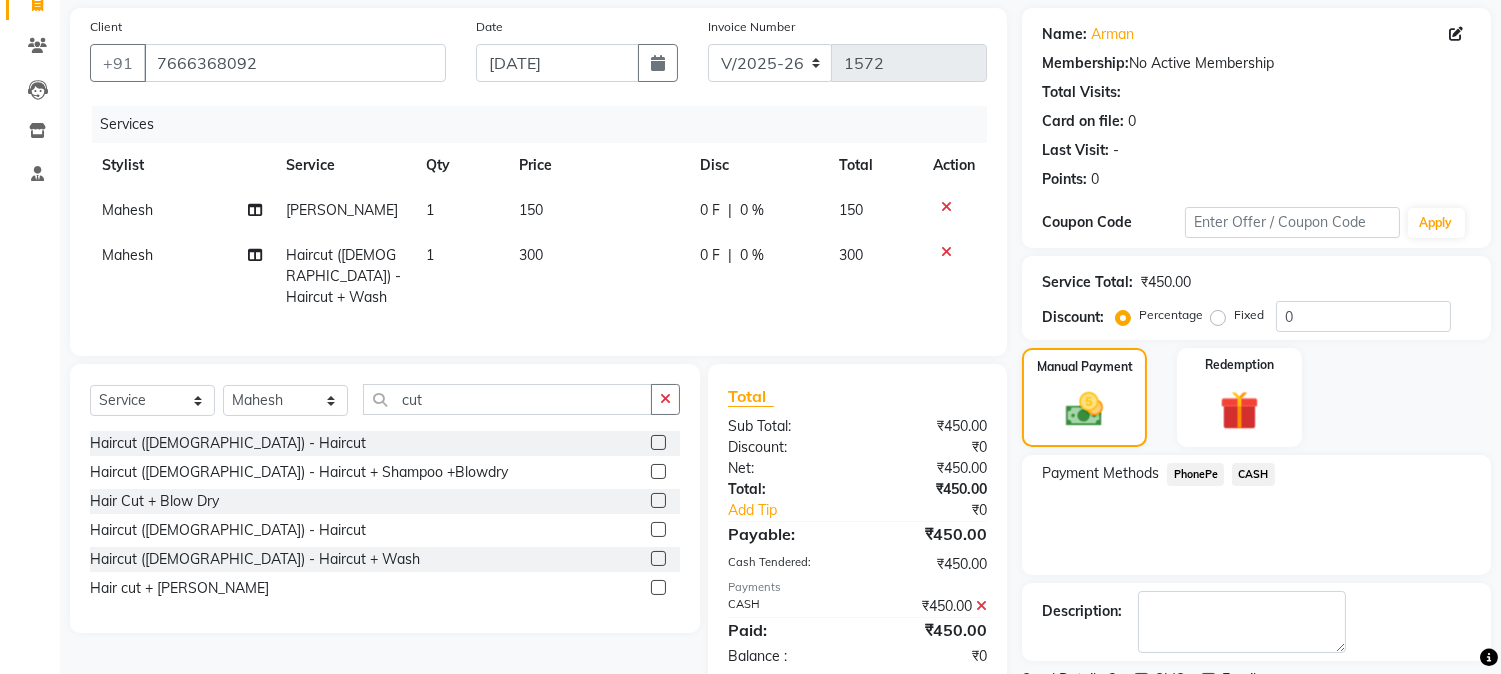 scroll, scrollTop: 225, scrollLeft: 0, axis: vertical 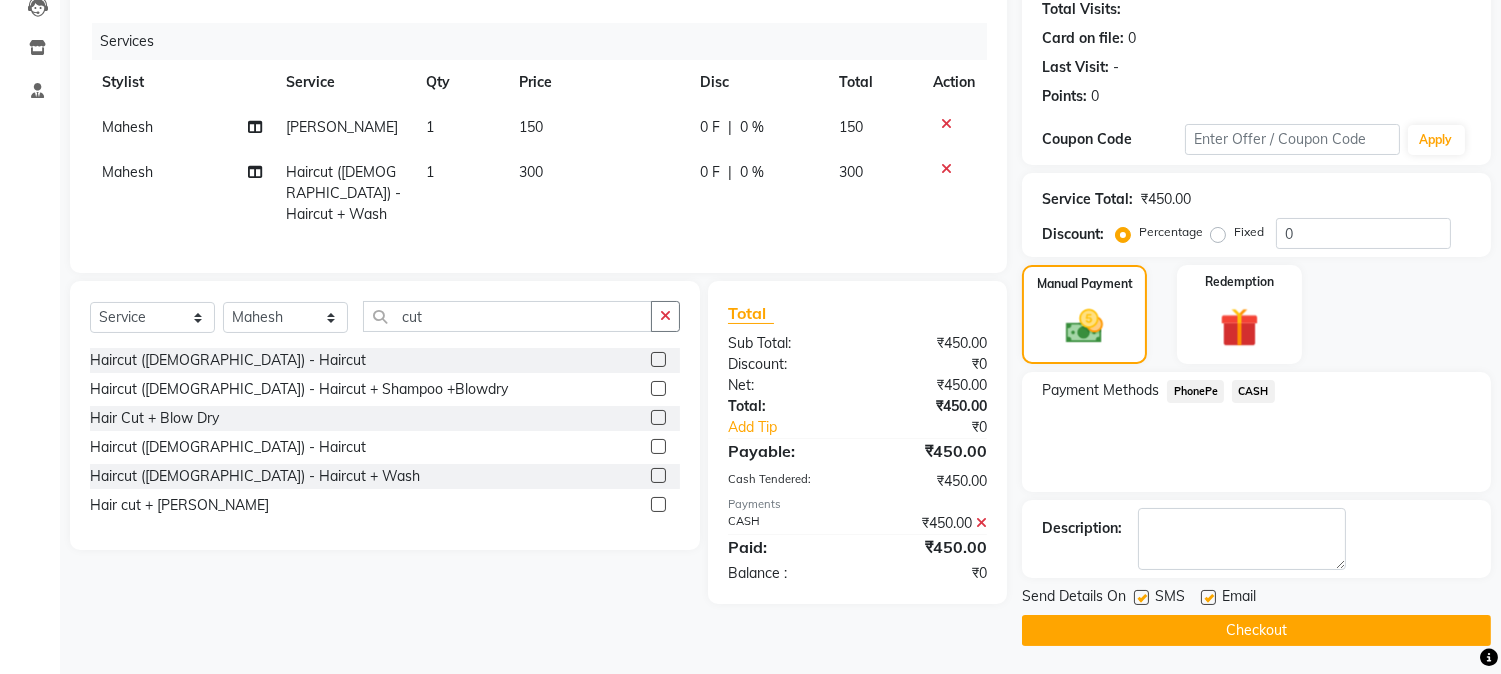 click on "Checkout" 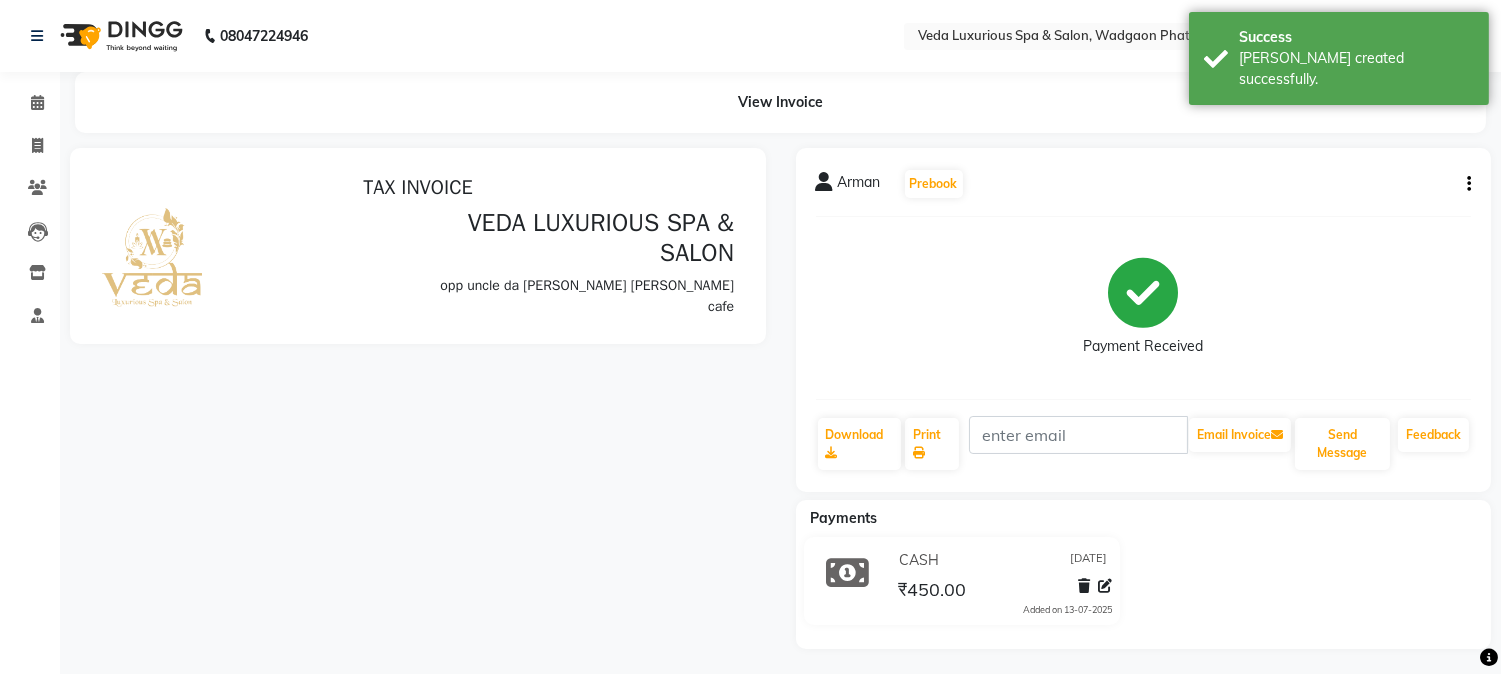 scroll, scrollTop: 0, scrollLeft: 0, axis: both 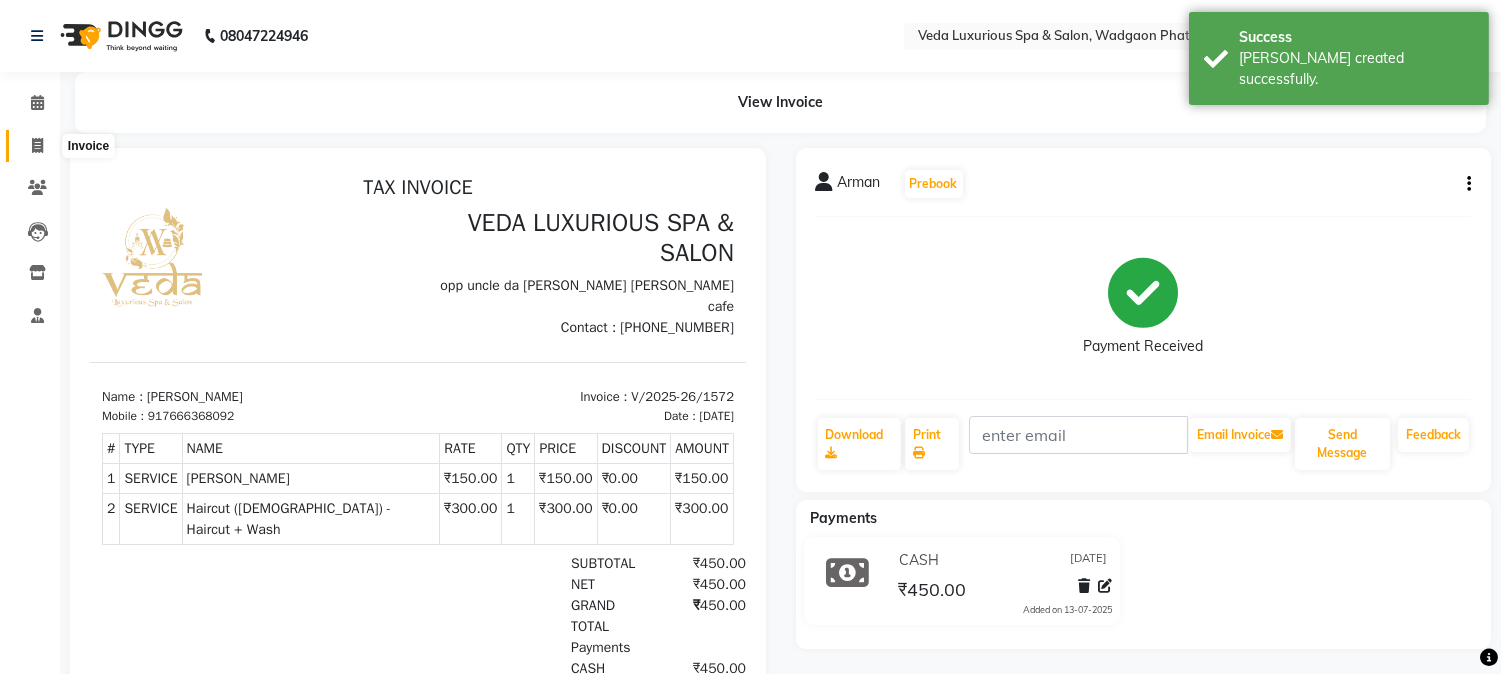 click 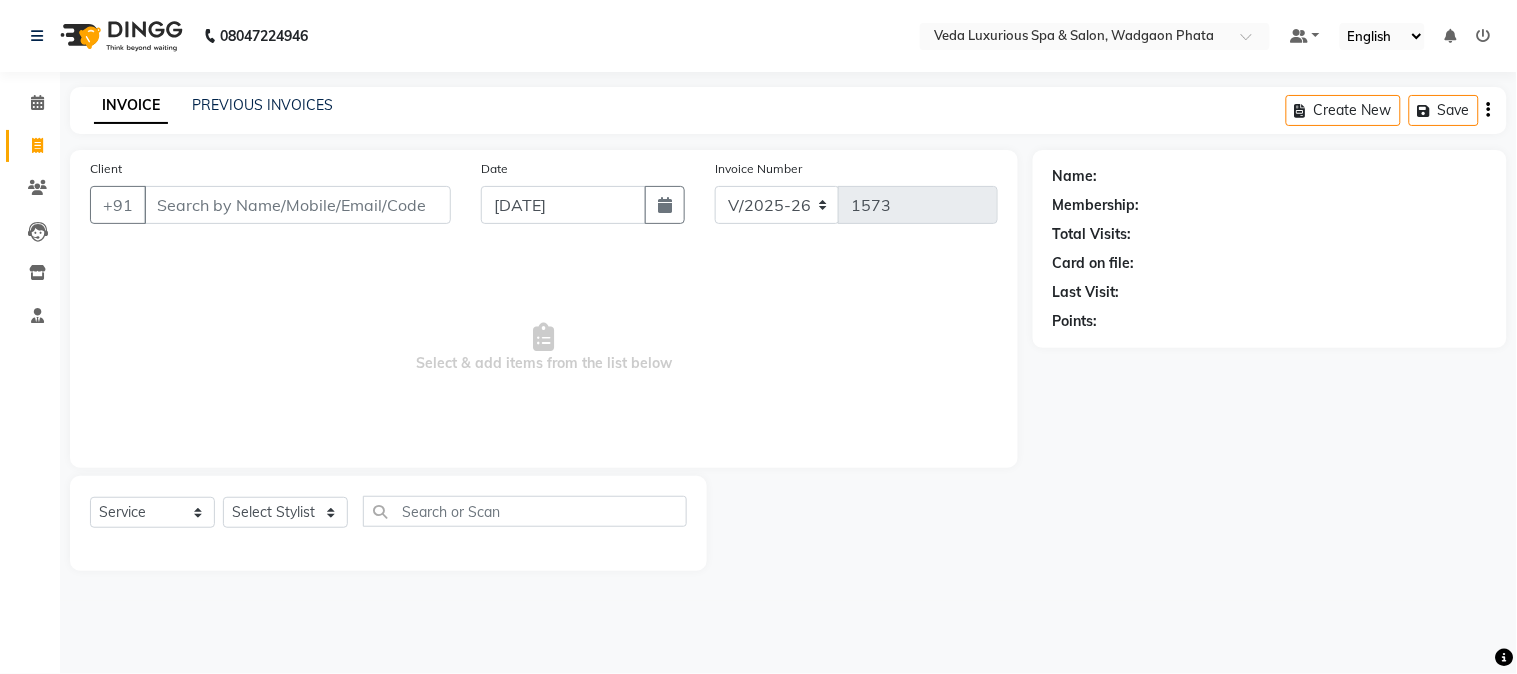 click on "Client" at bounding box center [297, 205] 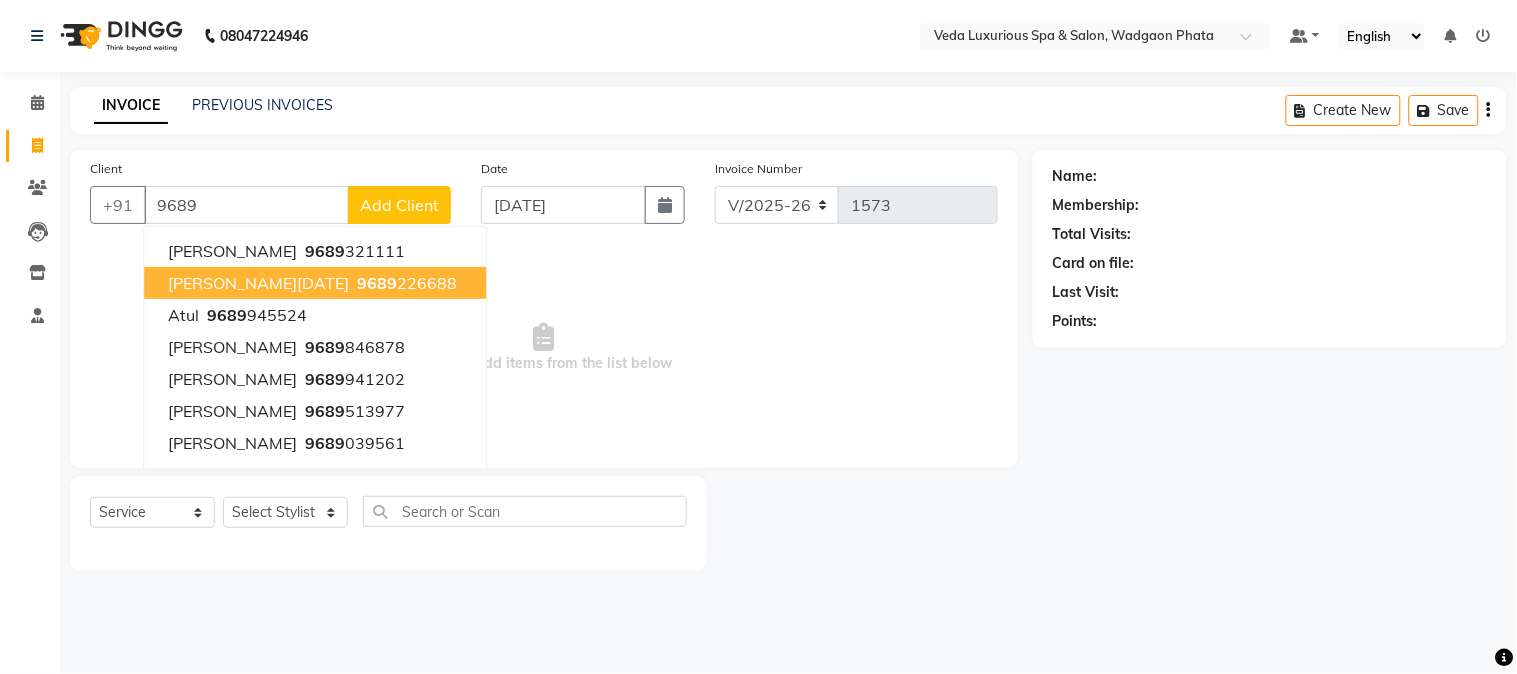 click on "9689" at bounding box center (377, 283) 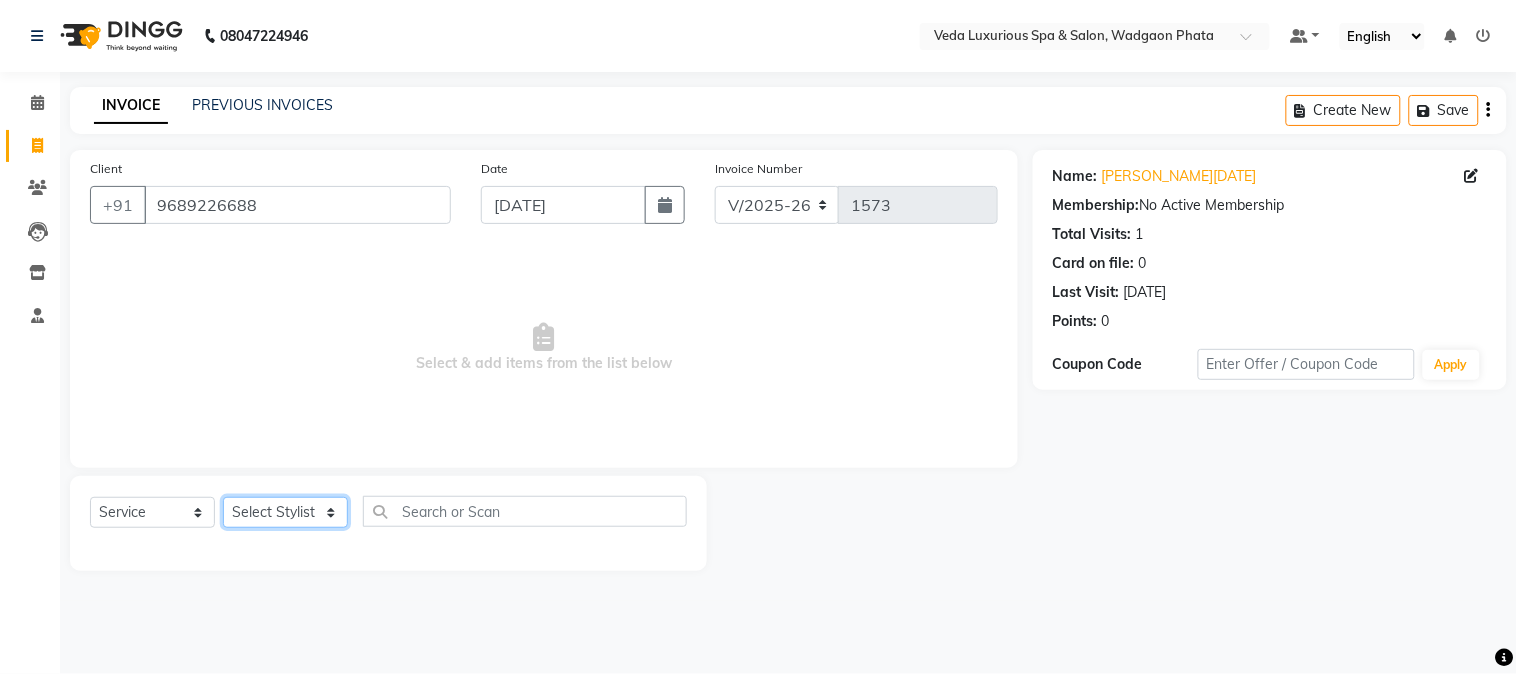 click on "Select Stylist Ankur GOLU [PERSON_NAME] [PERSON_NAME] [PERSON_NAME] RP seri VEDA" 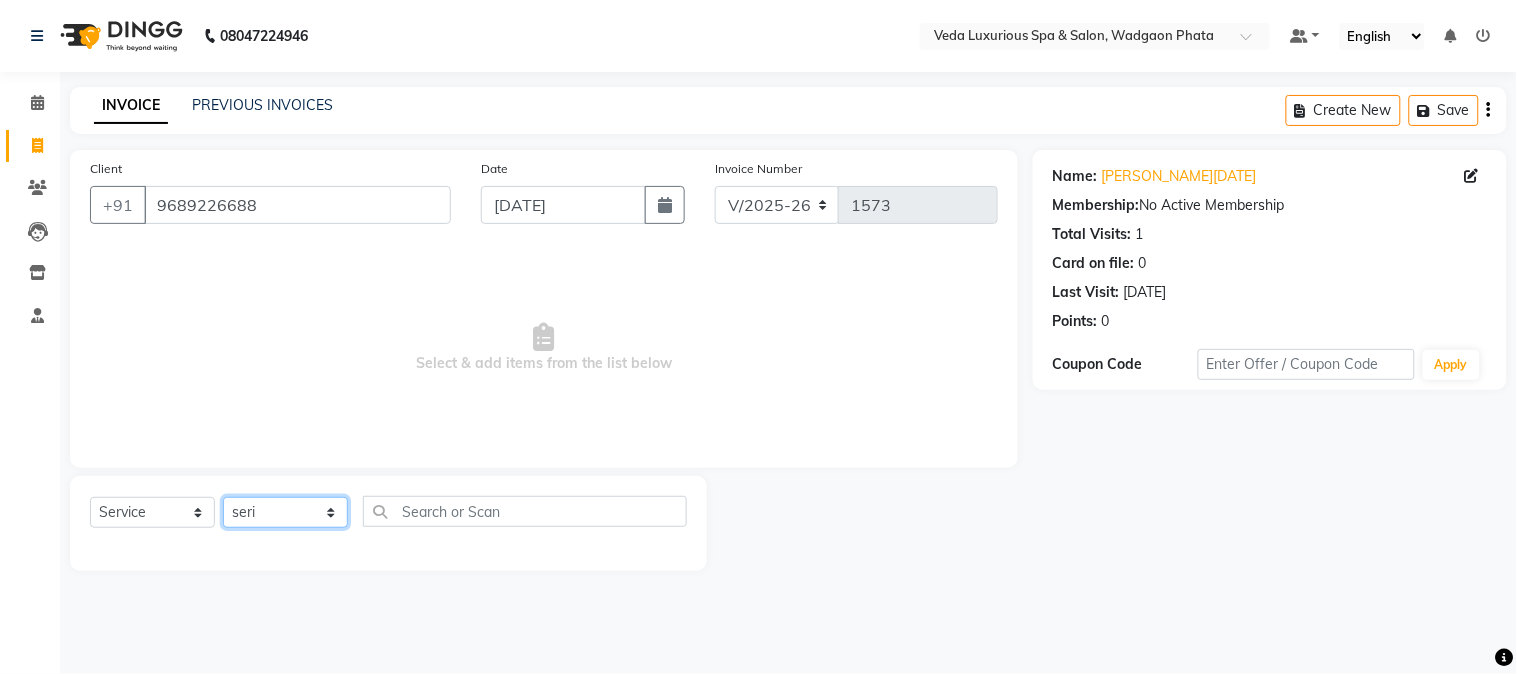 click on "Select Stylist Ankur GOLU [PERSON_NAME] [PERSON_NAME] [PERSON_NAME] RP seri VEDA" 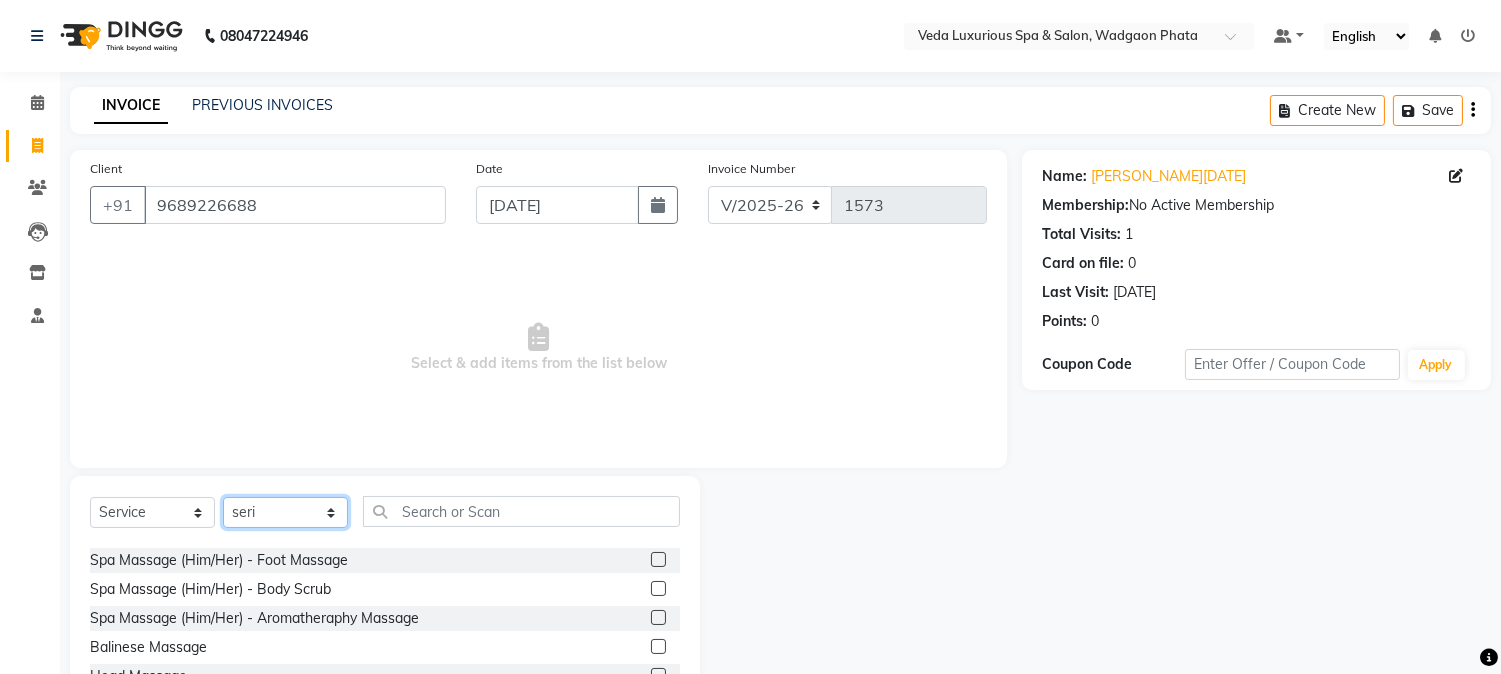 scroll, scrollTop: 0, scrollLeft: 0, axis: both 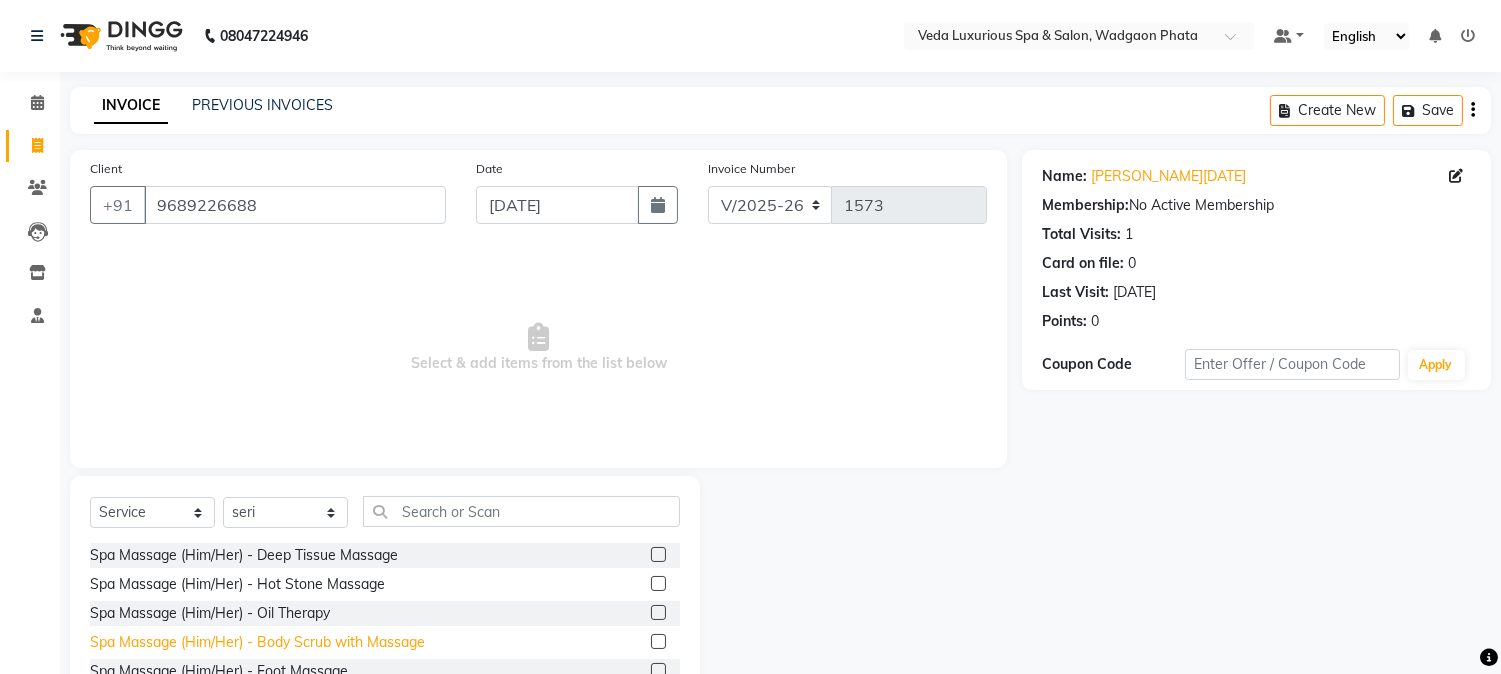 click on "Spa Massage (Him/Her) - Body Scrub with Massage" 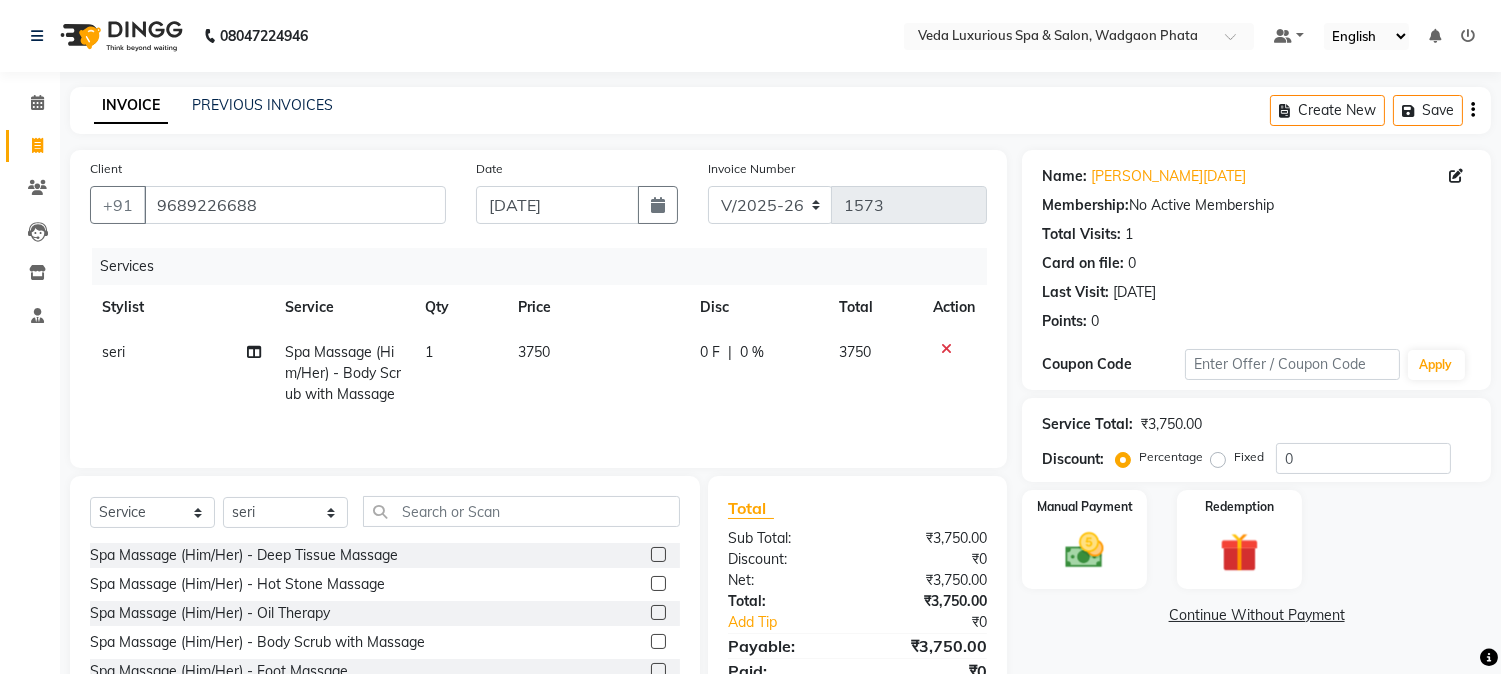 click on "|" 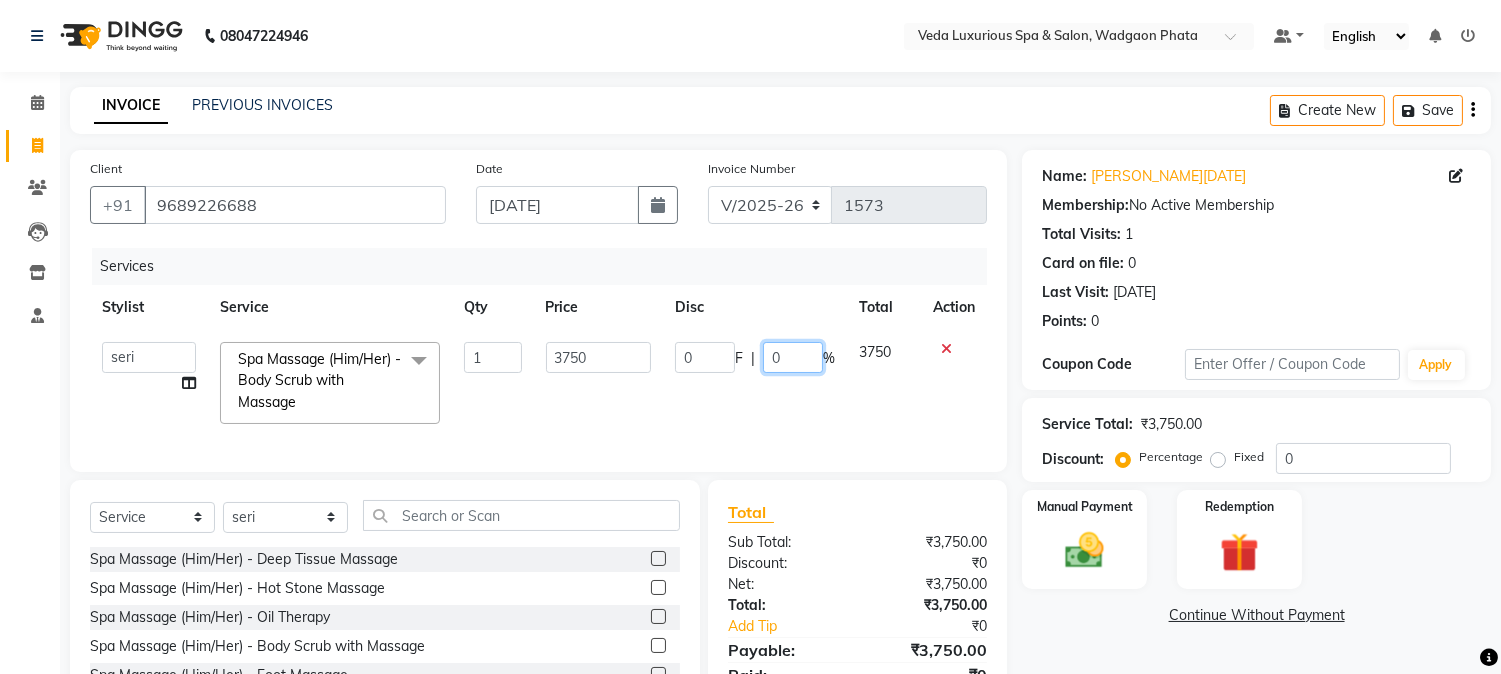 click on "0" 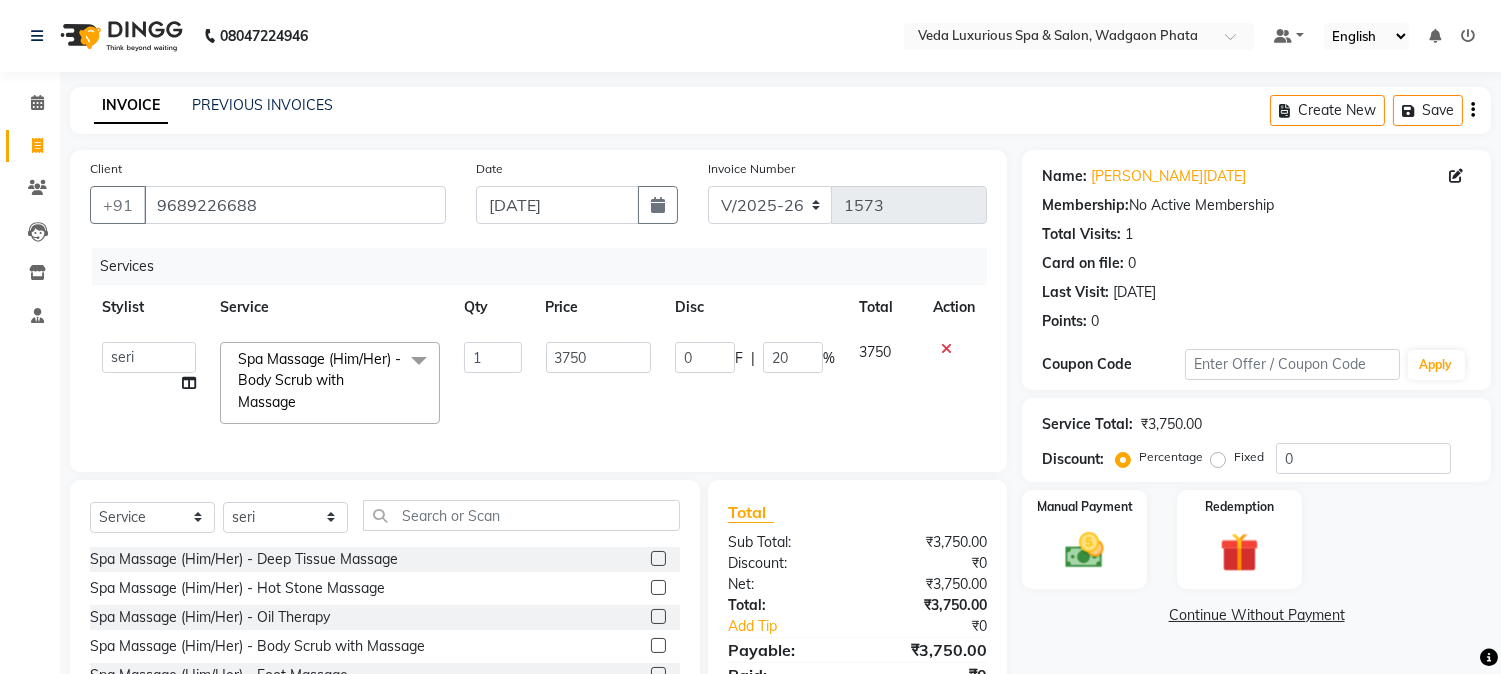 click on "Ankur   GOLU   [PERSON_NAME]   manu   [PERSON_NAME]   [PERSON_NAME]   RP   seri   VEDA  Spa Massage (Him/Her) - Body Scrub with Massage   x Spa Massage (Him/Her) - Deep Tissue Massage  Spa Massage (Him/Her) - Hot Stone Massage  Spa Massage (Him/Her) - Oil Therapy Spa Massage (Him/Her) - Body Scrub with Massage  Spa Massage (Him/Her) - Foot Massage  Spa Massage (Him/Her) - Body Scrub  Spa Massage (Him/Her) - Aromatheraphy Massage  Balinese Massage Head Massage Deep Tissue Massage 90 min Spa Massage Foot Massage Balinese Massage 90min Hot Oil Massage Four Hand Massage Swedish Massage Aromatheraphy (90 min) Body Scrub With Massage 4 Hand Traditional Thai Massage Steam Bath HEAD MASSAGE Face Clean Up Other Couple  Massage (60 M) (Married only) Couple Massage (90 M) (Married only) Deep Tissue Massage  Deep Tissue Massage (90 min)  Body Scrub With Massage  Head ,Neck,Shoulder,Back Dry Massage Retreat Spa Package - 2 Hours Pamper Me(Head Massage, Body Scrub, Body Massage, Veda Mocktail Drink) Blow Dry 1 0 F" 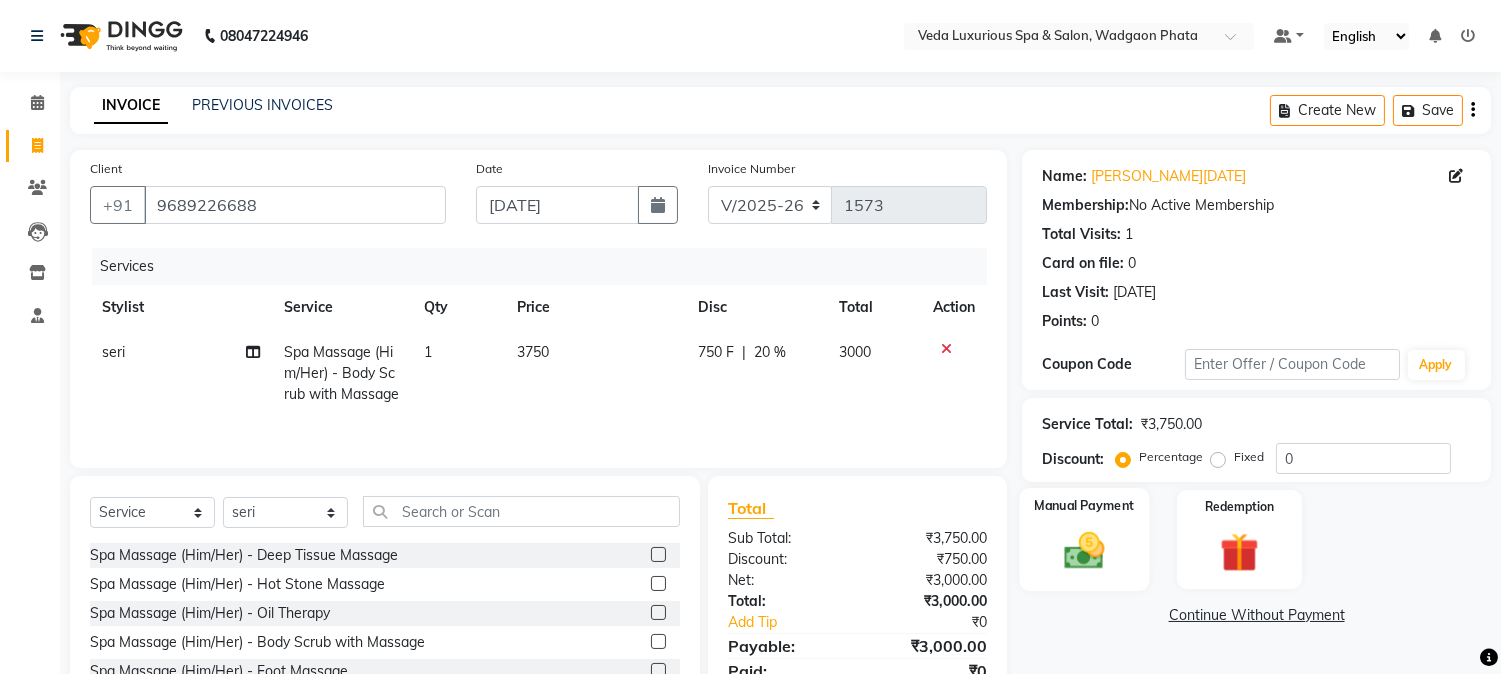 click 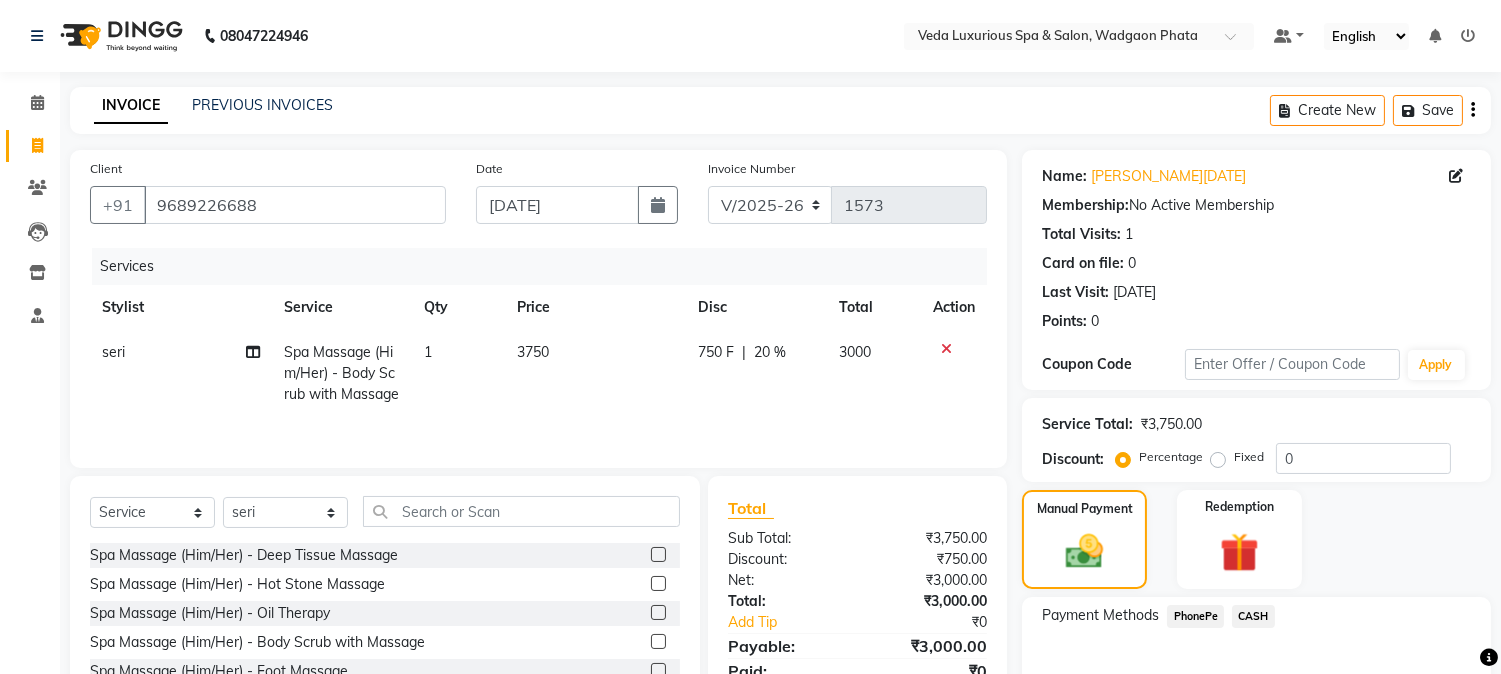 click on "CASH" 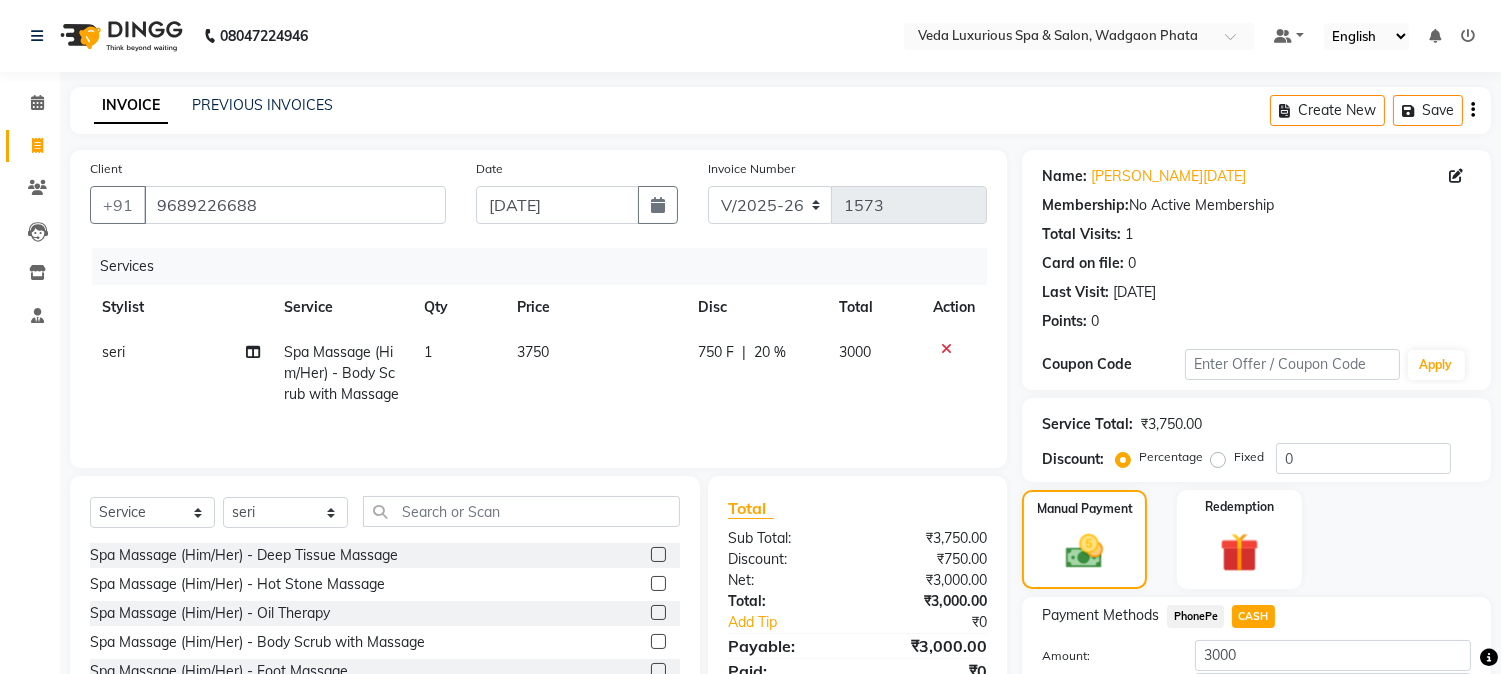 scroll, scrollTop: 142, scrollLeft: 0, axis: vertical 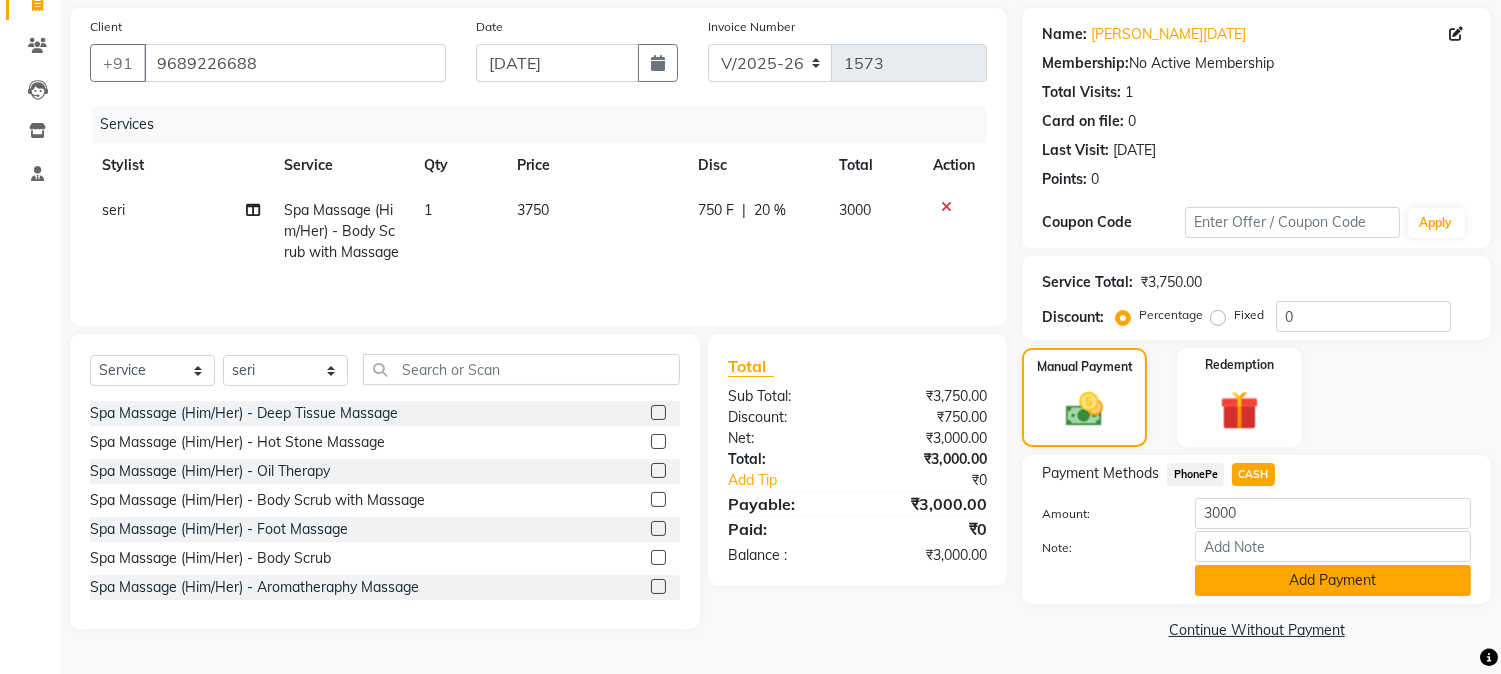 click on "Add Payment" 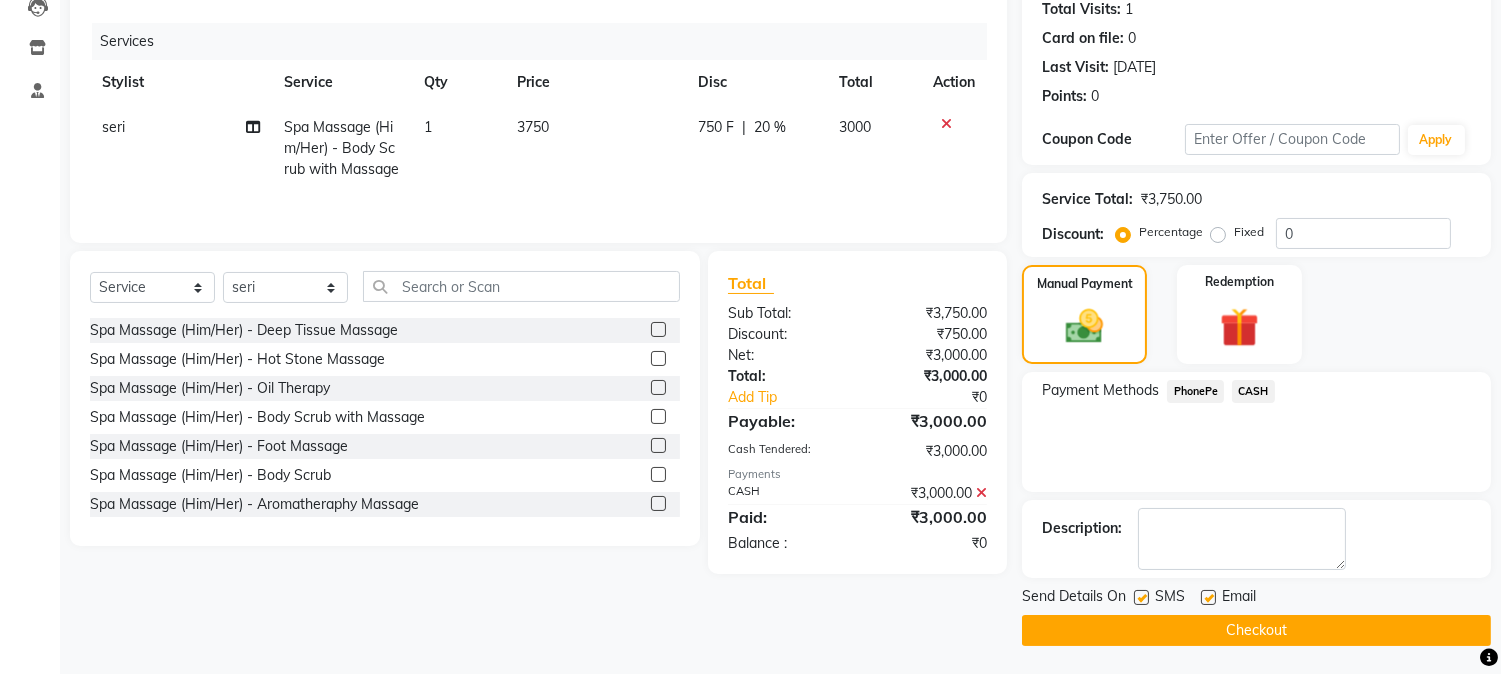 scroll, scrollTop: 0, scrollLeft: 0, axis: both 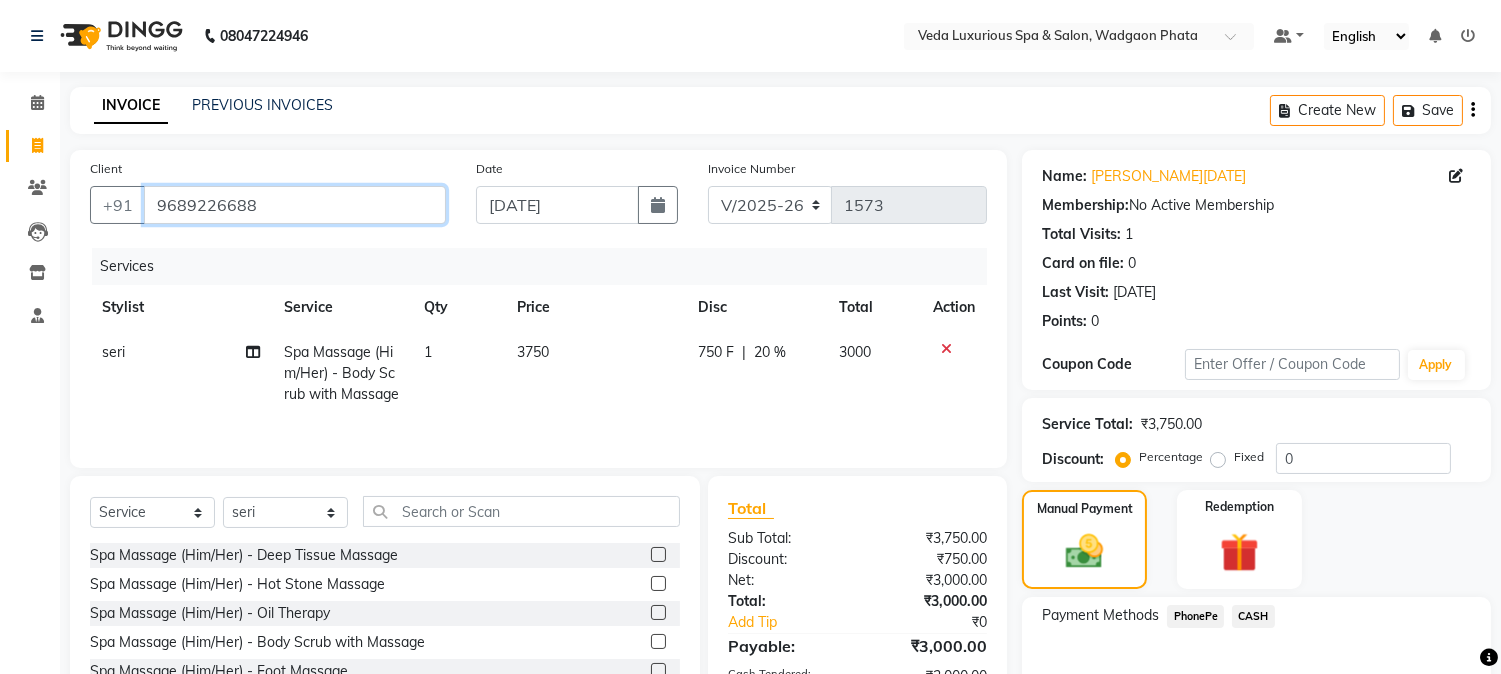 click on "9689226688" at bounding box center (295, 205) 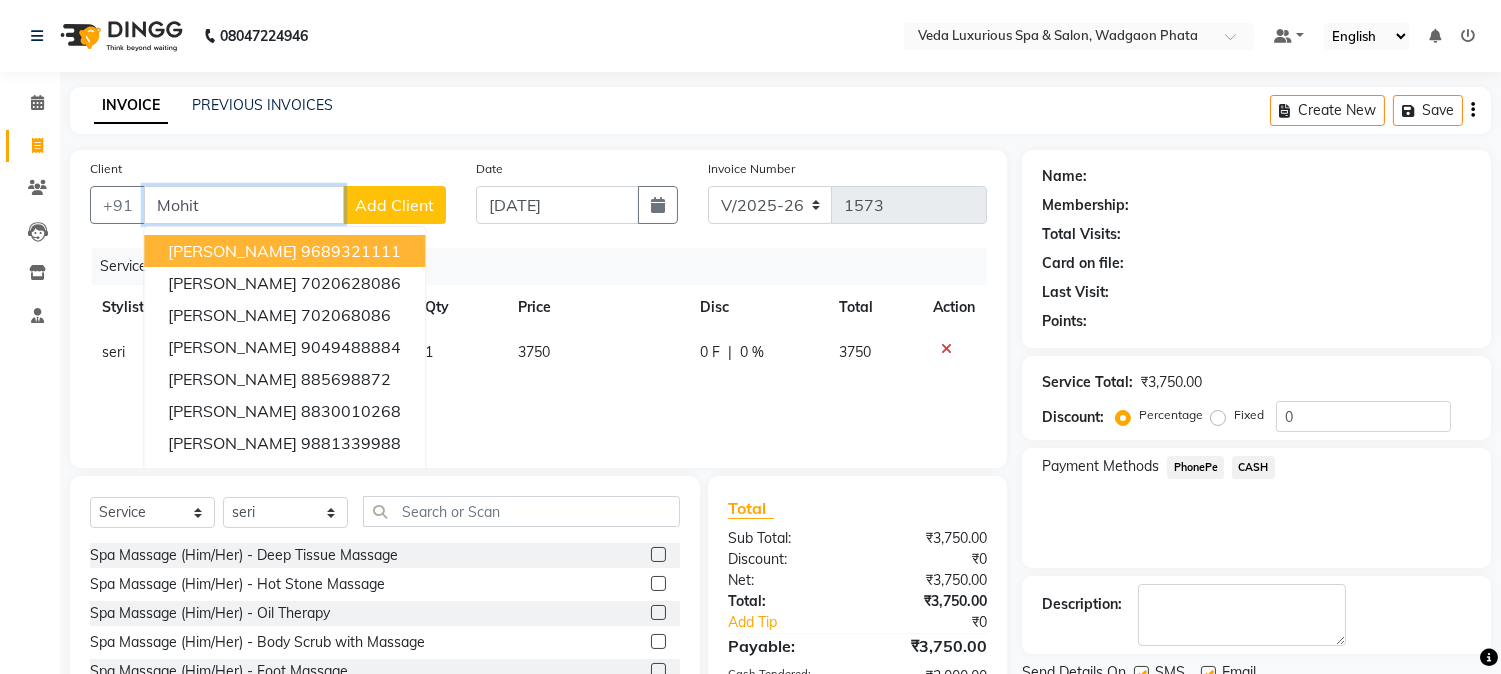 click on "9689321111" at bounding box center (351, 251) 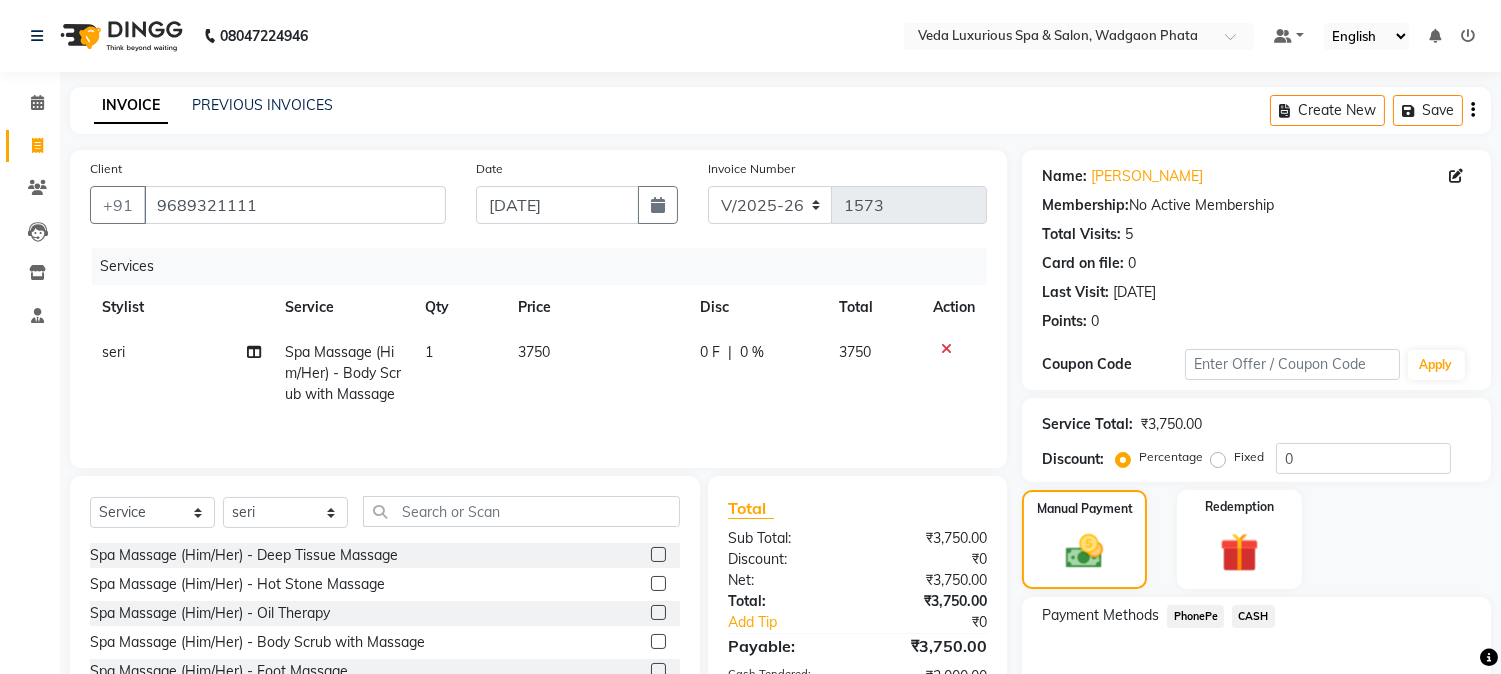 click on "0 %" 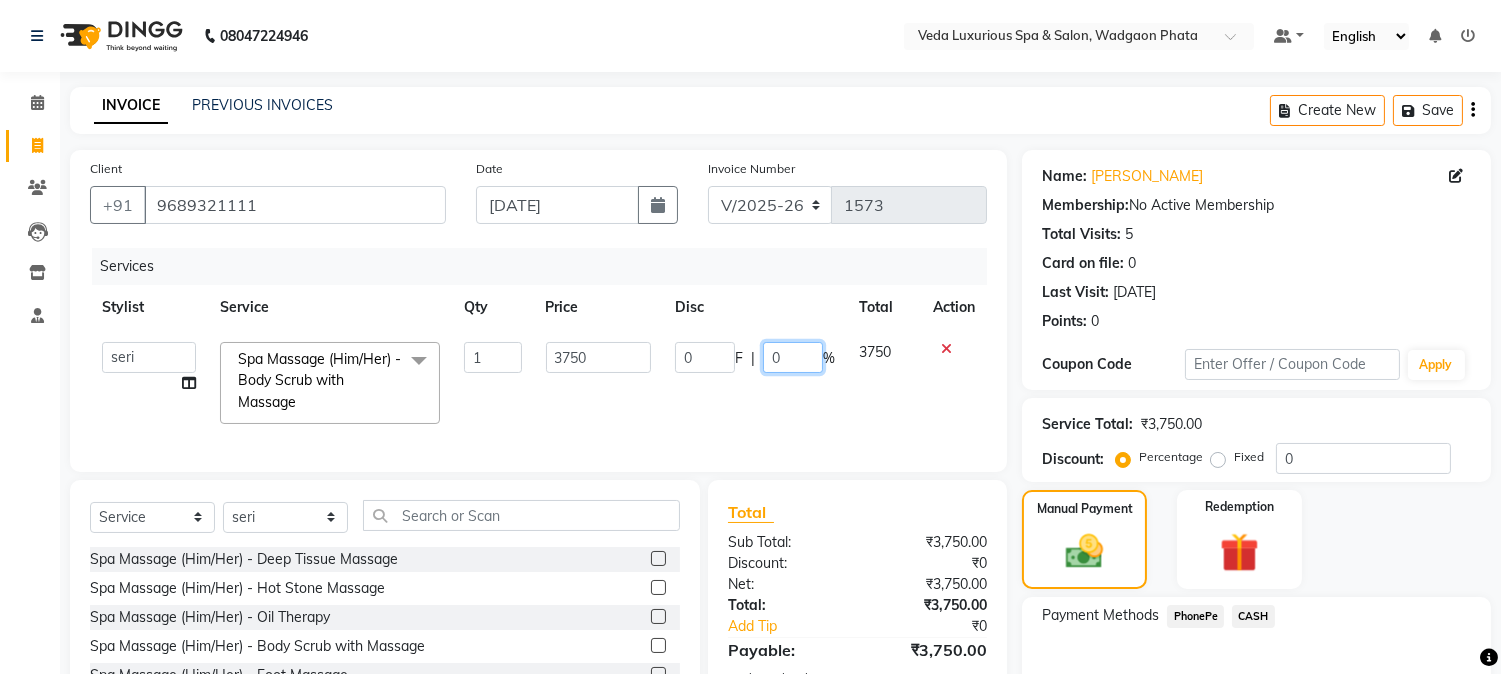 click on "0" 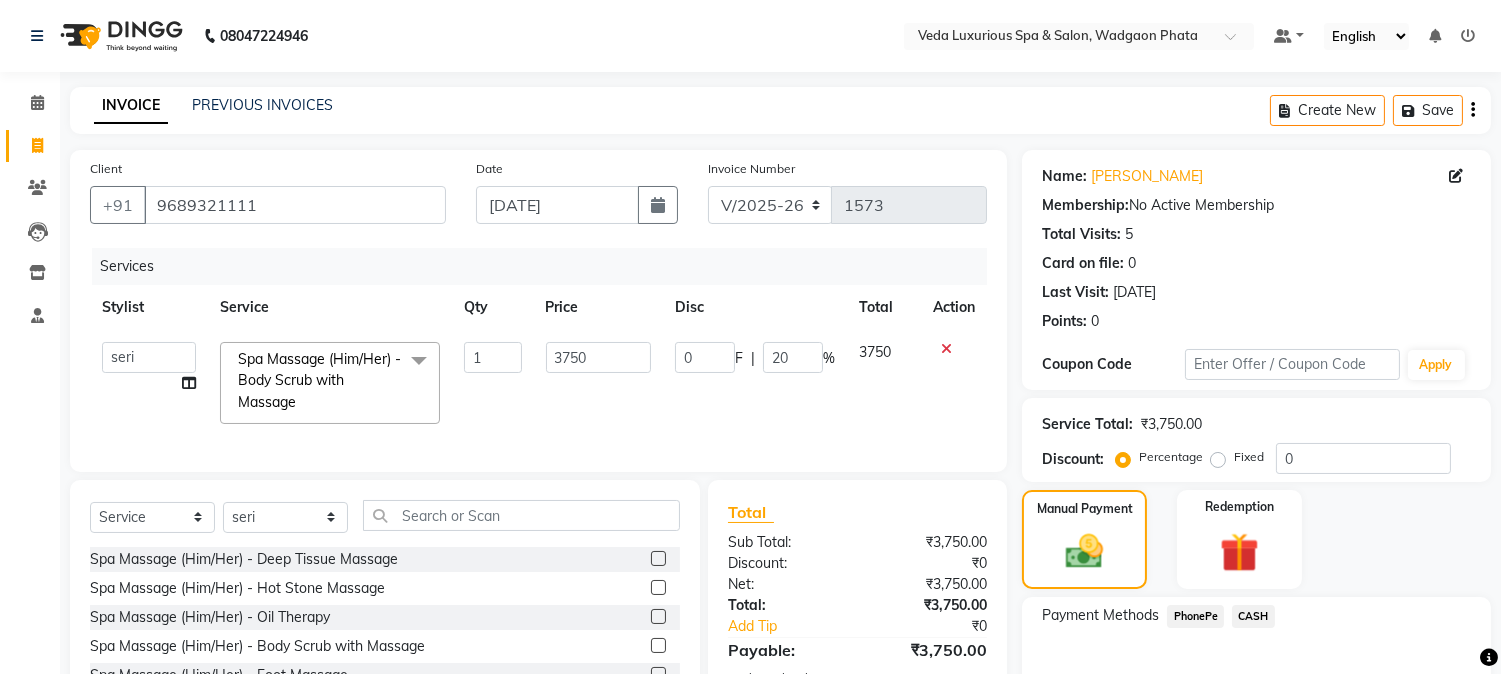 click on "3750" 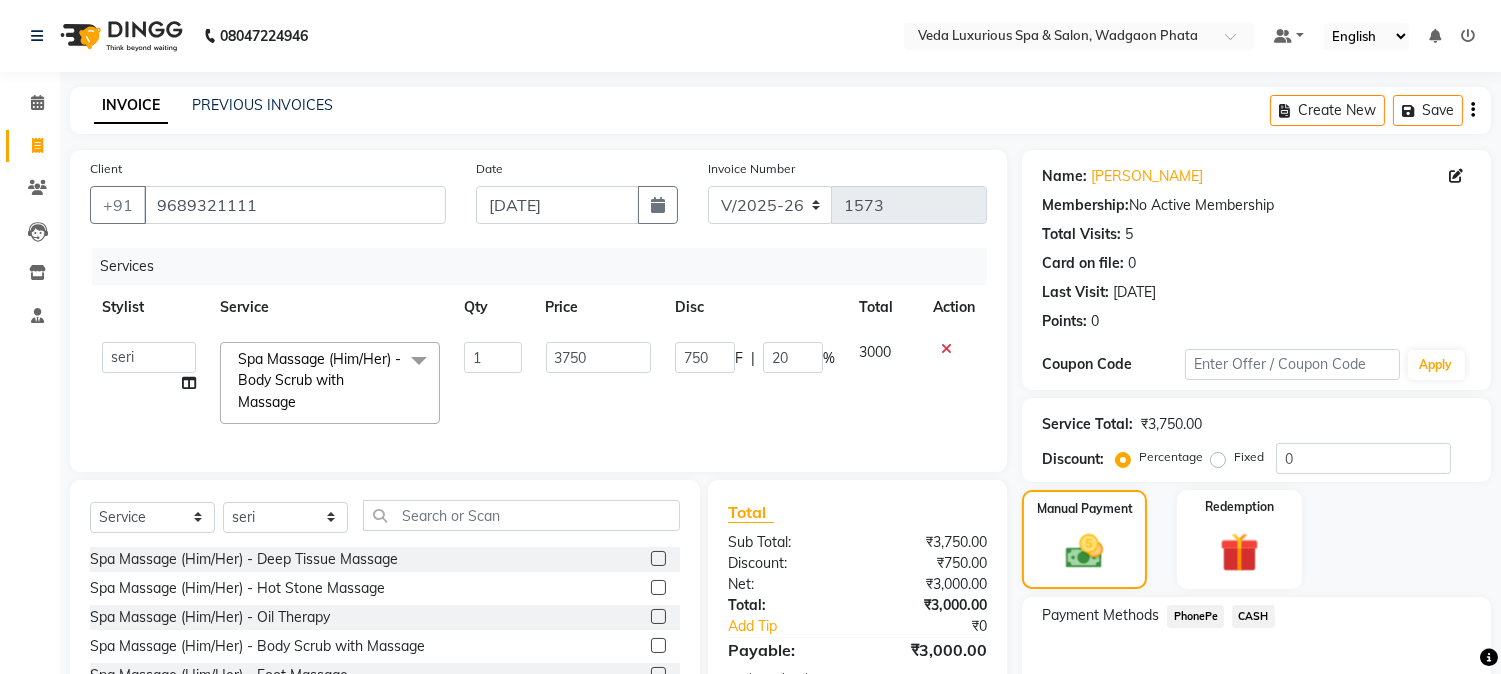 scroll, scrollTop: 225, scrollLeft: 0, axis: vertical 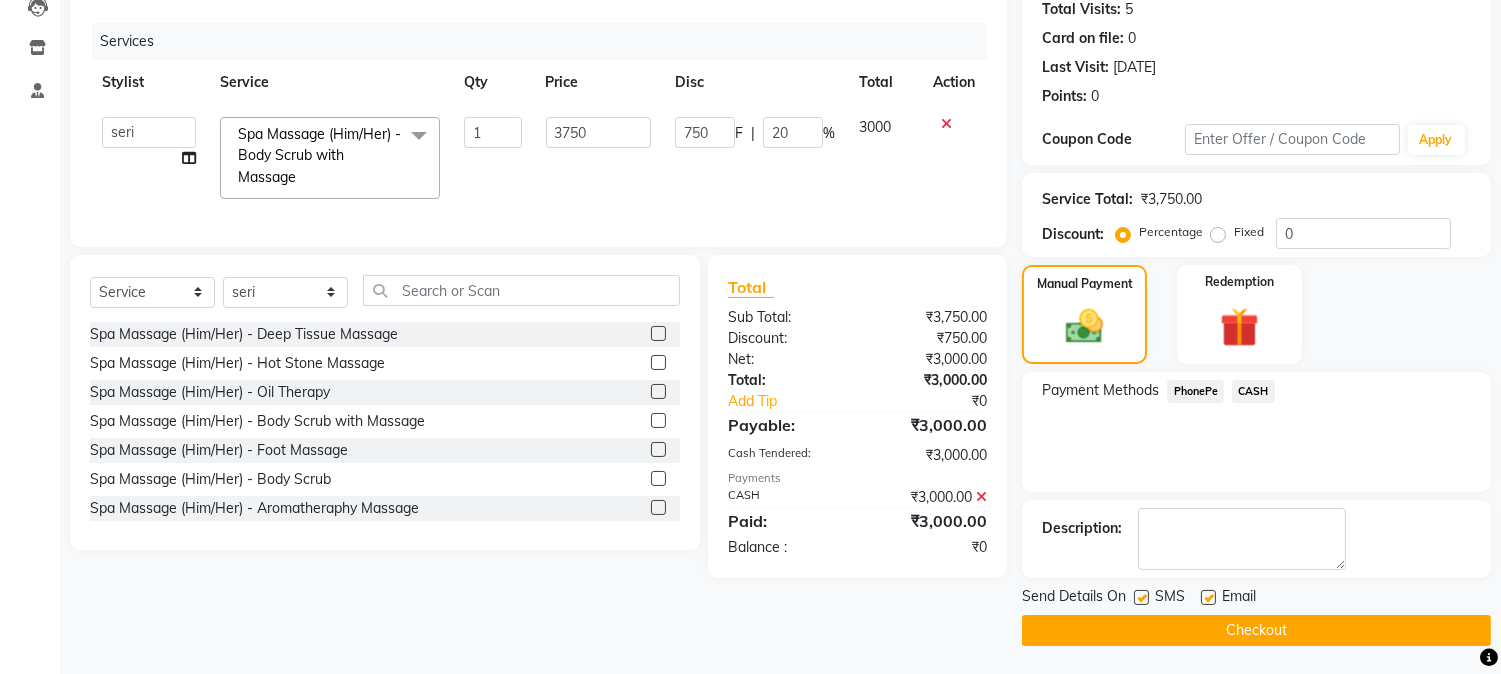 click on "CASH" 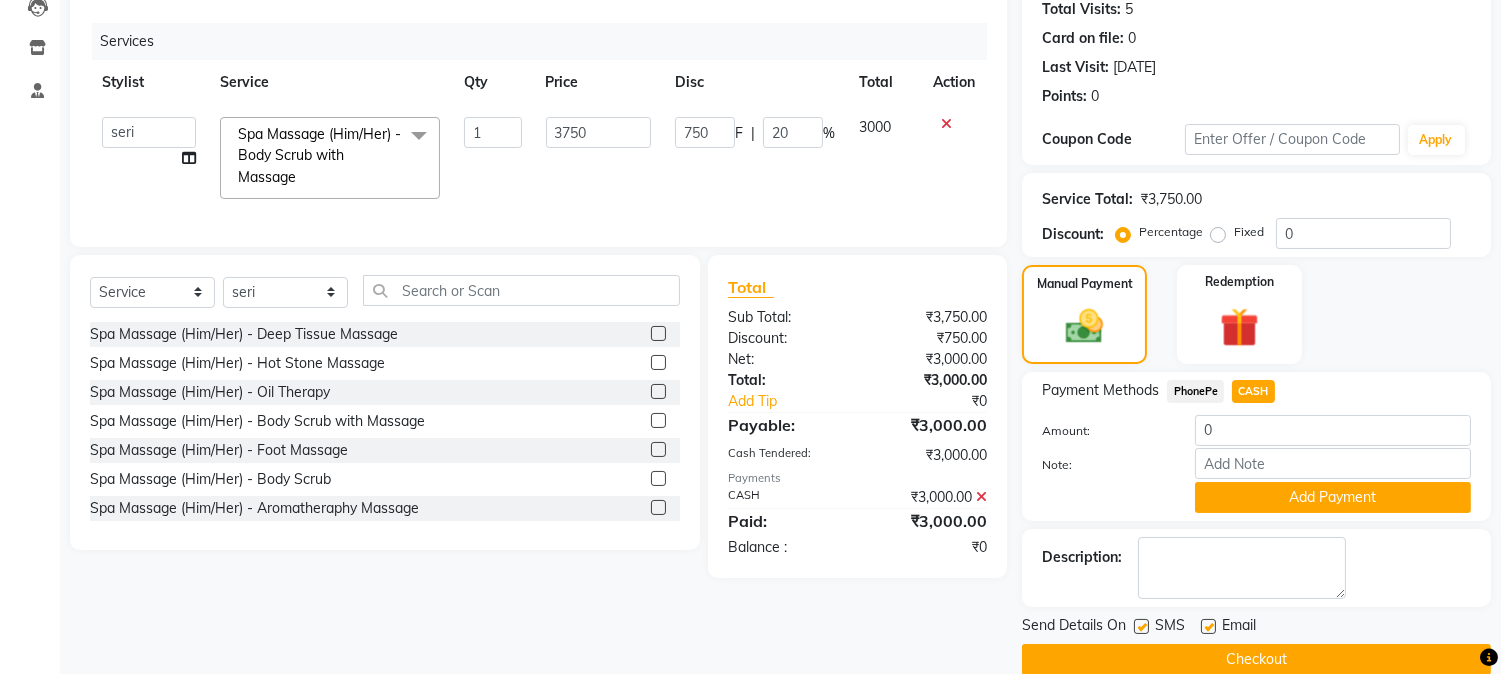 click on "Checkout" 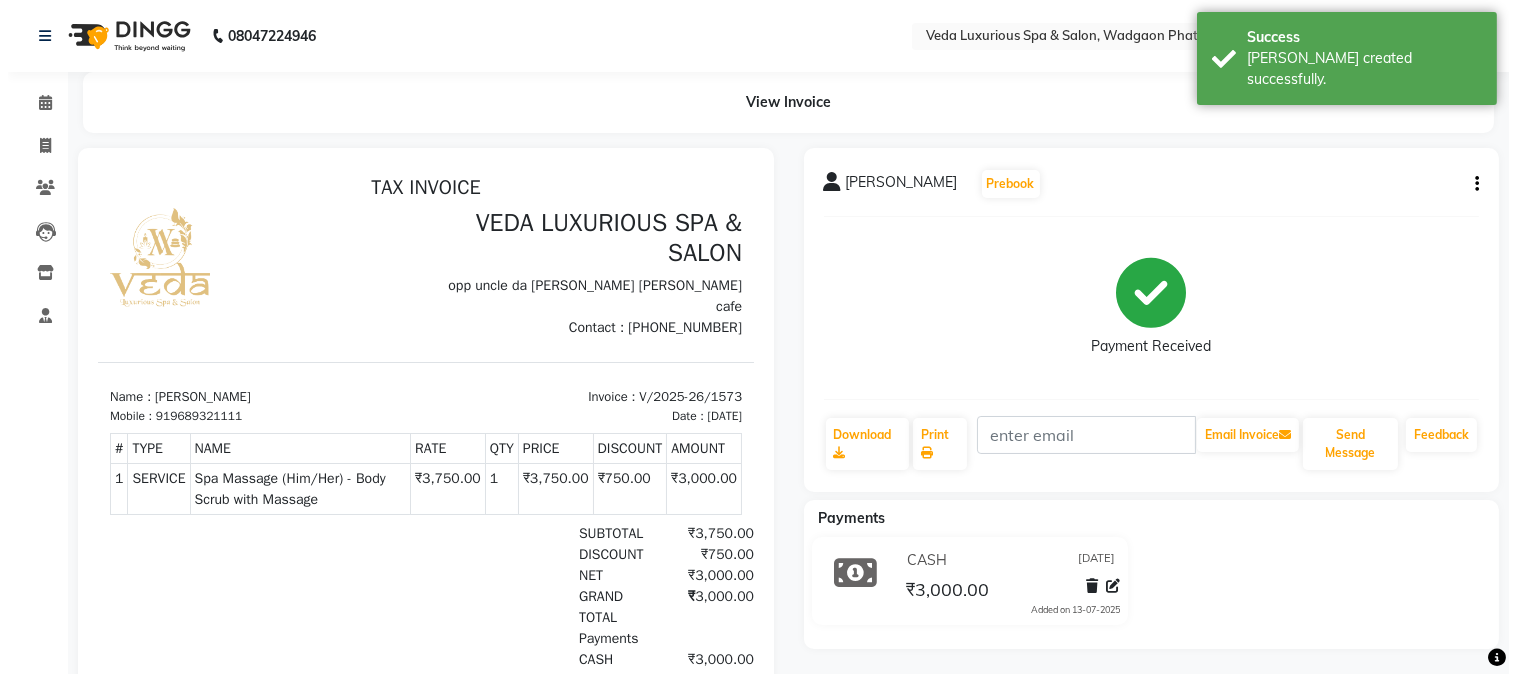 scroll, scrollTop: 0, scrollLeft: 0, axis: both 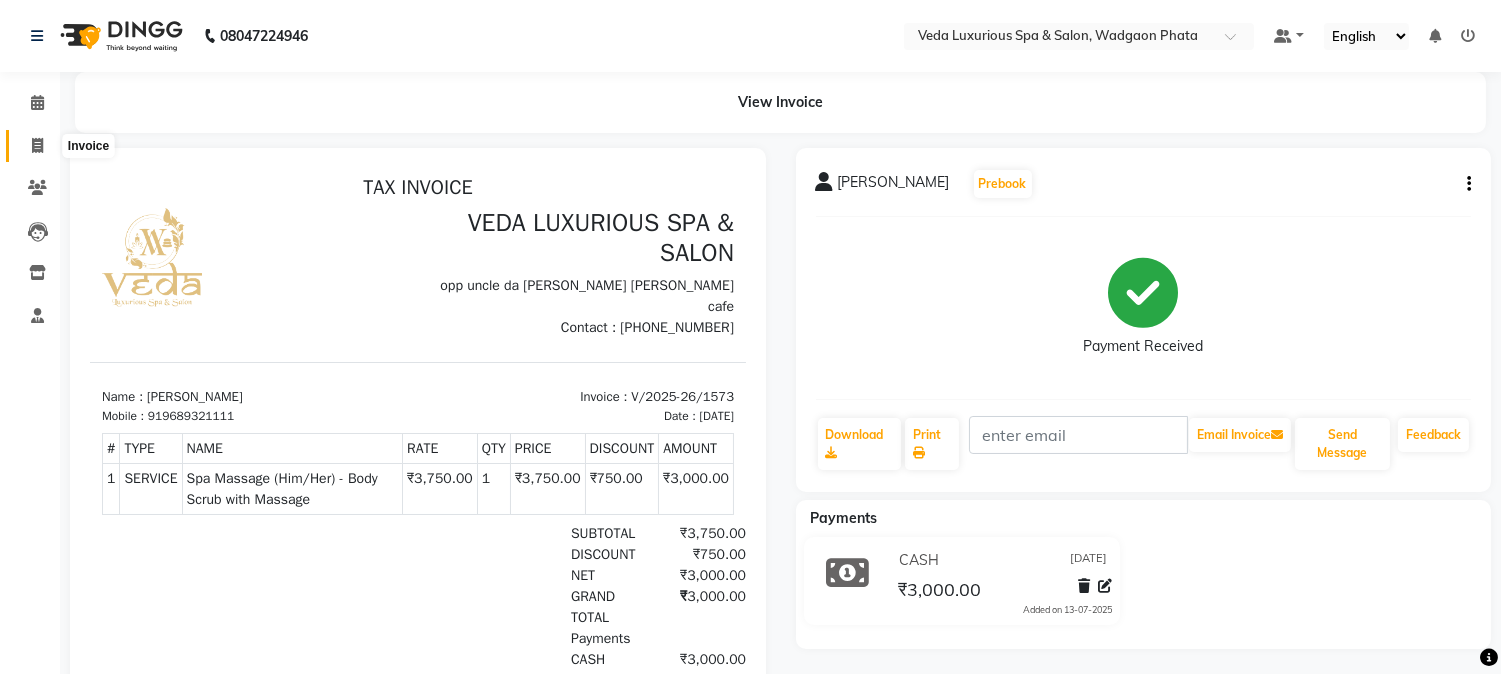 click 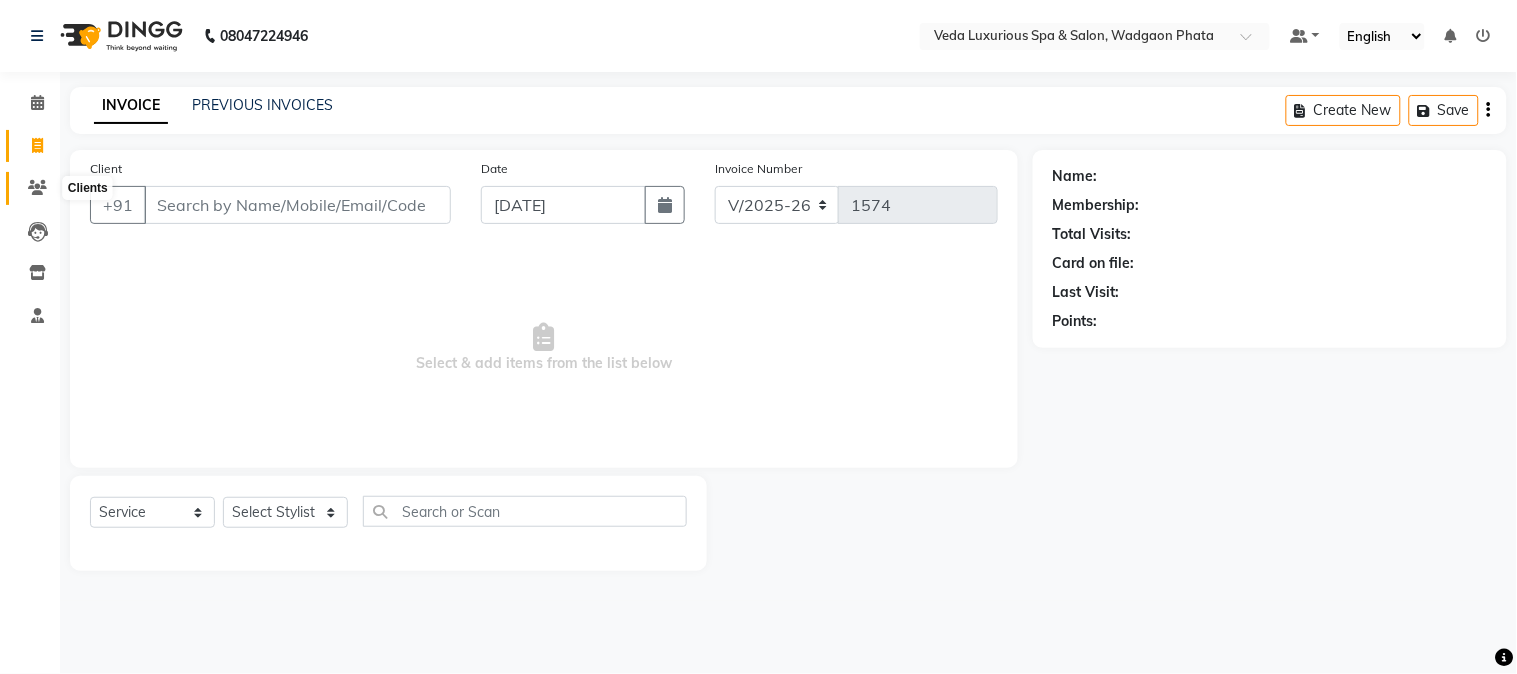 click 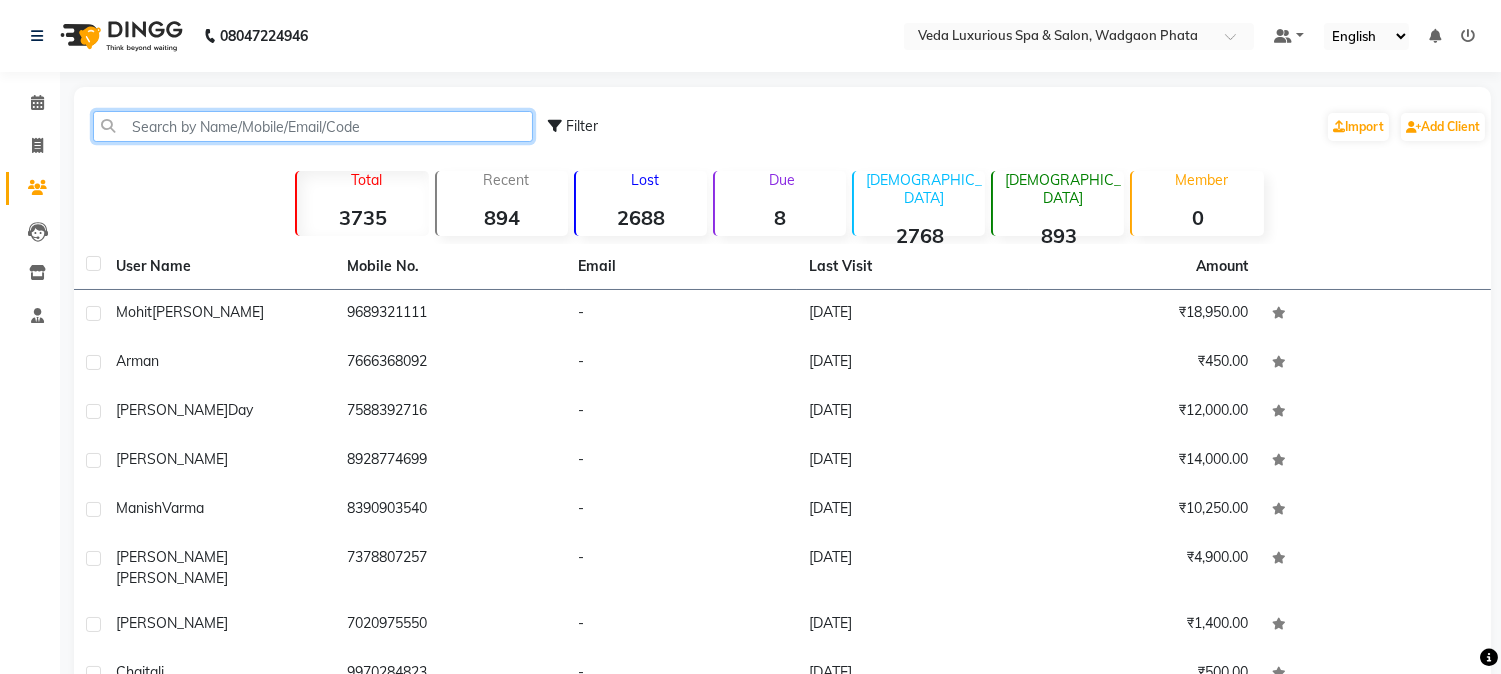 click 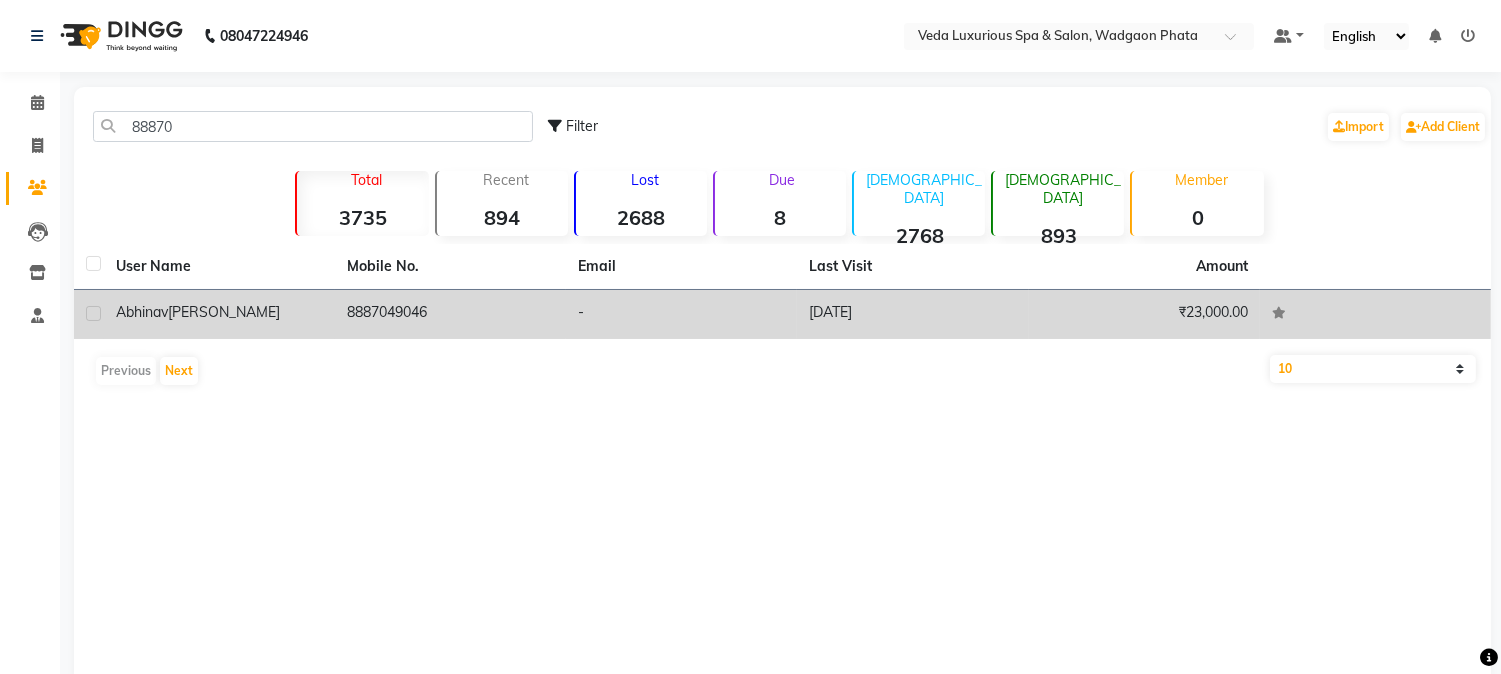 click on "8887049046" 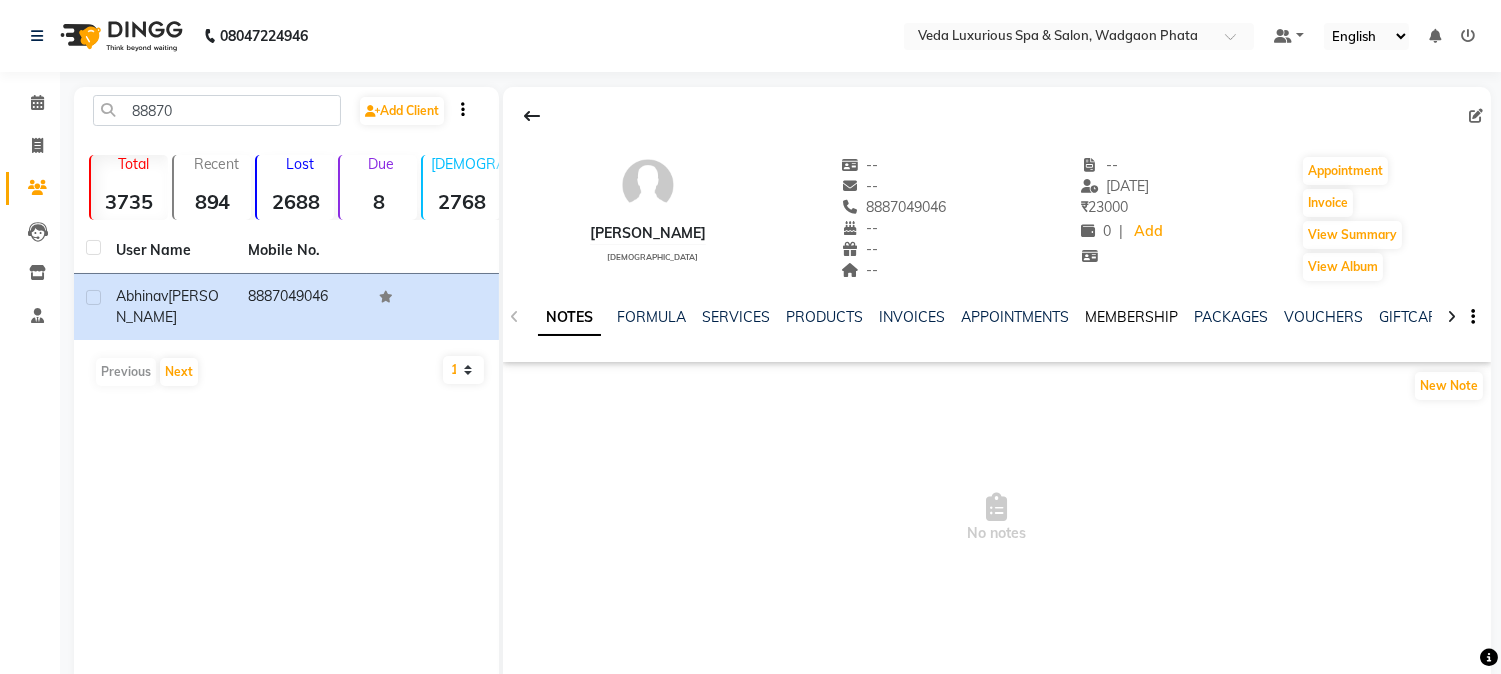 click on "MEMBERSHIP" 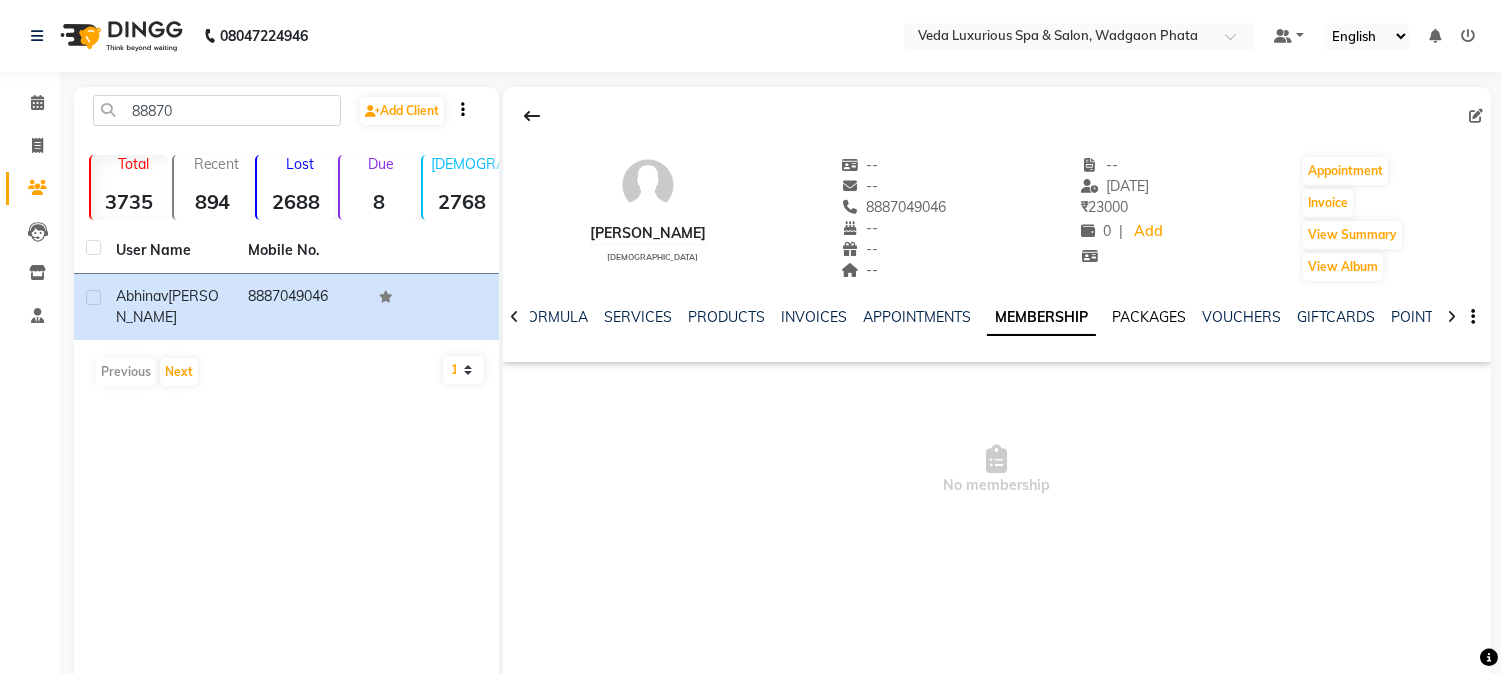 click on "PACKAGES" 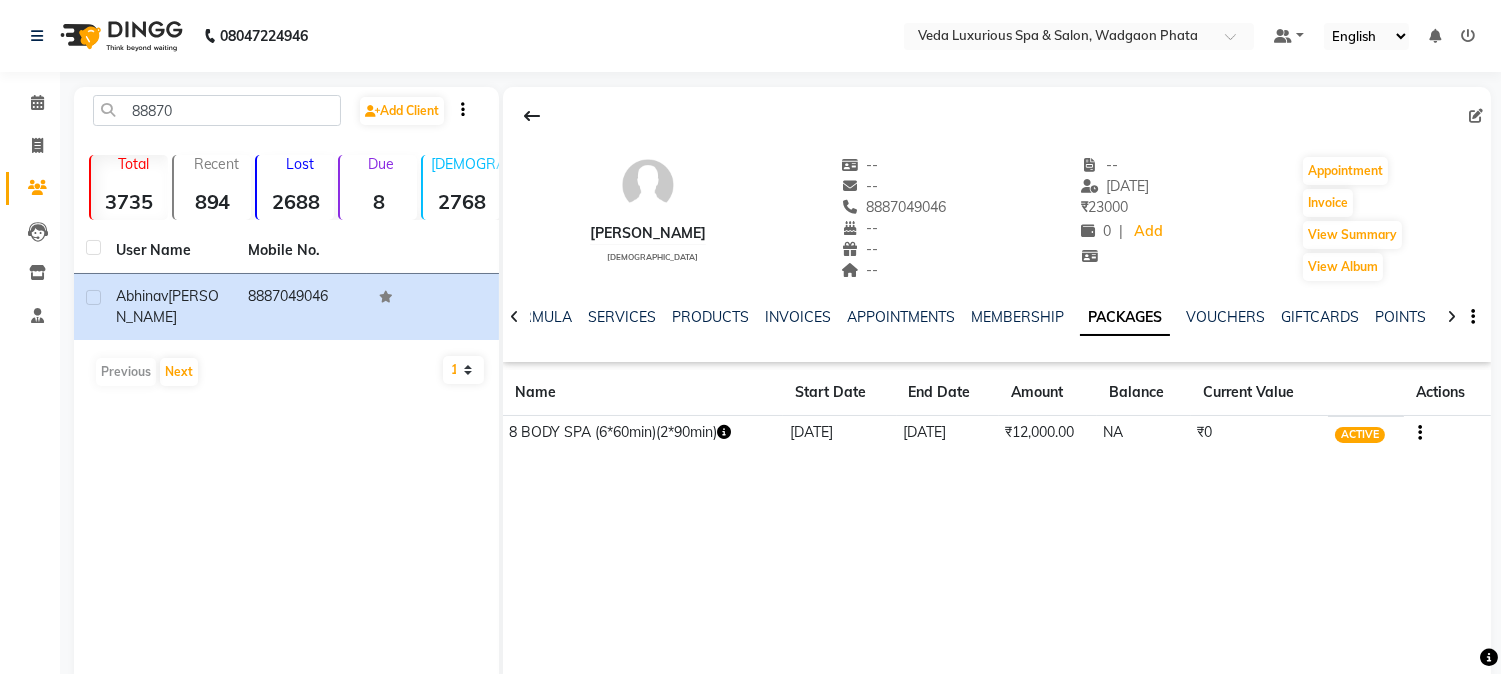click 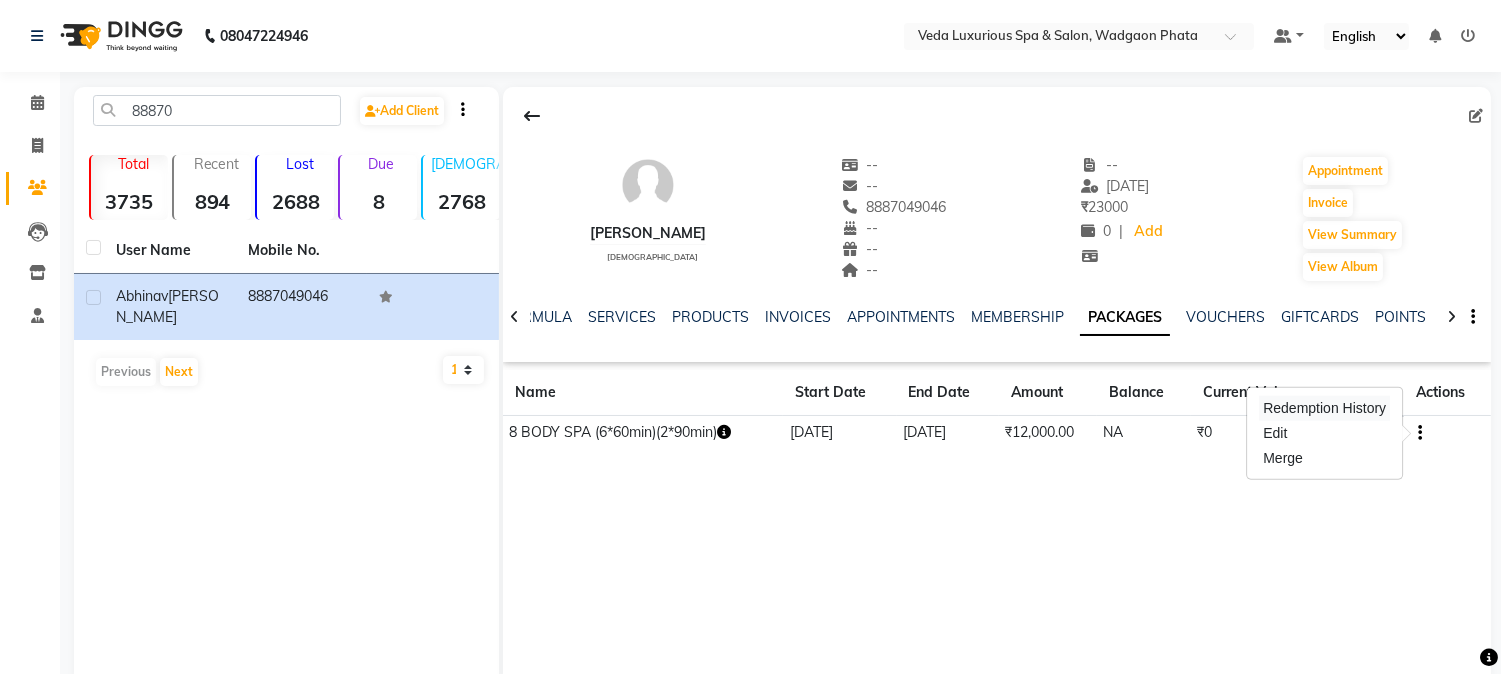 click on "Redemption History" at bounding box center [1324, 408] 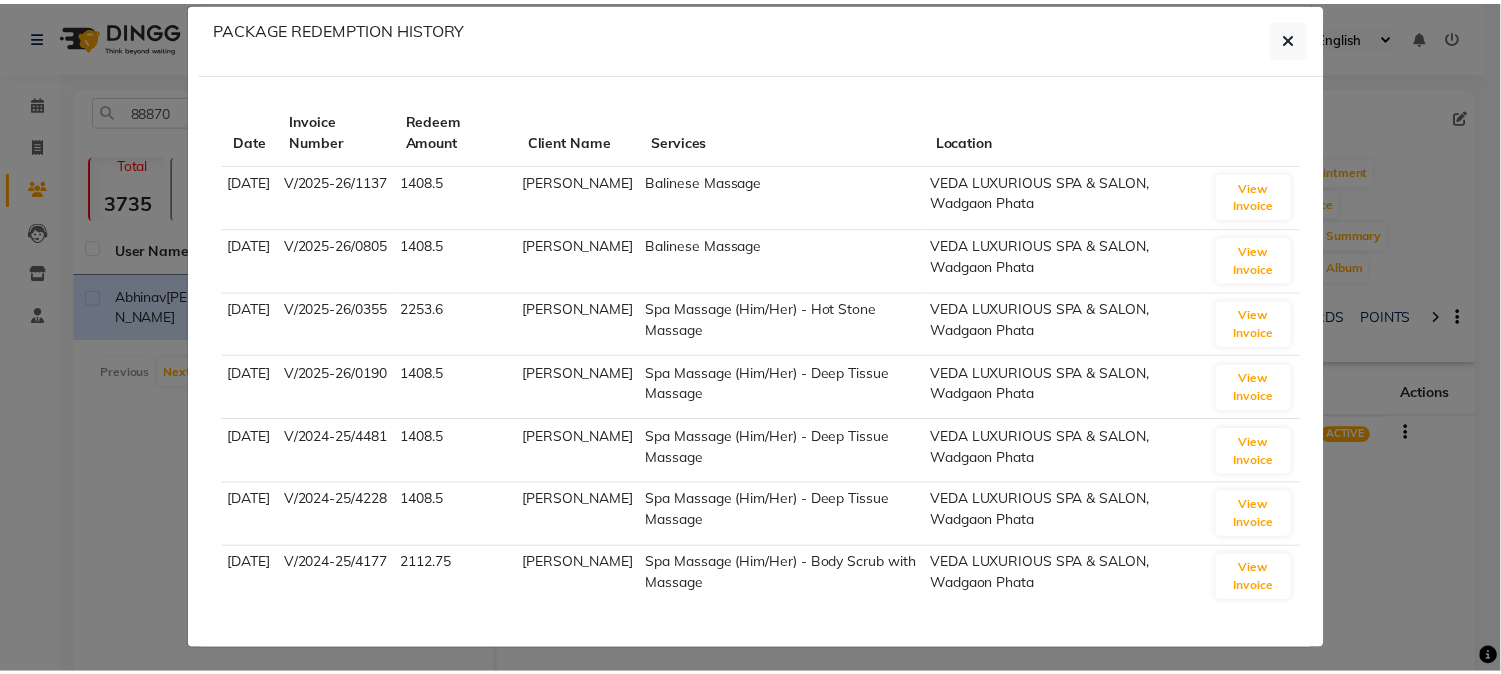 scroll, scrollTop: 32, scrollLeft: 0, axis: vertical 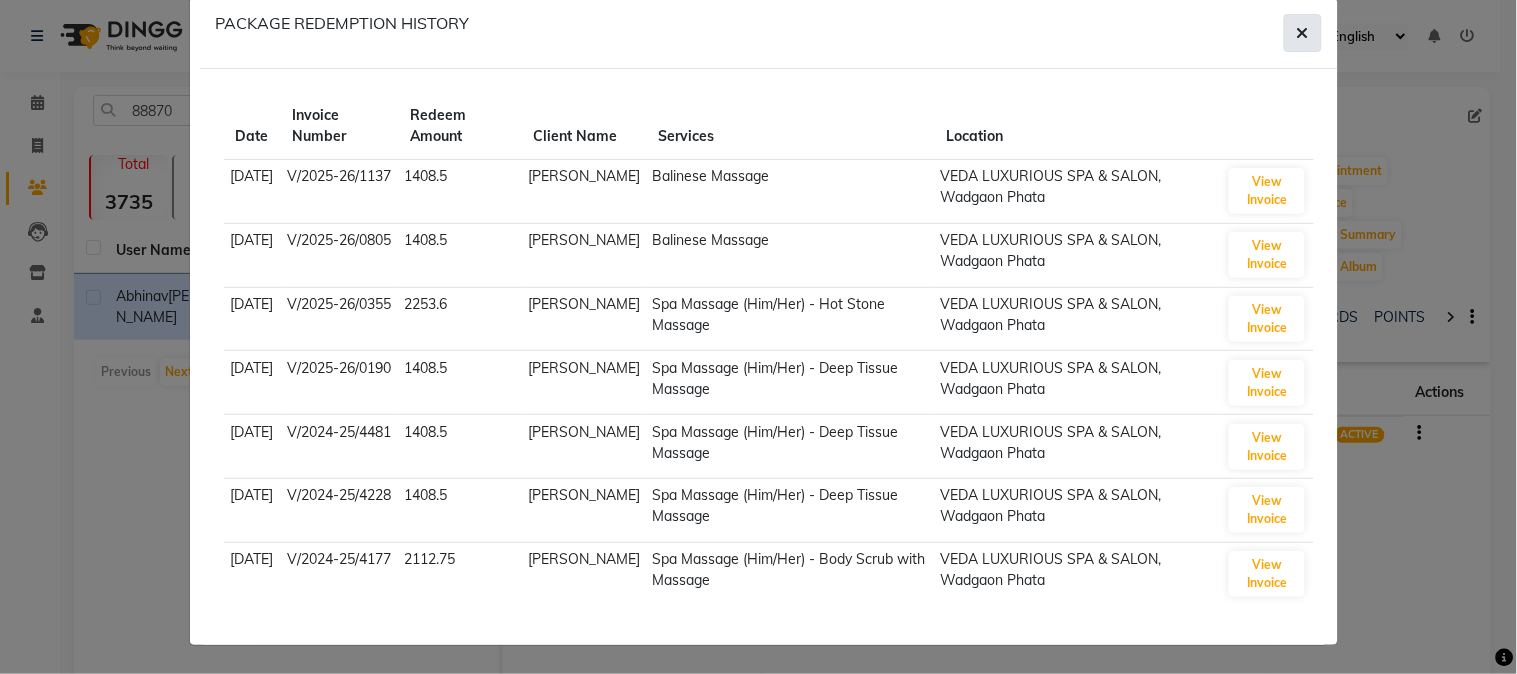 click 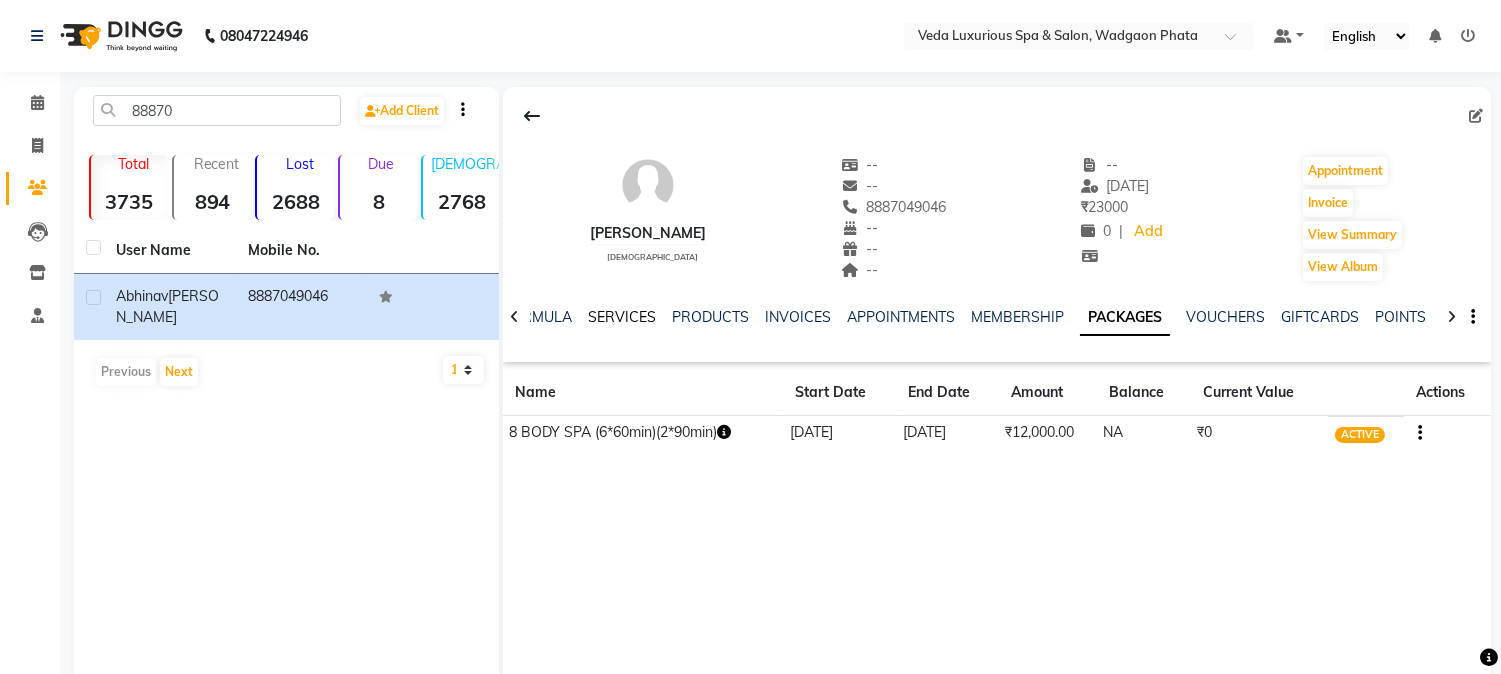 click on "SERVICES" 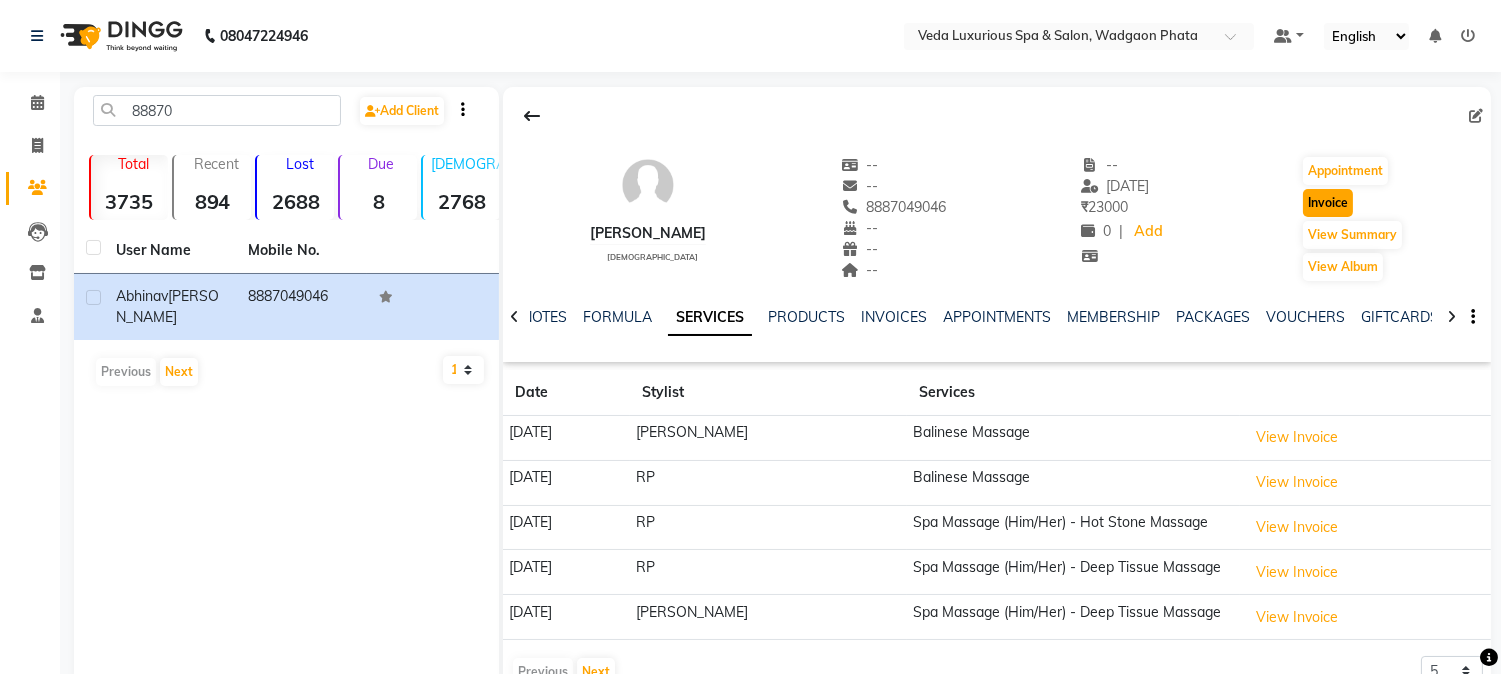 click on "Invoice" 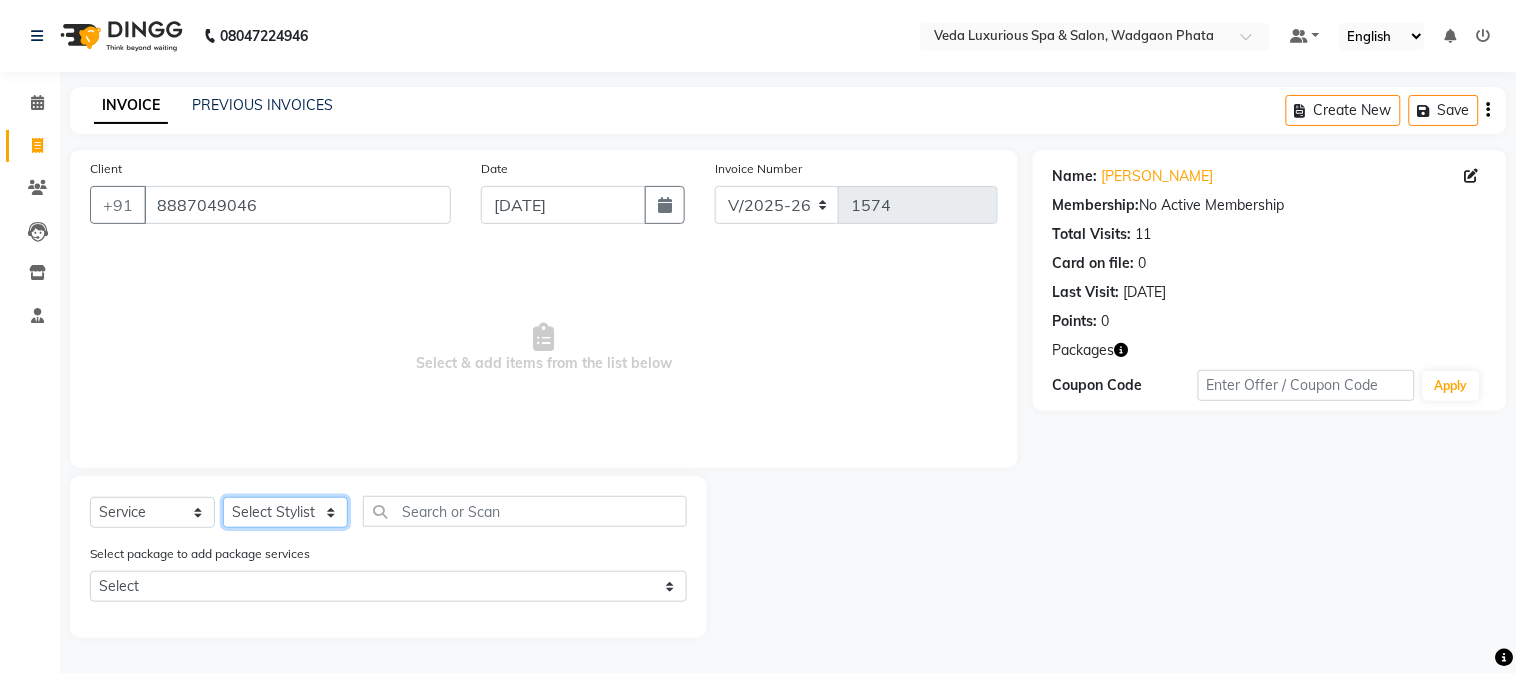 click on "Select Stylist Ankur GOLU [PERSON_NAME] [PERSON_NAME] [PERSON_NAME] RP seri VEDA" 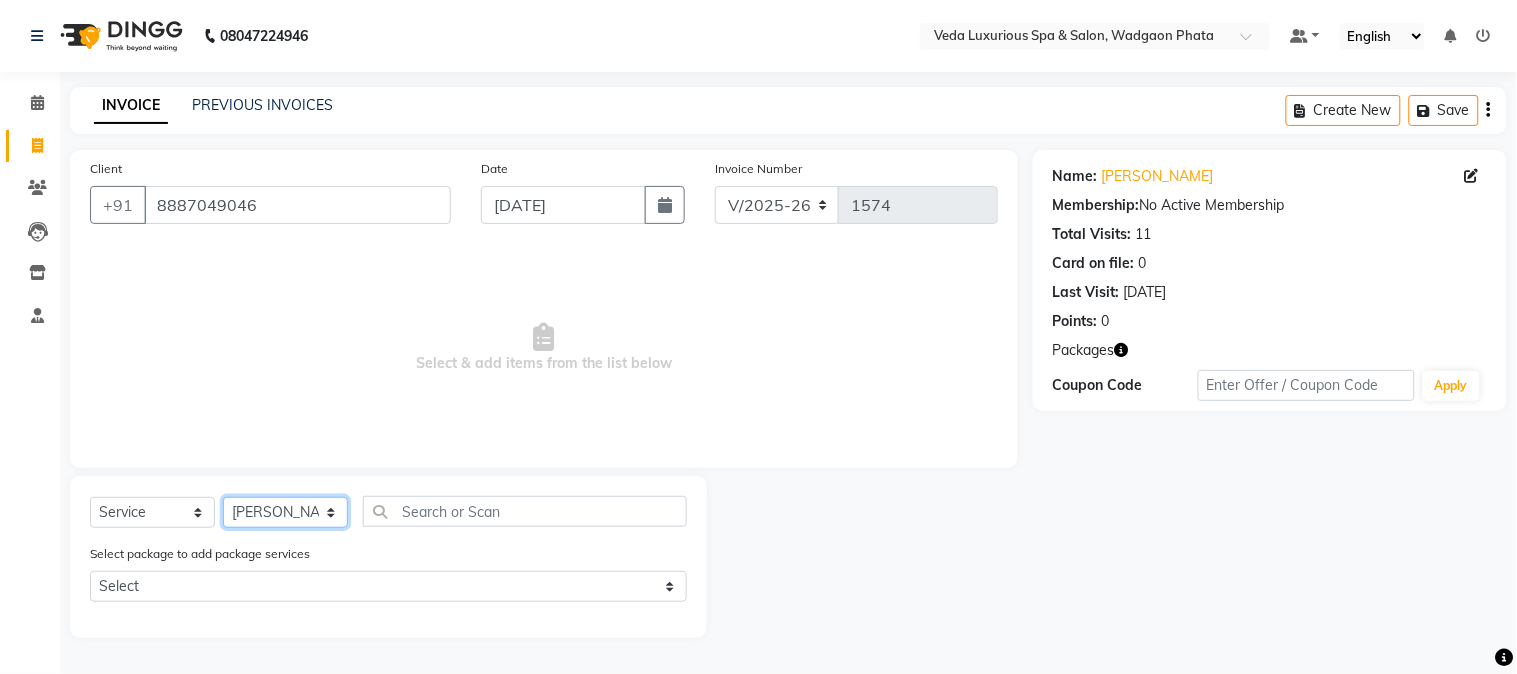click on "Select Stylist Ankur GOLU [PERSON_NAME] [PERSON_NAME] [PERSON_NAME] RP seri VEDA" 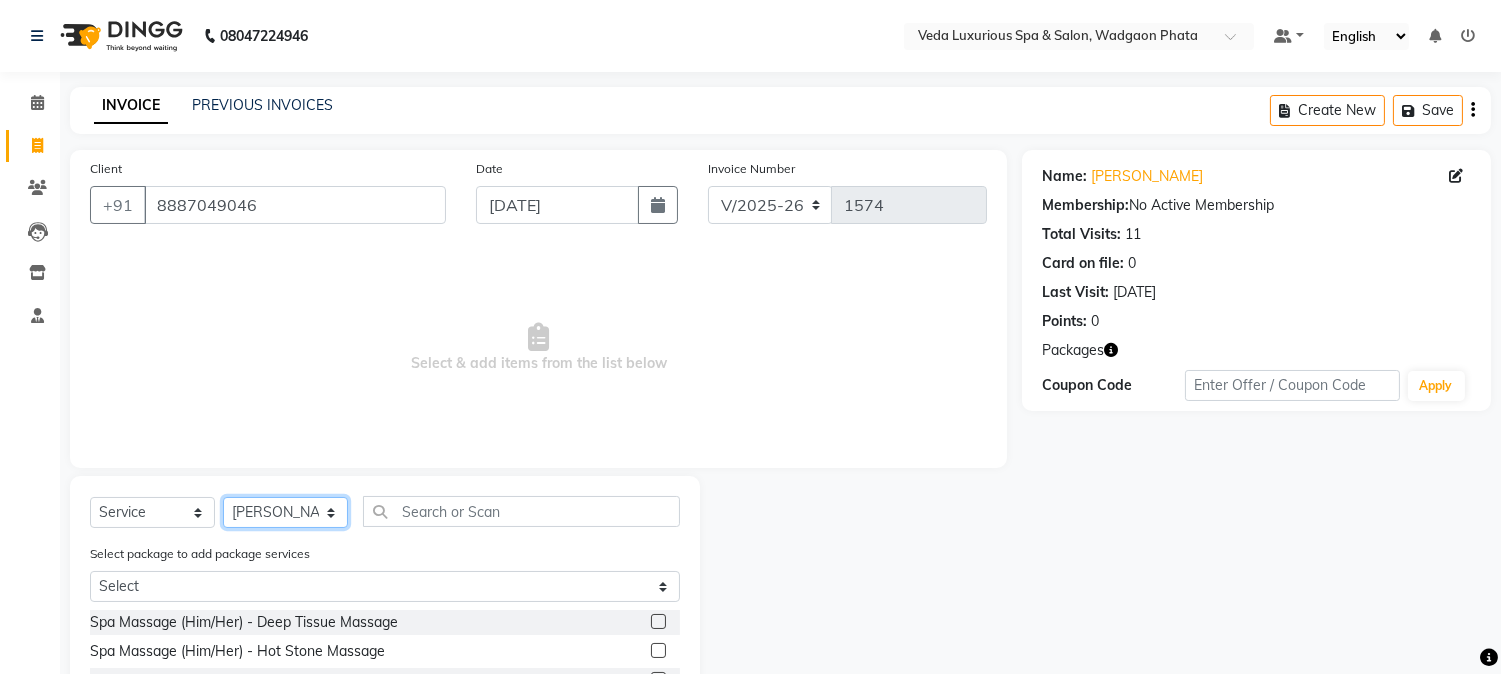 scroll, scrollTop: 194, scrollLeft: 0, axis: vertical 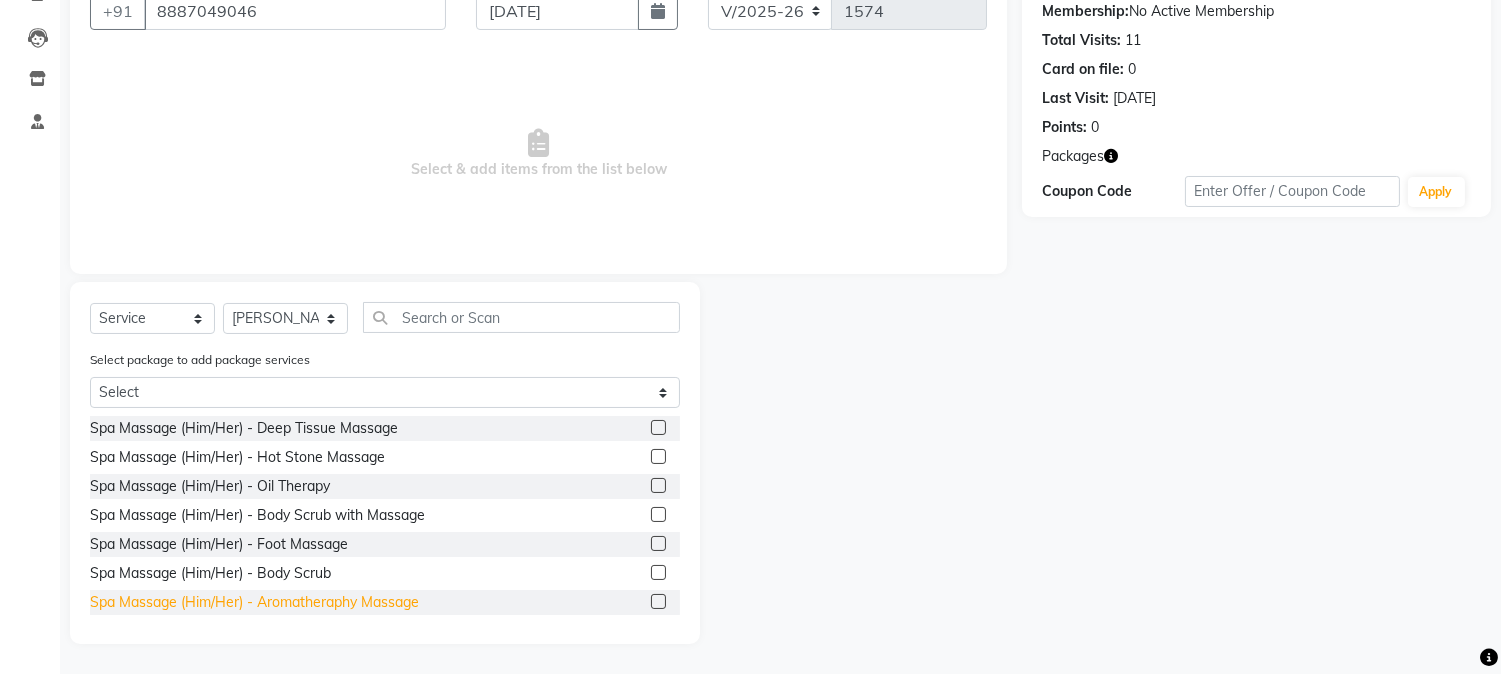click on "Spa Massage (Him/Her) - Aromatheraphy Massage" 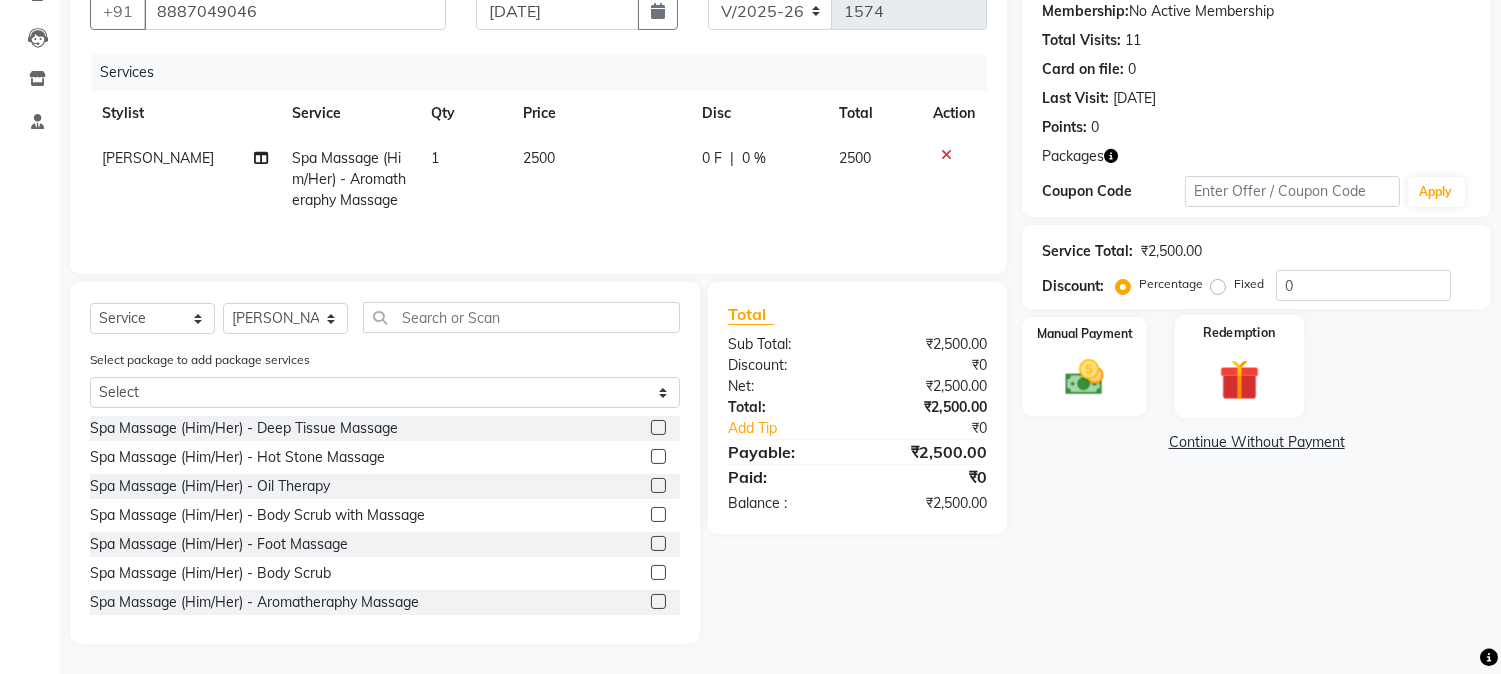 click 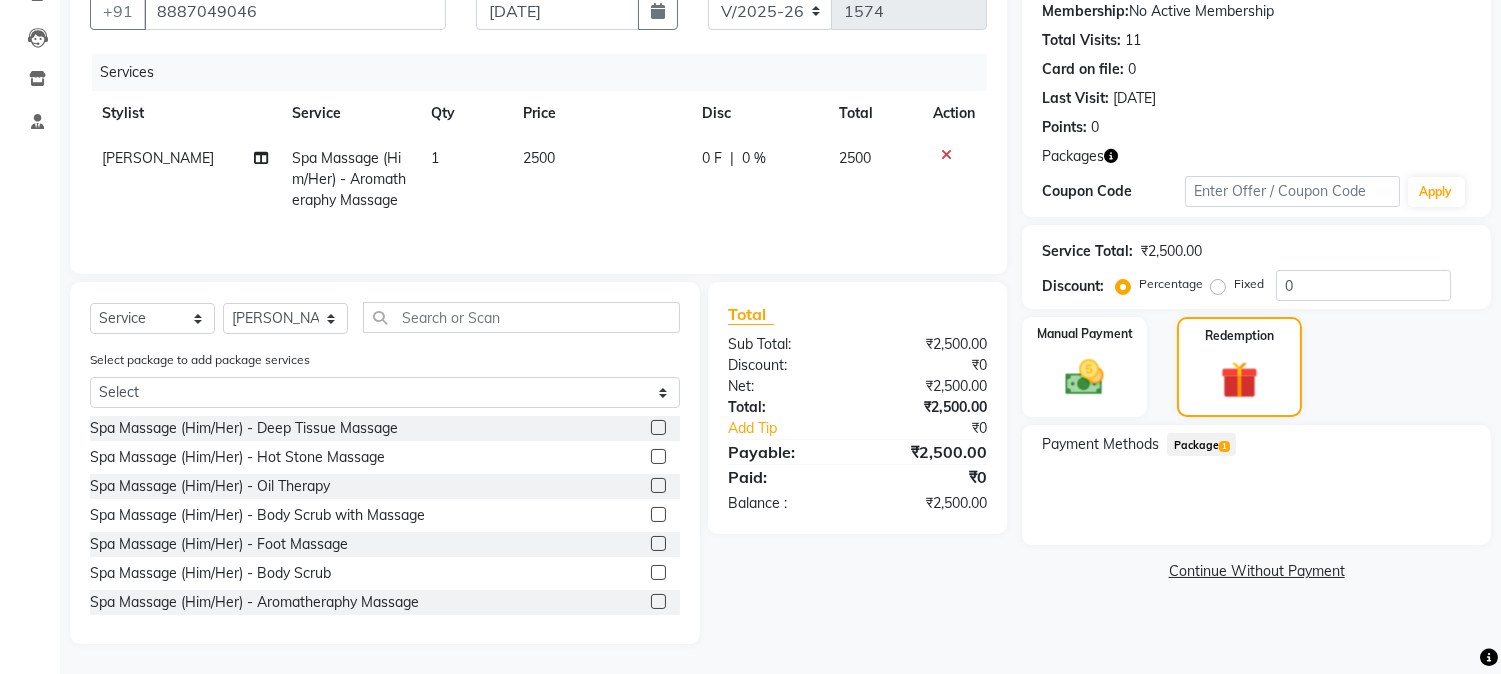 click on "Package  1" 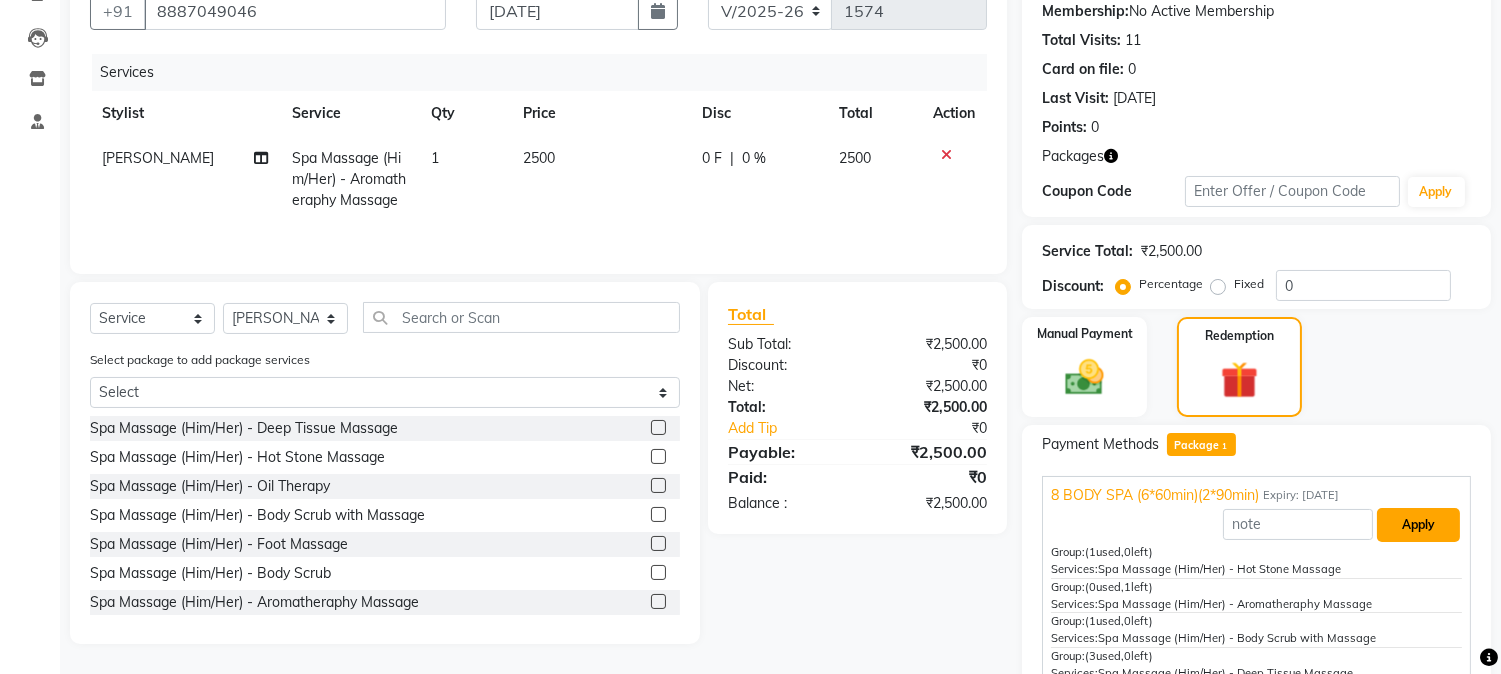 click on "Apply" at bounding box center [1418, 525] 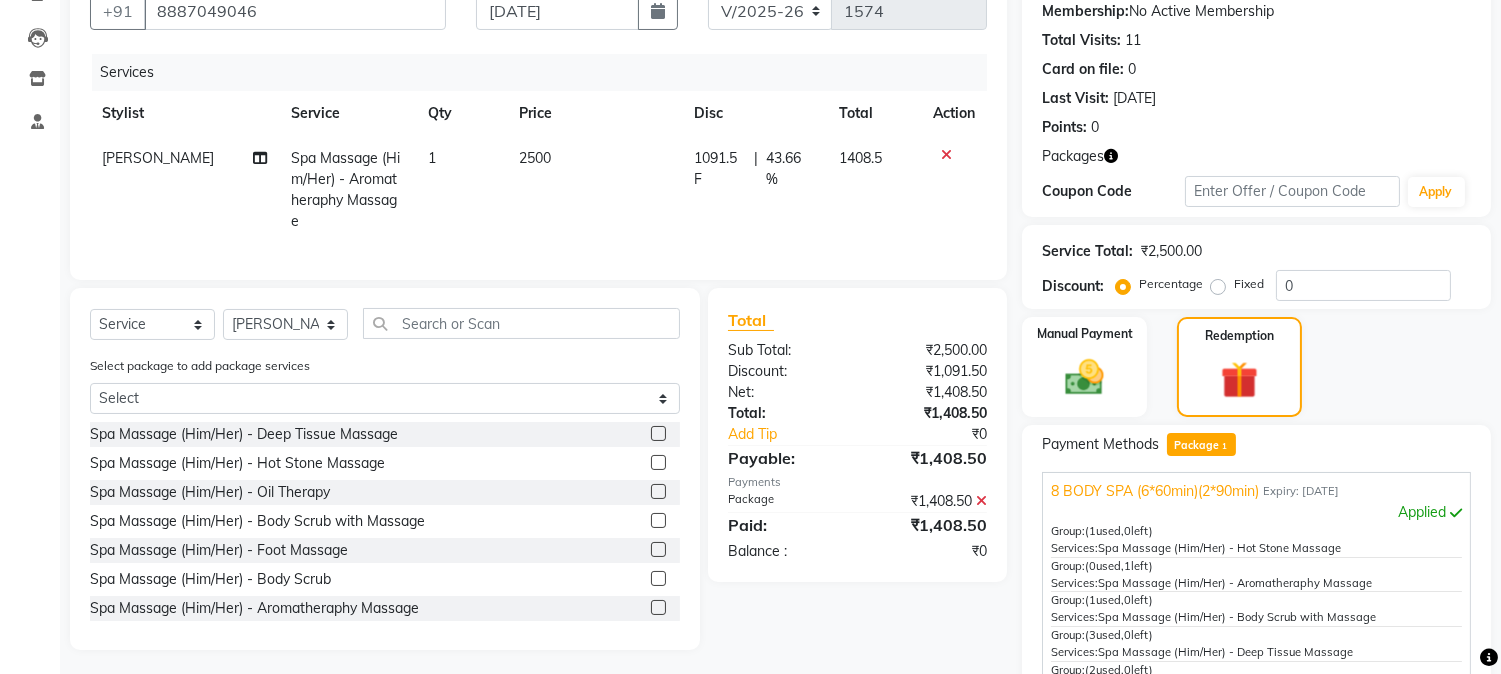 scroll, scrollTop: 0, scrollLeft: 0, axis: both 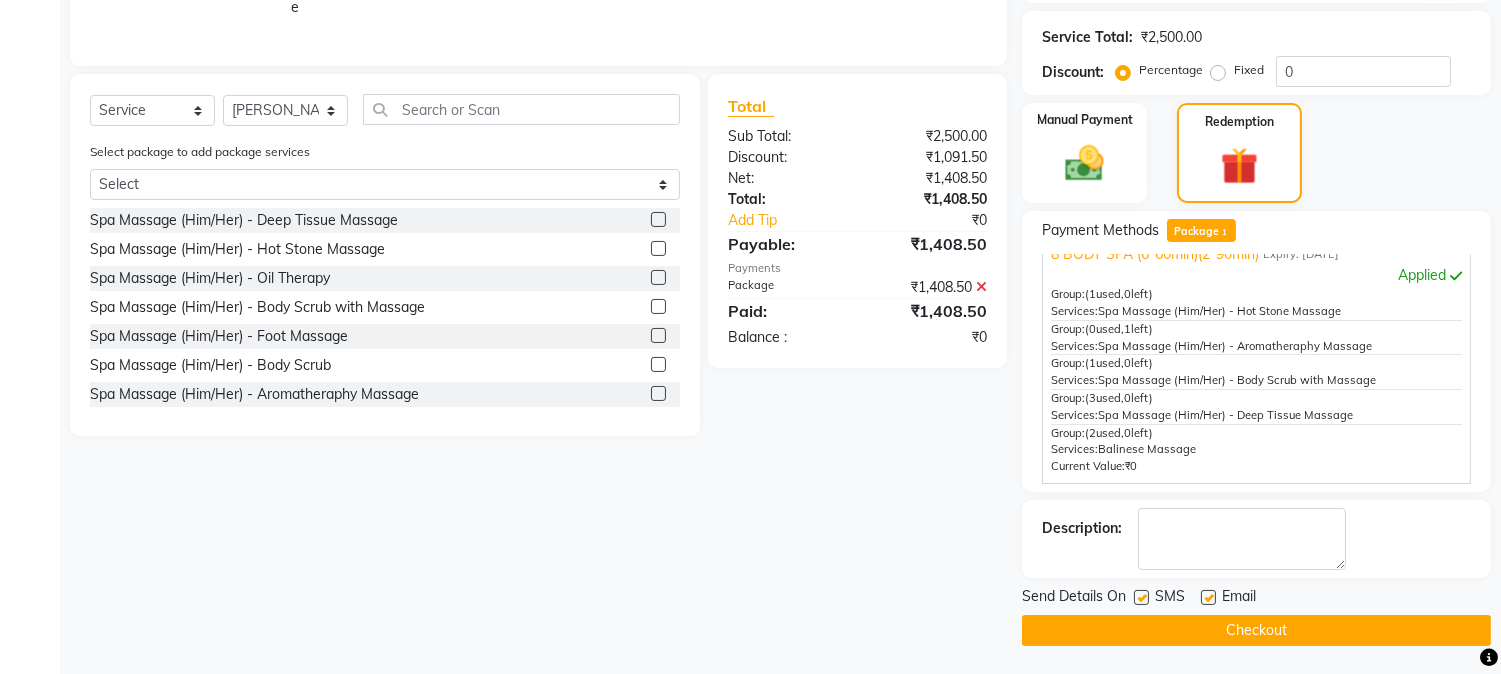 click on "Checkout" 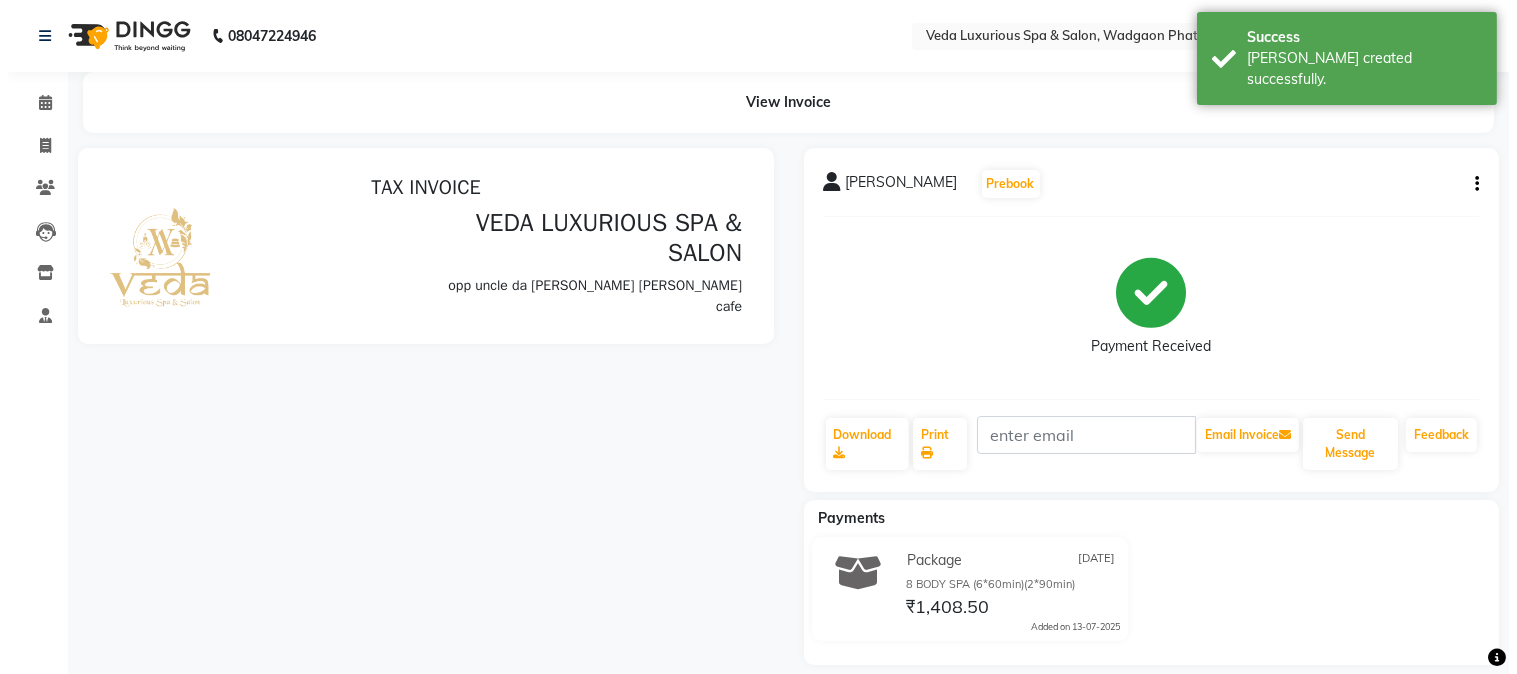 scroll, scrollTop: 0, scrollLeft: 0, axis: both 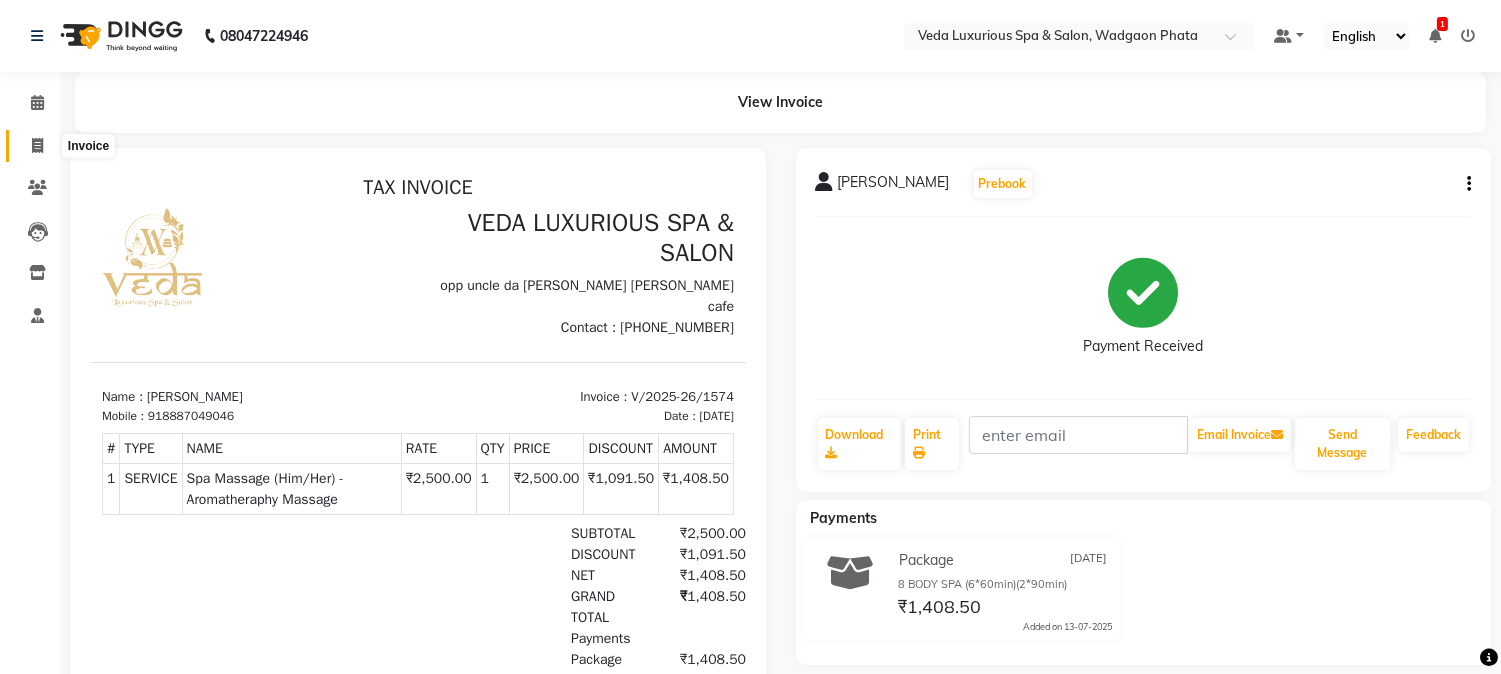 click 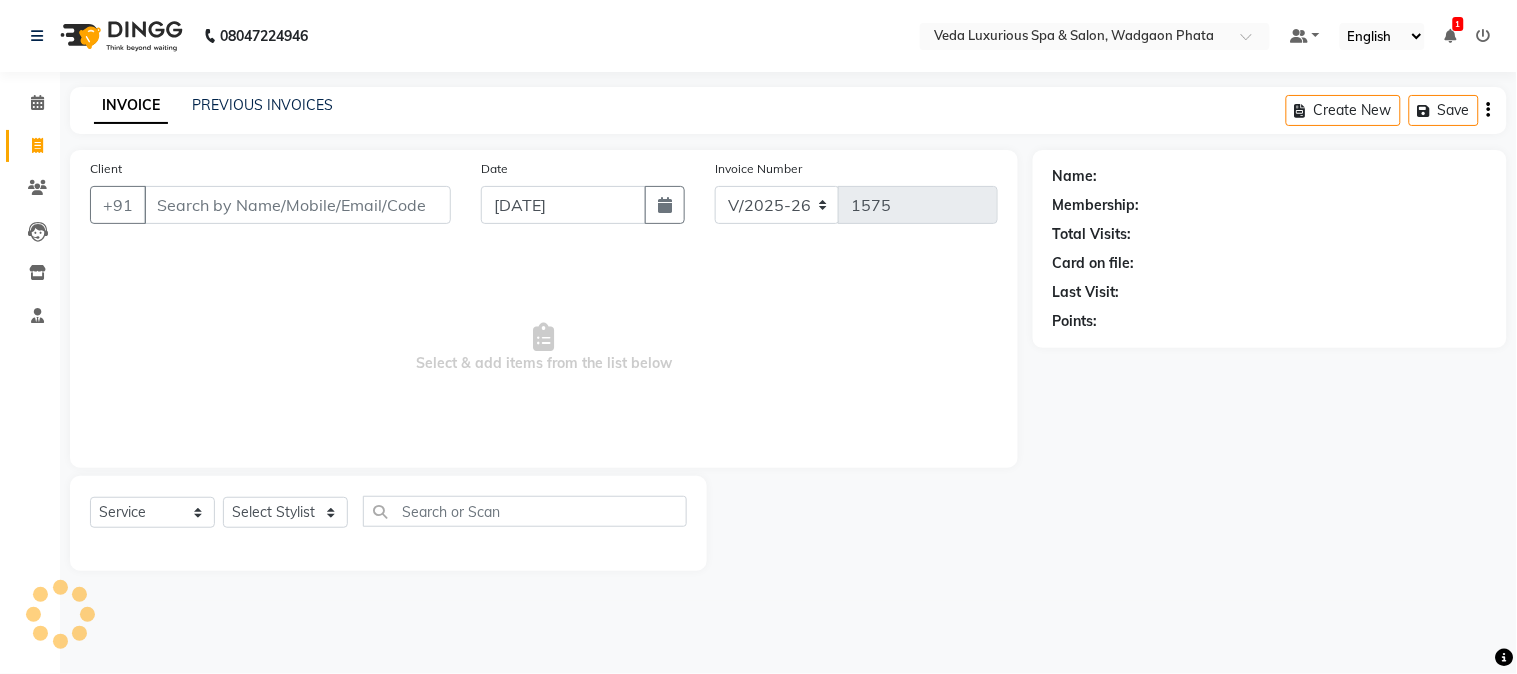 click on "Client" at bounding box center (297, 205) 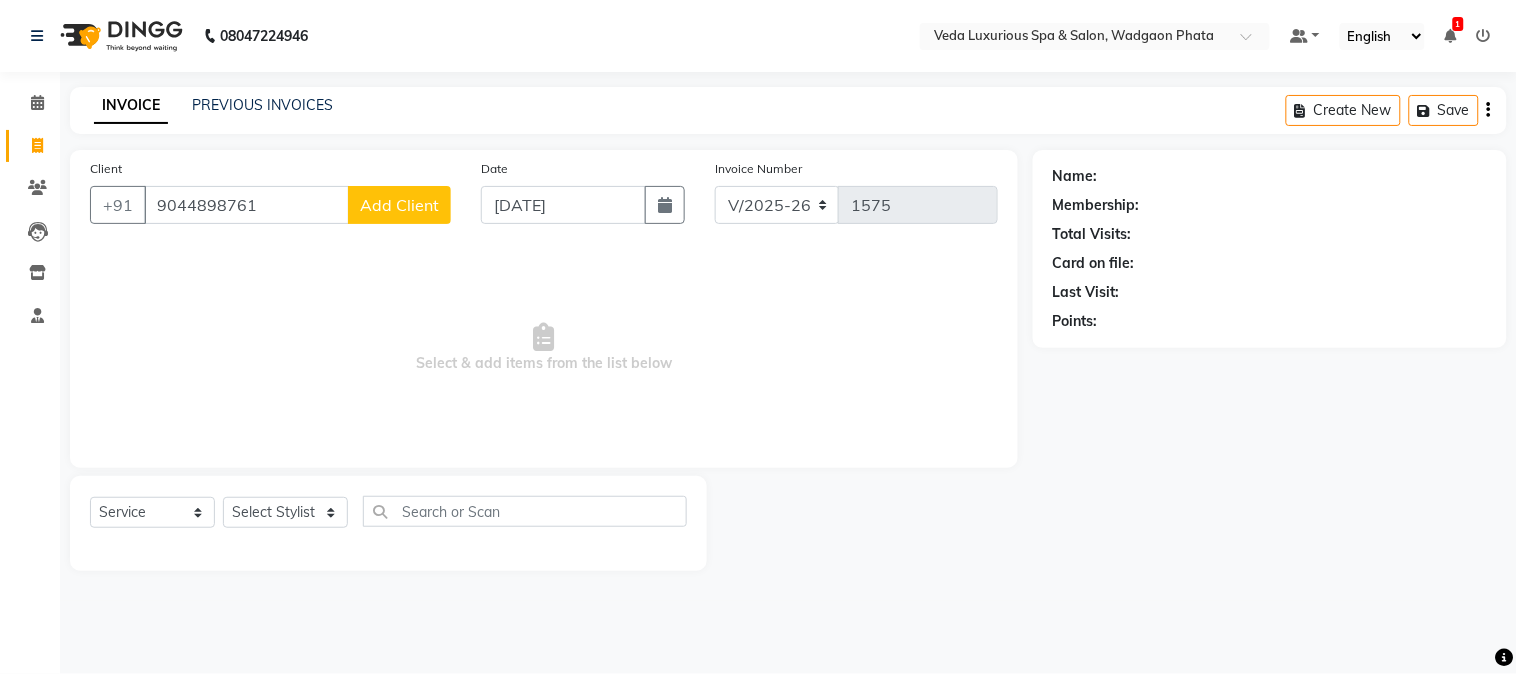 click on "Add Client" 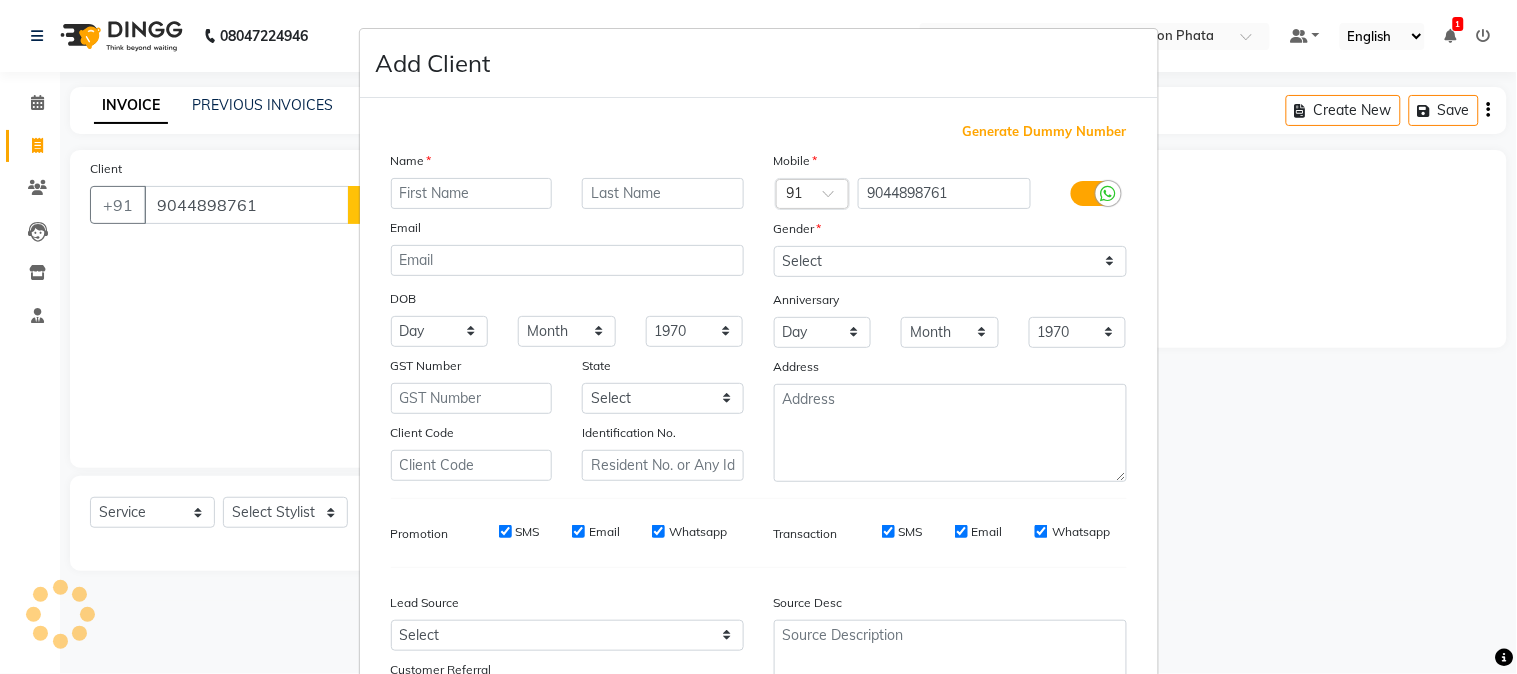 click at bounding box center (472, 193) 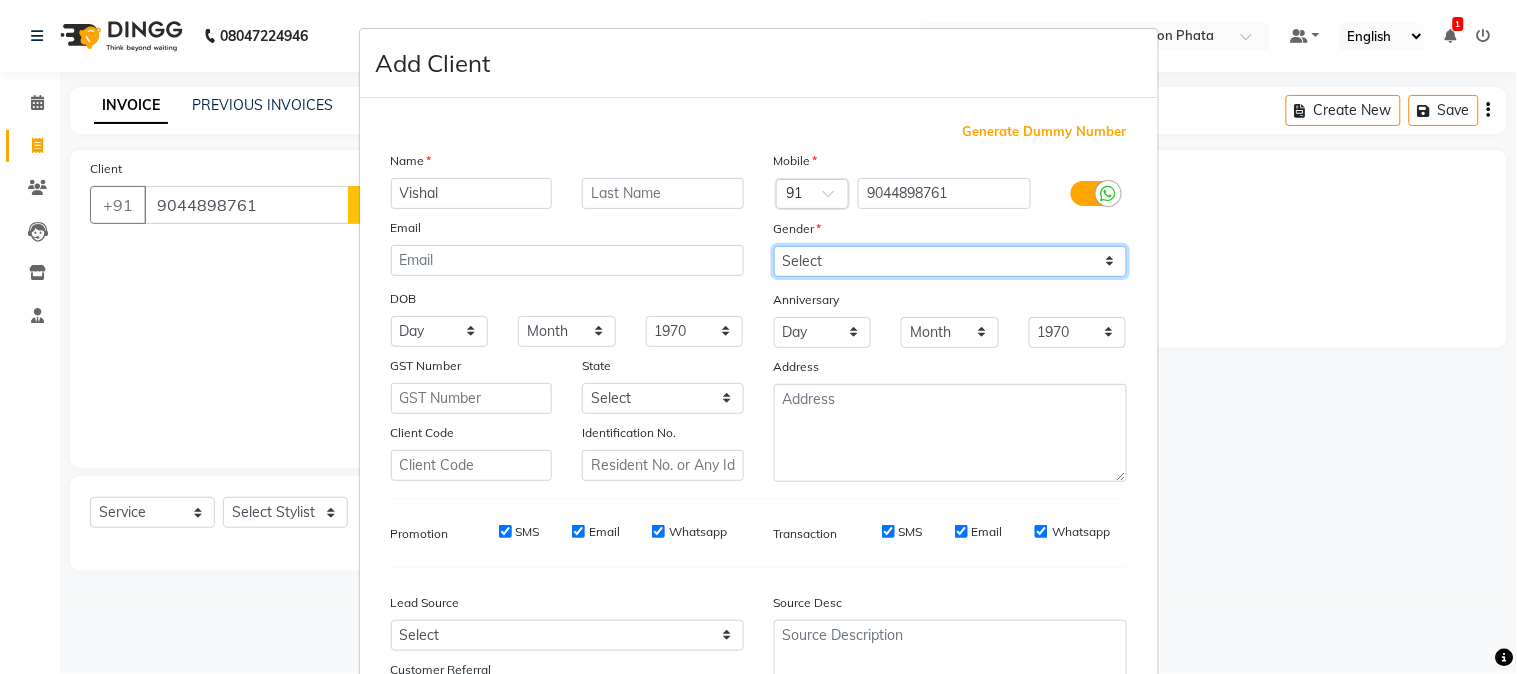 click on "Select [DEMOGRAPHIC_DATA] [DEMOGRAPHIC_DATA] Other Prefer Not To Say" at bounding box center (950, 261) 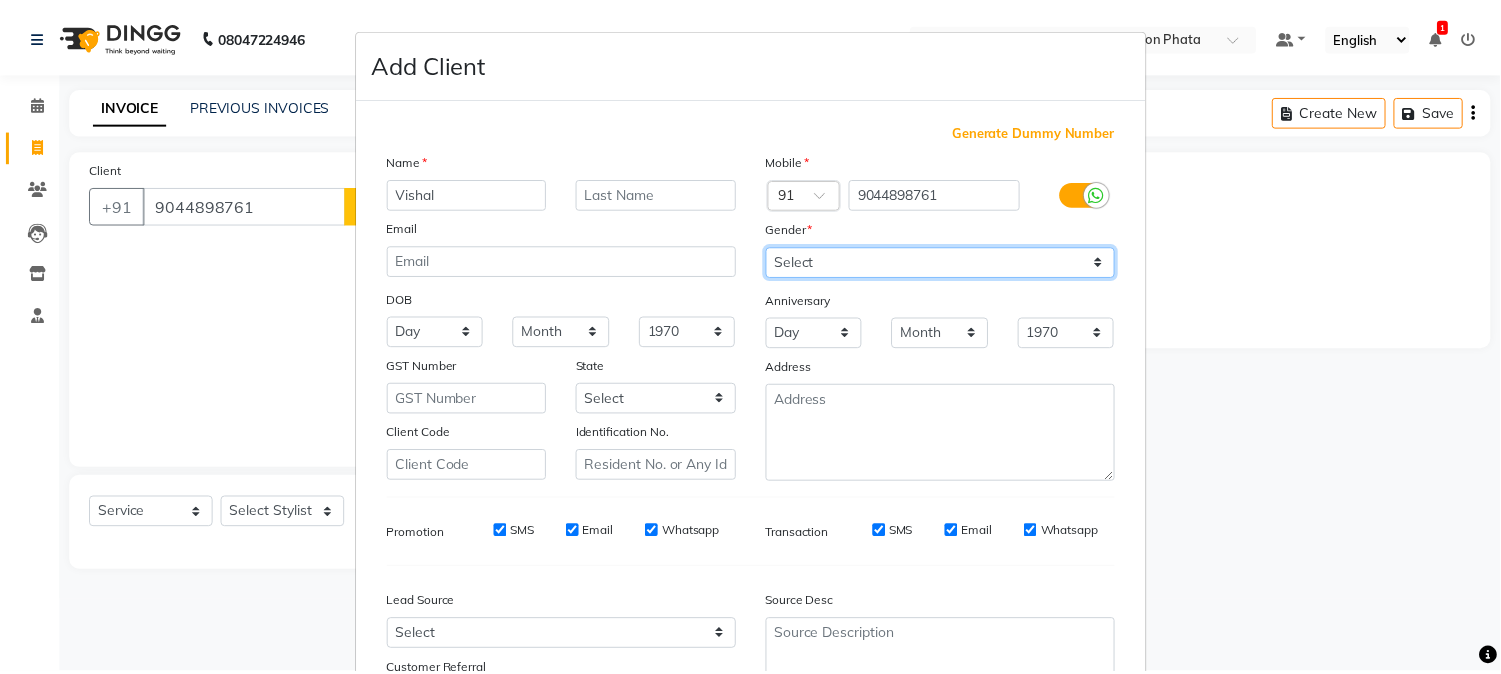 scroll, scrollTop: 176, scrollLeft: 0, axis: vertical 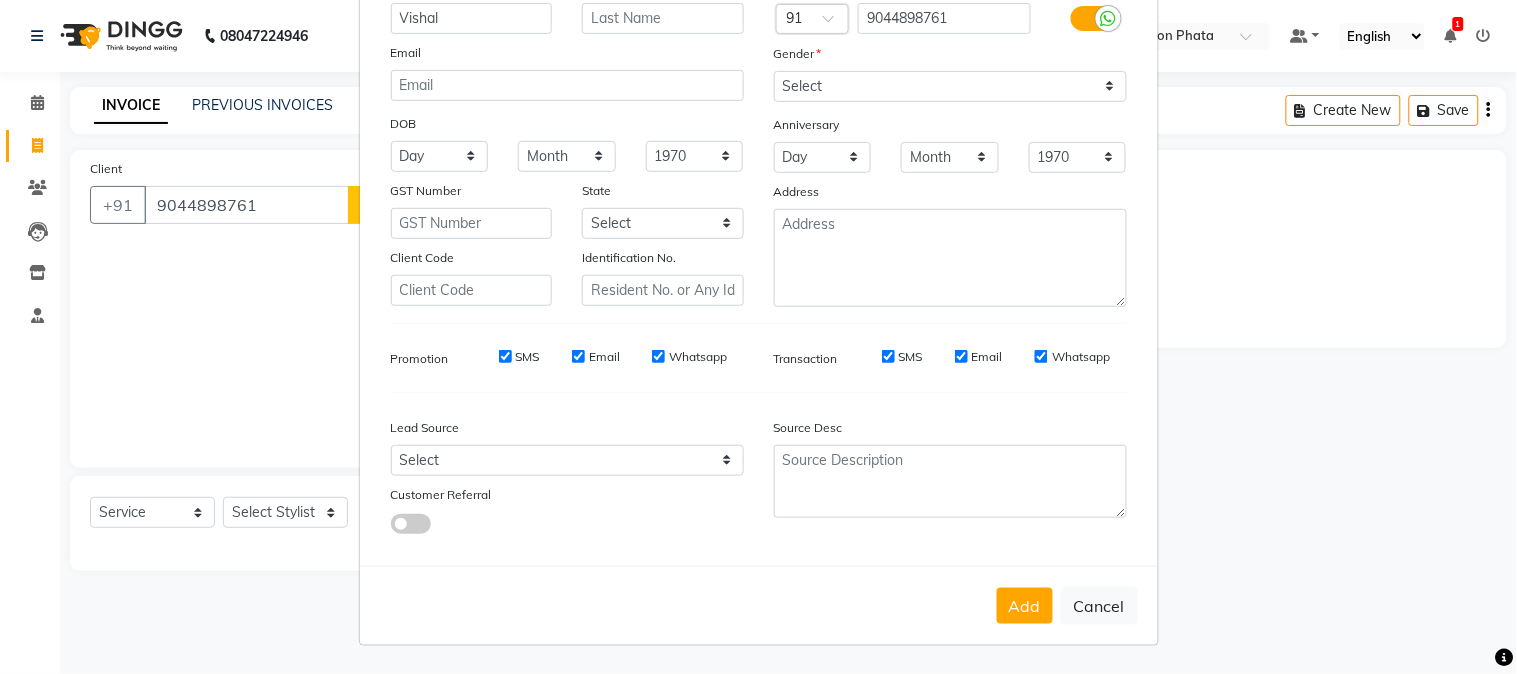 click on "Add" at bounding box center [1025, 606] 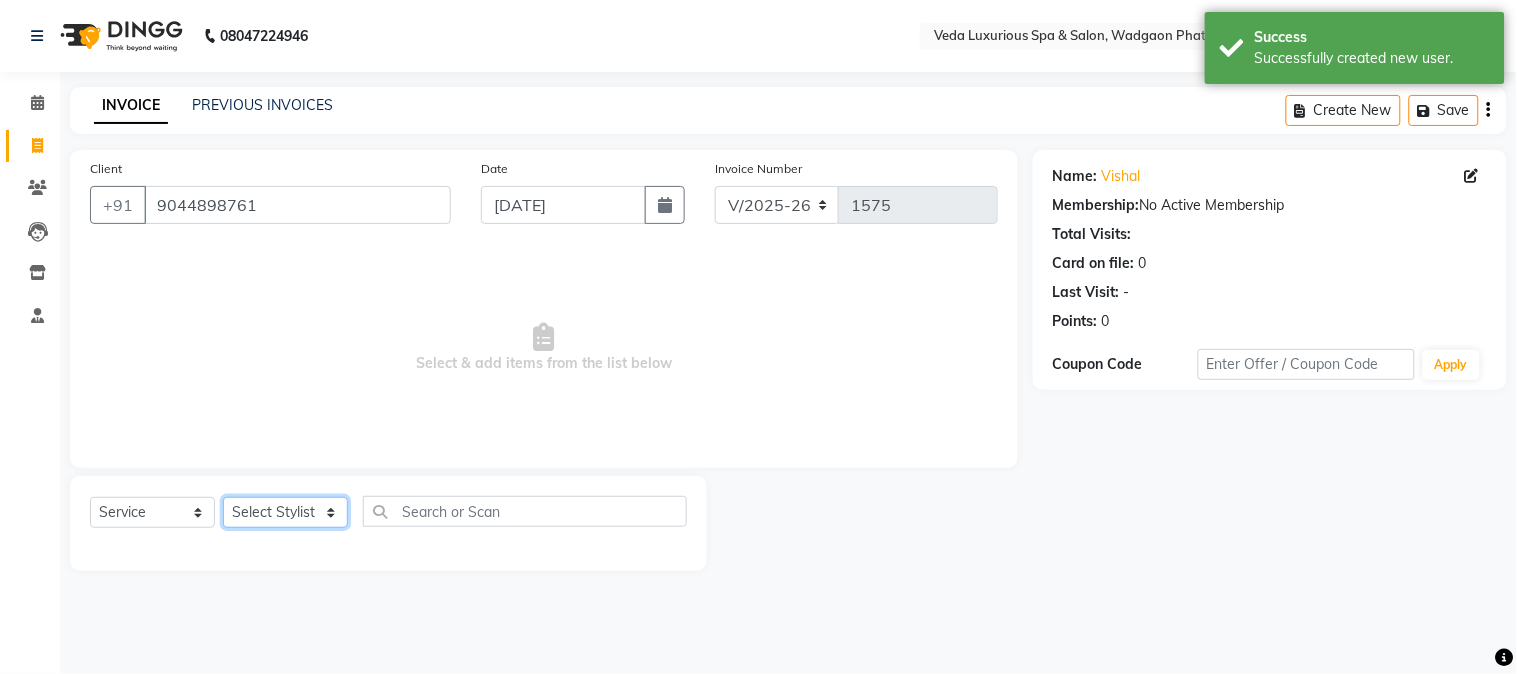 click on "Select Stylist Ankur GOLU [PERSON_NAME] [PERSON_NAME] [PERSON_NAME] RP seri VEDA" 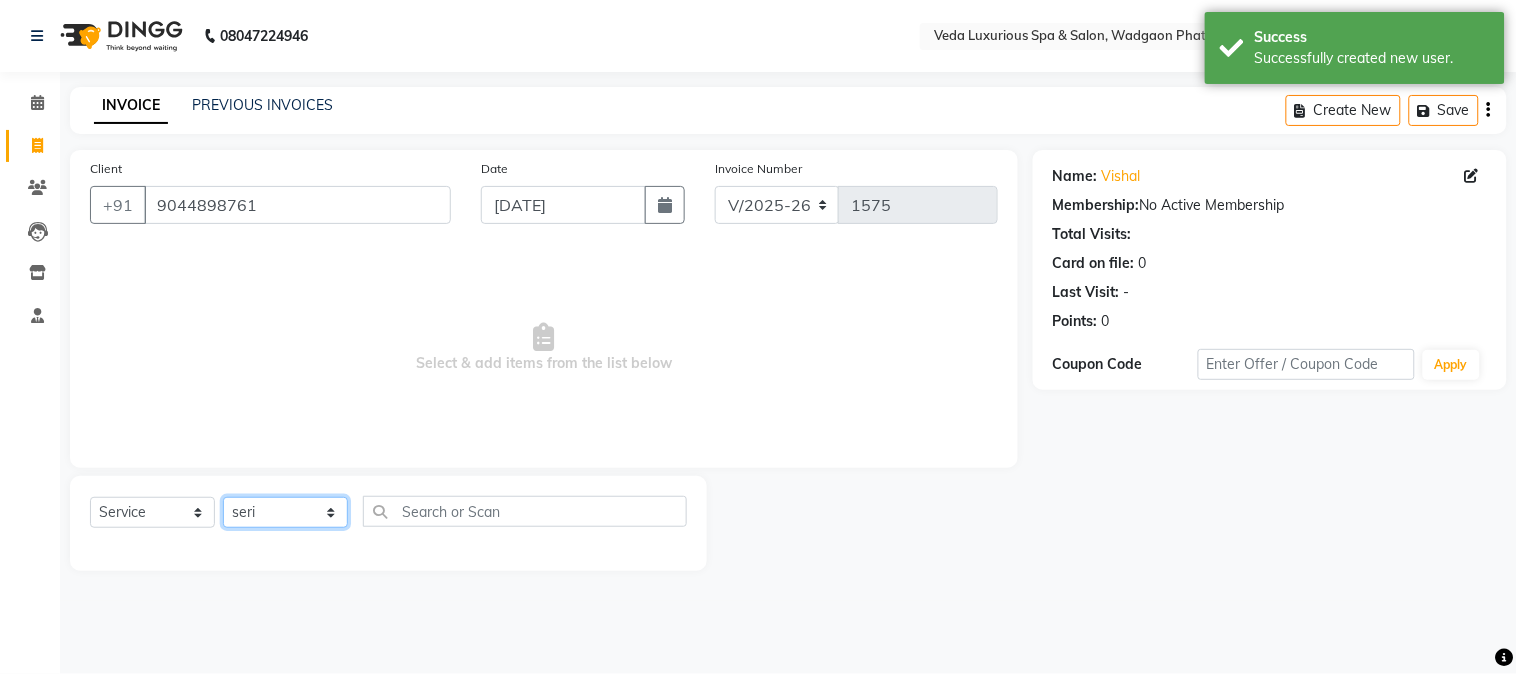 click on "Select Stylist Ankur GOLU [PERSON_NAME] [PERSON_NAME] [PERSON_NAME] RP seri VEDA" 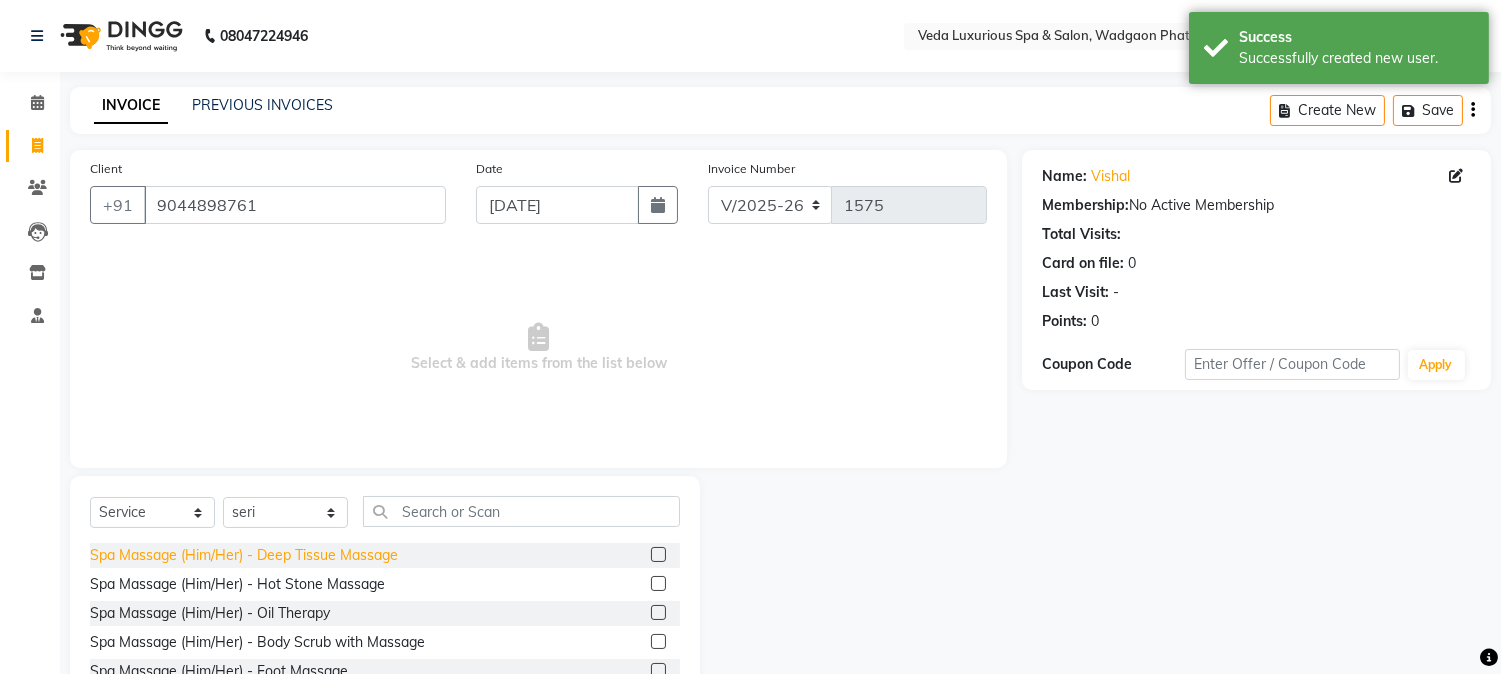click on "Spa Massage (Him/Her) - Deep Tissue Massage" 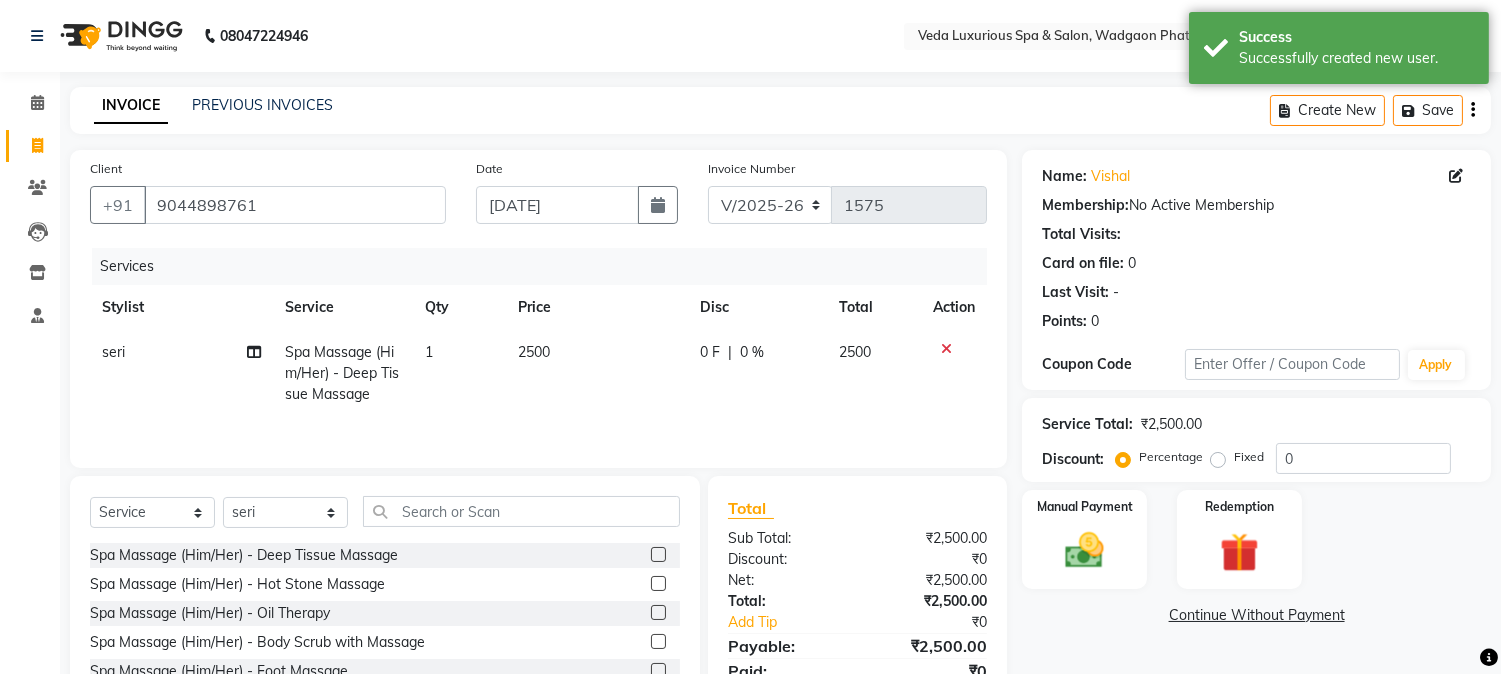 scroll, scrollTop: 111, scrollLeft: 0, axis: vertical 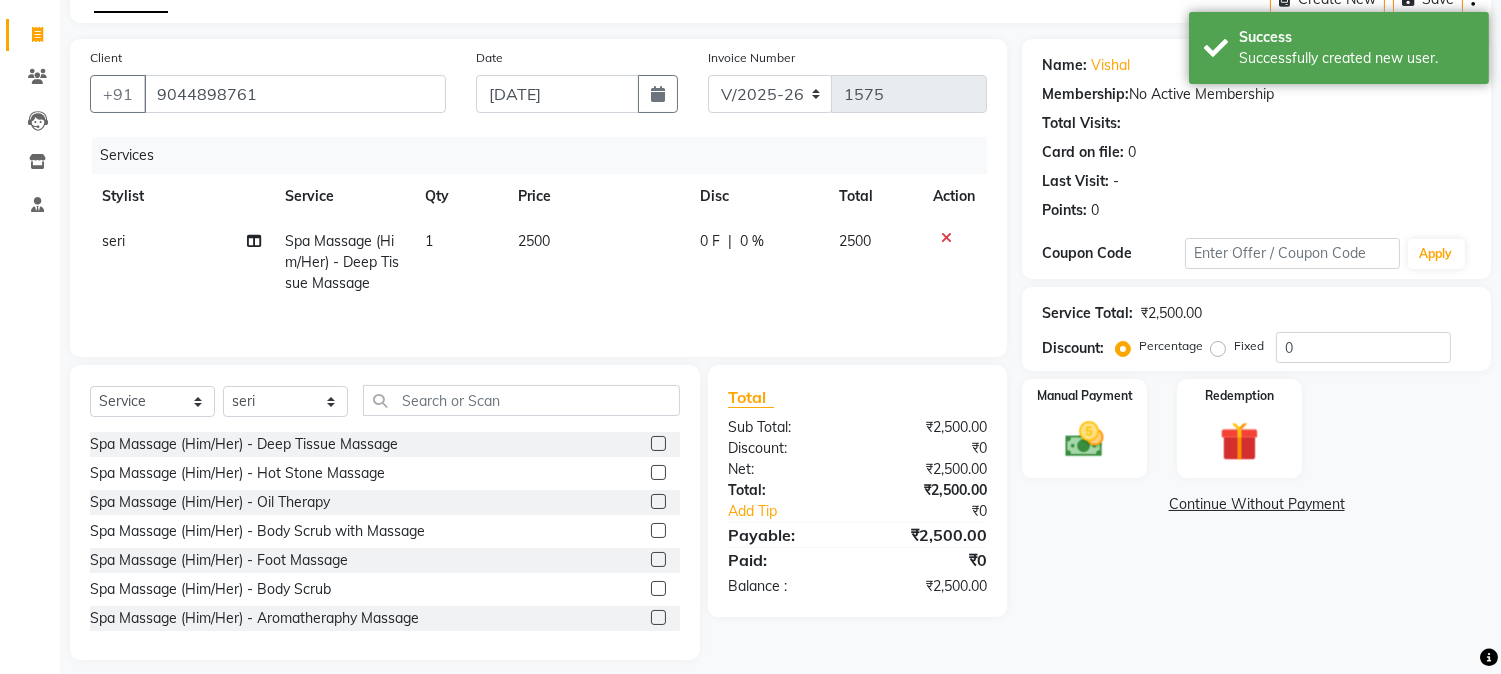 click on "0 F | 0 %" 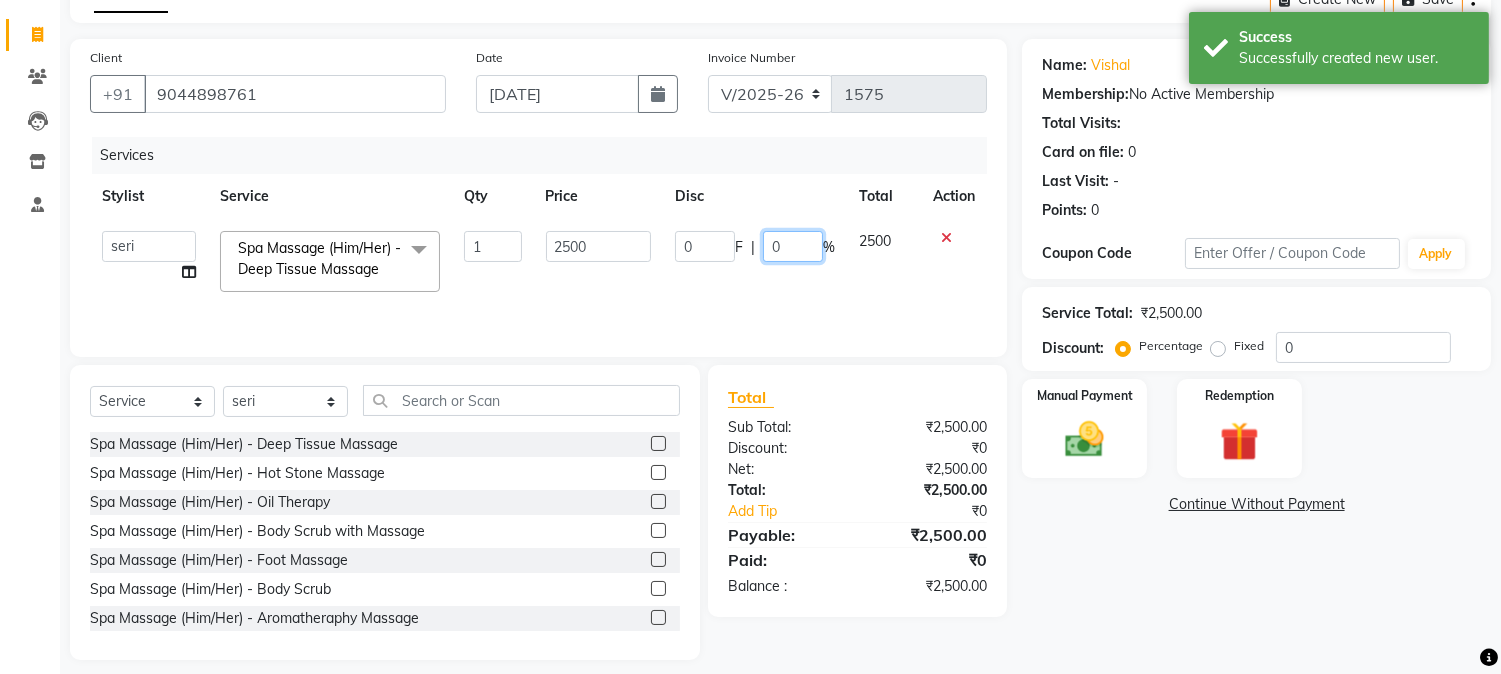 click on "0" 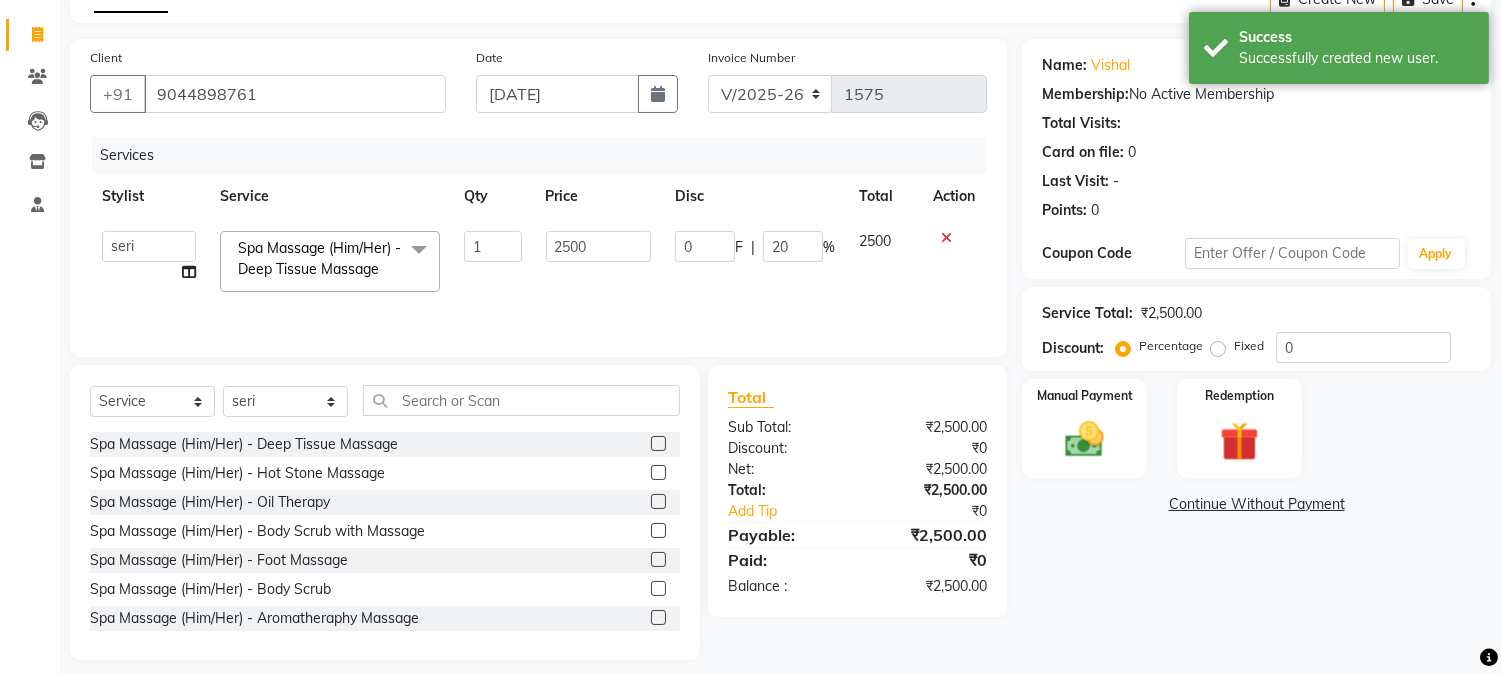 click on "Disc" 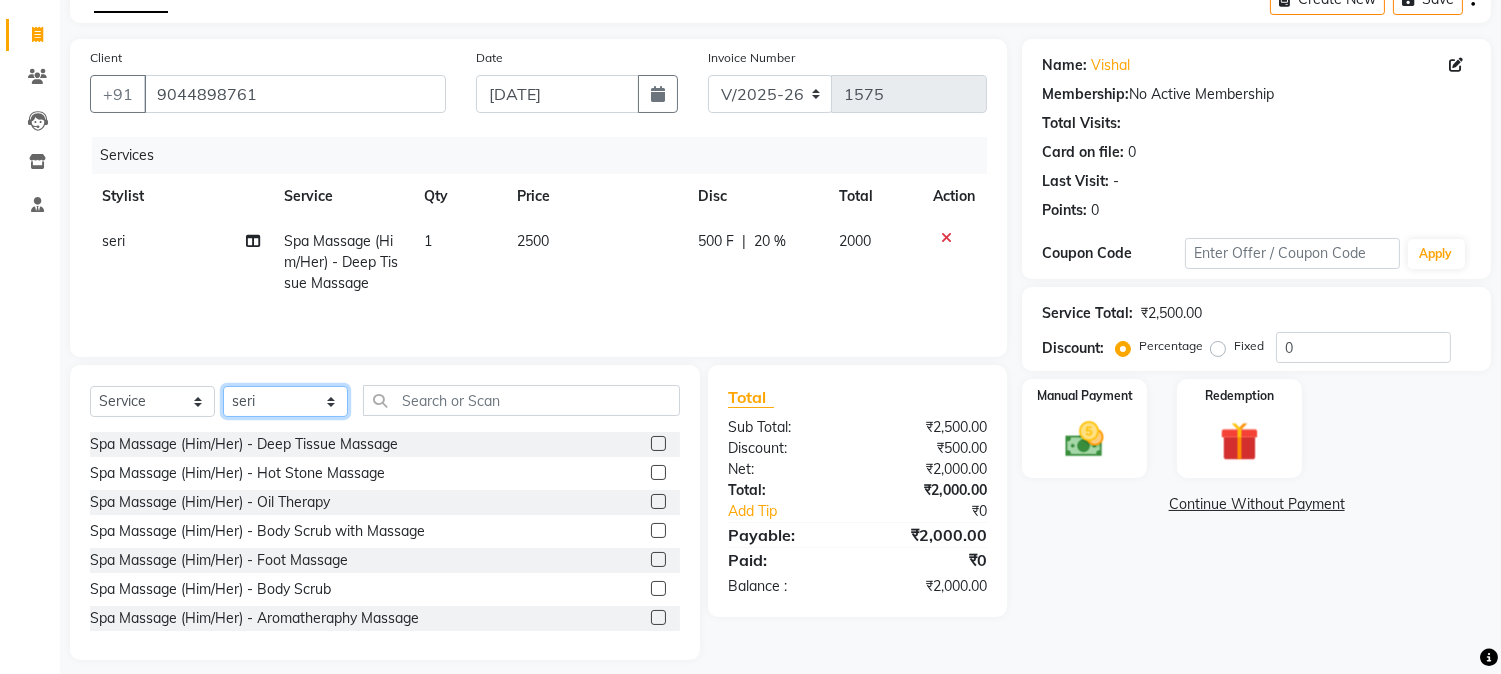 click on "Select Stylist Ankur GOLU [PERSON_NAME] [PERSON_NAME] [PERSON_NAME] RP seri VEDA" 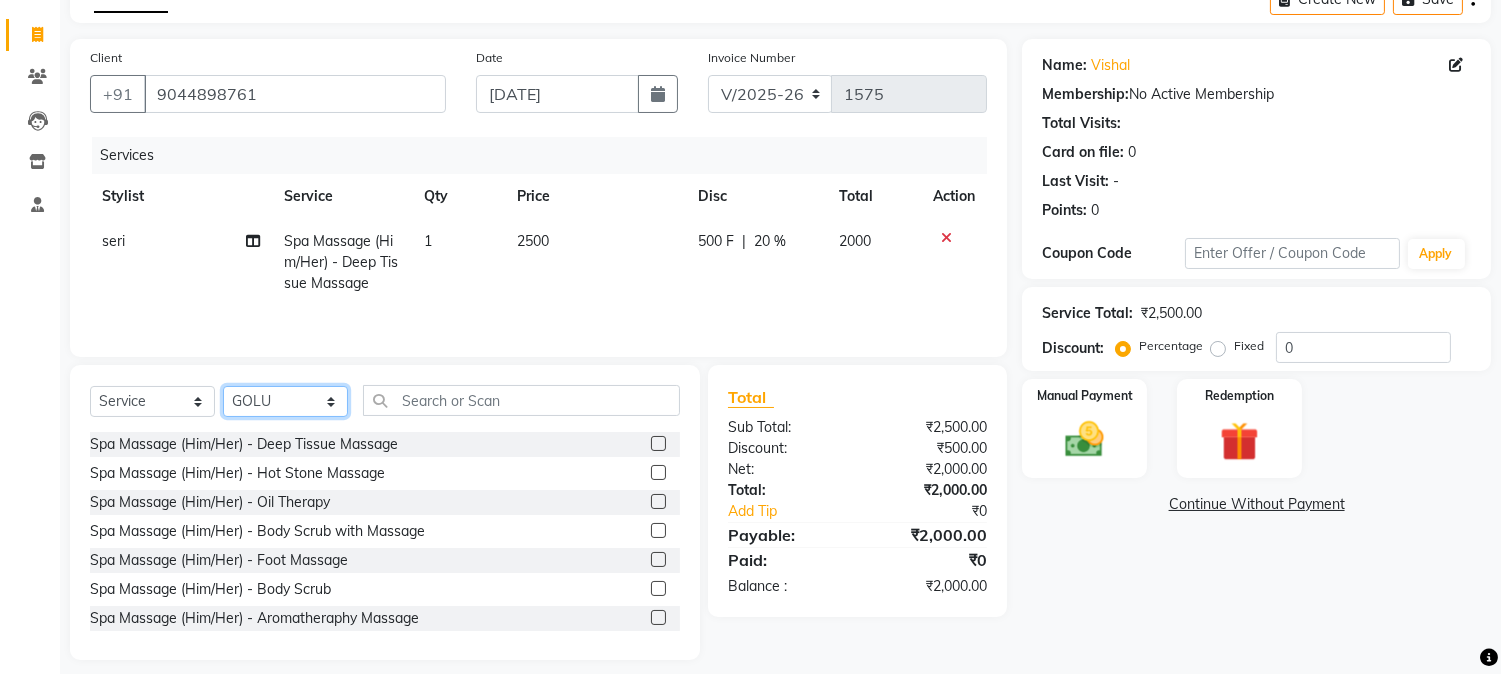 click on "Select Stylist Ankur GOLU [PERSON_NAME] [PERSON_NAME] [PERSON_NAME] RP seri VEDA" 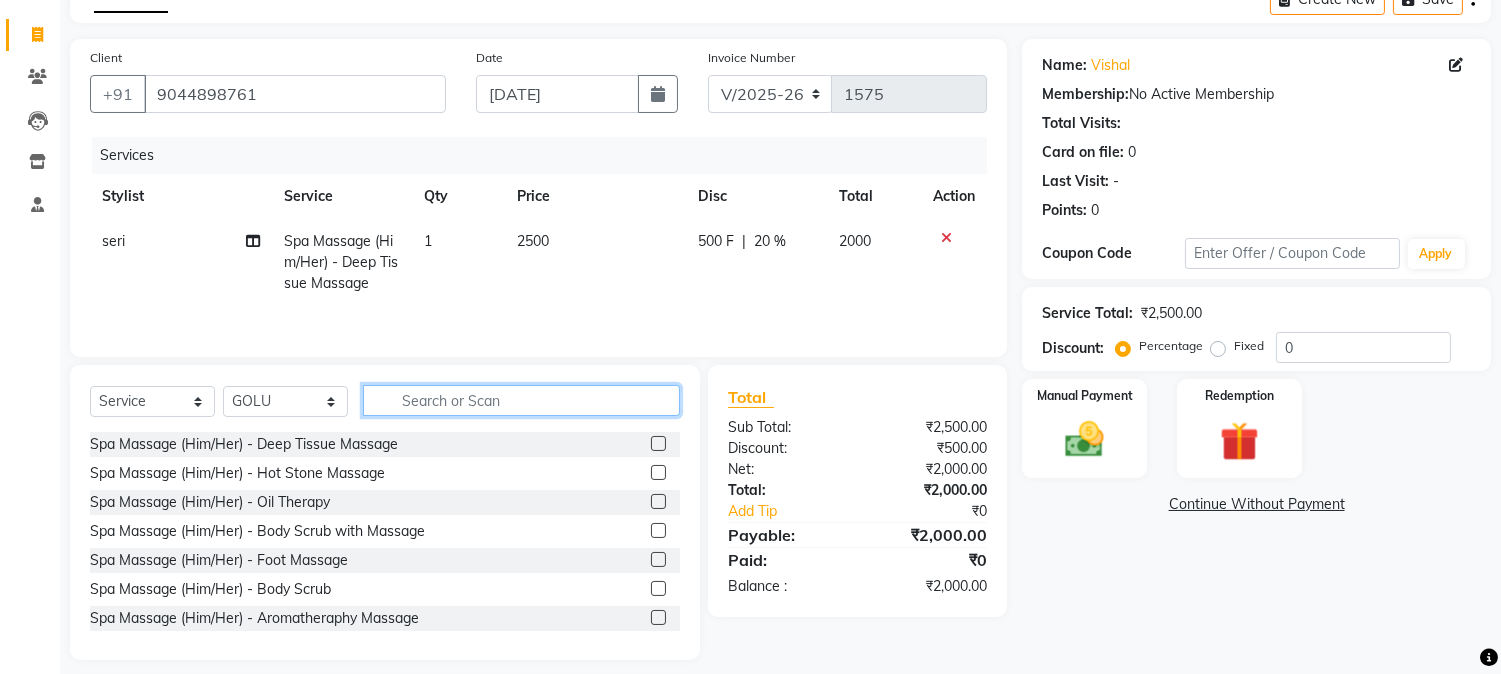 click 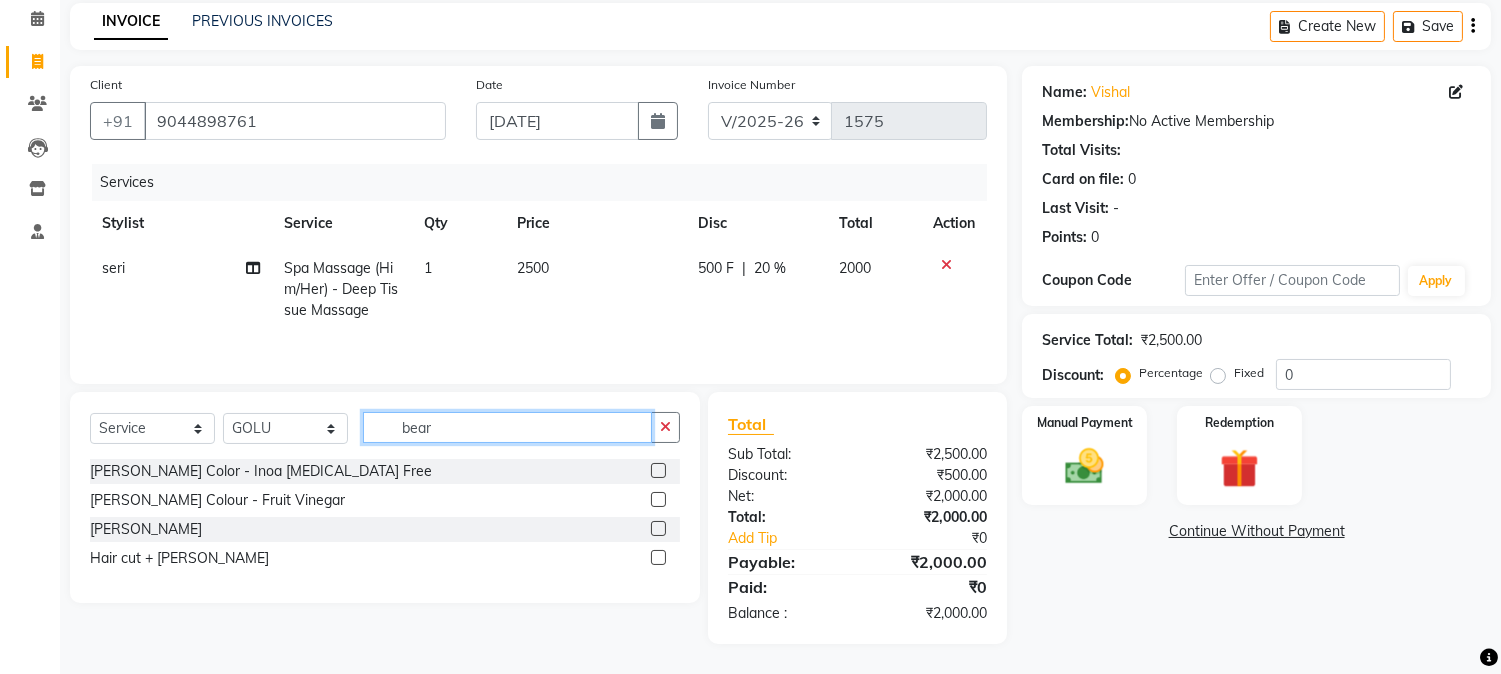 scroll, scrollTop: 85, scrollLeft: 0, axis: vertical 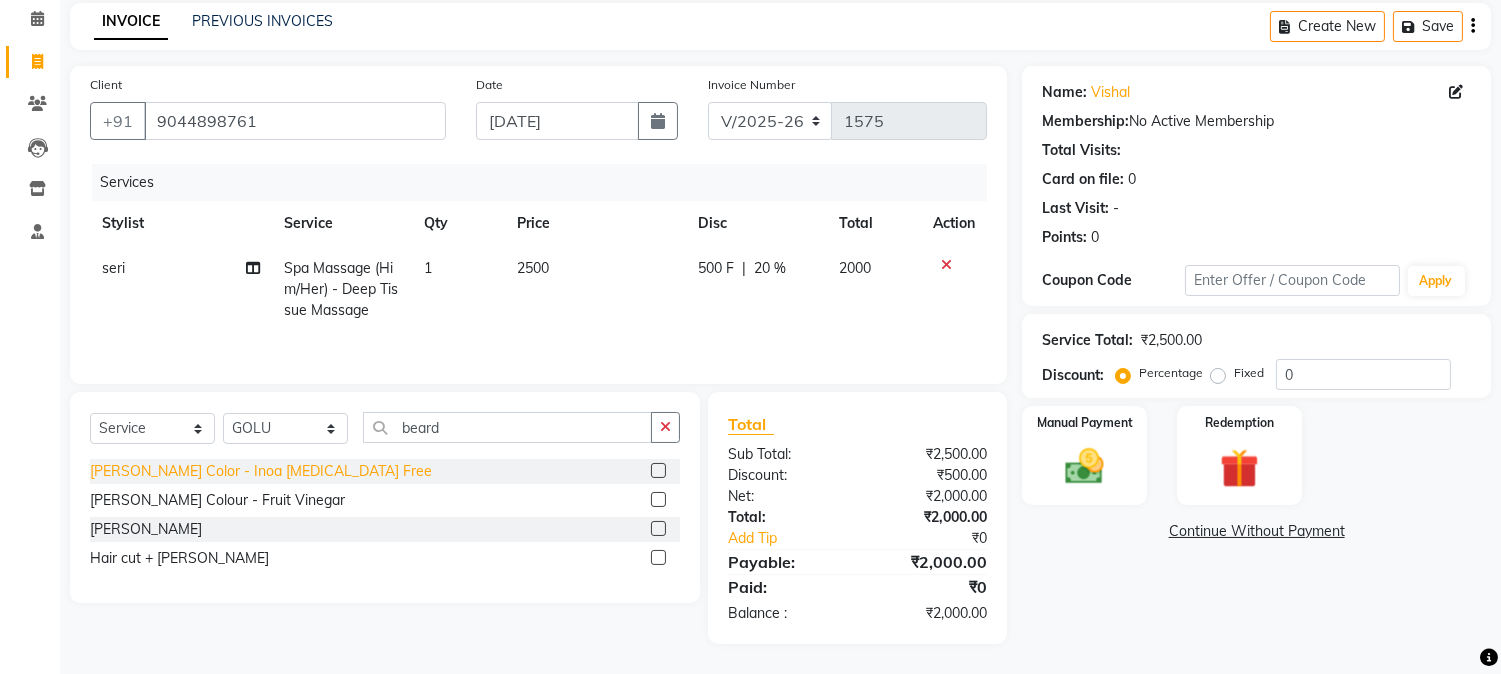 click on "[PERSON_NAME]" 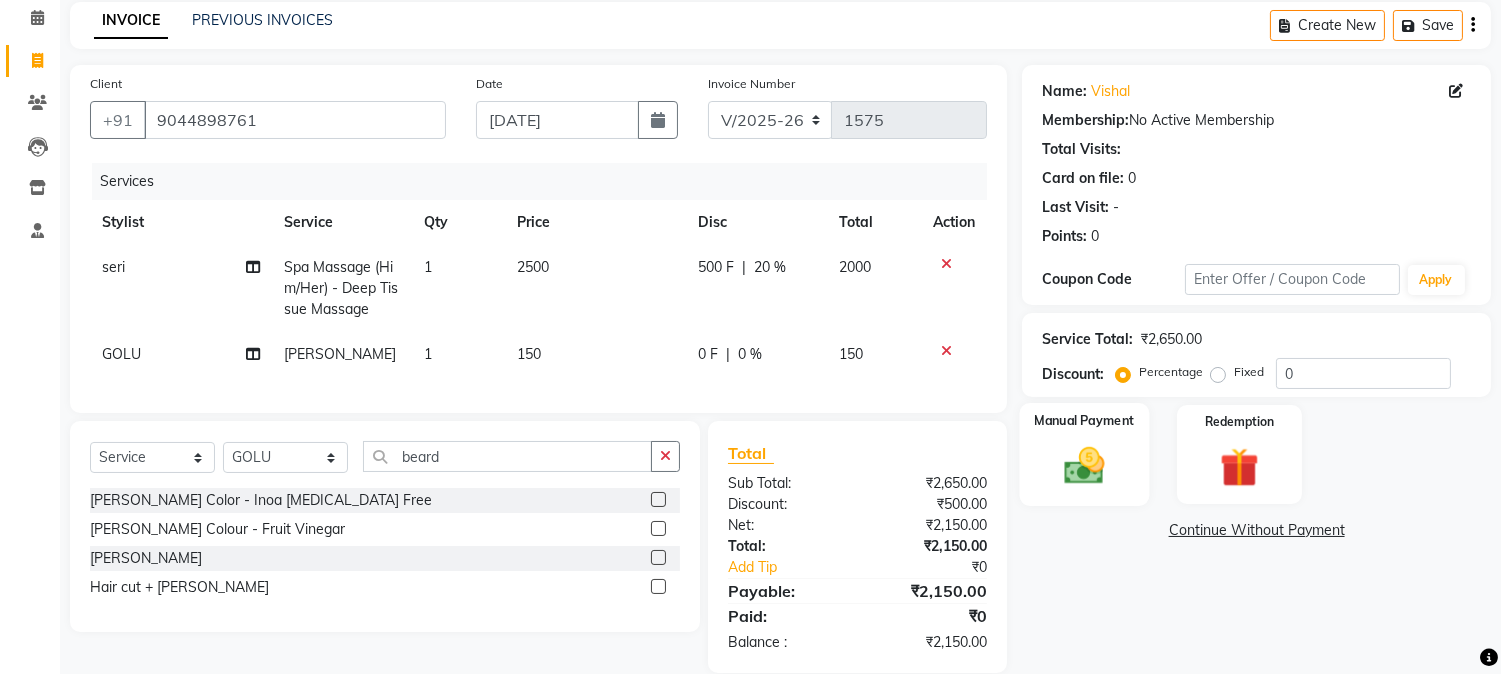 click 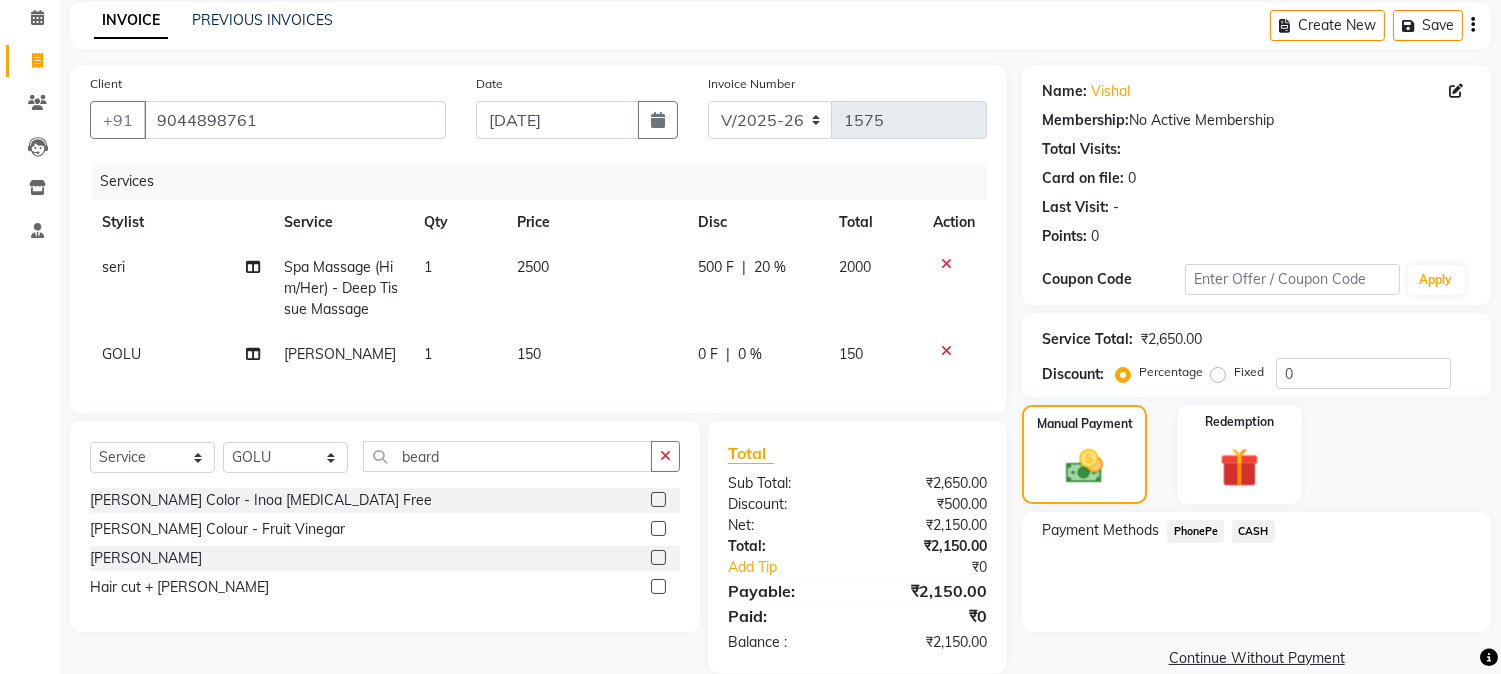 scroll, scrollTop: 130, scrollLeft: 0, axis: vertical 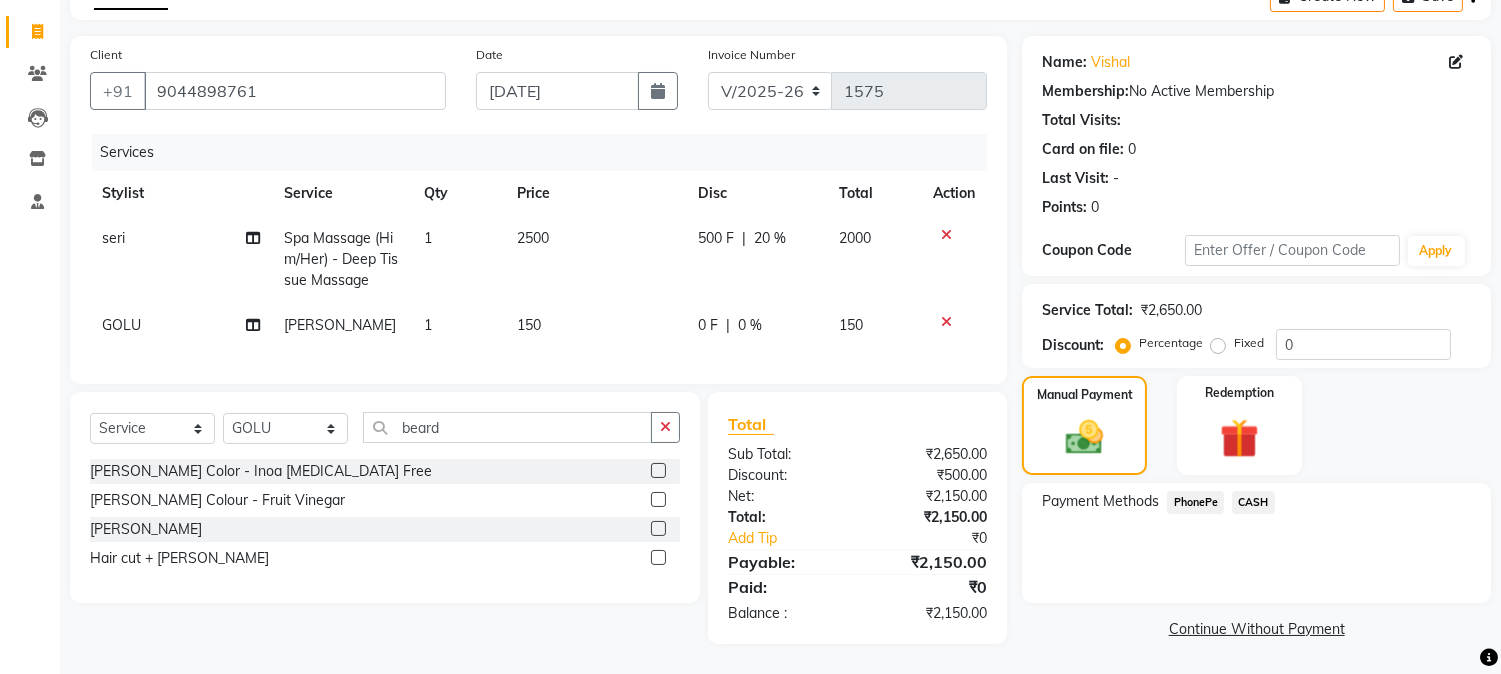 click on "PhonePe" 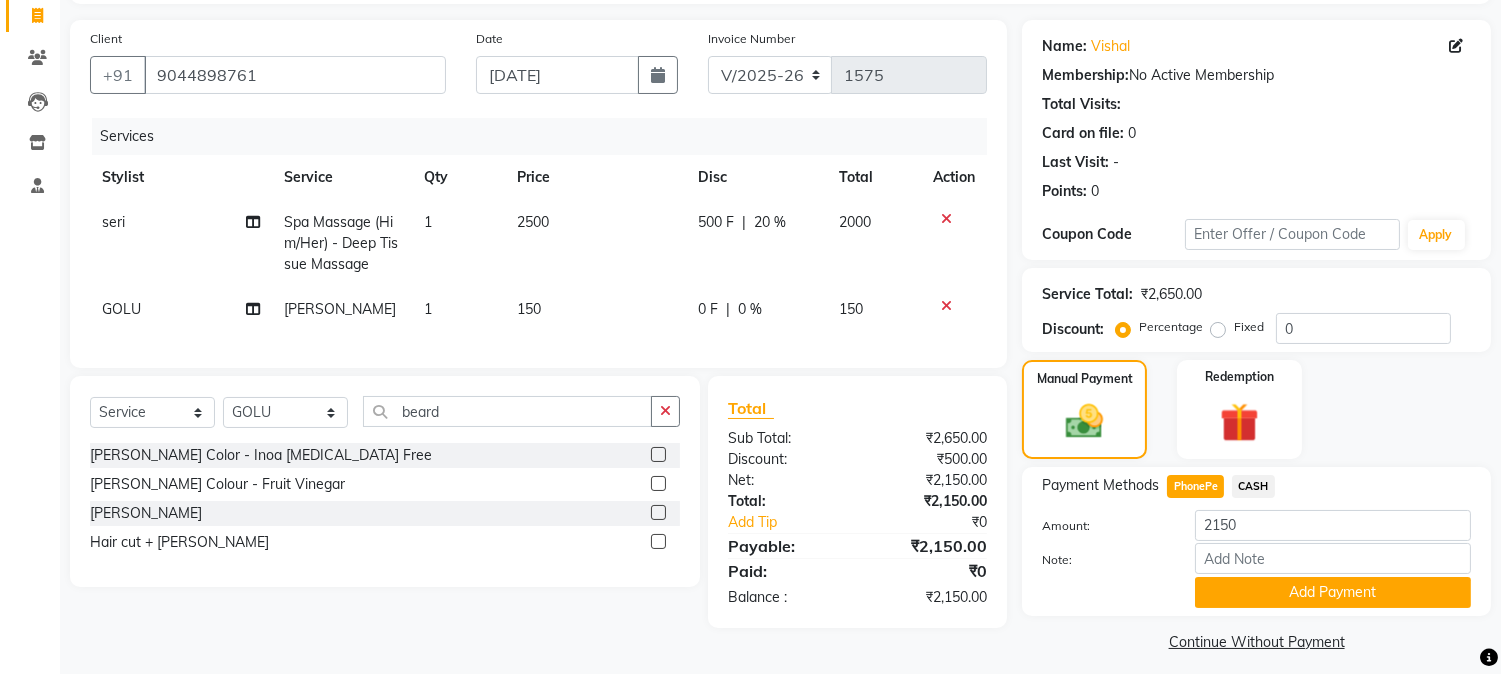 scroll, scrollTop: 142, scrollLeft: 0, axis: vertical 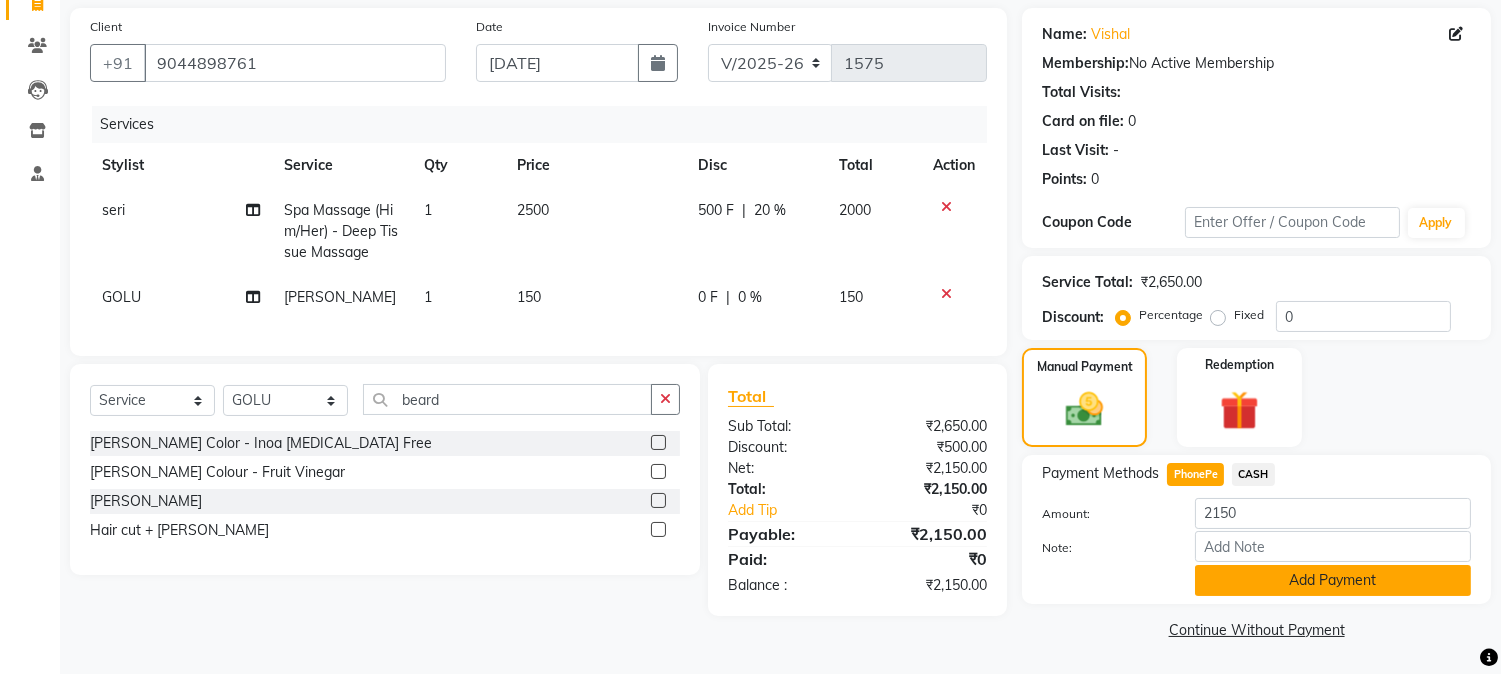 click on "Add Payment" 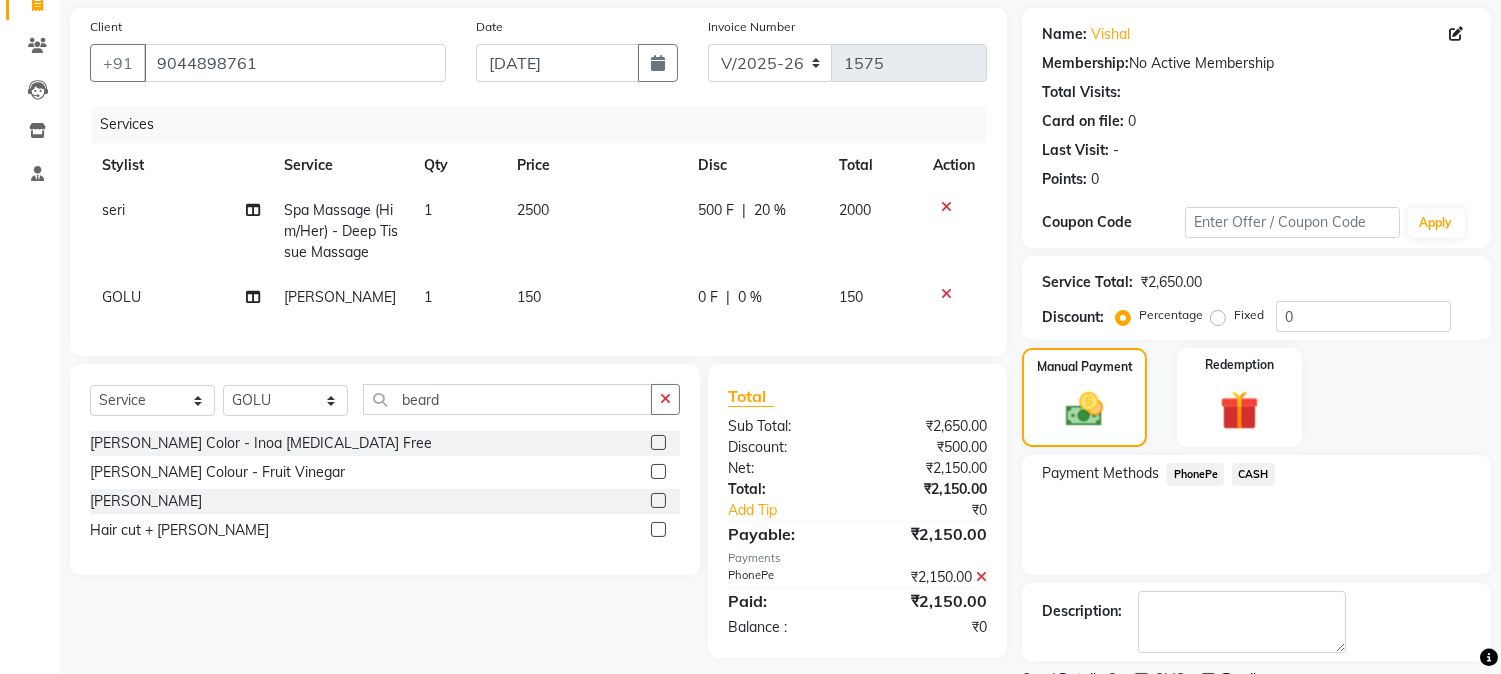 scroll, scrollTop: 225, scrollLeft: 0, axis: vertical 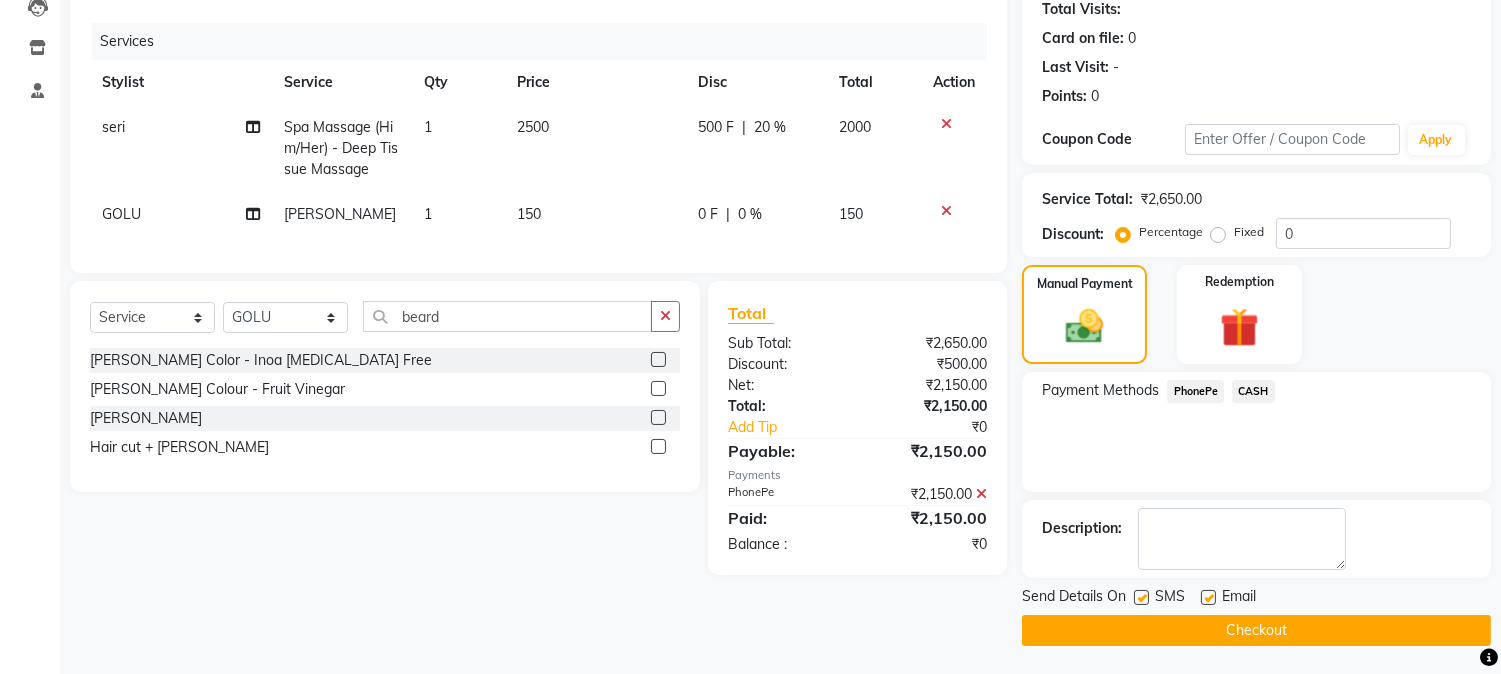 click on "Checkout" 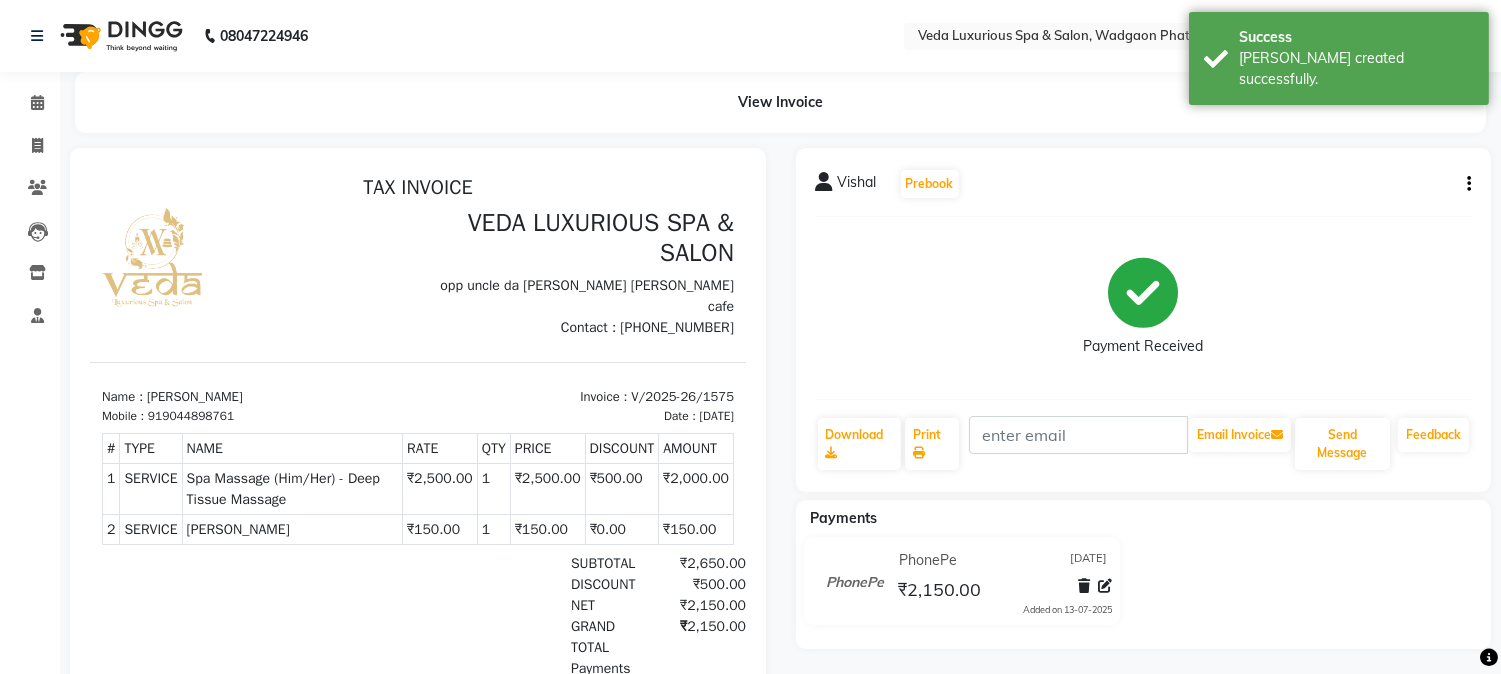 scroll, scrollTop: 0, scrollLeft: 0, axis: both 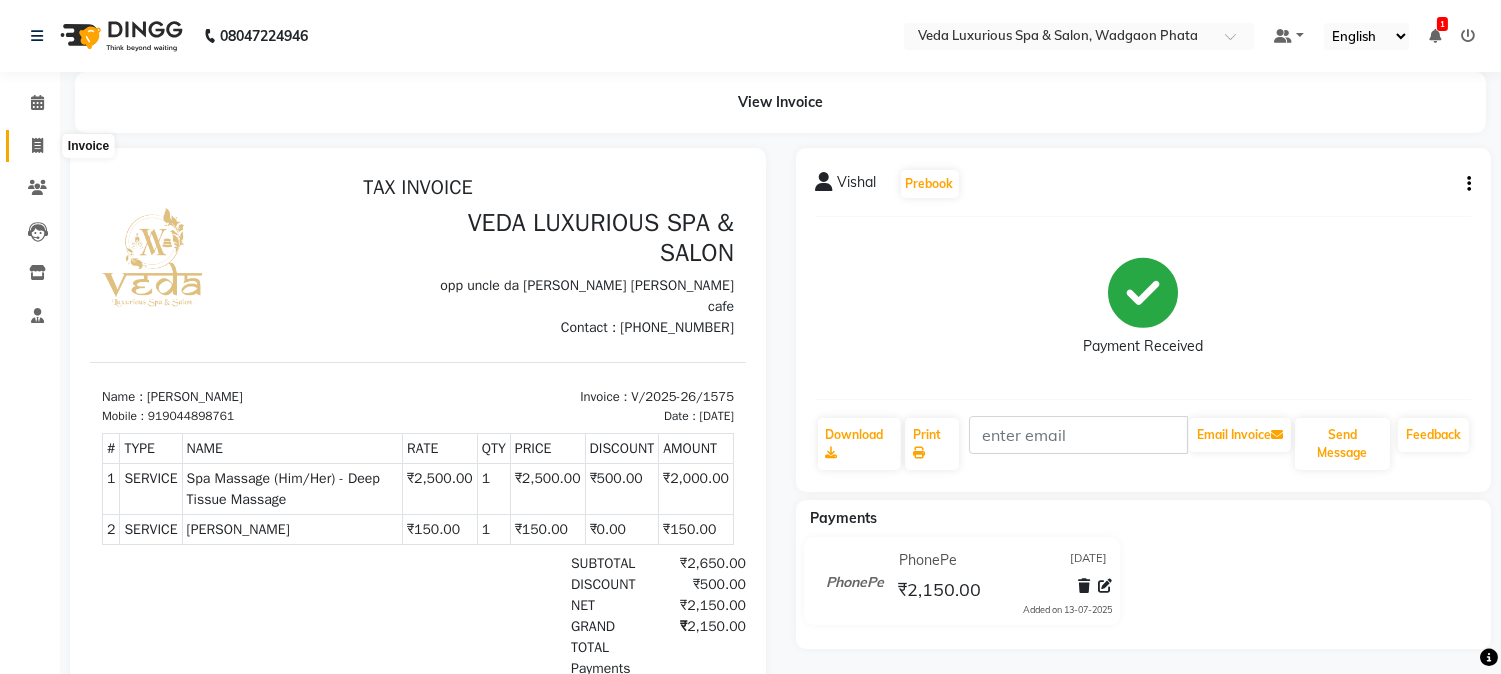 click 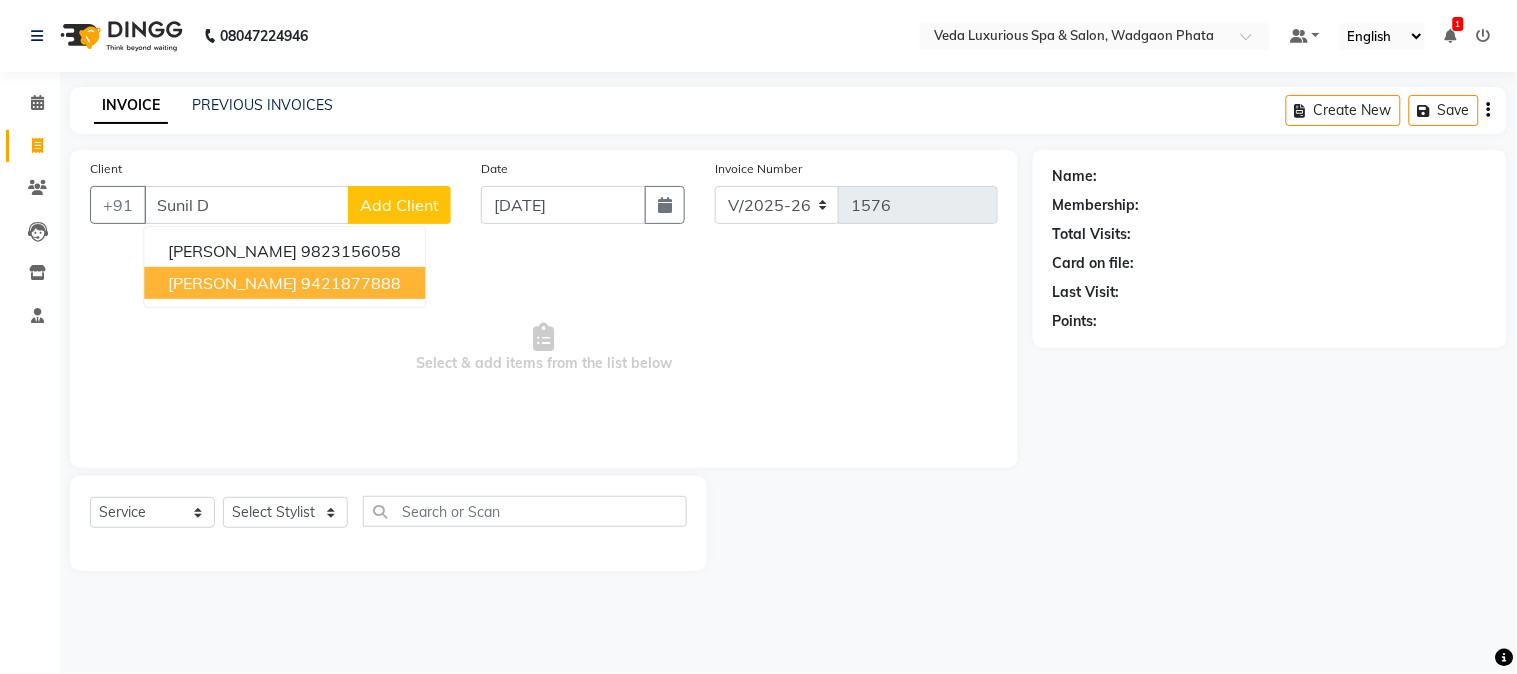 click on "9421877888" at bounding box center (351, 283) 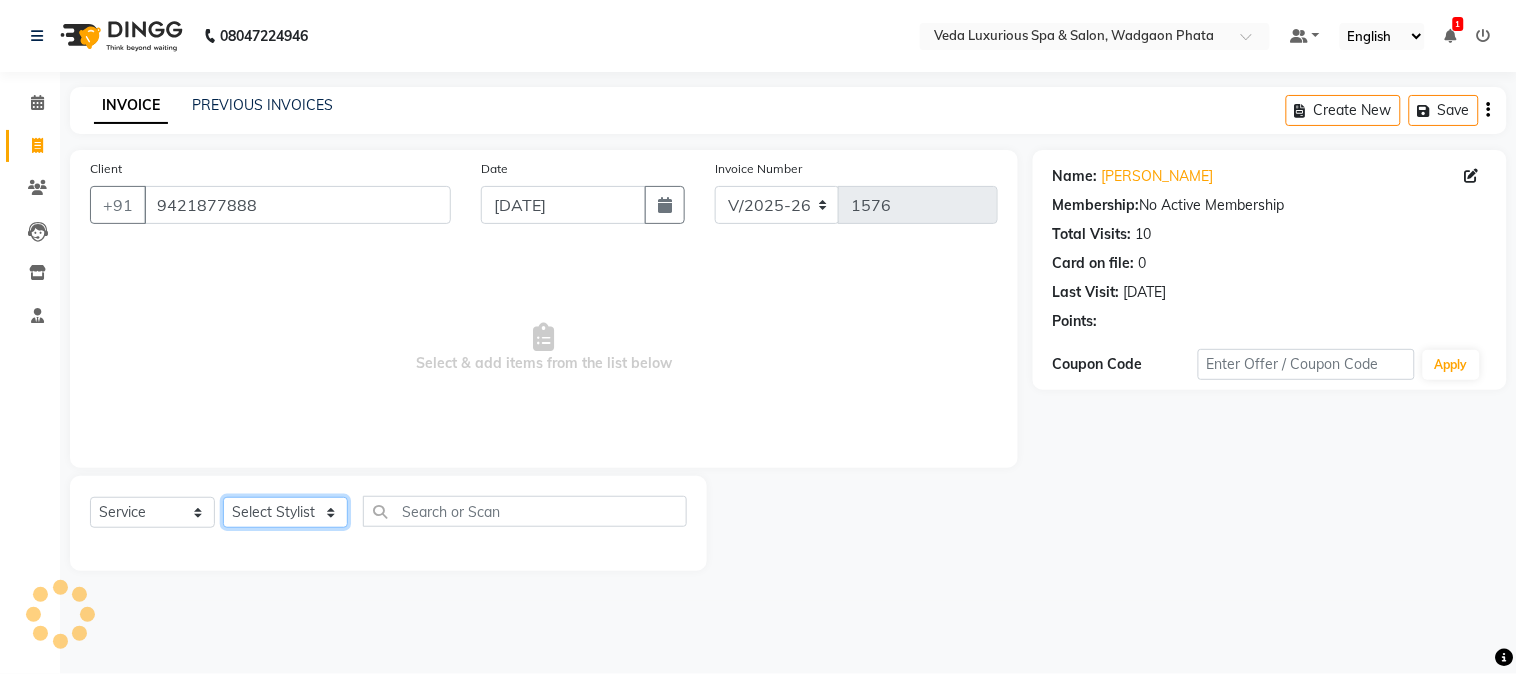 click on "Select Stylist Ankur GOLU [PERSON_NAME] [PERSON_NAME] [PERSON_NAME] RP seri VEDA" 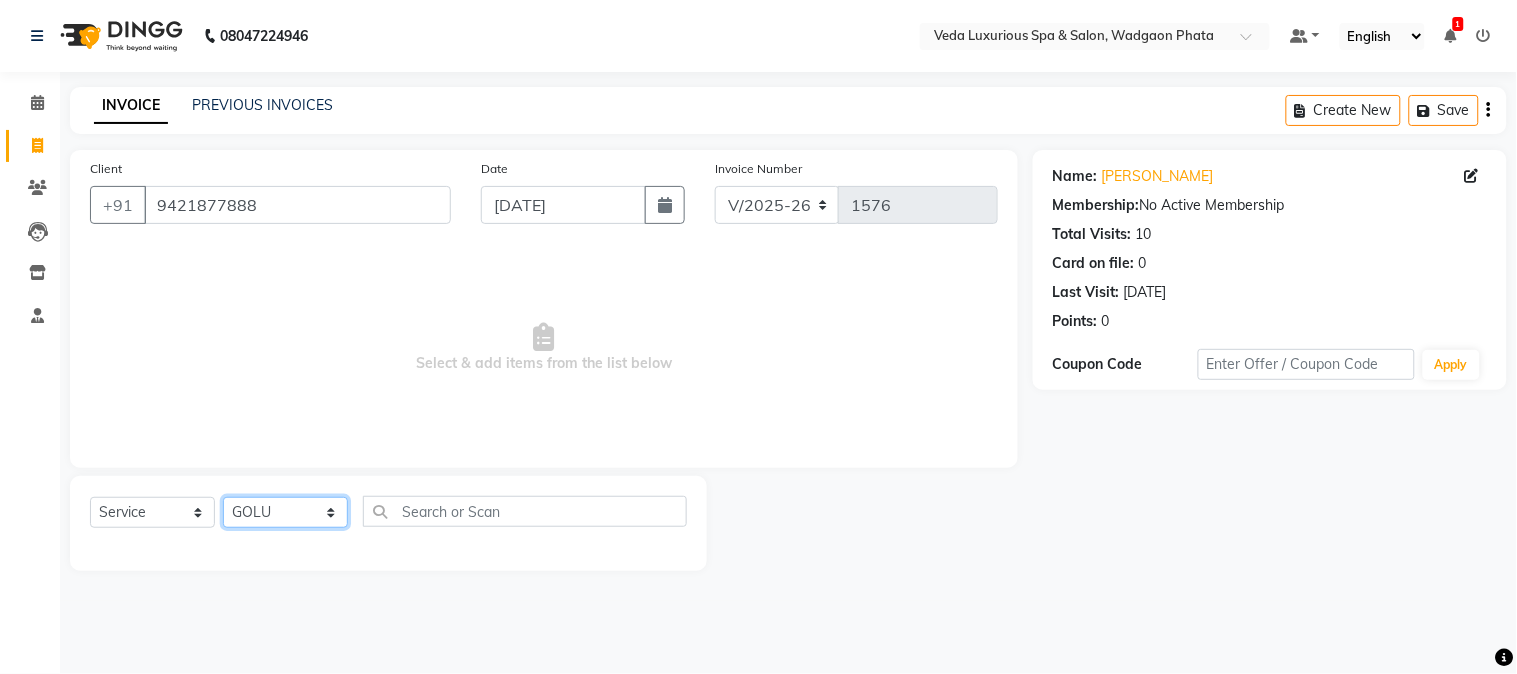 click on "Select Stylist Ankur GOLU [PERSON_NAME] [PERSON_NAME] [PERSON_NAME] RP seri VEDA" 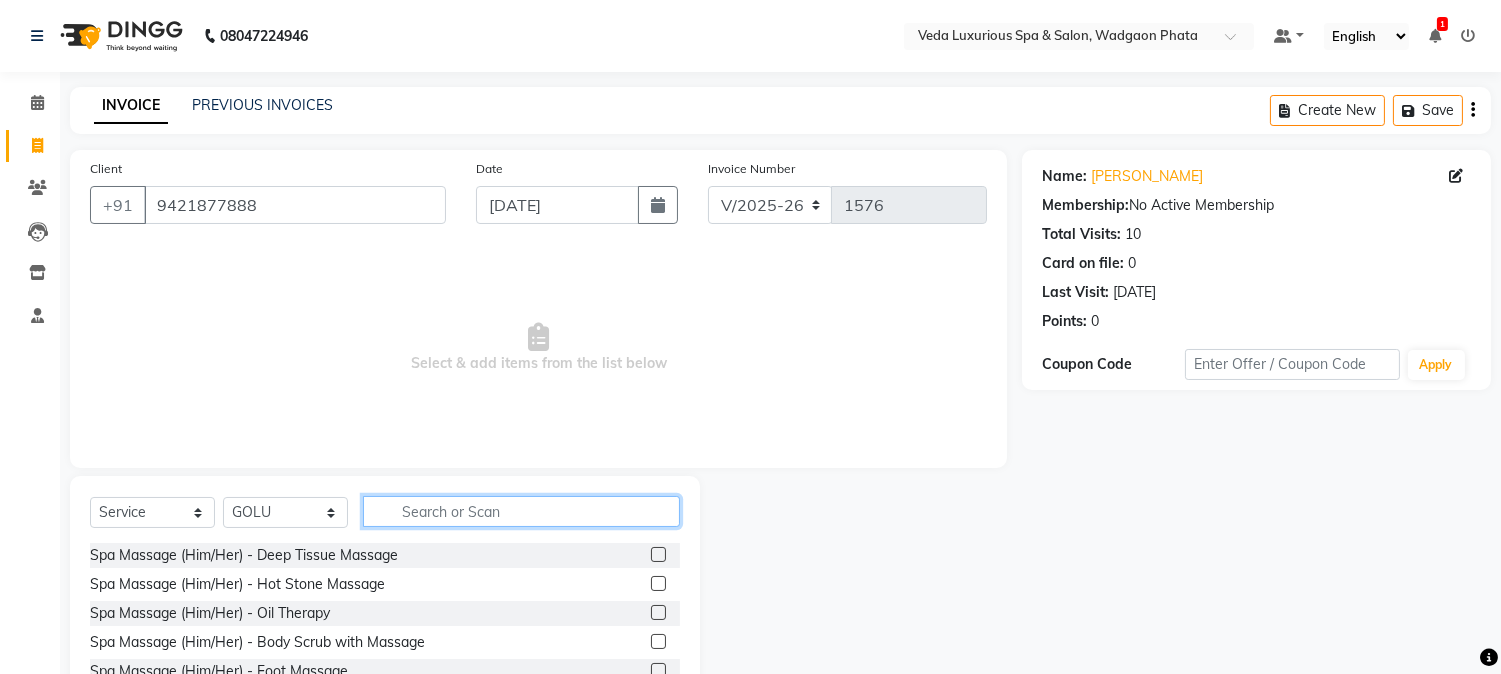 click 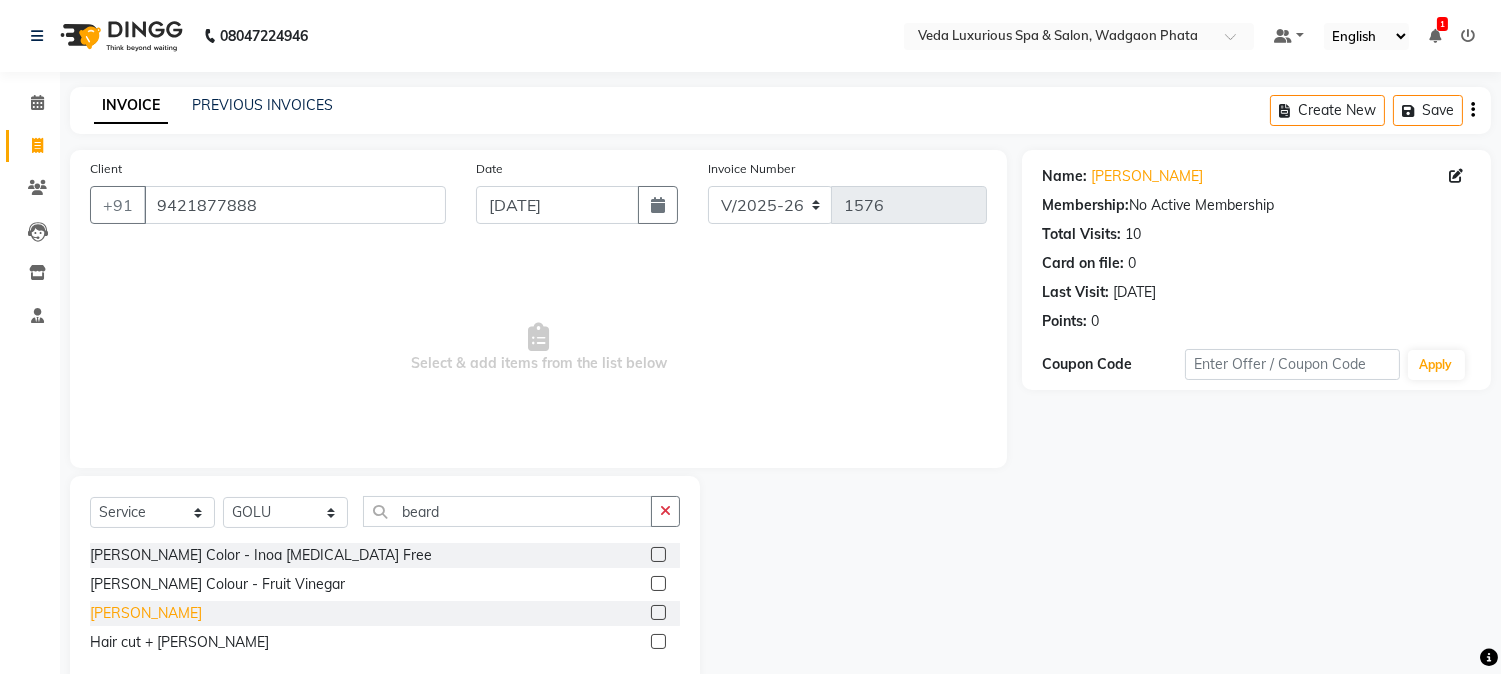 click on "[PERSON_NAME]" 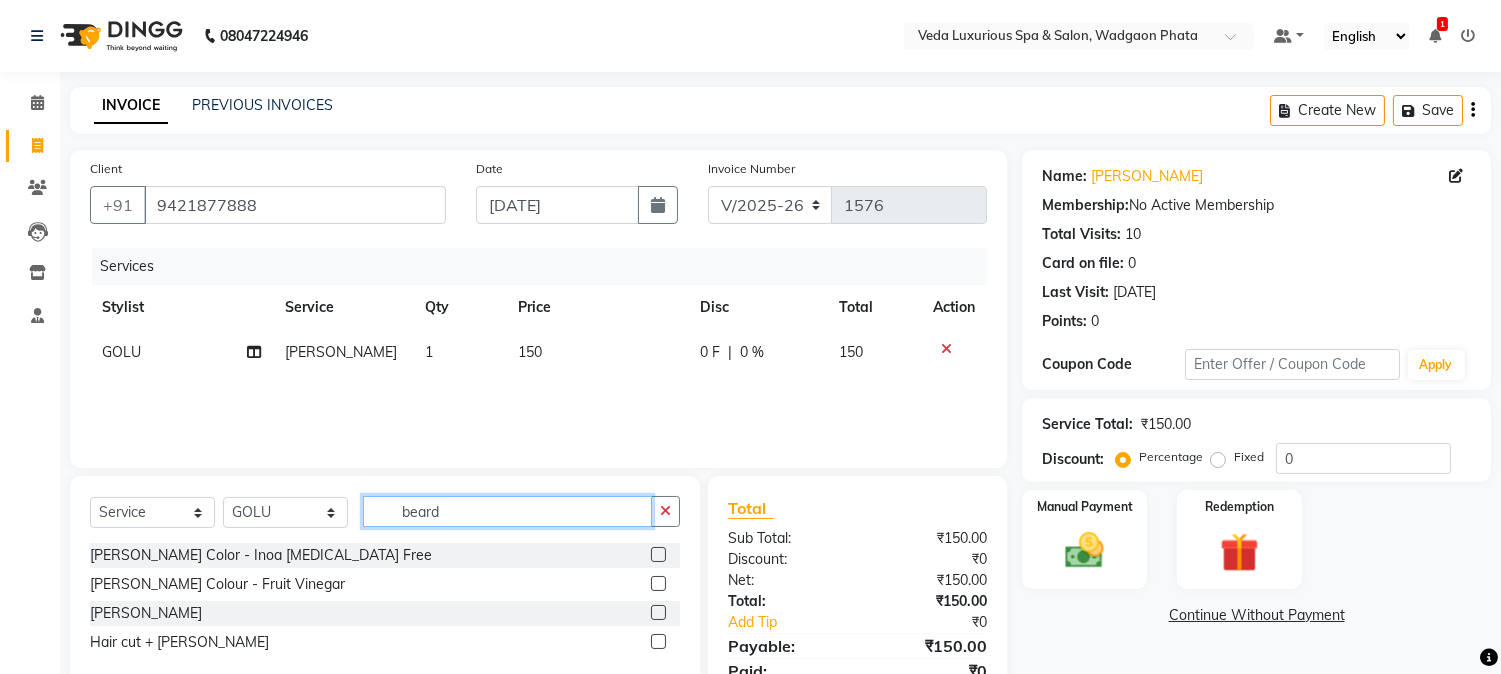 click on "beard" 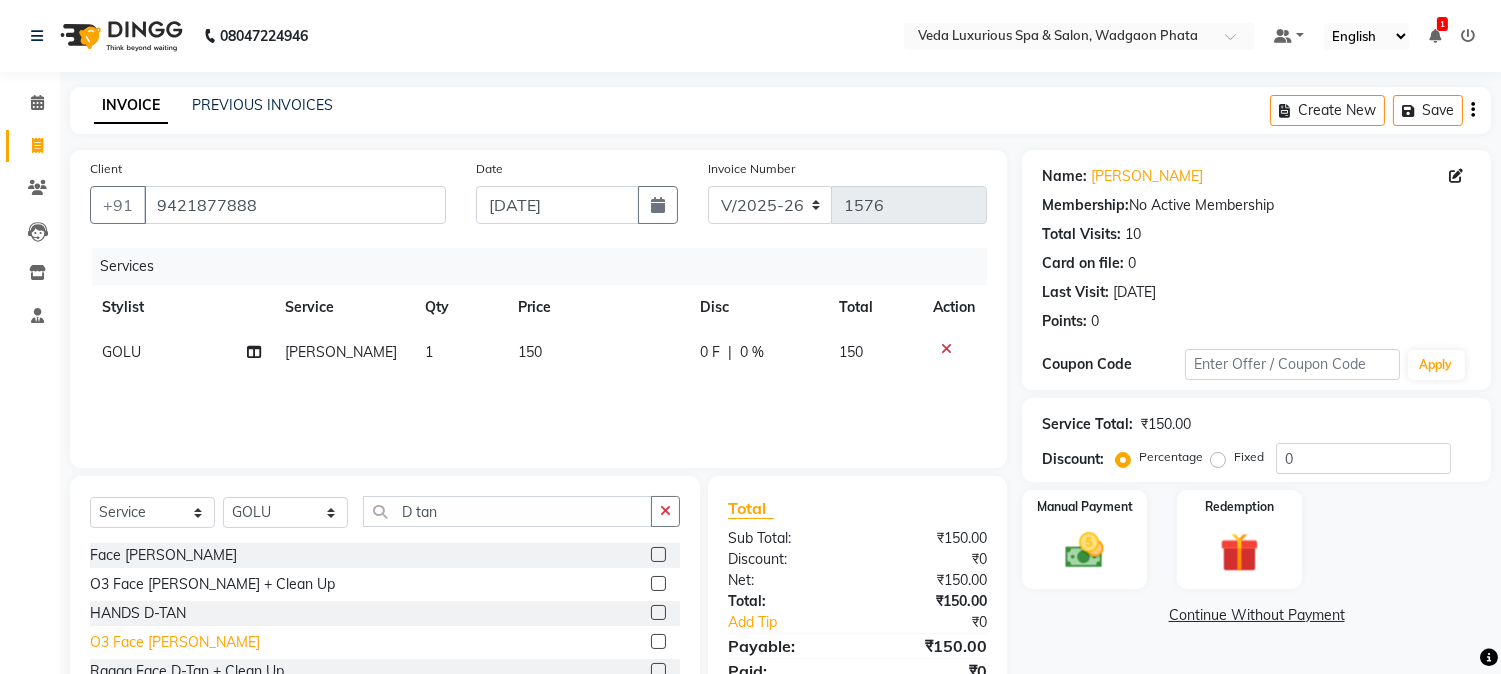 click on "O3 Face [PERSON_NAME]" 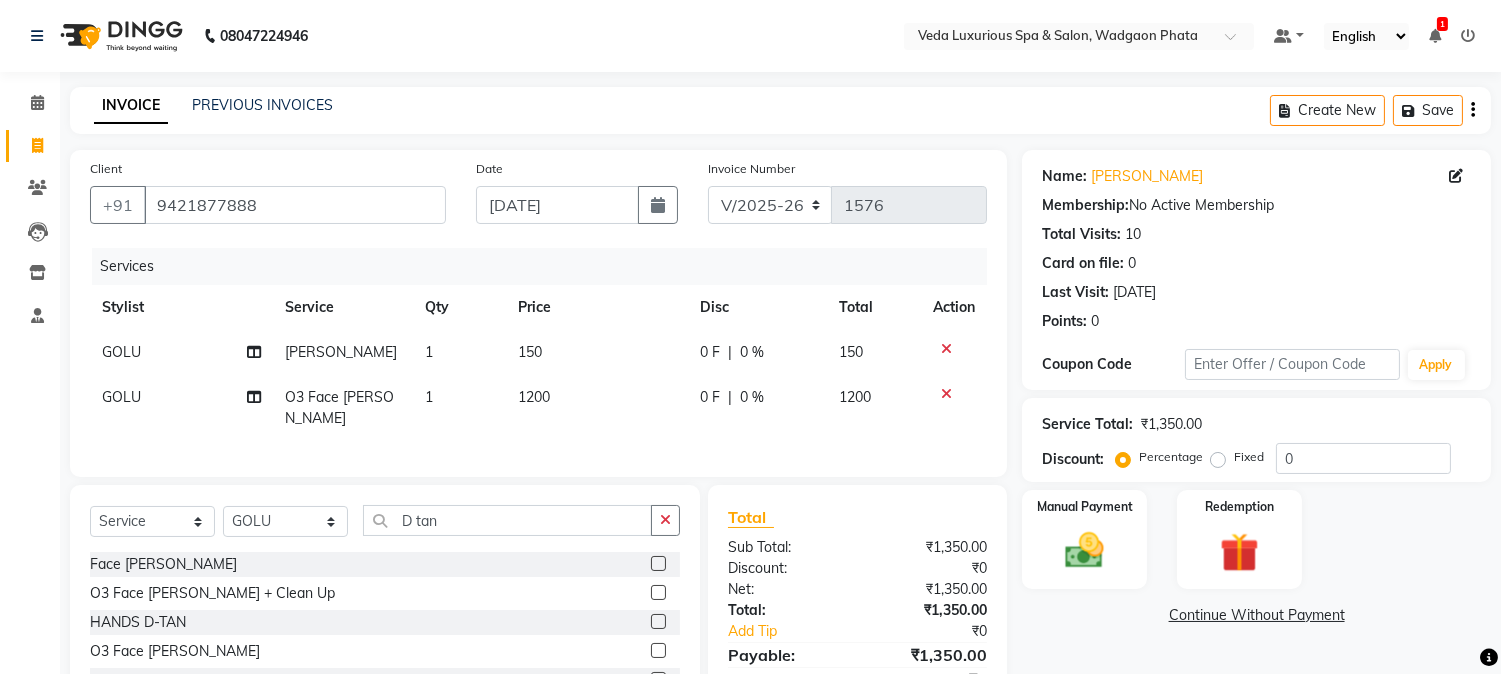 click on "0 F | 0 %" 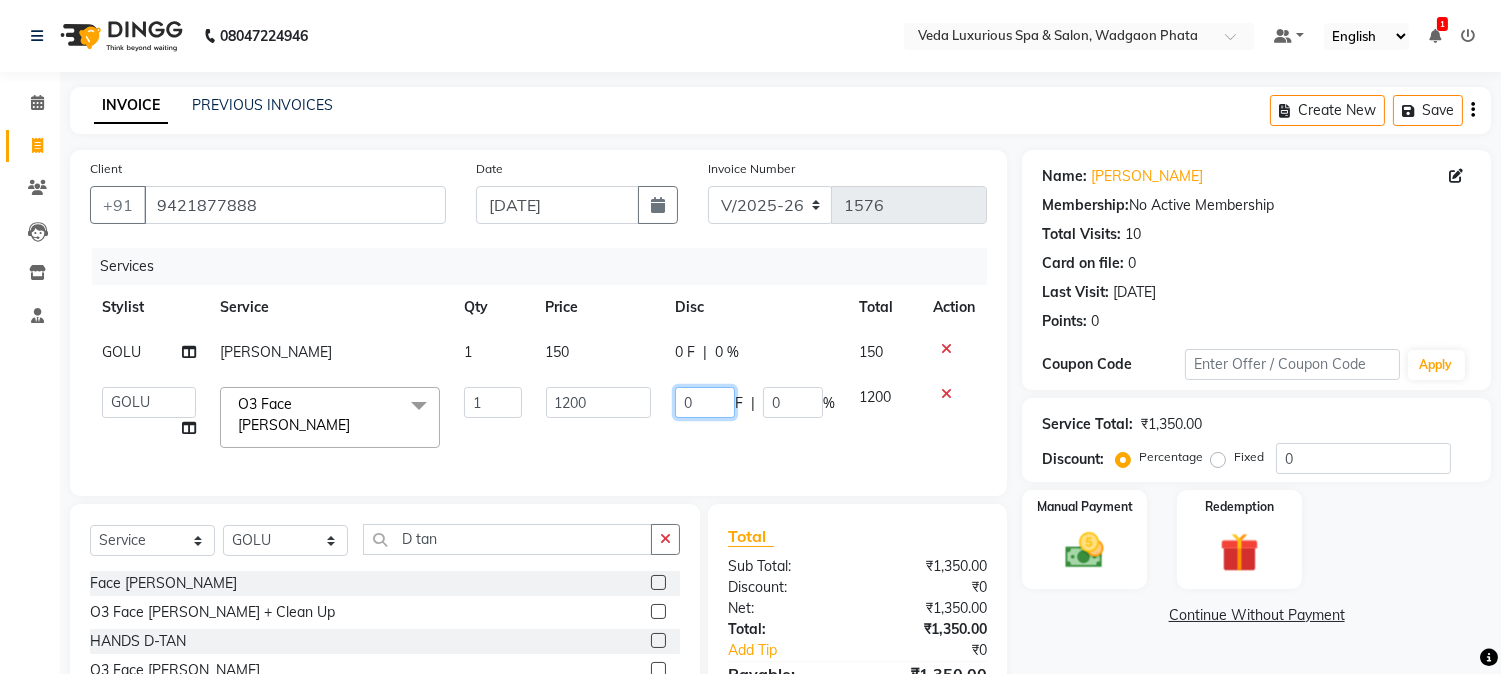 click on "0" 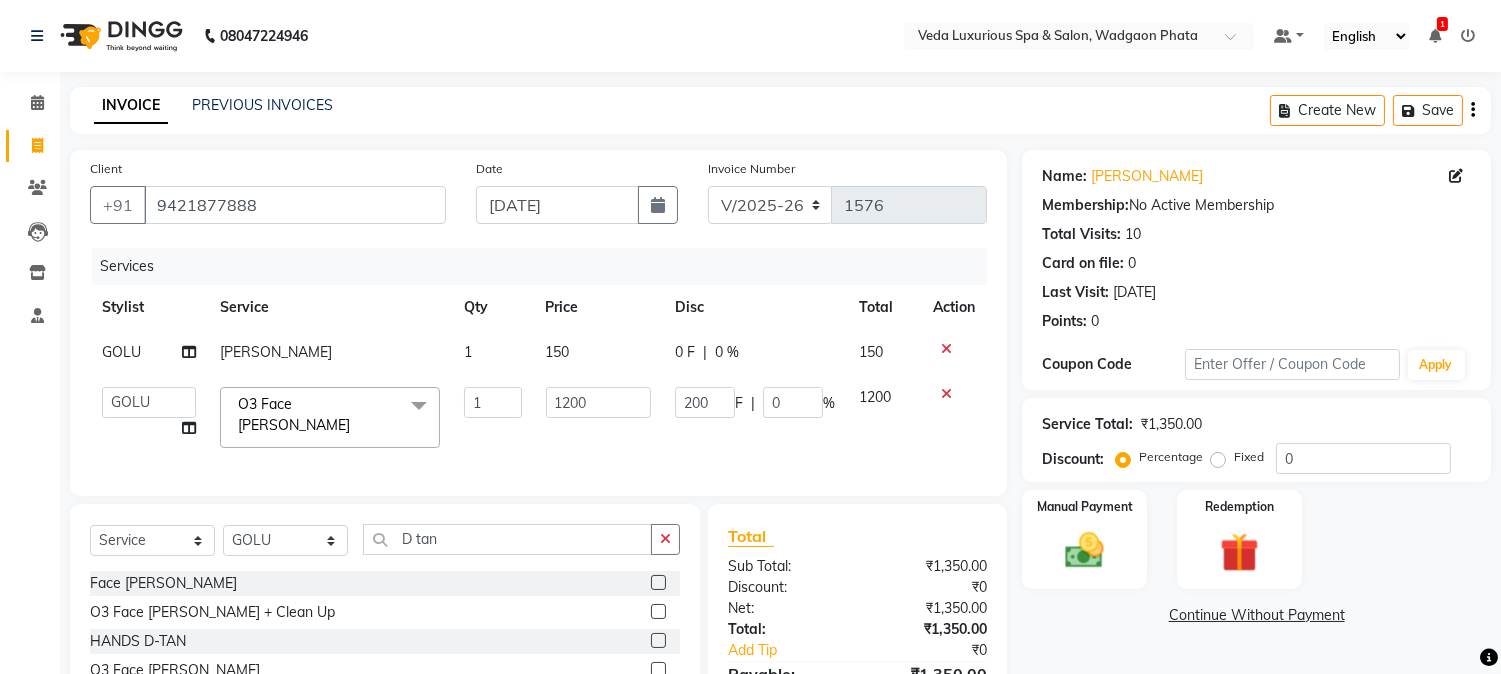 drag, startPoint x: 782, startPoint y: 327, endPoint x: 787, endPoint y: 317, distance: 11.18034 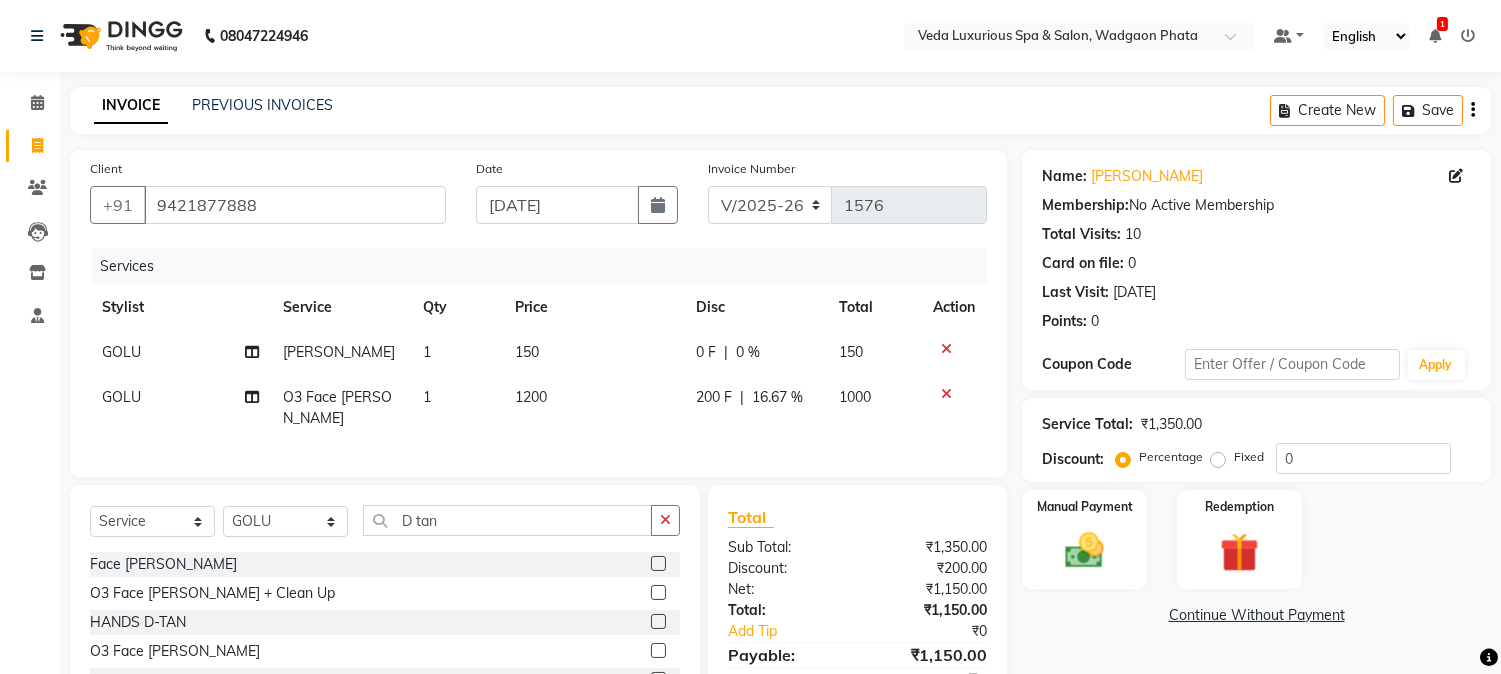 scroll, scrollTop: 131, scrollLeft: 0, axis: vertical 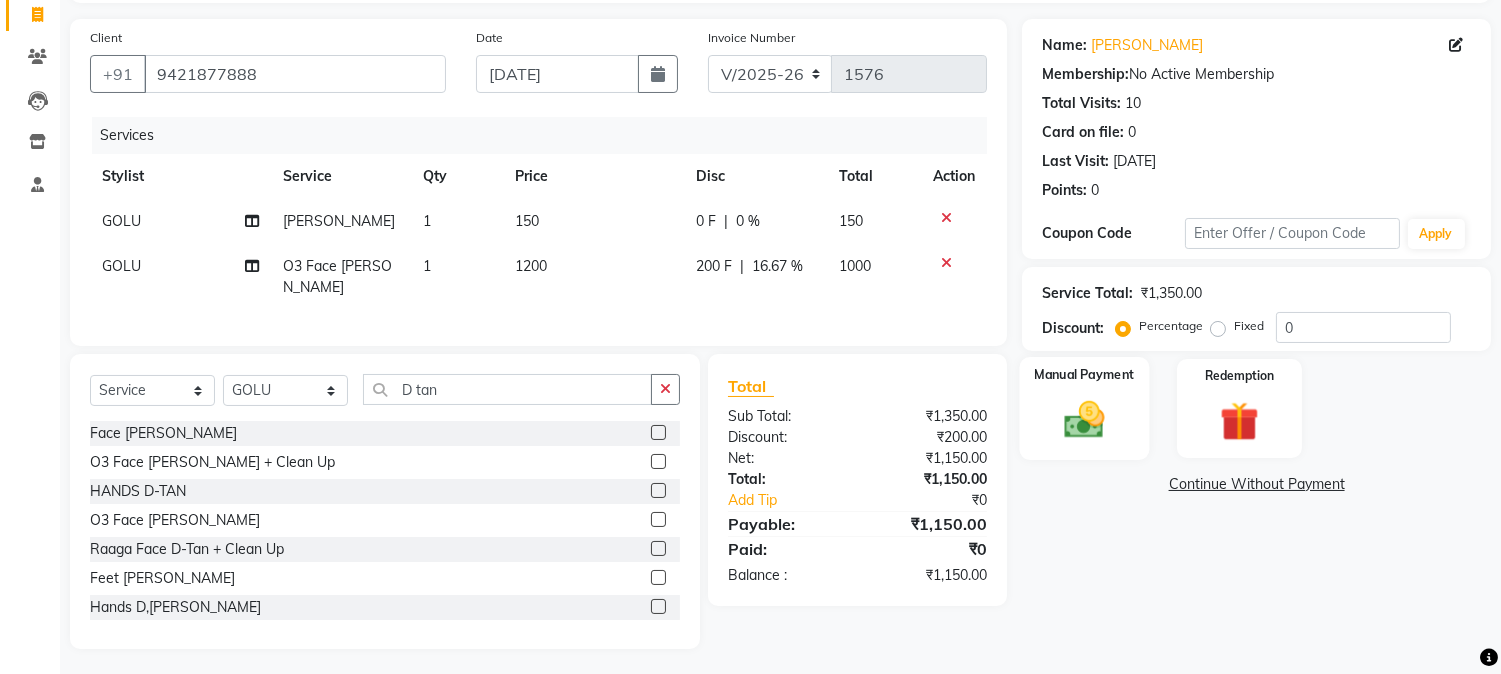 click 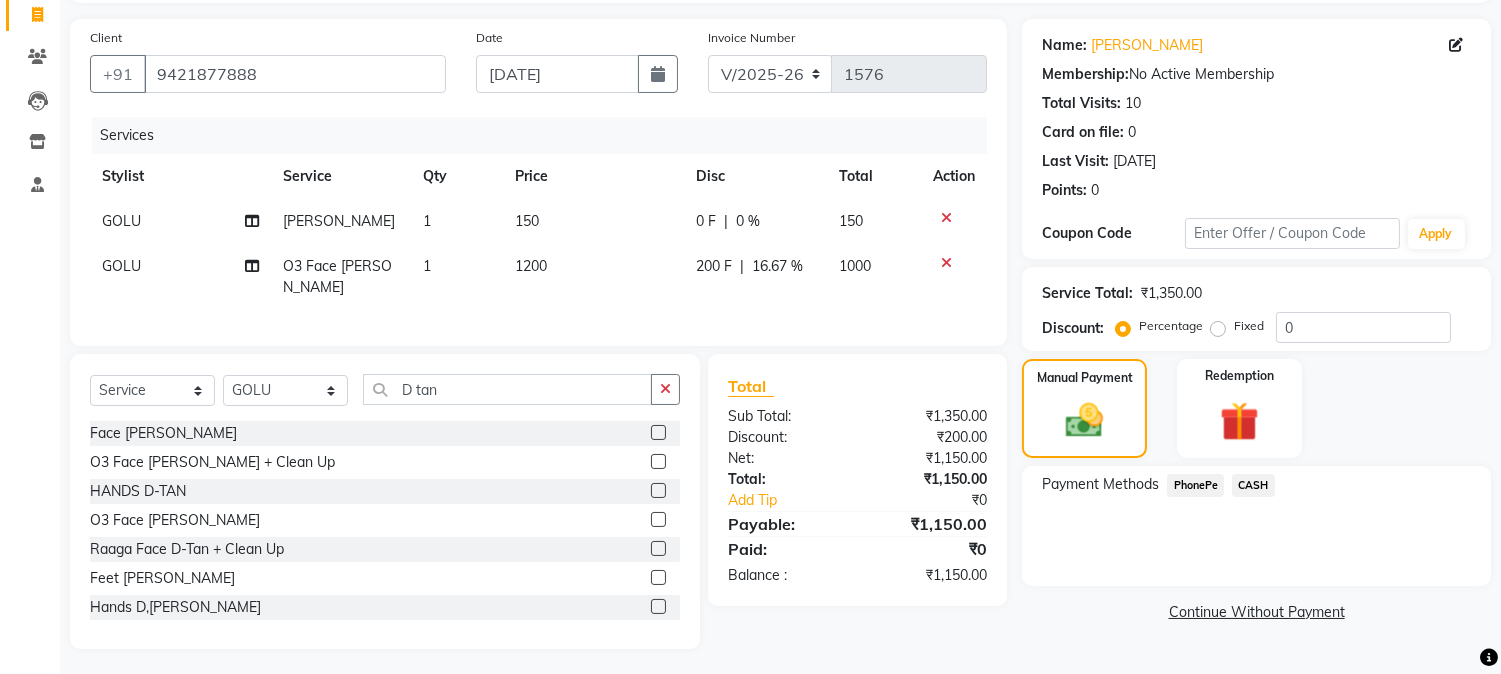 click on "PhonePe" 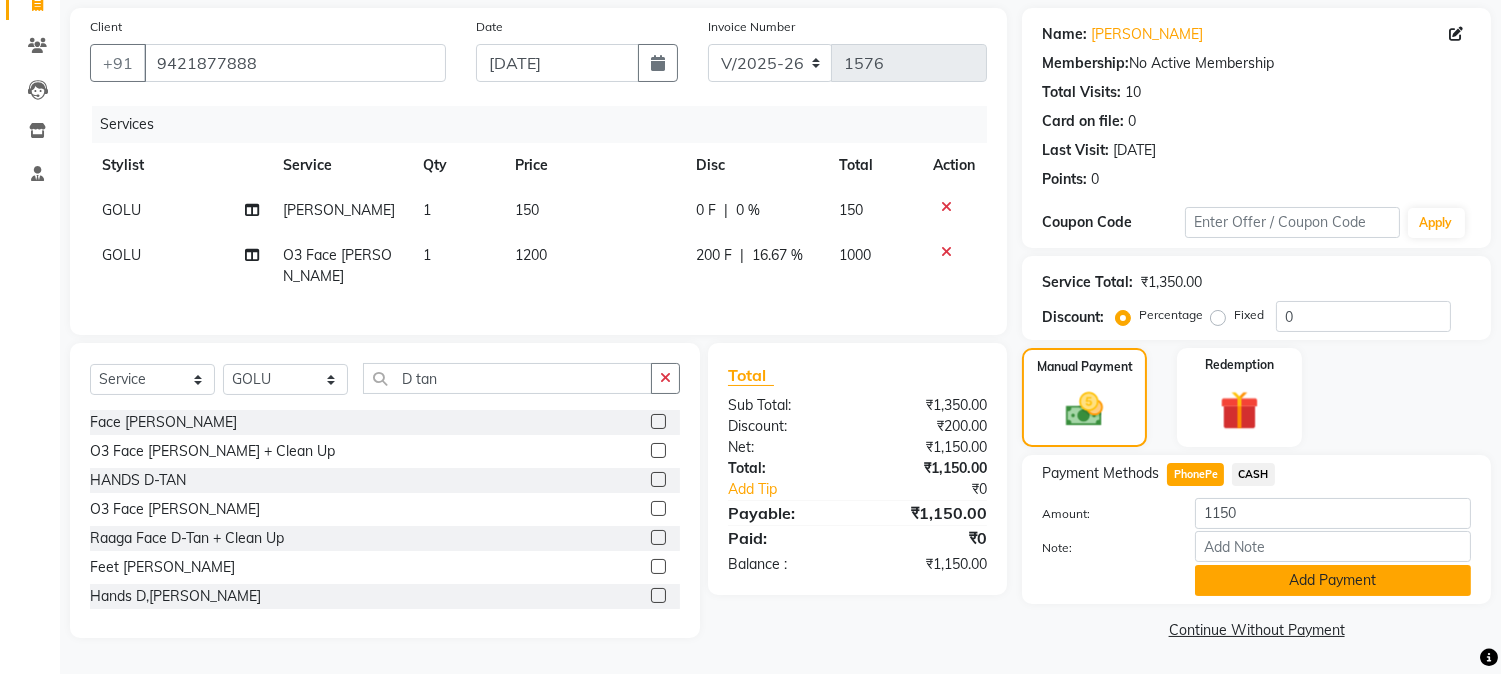 click on "Add Payment" 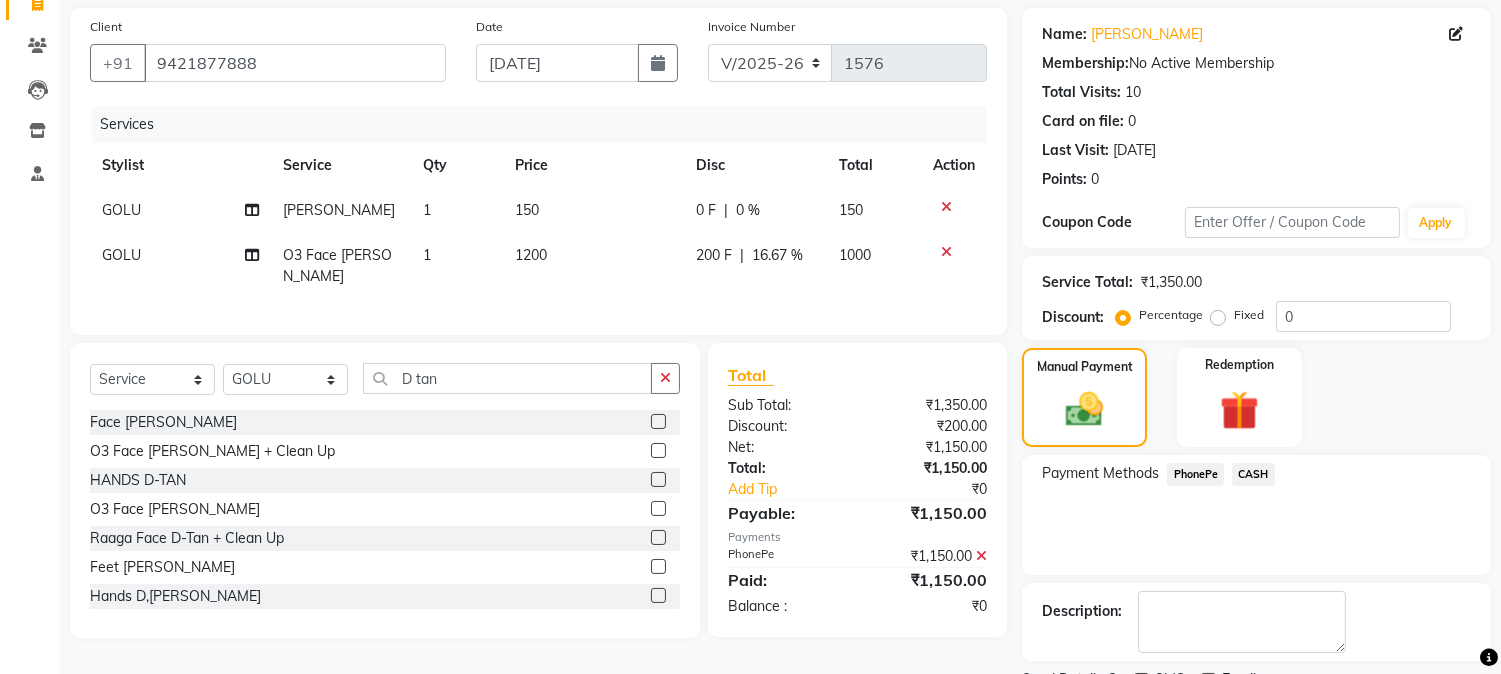 scroll, scrollTop: 225, scrollLeft: 0, axis: vertical 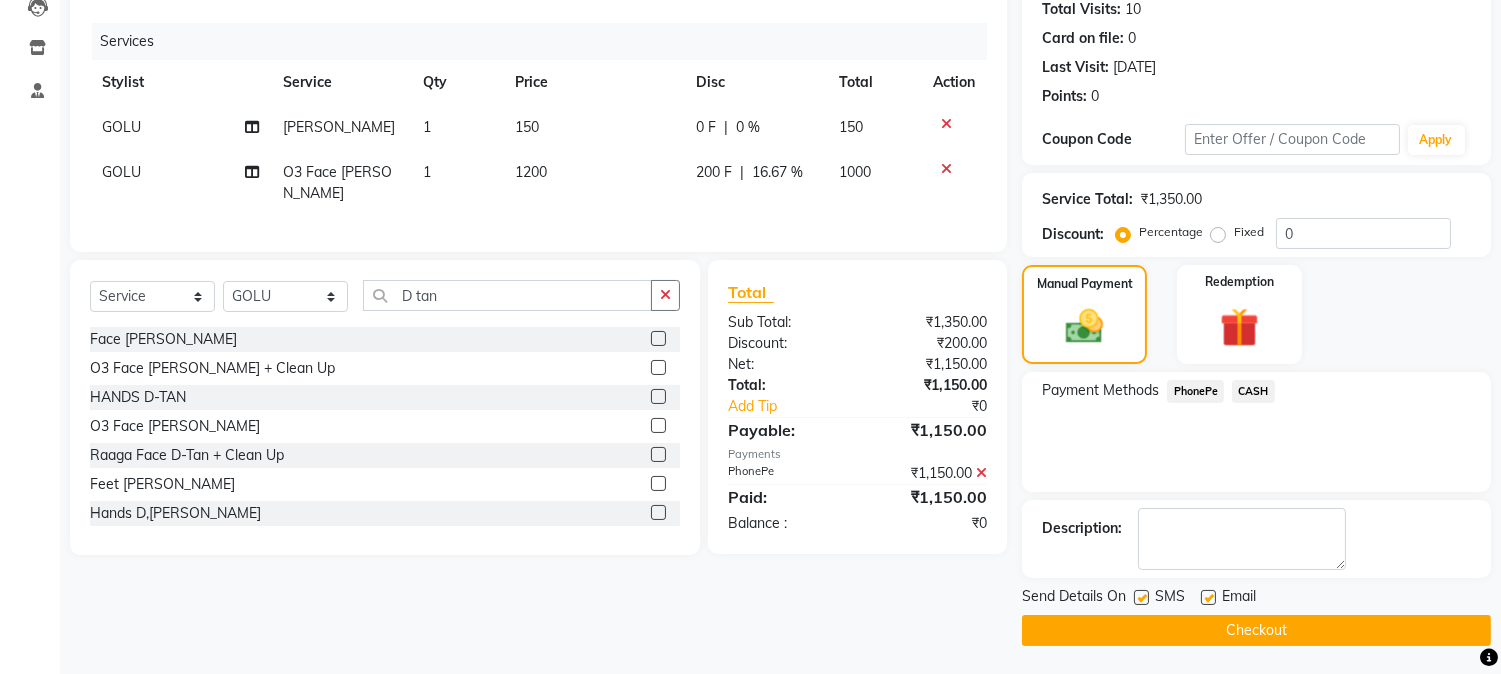 click on "Checkout" 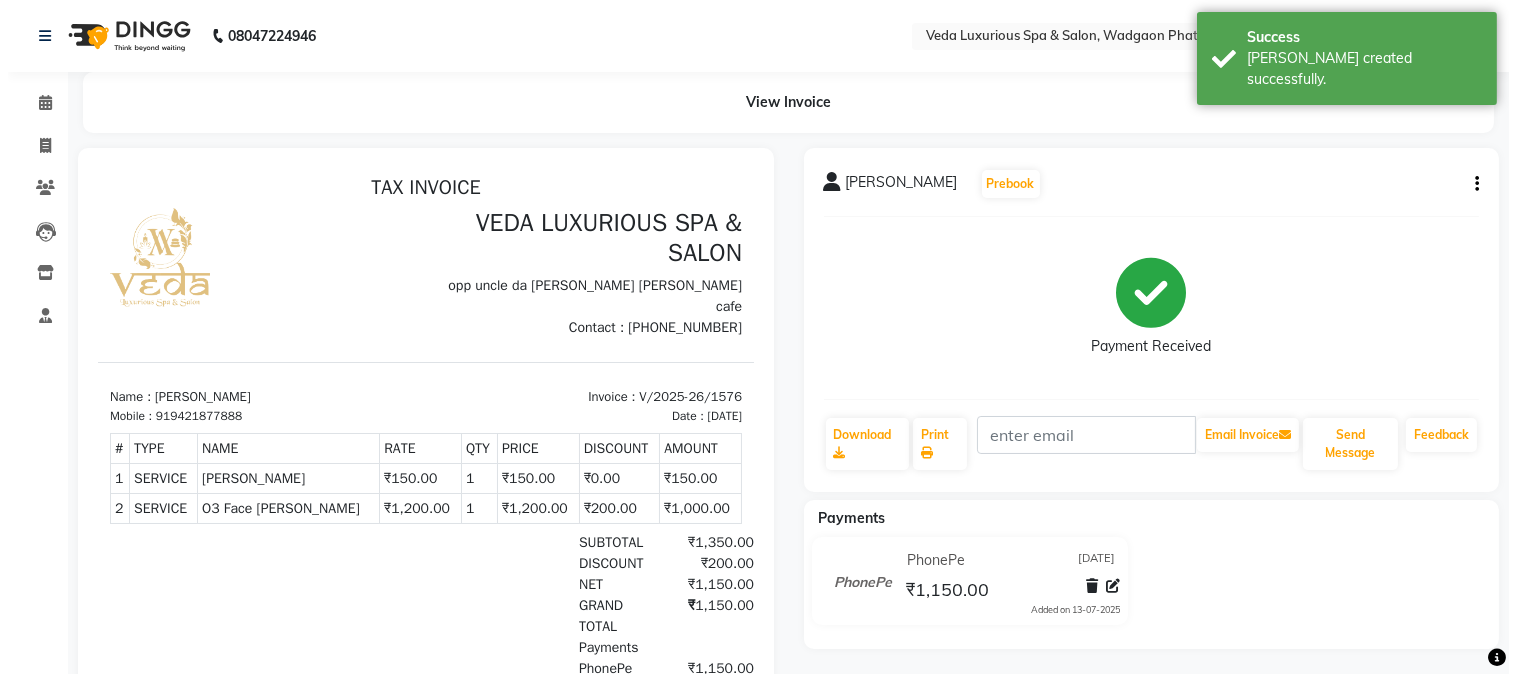 scroll, scrollTop: 0, scrollLeft: 0, axis: both 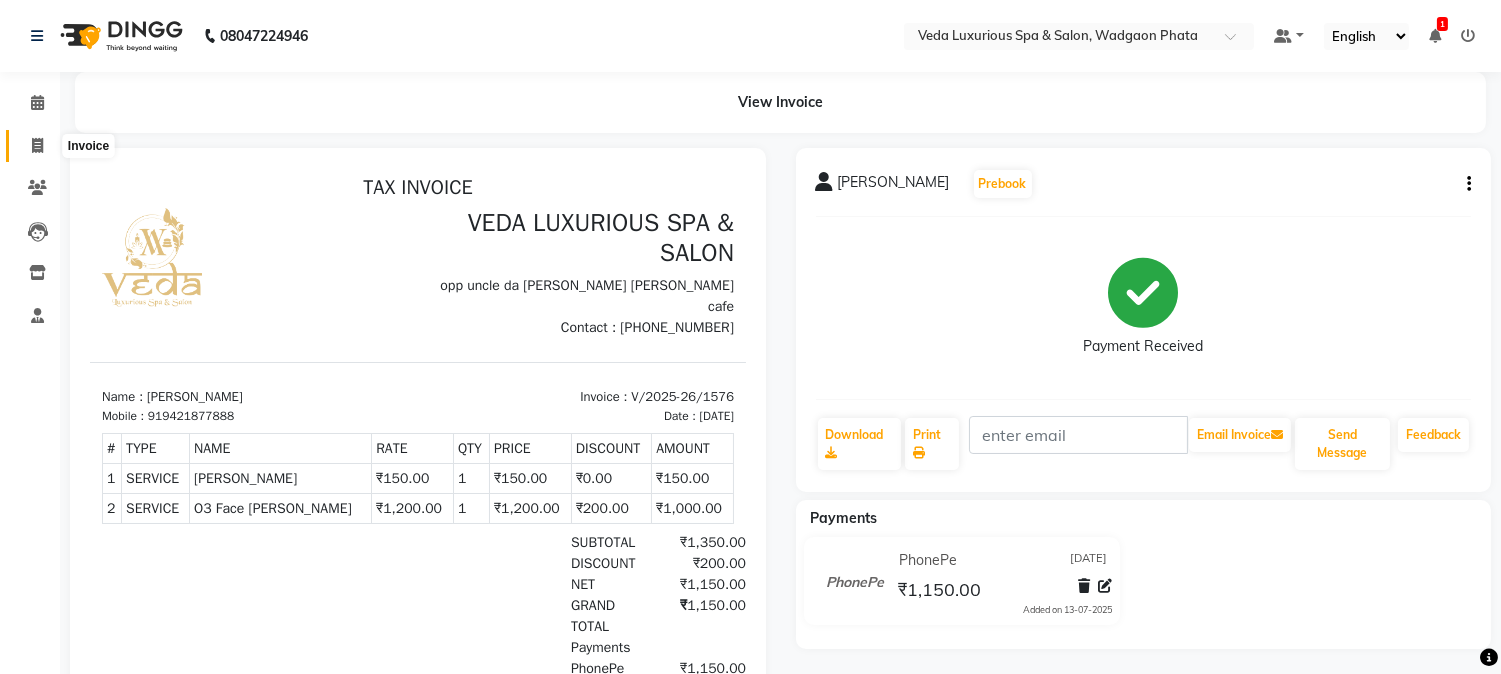 drag, startPoint x: 20, startPoint y: 150, endPoint x: 77, endPoint y: 160, distance: 57.870544 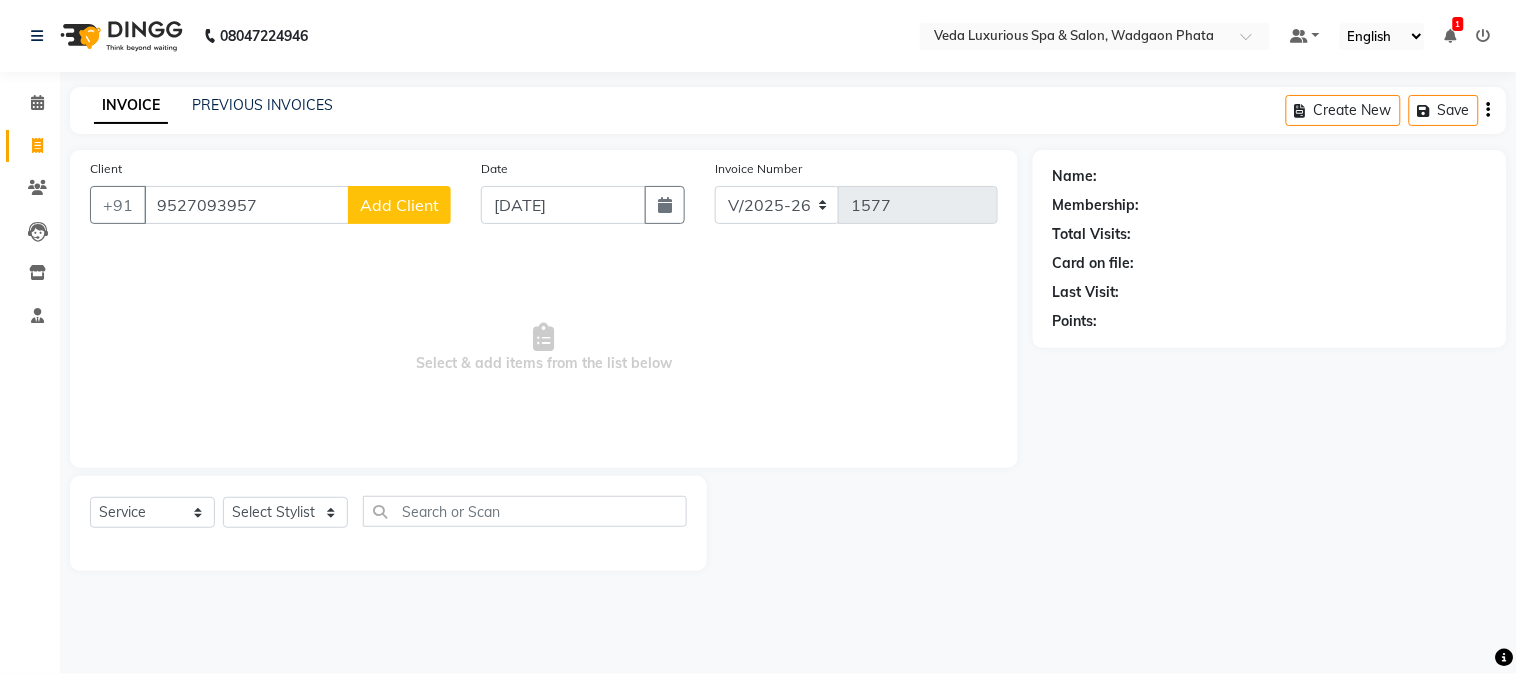 click on "Add Client" 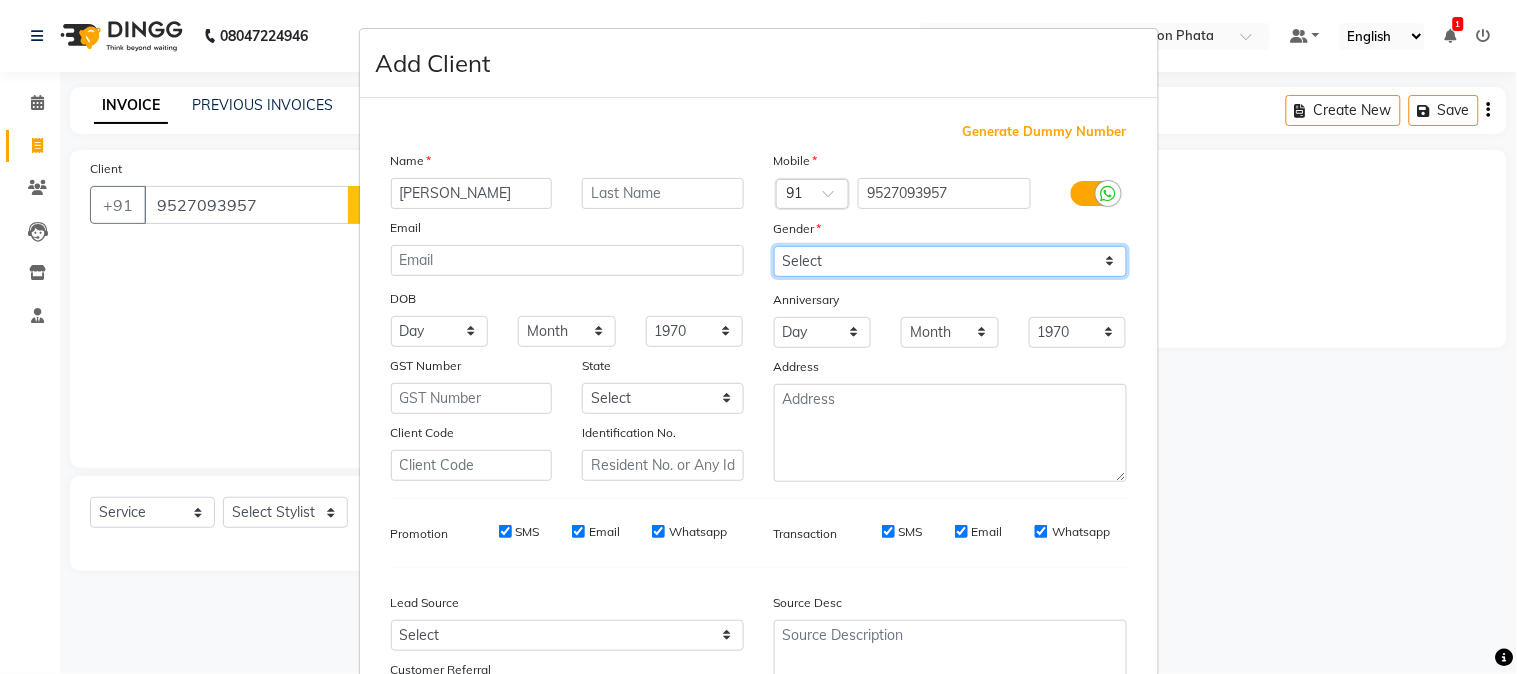 click on "Select [DEMOGRAPHIC_DATA] [DEMOGRAPHIC_DATA] Other Prefer Not To Say" at bounding box center (950, 261) 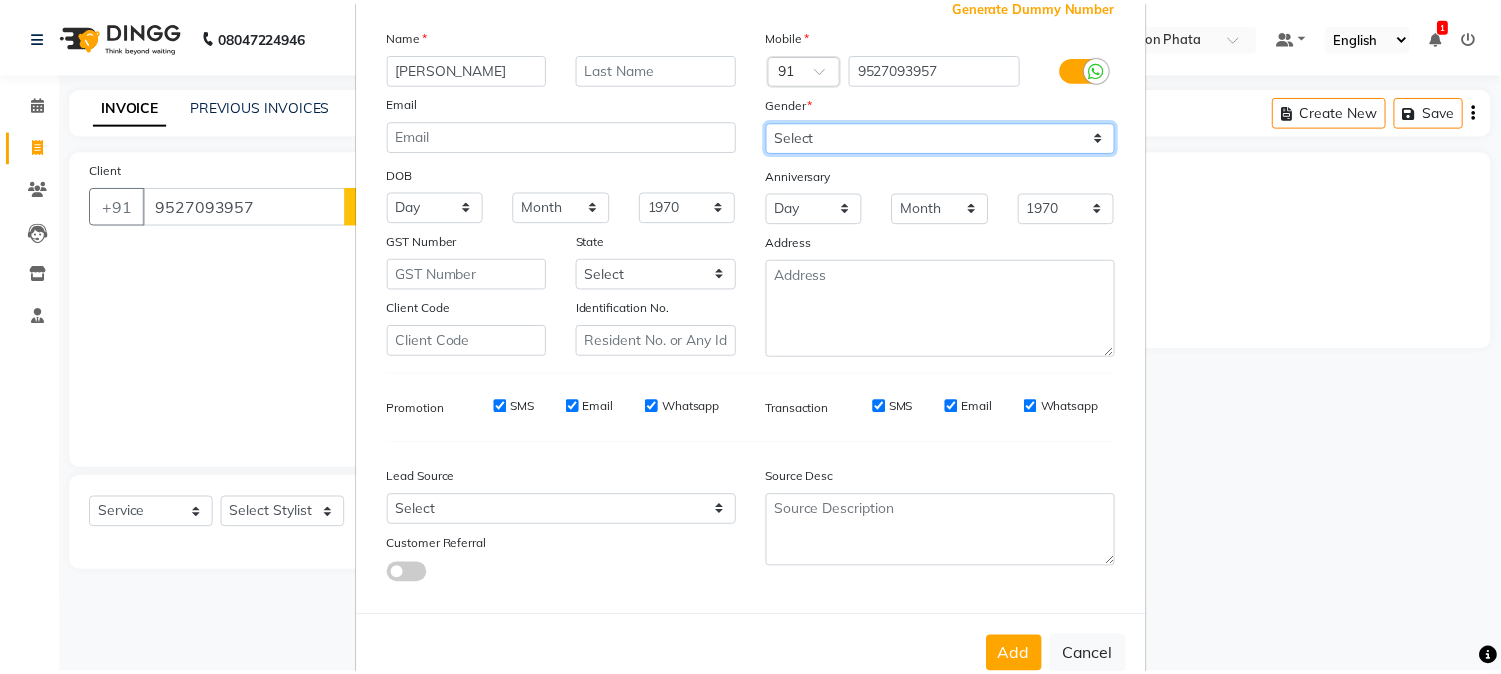 scroll, scrollTop: 176, scrollLeft: 0, axis: vertical 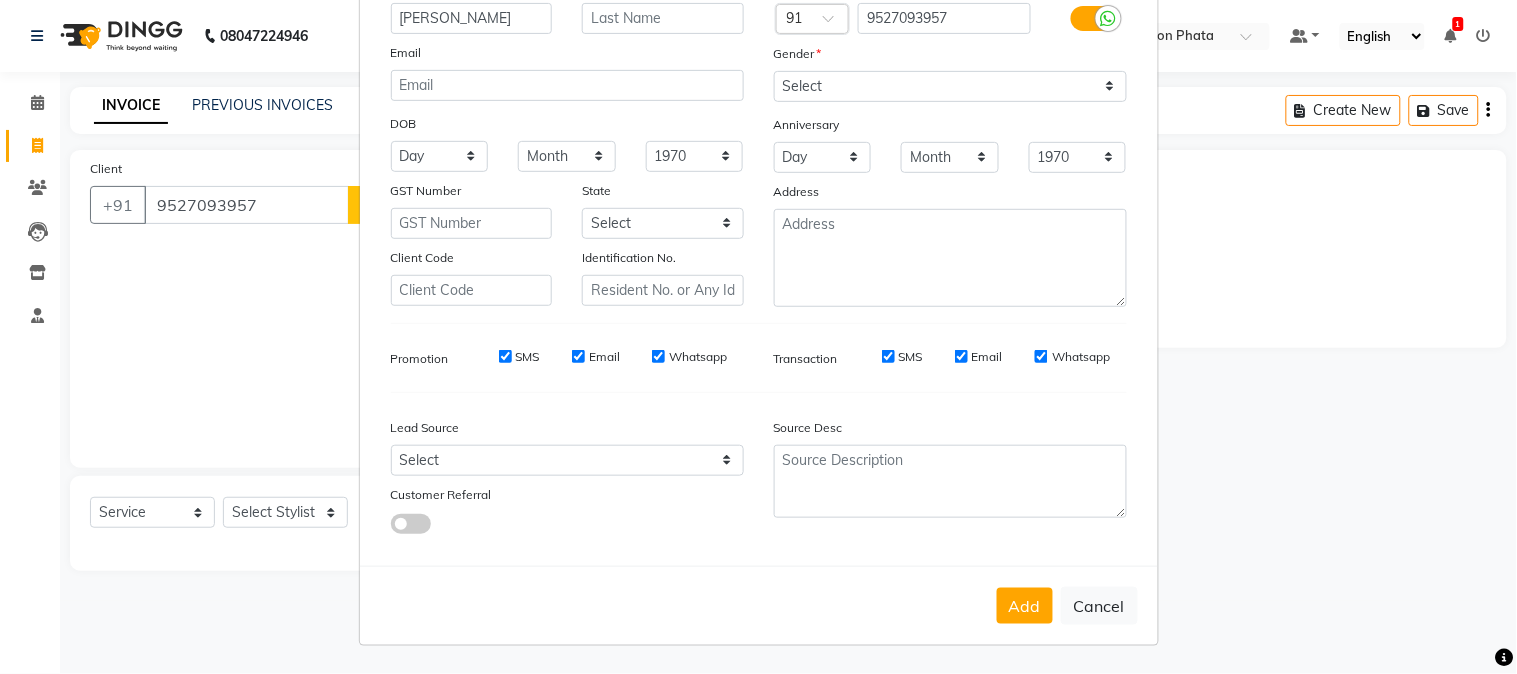 click on "Add" at bounding box center (1025, 606) 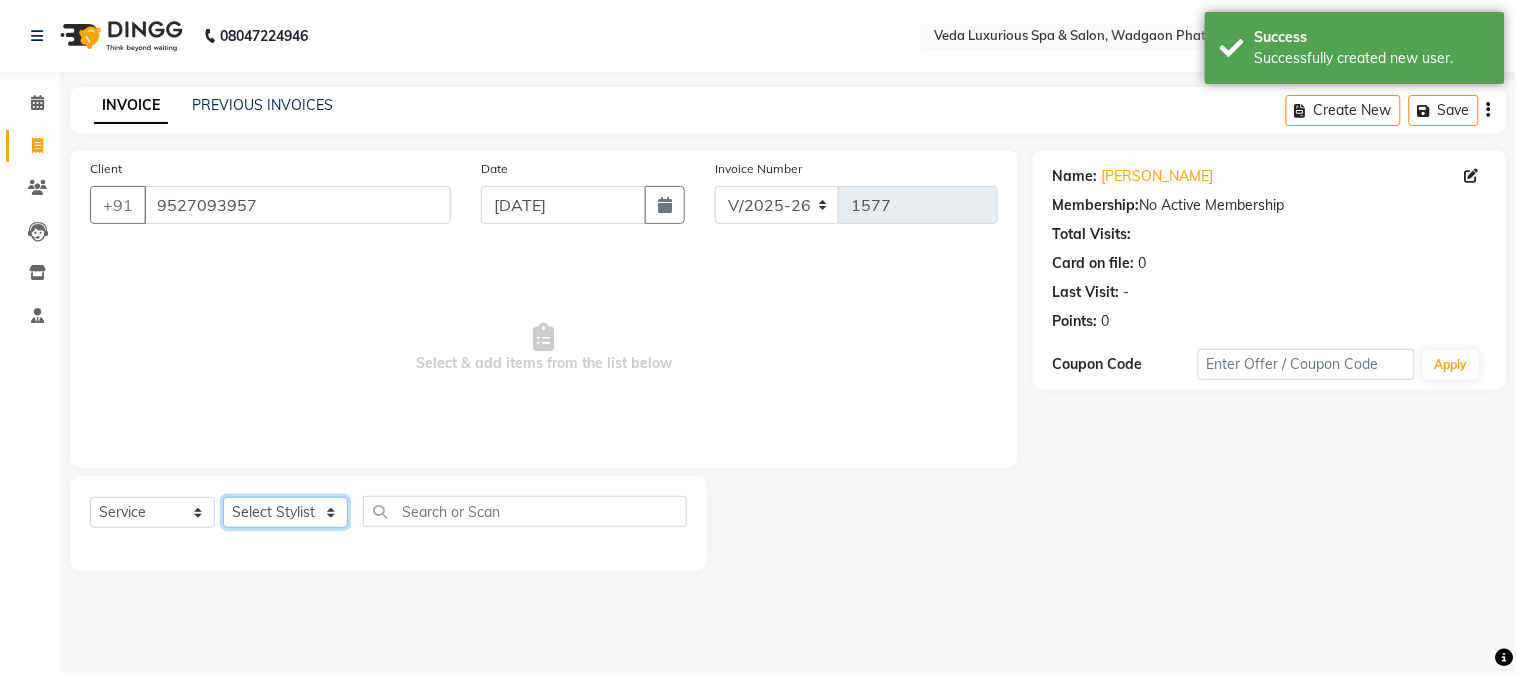 click on "Select Stylist Ankur GOLU [PERSON_NAME] [PERSON_NAME] [PERSON_NAME] RP seri VEDA" 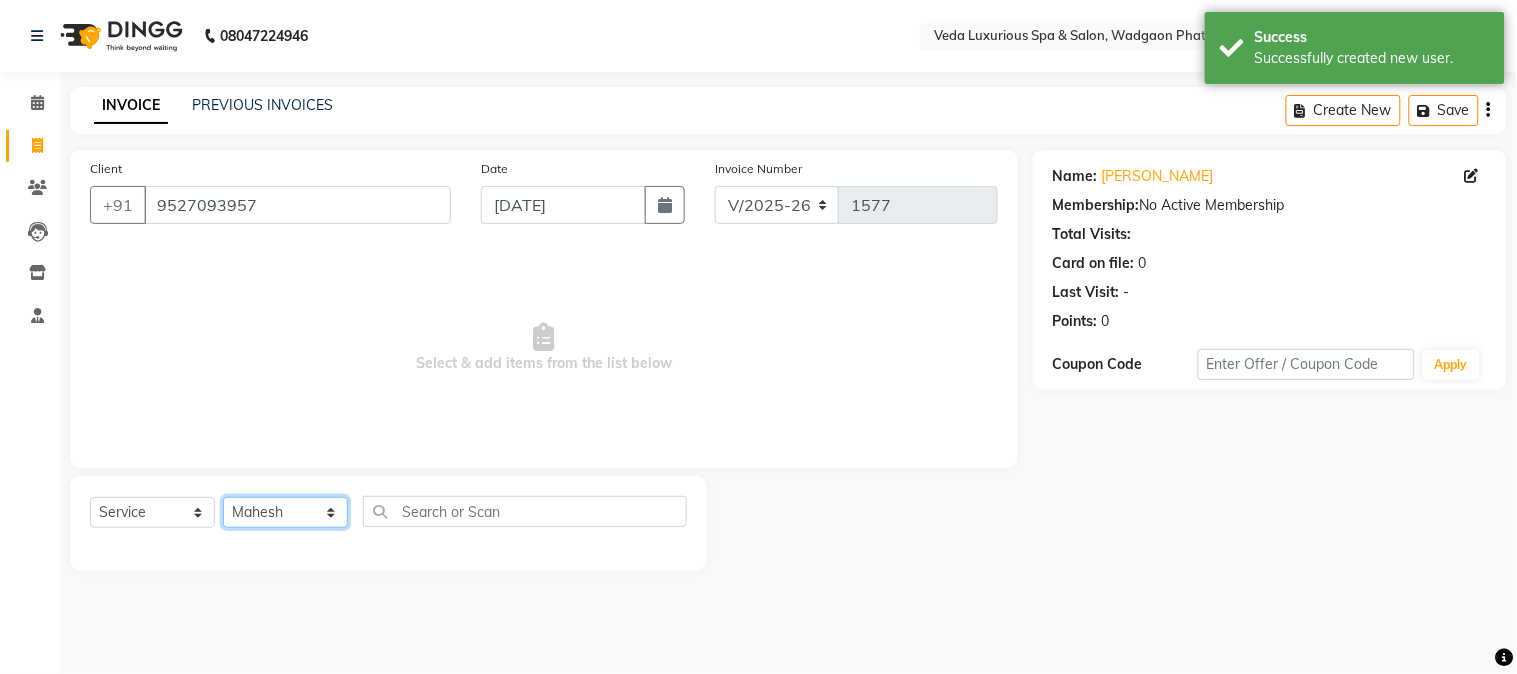 click on "Select Stylist Ankur GOLU [PERSON_NAME] [PERSON_NAME] [PERSON_NAME] RP seri VEDA" 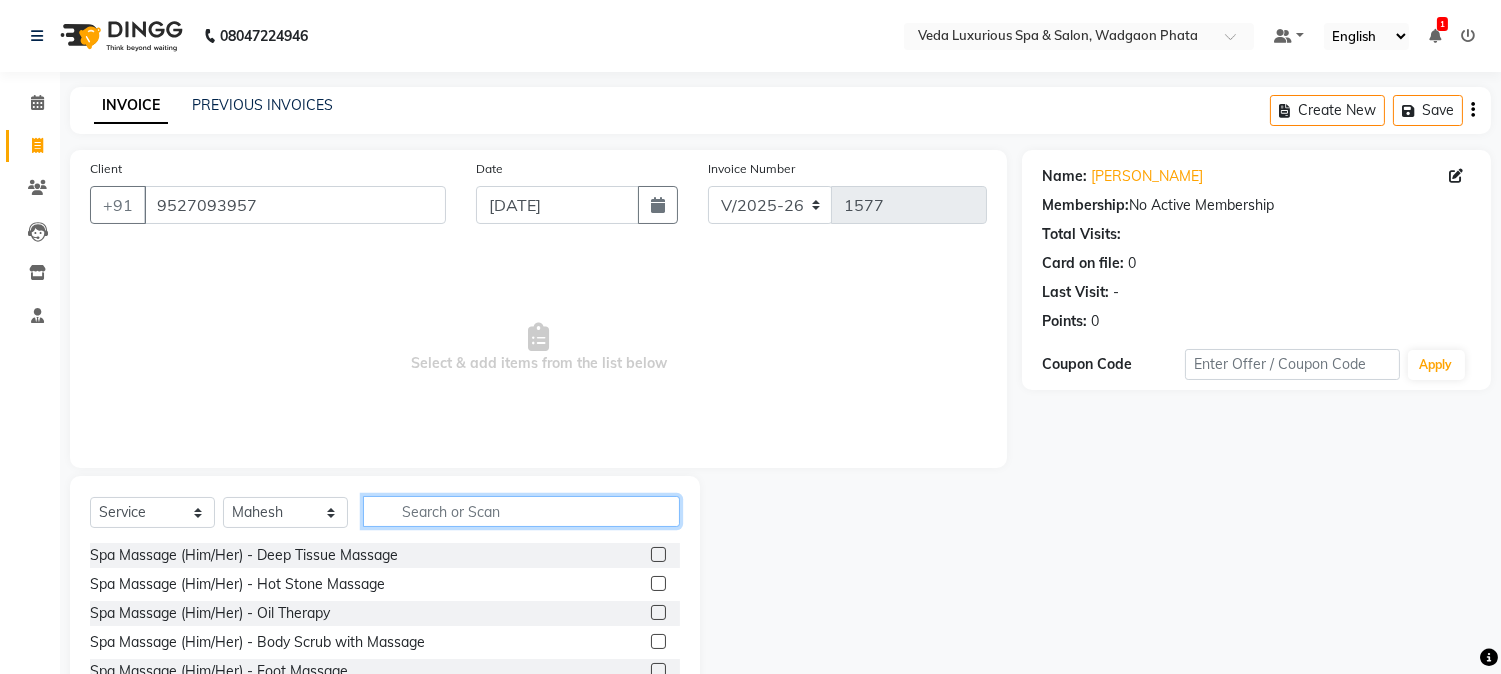 click 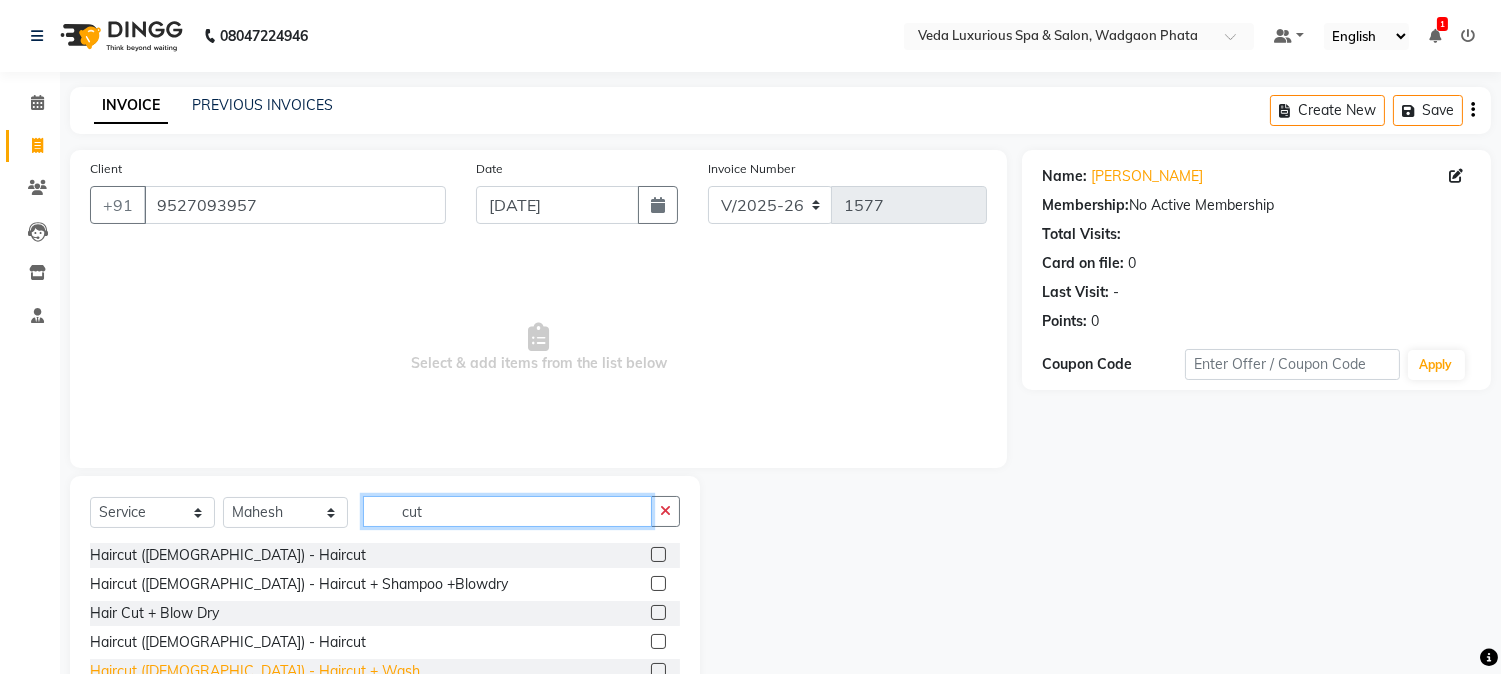 scroll, scrollTop: 101, scrollLeft: 0, axis: vertical 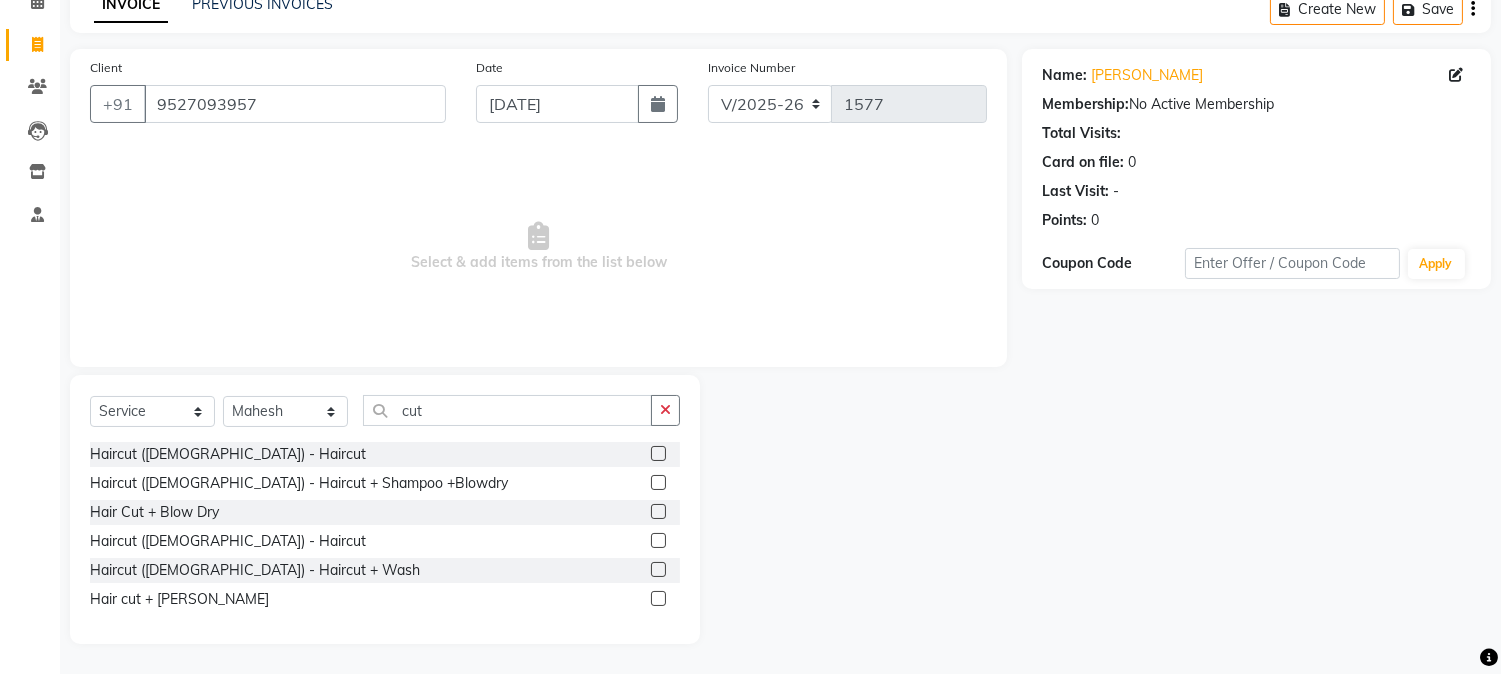 drag, startPoint x: 177, startPoint y: 595, endPoint x: 305, endPoint y: 554, distance: 134.4061 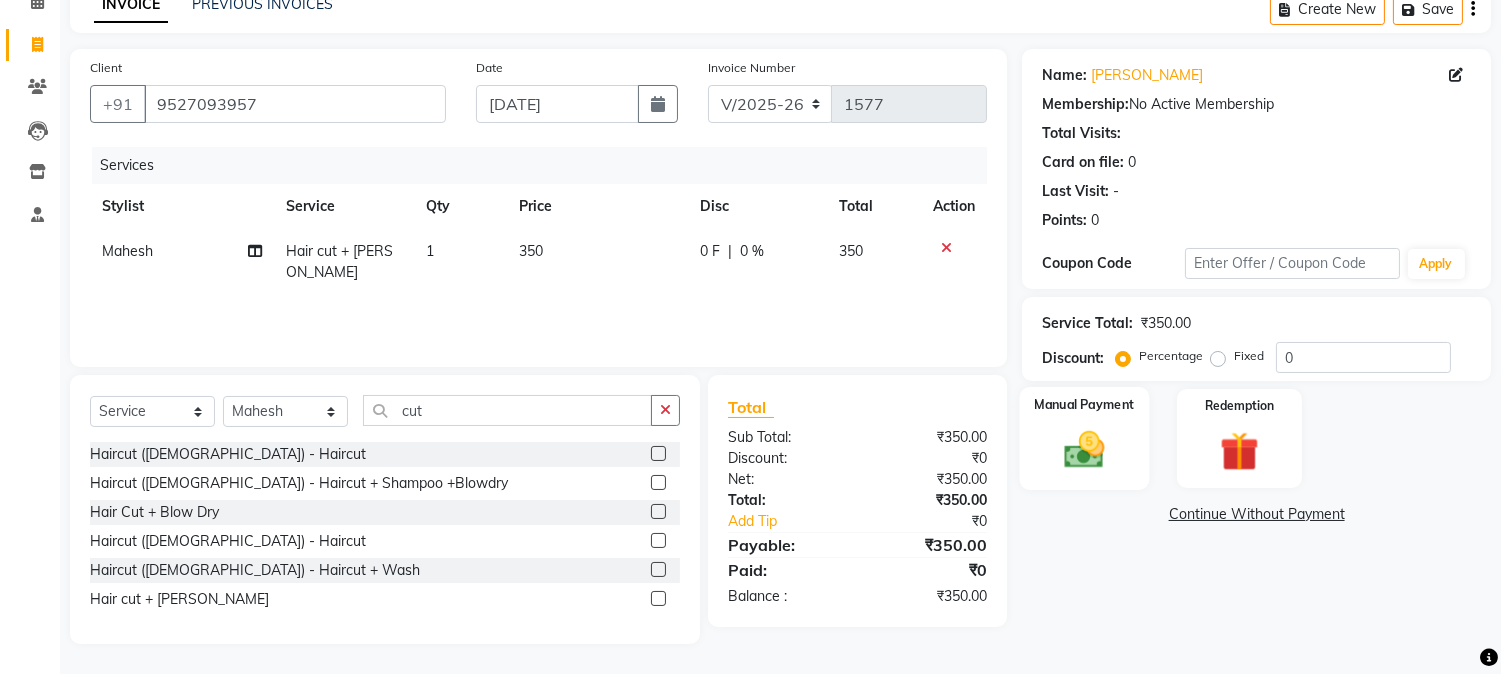 click 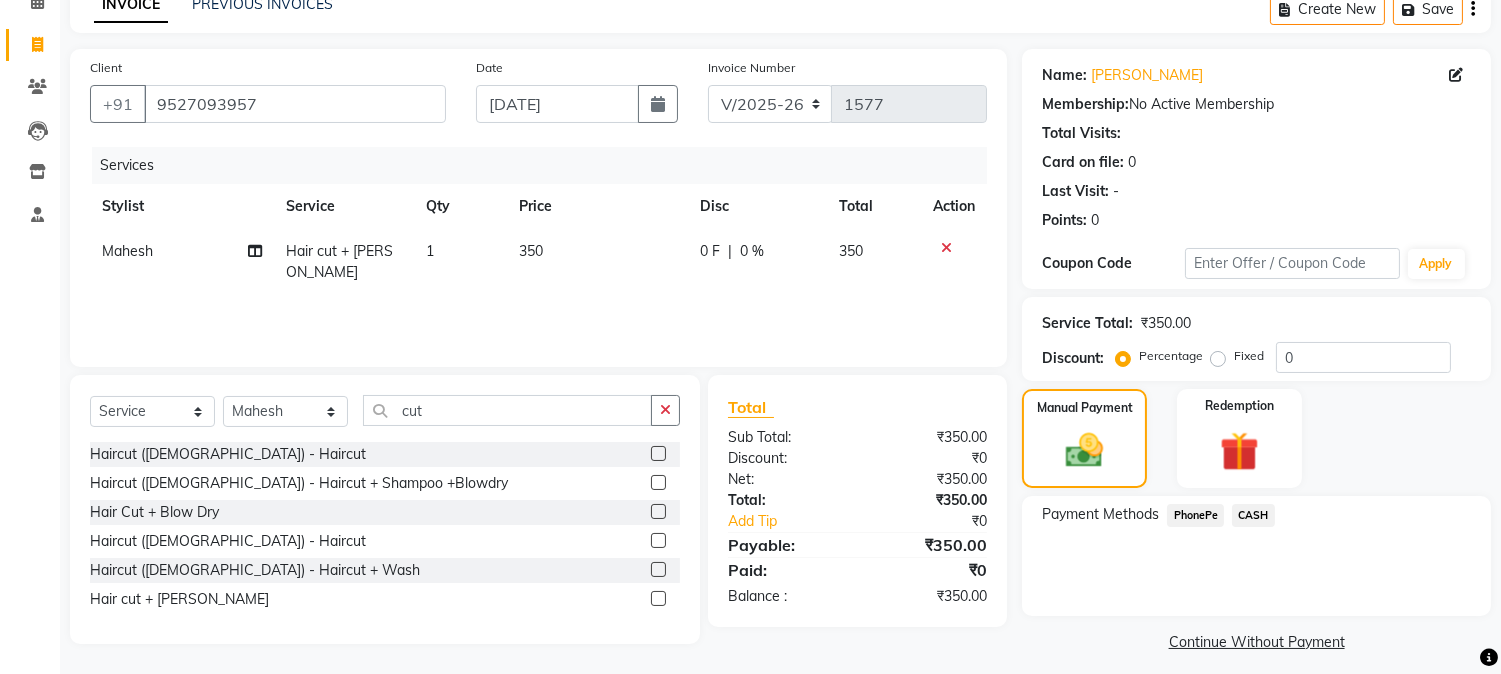 click on "PhonePe" 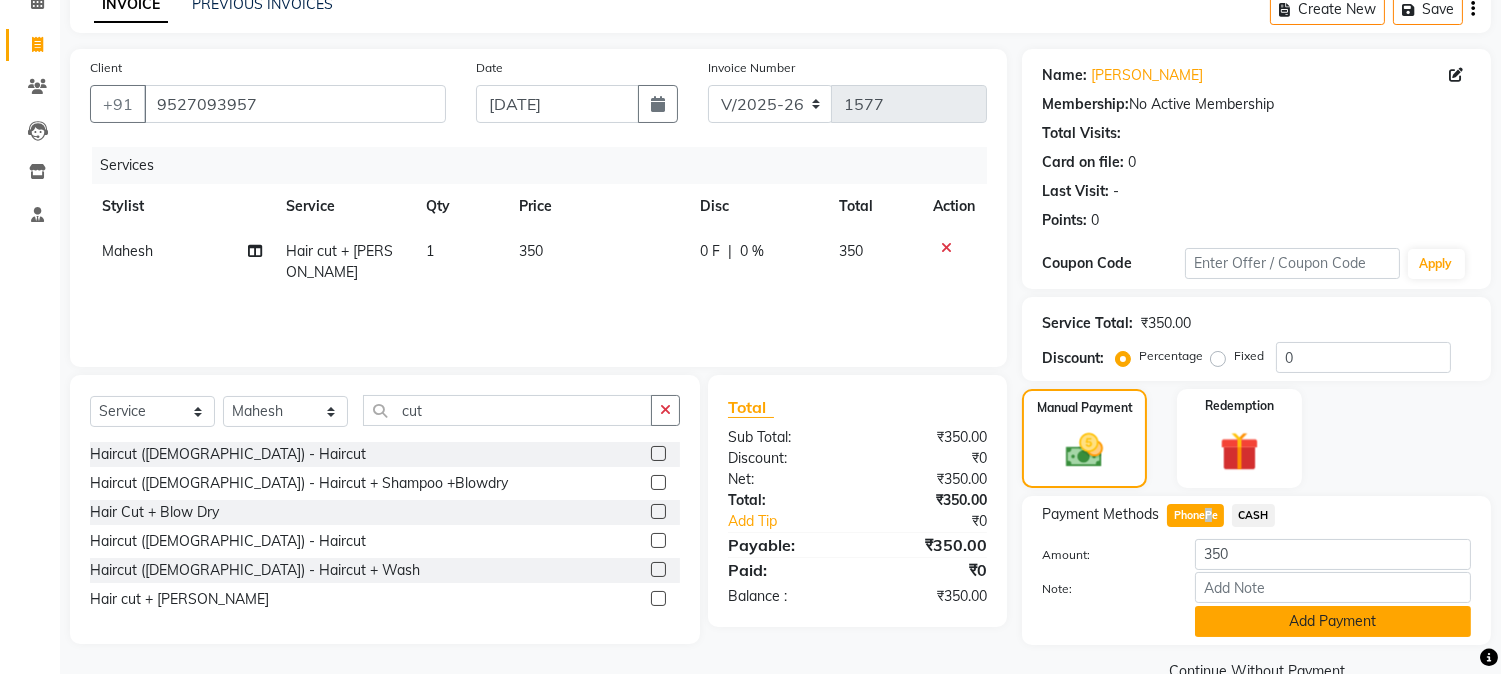 click on "Add Payment" 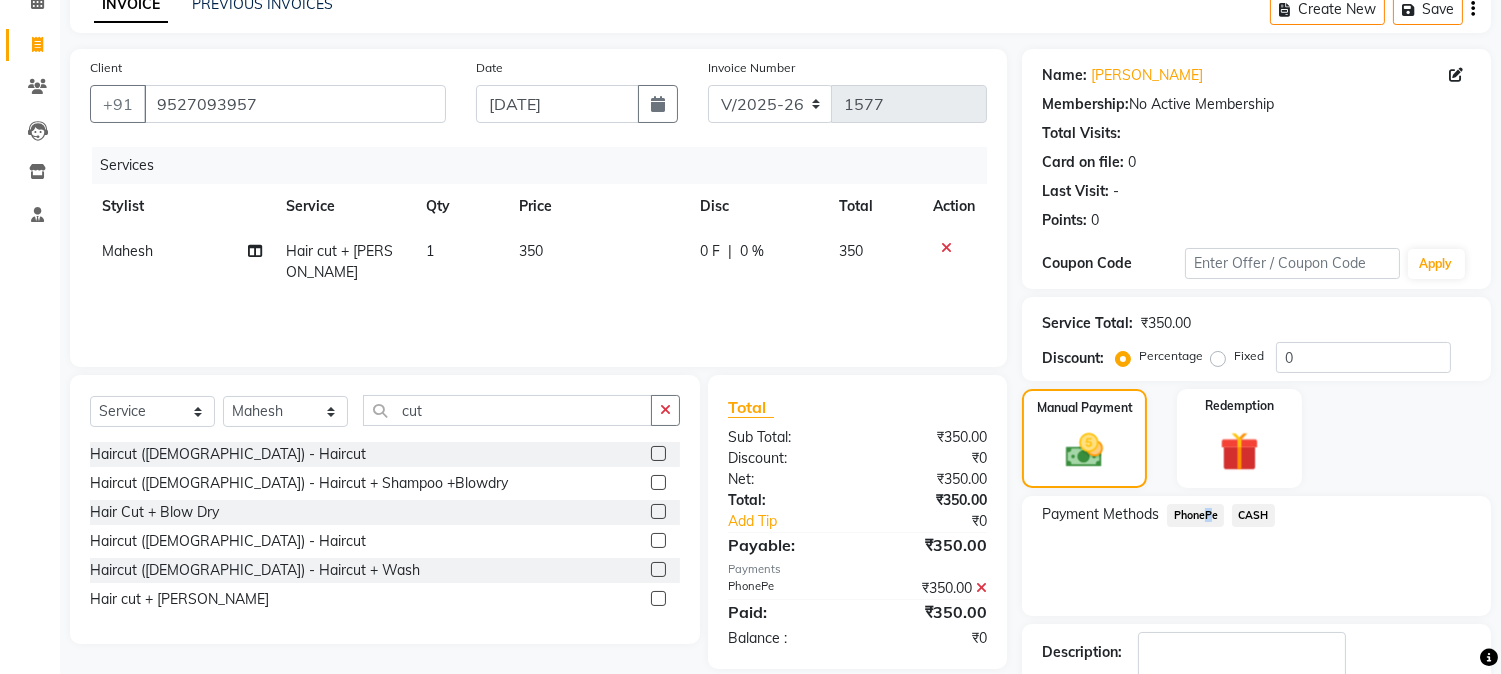 scroll, scrollTop: 225, scrollLeft: 0, axis: vertical 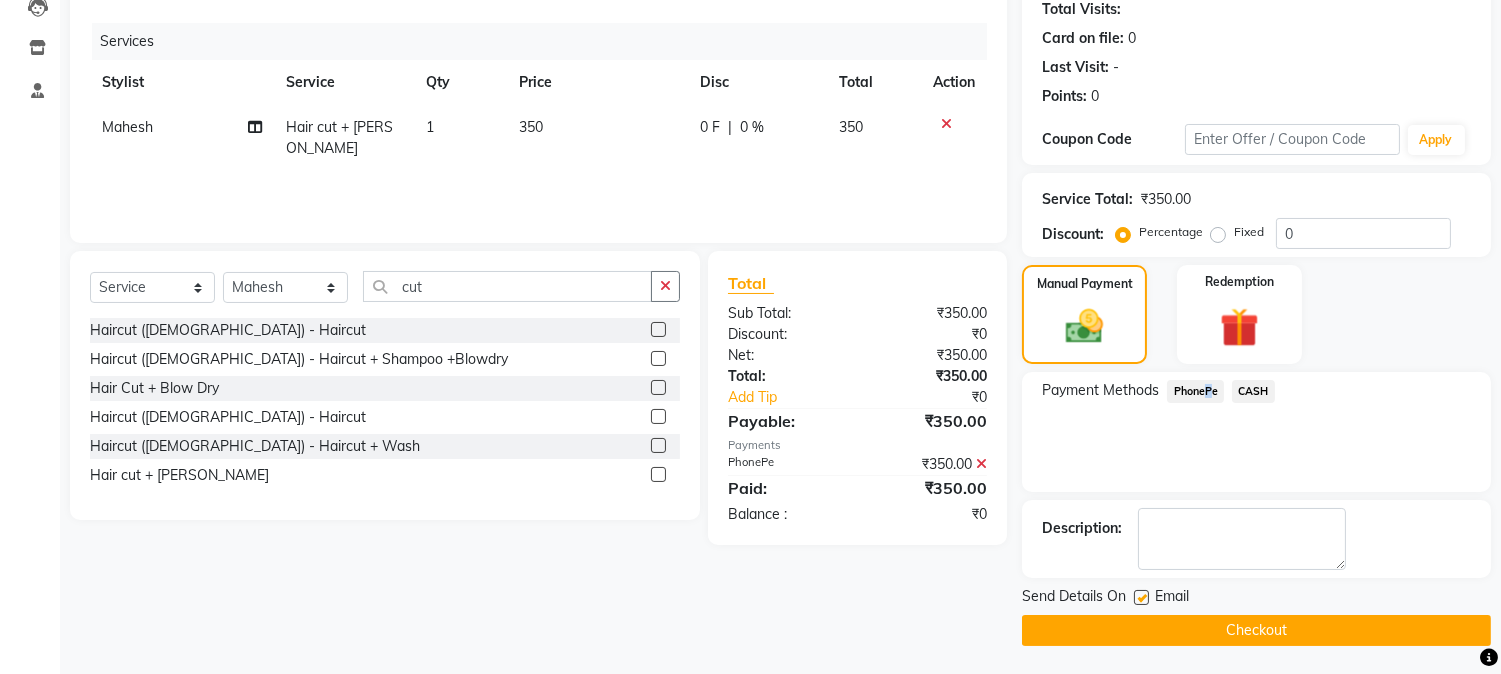 click on "Checkout" 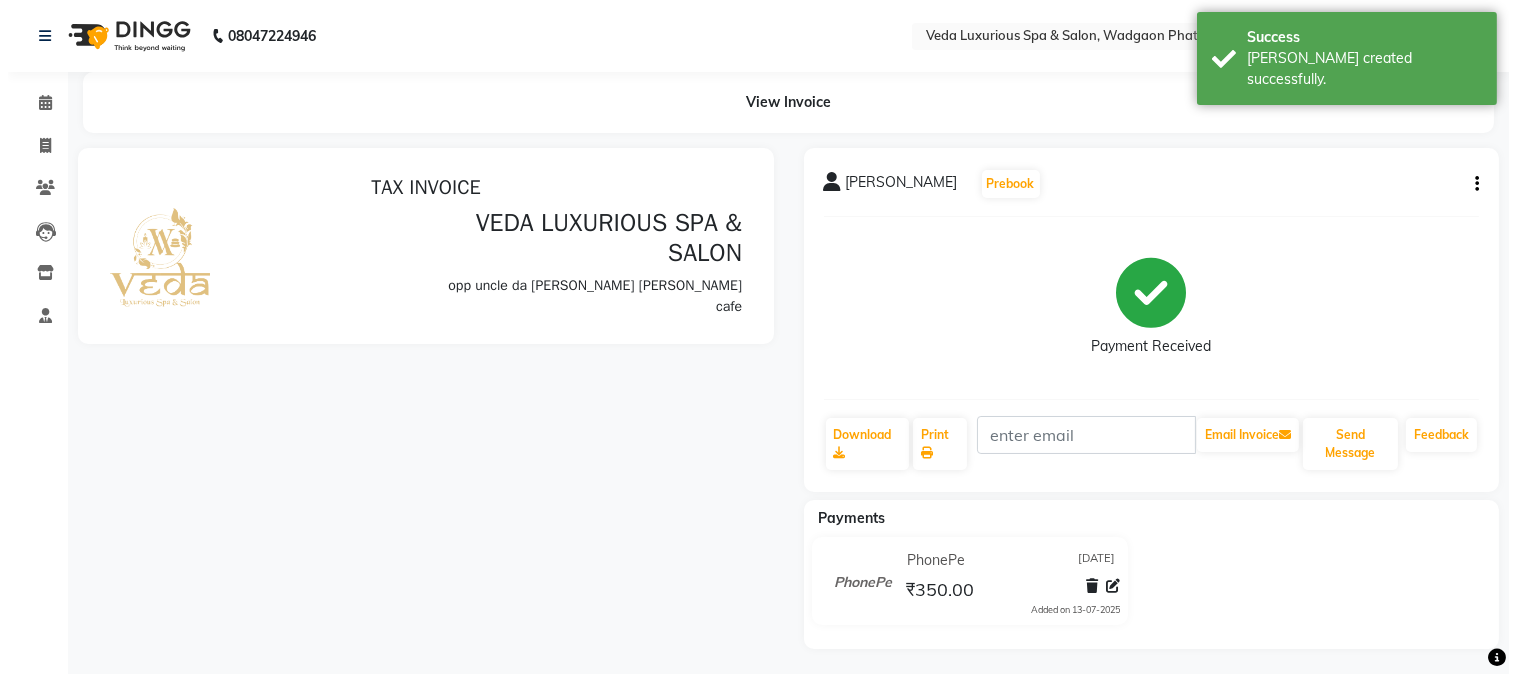scroll, scrollTop: 0, scrollLeft: 0, axis: both 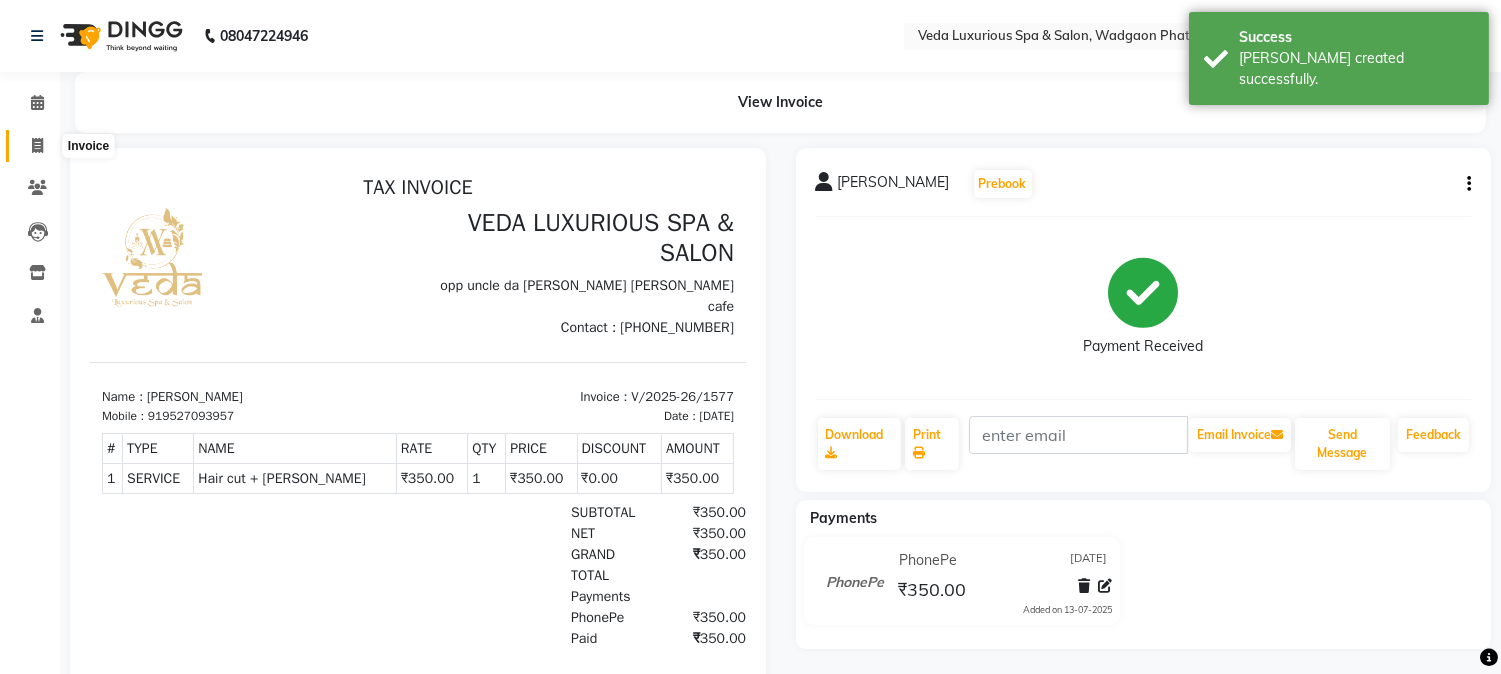 click 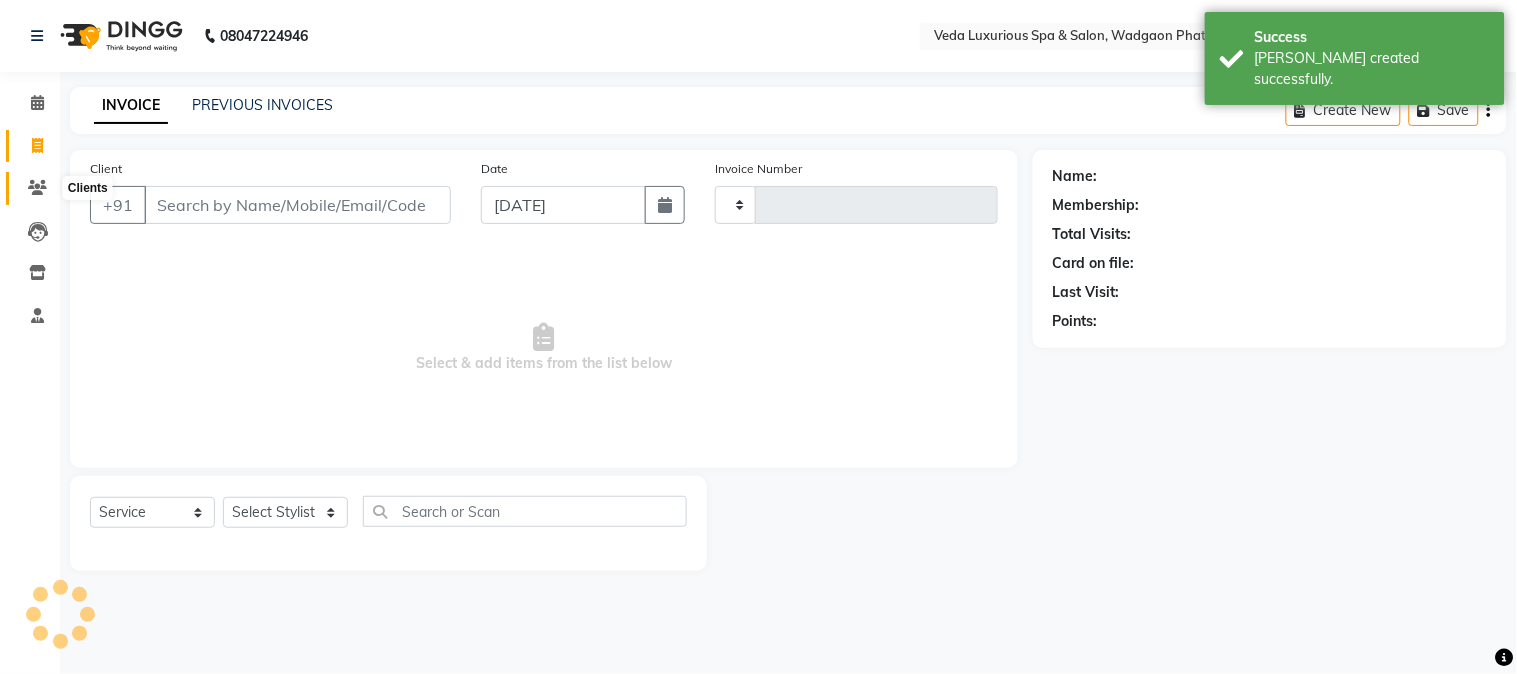 click 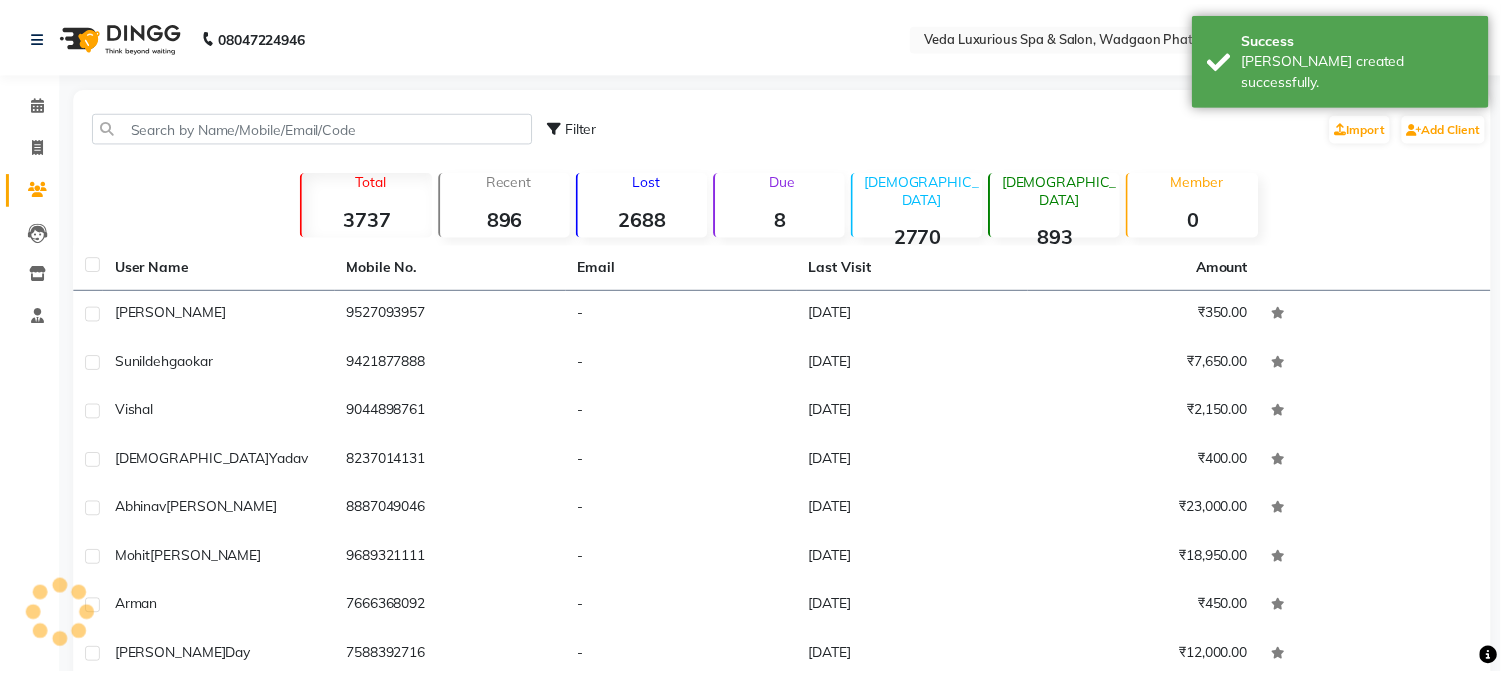 scroll, scrollTop: 88, scrollLeft: 0, axis: vertical 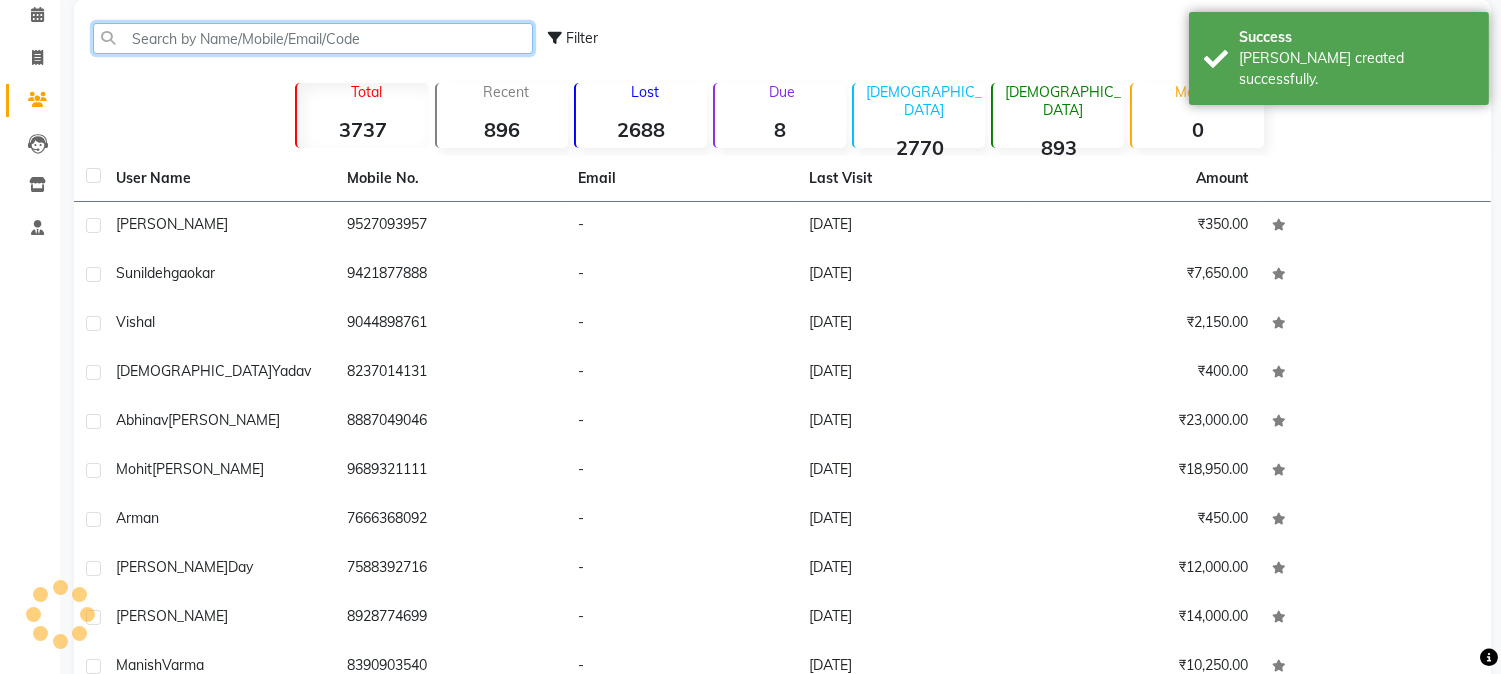 click 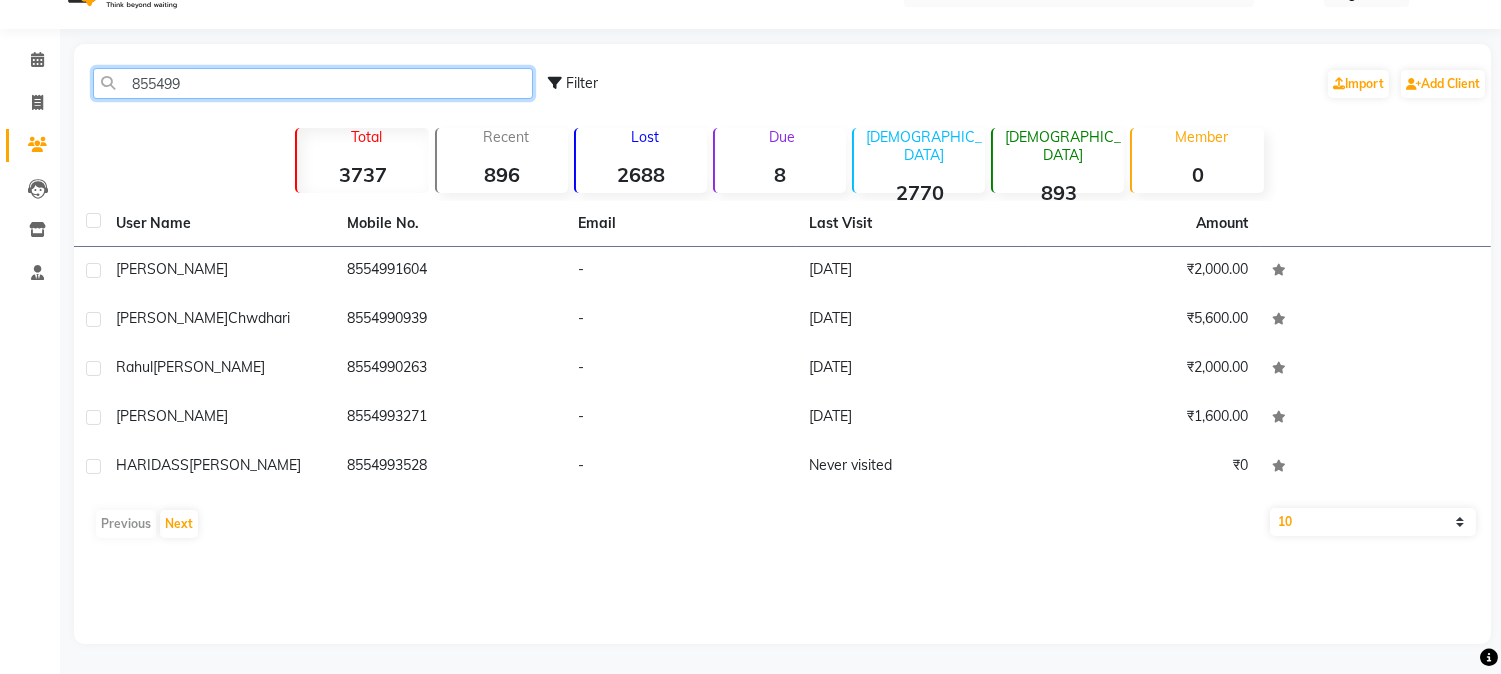 scroll, scrollTop: 42, scrollLeft: 0, axis: vertical 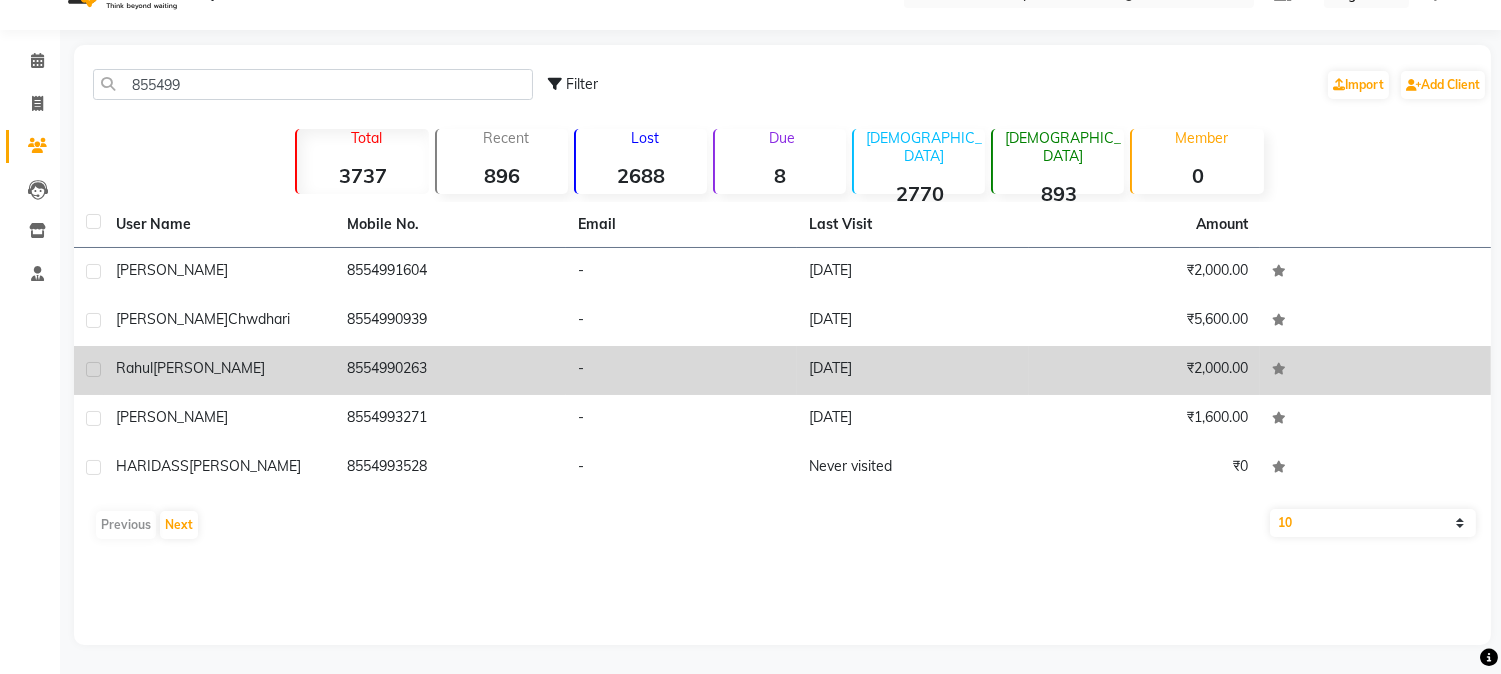 click on "8554990263" 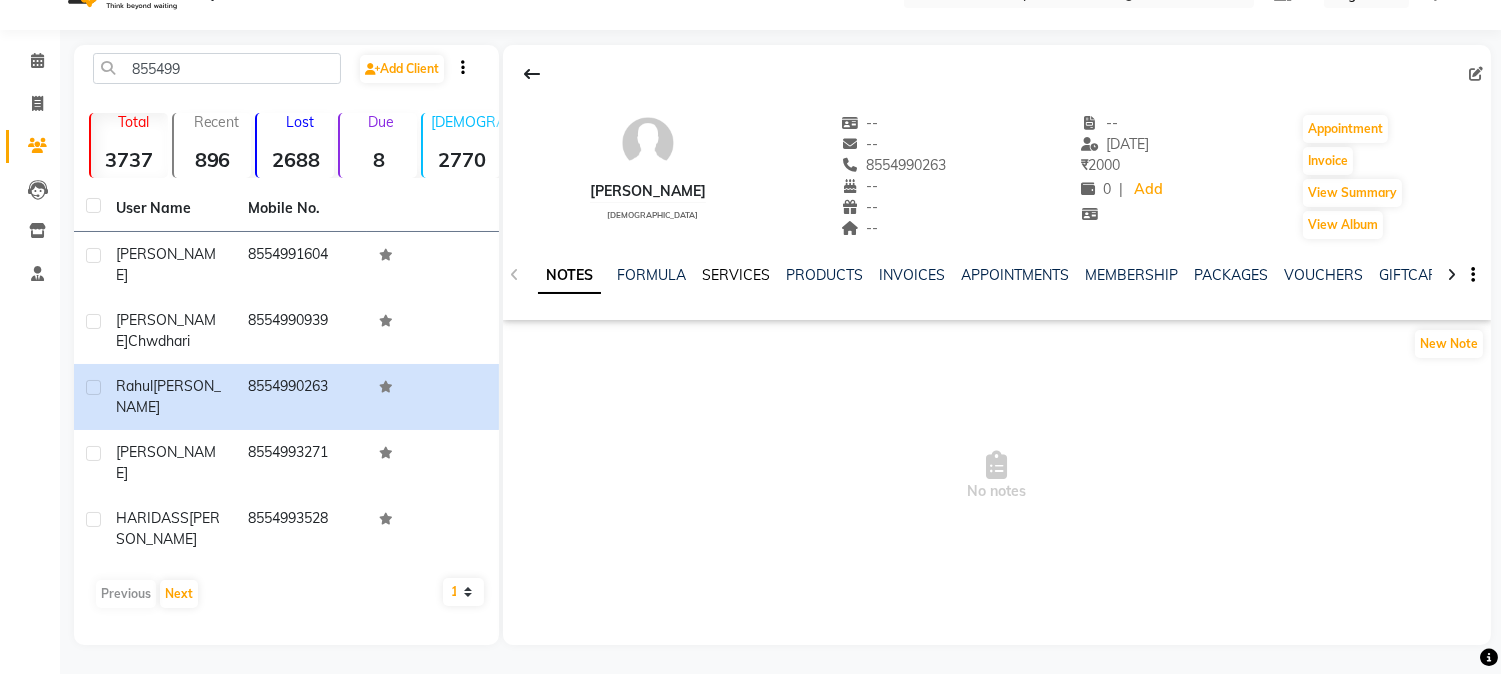 click on "SERVICES" 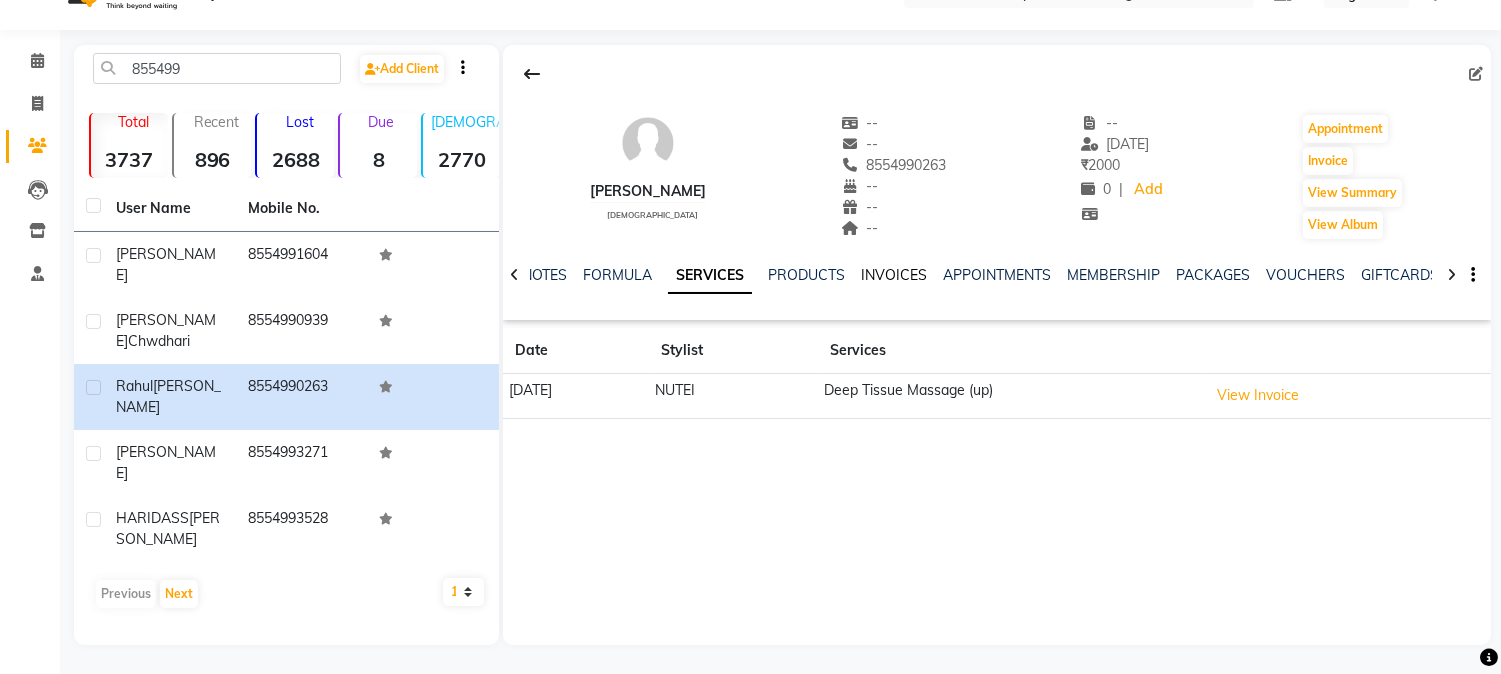 click on "INVOICES" 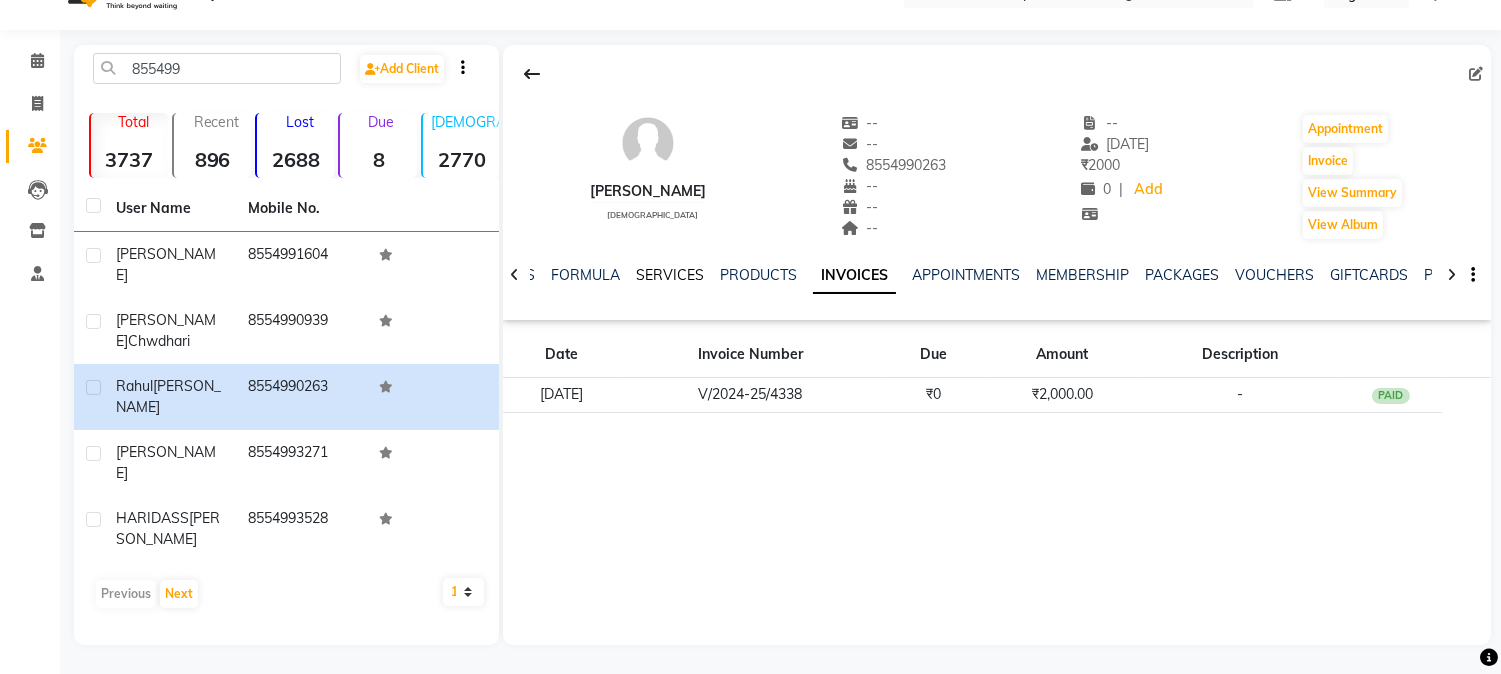 click on "SERVICES" 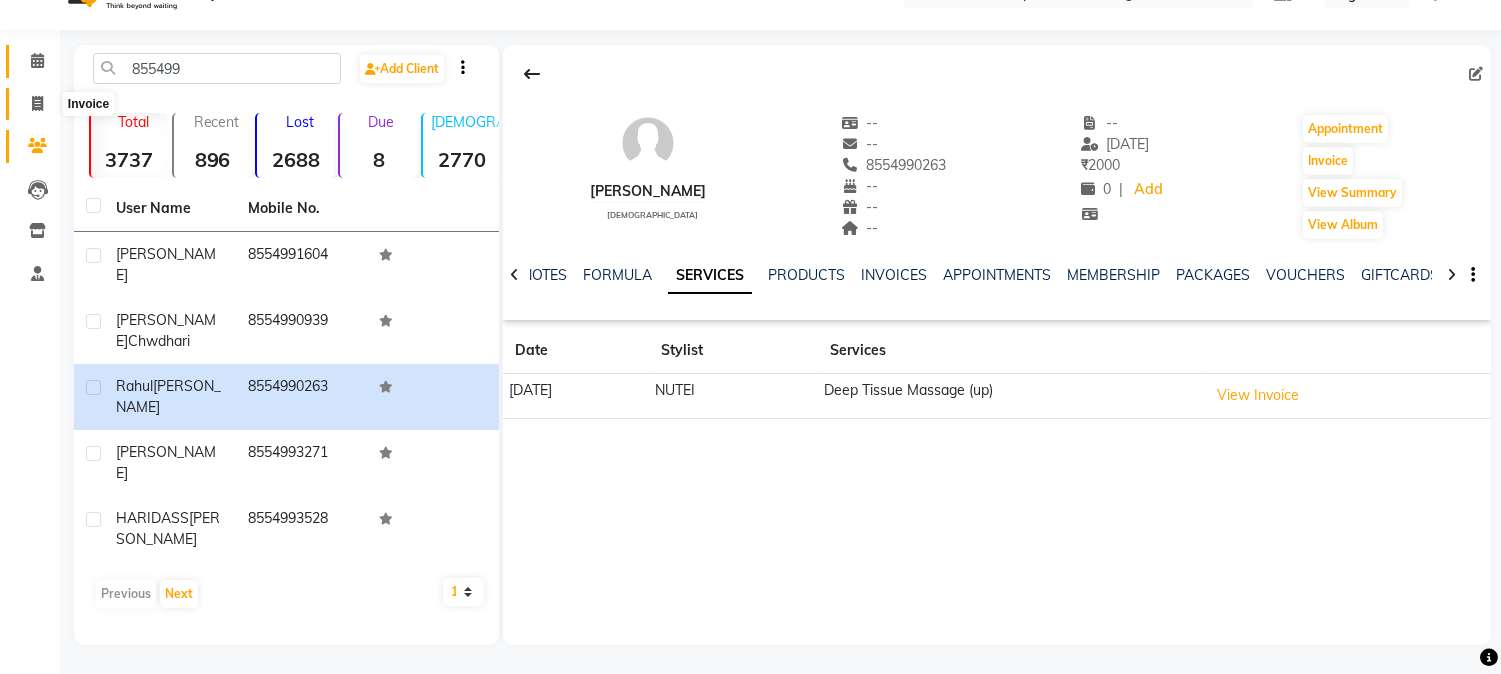 click 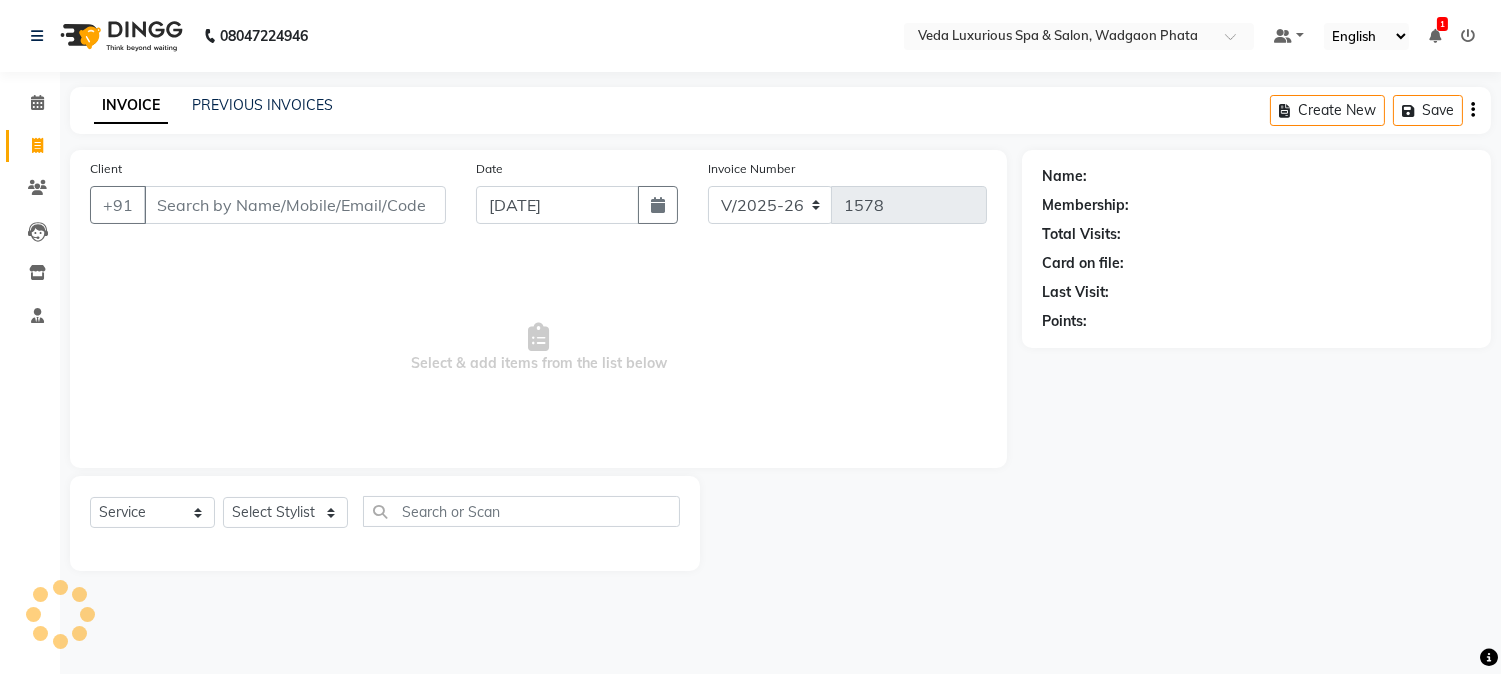 scroll, scrollTop: 0, scrollLeft: 0, axis: both 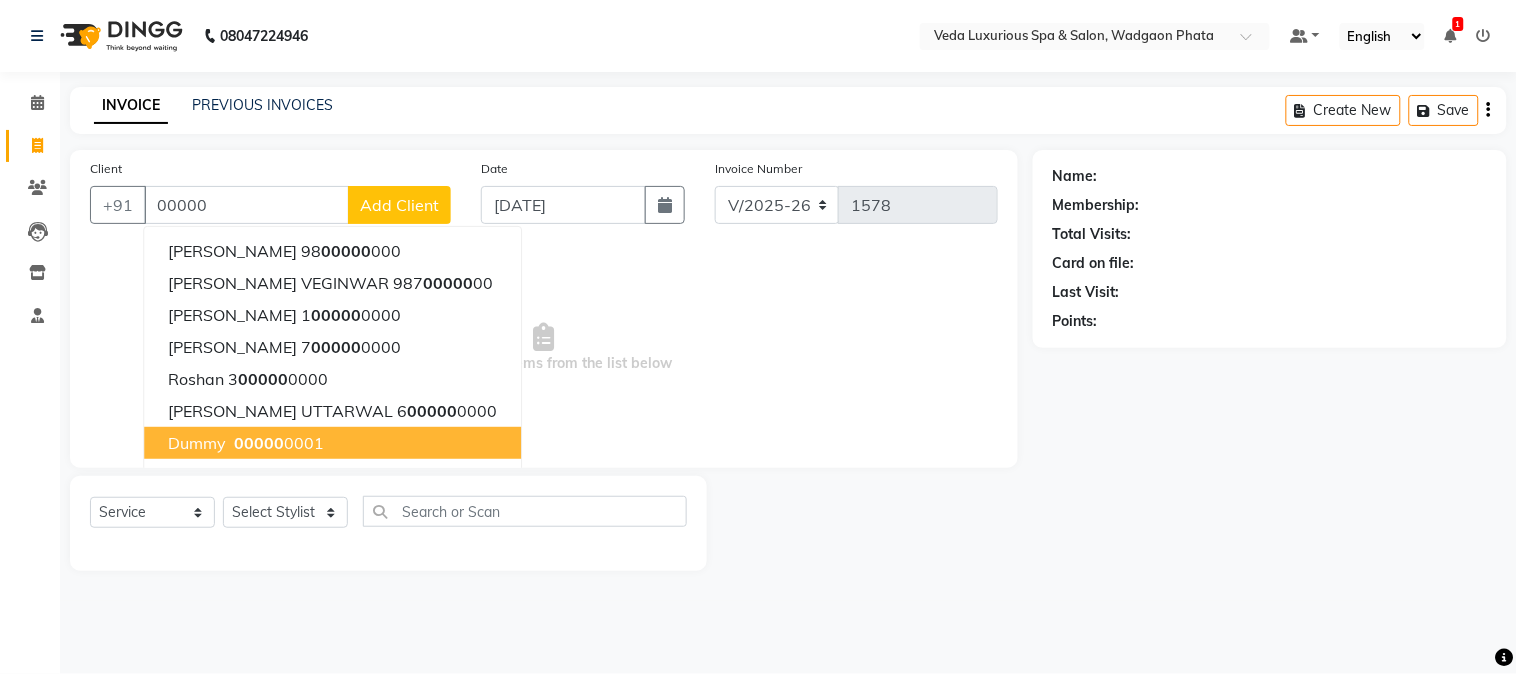 click on "00000" at bounding box center (259, 443) 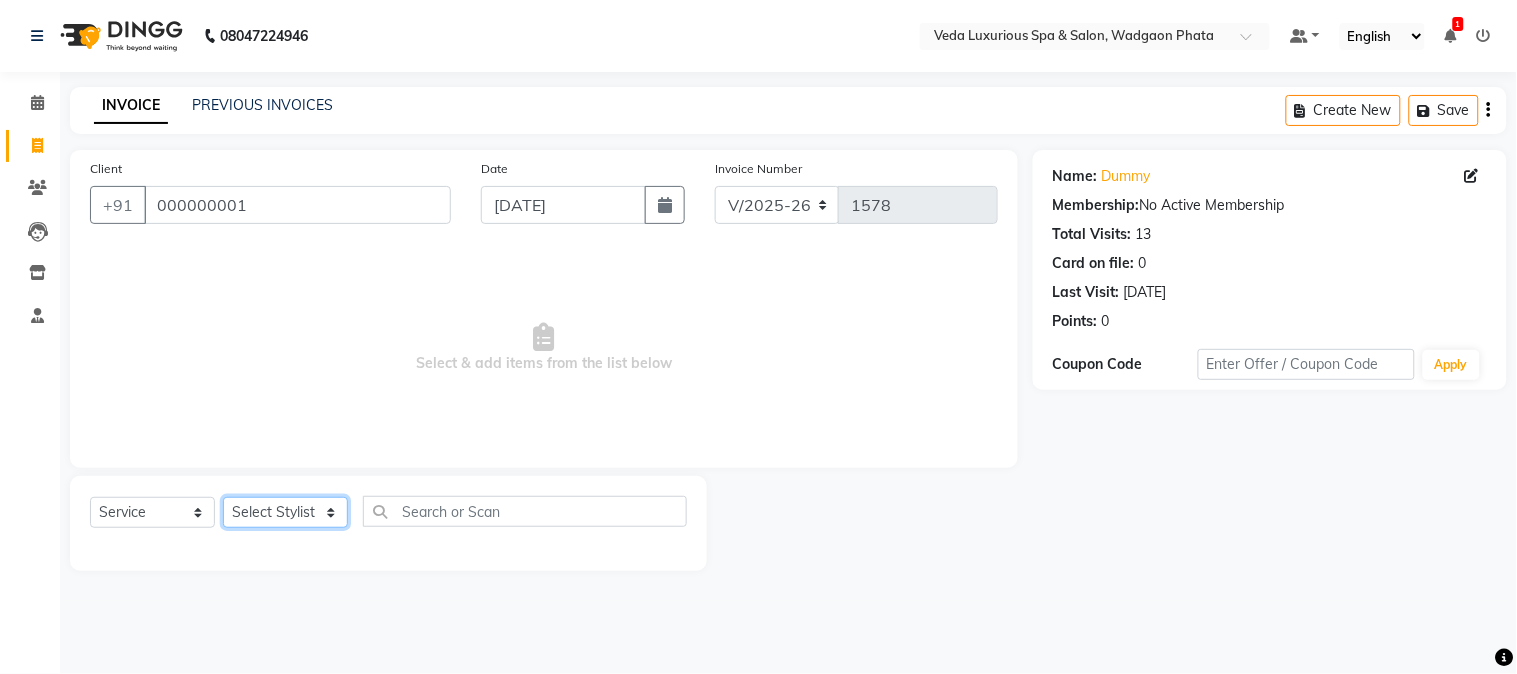 drag, startPoint x: 293, startPoint y: 506, endPoint x: 316, endPoint y: 498, distance: 24.351591 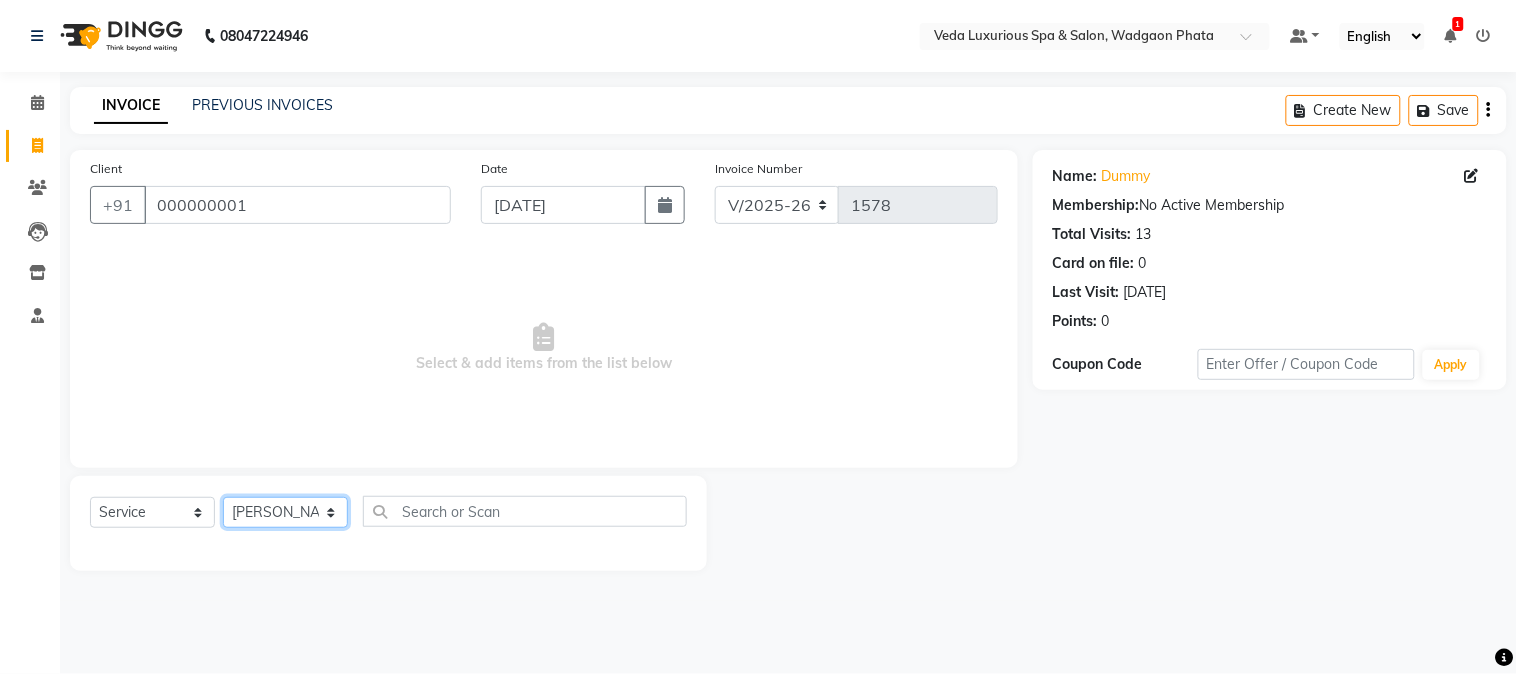 click on "Select Stylist Ankur GOLU [PERSON_NAME] [PERSON_NAME] [PERSON_NAME] RP seri VEDA" 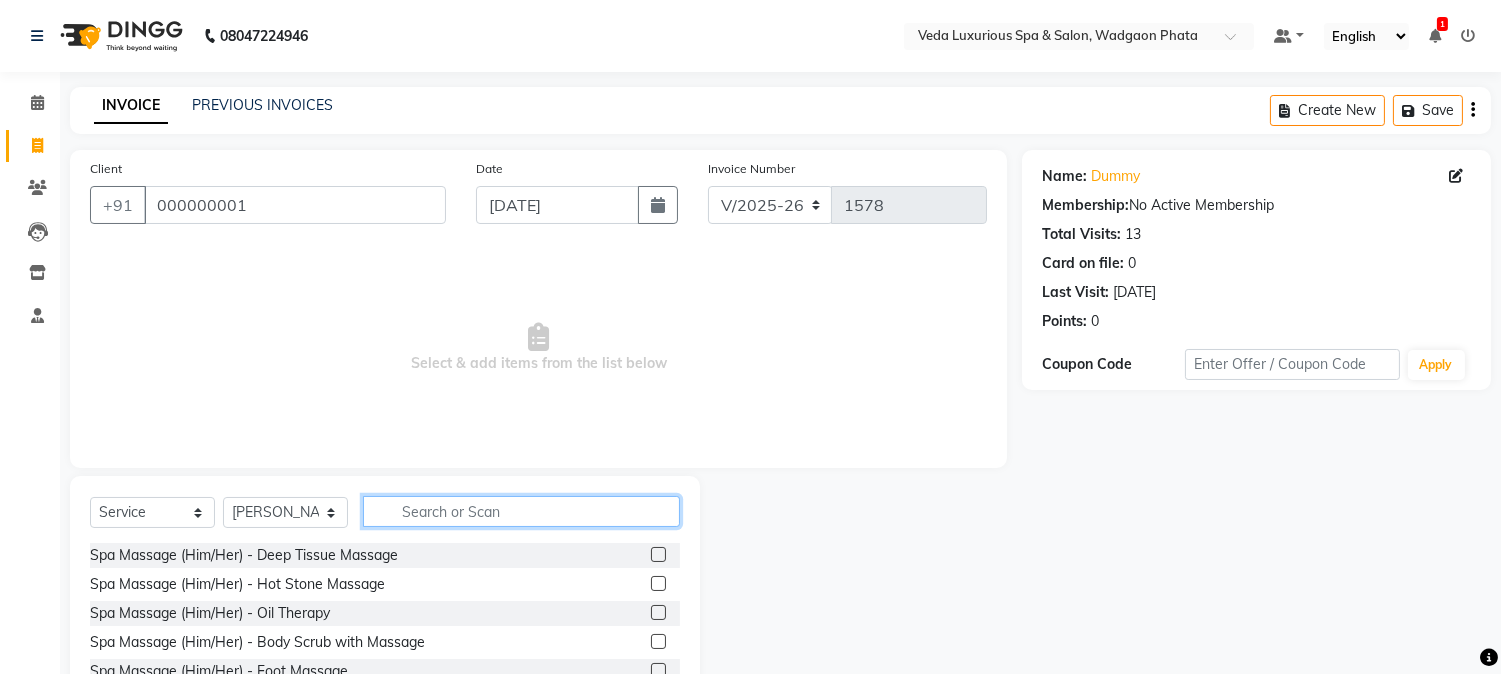 click 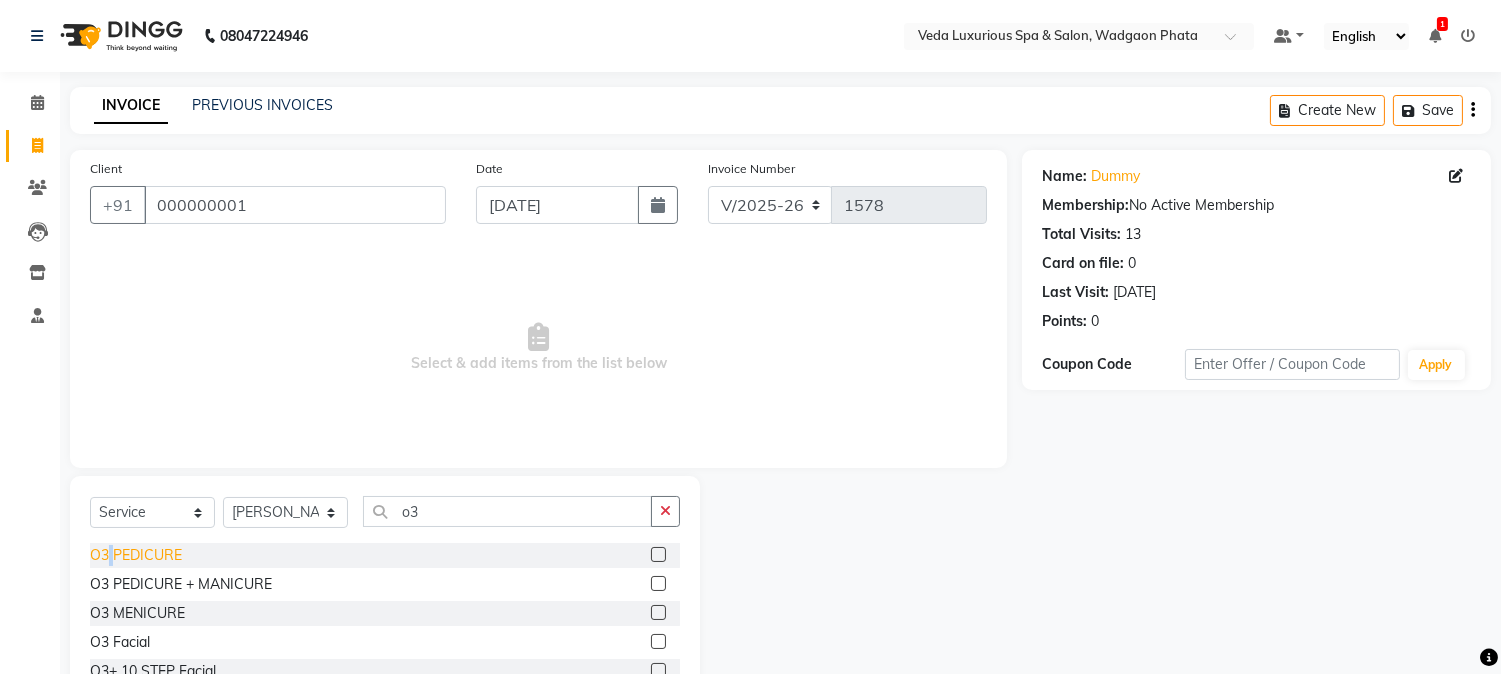 click on "O3 PEDICURE" 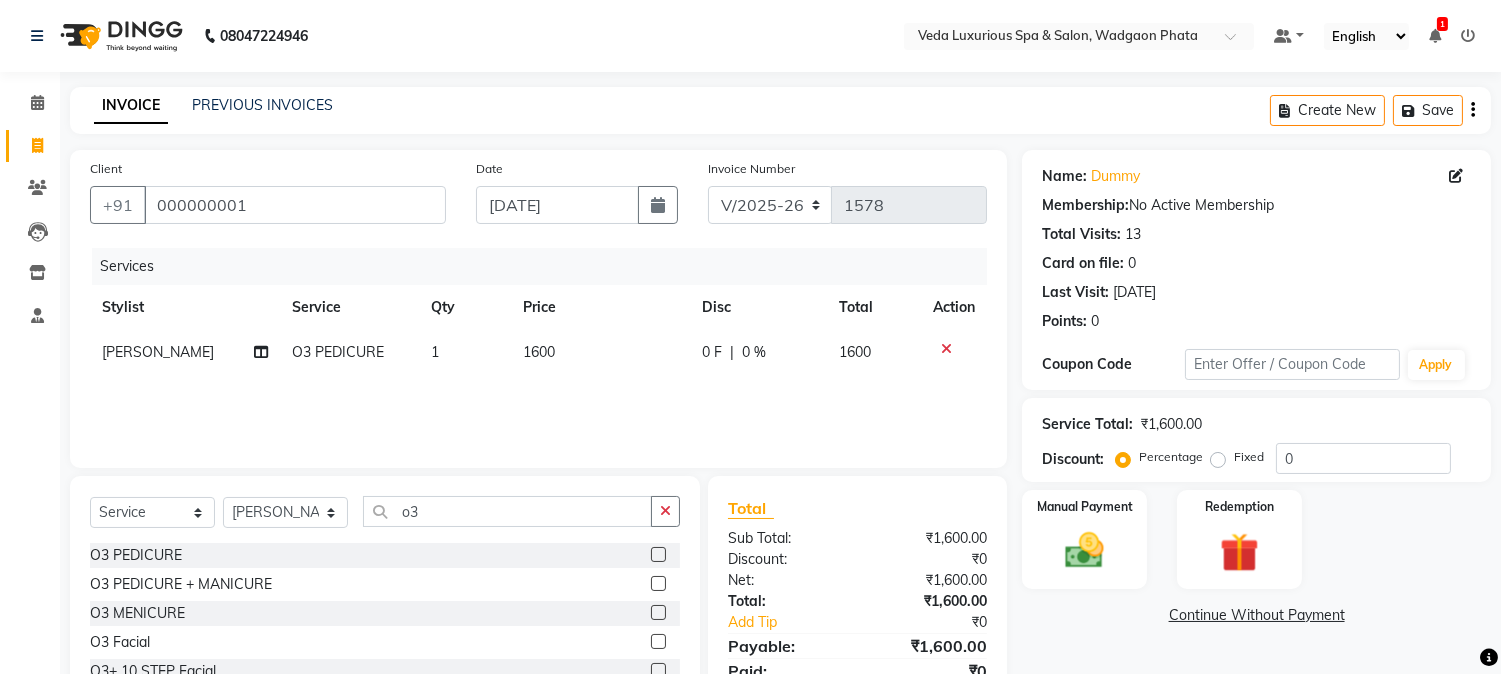 click on "1600" 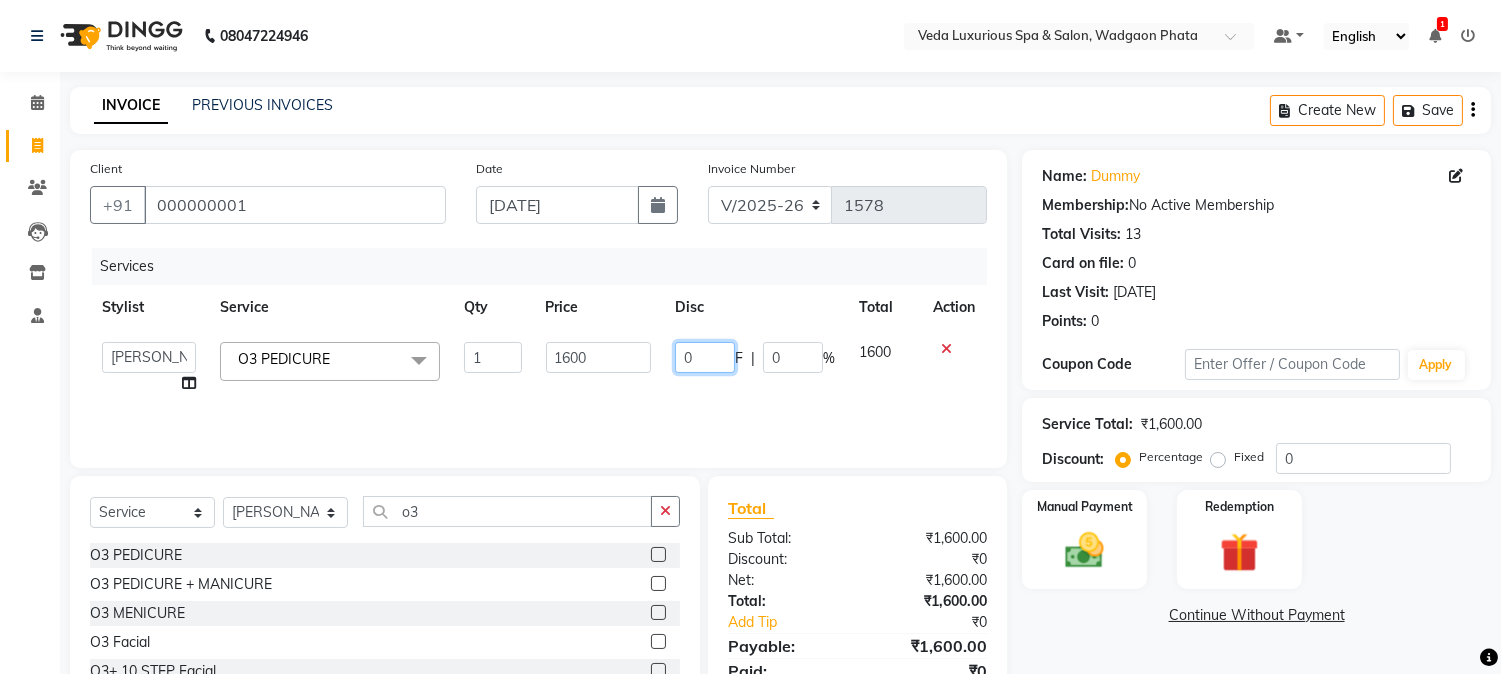 drag, startPoint x: 720, startPoint y: 356, endPoint x: 736, endPoint y: 372, distance: 22.627417 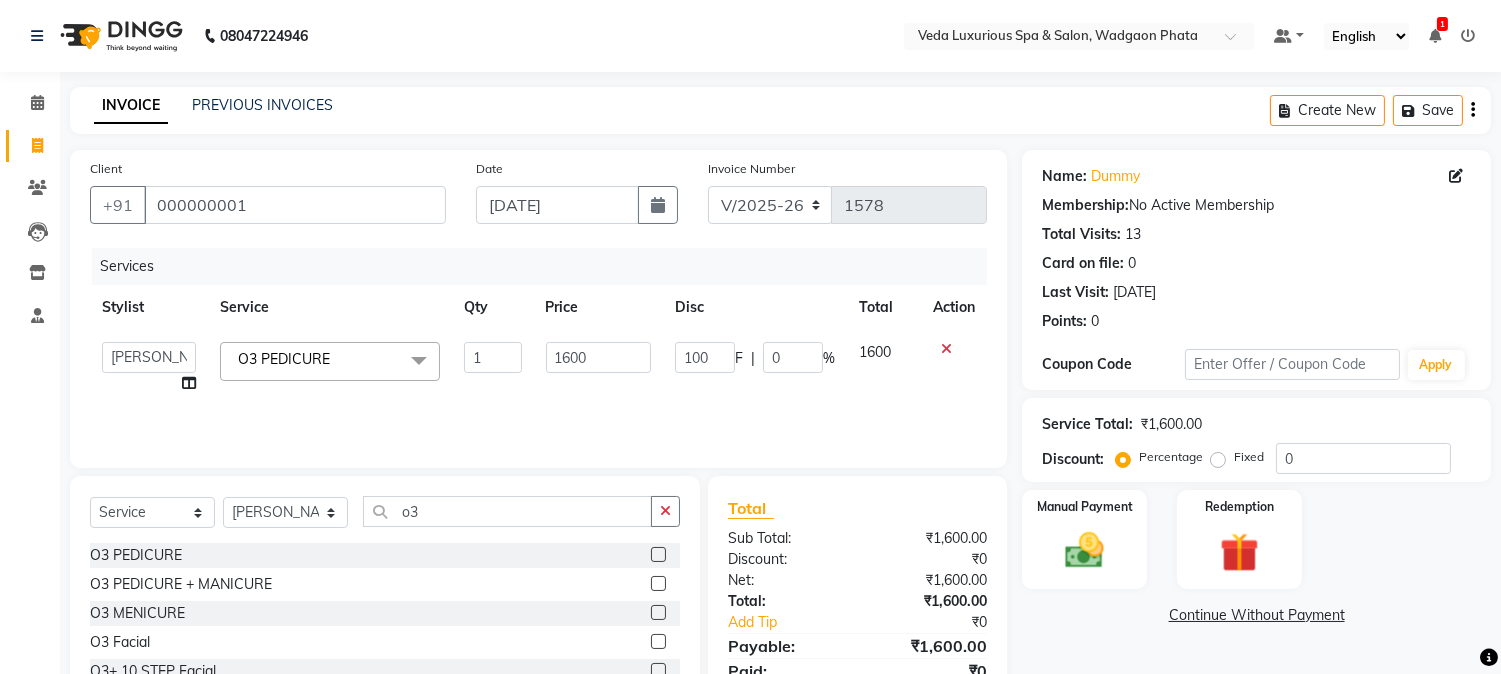 click on "Services Stylist Service Qty Price Disc Total Action  Ankur   GOLU   [PERSON_NAME]   [PERSON_NAME]   manu   [PERSON_NAME]   [PERSON_NAME]   RP   seri   VEDA  O3 PEDICURE  x Spa Massage (Him/Her) - Deep Tissue Massage  Spa Massage (Him/Her) - Hot Stone Massage  Spa Massage (Him/Her) - Oil Therapy Spa Massage (Him/Her) - Body Scrub with Massage  Spa Massage (Him/Her) - Foot Massage  Spa Massage (Him/Her) - Body Scrub  Spa Massage (Him/Her) - Aromatheraphy Massage  Balinese Massage Head Massage Deep Tissue Massage 90 min Spa Massage Foot Massage Balinese Massage 90min Hot Oil Massage Four Hand Massage Swedish Massage Aromatheraphy (90 min) Body Scrub With Massage 4 Hand Traditional Thai Massage Steam Bath HEAD MASSAGE Face Clean Up Other Couple  Massage (60 M) (Married only) Couple Massage (90 M) (Married only) Deep Tissue Massage  Deep Tissue Massage (90 min)  Body Scrub With Massage  Head ,Neck,Shoulder,Back Dry Massage Retreate Spa Package - 2 Hours (up) Haircut ([DEMOGRAPHIC_DATA]) - Haircut  ([DEMOGRAPHIC_DATA]) - Hair Ironing Blow Dry 1" 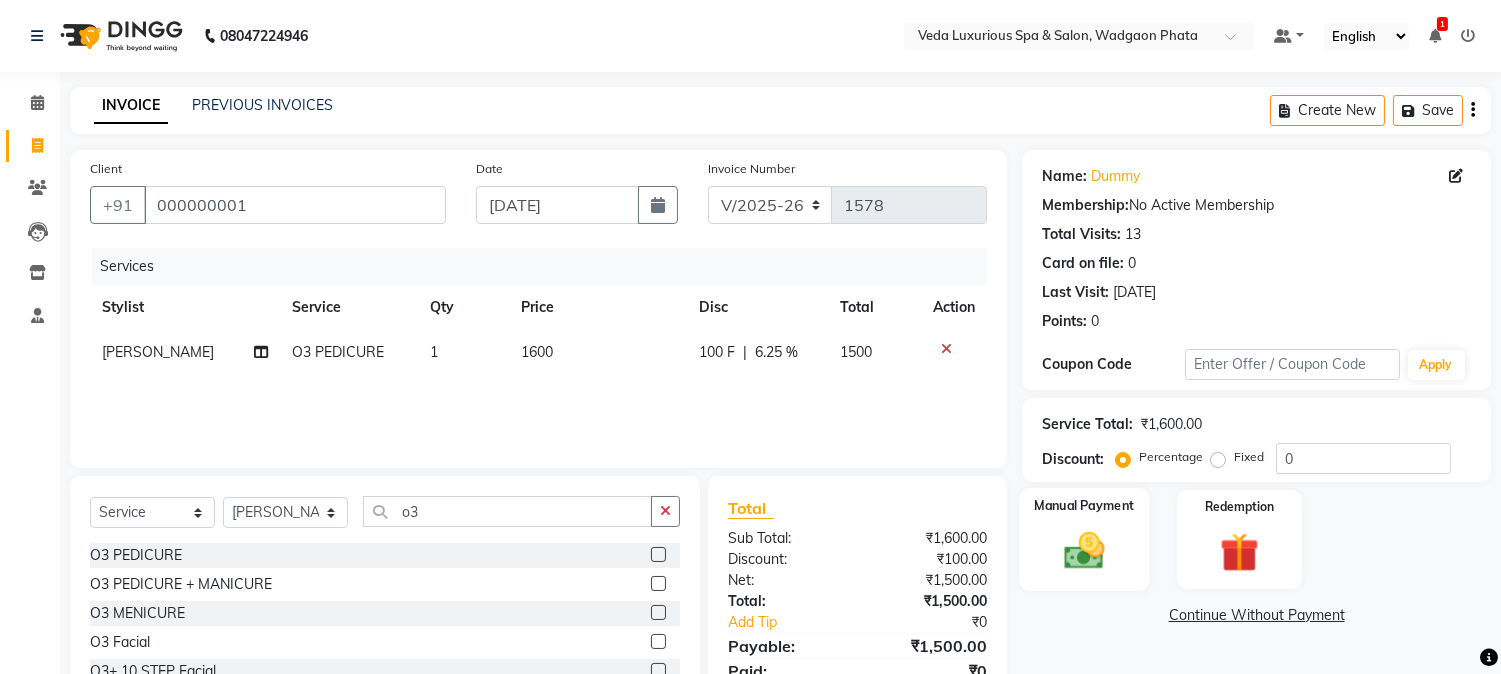 click 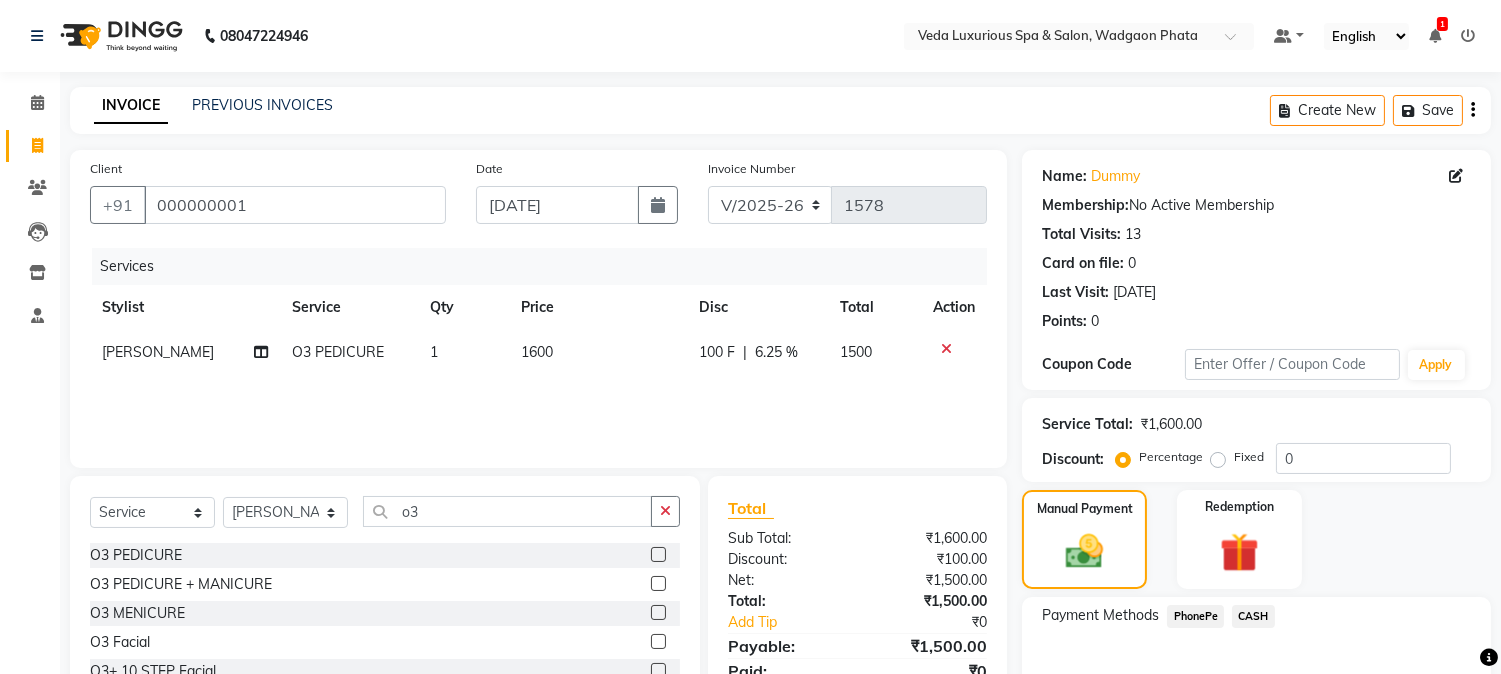scroll, scrollTop: 126, scrollLeft: 0, axis: vertical 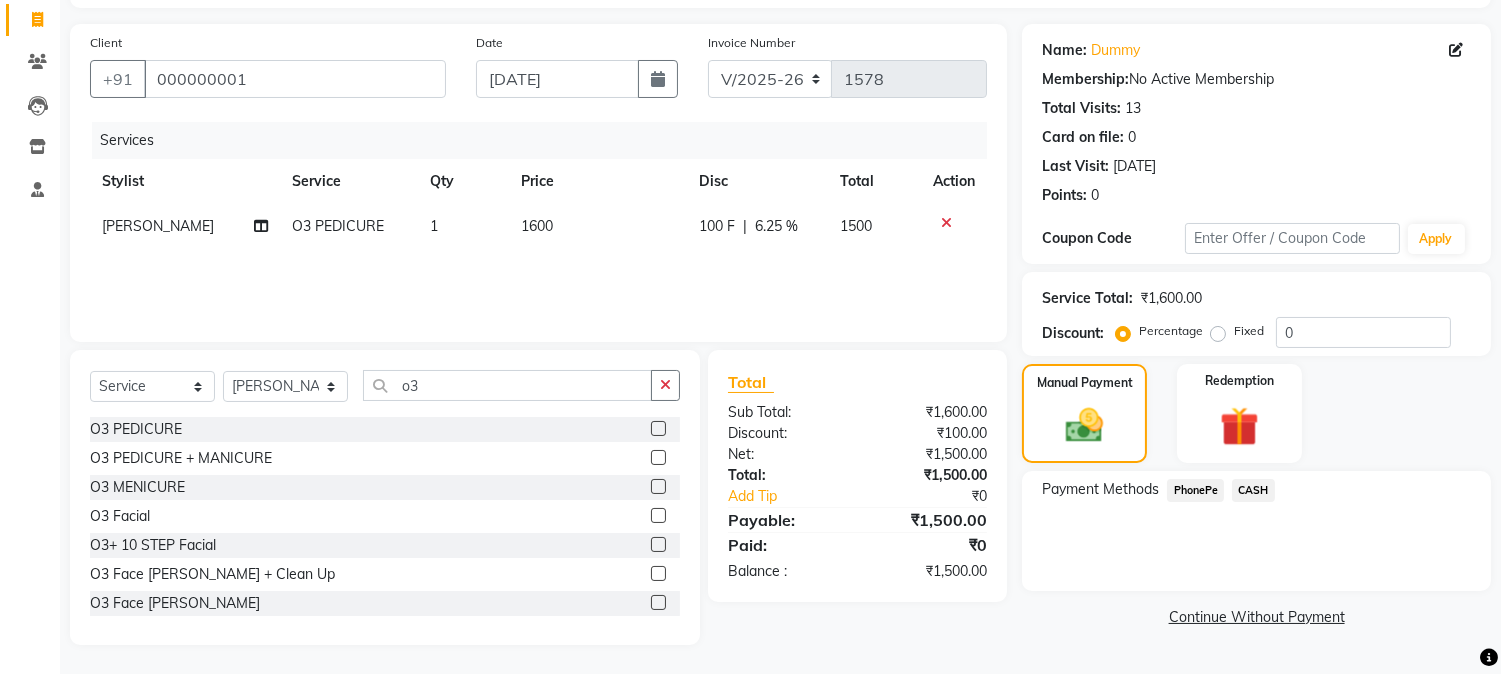 click on "CASH" 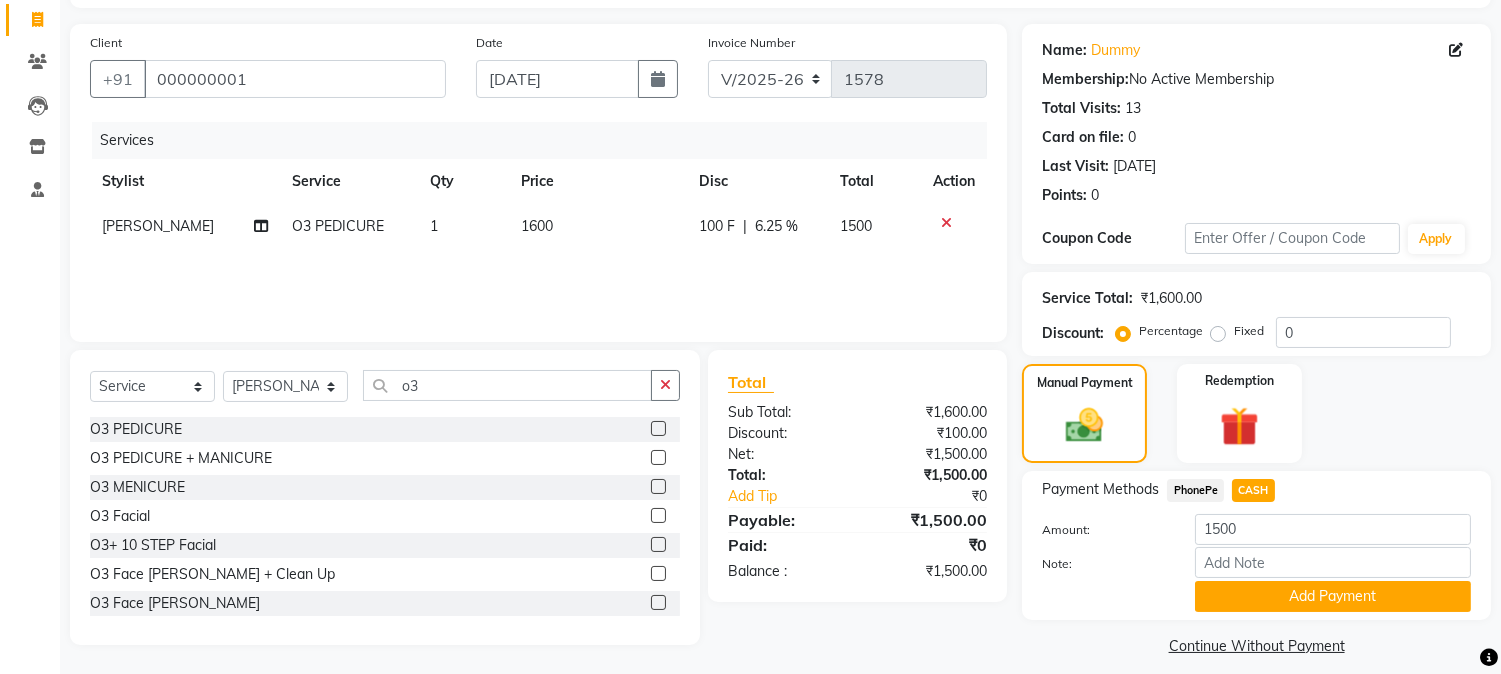 scroll, scrollTop: 142, scrollLeft: 0, axis: vertical 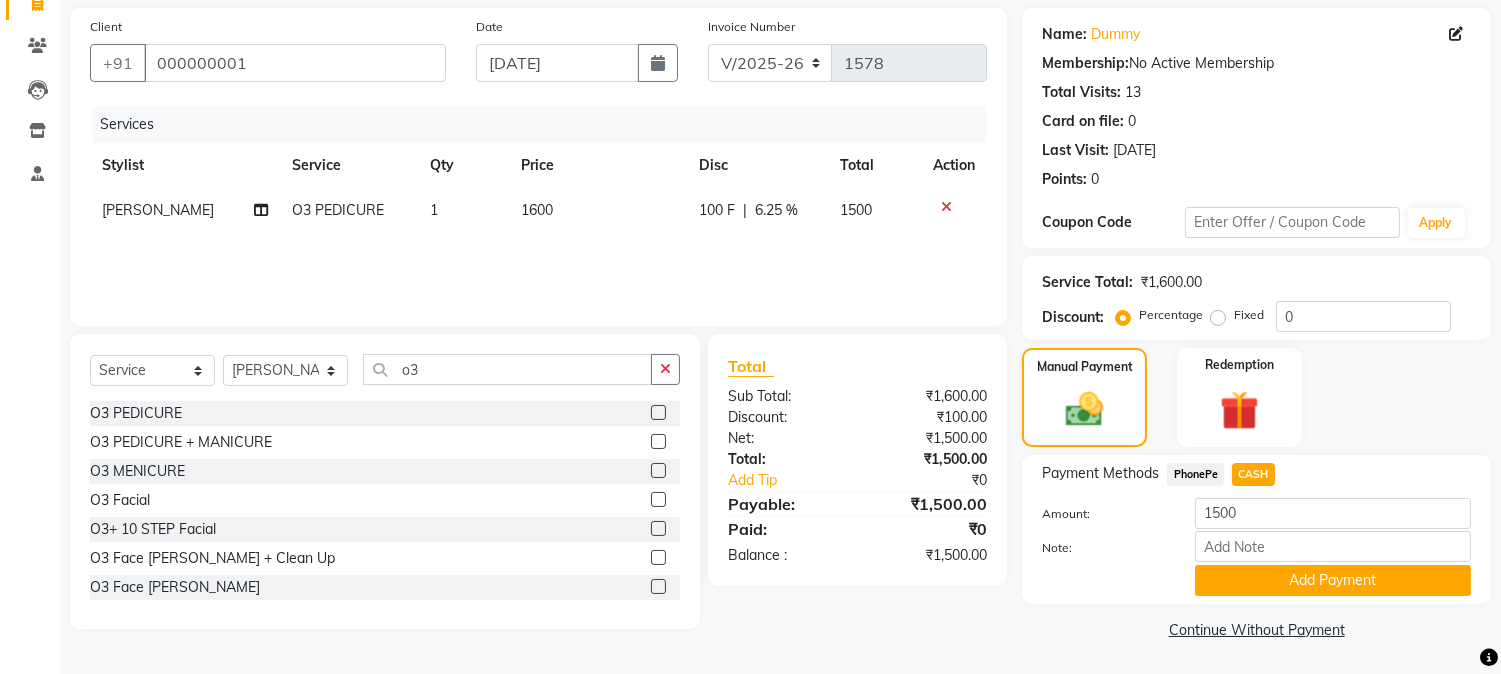 click on "[PERSON_NAME]" 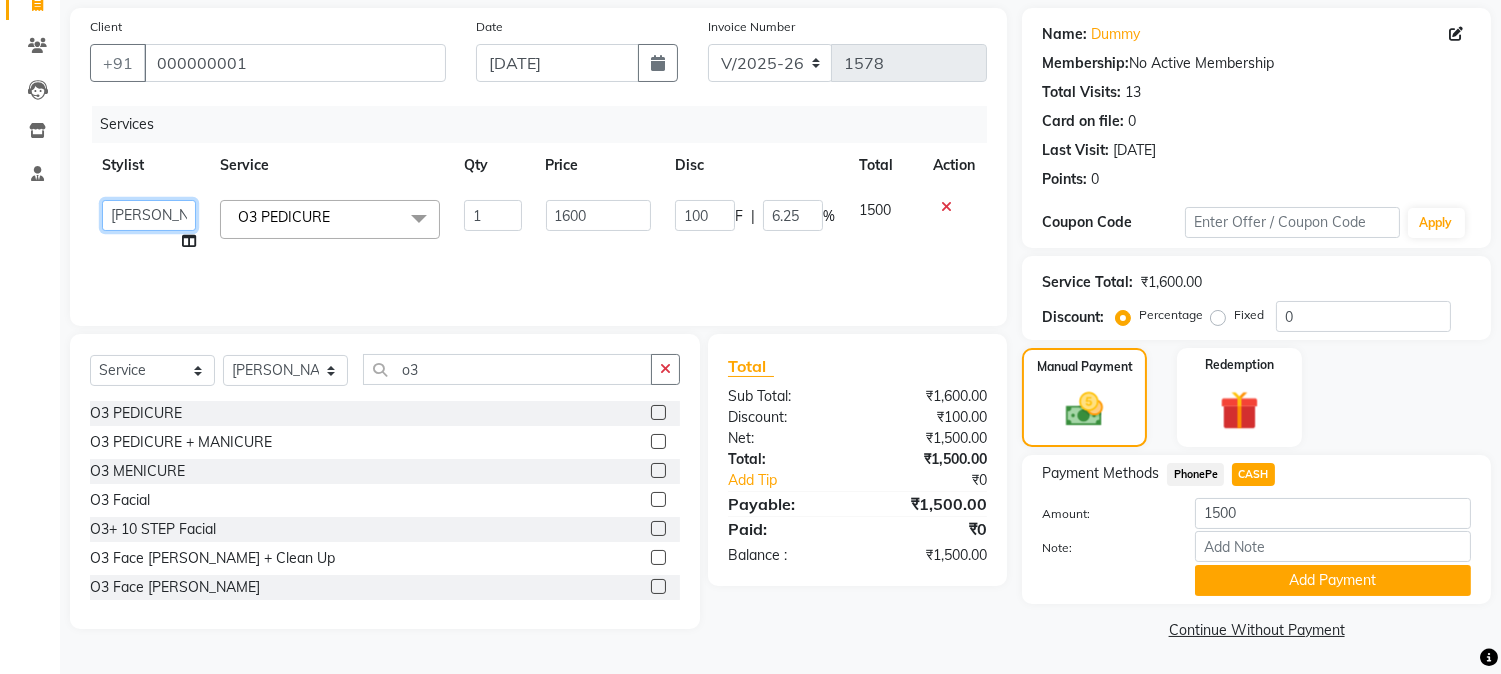 drag, startPoint x: 126, startPoint y: 205, endPoint x: 147, endPoint y: 216, distance: 23.70654 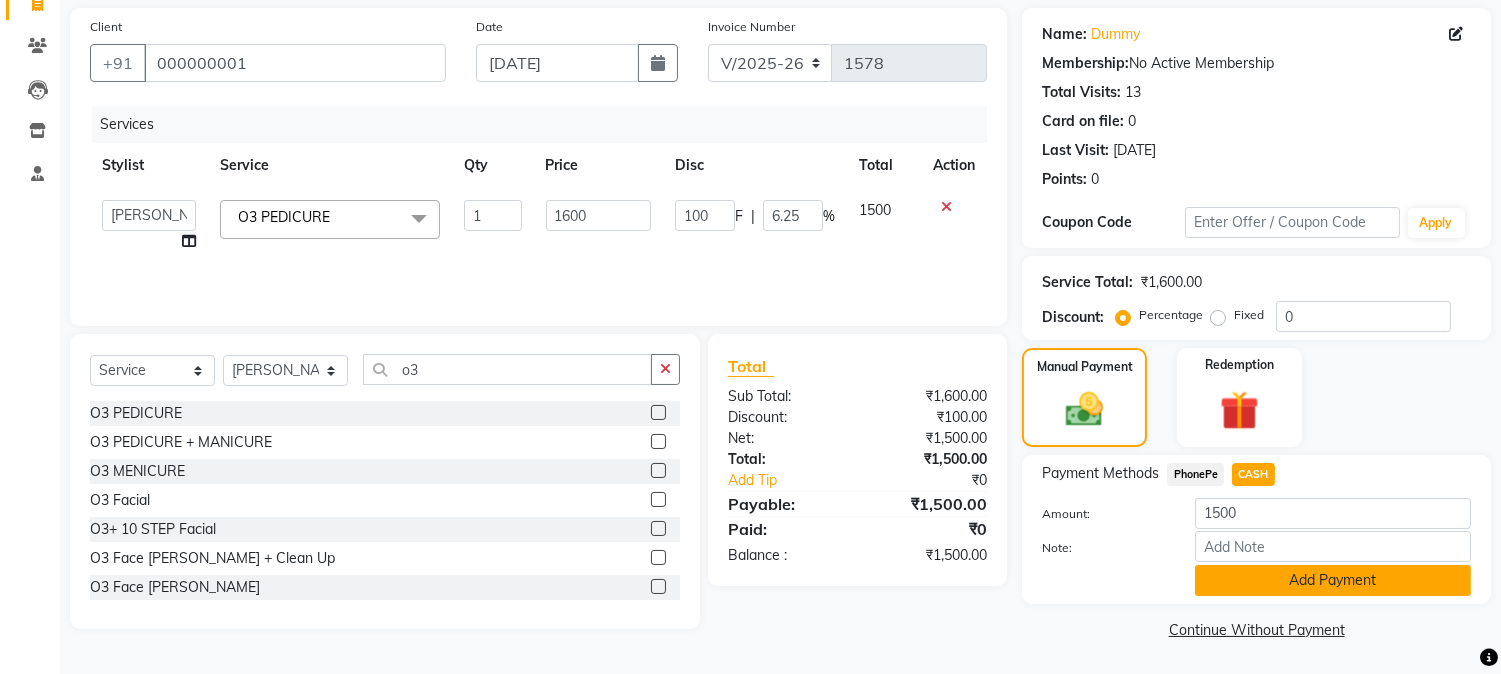 click on "Add Payment" 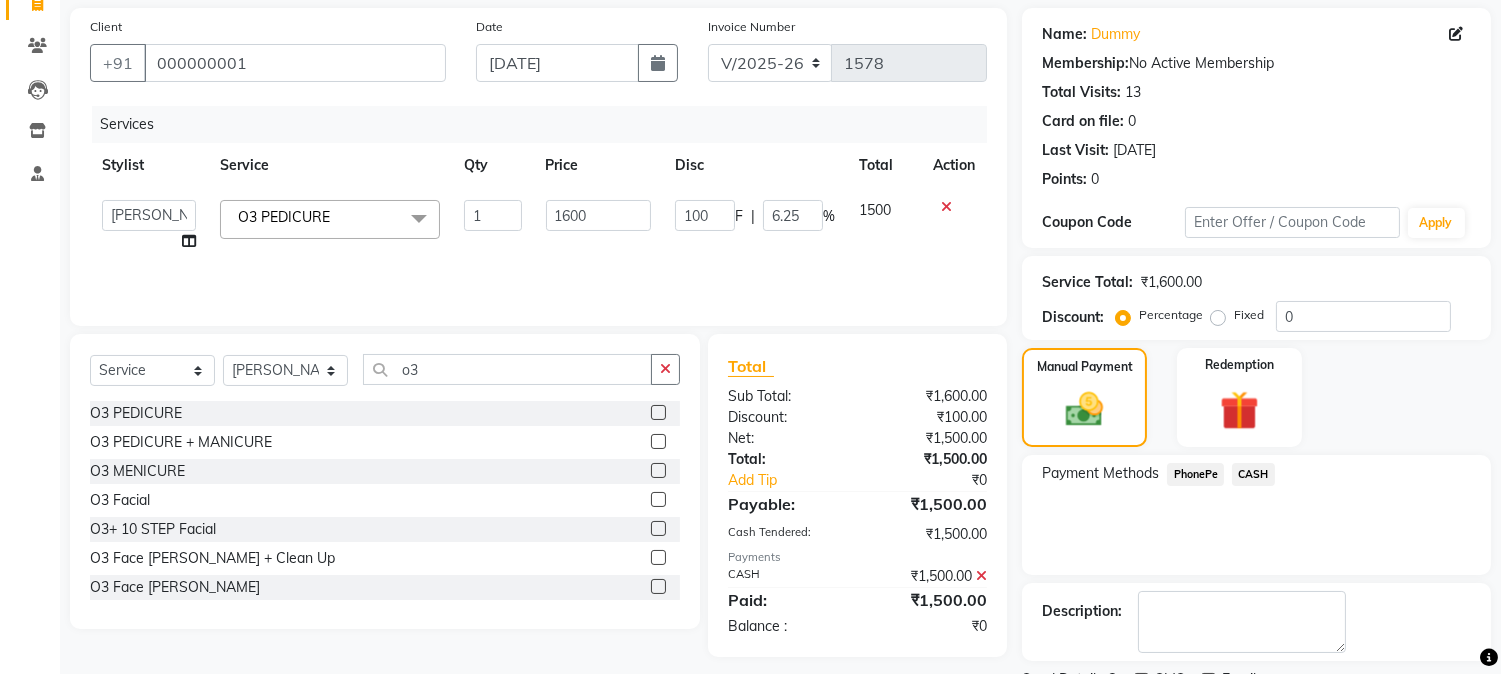 scroll, scrollTop: 225, scrollLeft: 0, axis: vertical 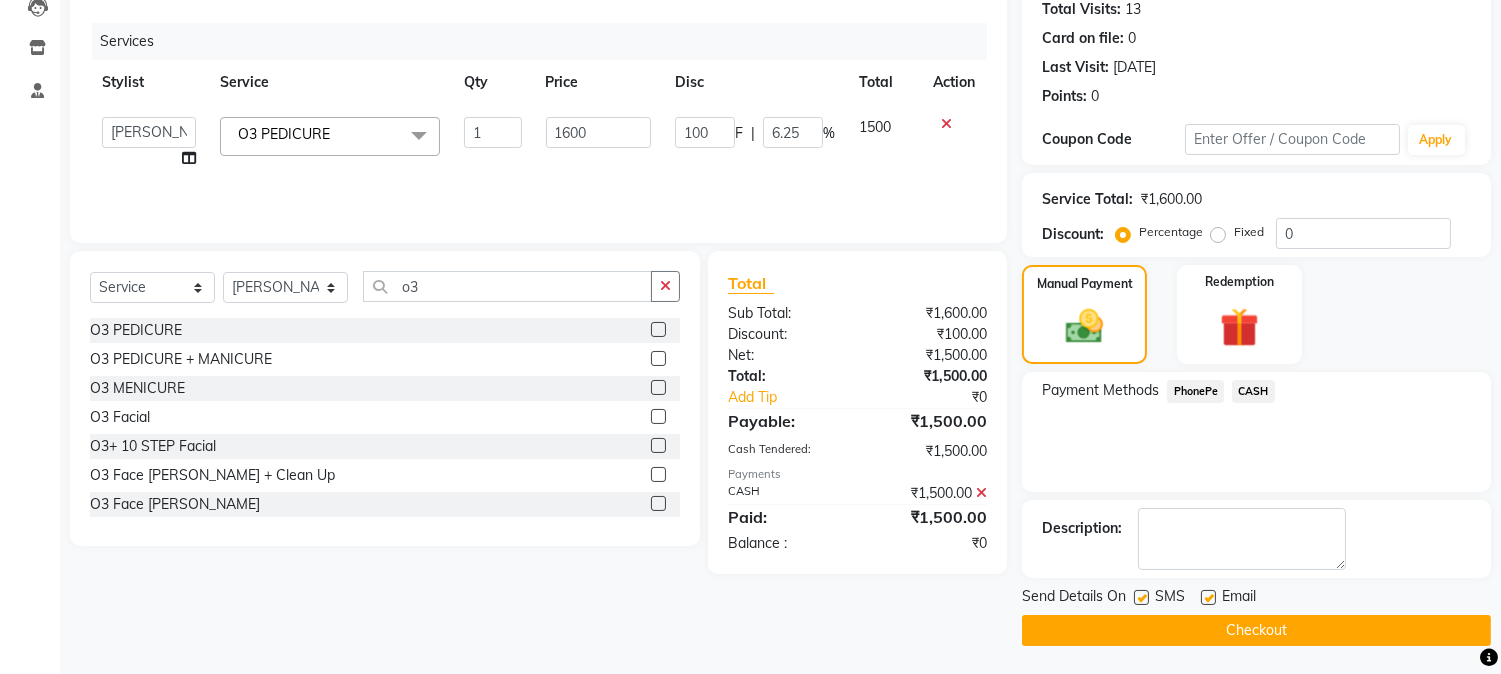 click on "Checkout" 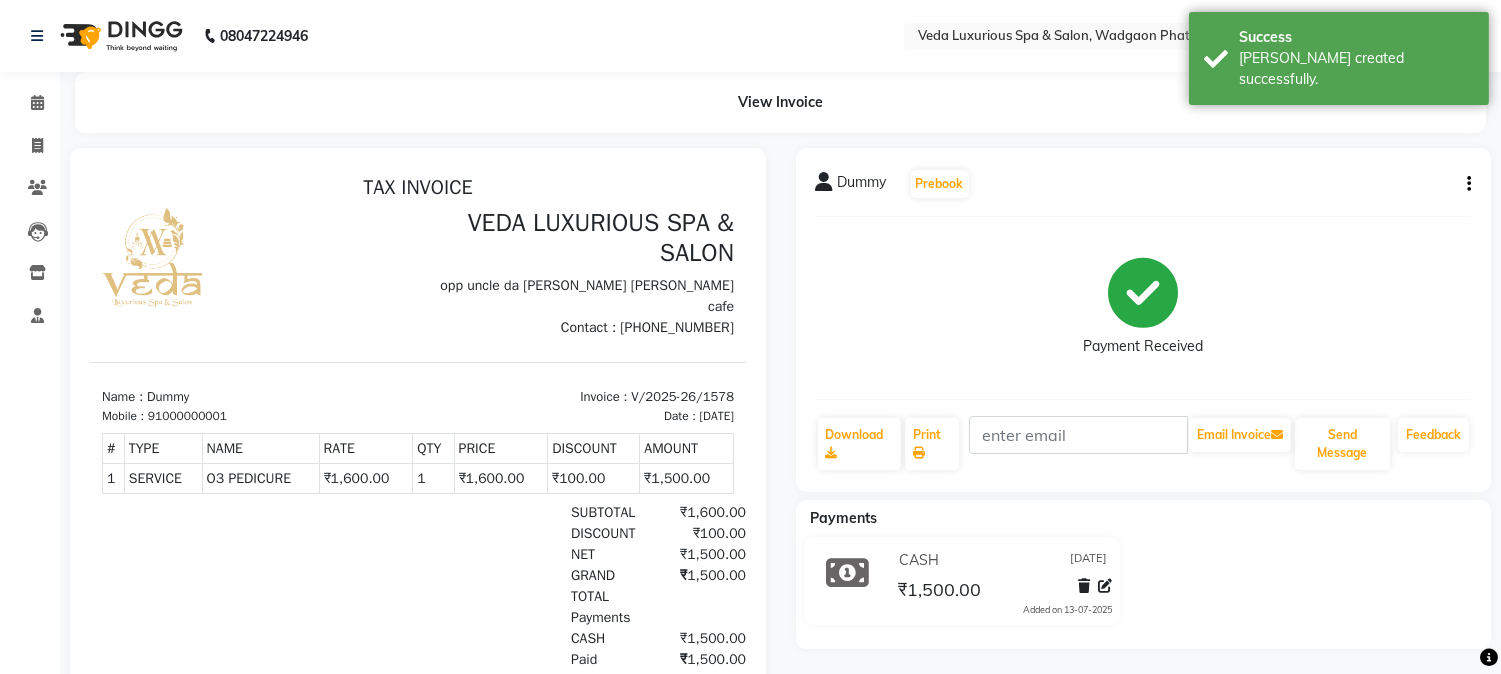scroll, scrollTop: 0, scrollLeft: 0, axis: both 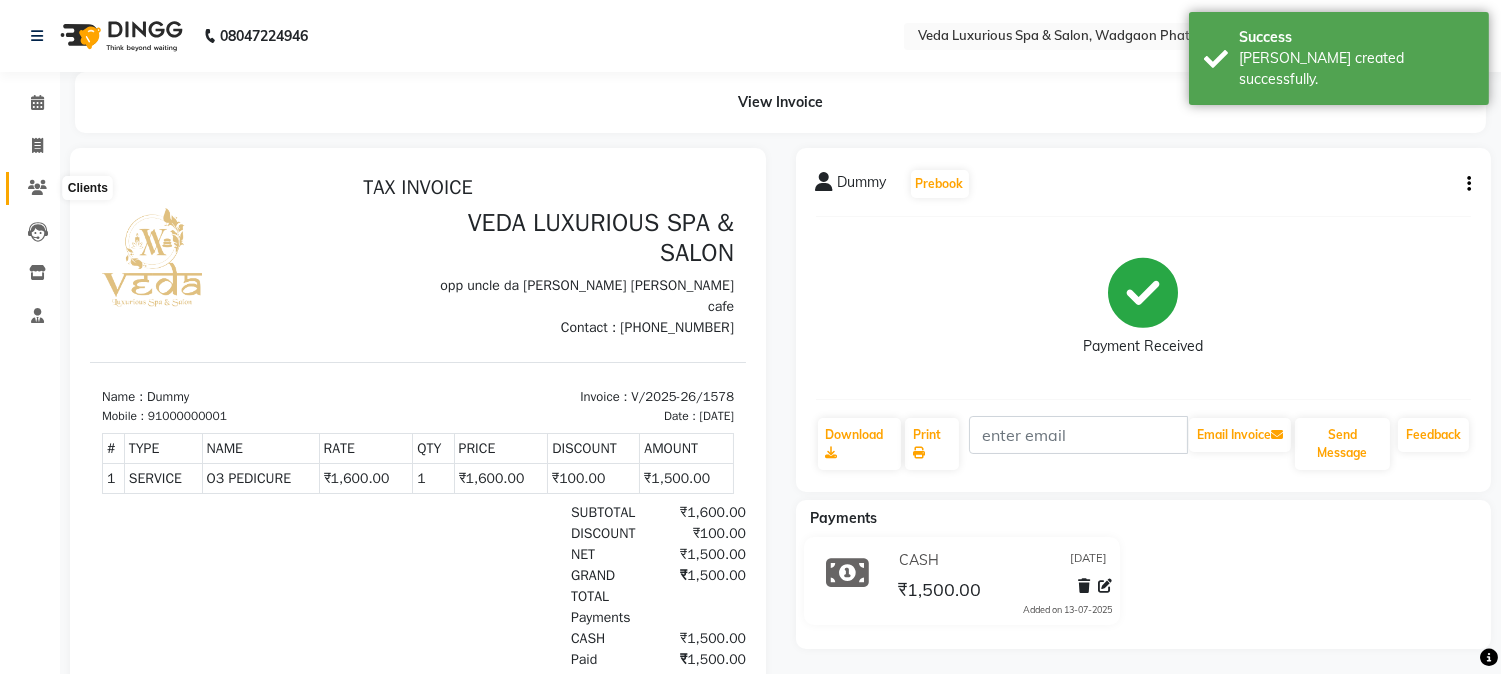 click 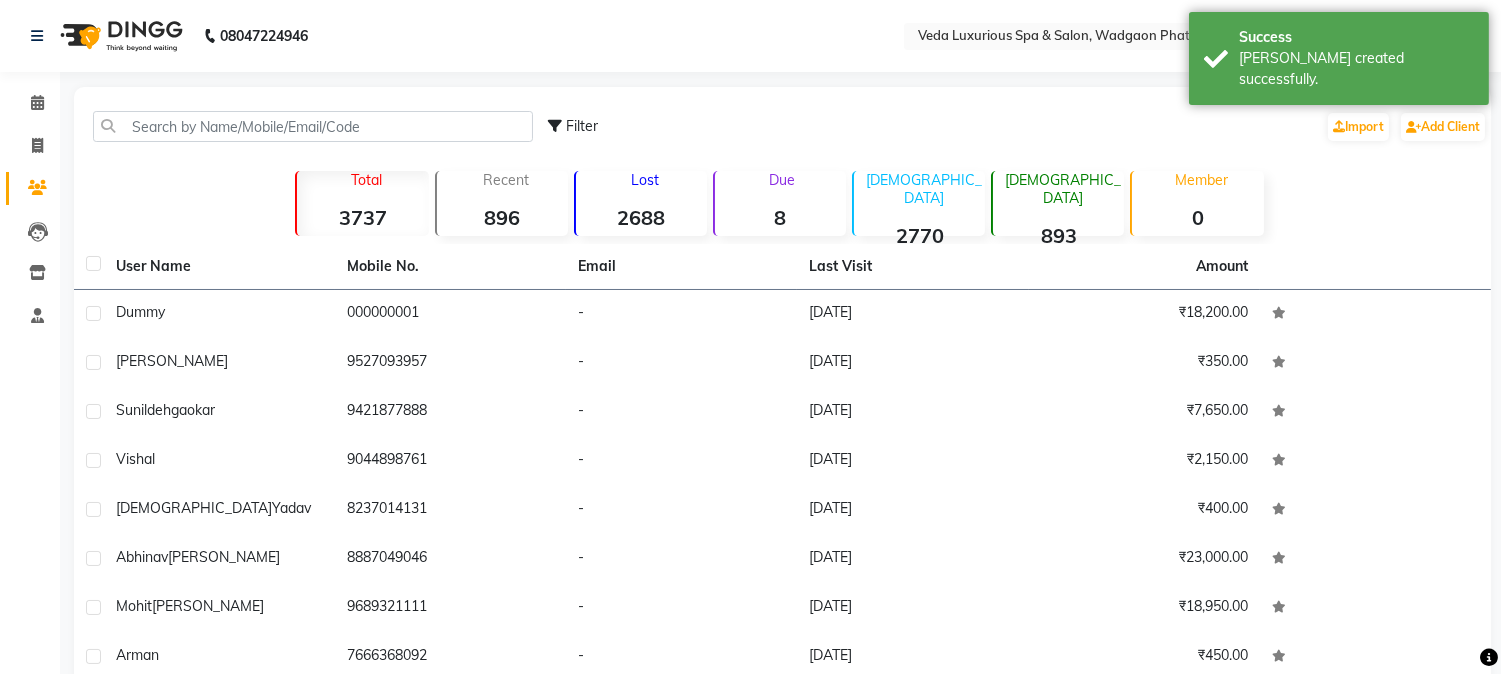 scroll, scrollTop: 191, scrollLeft: 0, axis: vertical 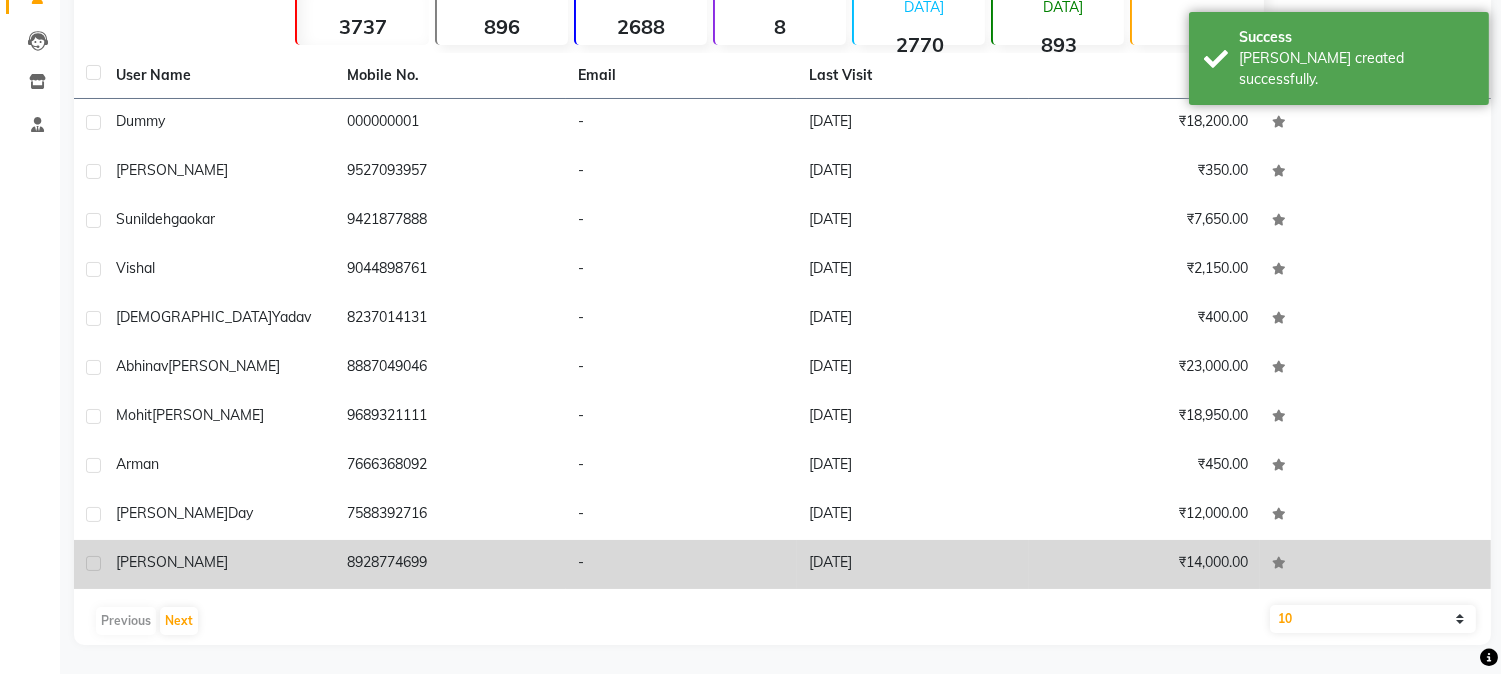 click on "[PERSON_NAME]" 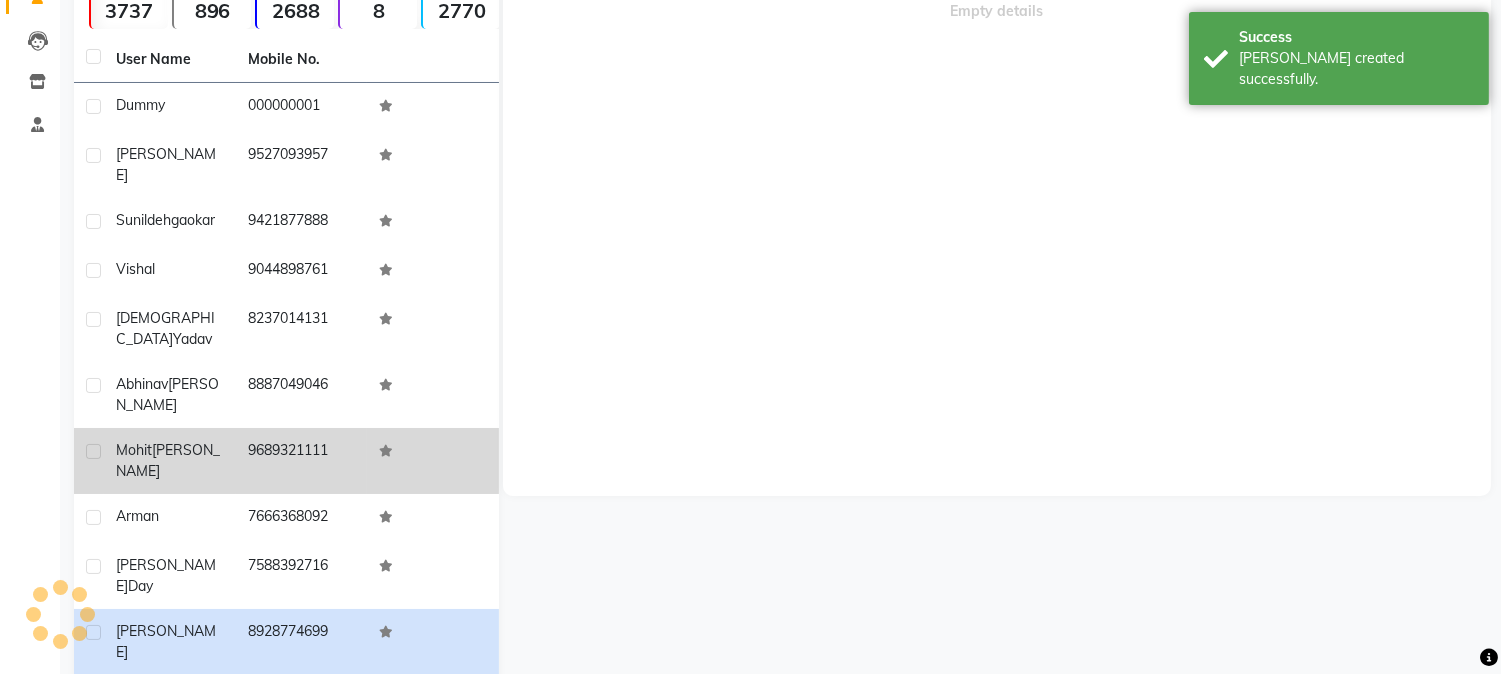 scroll, scrollTop: 175, scrollLeft: 0, axis: vertical 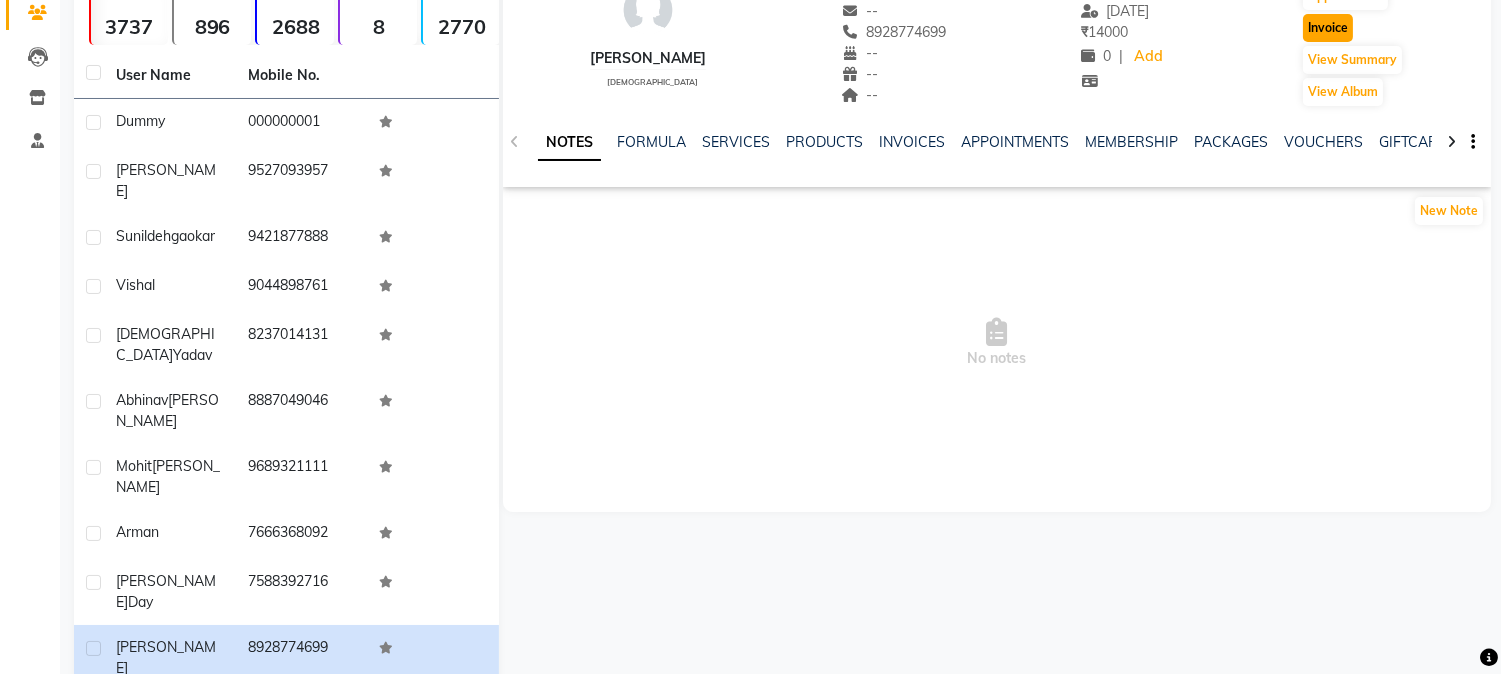 drag, startPoint x: 1324, startPoint y: 27, endPoint x: 1310, endPoint y: 52, distance: 28.653097 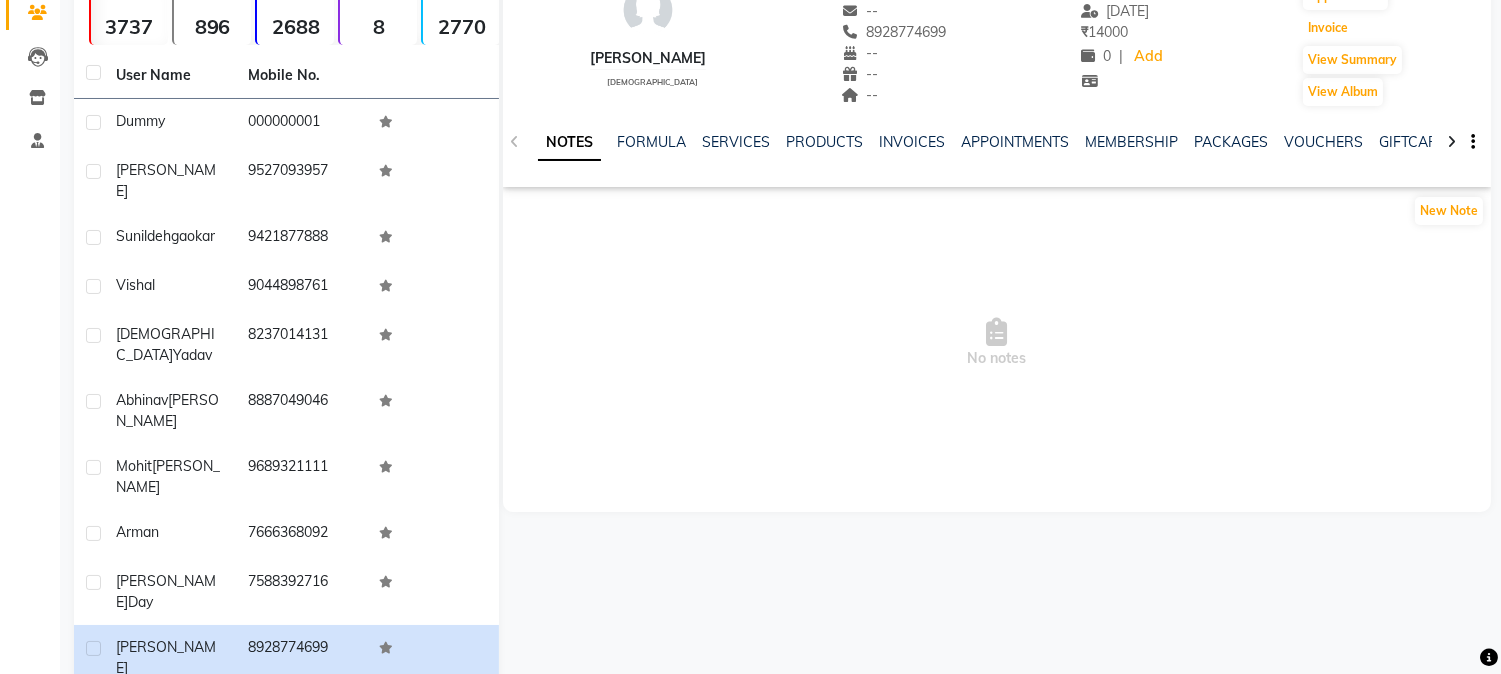 click on "Invoice" 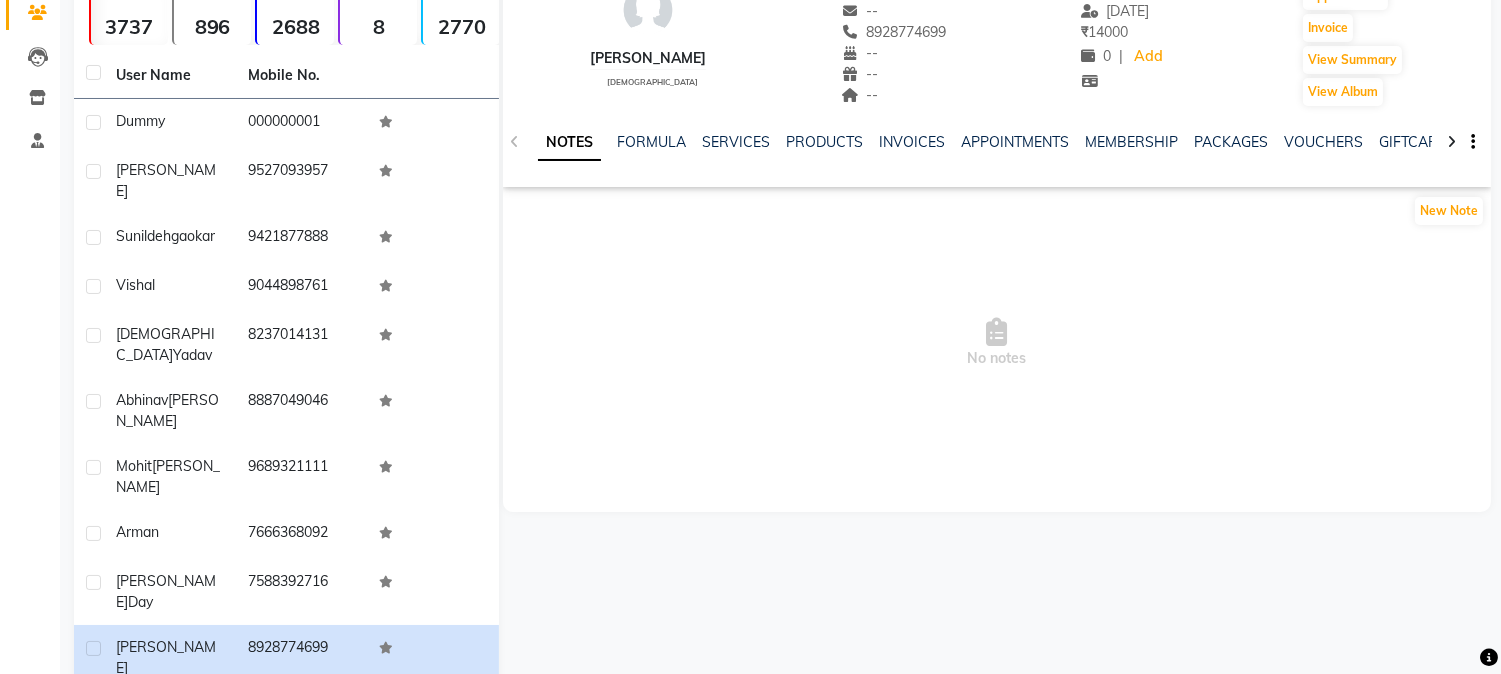 scroll, scrollTop: 0, scrollLeft: 0, axis: both 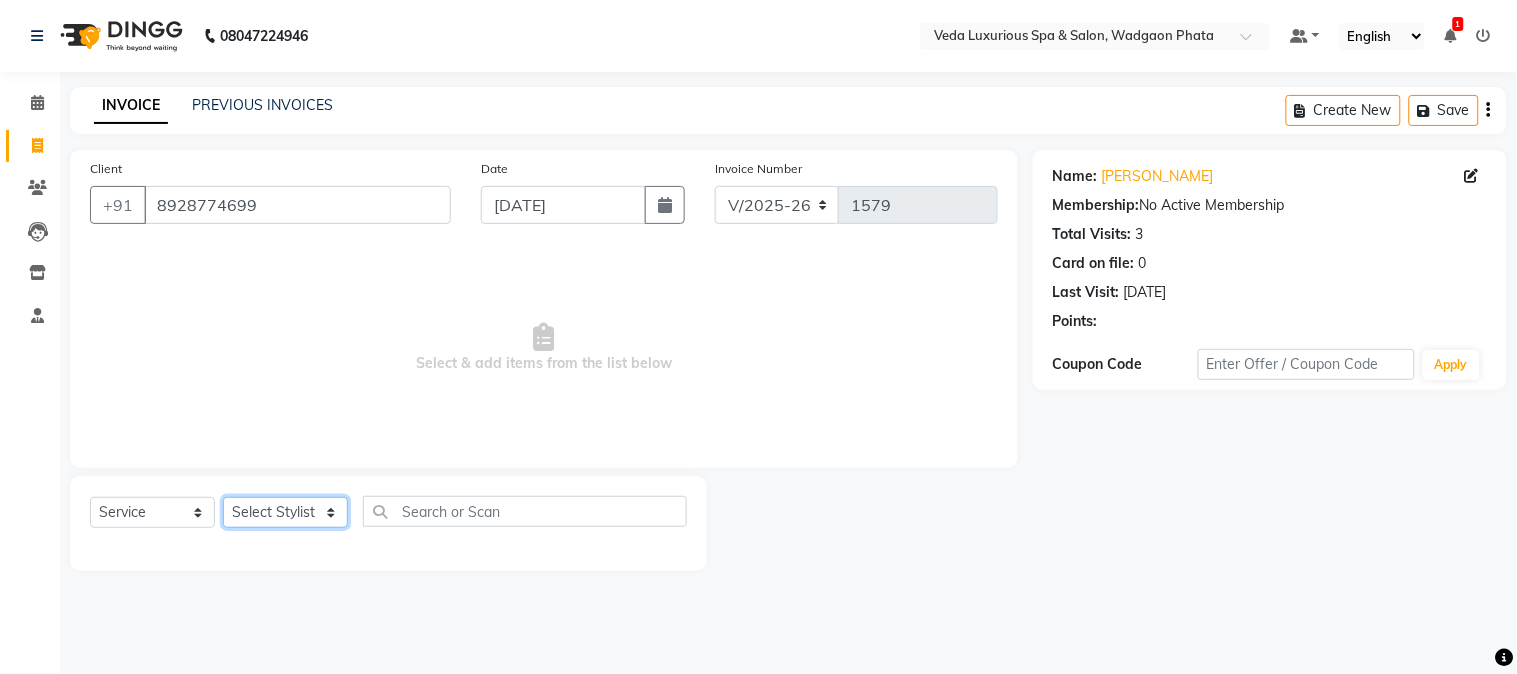 click on "Select Stylist Ankur GOLU [PERSON_NAME] [PERSON_NAME] [PERSON_NAME] RP seri VEDA" 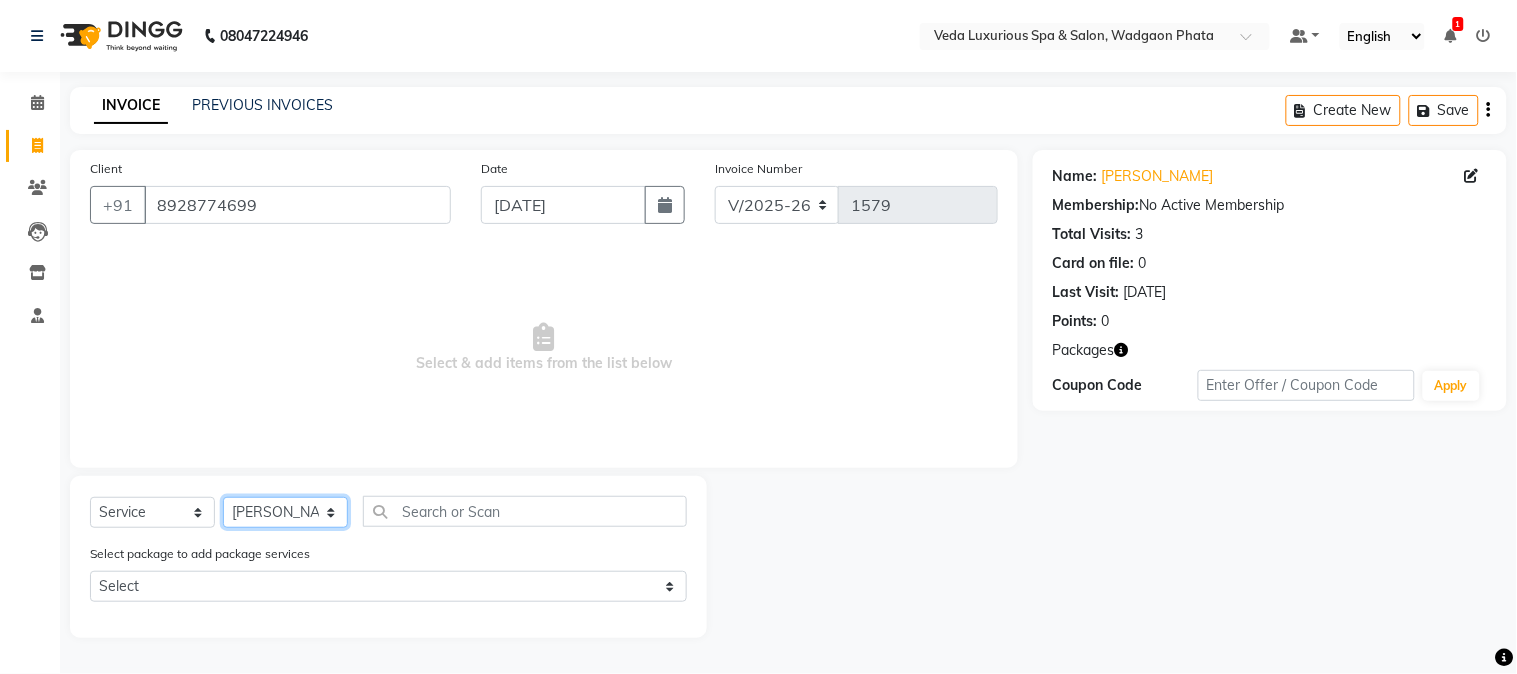 click on "Select Stylist Ankur GOLU [PERSON_NAME] [PERSON_NAME] [PERSON_NAME] RP seri VEDA" 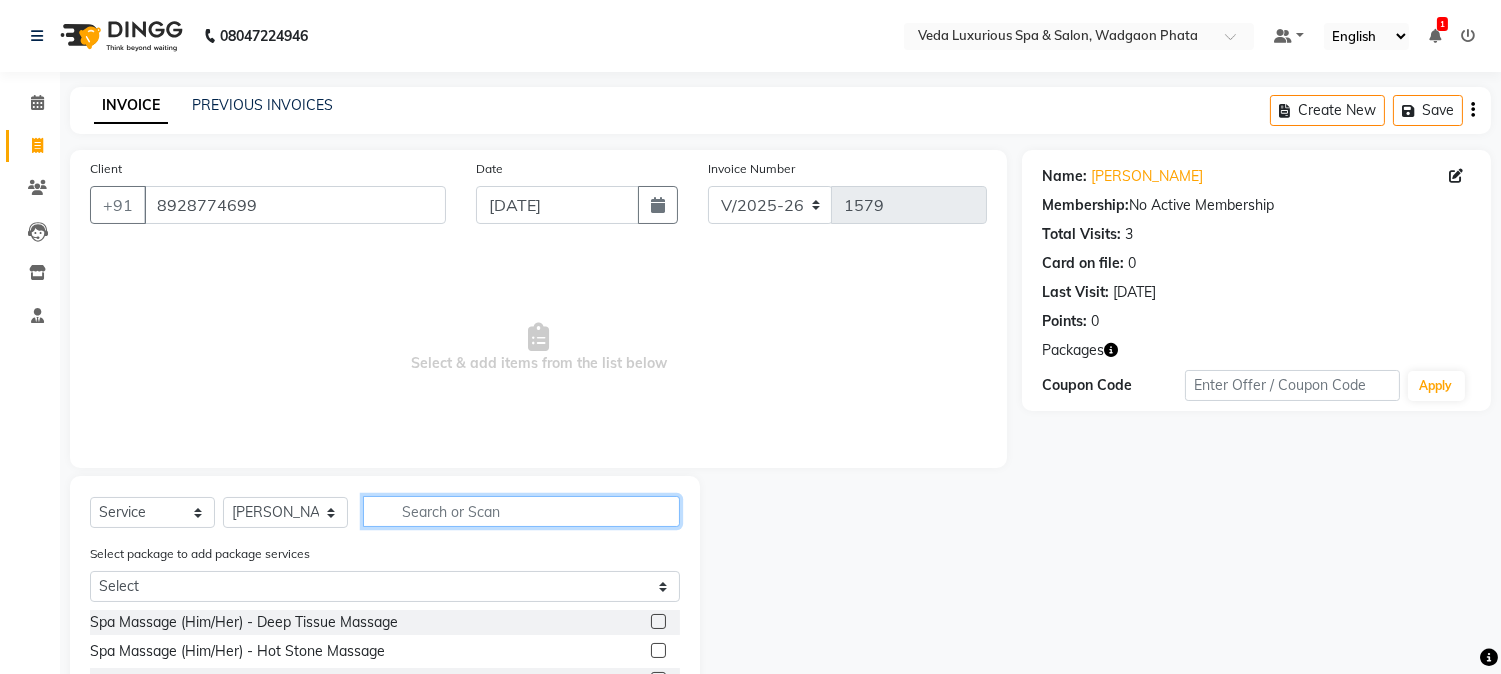 click 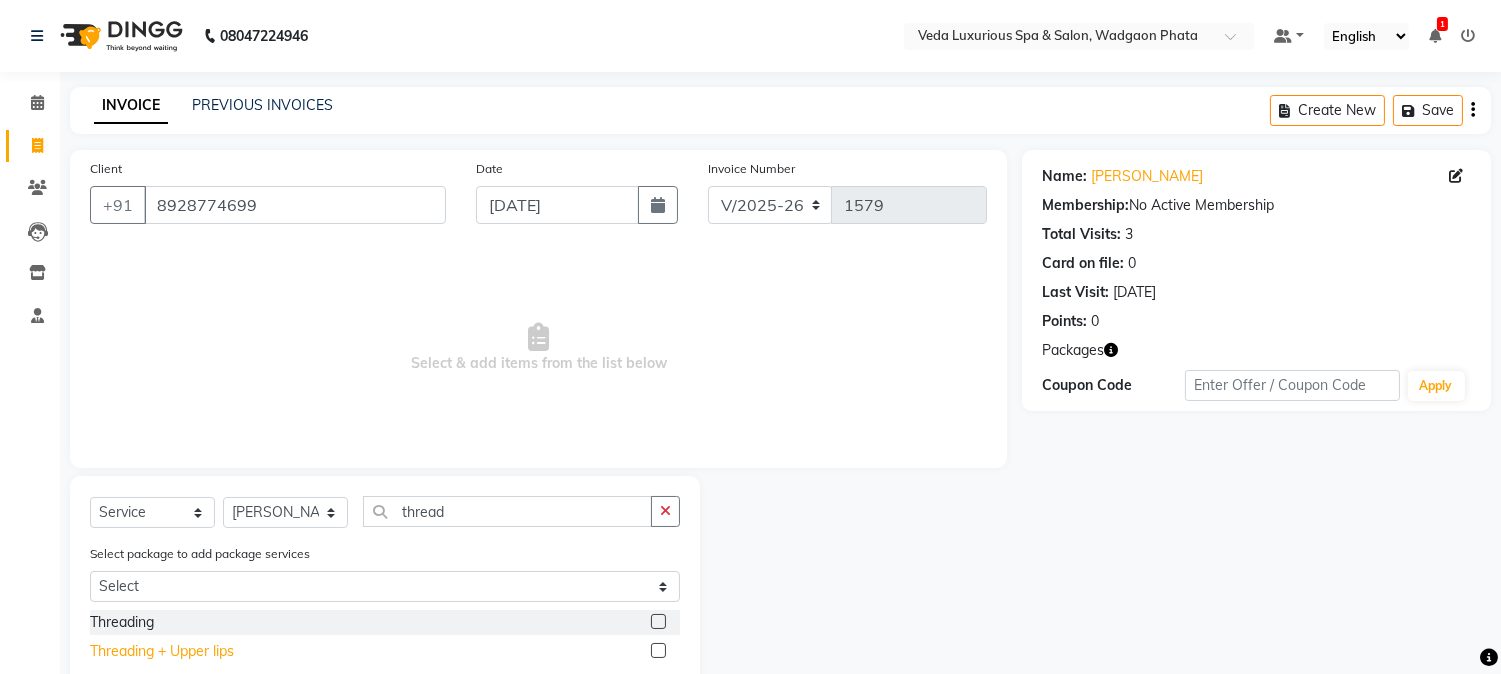 click on "Threading + Upper lips" 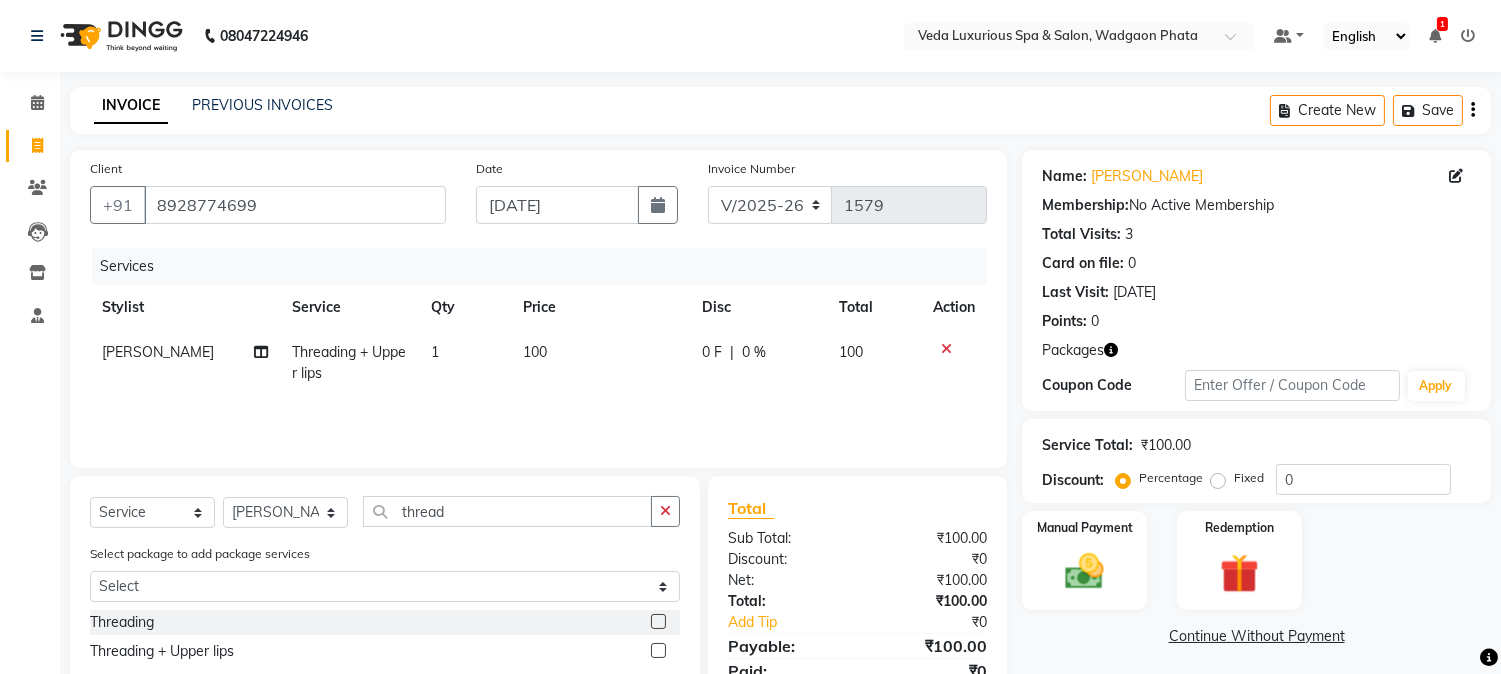 click on "100" 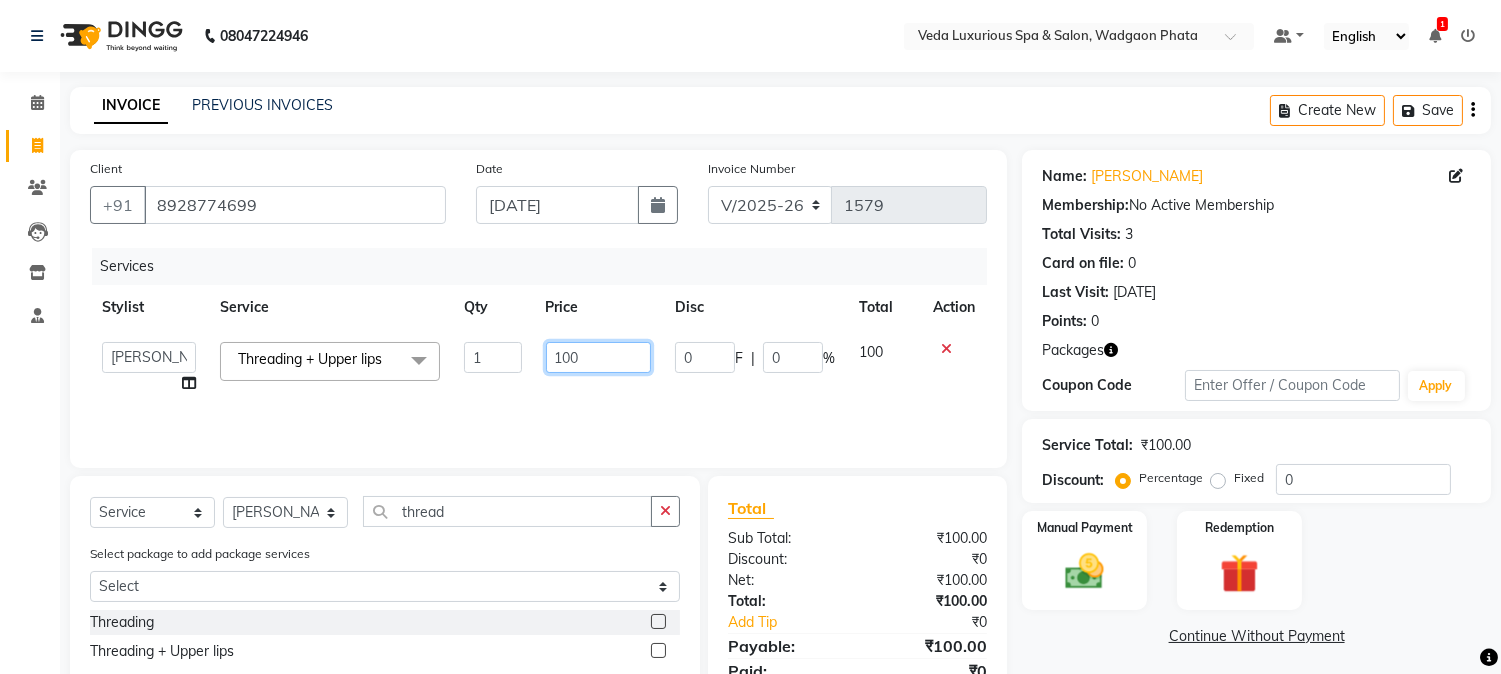 click on "100" 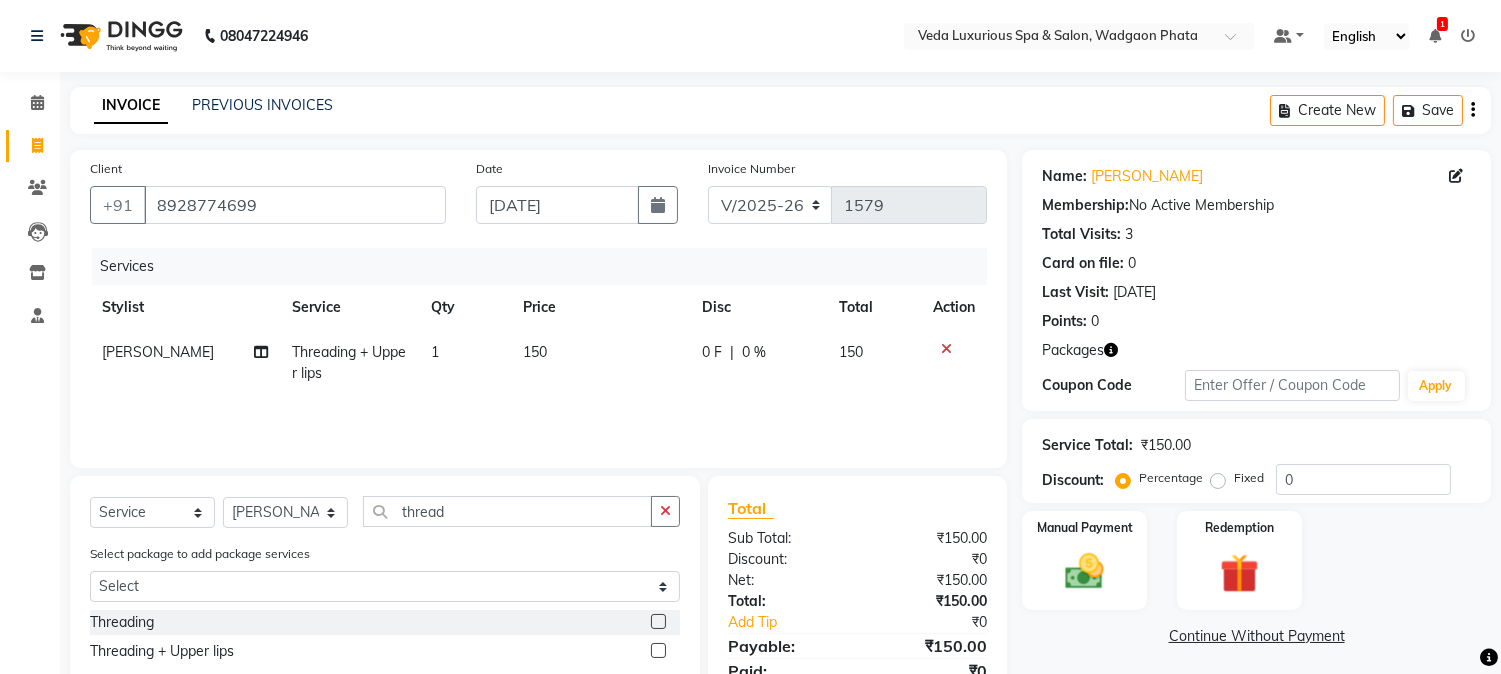 click on "Services Stylist Service Qty Price Disc Total Action [PERSON_NAME] Threading + Upper lips 1 150 0 F | 0 % 150" 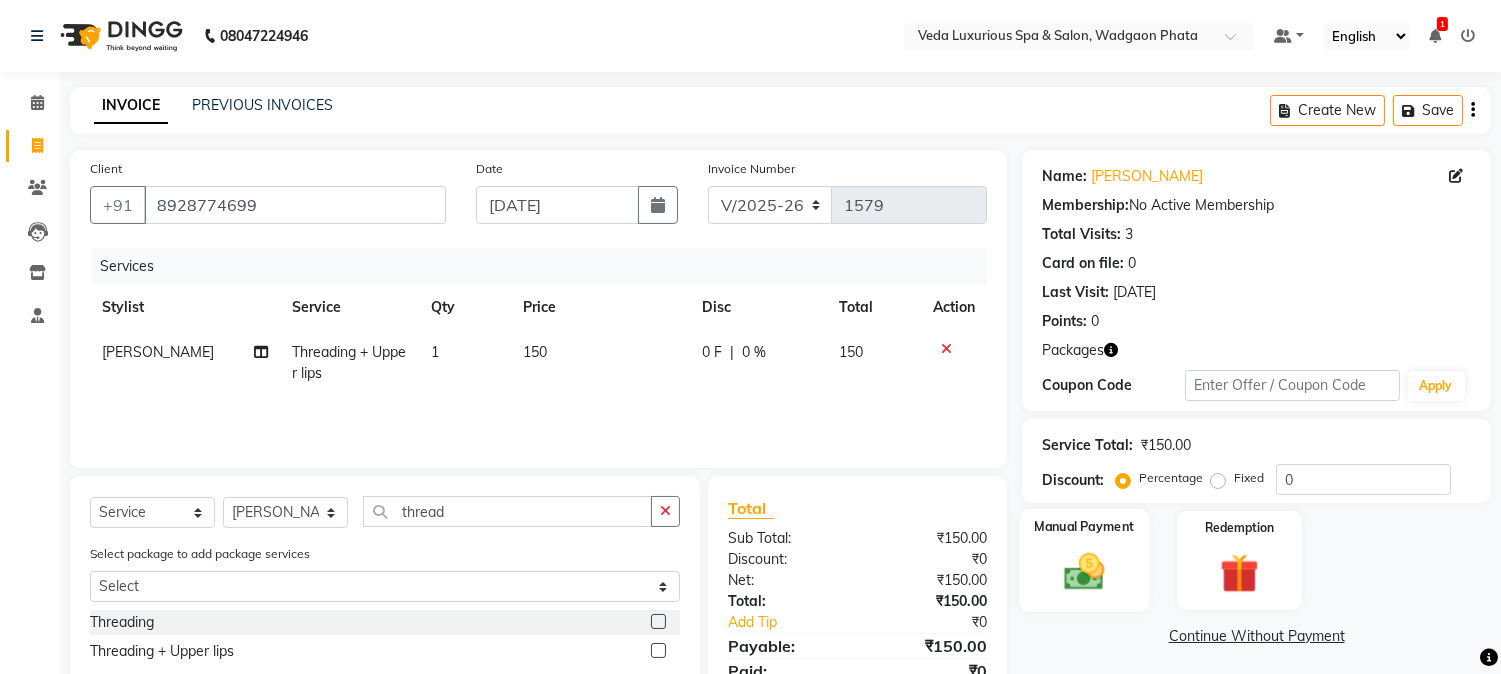 scroll, scrollTop: 84, scrollLeft: 0, axis: vertical 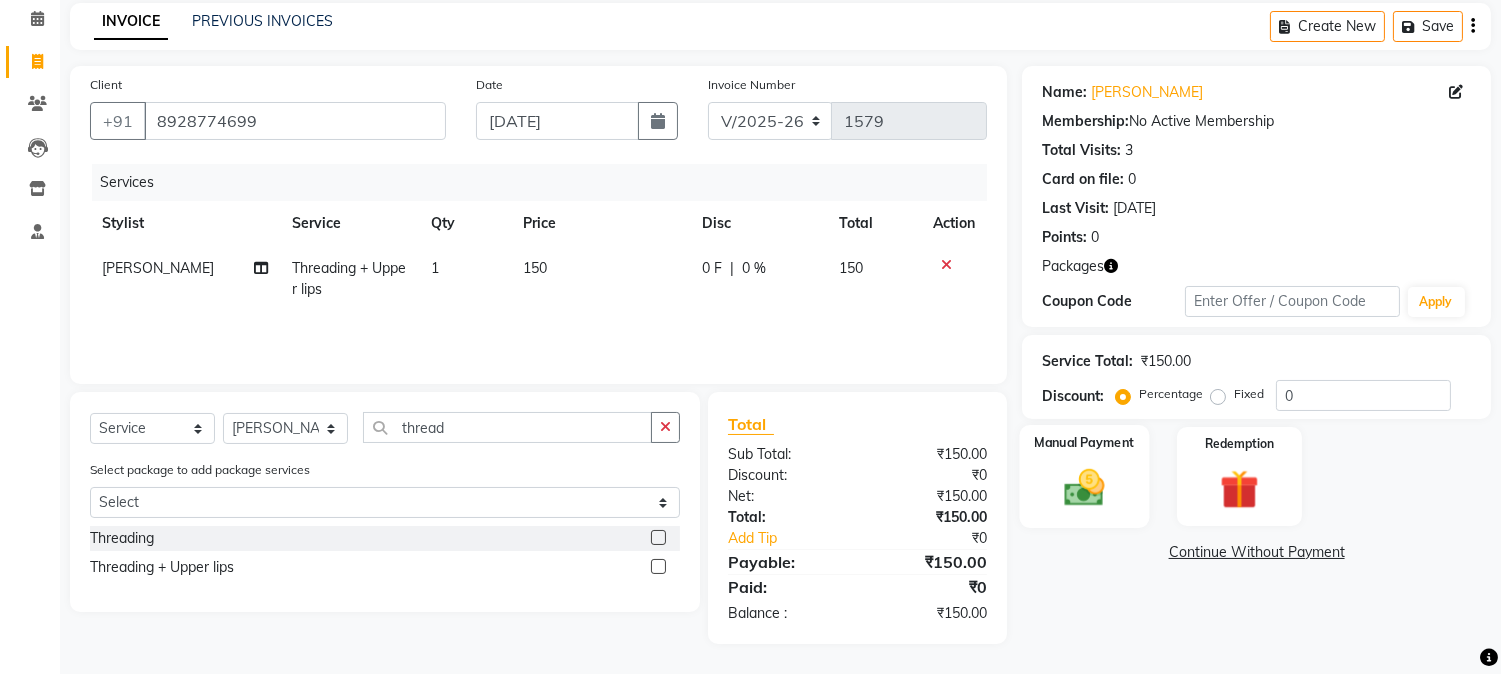 click 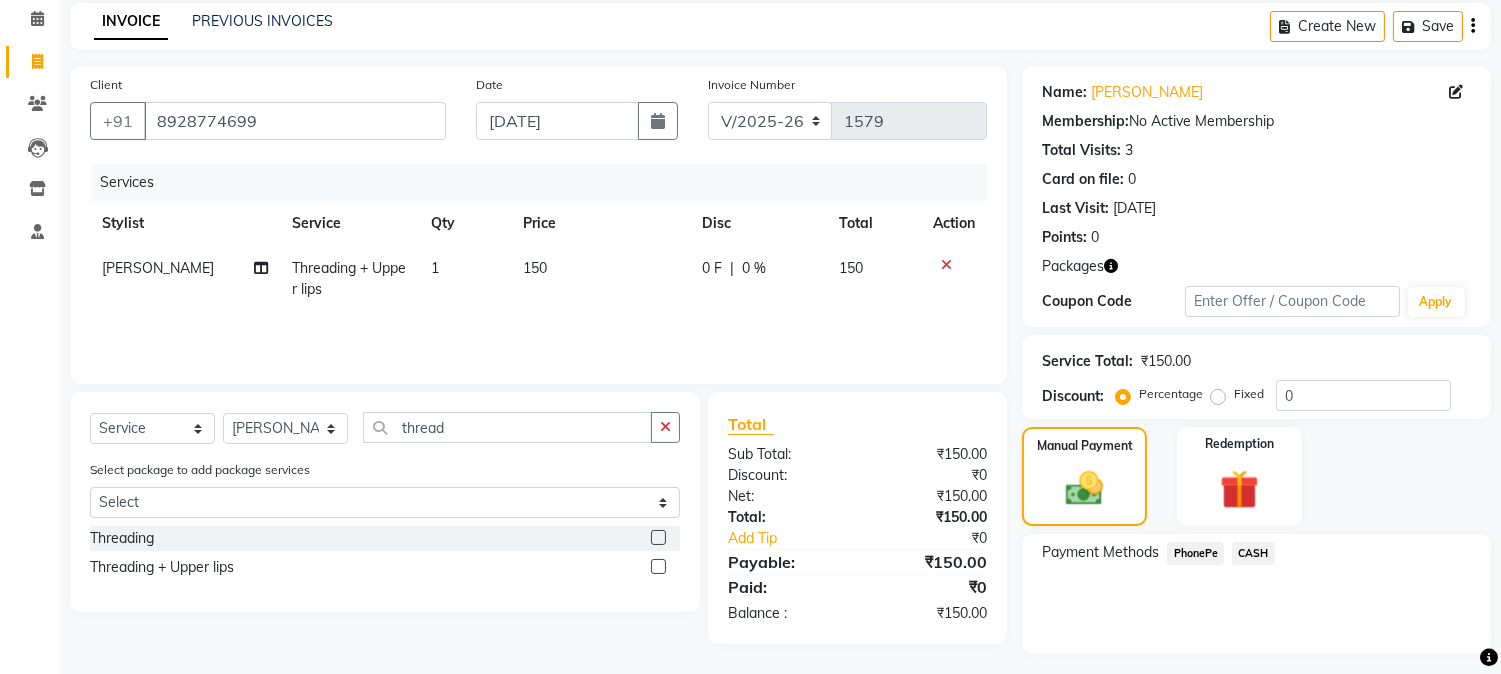 click on "PhonePe" 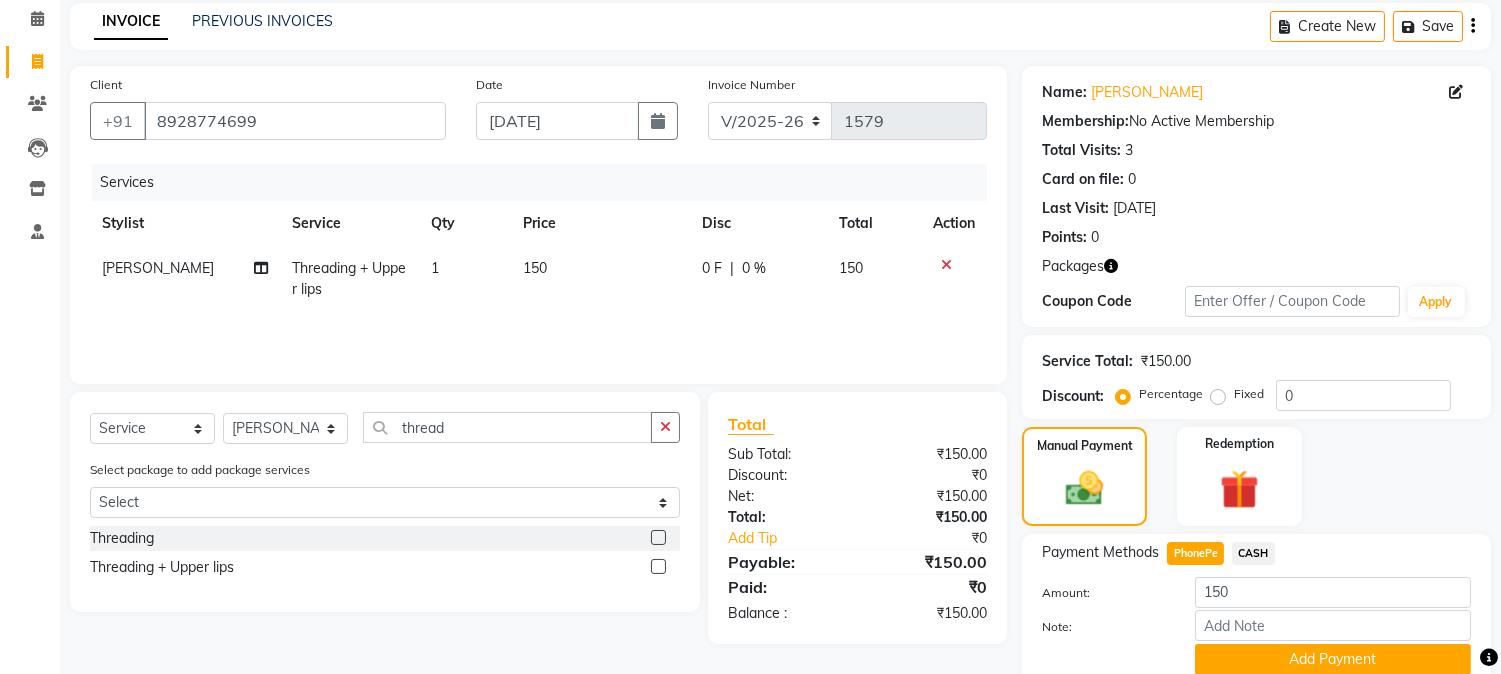 scroll, scrollTop: 163, scrollLeft: 0, axis: vertical 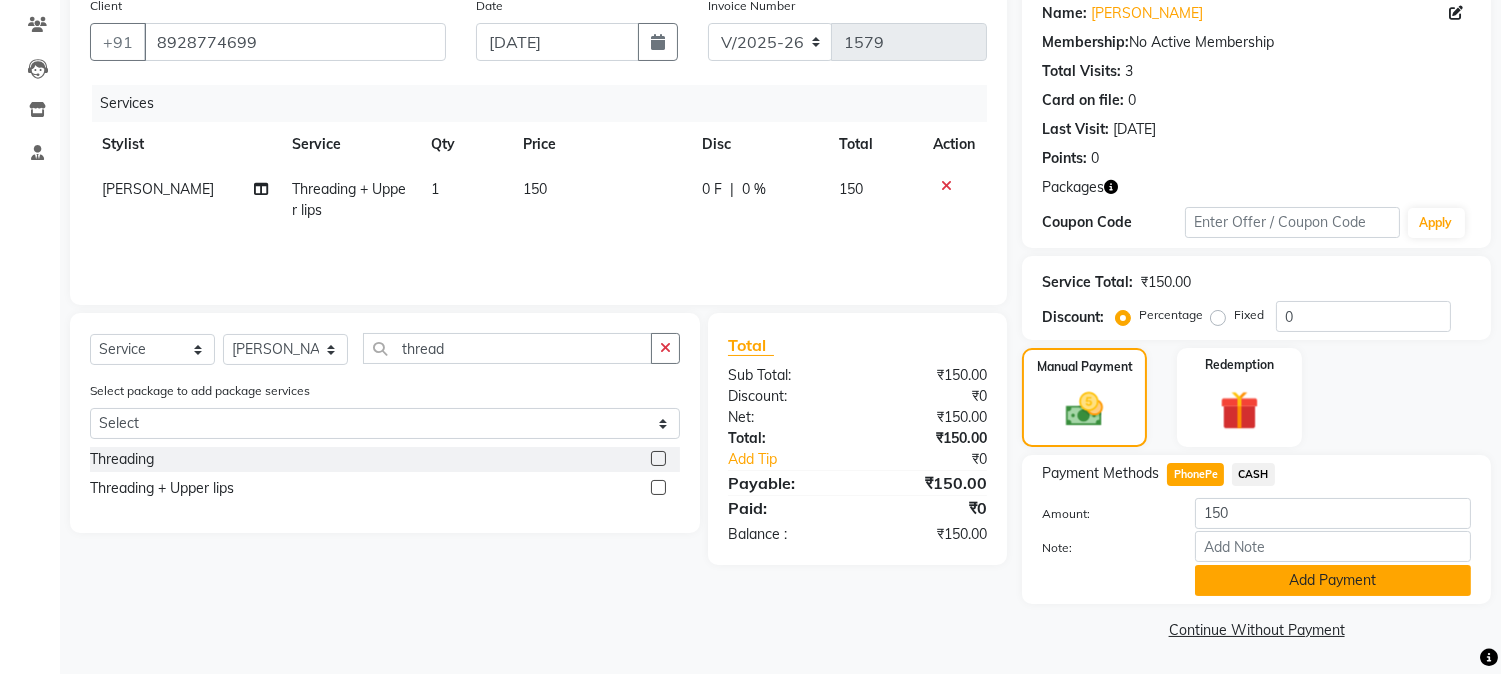 click on "Add Payment" 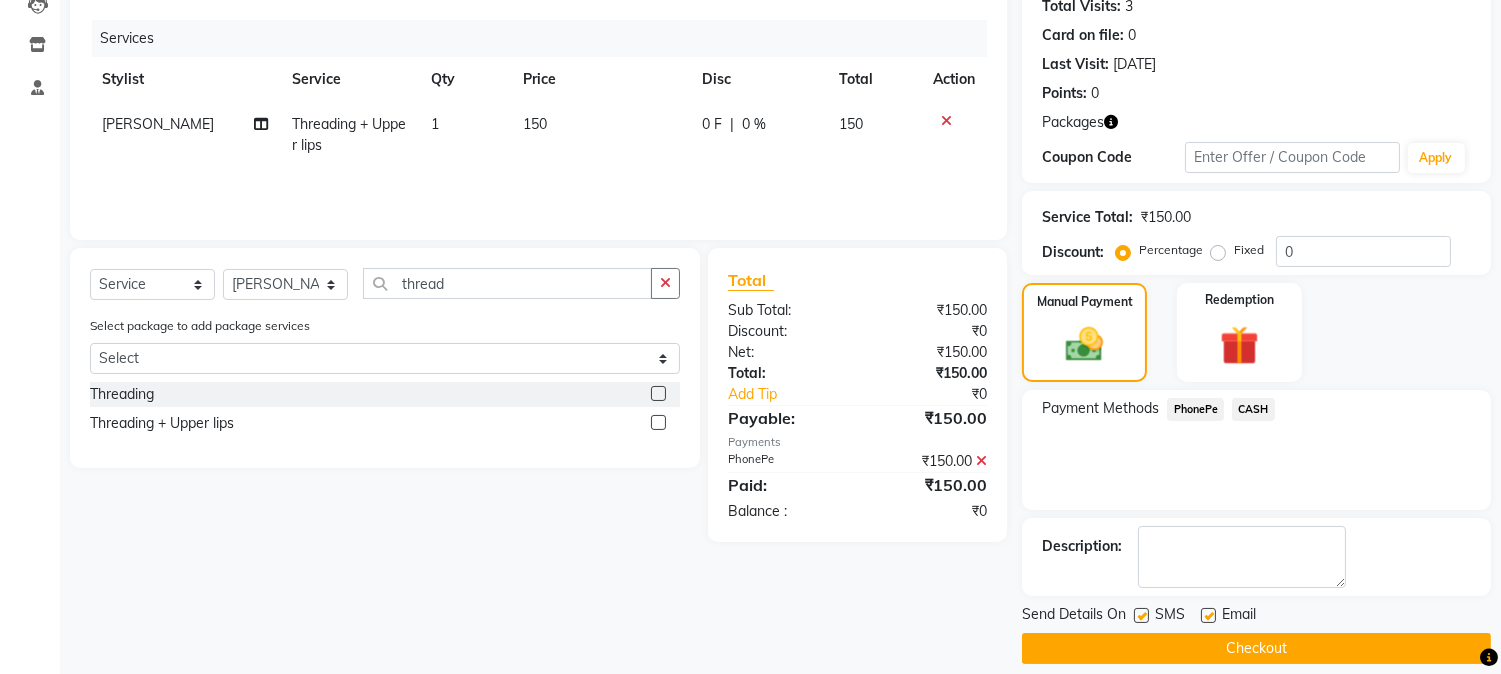 scroll, scrollTop: 246, scrollLeft: 0, axis: vertical 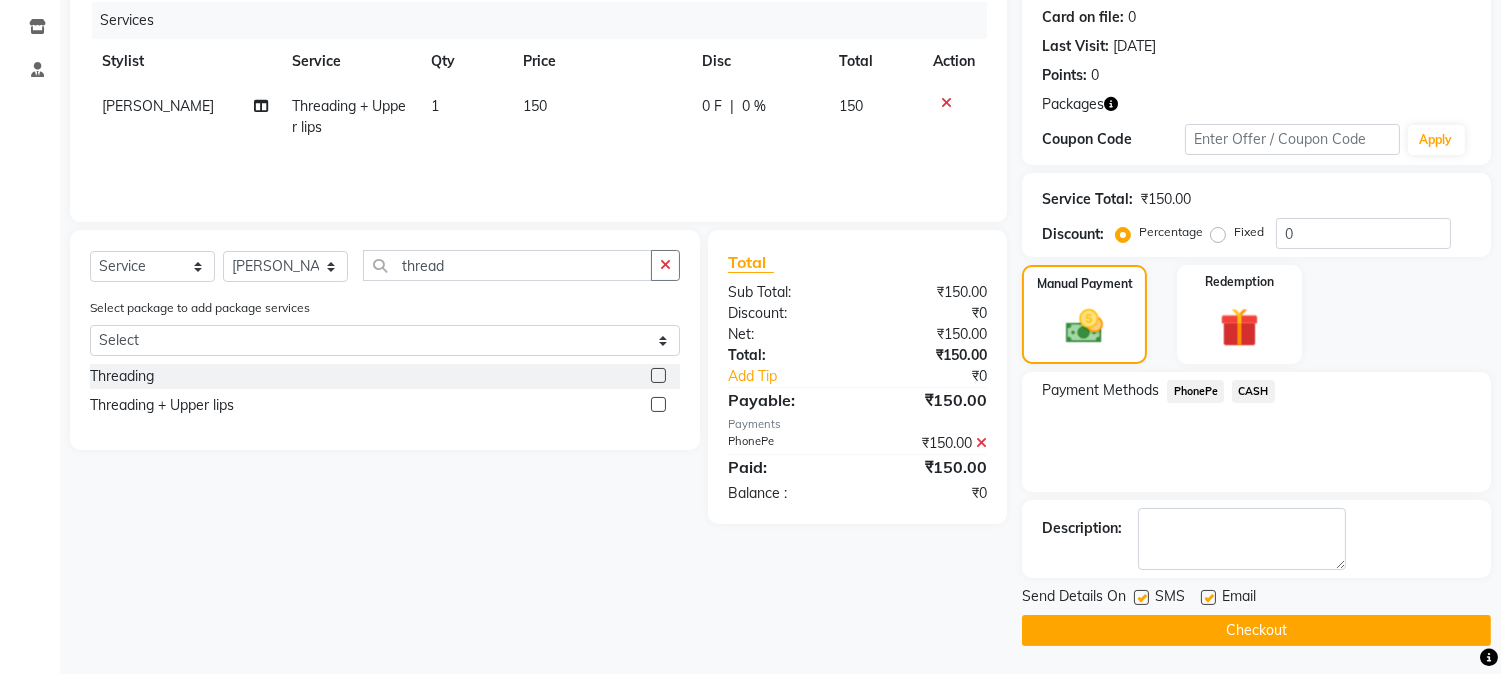 click on "Checkout" 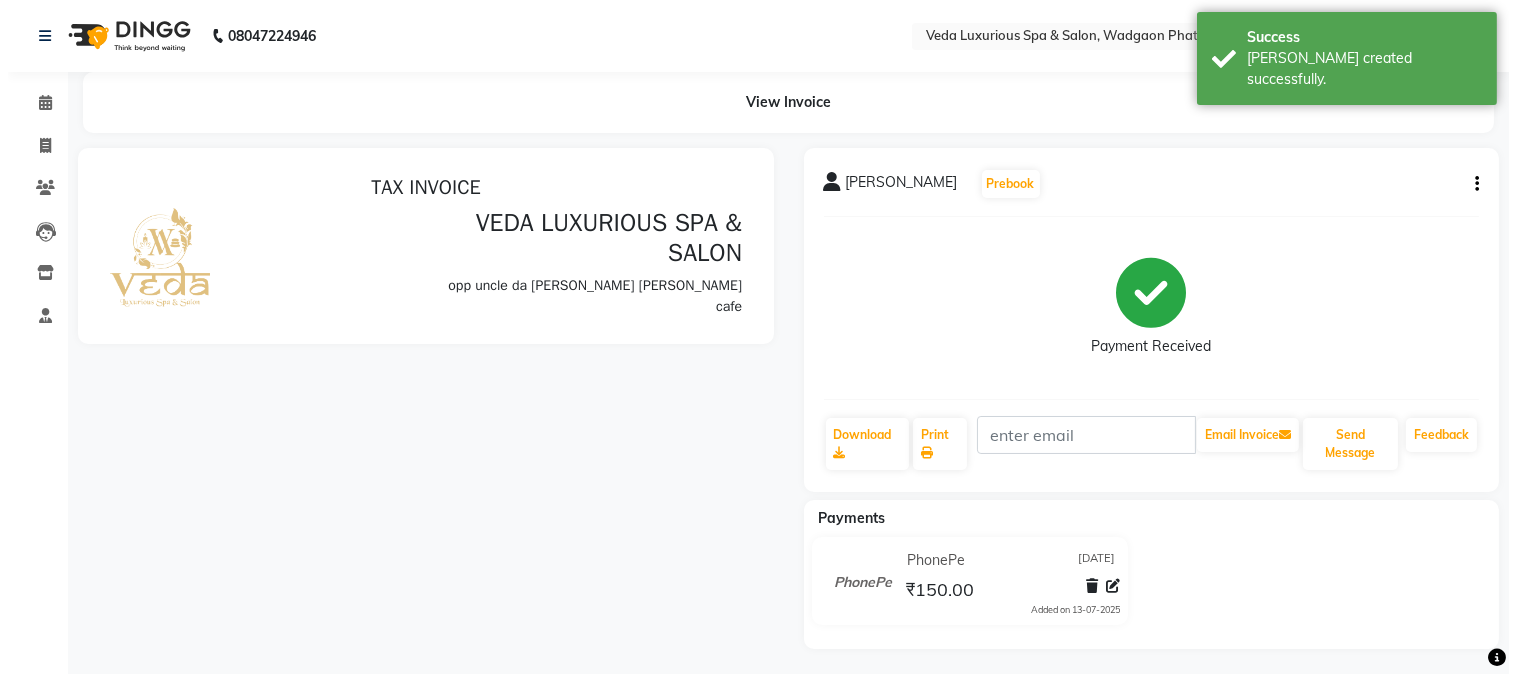 scroll, scrollTop: 0, scrollLeft: 0, axis: both 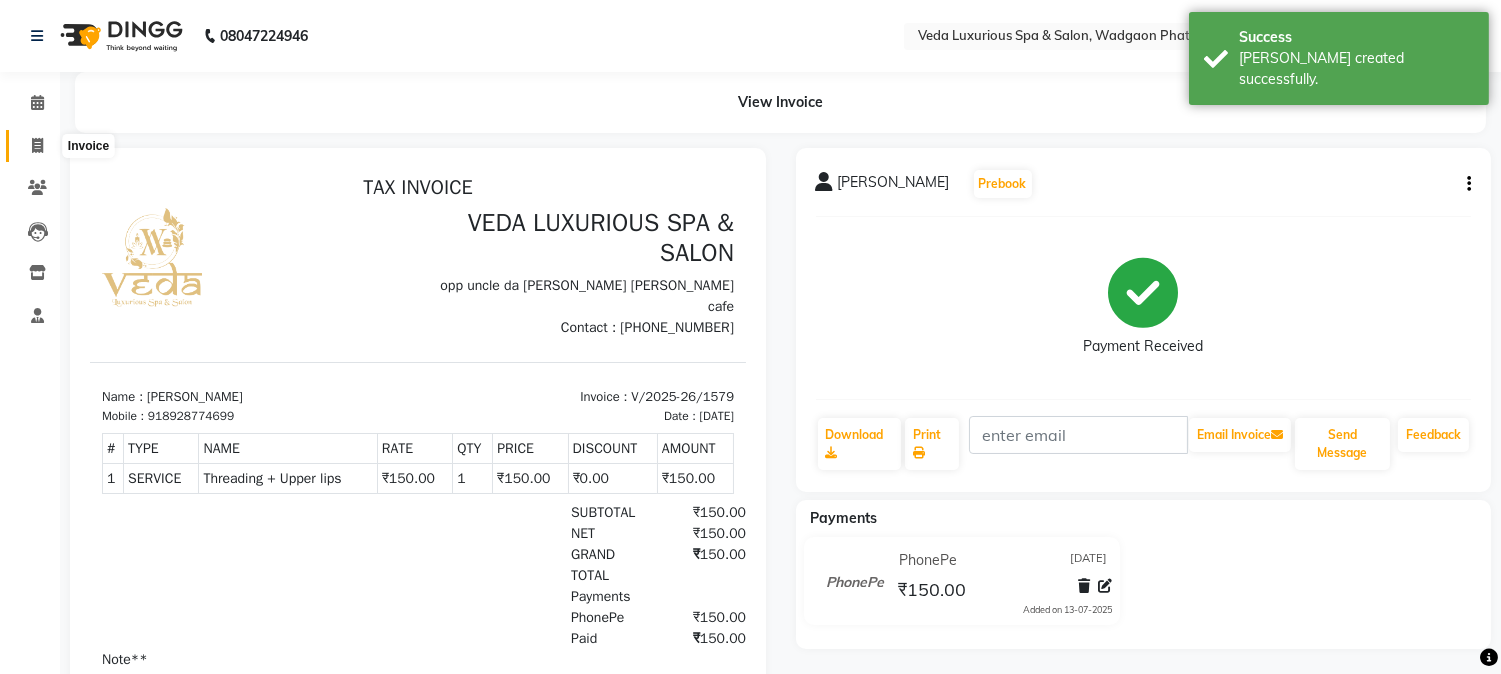 click 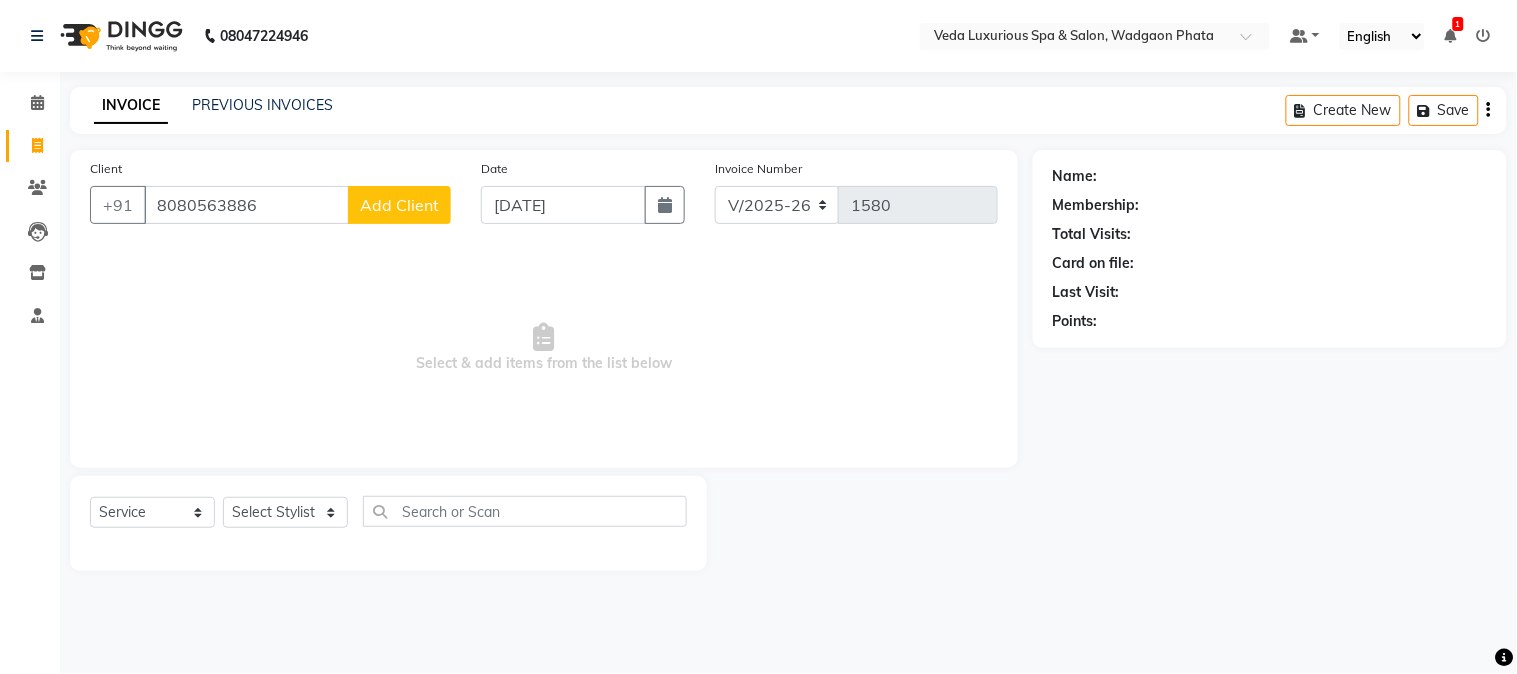 click on "Add Client" 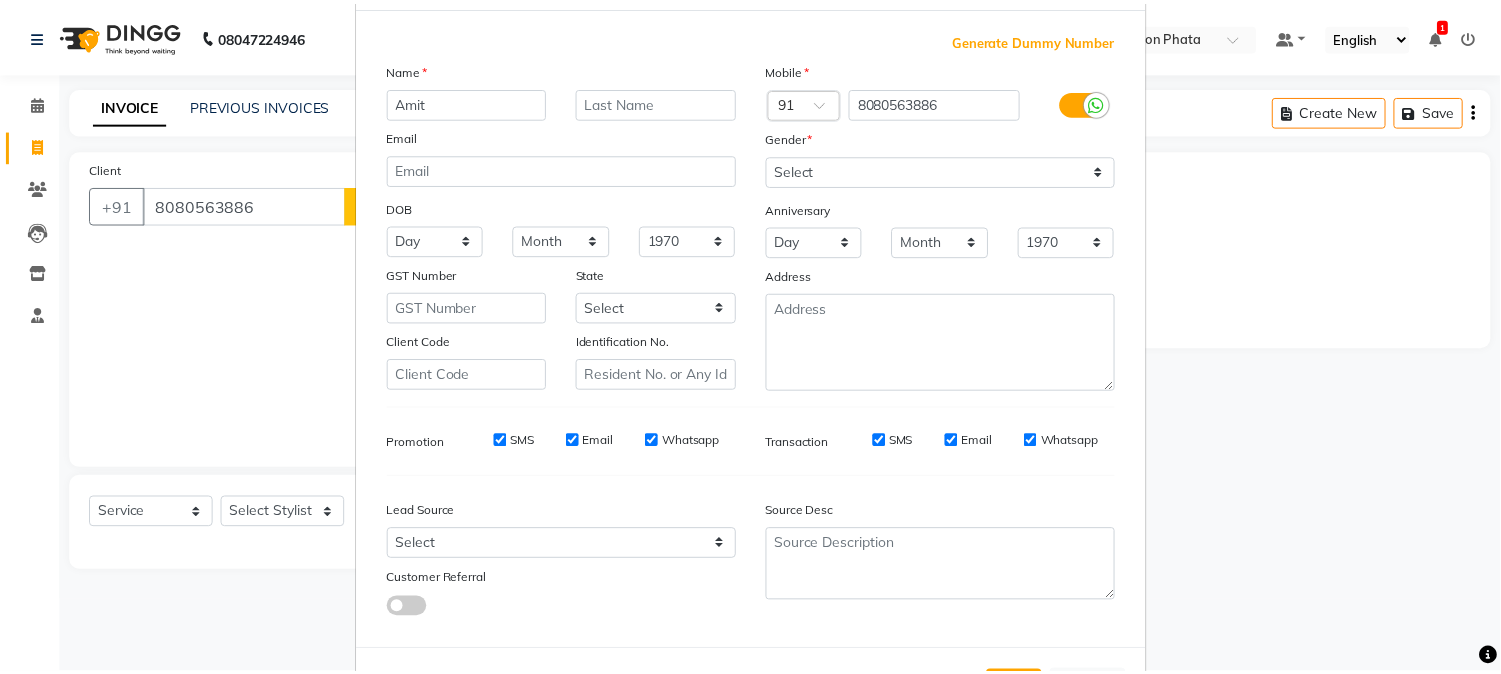 scroll, scrollTop: 176, scrollLeft: 0, axis: vertical 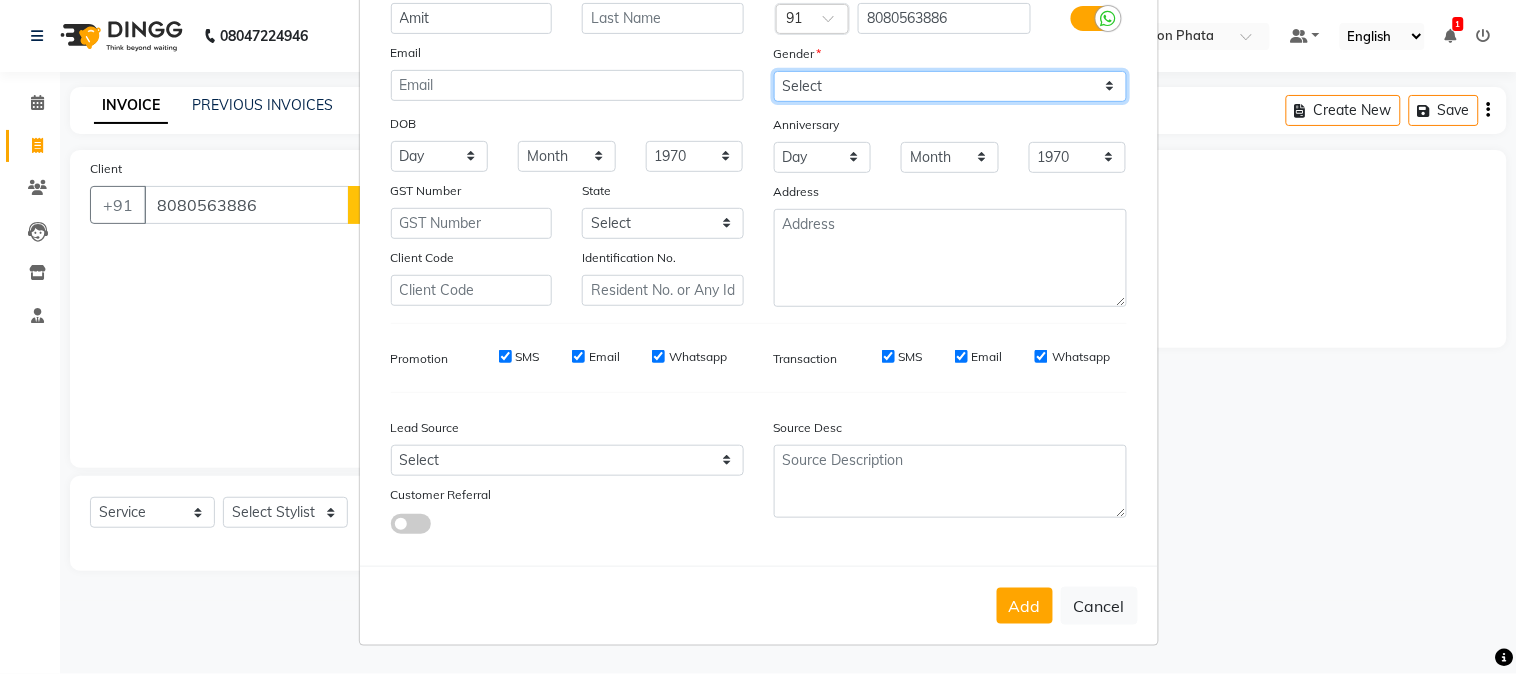 click on "Select [DEMOGRAPHIC_DATA] [DEMOGRAPHIC_DATA] Other Prefer Not To Say" at bounding box center [950, 86] 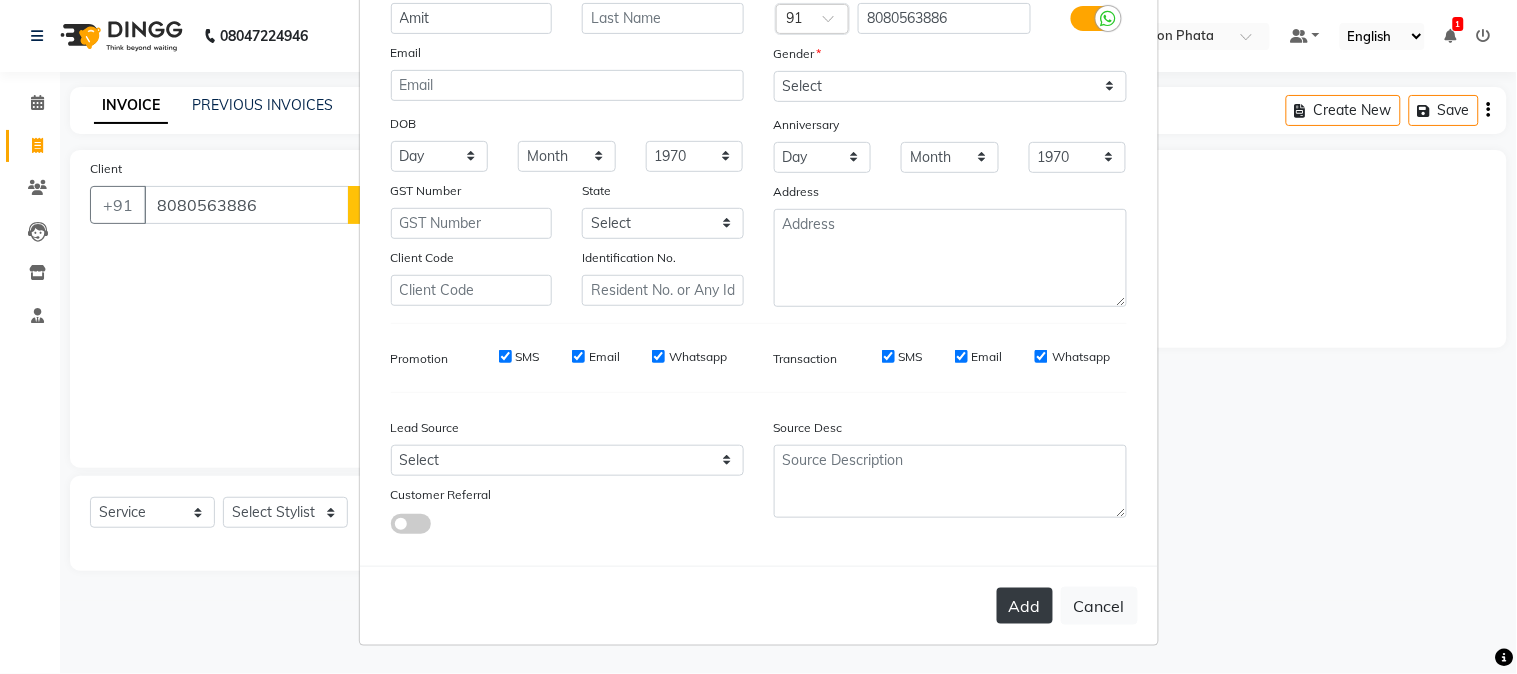 click on "Add" at bounding box center [1025, 606] 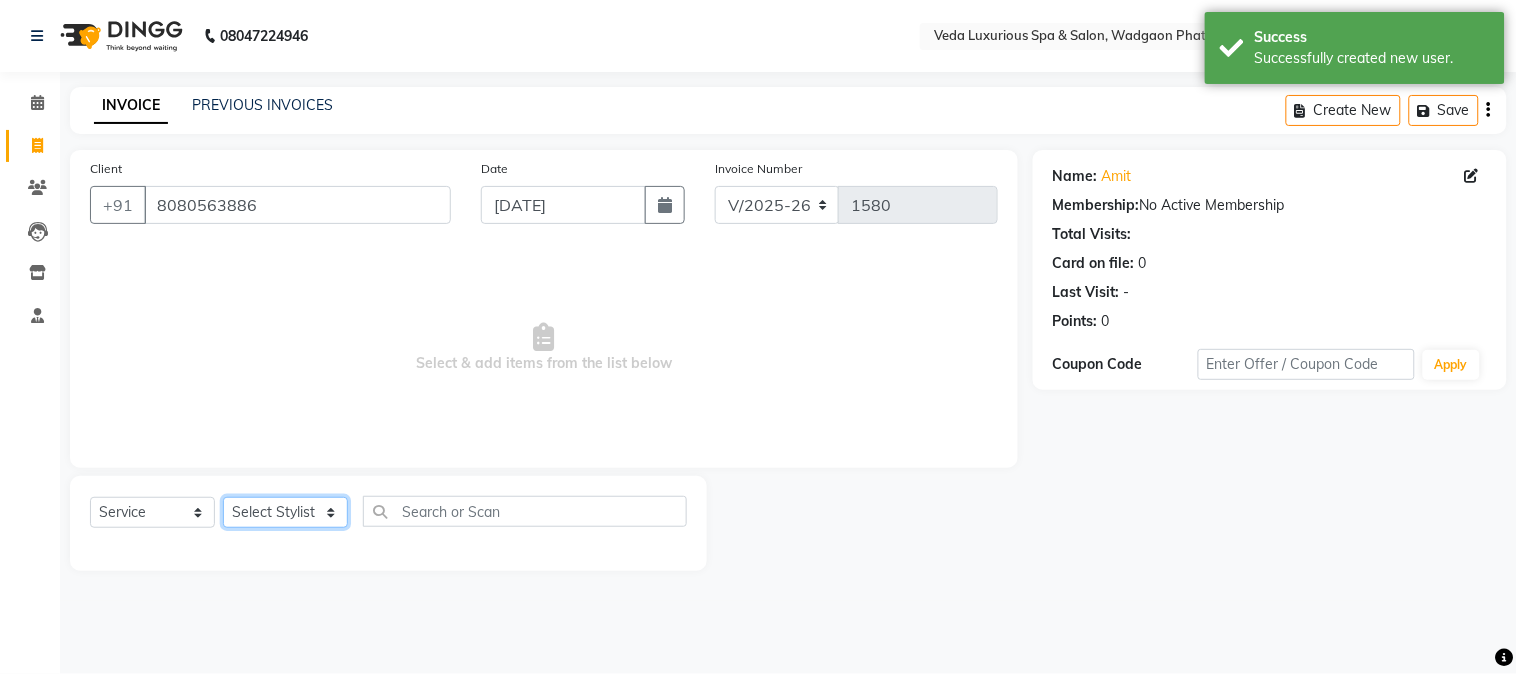 click on "Select Stylist Ankur GOLU [PERSON_NAME] [PERSON_NAME] [PERSON_NAME] RP seri VEDA" 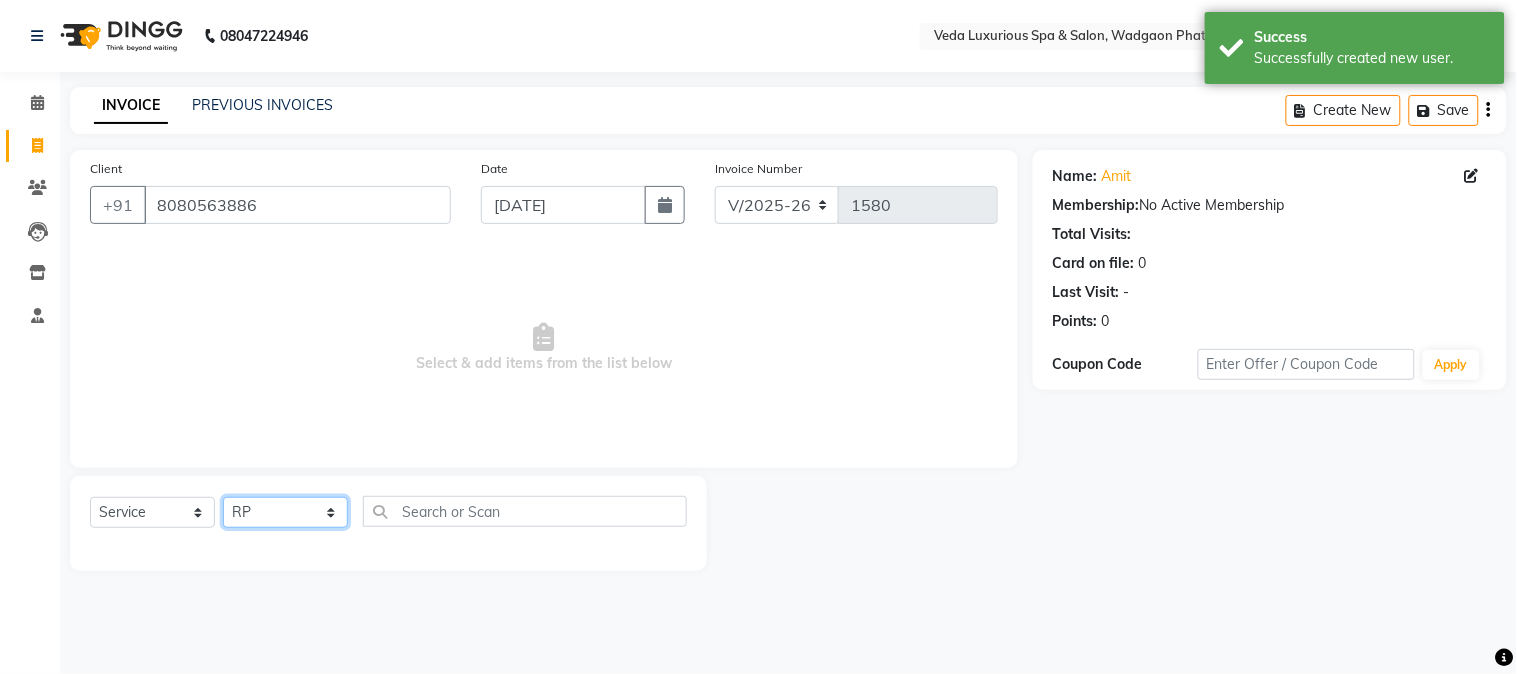 click on "Select Stylist Ankur GOLU [PERSON_NAME] [PERSON_NAME] [PERSON_NAME] RP seri VEDA" 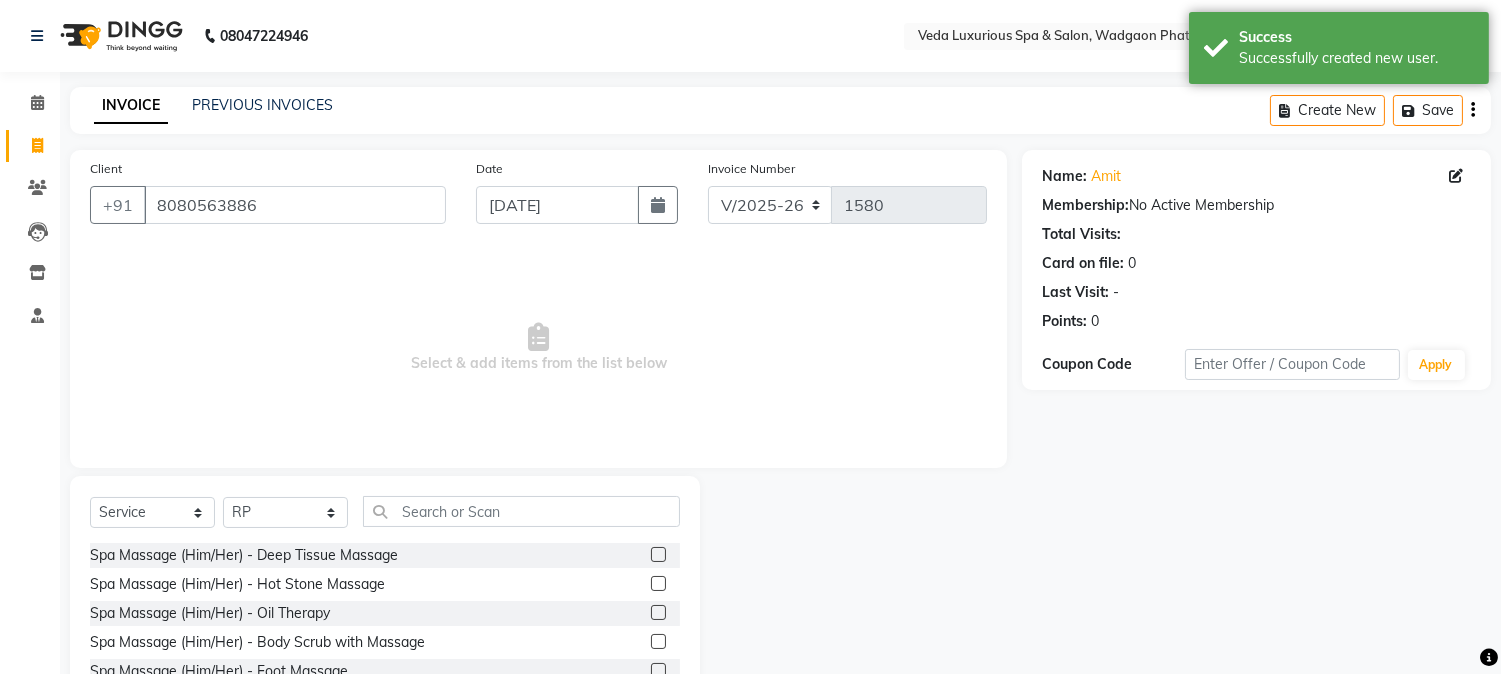 click on "Select  Service  Product  Membership  Package Voucher Prepaid Gift Card  Select Stylist Ankur GOLU [PERSON_NAME] [PERSON_NAME] manu [PERSON_NAME] [PERSON_NAME] RP seri VEDA" 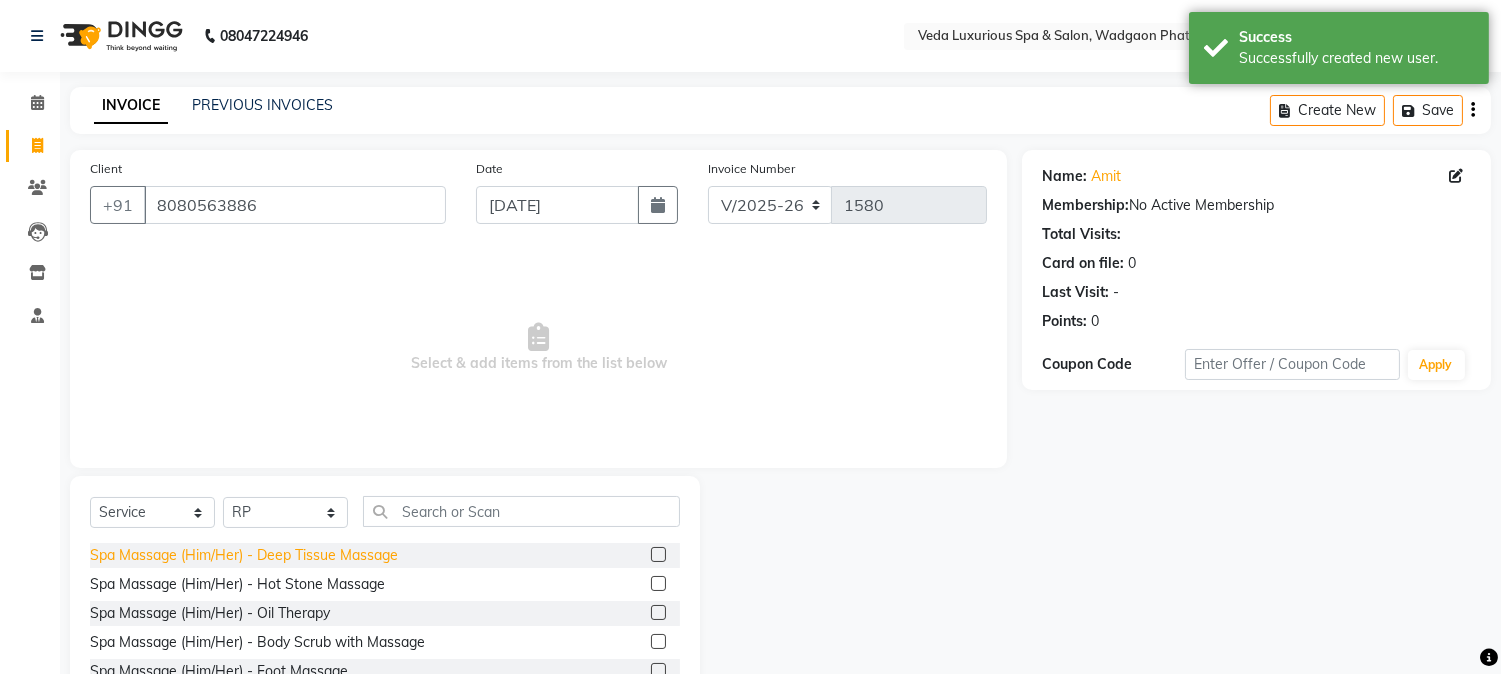 click on "Spa Massage (Him/Her) - Deep Tissue Massage" 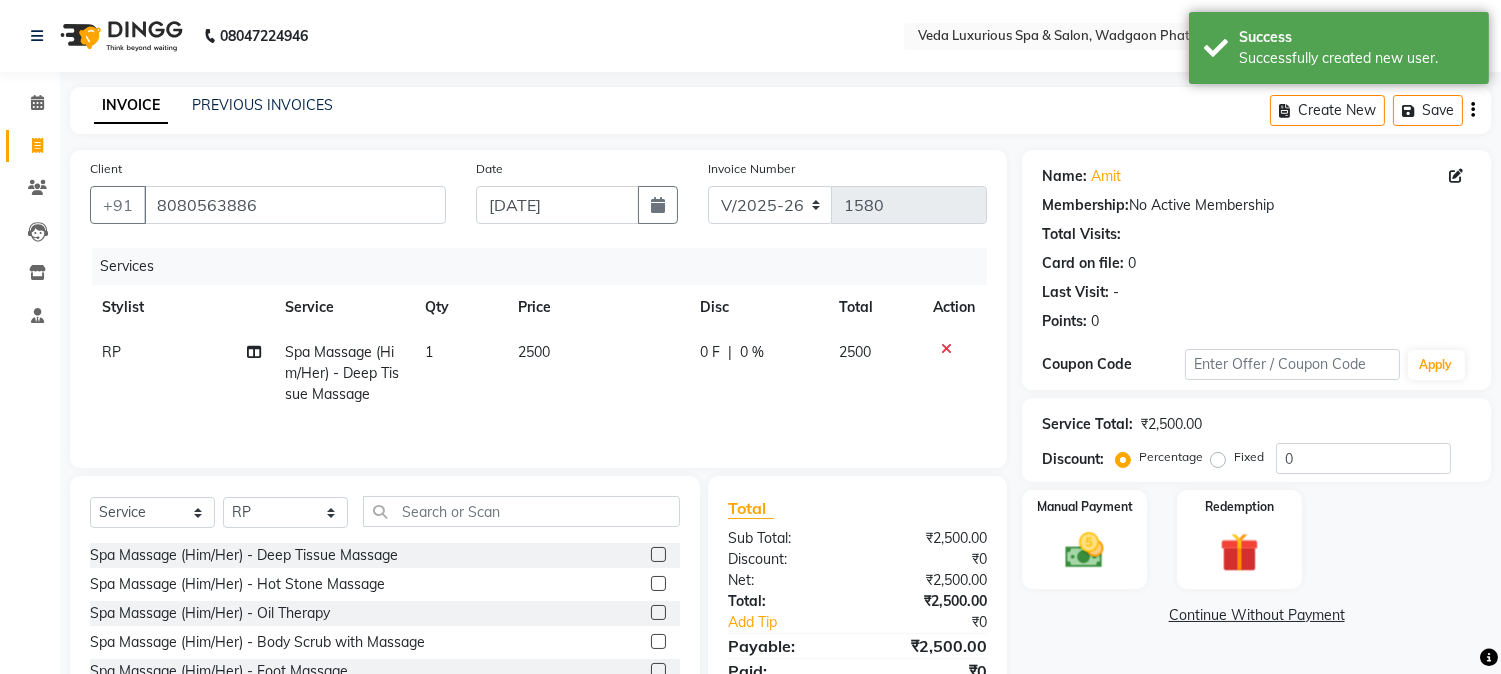 click on "0 %" 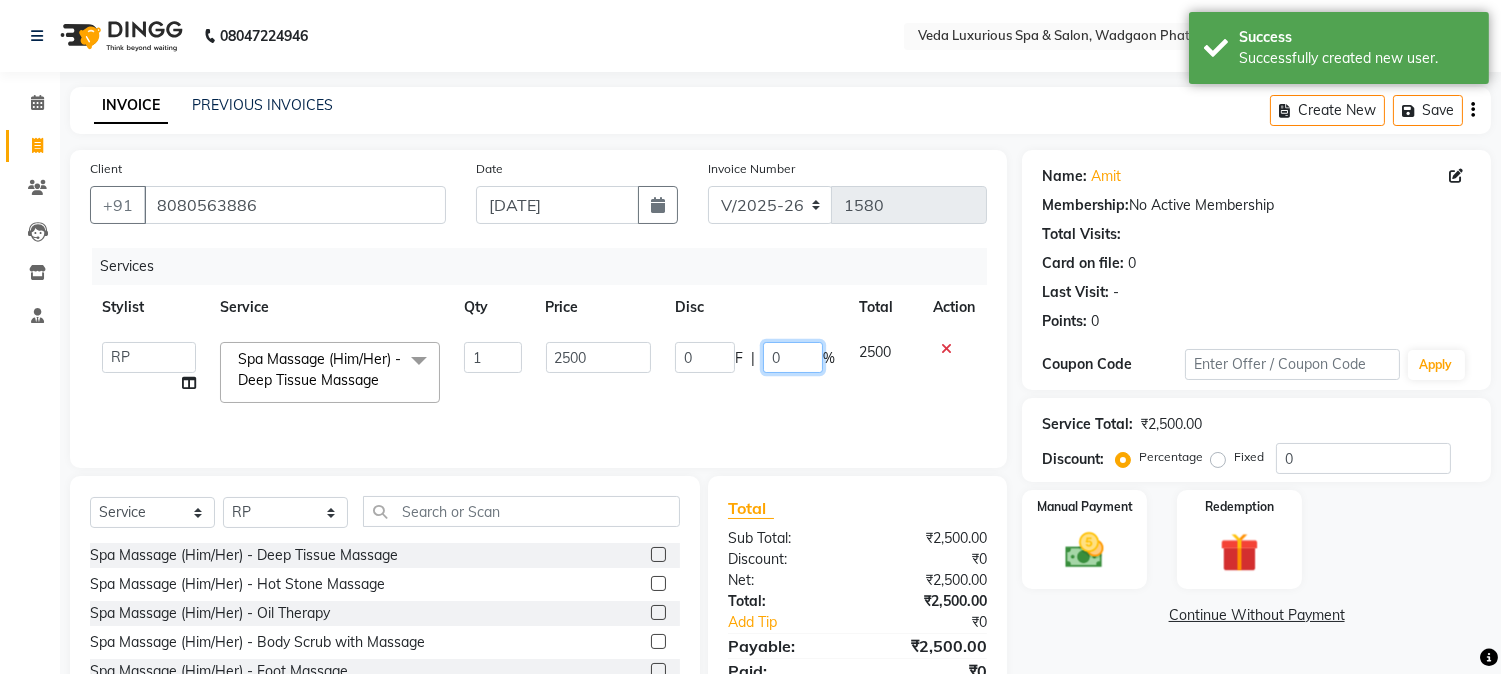 drag, startPoint x: 771, startPoint y: 356, endPoint x: 871, endPoint y: 388, distance: 104.99524 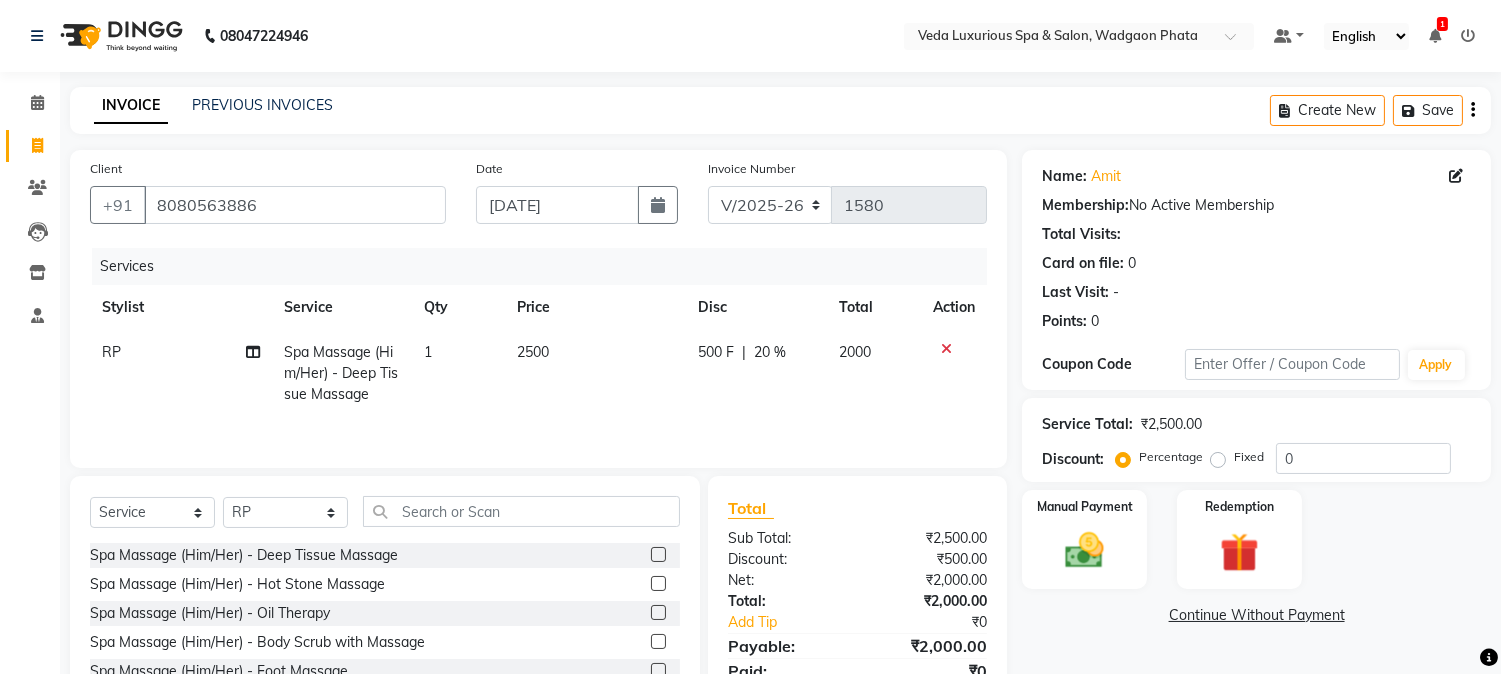 click on "RP Spa Massage (Him/Her) - Deep Tissue Massage  1 2500 500 F | 20 % 2000" 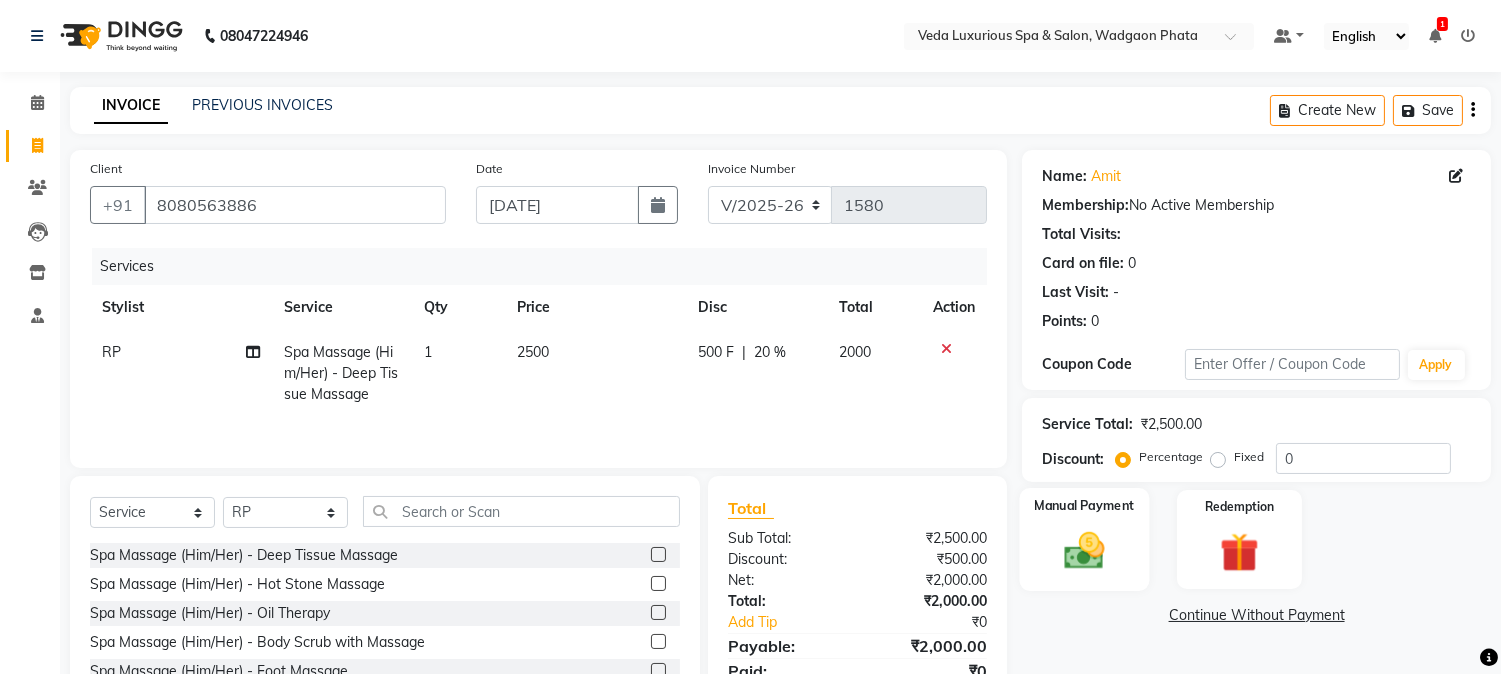 scroll, scrollTop: 128, scrollLeft: 0, axis: vertical 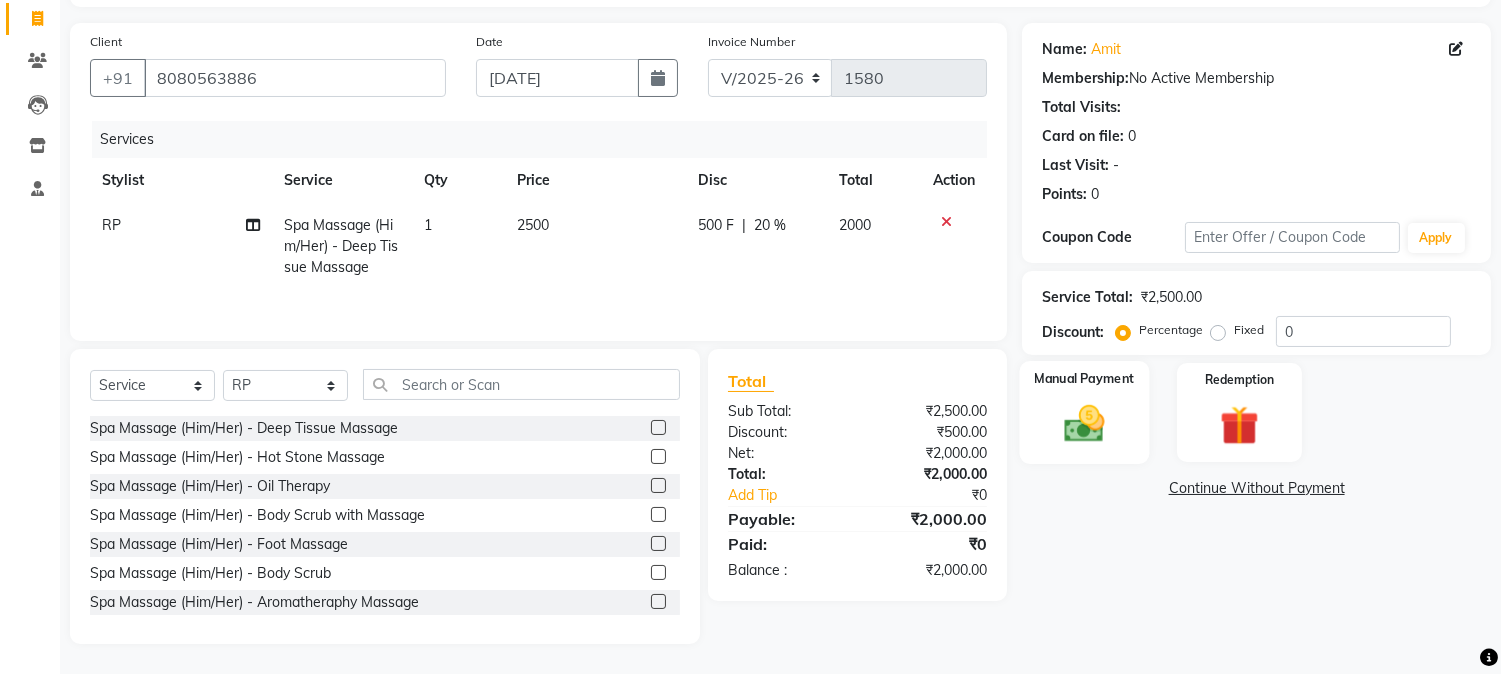 click 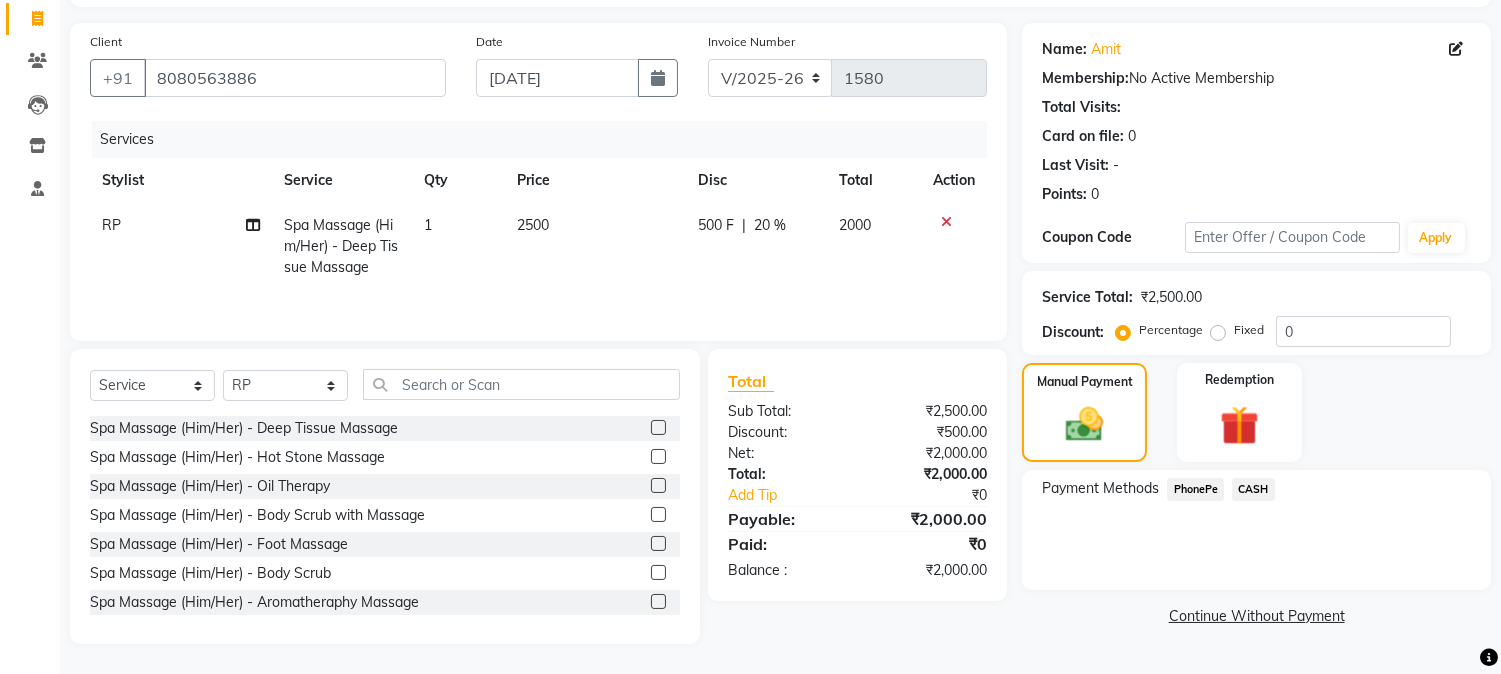 click on "PhonePe" 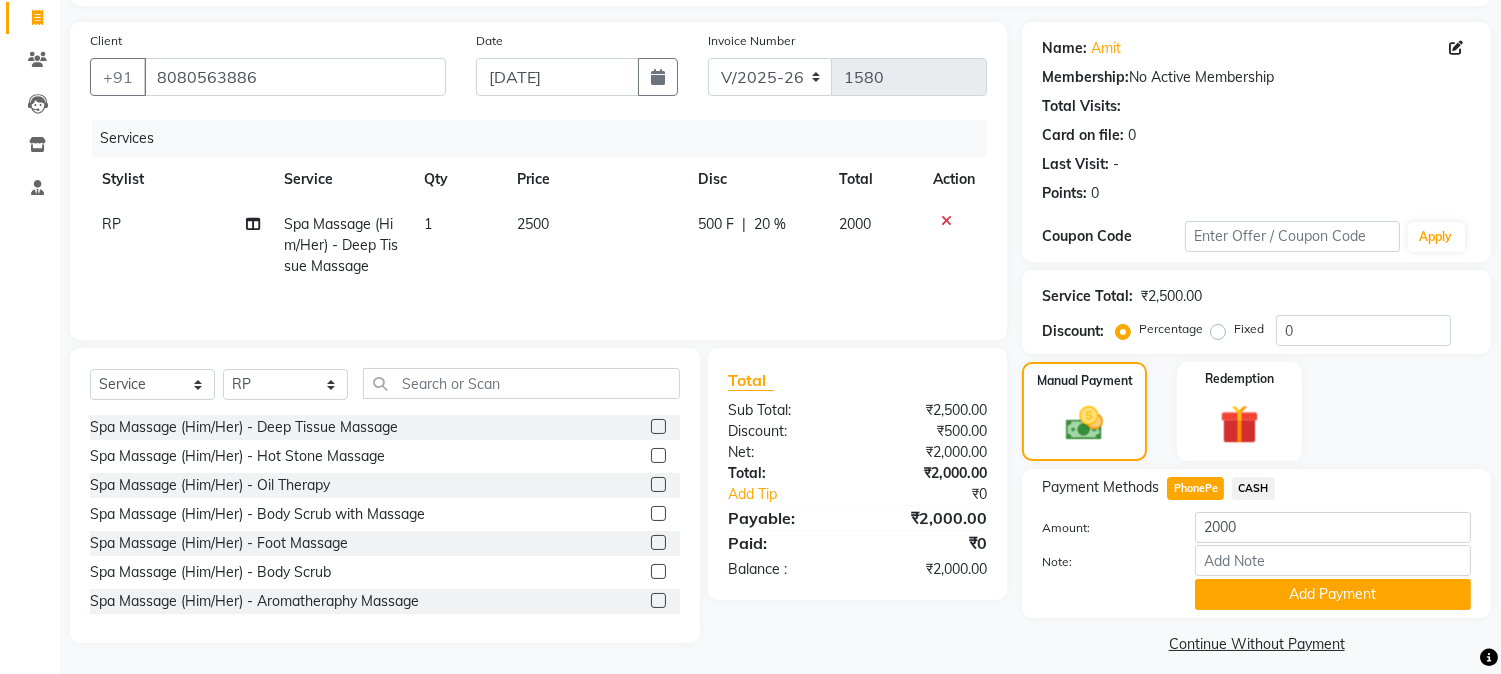 scroll, scrollTop: 142, scrollLeft: 0, axis: vertical 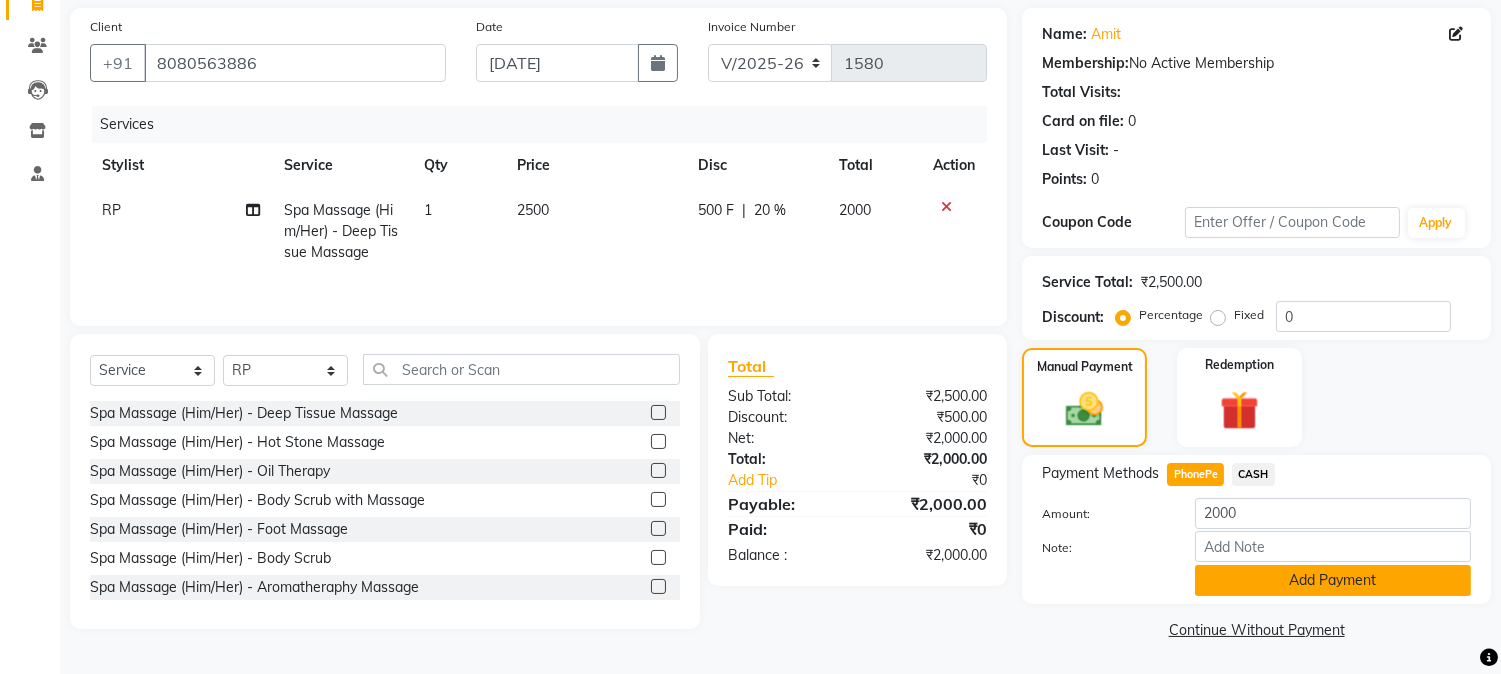 click on "Add Payment" 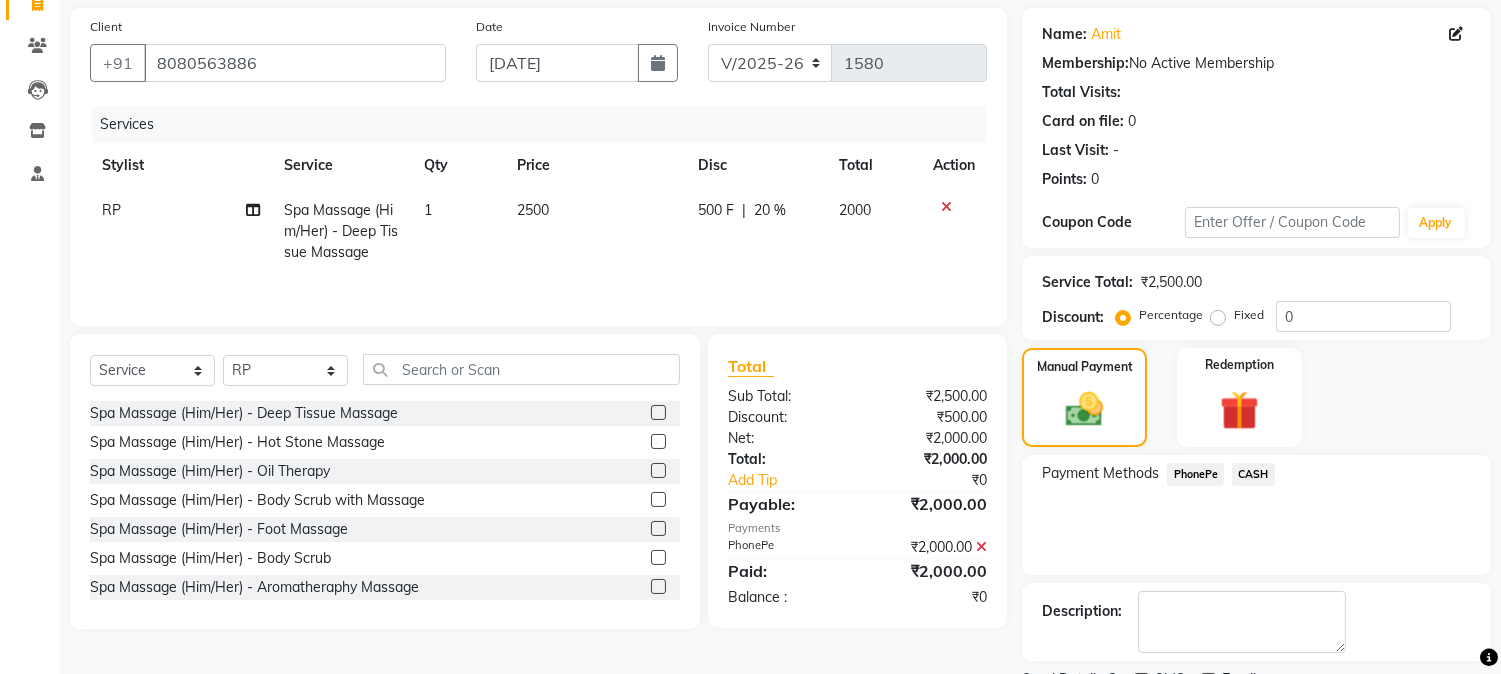 scroll, scrollTop: 225, scrollLeft: 0, axis: vertical 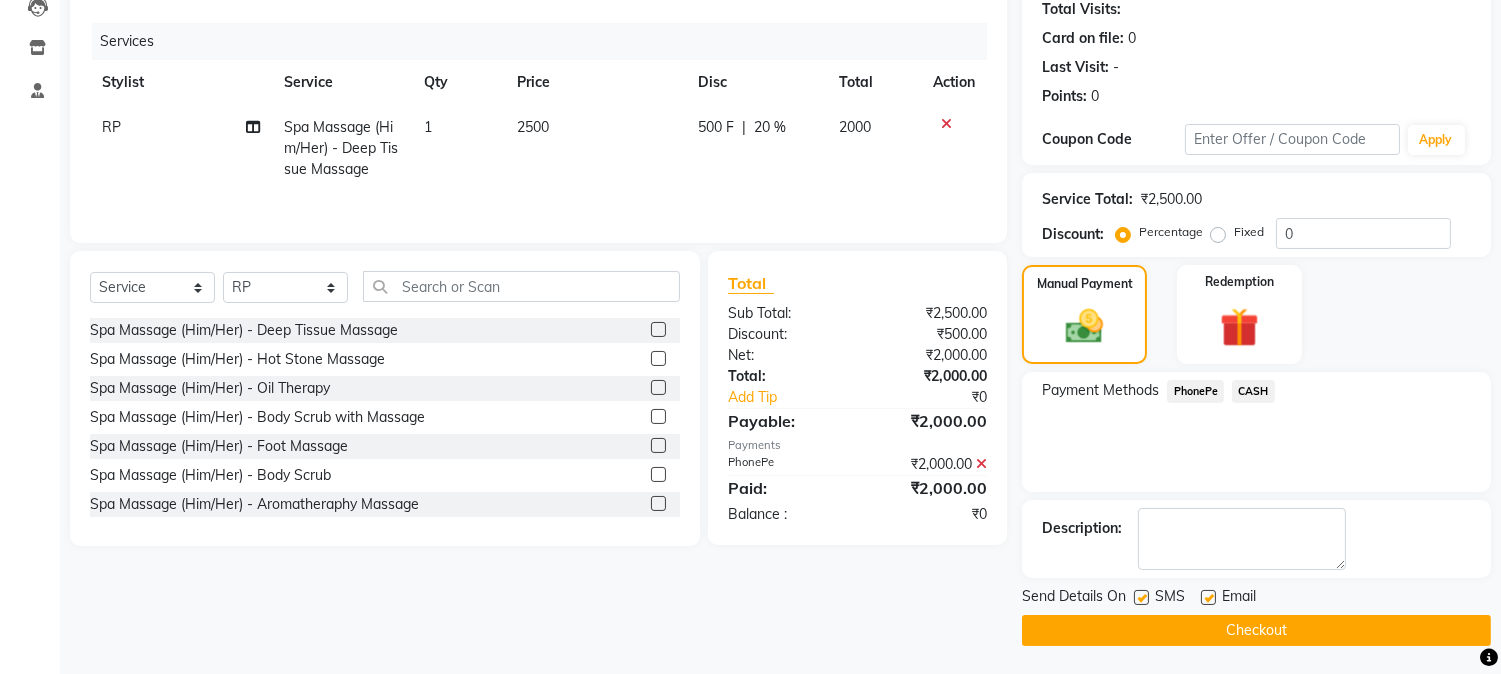 click on "Checkout" 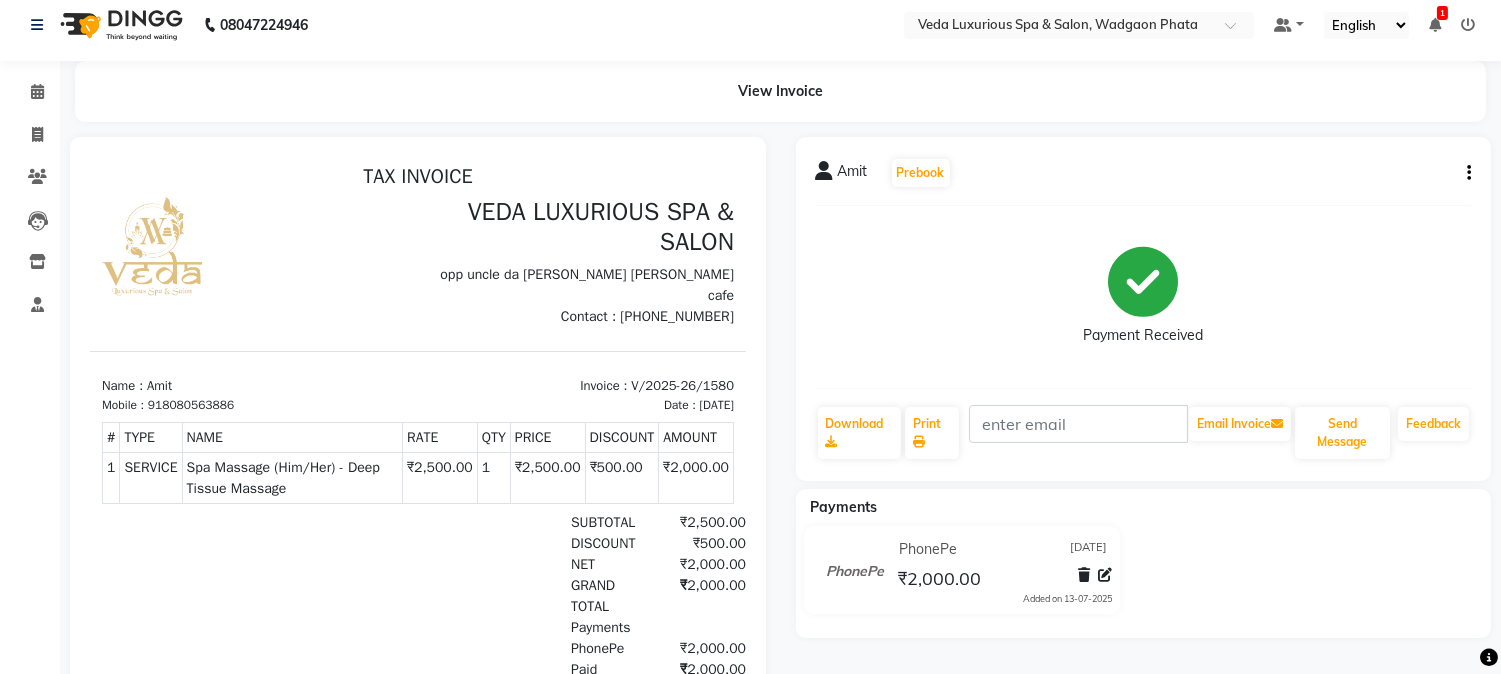 scroll, scrollTop: 0, scrollLeft: 0, axis: both 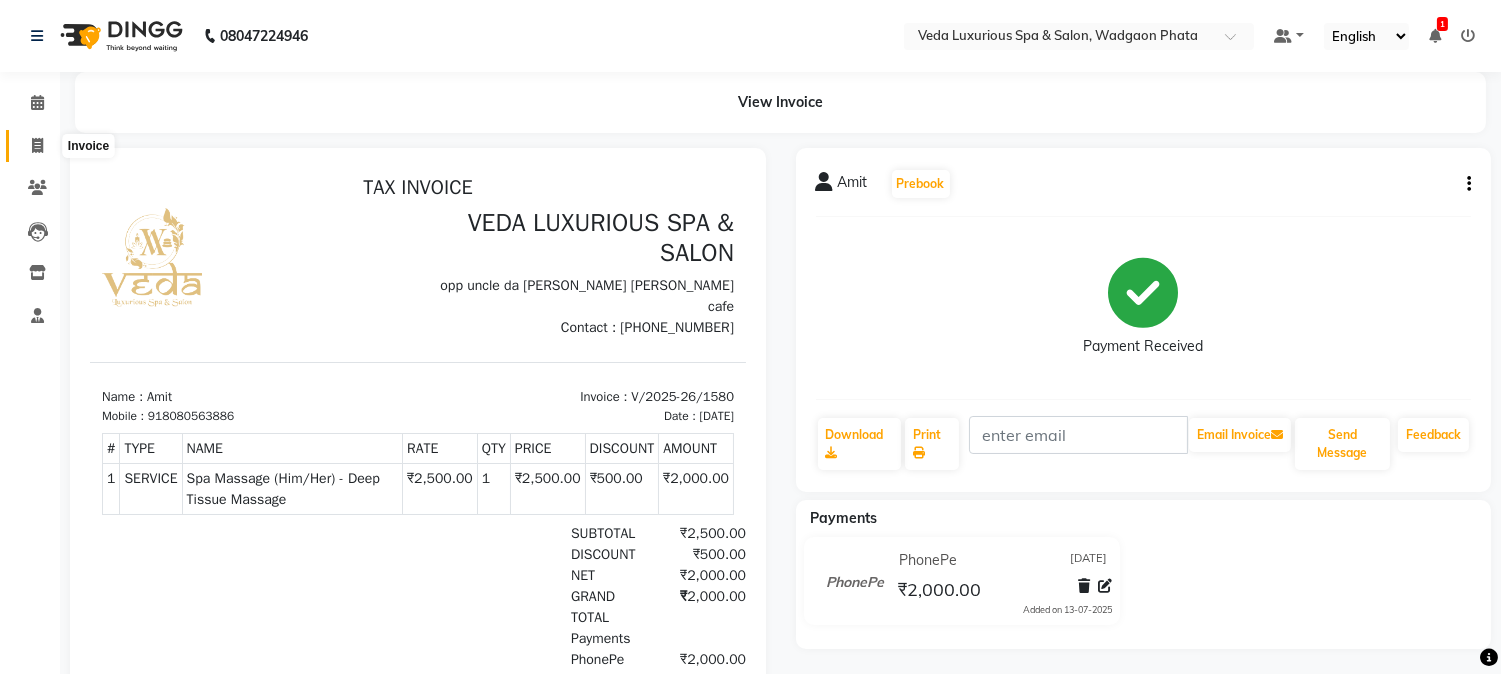 click 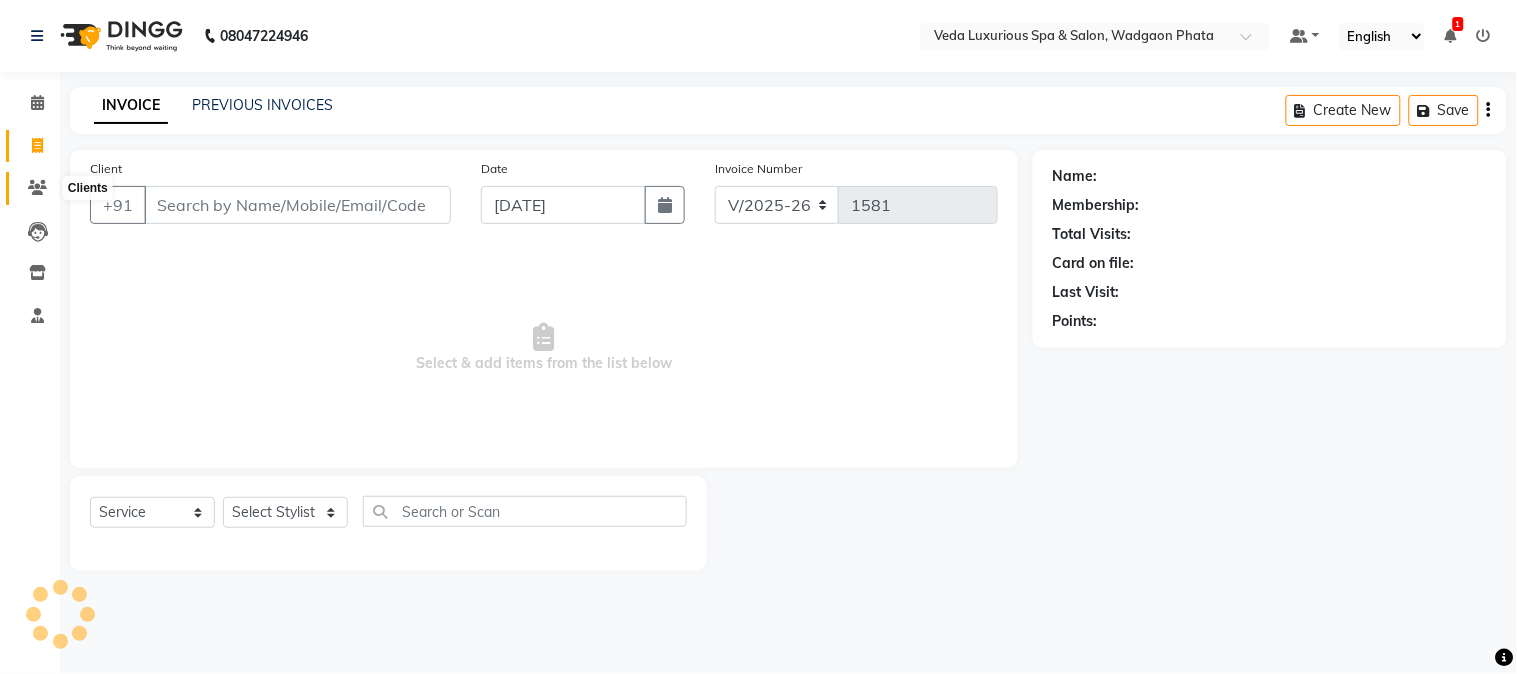 click 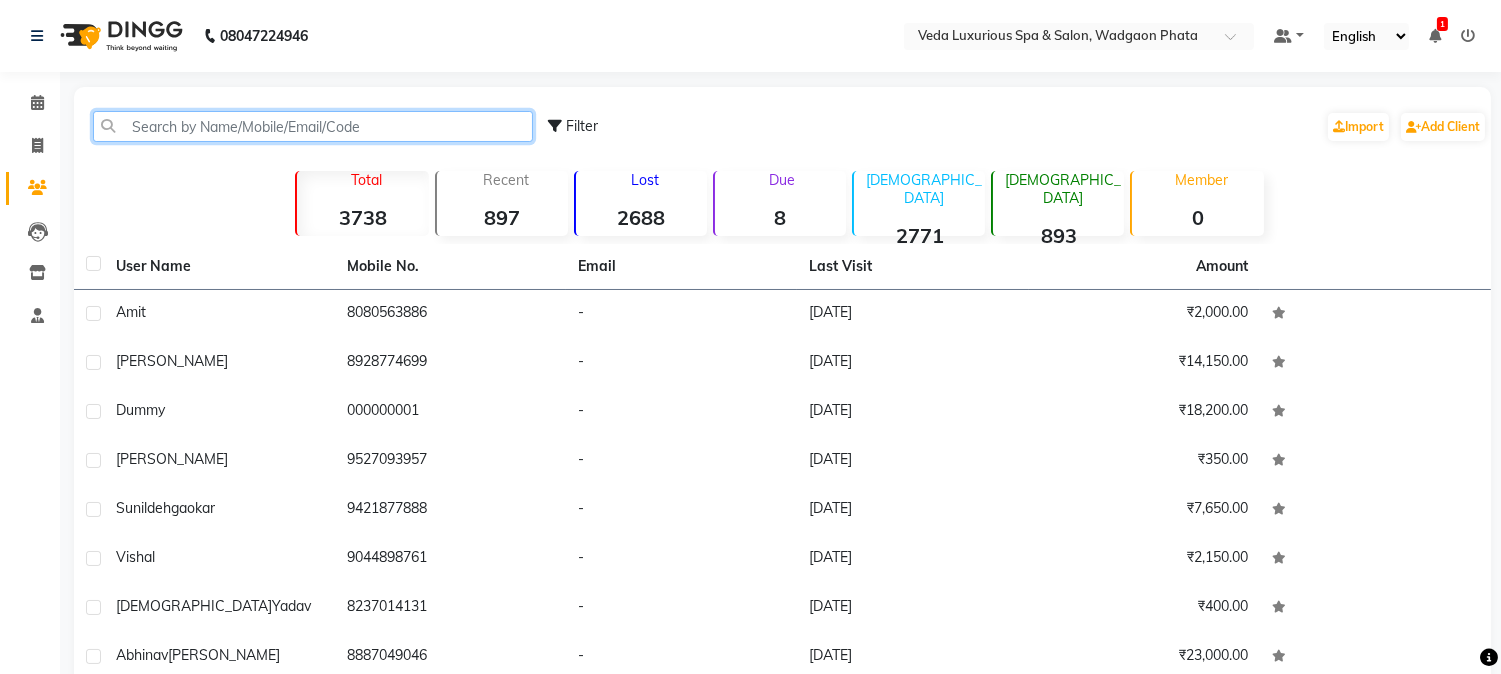 click 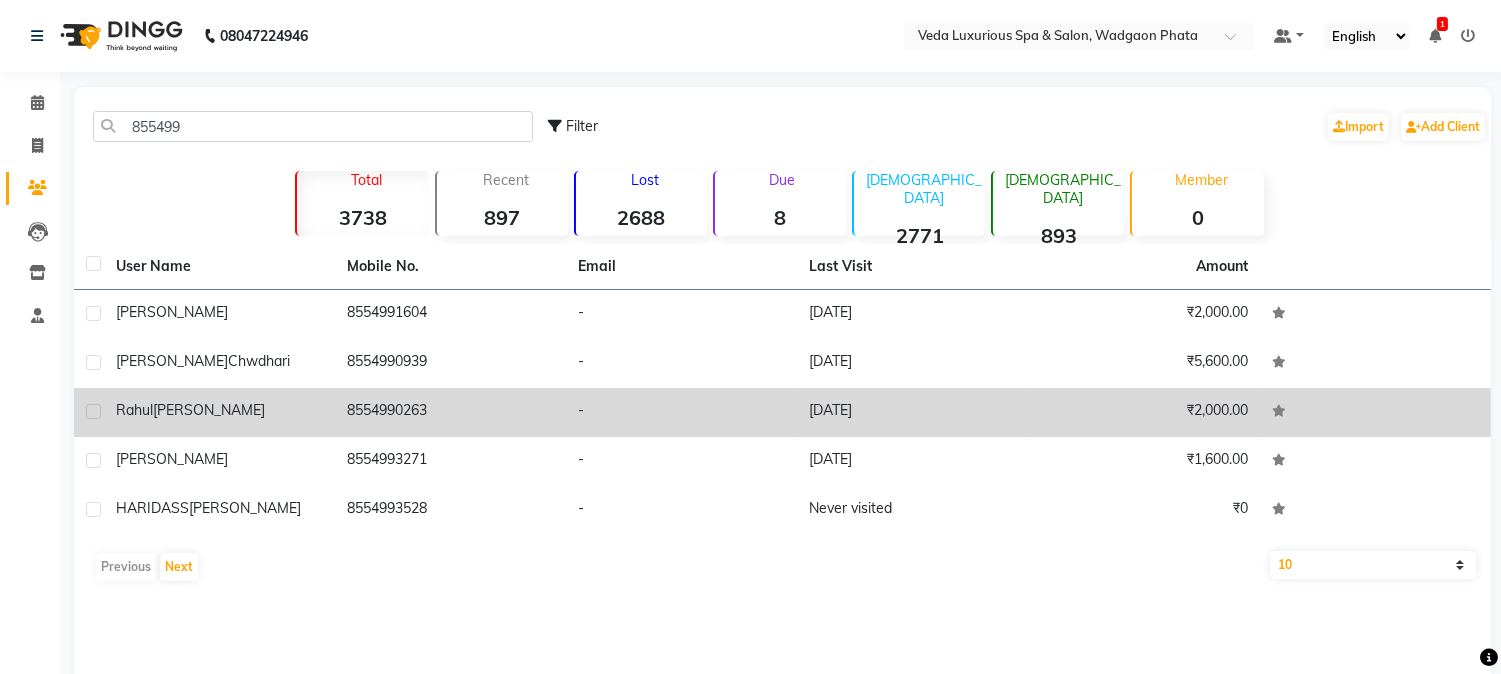 click on "[PERSON_NAME]" 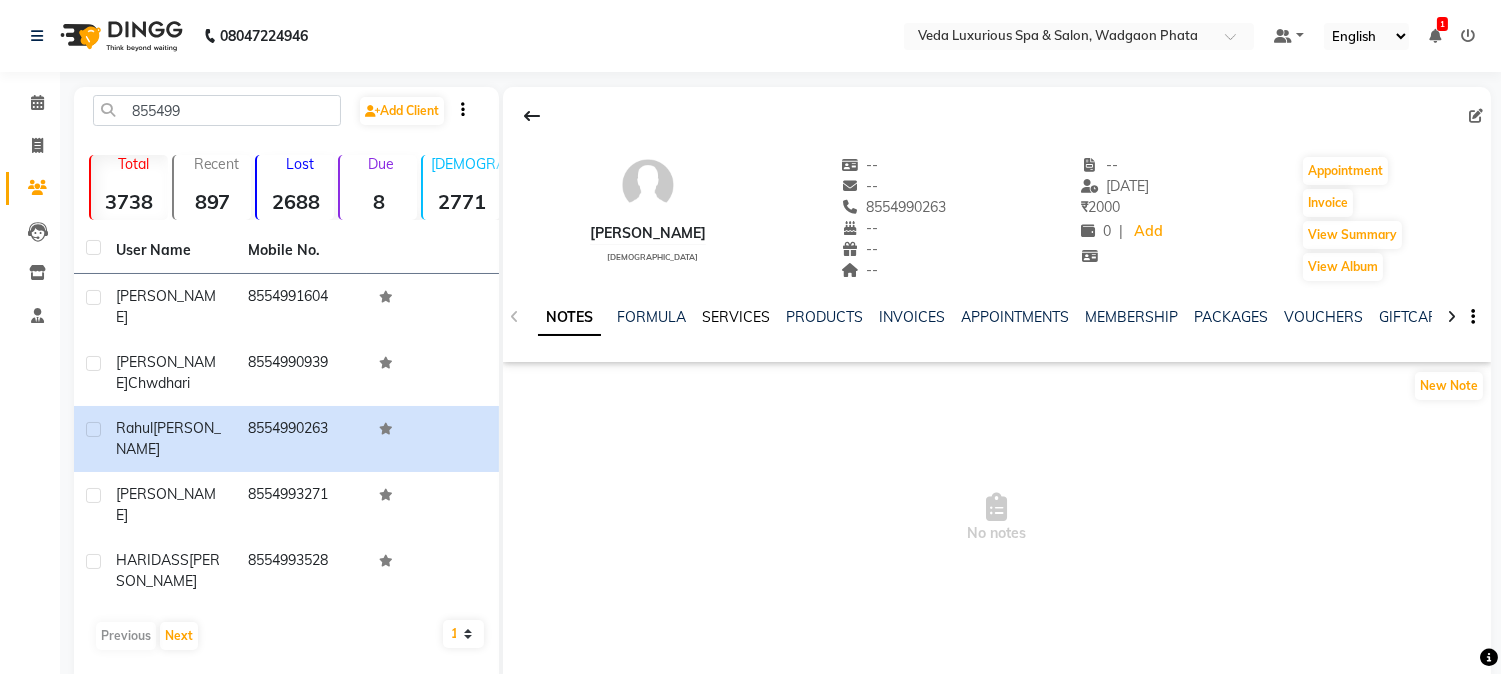 click on "SERVICES" 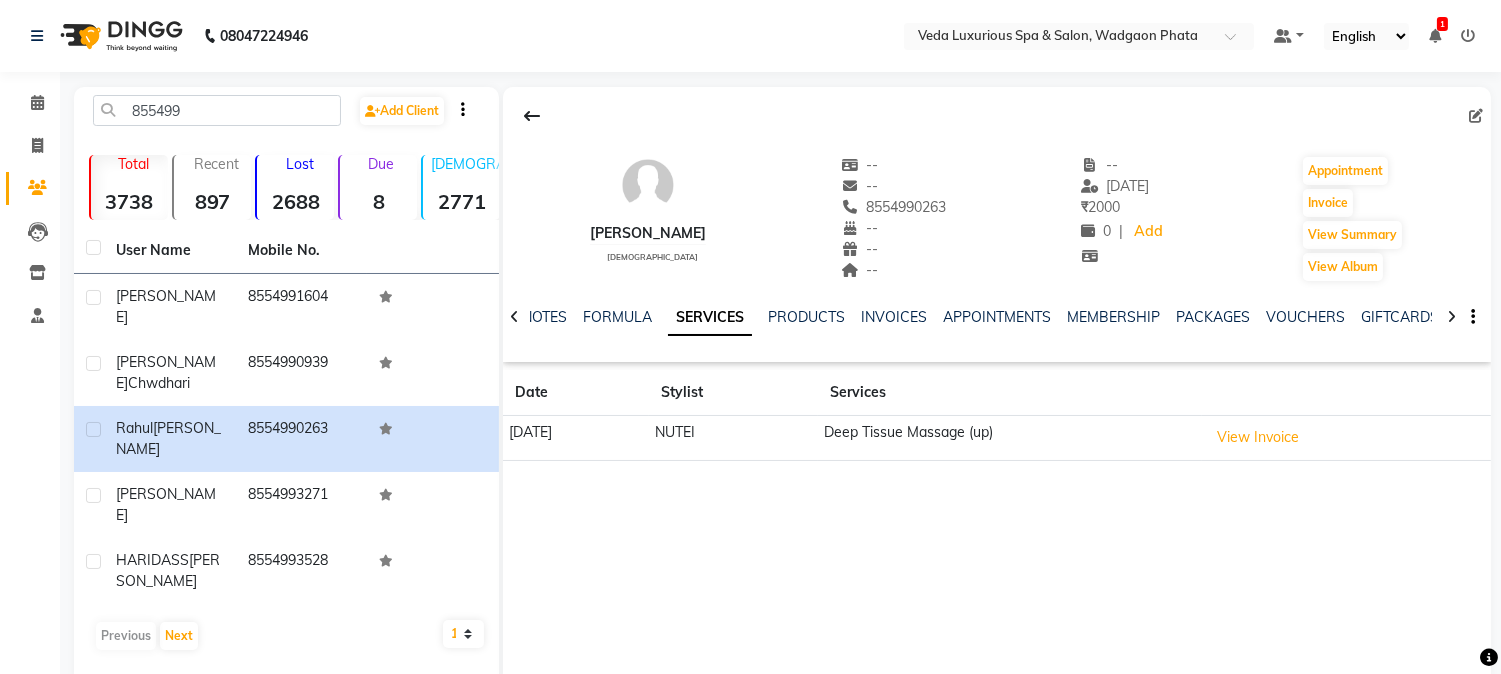 click at bounding box center [1435, 36] 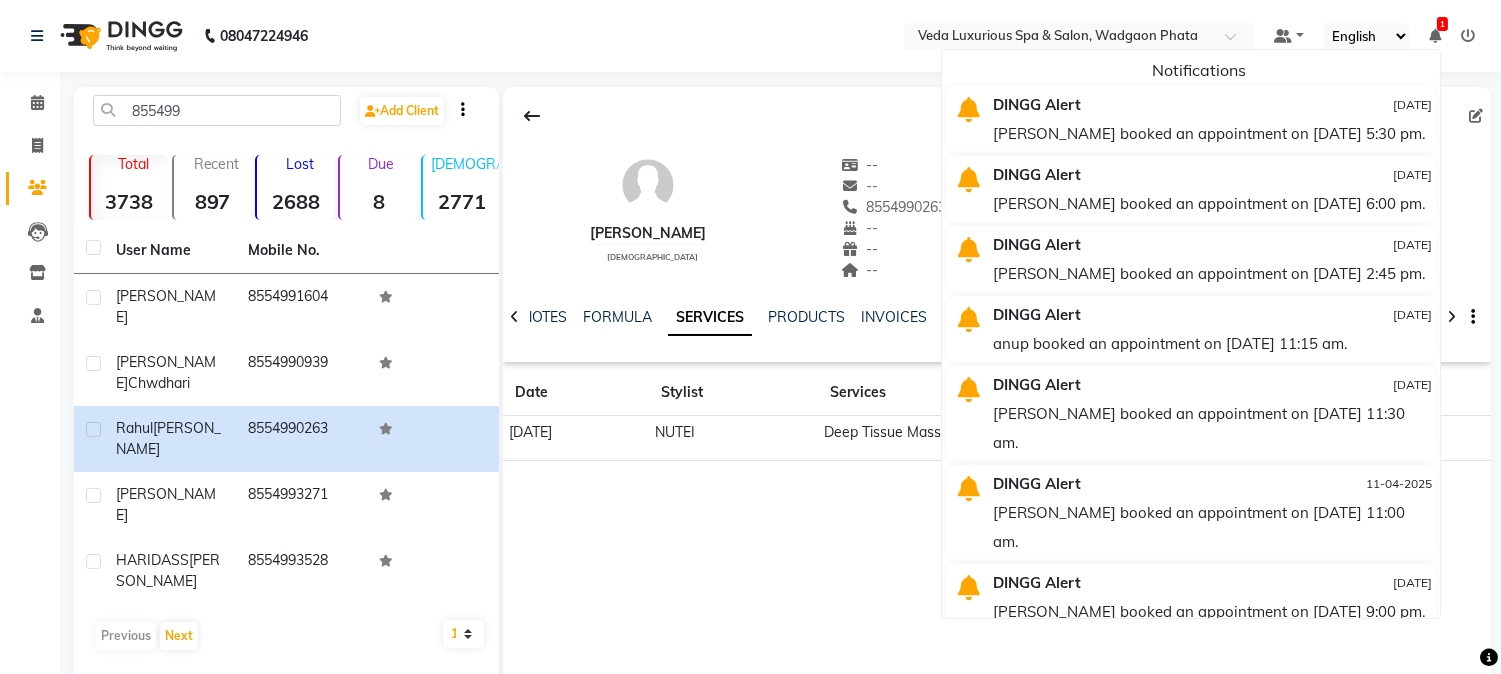 click on "Default Panel My Panel English ENGLISH Español العربية मराठी हिंदी ગુજરાતી தமிழ் 中文 1 Notifications  DINGG Alert   [DATE]   [PERSON_NAME] booked an appointment on [DATE] 5:30 pm.   DINGG Alert   [DATE]   [PERSON_NAME] booked an appointment on [DATE] 6:00 pm.   DINGG Alert   [DATE]   ranjan booked an appointment on [DATE] 2:45 pm.   DINGG Alert   [DATE]   anup booked an appointment on [DATE] 11:15 am.   DINGG Alert   [DATE]   [PERSON_NAME] booked an appointment on [DATE] 11:30 am.   DINGG Alert   [DATE]   anup booked an appointment on [DATE] 11:00 am.   DINGG Alert   [DATE]   [PERSON_NAME] booked an appointment on [DATE] 9:00 pm.   DINGG Alert   [DATE]   [PERSON_NAME] booked an appointment on [DATE] 11:15 am.   DINGG Alert   [DATE]   [PERSON_NAME] booked an appointment on [DATE] 8:30 pm.   DINGG Alert   [DATE]   [GEOGRAPHIC_DATA] booked an appointment on [DATE] 9:00 pm.   DINGG Alert" at bounding box center [1079, 36] 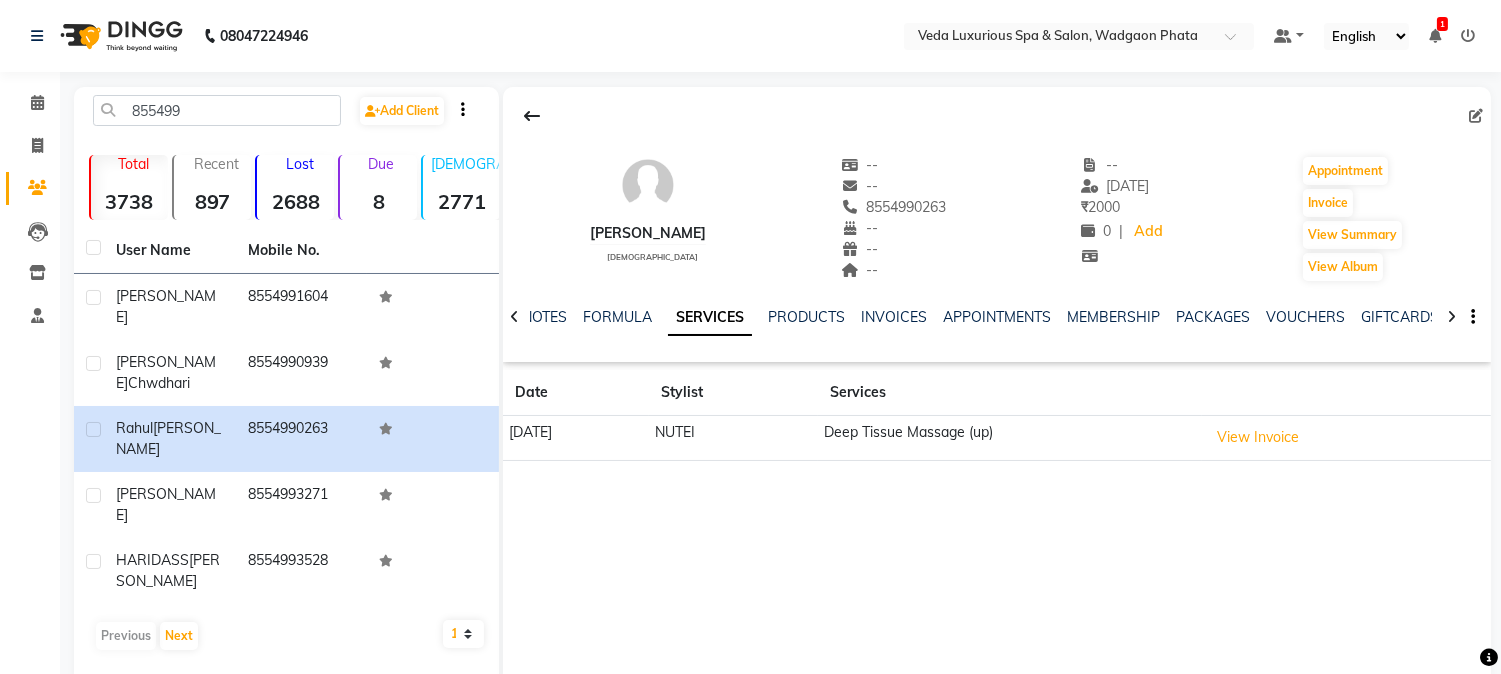 click on "Default Panel My Panel English ENGLISH Español العربية मराठी हिंदी ગુજરાતી தமிழ் 中文 1 Notifications  DINGG Alert   [DATE]   [PERSON_NAME] booked an appointment on [DATE] 5:30 pm.   DINGG Alert   [DATE]   [PERSON_NAME] booked an appointment on [DATE] 6:00 pm.   DINGG Alert   [DATE]   ranjan booked an appointment on [DATE] 2:45 pm.   DINGG Alert   [DATE]   anup booked an appointment on [DATE] 11:15 am.   DINGG Alert   [DATE]   [PERSON_NAME] booked an appointment on [DATE] 11:30 am.   DINGG Alert   [DATE]   anup booked an appointment on [DATE] 11:00 am.   DINGG Alert   [DATE]   [PERSON_NAME] booked an appointment on [DATE] 9:00 pm.   DINGG Alert   [DATE]   [PERSON_NAME] booked an appointment on [DATE] 11:15 am.   DINGG Alert   [DATE]   [PERSON_NAME] booked an appointment on [DATE] 8:30 pm.   DINGG Alert   [DATE]   [GEOGRAPHIC_DATA] booked an appointment on [DATE] 9:00 pm.   DINGG Alert" at bounding box center (1079, 36) 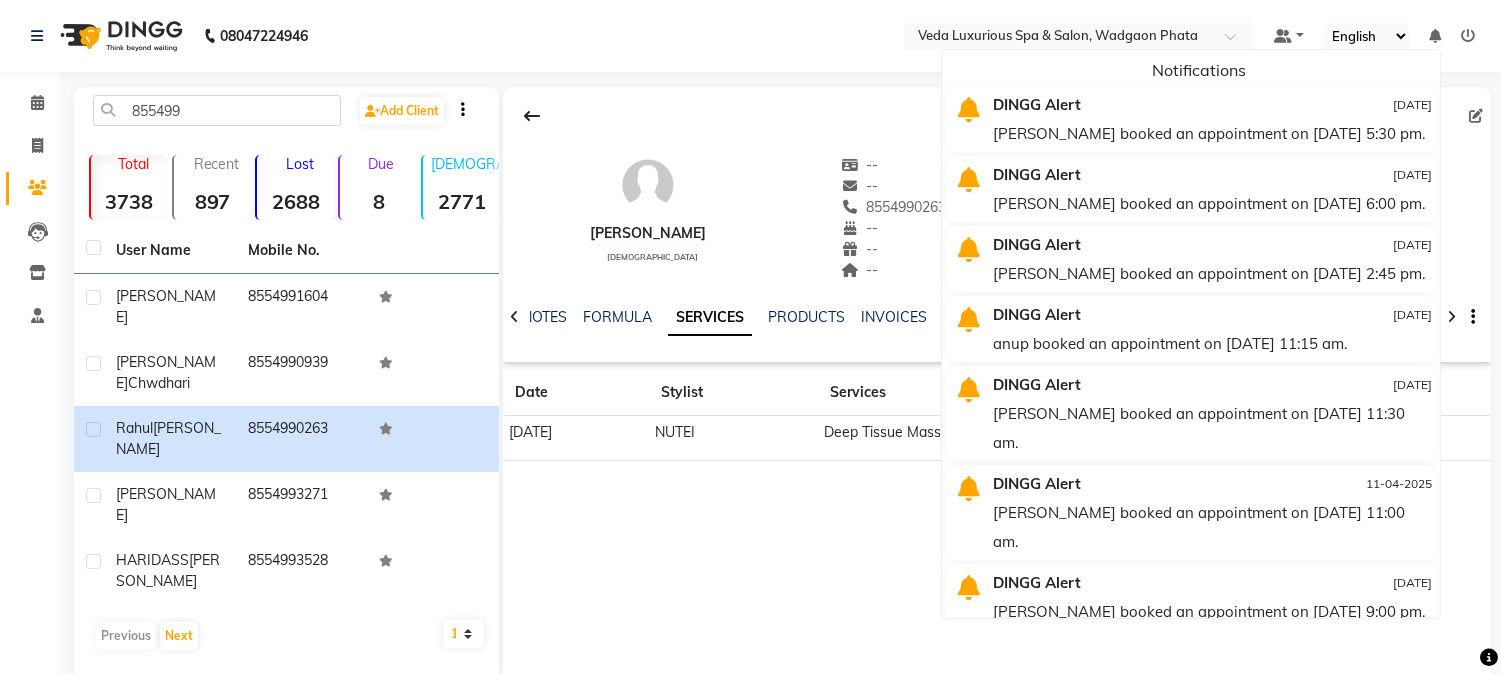 click on "[PERSON_NAME]   [DEMOGRAPHIC_DATA]  --   --   8554990263  --  --  --  -- [DATE] ₹    2000 0 |  Add   Appointment   Invoice  View Summary  View Album  NOTES FORMULA SERVICES PRODUCTS INVOICES APPOINTMENTS MEMBERSHIP PACKAGES VOUCHERS GIFTCARDS POINTS FORMS FAMILY CARDS WALLET Date Stylist Services [DATE] NUTEI Deep Tissue Massage (up)  View Invoice" 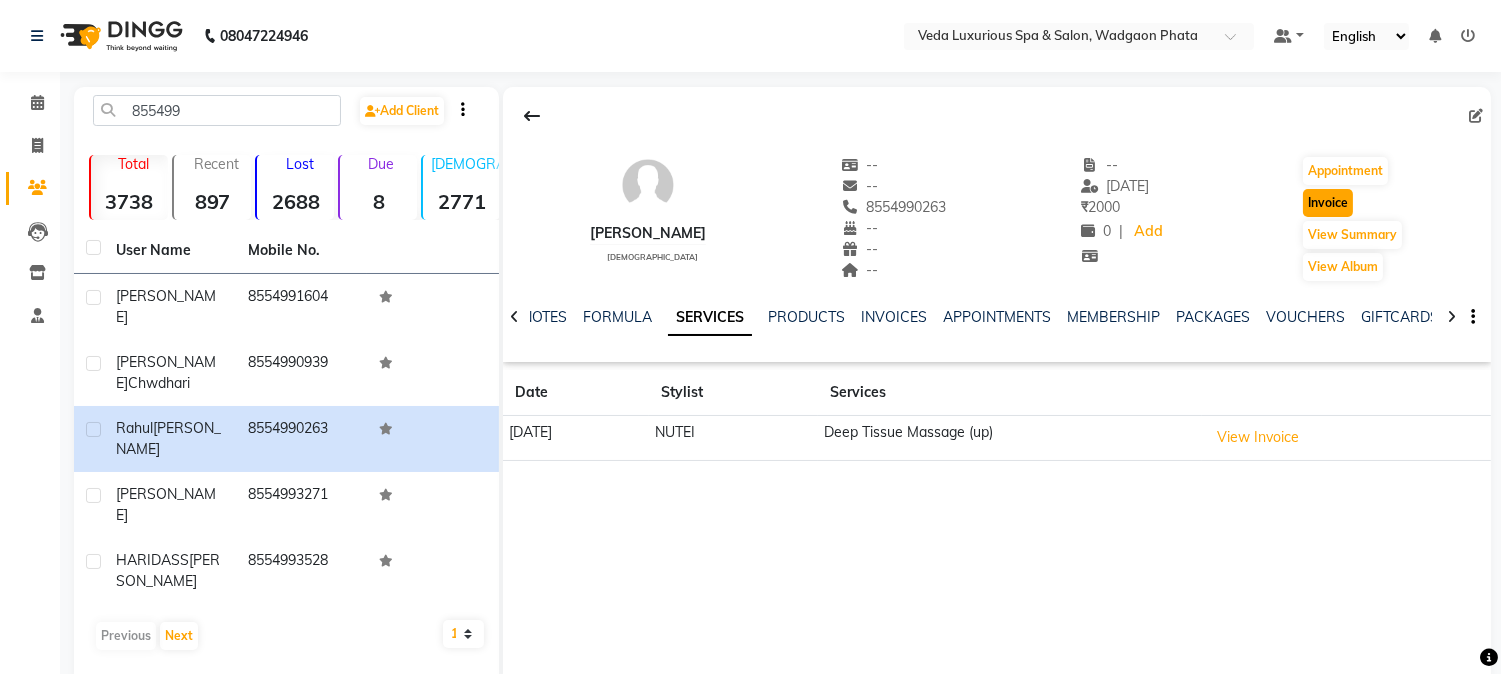 click on "Invoice" 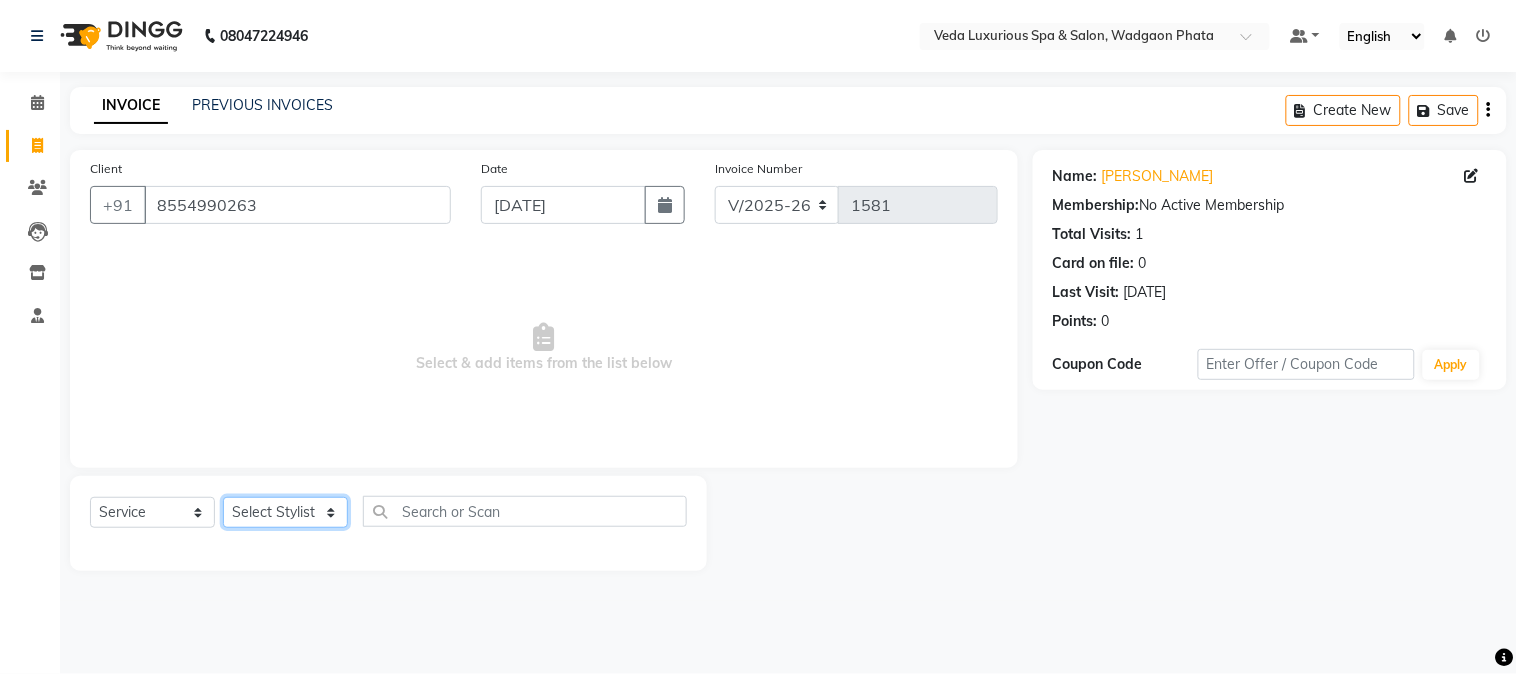 click on "Select Stylist Ankur GOLU [PERSON_NAME] [PERSON_NAME] [PERSON_NAME] RP seri VEDA" 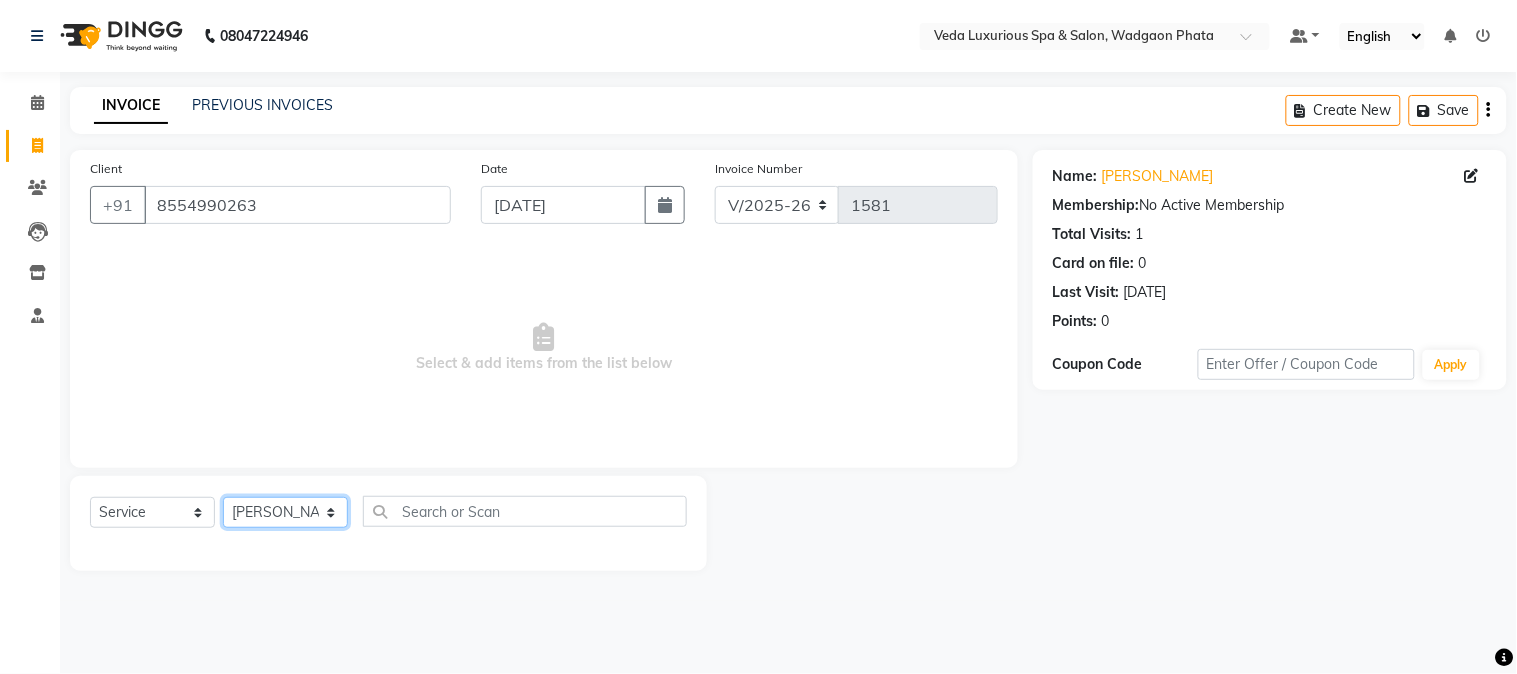 click on "Select Stylist Ankur GOLU [PERSON_NAME] [PERSON_NAME] [PERSON_NAME] RP seri VEDA" 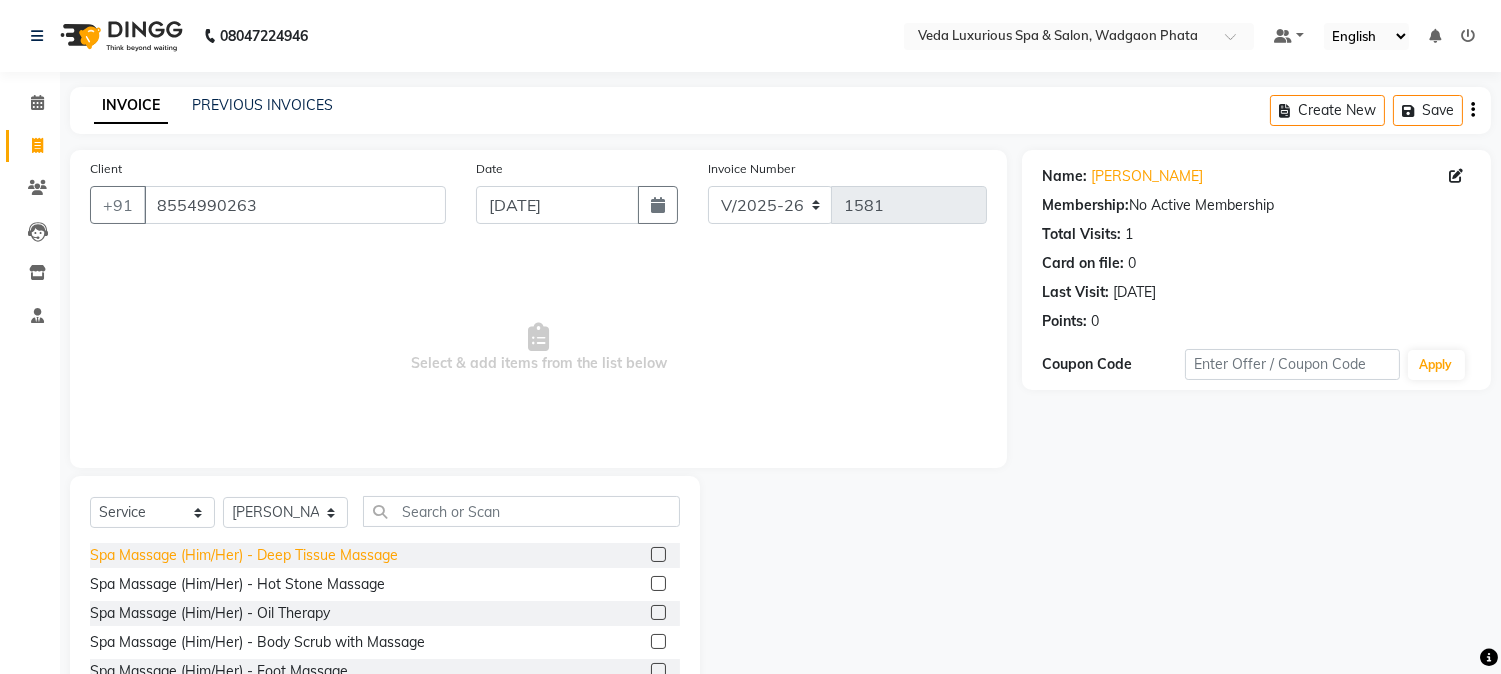 click on "Spa Massage (Him/Her) - Deep Tissue Massage" 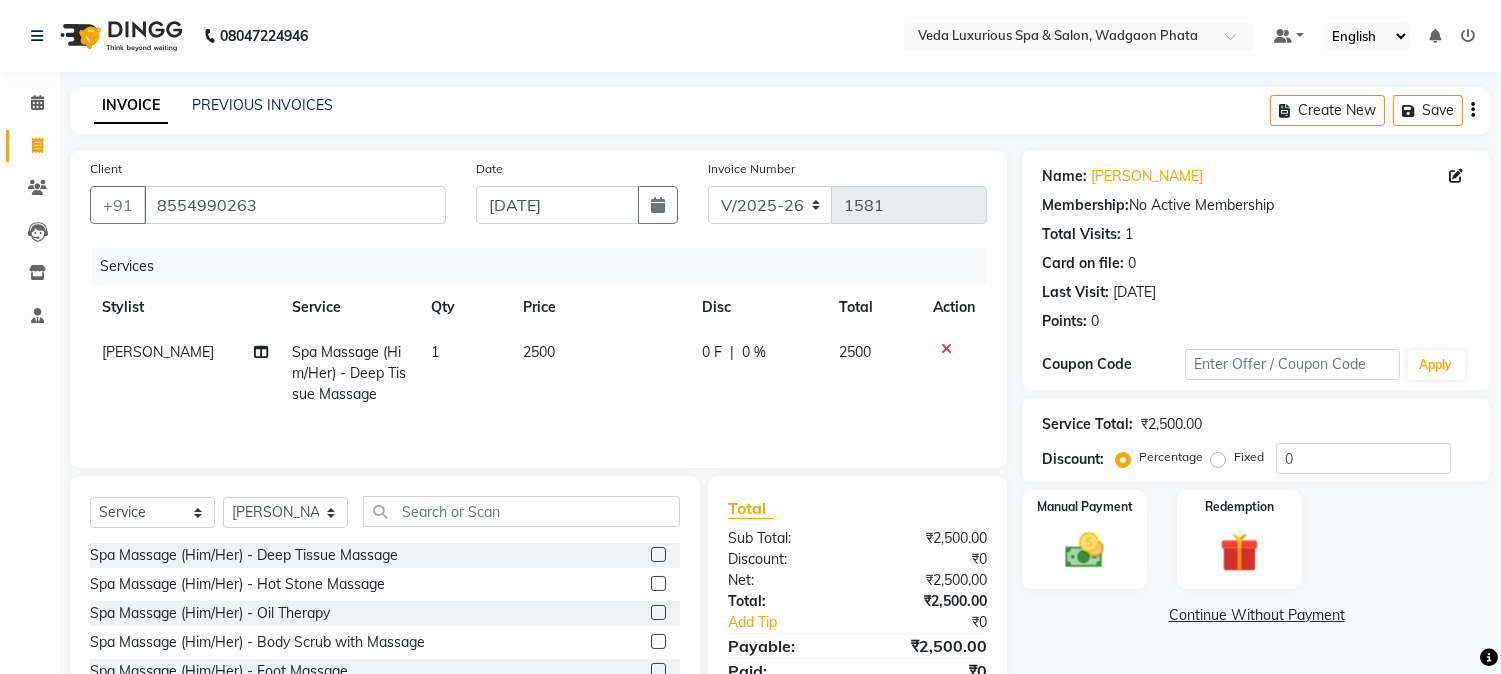 click on "0 %" 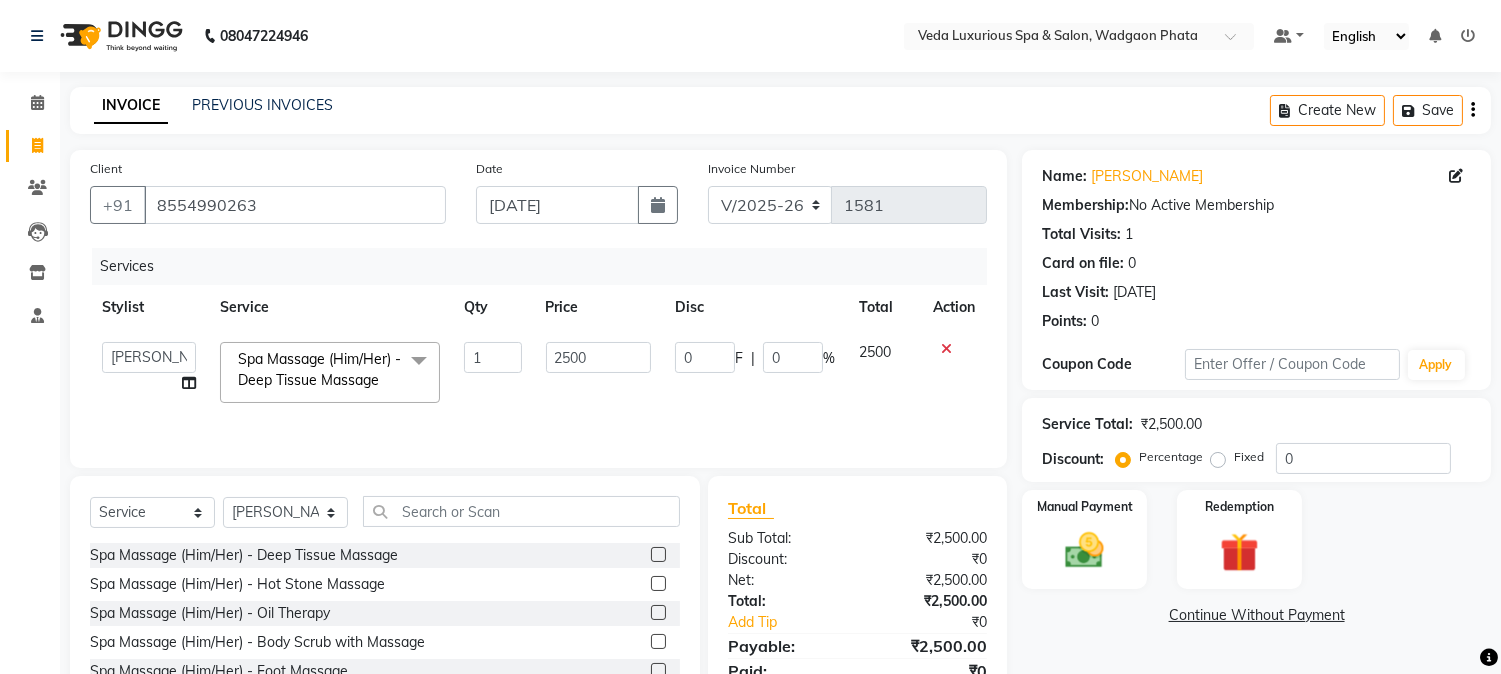 click on "0 F | 0 %" 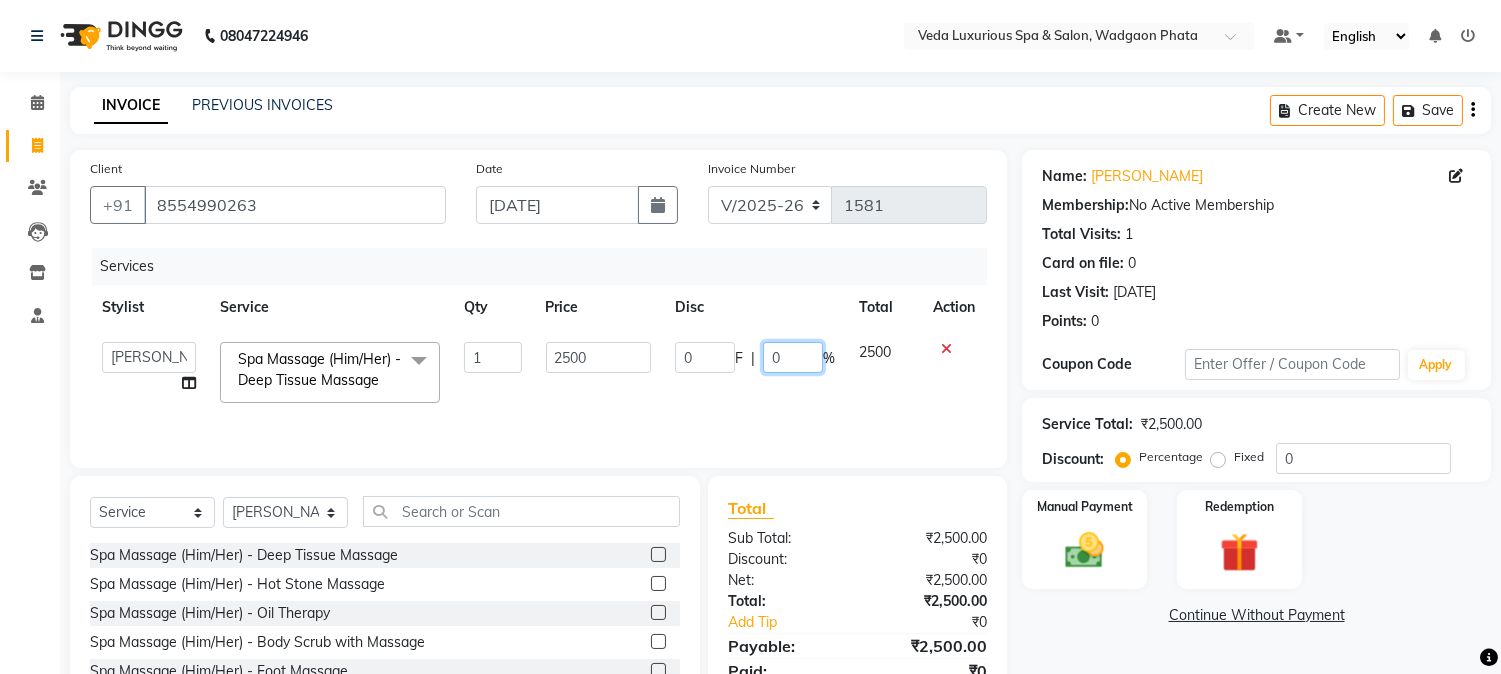 click on "0" 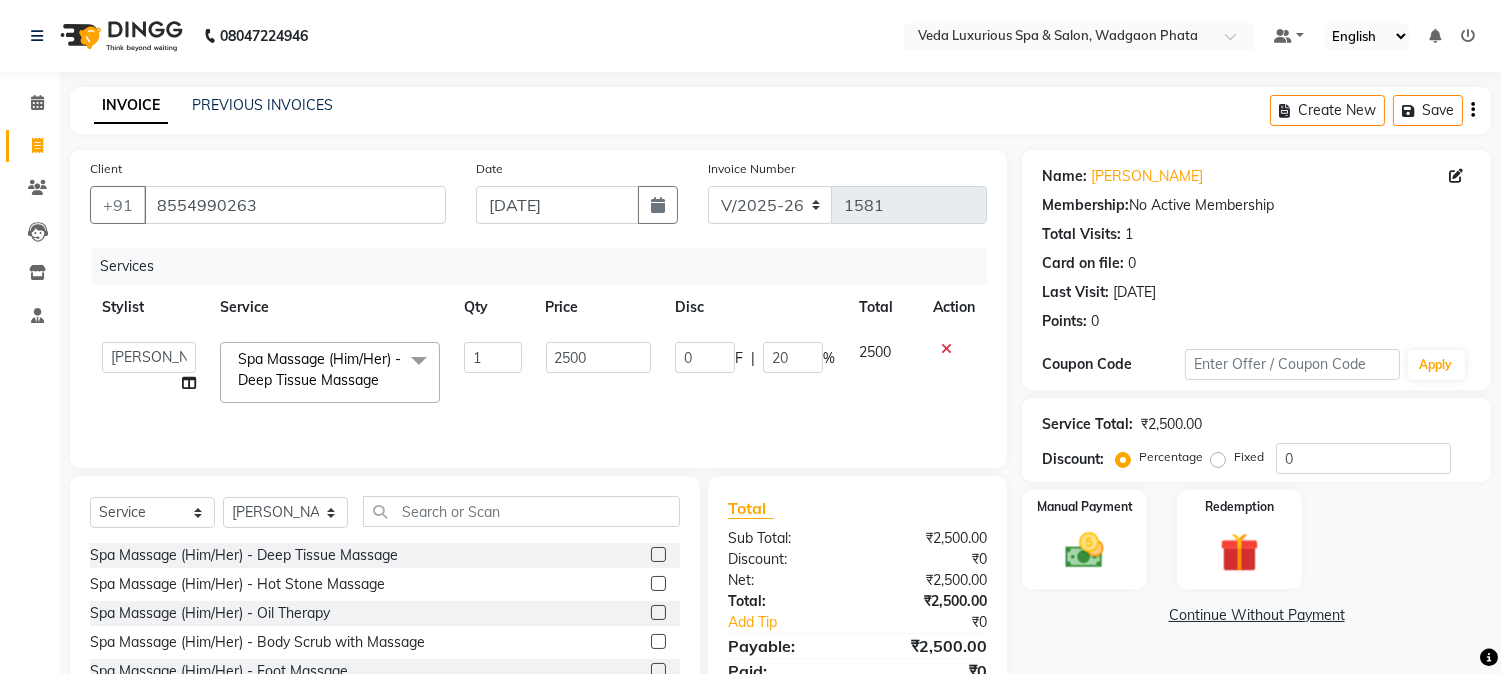 click on "2500" 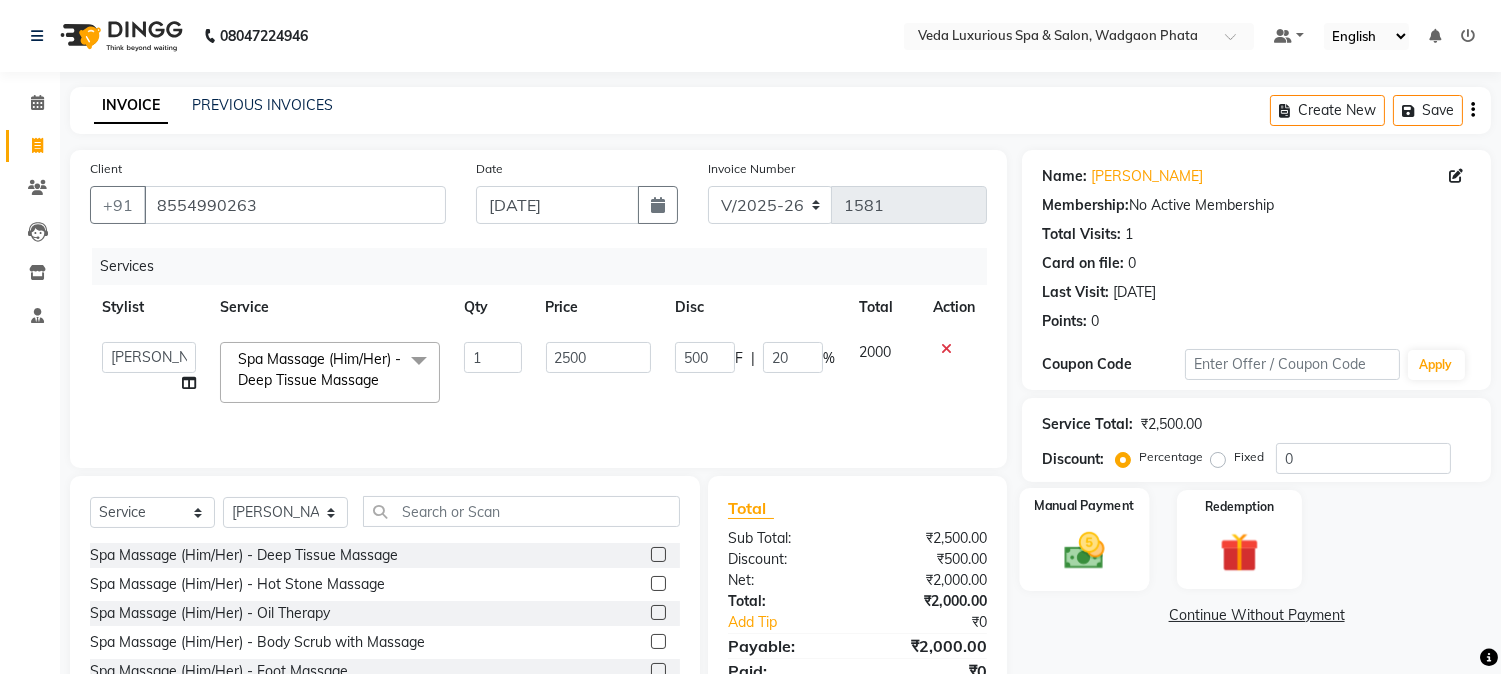 click 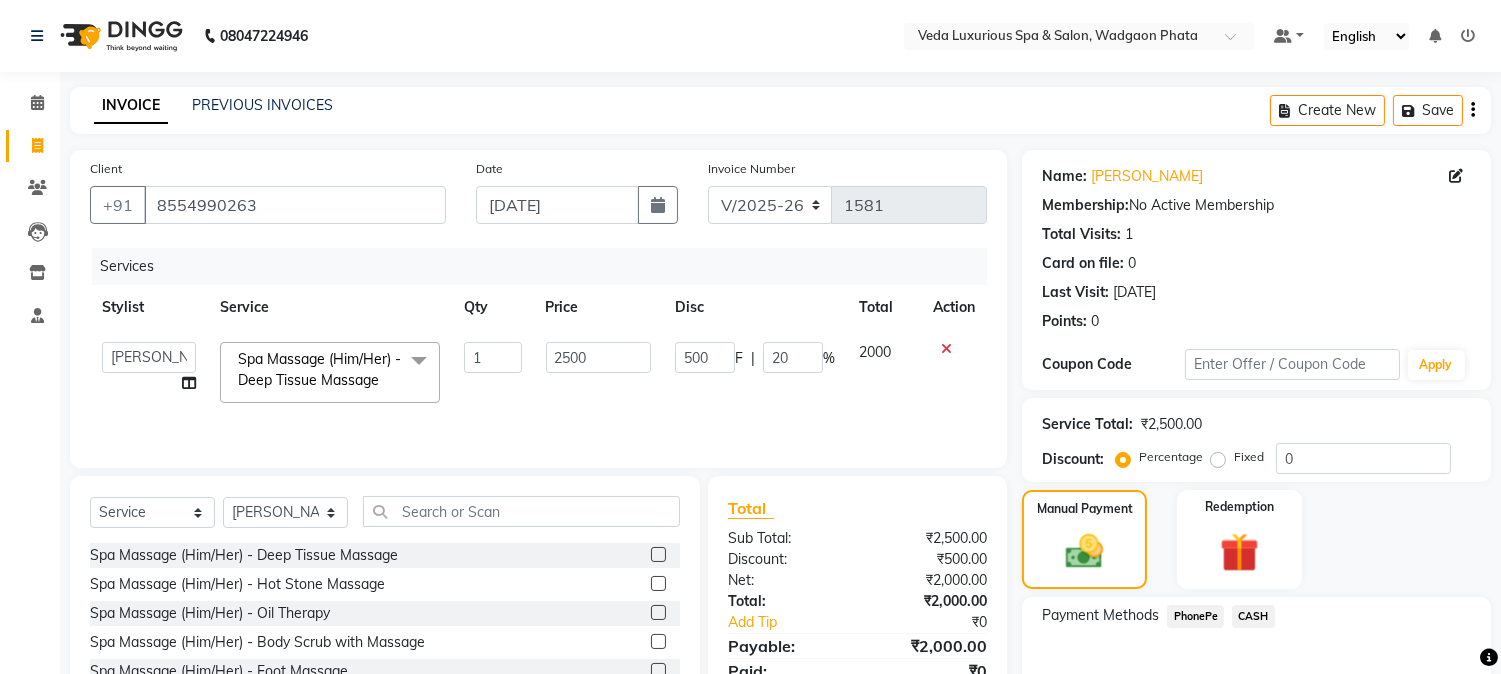 click on "PhonePe" 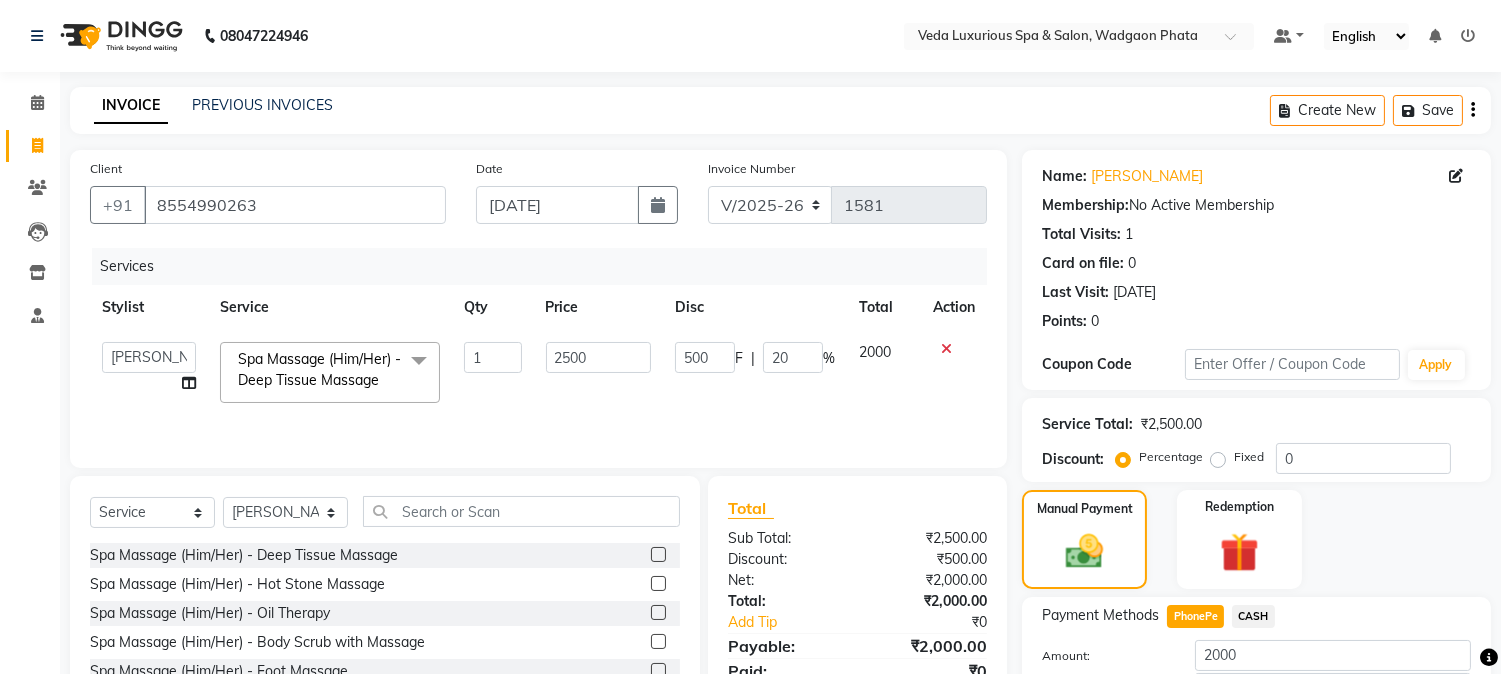 scroll, scrollTop: 142, scrollLeft: 0, axis: vertical 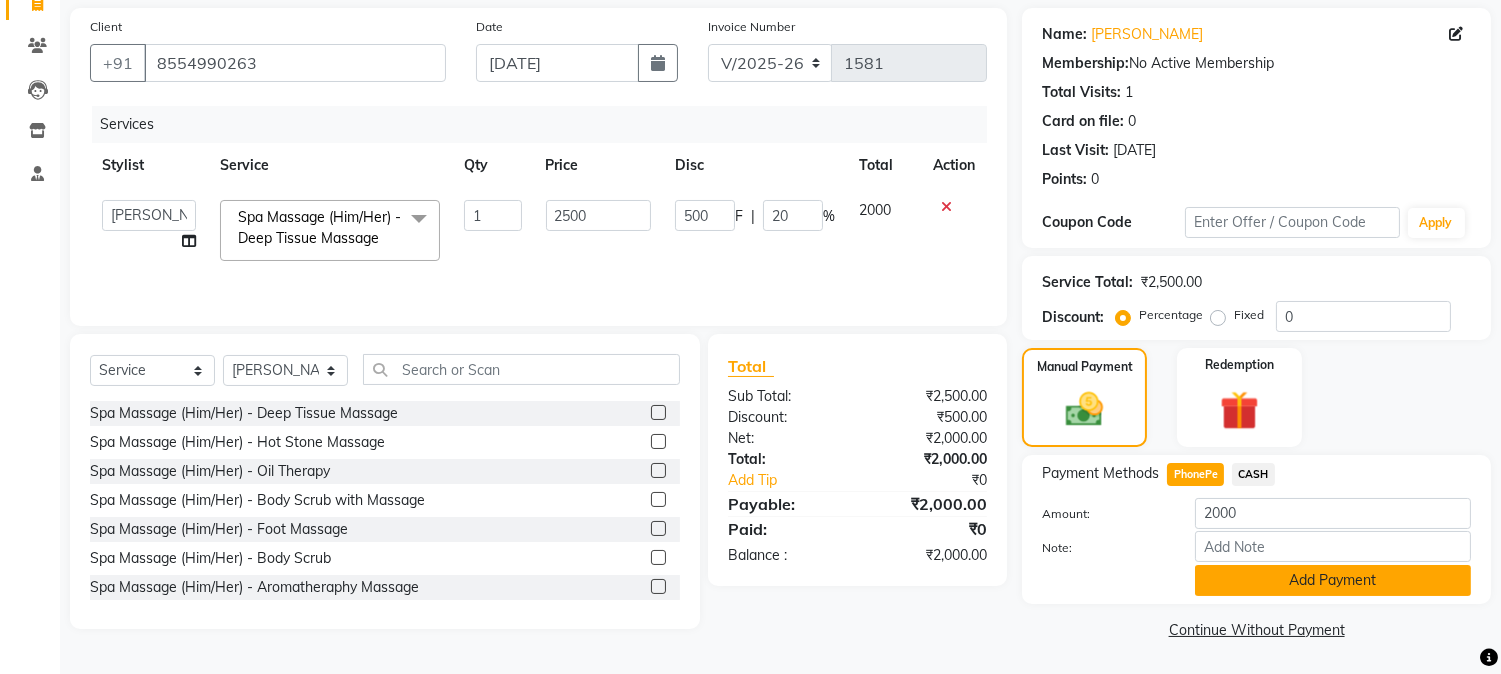 click on "Add Payment" 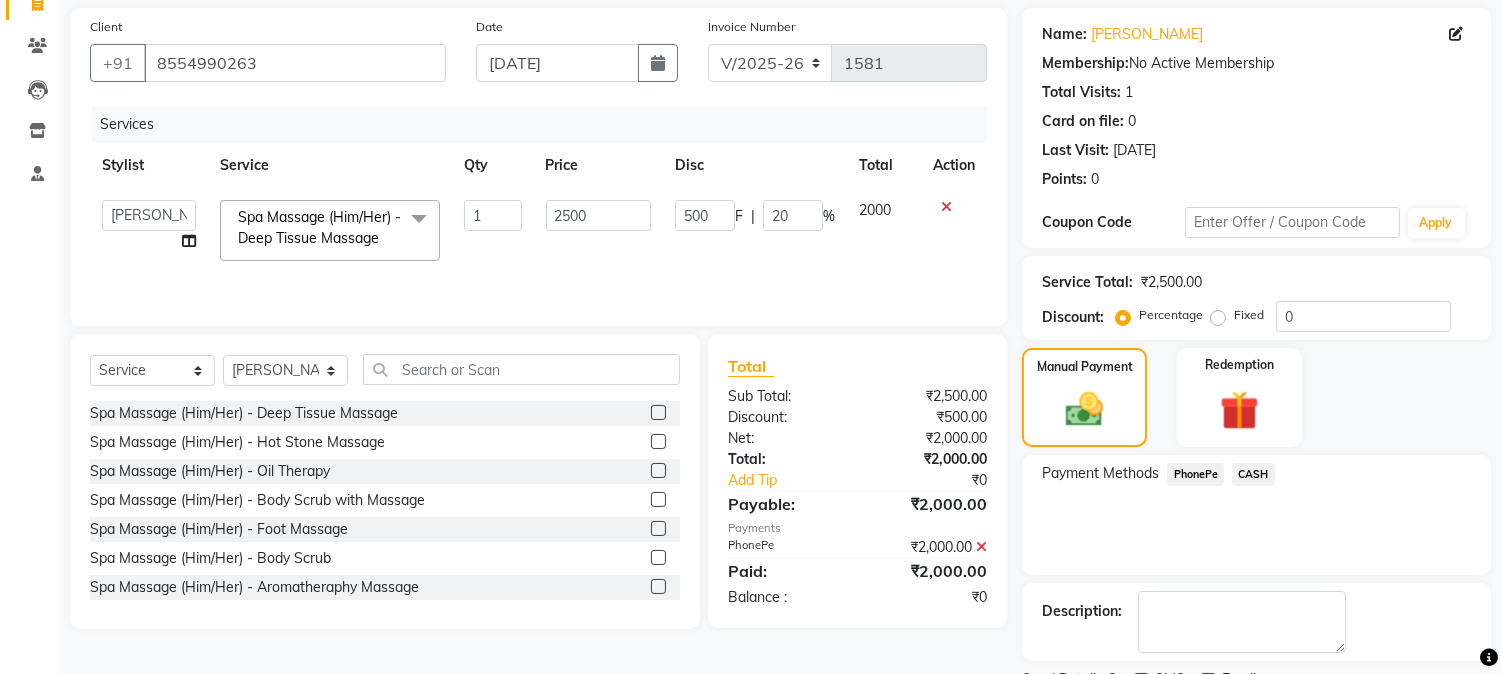 scroll, scrollTop: 225, scrollLeft: 0, axis: vertical 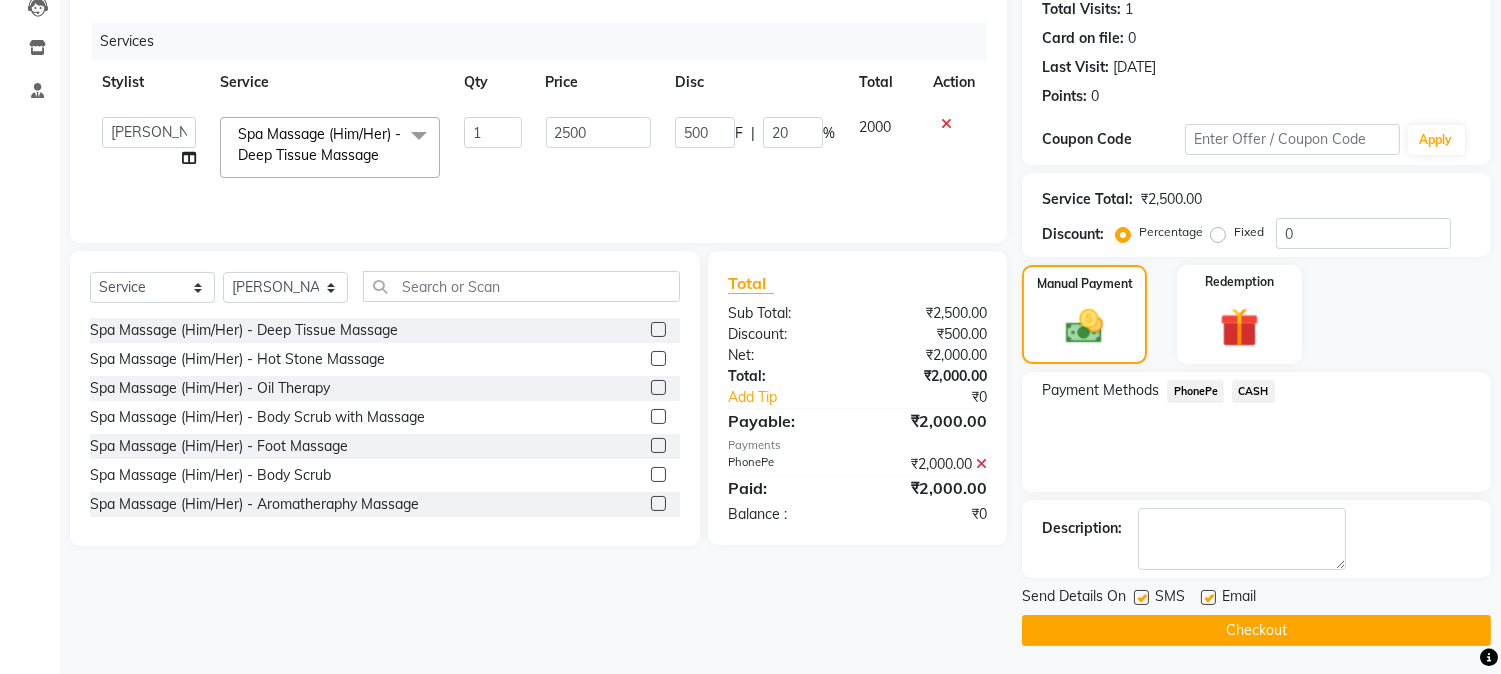 click on "Checkout" 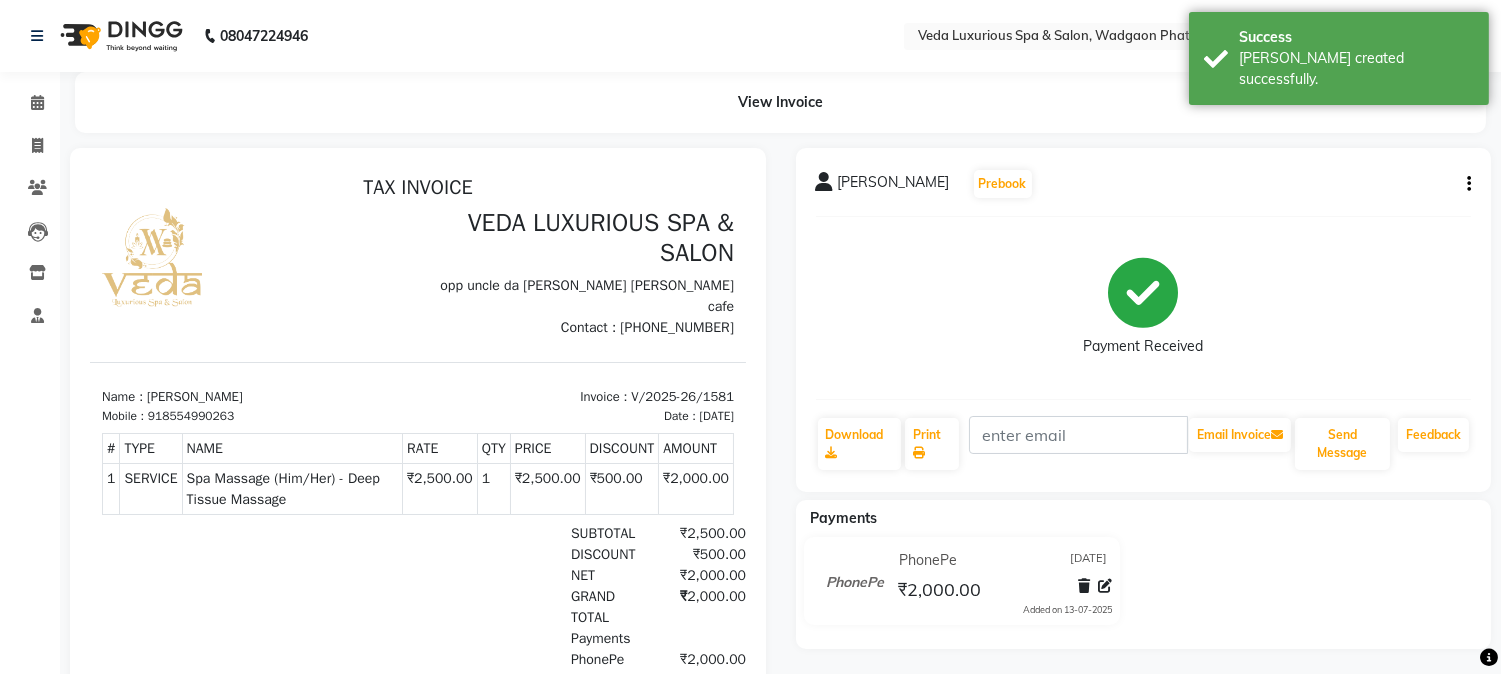 scroll, scrollTop: 0, scrollLeft: 0, axis: both 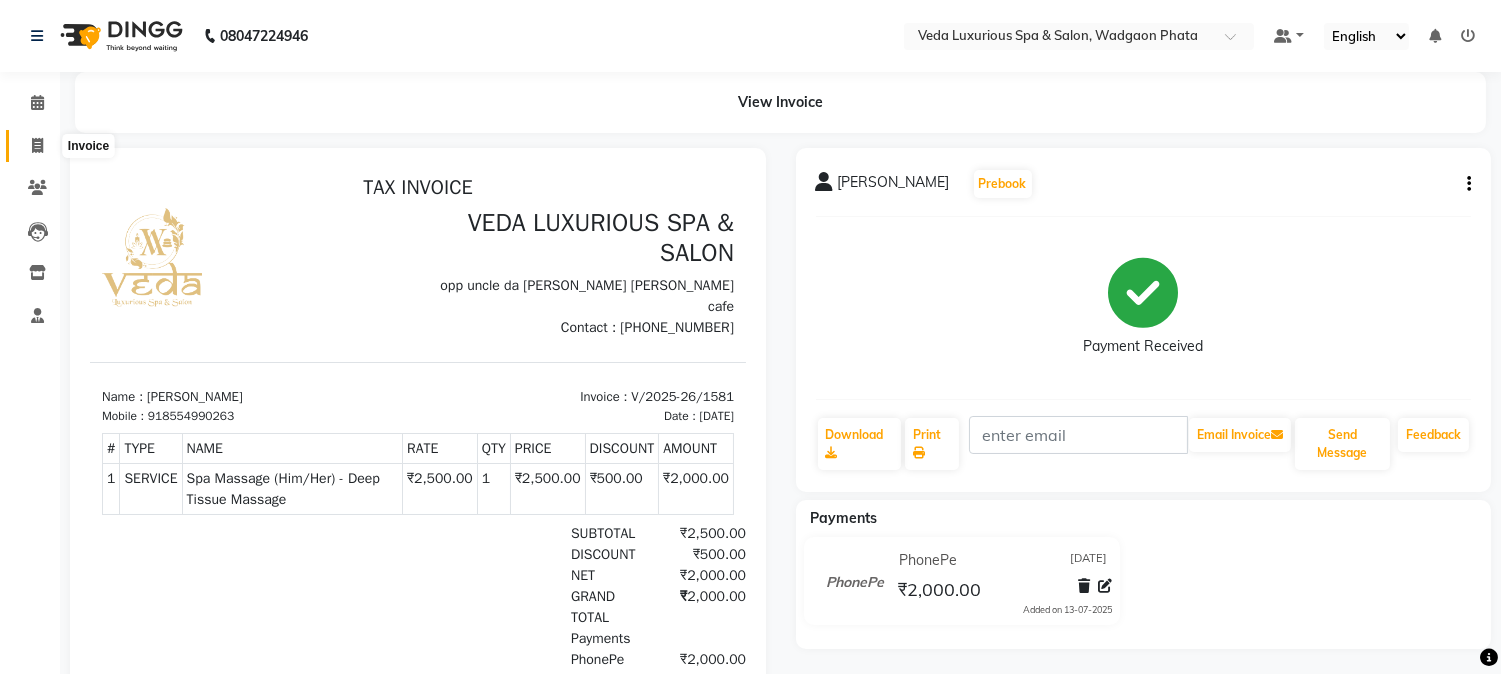 drag, startPoint x: 43, startPoint y: 137, endPoint x: 66, endPoint y: 161, distance: 33.24154 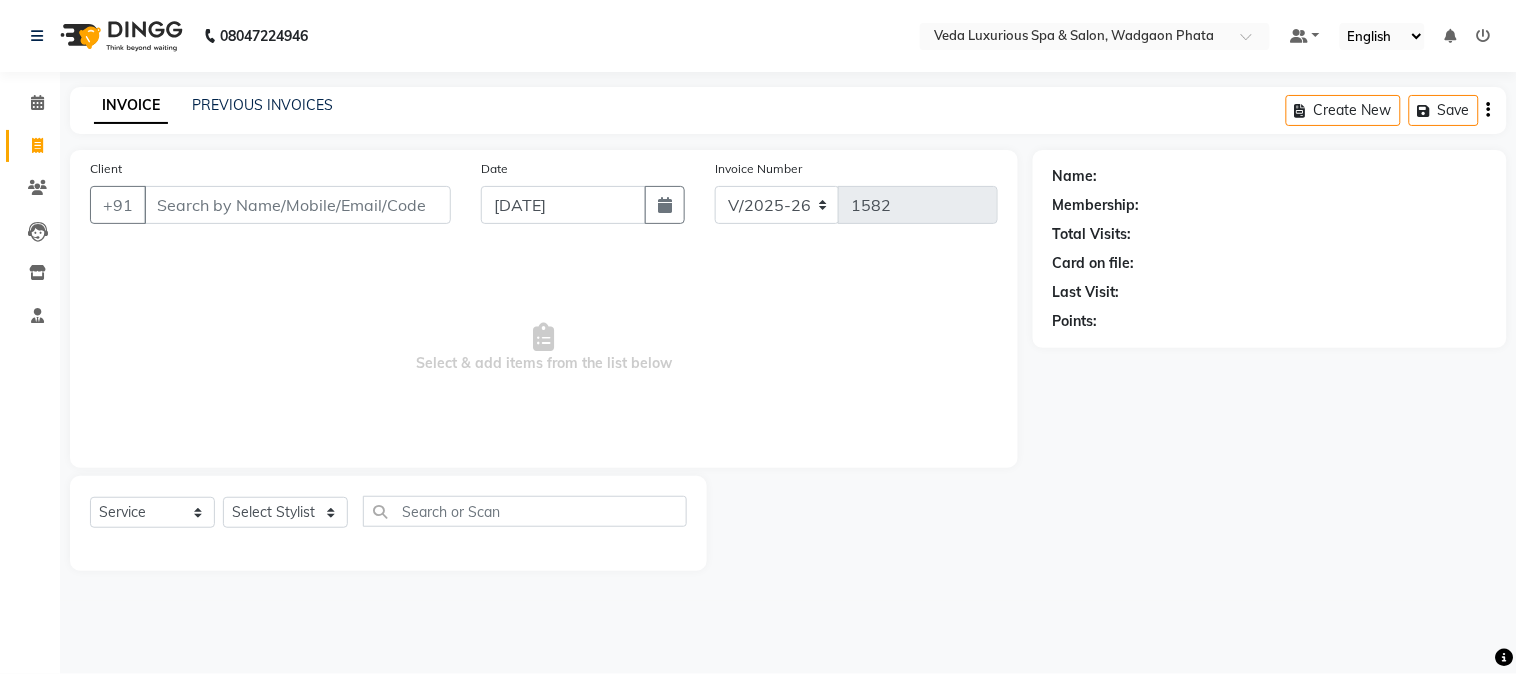 click on "Client" at bounding box center [297, 205] 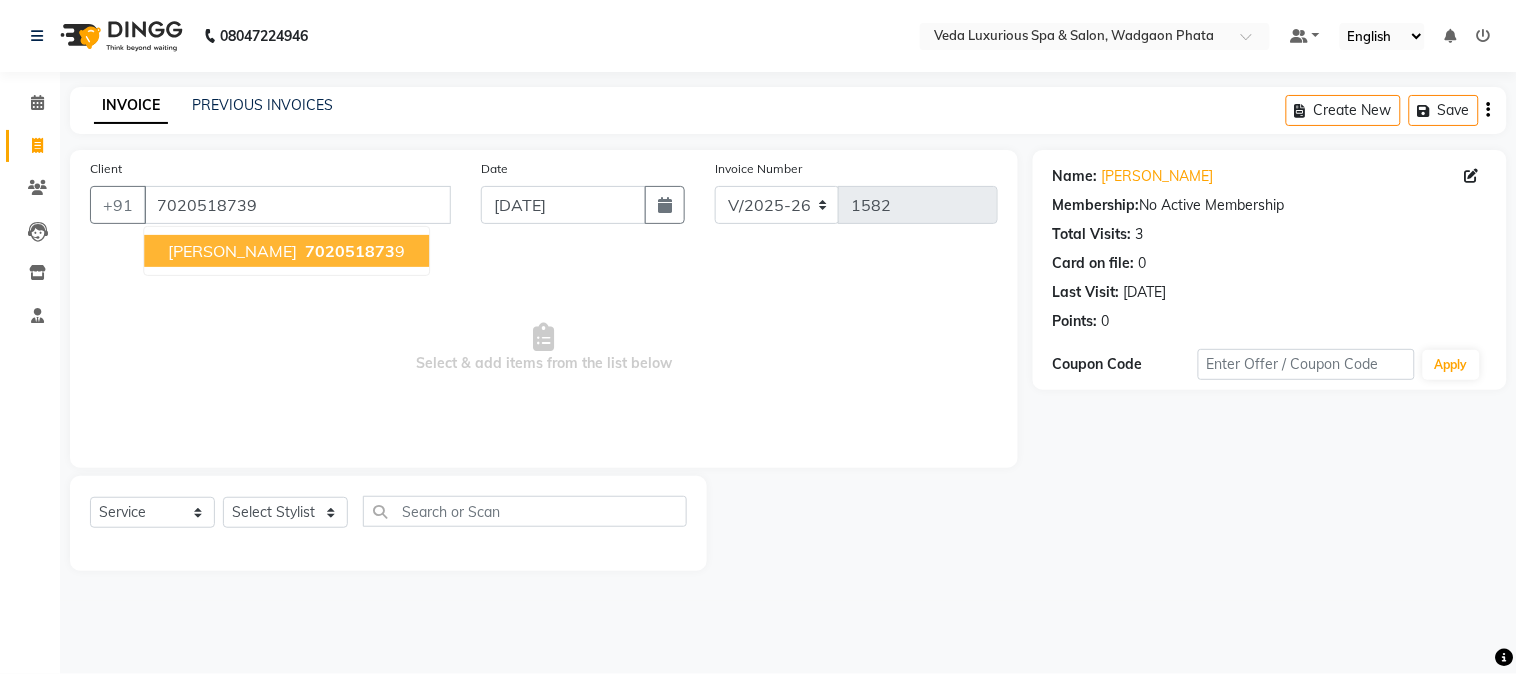 click on "702051873" at bounding box center [350, 251] 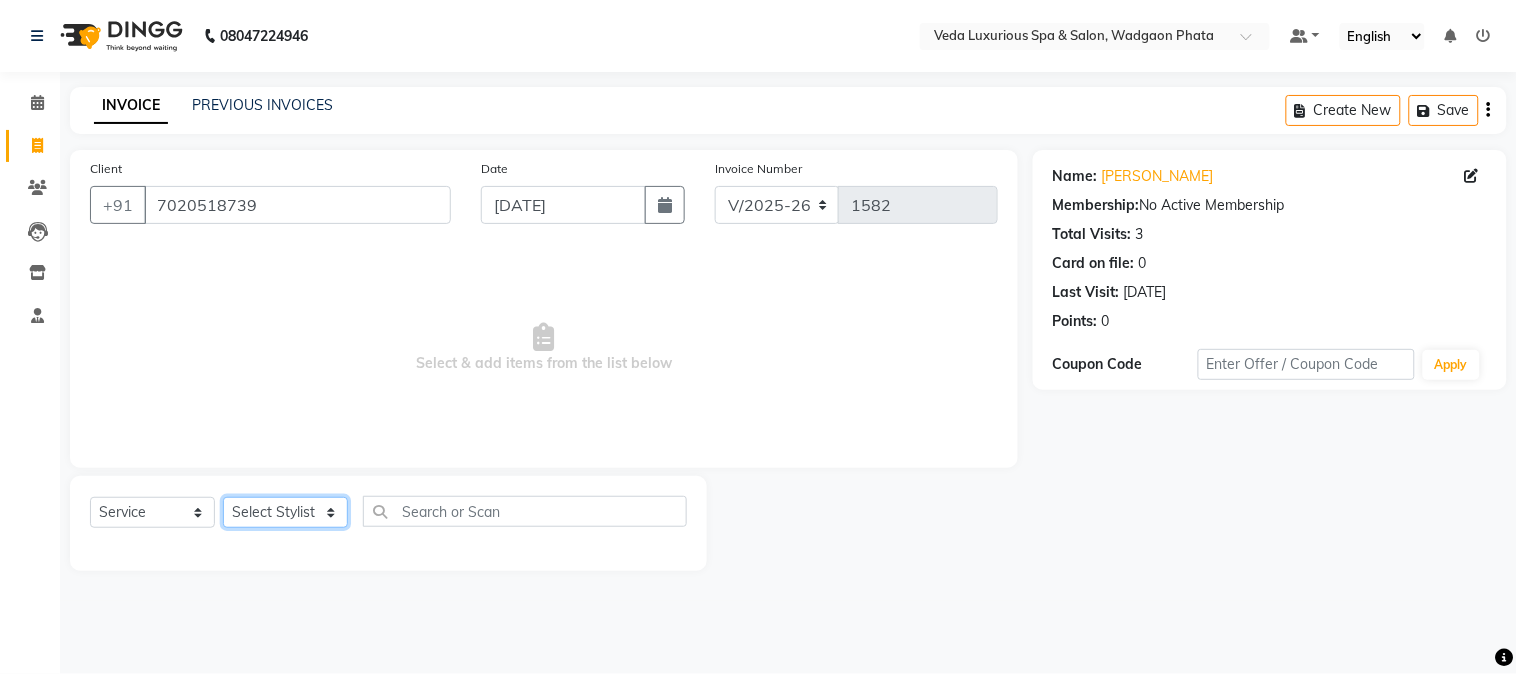 click on "Select Stylist Ankur GOLU [PERSON_NAME] [PERSON_NAME] [PERSON_NAME] RP seri VEDA" 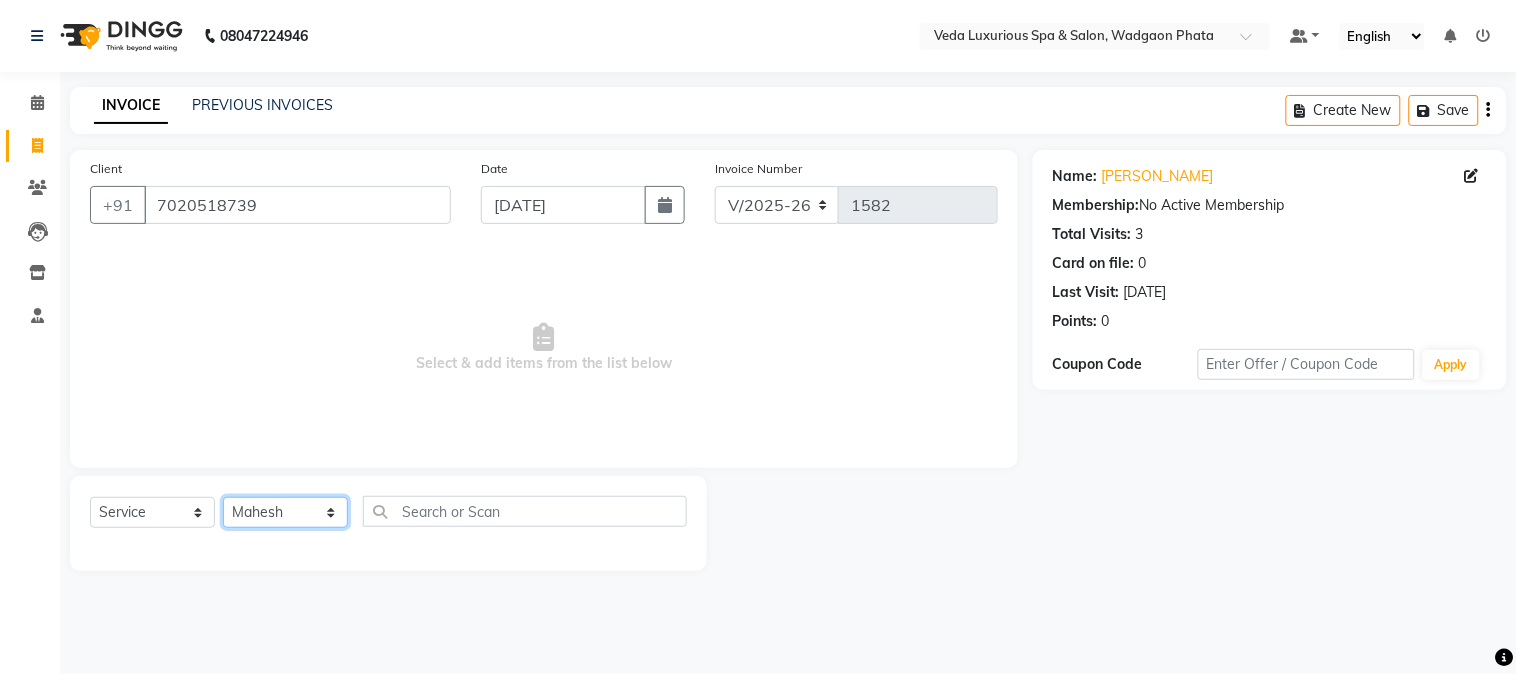 click on "Select Stylist Ankur GOLU [PERSON_NAME] [PERSON_NAME] [PERSON_NAME] RP seri VEDA" 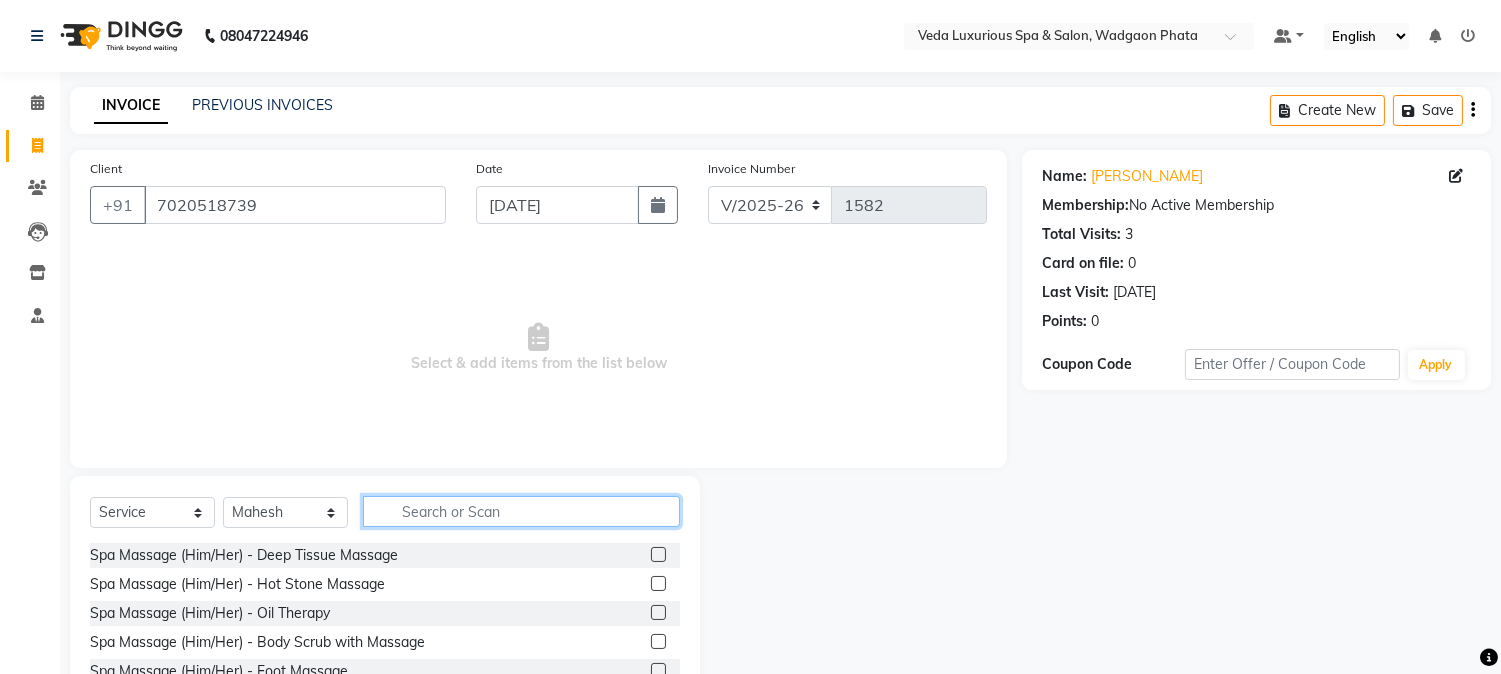click 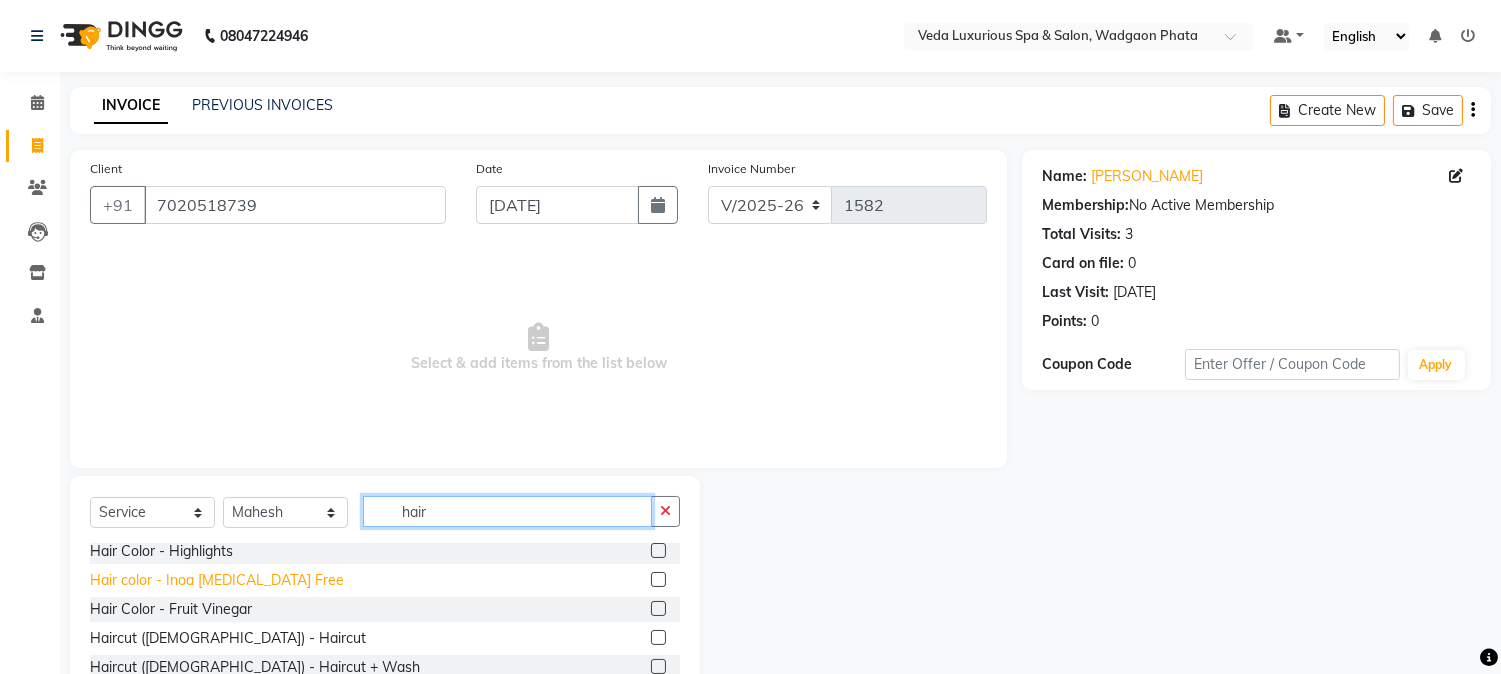 scroll, scrollTop: 333, scrollLeft: 0, axis: vertical 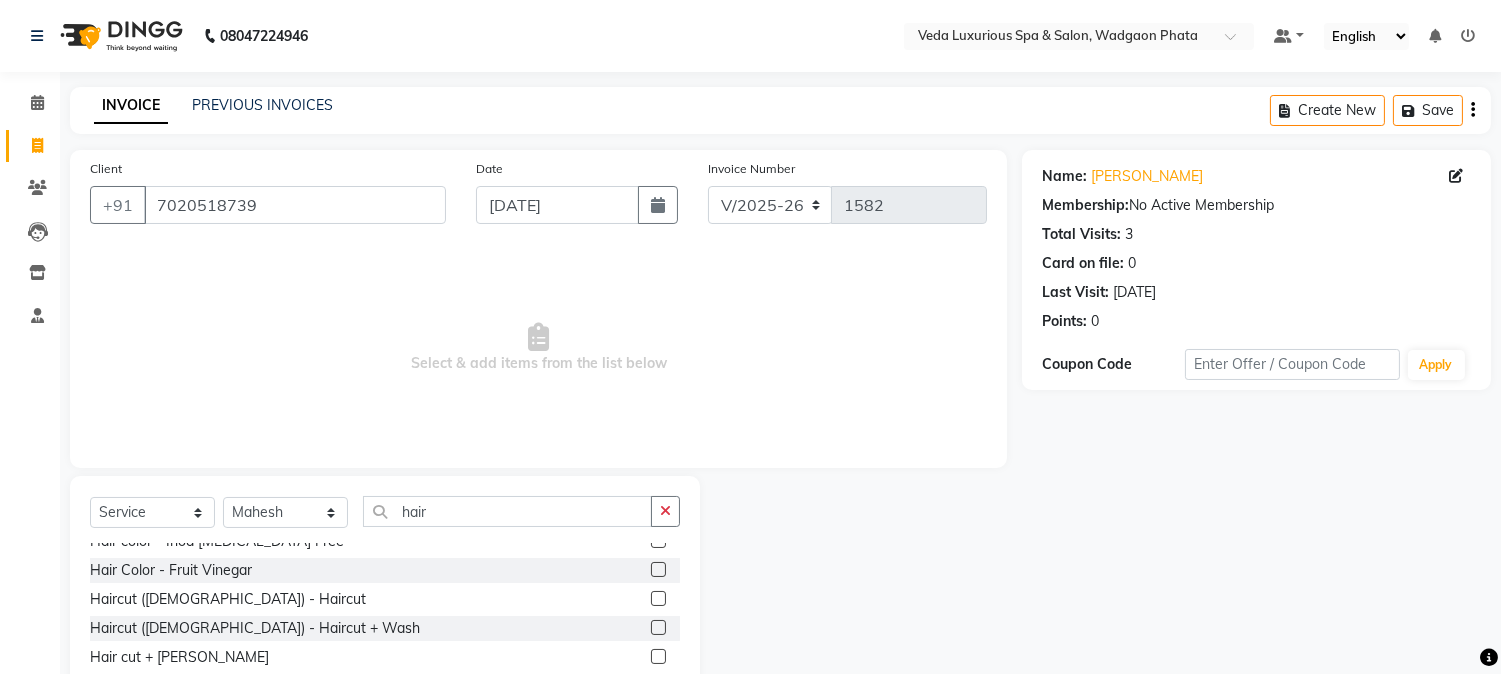 click on "Haircut ([DEMOGRAPHIC_DATA]) - Haircut + Wash" 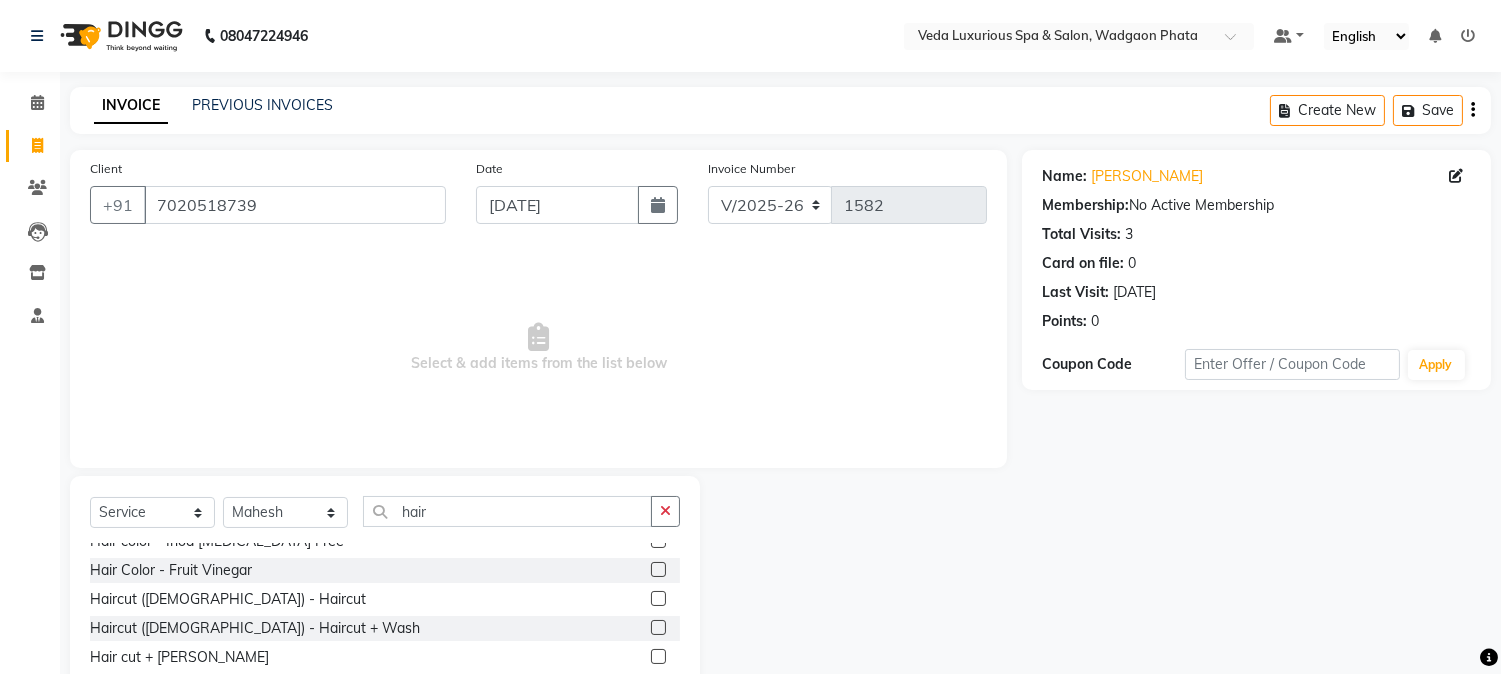 click 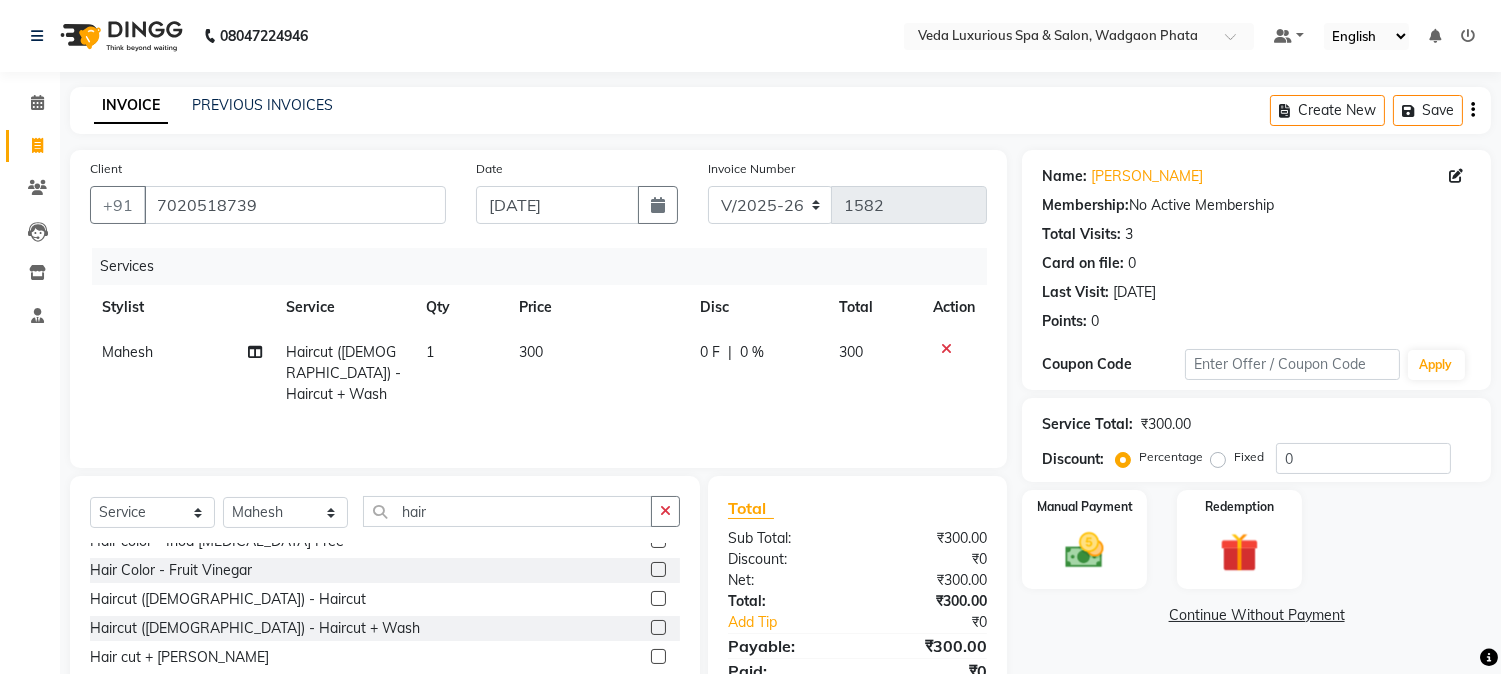 scroll, scrollTop: 126, scrollLeft: 0, axis: vertical 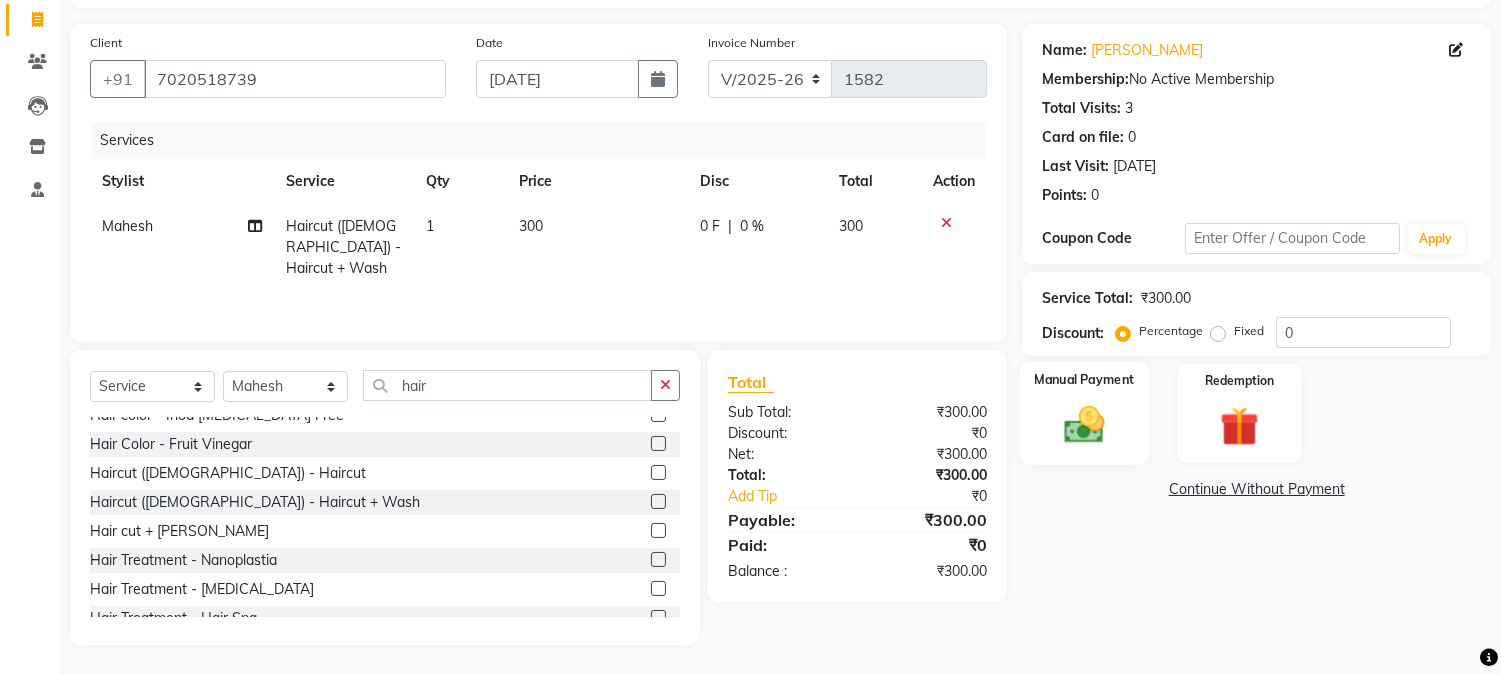 click 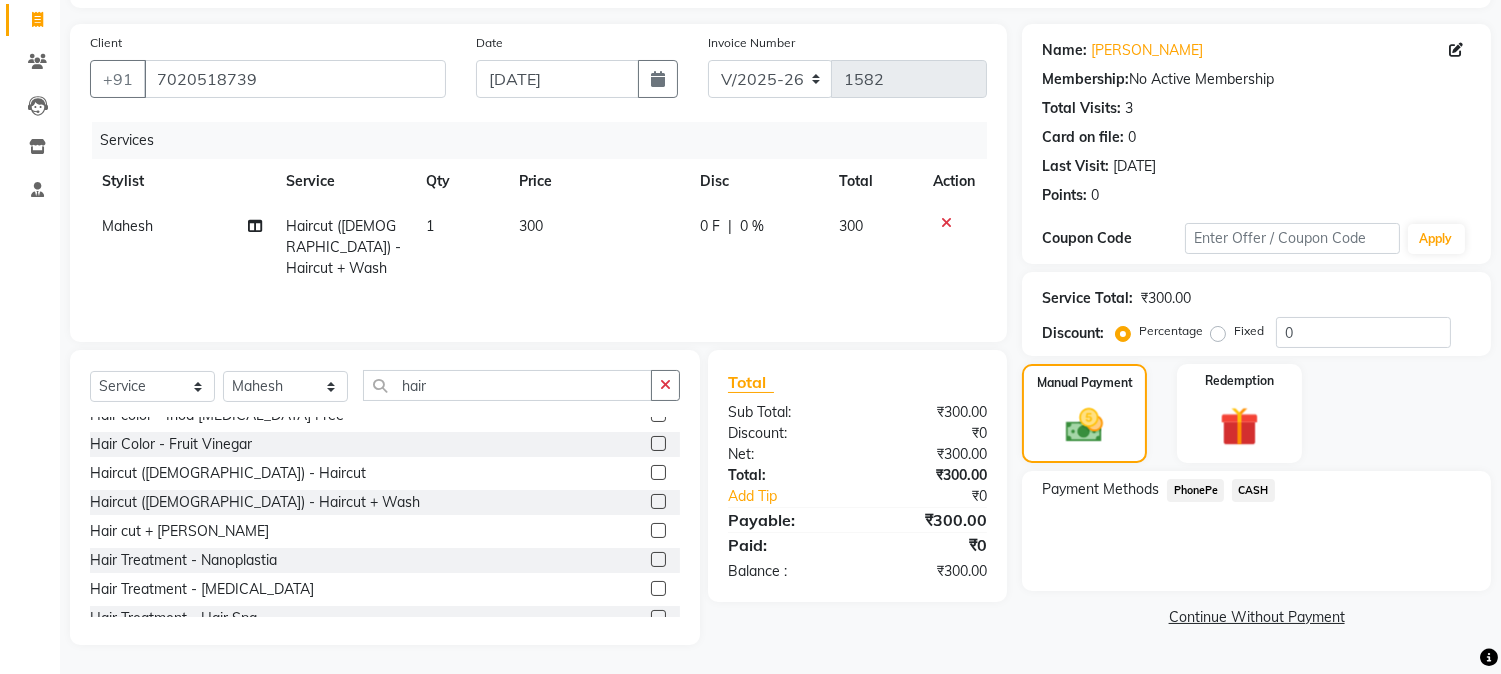 click on "CASH" 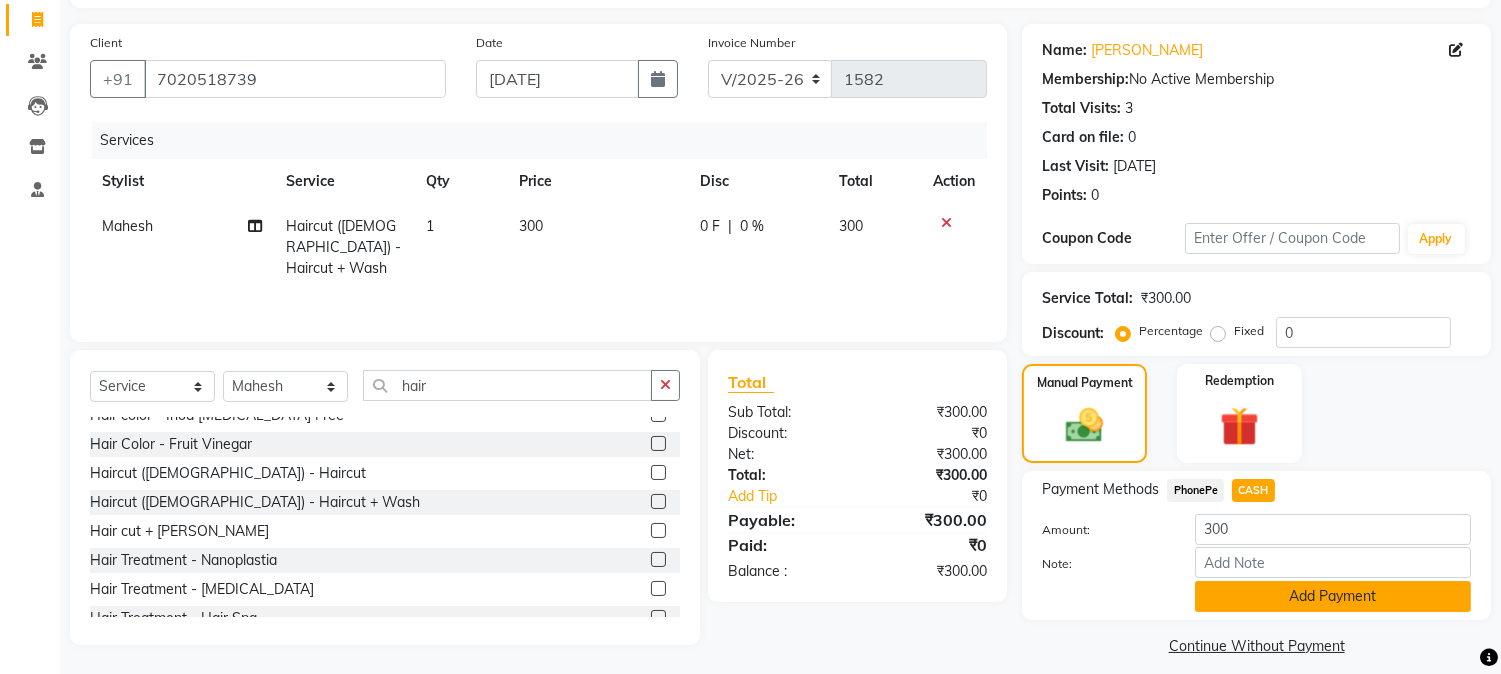 click on "Add Payment" 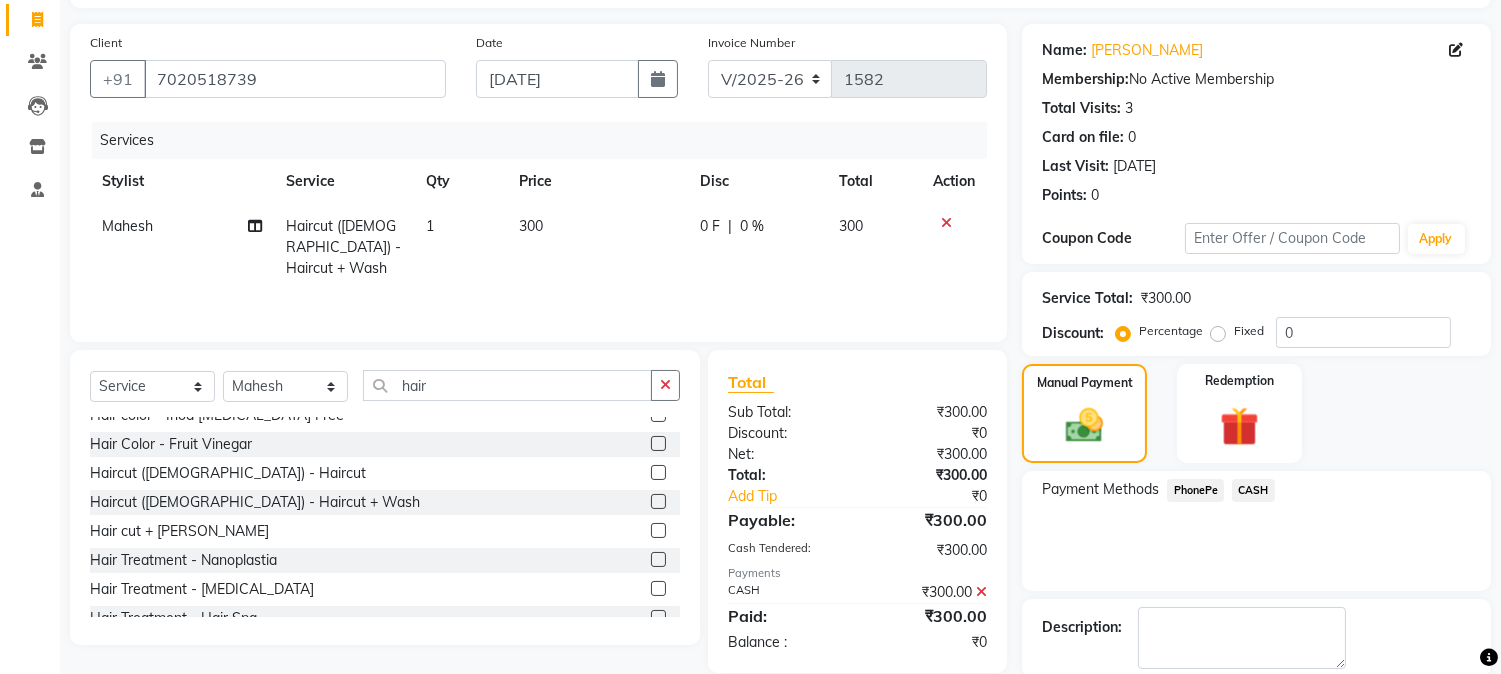 scroll, scrollTop: 225, scrollLeft: 0, axis: vertical 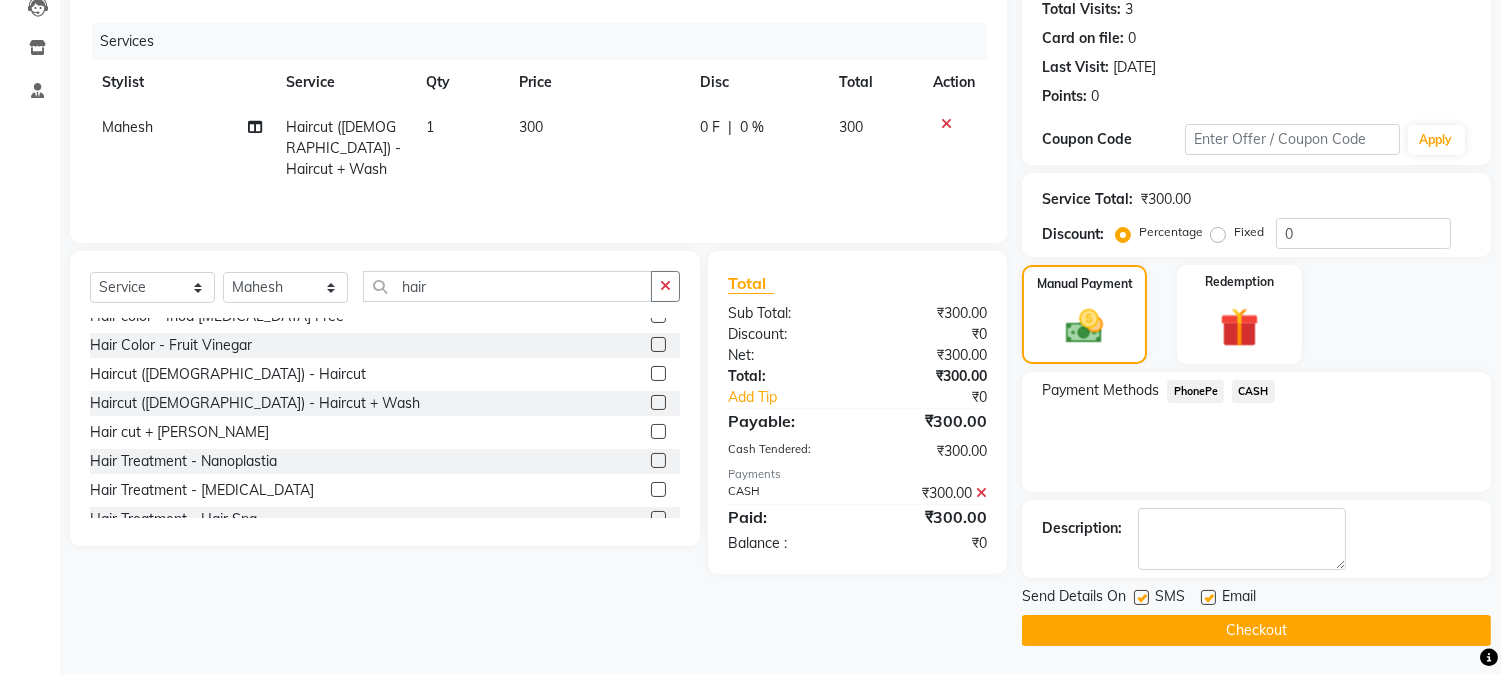 click on "Checkout" 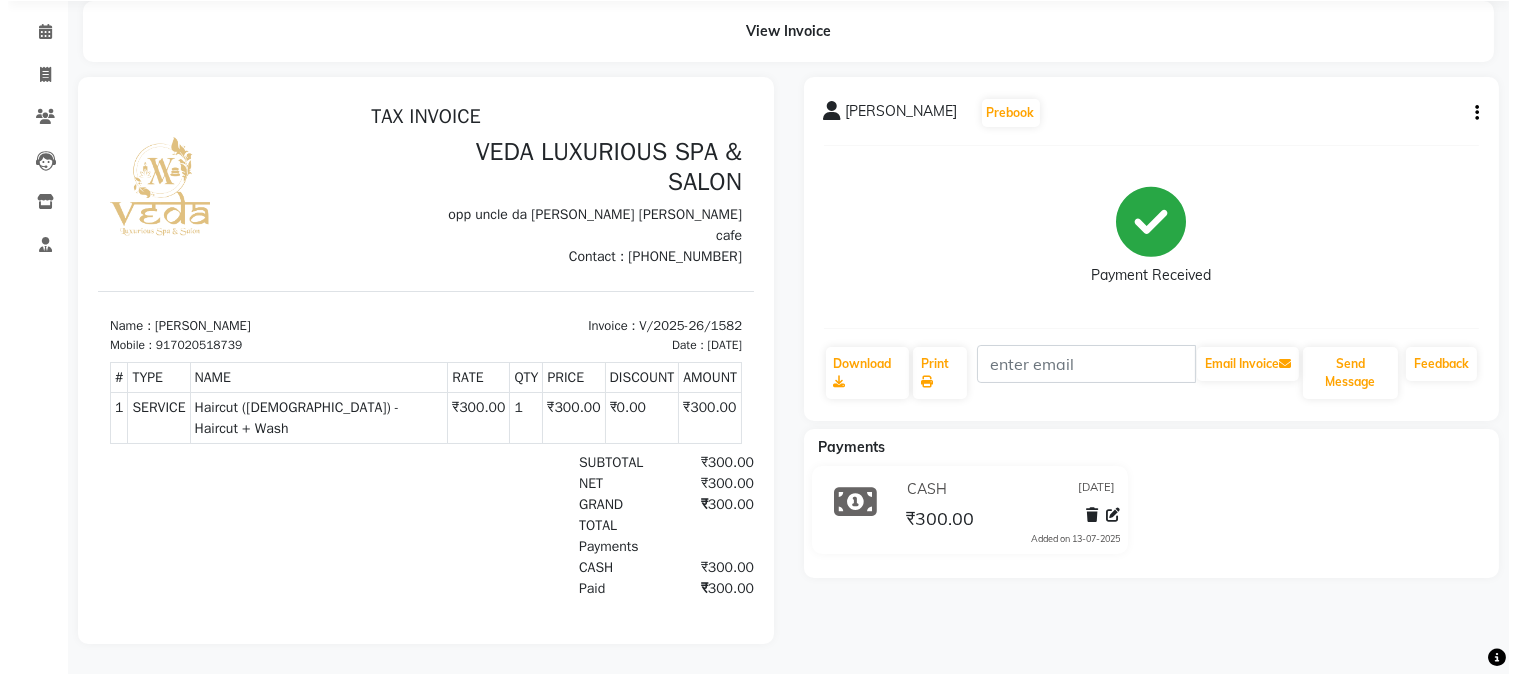 scroll, scrollTop: 0, scrollLeft: 0, axis: both 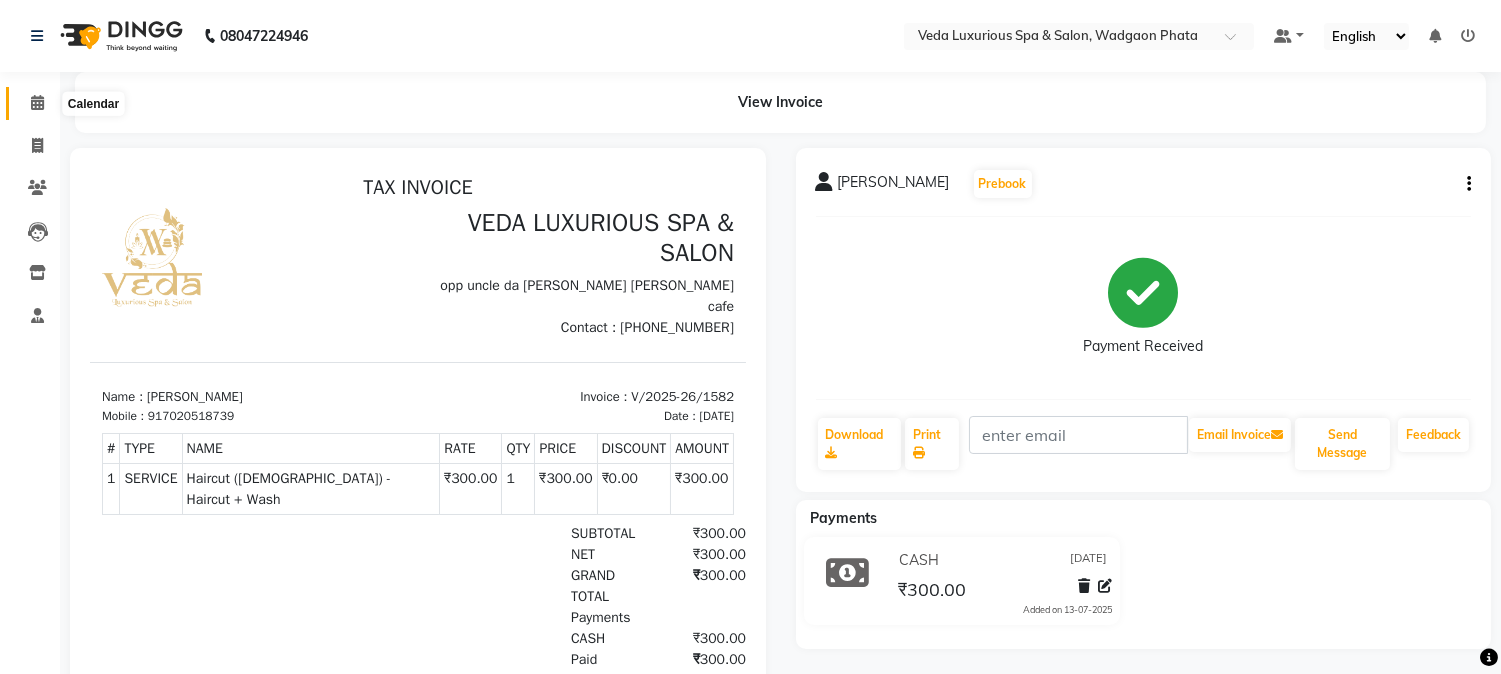 click 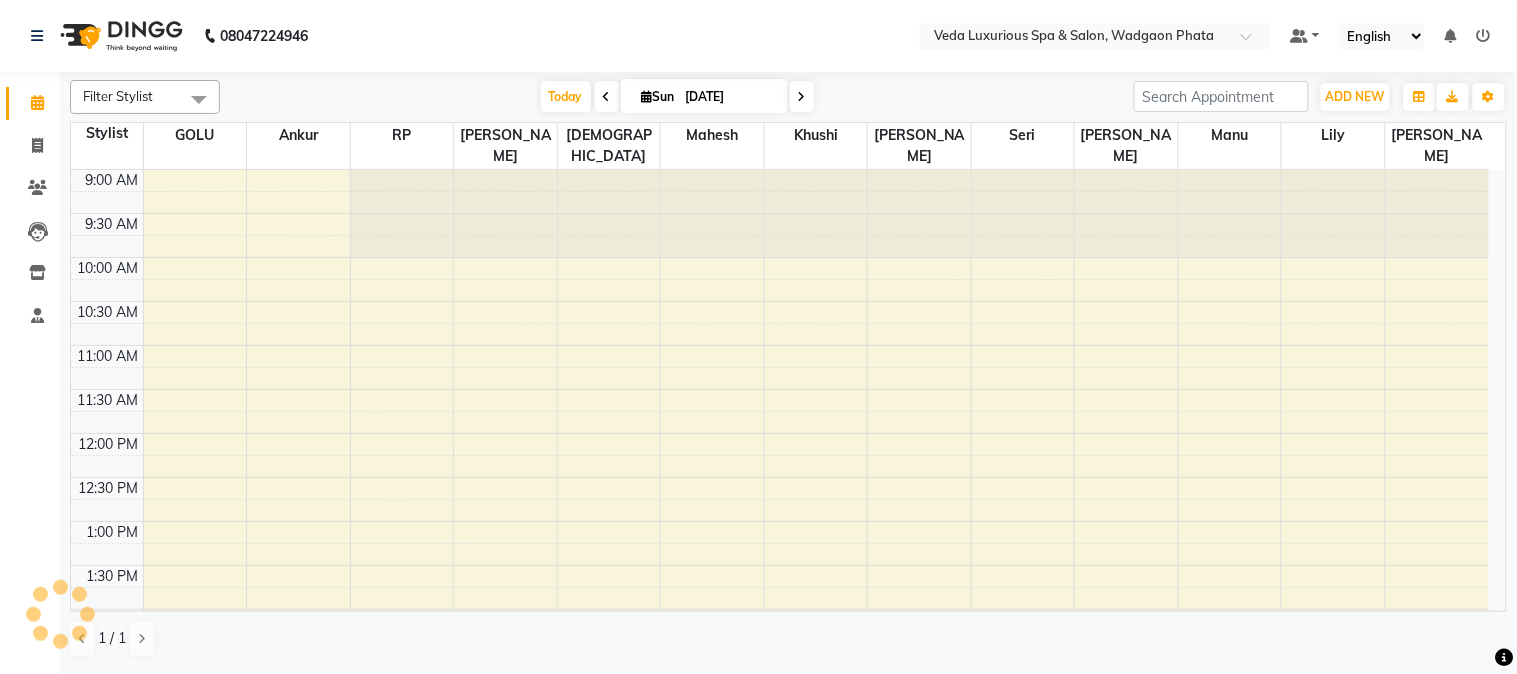 scroll, scrollTop: 736, scrollLeft: 0, axis: vertical 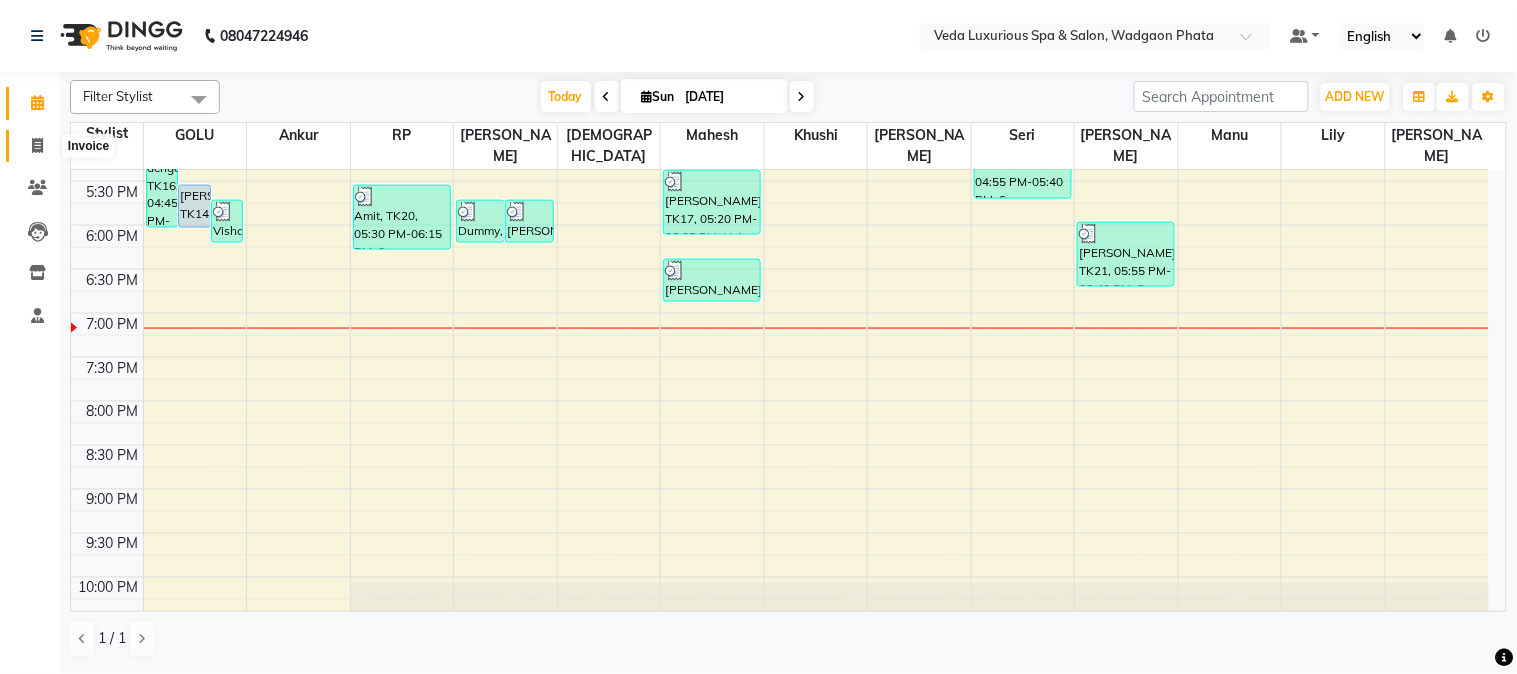 click 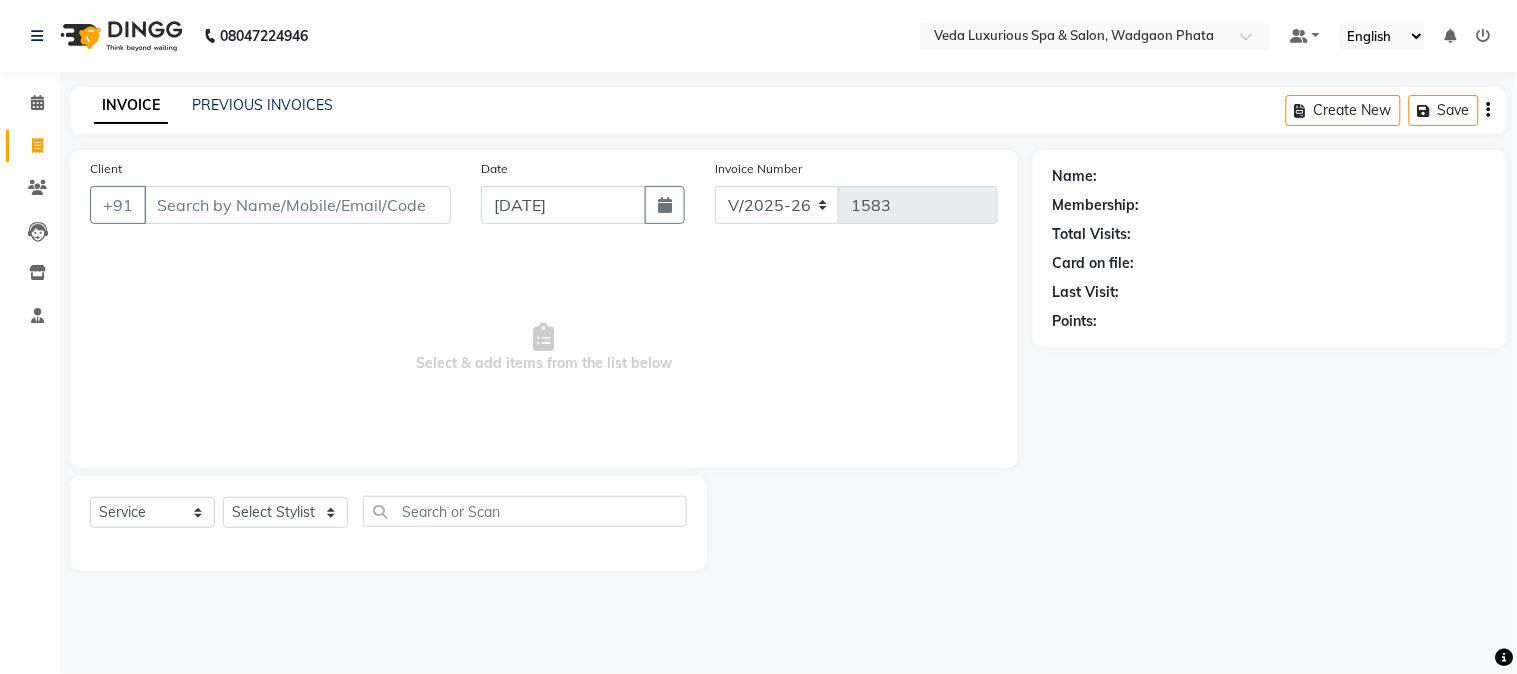 click on "Client" at bounding box center [297, 205] 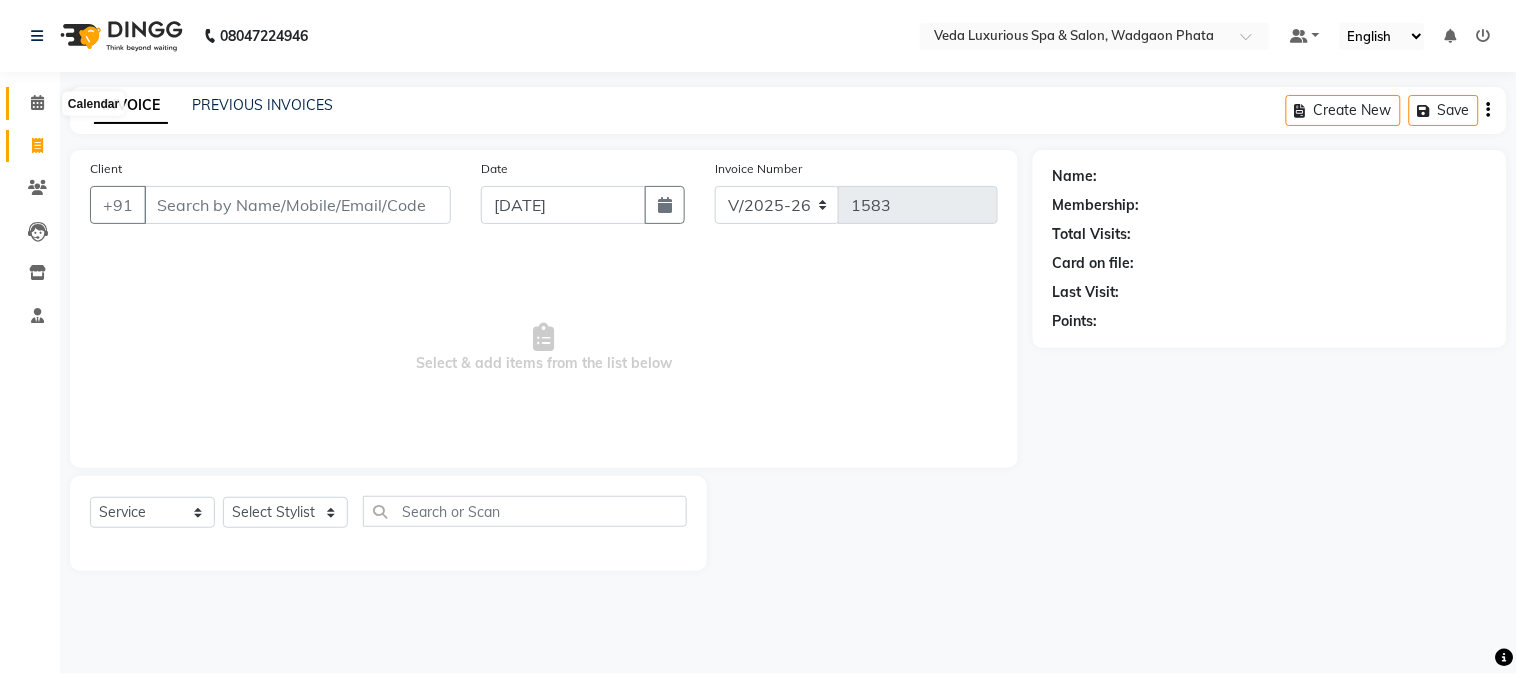click 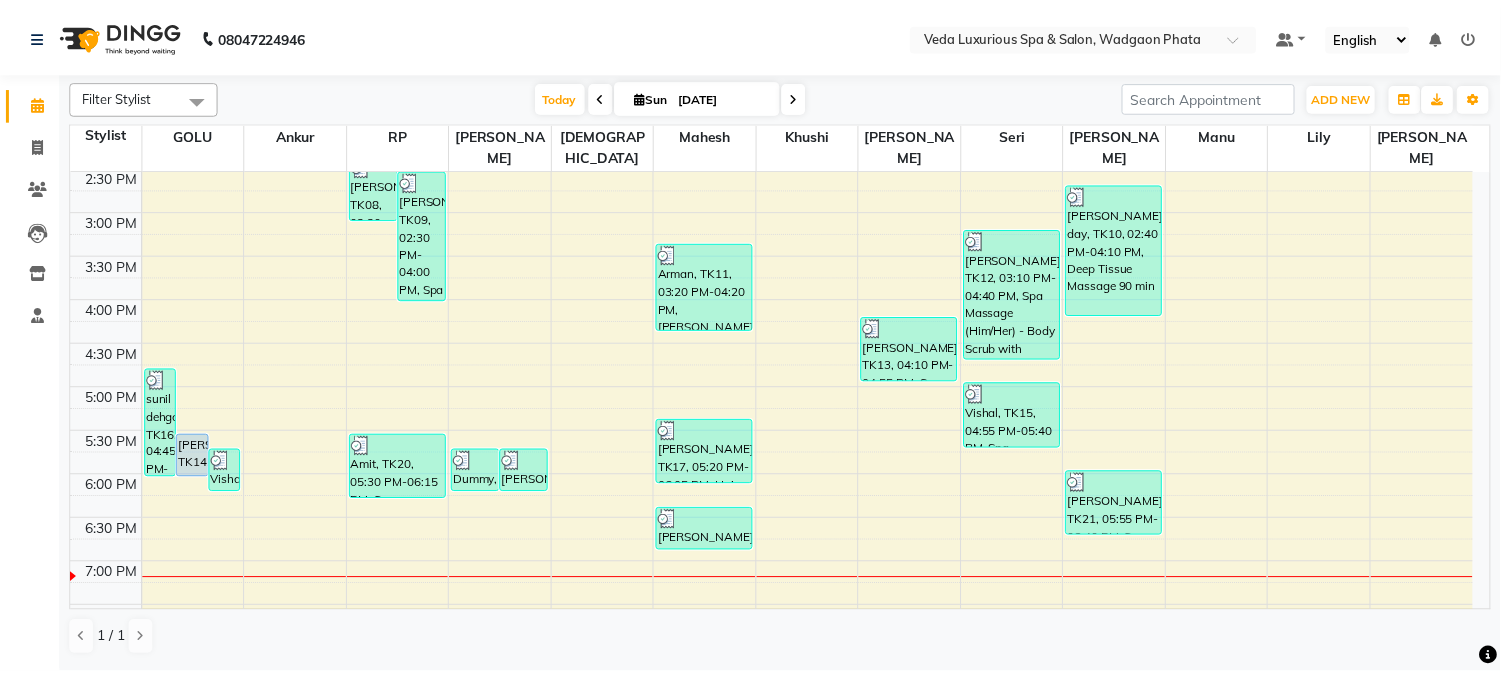scroll, scrollTop: 555, scrollLeft: 0, axis: vertical 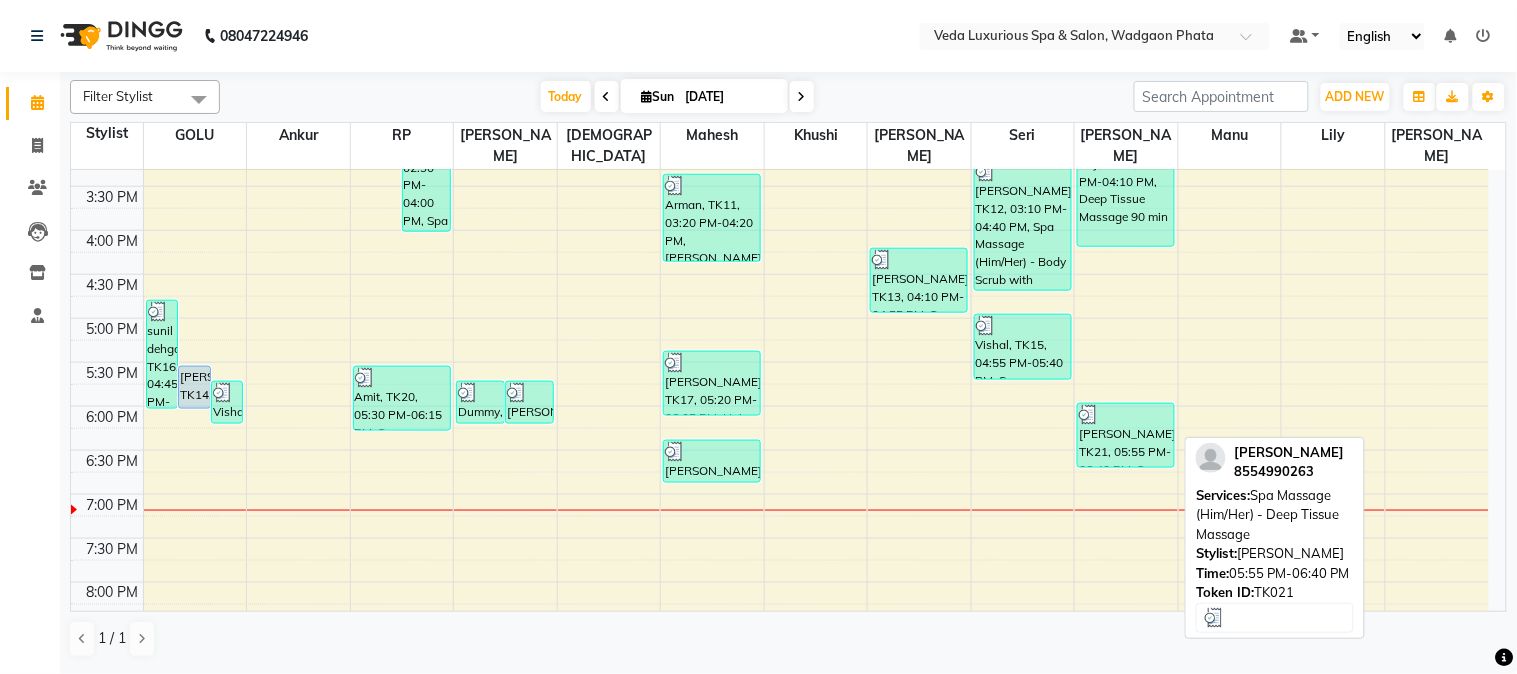 click on "[PERSON_NAME], TK21, 05:55 PM-06:40 PM, Spa Massage (Him/Her) - Deep Tissue Massage" at bounding box center (1126, 435) 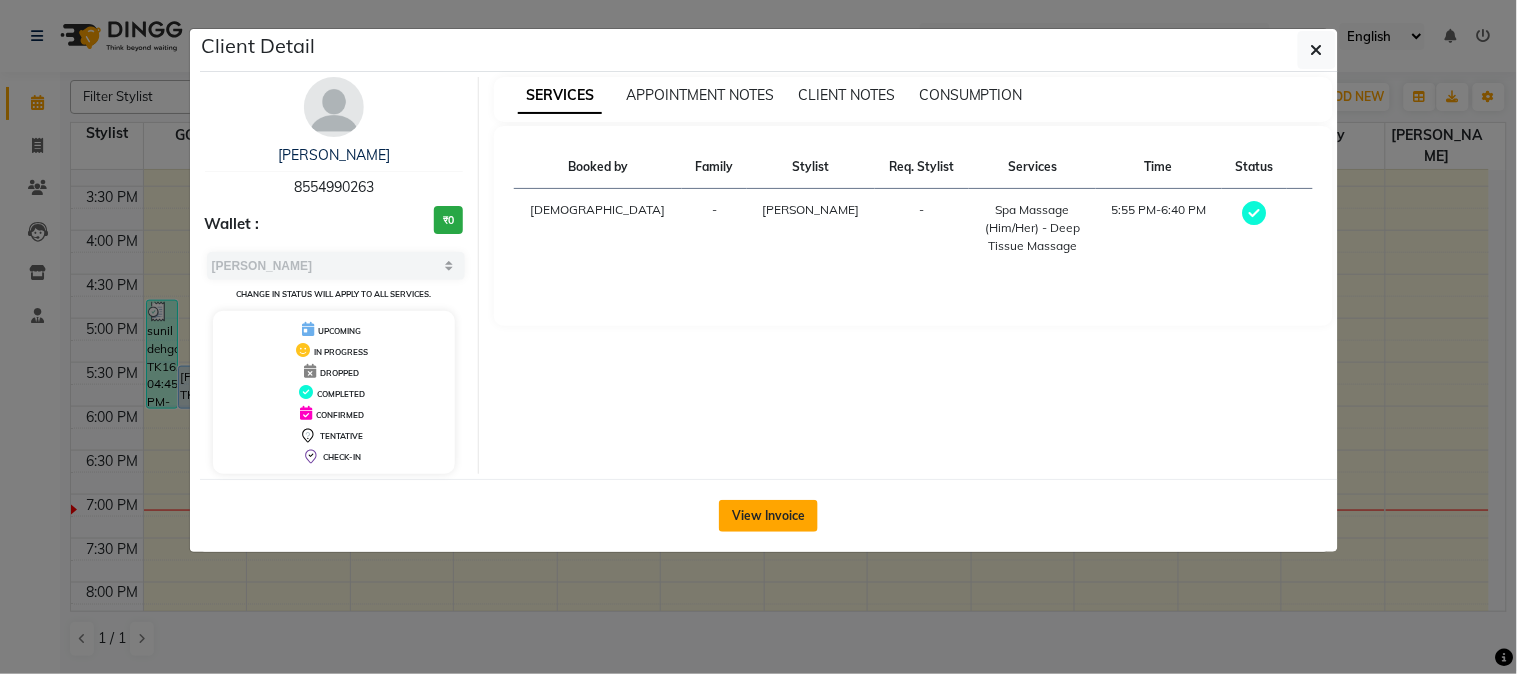 click on "View Invoice" 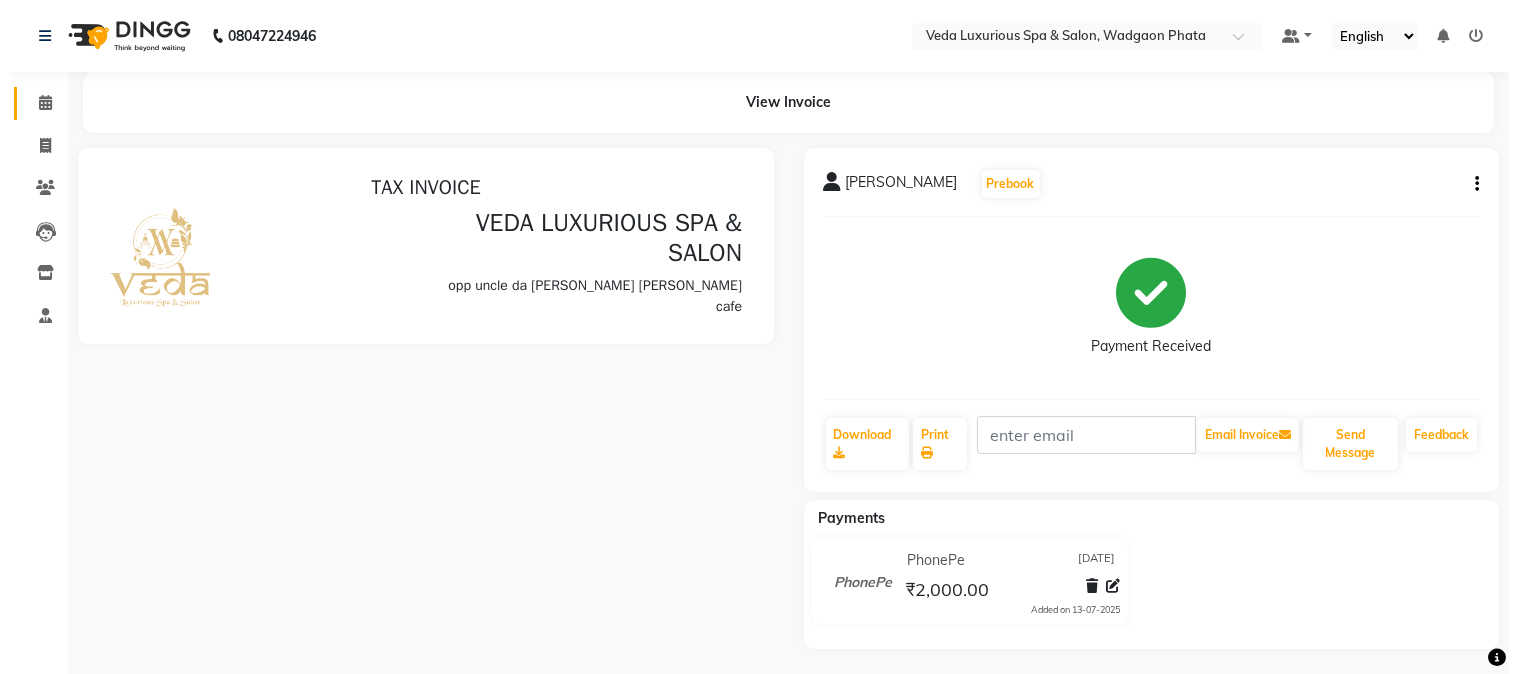 scroll, scrollTop: 0, scrollLeft: 0, axis: both 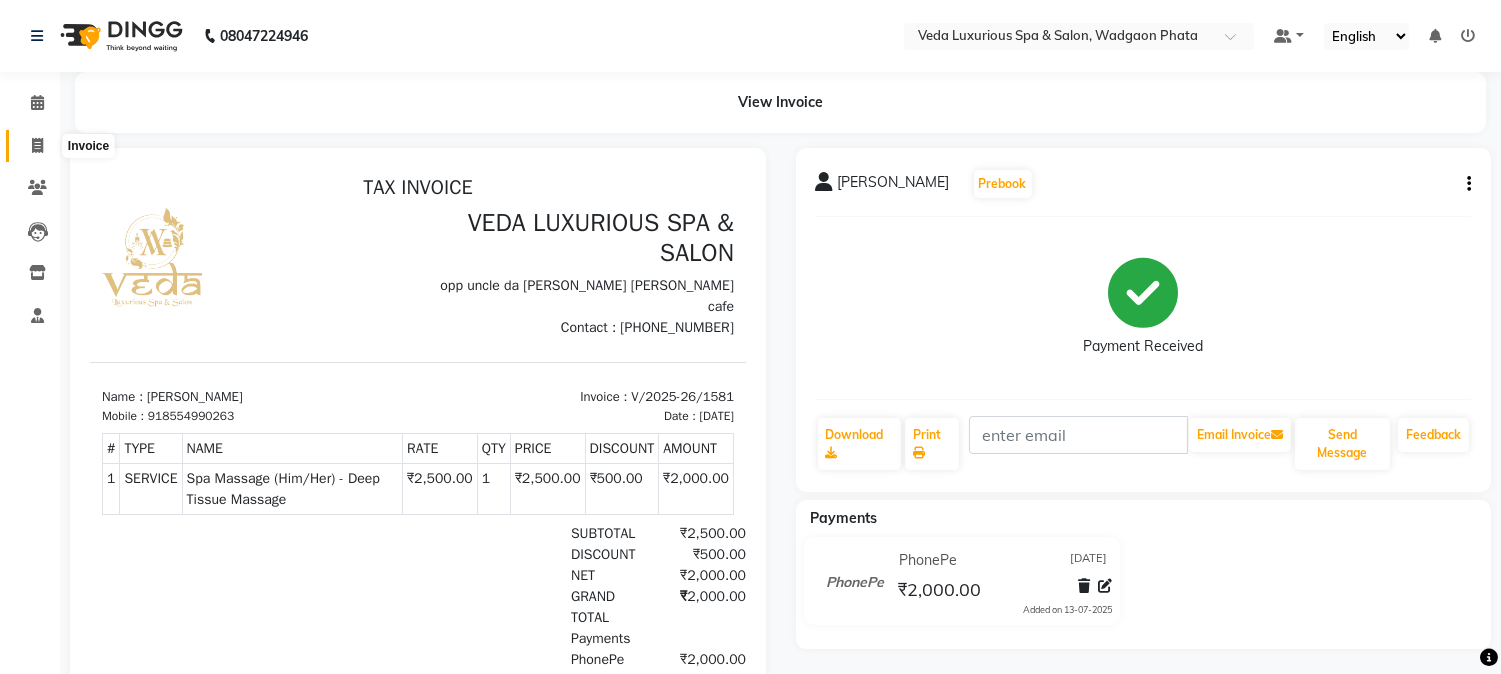 click 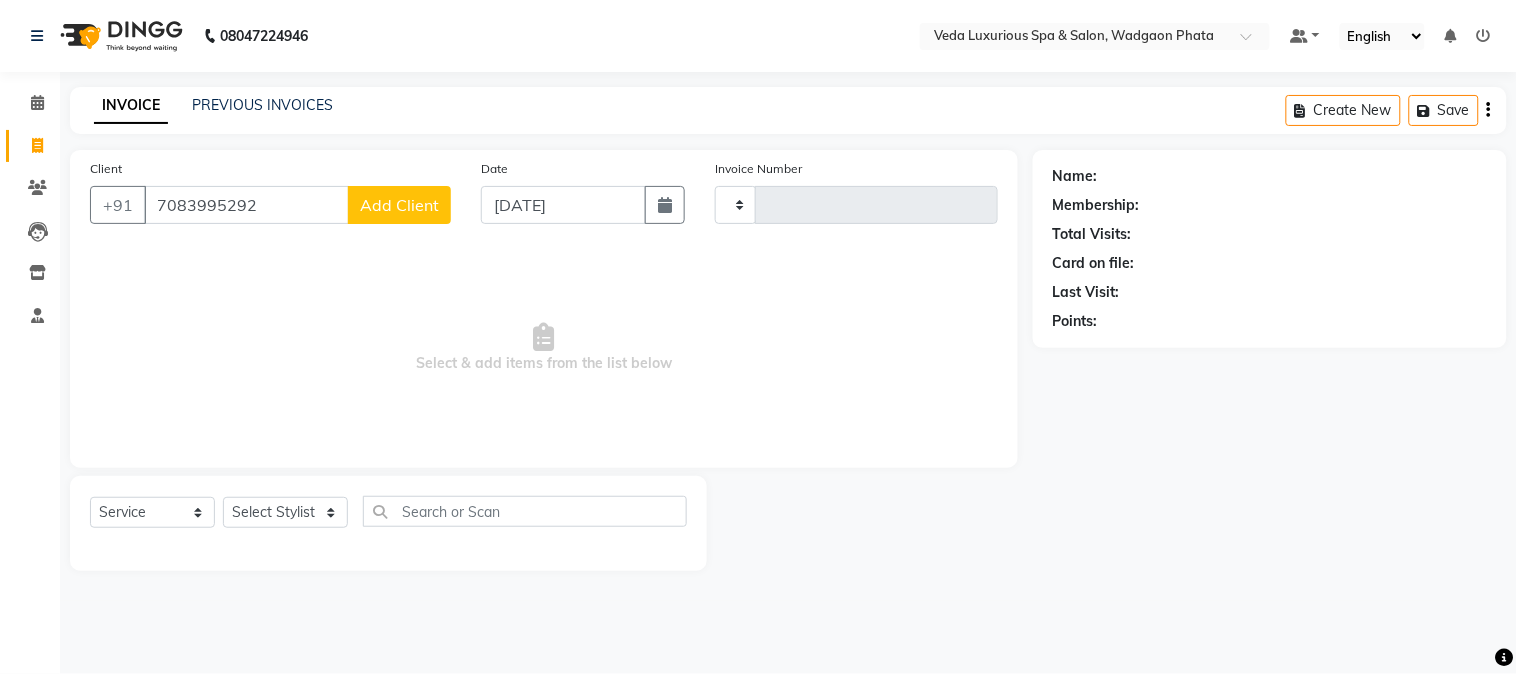 click on "Add Client" 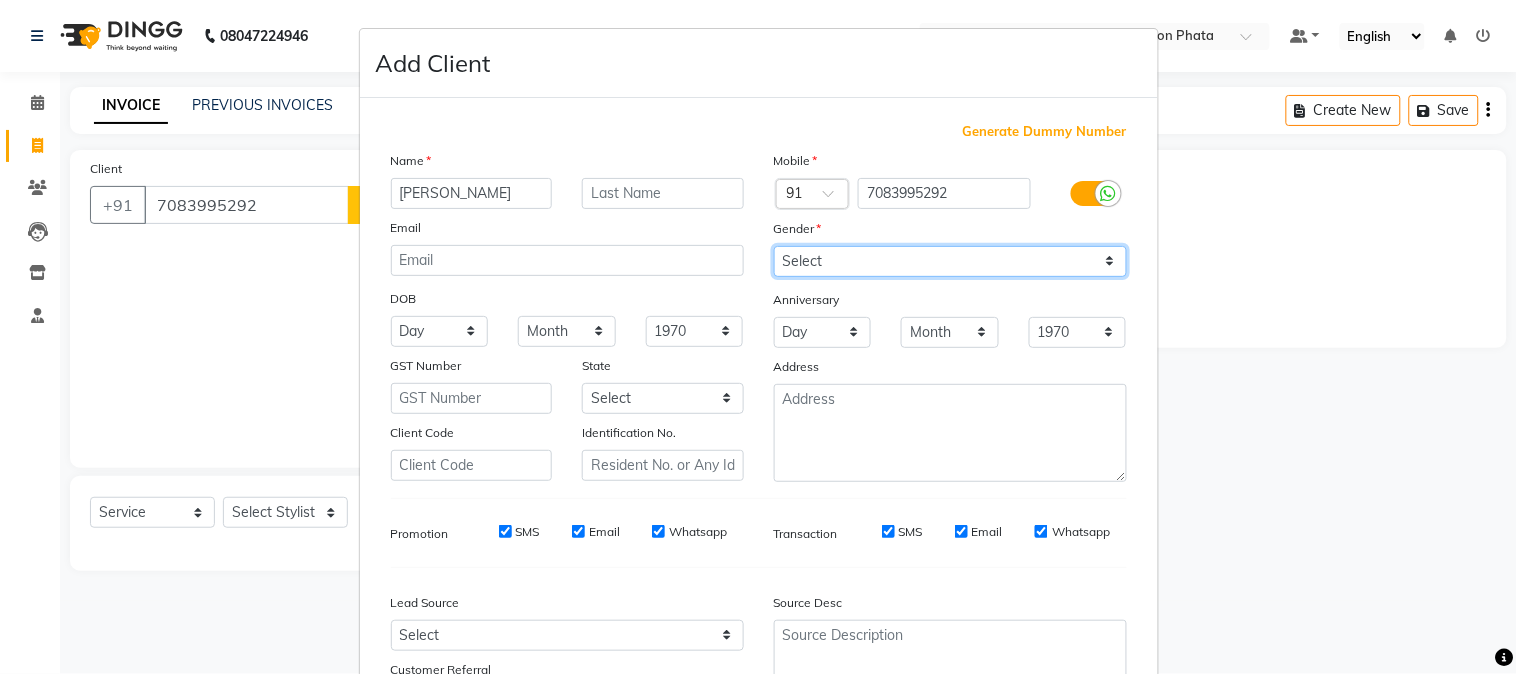 click on "Select [DEMOGRAPHIC_DATA] [DEMOGRAPHIC_DATA] Other Prefer Not To Say" at bounding box center [950, 261] 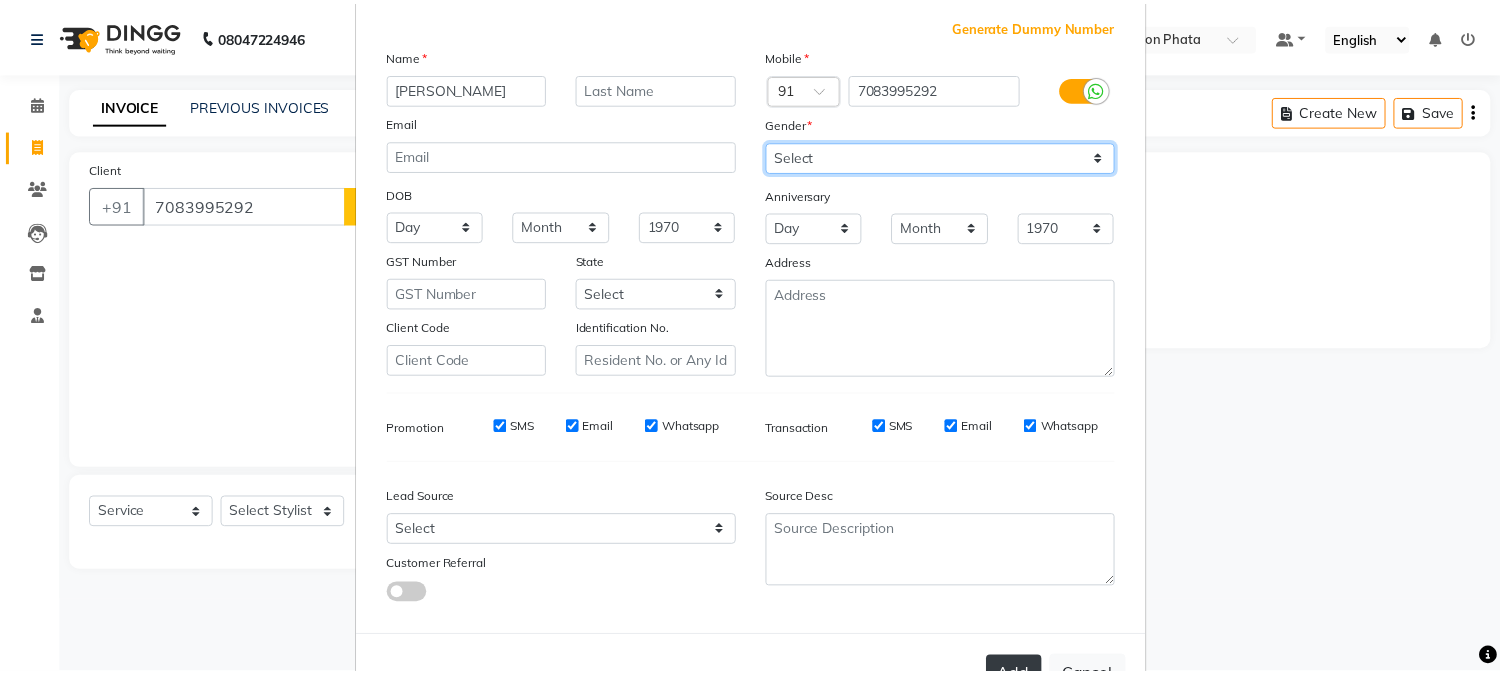 scroll, scrollTop: 176, scrollLeft: 0, axis: vertical 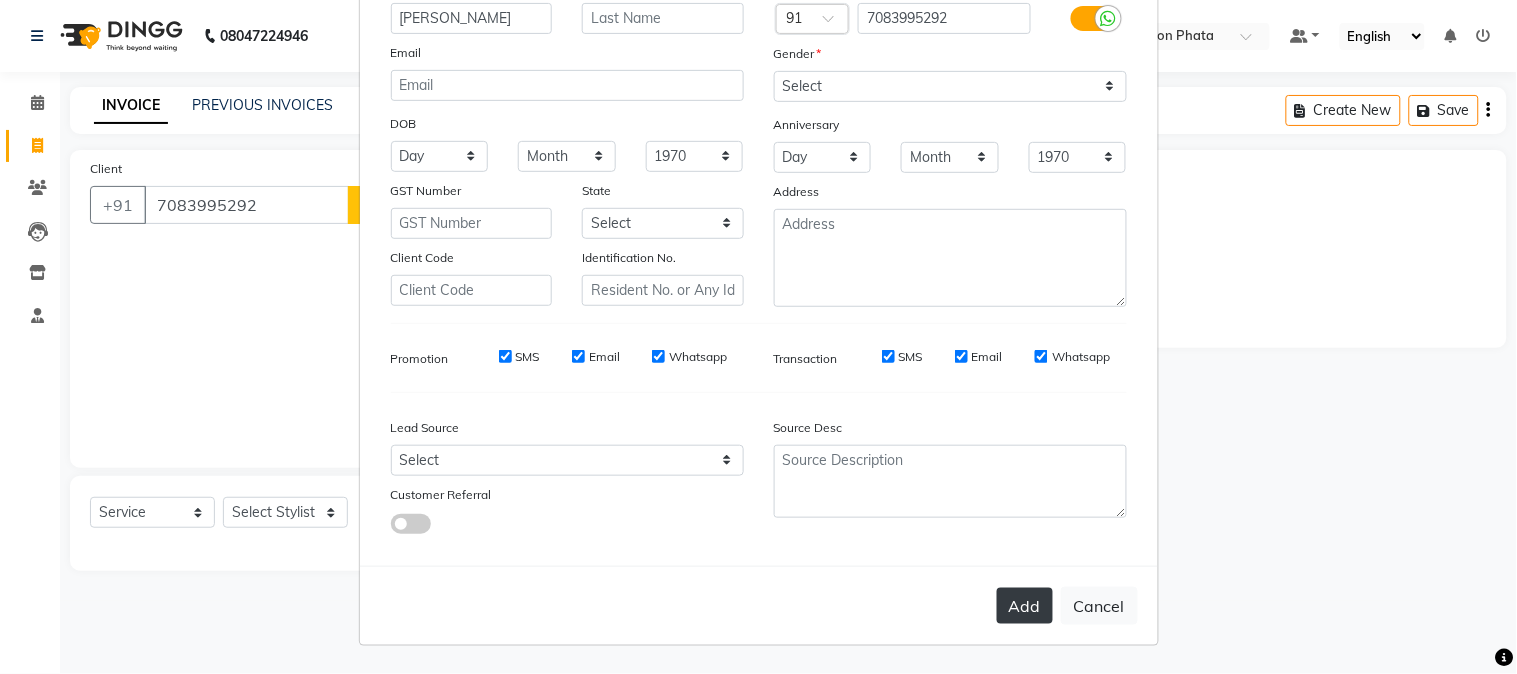 click on "Add" at bounding box center [1025, 606] 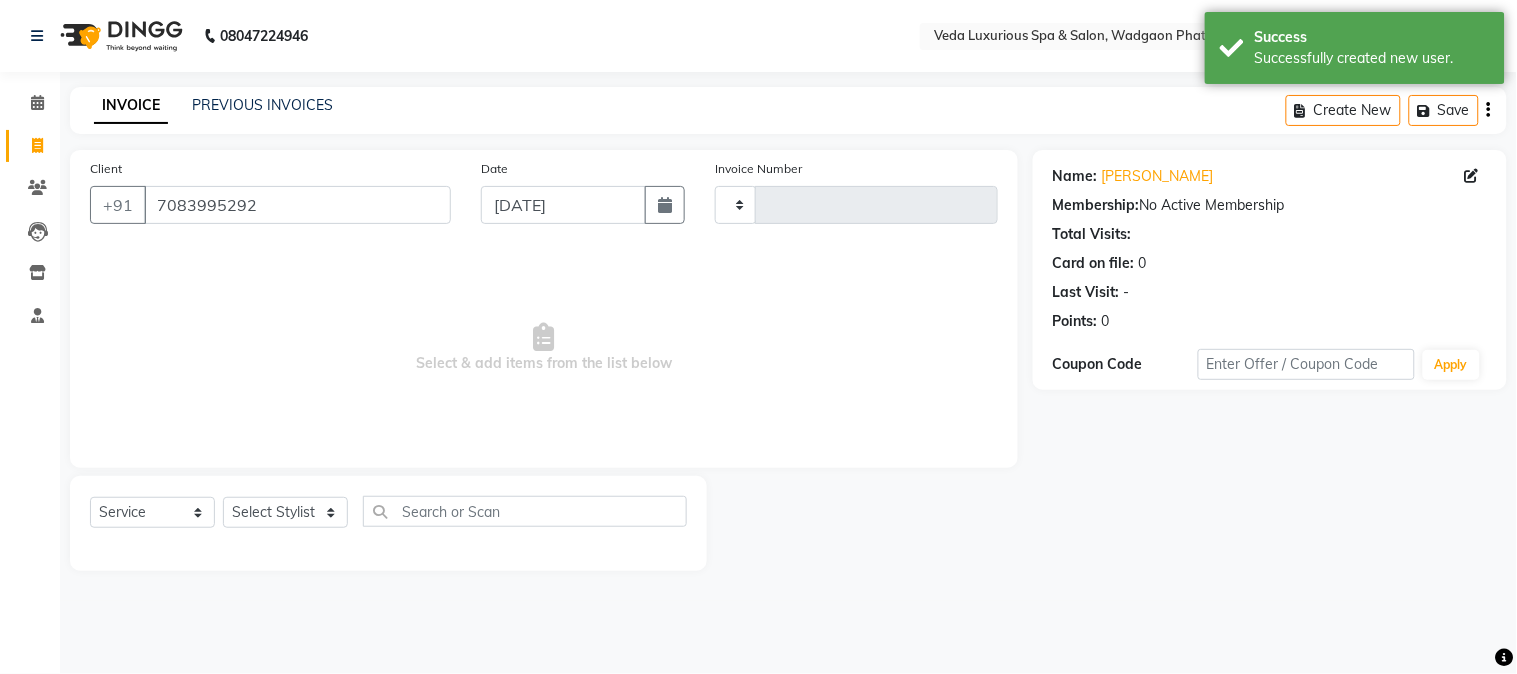 click on "Select  Service  Product  Membership  Package Voucher Prepaid Gift Card  Select Stylist Ankur GOLU [PERSON_NAME] [PERSON_NAME] manu [PERSON_NAME] [PERSON_NAME] RP seri VEDA" 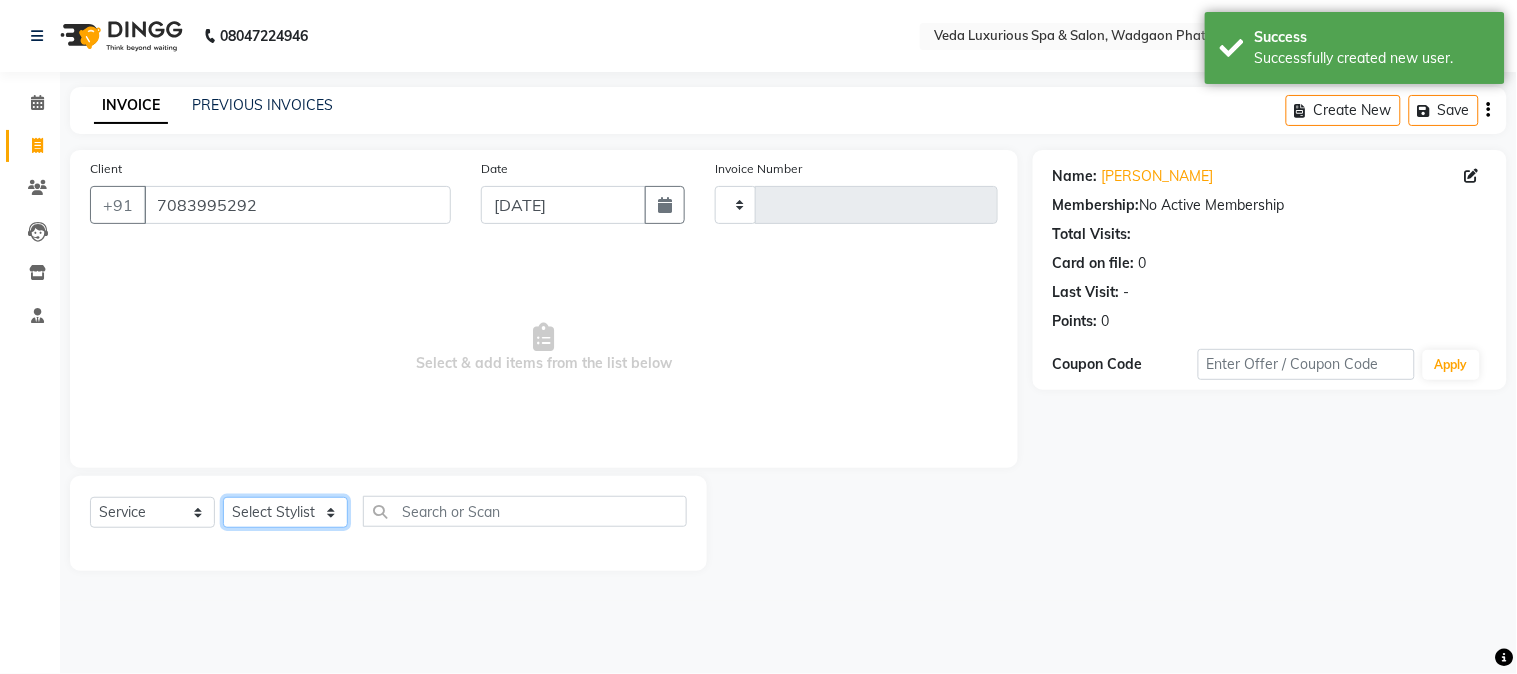 click on "Select Stylist Ankur GOLU [PERSON_NAME] [PERSON_NAME] [PERSON_NAME] RP seri VEDA" 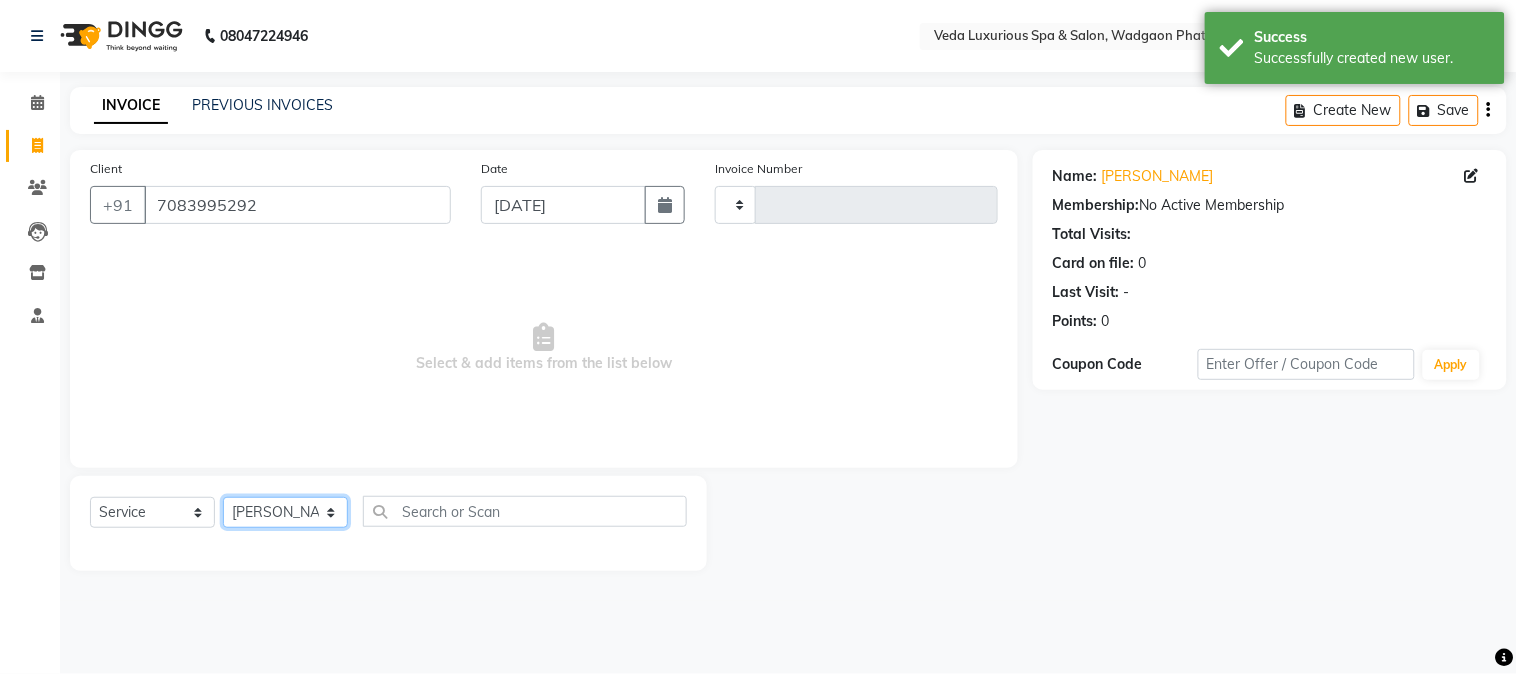 click on "Select Stylist Ankur GOLU [PERSON_NAME] [PERSON_NAME] [PERSON_NAME] RP seri VEDA" 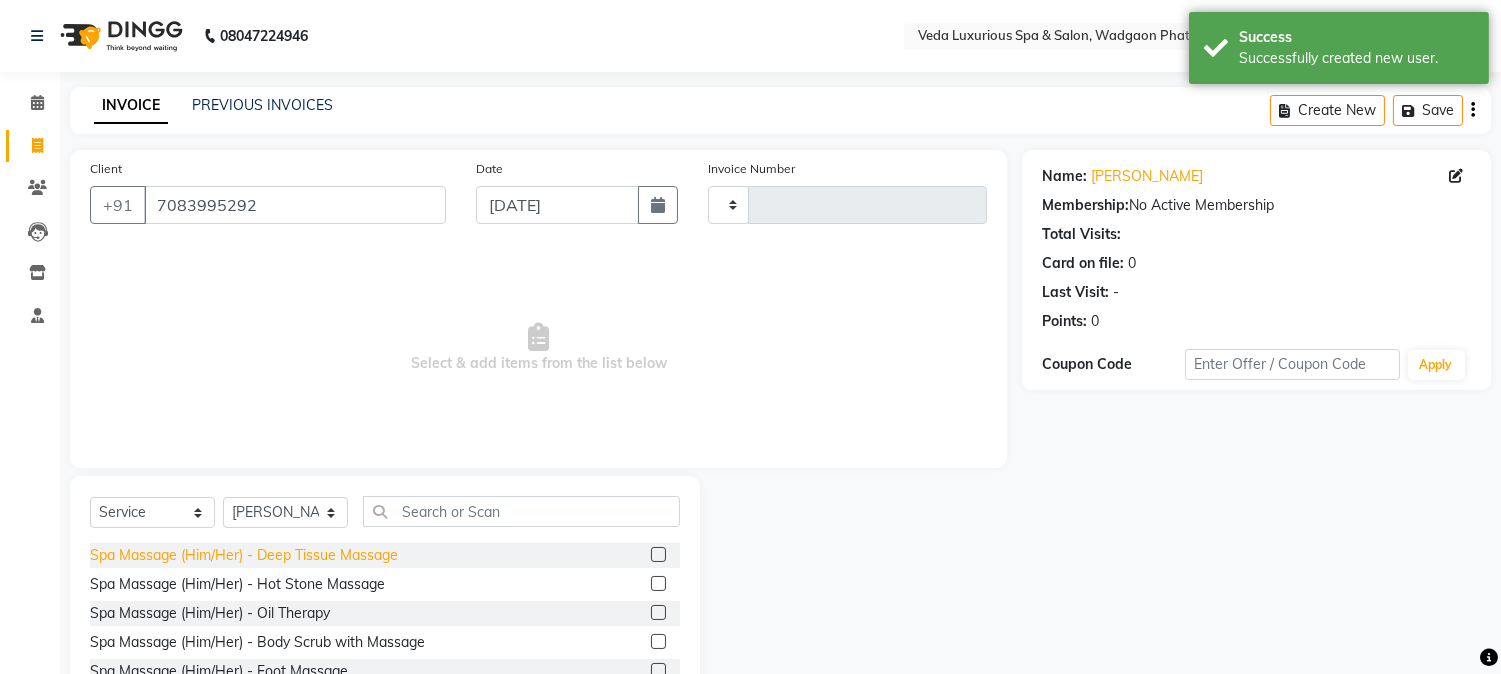 click on "Spa Massage (Him/Her) - Deep Tissue Massage" 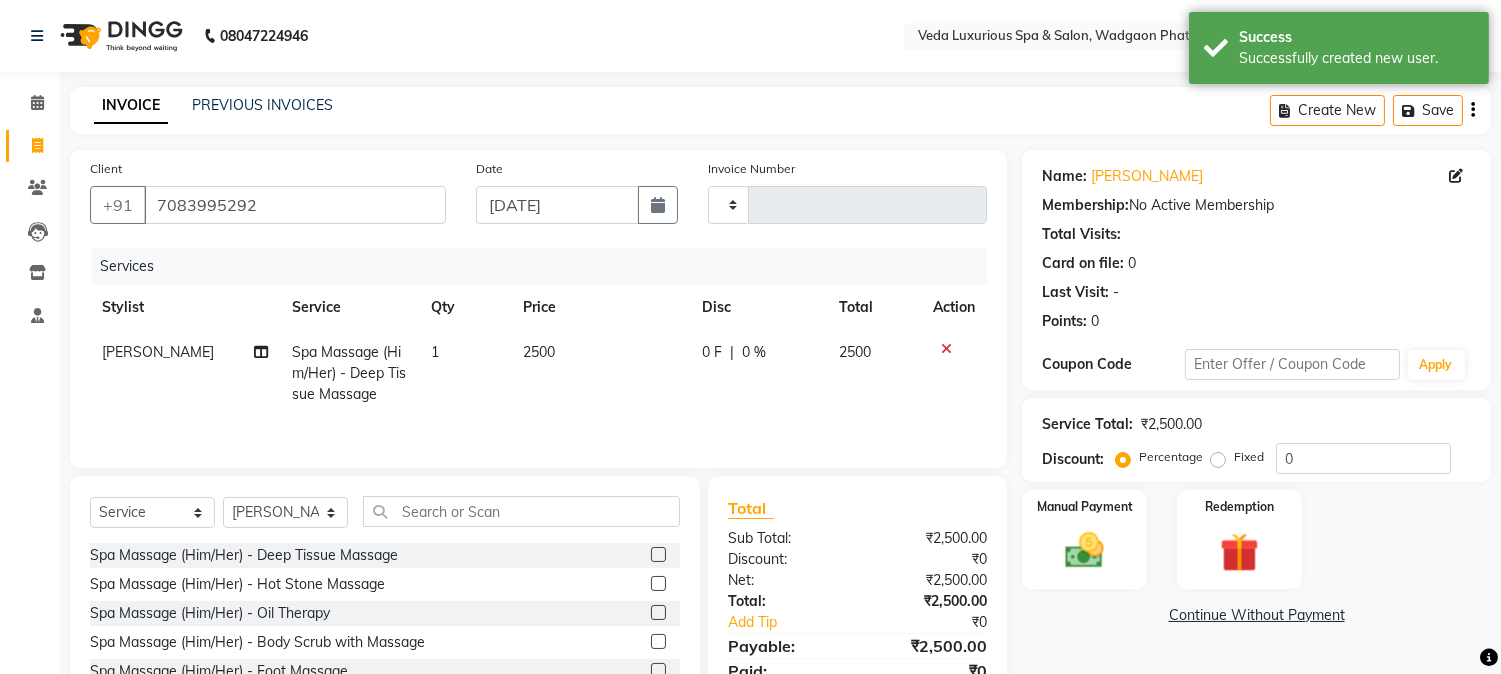 click on "0 F | 0 %" 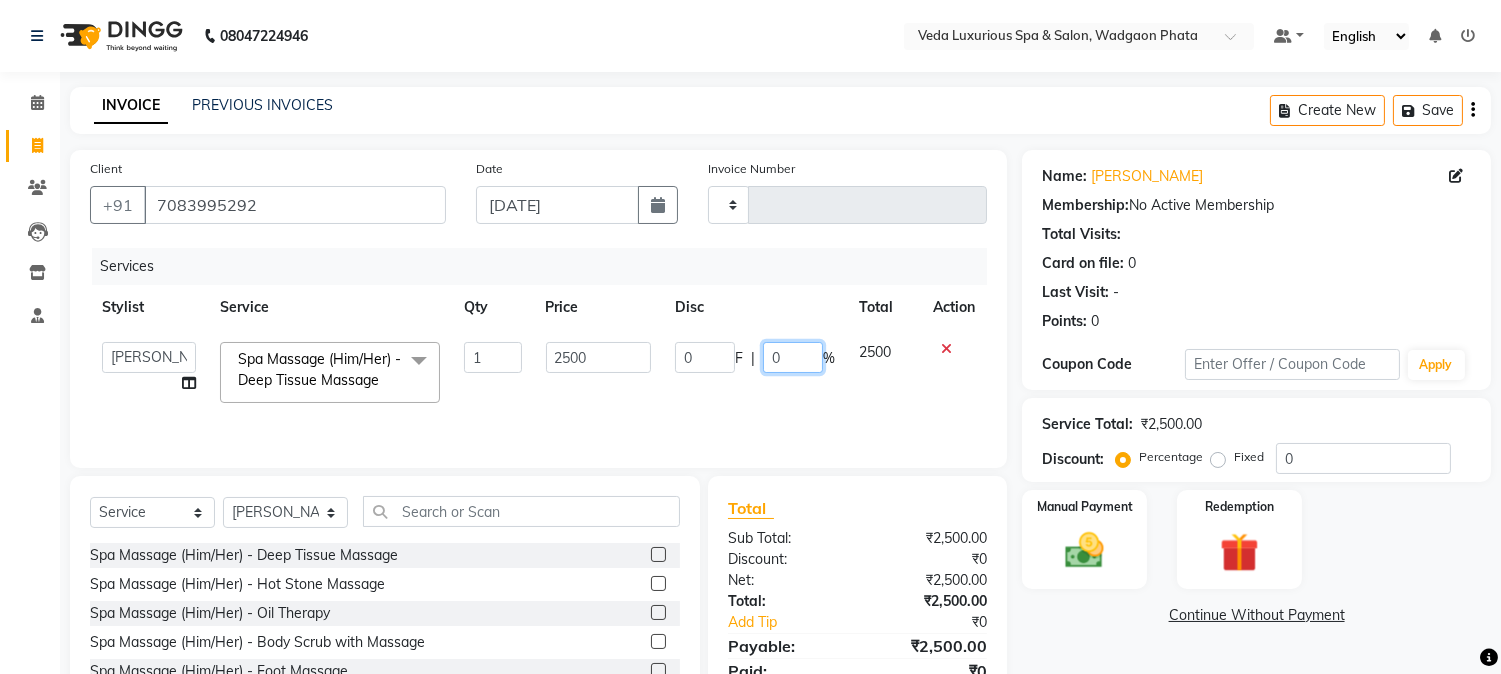 drag, startPoint x: 764, startPoint y: 353, endPoint x: 766, endPoint y: 363, distance: 10.198039 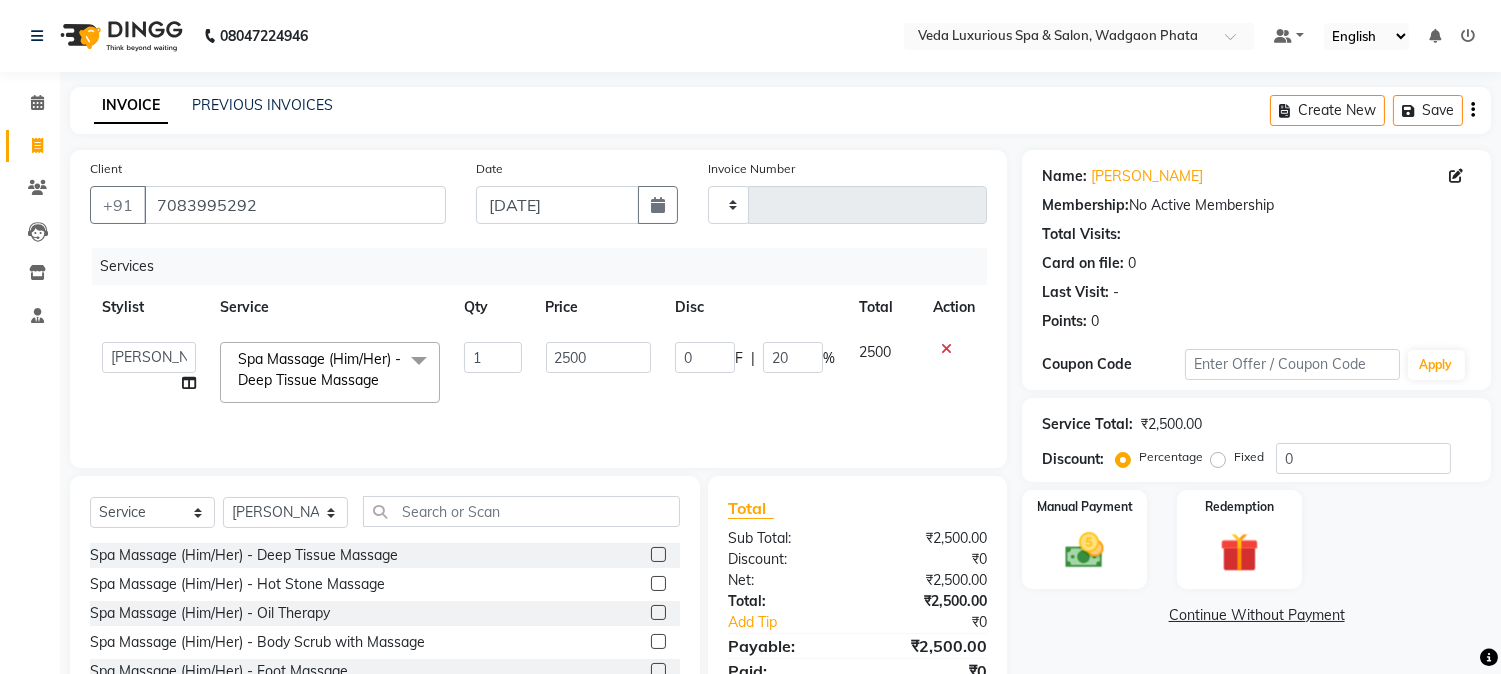 click on "0 F | 20 %" 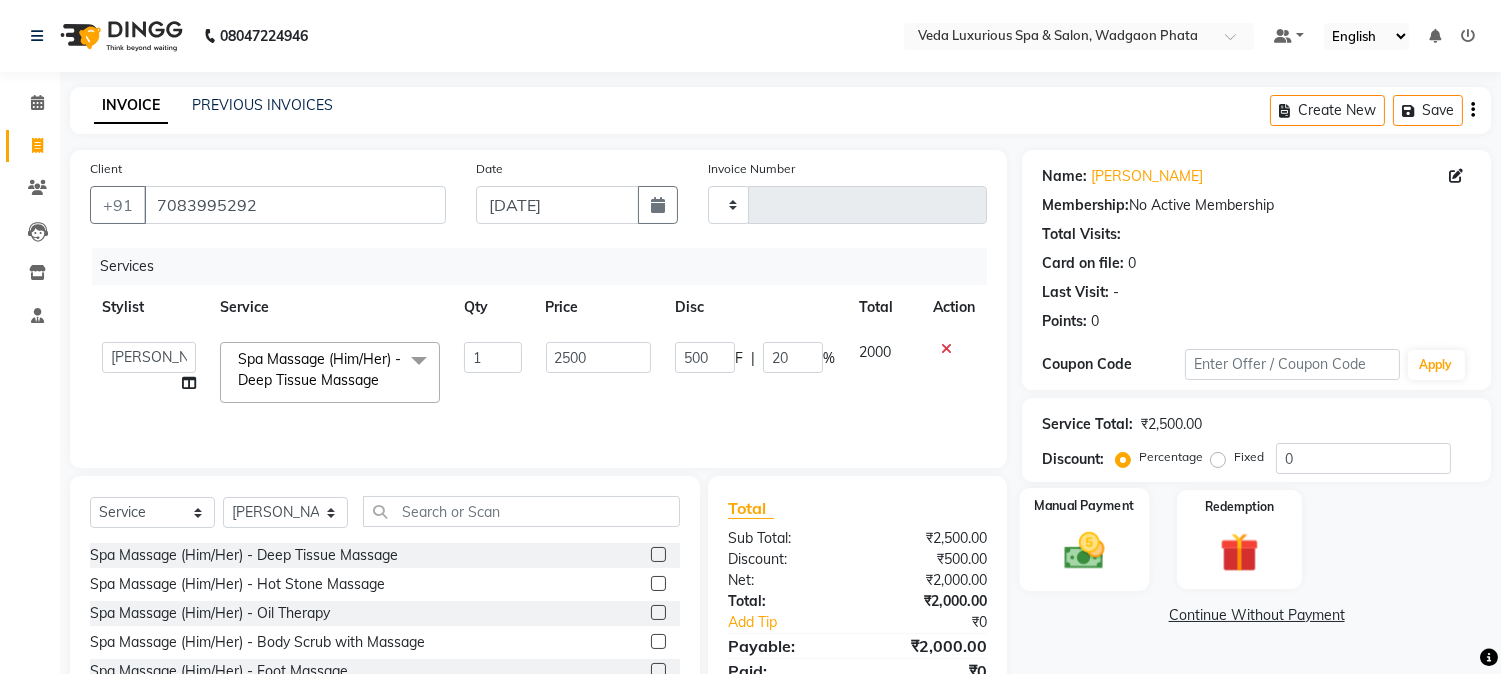 scroll, scrollTop: 126, scrollLeft: 0, axis: vertical 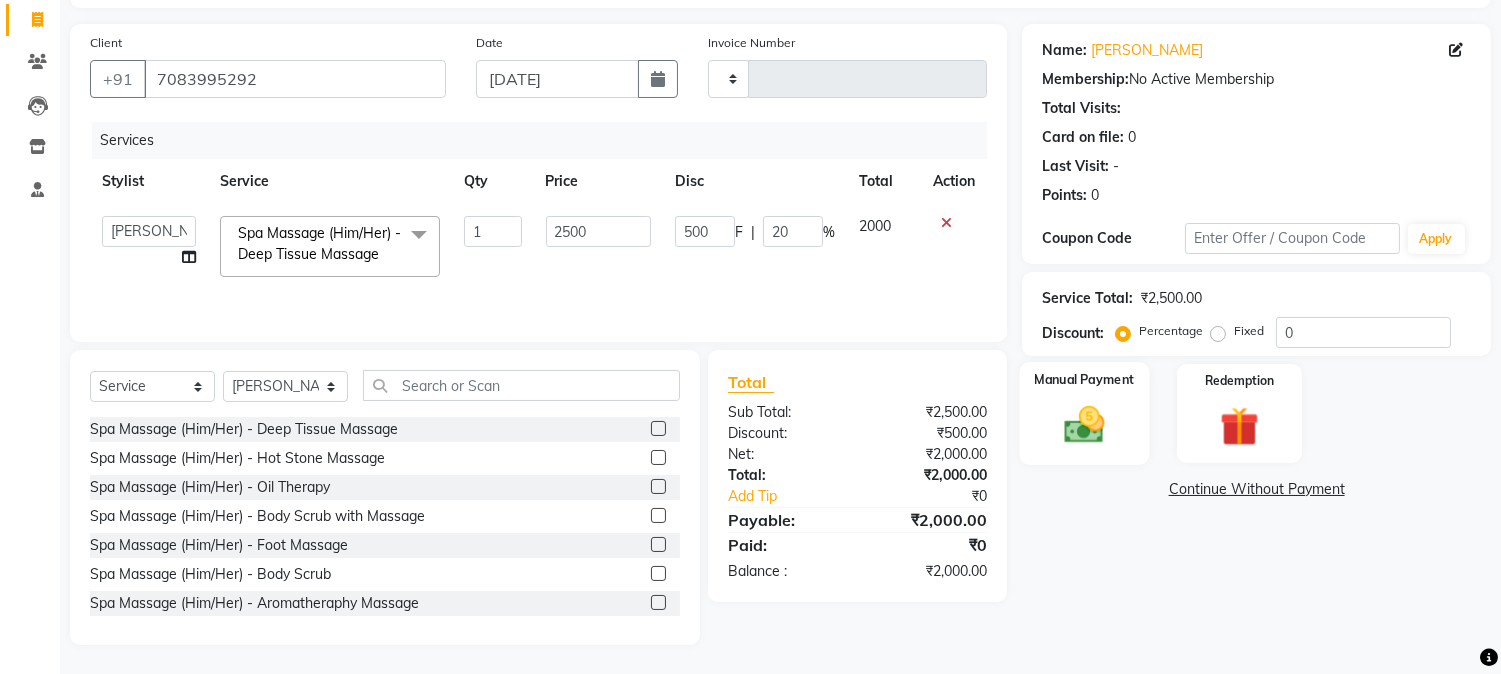 click 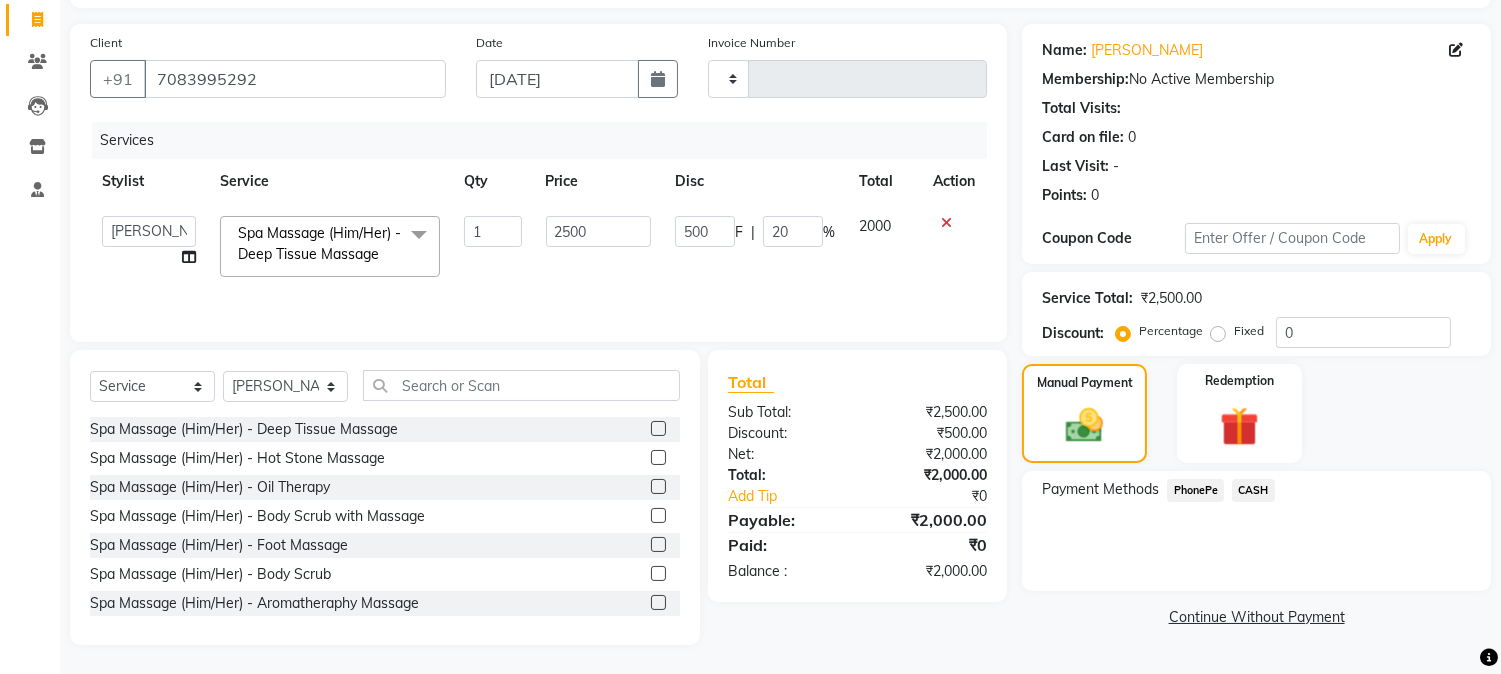 click on "PhonePe" 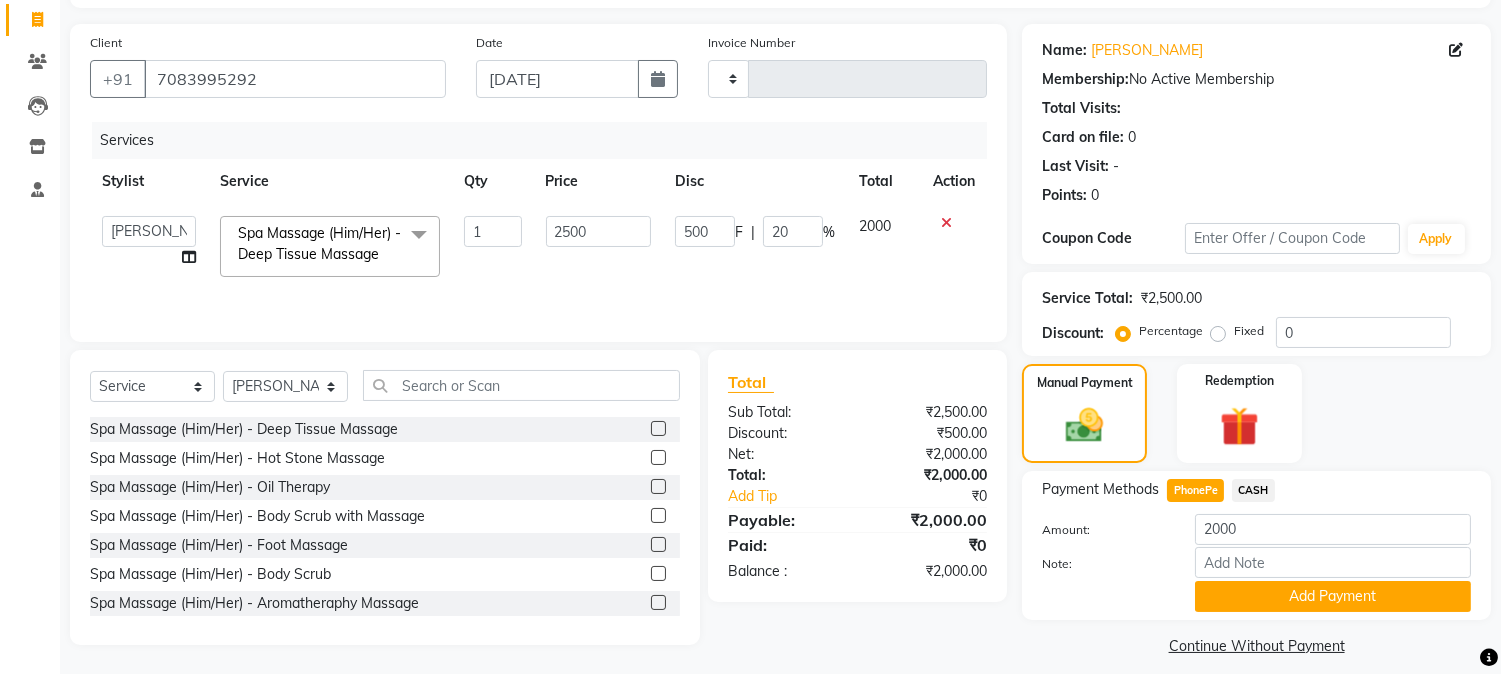 scroll, scrollTop: 142, scrollLeft: 0, axis: vertical 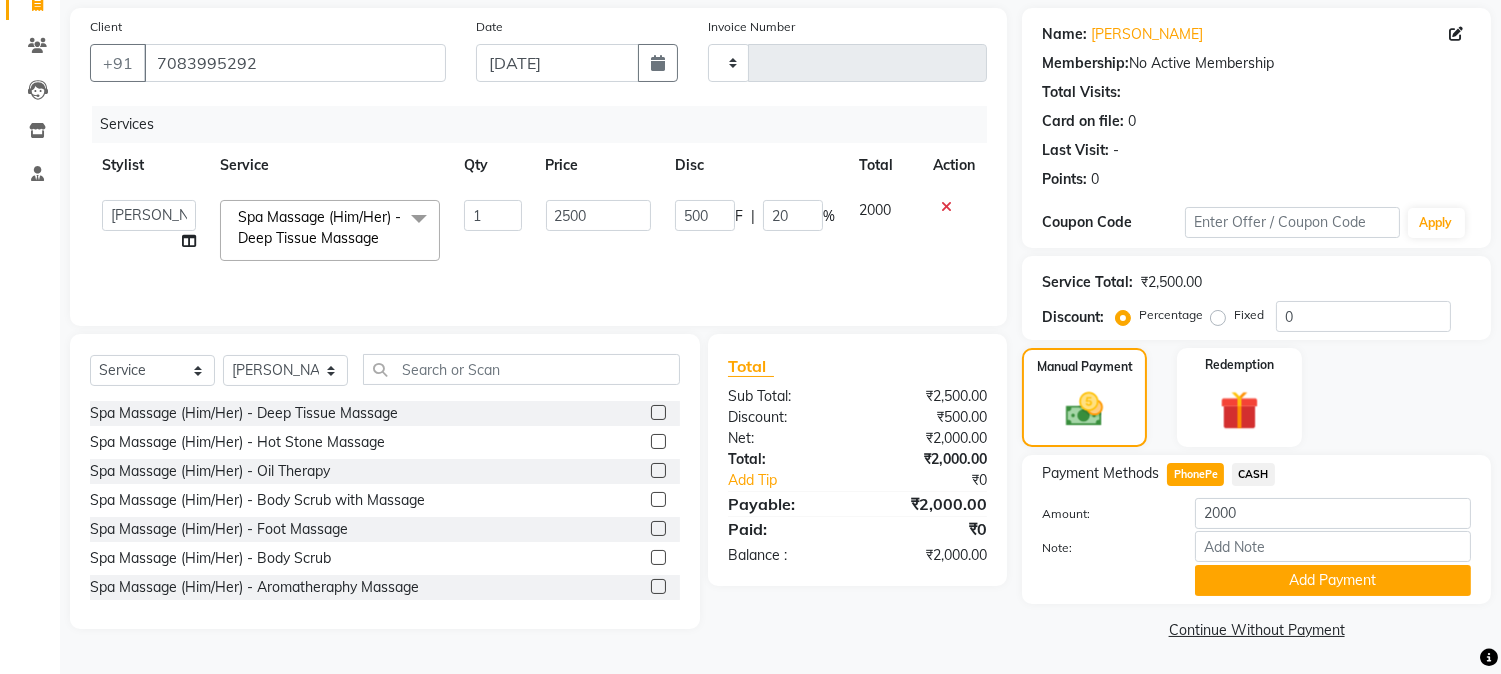 click on "Add Payment" 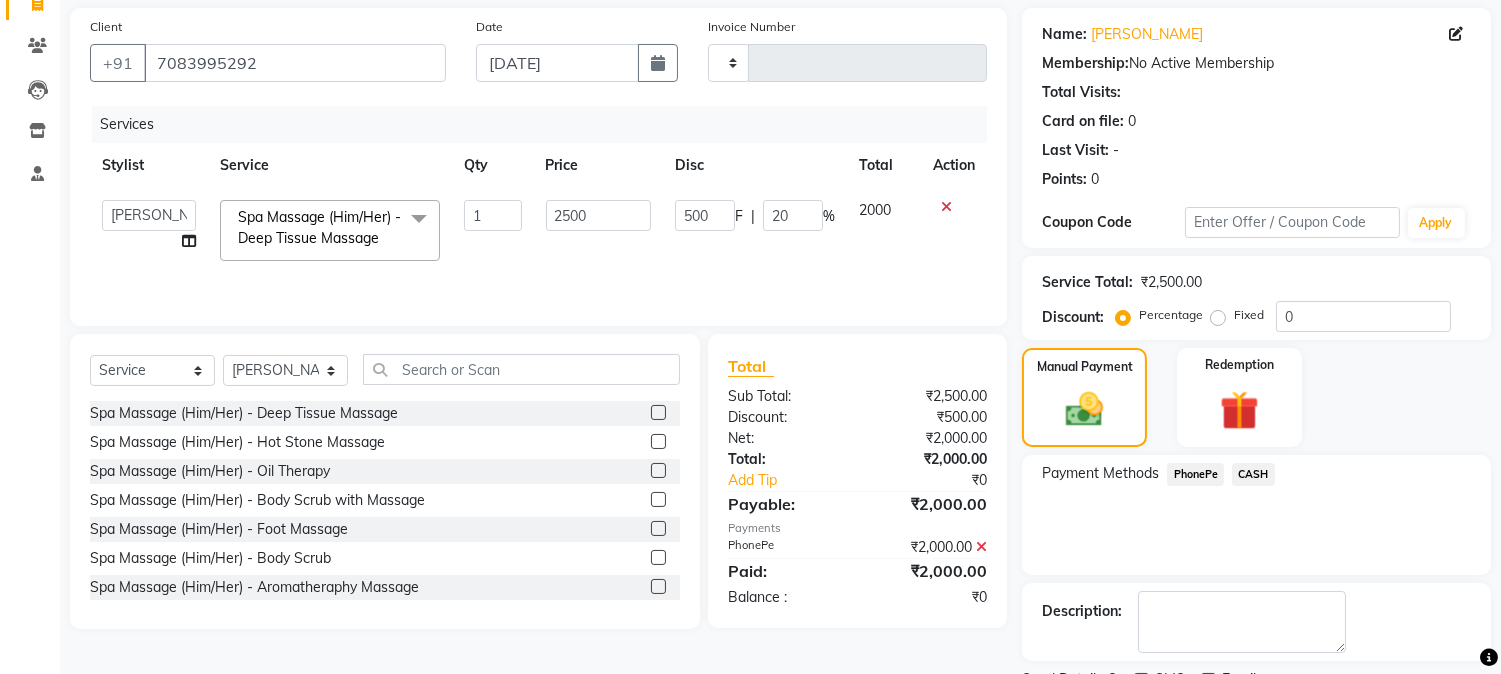 scroll, scrollTop: 225, scrollLeft: 0, axis: vertical 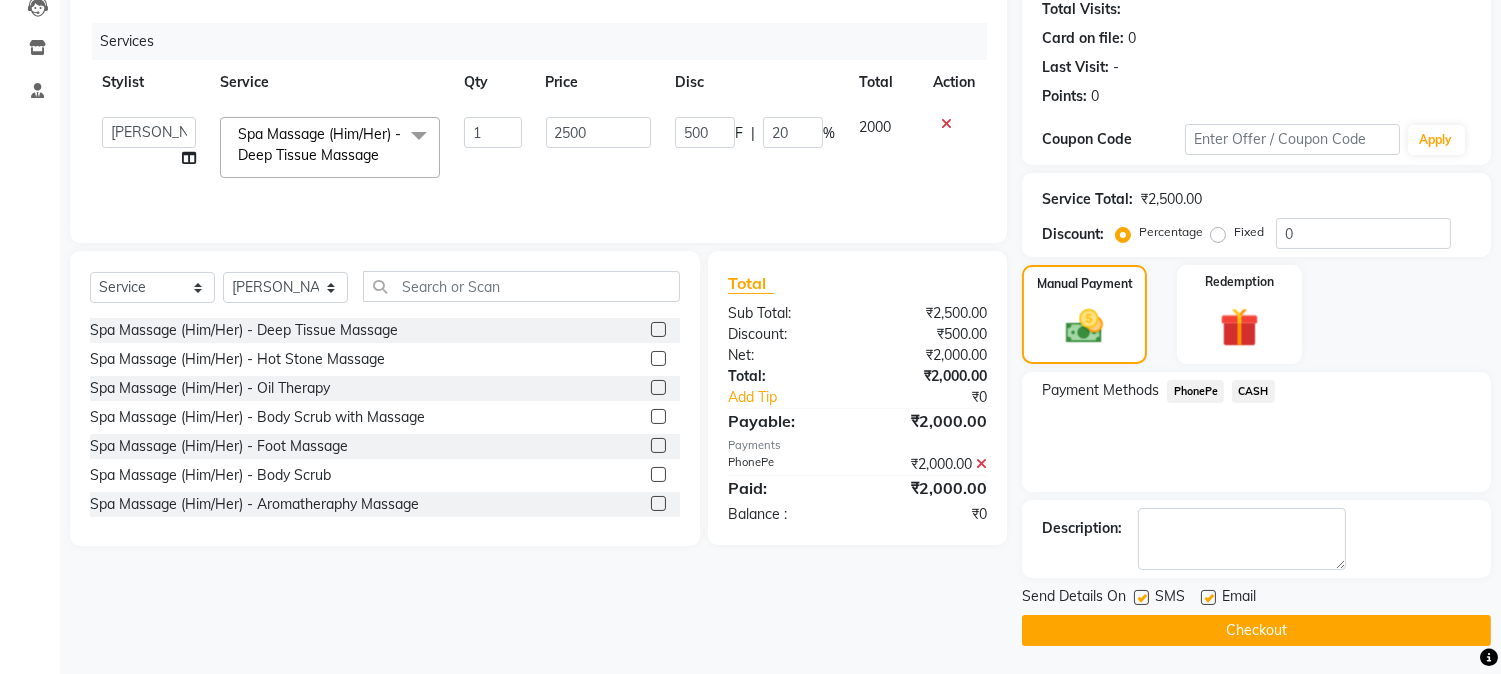click on "Checkout" 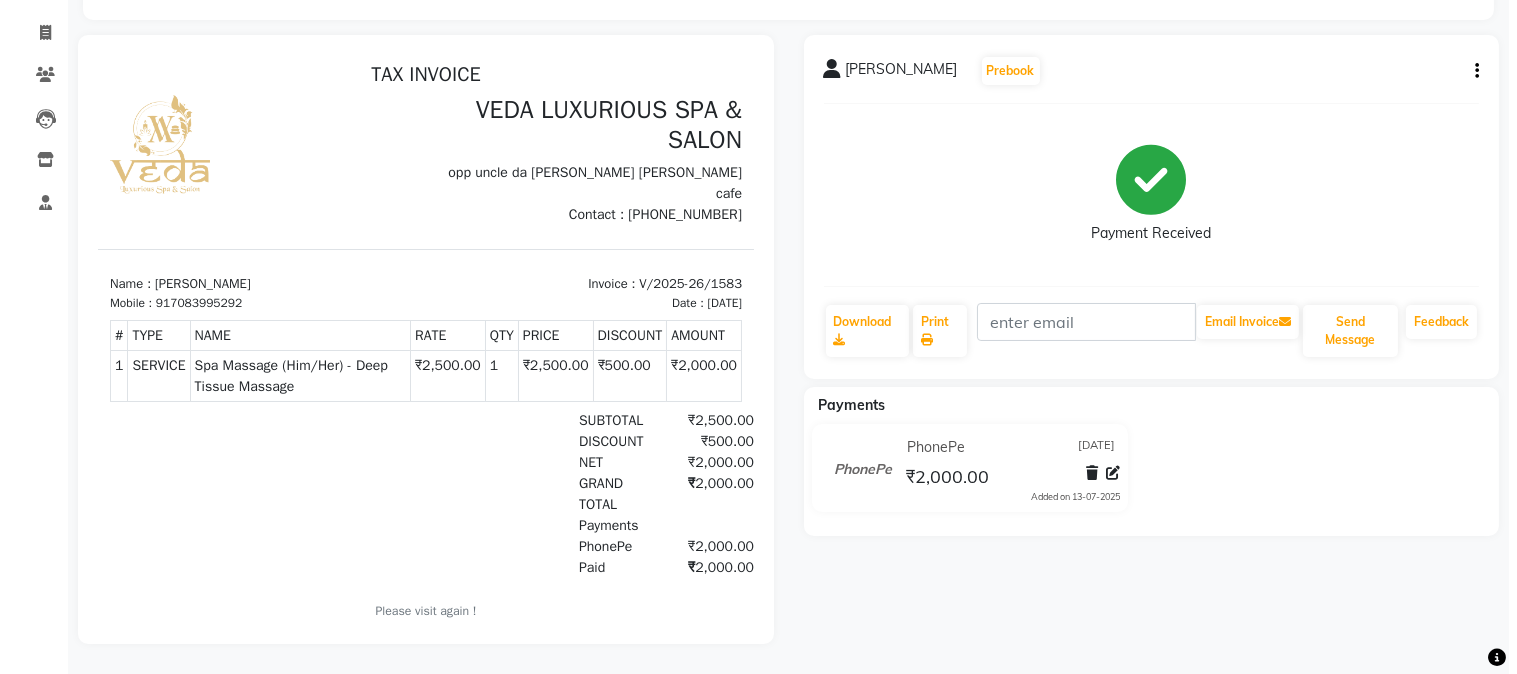 scroll, scrollTop: 0, scrollLeft: 0, axis: both 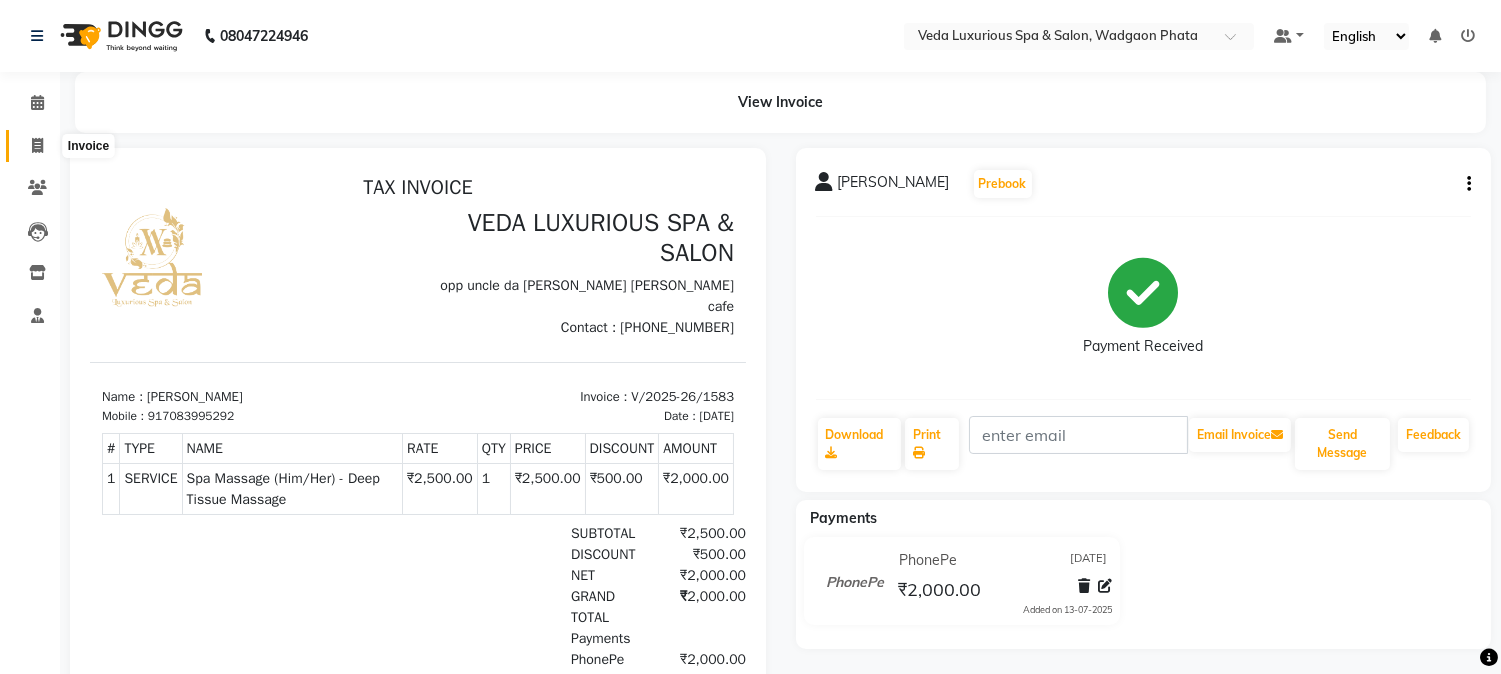 click 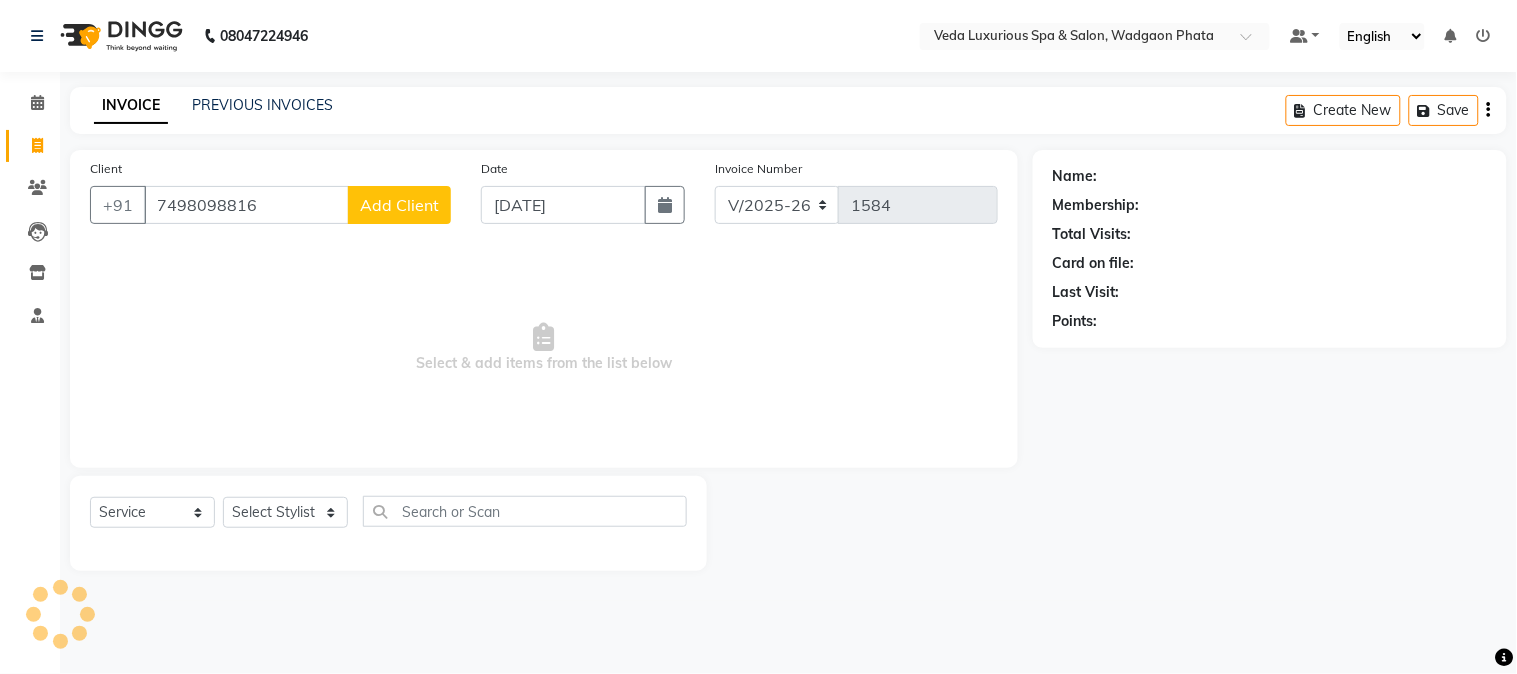 click on "Add Client" 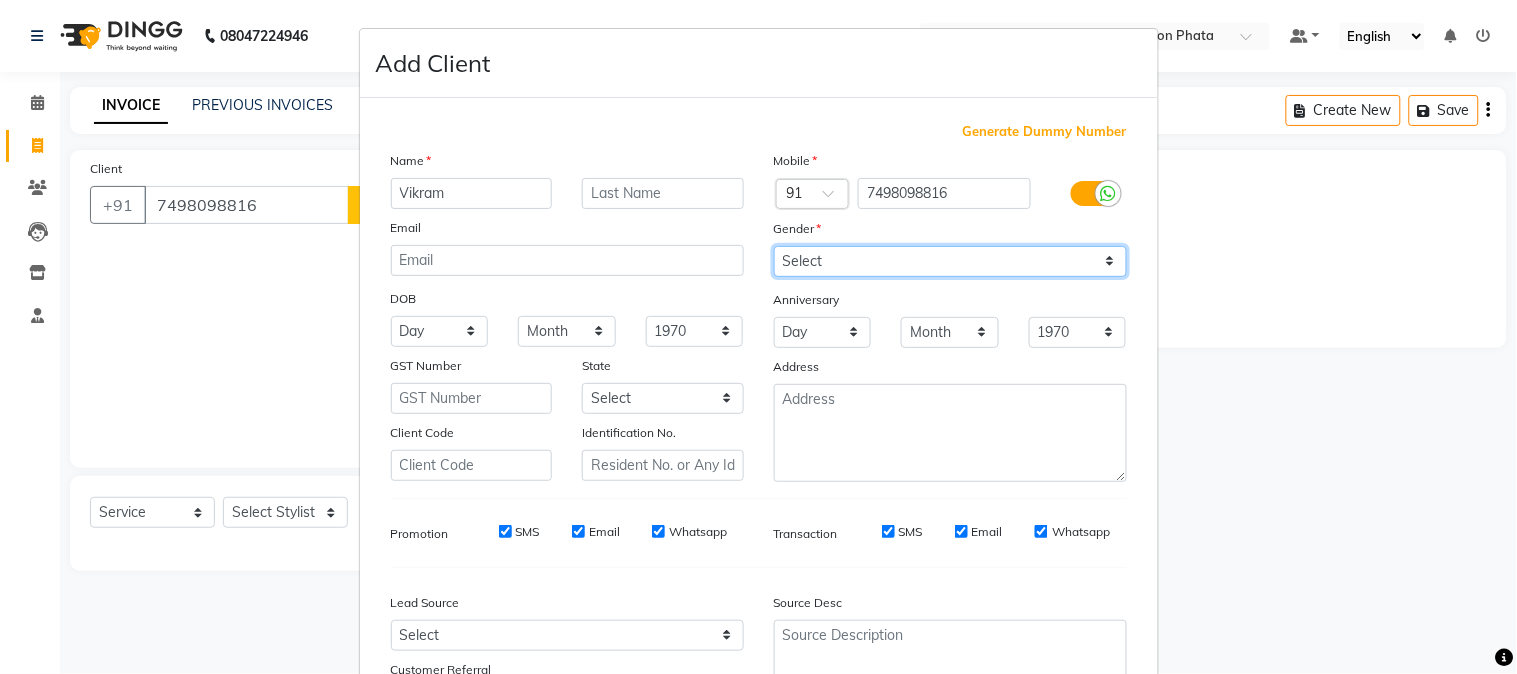 click on "Select [DEMOGRAPHIC_DATA] [DEMOGRAPHIC_DATA] Other Prefer Not To Say" at bounding box center (950, 261) 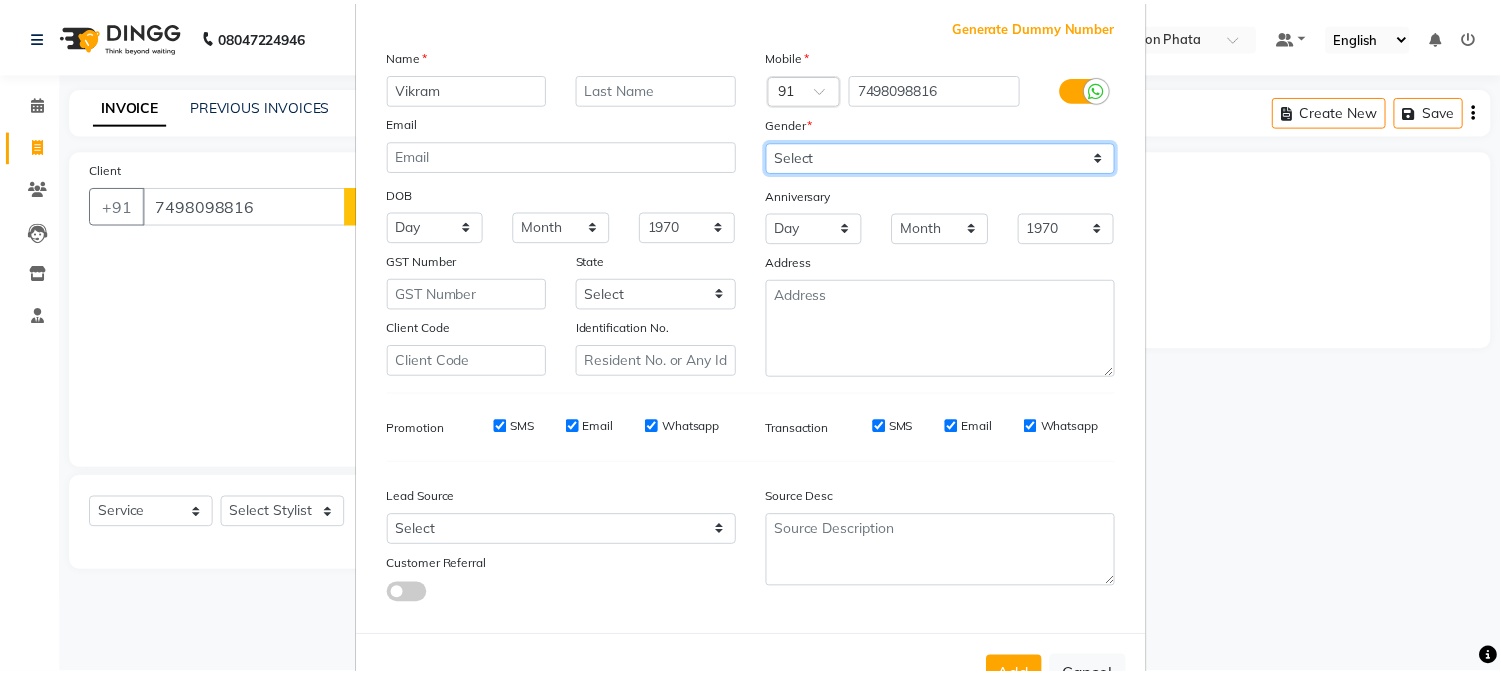 scroll, scrollTop: 176, scrollLeft: 0, axis: vertical 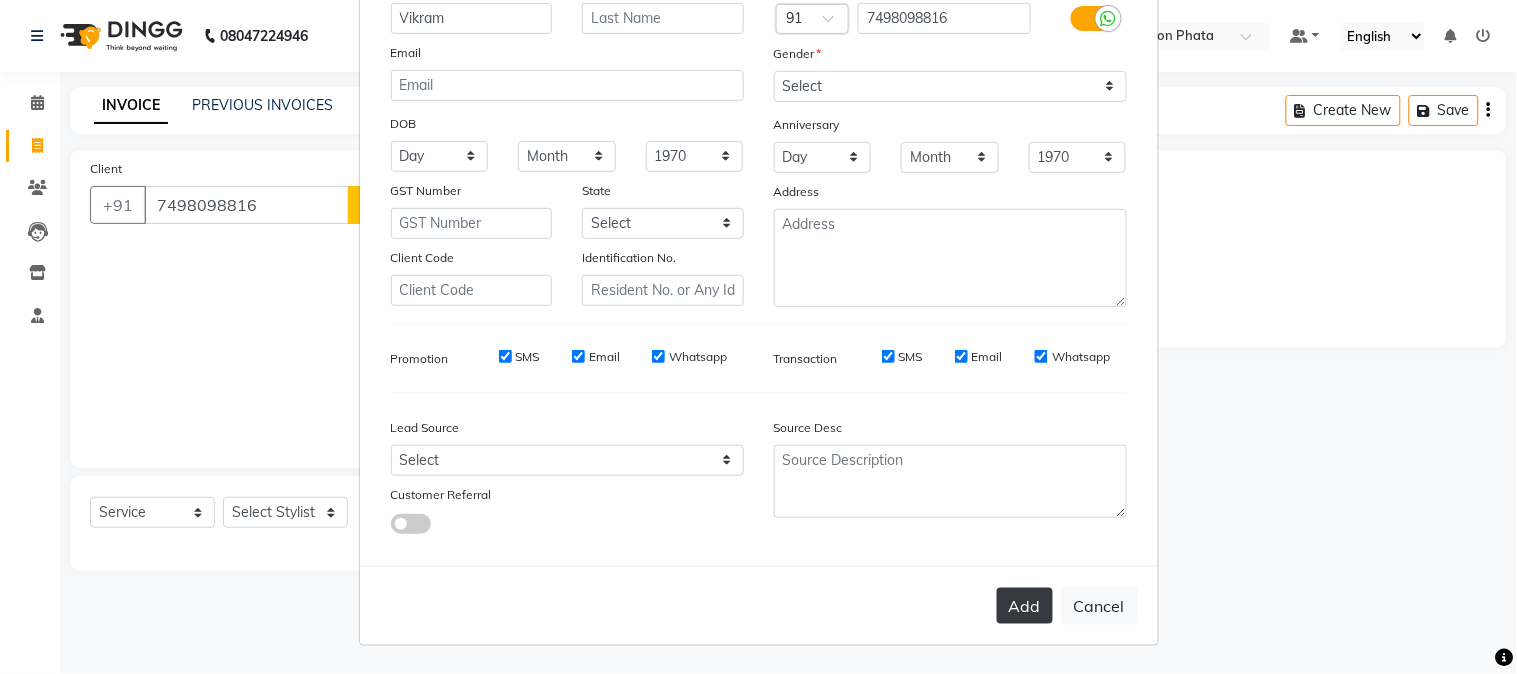 click on "Add" at bounding box center [1025, 606] 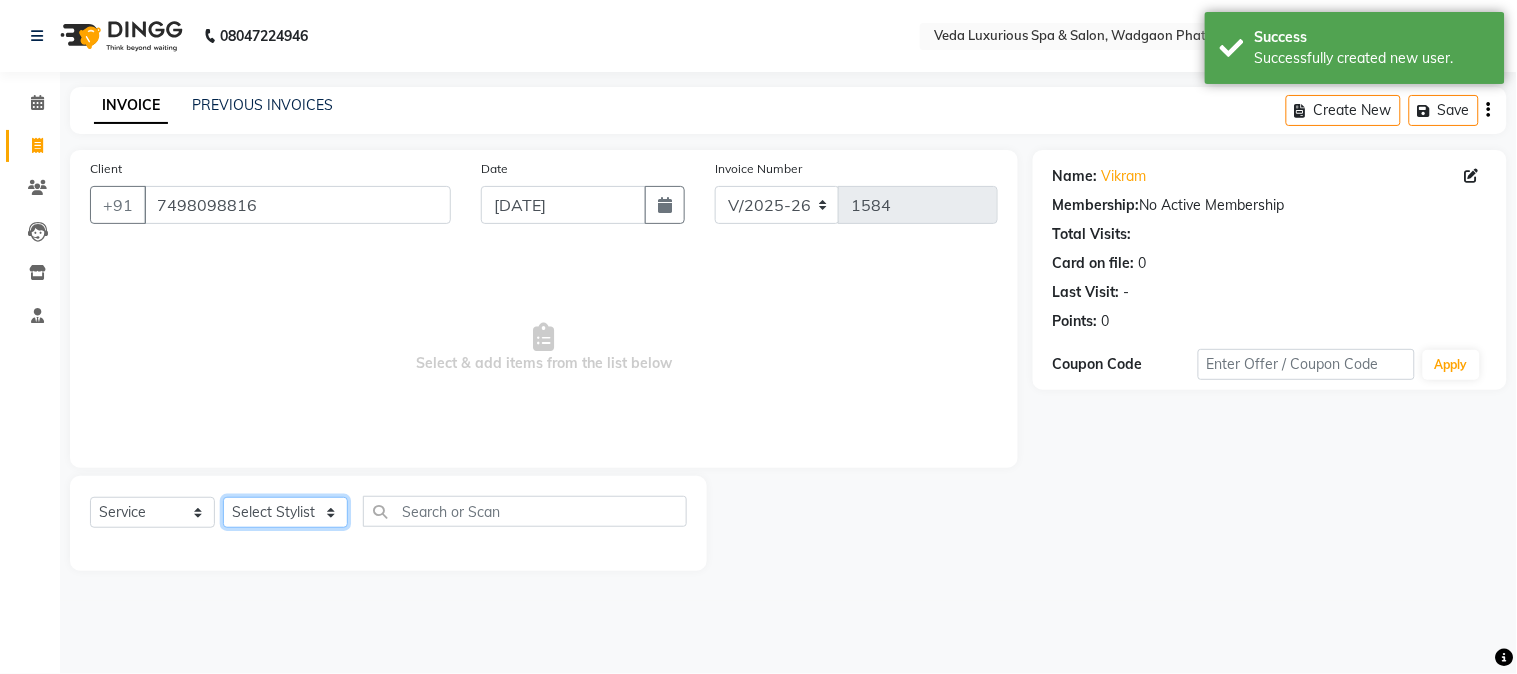click on "Select Stylist Ankur GOLU [PERSON_NAME] [PERSON_NAME] [PERSON_NAME] RP seri VEDA" 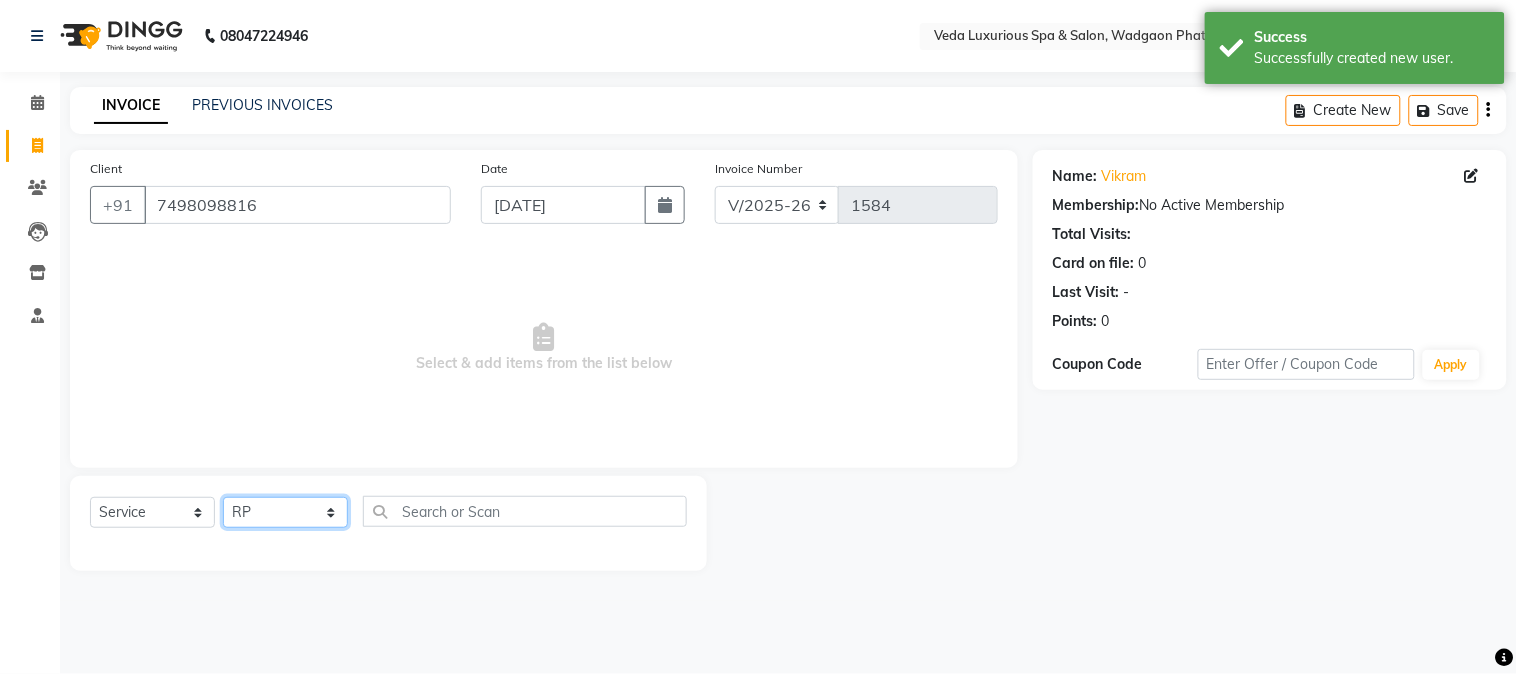 click on "Select Stylist Ankur GOLU [PERSON_NAME] [PERSON_NAME] [PERSON_NAME] RP seri VEDA" 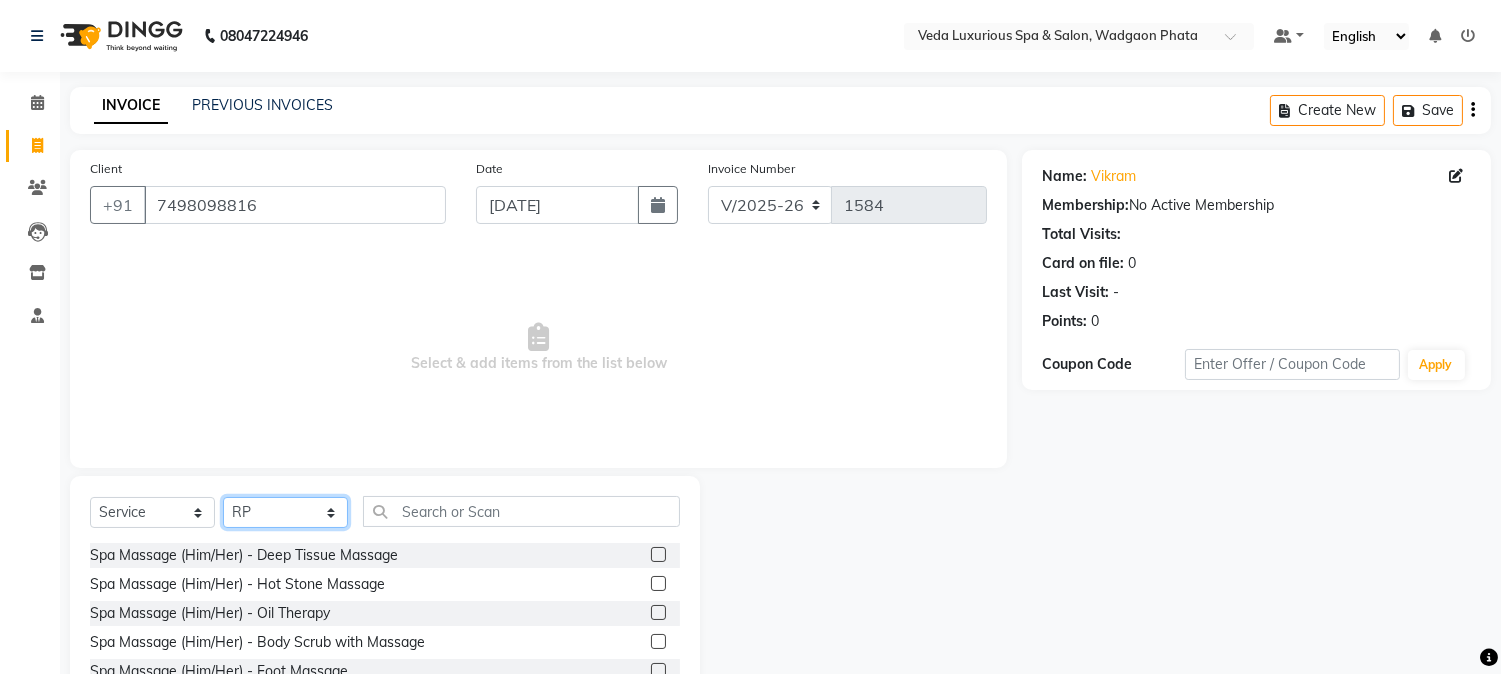 click on "Select Stylist Ankur GOLU [PERSON_NAME] [PERSON_NAME] [PERSON_NAME] RP seri VEDA" 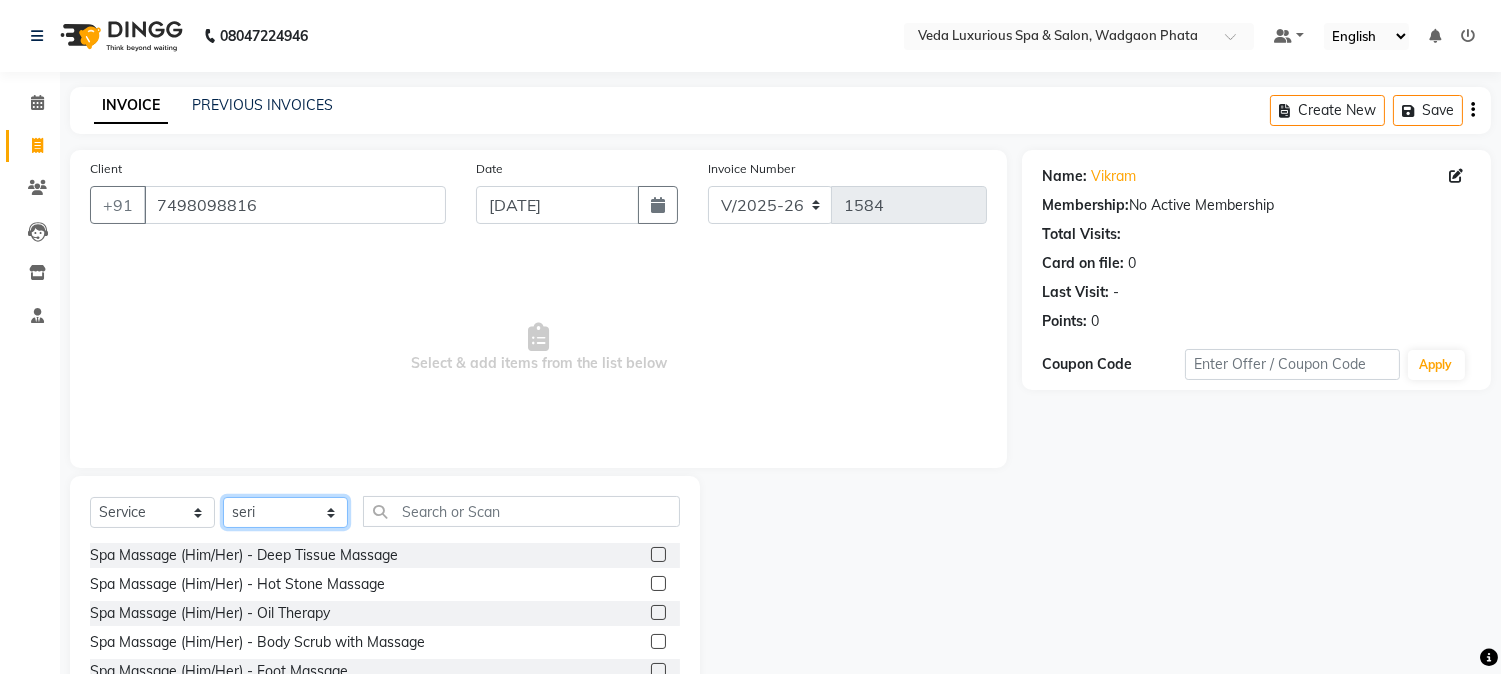 click on "Select Stylist Ankur GOLU [PERSON_NAME] [PERSON_NAME] [PERSON_NAME] RP seri VEDA" 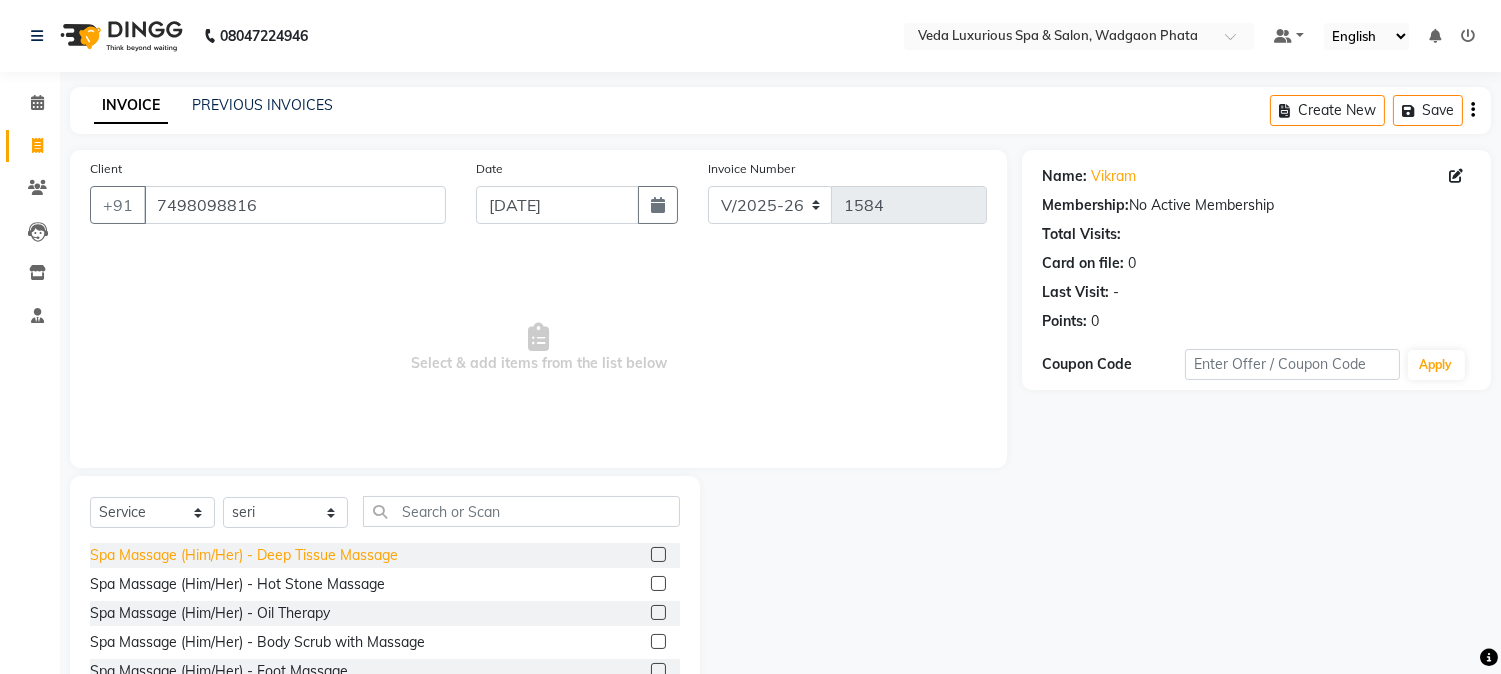 click on "Spa Massage (Him/Her) - Deep Tissue Massage" 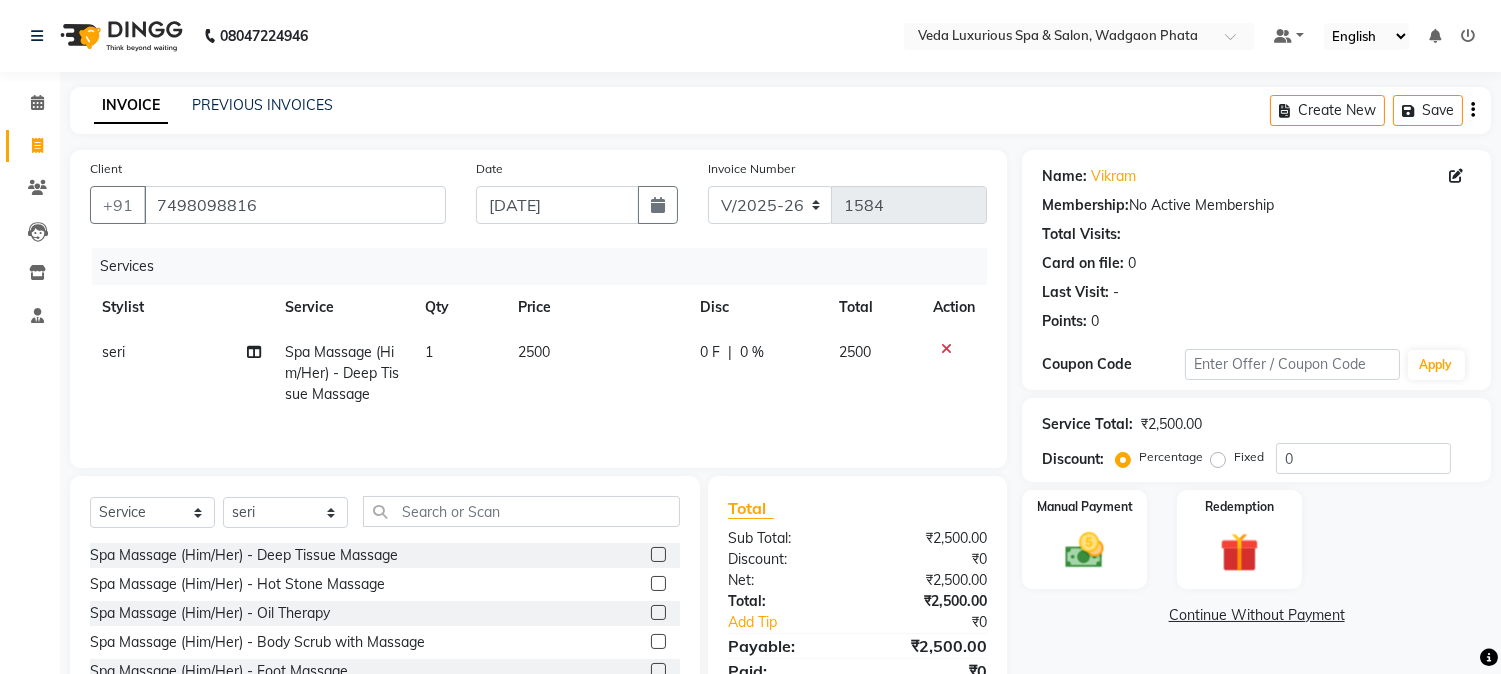 click on "0 %" 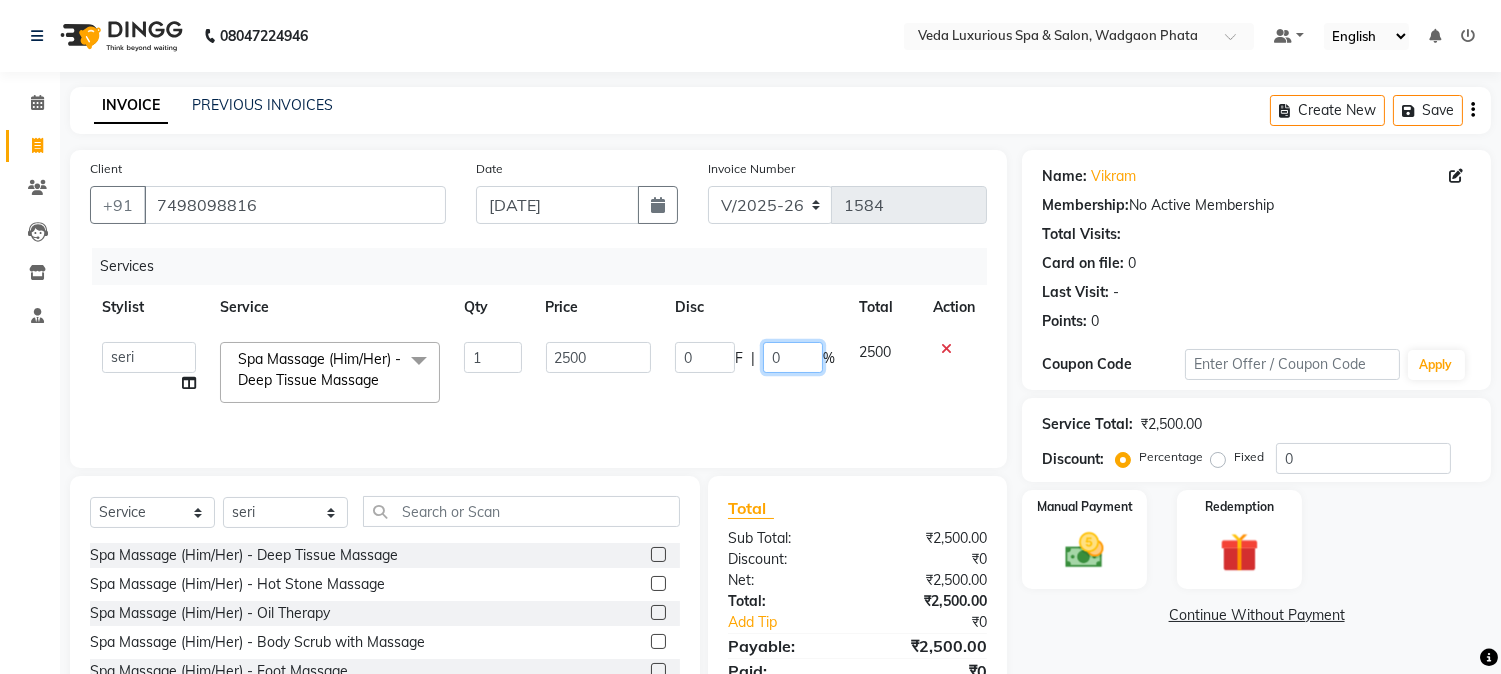 click on "0" 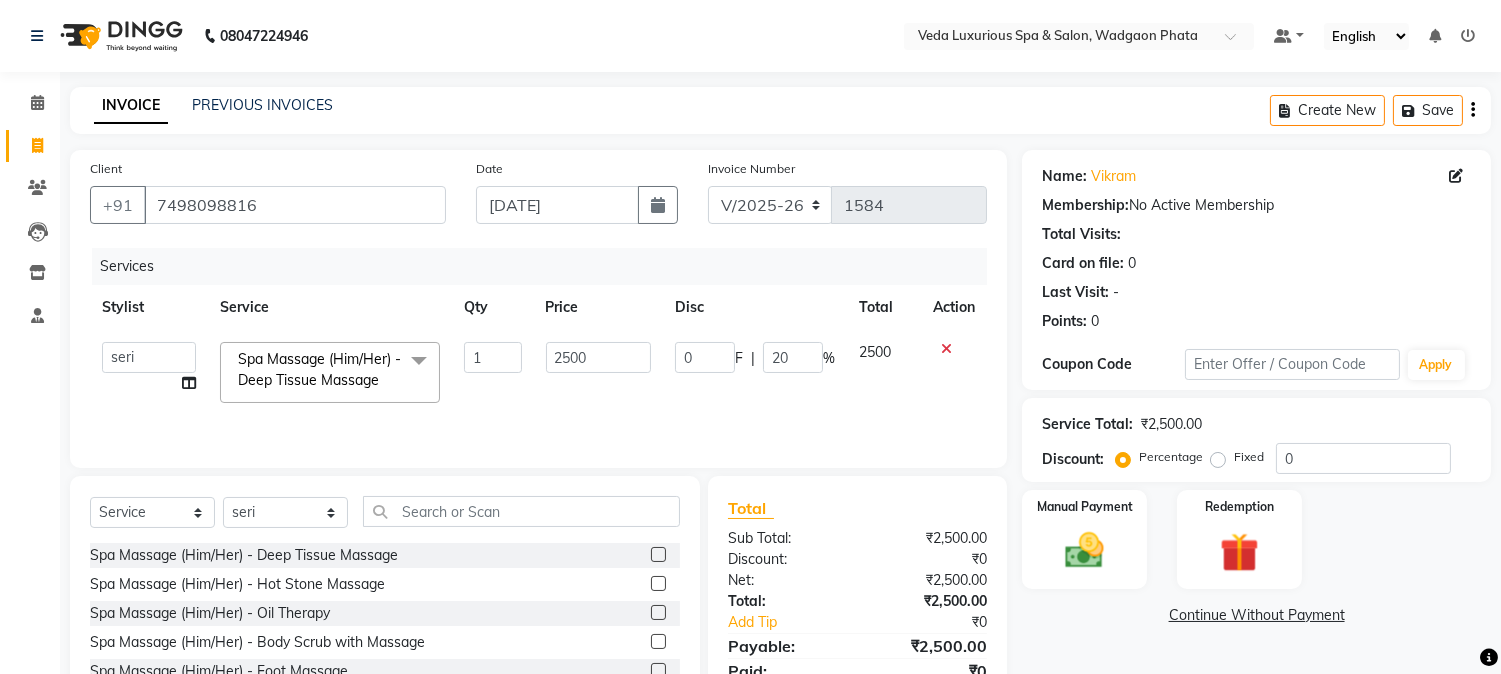 click on "Ankur   GOLU   [PERSON_NAME]   [PERSON_NAME]   manu   [PERSON_NAME]   [PERSON_NAME]   RP   seri   VEDA  Spa Massage (Him/Her) - Deep Tissue Massage   x Spa Massage (Him/Her) - Deep Tissue Massage  Spa Massage (Him/Her) - Hot Stone Massage  Spa Massage (Him/Her) - Oil Therapy Spa Massage (Him/Her) - Body Scrub with Massage  Spa Massage (Him/Her) - Foot Massage  Spa Massage (Him/Her) - Body Scrub  Spa Massage (Him/Her) - Aromatheraphy Massage  Balinese Massage Head Massage Deep Tissue Massage 90 min Spa Massage Foot Massage Balinese Massage 90min Hot Oil Massage Four Hand Massage Swedish Massage Aromatheraphy (90 min) Body Scrub With Massage 4 Hand Traditional Thai Massage Steam Bath HEAD MASSAGE Face Clean Up Other Couple  Massage (60 M) (Married only) Couple Massage (90 M) (Married only) Deep Tissue Massage  Deep Tissue Massage (90 min)  Body Scrub With Massage  Head ,Neck,Shoulder,Back Dry Massage Retreat Spa Package - 2 Hours Pamper Me(Head Massage, Body Scrub, Body Massage, Veda Mocktail Drink) Blow Dry Hair Wash" 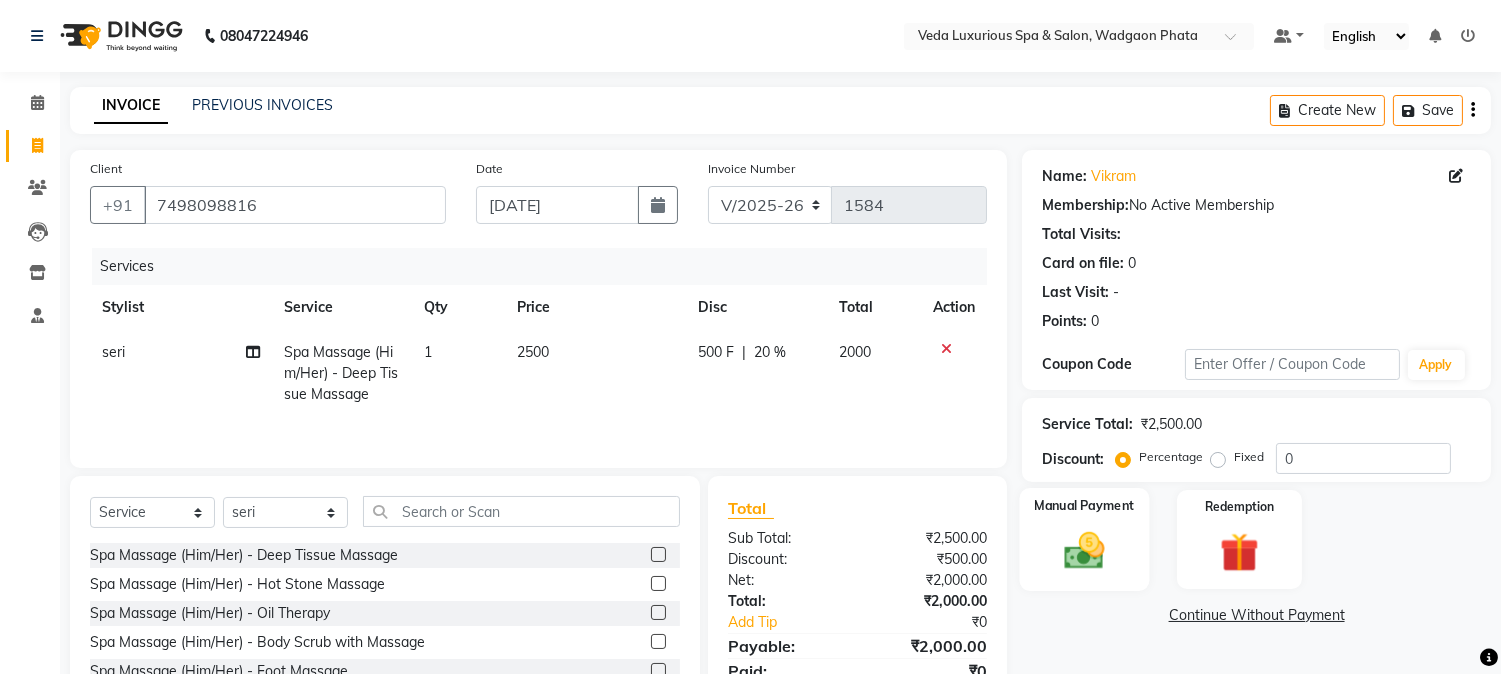 click on "Manual Payment" 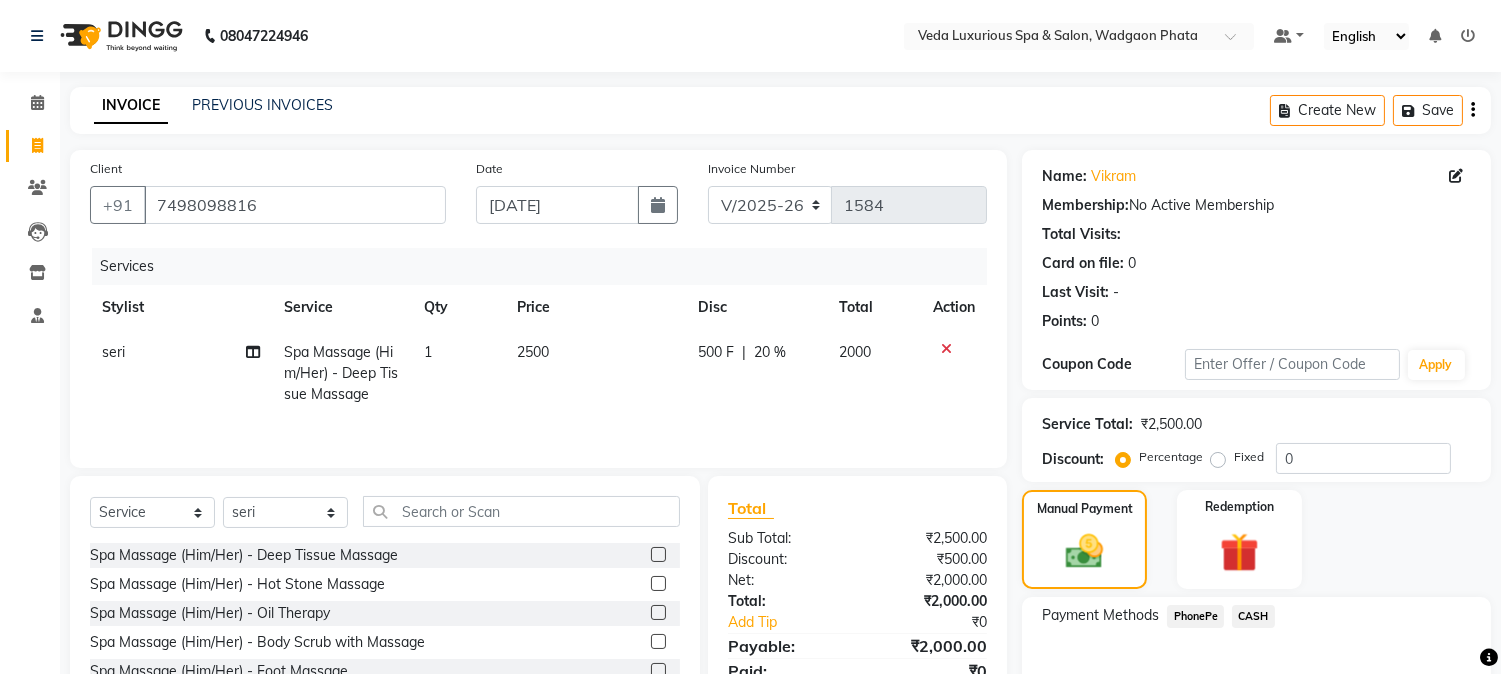 scroll, scrollTop: 128, scrollLeft: 0, axis: vertical 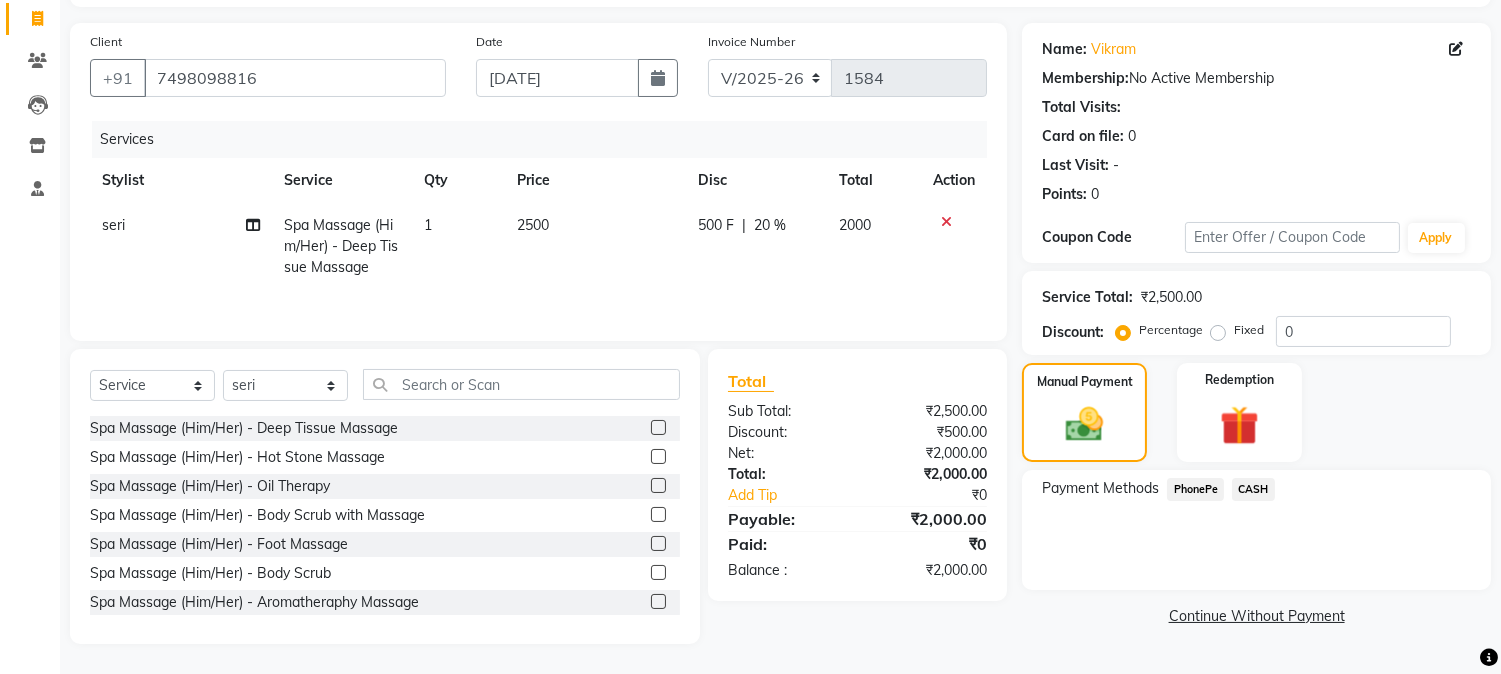 click on "PhonePe" 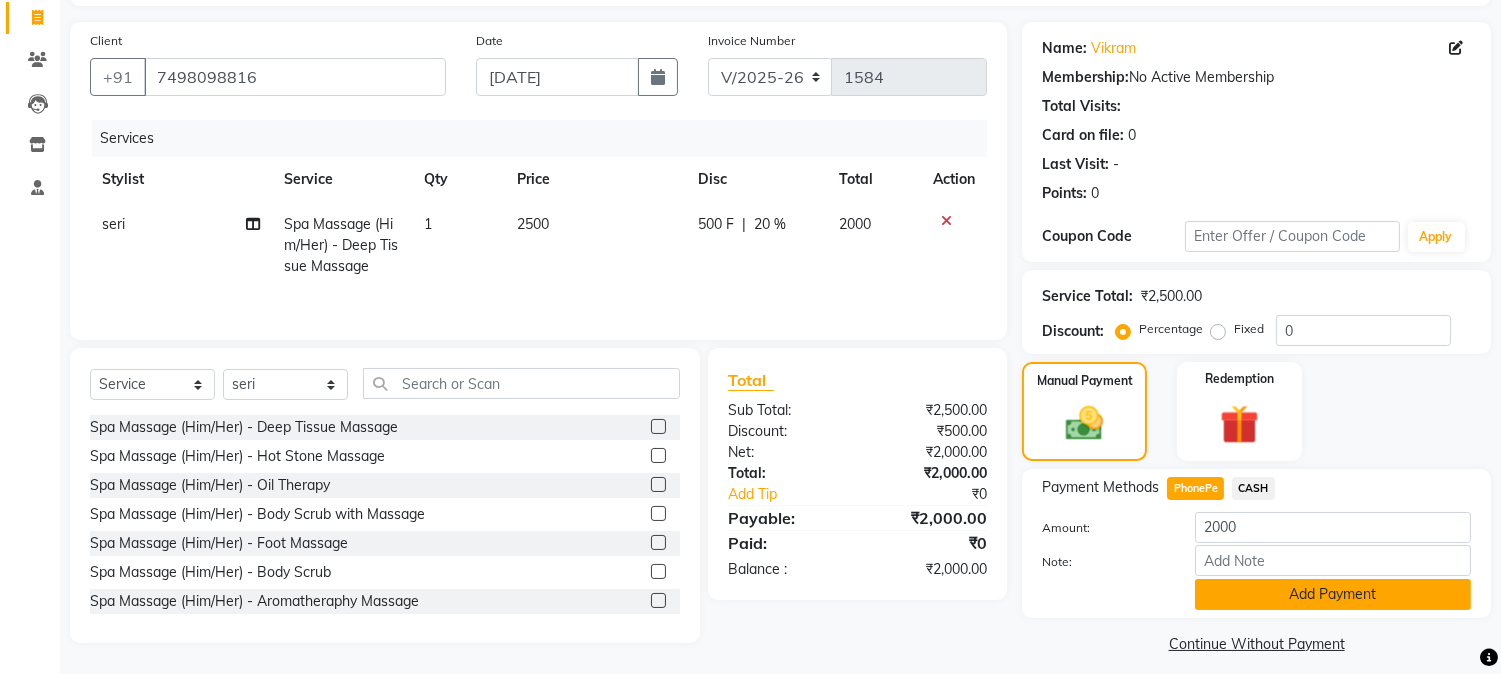 drag, startPoint x: 1340, startPoint y: 596, endPoint x: 1338, endPoint y: 584, distance: 12.165525 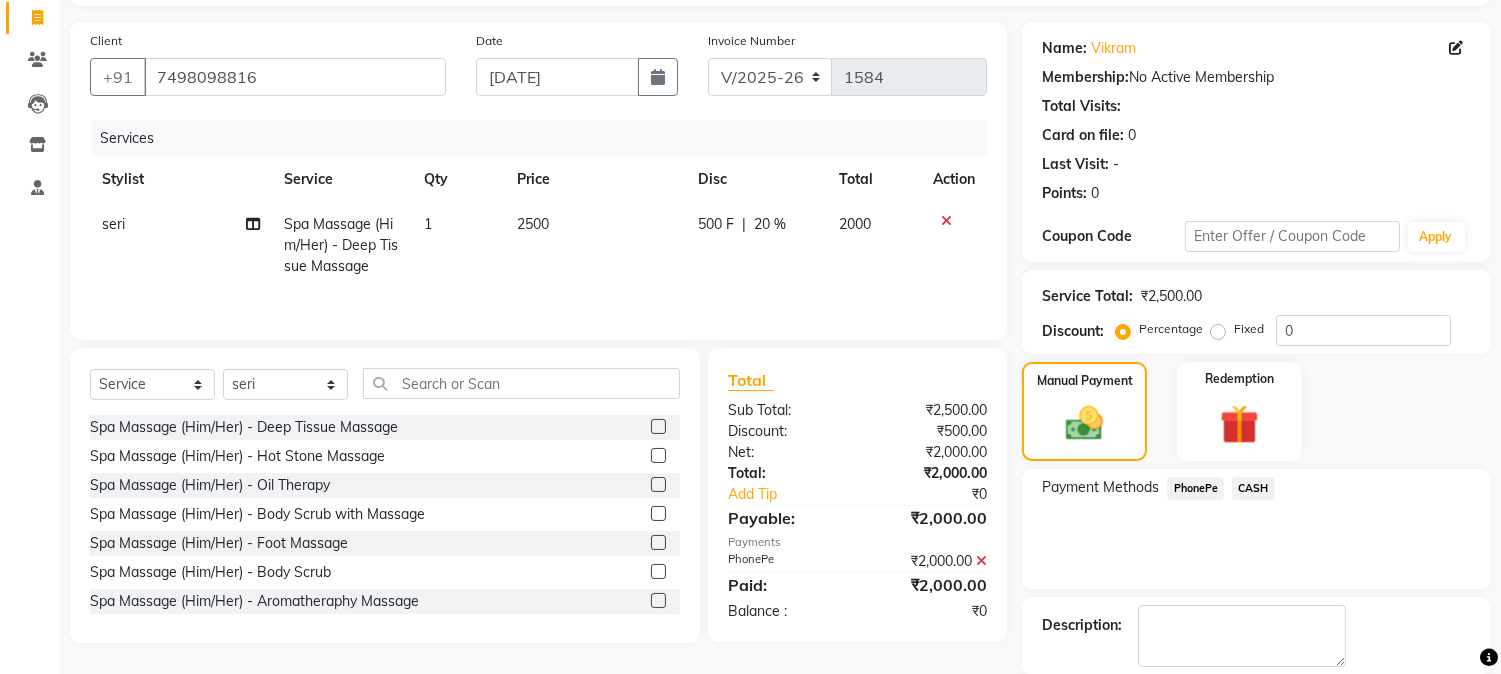 scroll, scrollTop: 225, scrollLeft: 0, axis: vertical 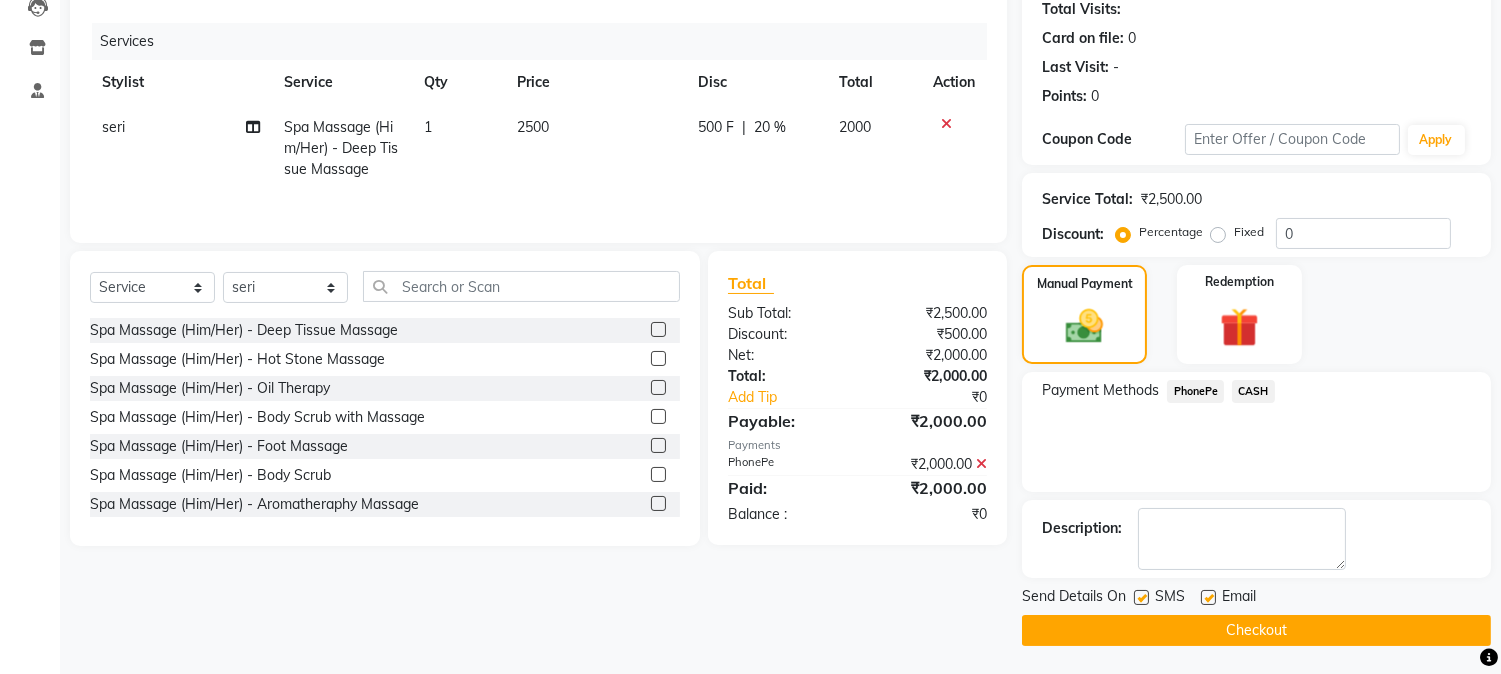 click on "Checkout" 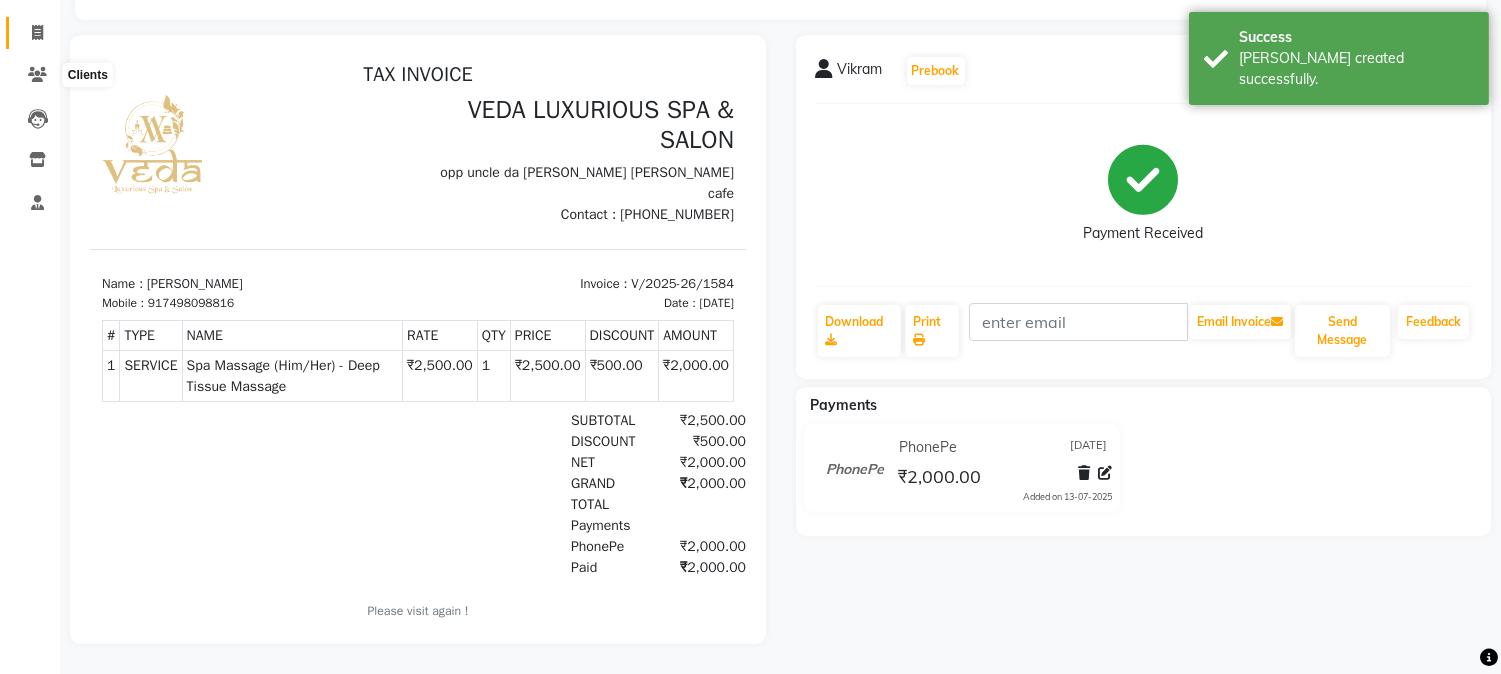 scroll, scrollTop: 0, scrollLeft: 0, axis: both 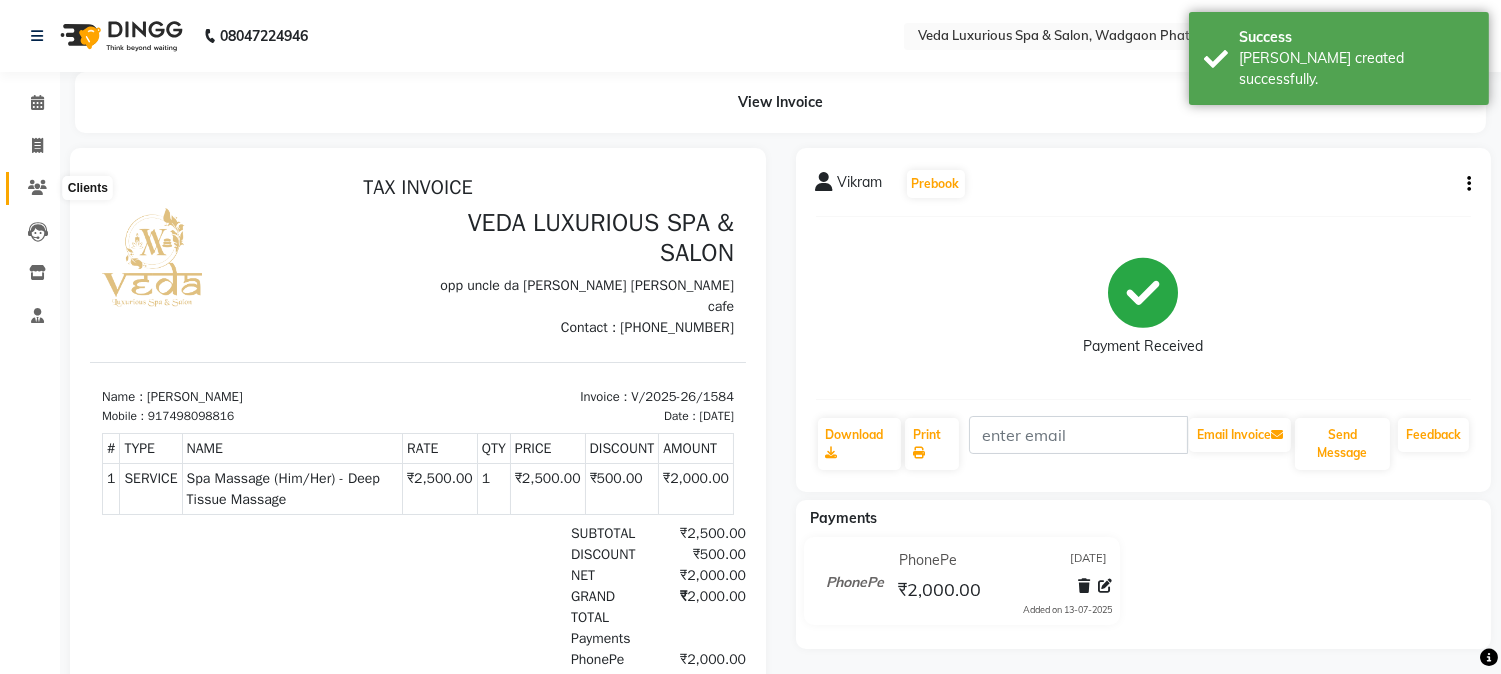 click 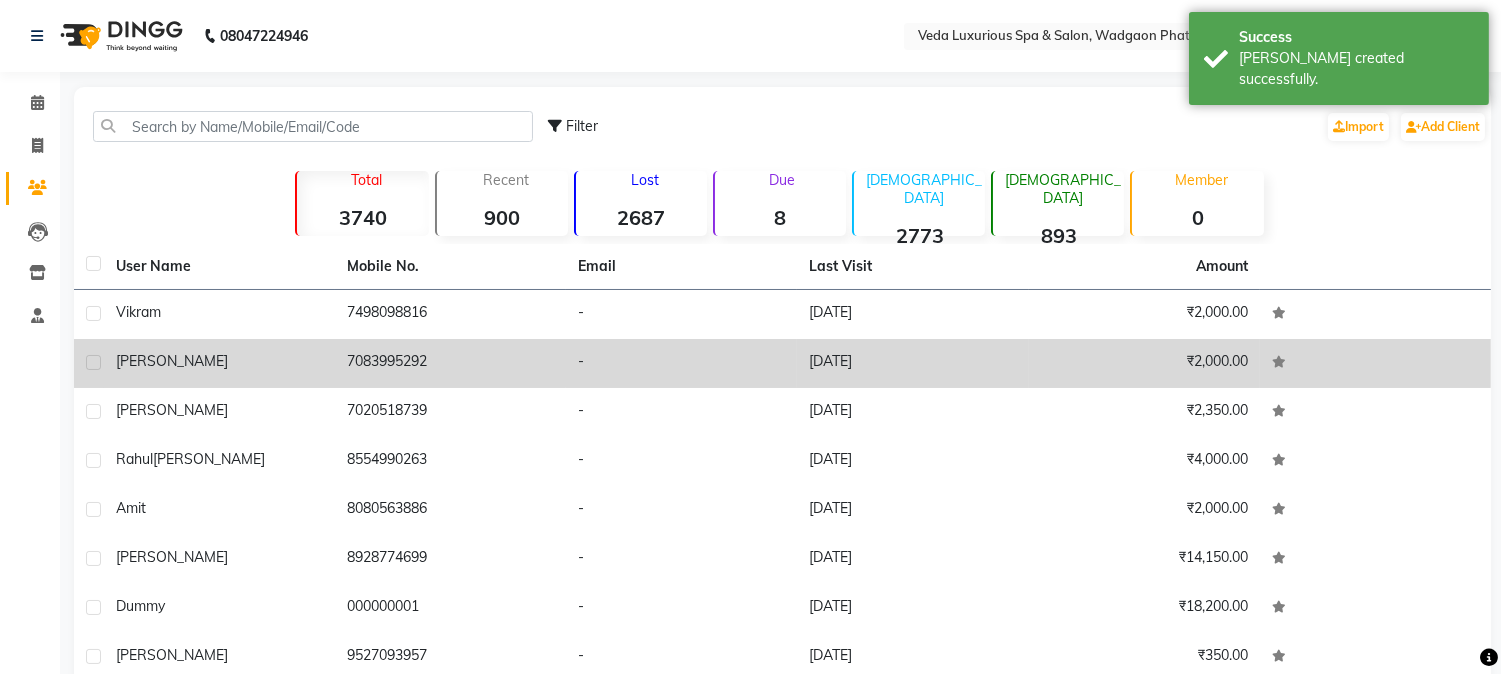 click on "[PERSON_NAME]" 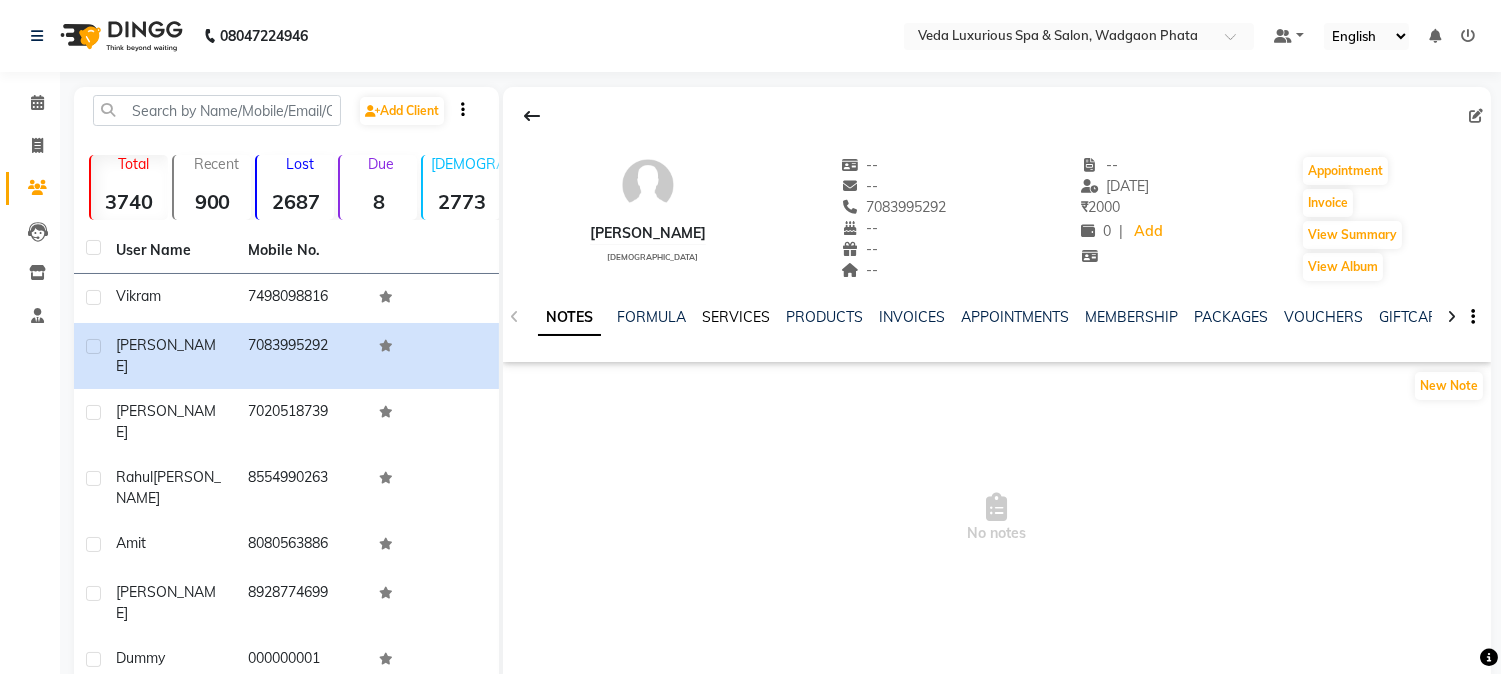 click on "SERVICES" 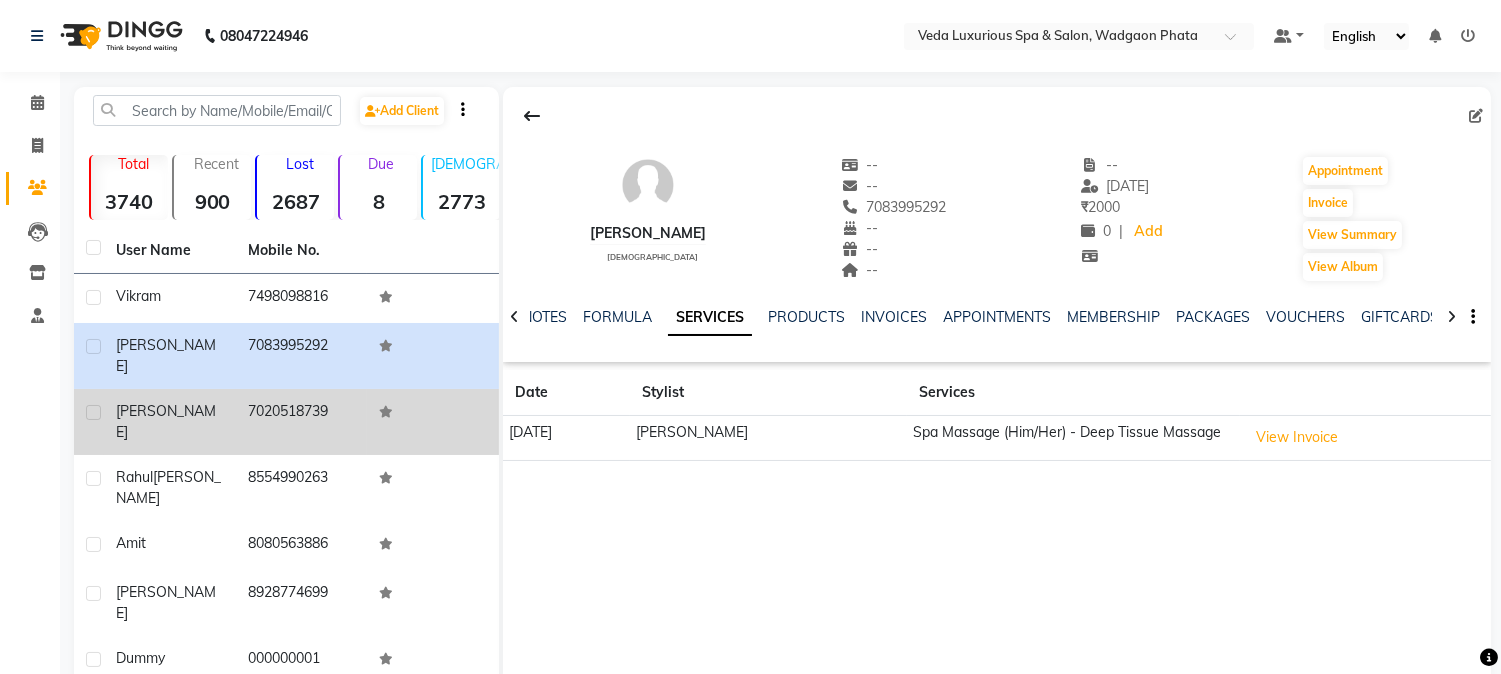 click on "[PERSON_NAME]" 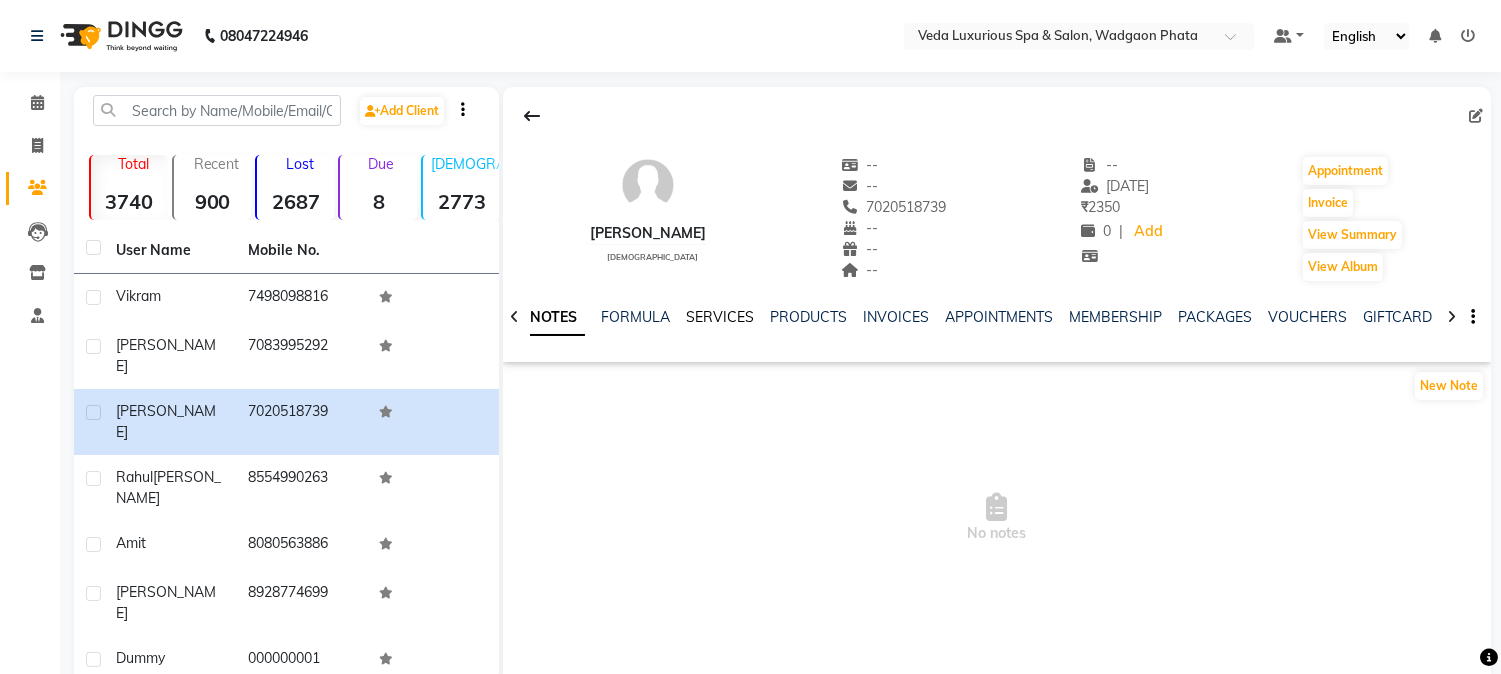 click on "SERVICES" 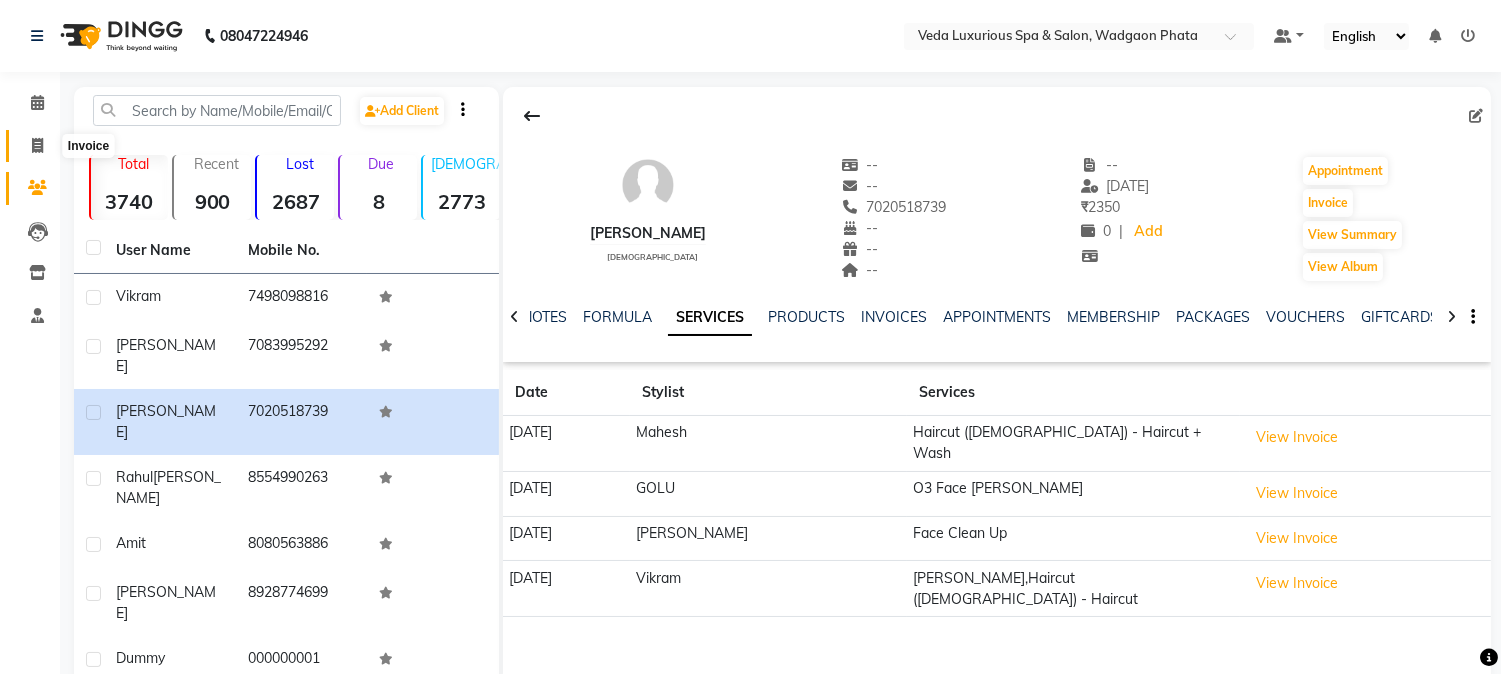 click 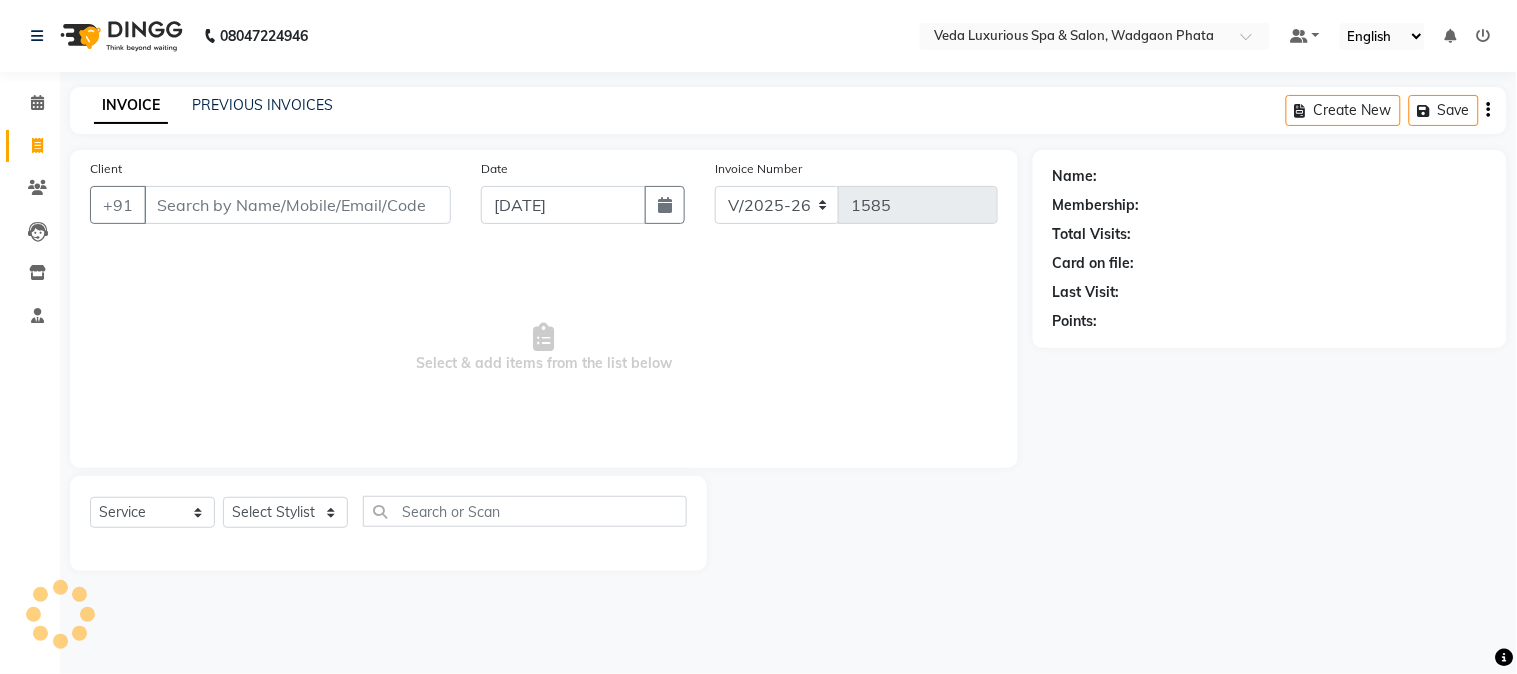 click on "Client" at bounding box center (297, 205) 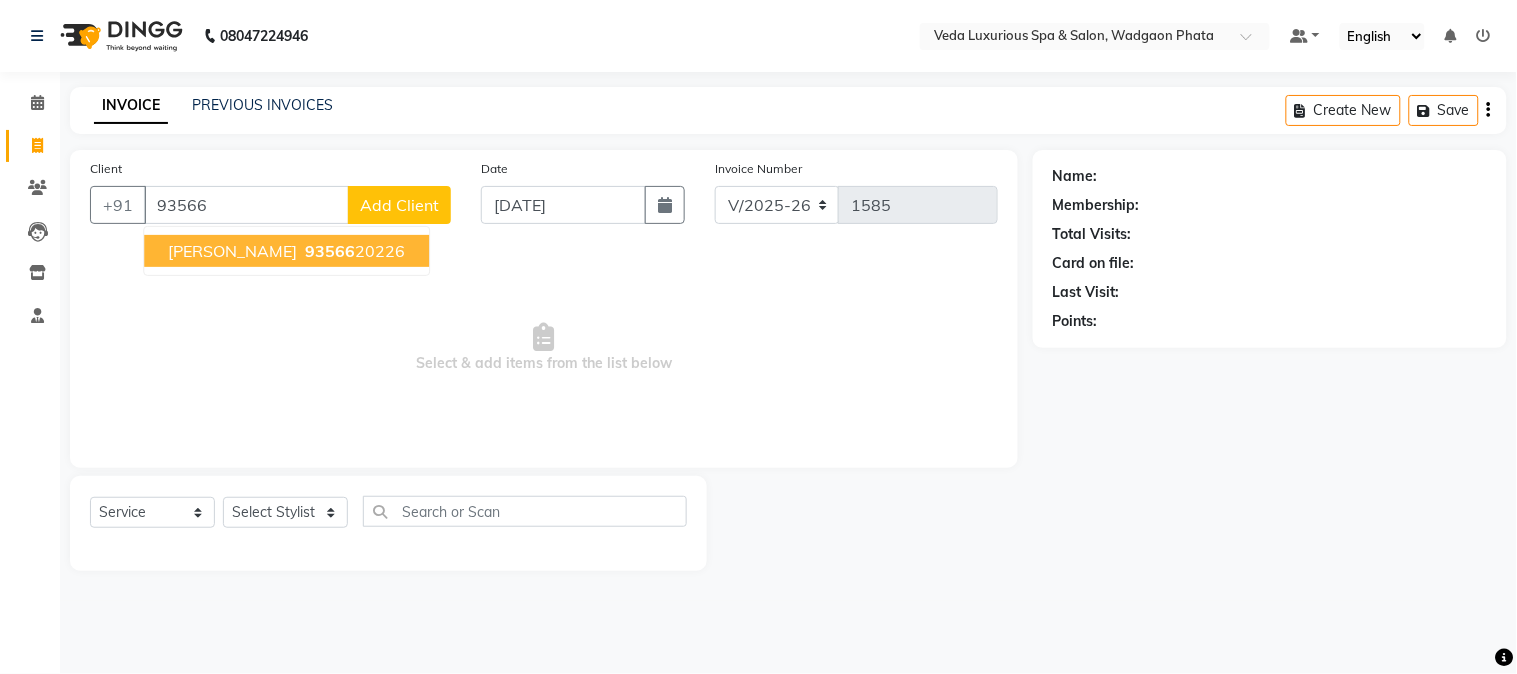 click on "93566" at bounding box center (330, 251) 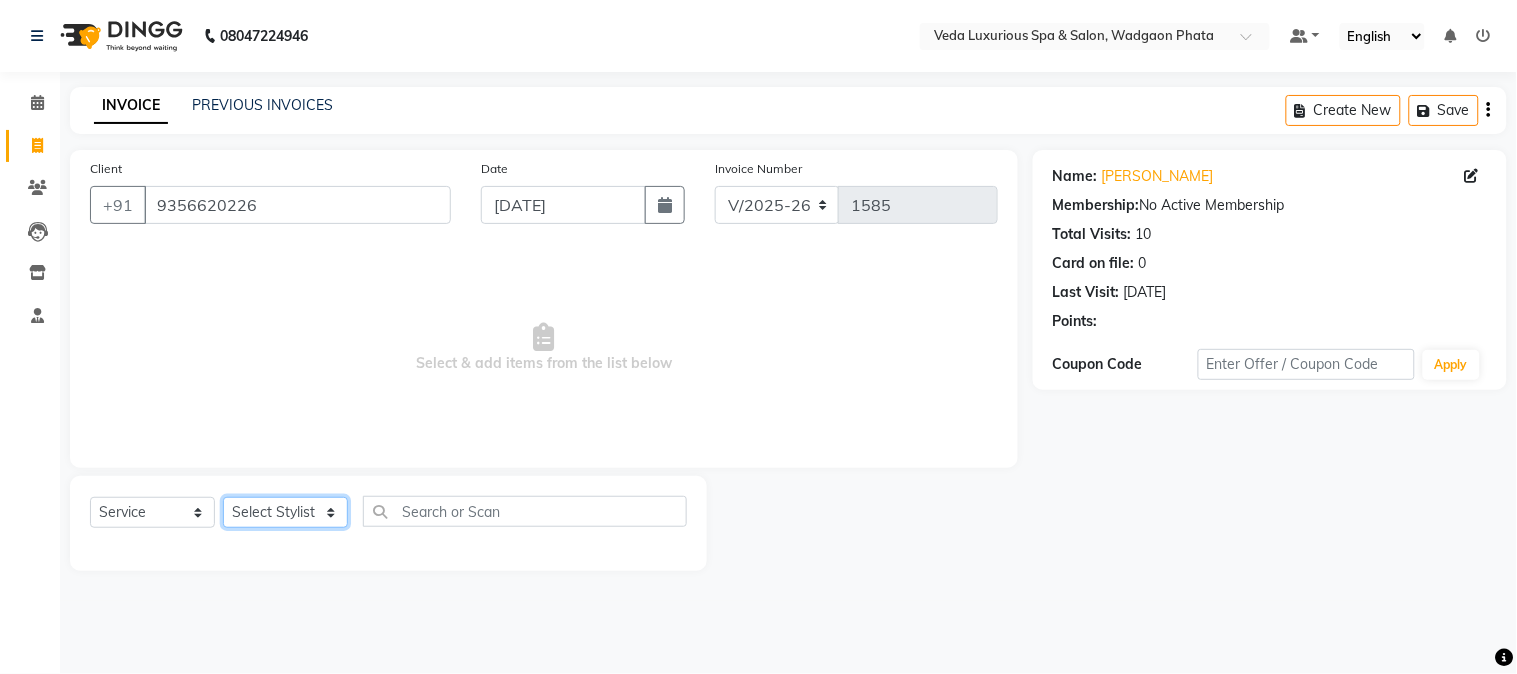 click on "Select Stylist Ankur GOLU [PERSON_NAME] [PERSON_NAME] [PERSON_NAME] RP seri VEDA" 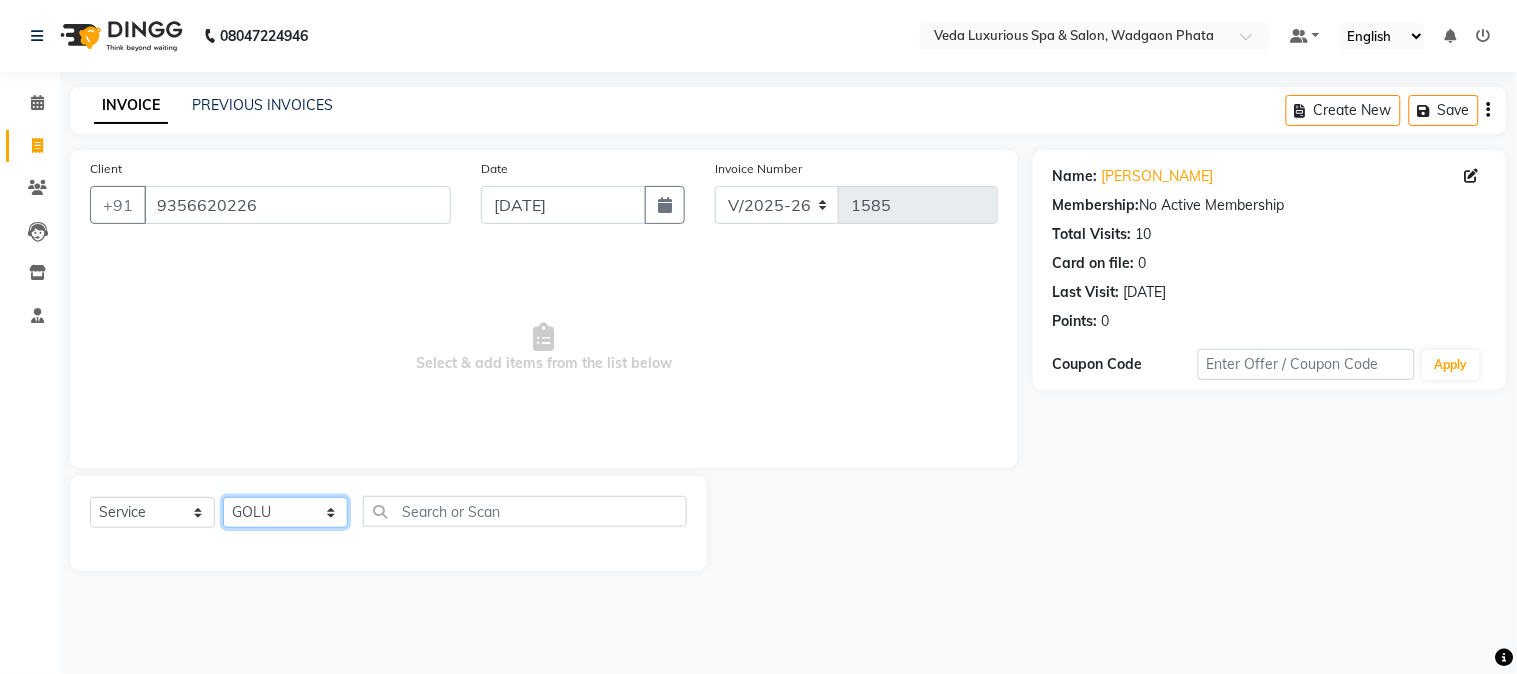 click on "Select Stylist Ankur GOLU [PERSON_NAME] [PERSON_NAME] [PERSON_NAME] RP seri VEDA" 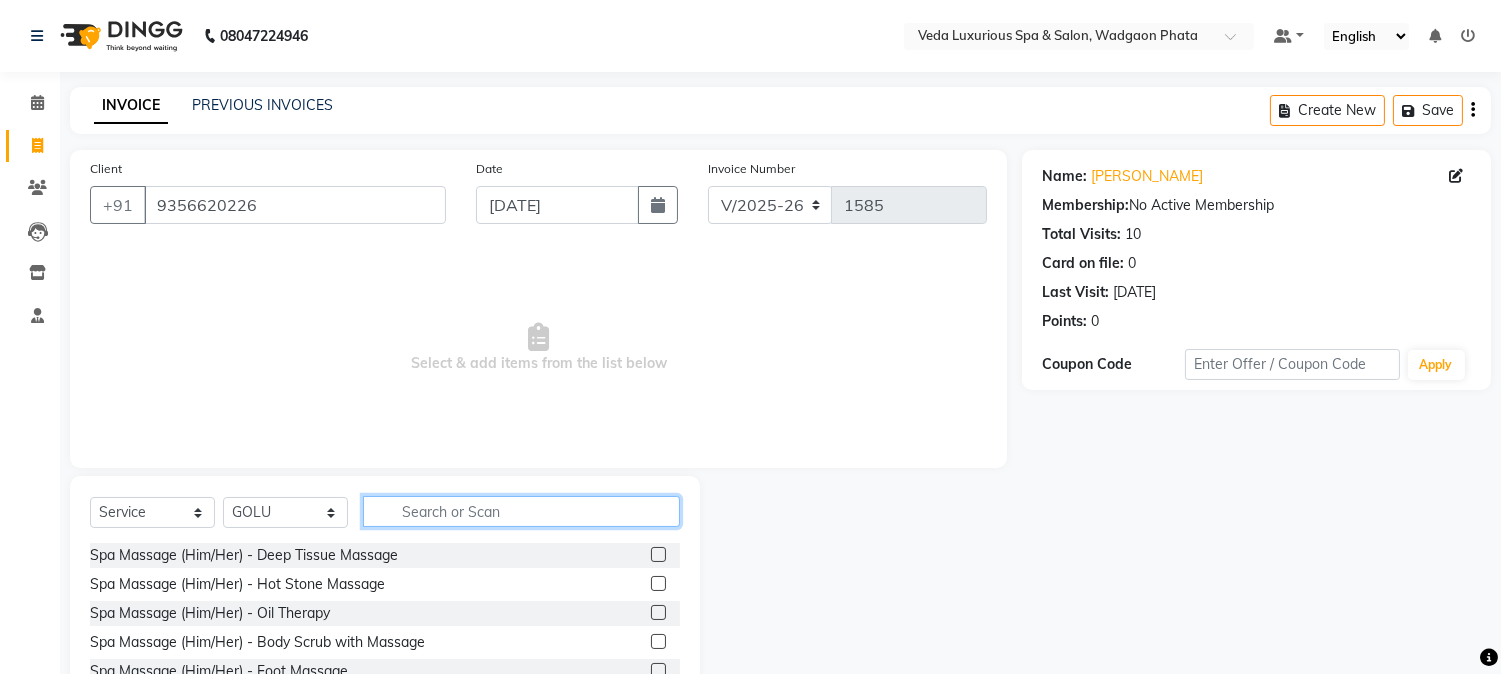 click 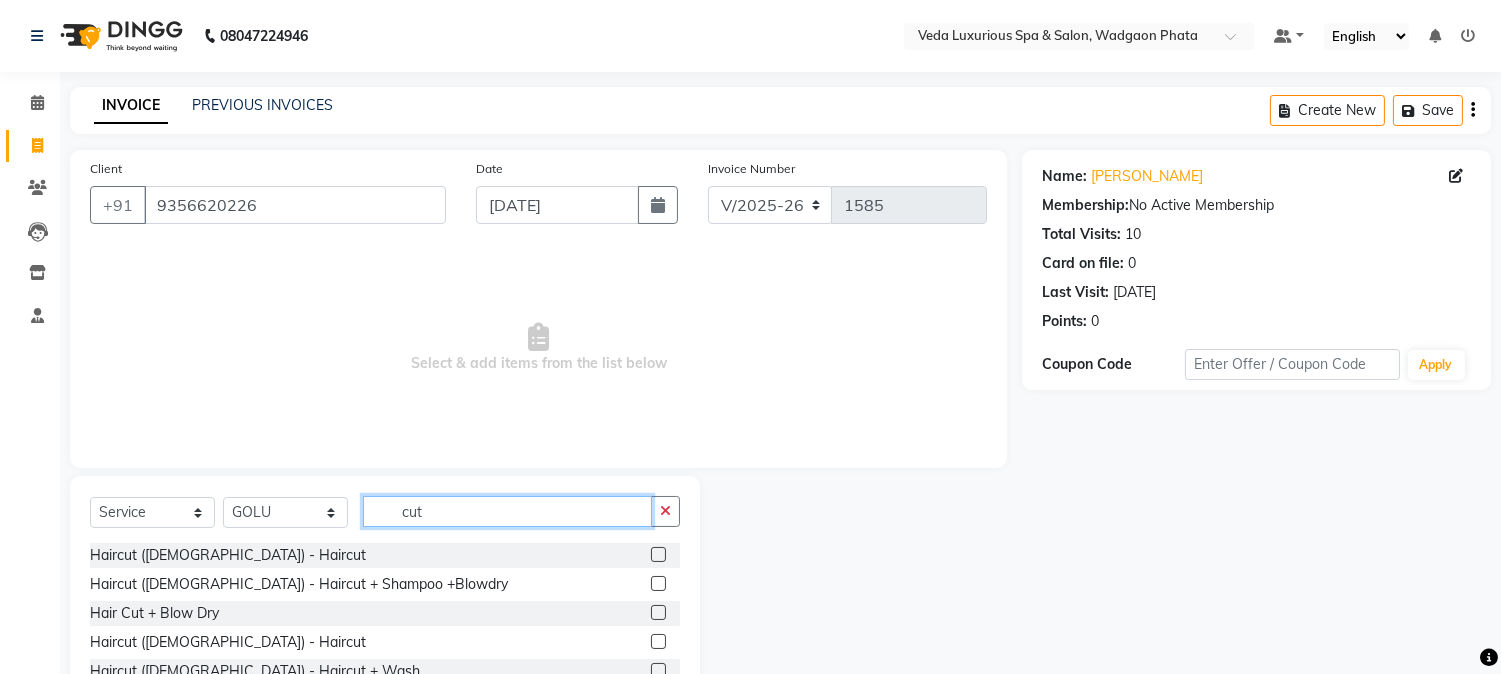 scroll, scrollTop: 101, scrollLeft: 0, axis: vertical 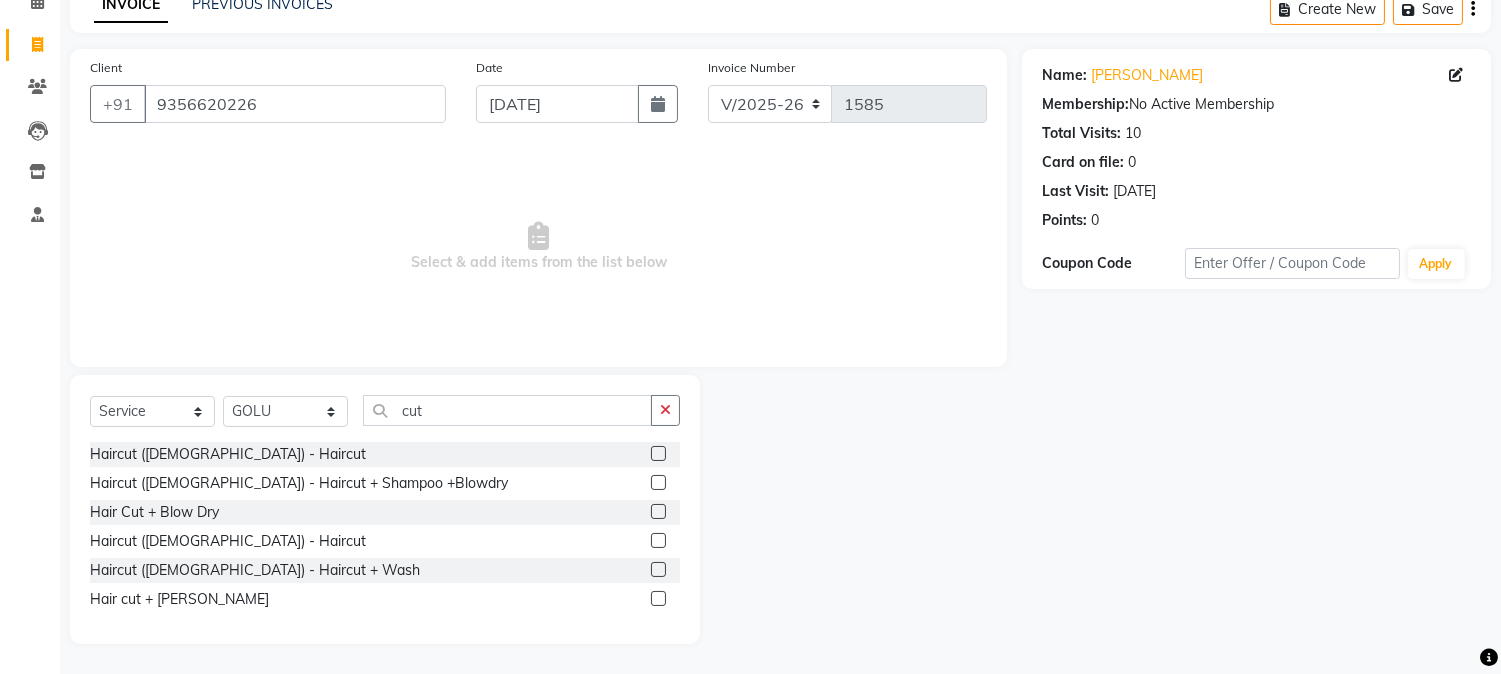 drag, startPoint x: 206, startPoint y: 538, endPoint x: 210, endPoint y: 526, distance: 12.649111 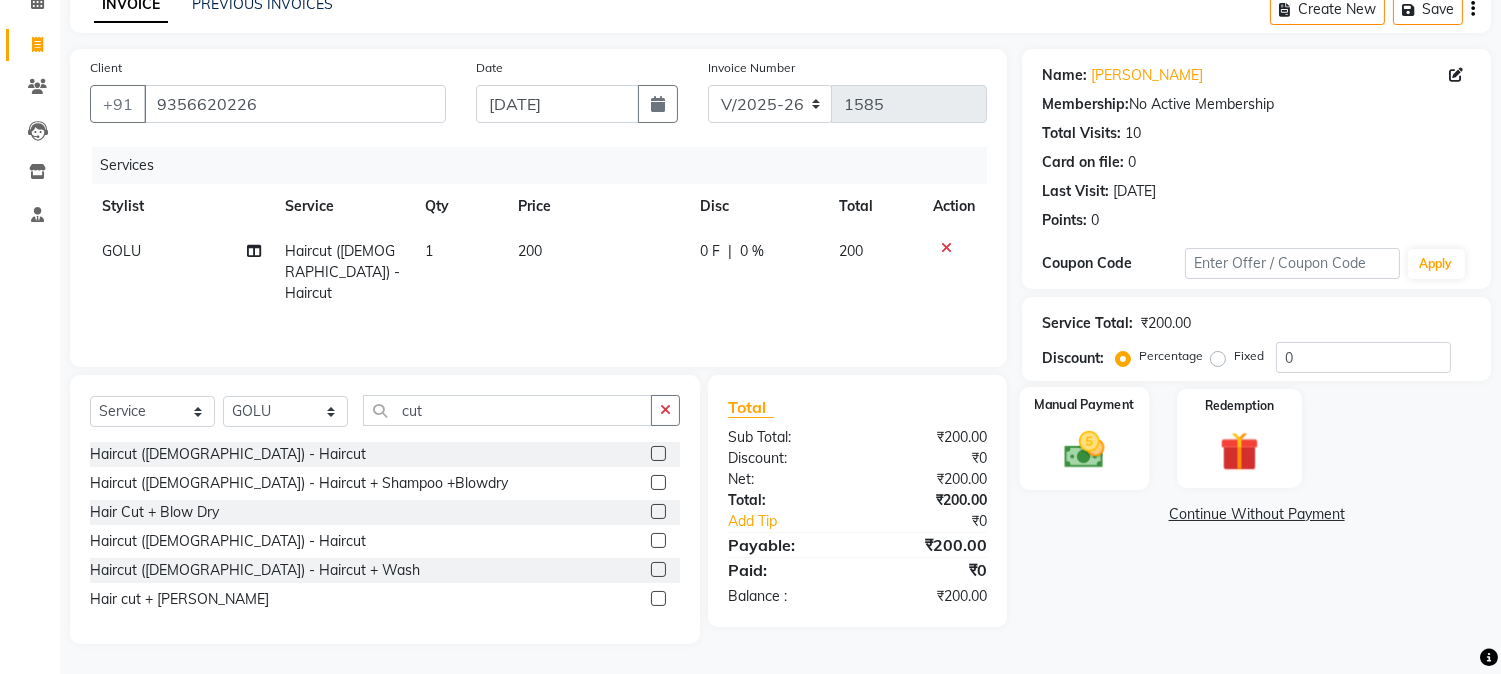 click 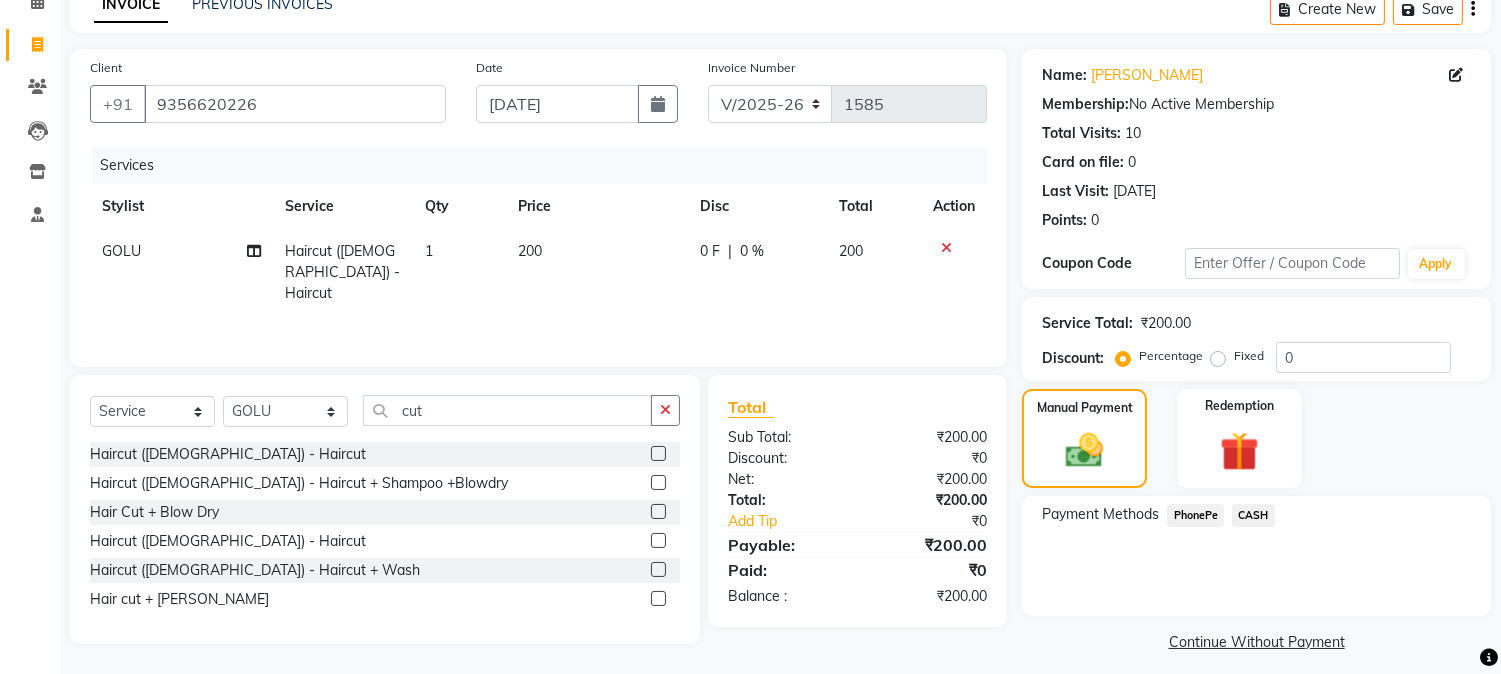 click on "CASH" 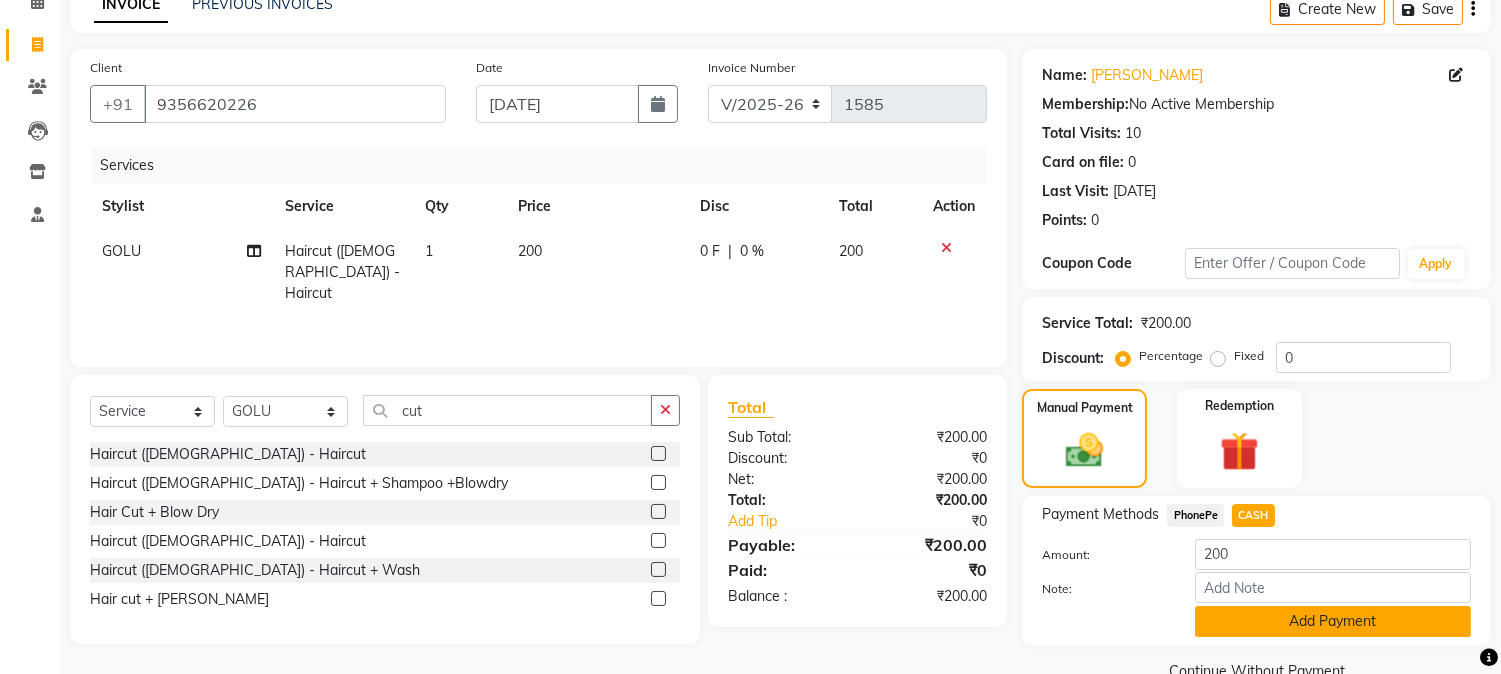 scroll, scrollTop: 142, scrollLeft: 0, axis: vertical 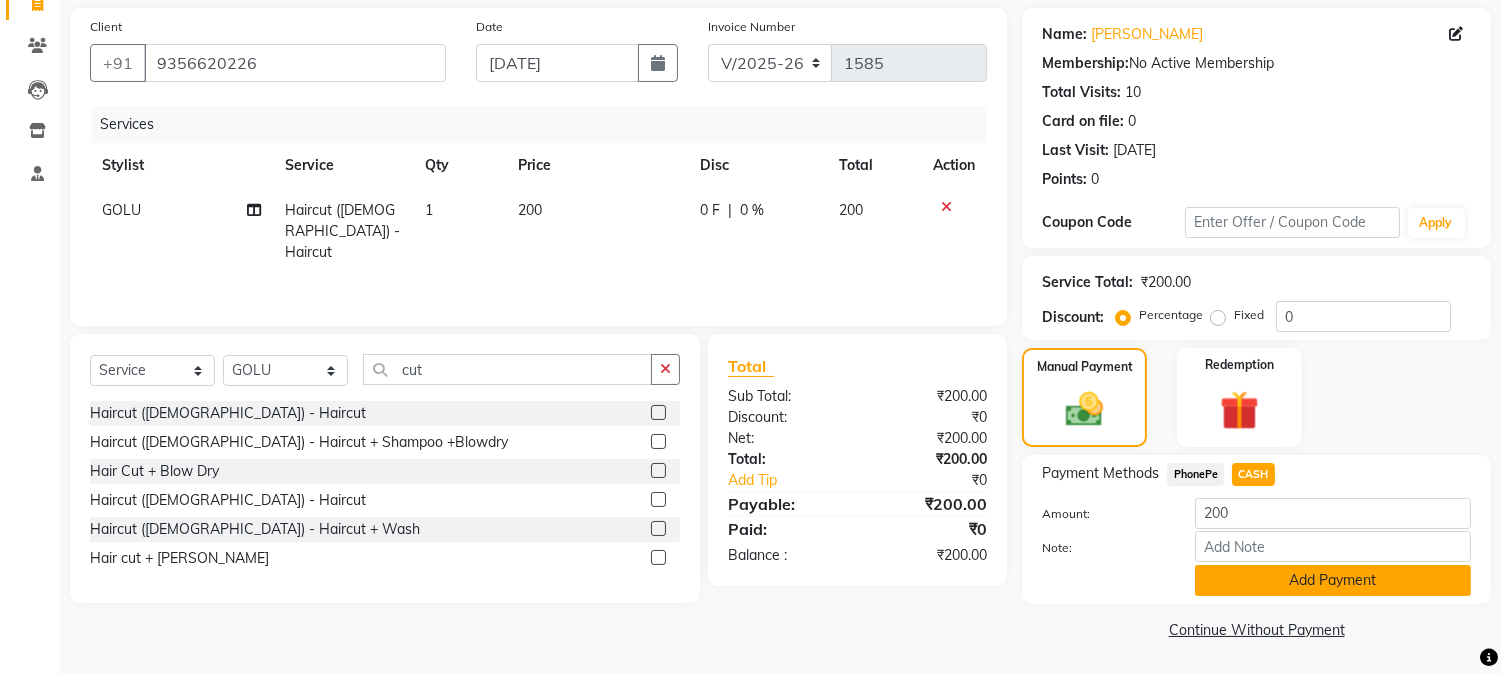 click on "Add Payment" 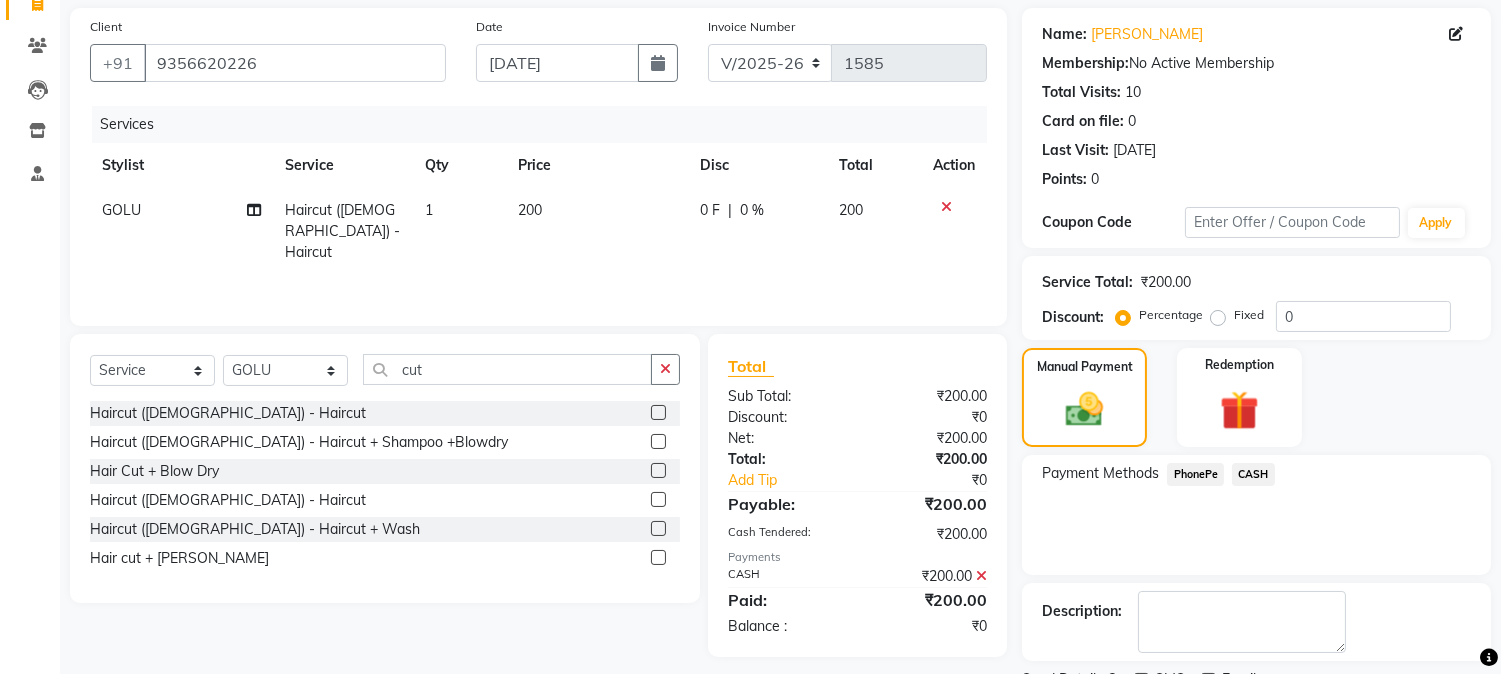 scroll, scrollTop: 225, scrollLeft: 0, axis: vertical 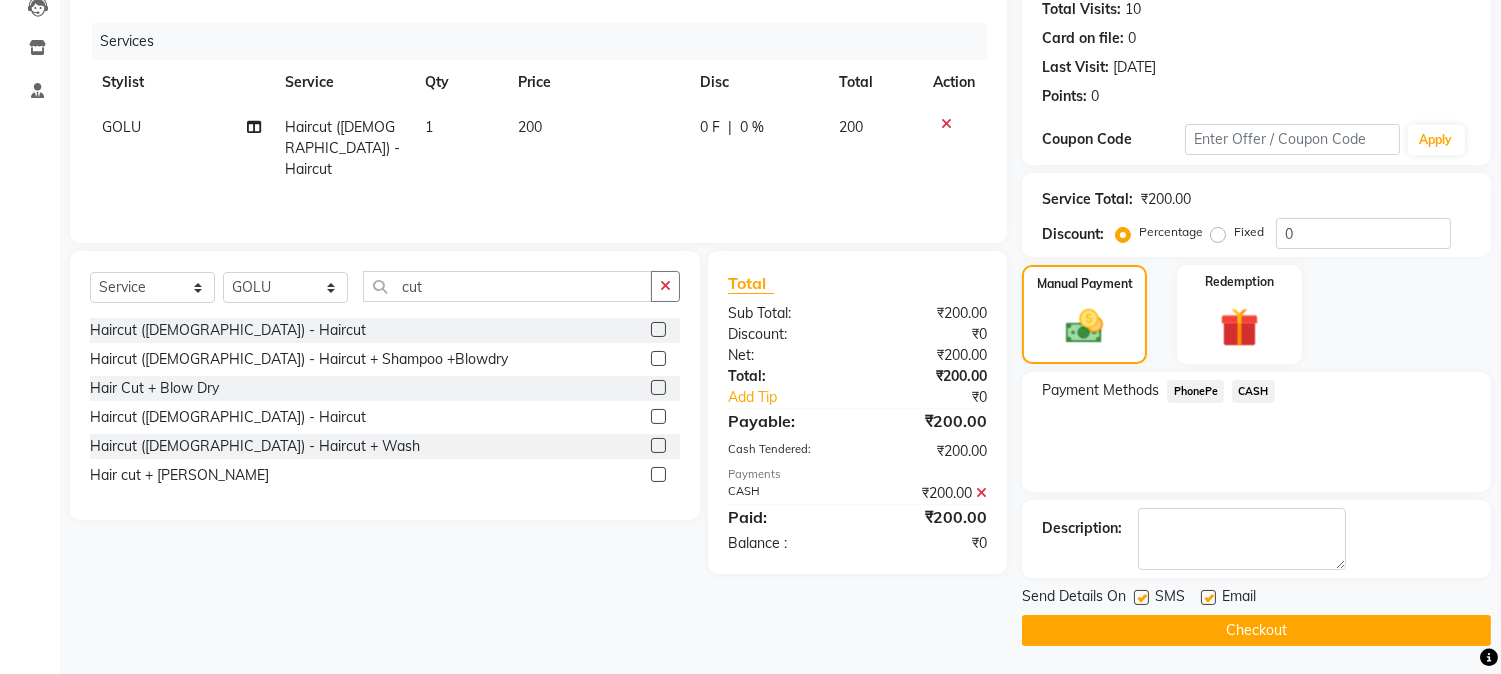 click on "Checkout" 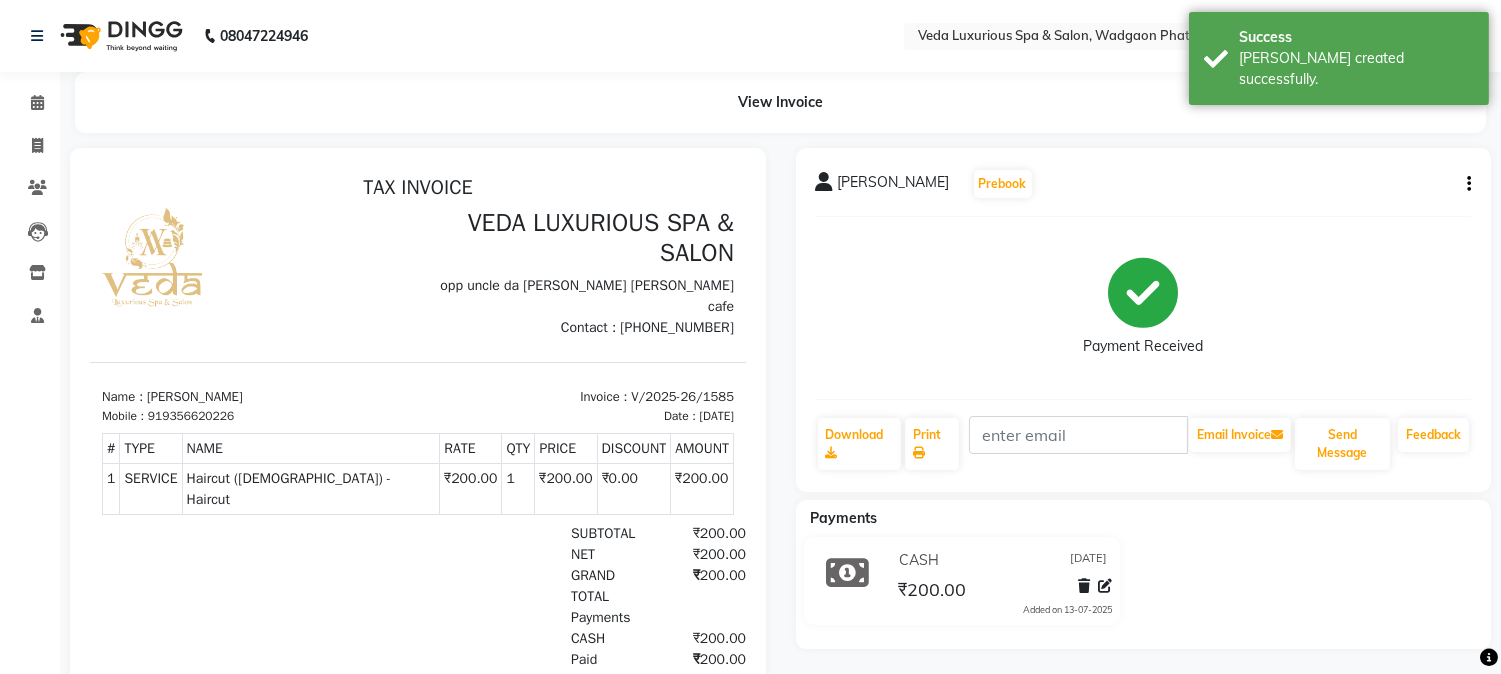 scroll, scrollTop: 0, scrollLeft: 0, axis: both 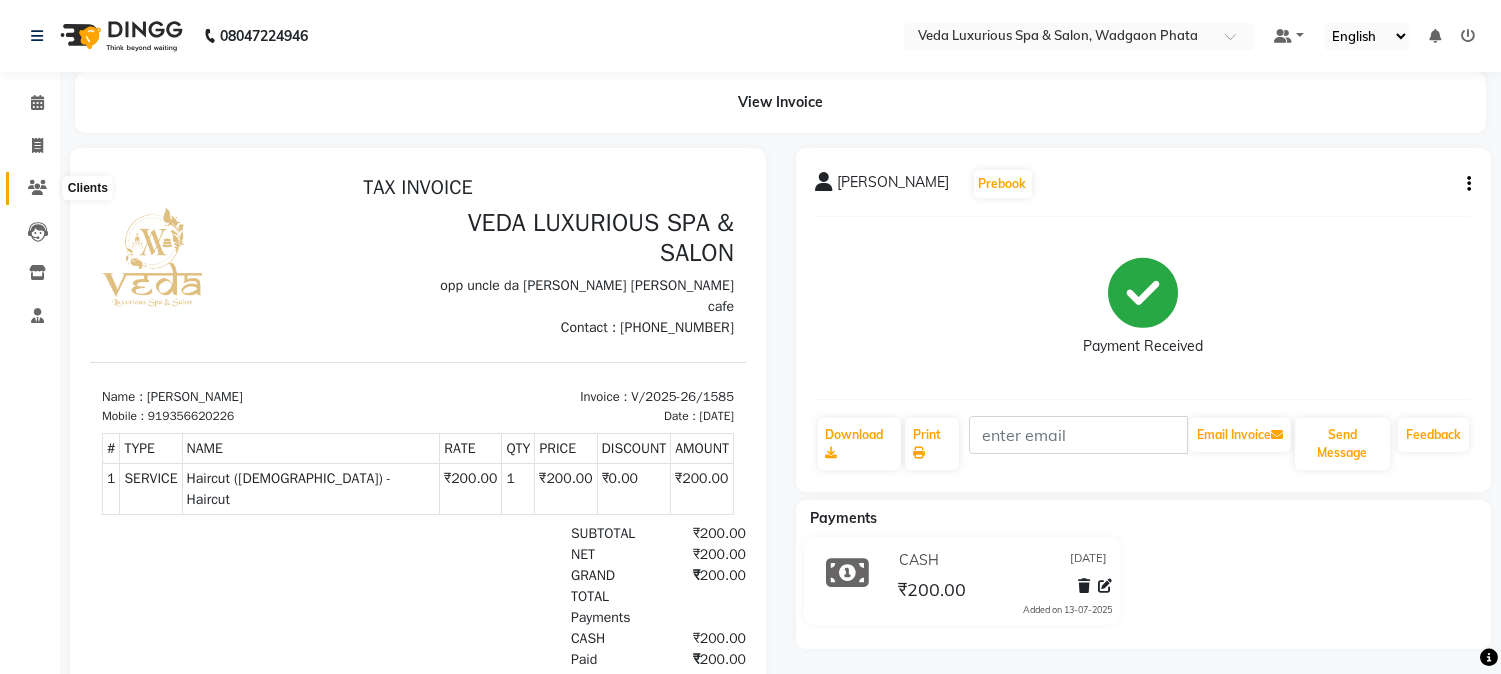 click 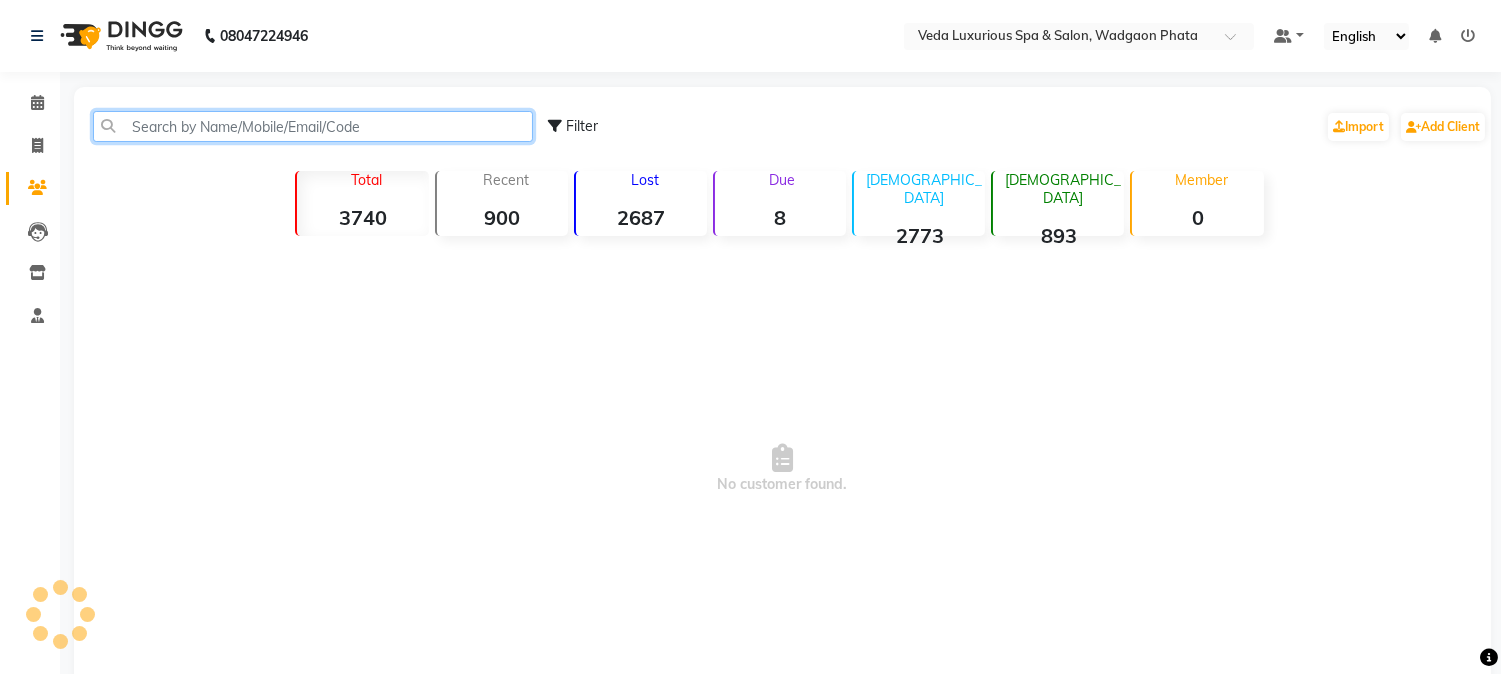 click 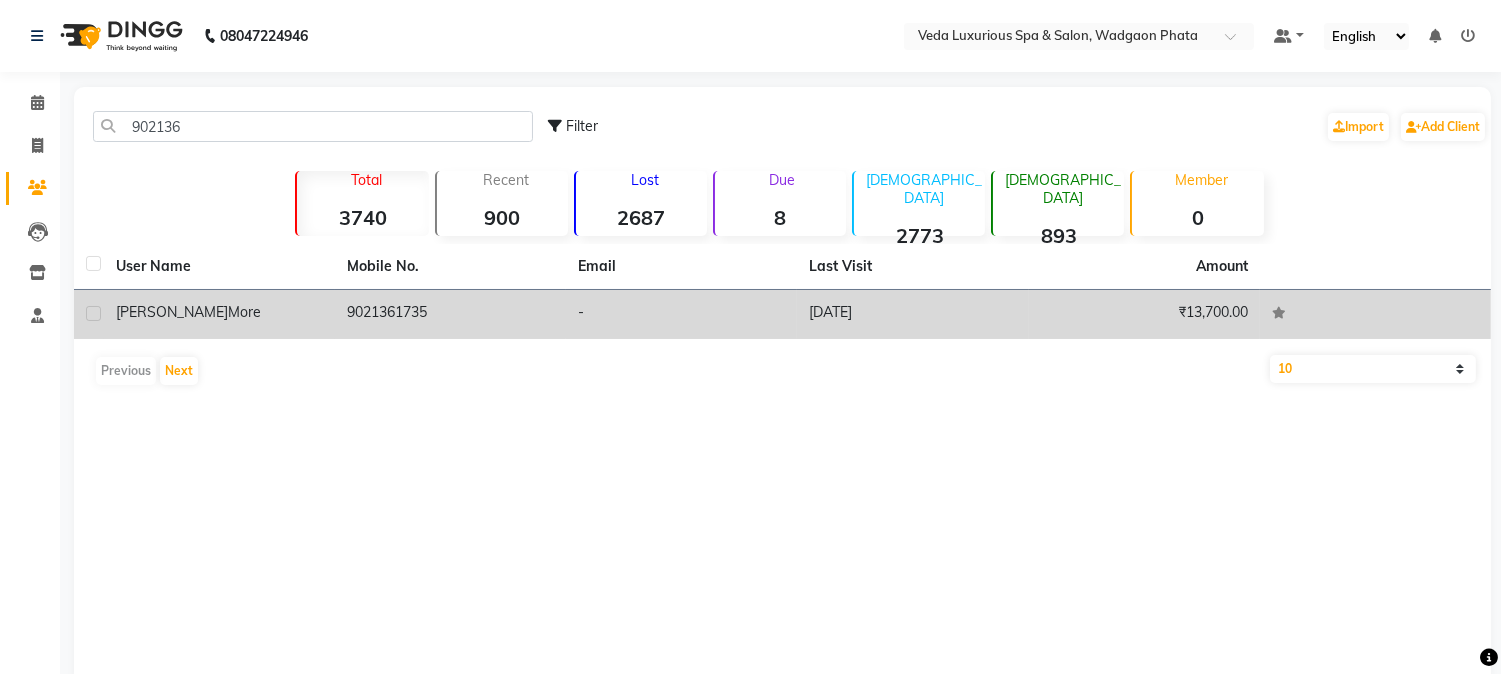 click on "9021361735" 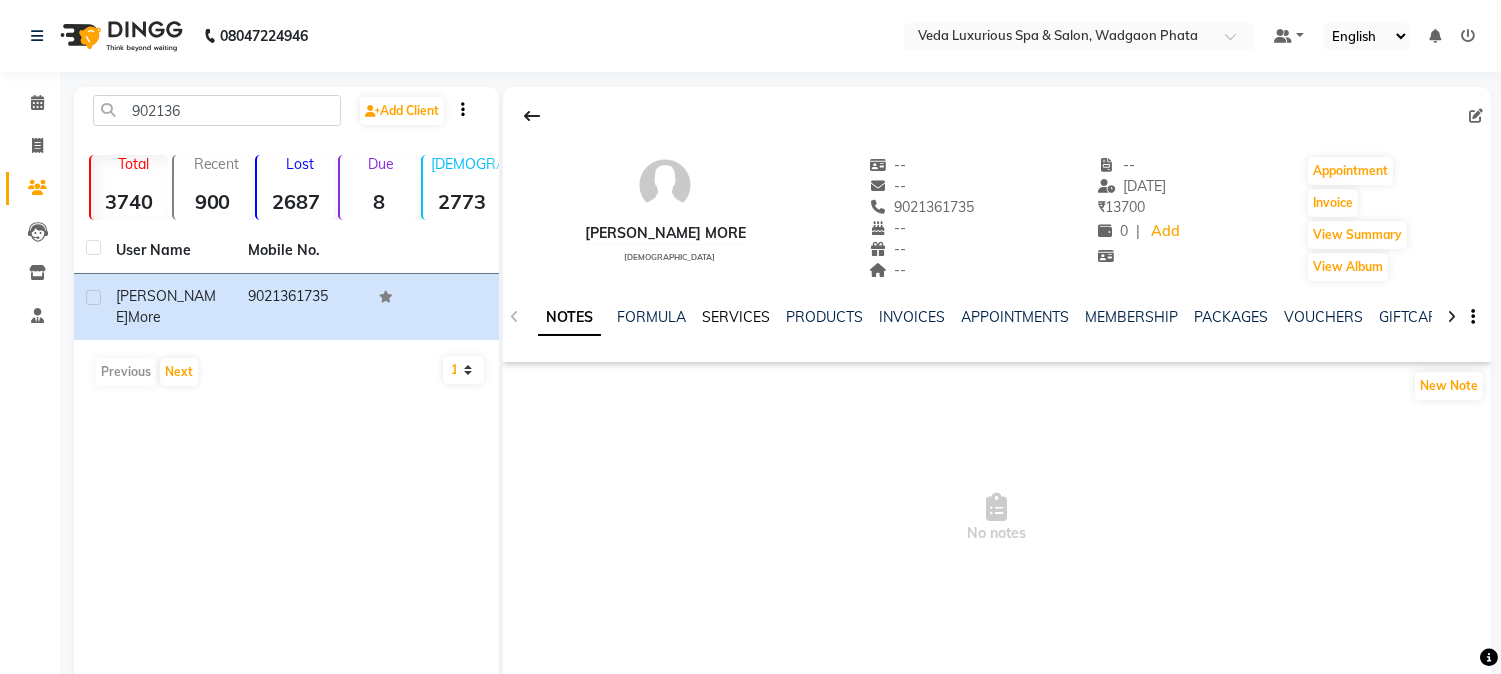 click on "SERVICES" 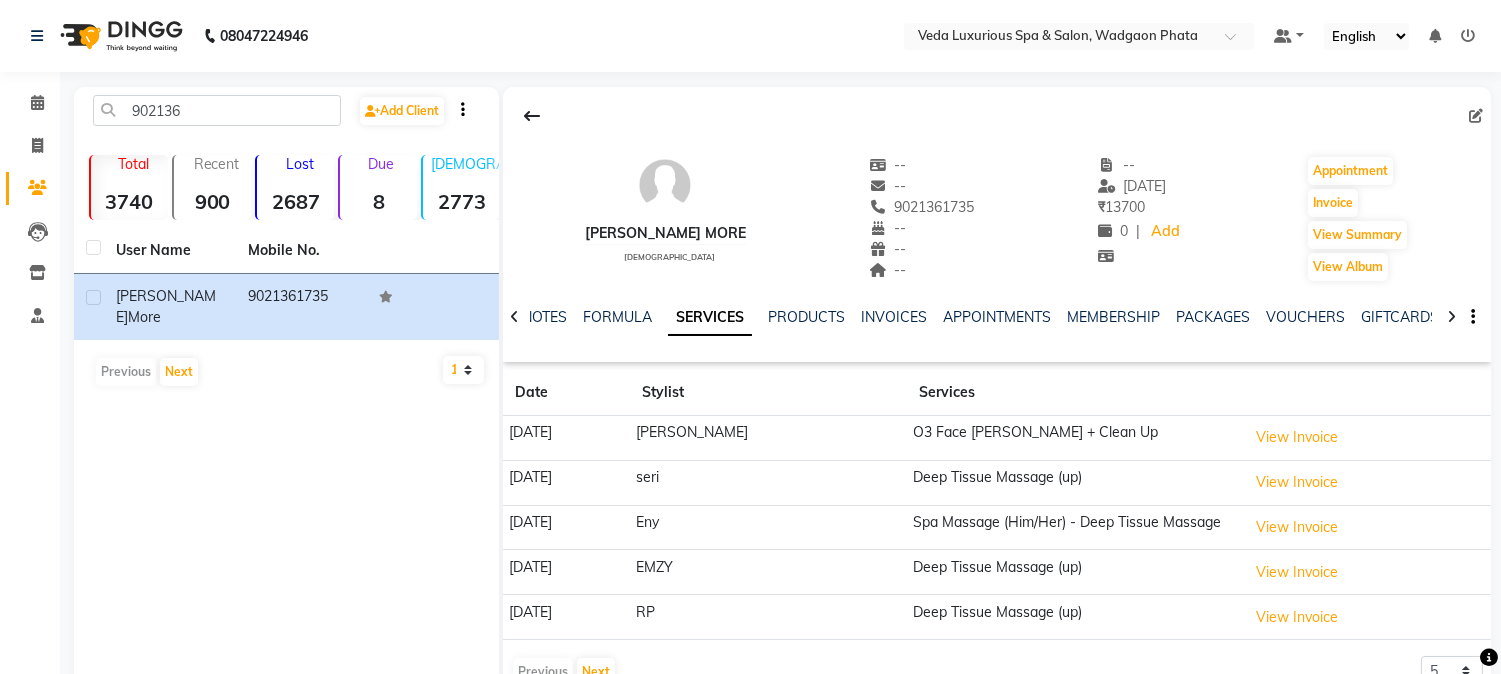 scroll, scrollTop: 53, scrollLeft: 0, axis: vertical 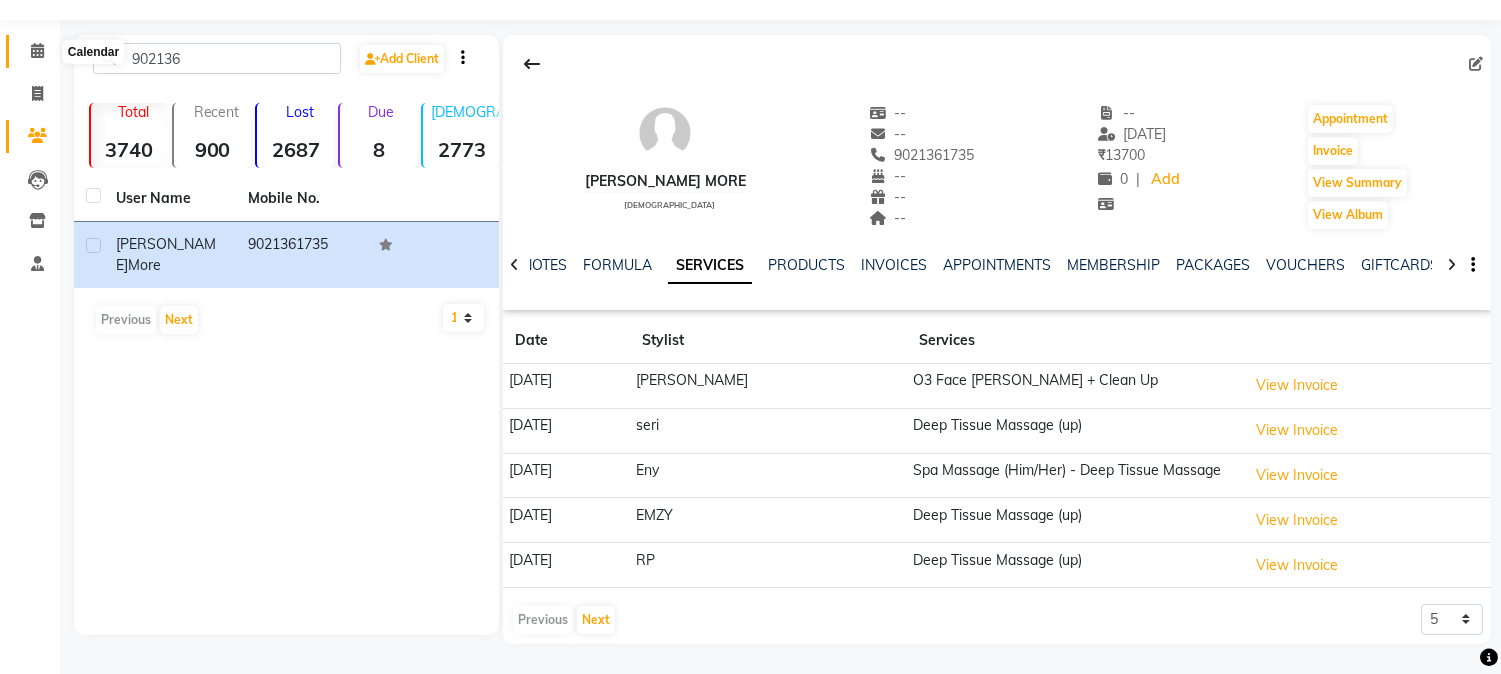 click 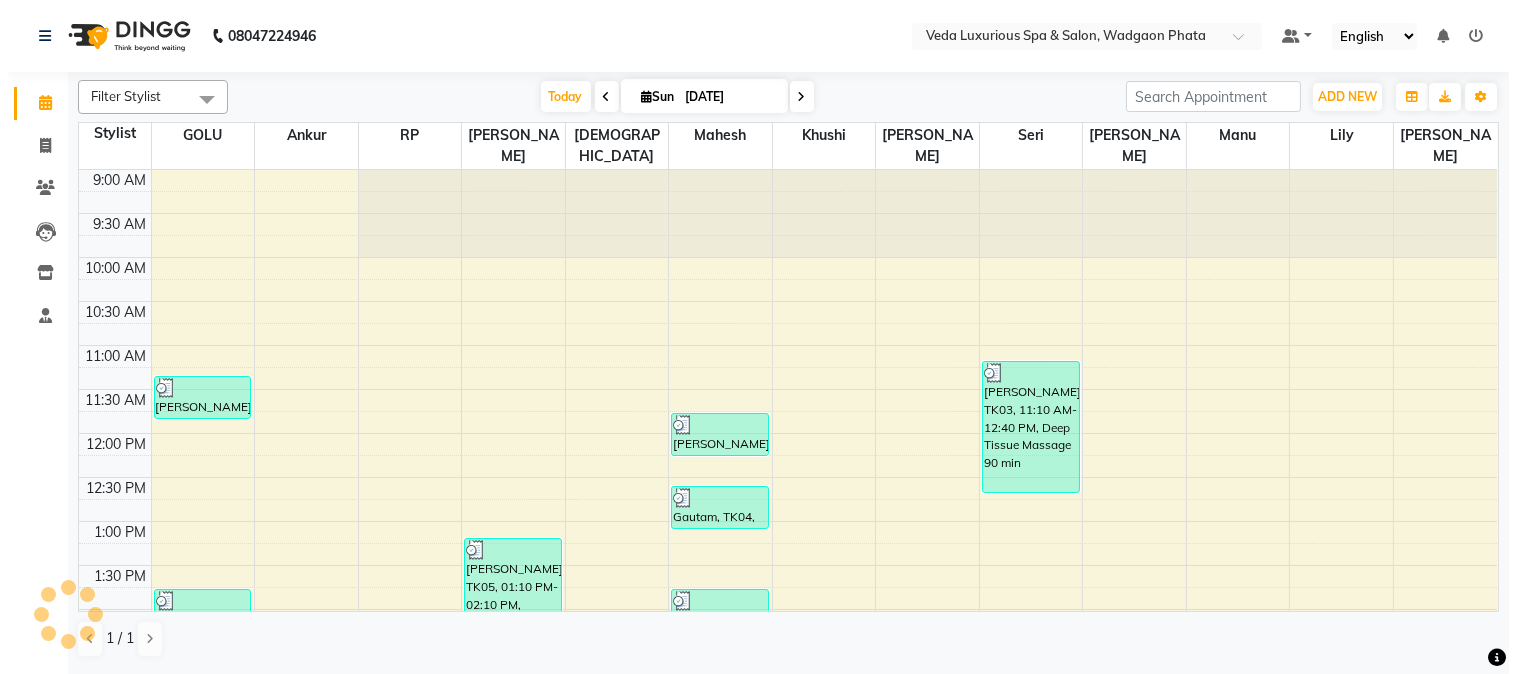 scroll, scrollTop: 0, scrollLeft: 0, axis: both 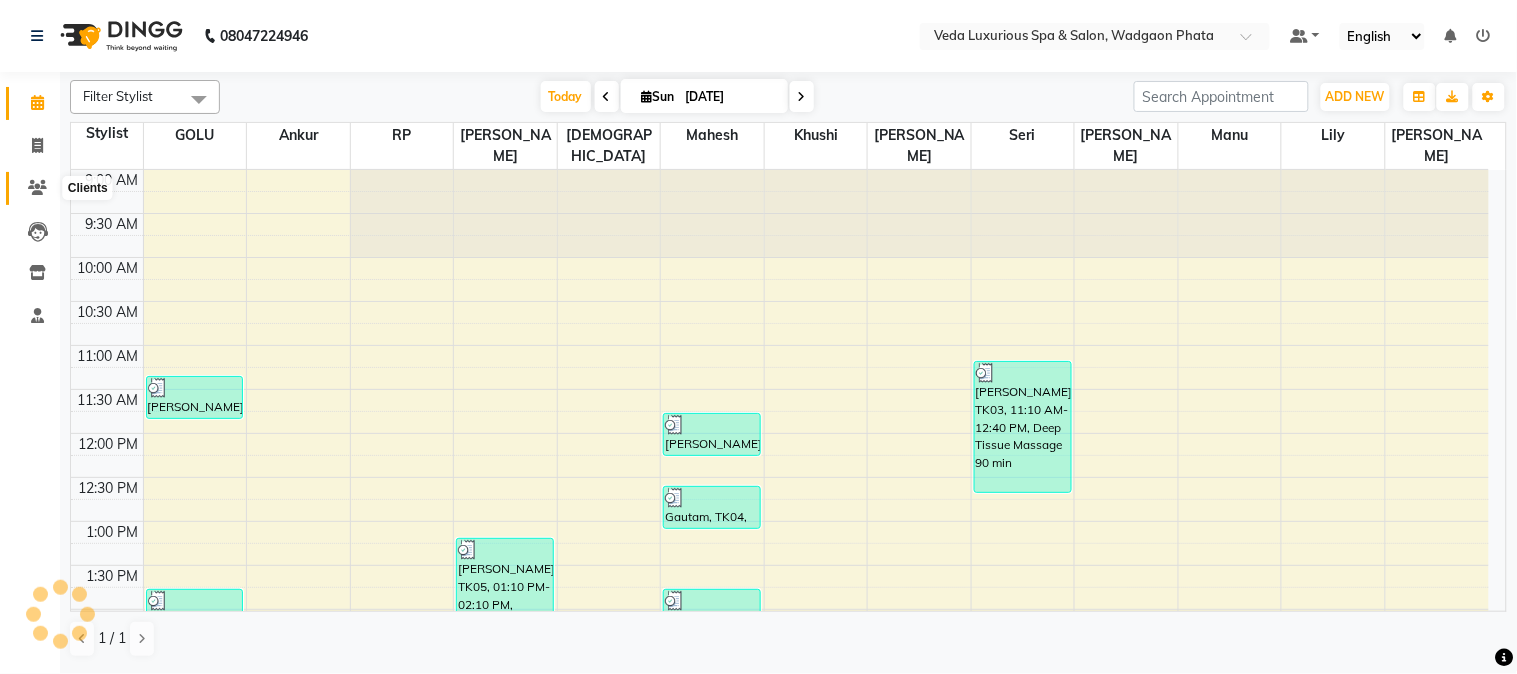 click 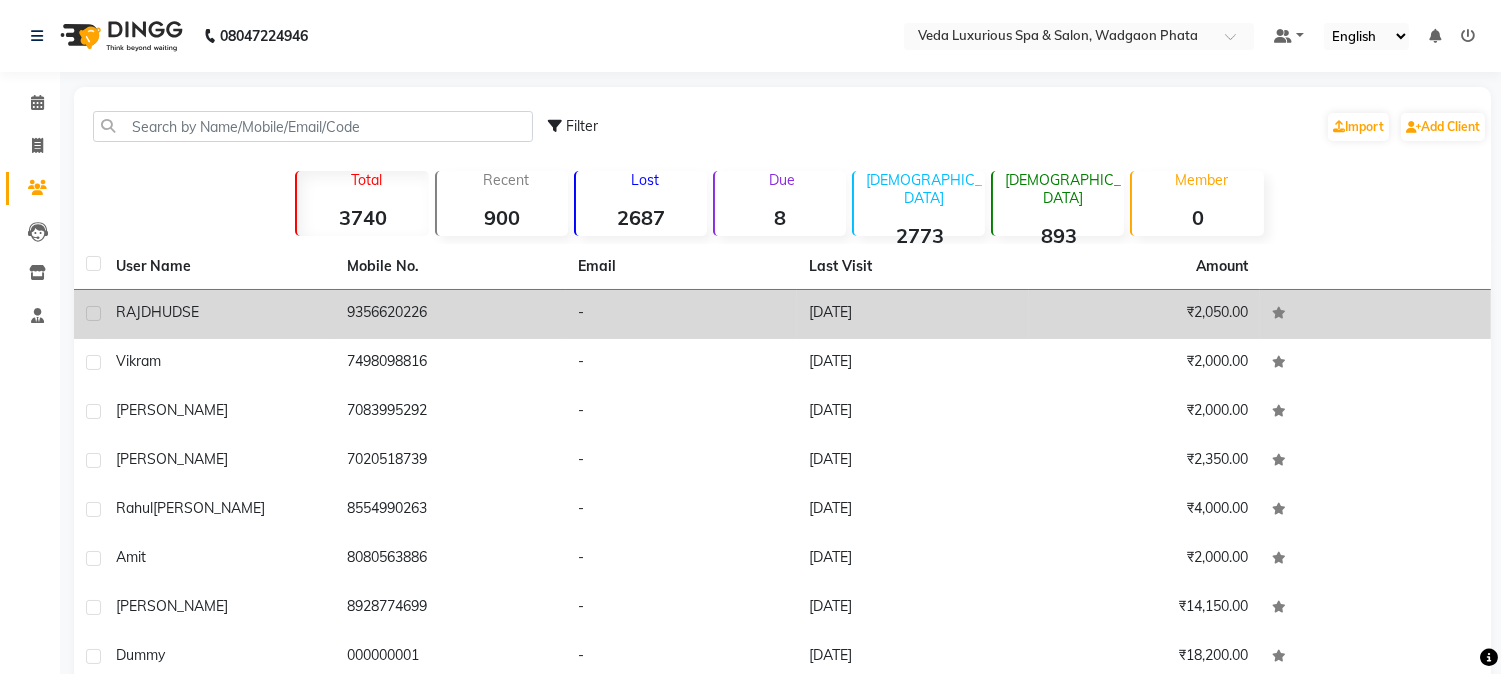 click on "DHUDSE" 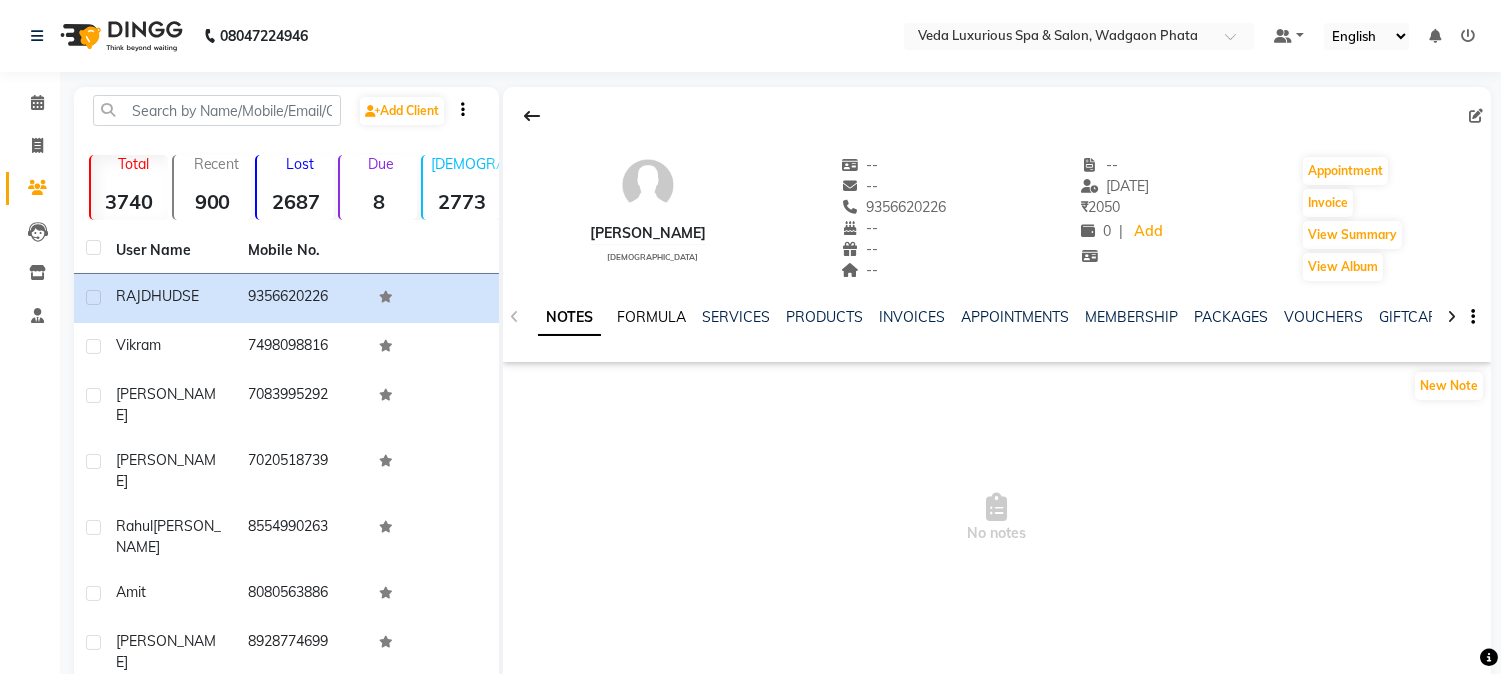 click on "FORMULA" 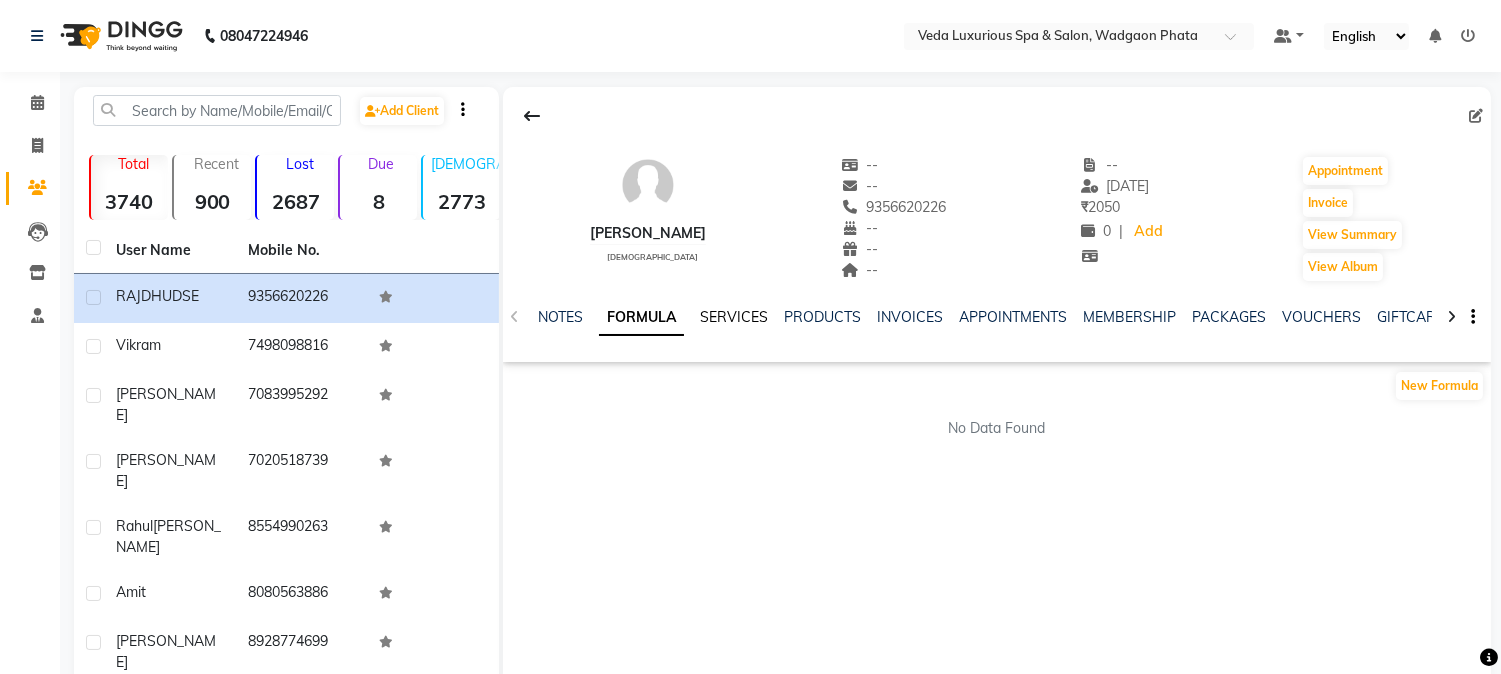 drag, startPoint x: 744, startPoint y: 310, endPoint x: 761, endPoint y: 315, distance: 17.720045 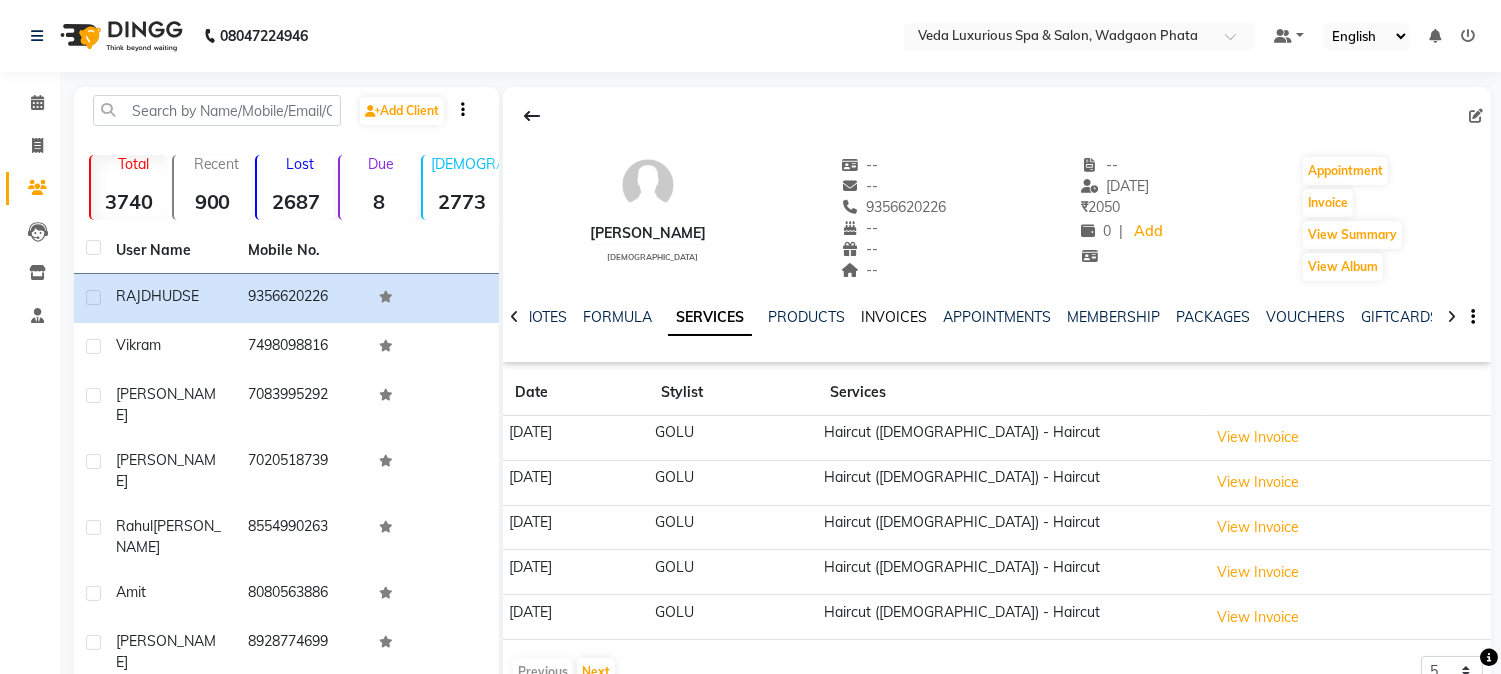 click on "INVOICES" 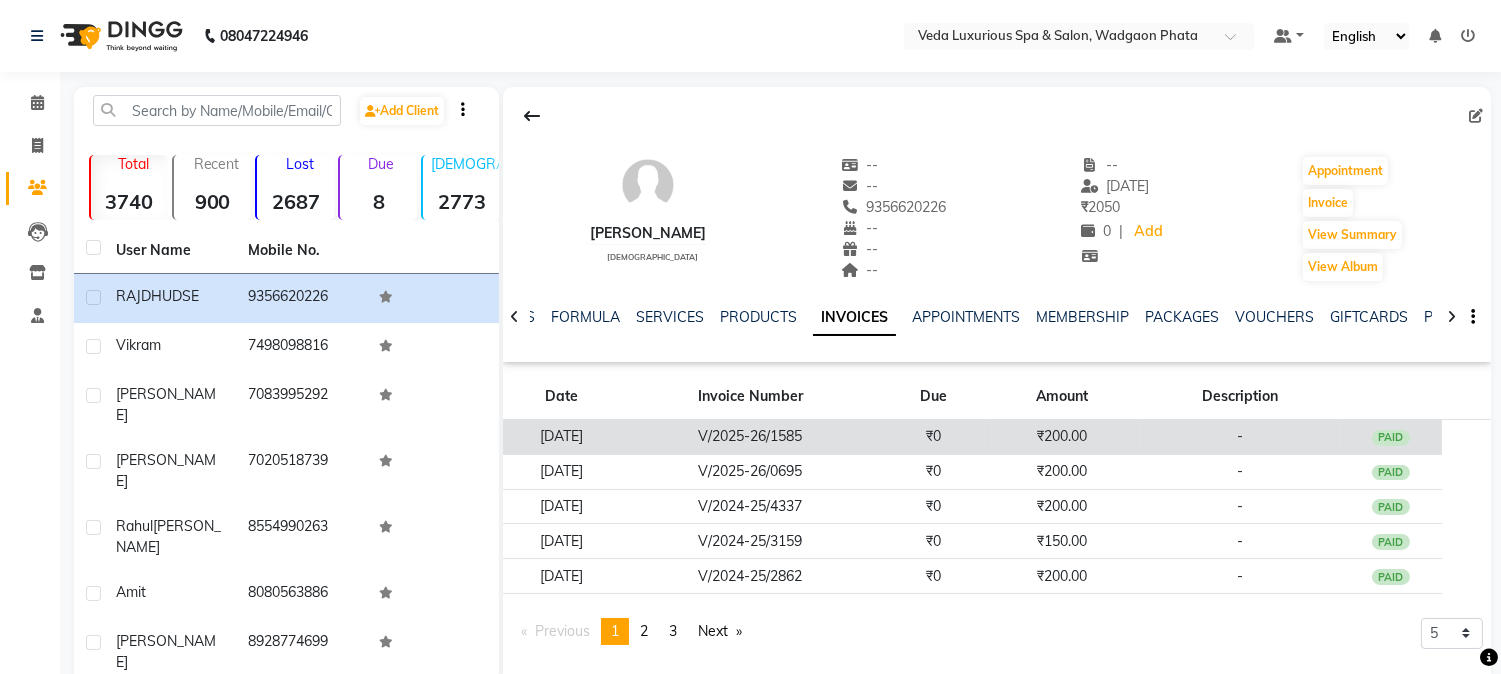 click on "PAID" 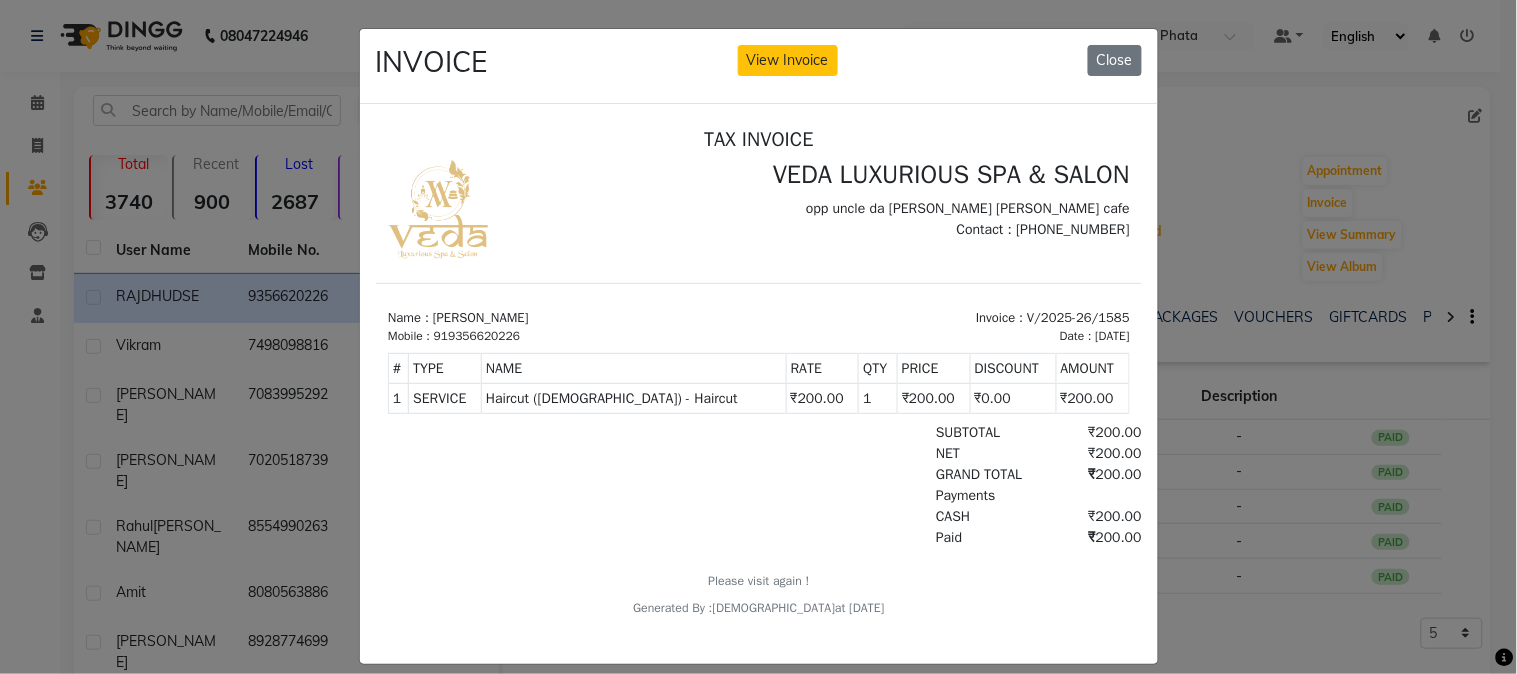 scroll, scrollTop: 0, scrollLeft: 0, axis: both 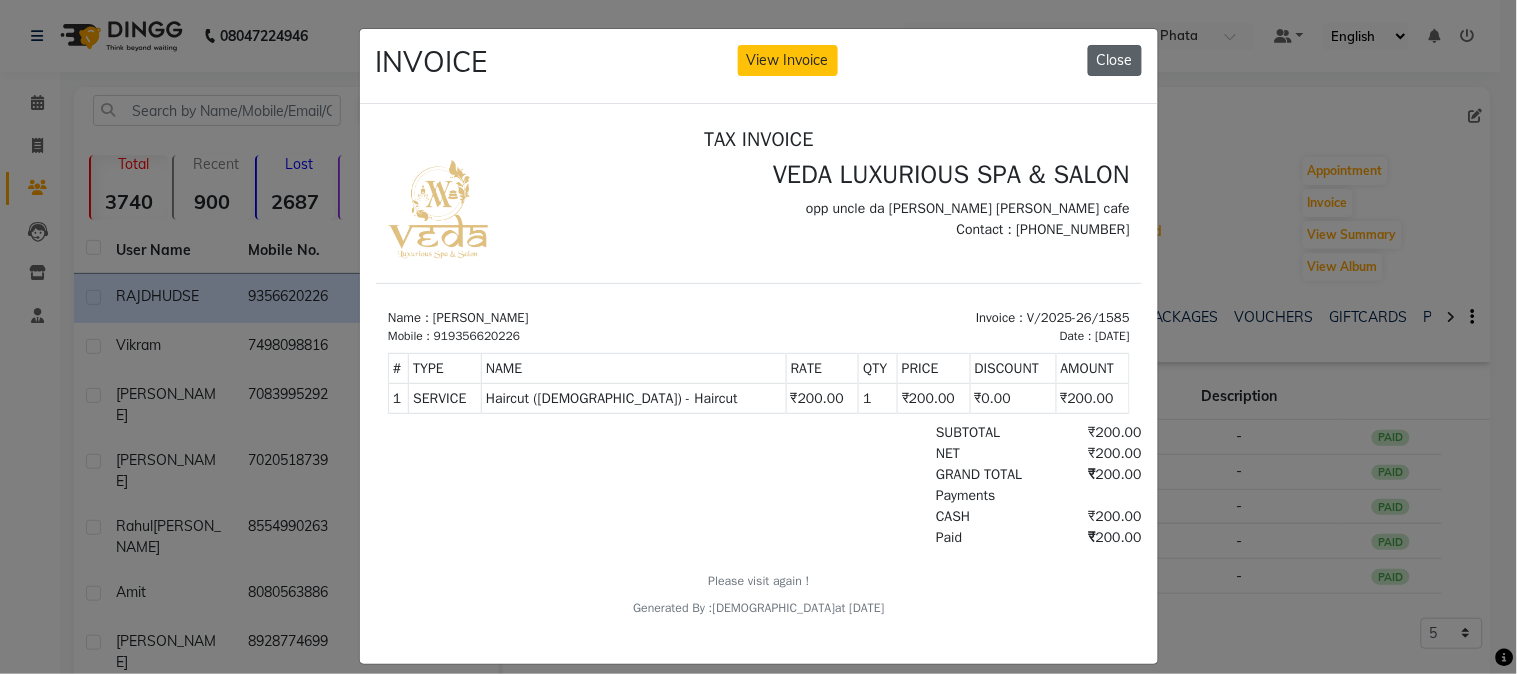 click on "Close" 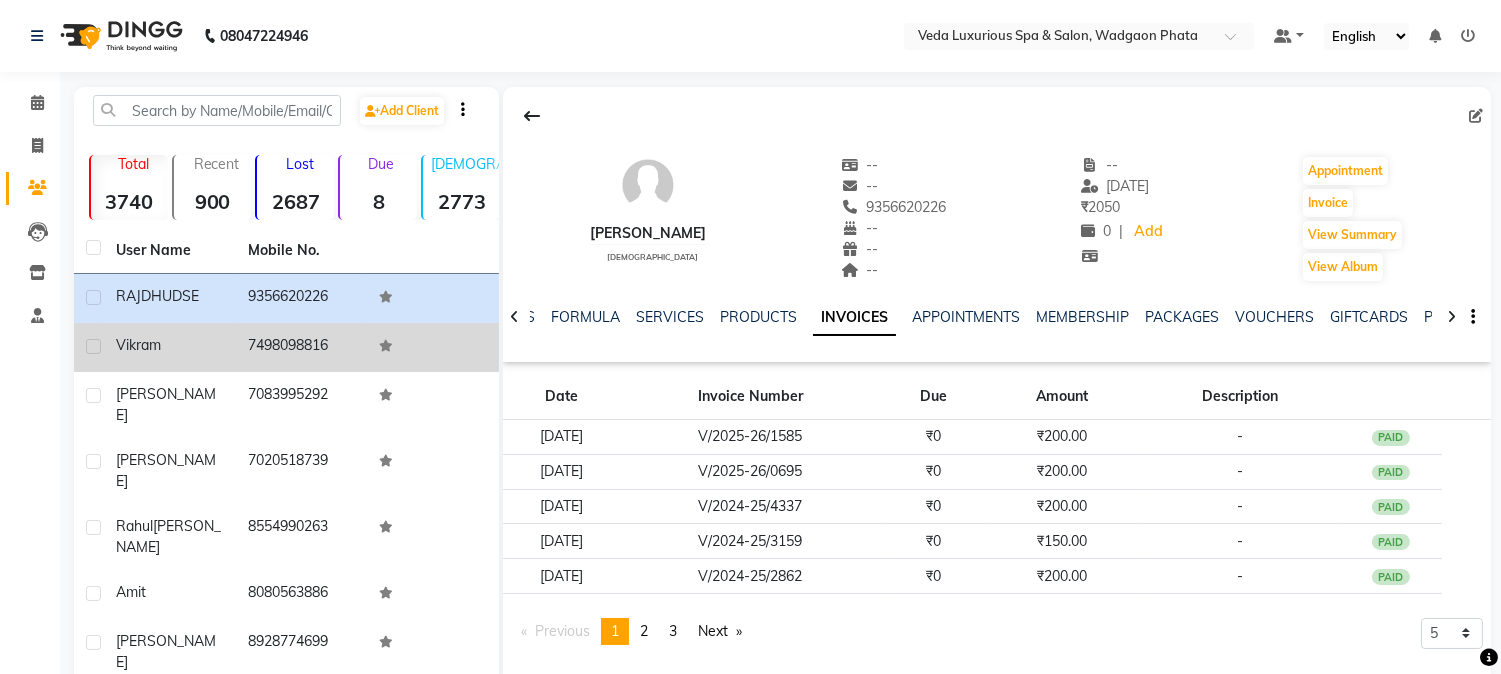 click on "Vikram" 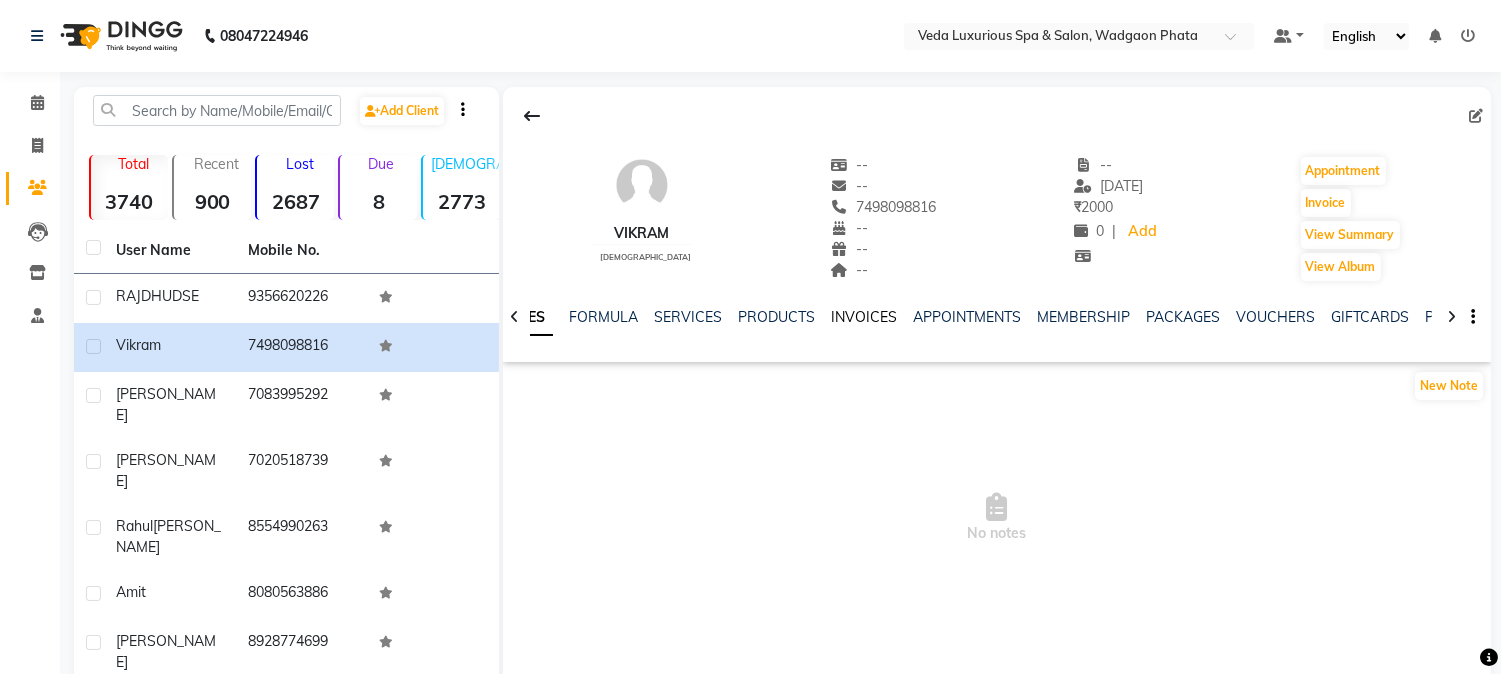 click on "INVOICES" 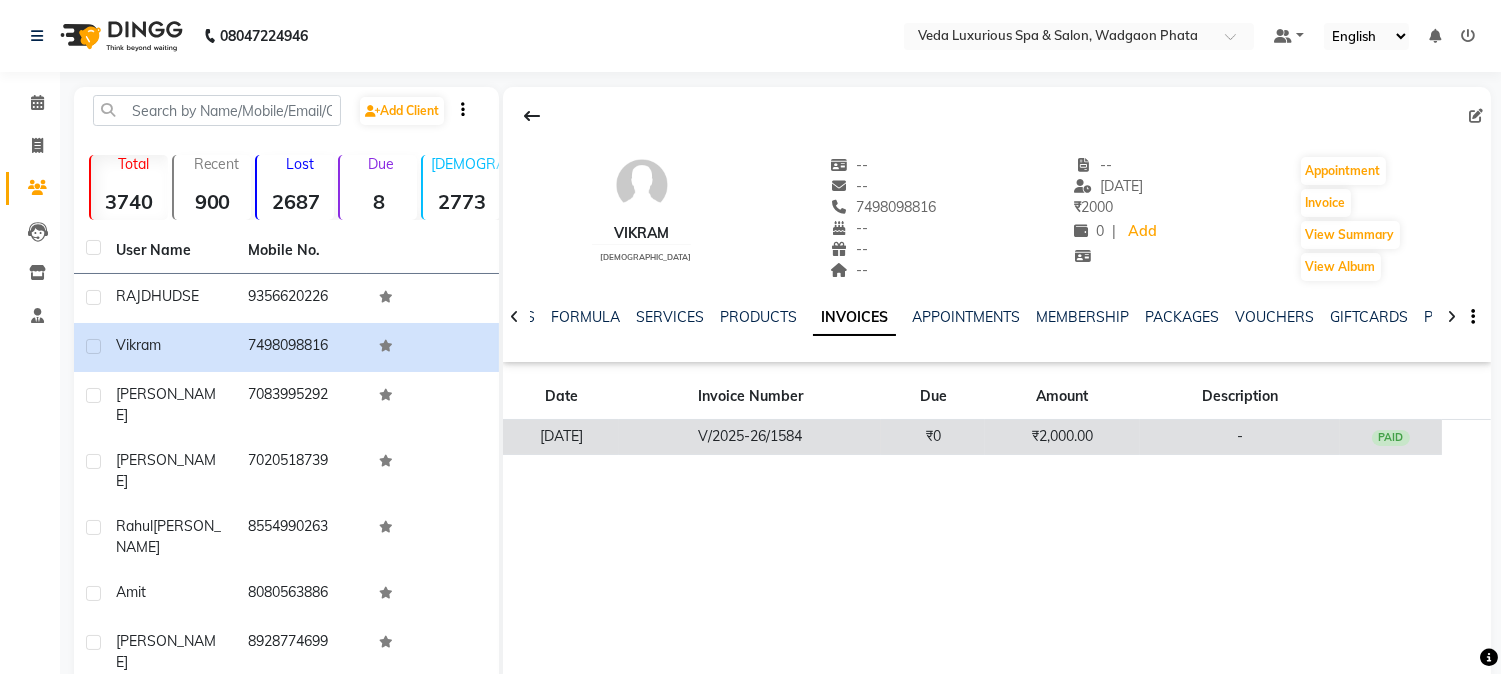 click on "PAID" 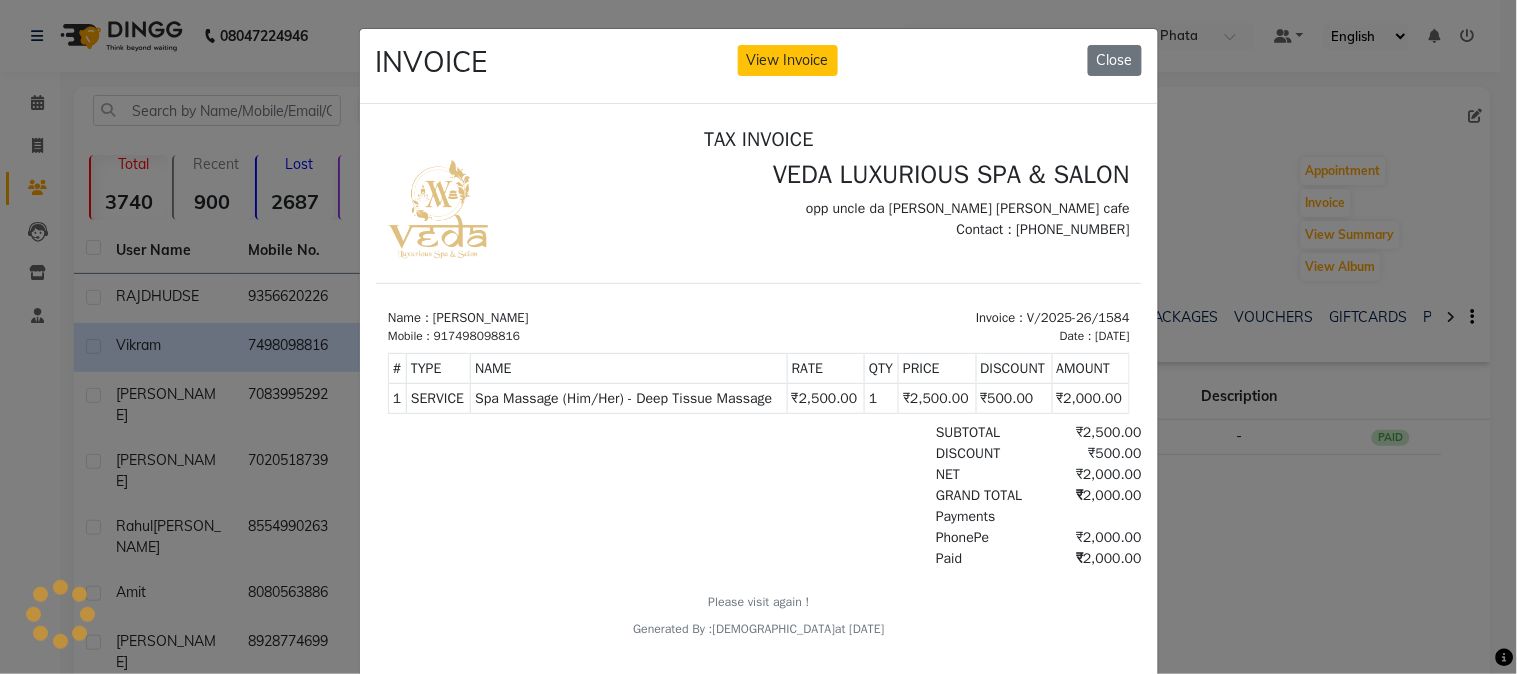 scroll, scrollTop: 0, scrollLeft: 0, axis: both 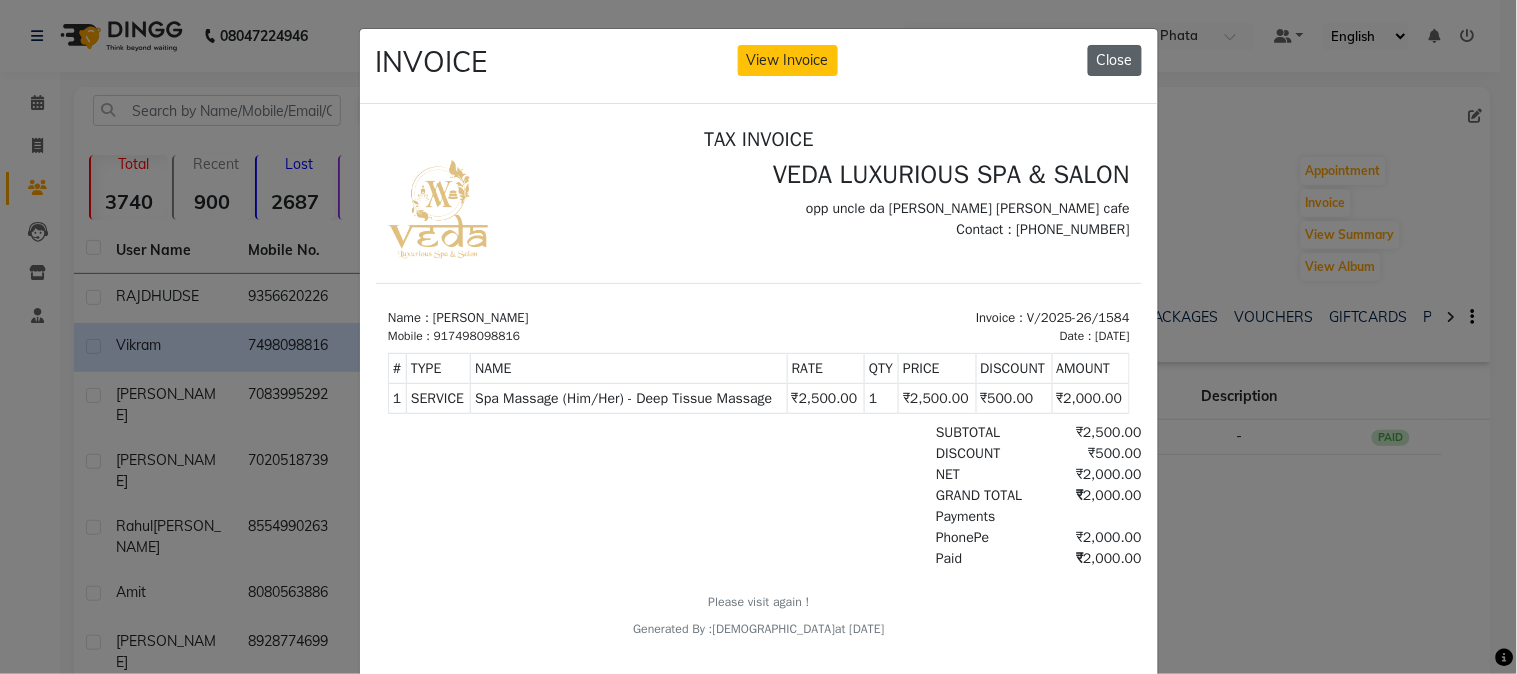 click on "Close" 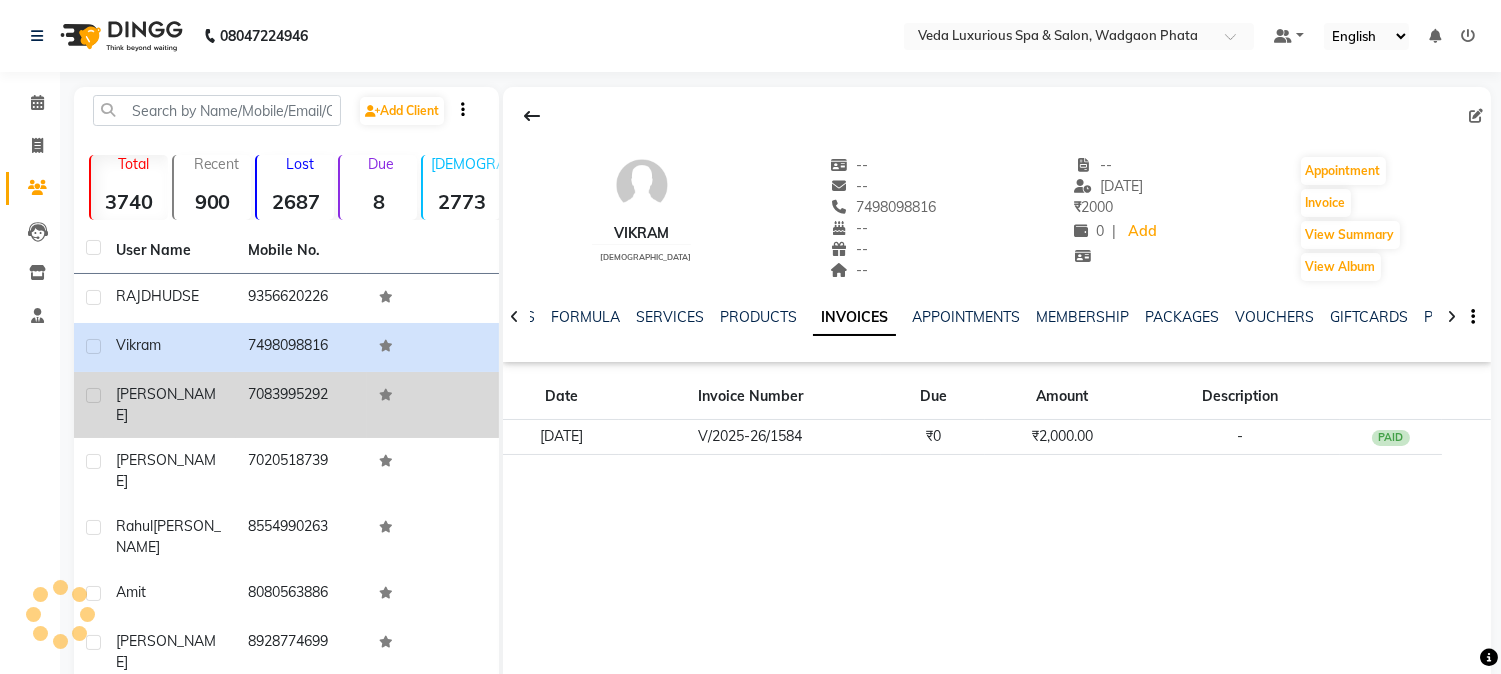 drag, startPoint x: 174, startPoint y: 406, endPoint x: 224, endPoint y: 387, distance: 53.488316 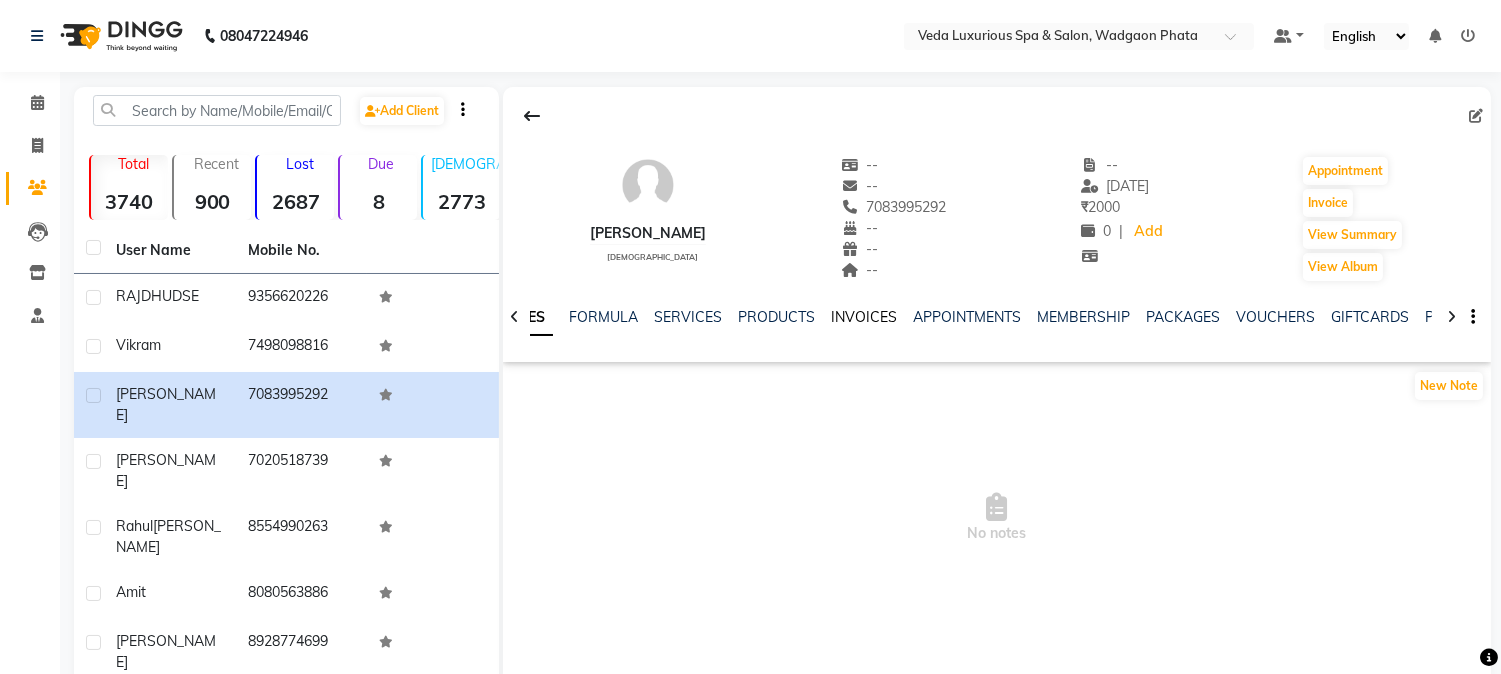 drag, startPoint x: 863, startPoint y: 311, endPoint x: 891, endPoint y: 334, distance: 36.23534 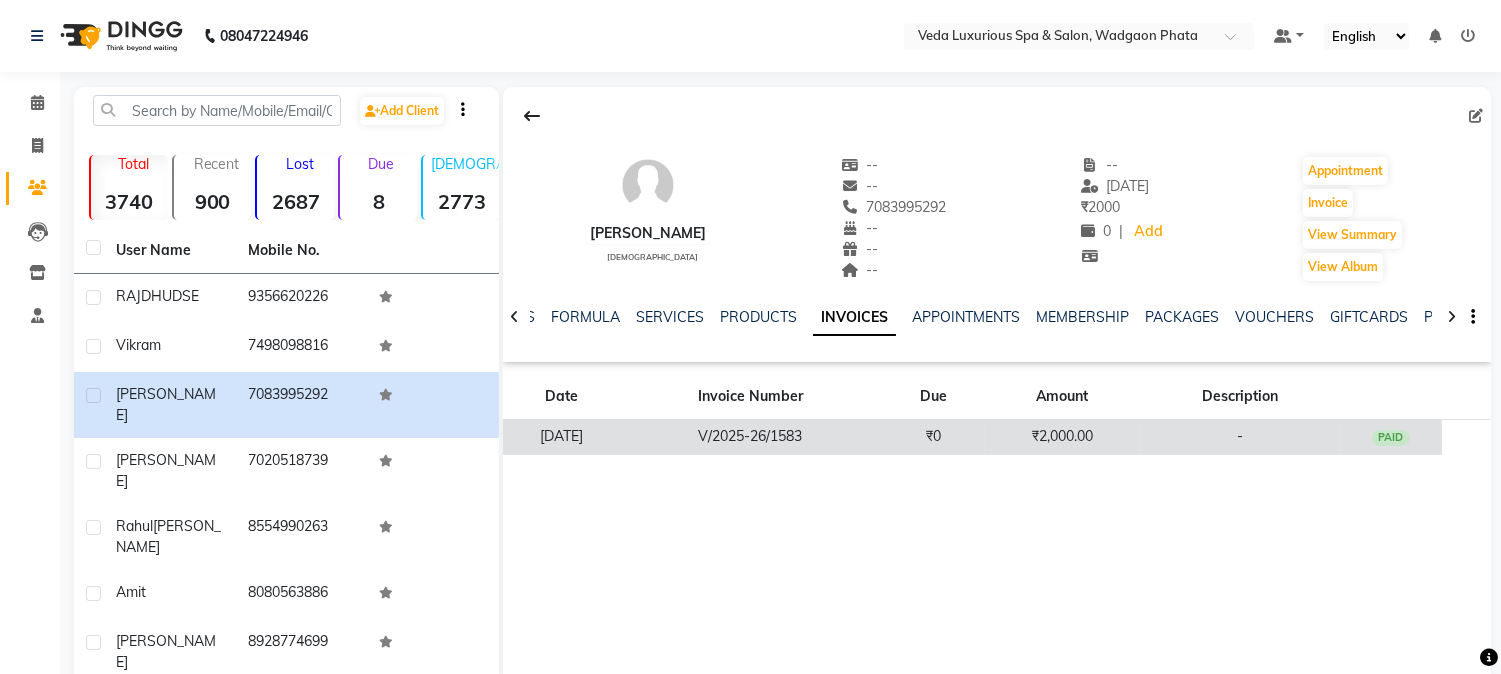 click on "PAID" 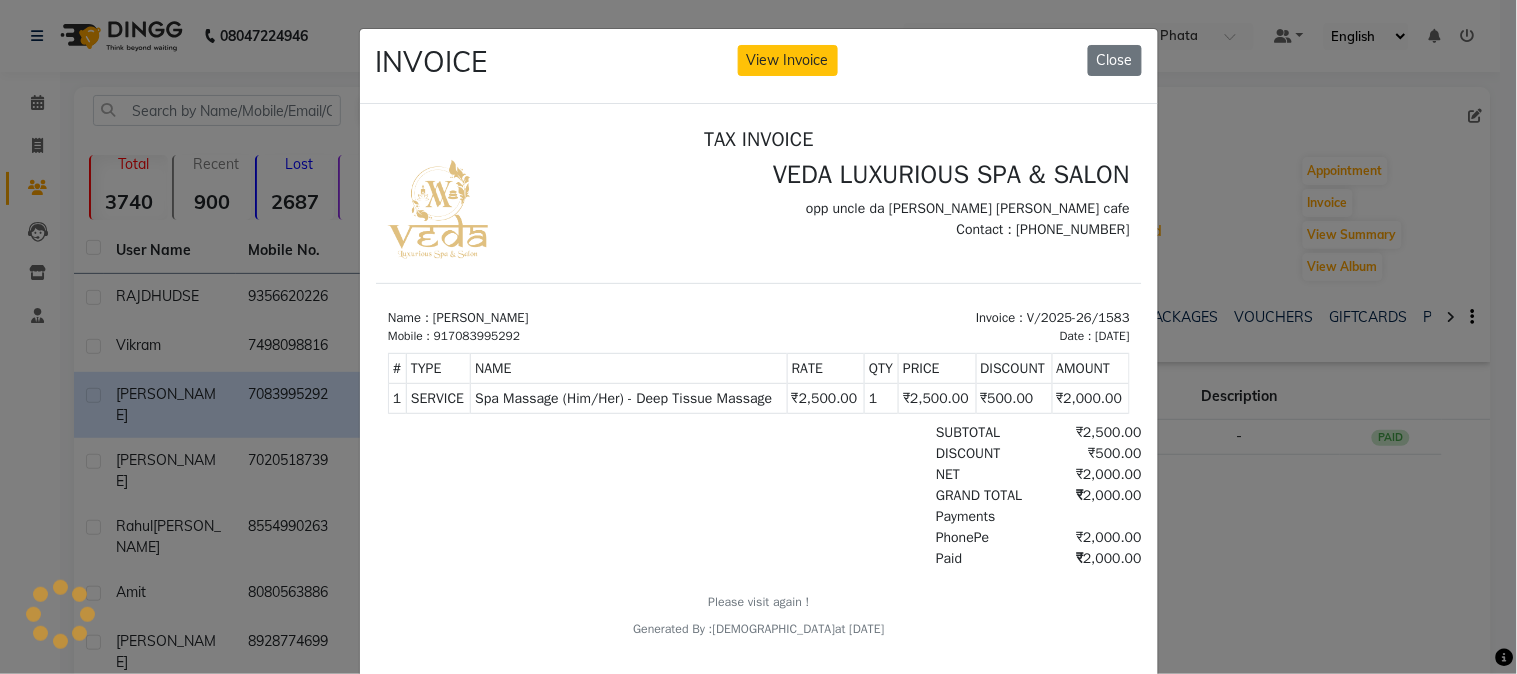 scroll, scrollTop: 0, scrollLeft: 0, axis: both 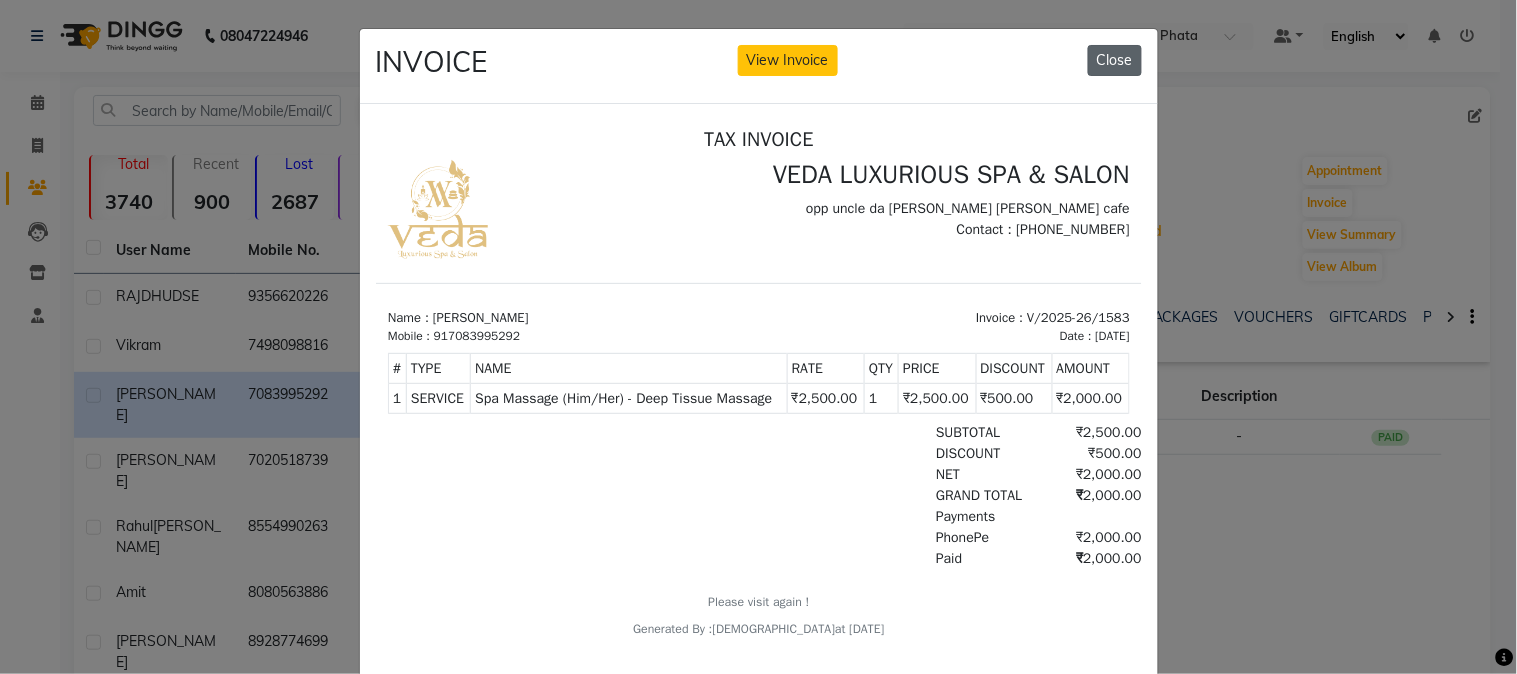 click on "Close" 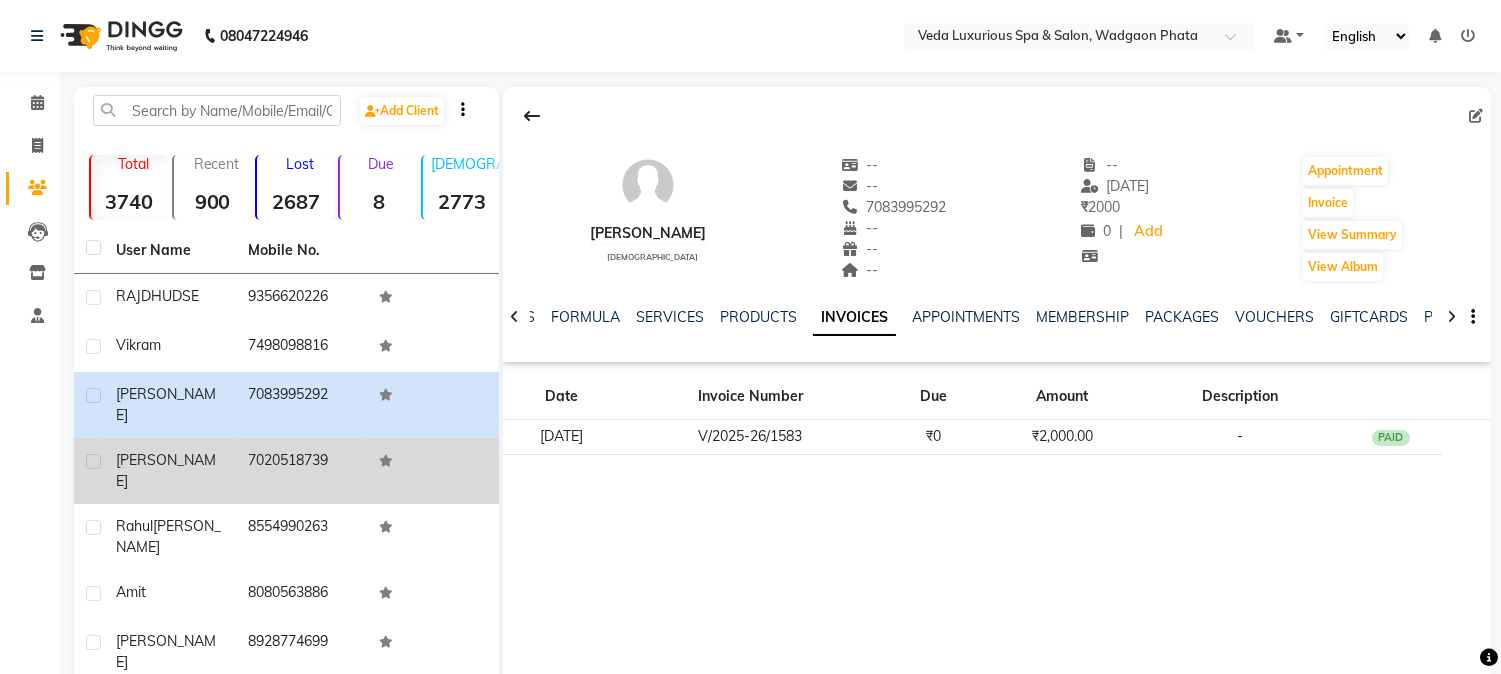 click on "[PERSON_NAME]" 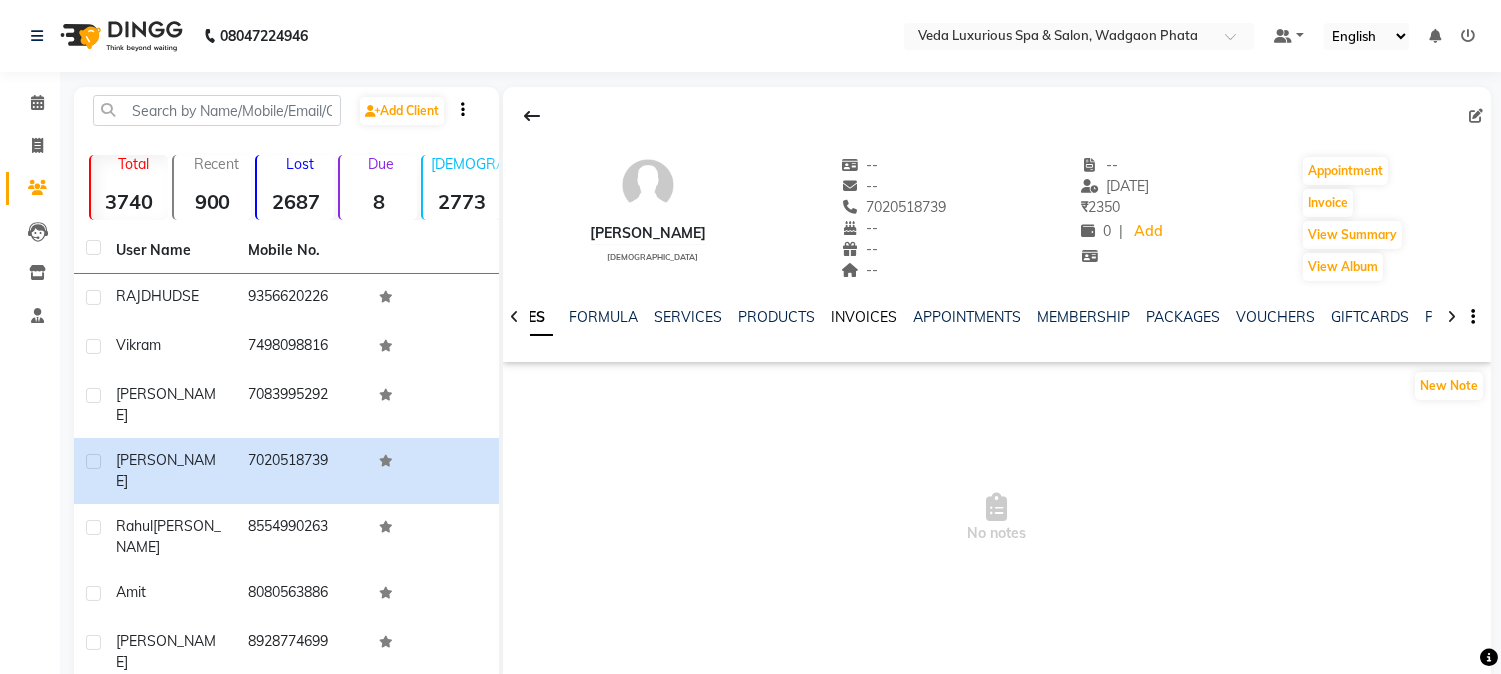 click on "INVOICES" 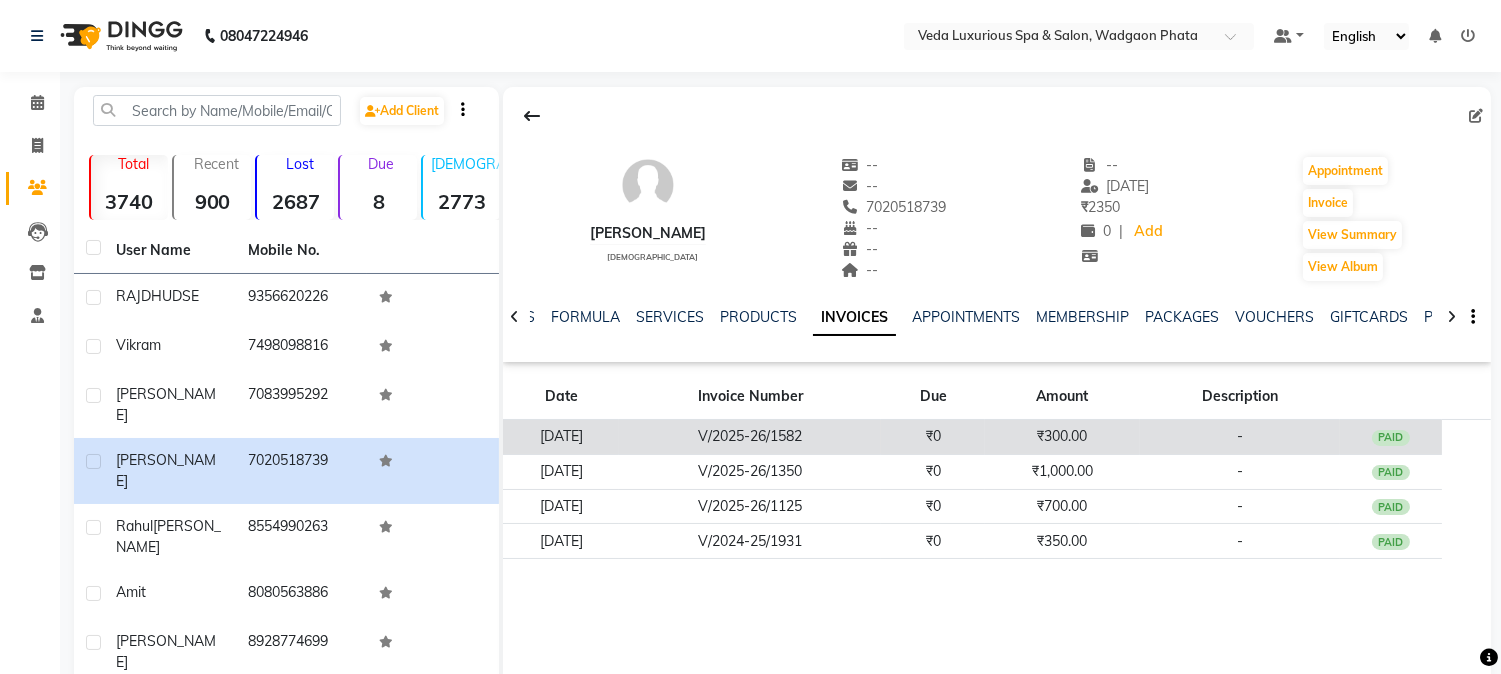 click on "PAID" 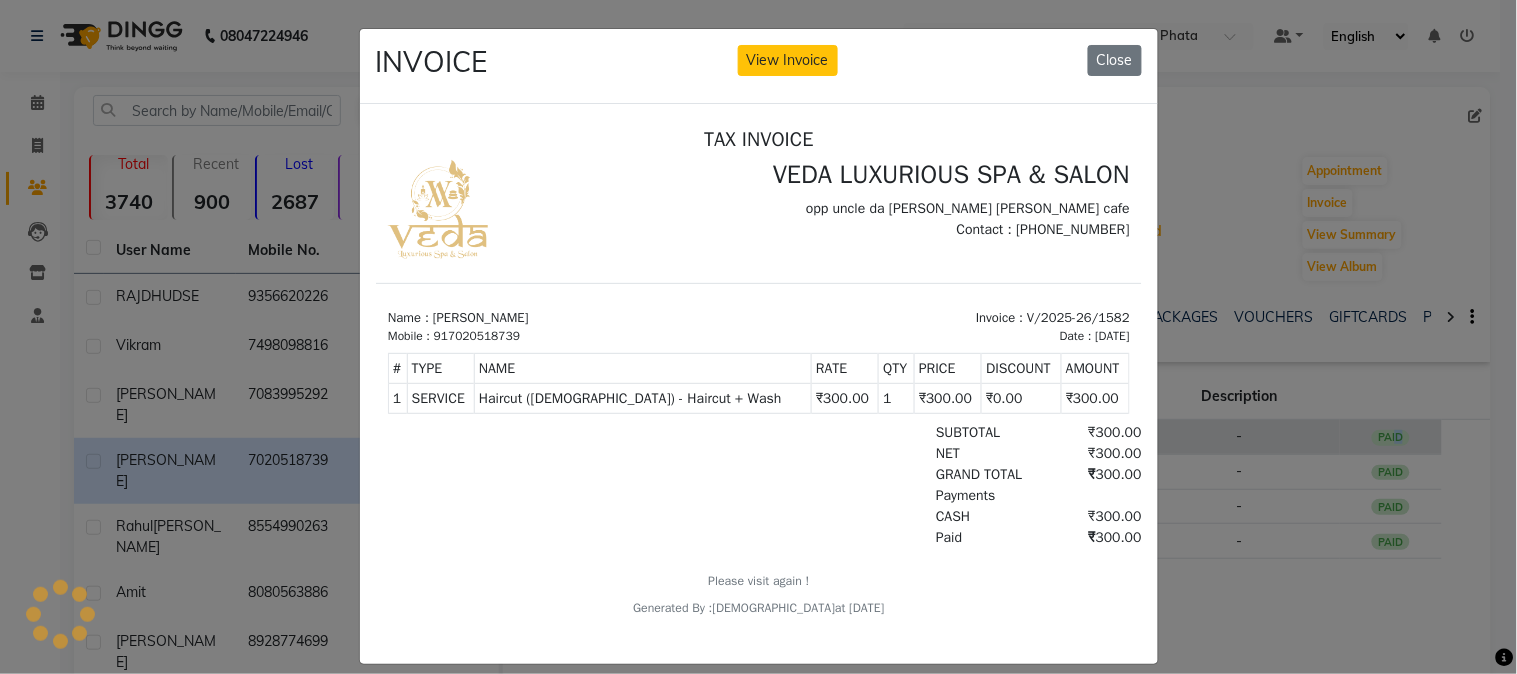 scroll, scrollTop: 0, scrollLeft: 0, axis: both 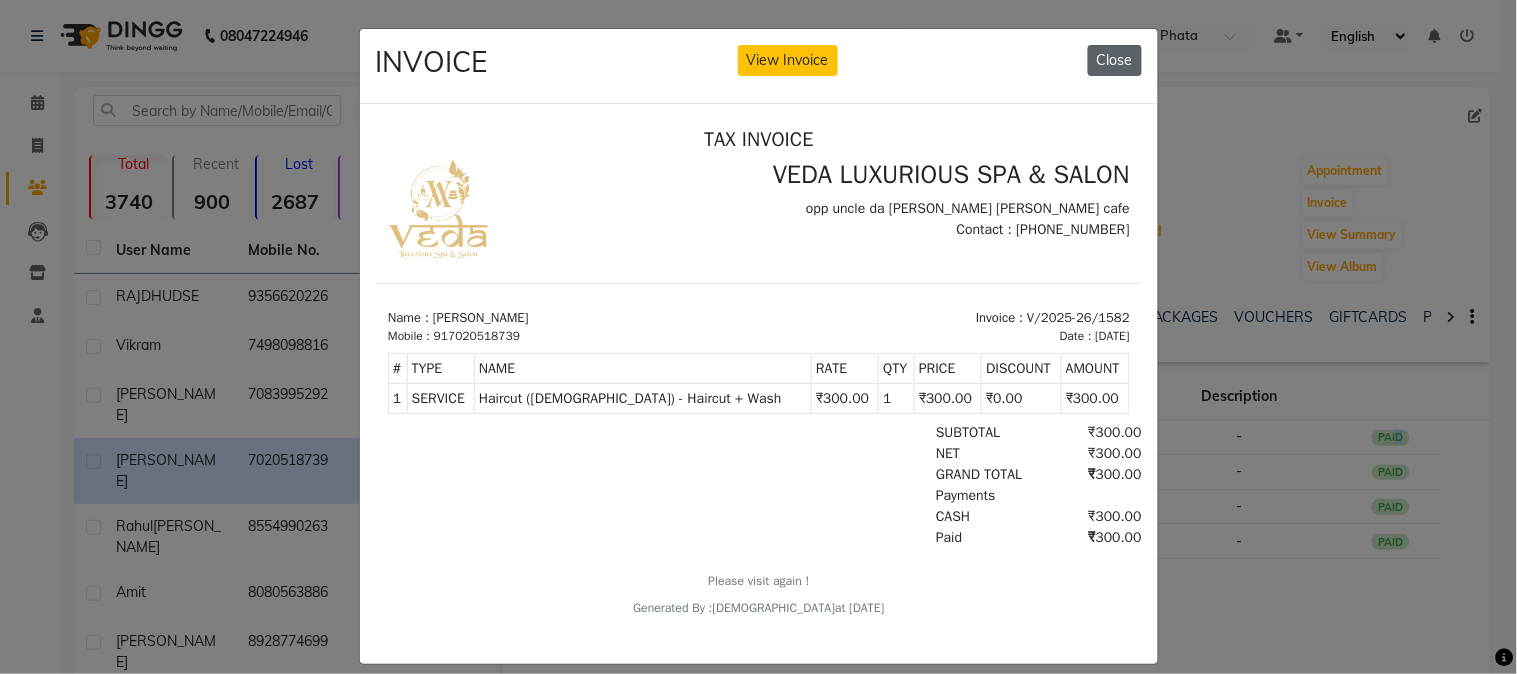 click on "Close" 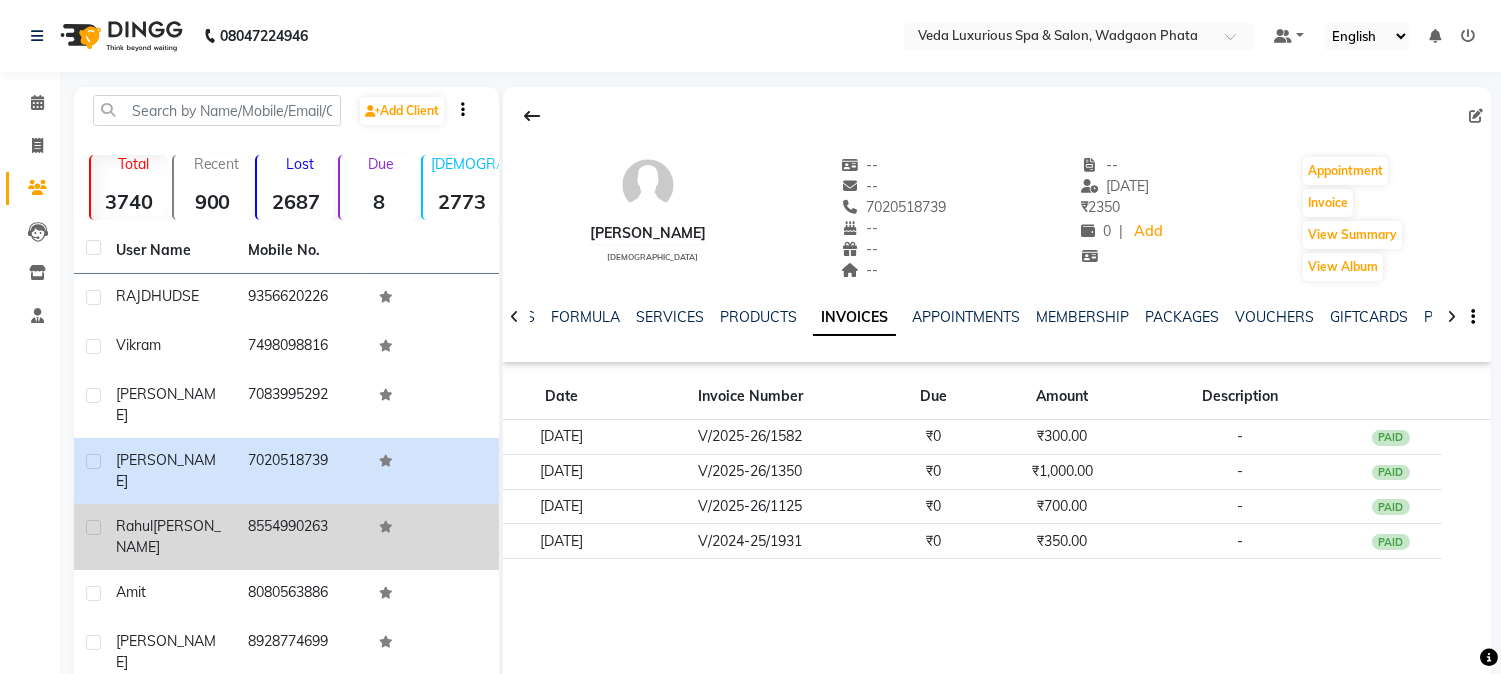 click on "[PERSON_NAME]" 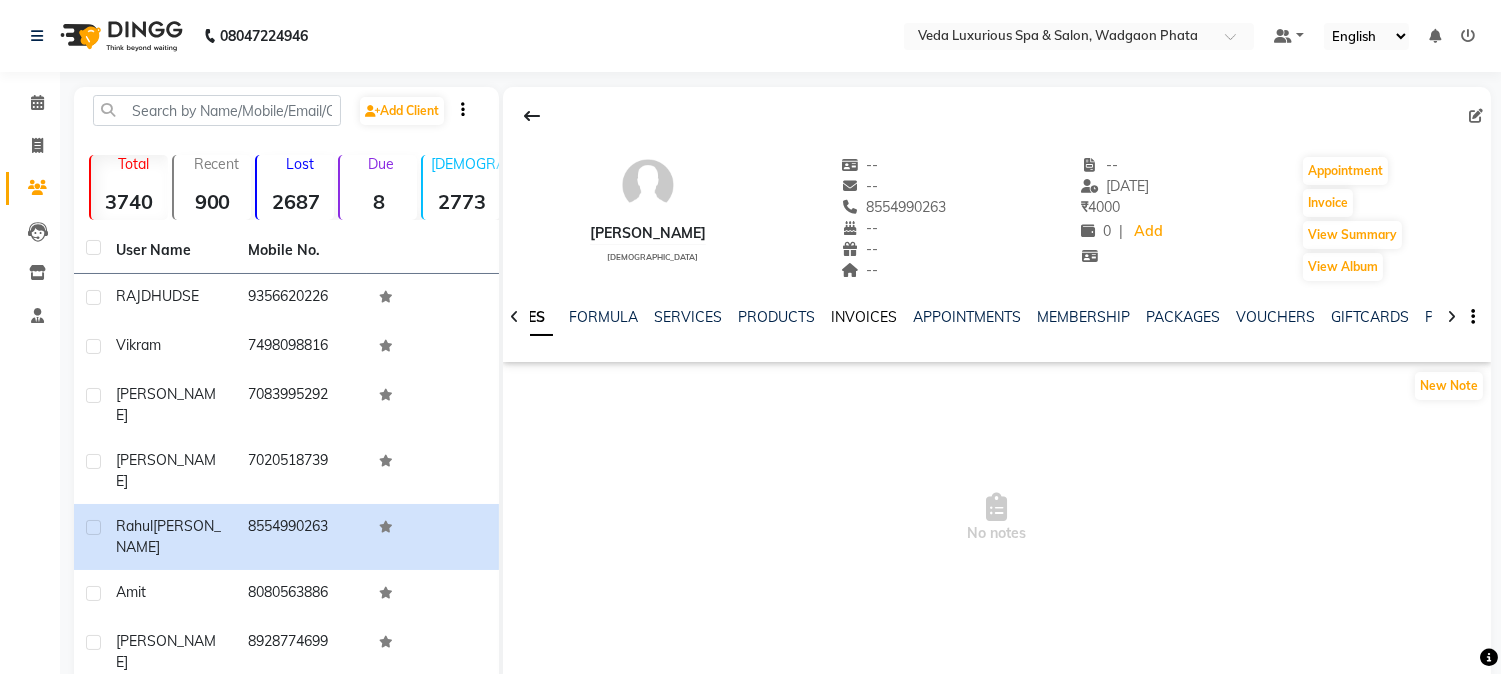 click on "INVOICES" 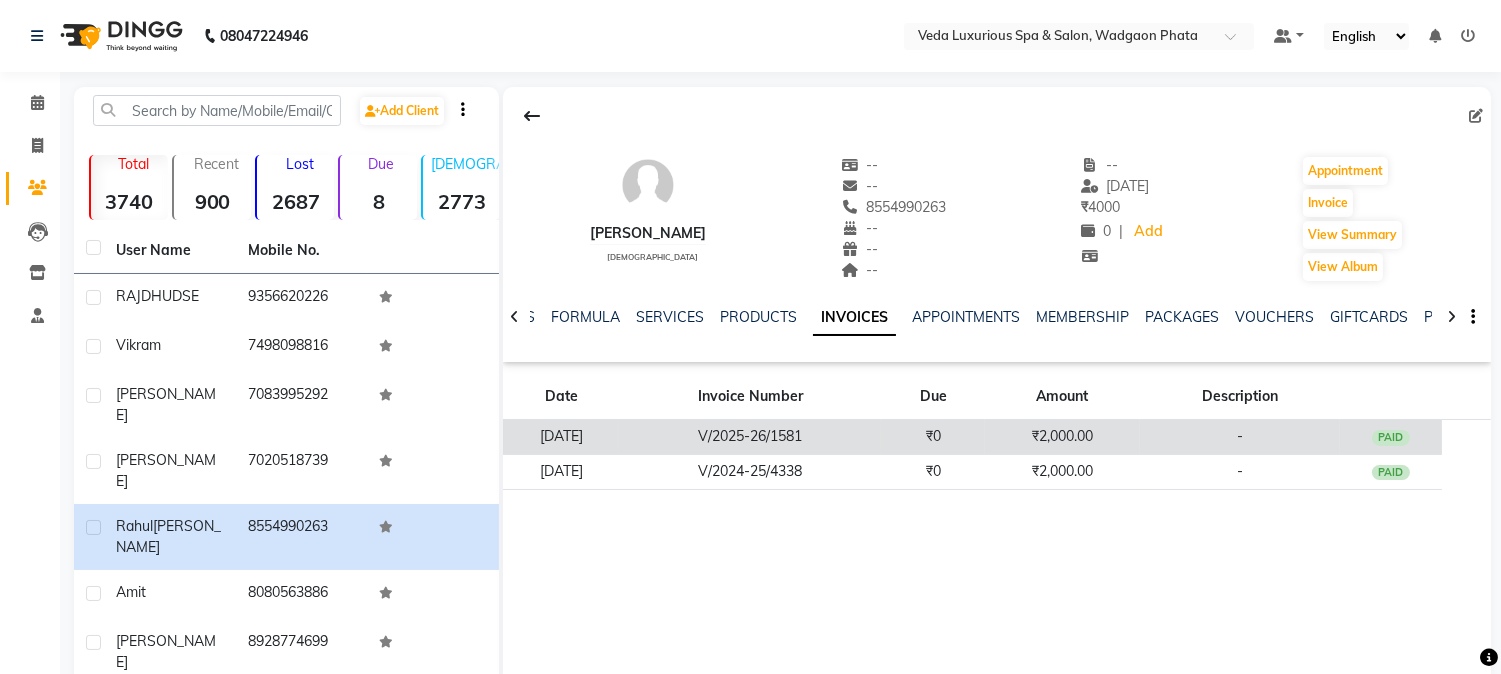 click on "PAID" 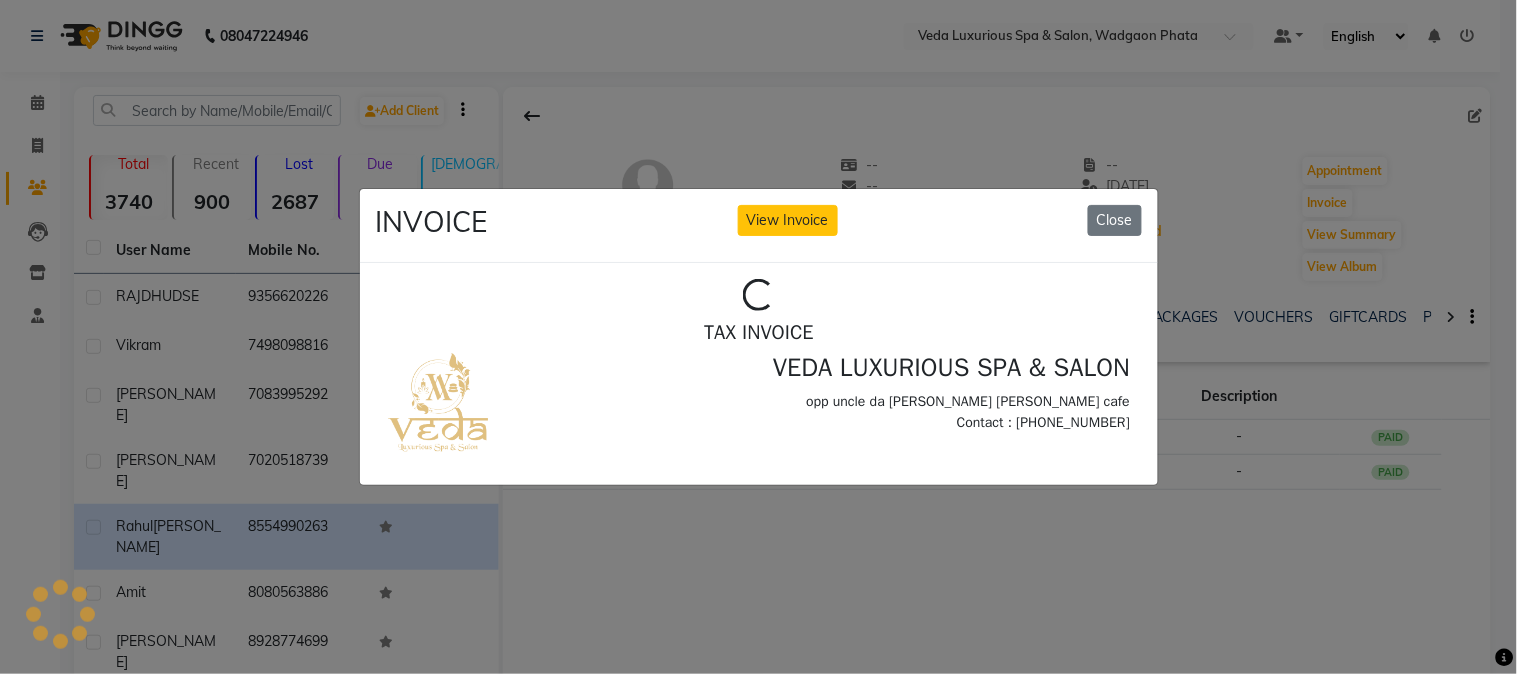 scroll, scrollTop: 0, scrollLeft: 0, axis: both 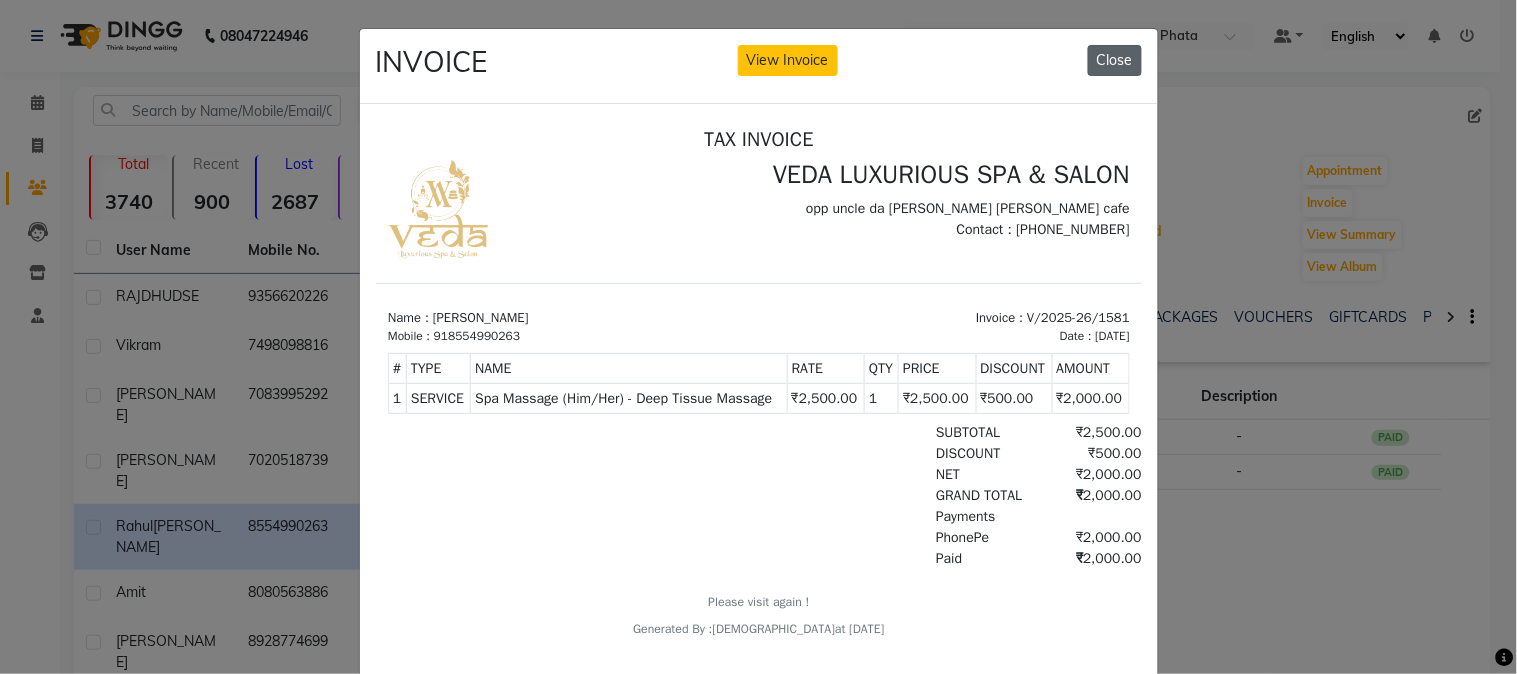 click on "Close" 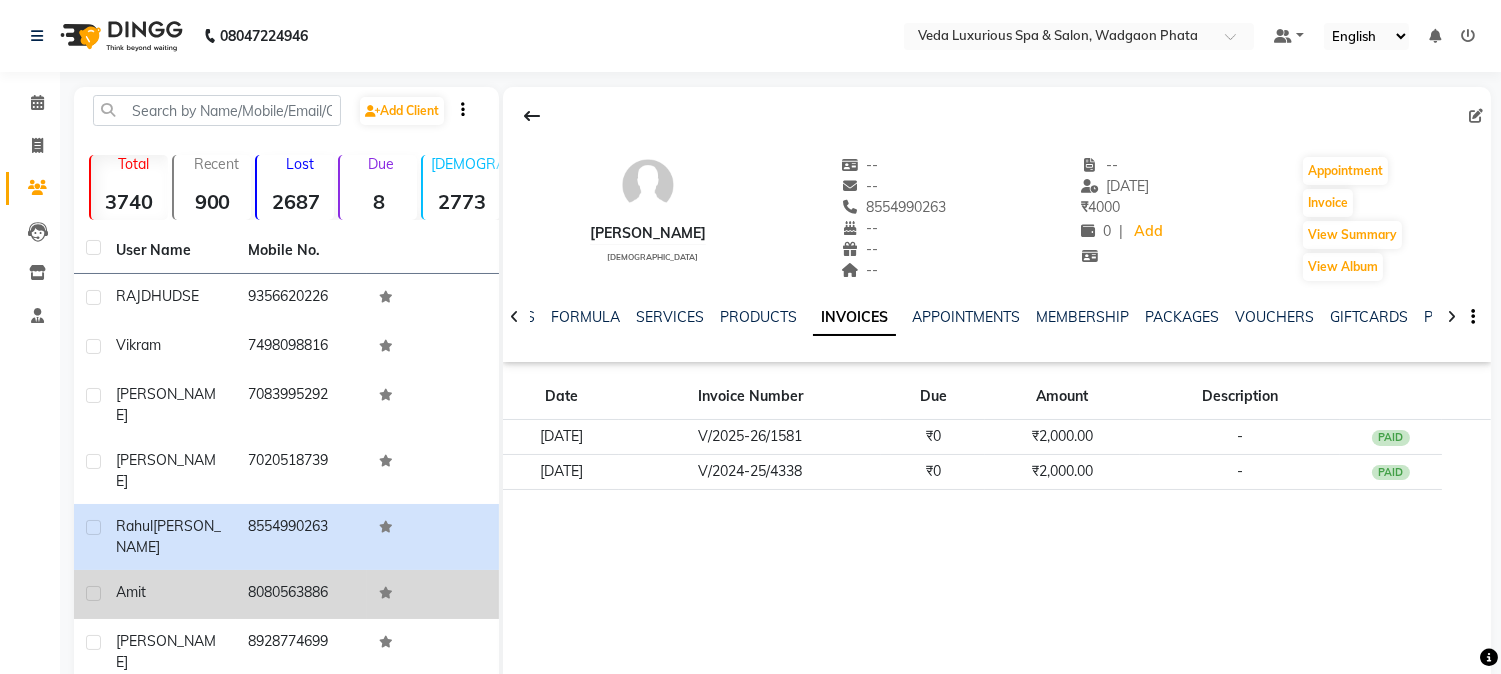click on "Amit" 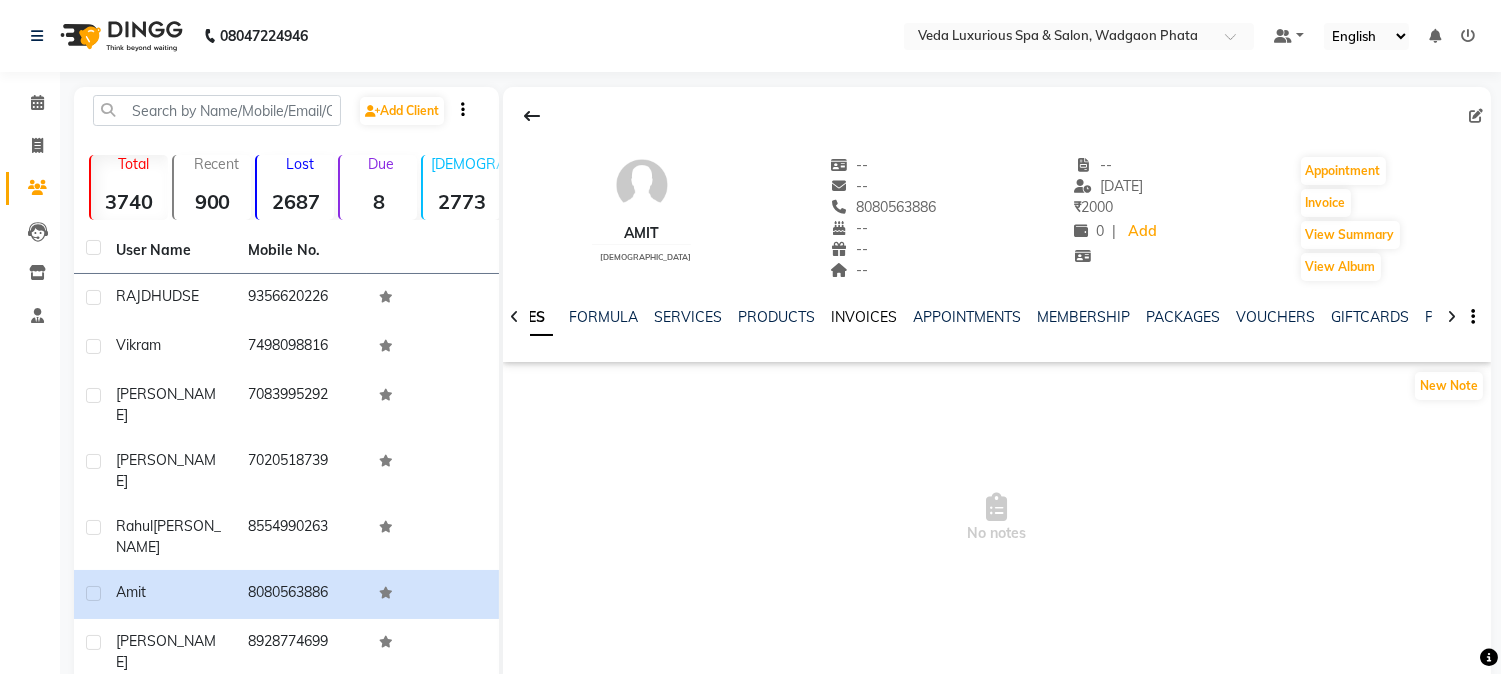 click on "INVOICES" 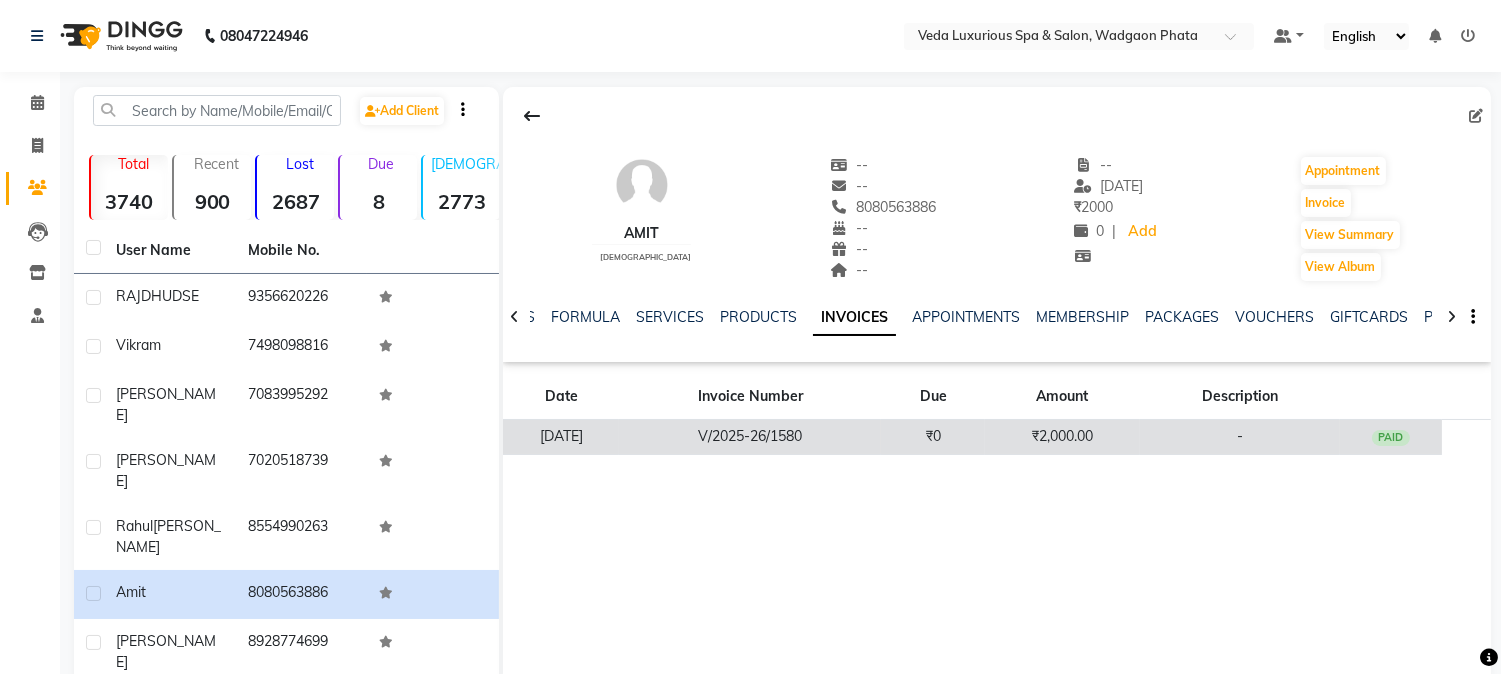 click on "PAID" 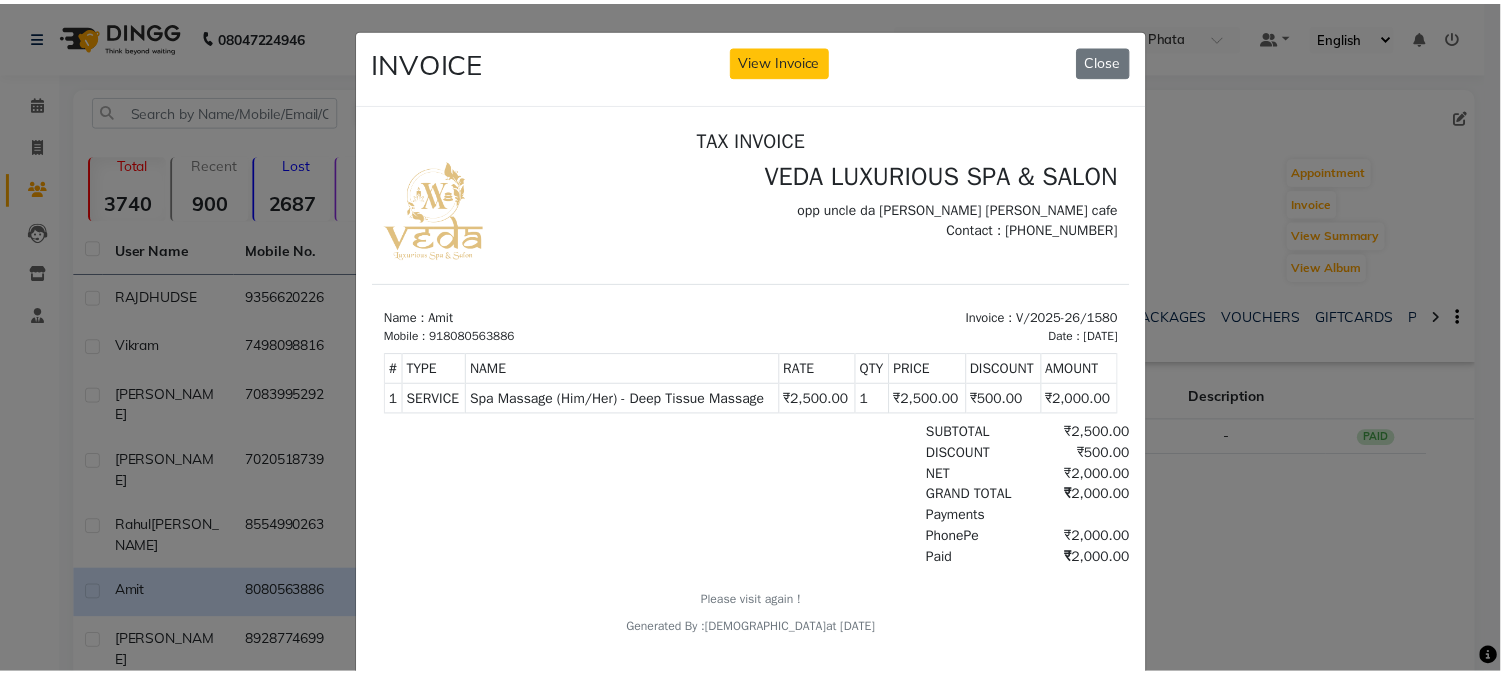 scroll, scrollTop: 0, scrollLeft: 0, axis: both 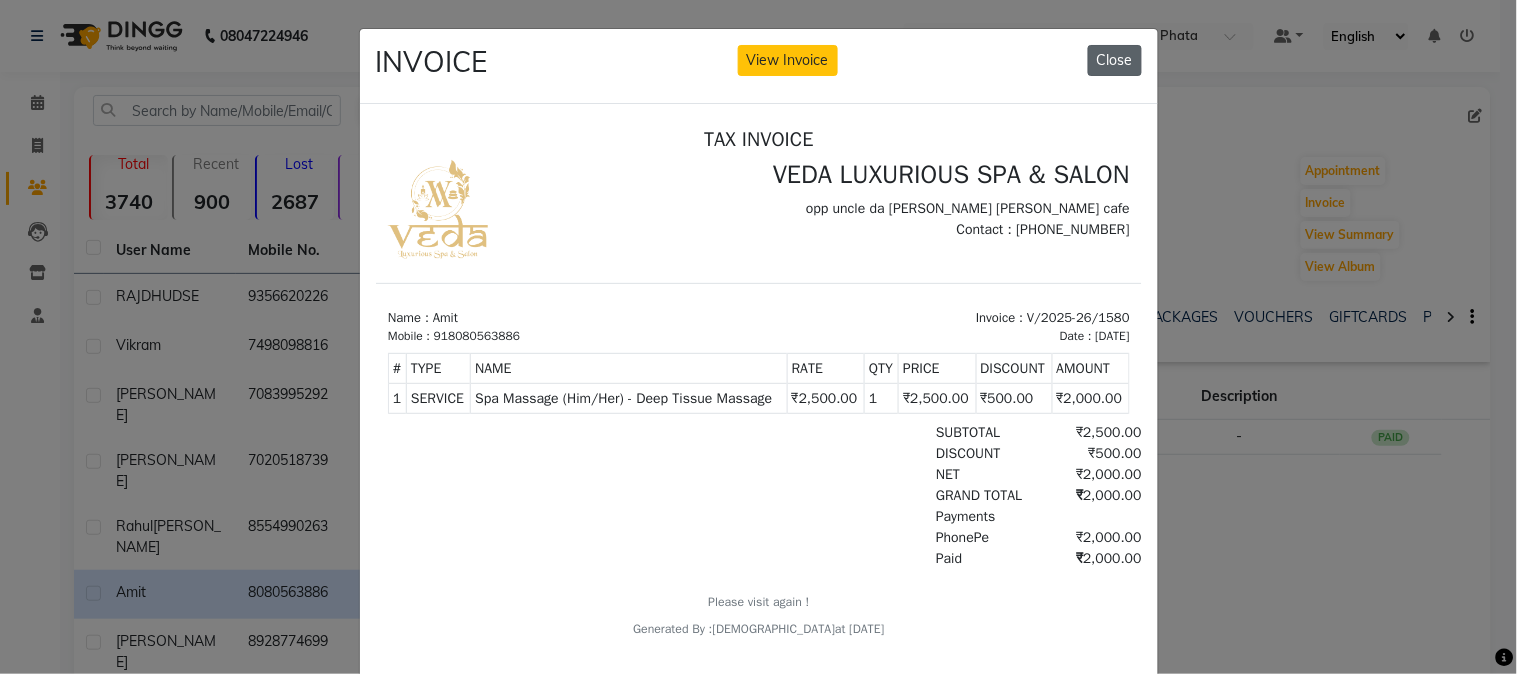 click on "Close" 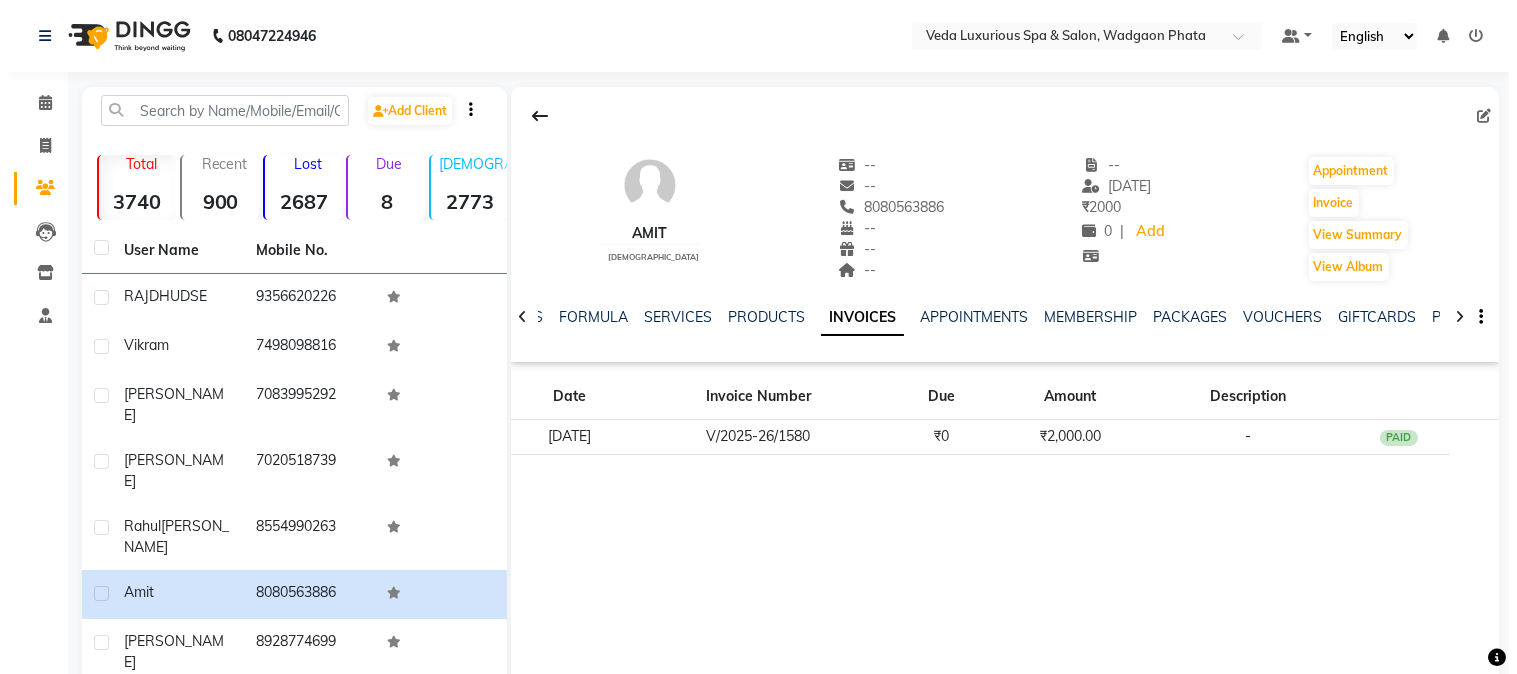 scroll, scrollTop: 192, scrollLeft: 0, axis: vertical 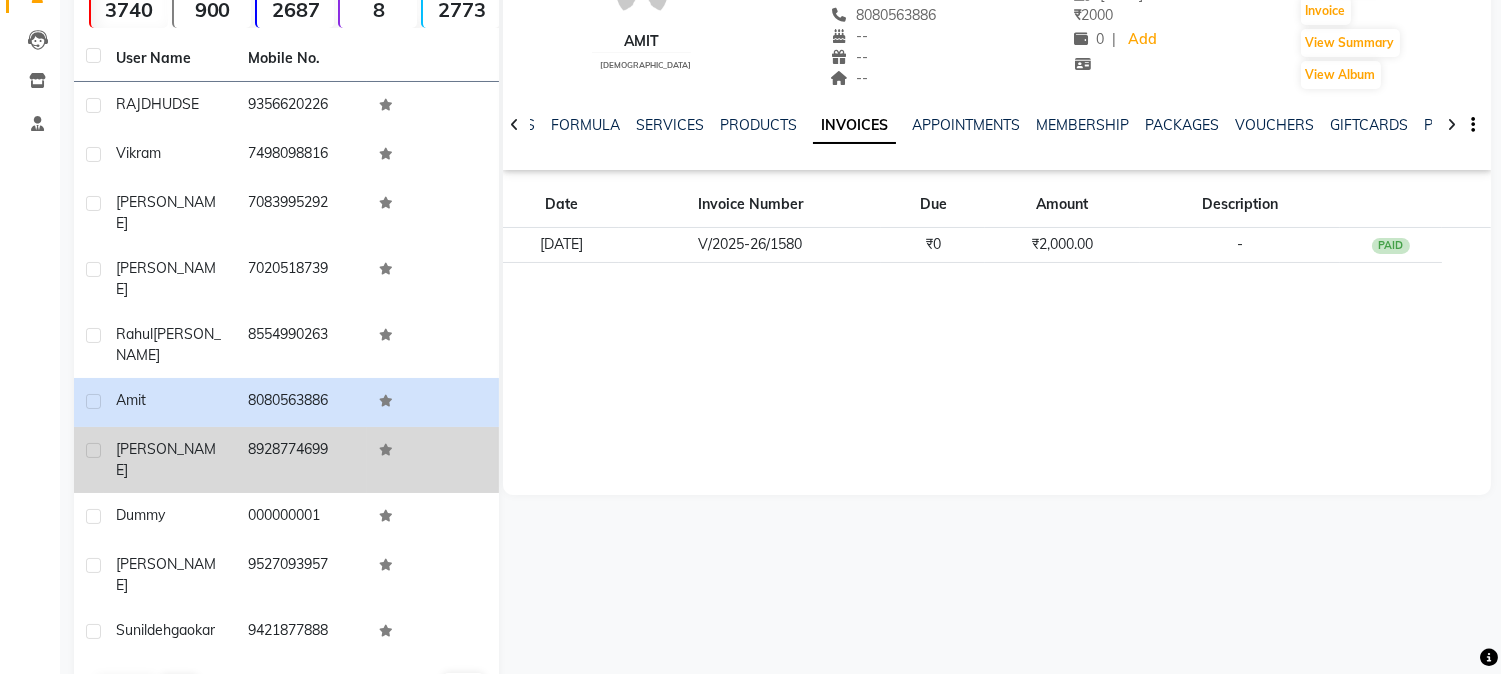 click on "8928774699" 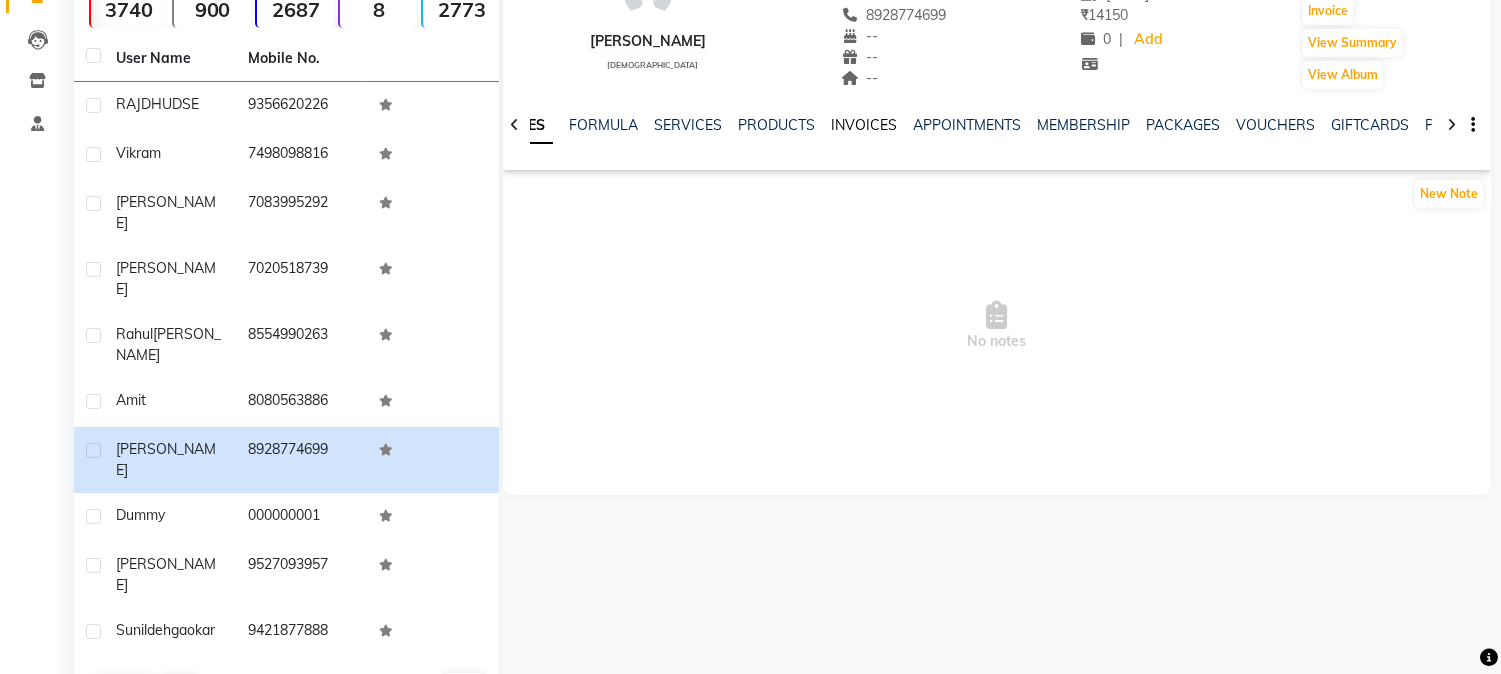 click on "INVOICES" 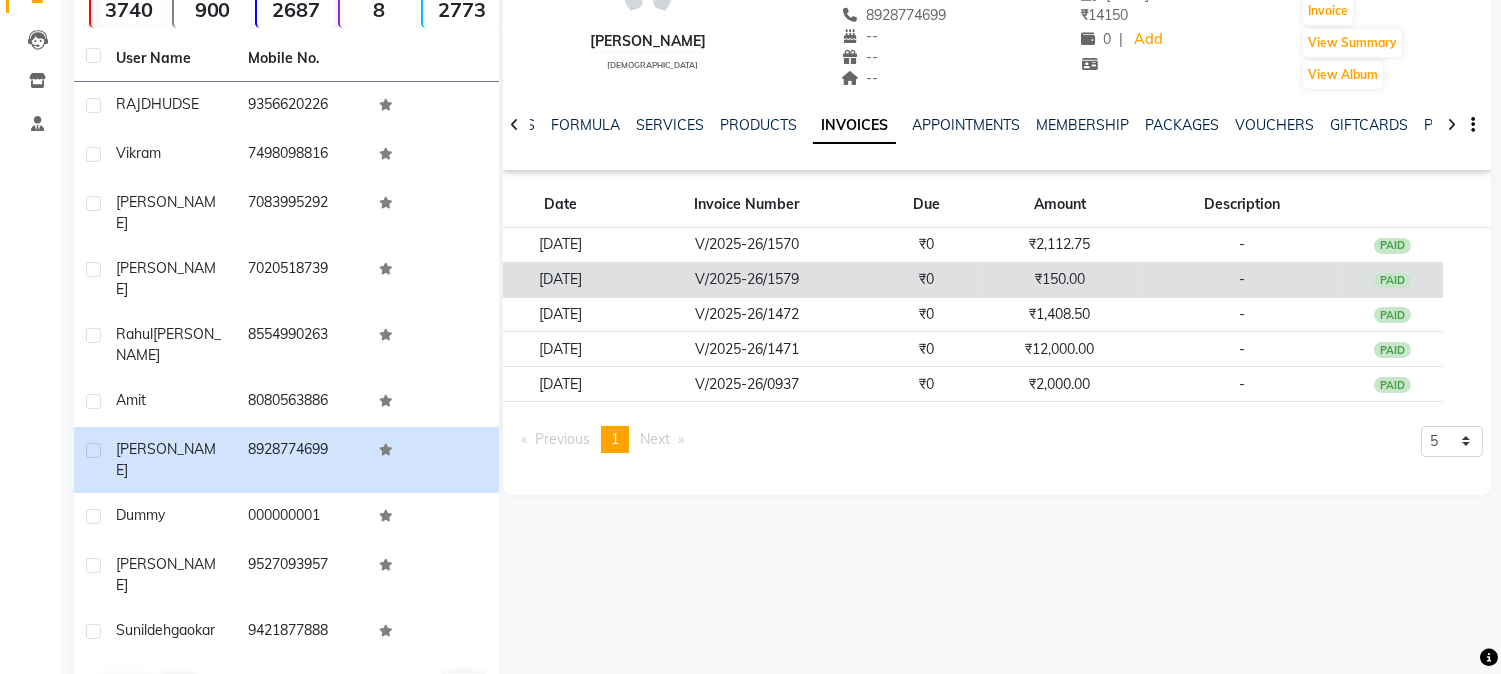 click on "PAID" 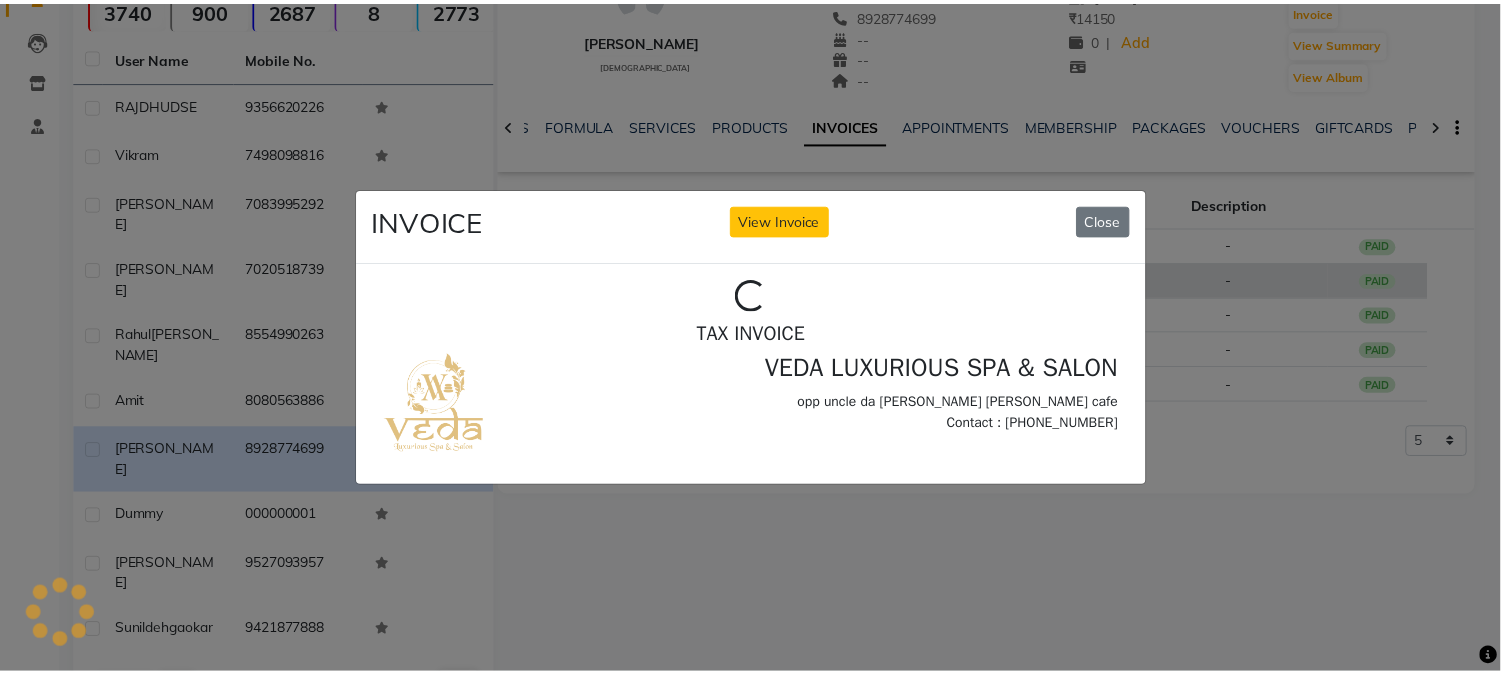 scroll, scrollTop: 0, scrollLeft: 0, axis: both 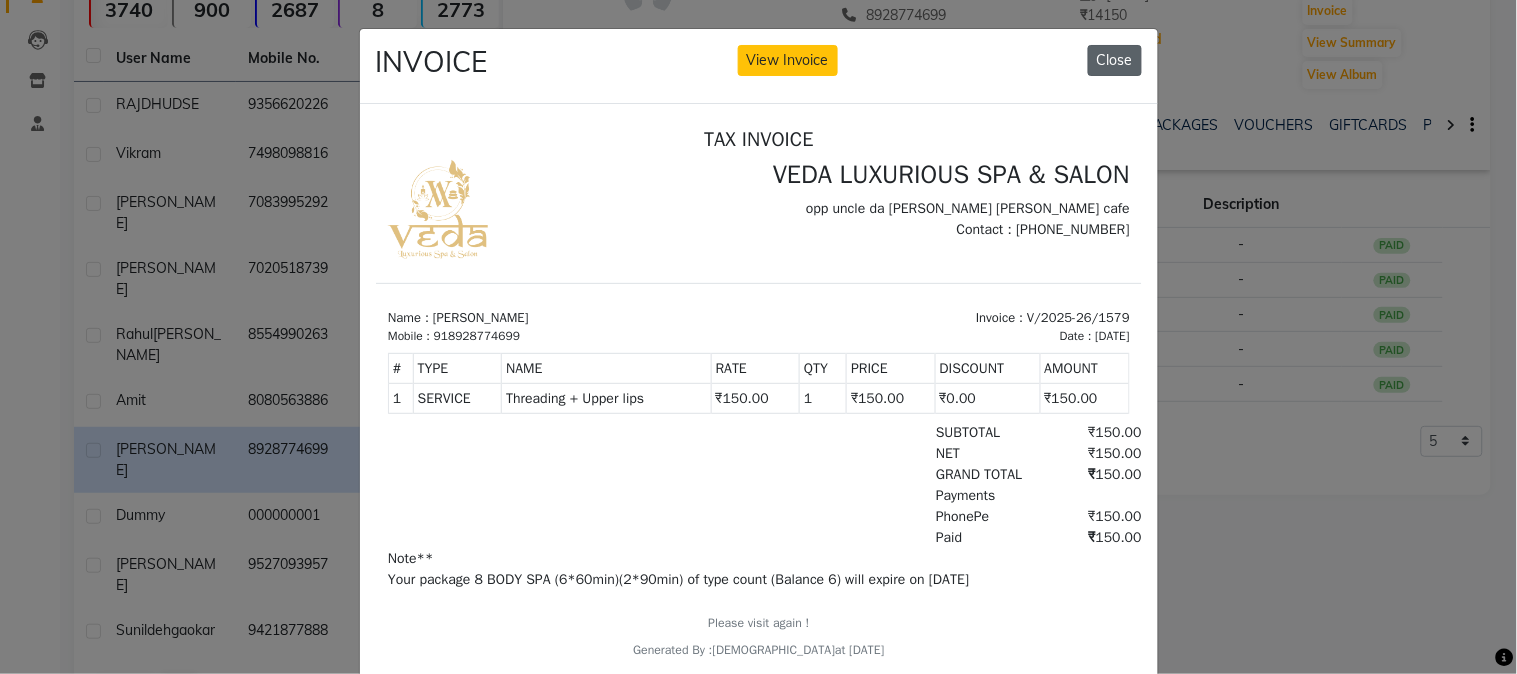 click on "Close" 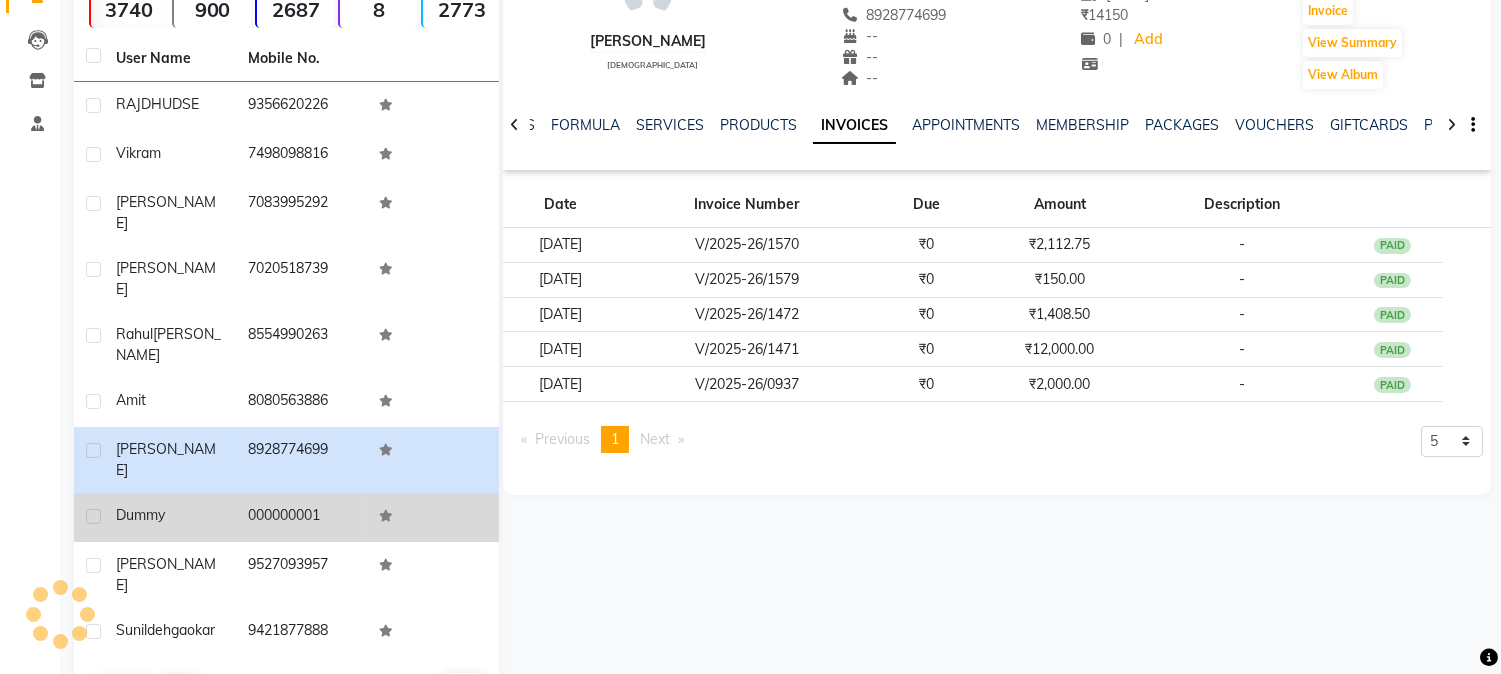 drag, startPoint x: 256, startPoint y: 463, endPoint x: 263, endPoint y: 452, distance: 13.038404 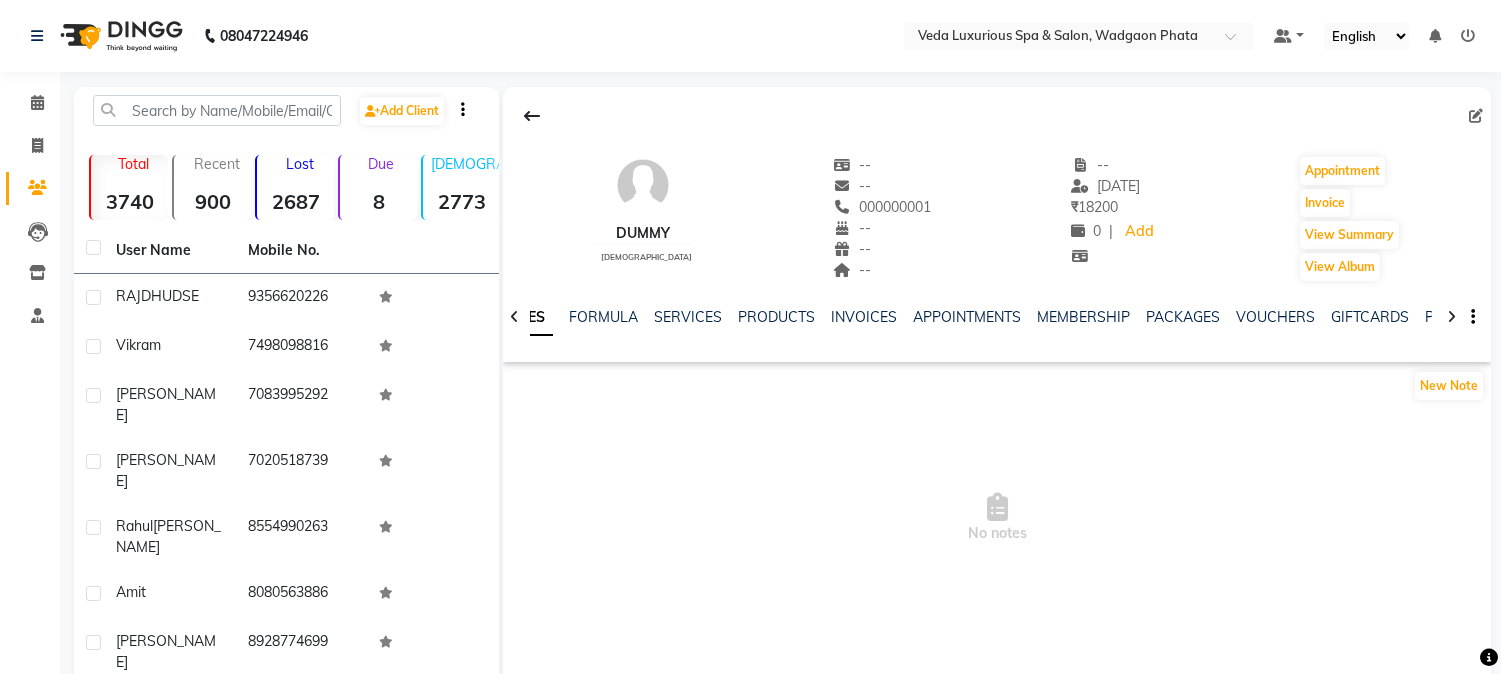 click on "INVOICES" 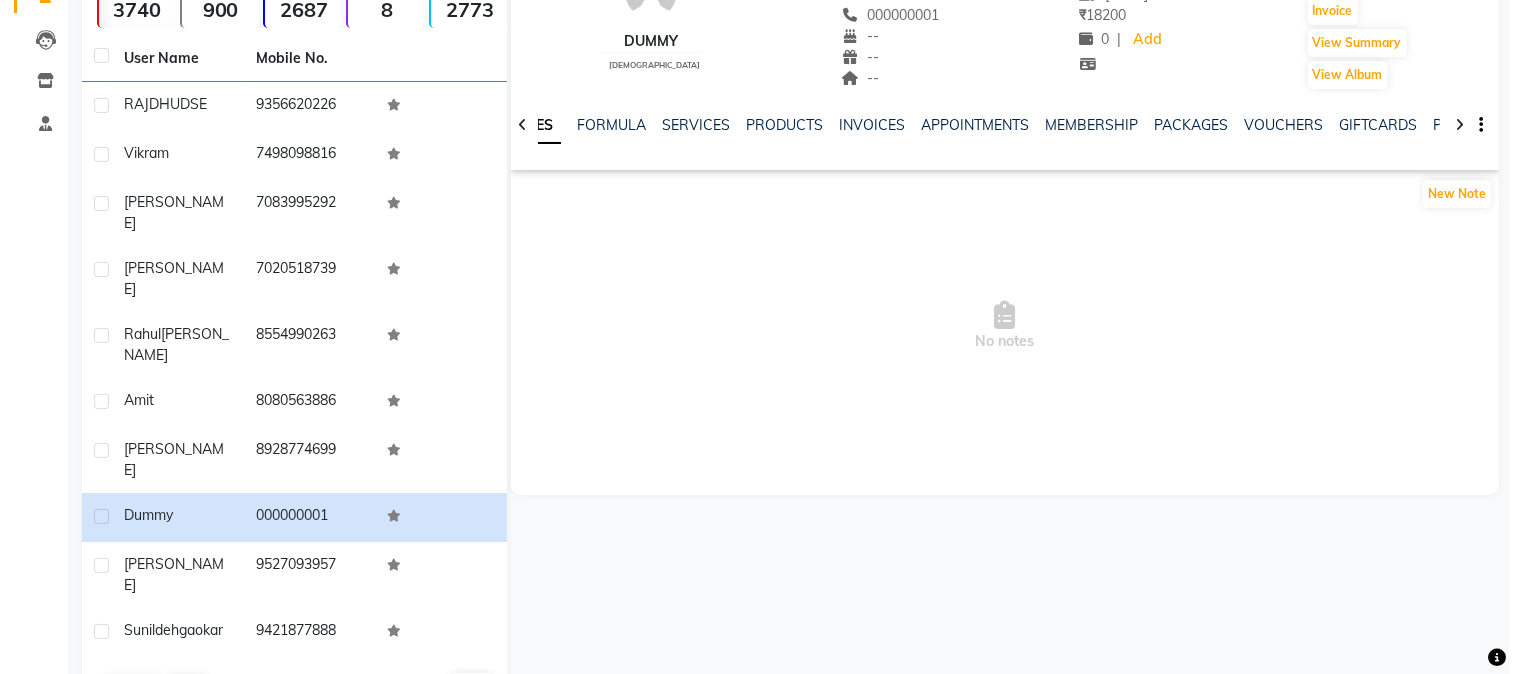 scroll, scrollTop: 0, scrollLeft: 0, axis: both 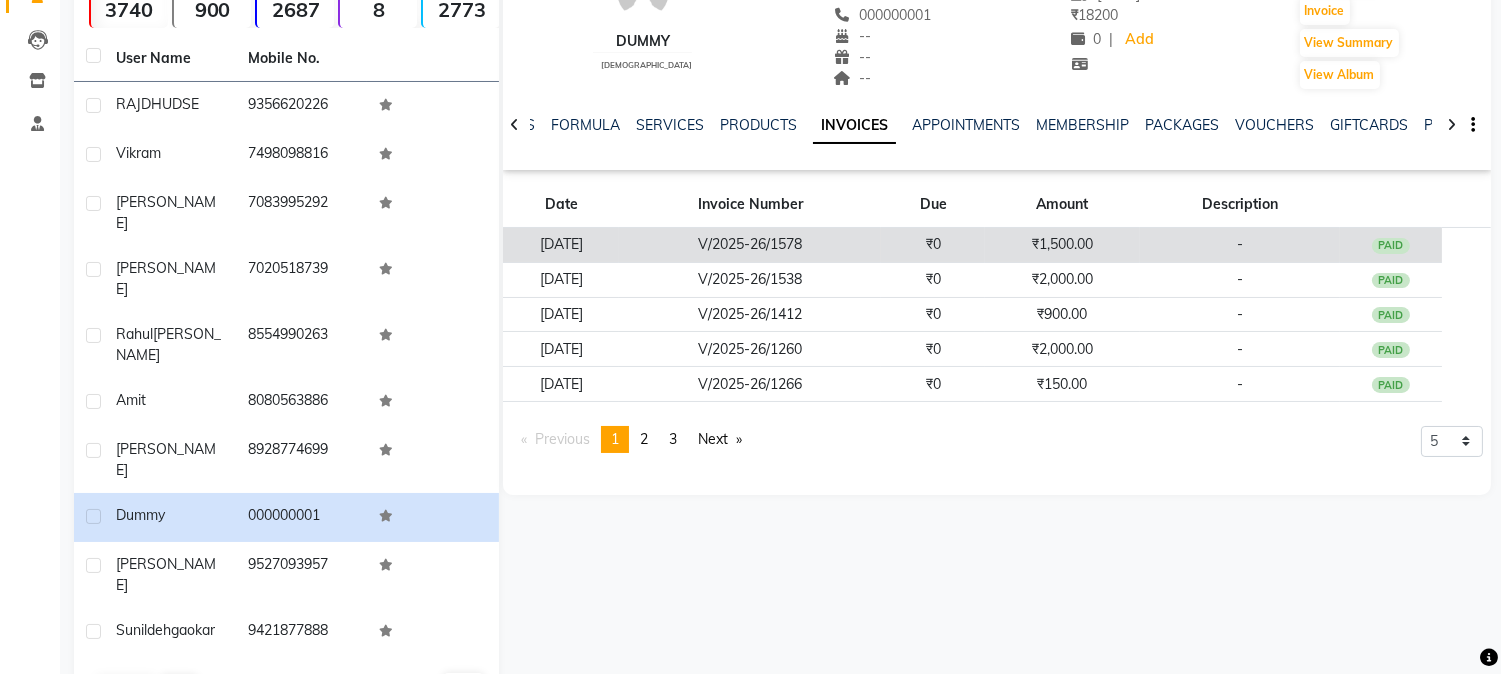 click on "PAID" 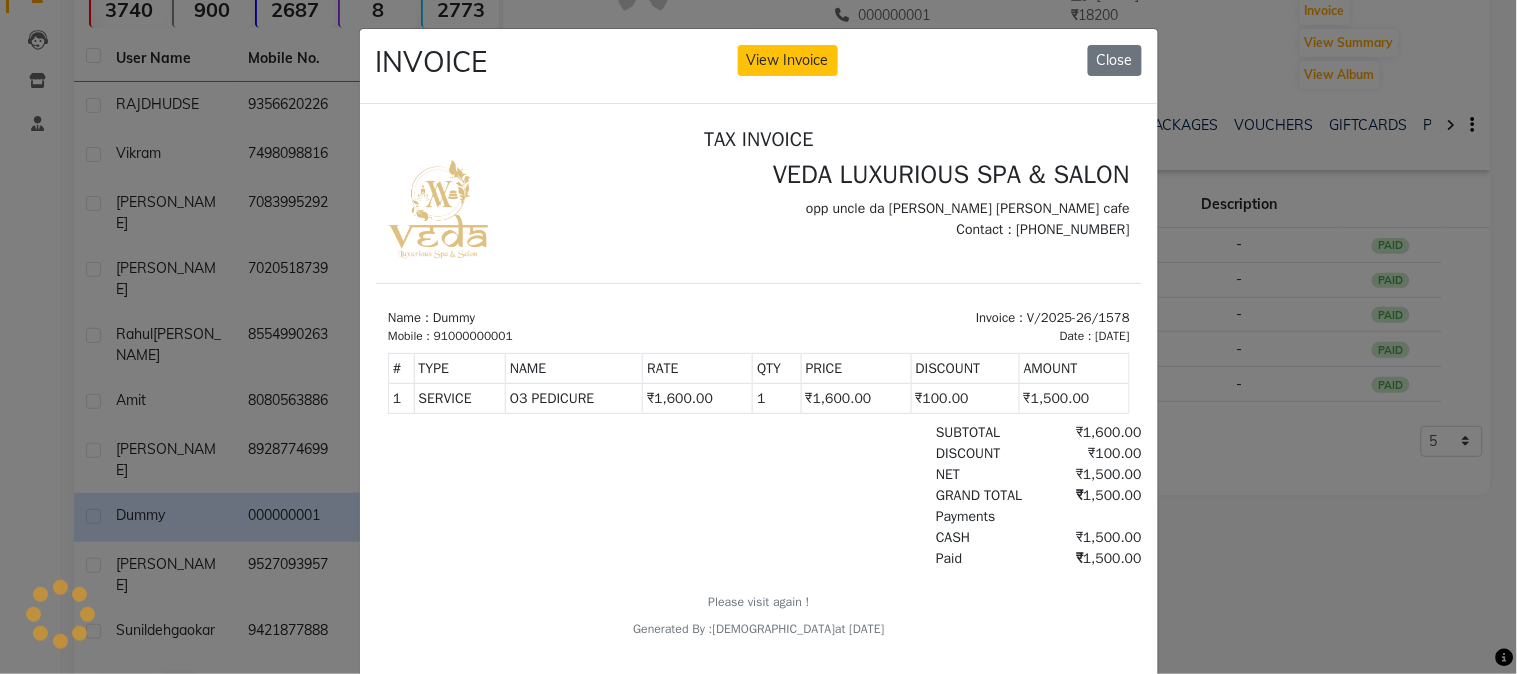scroll, scrollTop: 0, scrollLeft: 0, axis: both 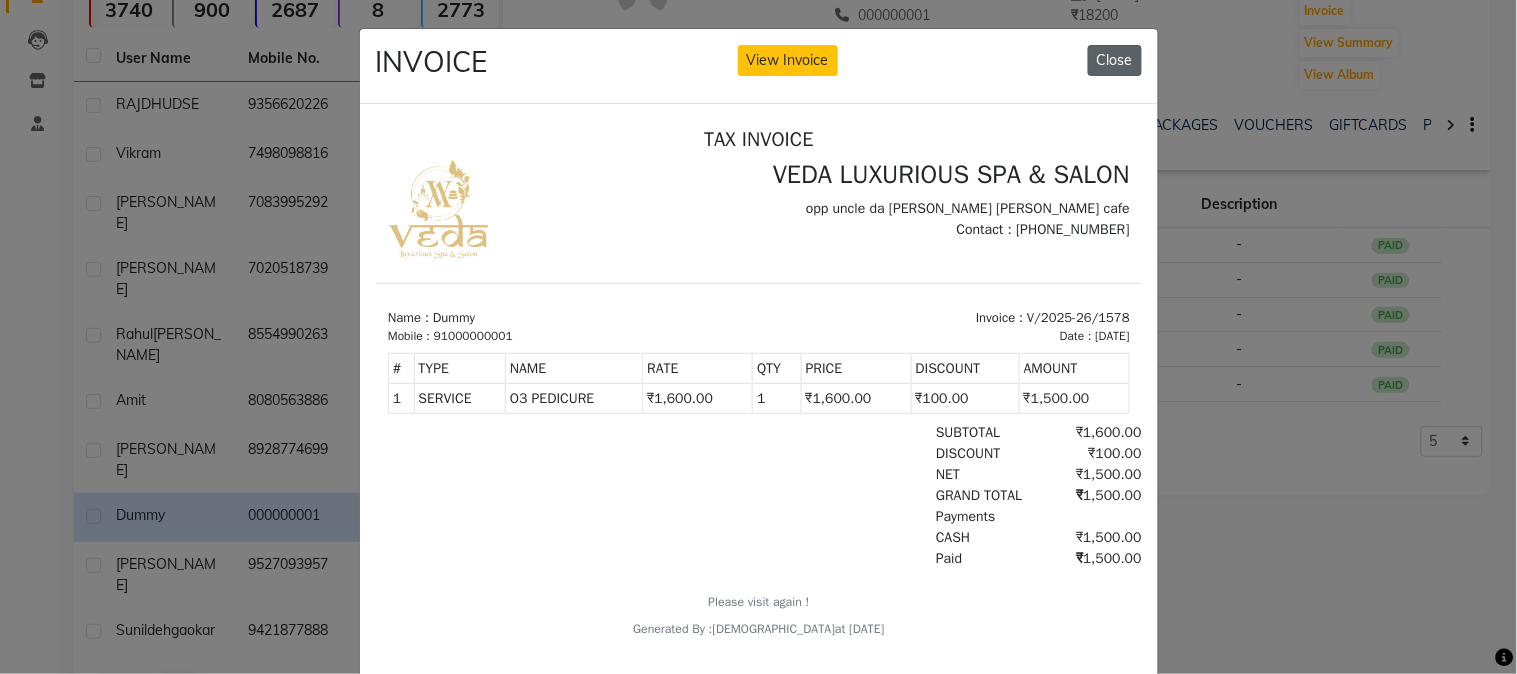 click on "Close" 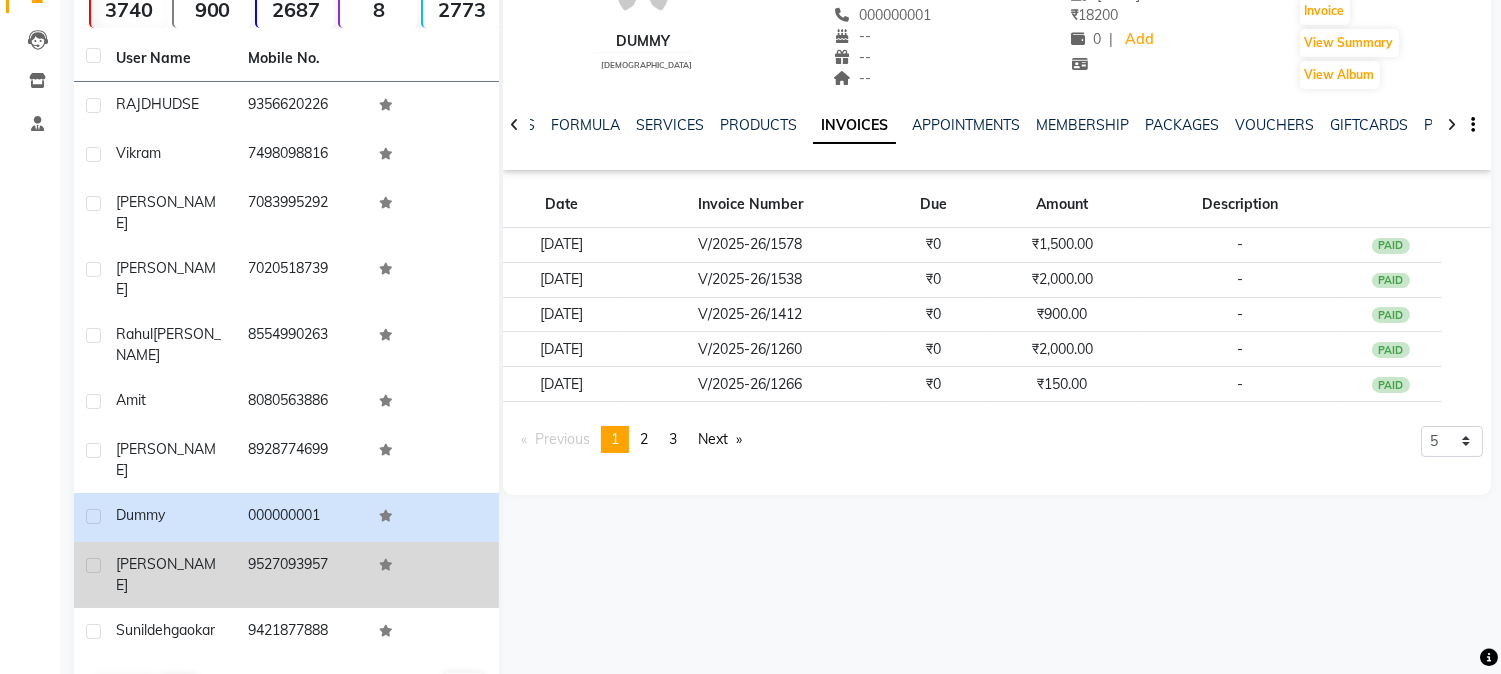 click on "[PERSON_NAME]" 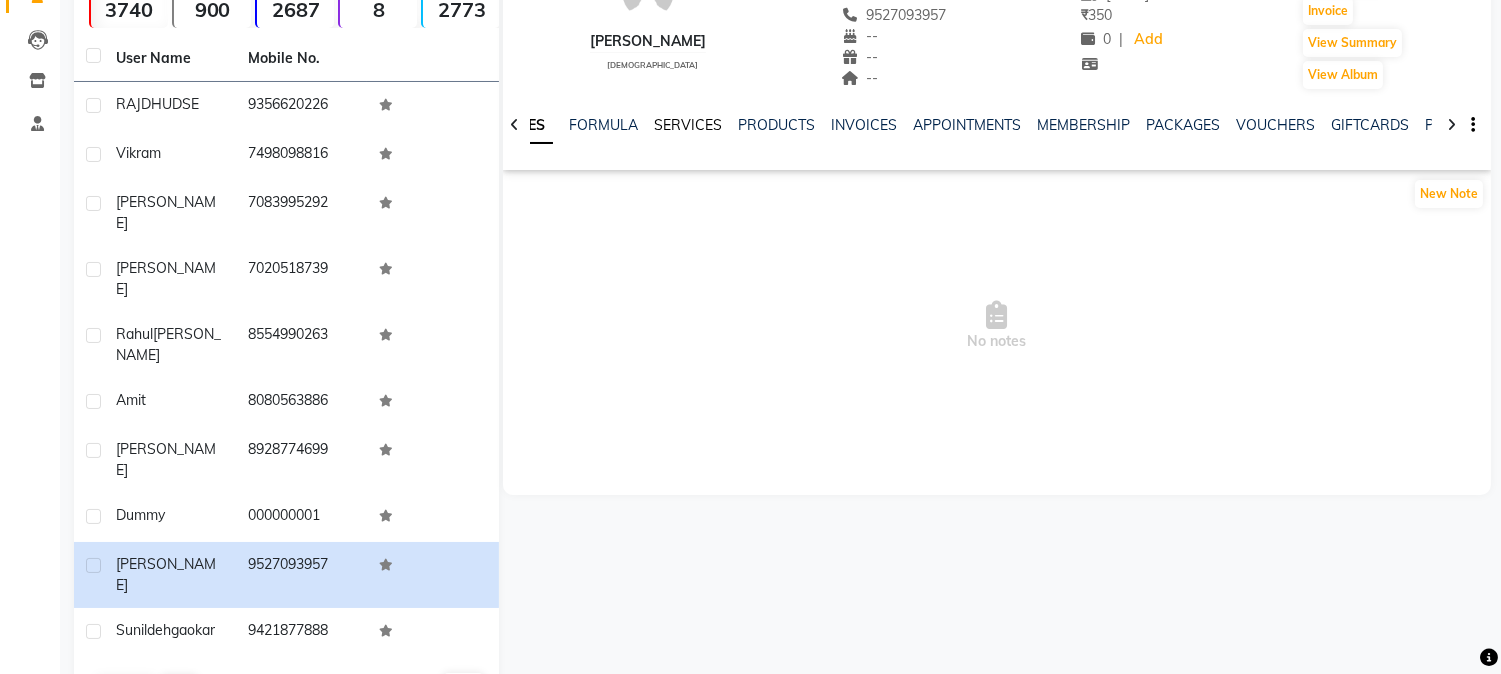 click on "SERVICES" 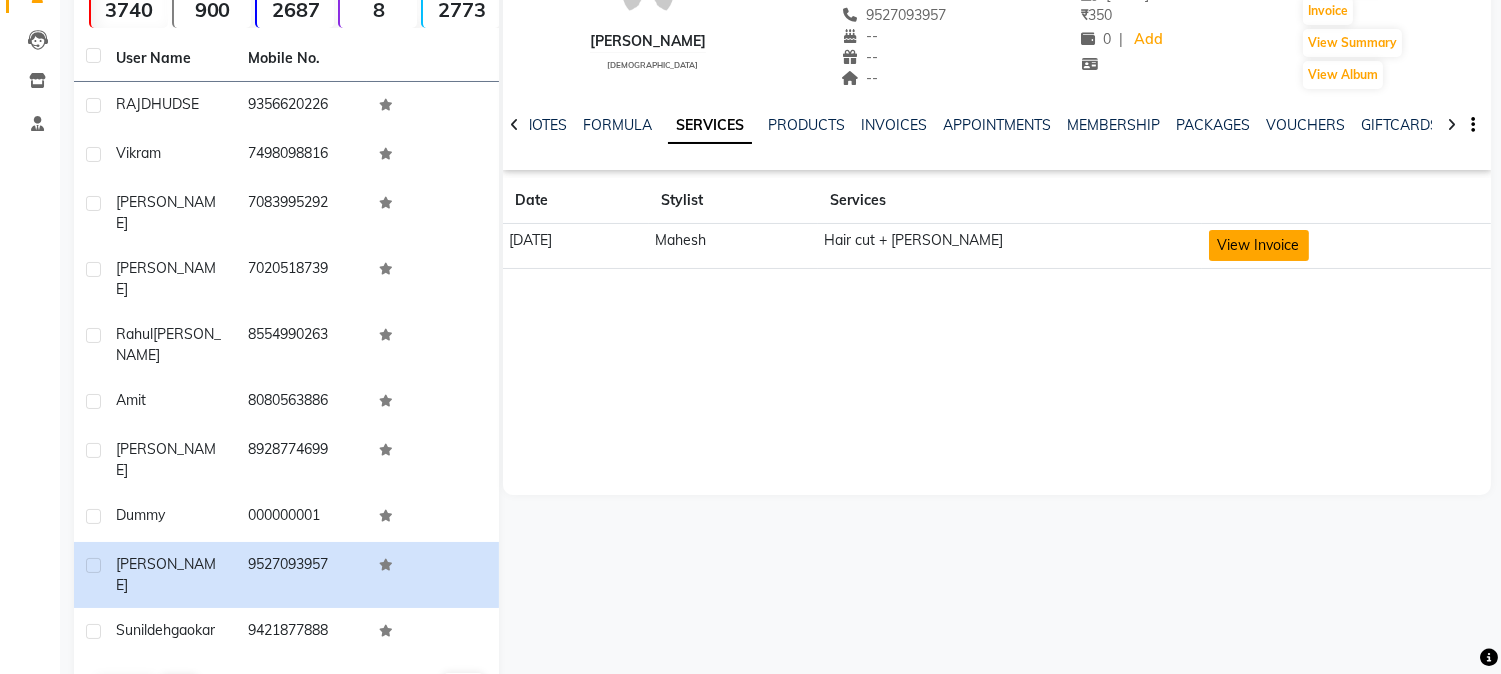 click on "View Invoice" 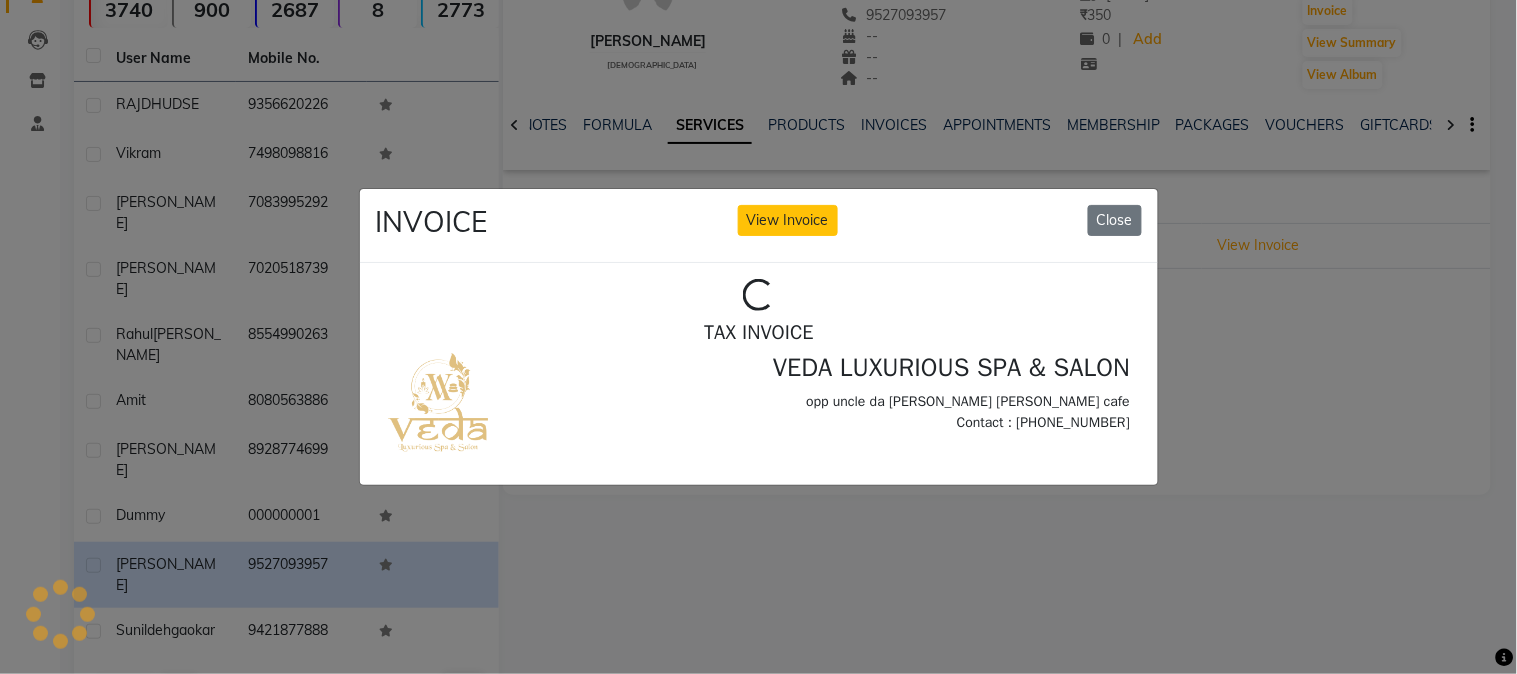 scroll, scrollTop: 0, scrollLeft: 0, axis: both 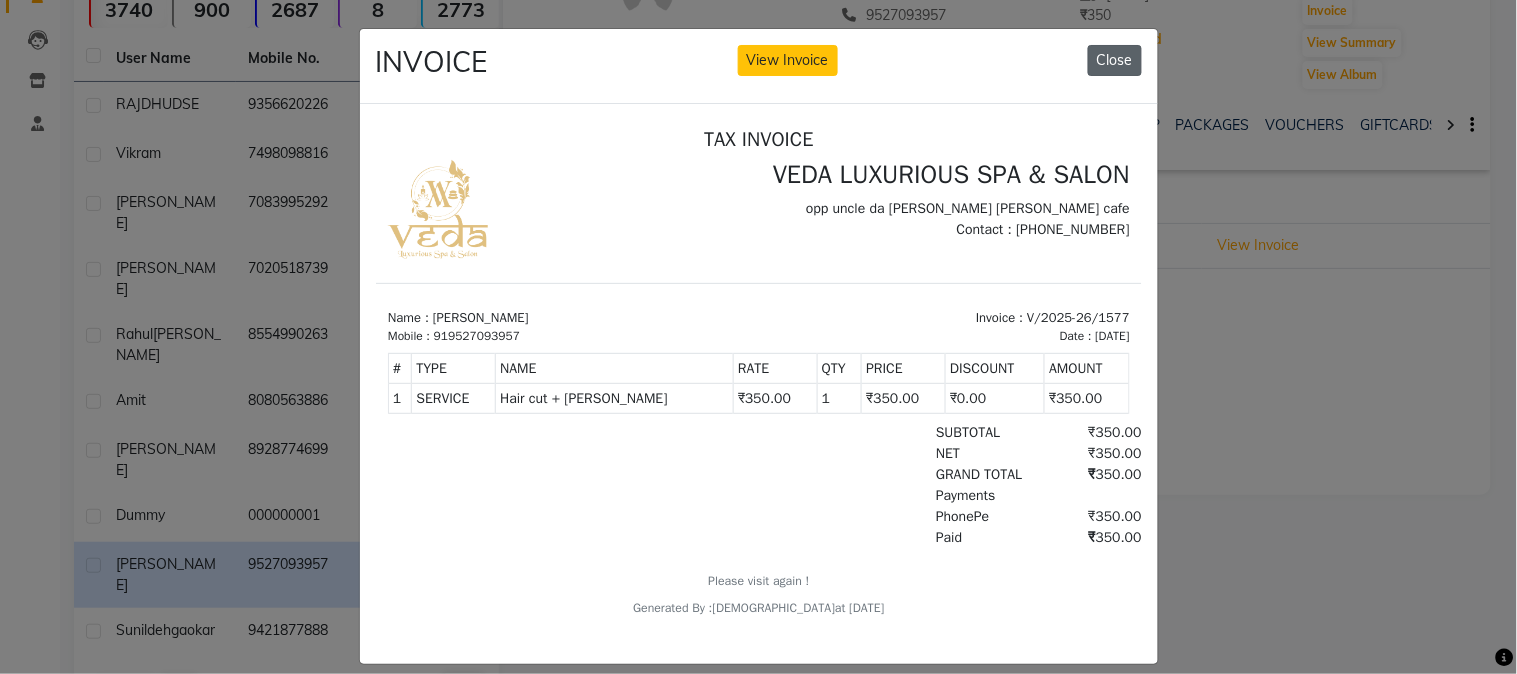 click on "Close" 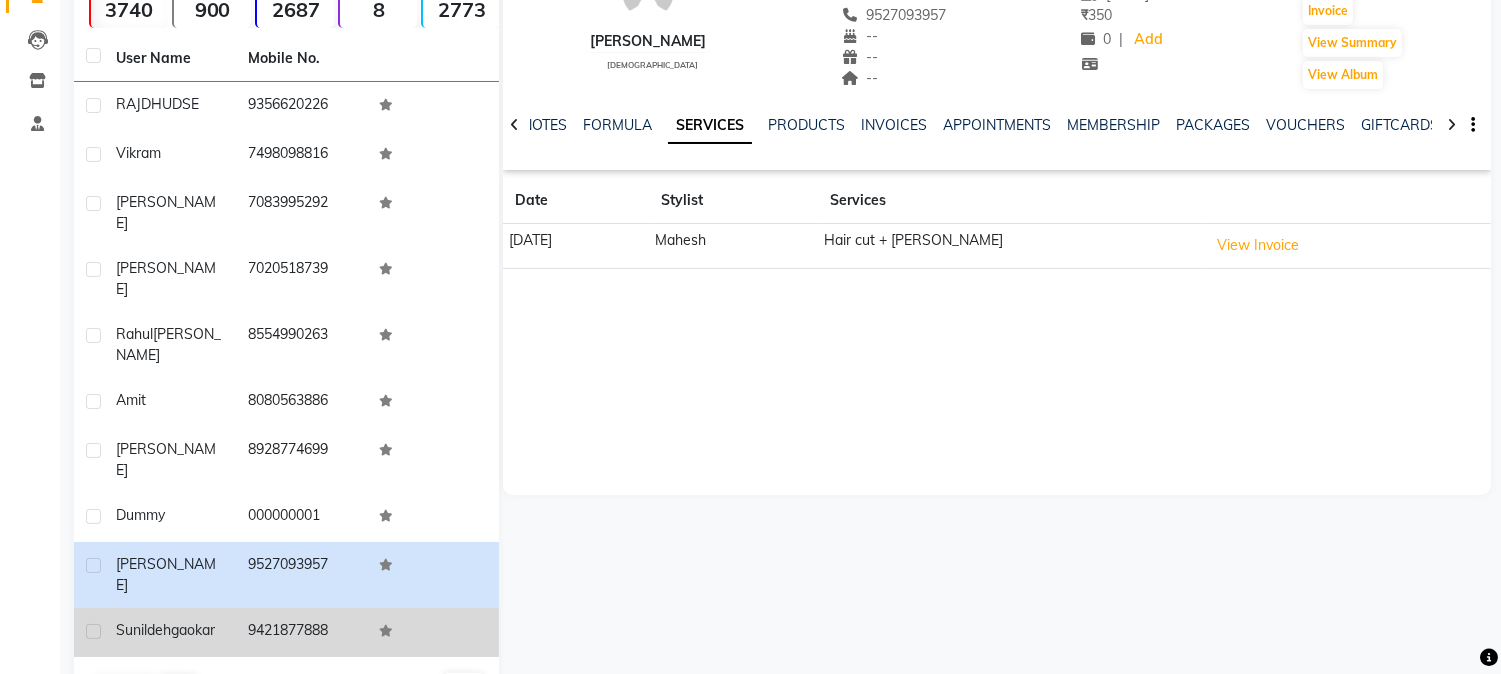 click on "dehgaokar" 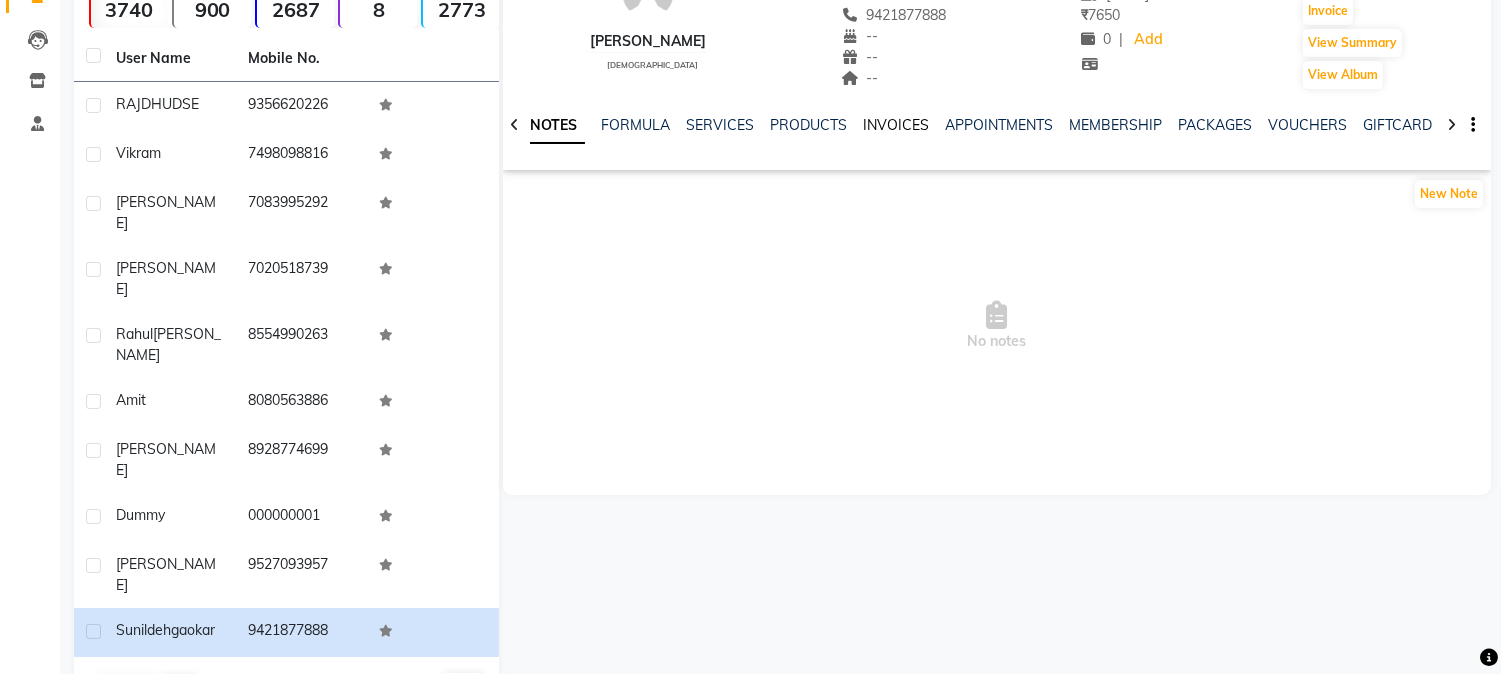 click on "INVOICES" 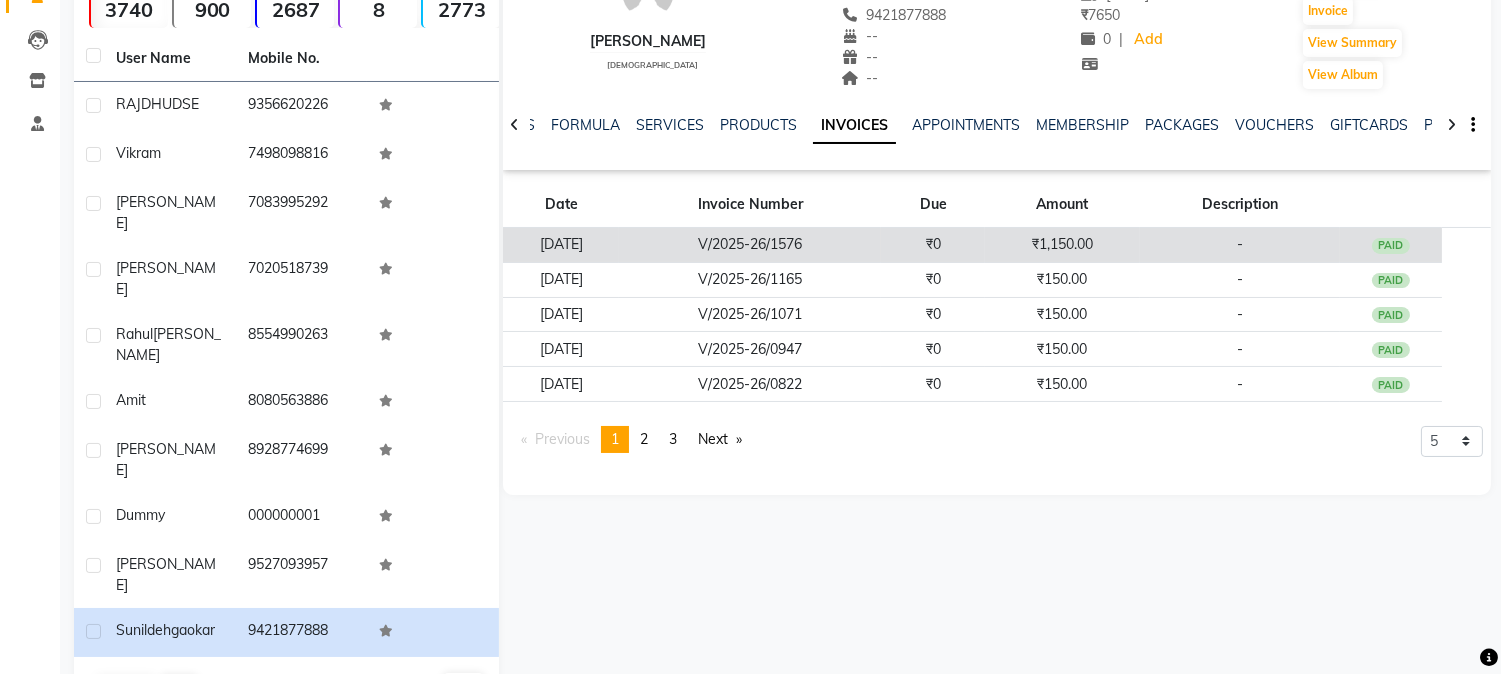 click on "PAID" 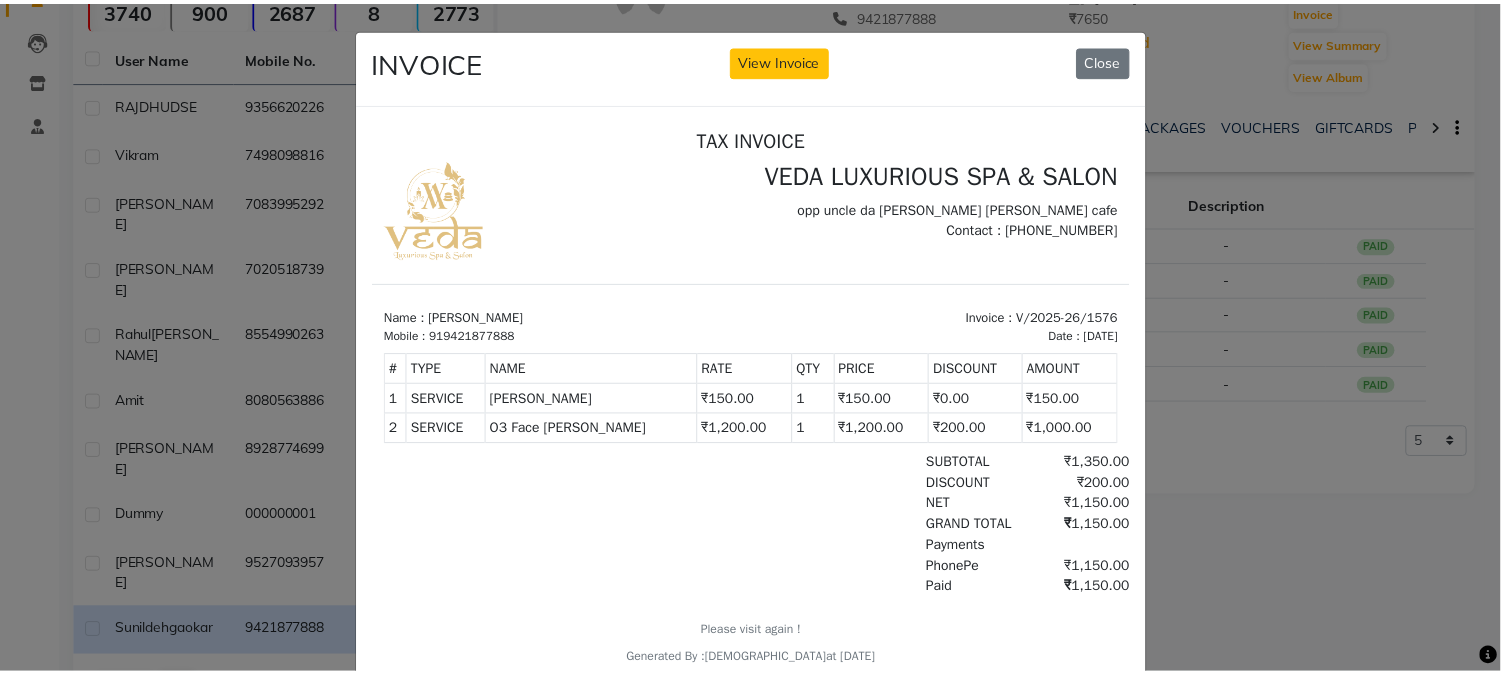 scroll, scrollTop: 0, scrollLeft: 0, axis: both 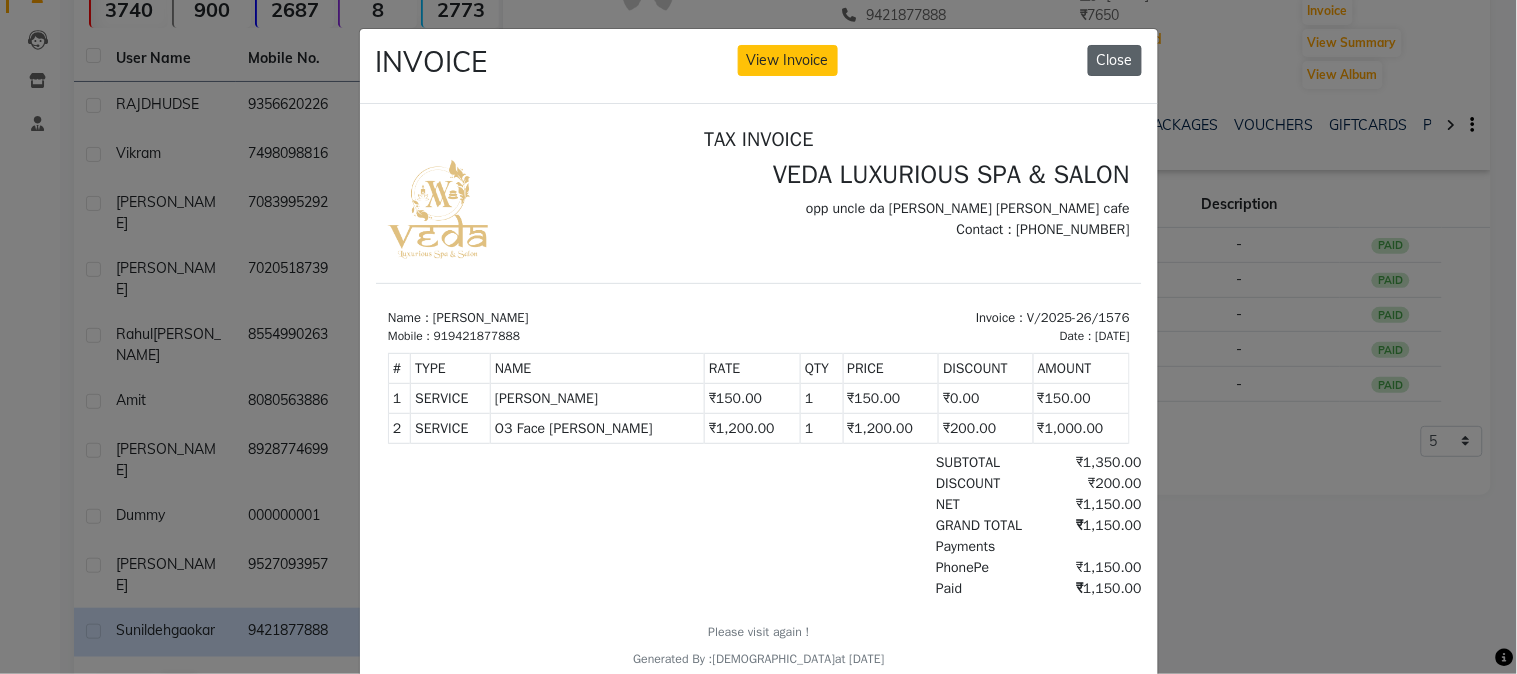 click on "Close" 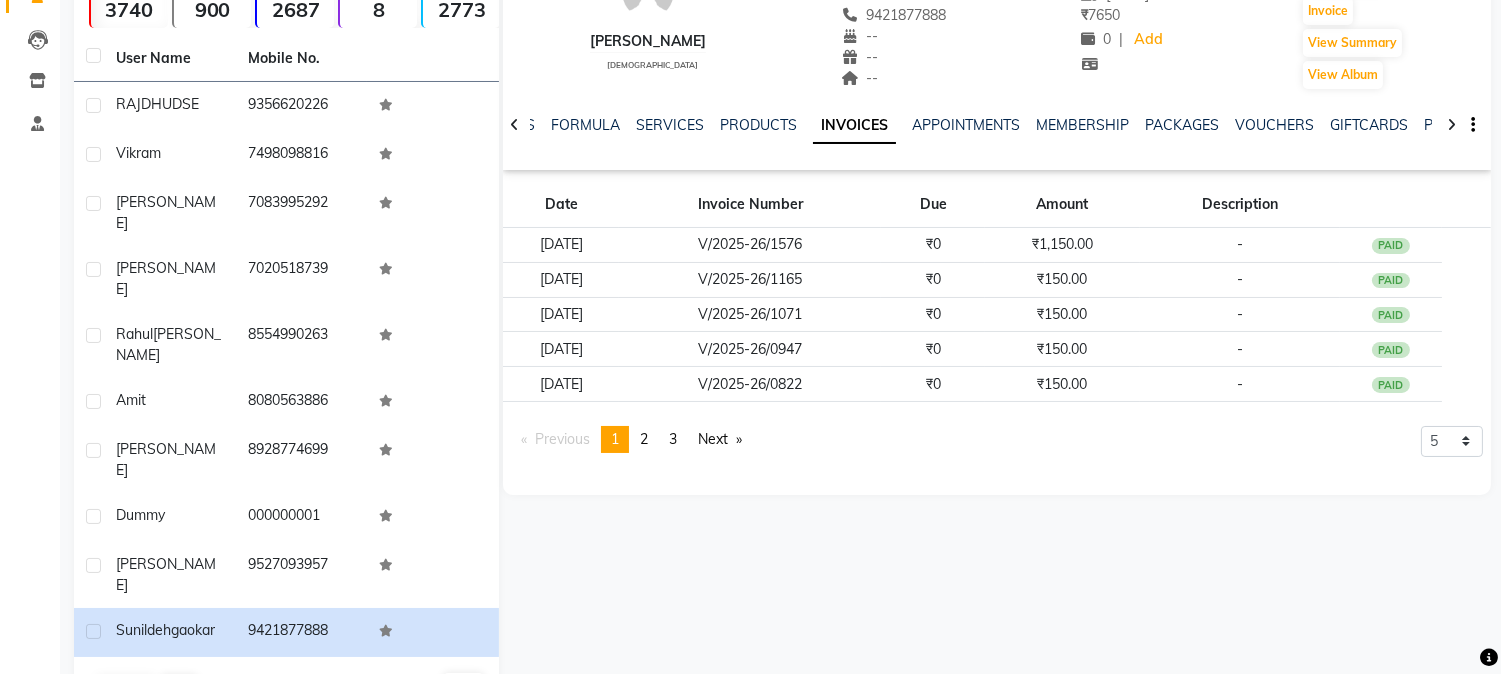 click on "10   50   100" 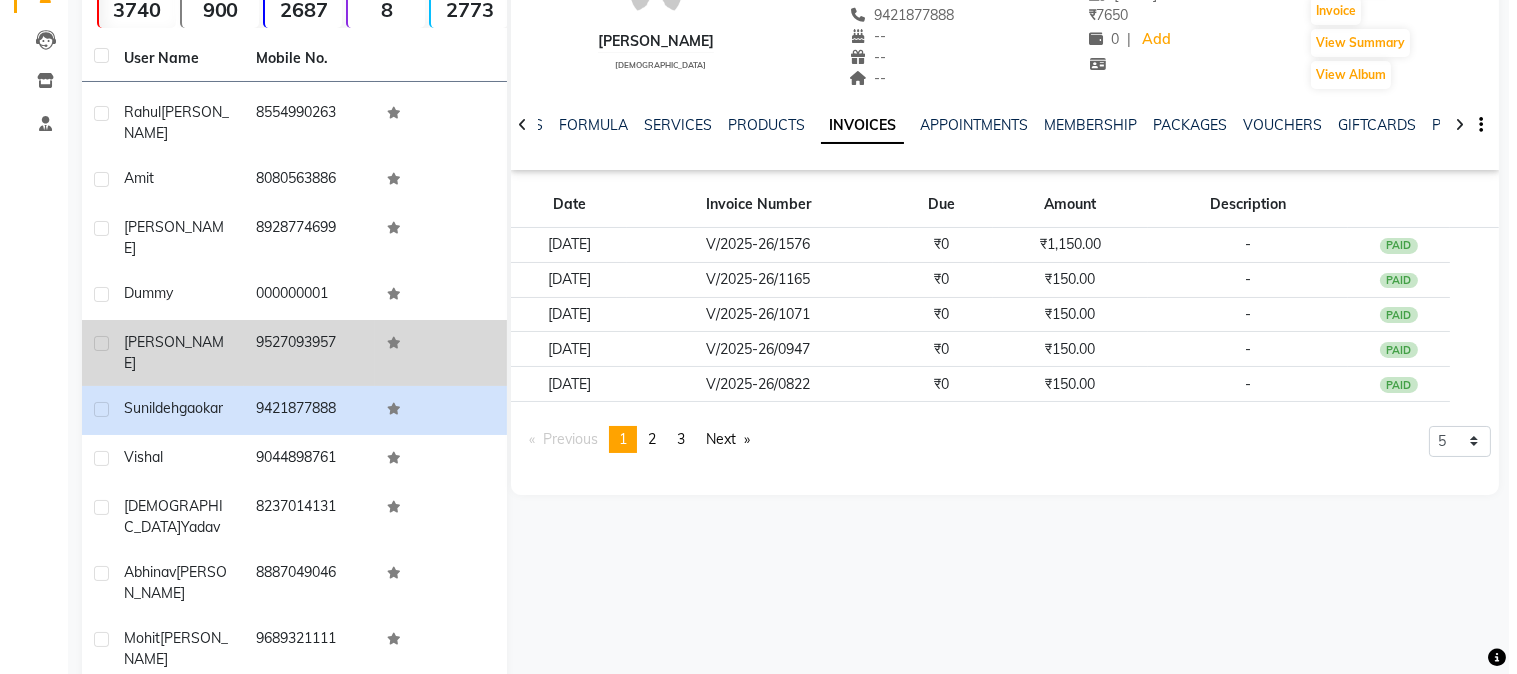scroll, scrollTop: 333, scrollLeft: 0, axis: vertical 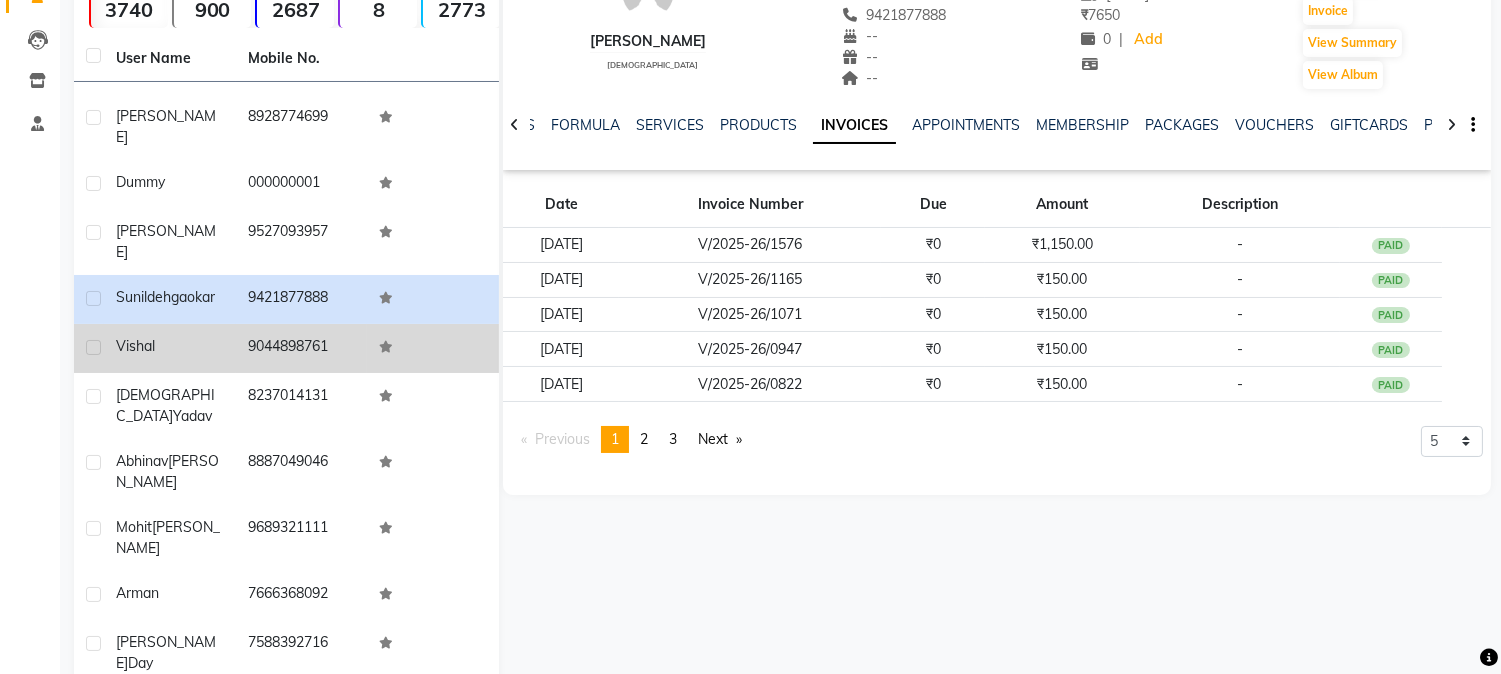 click on "Vishal" 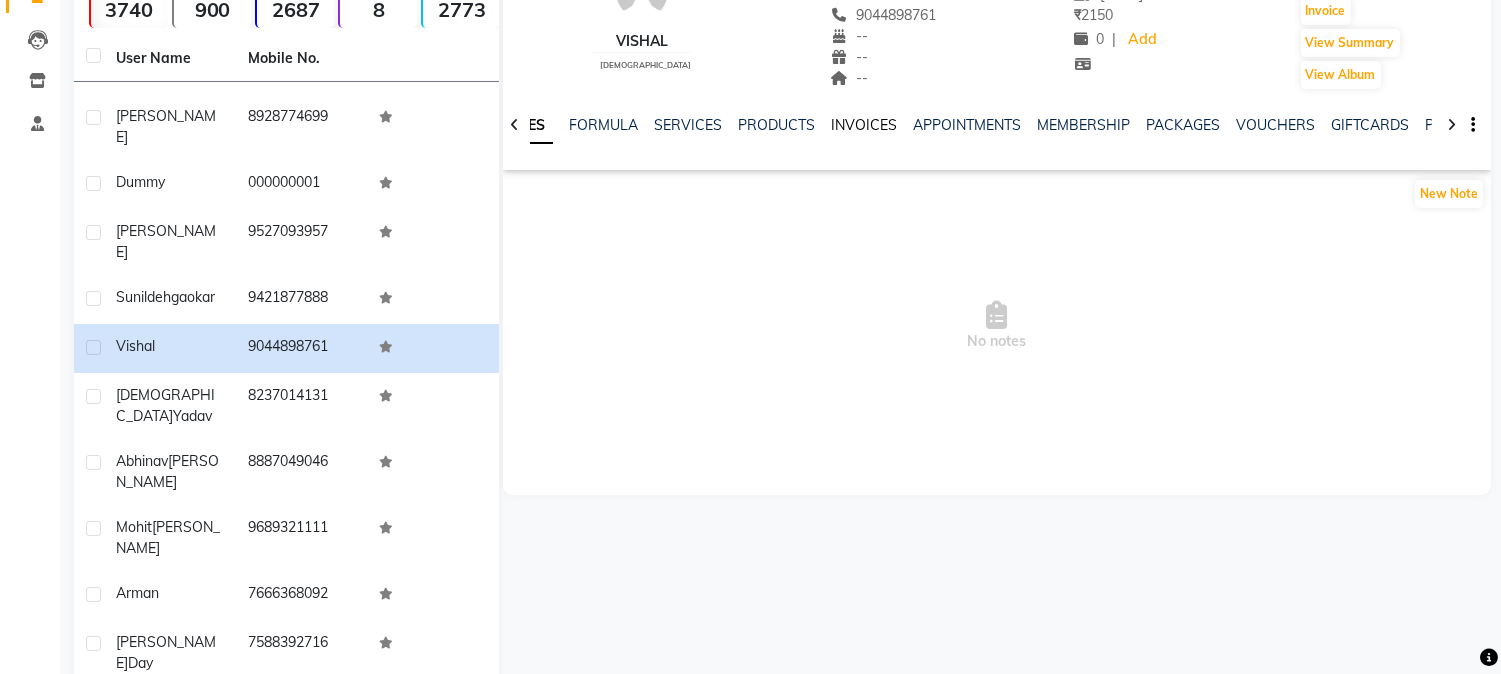 click on "INVOICES" 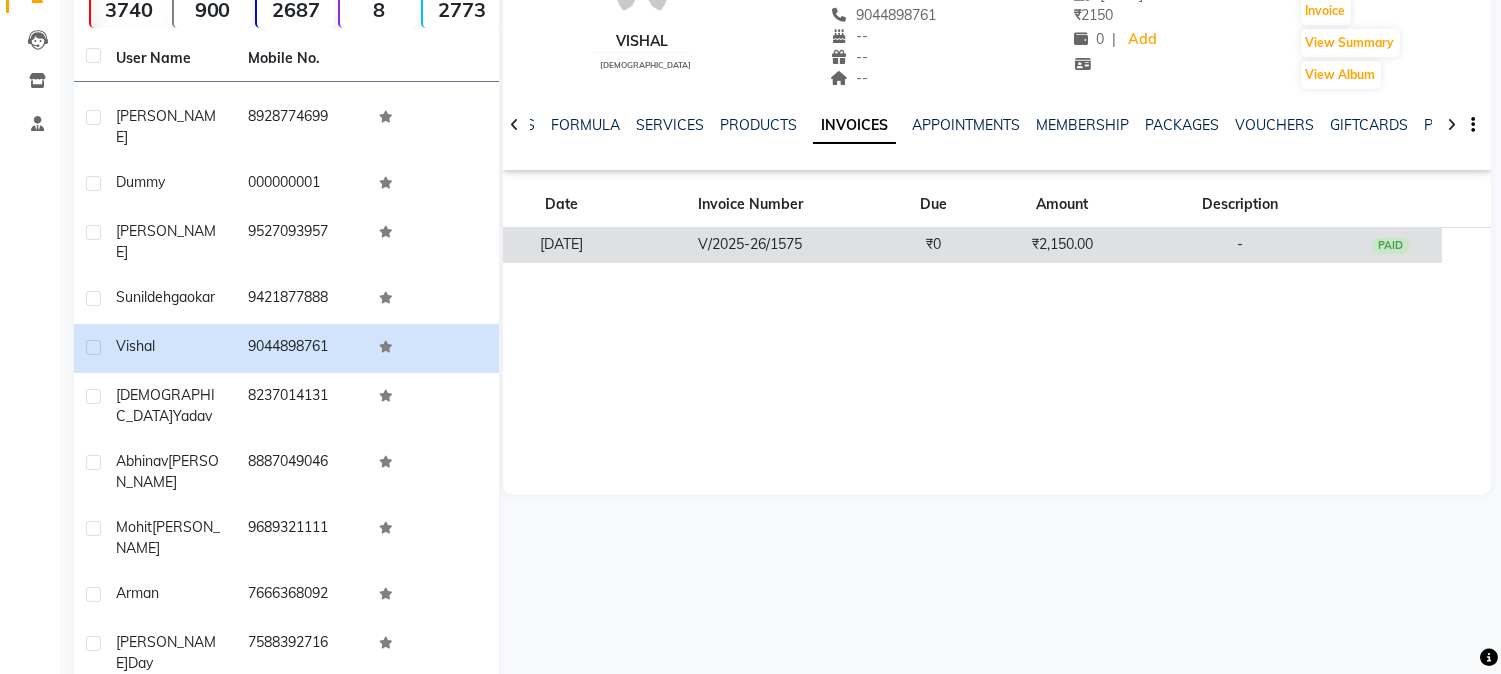 click on "PAID" 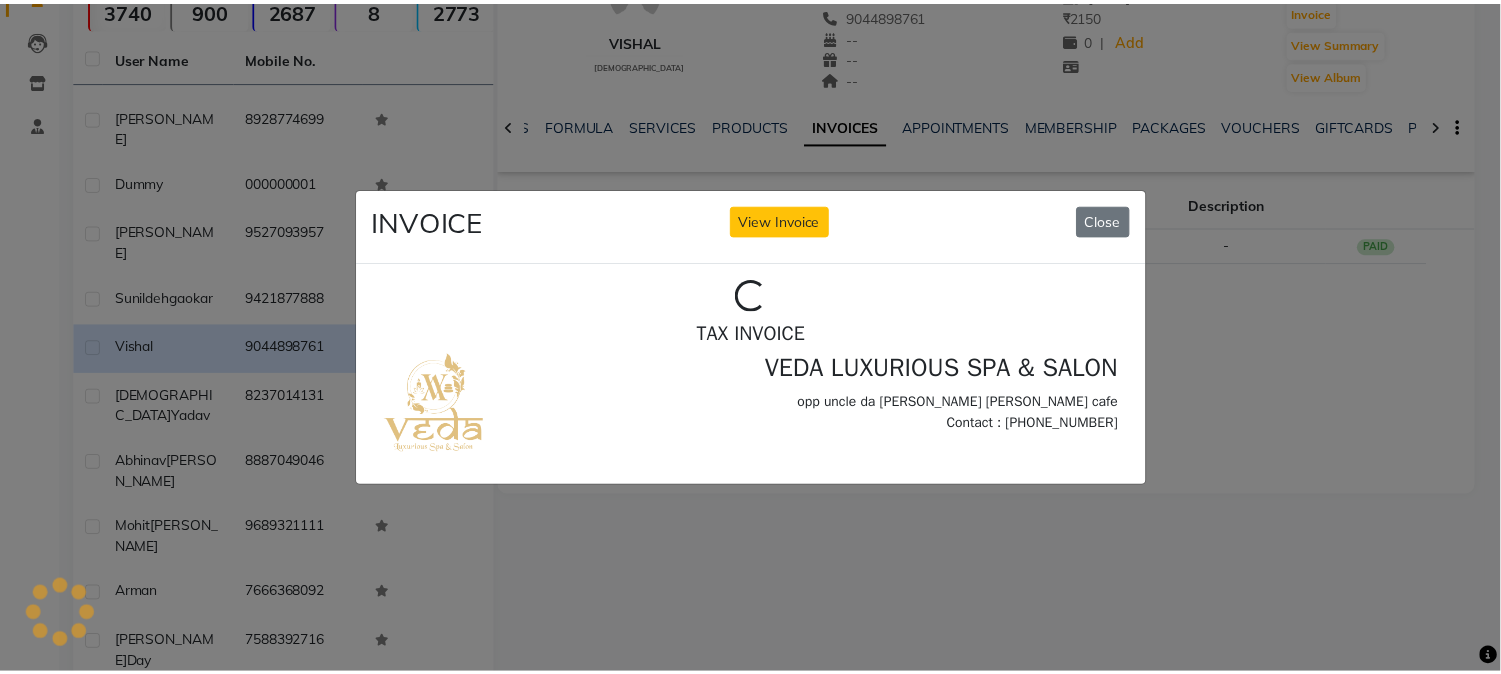 scroll, scrollTop: 0, scrollLeft: 0, axis: both 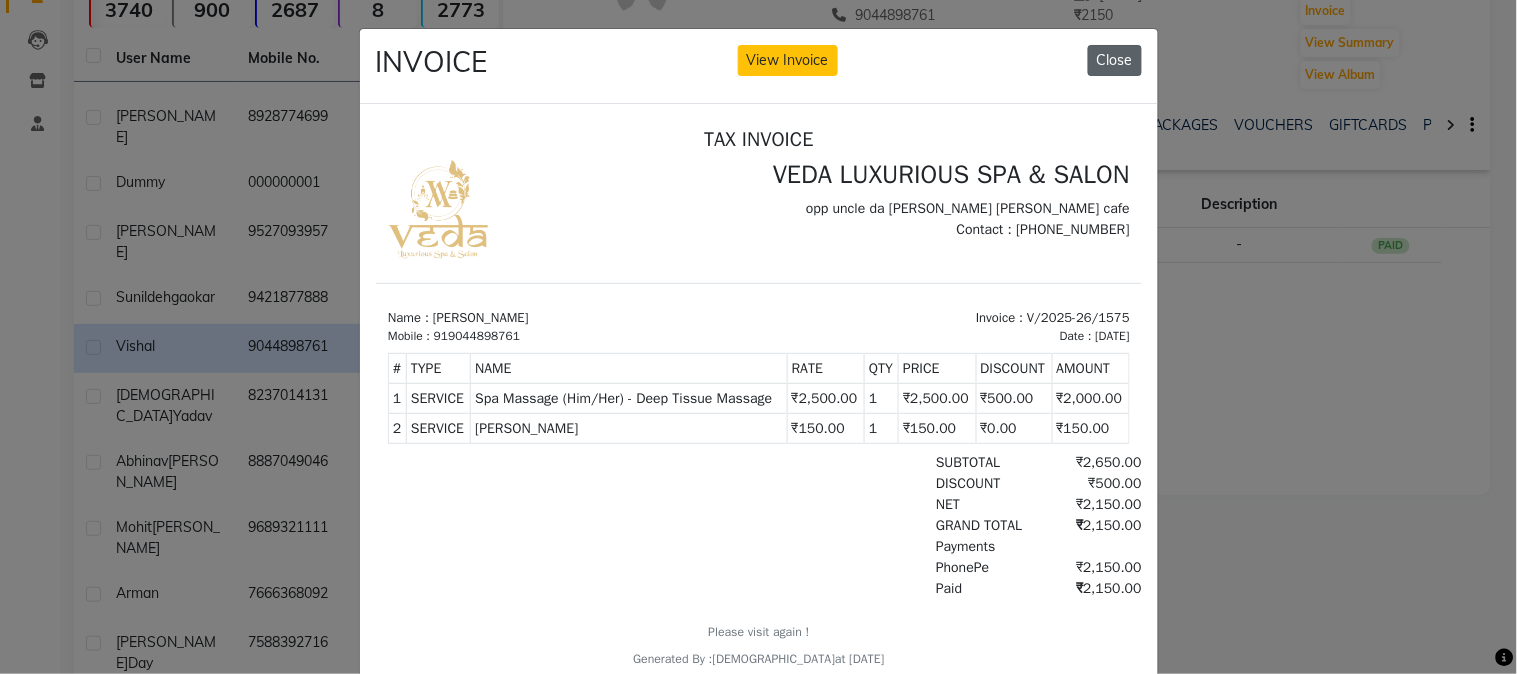 click on "Close" 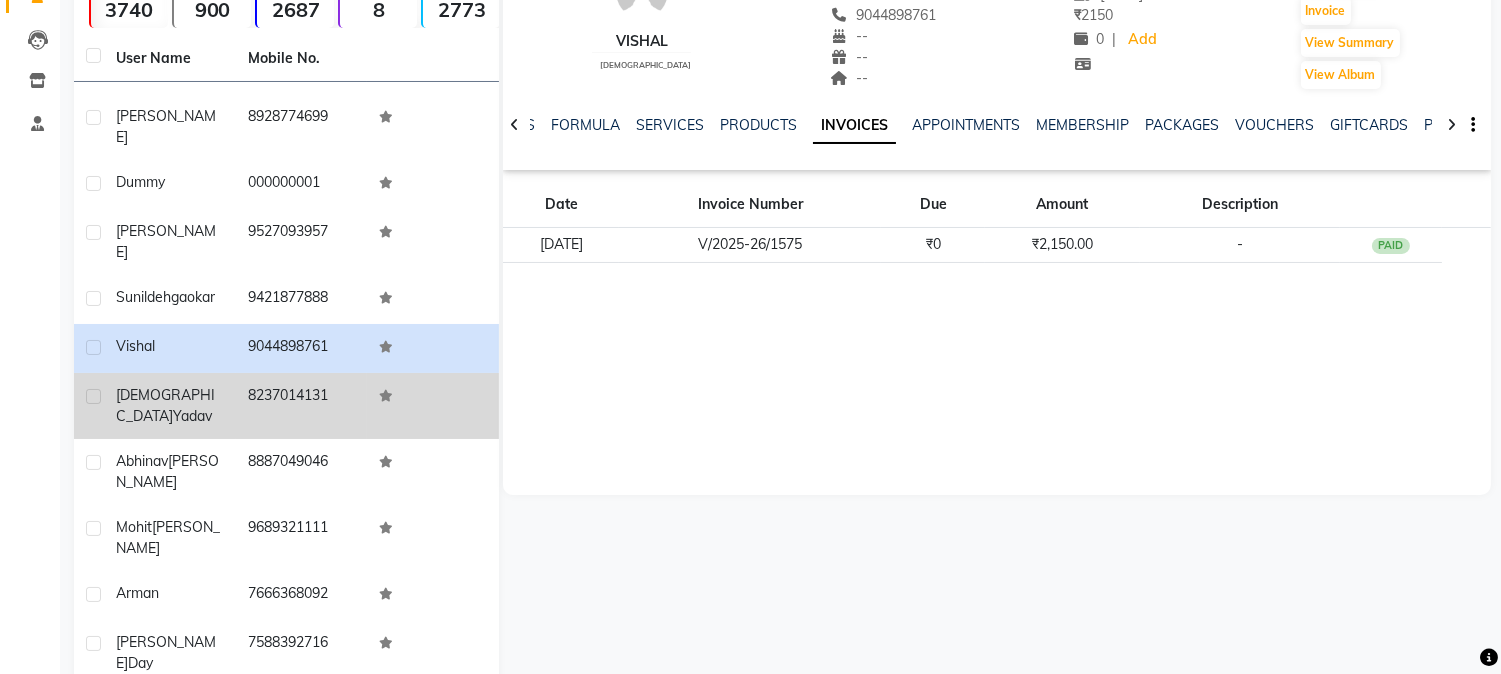 click on "[DEMOGRAPHIC_DATA]" 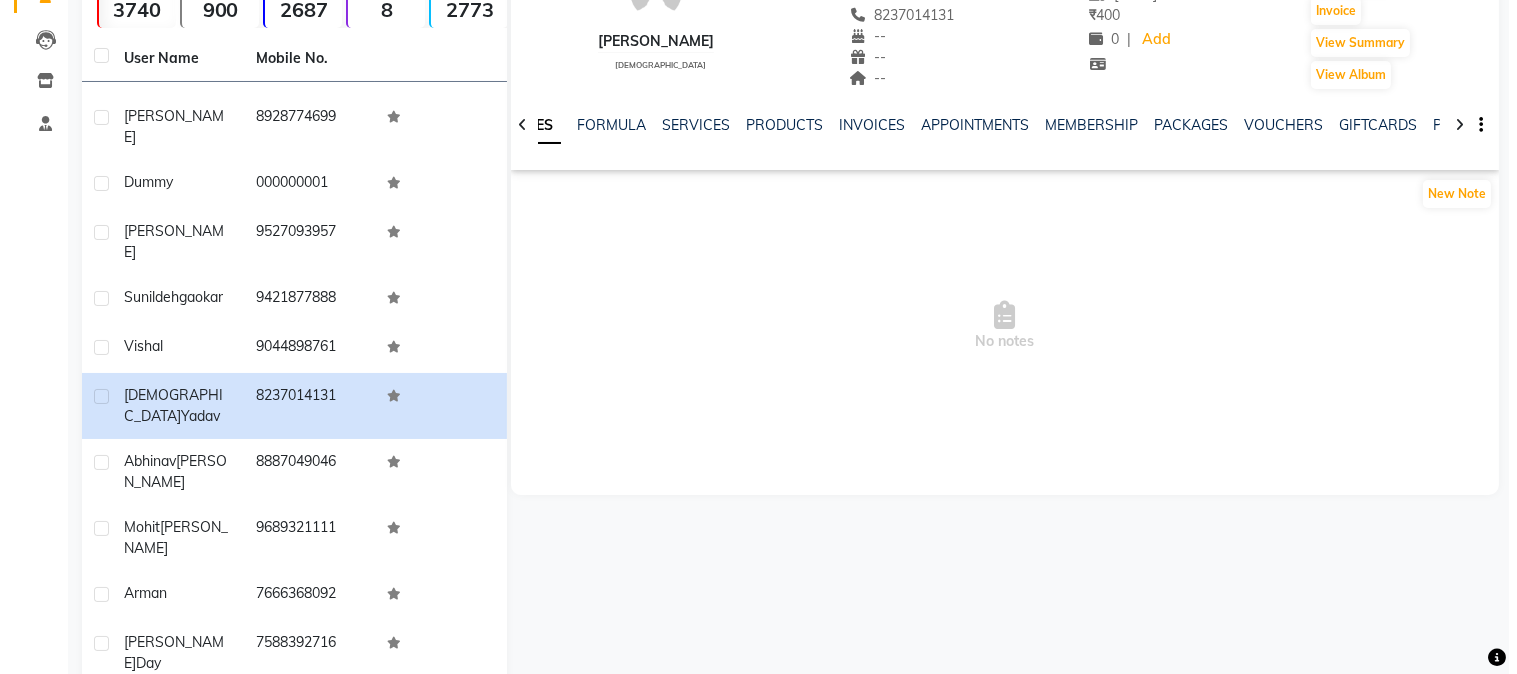 scroll, scrollTop: 0, scrollLeft: 0, axis: both 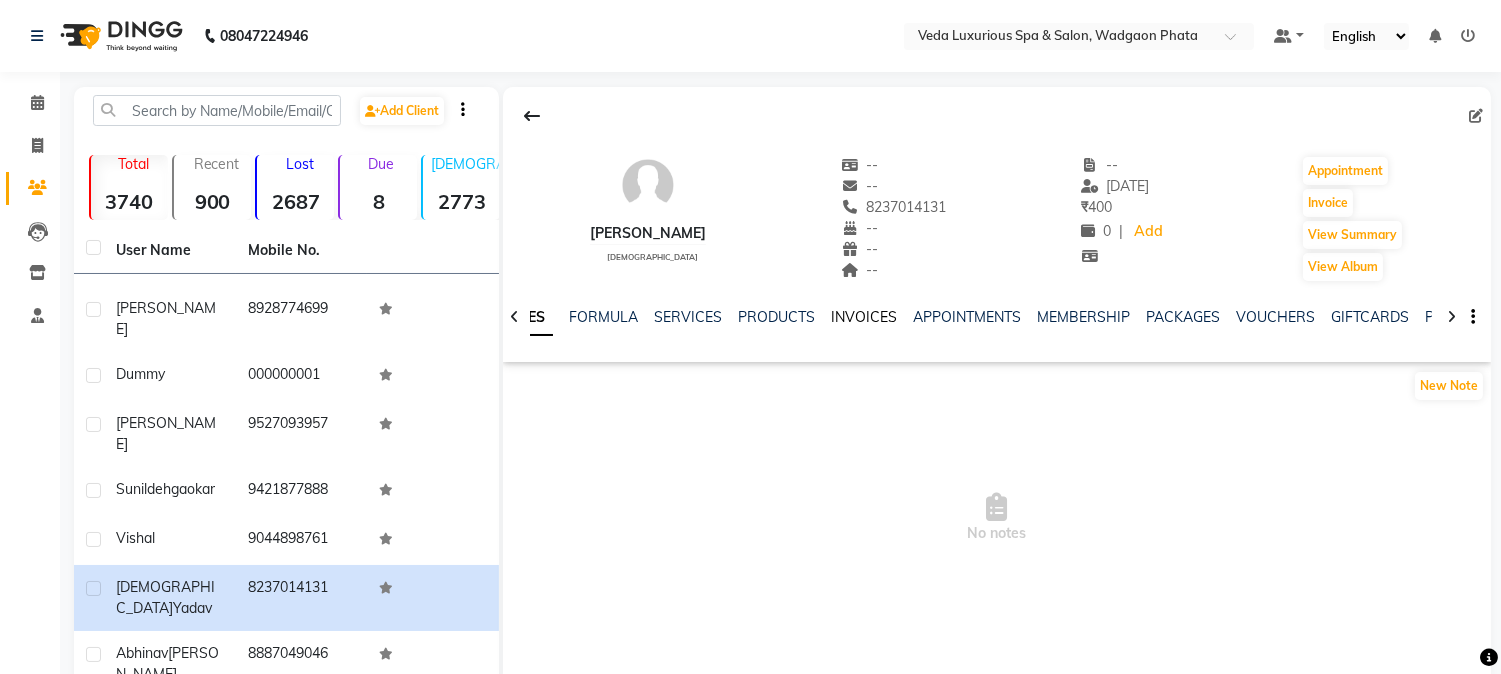 click on "INVOICES" 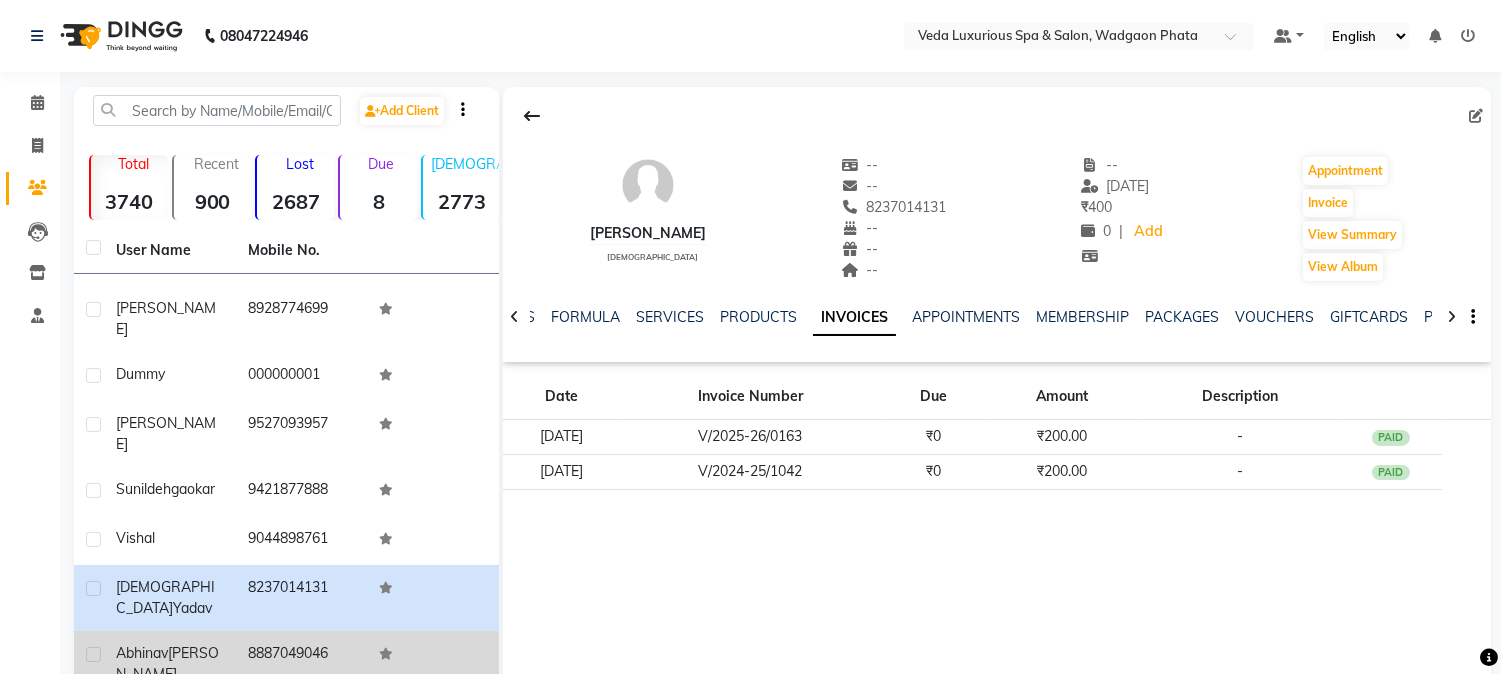 click on "[PERSON_NAME]" 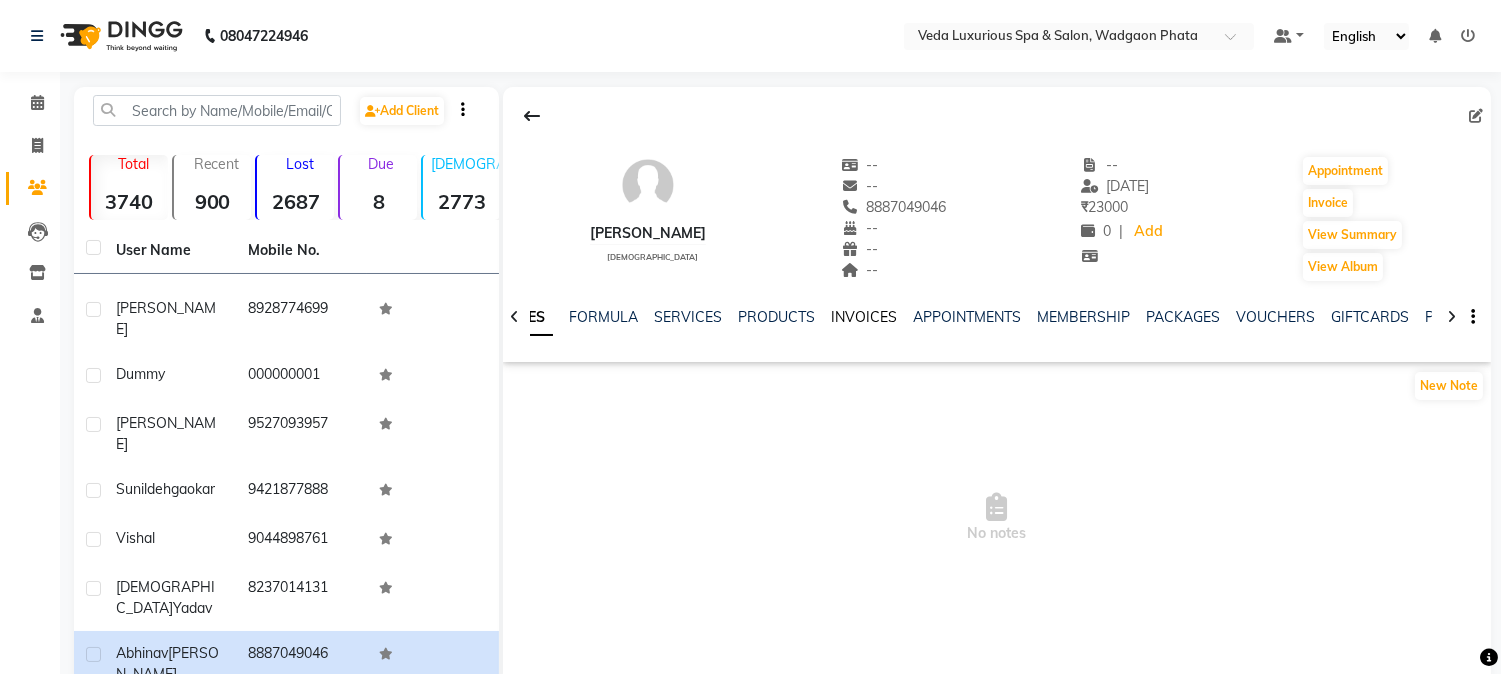 click on "INVOICES" 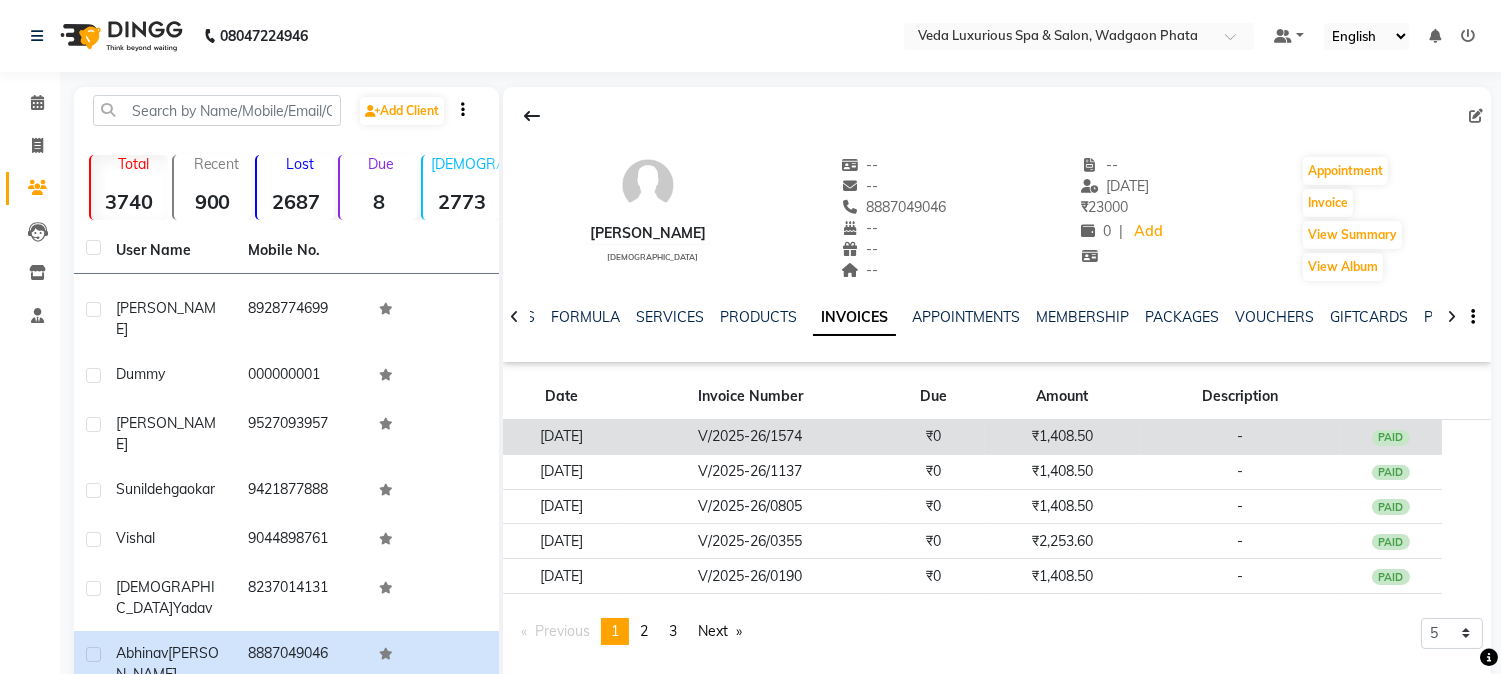 click on "PAID" 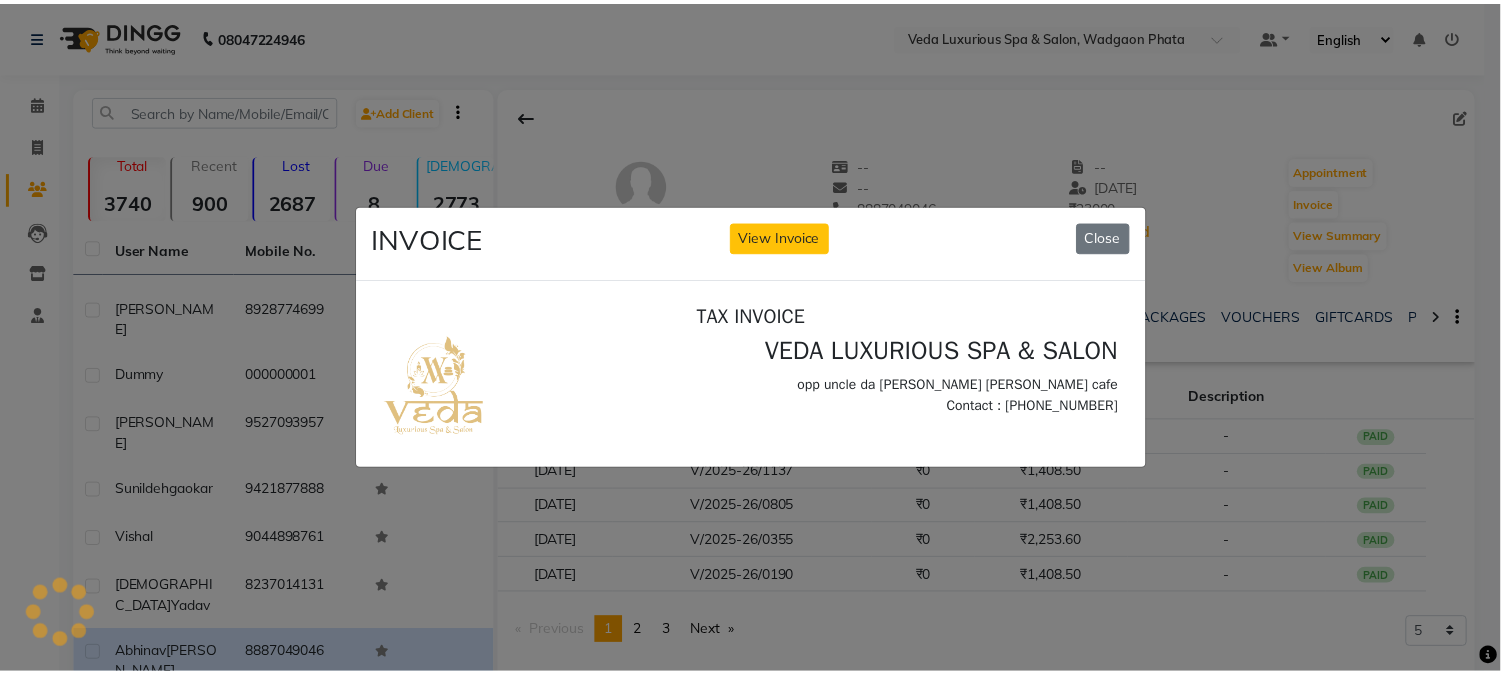 scroll, scrollTop: 0, scrollLeft: 0, axis: both 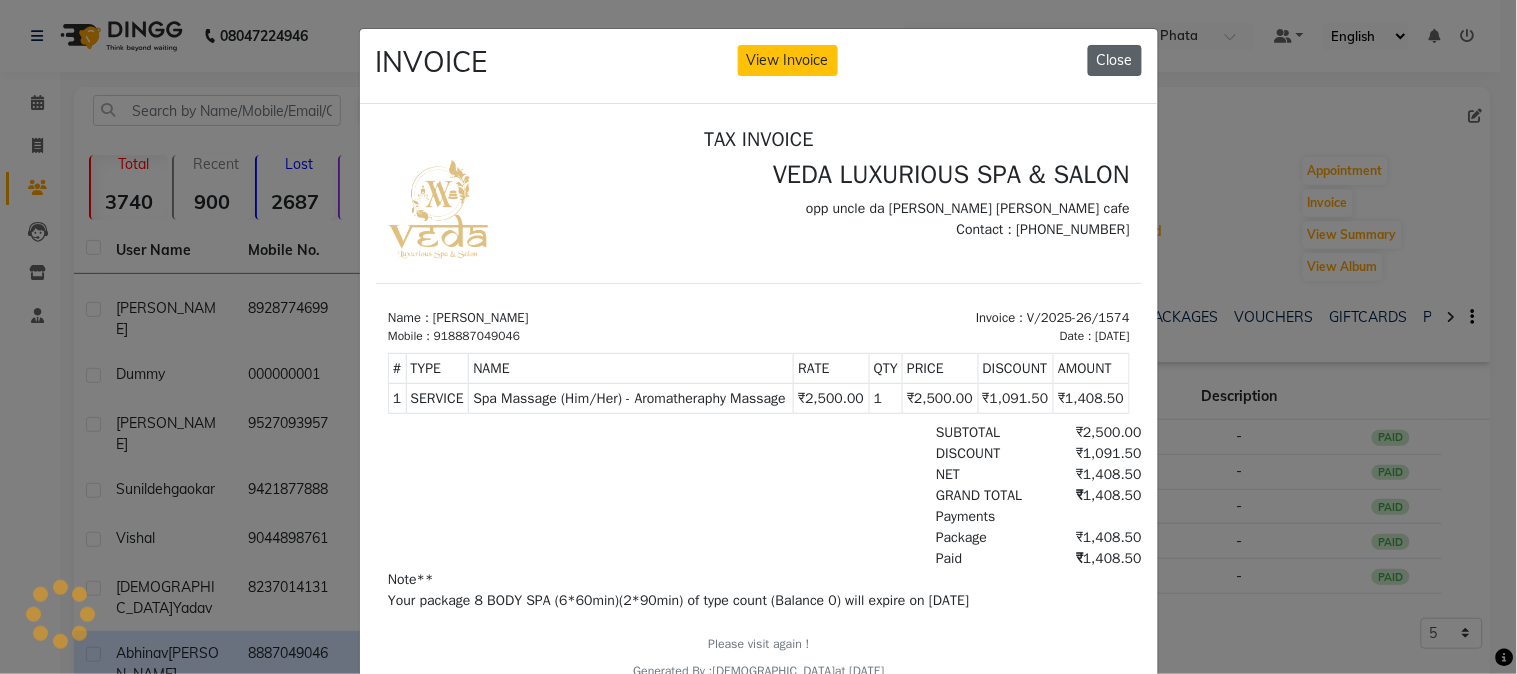 click on "Close" 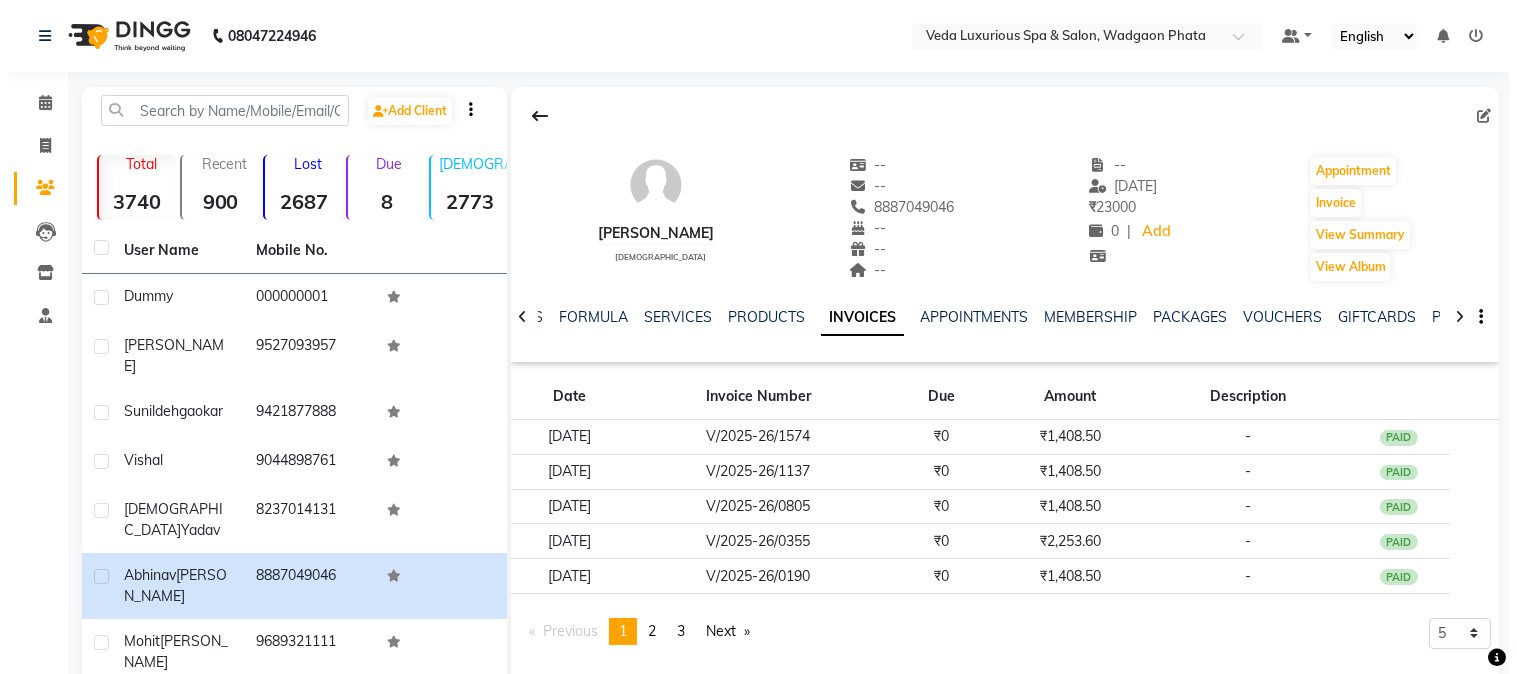 scroll, scrollTop: 444, scrollLeft: 0, axis: vertical 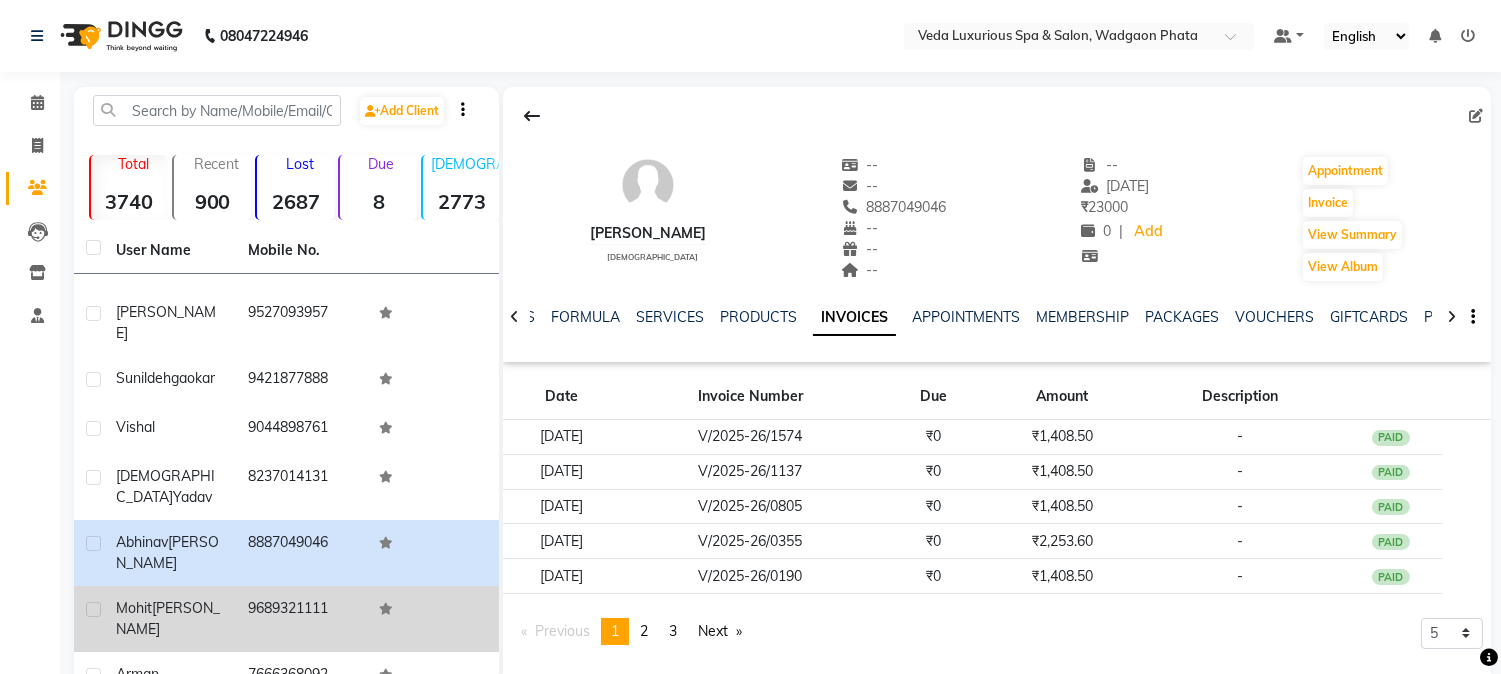 click on "mohit  chandak" 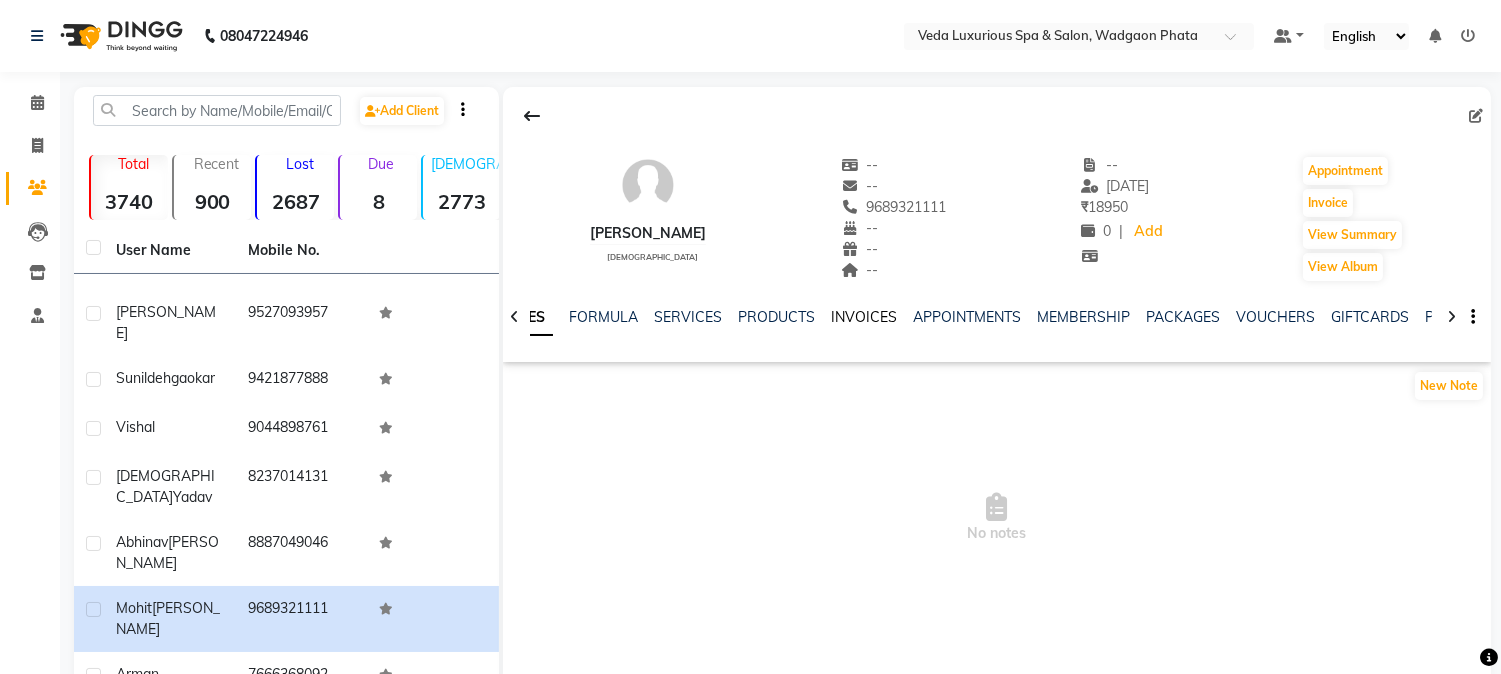 click on "INVOICES" 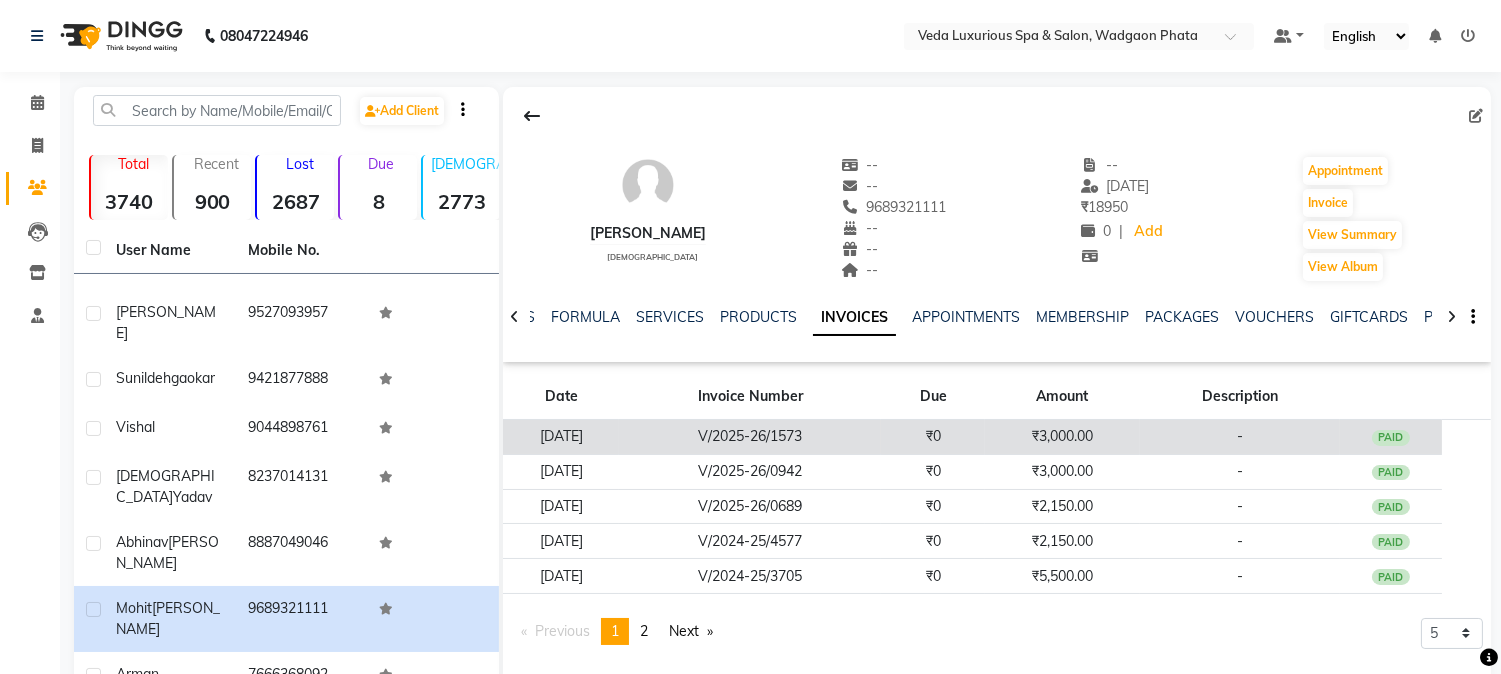 click on "PAID" 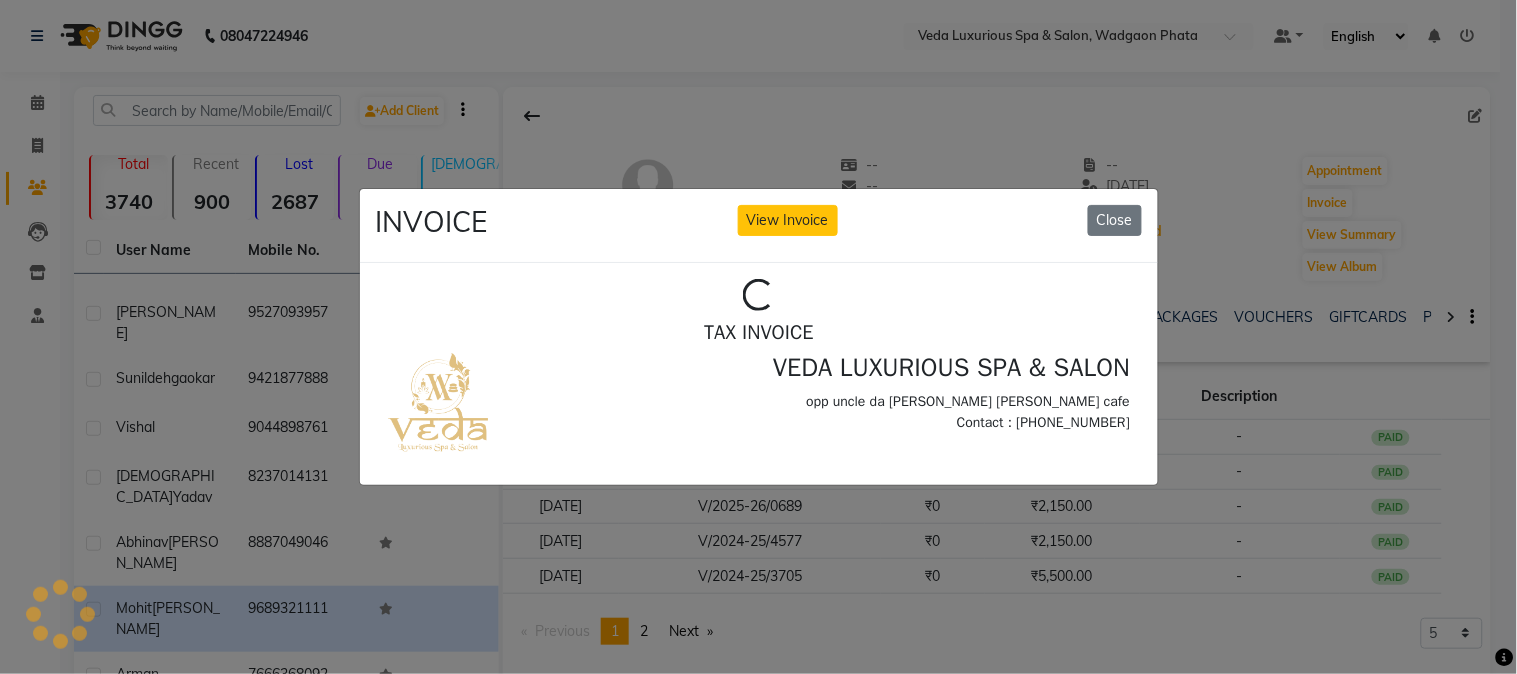 scroll, scrollTop: 0, scrollLeft: 0, axis: both 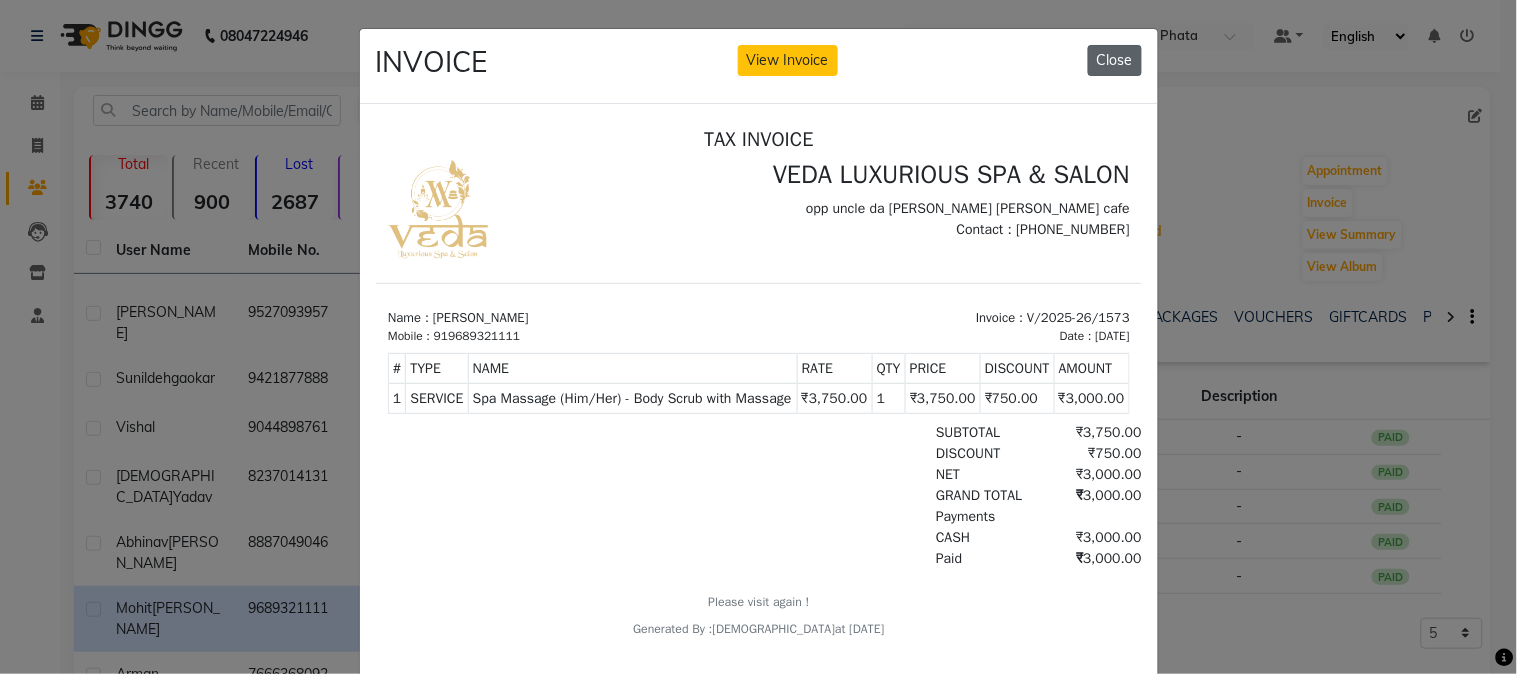 click on "Close" 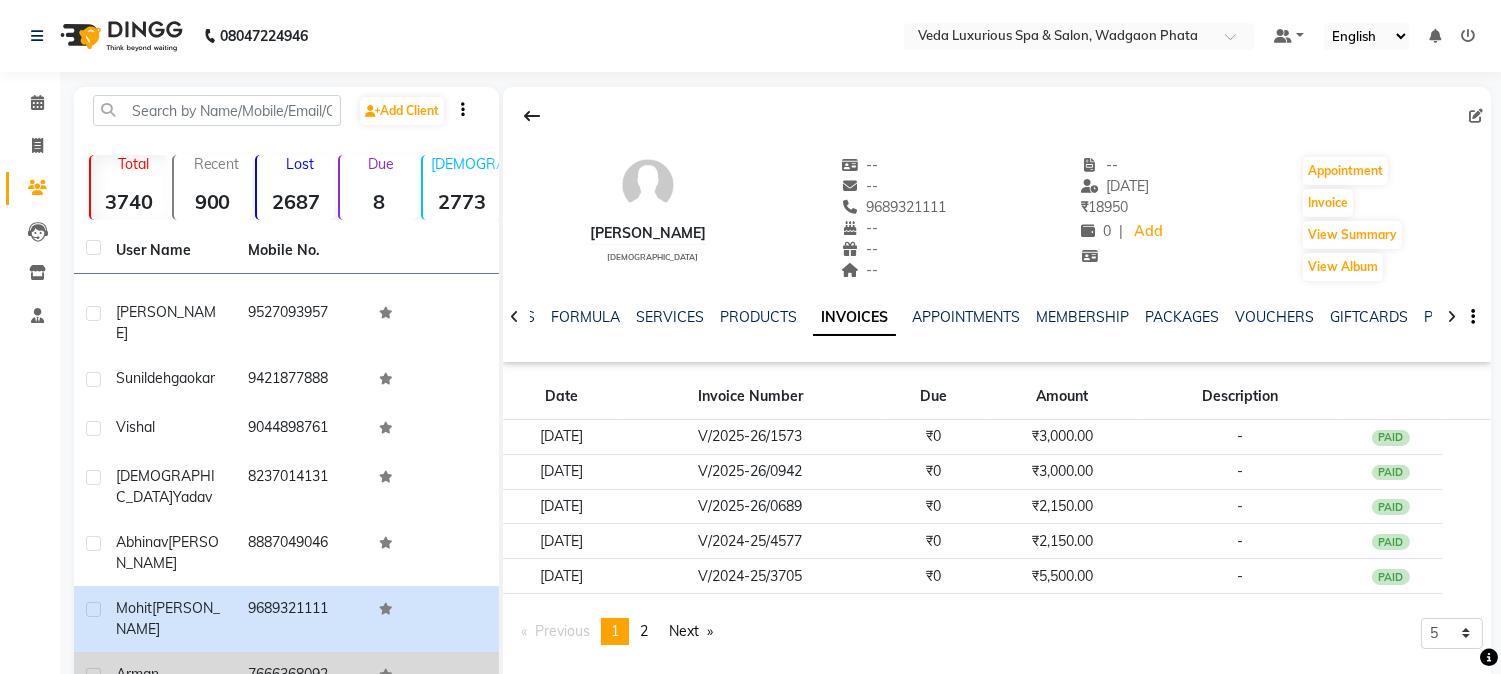 click on "Arman" 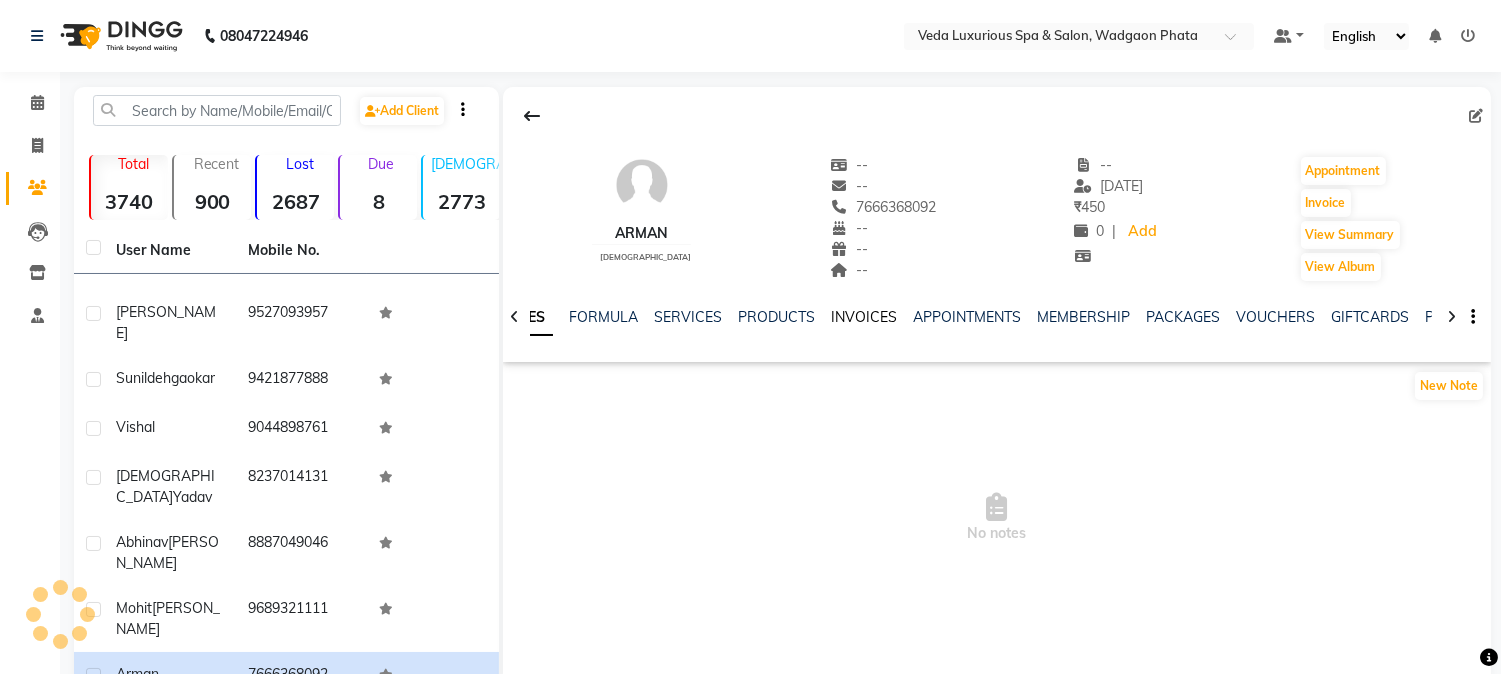 click on "INVOICES" 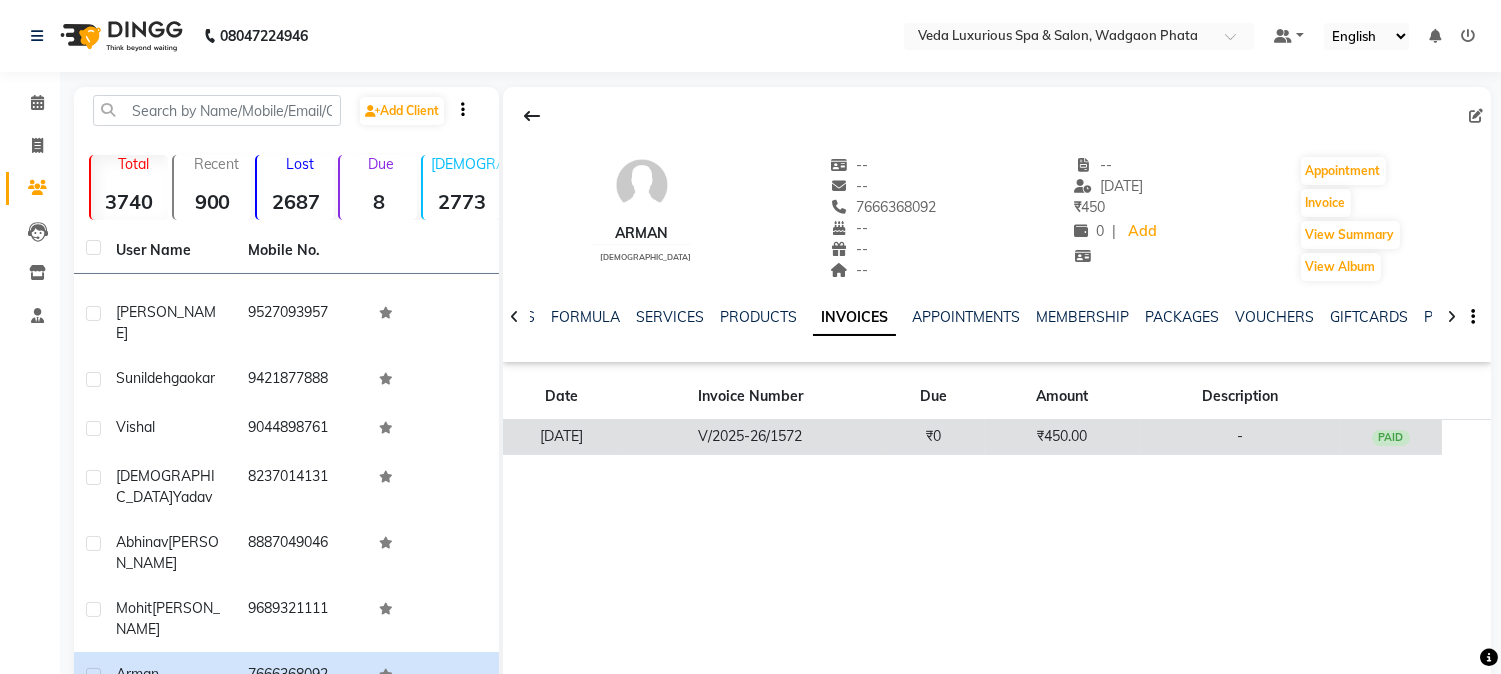 click on "PAID" 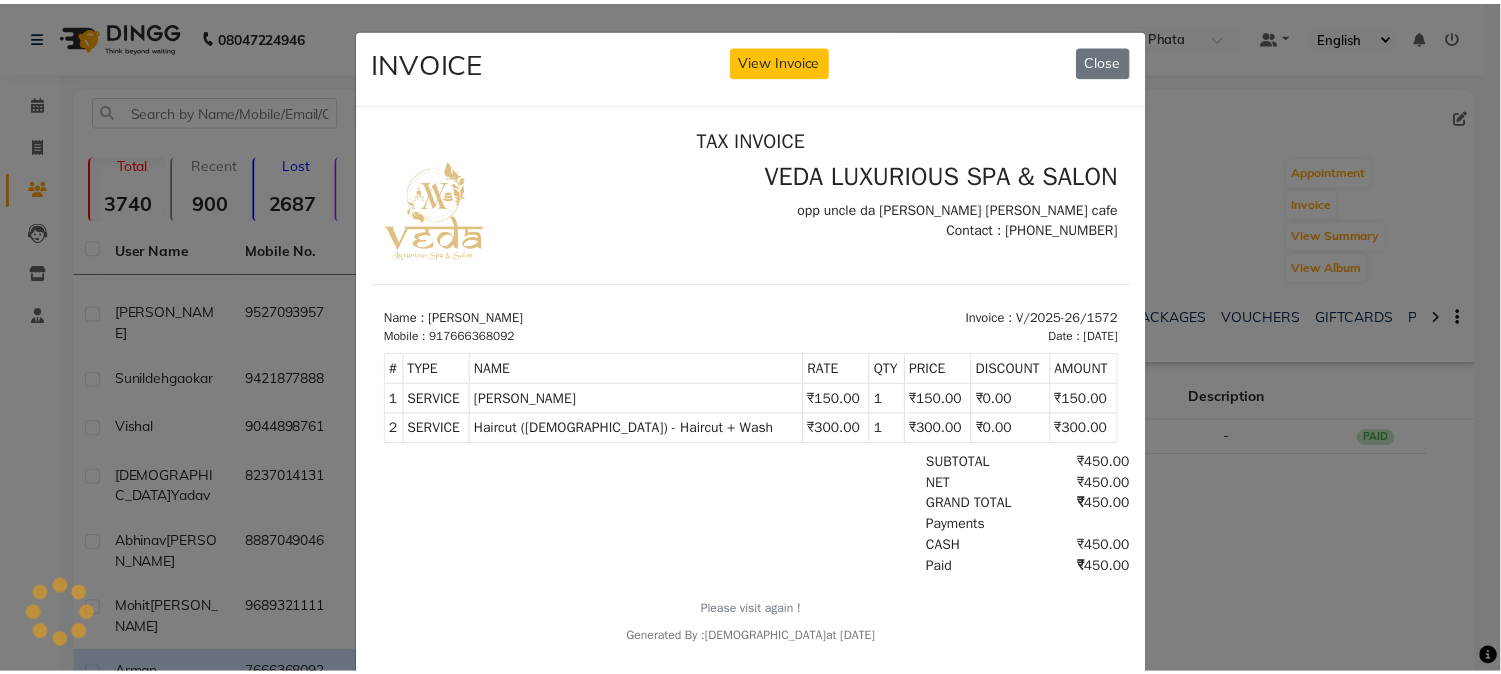 scroll, scrollTop: 0, scrollLeft: 0, axis: both 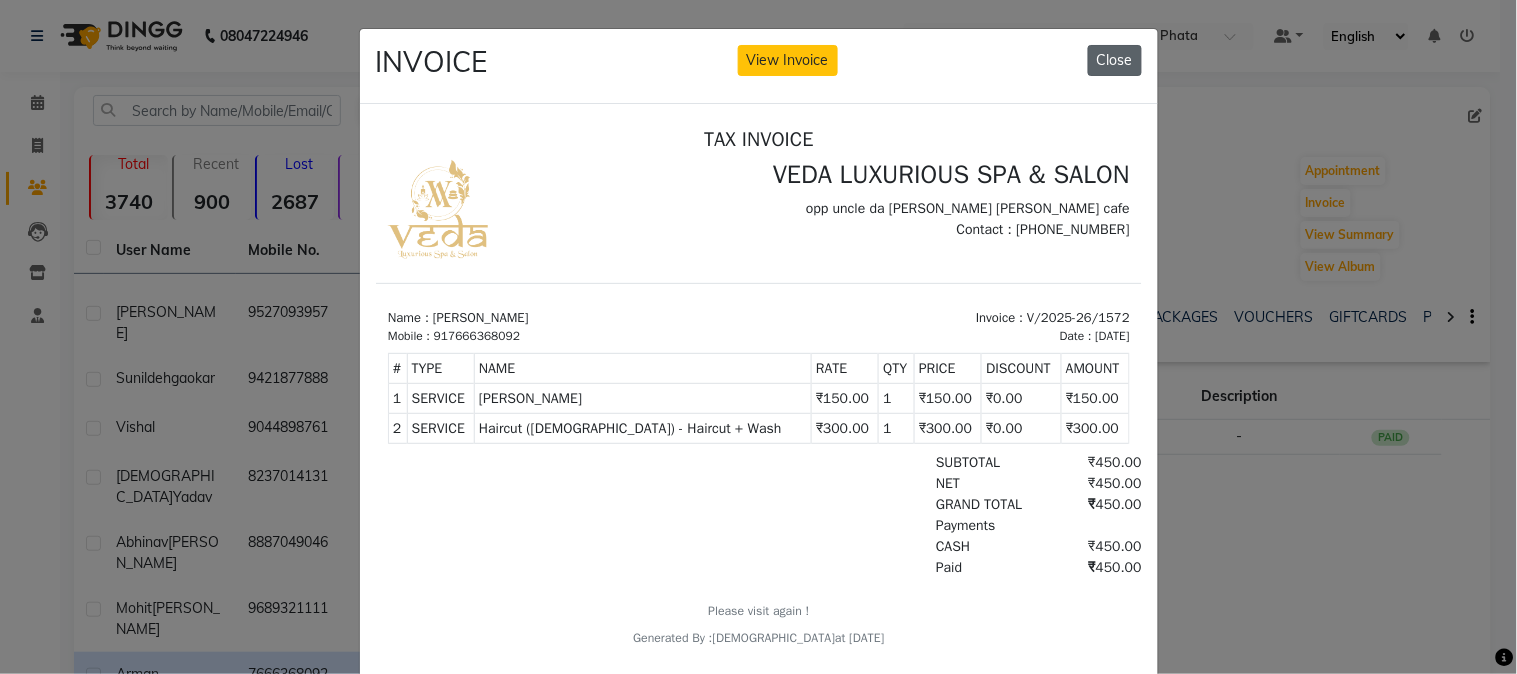 click on "Close" 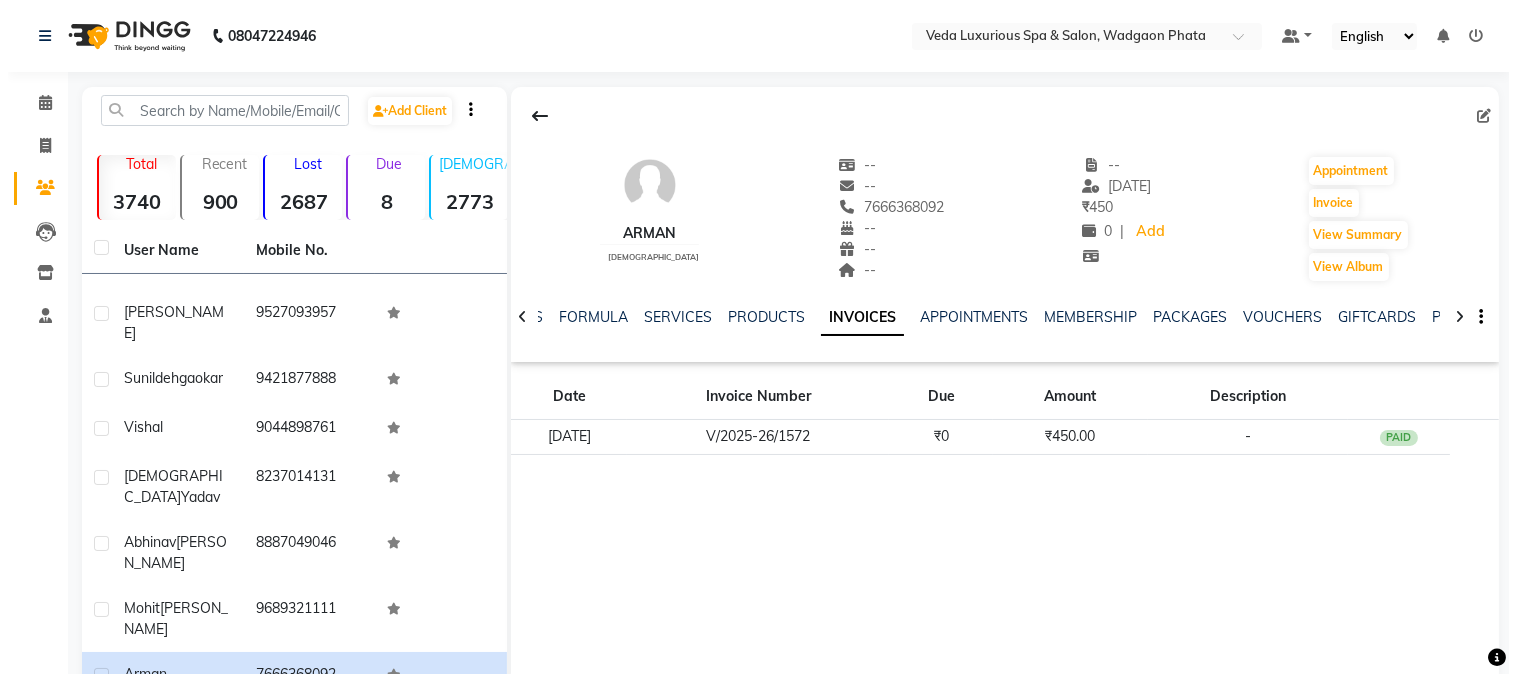 scroll, scrollTop: 555, scrollLeft: 0, axis: vertical 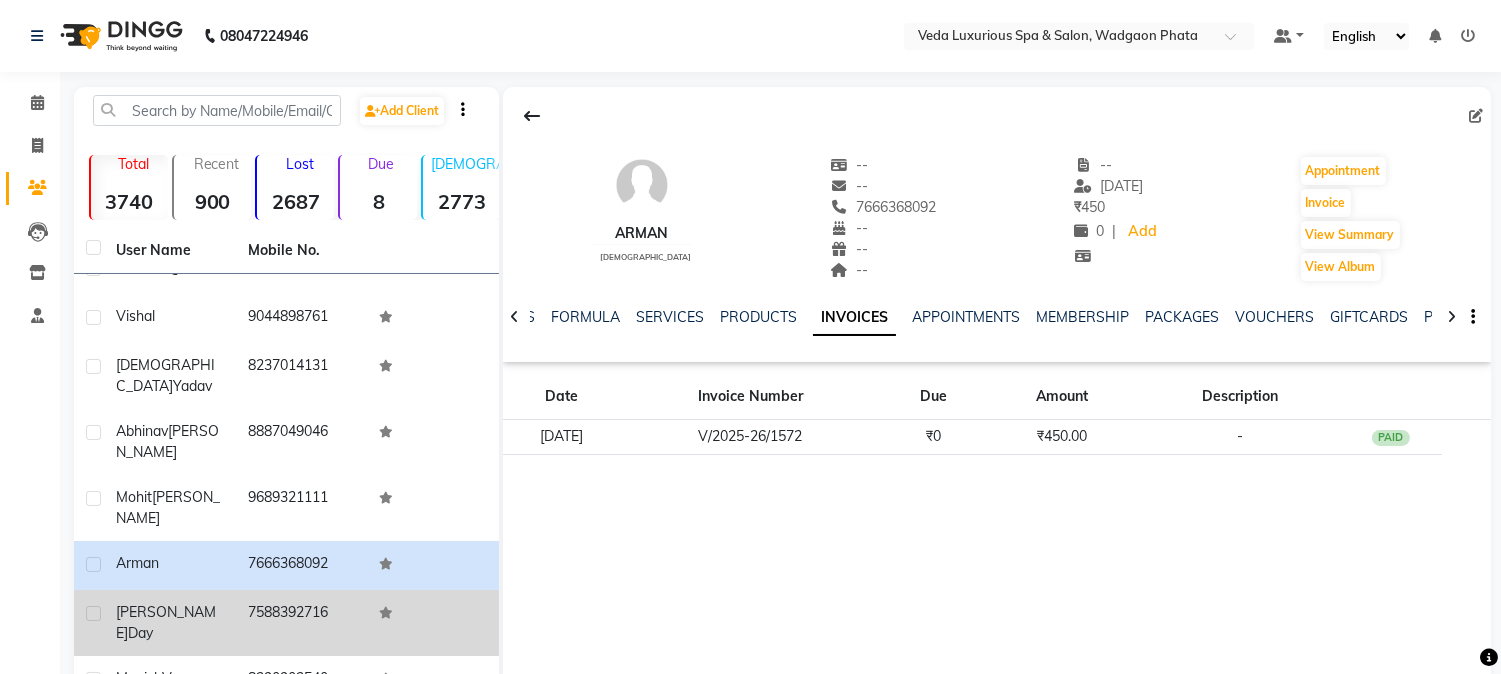 click on "day" 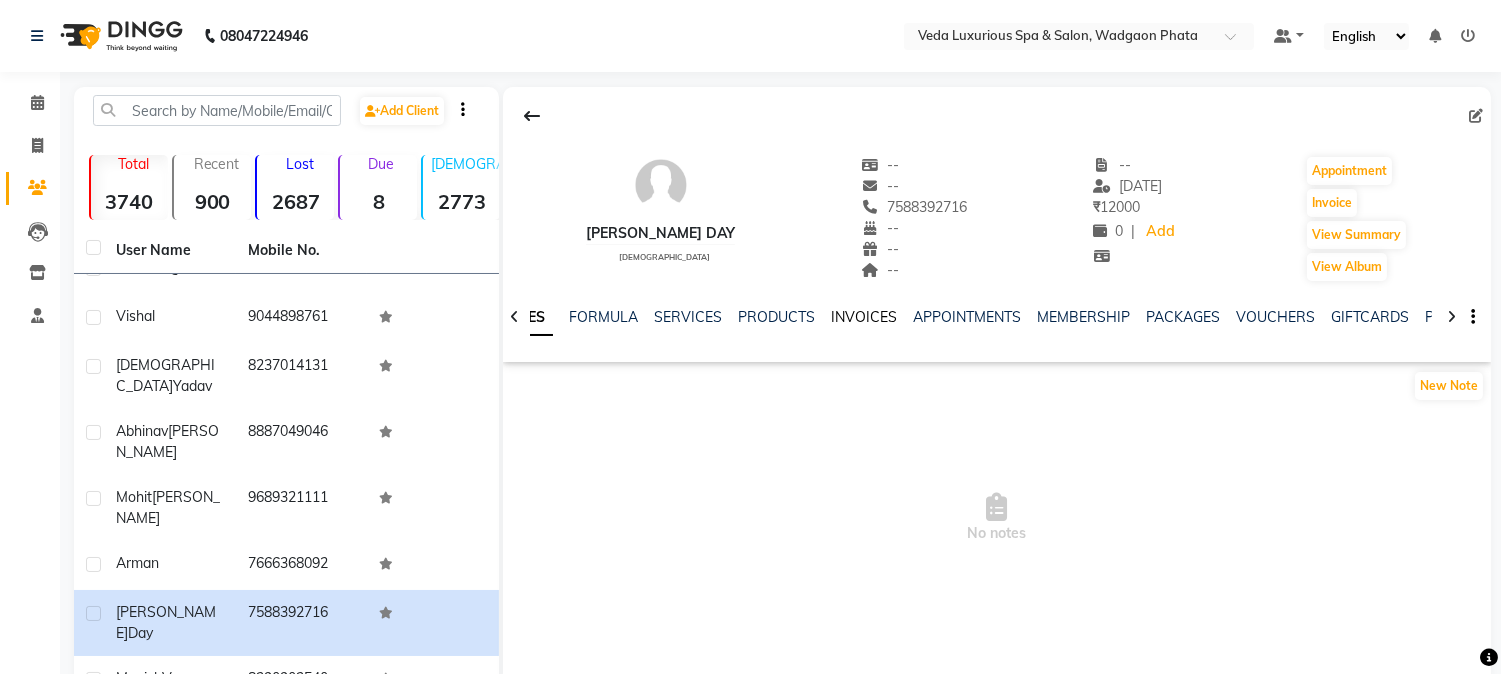 click on "INVOICES" 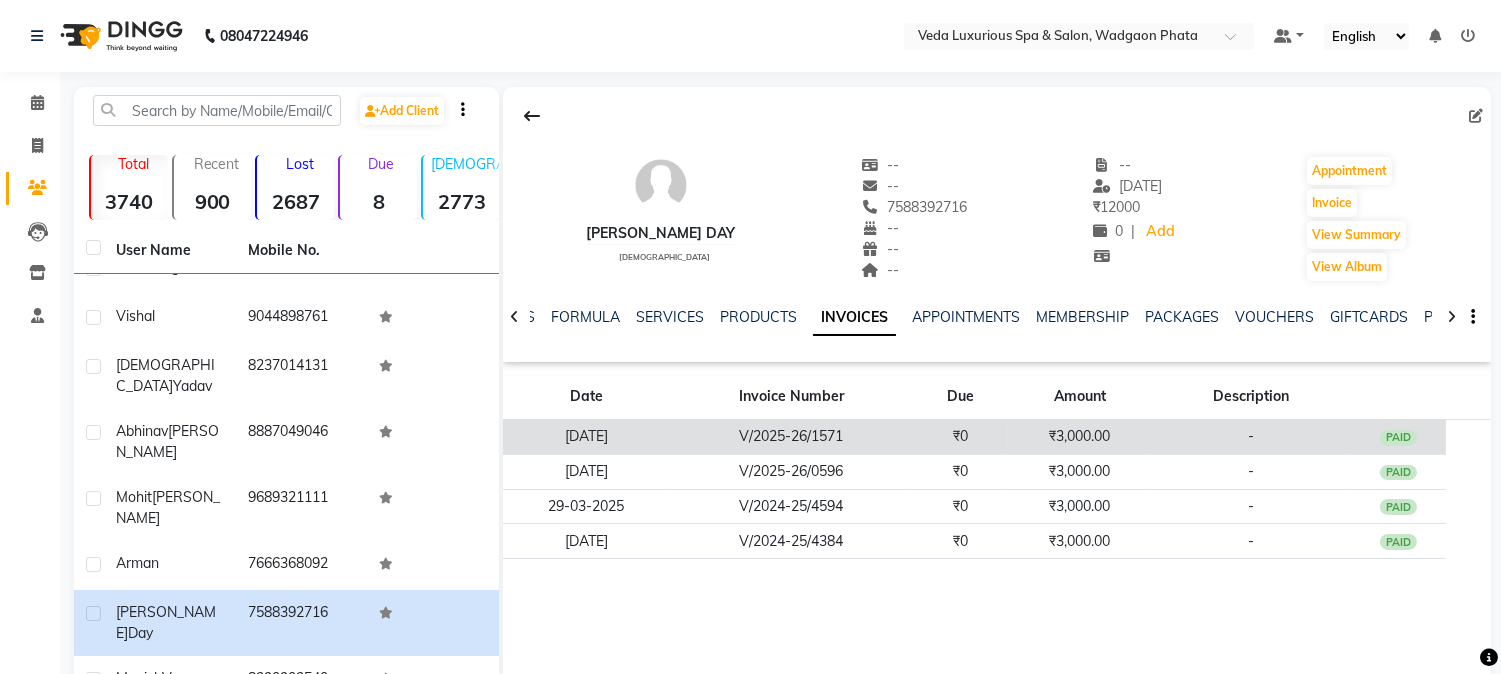 click on "PAID" 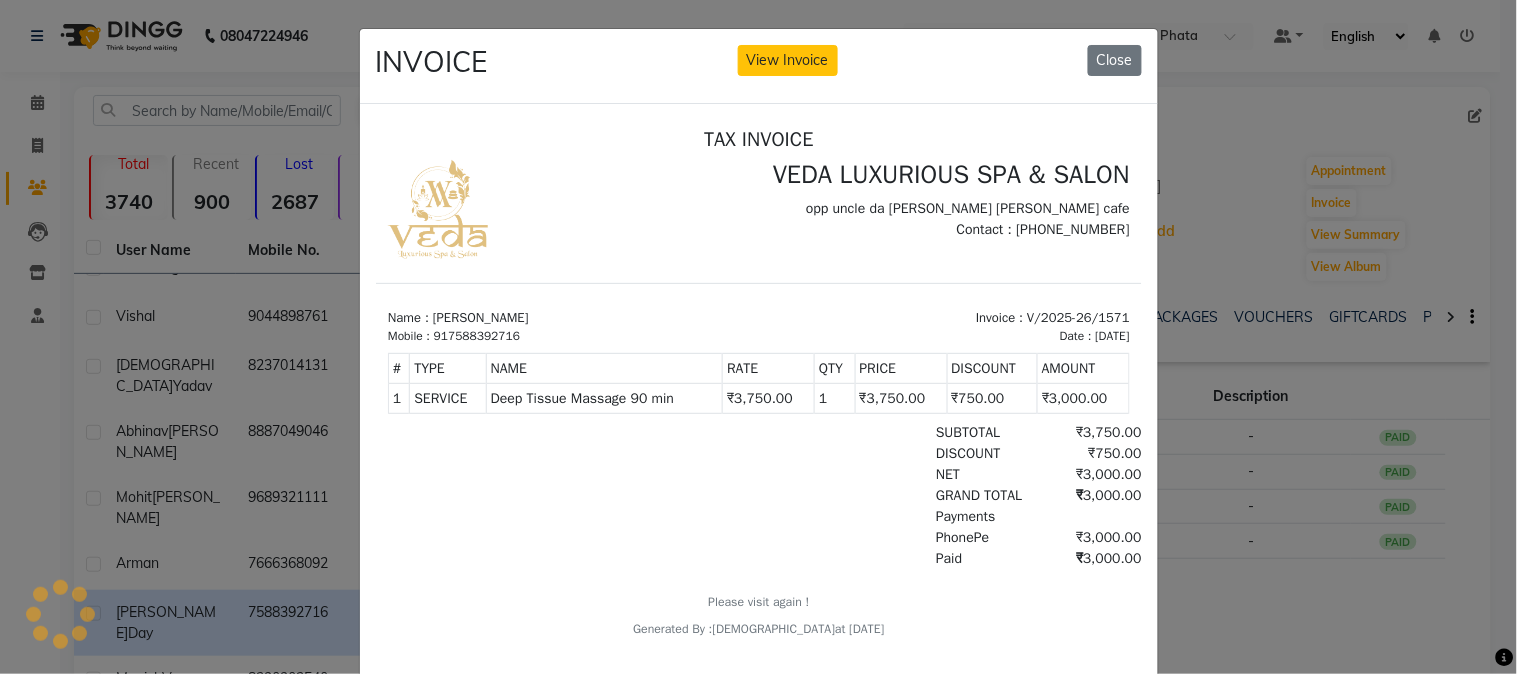 scroll, scrollTop: 0, scrollLeft: 0, axis: both 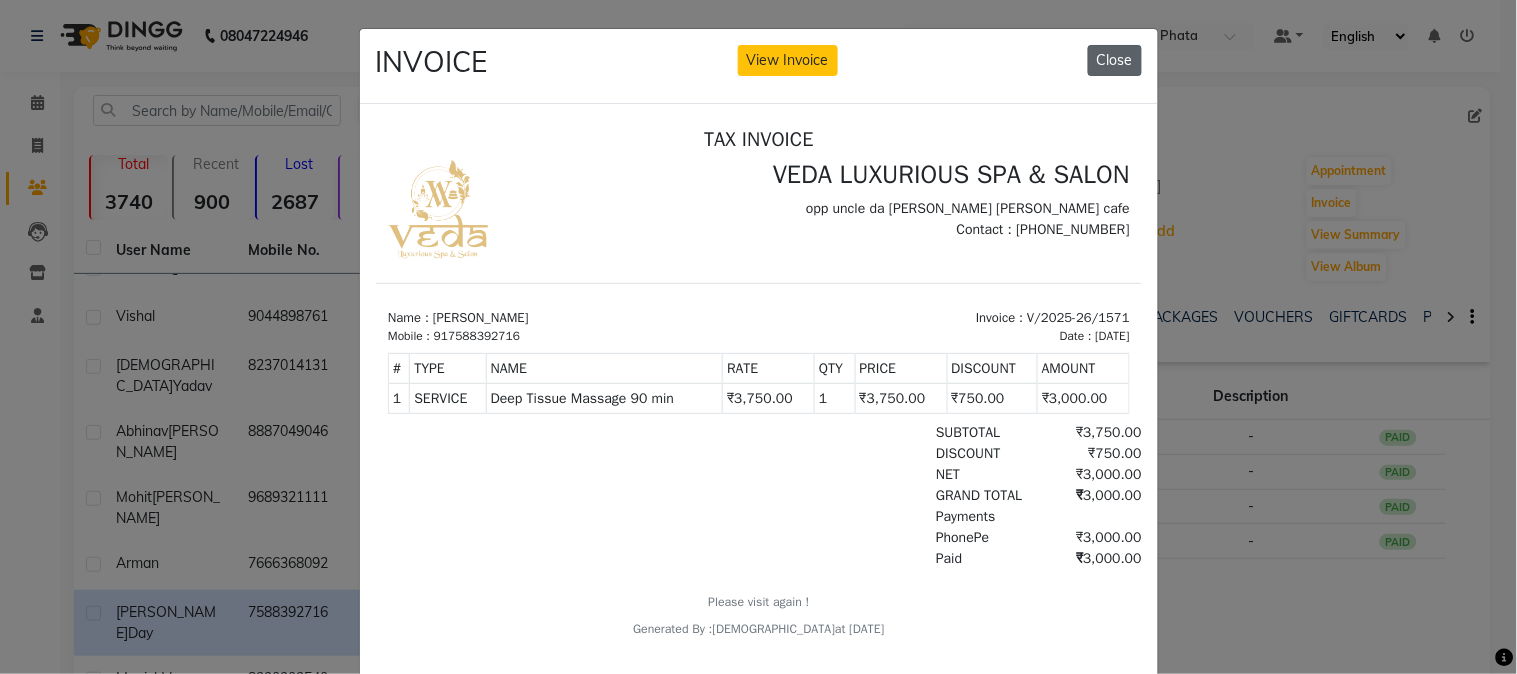 click on "Close" 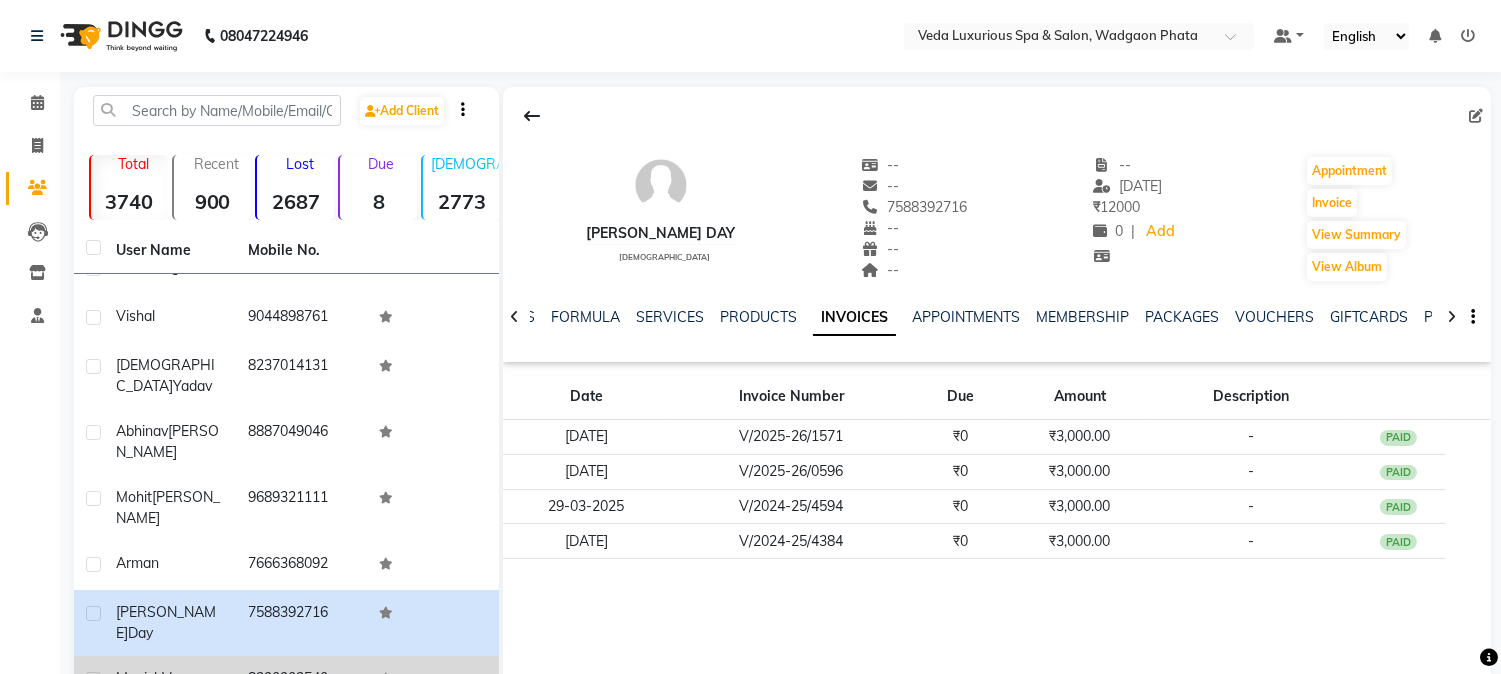 click on "8390903540" 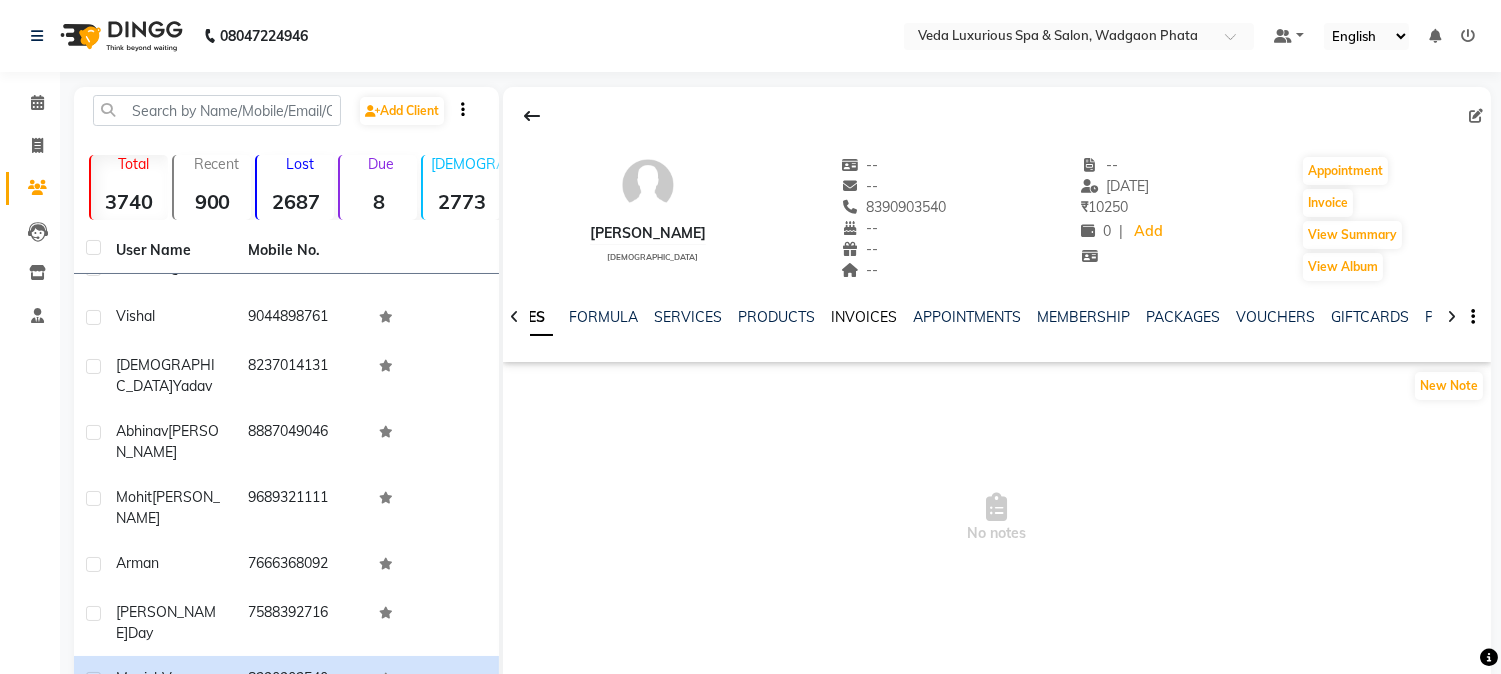 click on "INVOICES" 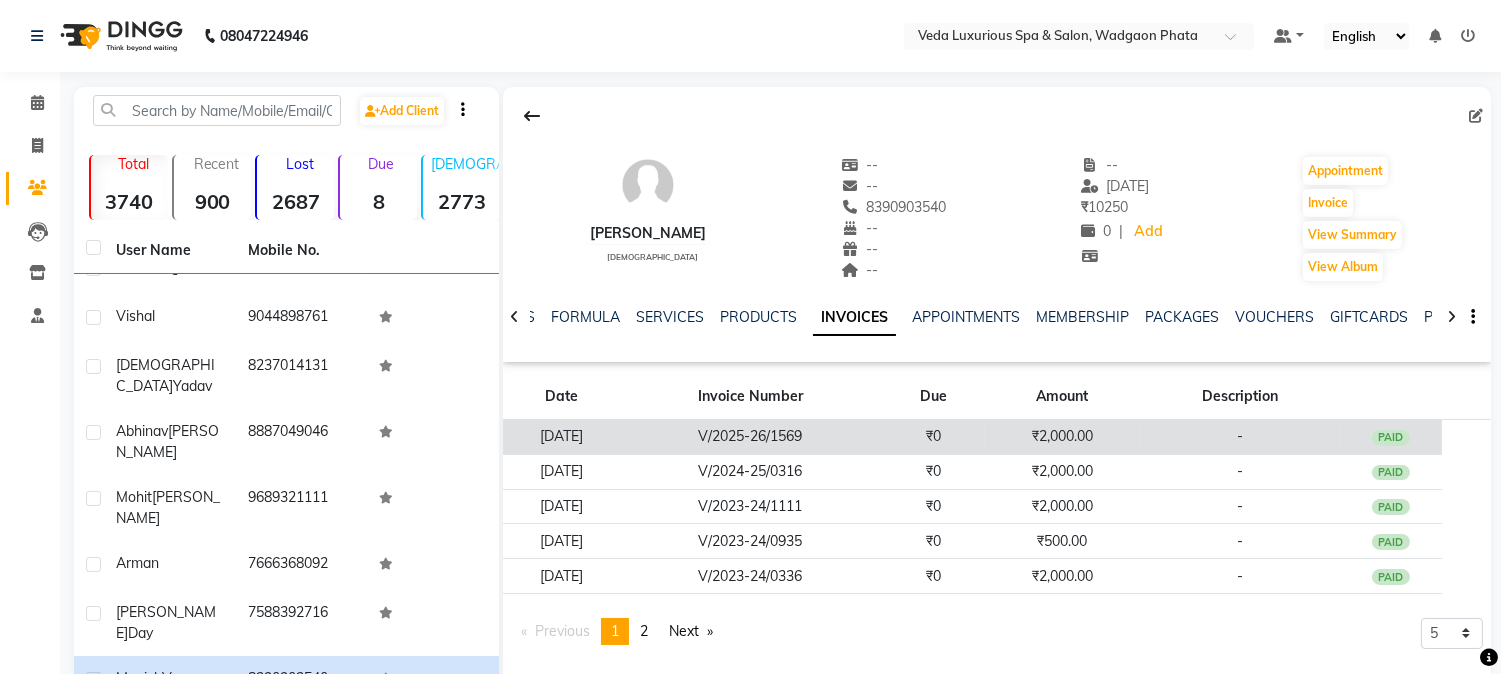 click on "PAID" 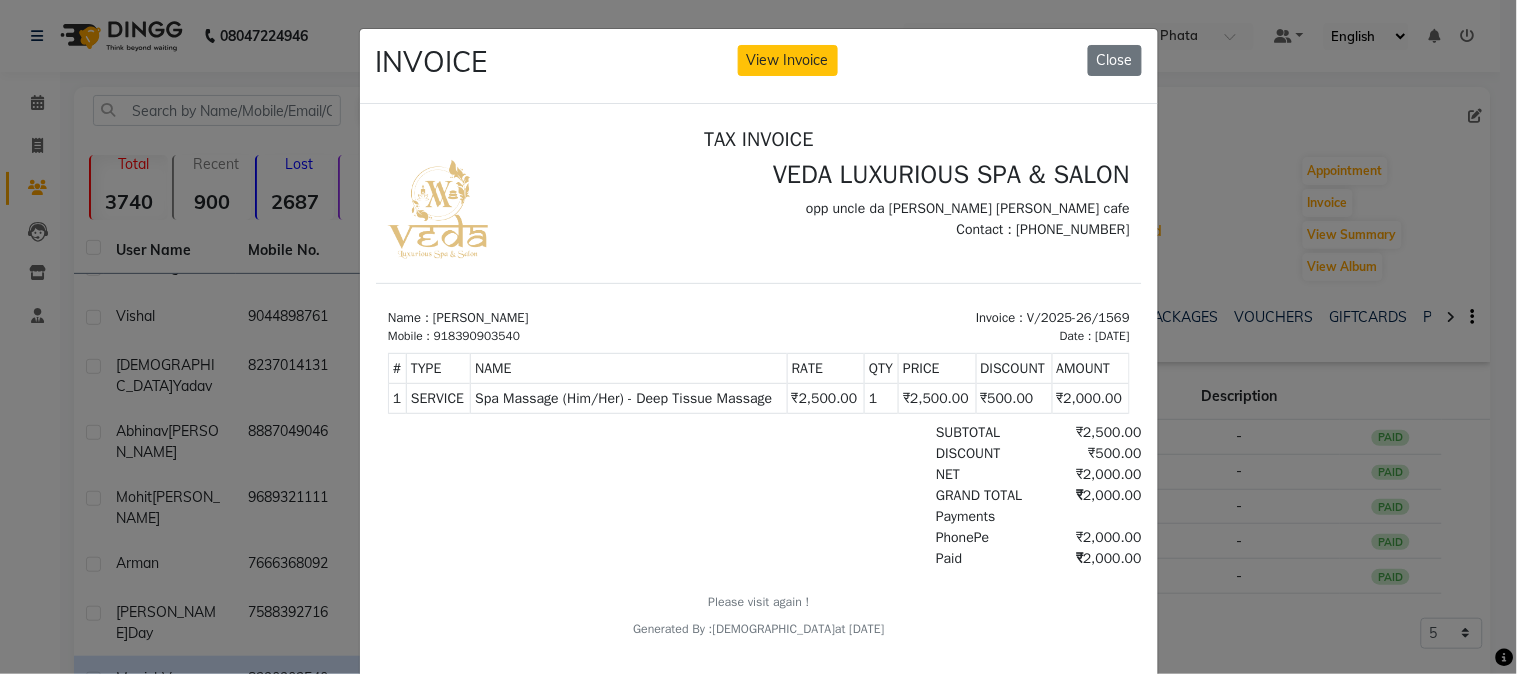 scroll, scrollTop: 0, scrollLeft: 0, axis: both 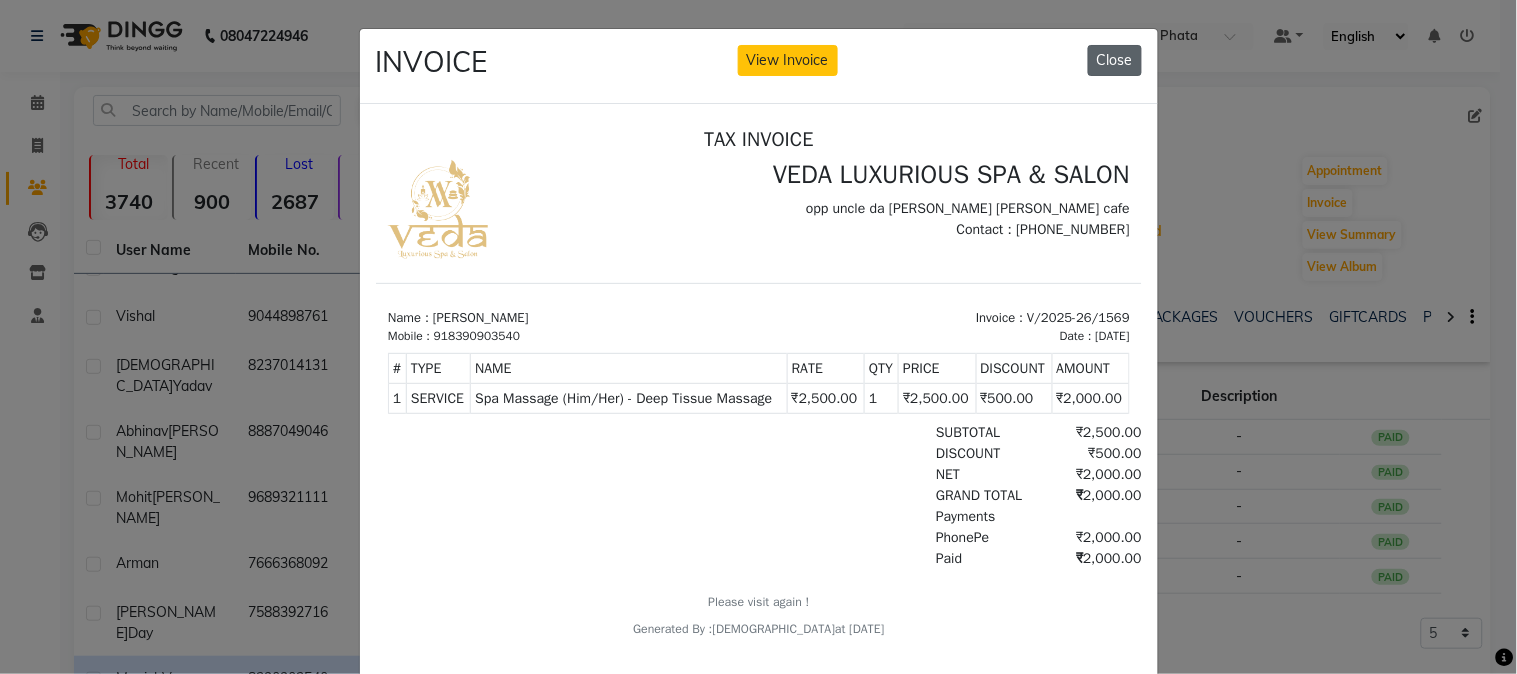 click on "Close" 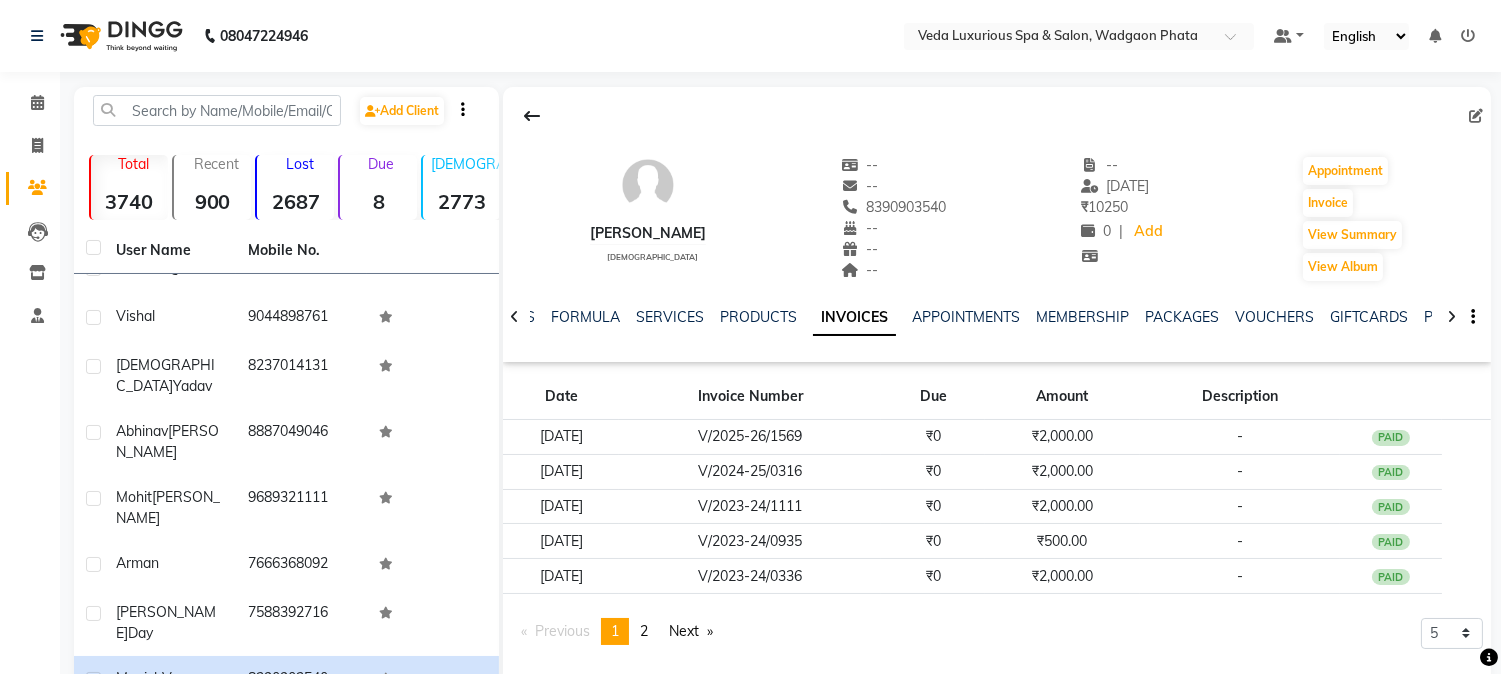 click on "[PERSON_NAME]" 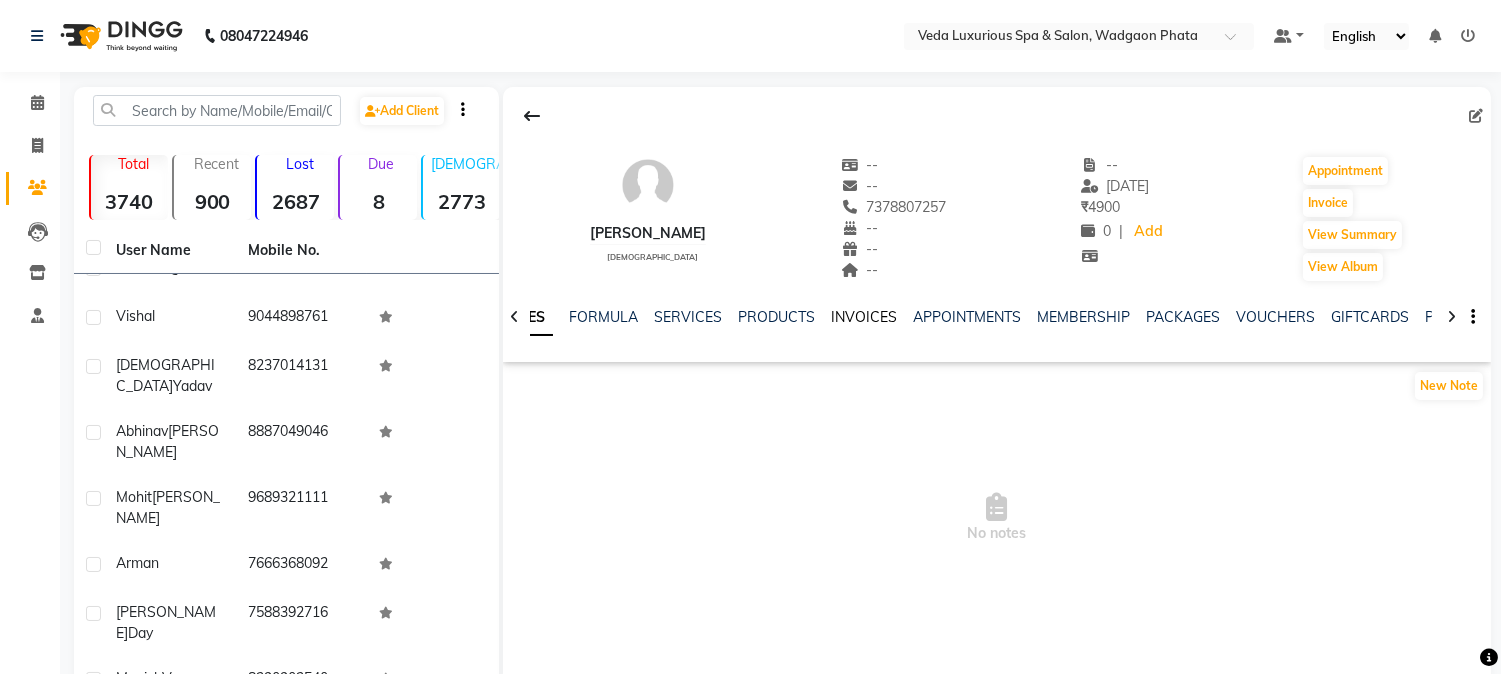 click on "INVOICES" 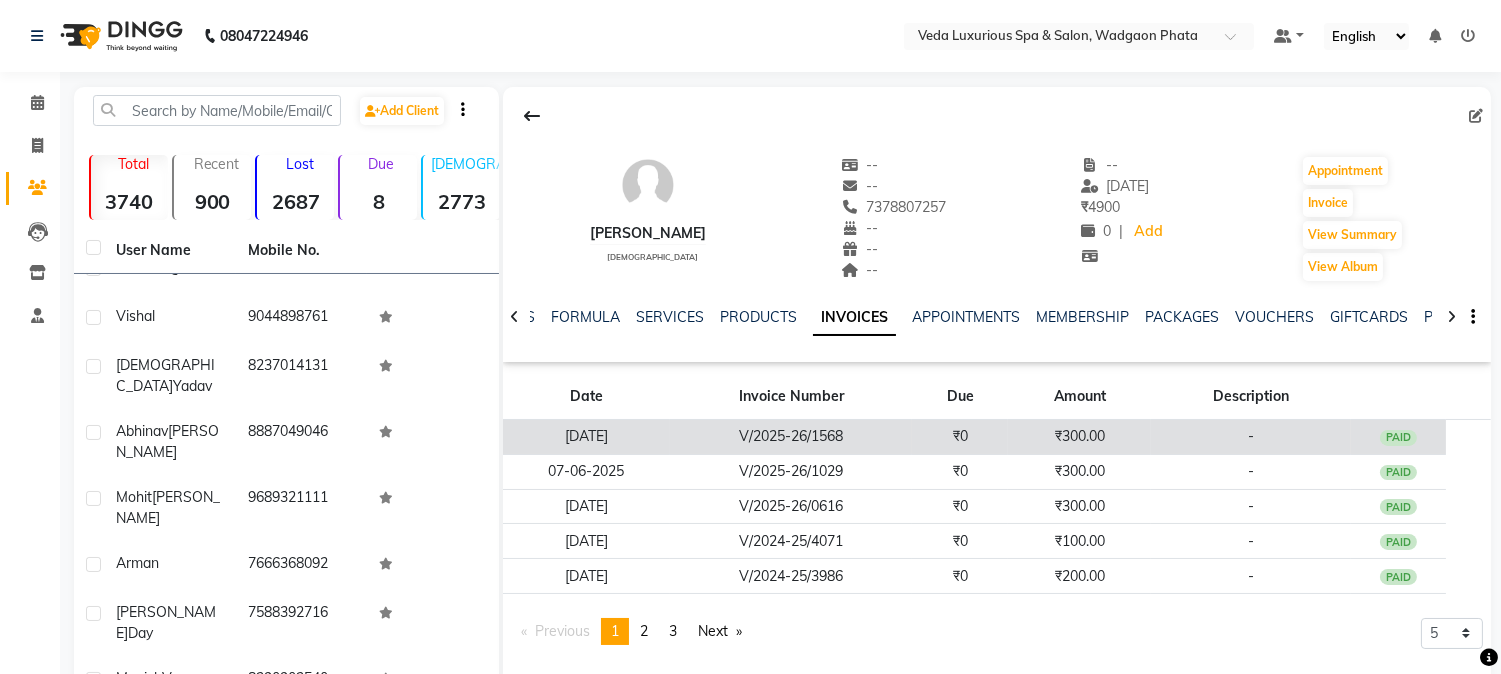 click on "PAID" 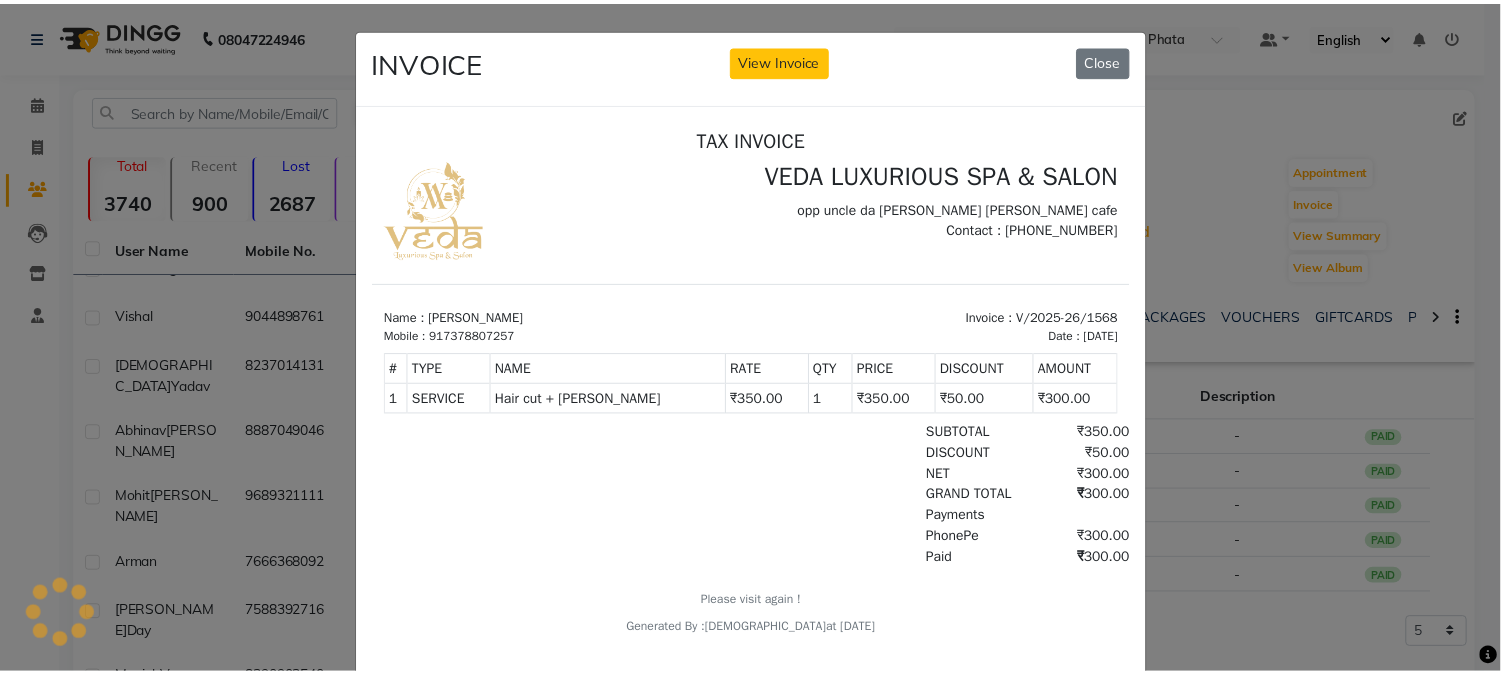scroll, scrollTop: 0, scrollLeft: 0, axis: both 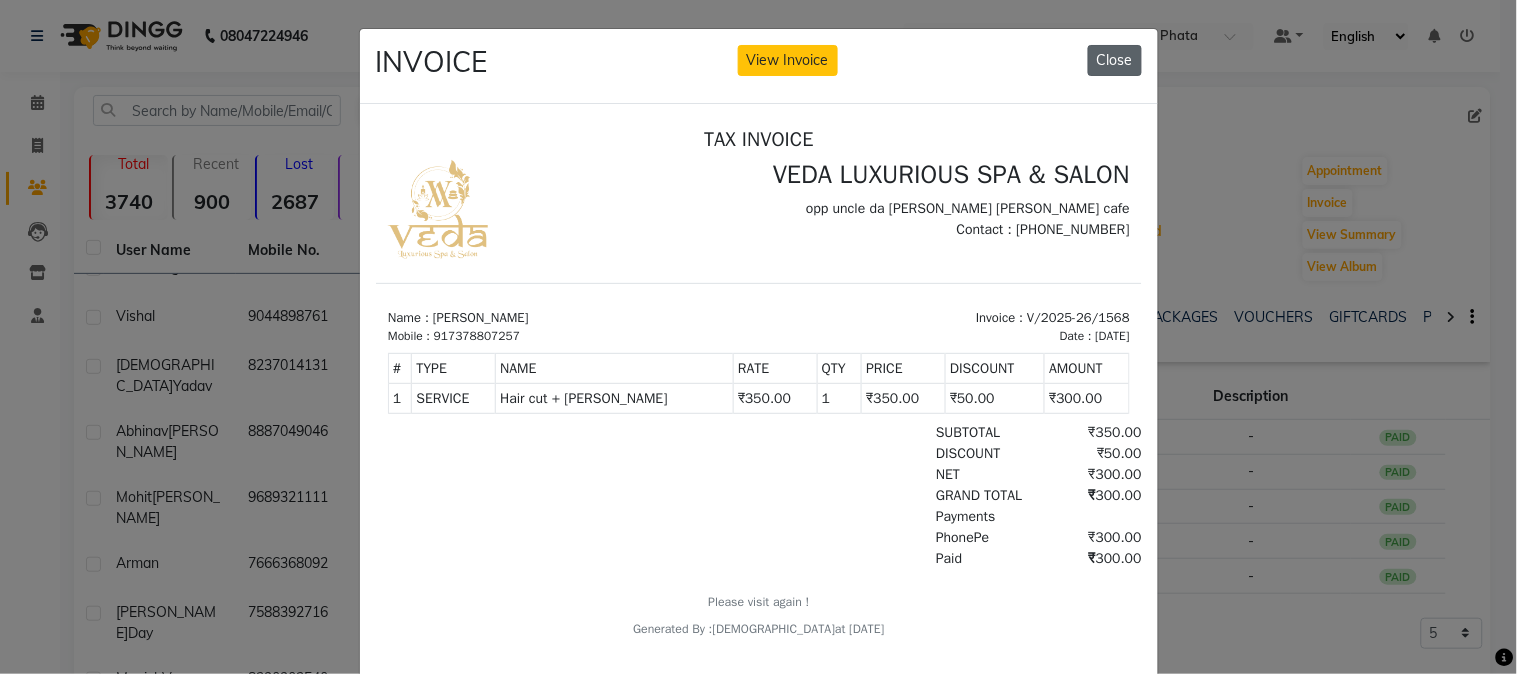click on "Close" 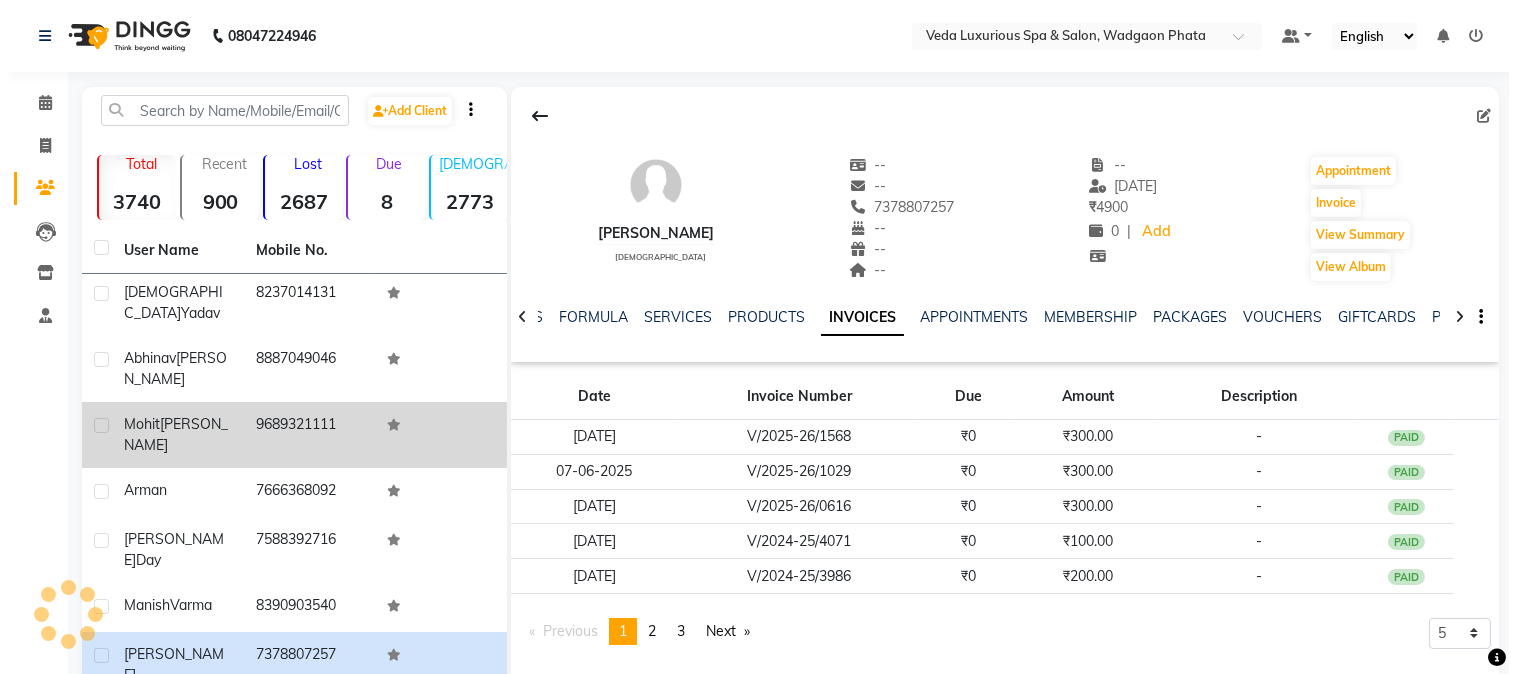 scroll, scrollTop: 666, scrollLeft: 0, axis: vertical 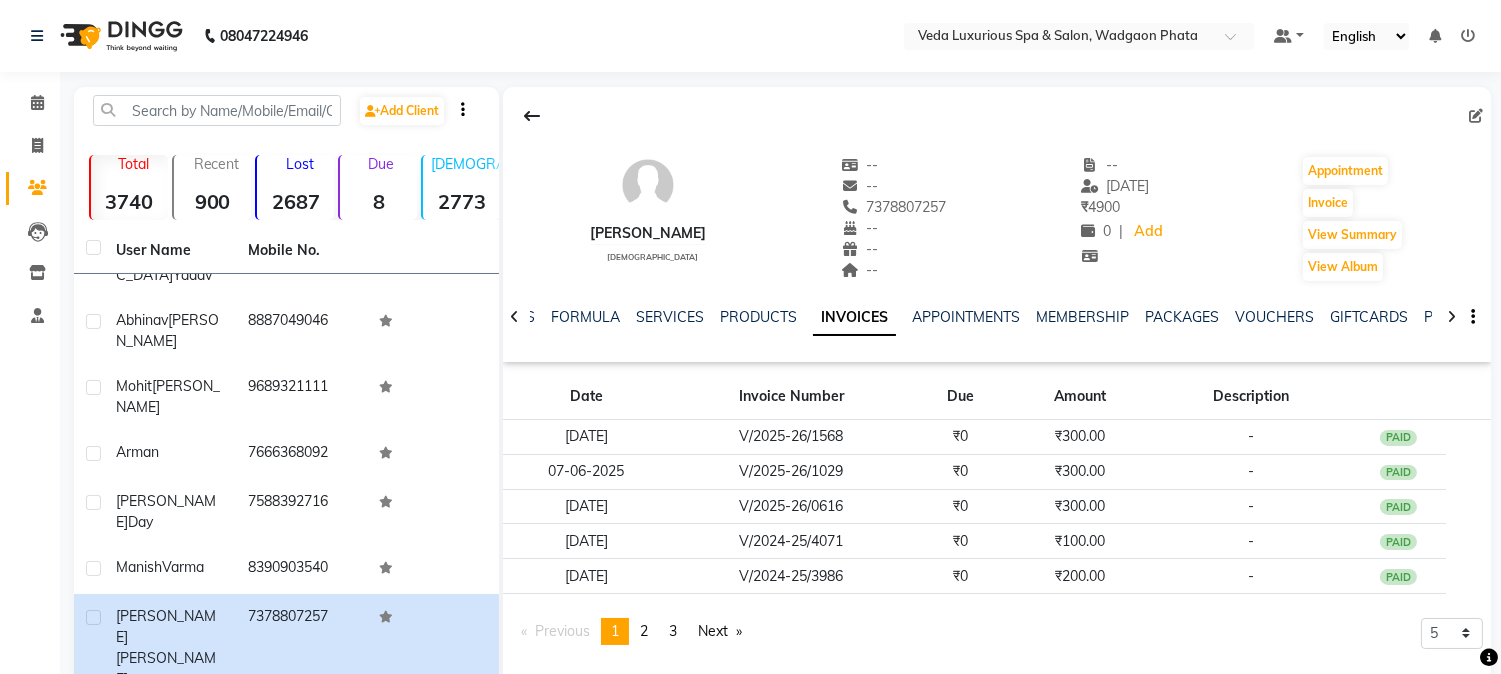 click on "[PERSON_NAME]" 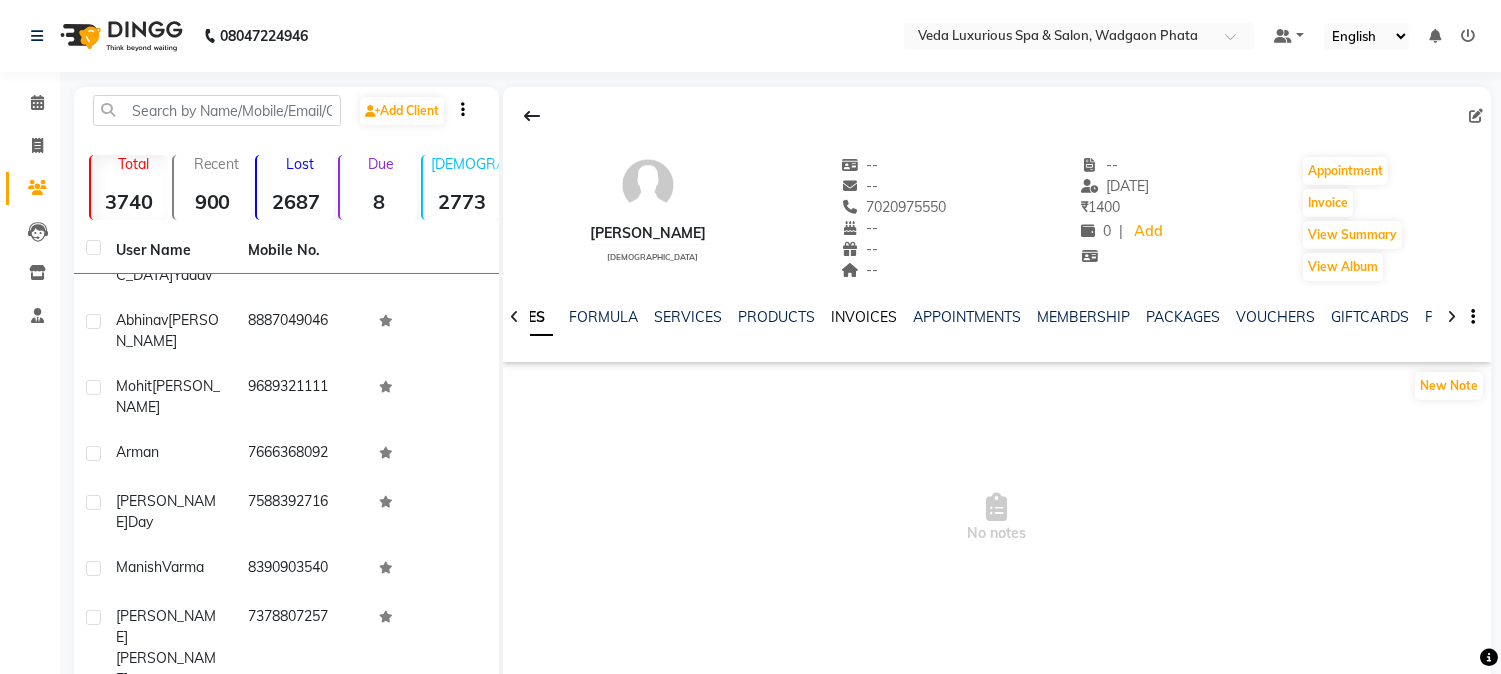 click on "INVOICES" 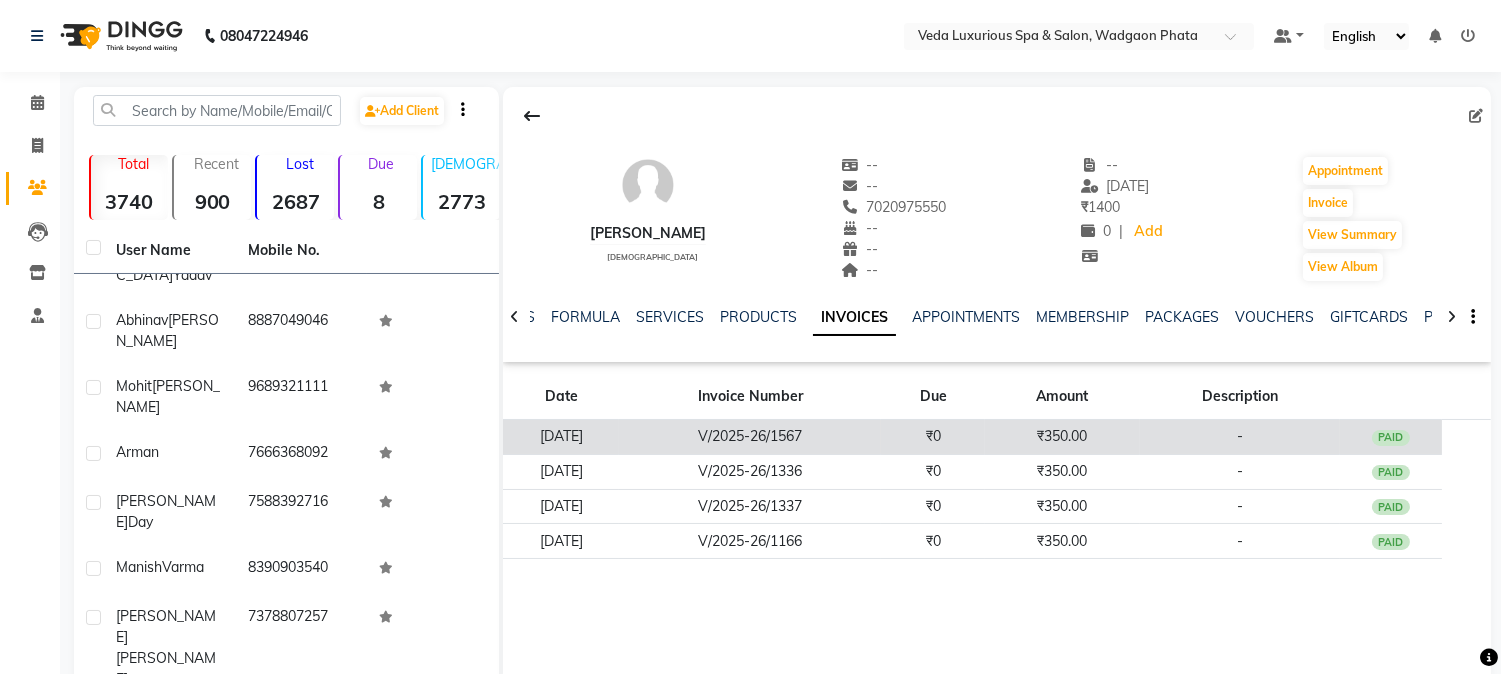 click on "PAID" 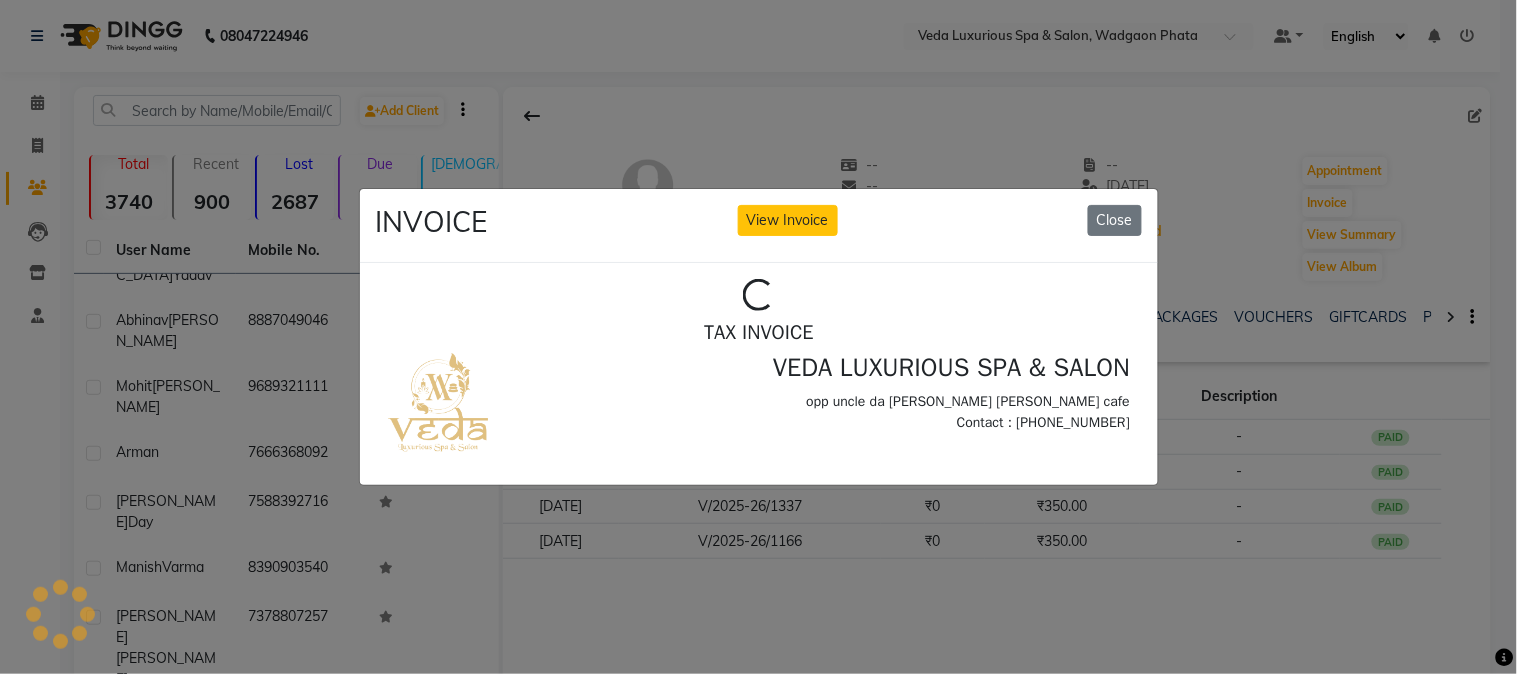 scroll, scrollTop: 0, scrollLeft: 0, axis: both 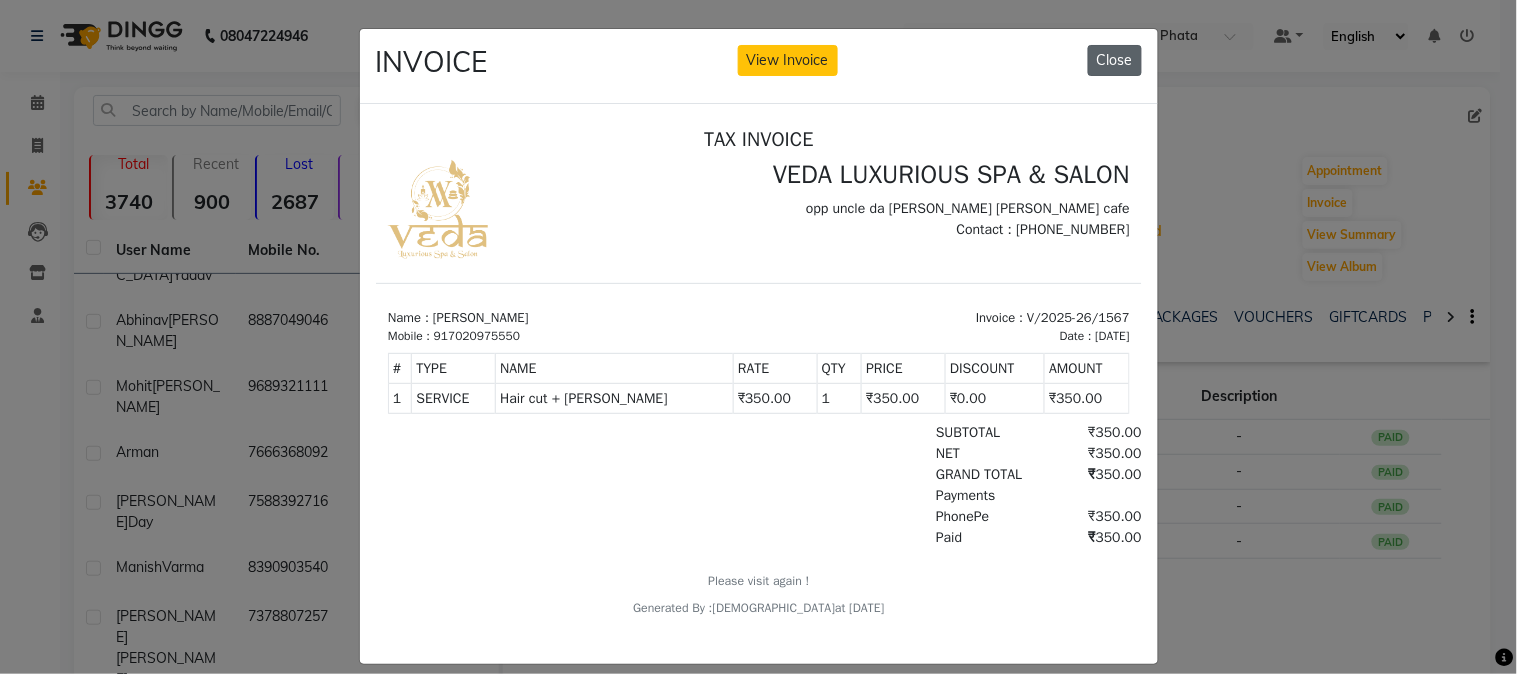 click on "Close" 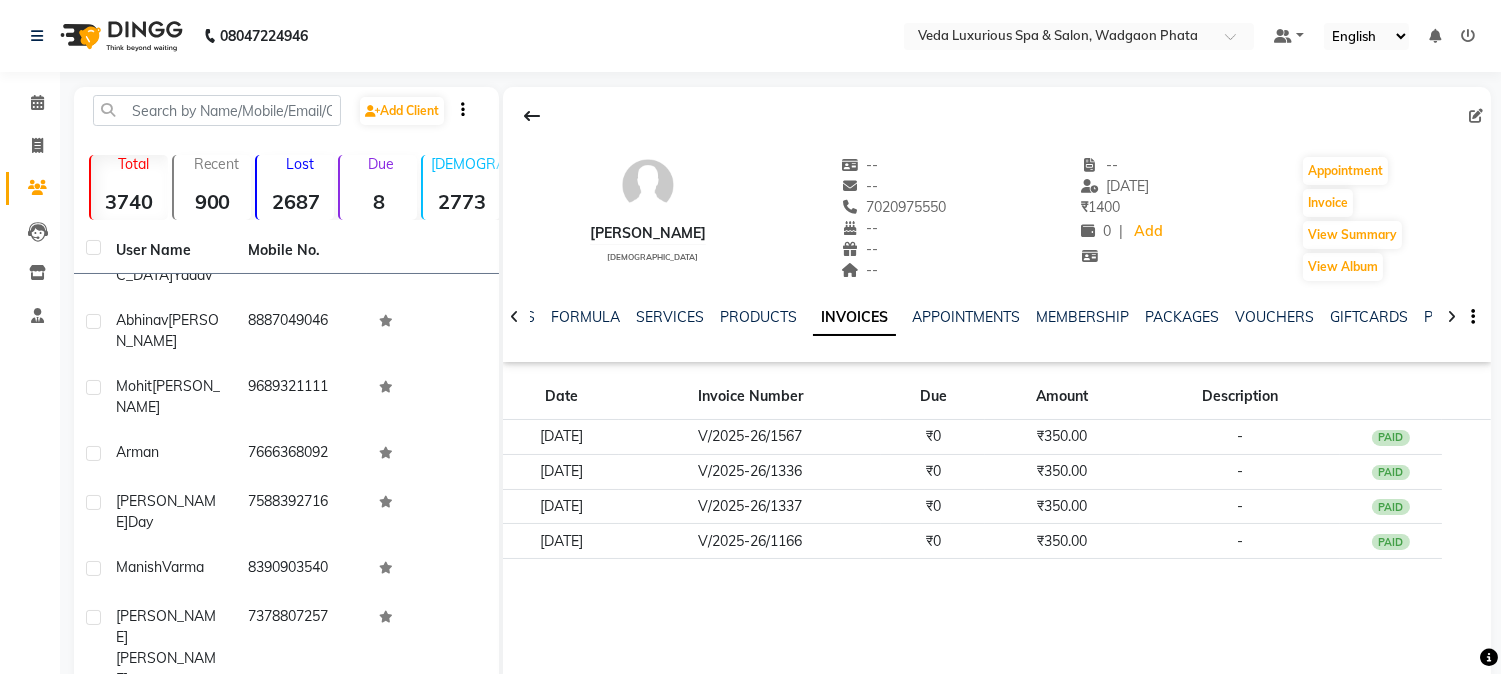 click on "Chaitali" 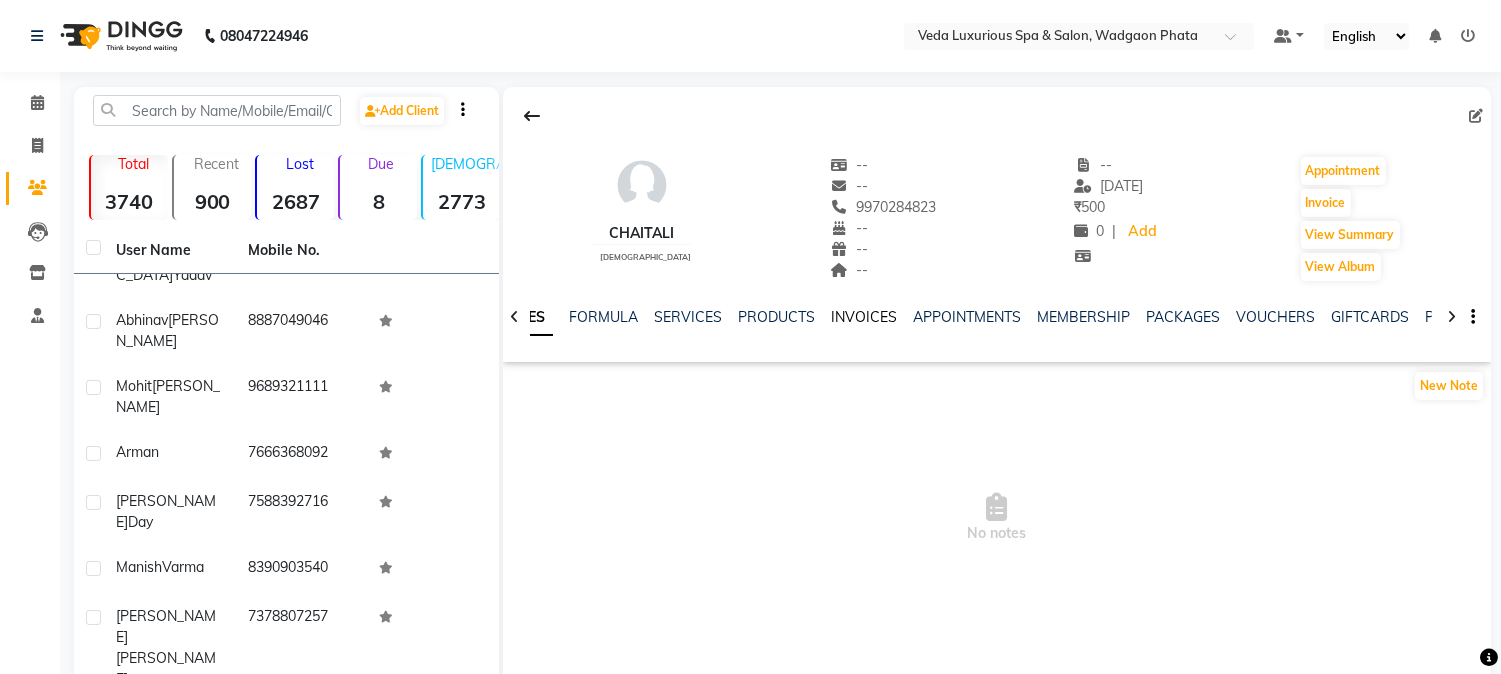 click on "INVOICES" 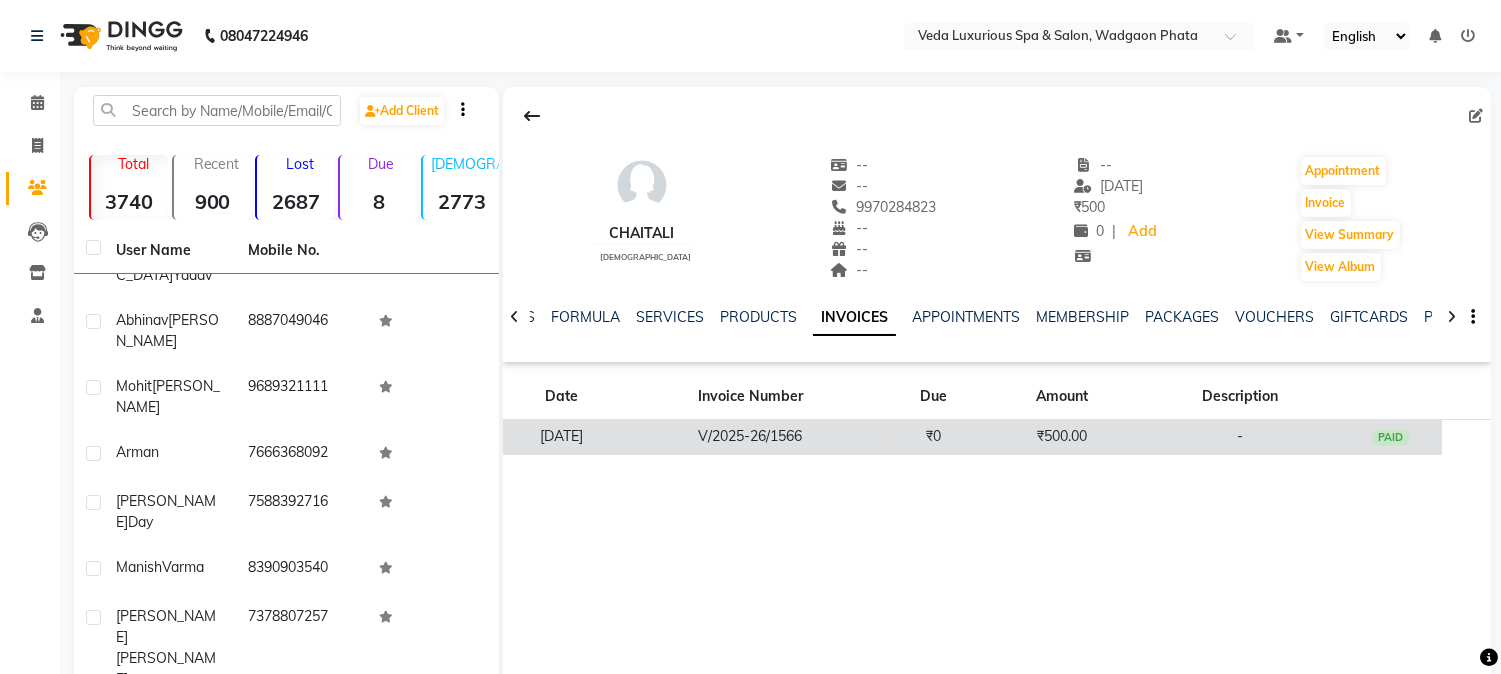click on "PAID" 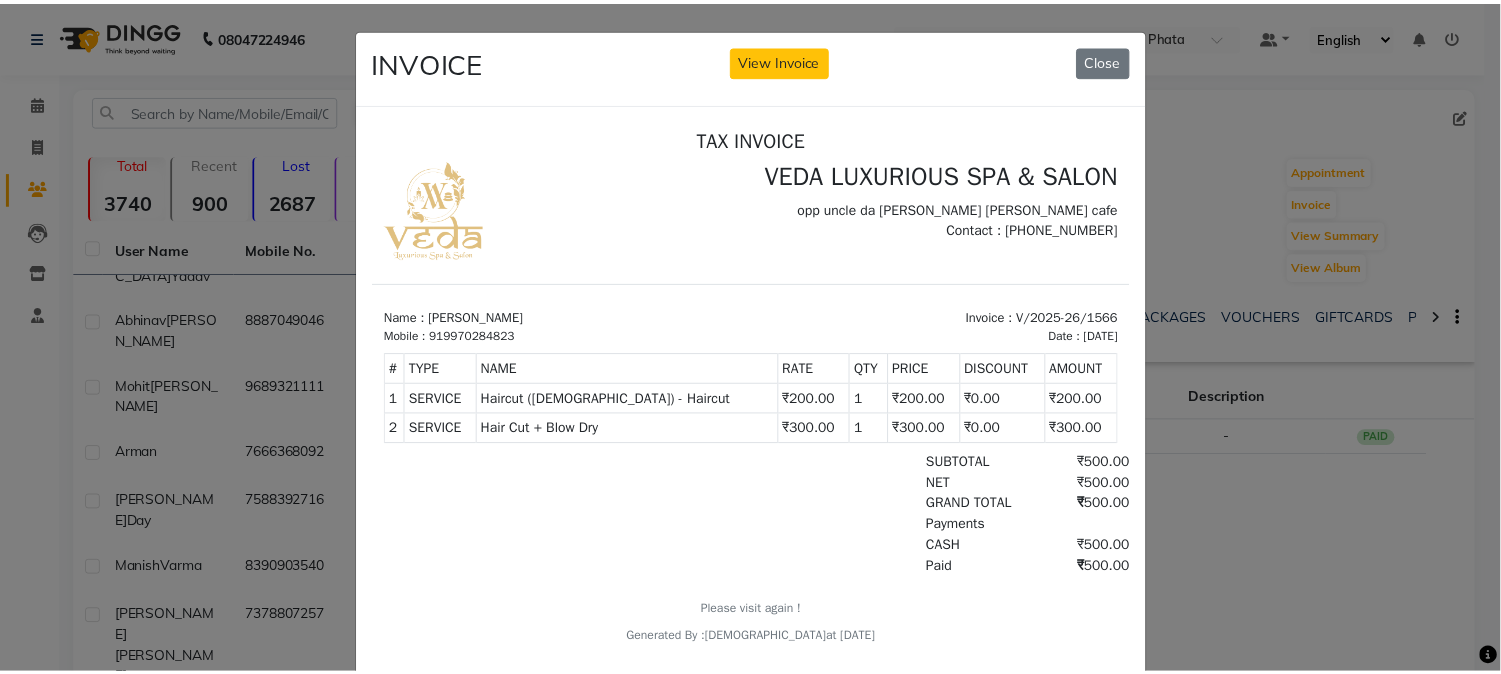 scroll, scrollTop: 0, scrollLeft: 0, axis: both 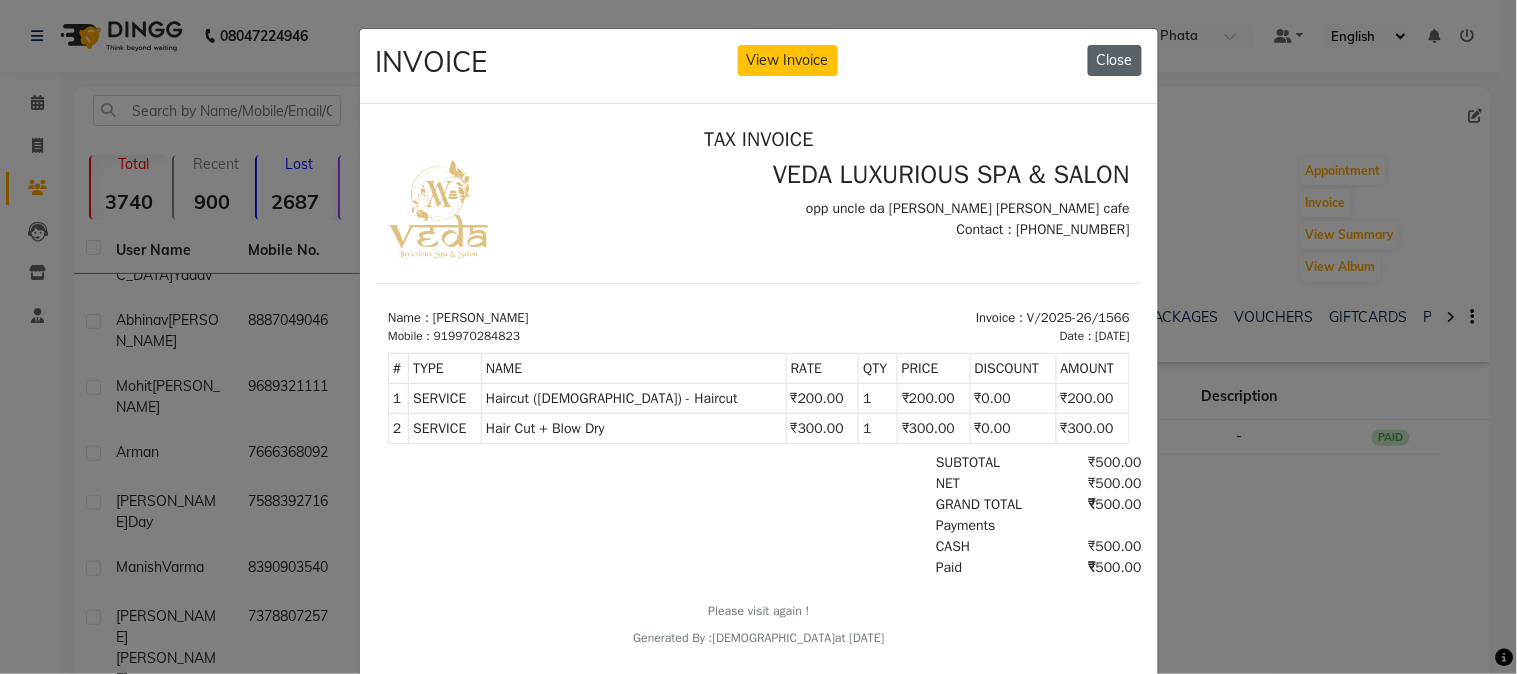 click on "Close" 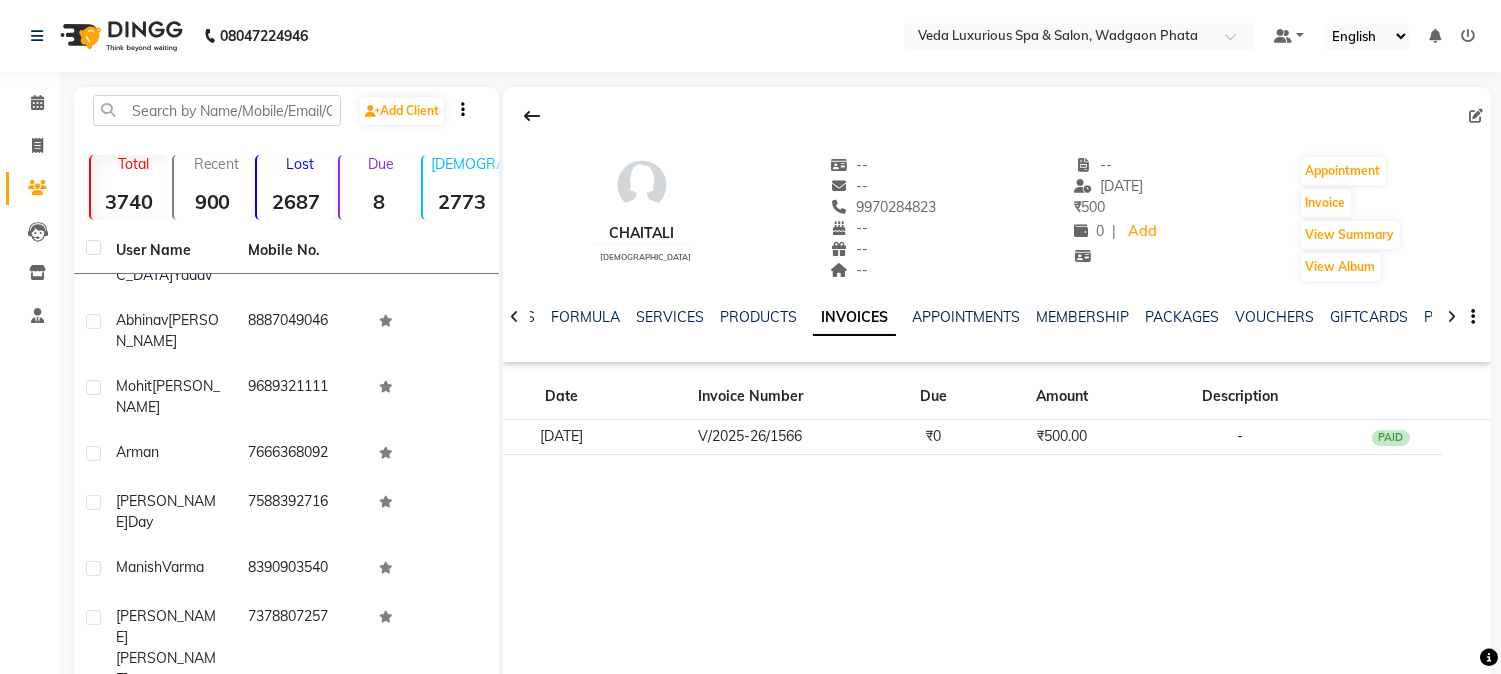 click on "Gautam" 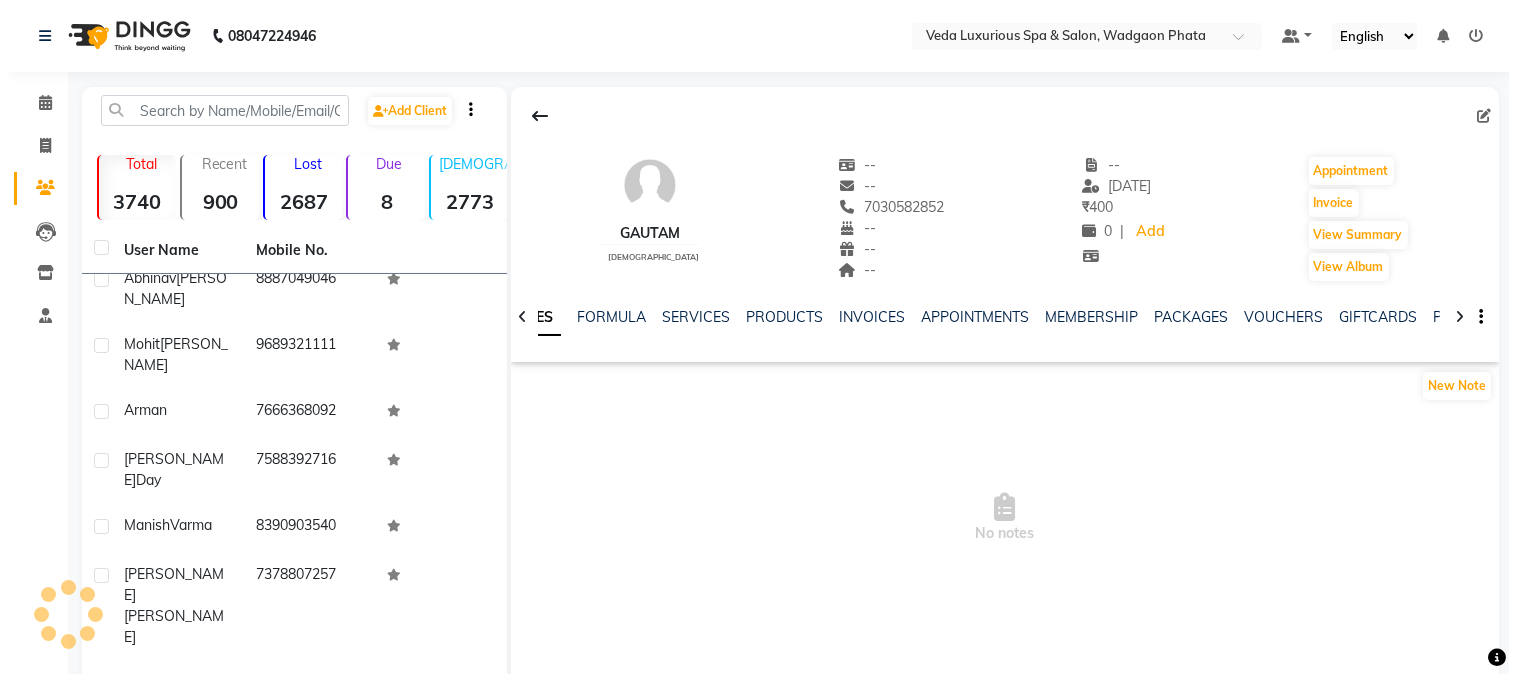 scroll, scrollTop: 777, scrollLeft: 0, axis: vertical 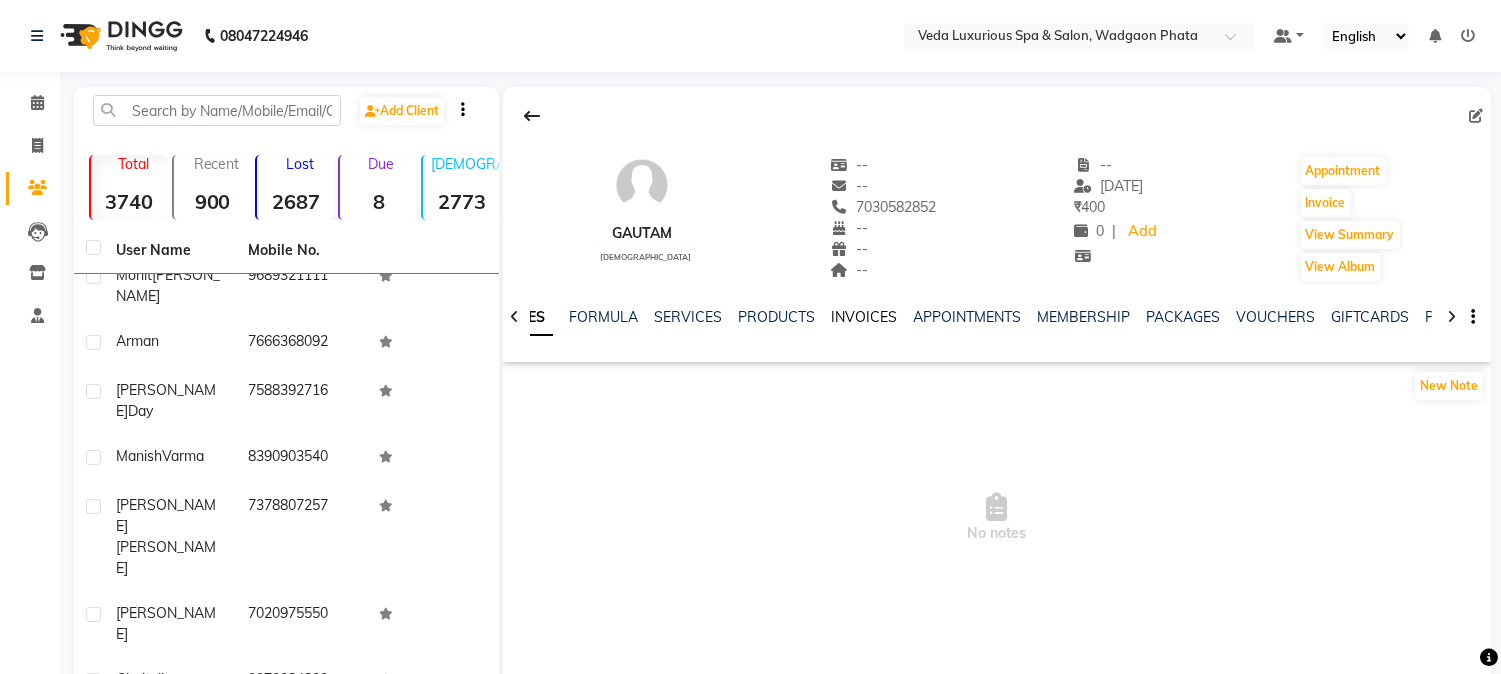 click on "INVOICES" 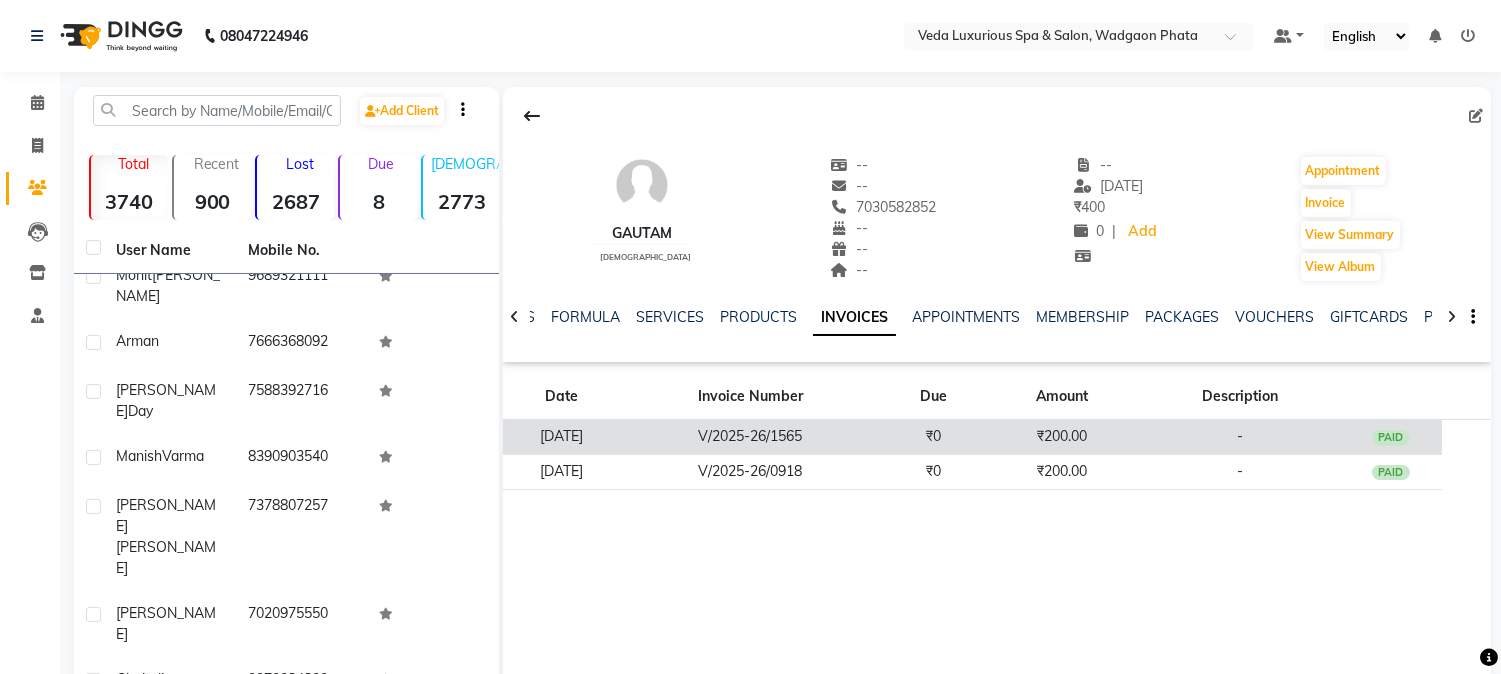 click on "PAID" 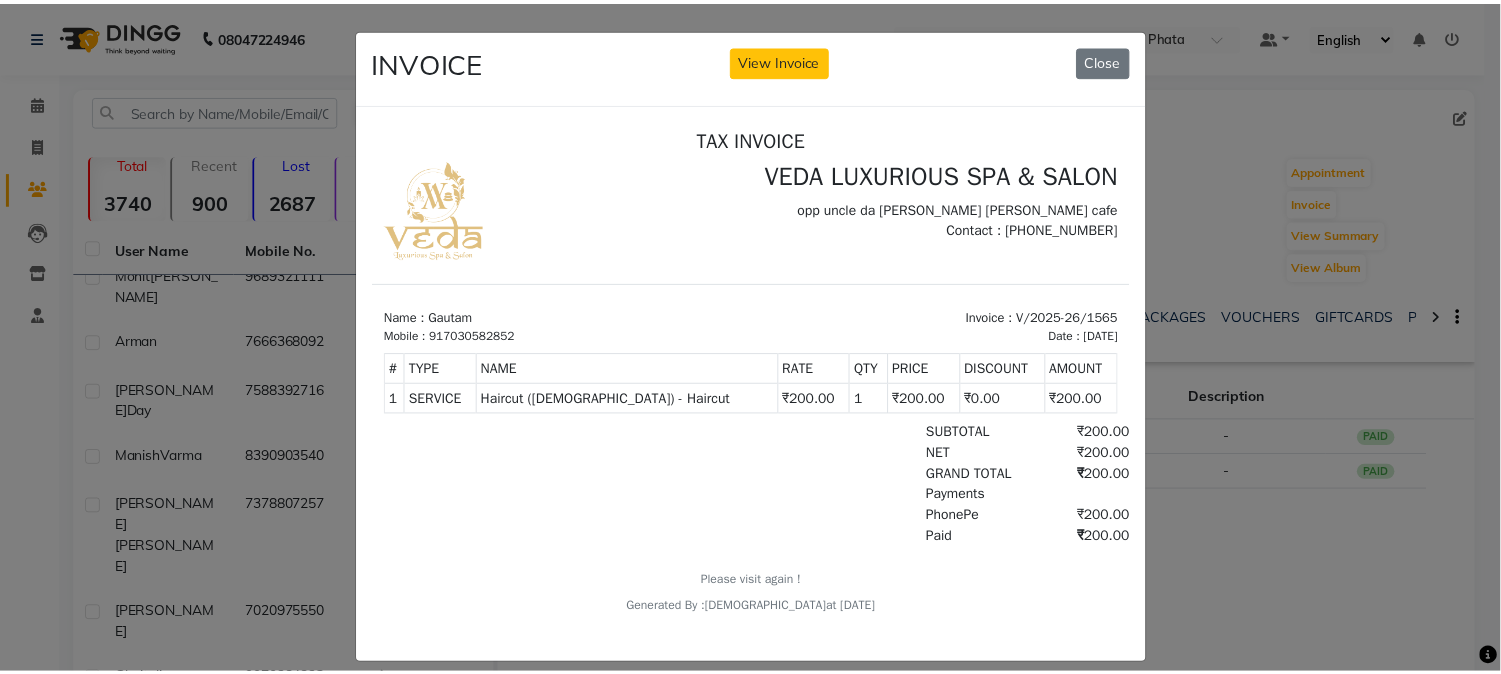 scroll, scrollTop: 0, scrollLeft: 0, axis: both 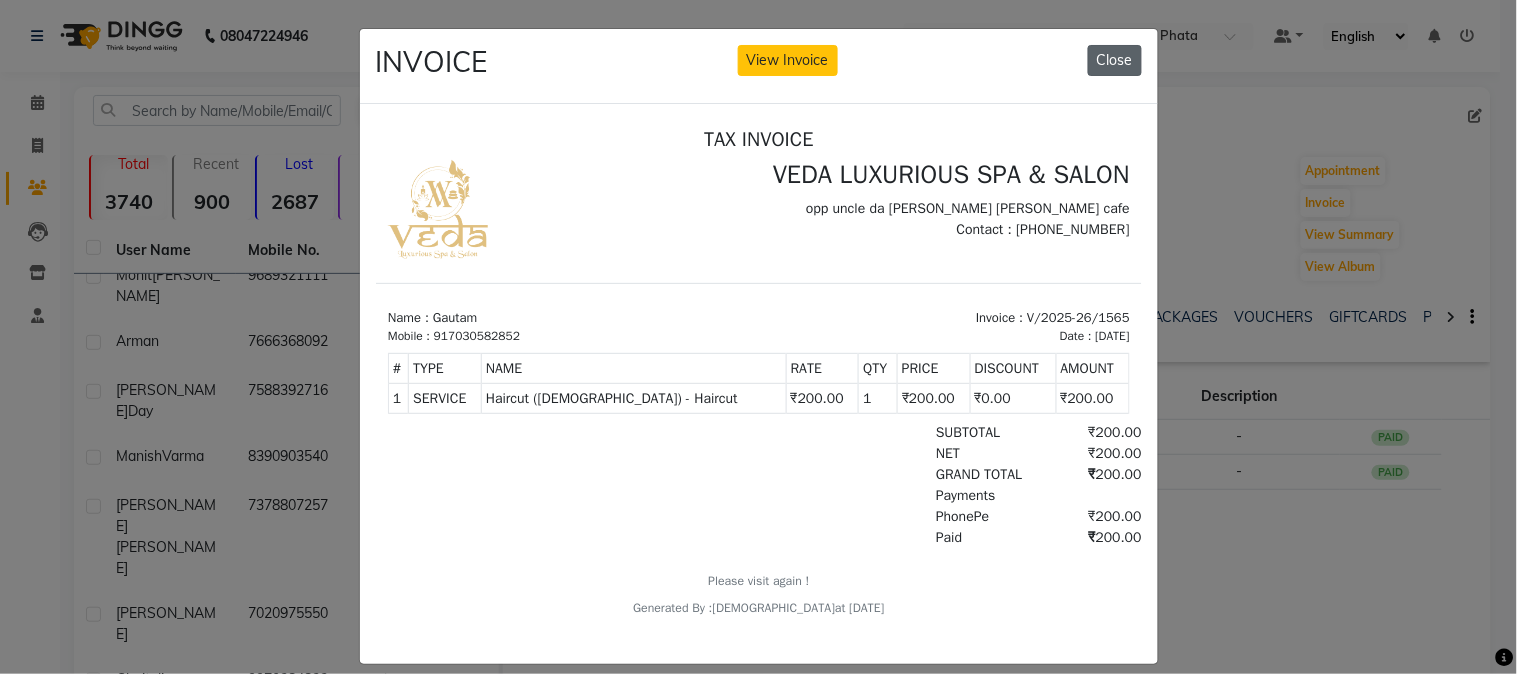 click on "Close" 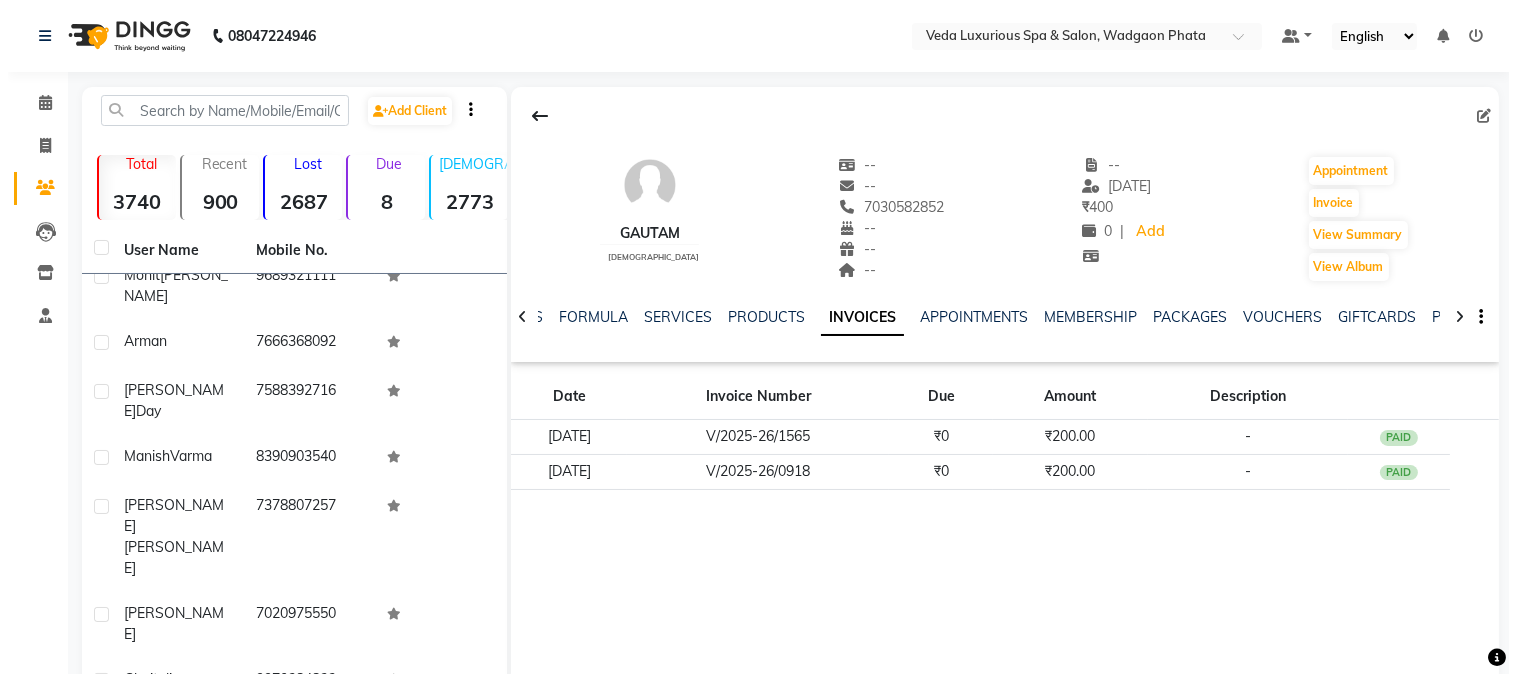 scroll, scrollTop: 888, scrollLeft: 0, axis: vertical 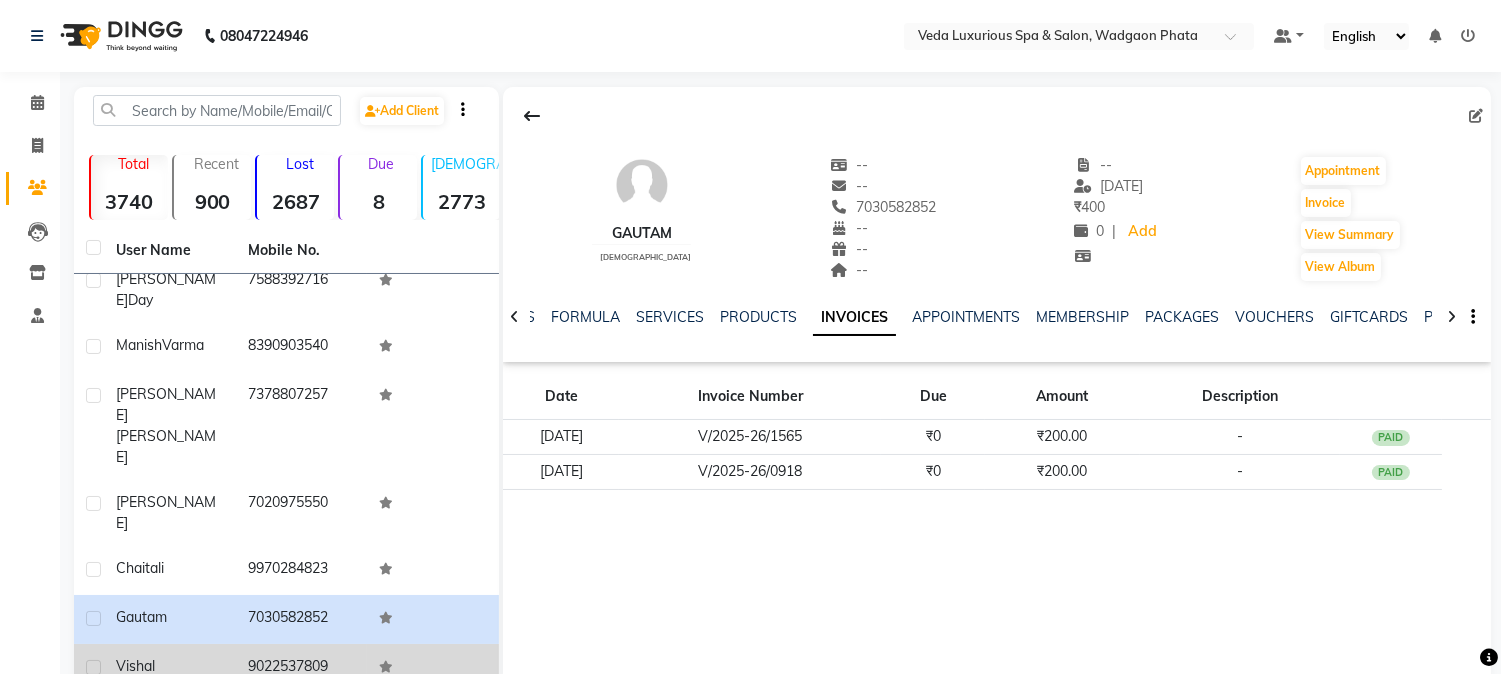 click on "Vishal" 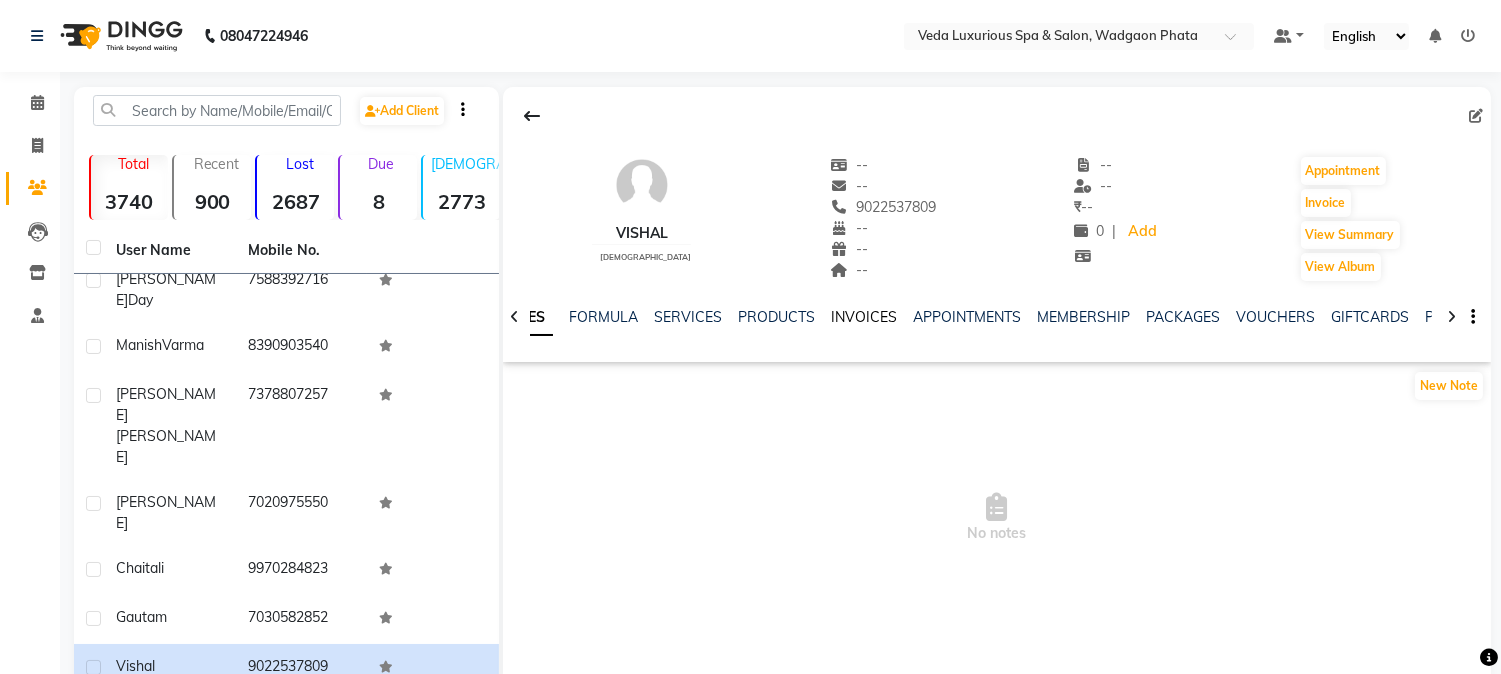 click on "INVOICES" 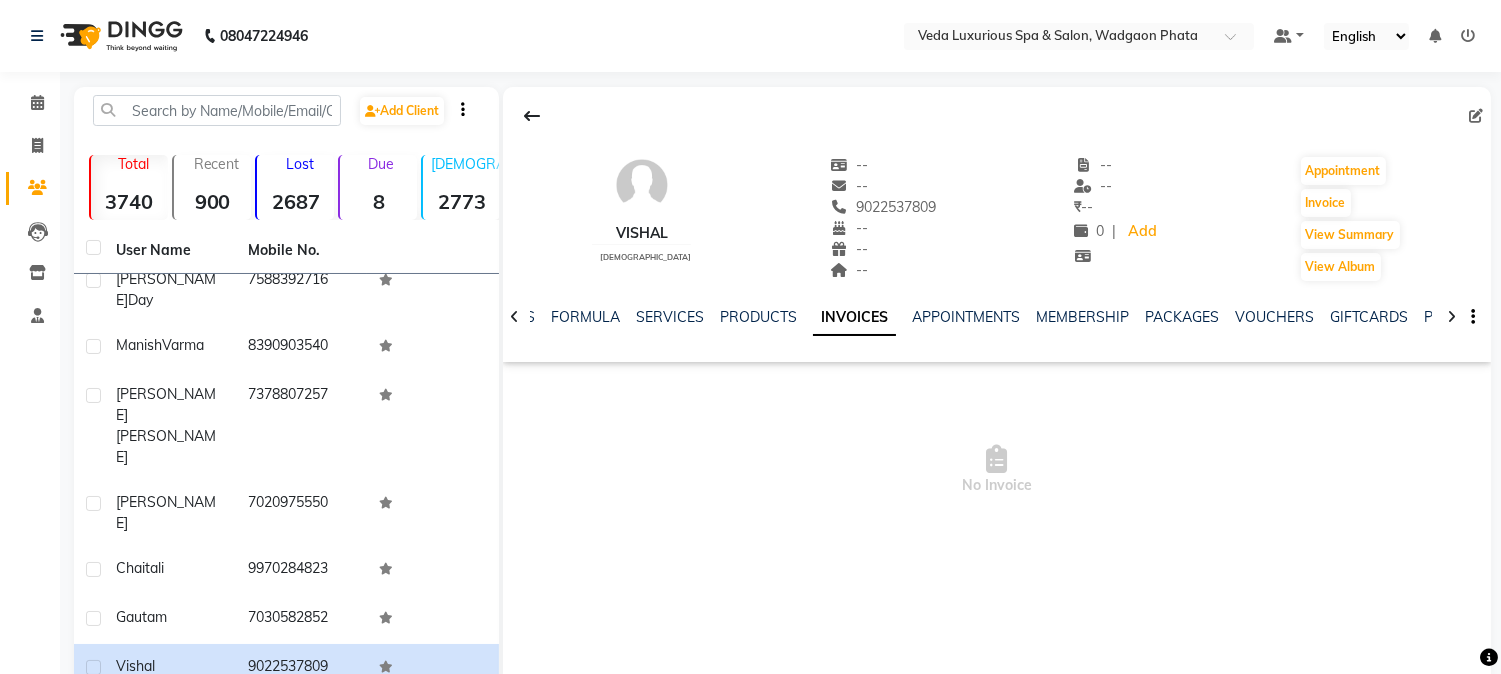 click on "NOTES FORMULA SERVICES PRODUCTS INVOICES APPOINTMENTS MEMBERSHIP PACKAGES VOUCHERS GIFTCARDS POINTS FORMS FAMILY CARDS WALLET" 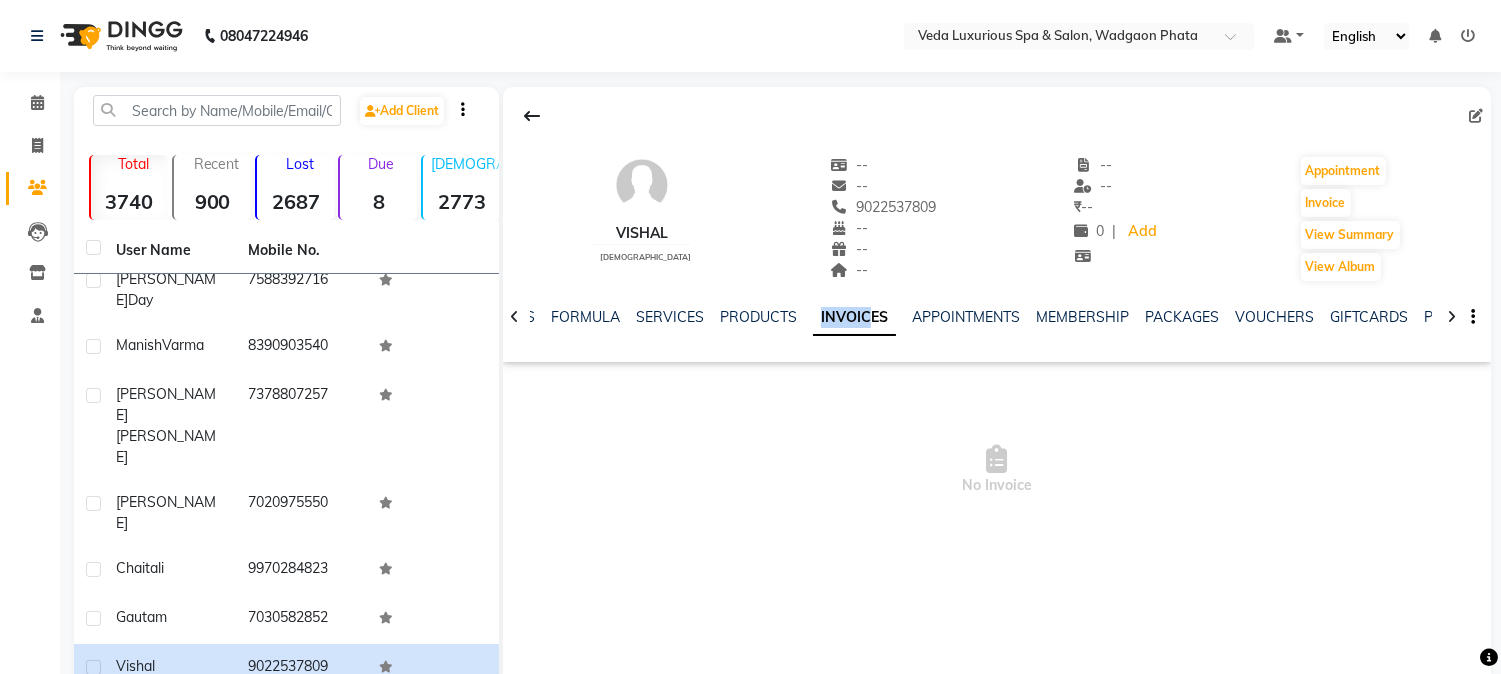 click on "INVOICES" 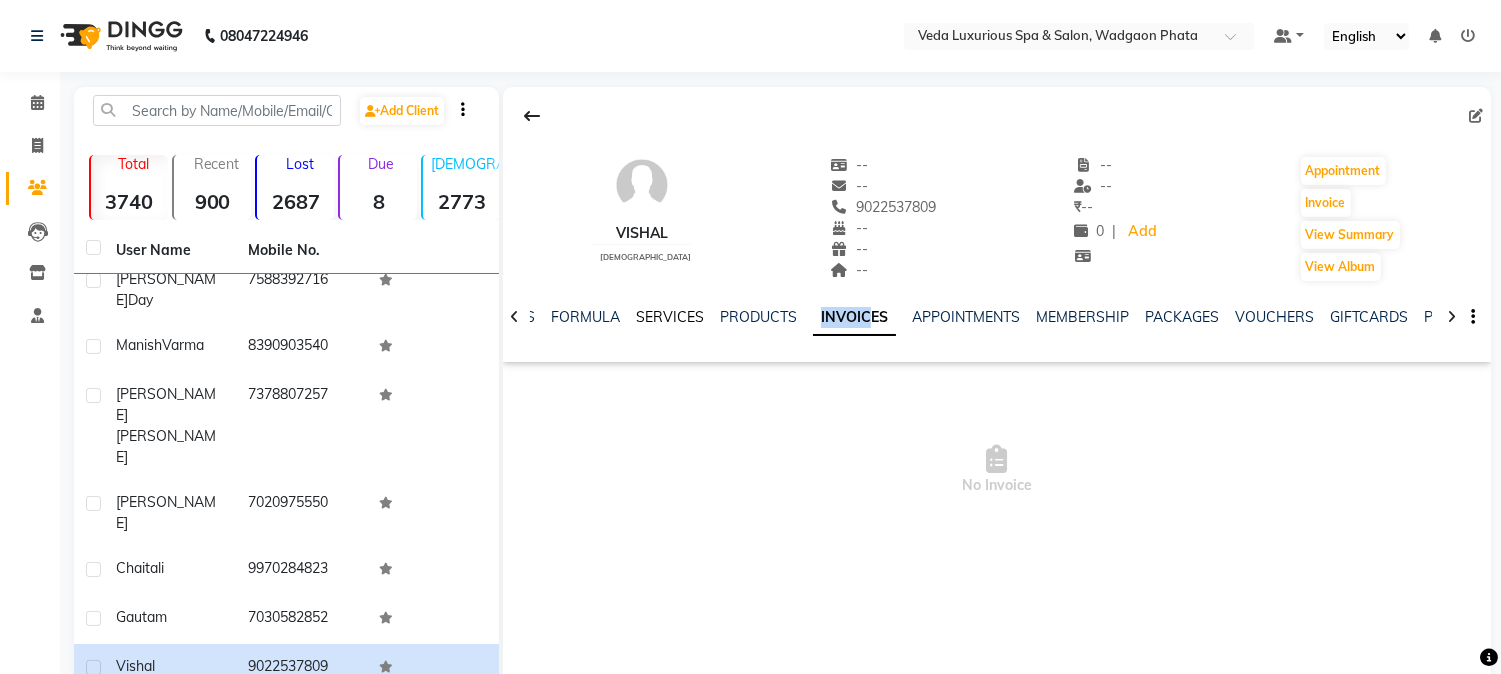 click on "SERVICES" 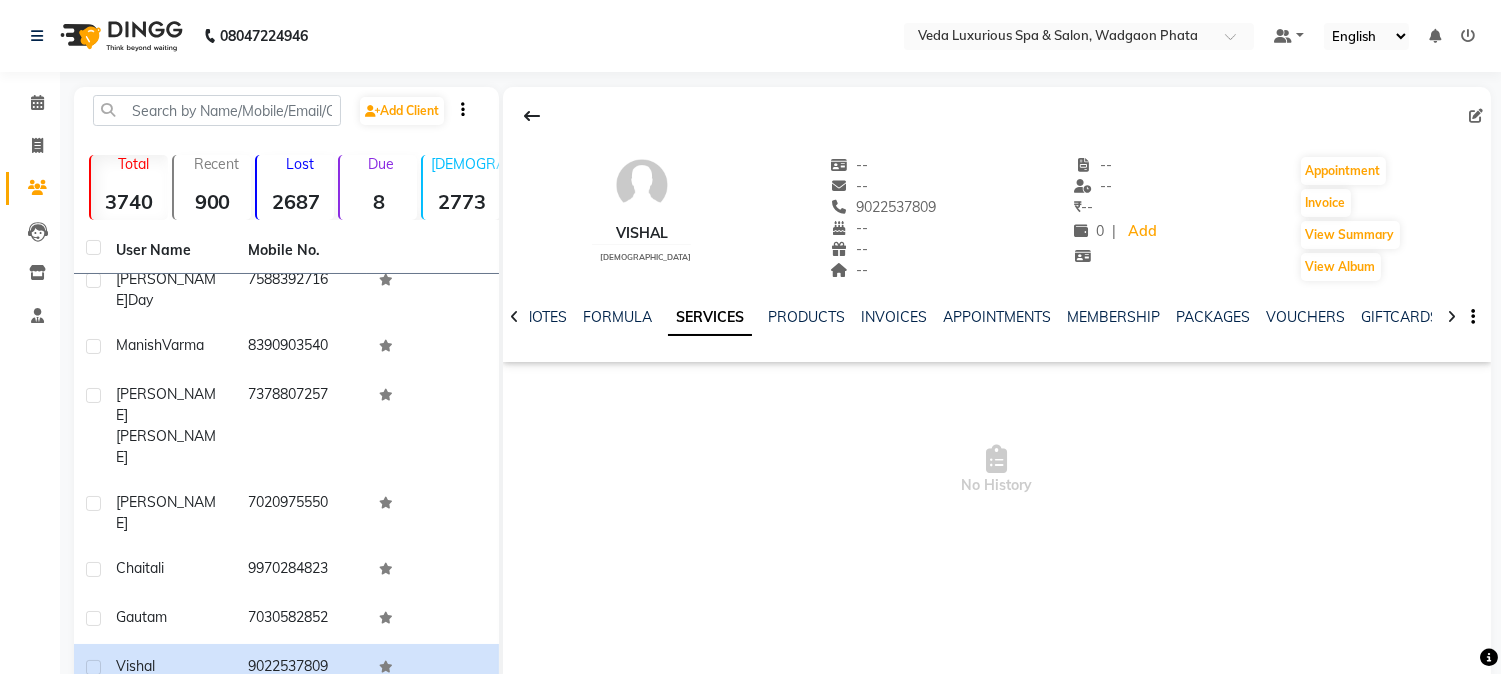 click on "Abhi  Wandre" 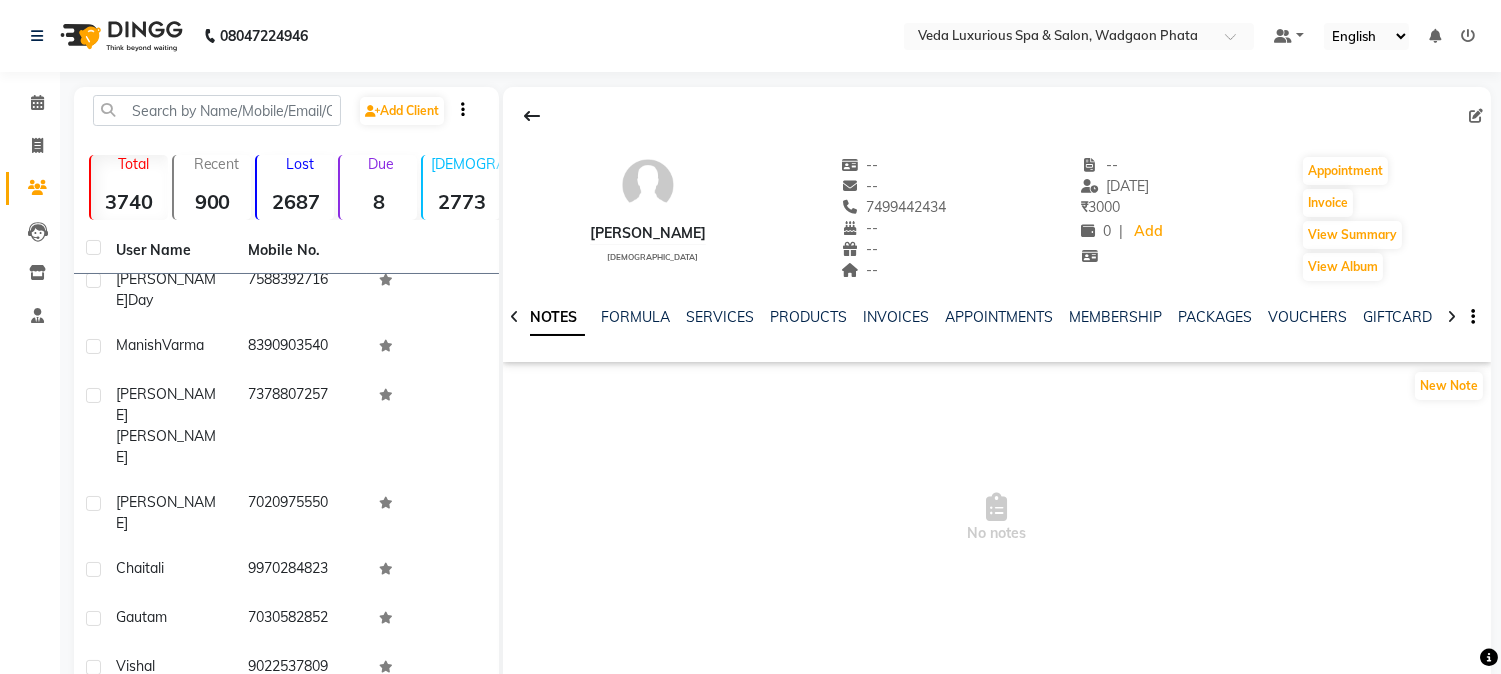 click on "[PERSON_NAME]" 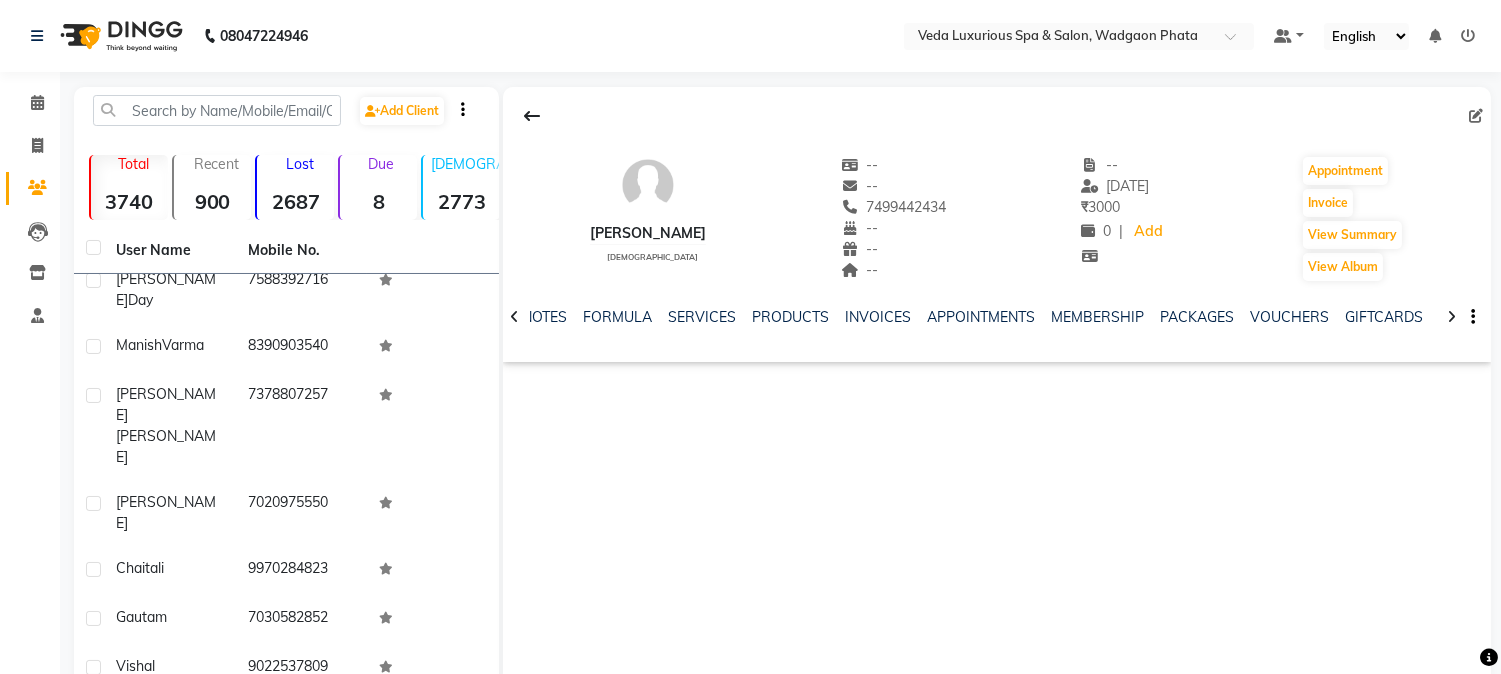 click on "8208556879" 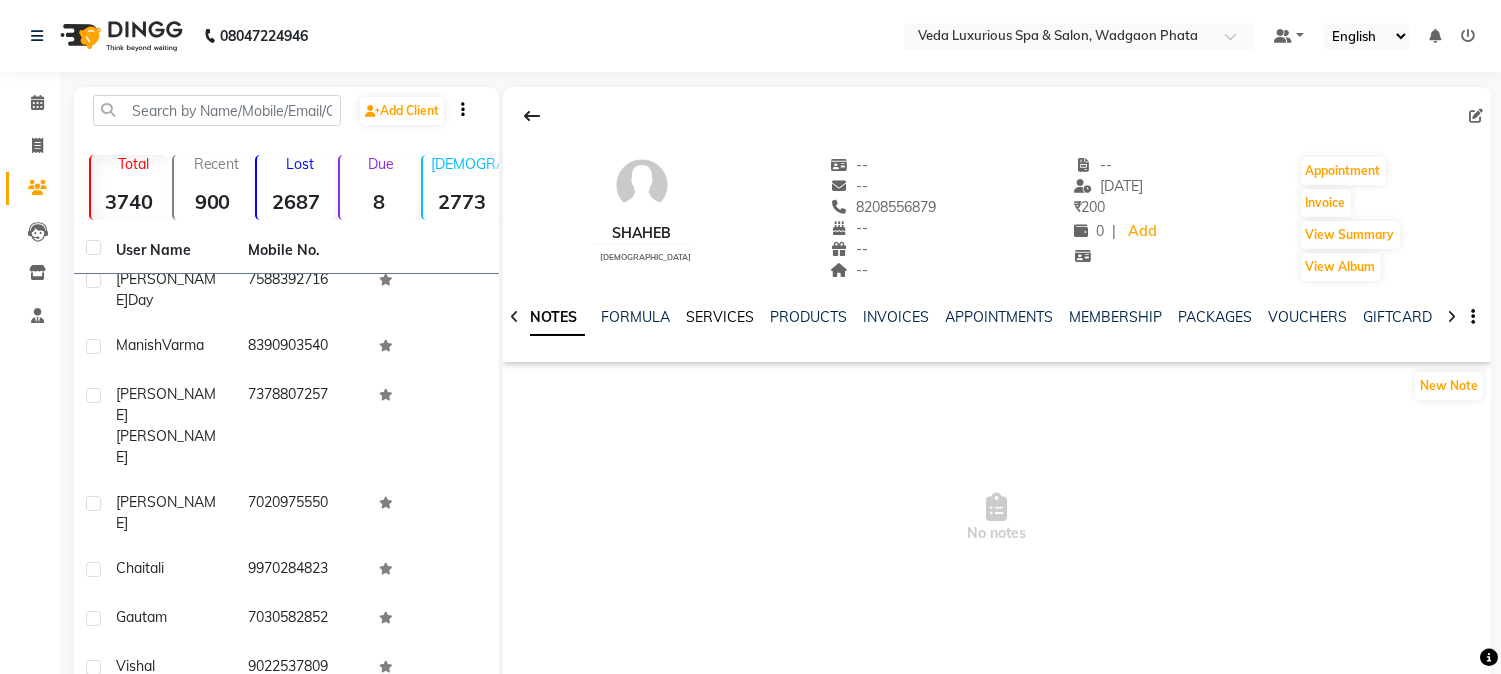 click on "SERVICES" 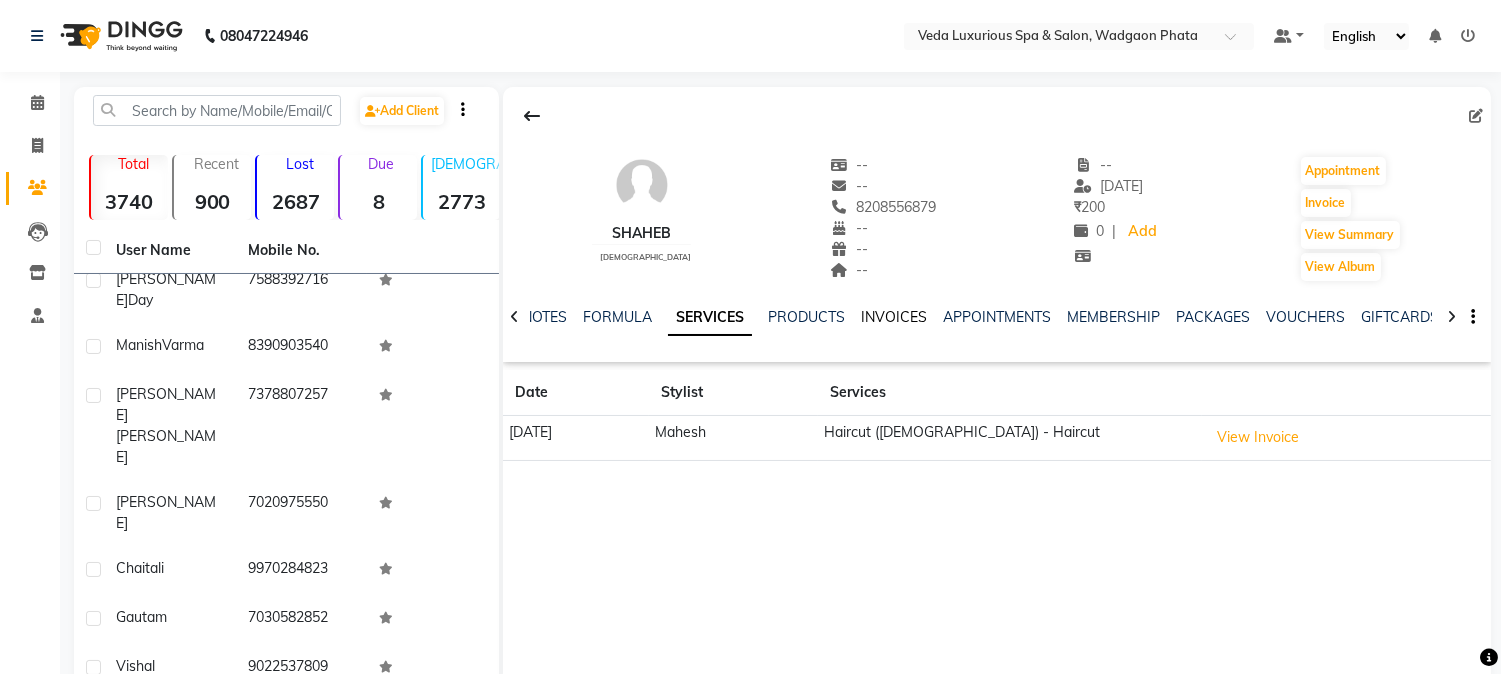 click on "INVOICES" 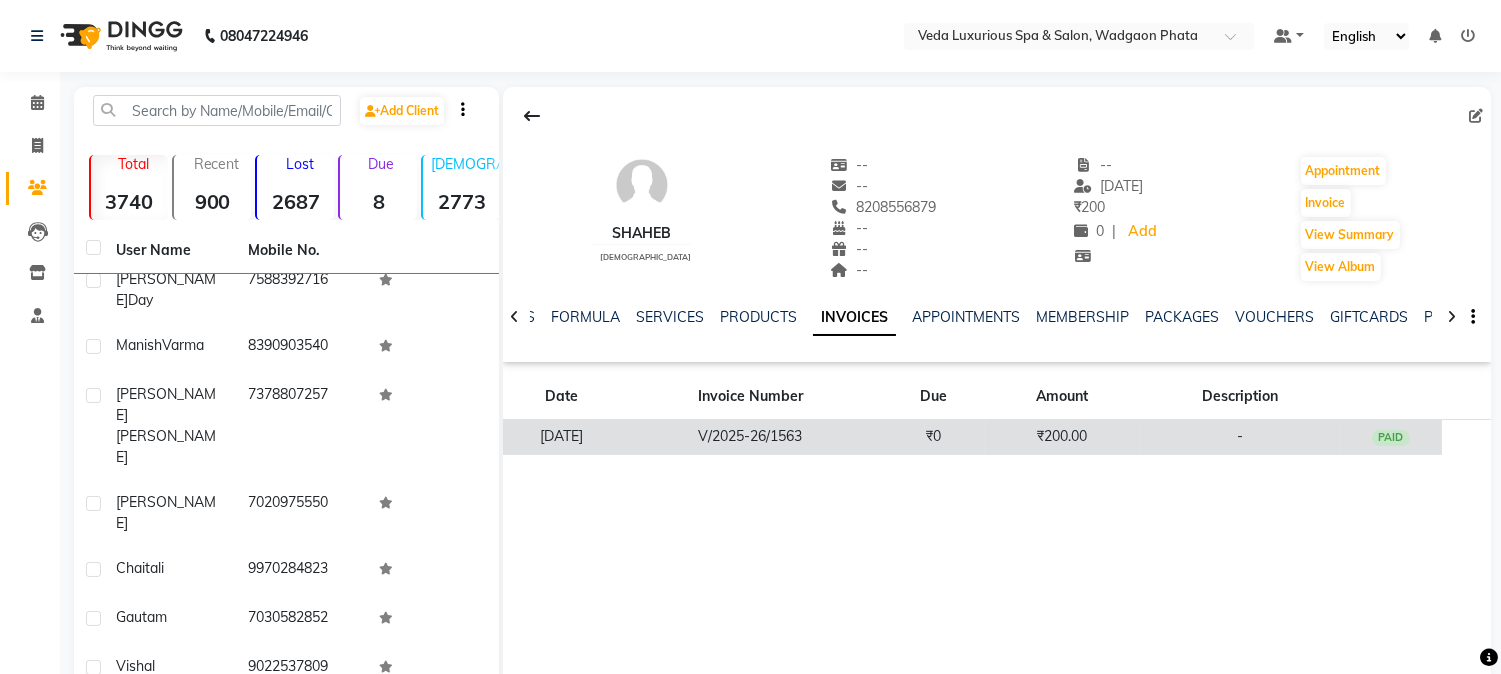 click on "PAID" 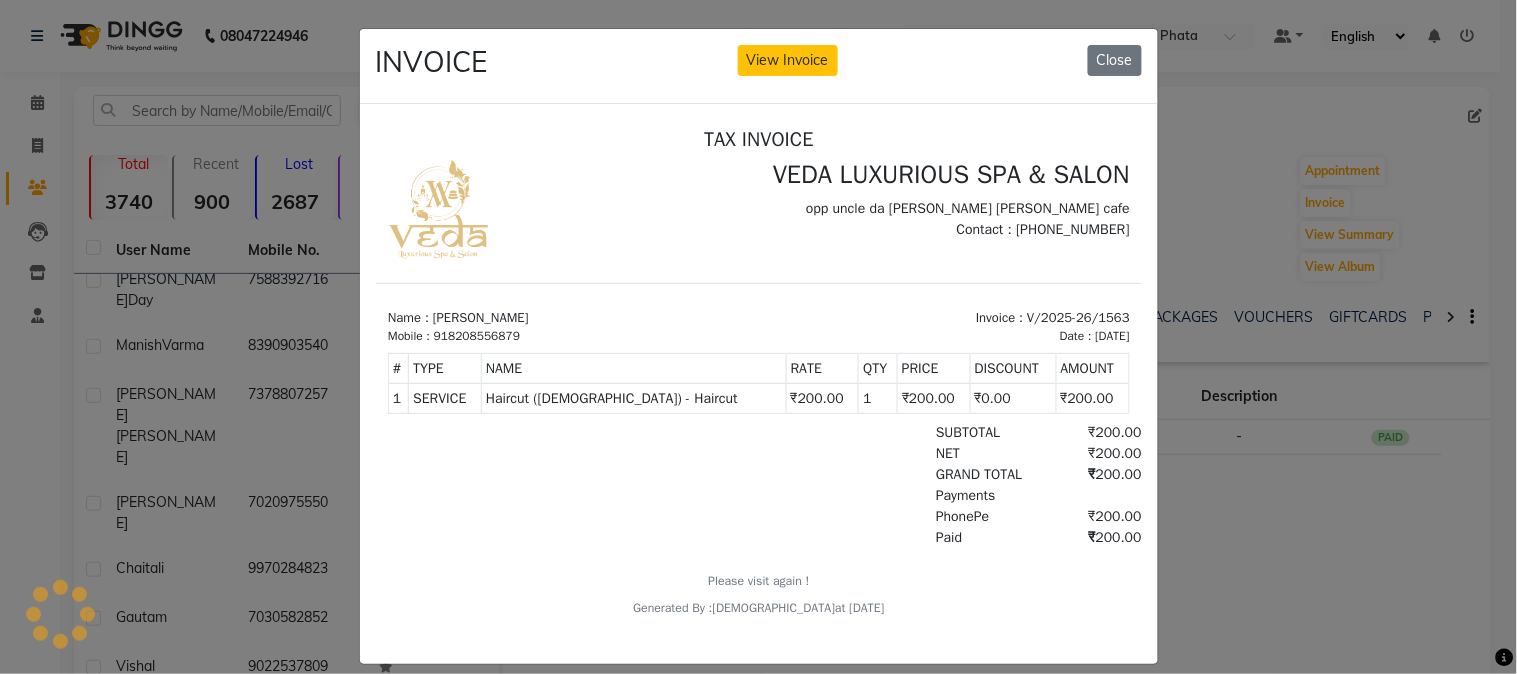 scroll, scrollTop: 0, scrollLeft: 0, axis: both 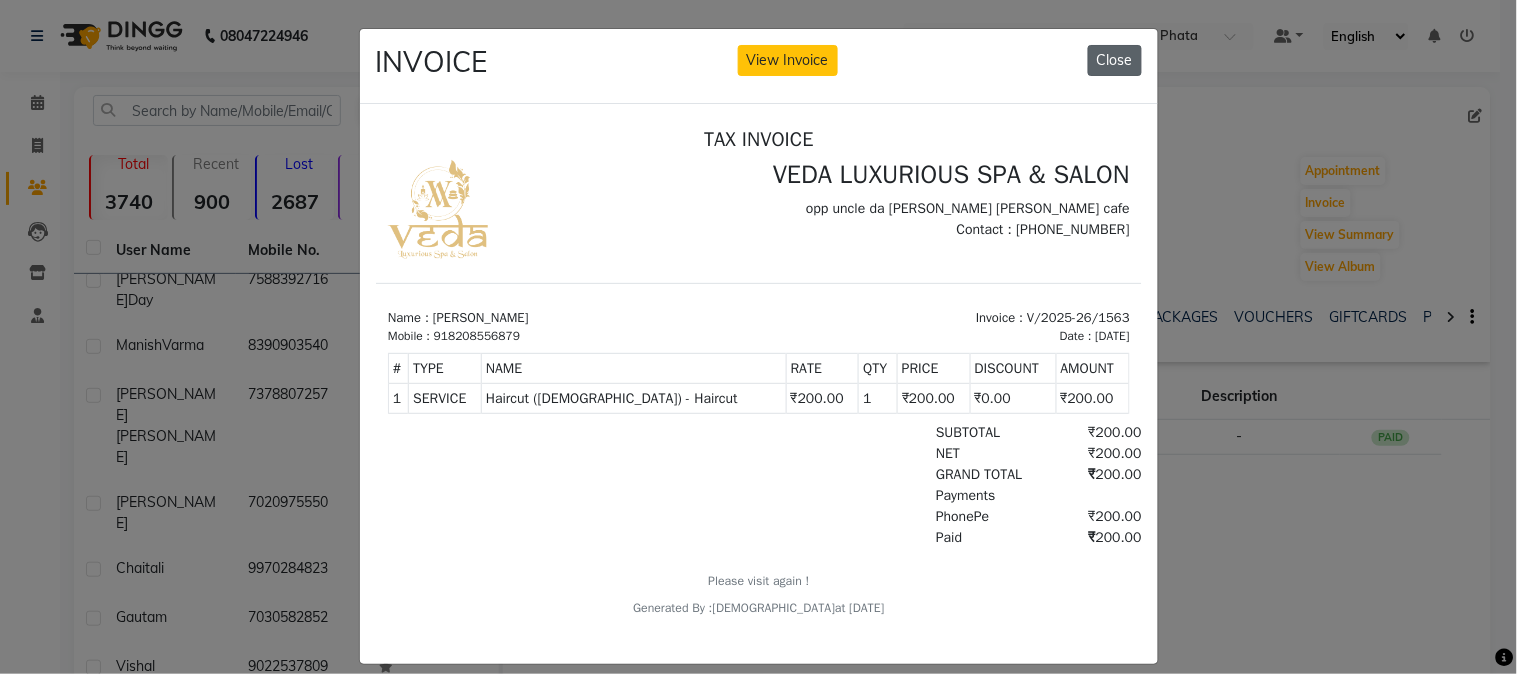 click on "Close" 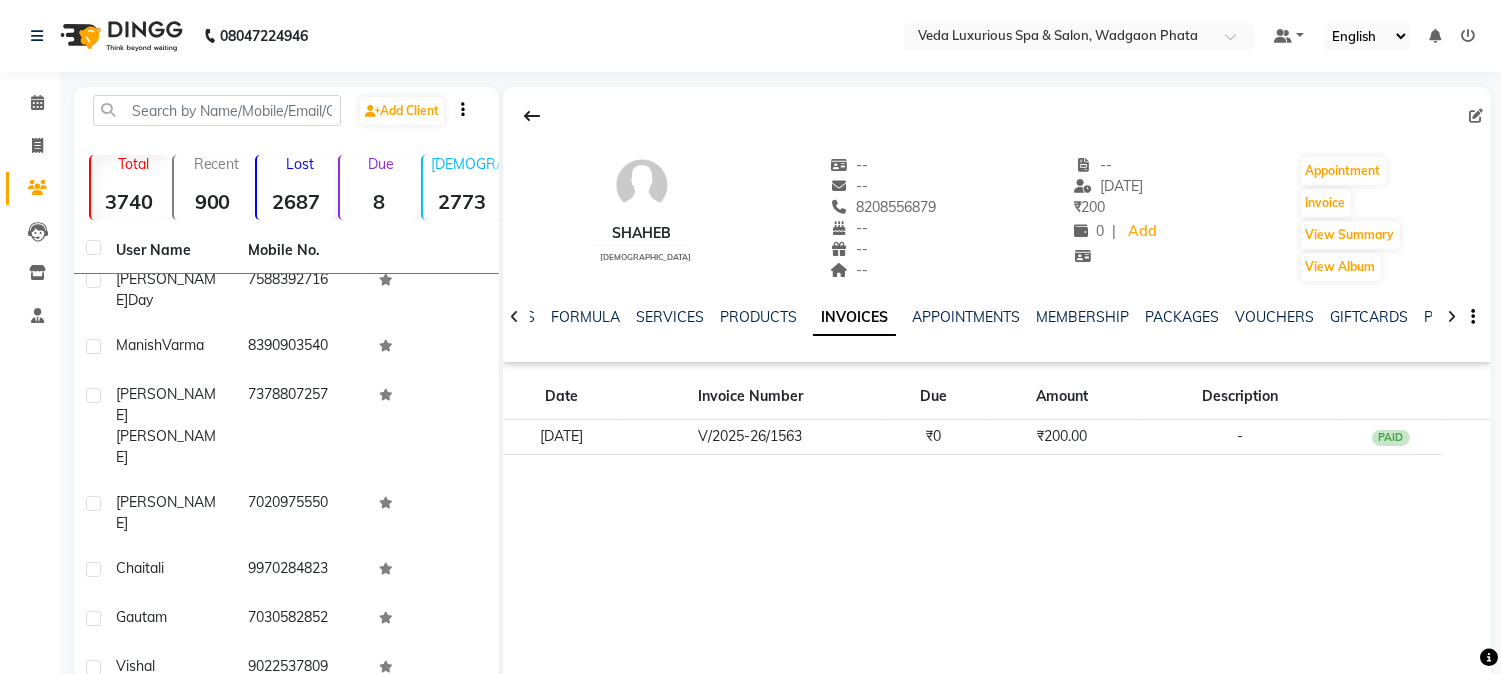 click on "tejas  sakarkr" 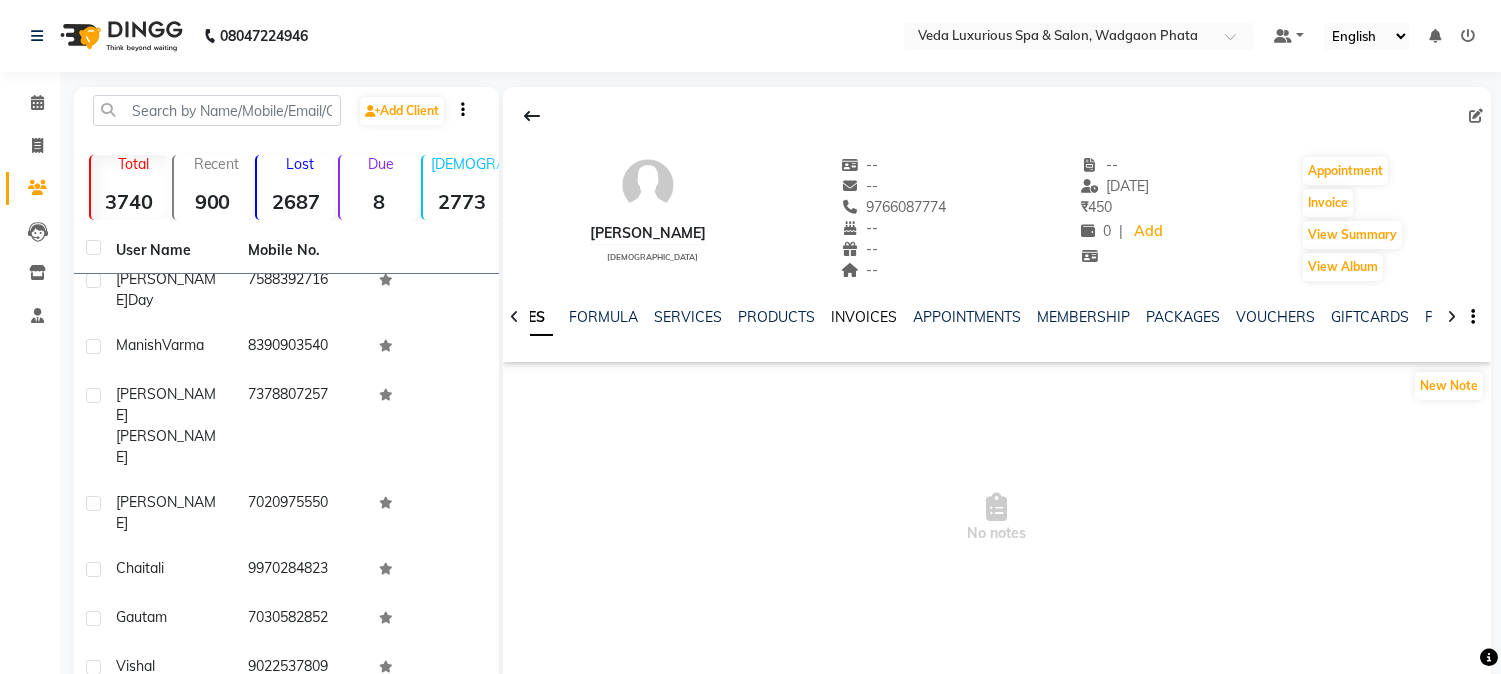 click on "INVOICES" 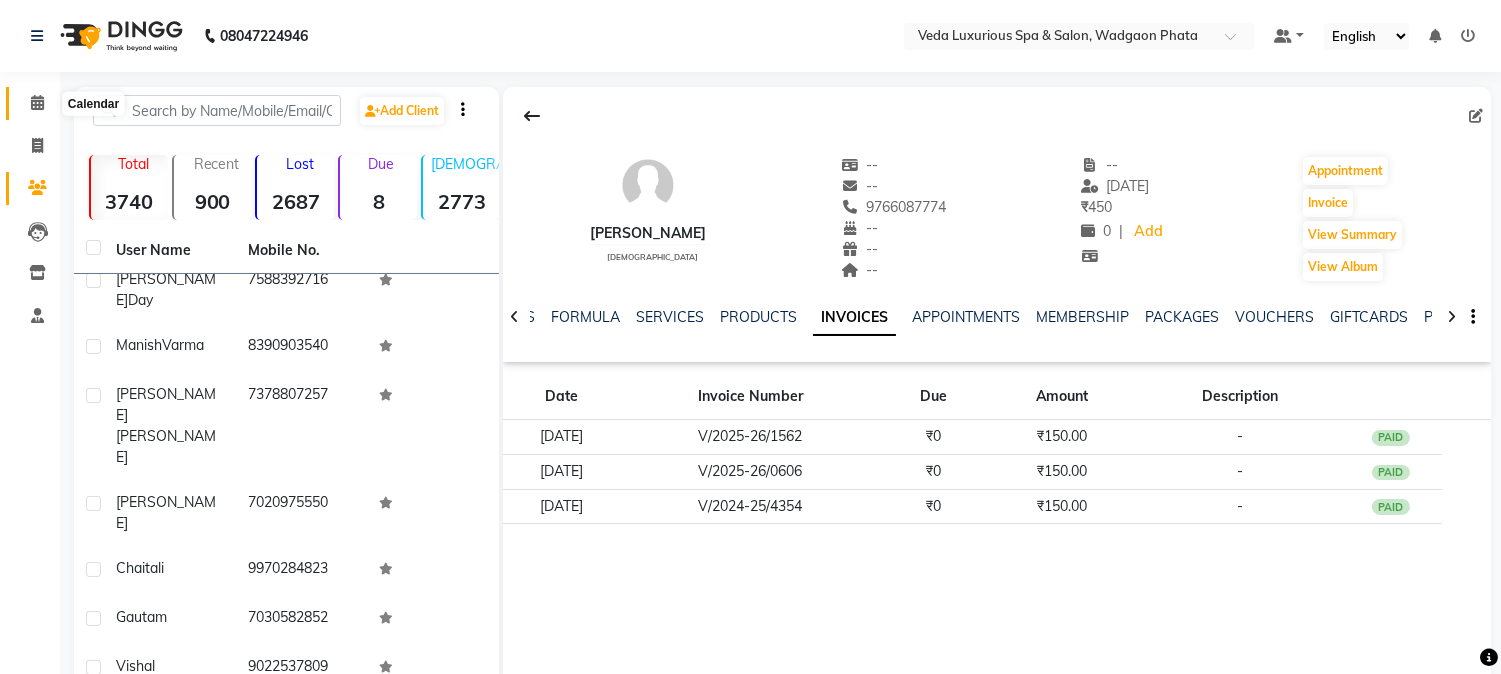 drag, startPoint x: 46, startPoint y: 105, endPoint x: 104, endPoint y: 117, distance: 59.22837 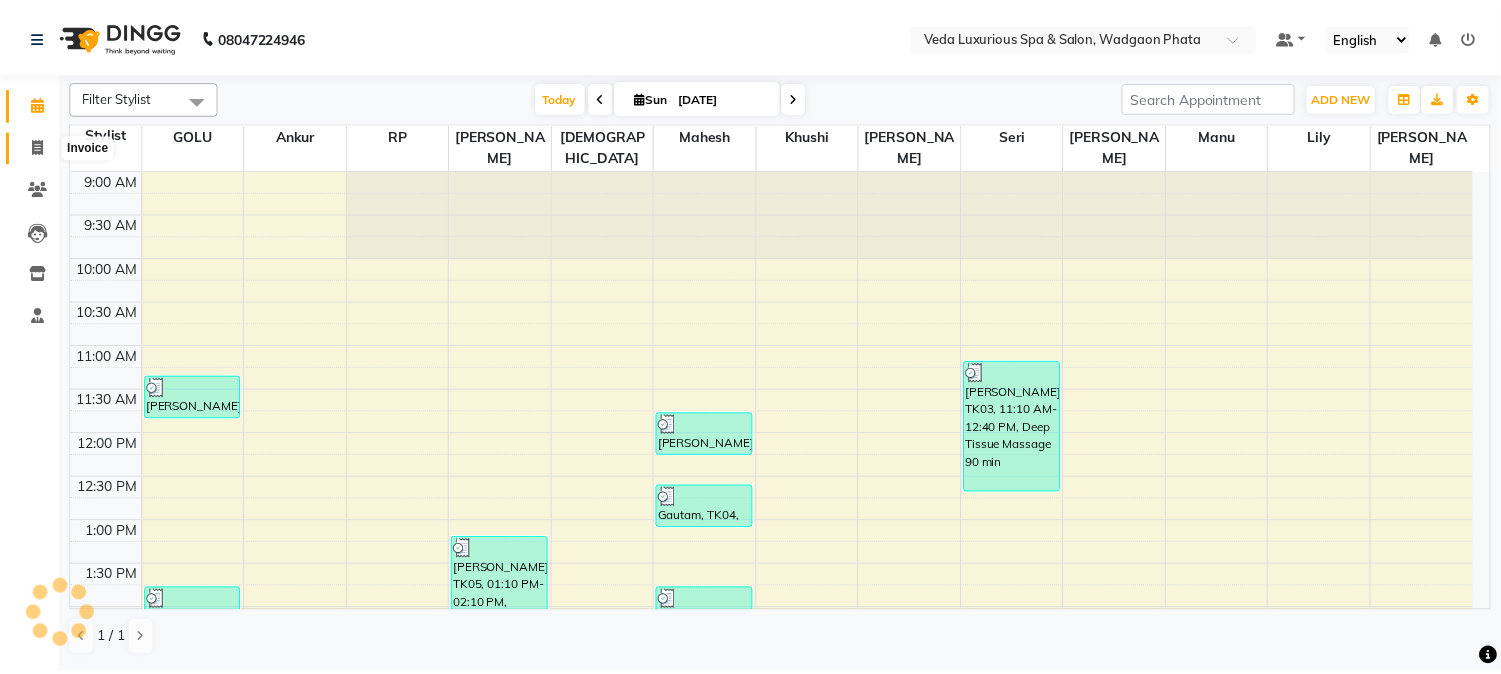 scroll, scrollTop: 0, scrollLeft: 0, axis: both 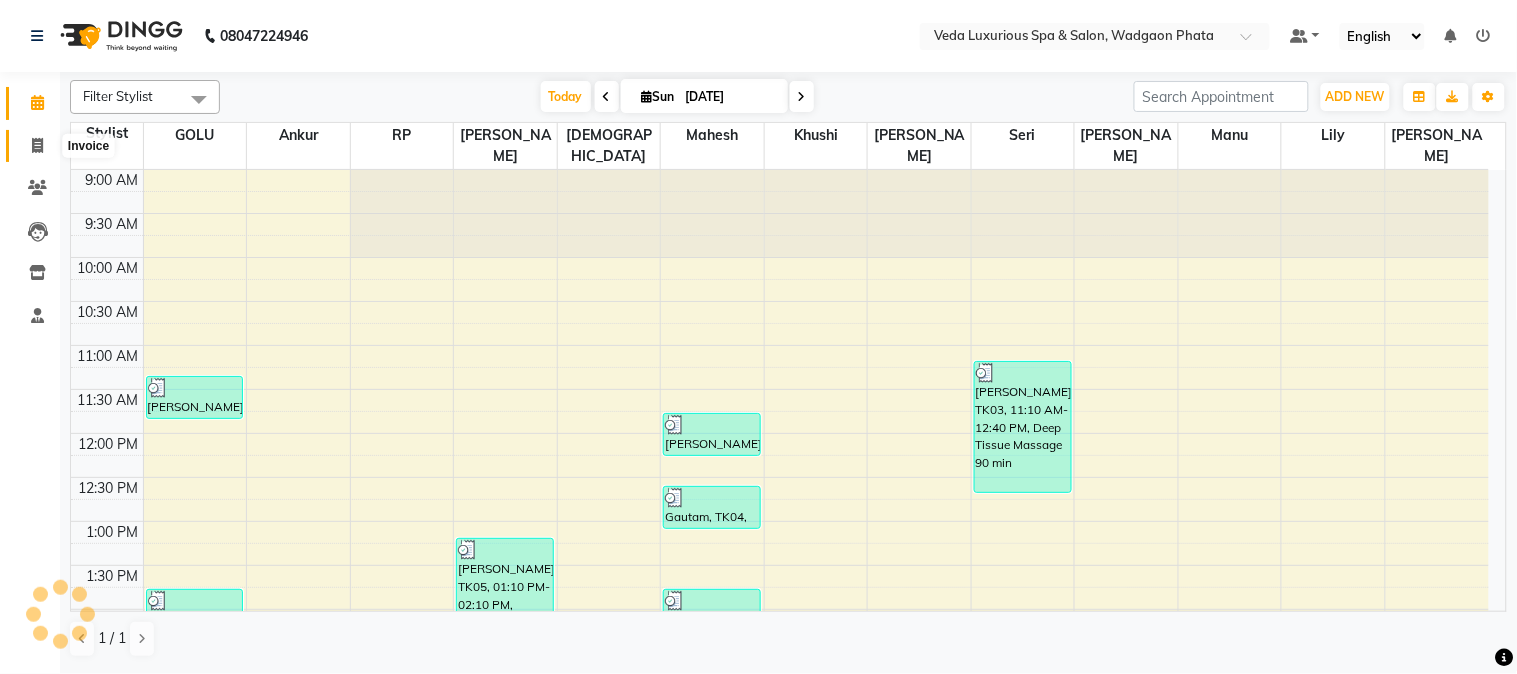 click 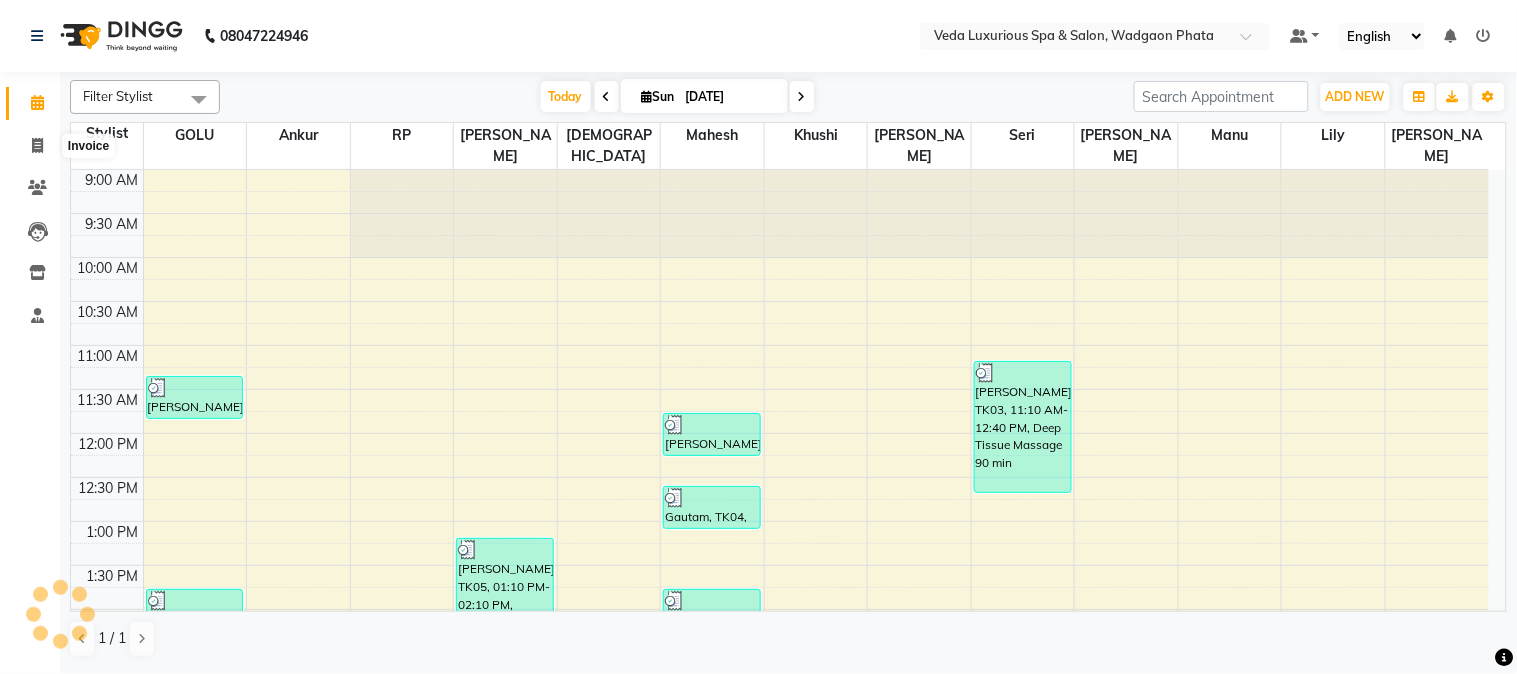 select on "service" 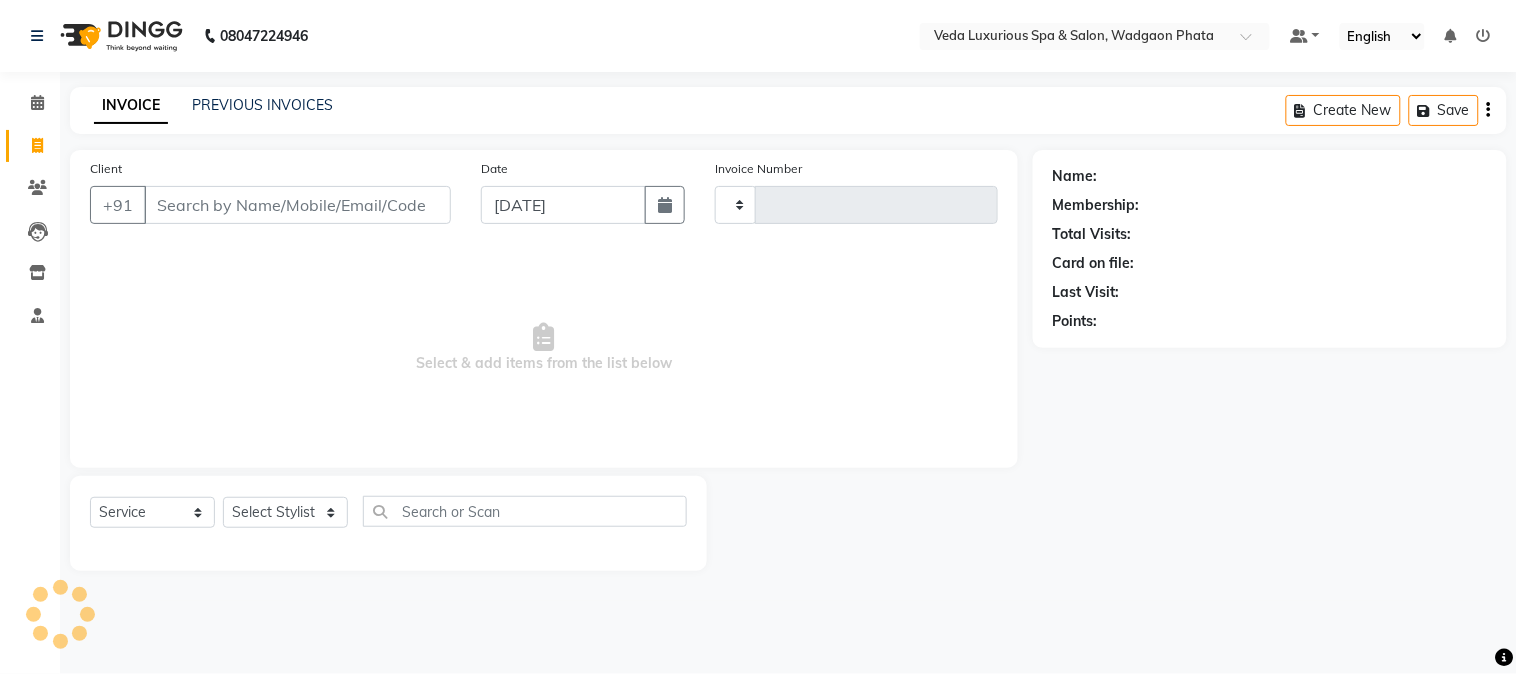 type on "1586" 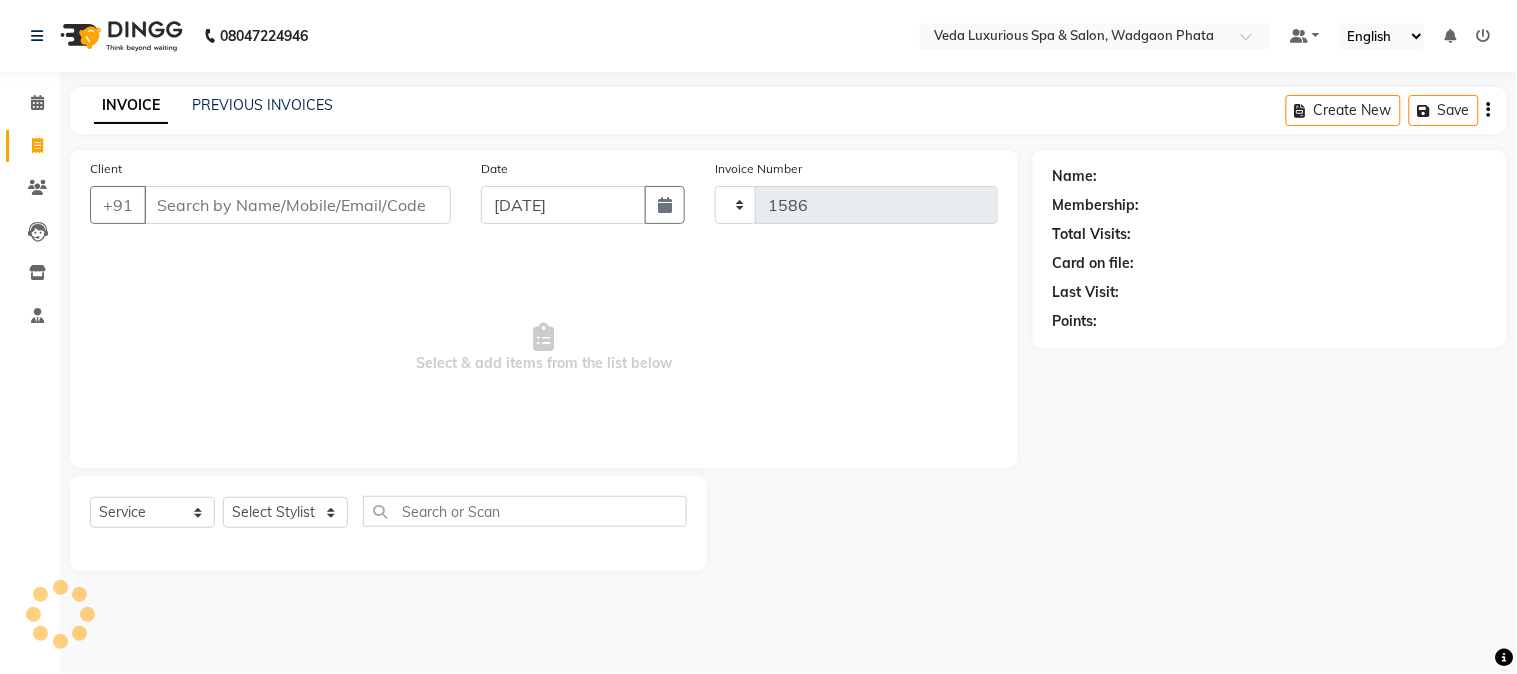 select on "4666" 